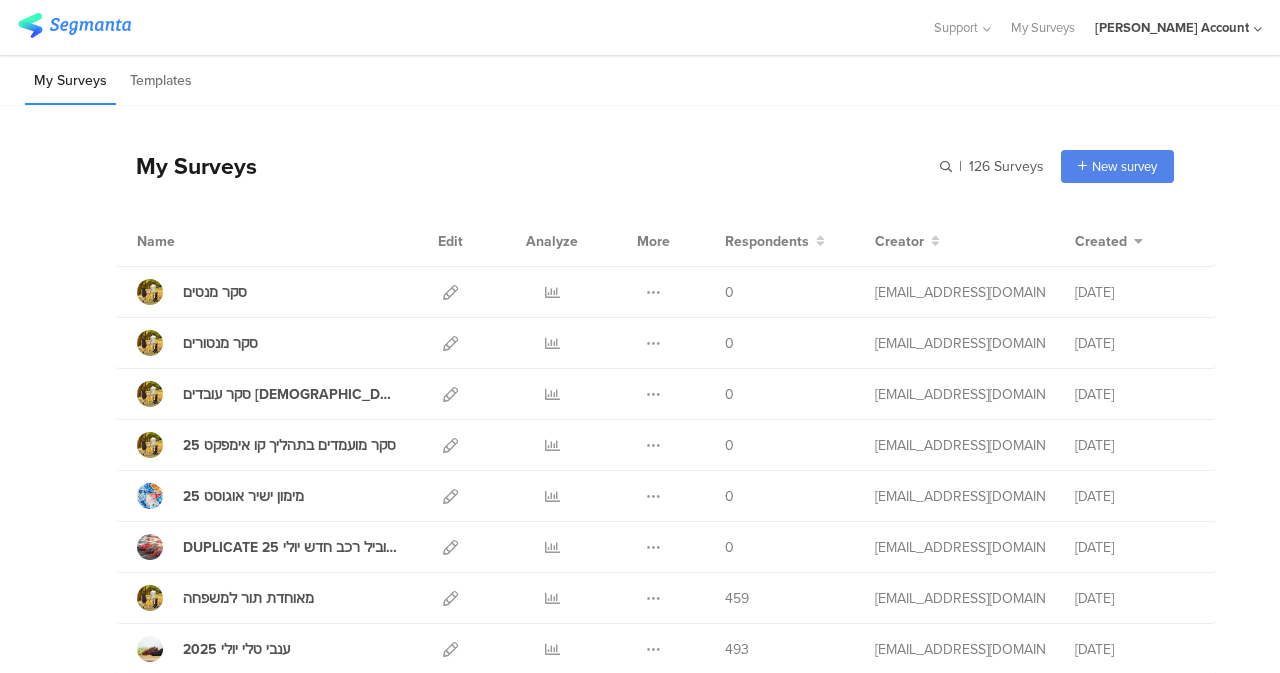 scroll, scrollTop: 0, scrollLeft: 0, axis: both 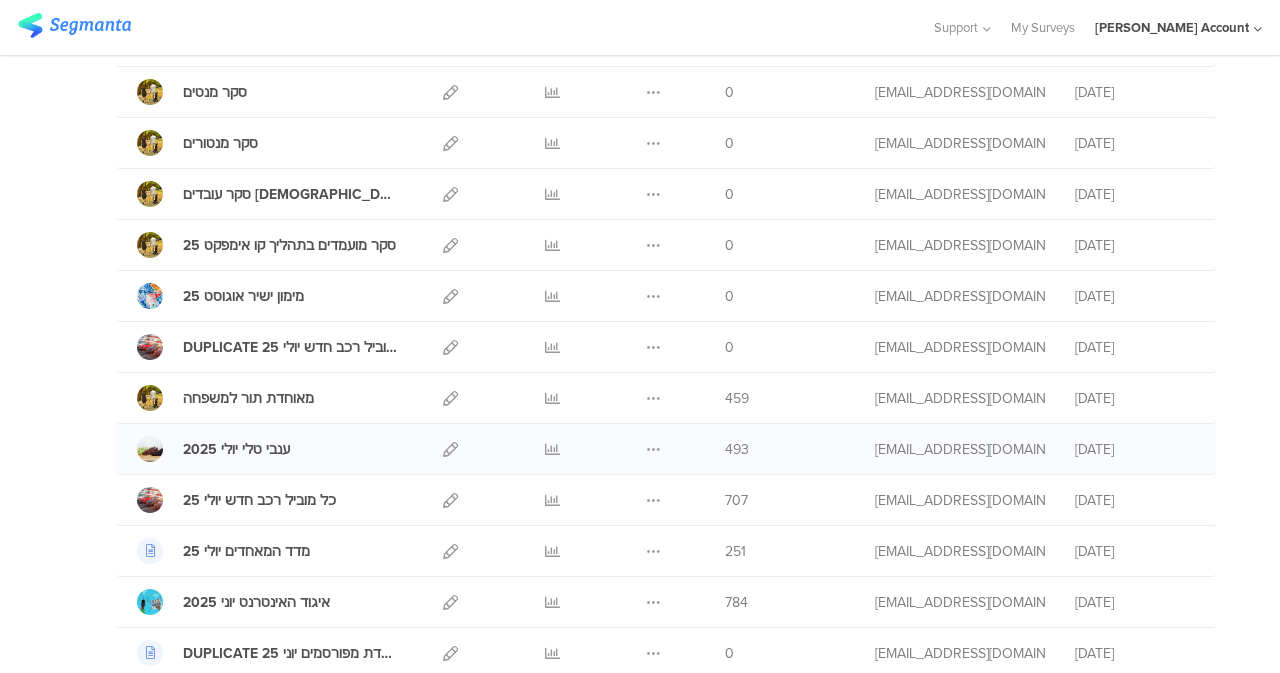 click at bounding box center [552, 449] 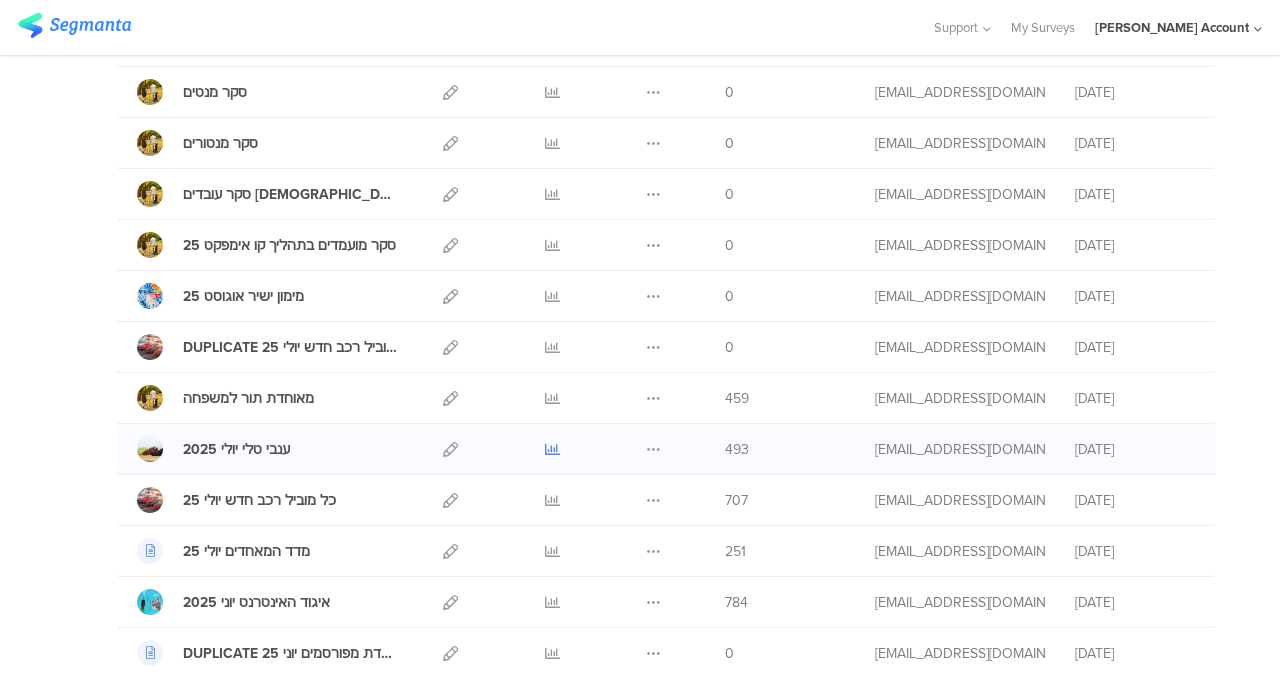 click at bounding box center (552, 449) 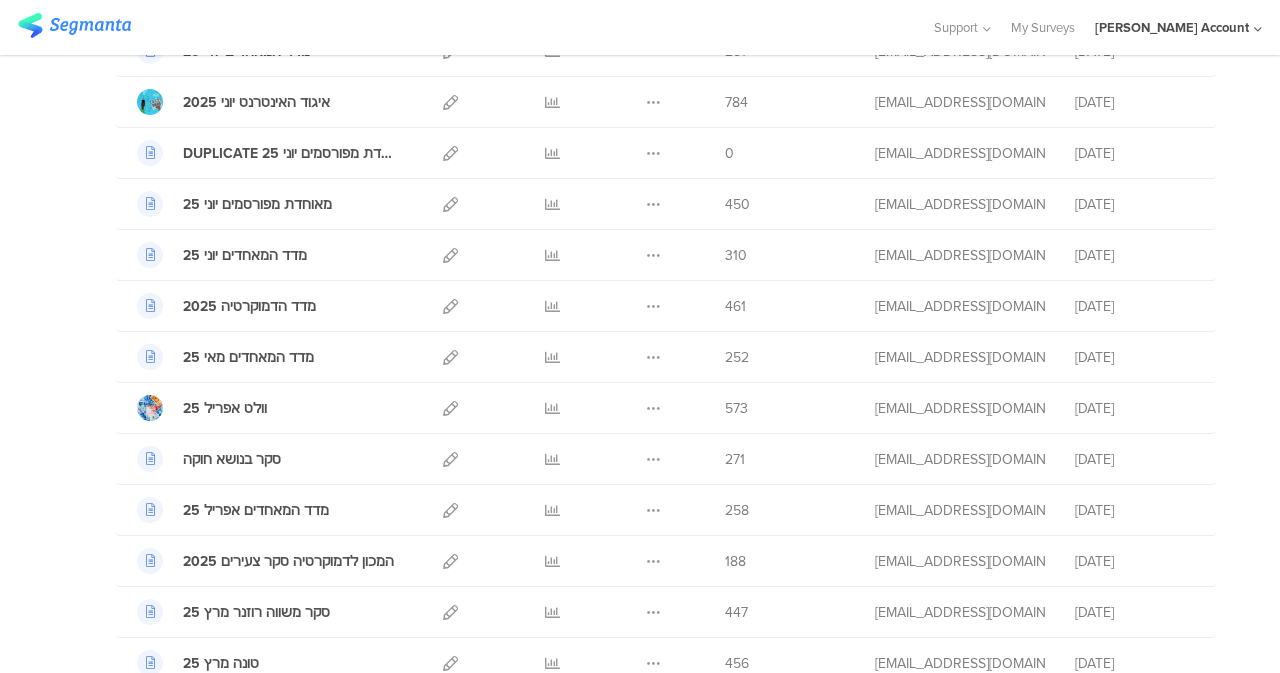 scroll, scrollTop: 0, scrollLeft: 0, axis: both 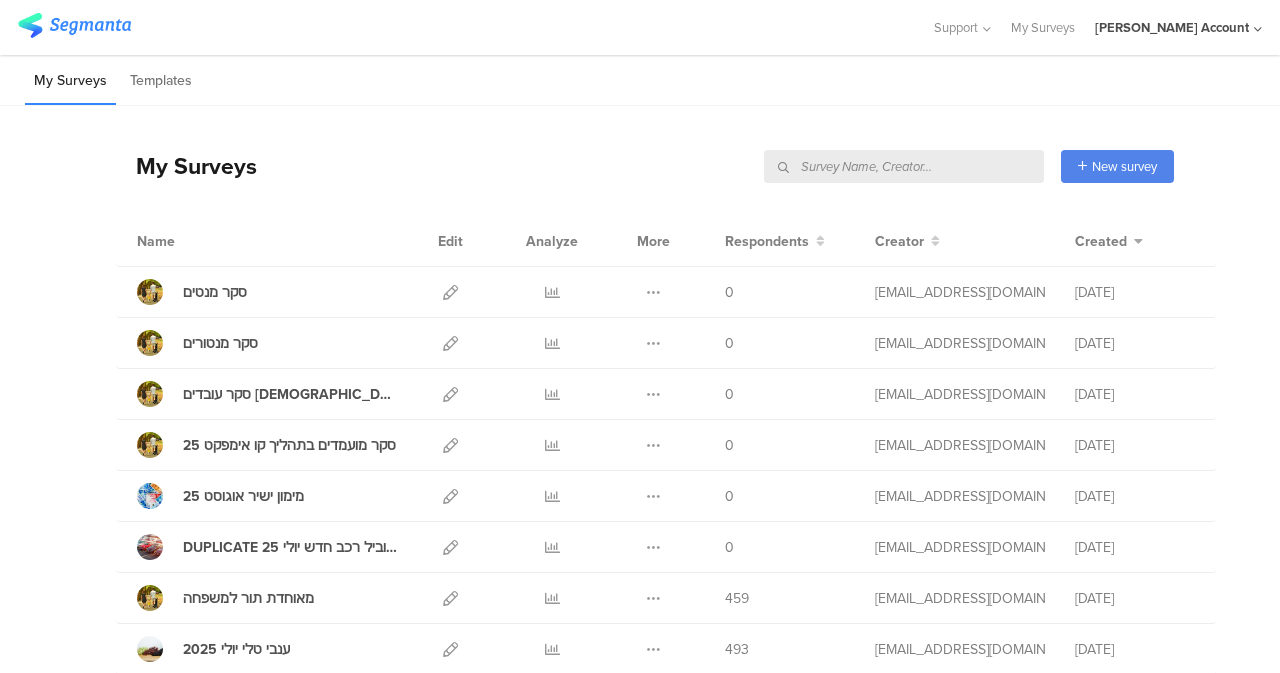 click at bounding box center [904, 166] 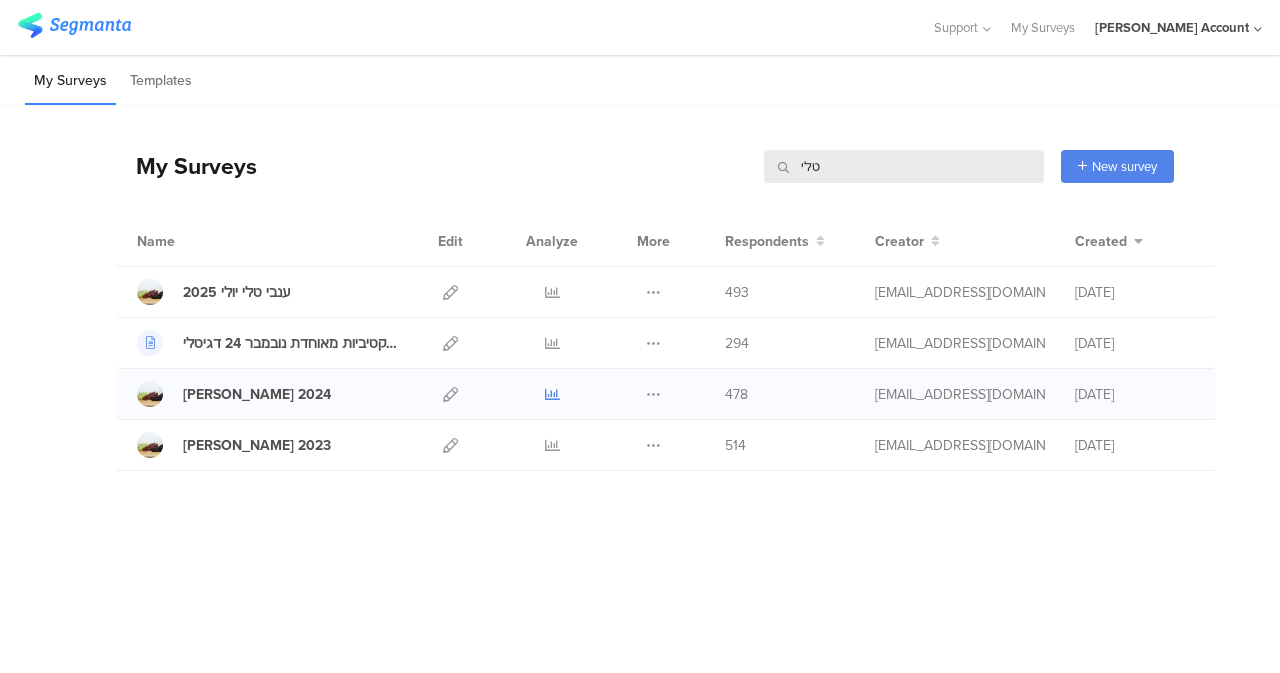 type on "טלי" 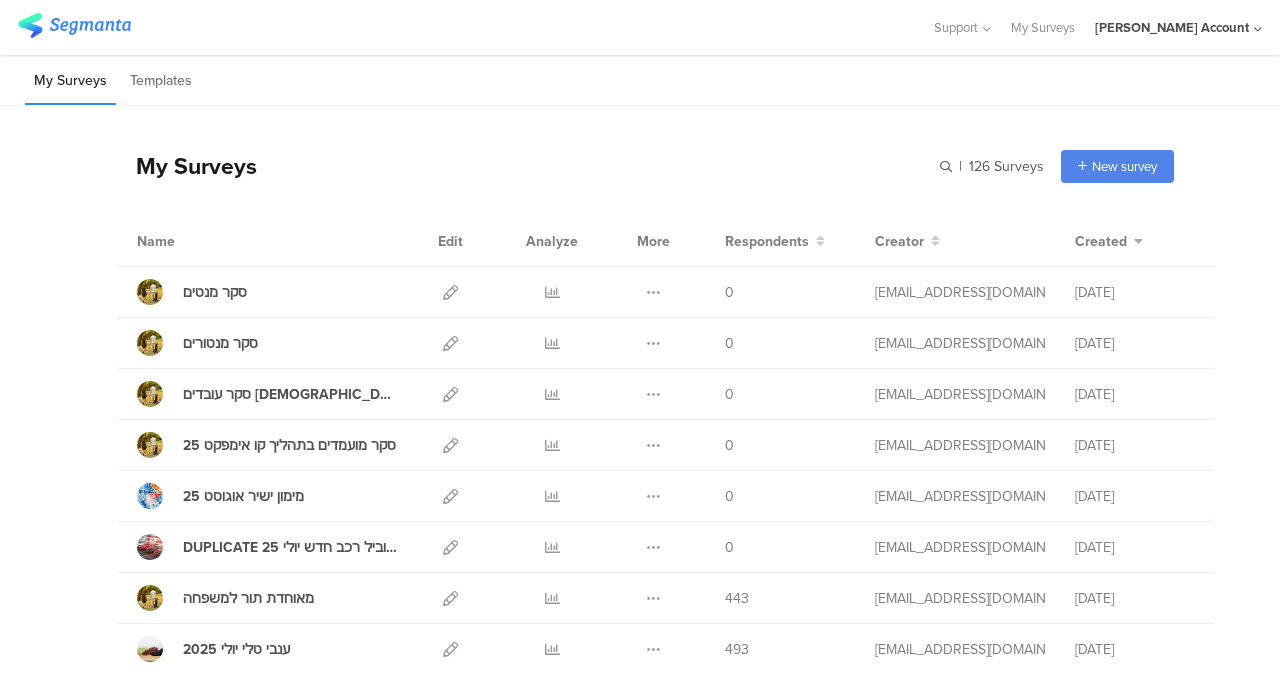scroll, scrollTop: 0, scrollLeft: 0, axis: both 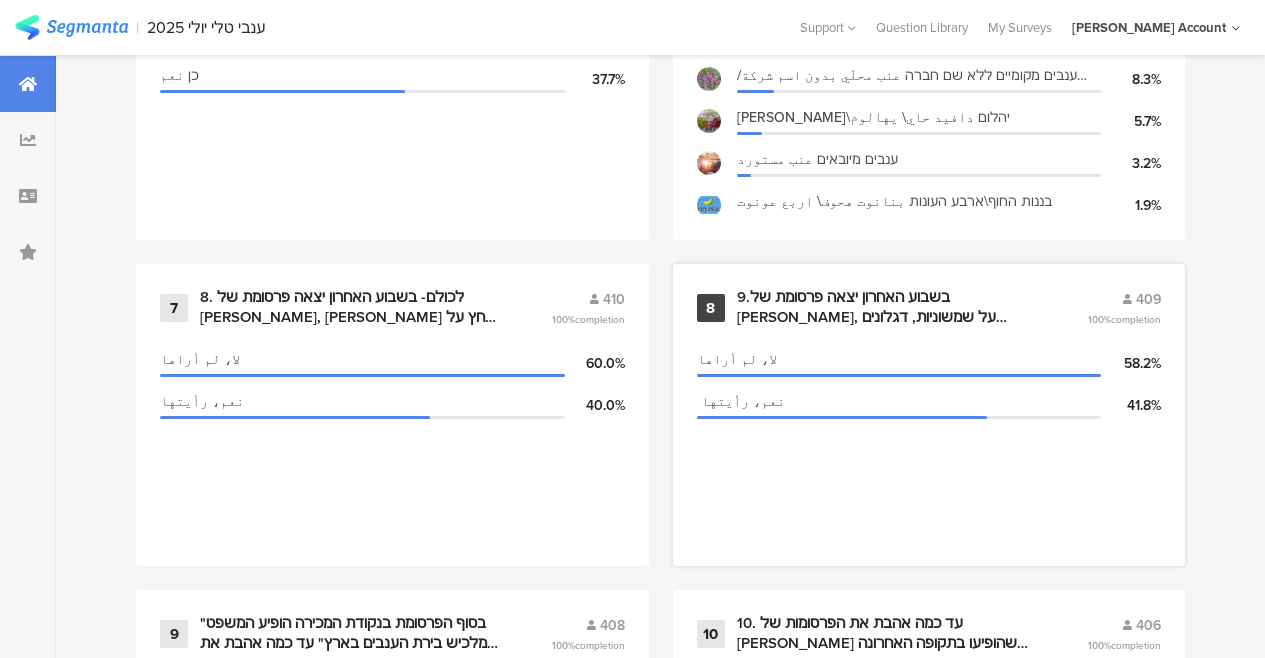 click on "8   9.בשבוע האחרון יצאה פרסומת של ענבי טלי, על שמשוניות, דגלונים ושמשיות בנקודות מכירה , האם יצא לך לראות את פרסומות אלה? في الأسبوع الأخير ظهرت دعاية لعنب تالي ظهرت على اعلام وشمسيات في نقاط البيع "الدكاكين"  ، هل رأيت هذه اللّافتات?     409   100%  completion       لا، لم أراها
58.2%
­ نعم، رأيتها
41.8%" at bounding box center (929, 415) 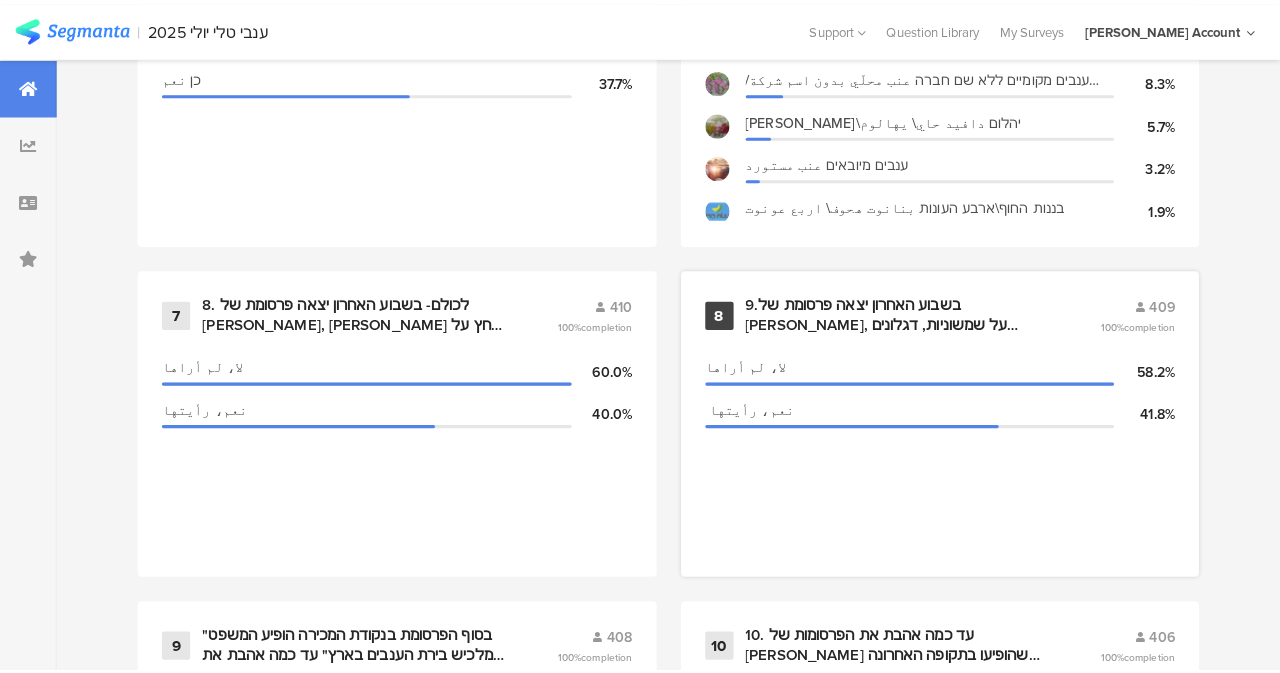 scroll, scrollTop: 0, scrollLeft: 0, axis: both 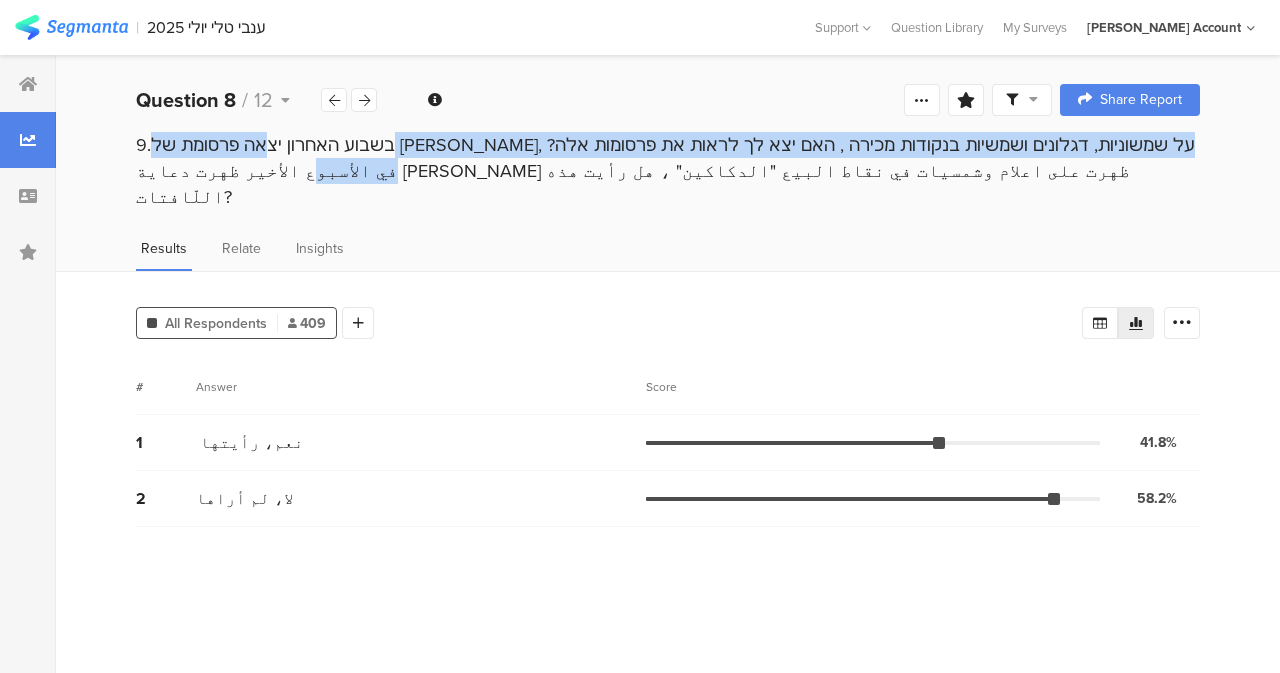 drag, startPoint x: 262, startPoint y: 145, endPoint x: 1155, endPoint y: 149, distance: 893.009 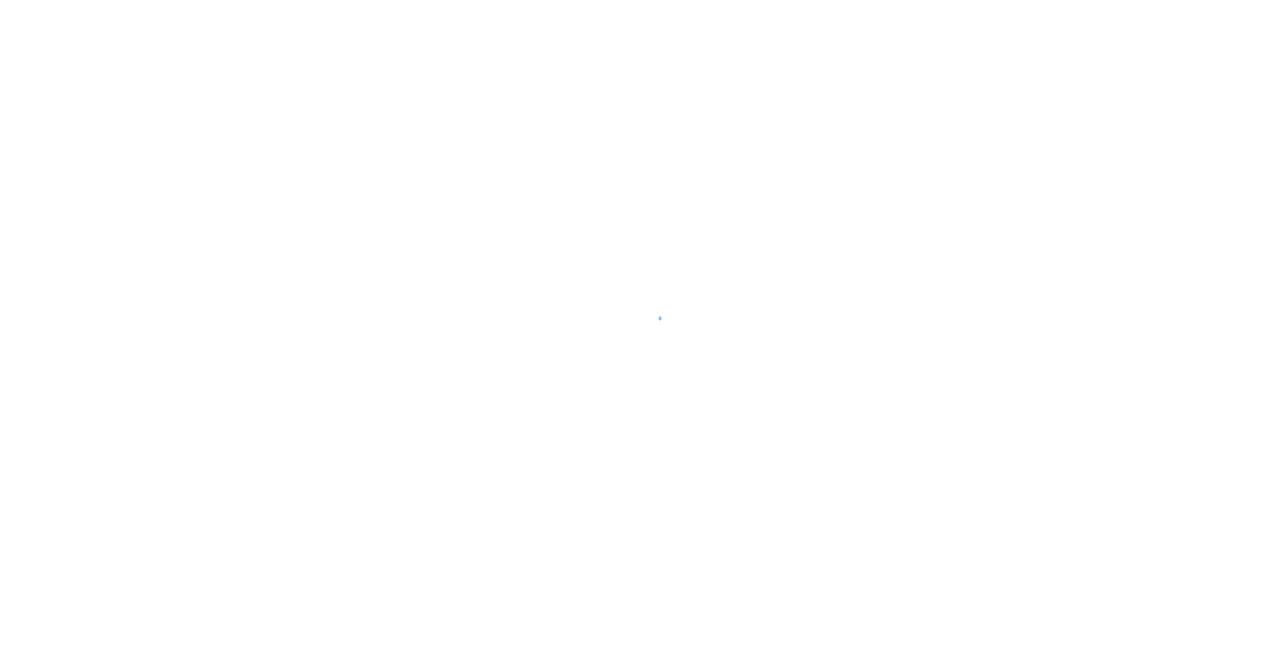 scroll, scrollTop: 0, scrollLeft: 0, axis: both 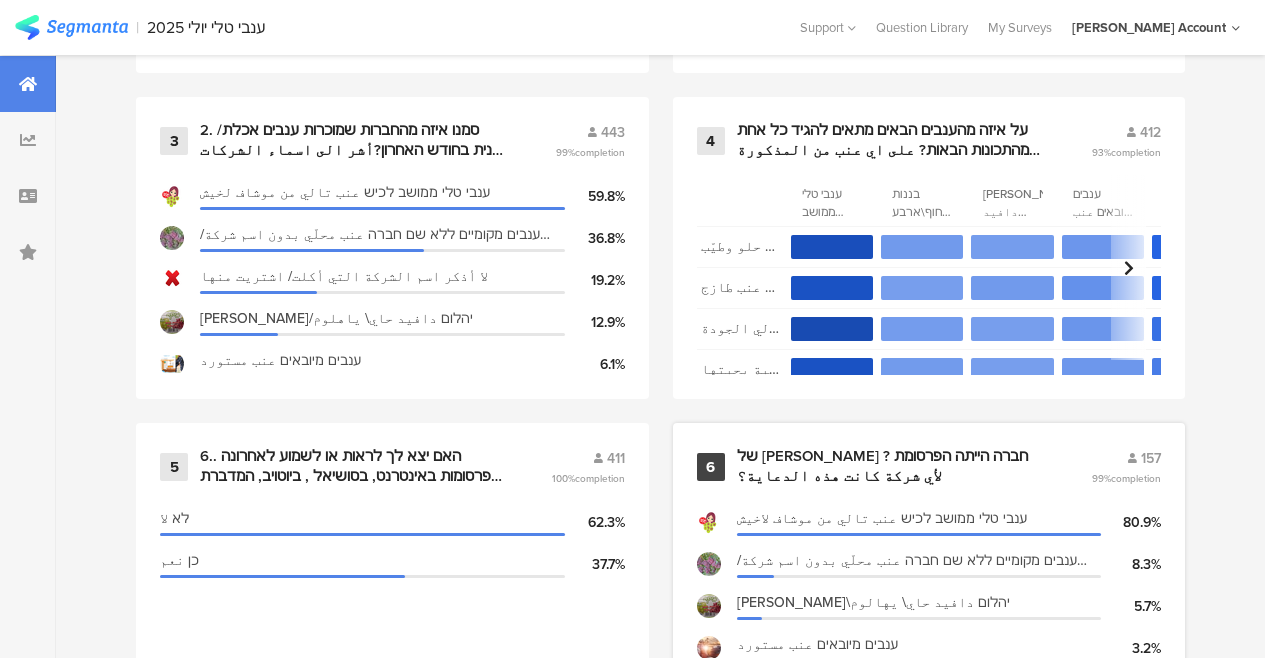 click on "6   של איזה חברה הייתה הפרסומת ? لأي شركة كانت هذه الدعاية؟     157   99%  completion       ענבי טלי ממושב לכיש عنب تالي من موشاف لاخيش
80.9%
ענבים מקומיים ללא שם חברה عنب محلّي  بدون اسم شركة/بدون ماركة
8.3%
דוד חי\יהלום دافيد حاي\ يهالوم
5.7%
ענבים מיובאים عنب مستورد
3.2%
בננות החוף\ארבע העונות بنانوت هحوف\ اربع عونوت
1.9%" at bounding box center (929, 574) 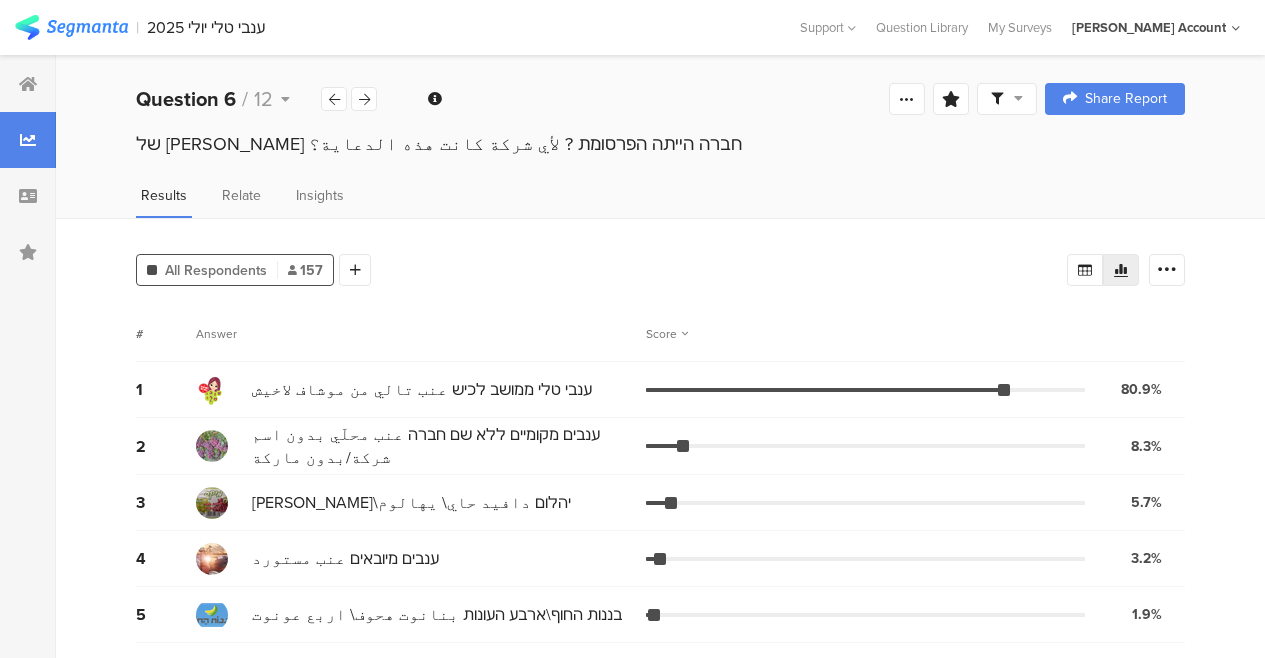 scroll, scrollTop: 0, scrollLeft: 0, axis: both 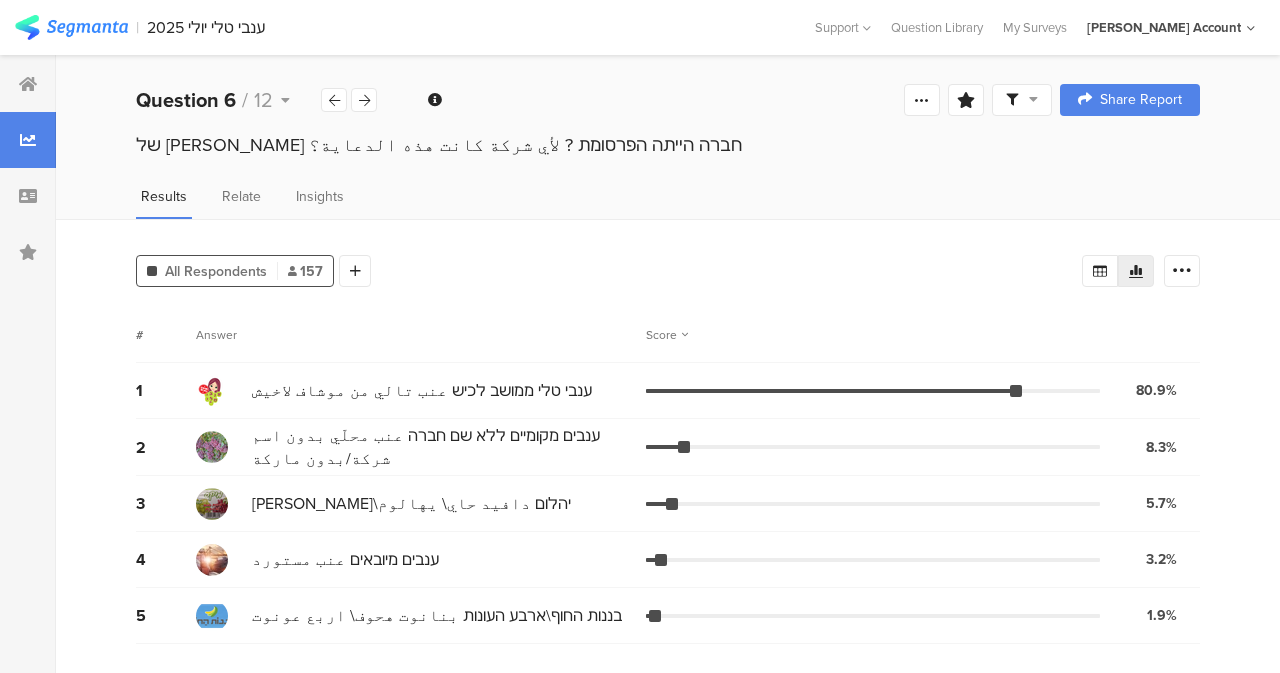 click on "Segment markers       Confidence interval       Vote count" at bounding box center (1141, 271) 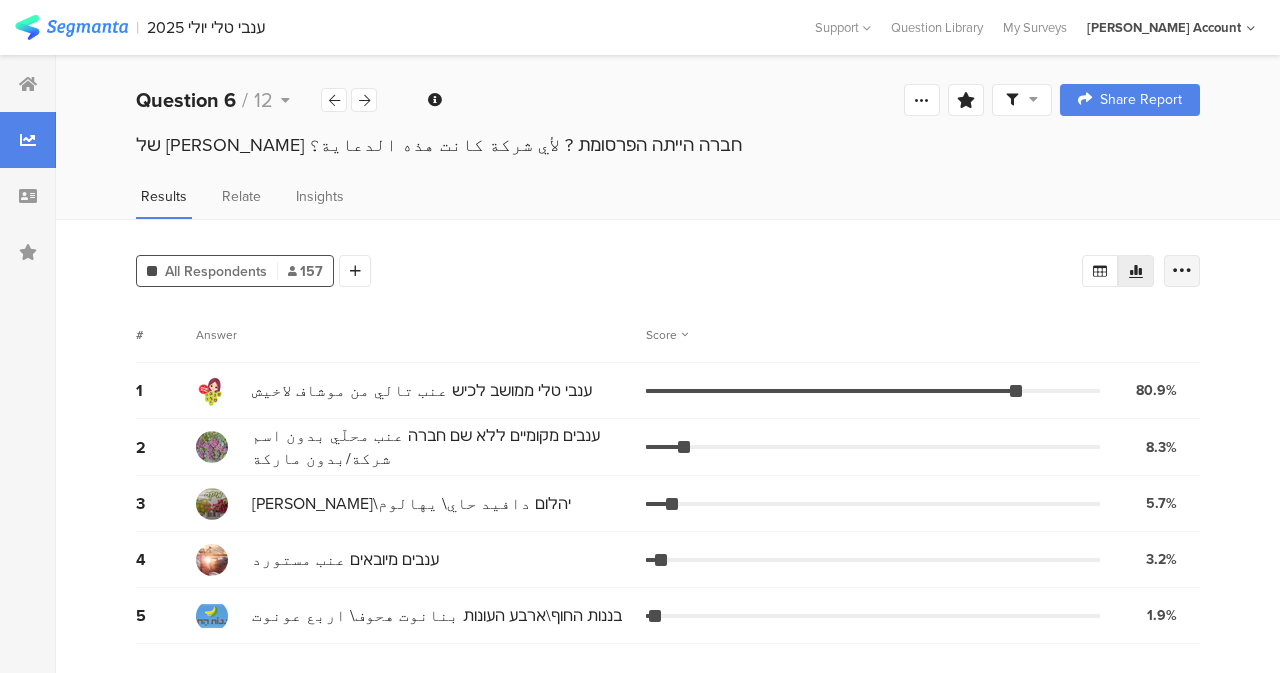click at bounding box center [1182, 271] 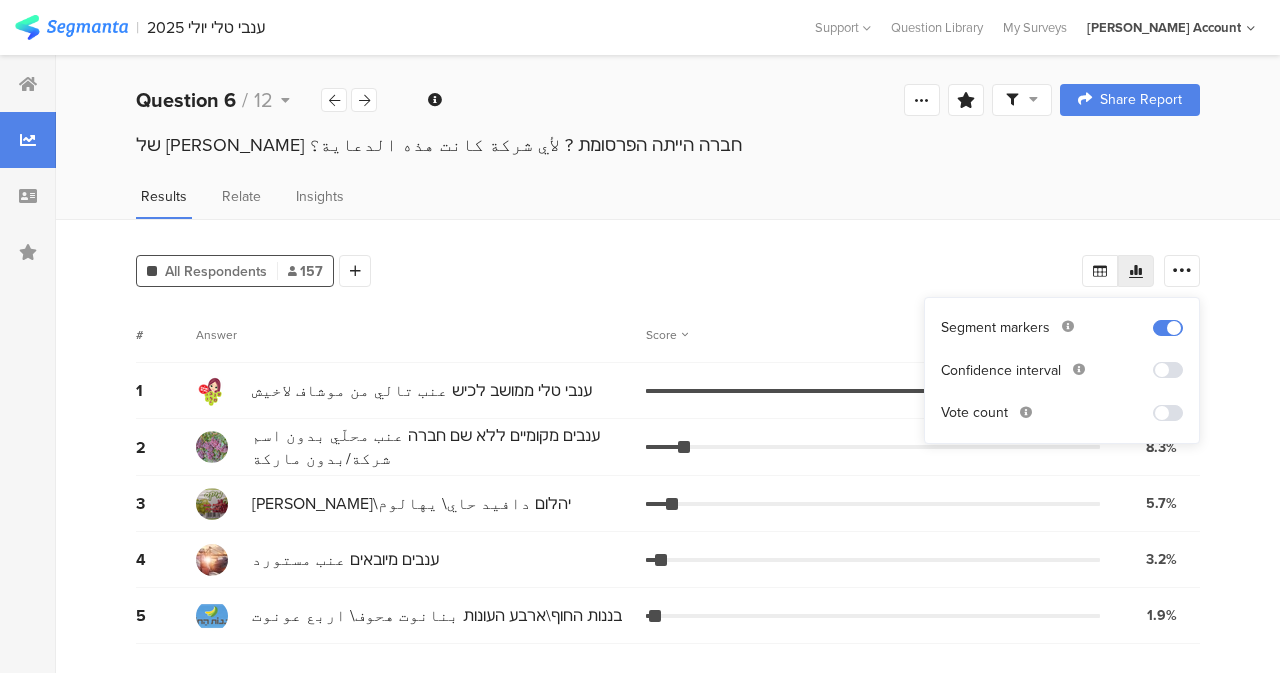 click at bounding box center [1168, 413] 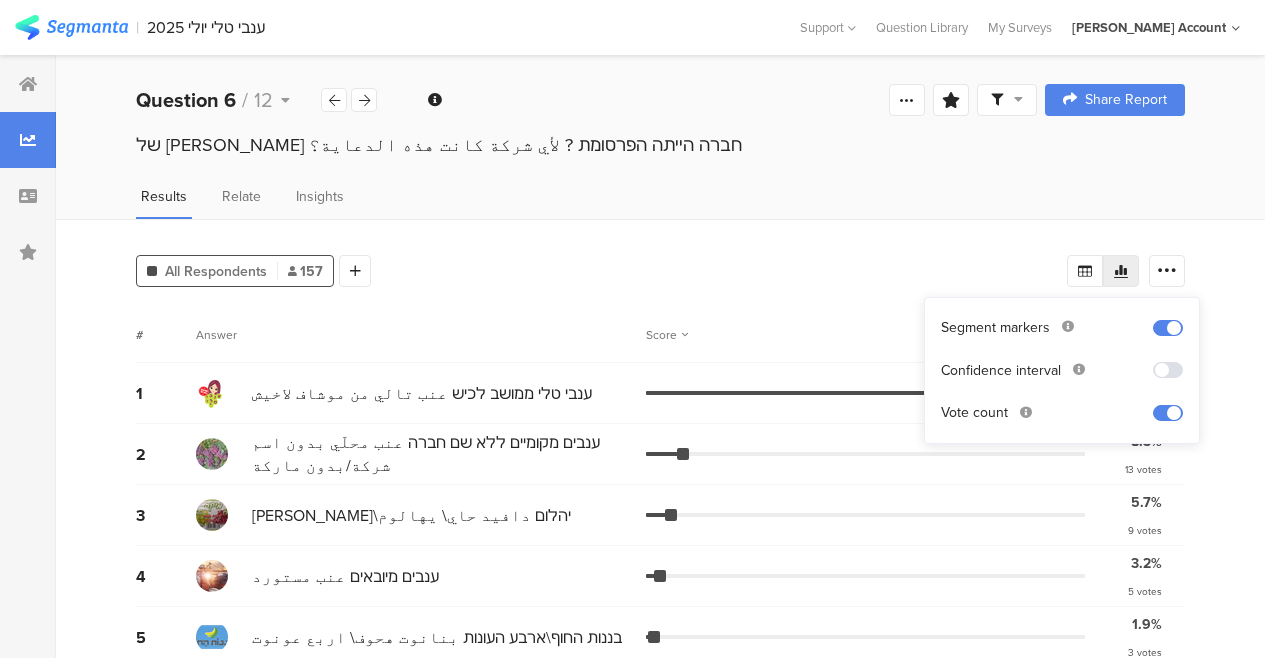 click on "8.3%   13 votes" at bounding box center [1135, 454] 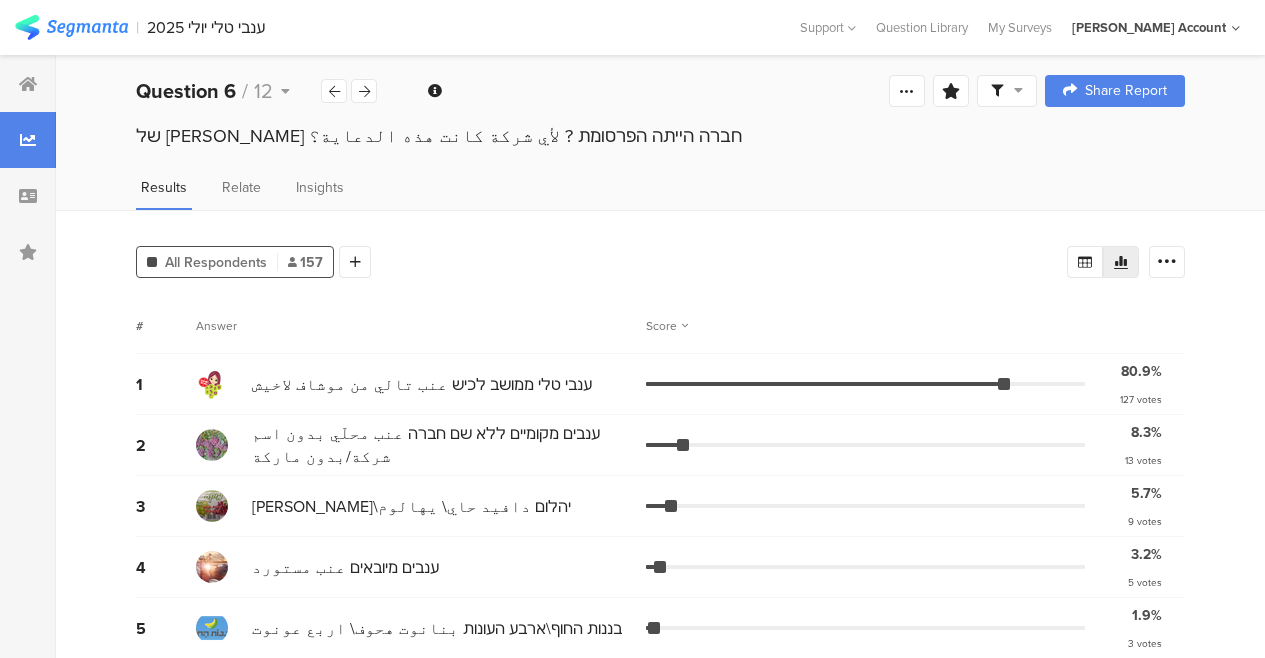 scroll, scrollTop: 16, scrollLeft: 0, axis: vertical 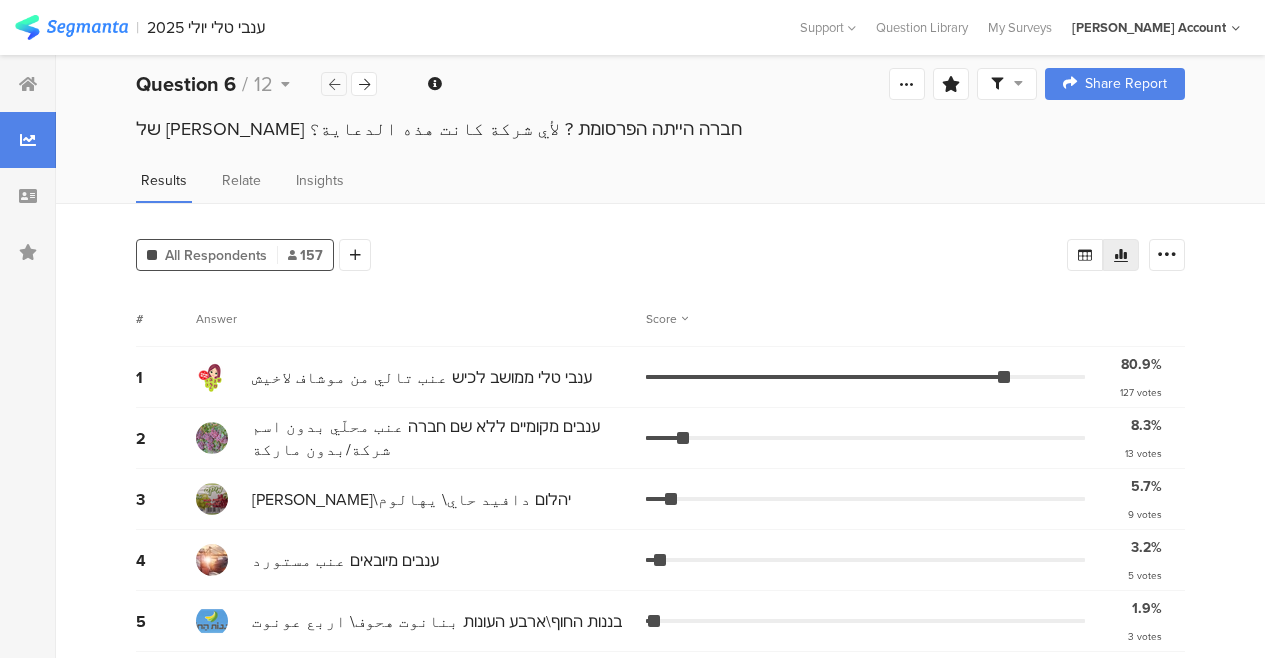 click at bounding box center (334, 84) 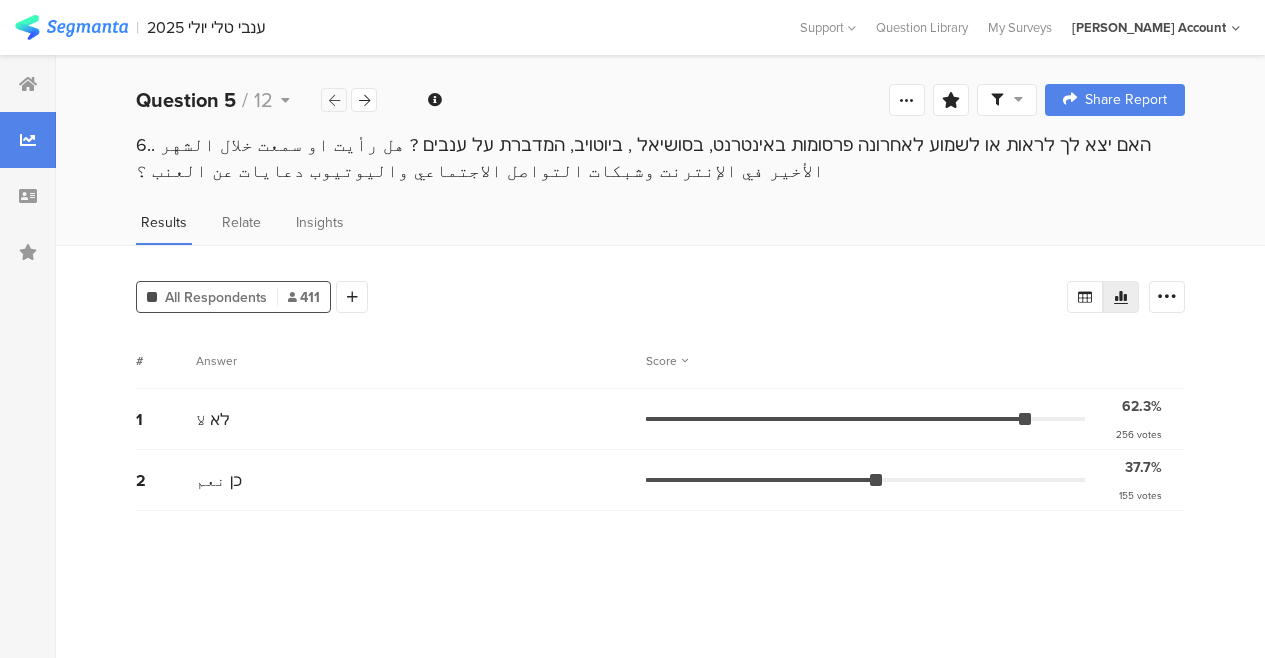 scroll, scrollTop: 0, scrollLeft: 0, axis: both 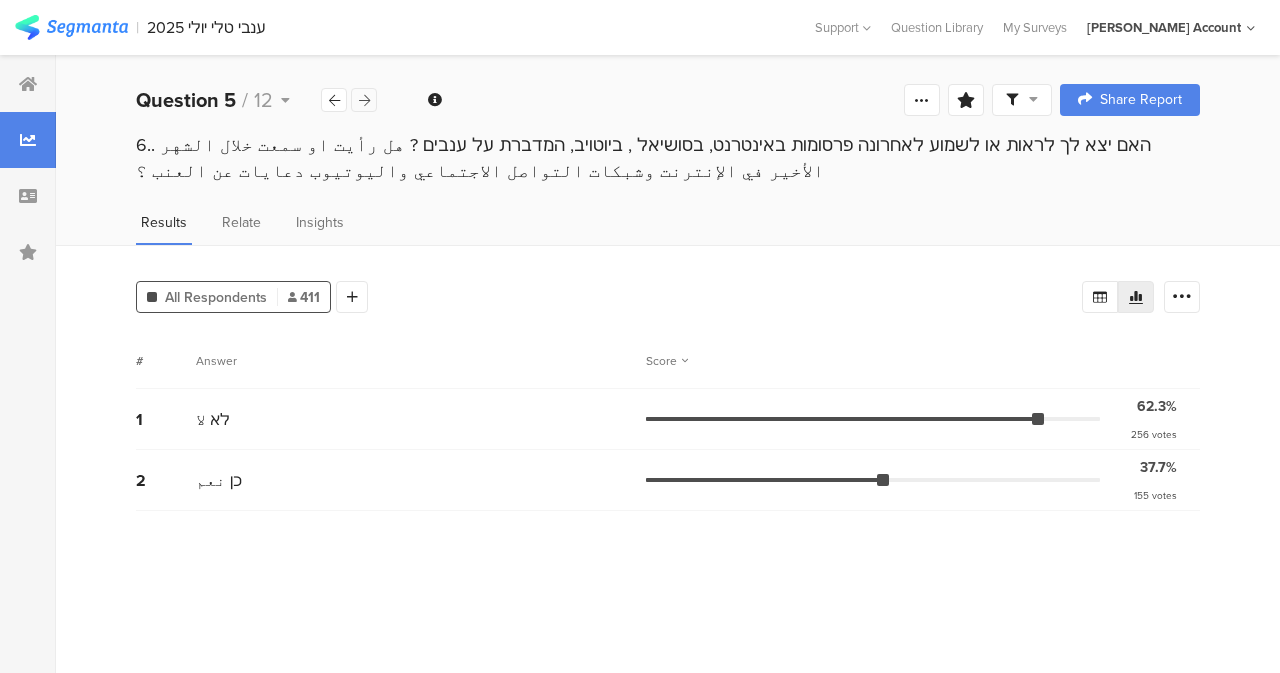 click at bounding box center [364, 100] 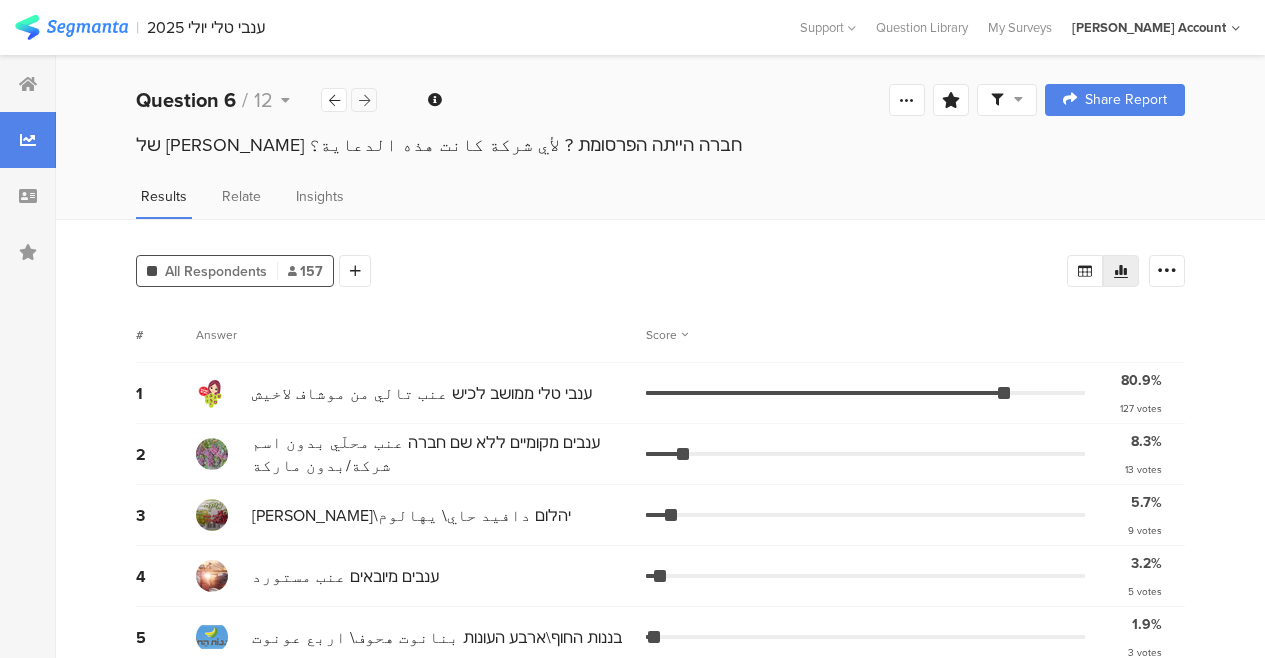 click at bounding box center [364, 100] 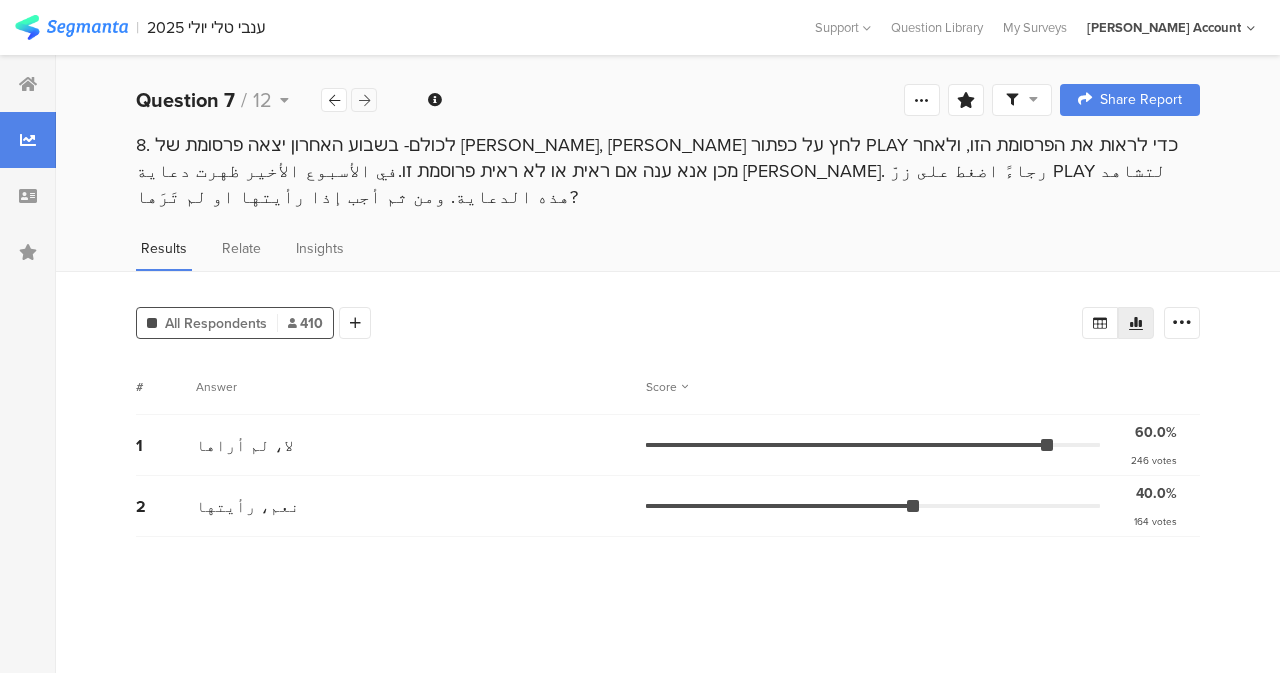 click at bounding box center (364, 100) 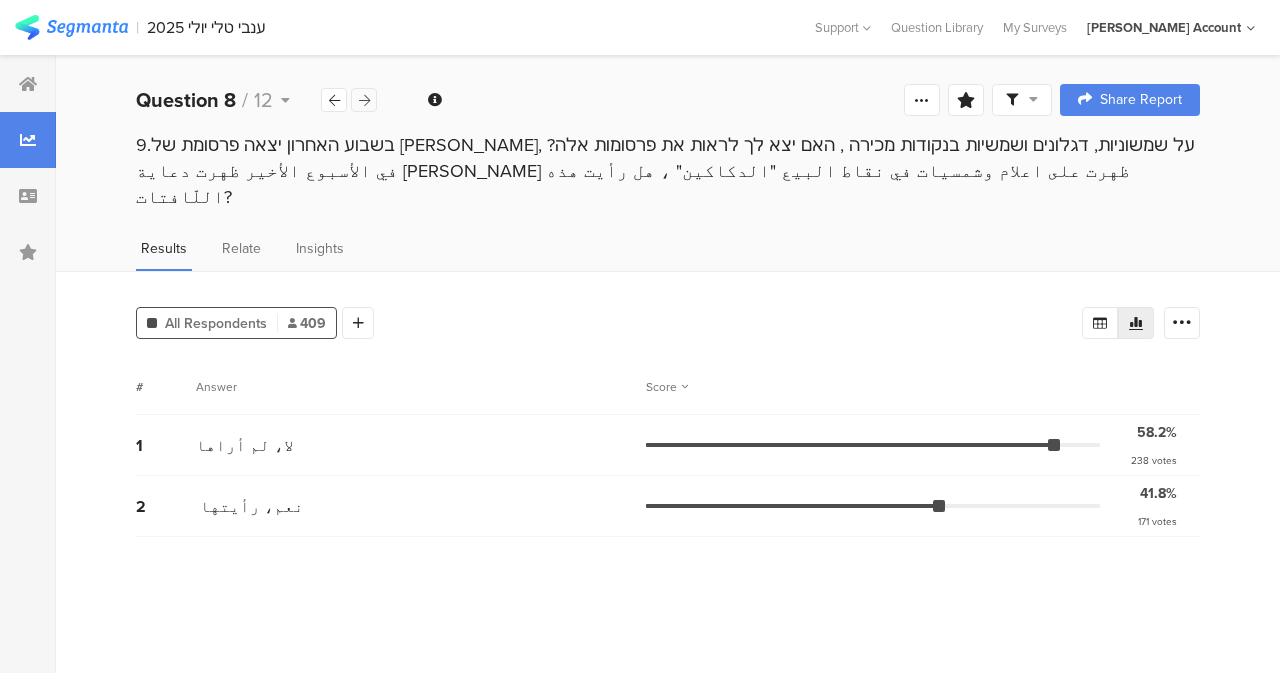 click at bounding box center [364, 100] 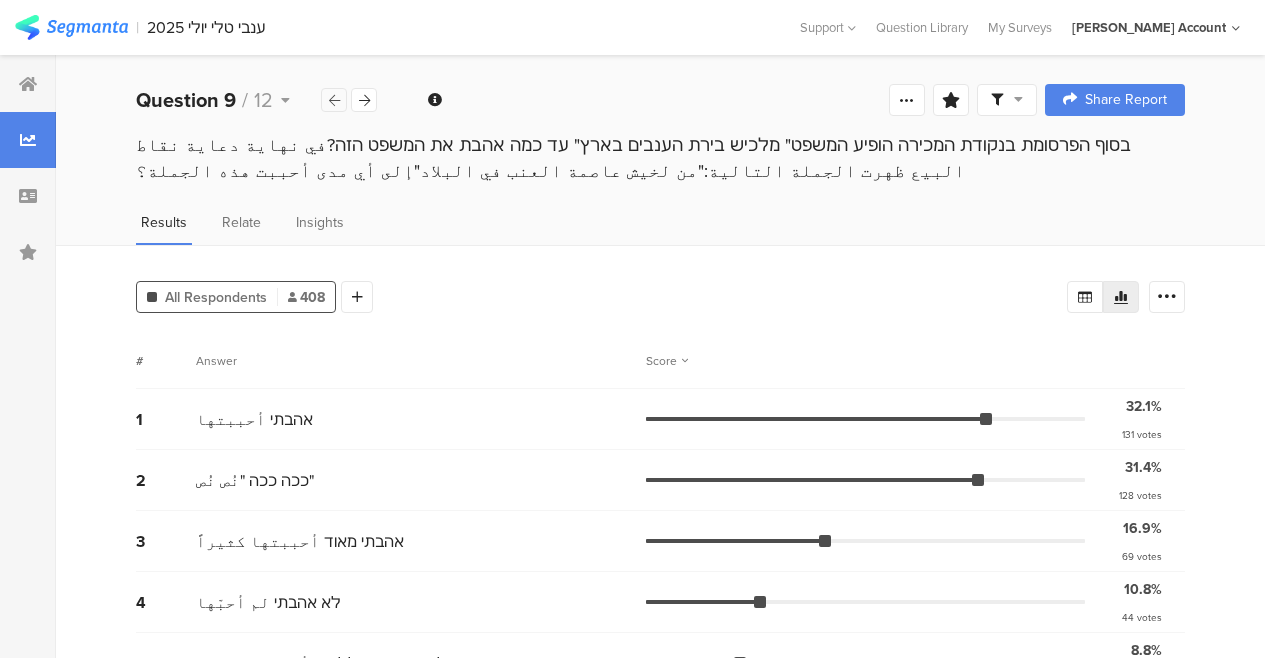 click at bounding box center (334, 100) 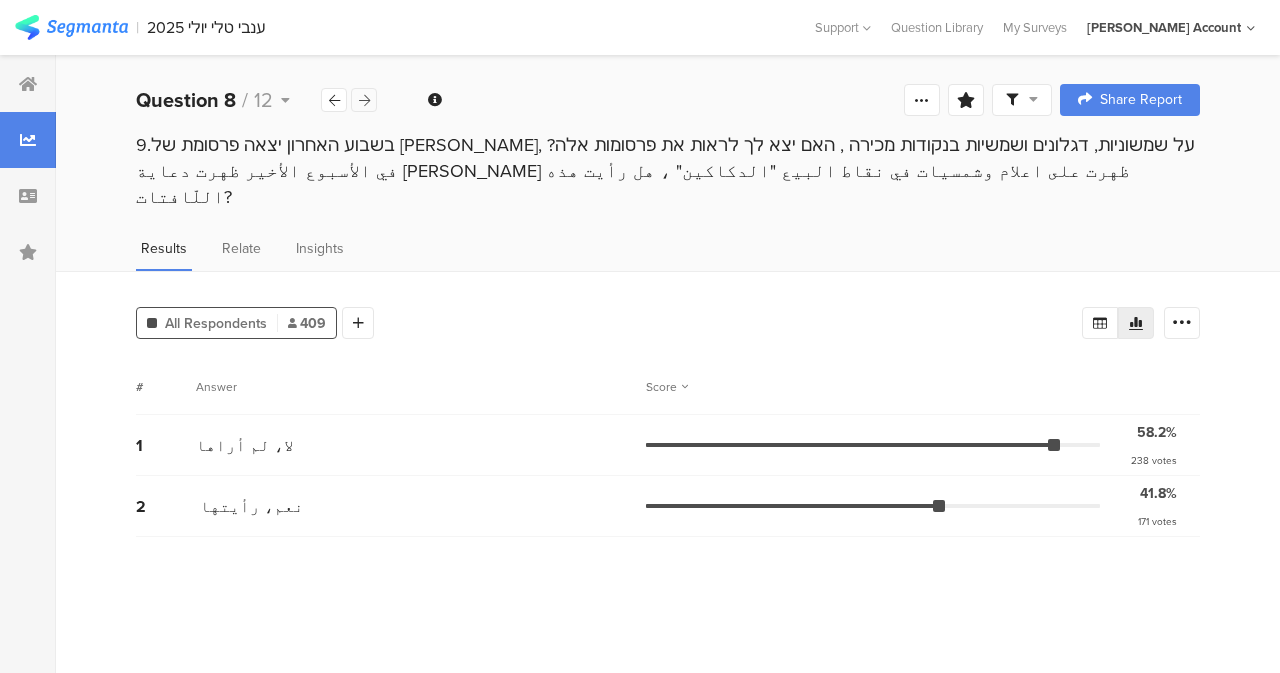 click at bounding box center (364, 100) 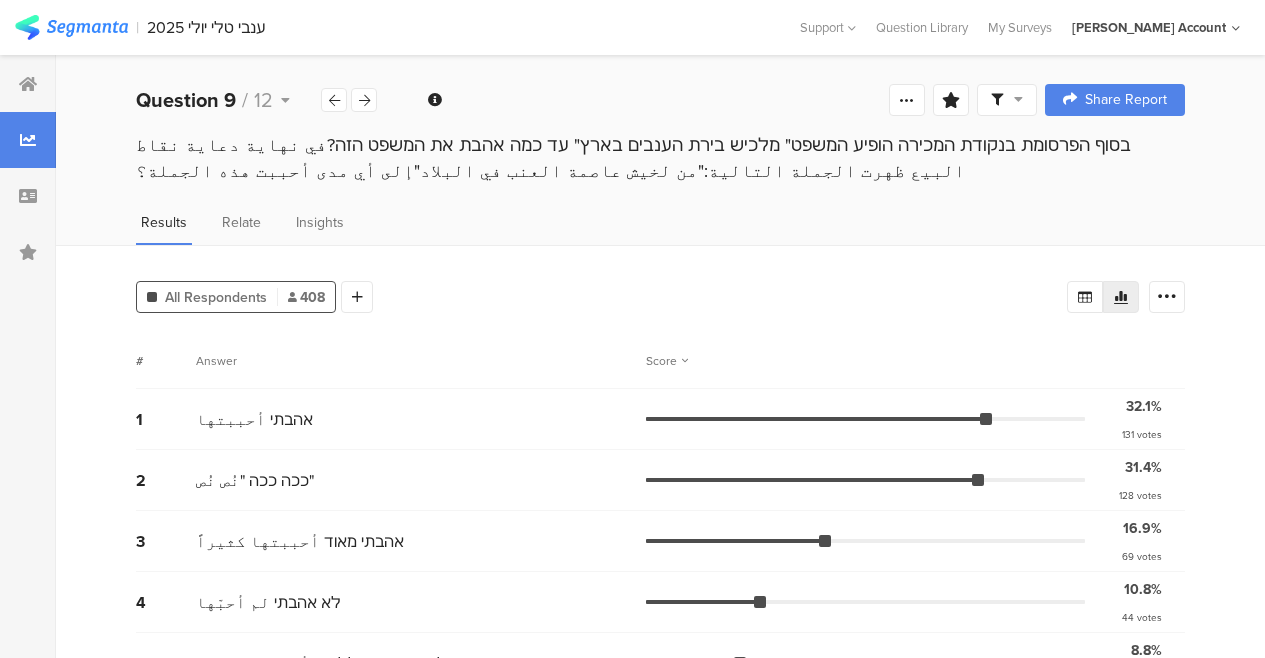 click at bounding box center (292, 297) 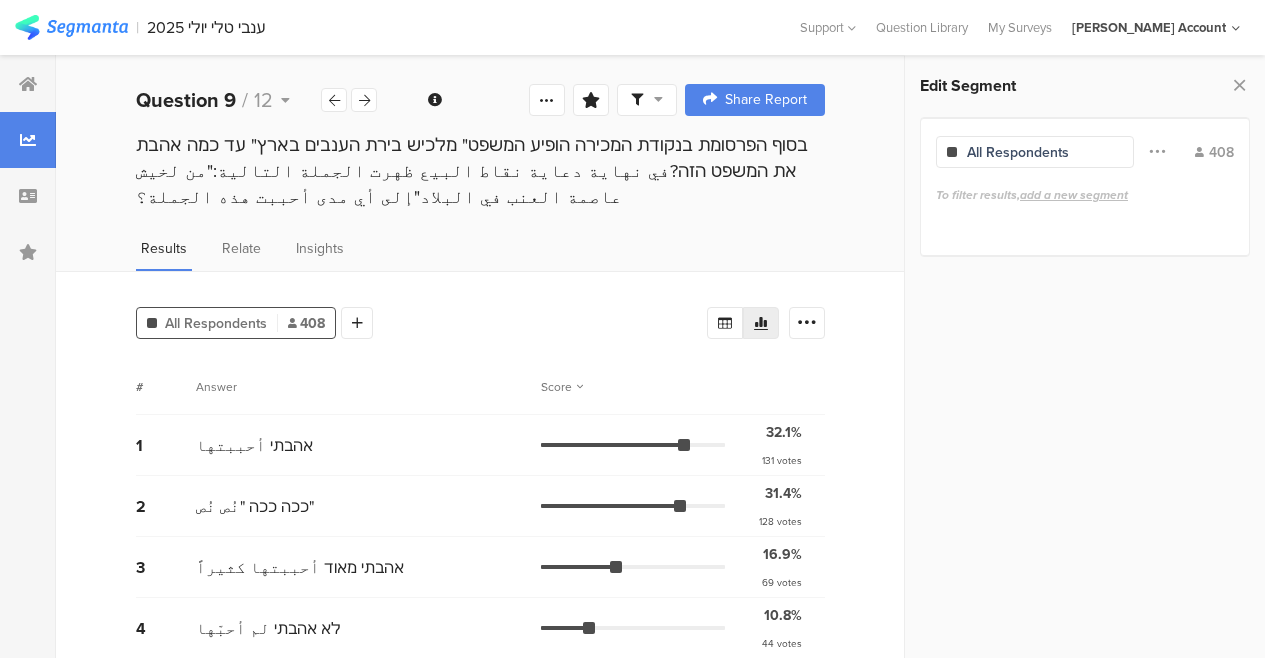 click on "All Respondents       408
Add Segment" at bounding box center [254, 319] 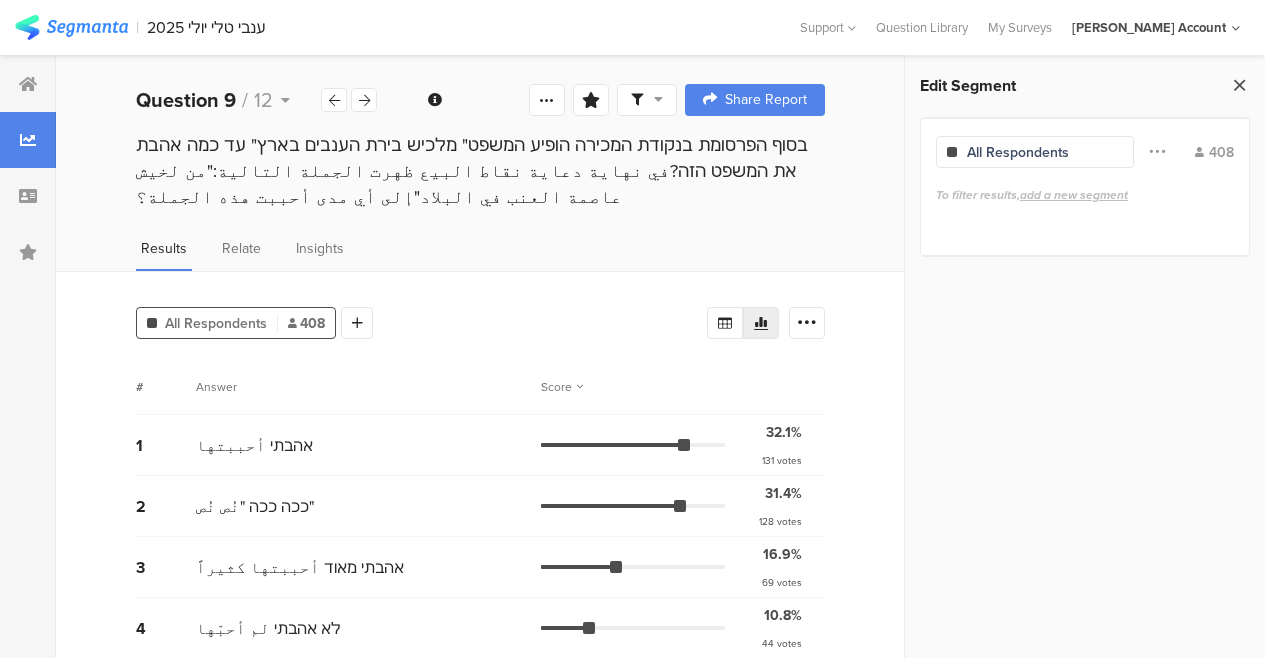 click at bounding box center [1239, 85] 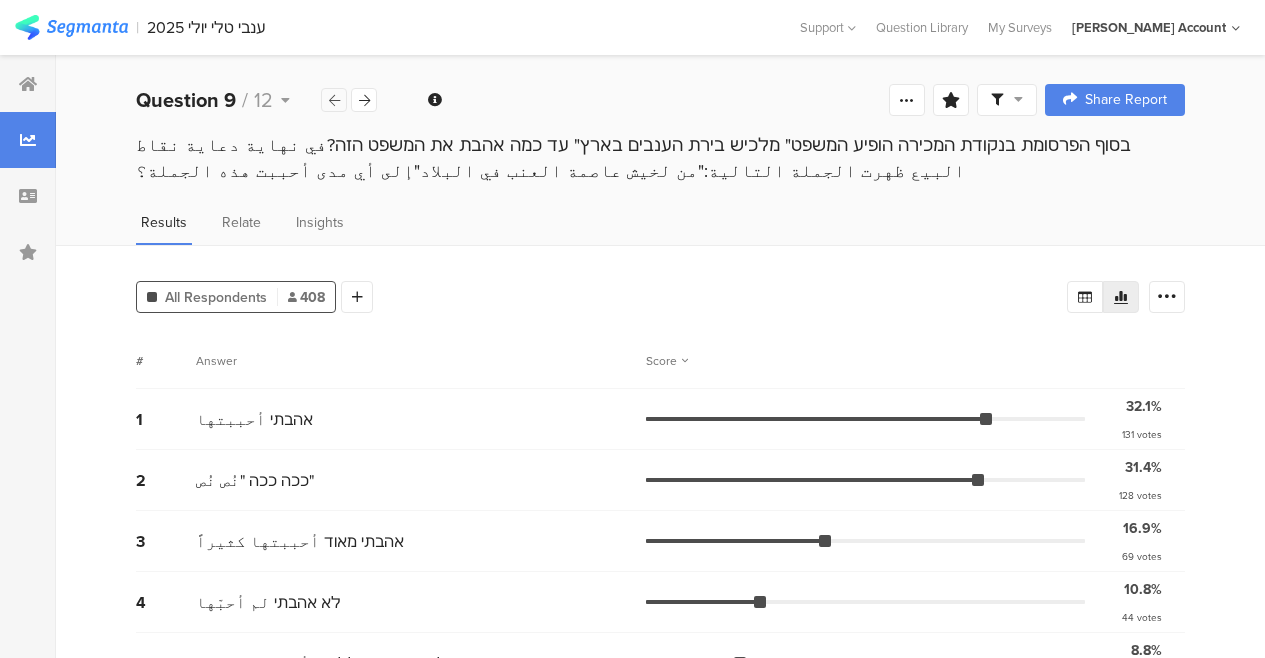 click at bounding box center [334, 100] 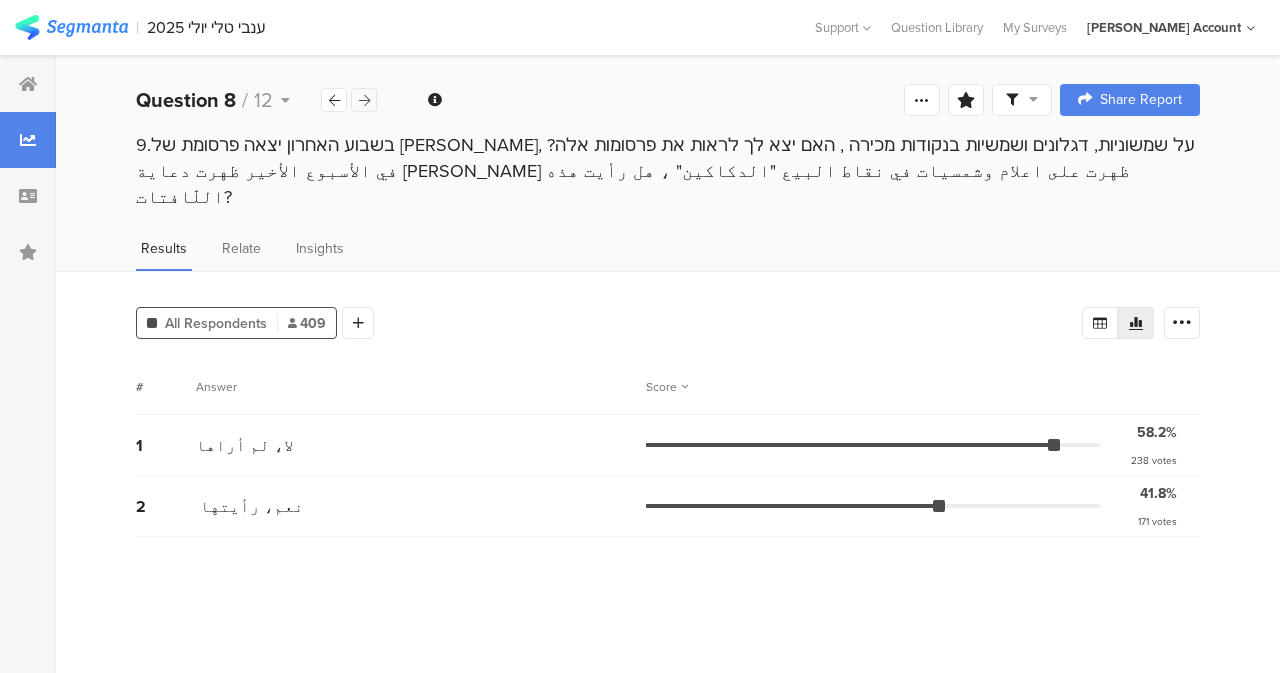 click at bounding box center (364, 100) 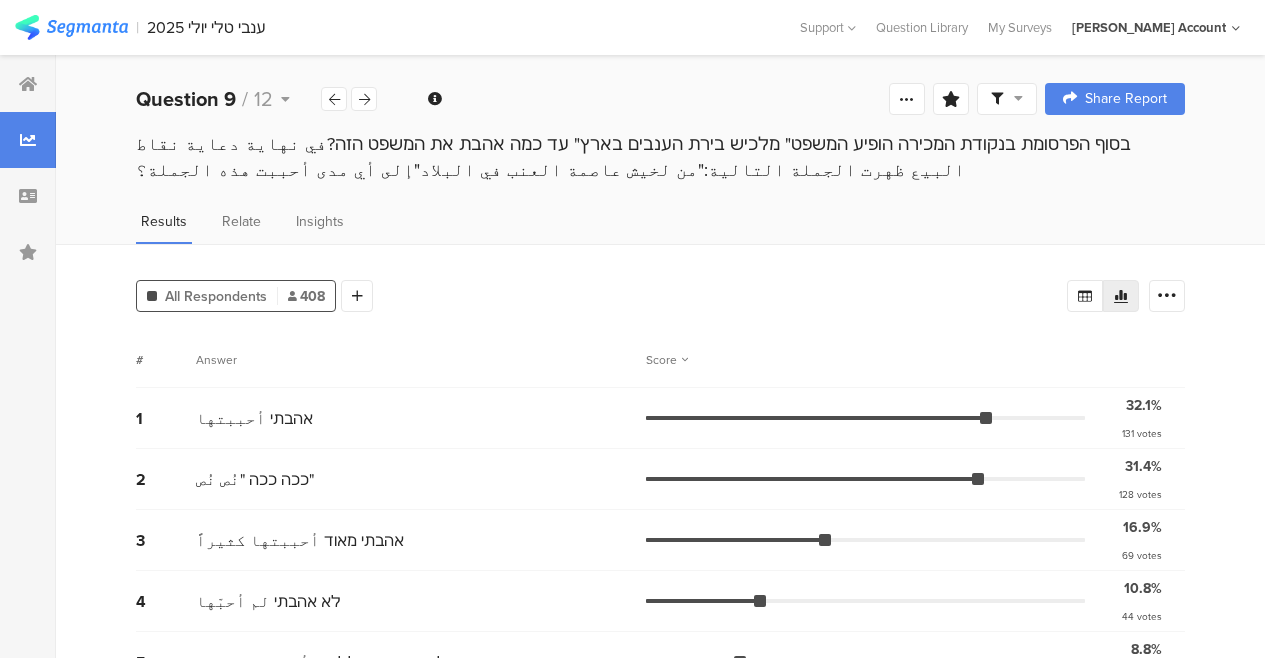 scroll, scrollTop: 0, scrollLeft: 0, axis: both 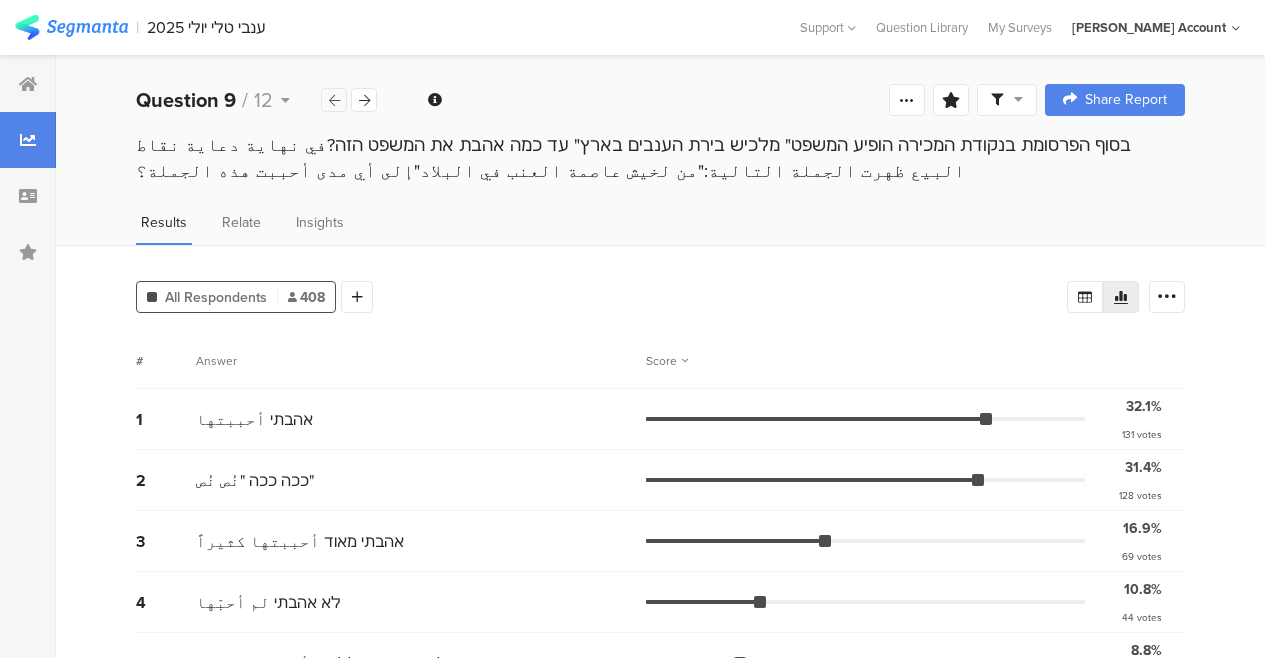 click at bounding box center (334, 100) 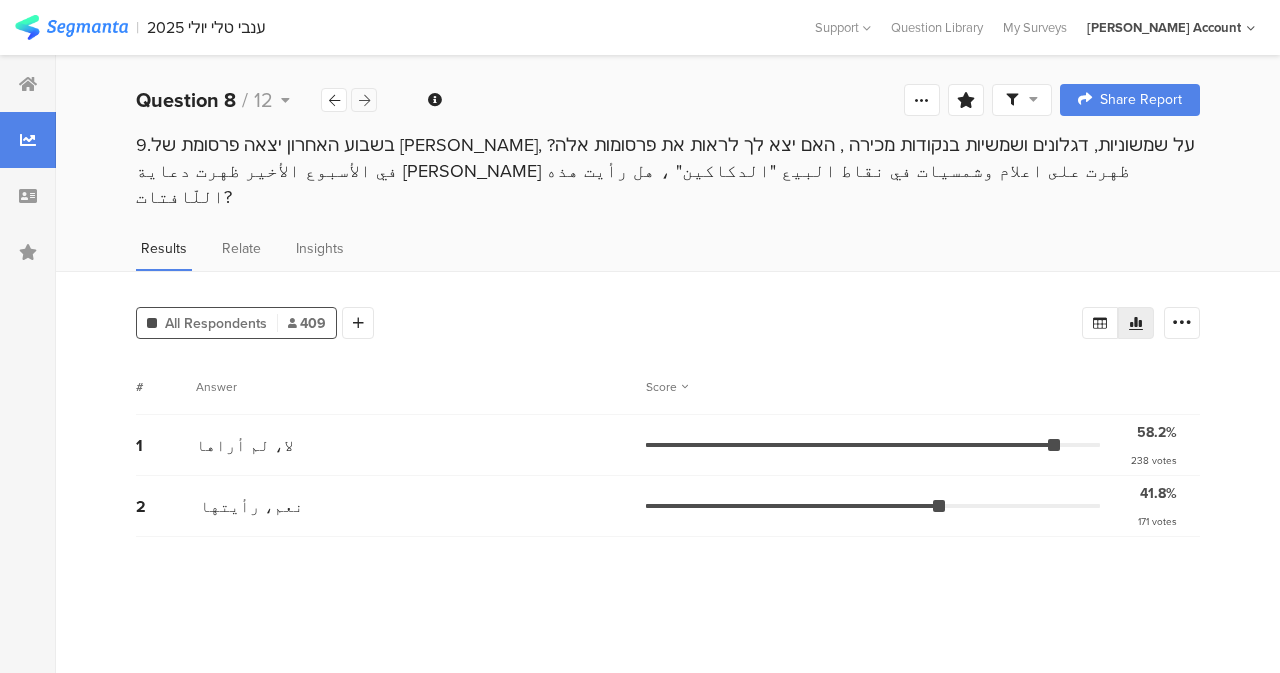 click at bounding box center (364, 100) 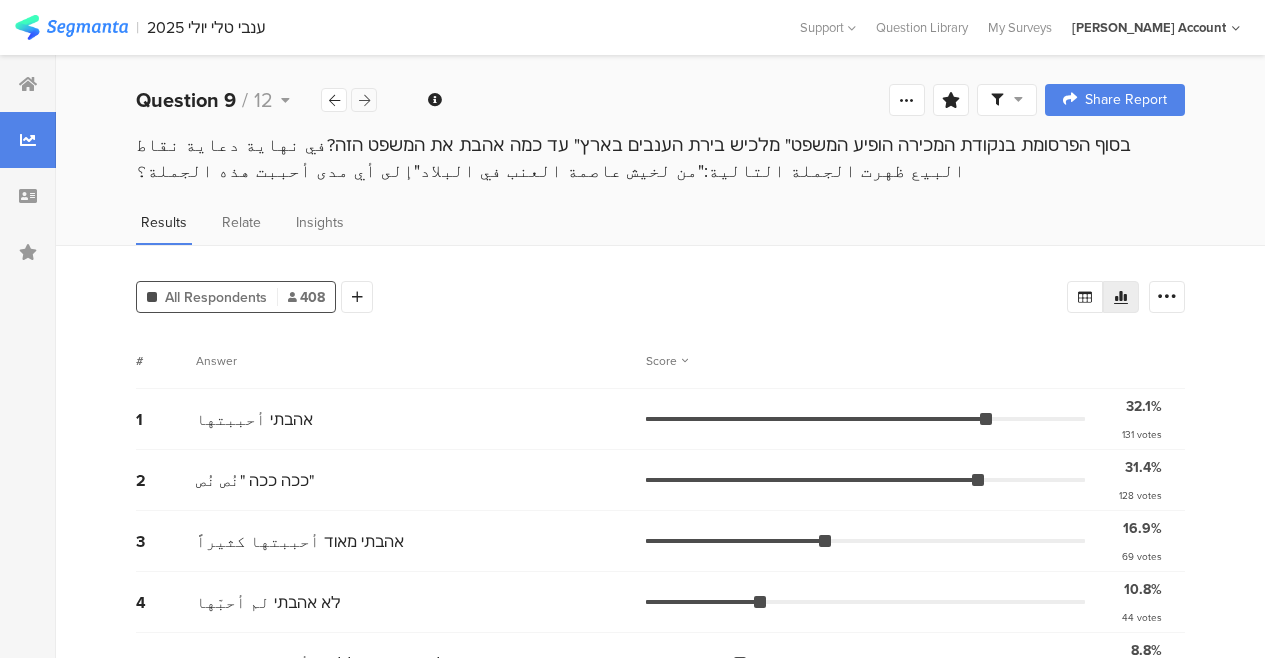 click at bounding box center [364, 100] 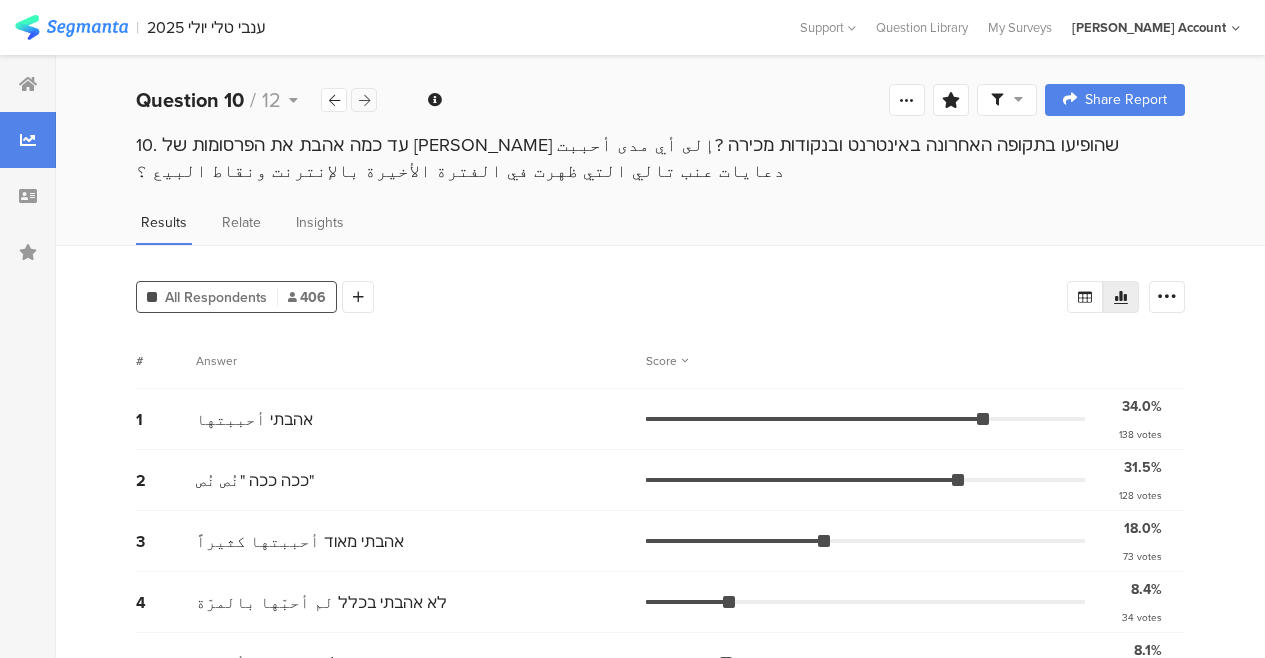 click at bounding box center (364, 100) 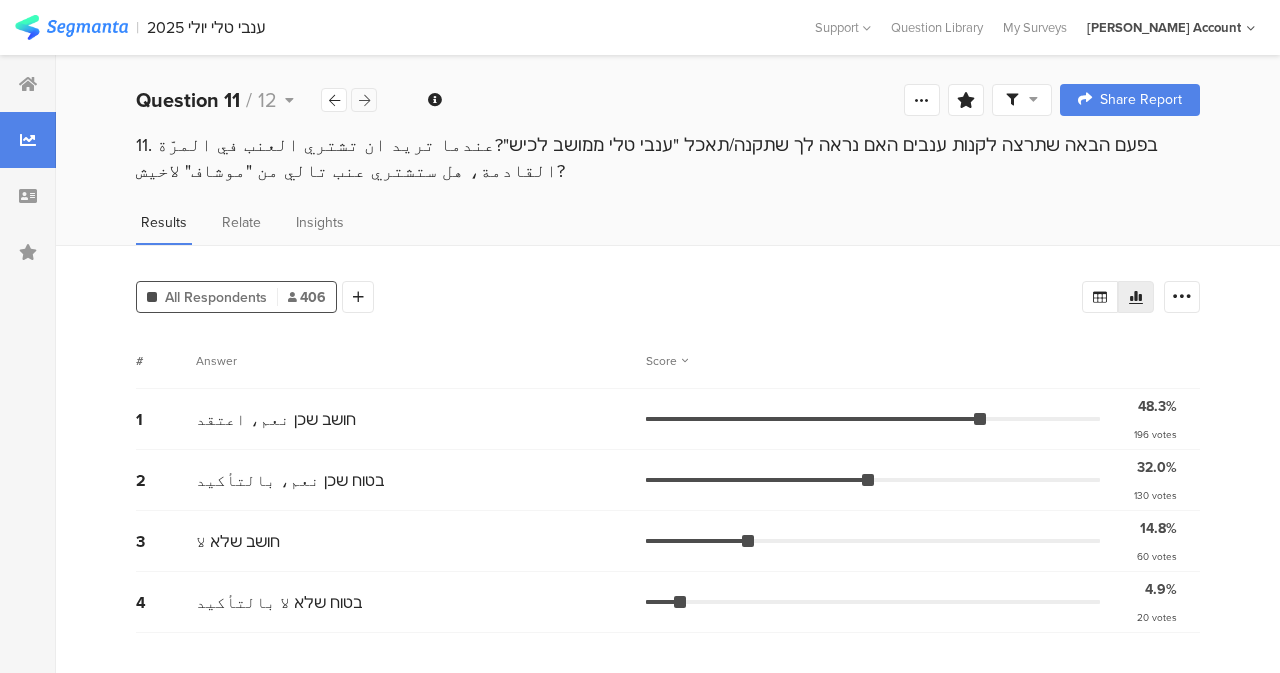 click at bounding box center (364, 100) 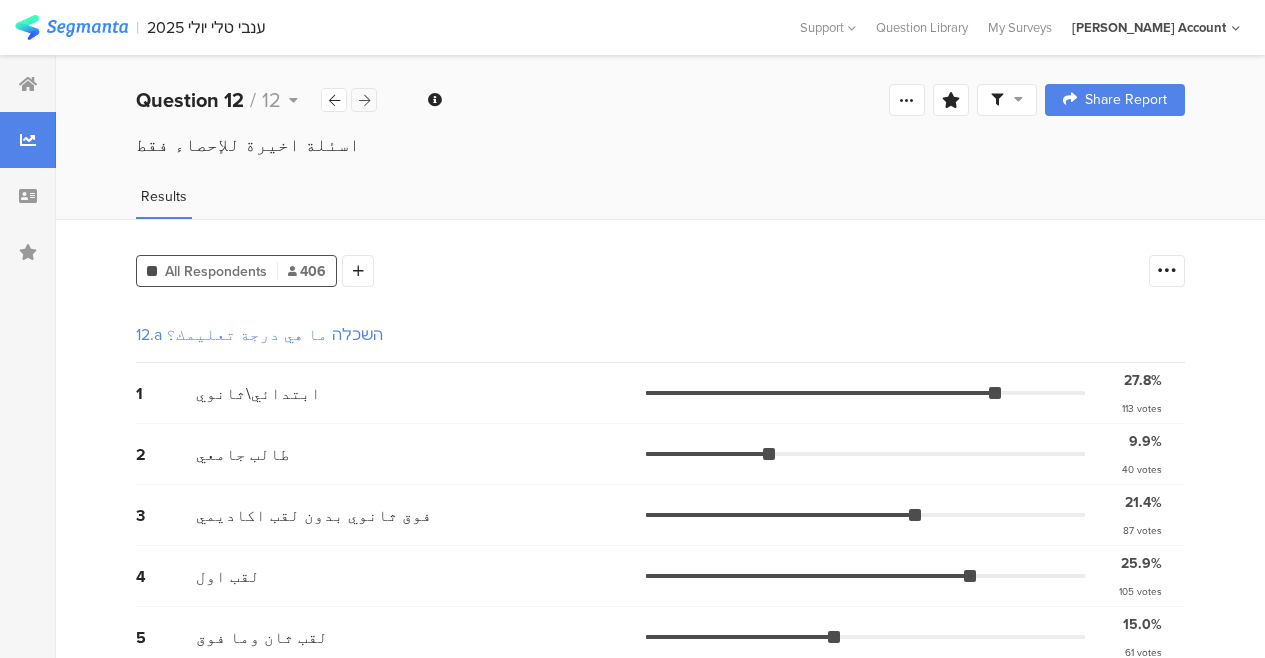 click at bounding box center (364, 100) 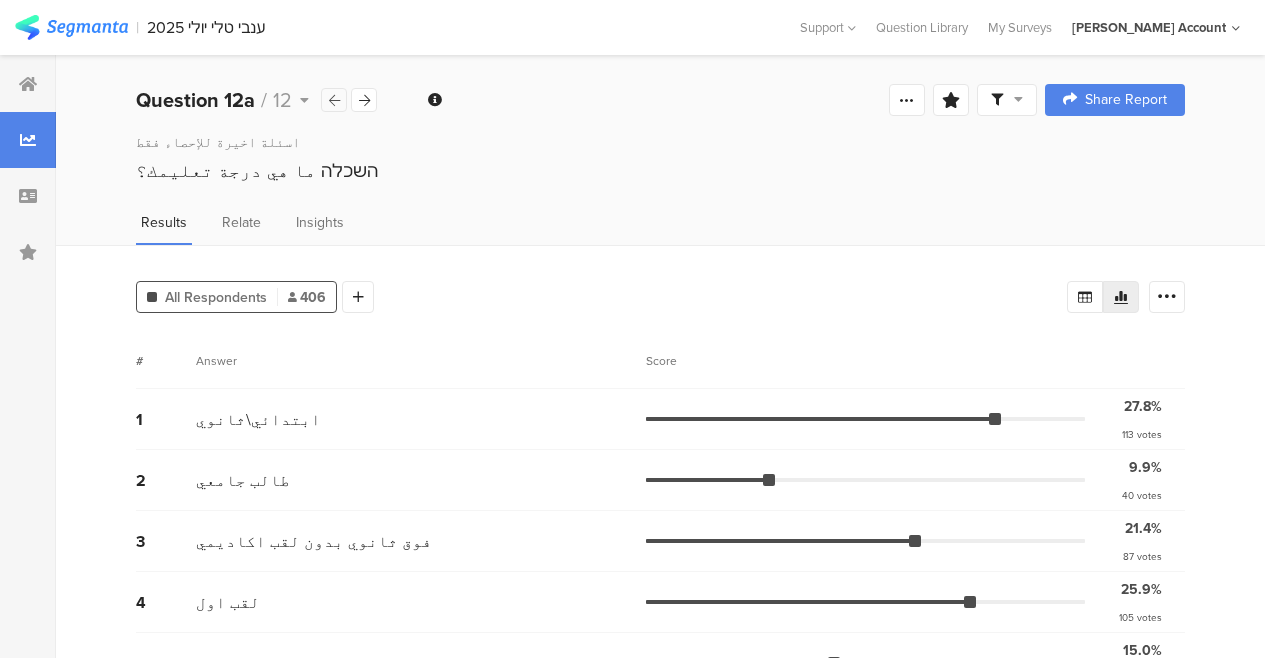 click at bounding box center [334, 100] 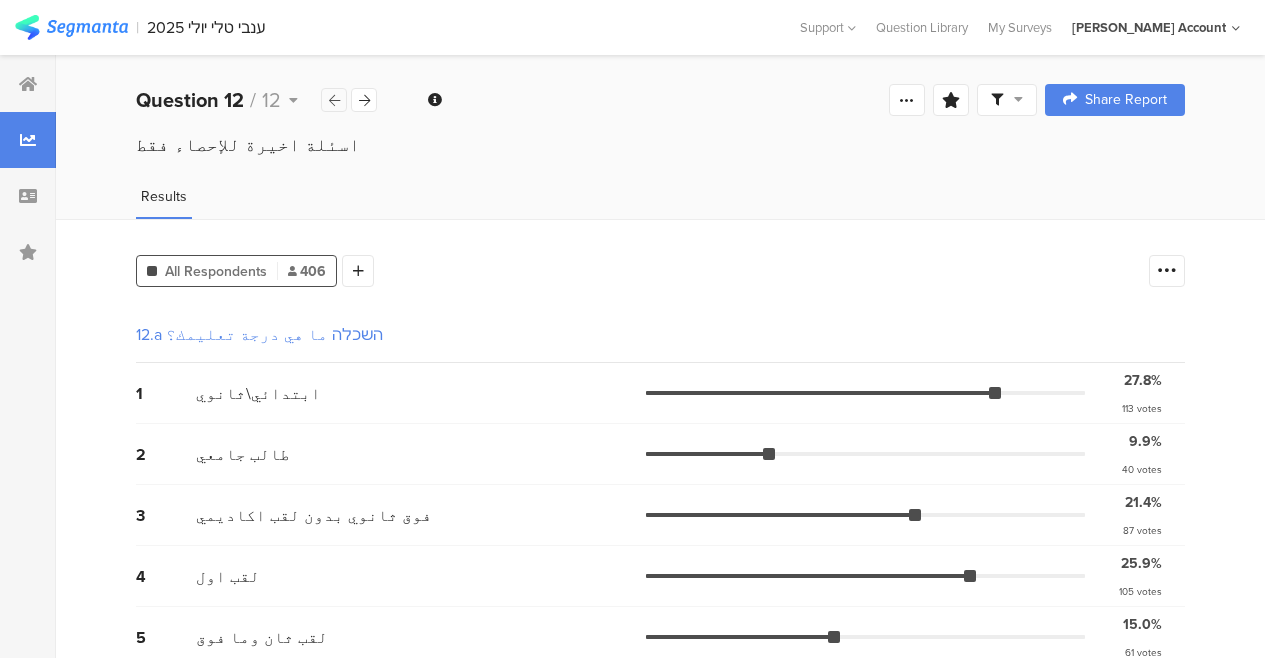click at bounding box center [334, 100] 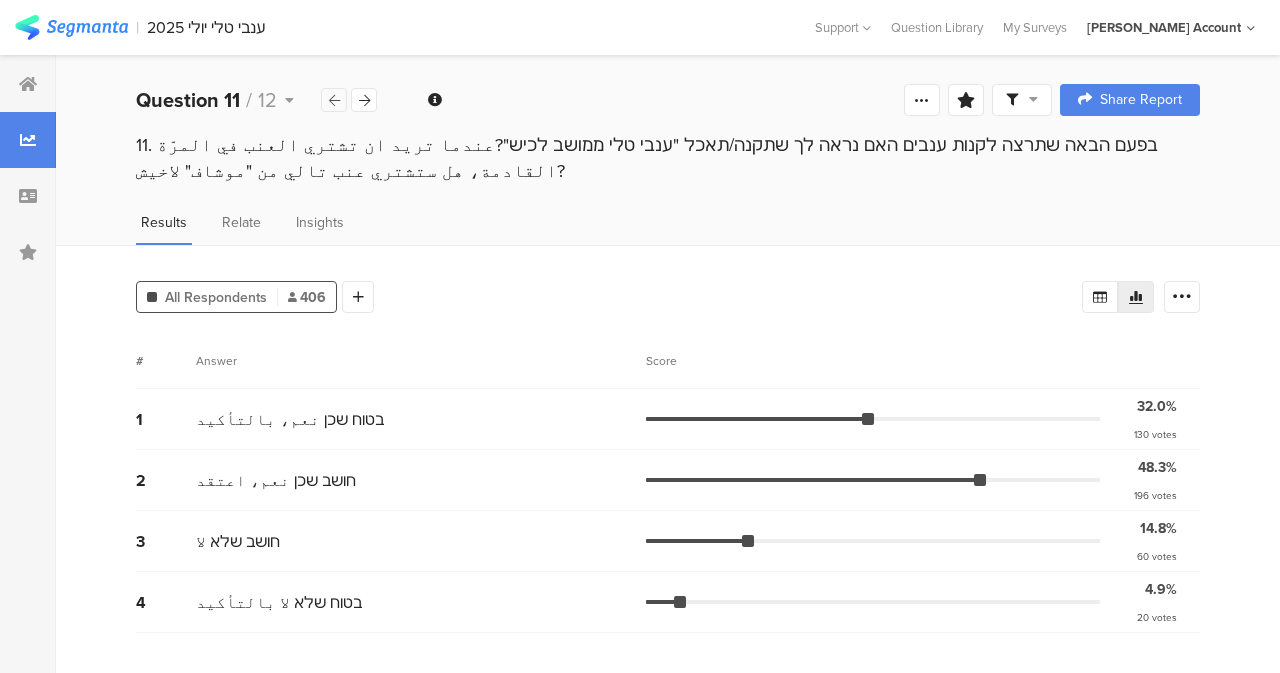 click at bounding box center (334, 100) 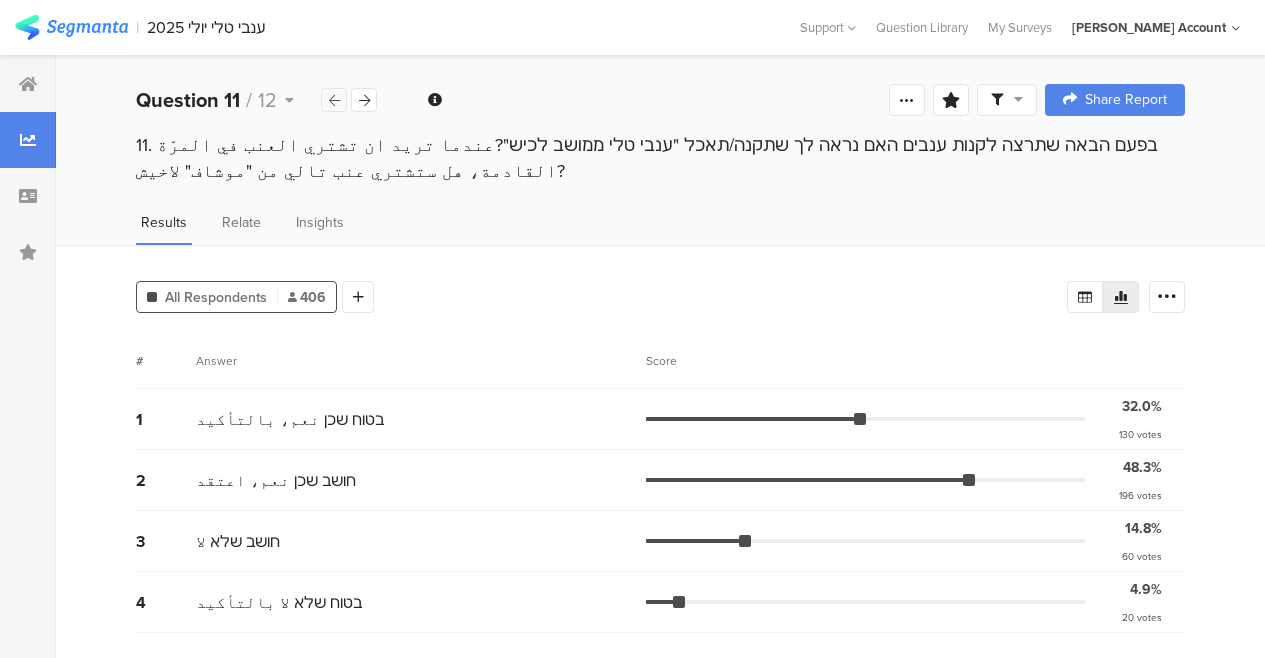 click at bounding box center [334, 100] 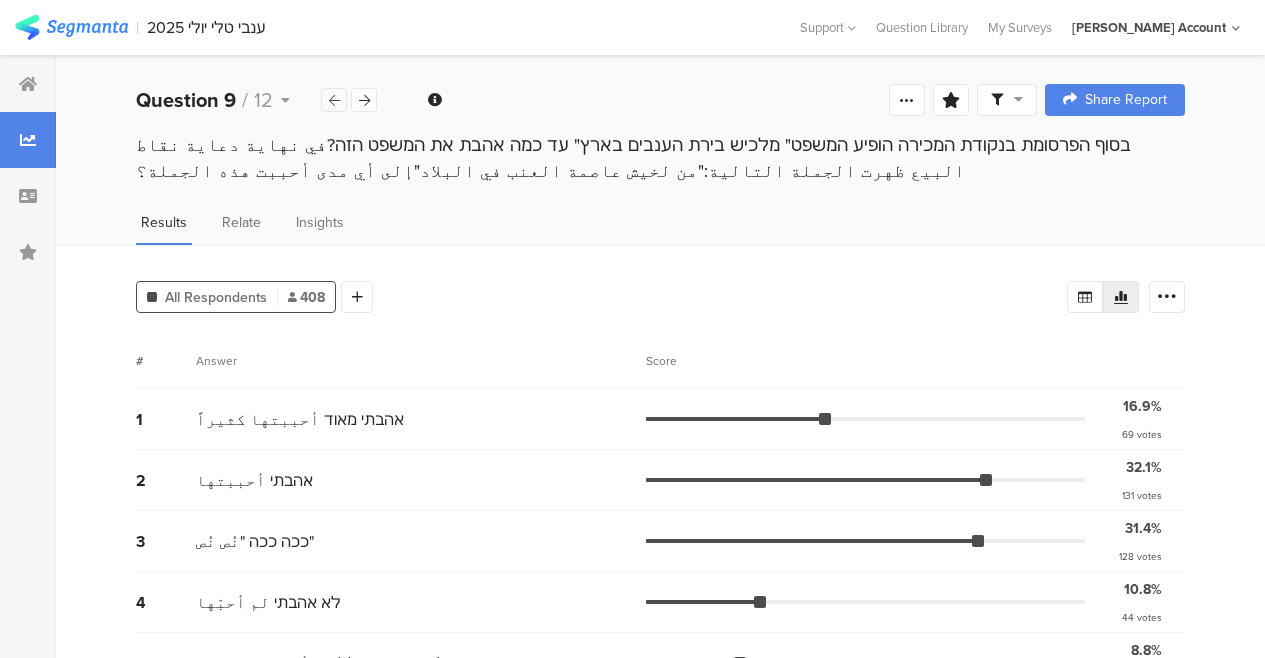 click at bounding box center (334, 100) 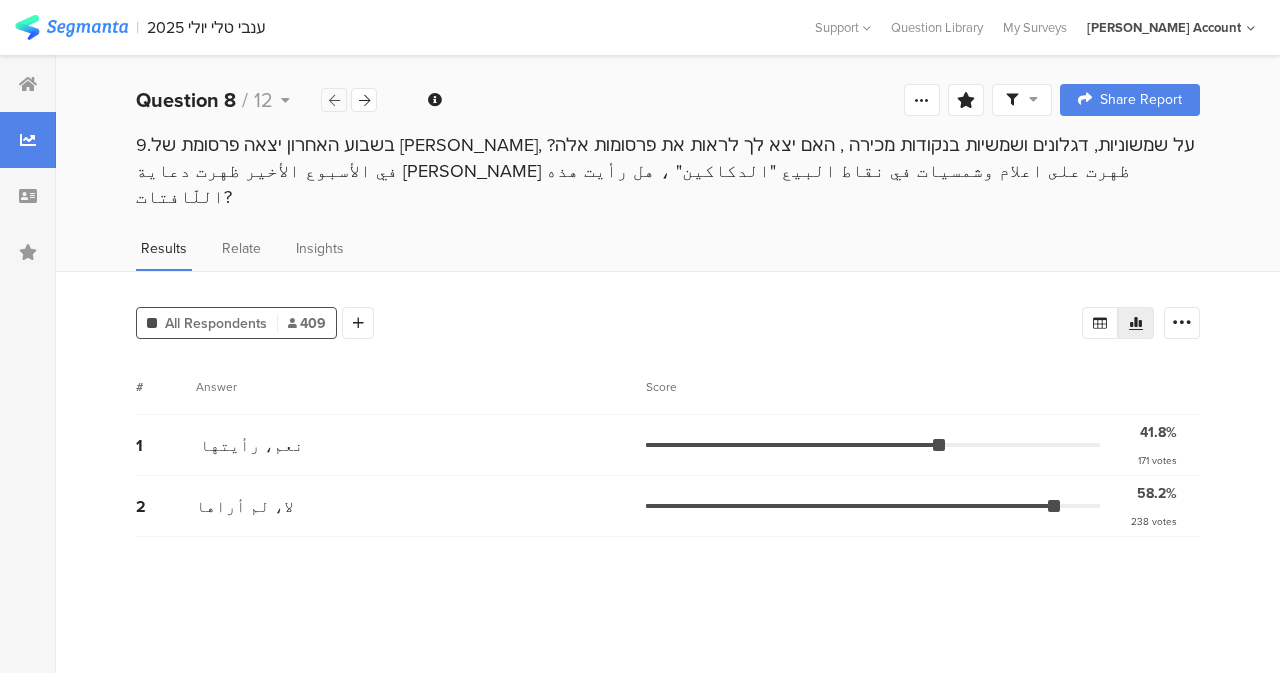 click at bounding box center (334, 100) 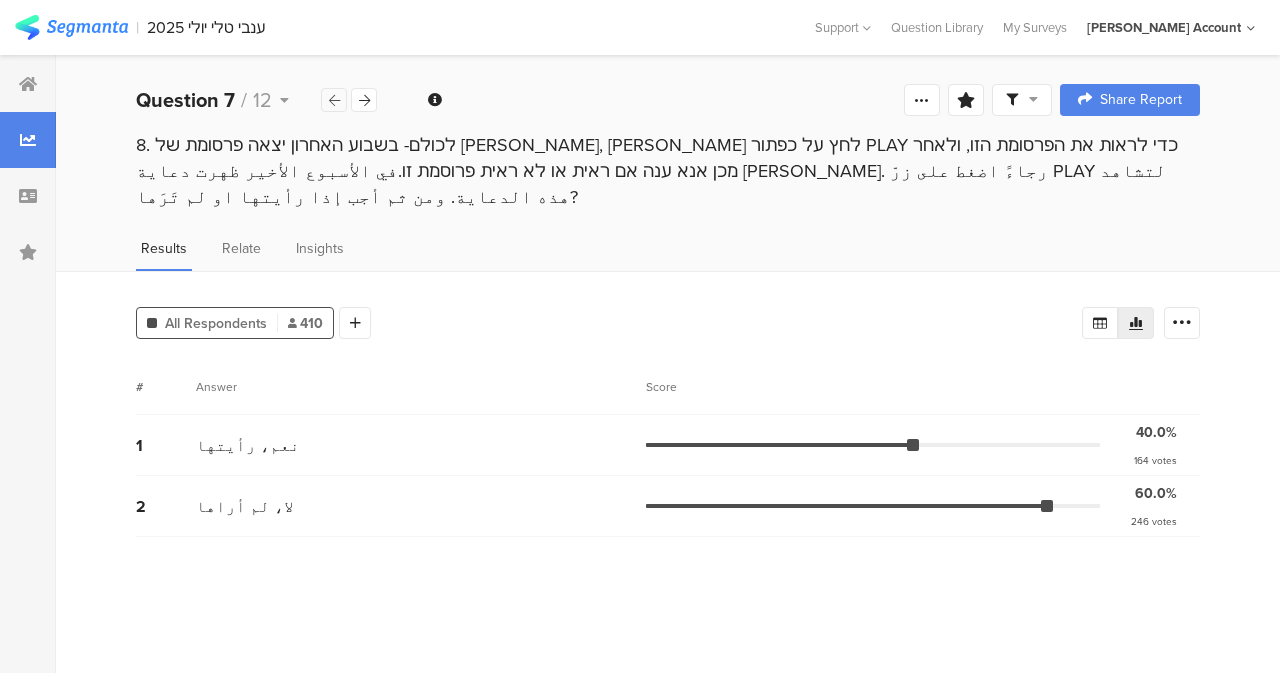click at bounding box center [334, 100] 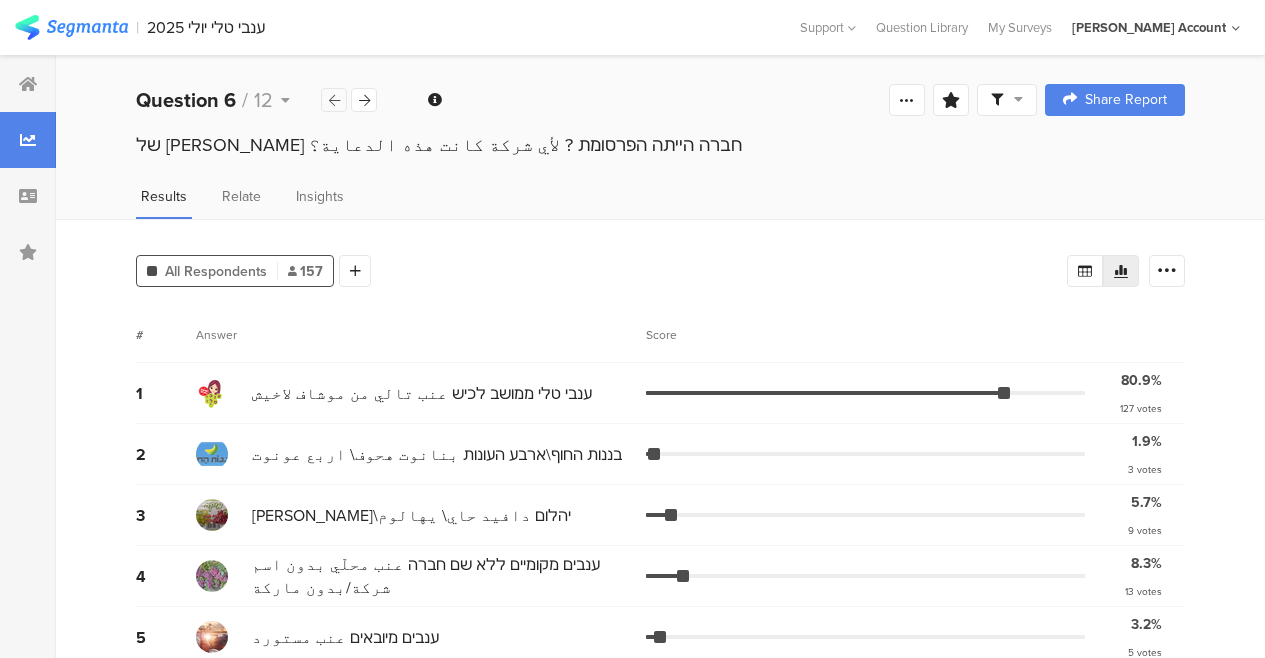click at bounding box center (334, 100) 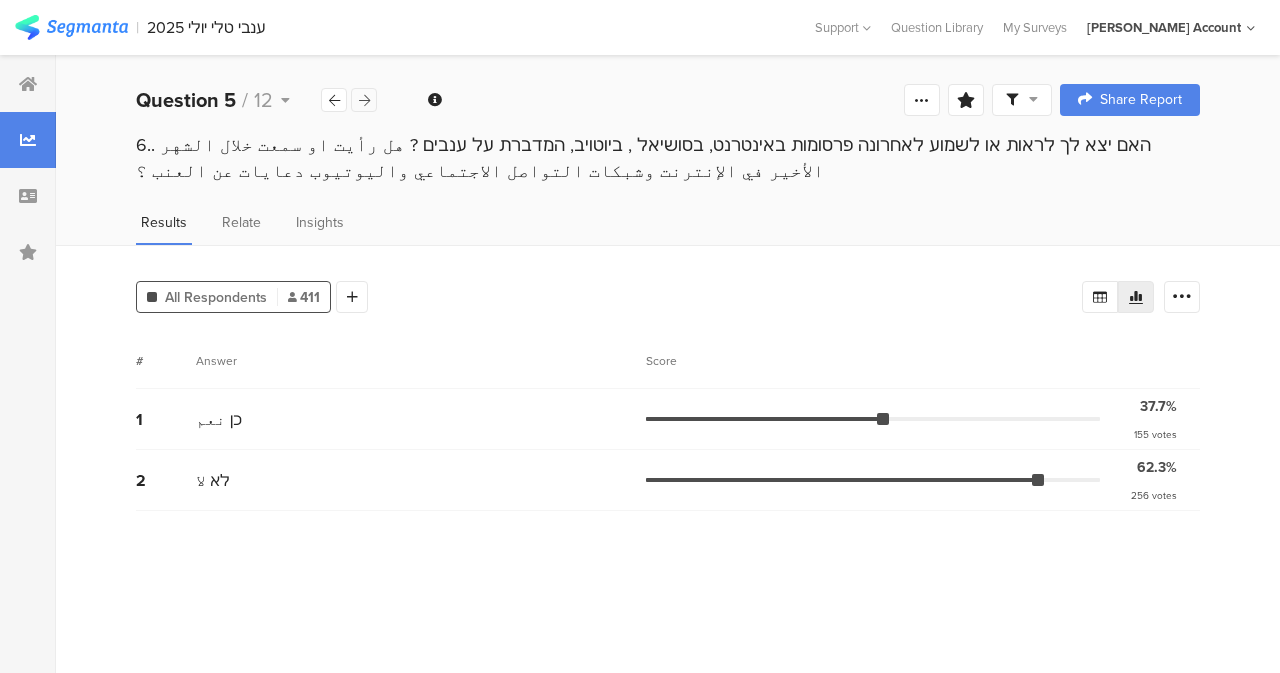 click at bounding box center [364, 100] 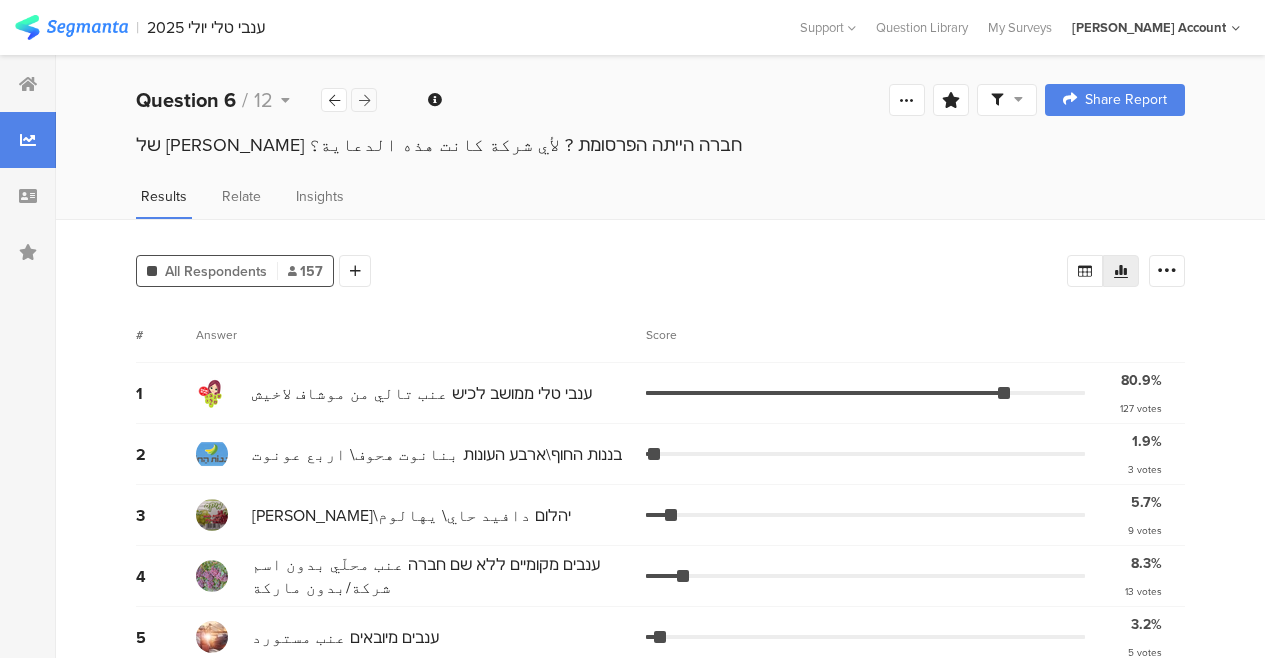 click at bounding box center [364, 100] 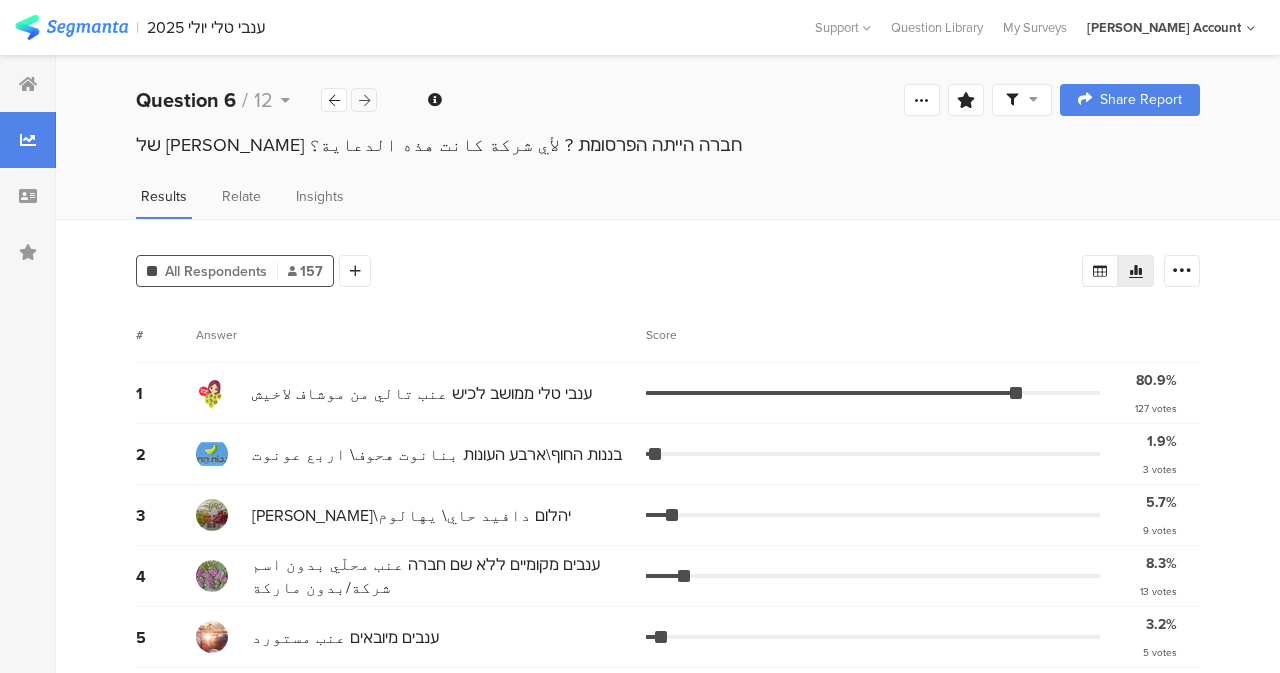 click at bounding box center (364, 100) 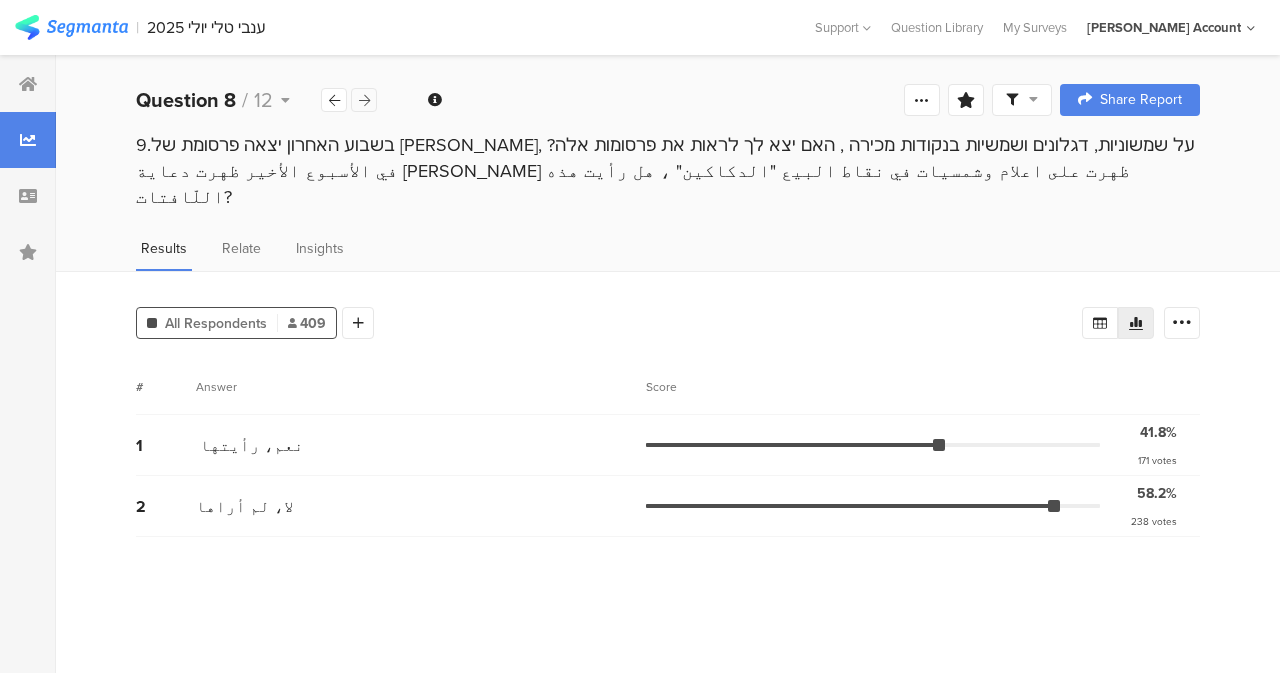 click at bounding box center [364, 100] 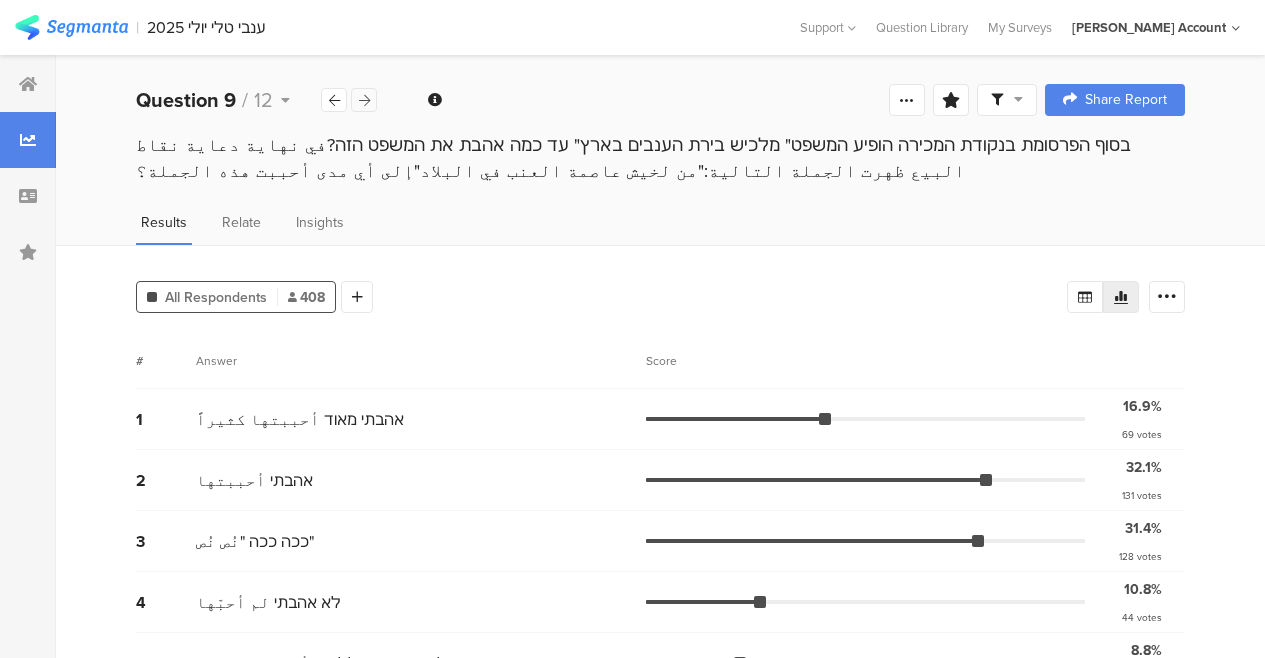 click at bounding box center (364, 100) 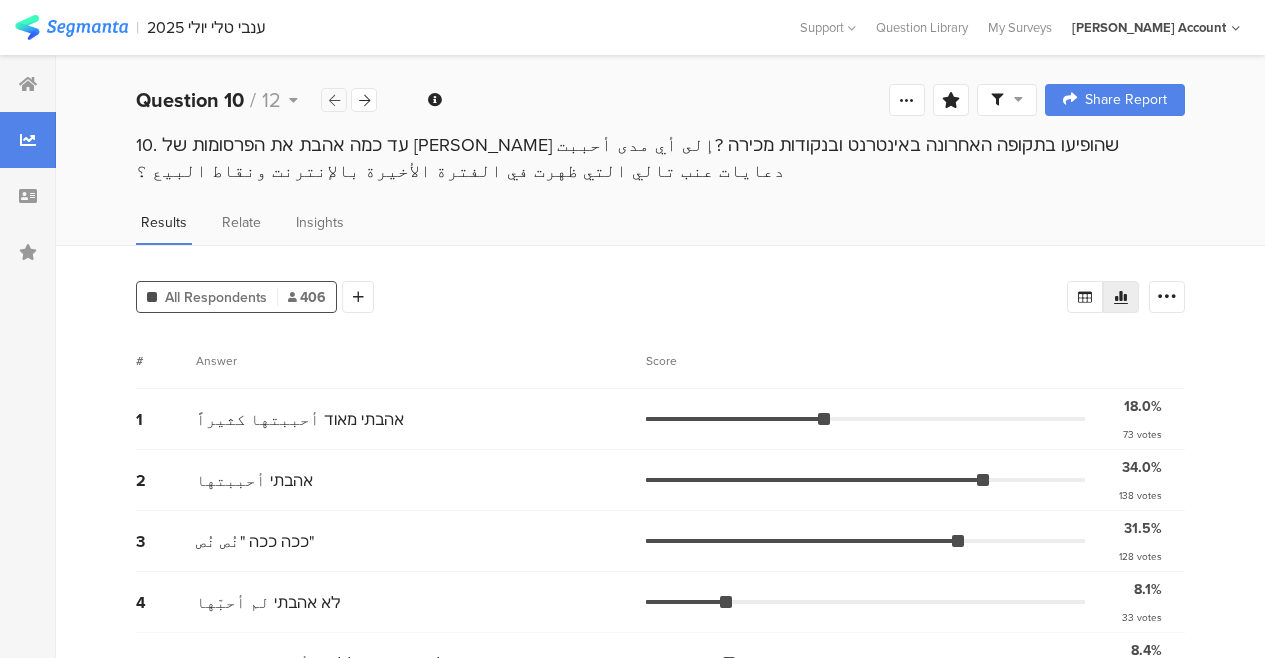 click at bounding box center [334, 100] 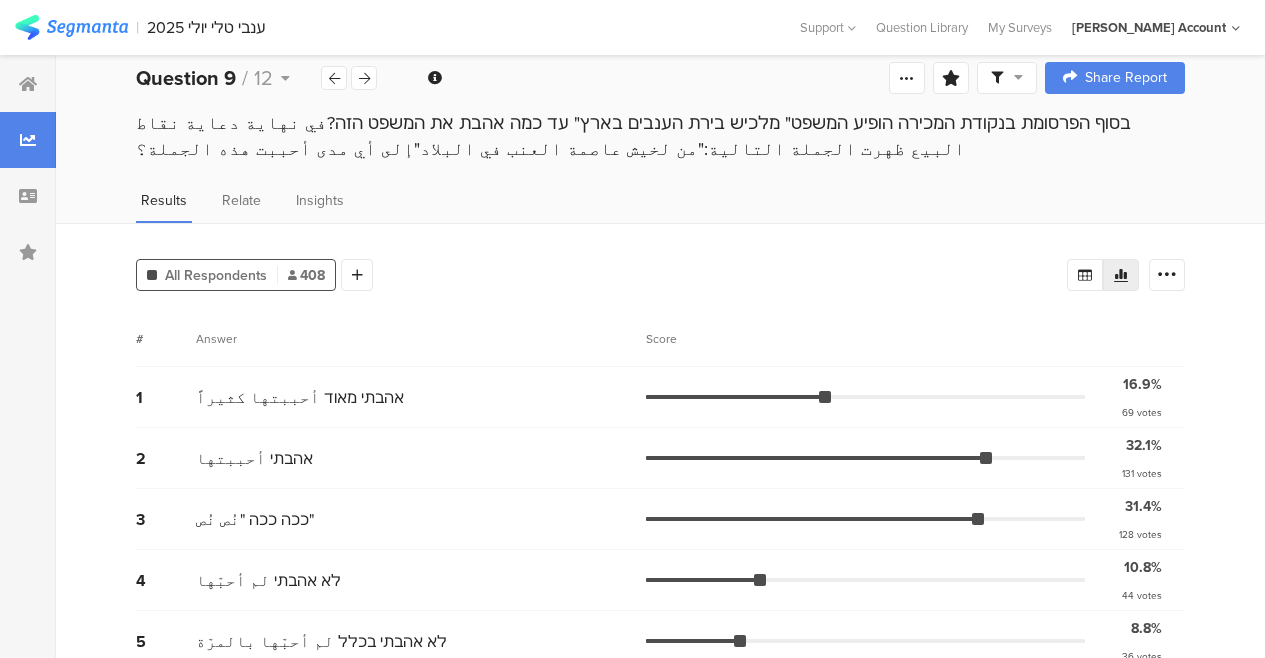 scroll, scrollTop: 41, scrollLeft: 0, axis: vertical 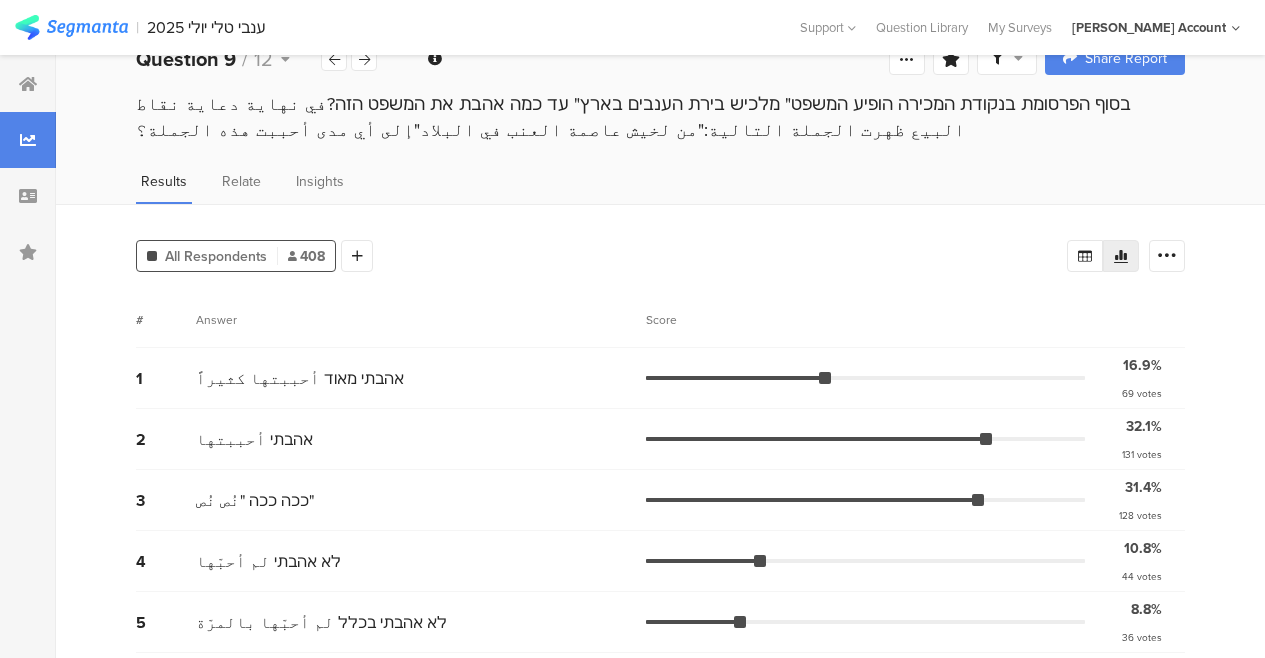 click on "Question 9   /   12" at bounding box center [257, 59] 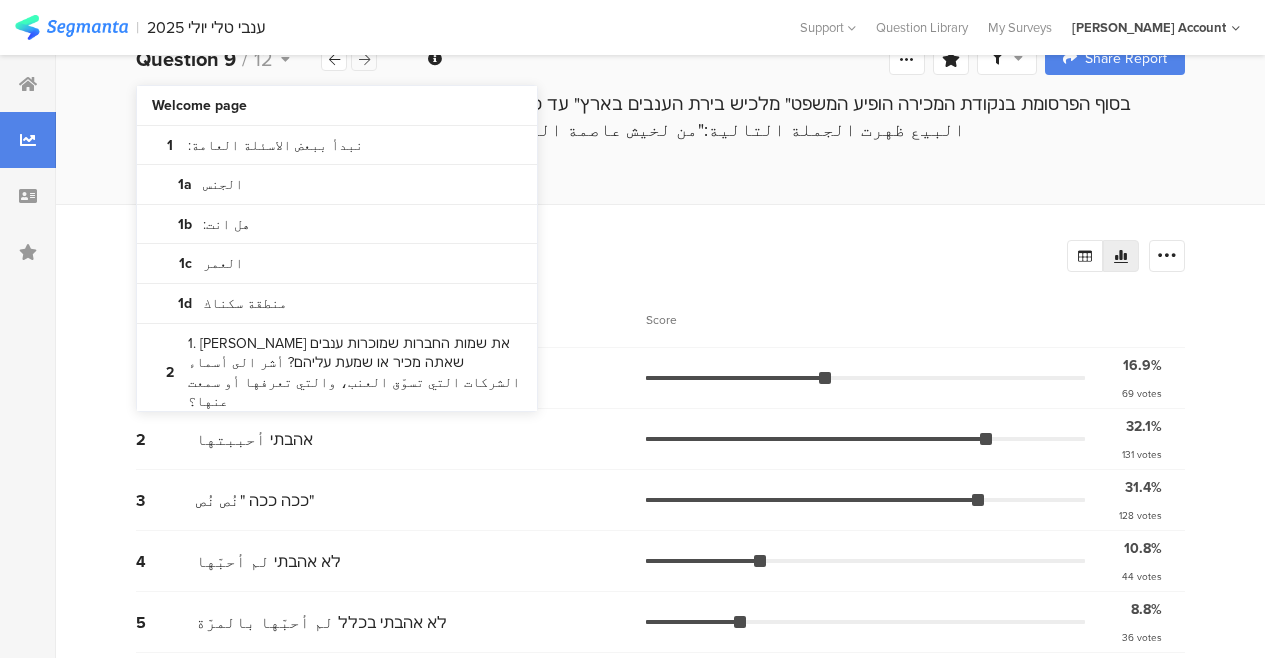 click at bounding box center (364, 59) 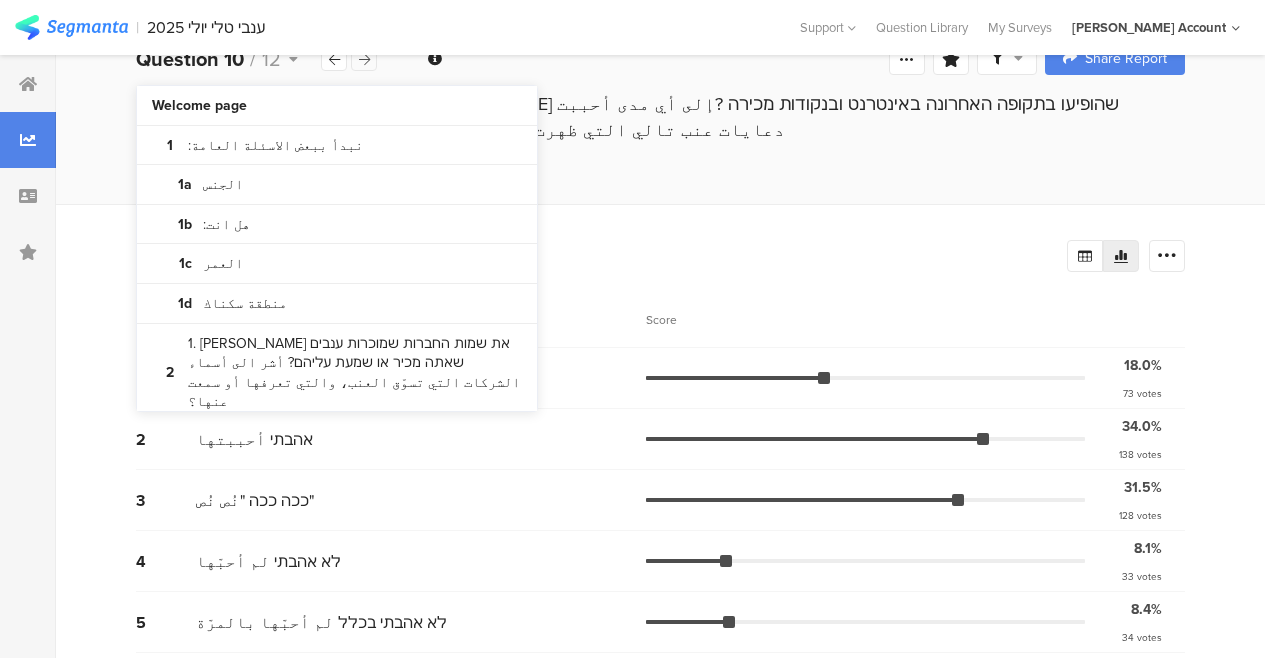 scroll, scrollTop: 0, scrollLeft: 0, axis: both 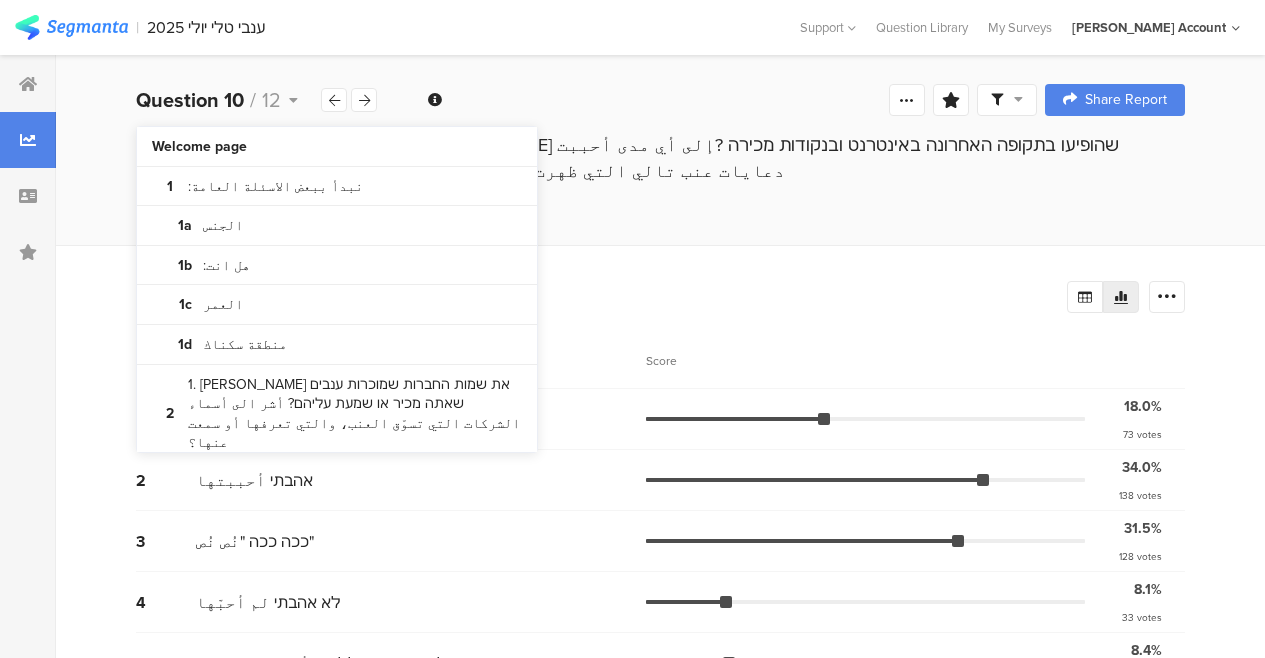 click on "All Respondents       406
Add Segment                 #   Answer   Score   1     אהבתי מאוד أحببتها كثيراً             18.0%   73 votes 2     אהבתי أحببتها             34.0%   138 votes 3     ככה ככה "نُص نُص"             31.5%   128 votes 4     לא אהבתי لم أحبّها             8.1%   33 votes 5     לא אהבתי בכלל لم أحبّها بالمرّة             8.4%   34 votes" at bounding box center (660, 477) 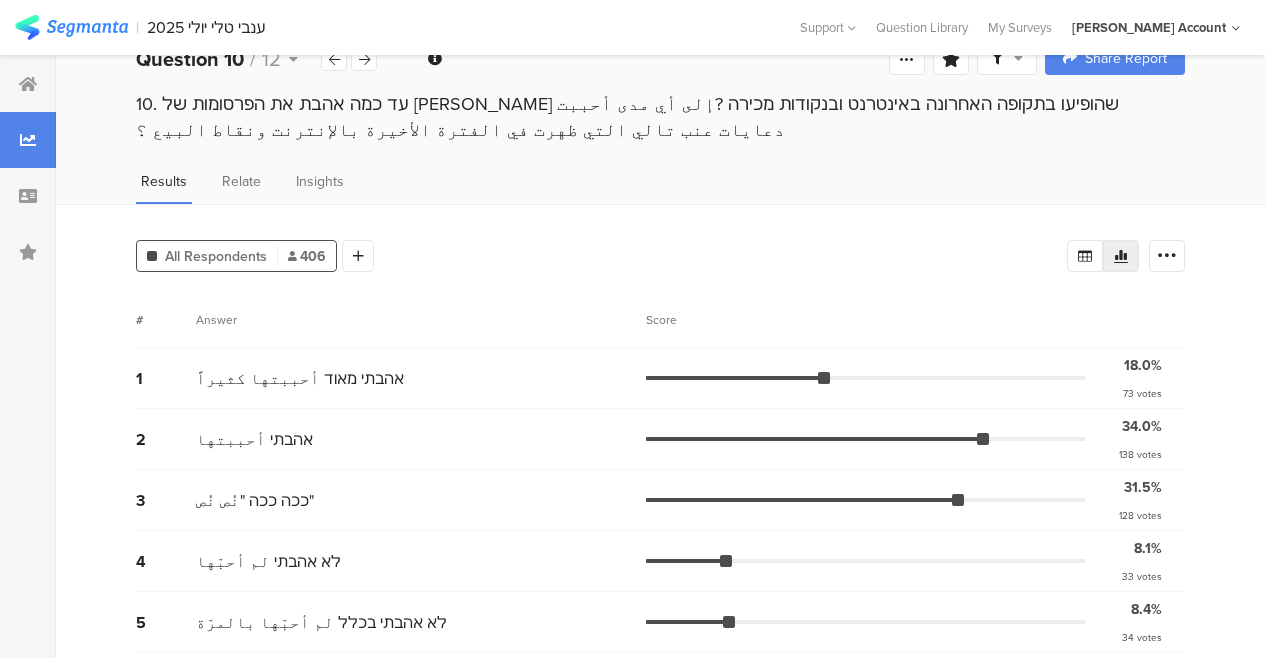 scroll, scrollTop: 0, scrollLeft: 0, axis: both 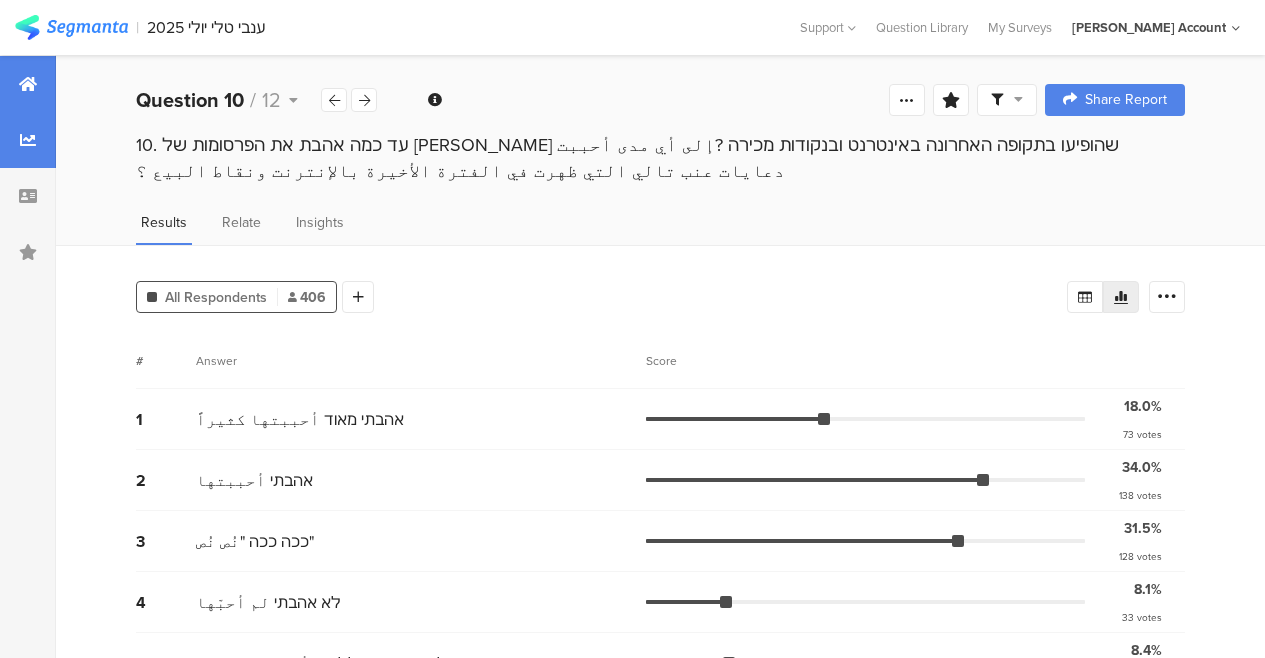 click at bounding box center [28, 84] 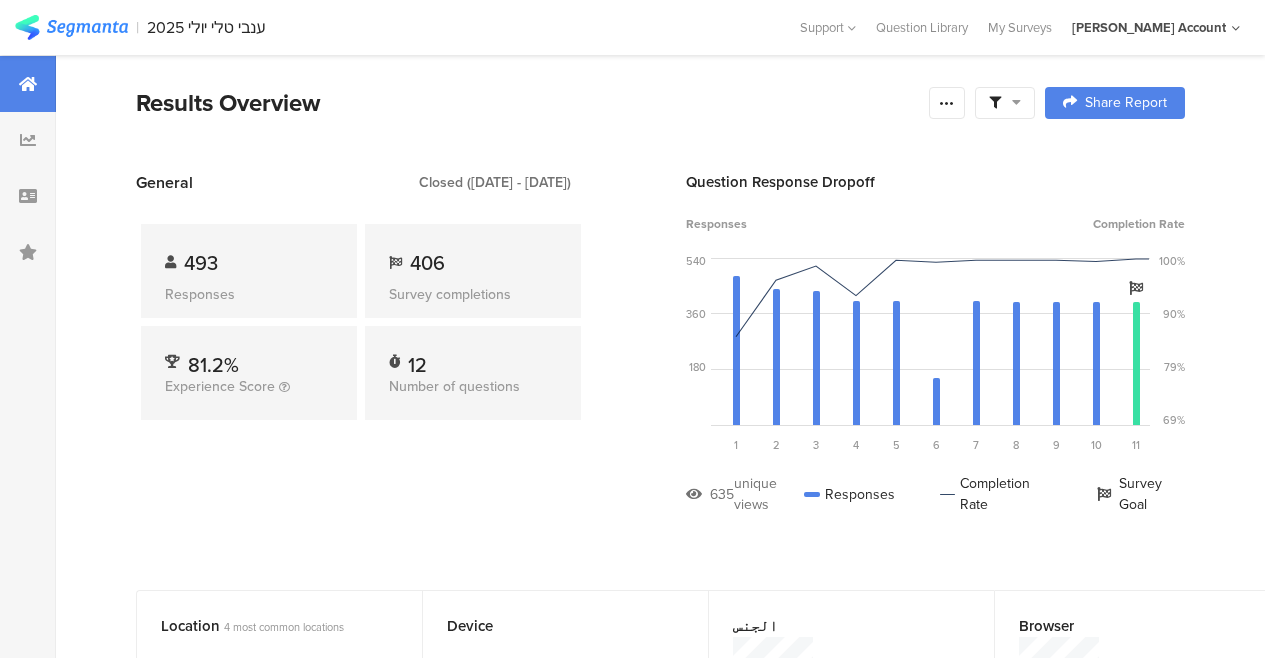 drag, startPoint x: 1000, startPoint y: 104, endPoint x: 1019, endPoint y: 118, distance: 23.600847 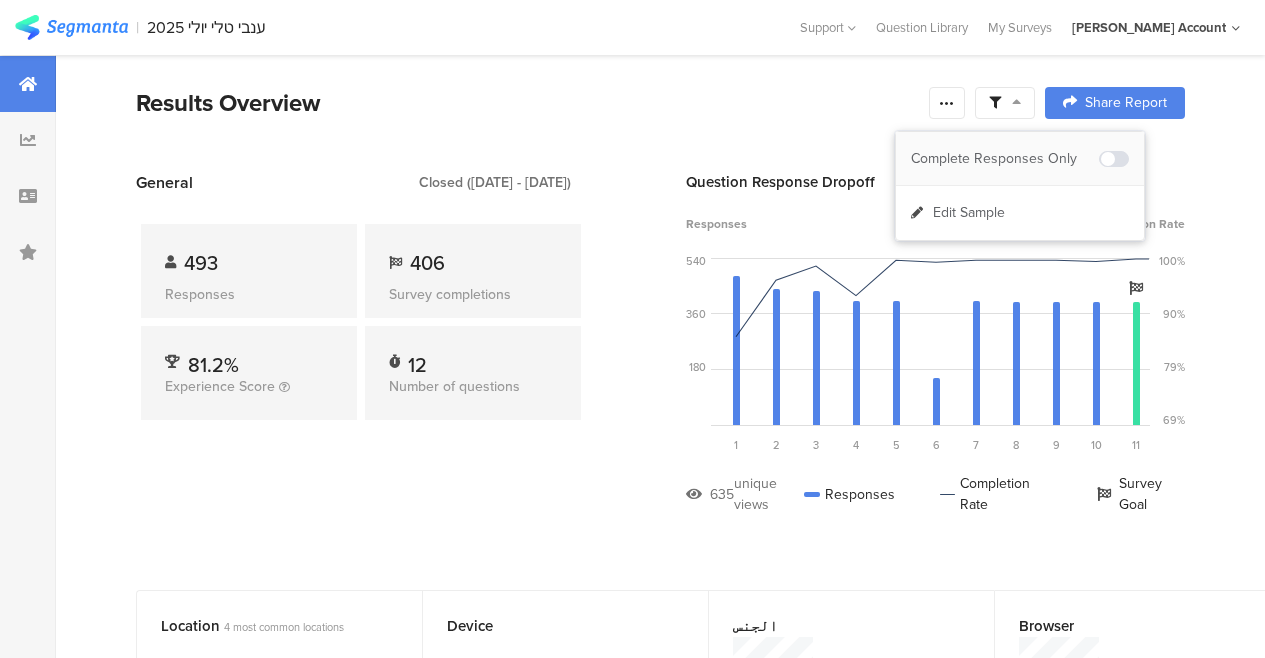 click at bounding box center (1114, 159) 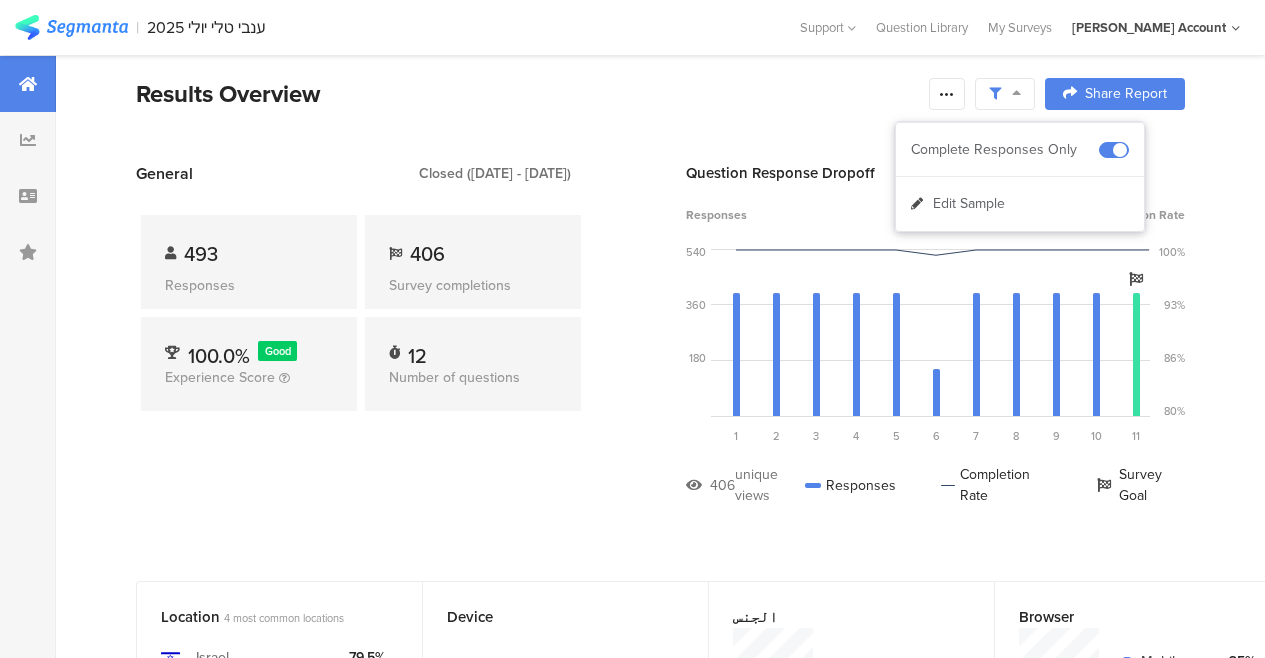 scroll, scrollTop: 0, scrollLeft: 0, axis: both 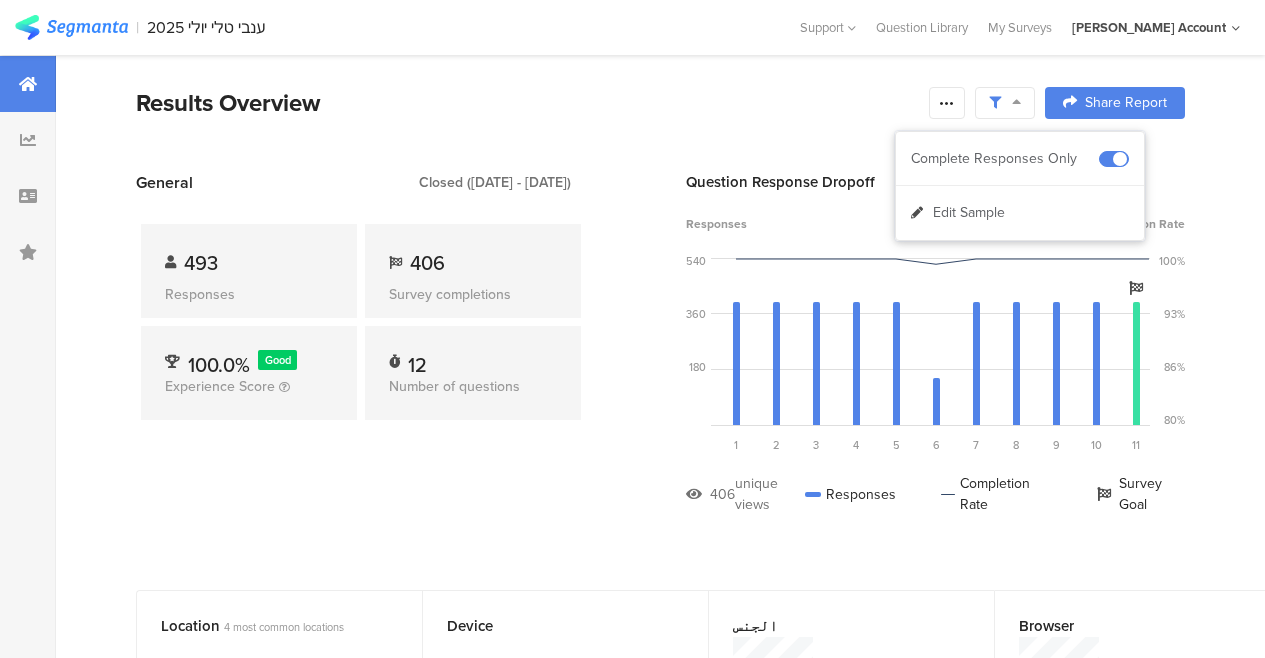 click on "Results Overview   Confidence Level       95   %     Preview survey     Edit survey   Export Results       Purge results
Share Report
Share     Cancel
Share Report
Share Report" at bounding box center [660, 128] 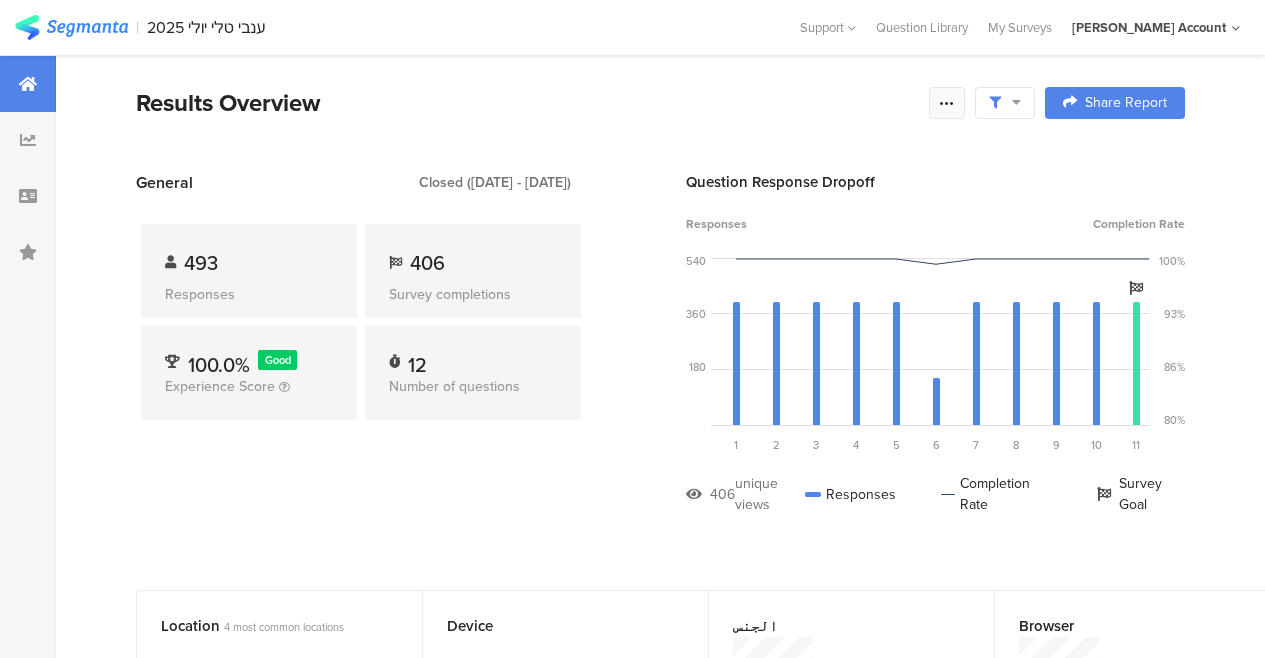click at bounding box center [947, 103] 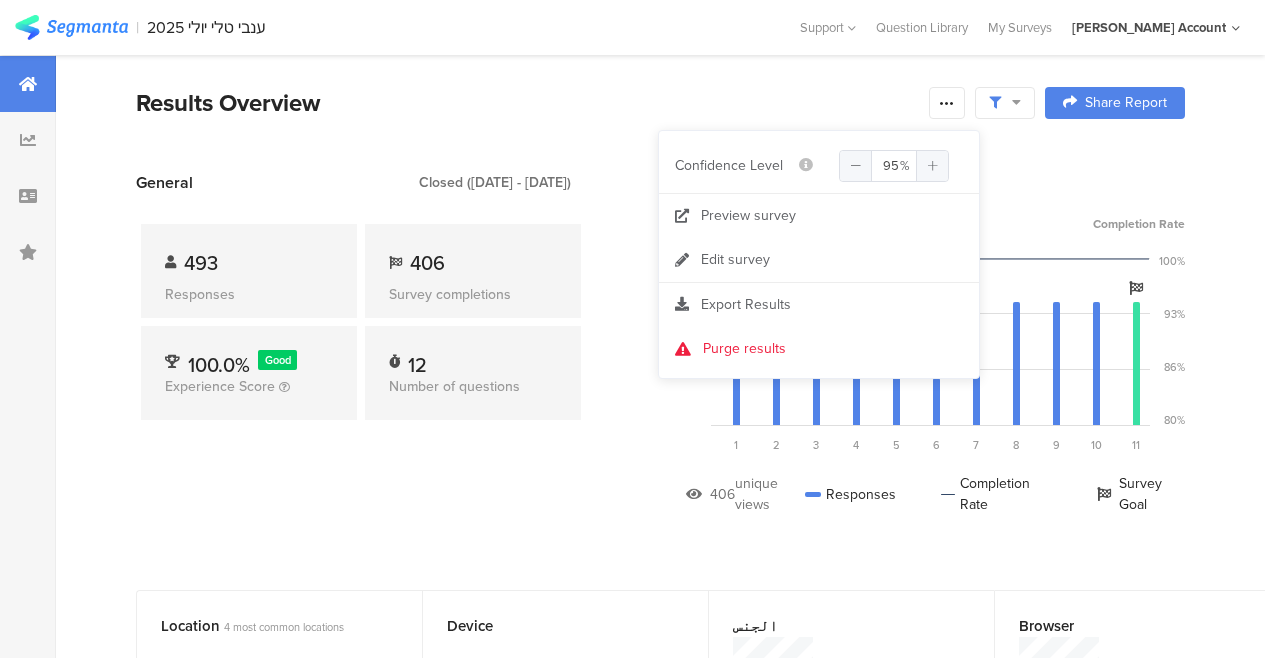 click on "Results Overview
Share Report
Share     Cancel
Share Report
Share Report" at bounding box center (660, 128) 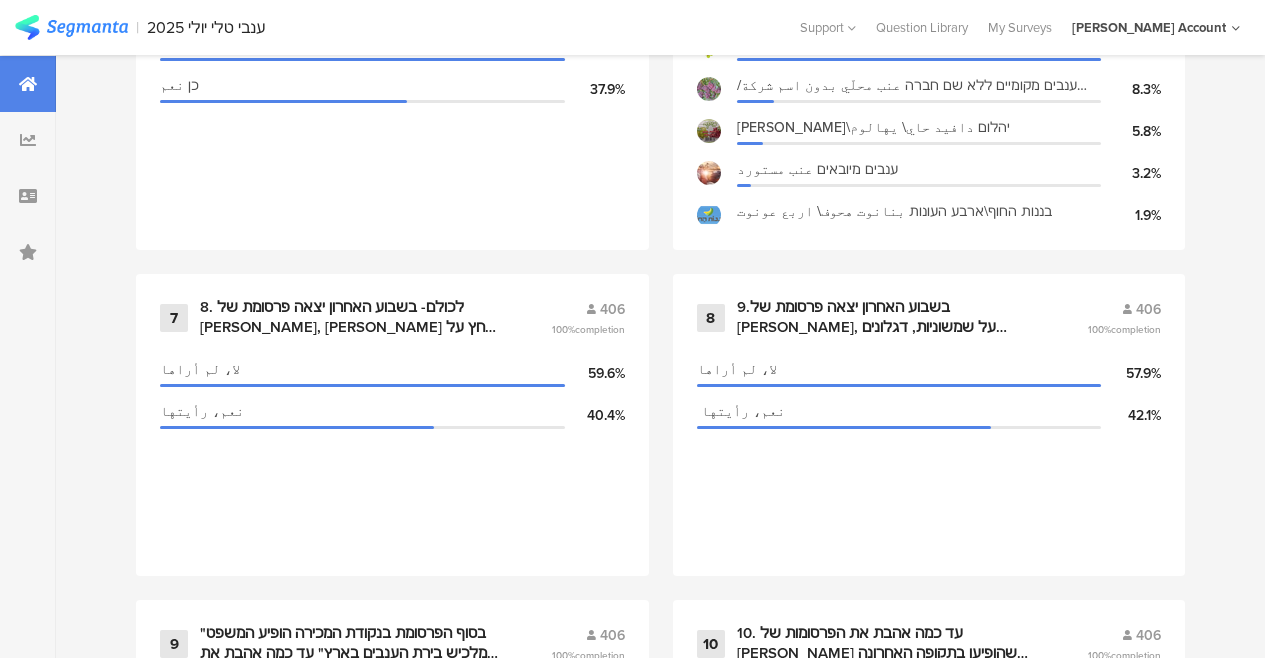 scroll, scrollTop: 1900, scrollLeft: 0, axis: vertical 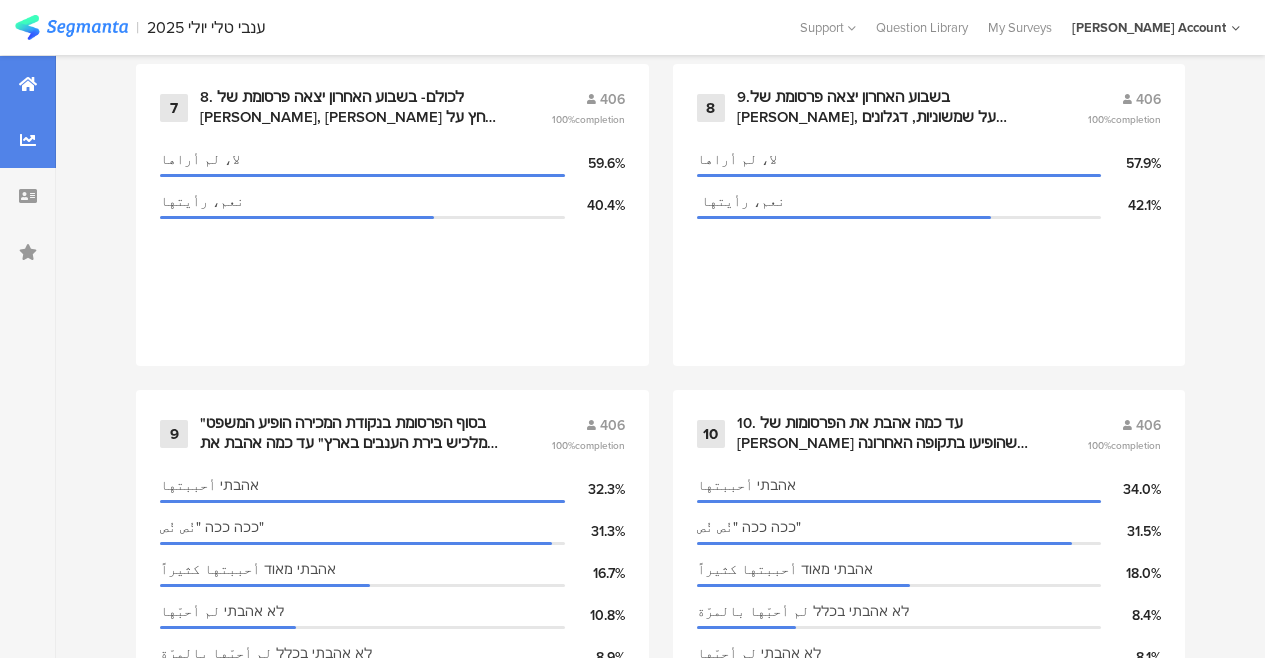 click at bounding box center [28, 140] 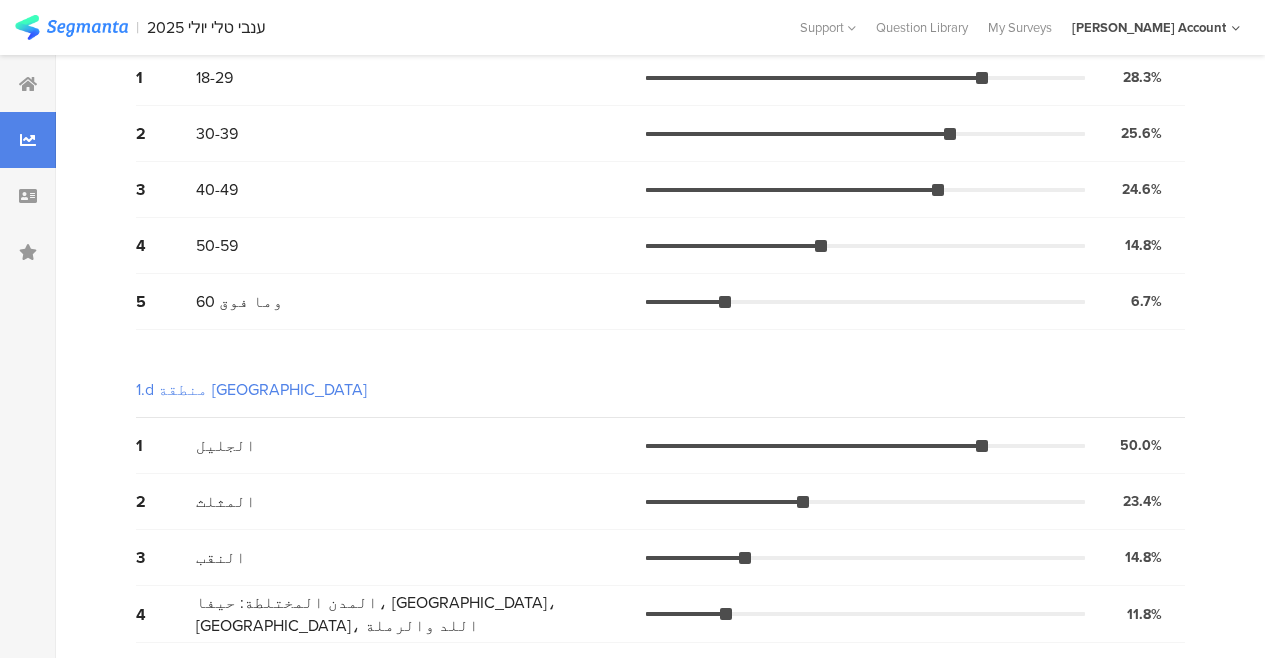 scroll, scrollTop: 0, scrollLeft: 0, axis: both 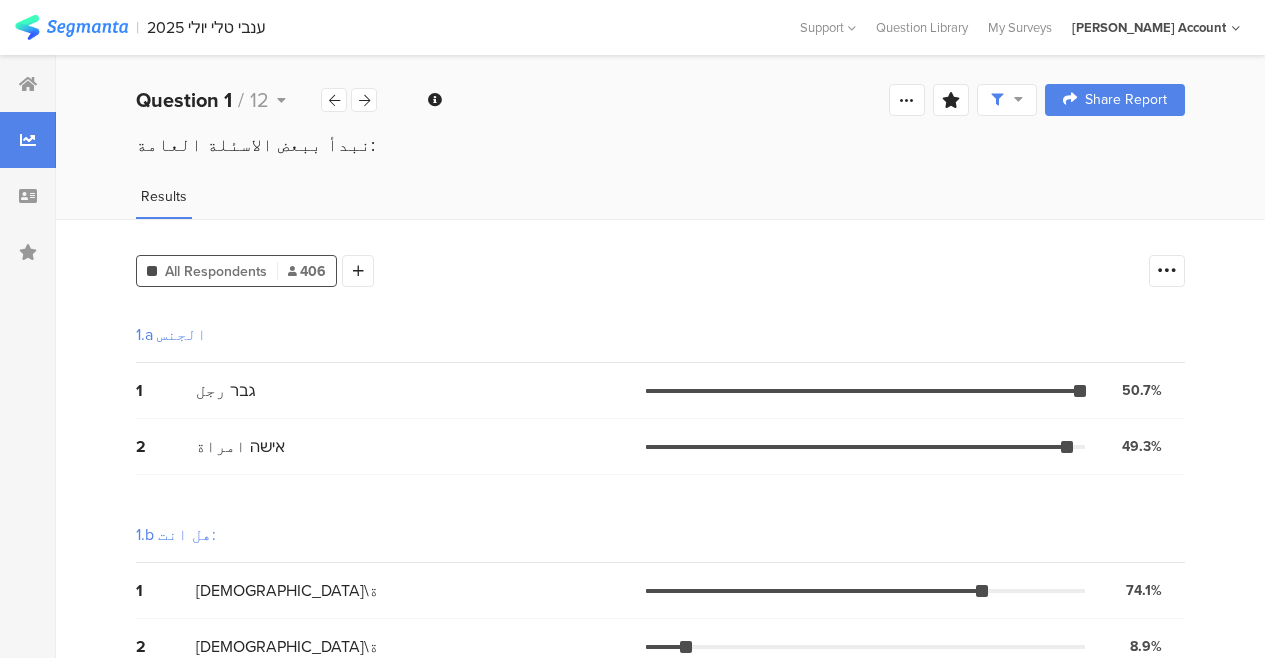 click at bounding box center (1007, 100) 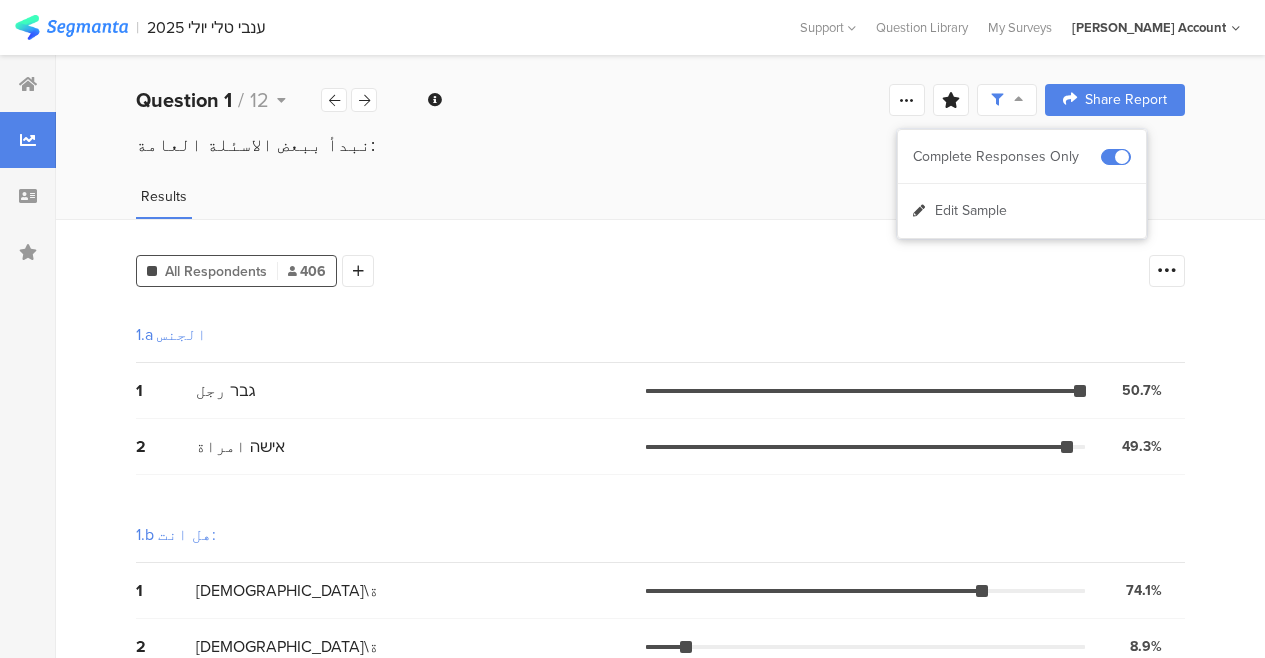 click on "Confidence Level       95   %     Preview survey     Edit survey   Export Results       Purge results     Save Analysis   Name             Save   Cancel" at bounding box center (959, 100) 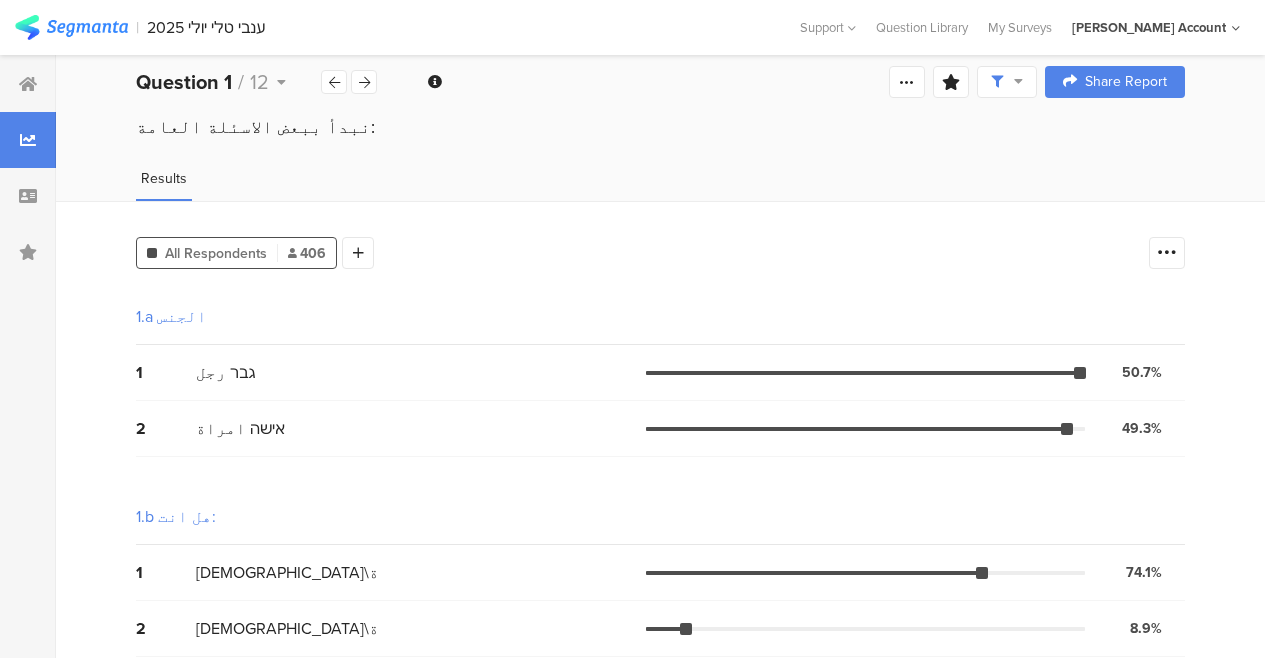 scroll, scrollTop: 0, scrollLeft: 0, axis: both 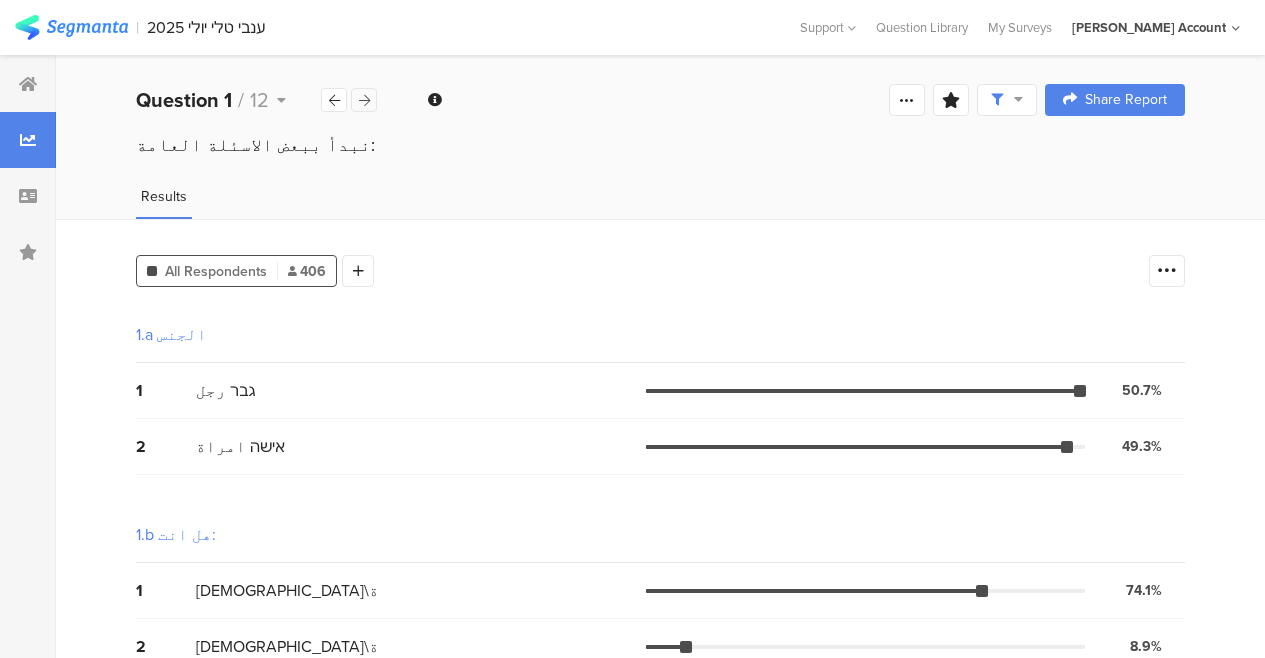 click at bounding box center [364, 100] 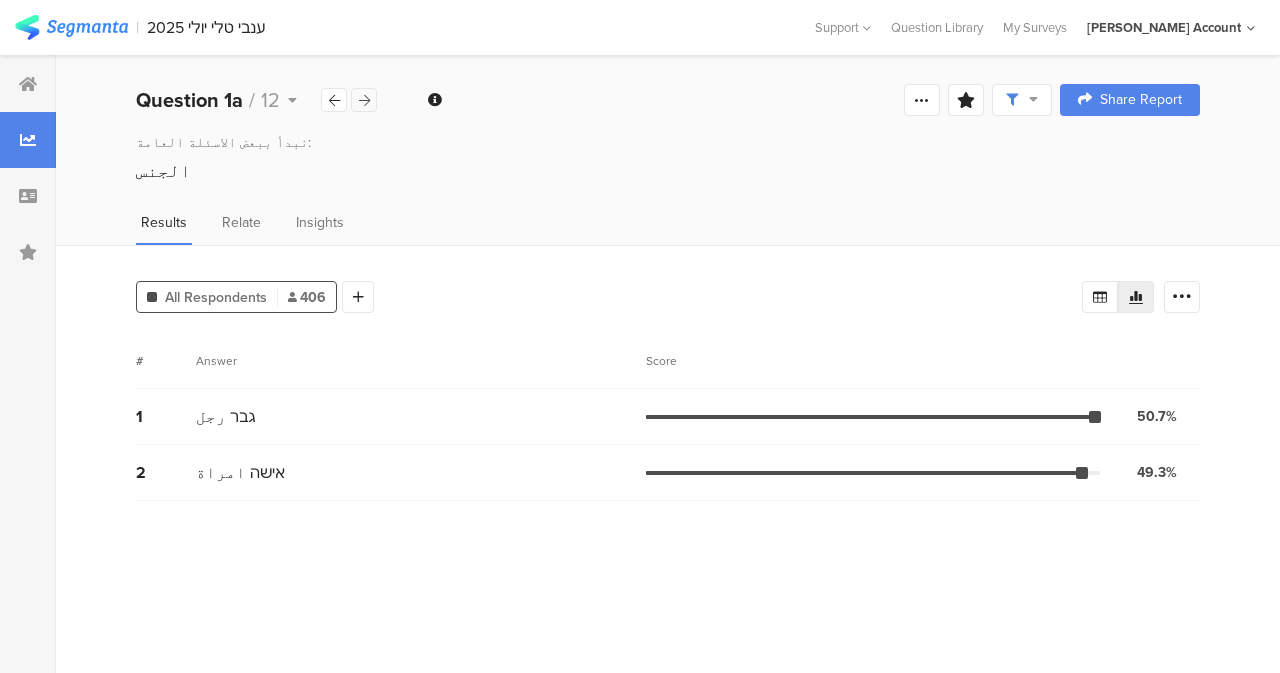 click at bounding box center [364, 100] 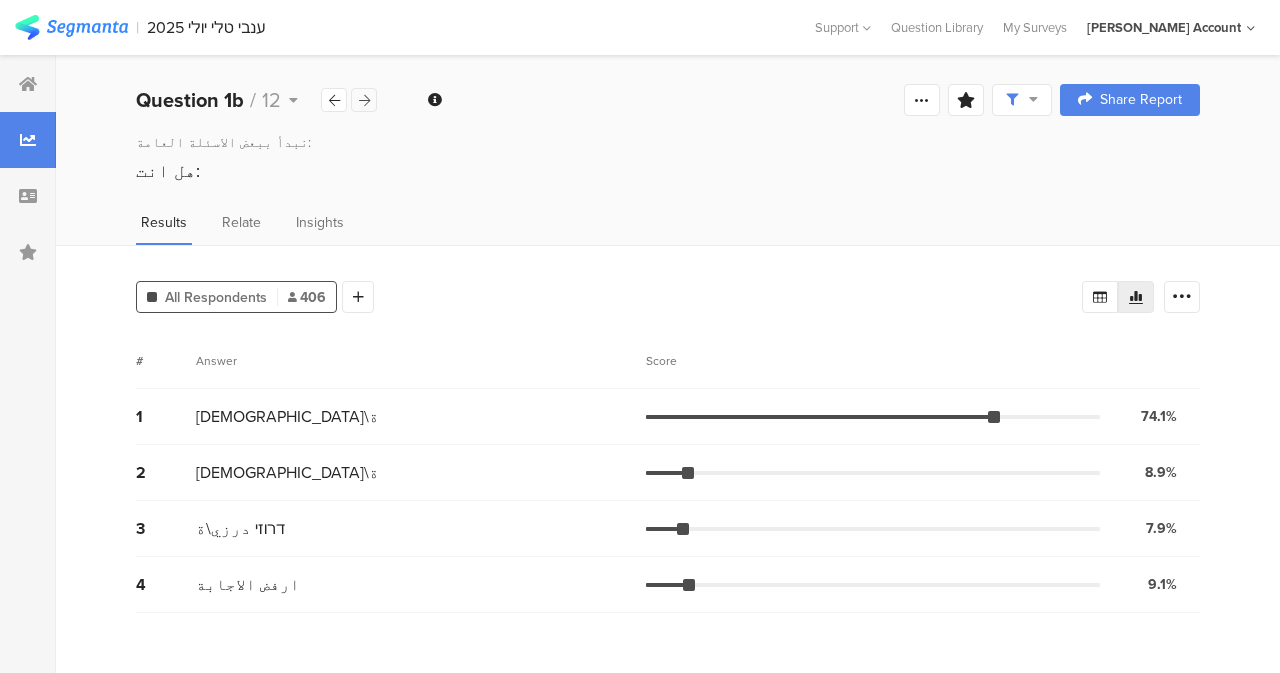 click at bounding box center [364, 100] 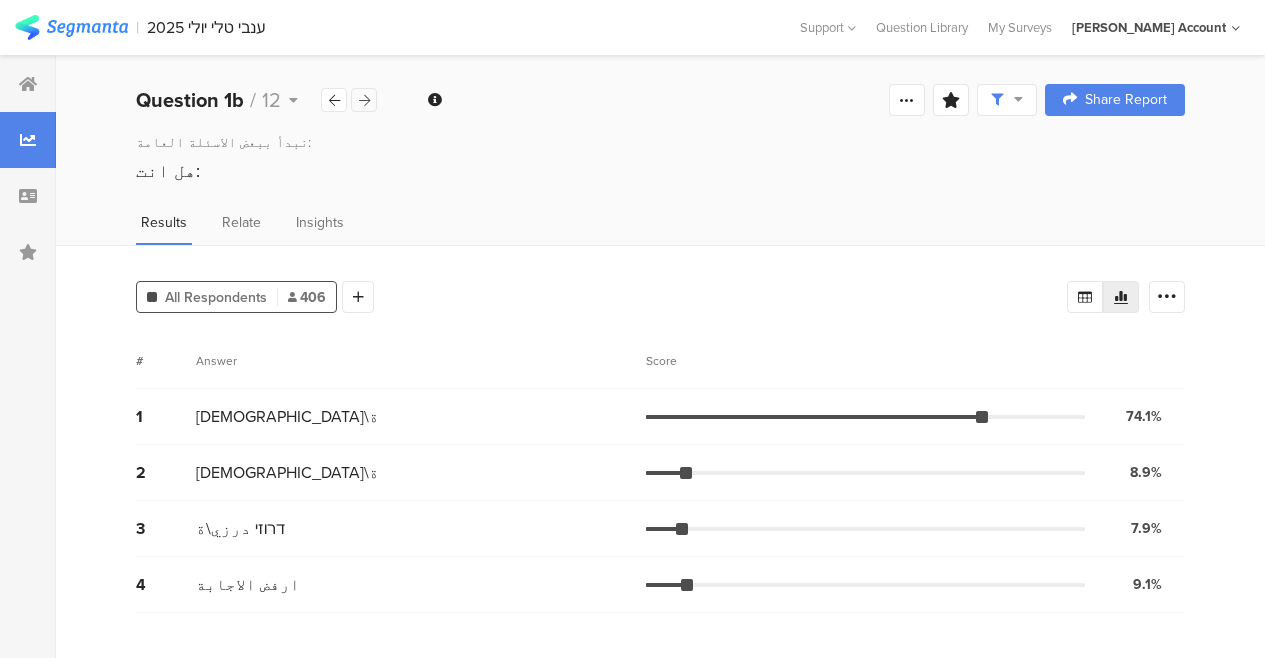 click at bounding box center (364, 100) 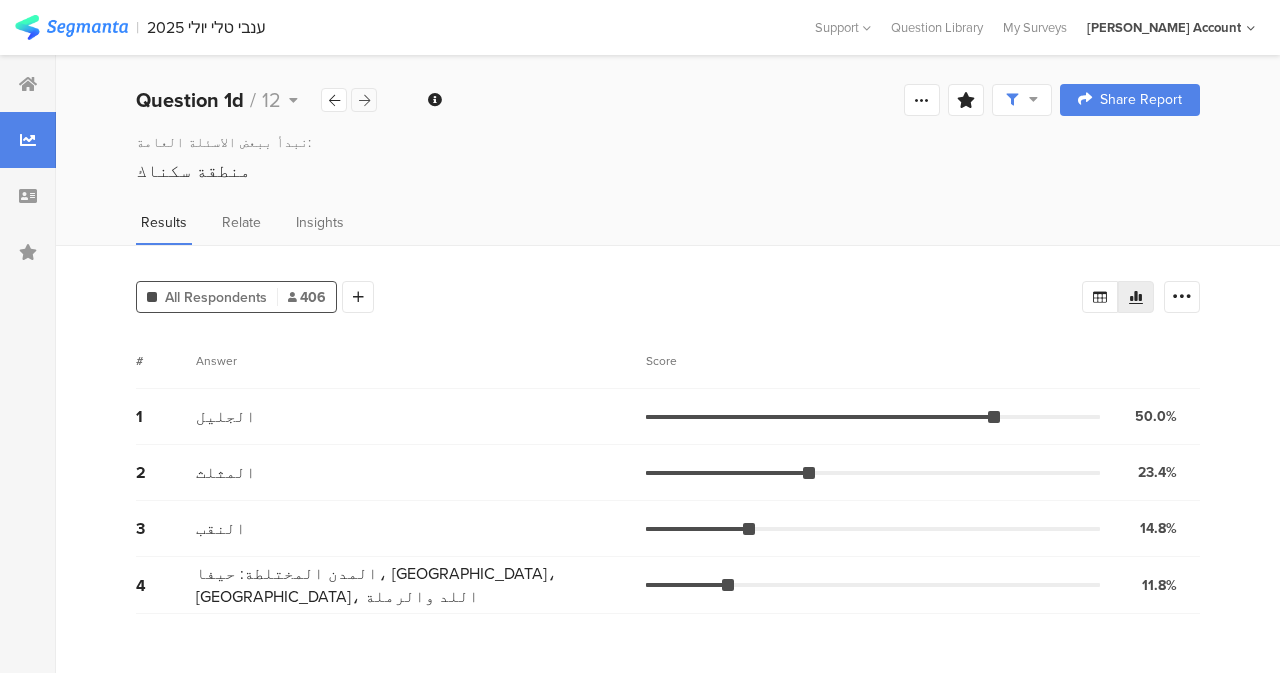 click at bounding box center (364, 100) 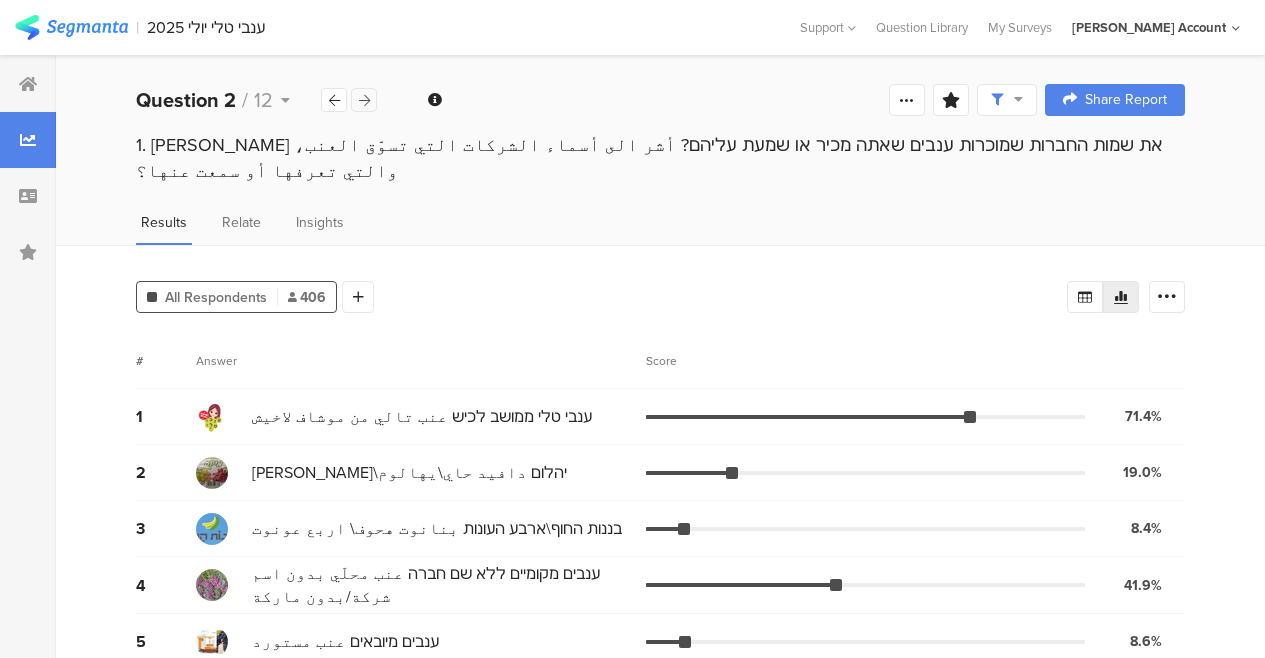 click at bounding box center (364, 100) 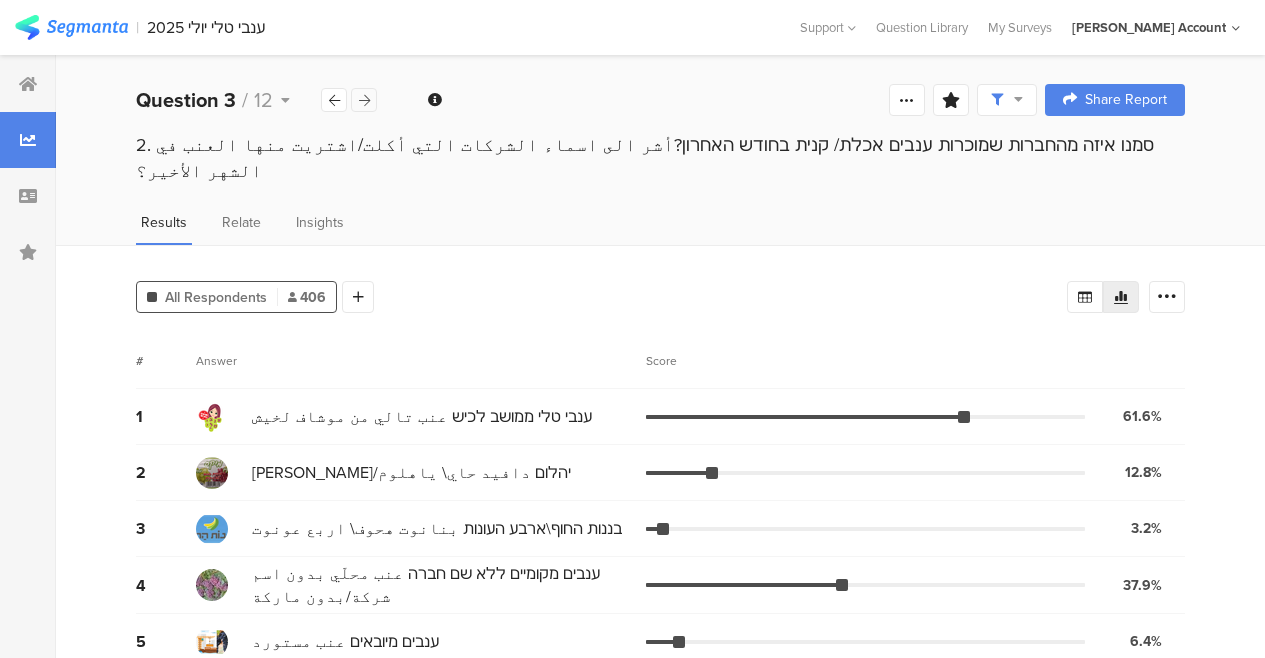 click at bounding box center [364, 100] 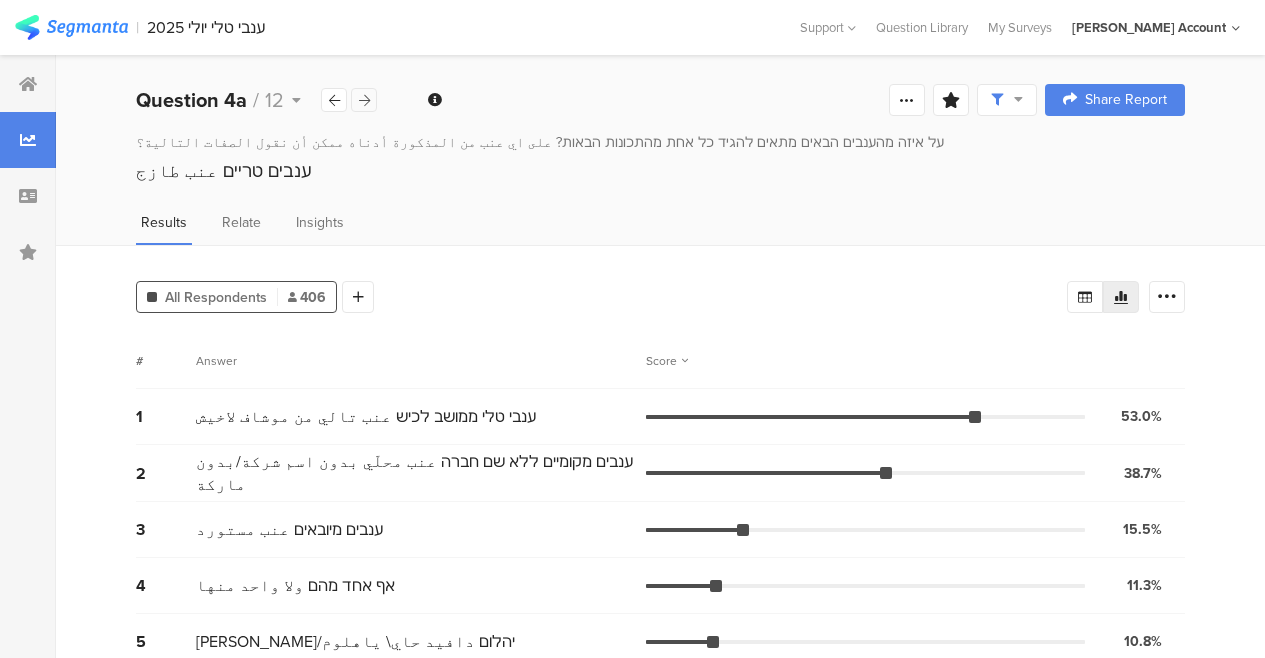 click at bounding box center (364, 100) 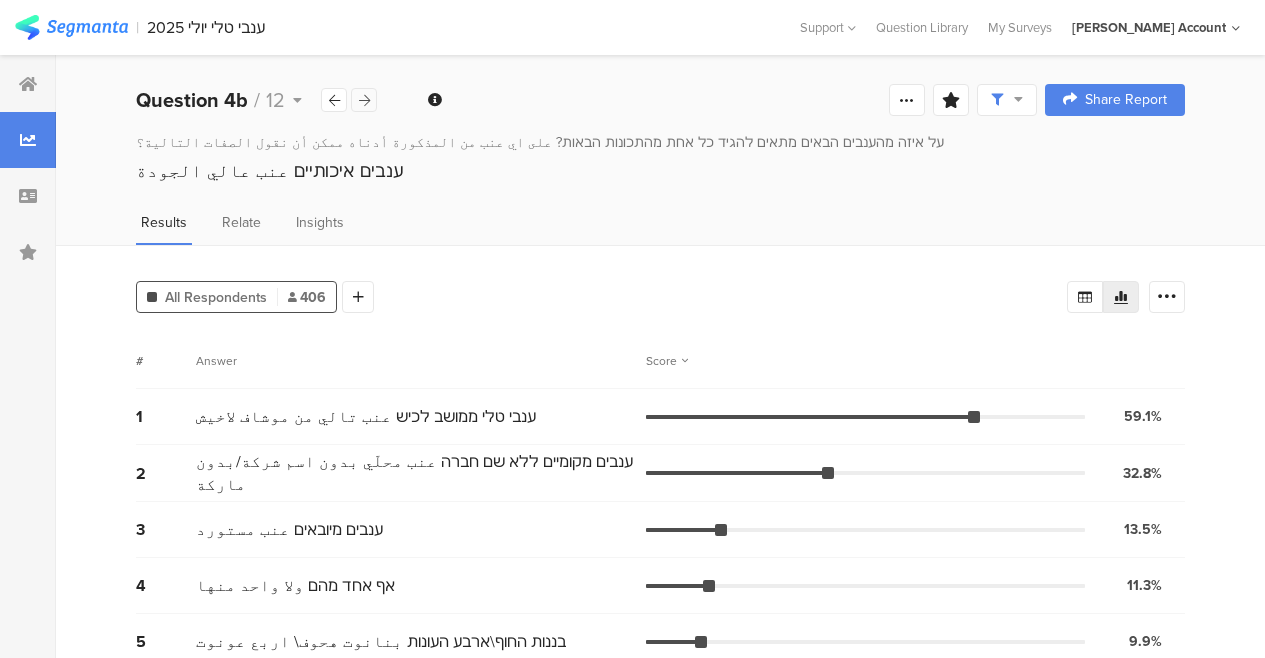 click at bounding box center (364, 100) 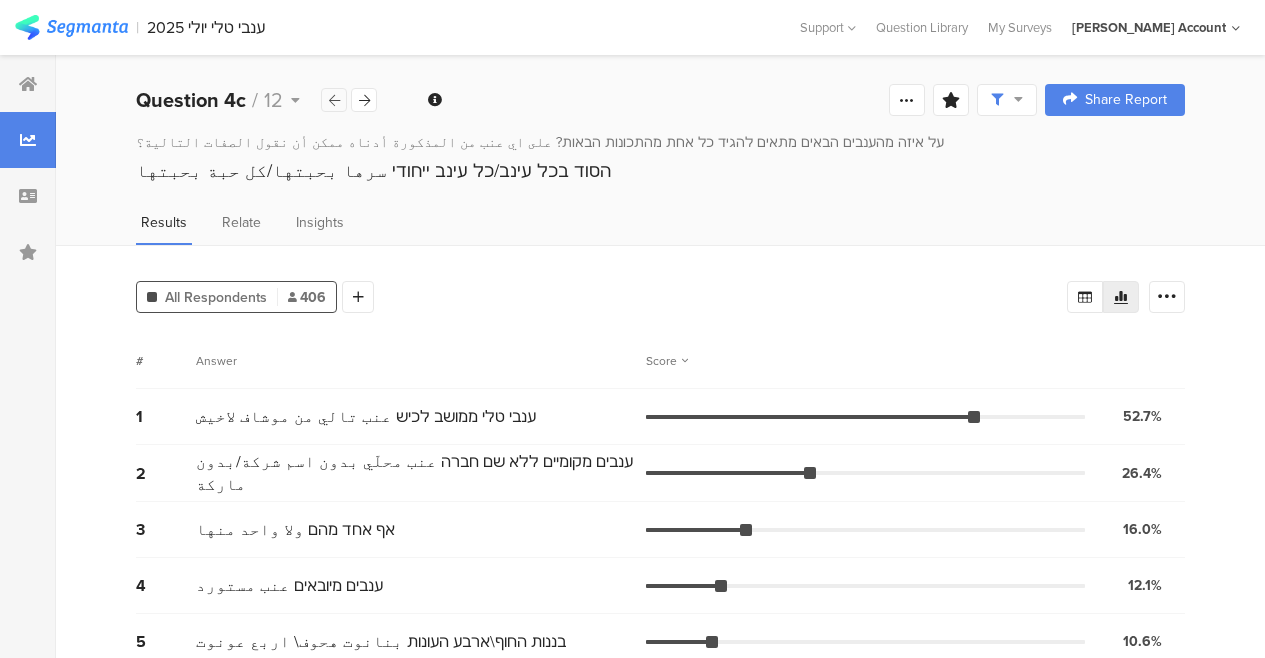 click at bounding box center (334, 100) 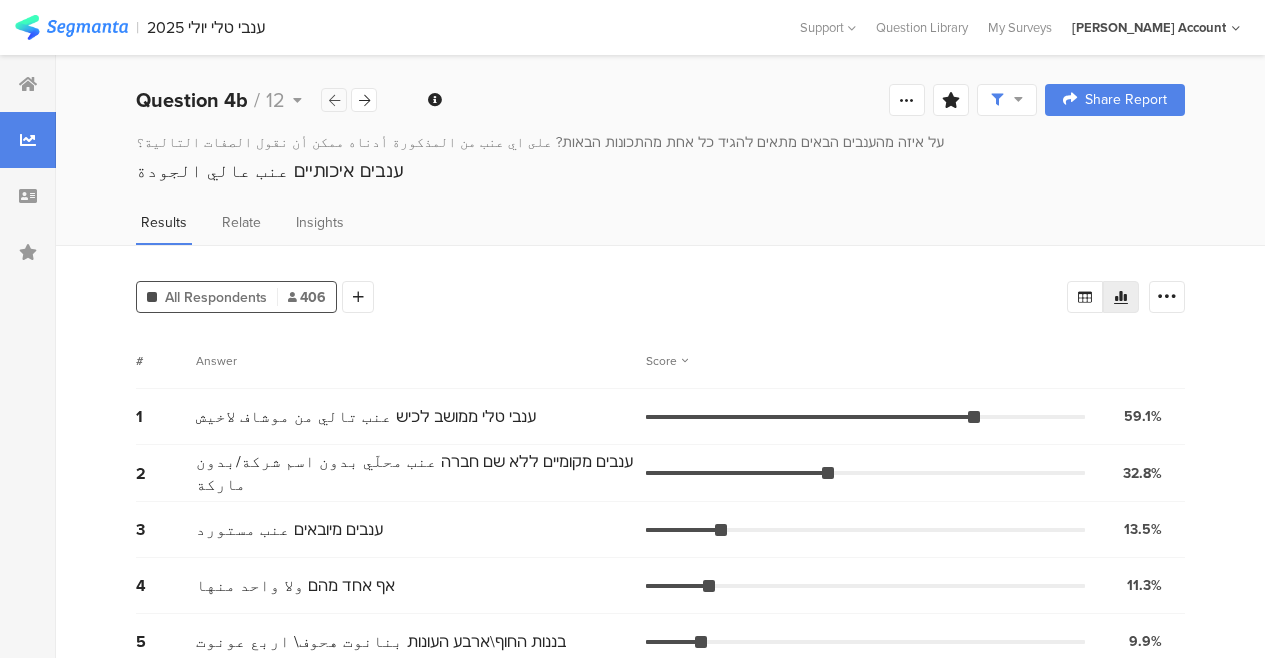 click at bounding box center [334, 100] 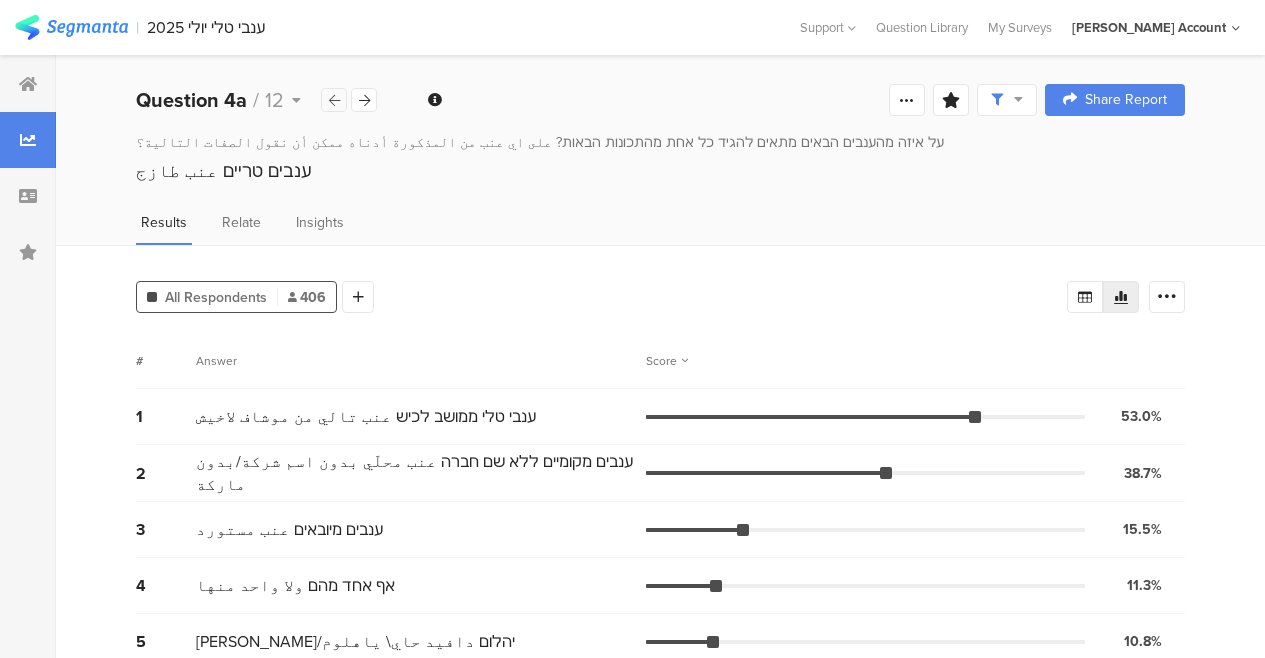 click at bounding box center (334, 100) 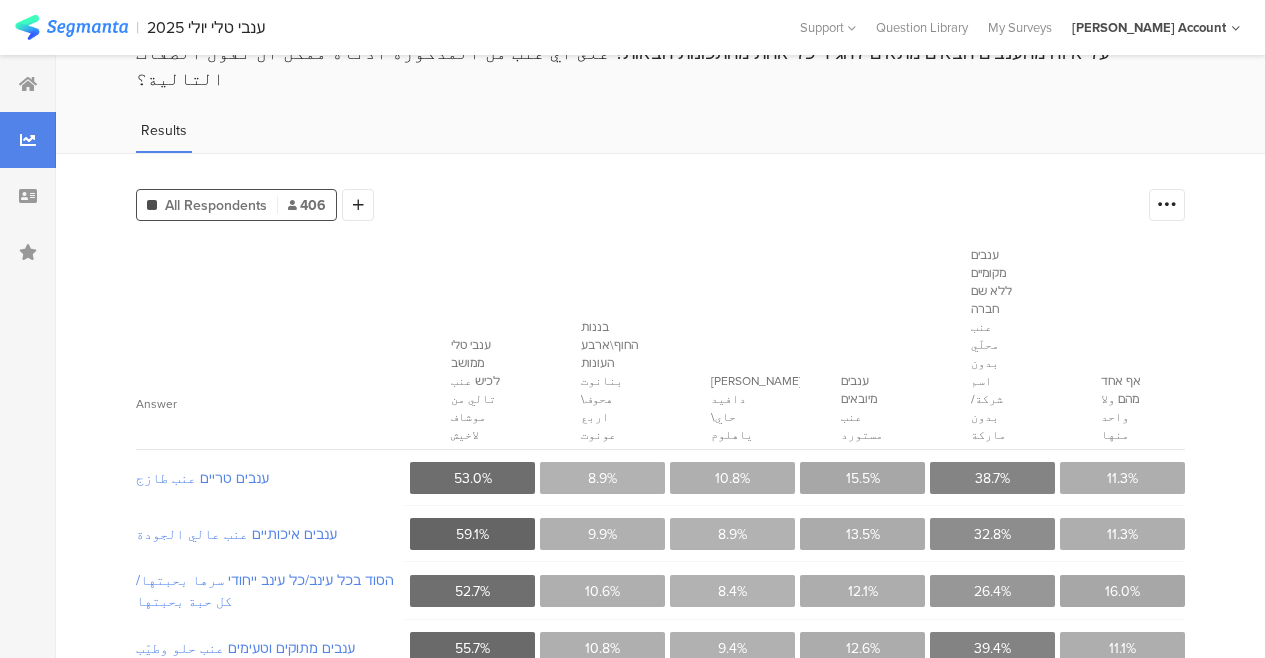 scroll, scrollTop: 0, scrollLeft: 0, axis: both 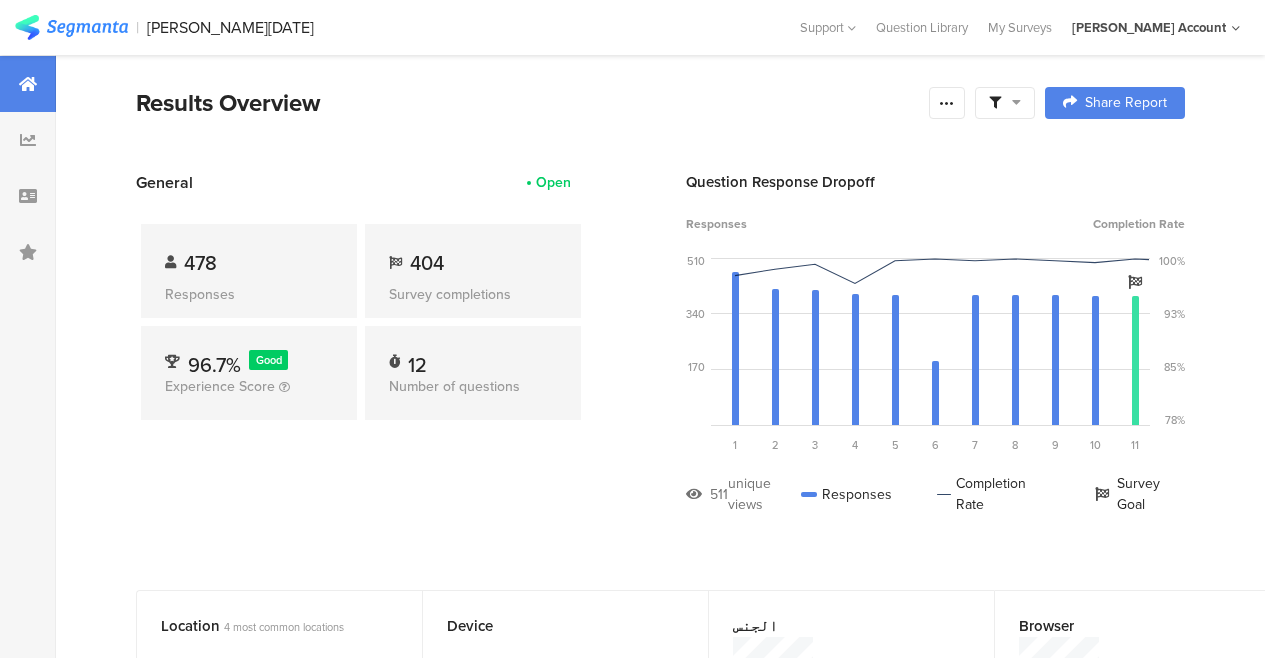 click at bounding box center (1005, 103) 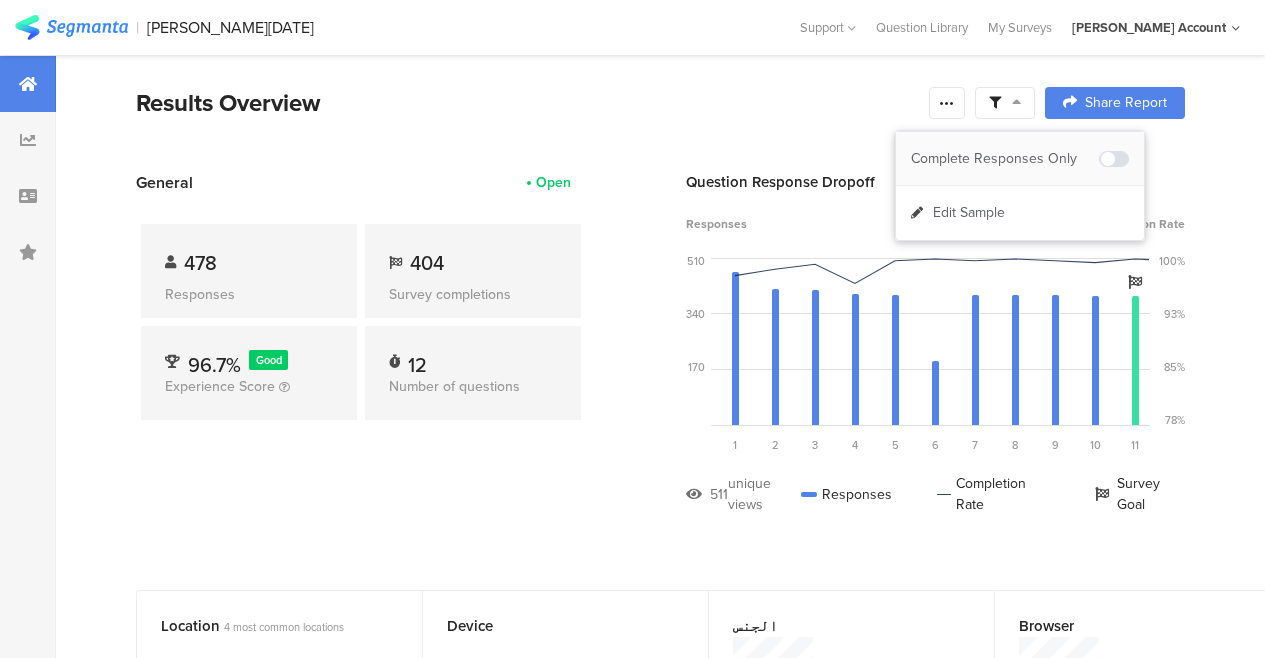 click on "Complete Responses Only" at bounding box center (1005, 159) 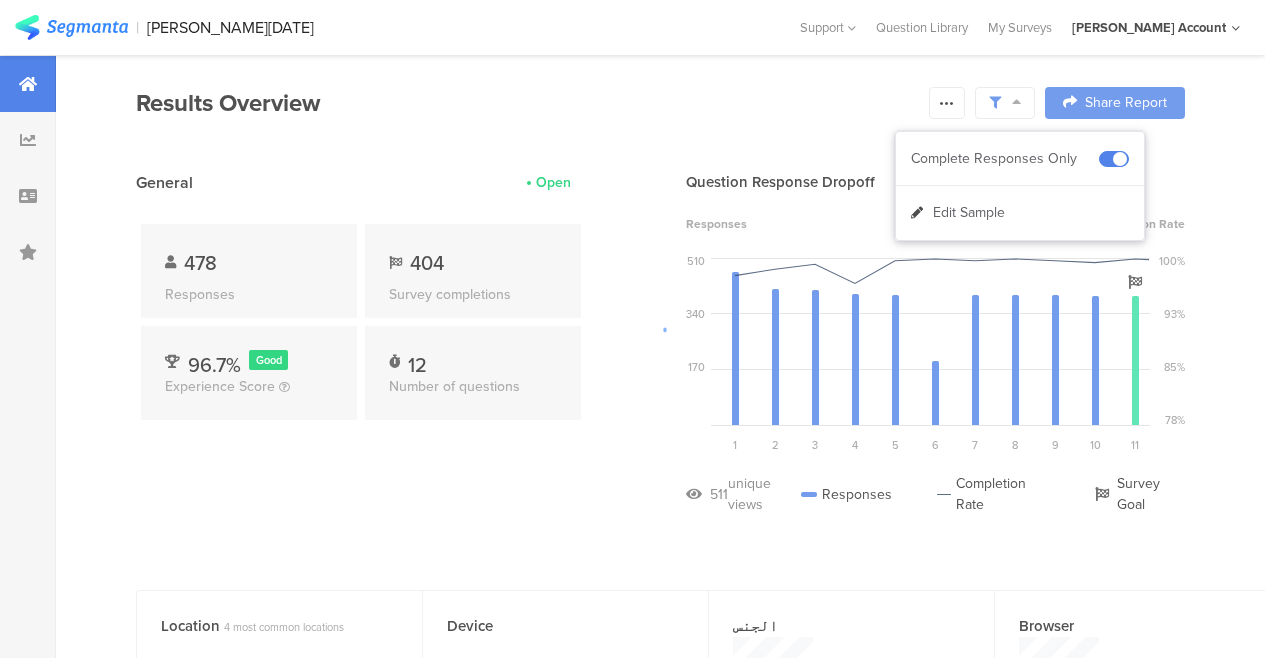 click at bounding box center (632, 329) 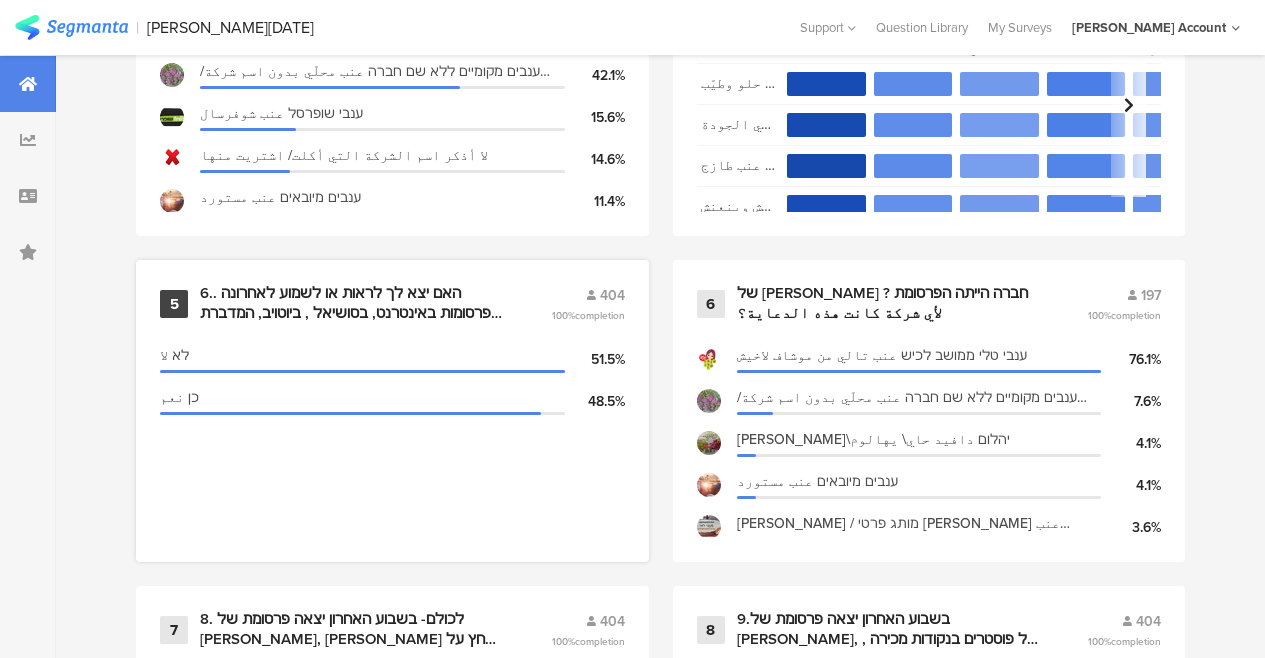 scroll, scrollTop: 1400, scrollLeft: 0, axis: vertical 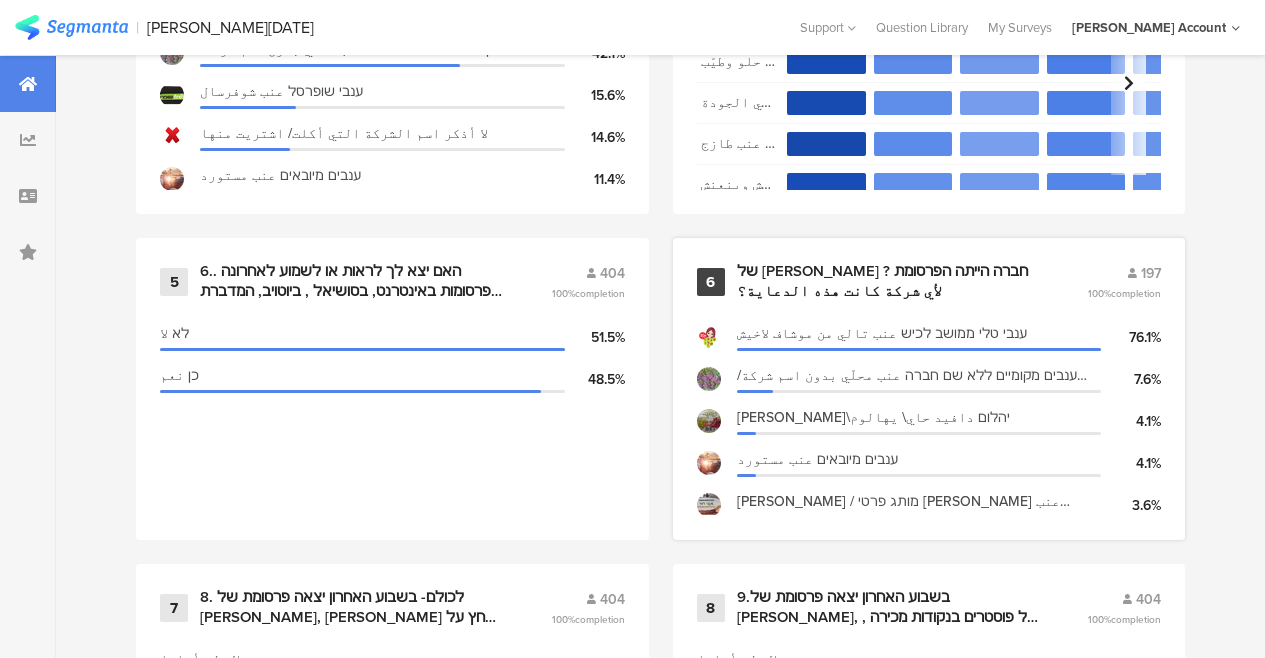 click on "של איזה חברה הייתה הפרסומת ? لأي شركة كانت هذه الدعاية؟" at bounding box center (888, 281) 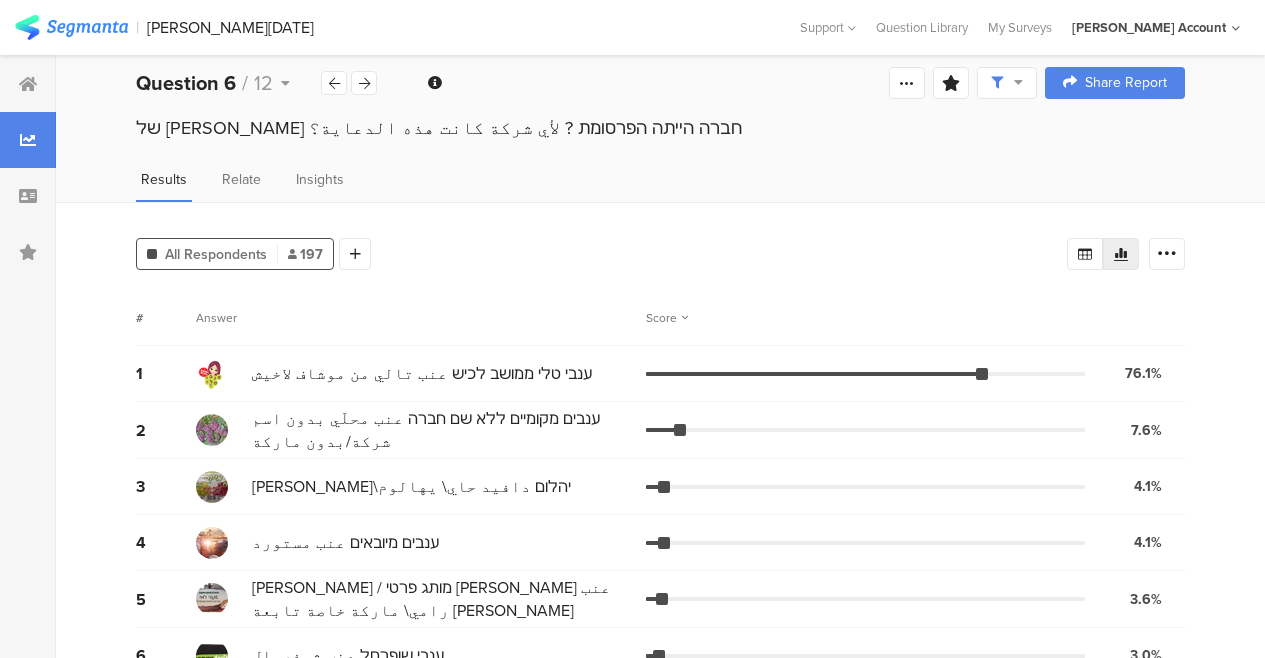 scroll, scrollTop: 0, scrollLeft: 0, axis: both 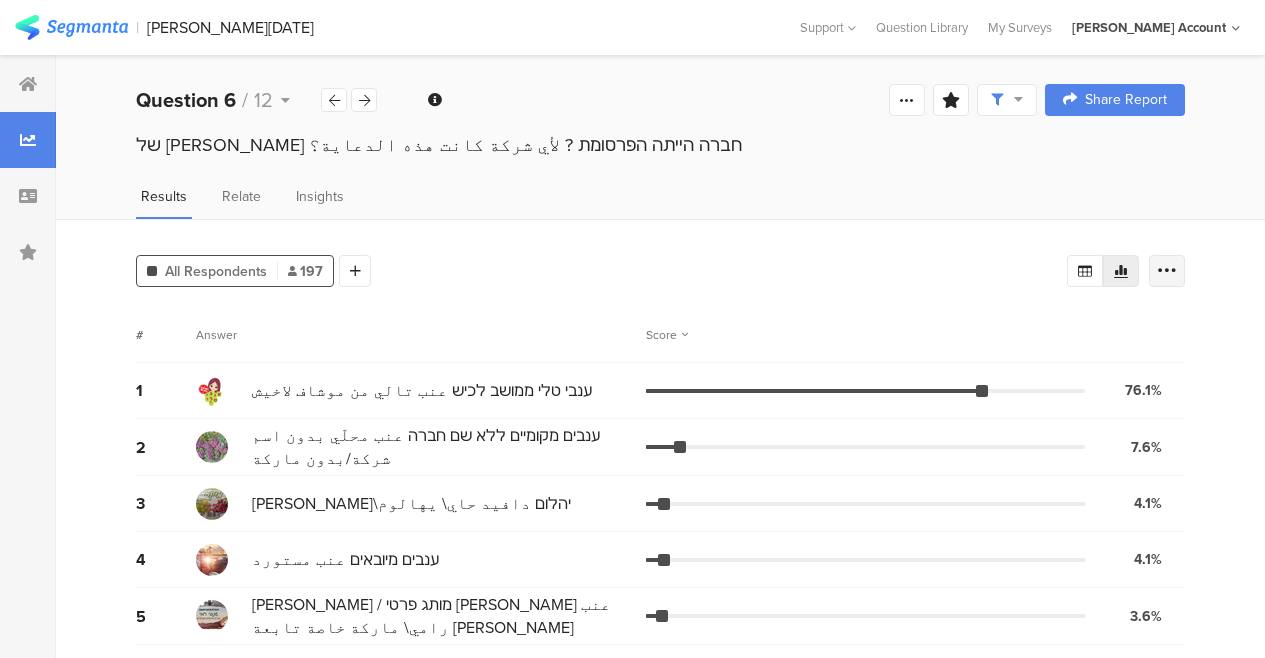 click at bounding box center (1167, 271) 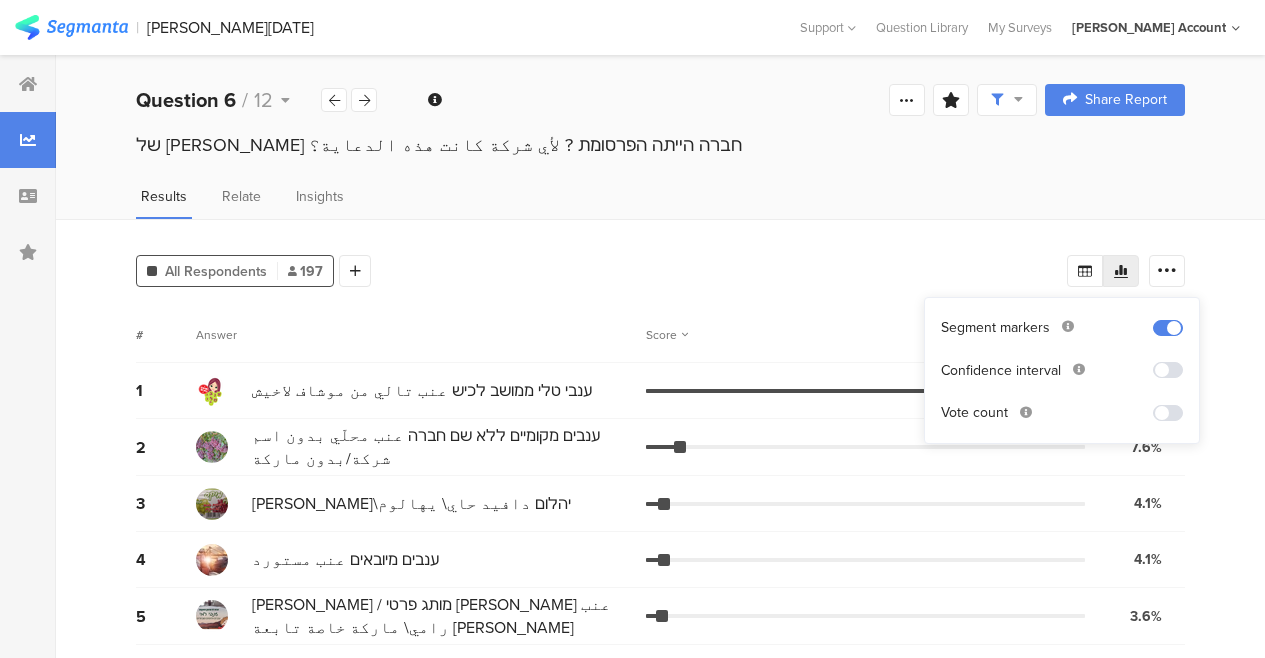 click at bounding box center (1168, 413) 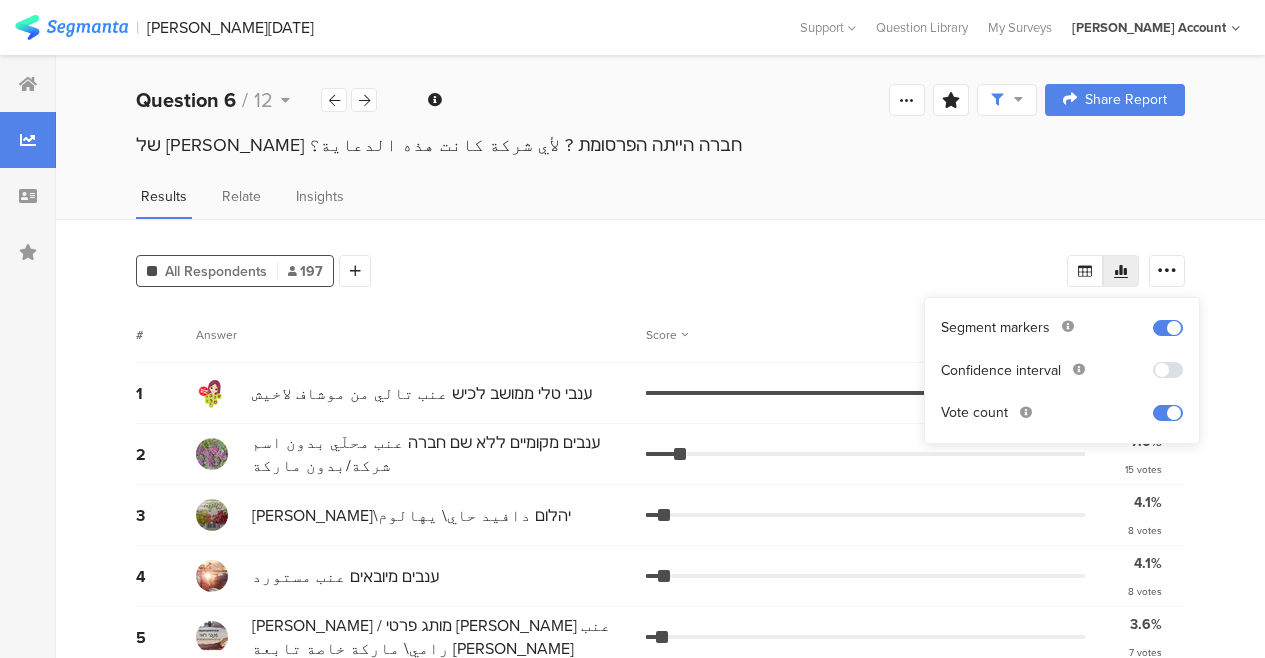 click on "All Respondents       197
Add Segment" at bounding box center [601, 267] 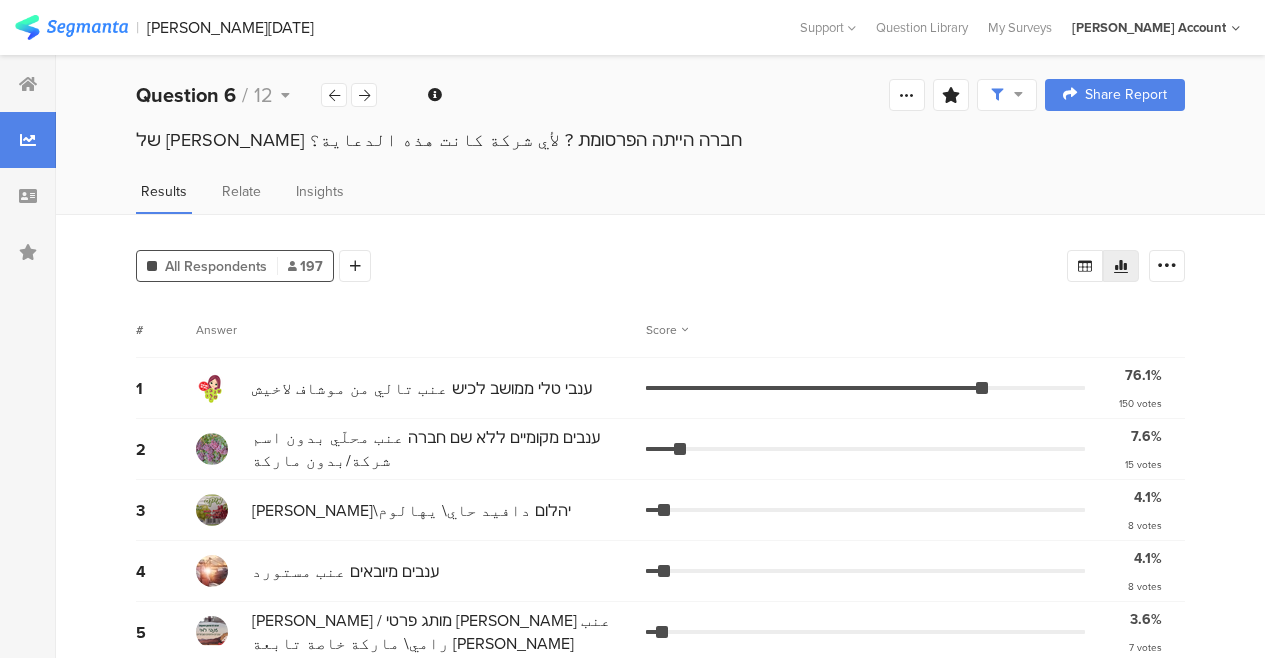 scroll, scrollTop: 0, scrollLeft: 0, axis: both 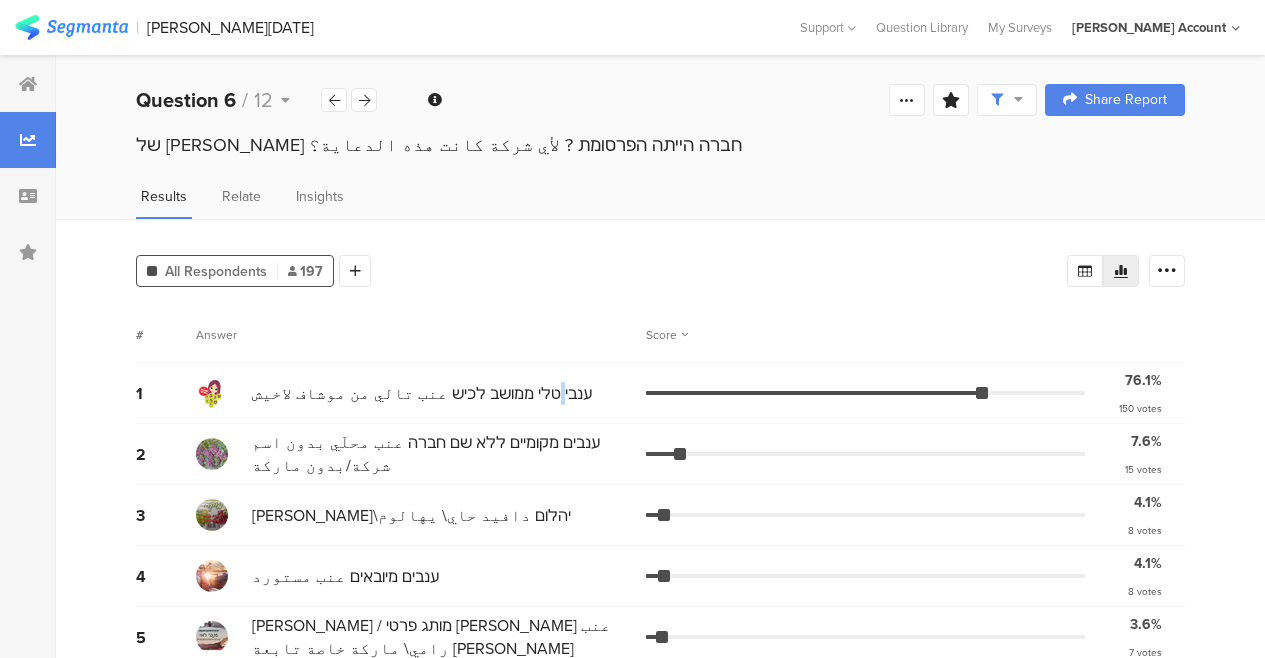 click on "ענבי טלי ממושב לכיש عنب تالي من موشاف لاخيش" at bounding box center [422, 393] 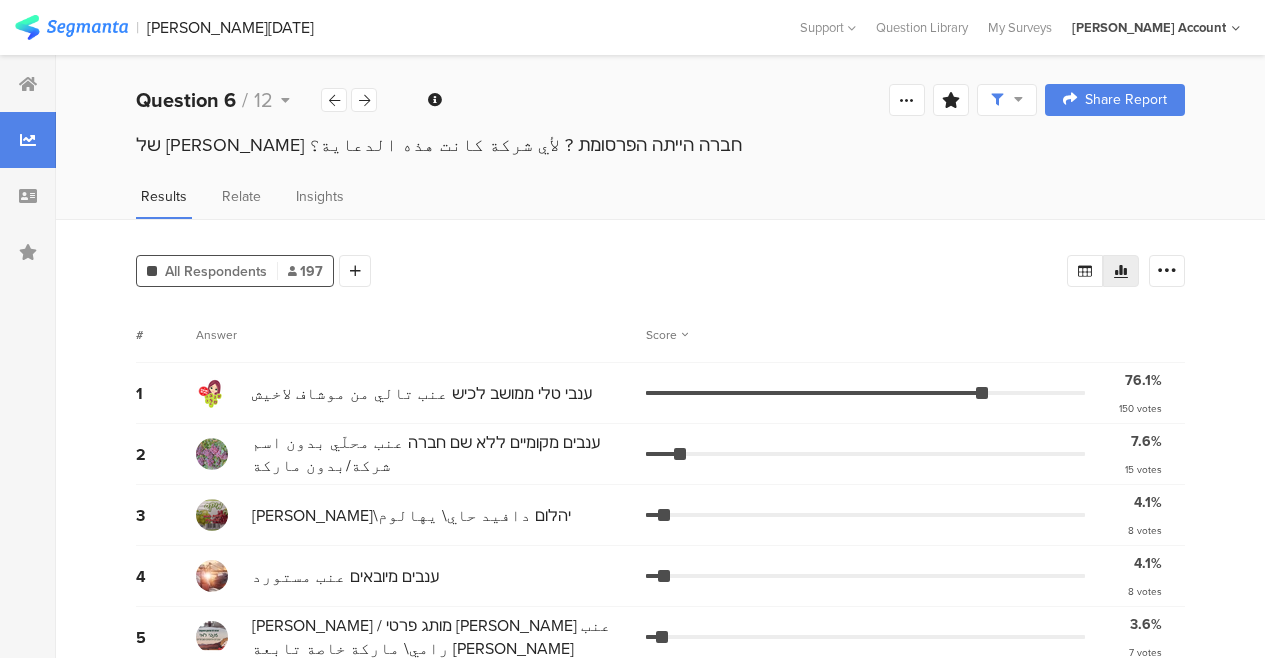 click on "ענבי טלי ממושב לכיש عنب تالي من موشاف لاخيش" at bounding box center (422, 393) 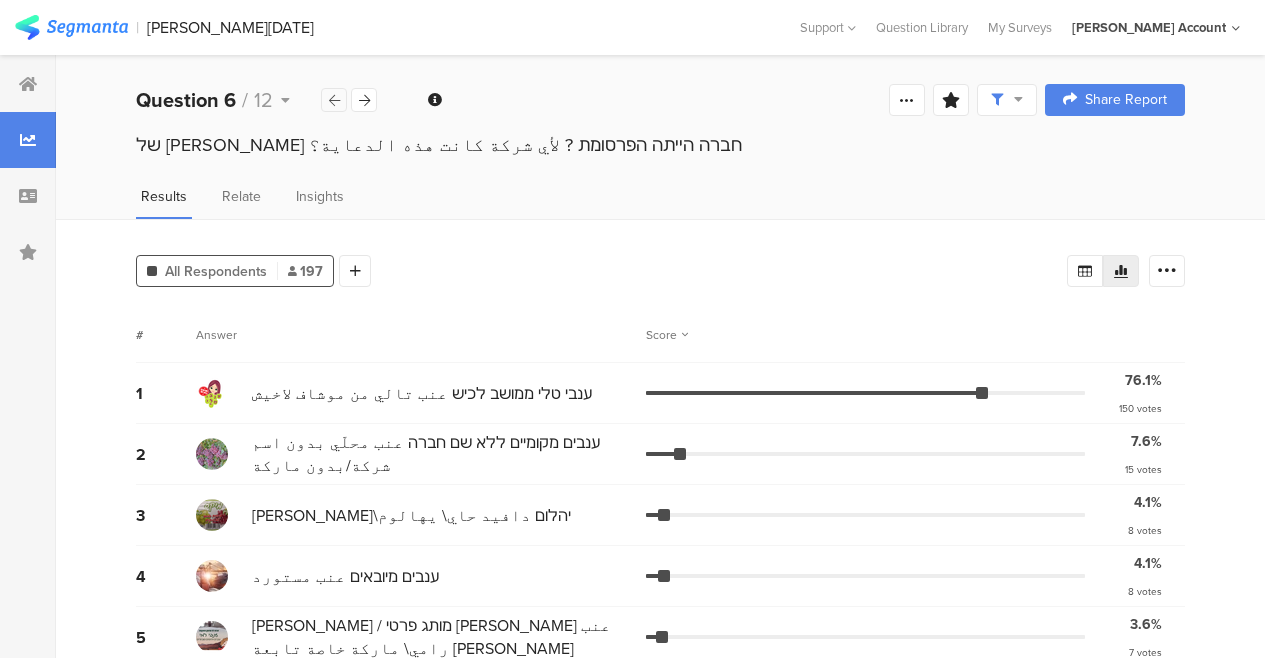 click at bounding box center [334, 100] 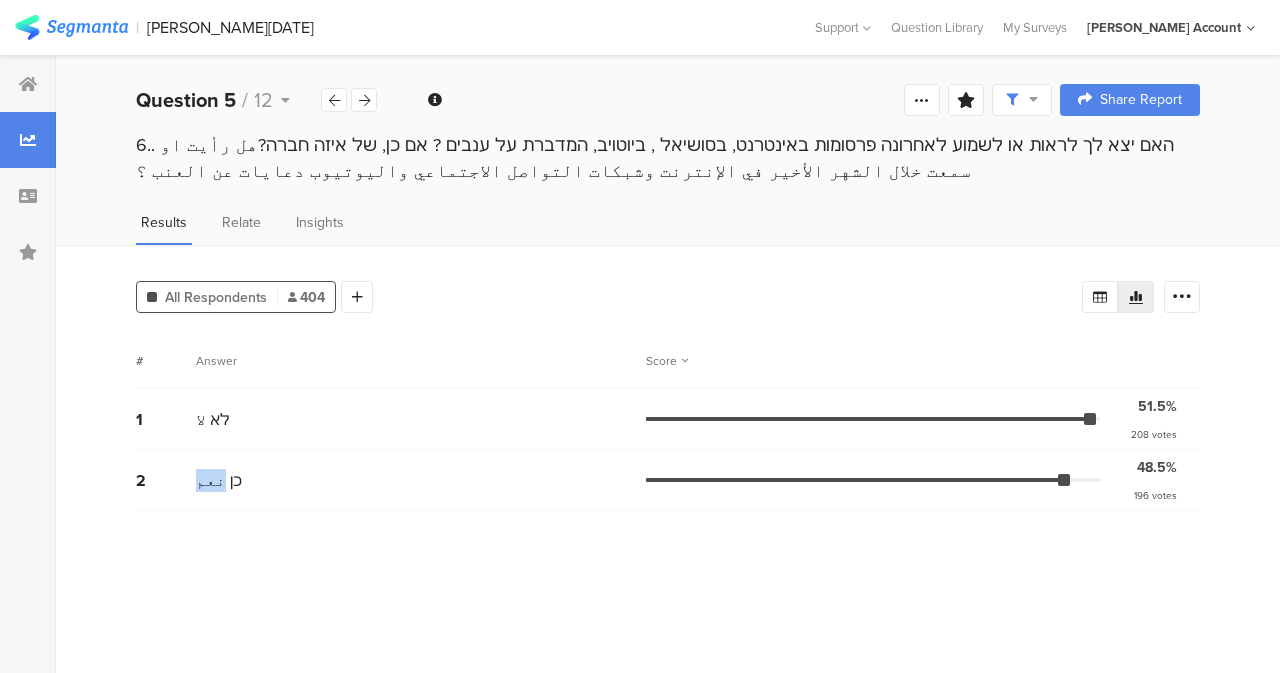 click on "#   Answer   Score   1     לא لا             51.5%   208 votes 2     כן نعم             48.5%   196 votes" at bounding box center (668, 495) 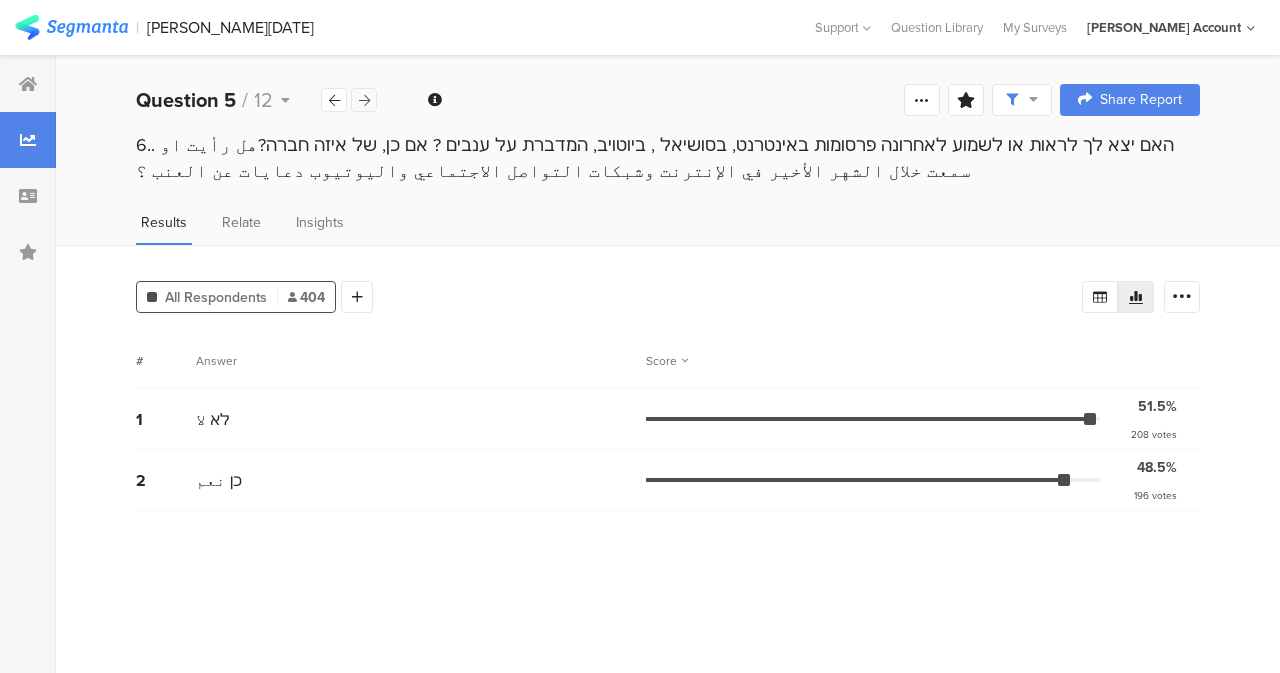 click at bounding box center [364, 100] 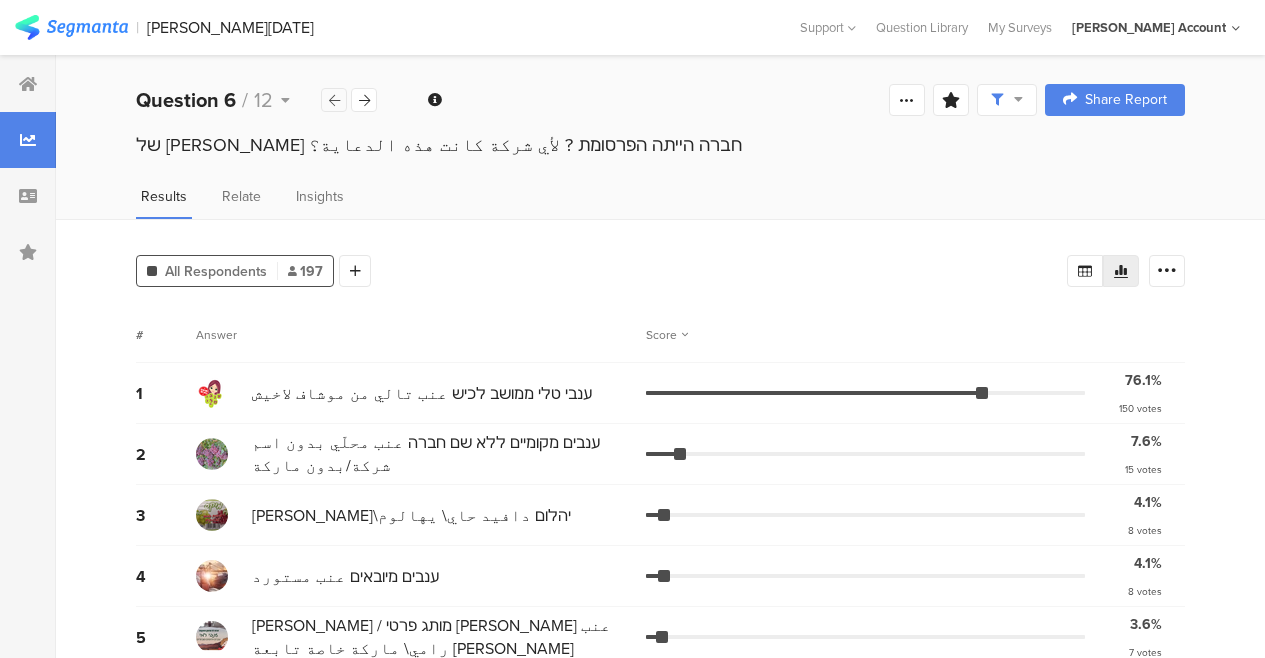 click at bounding box center [334, 100] 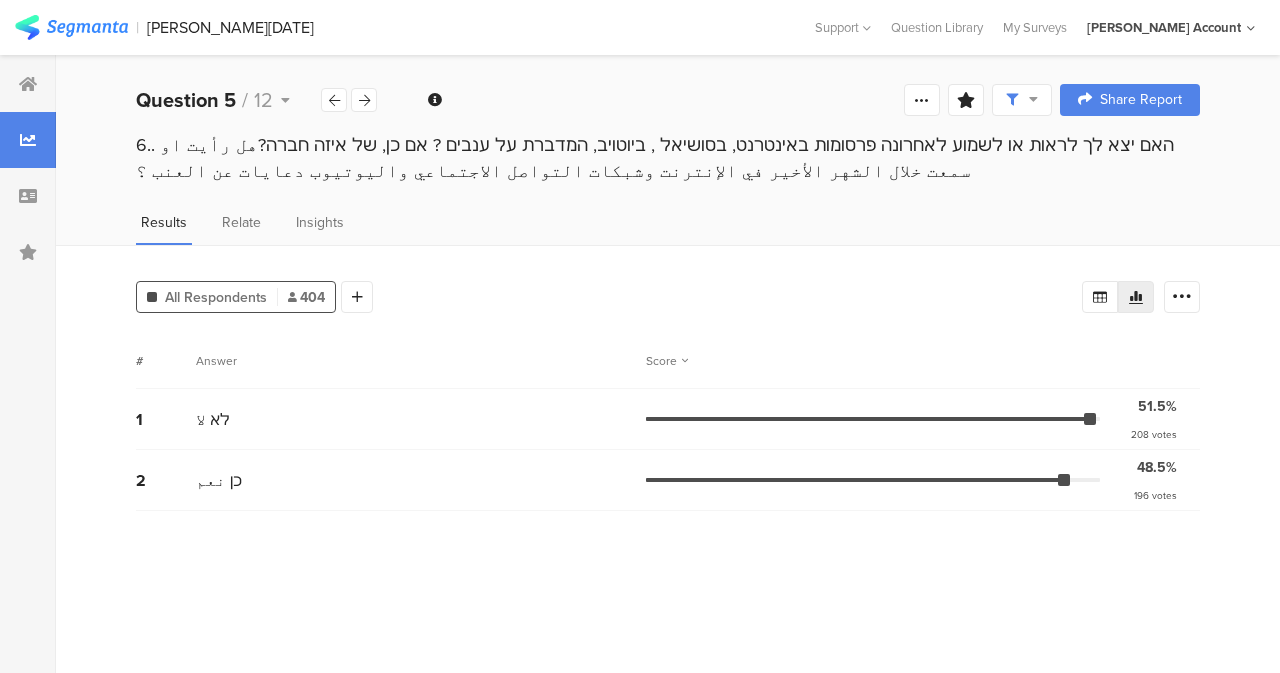 click on "#   Answer   Score   1     לא لا             51.5%   208 votes 2     כן نعم             48.5%   196 votes" at bounding box center [668, 495] 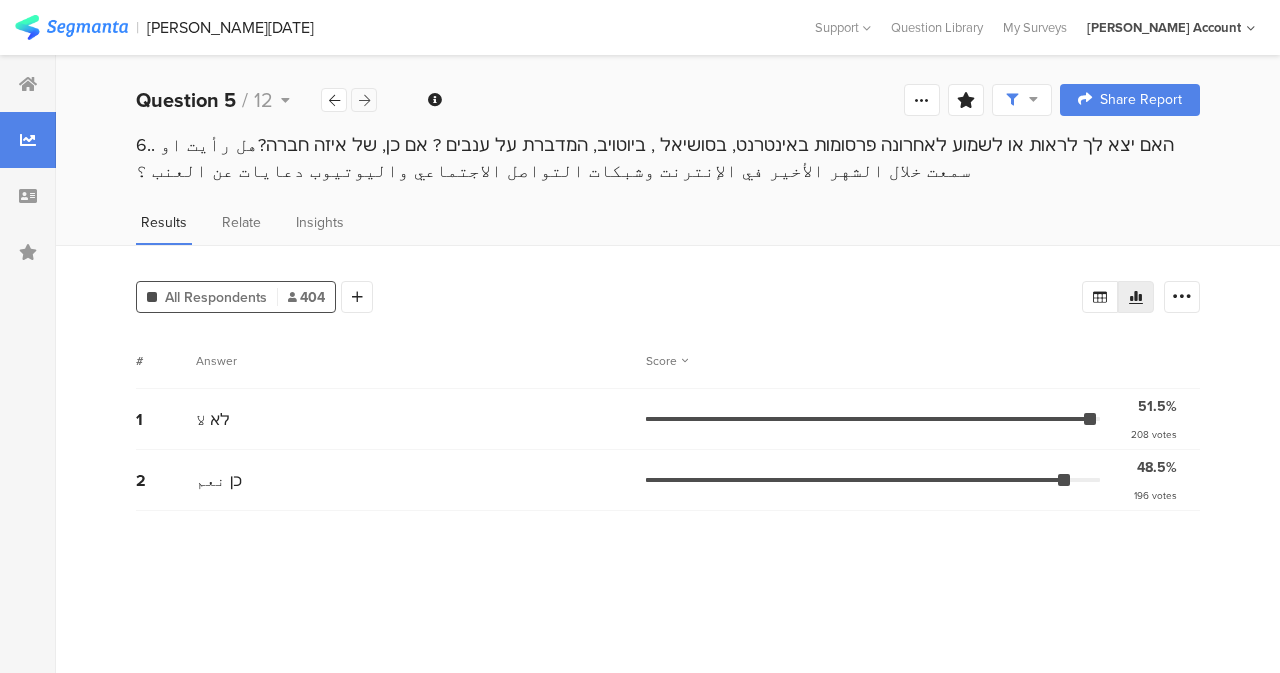 click at bounding box center [364, 100] 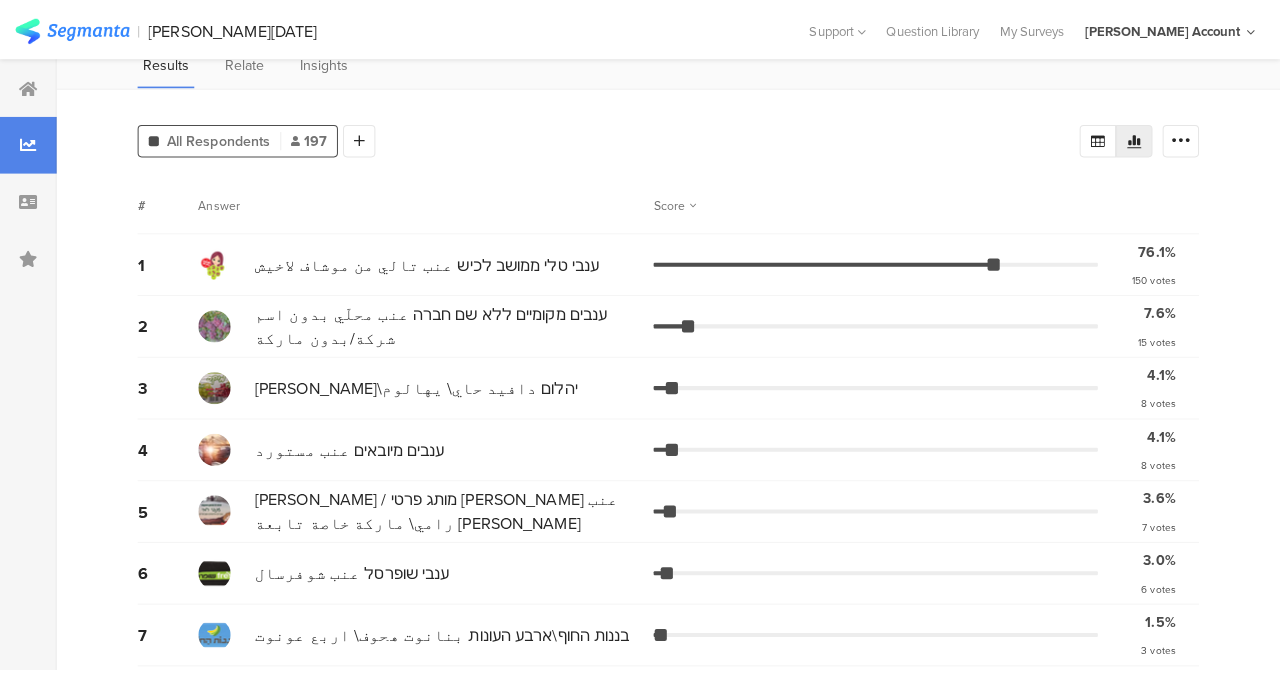 scroll, scrollTop: 0, scrollLeft: 0, axis: both 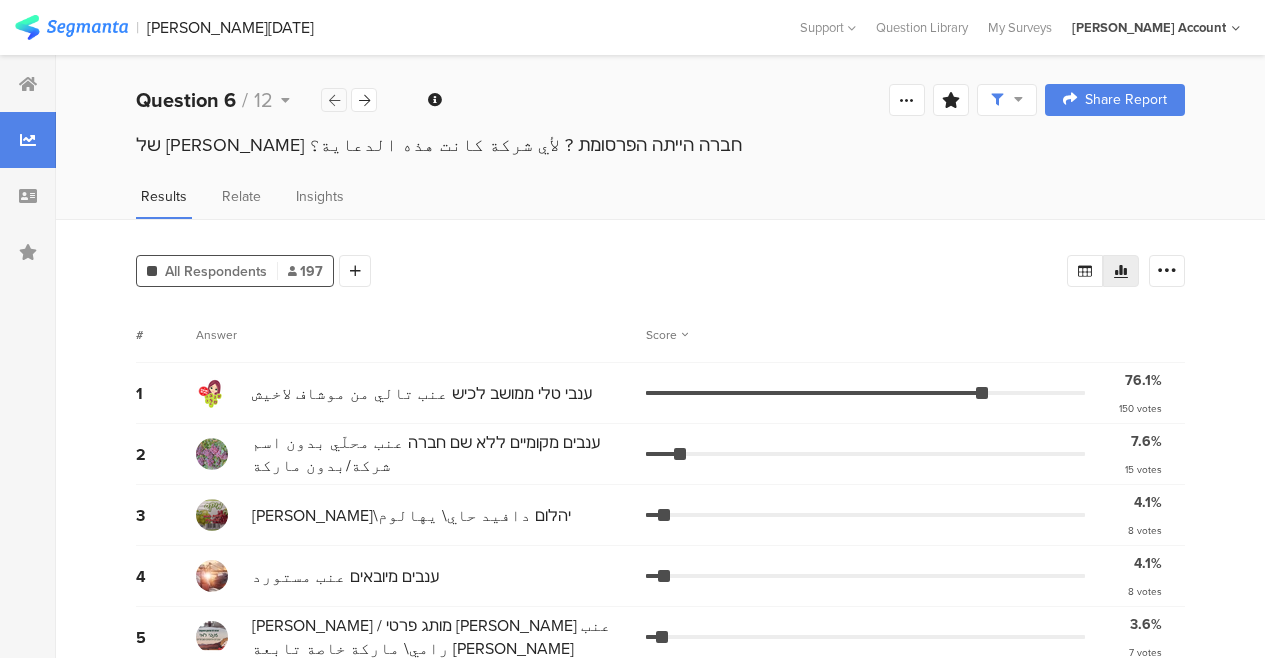 click at bounding box center (334, 100) 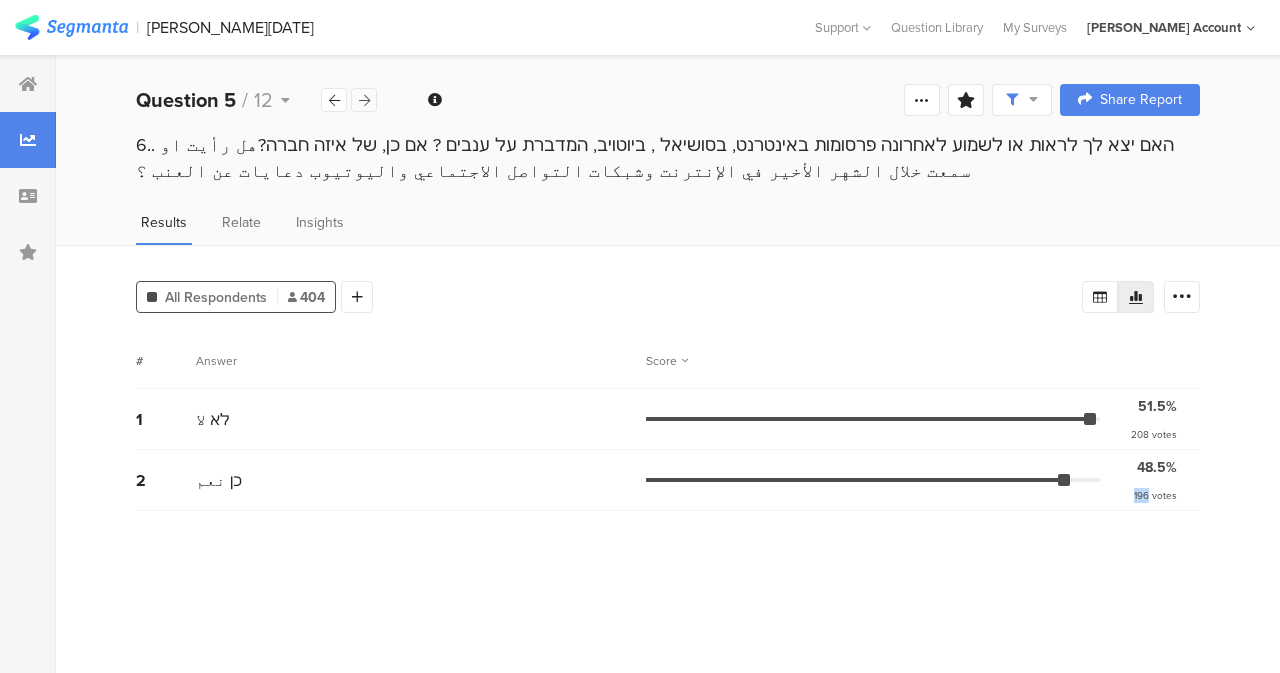 click at bounding box center (364, 100) 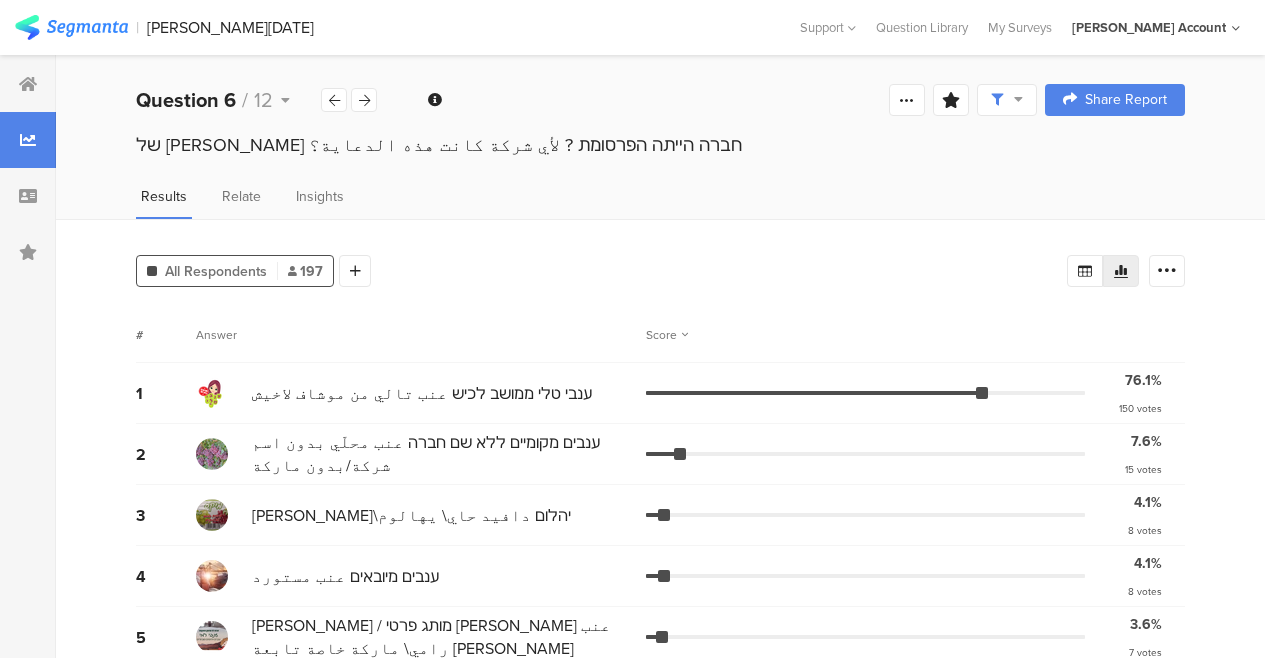 click on "3     דוד חי\יהלום دافيد حاي\ يهالوم             4.1%   8 votes" at bounding box center (660, 515) 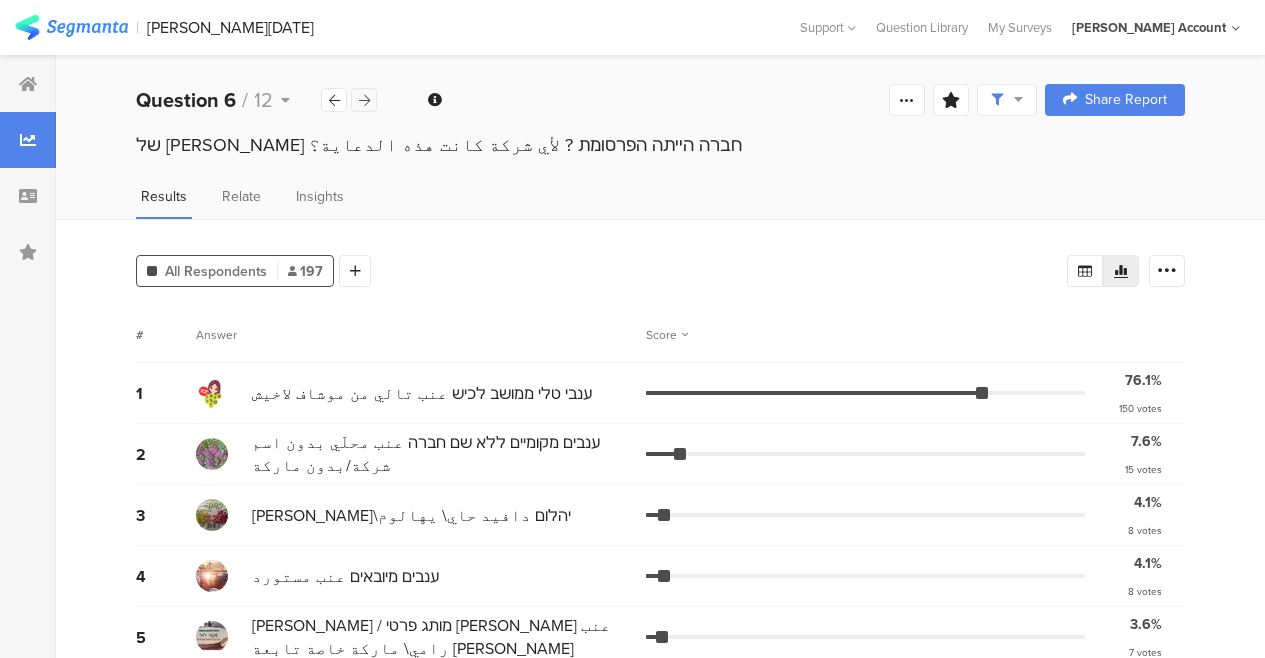 click at bounding box center [364, 100] 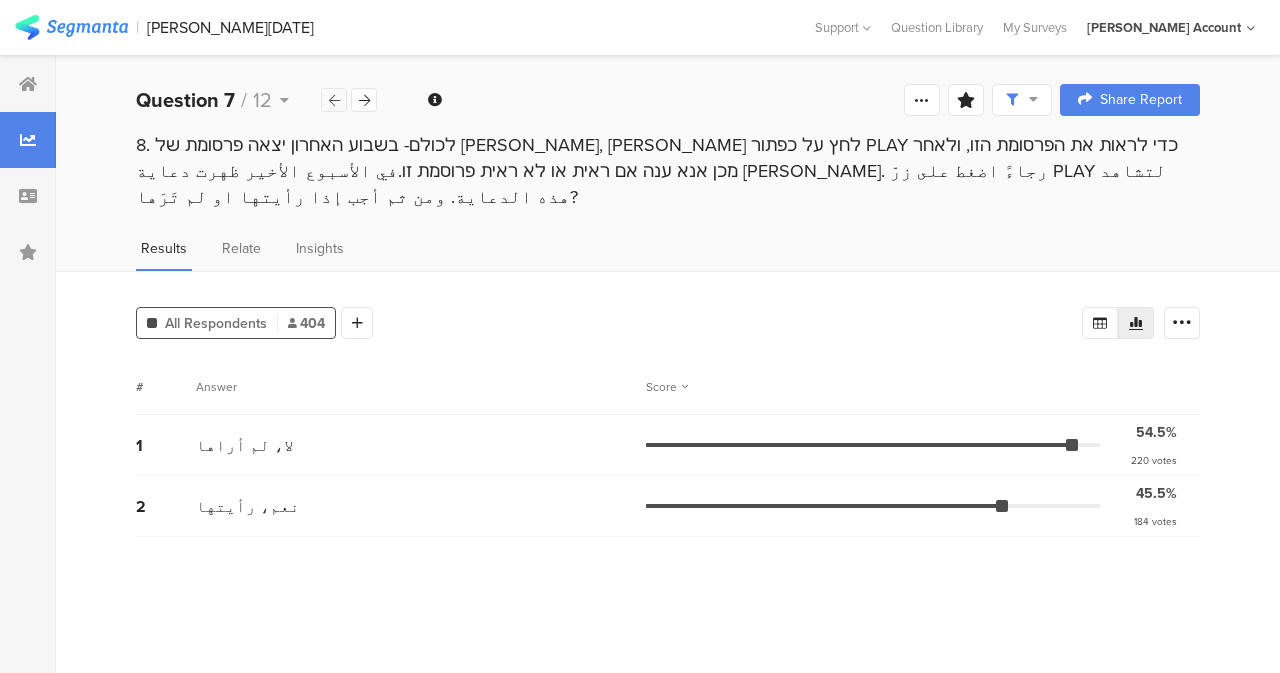 click at bounding box center [334, 100] 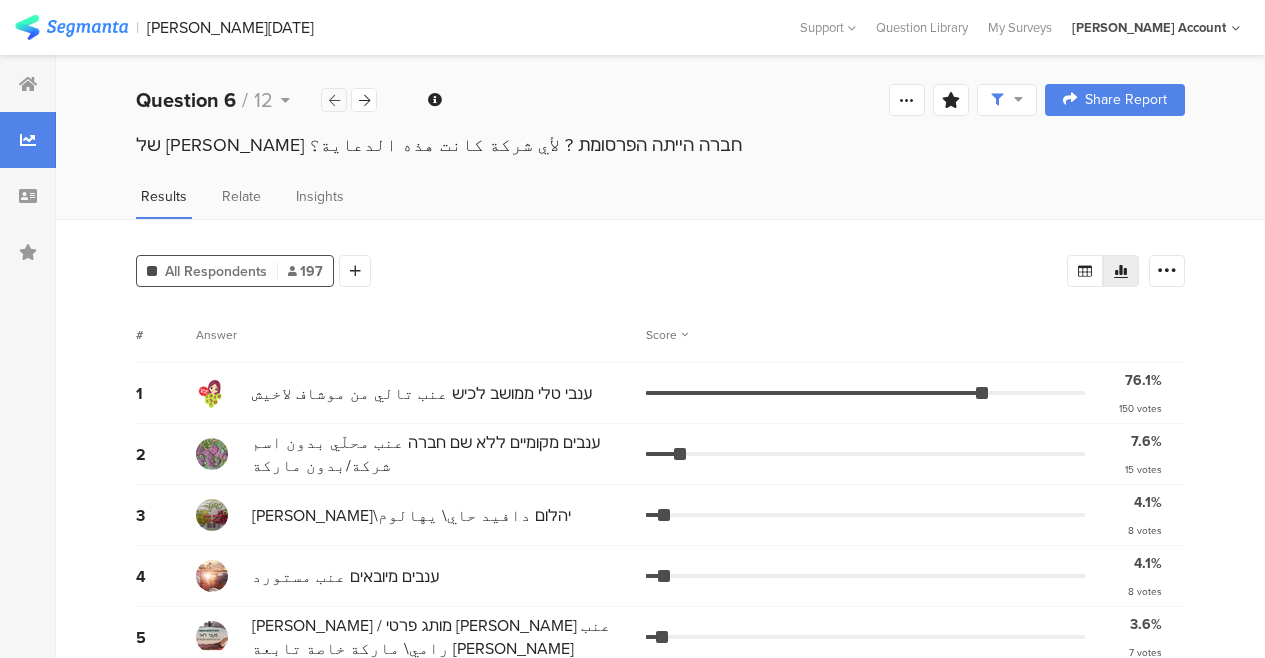click at bounding box center [334, 100] 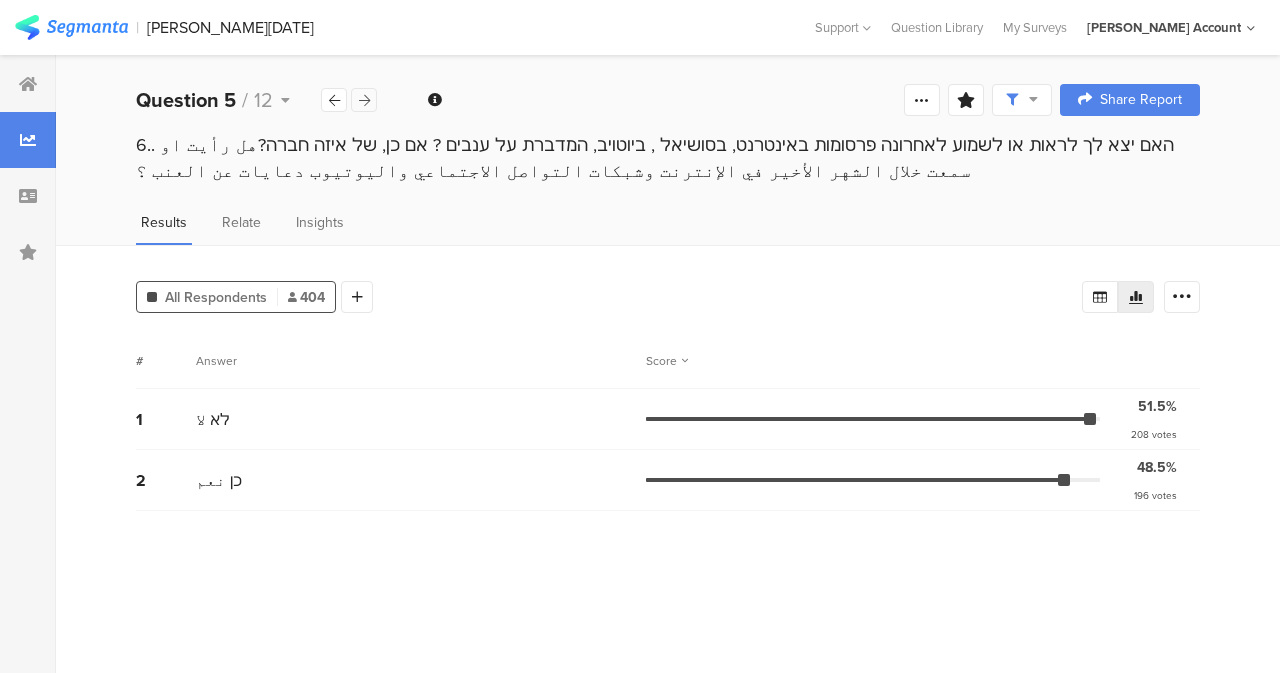 click at bounding box center (364, 100) 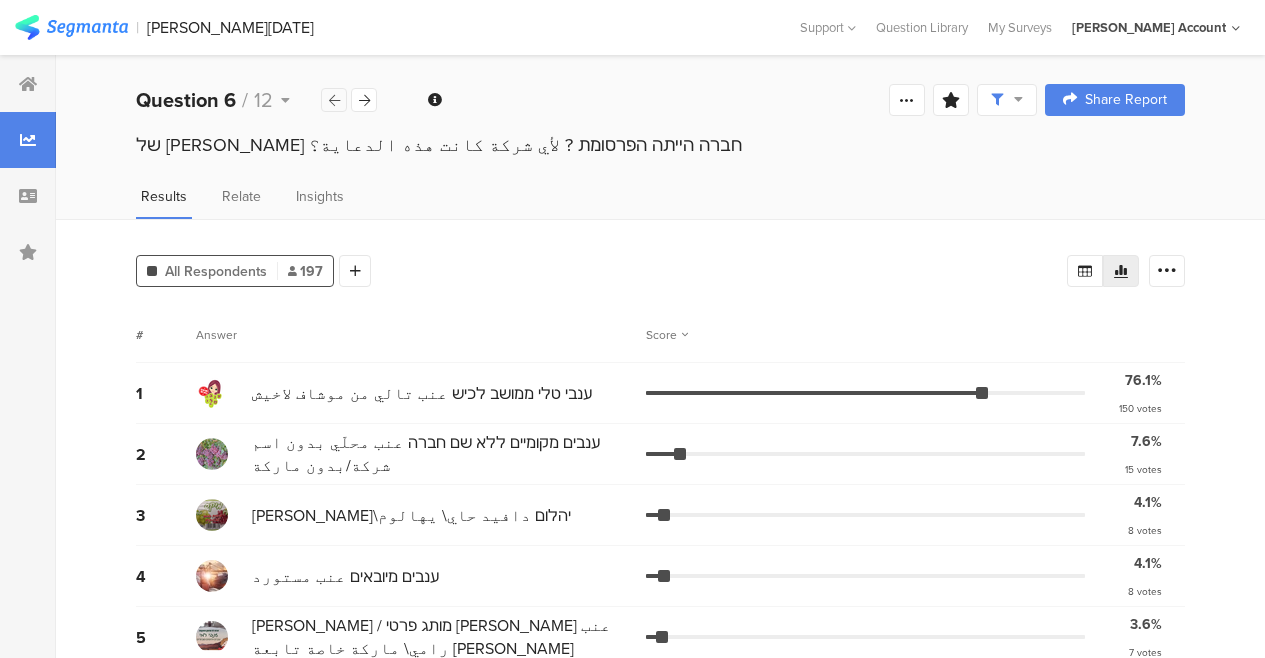 click at bounding box center (334, 100) 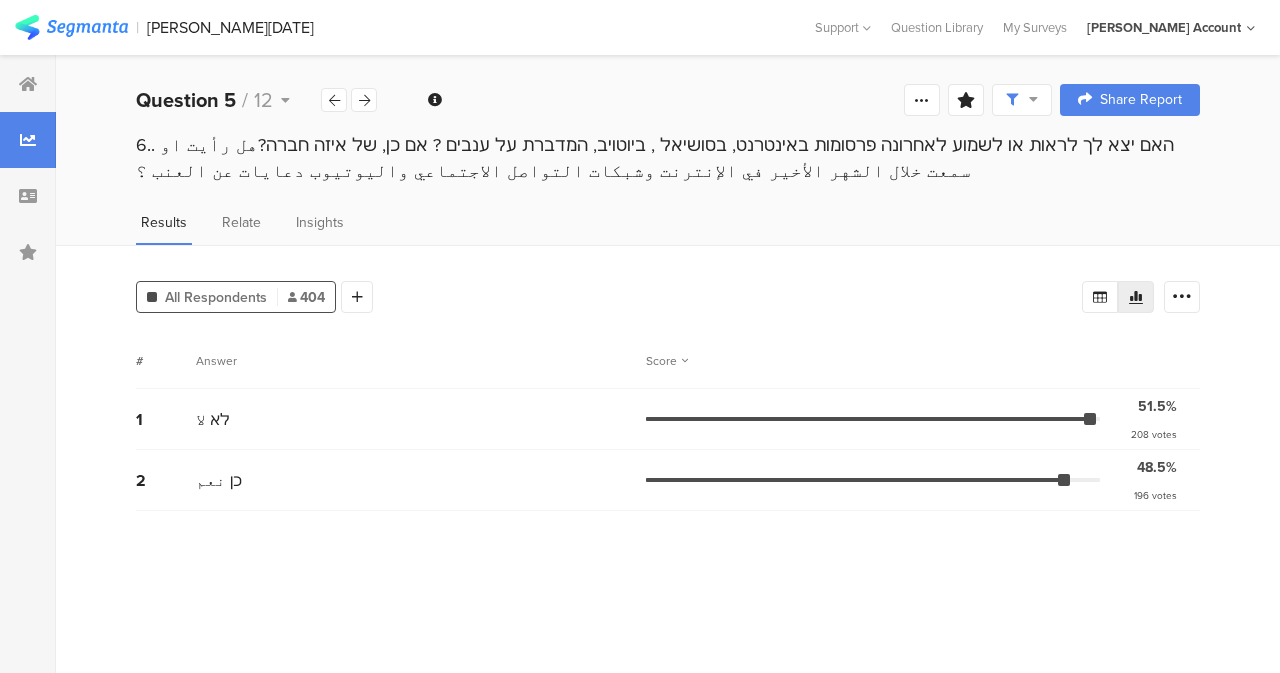scroll, scrollTop: 0, scrollLeft: 0, axis: both 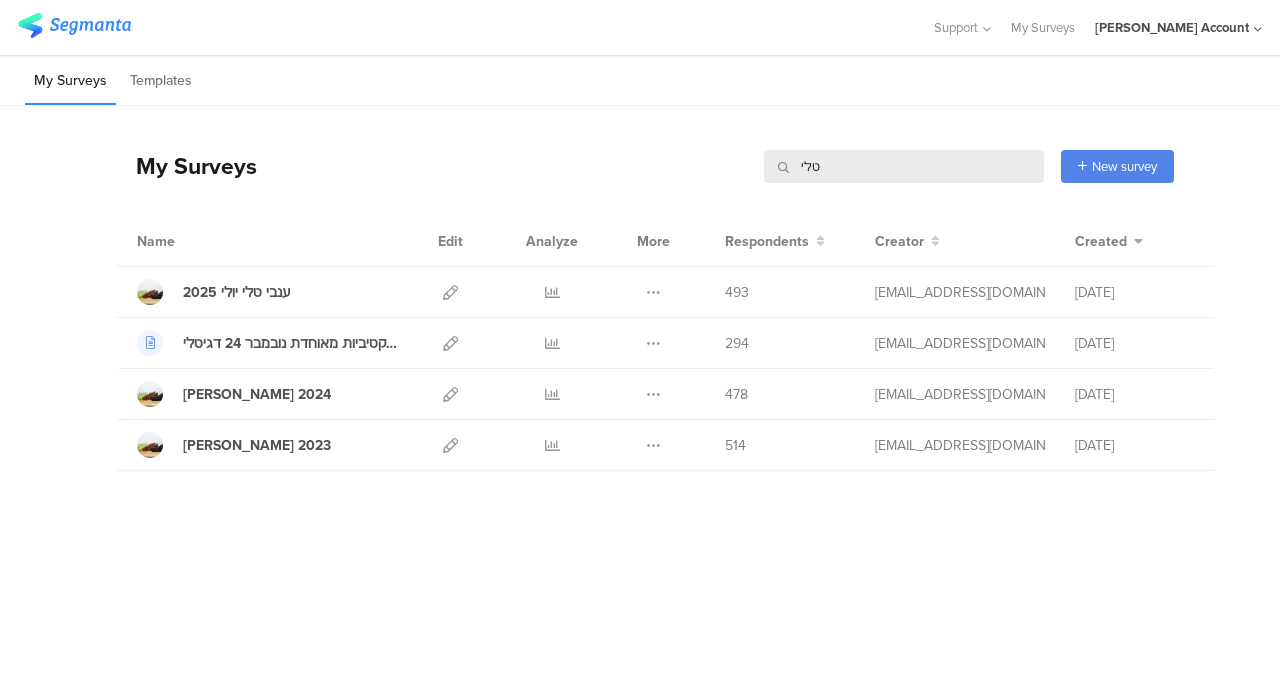click at bounding box center [74, 25] 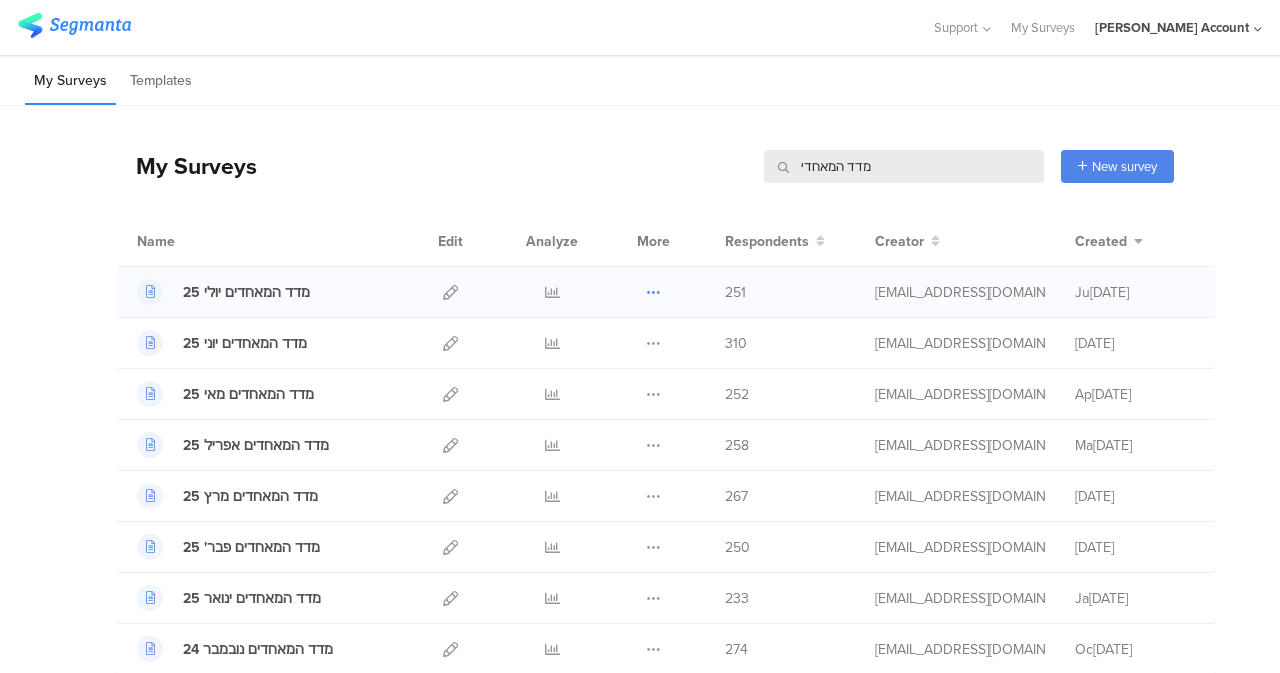 type on "מדד המאחדי" 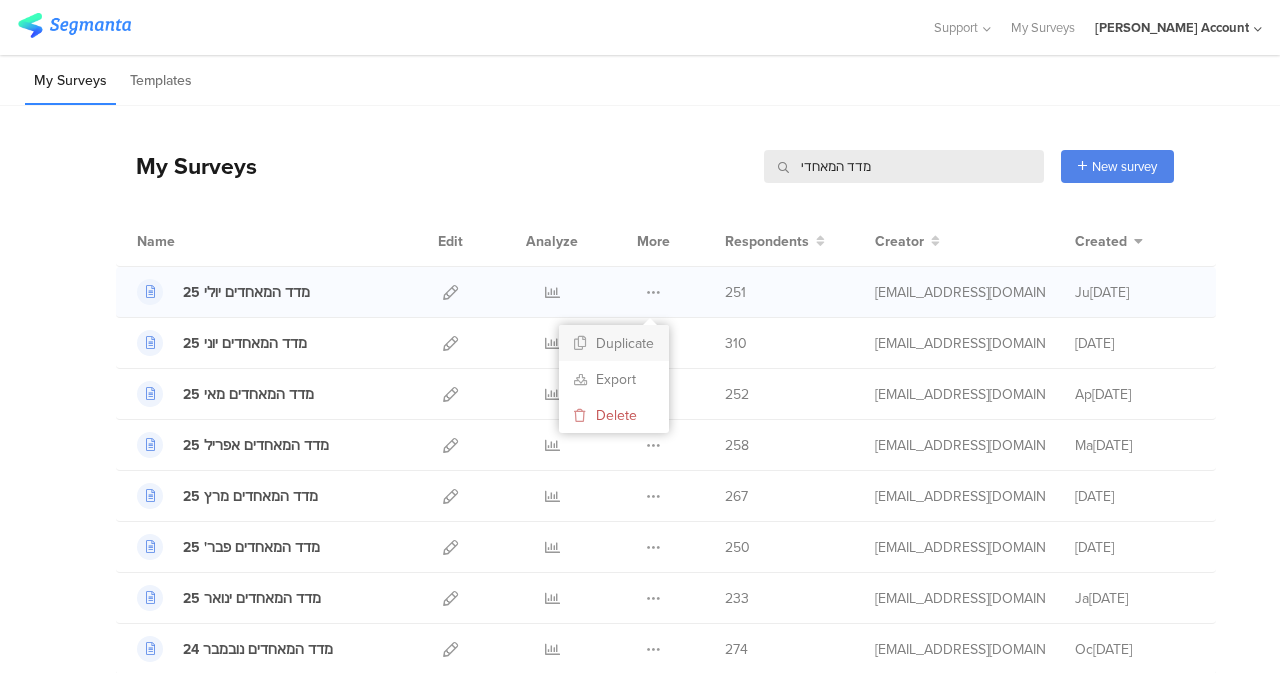 click on "Duplicate" at bounding box center [614, 343] 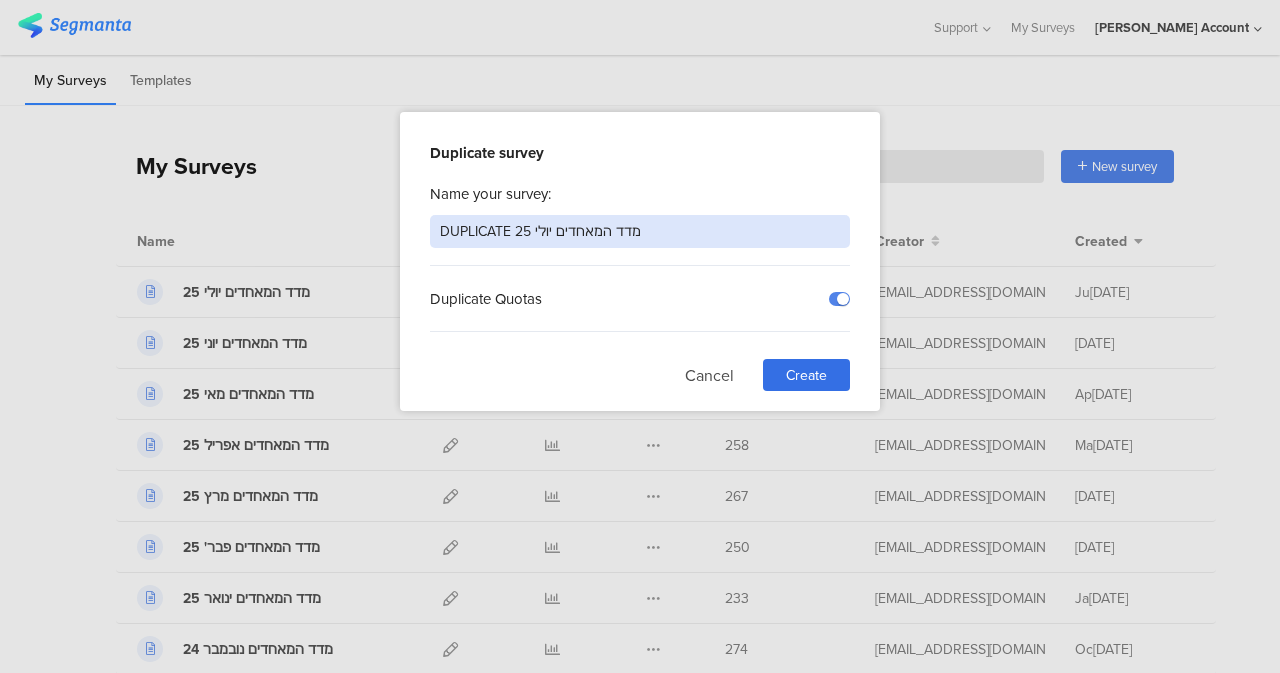 drag, startPoint x: 523, startPoint y: 234, endPoint x: 456, endPoint y: 240, distance: 67.26812 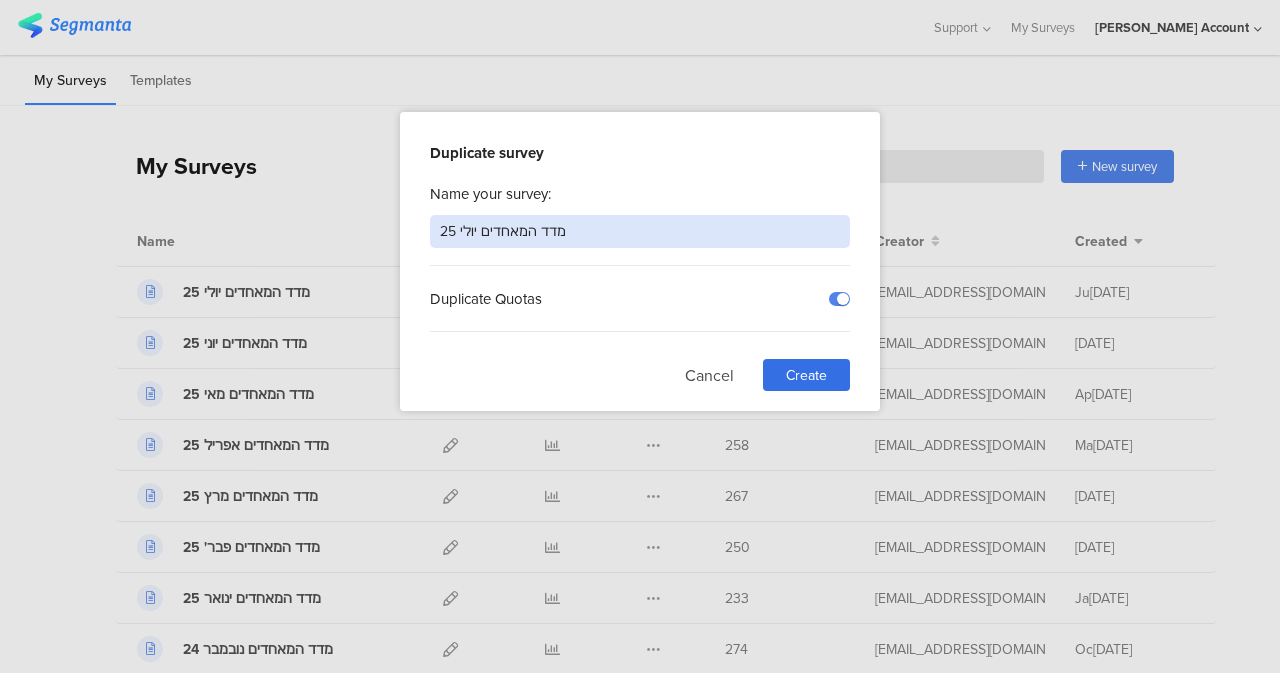 drag, startPoint x: 464, startPoint y: 231, endPoint x: 479, endPoint y: 241, distance: 18.027756 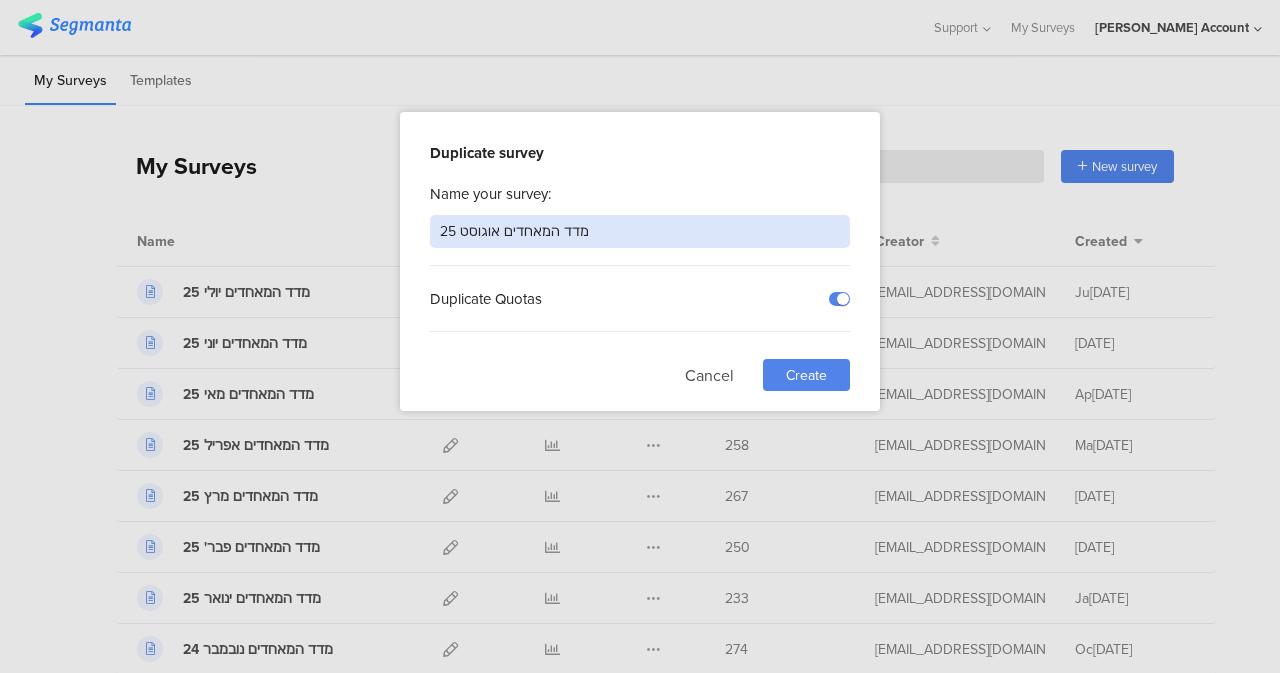 type on "מדד המאחדים אוגוסט 25" 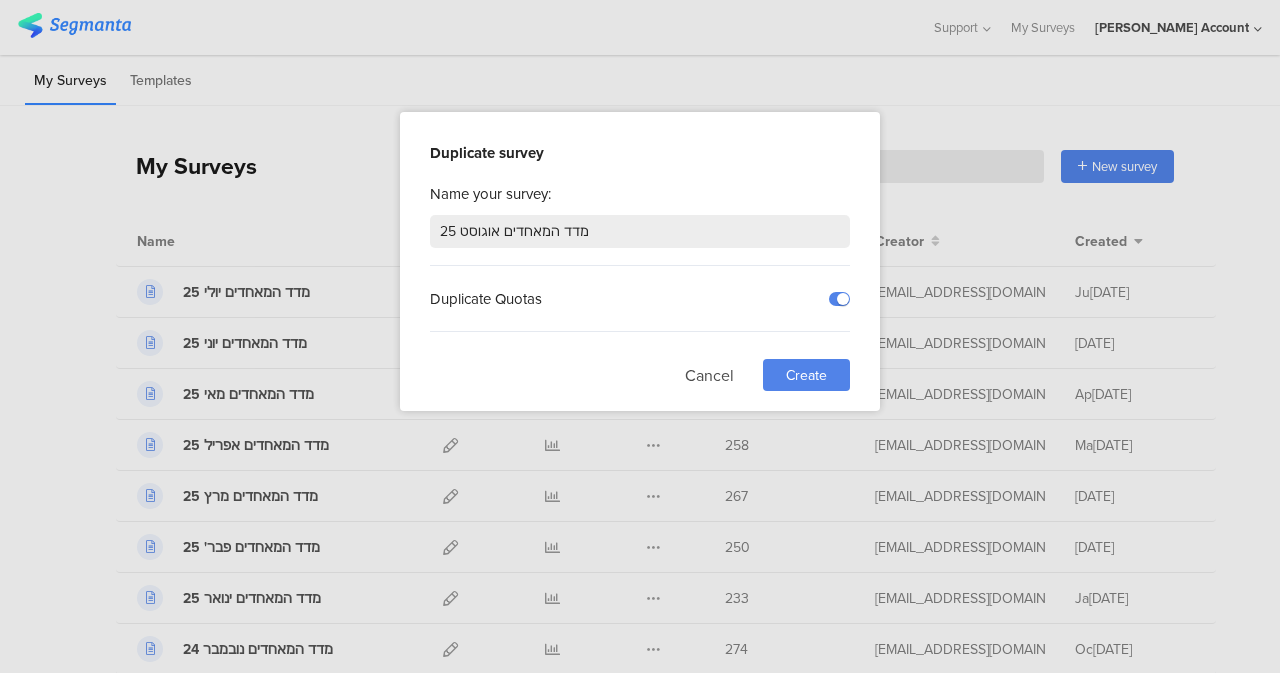 click on "Create" at bounding box center [806, 375] 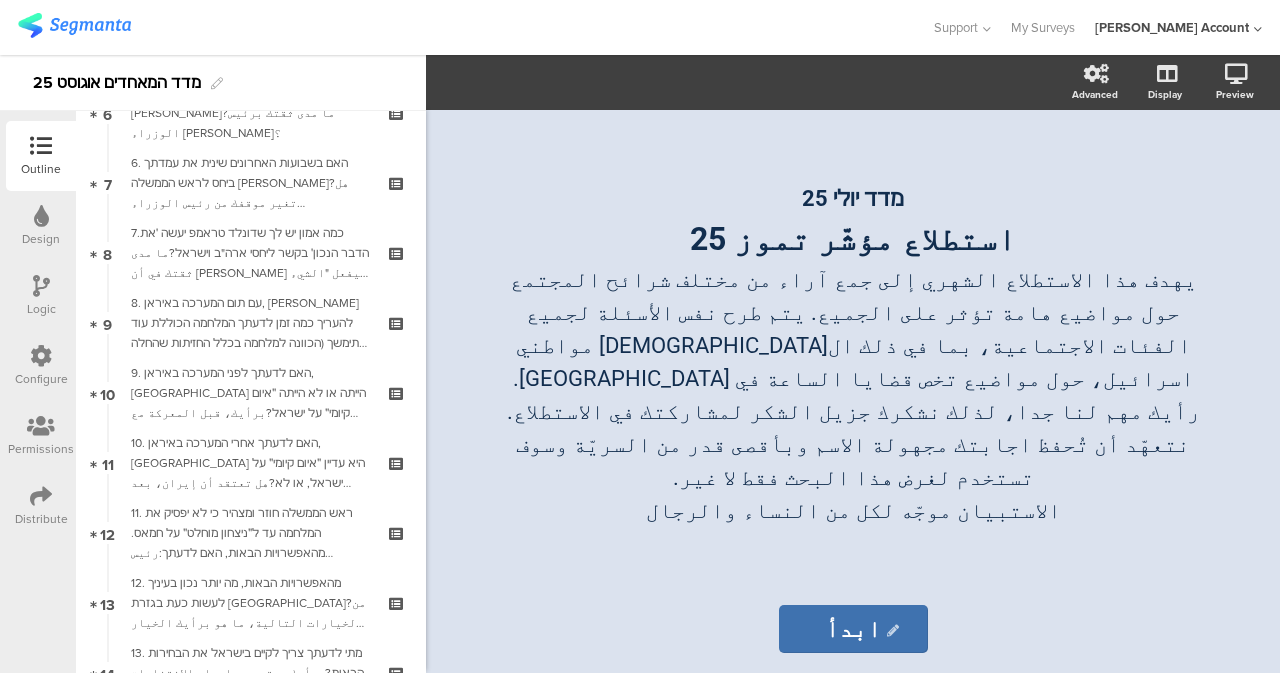 scroll, scrollTop: 0, scrollLeft: 0, axis: both 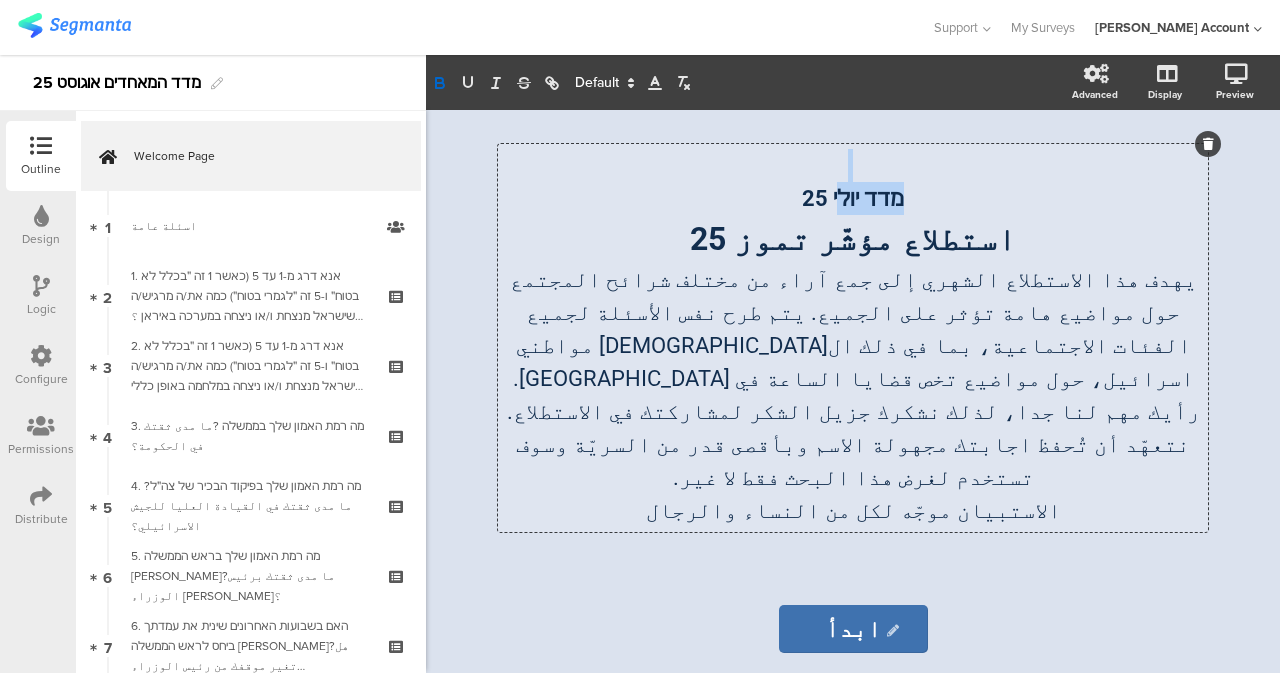 click on "מדד יולי 25 استطلاع مؤشّر [DATE]  يهدف هذا الاستطلاع الشهري إلى جمع آراء من مختلف شرائح المجتمع حول مواضيع هامة تؤثر على الجميع. يتم طرح نفس الأسئلة لجميع الفئات الاجتماعية، بما في ذلك ال[DEMOGRAPHIC_DATA] مواطني اسرائيل، حول مواضيع تخص قضايا الساعة في [GEOGRAPHIC_DATA]. رأيك مهم لنا جدا، لذلك نشكرك جزيل الشكر لمشاركتك في الاستطلاع. نتعهّد أن تُحفظ اجابتك مجهولة الاسم وبأقصى قدر من السريّة وسوف تستخدم لغرض هذا البحث فقط لا غير. [DEMOGRAPHIC_DATA] موجّه لكل من النساء والرجال
מדד יולי 25 استطلاع مؤشّر [DATE]  الاستبيان موجّه لكل من النساء والرجال
מדד יולי 25 استطلاع مؤشّر [DATE]" 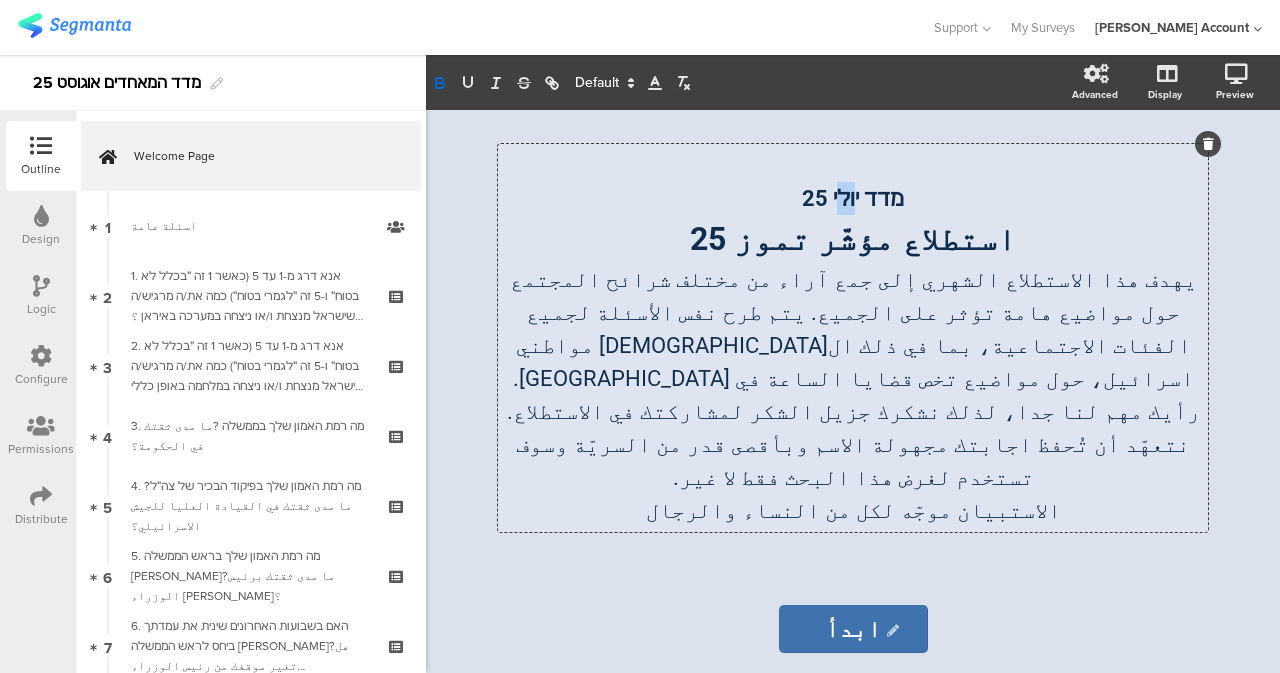 drag, startPoint x: 854, startPoint y: 232, endPoint x: 842, endPoint y: 232, distance: 12 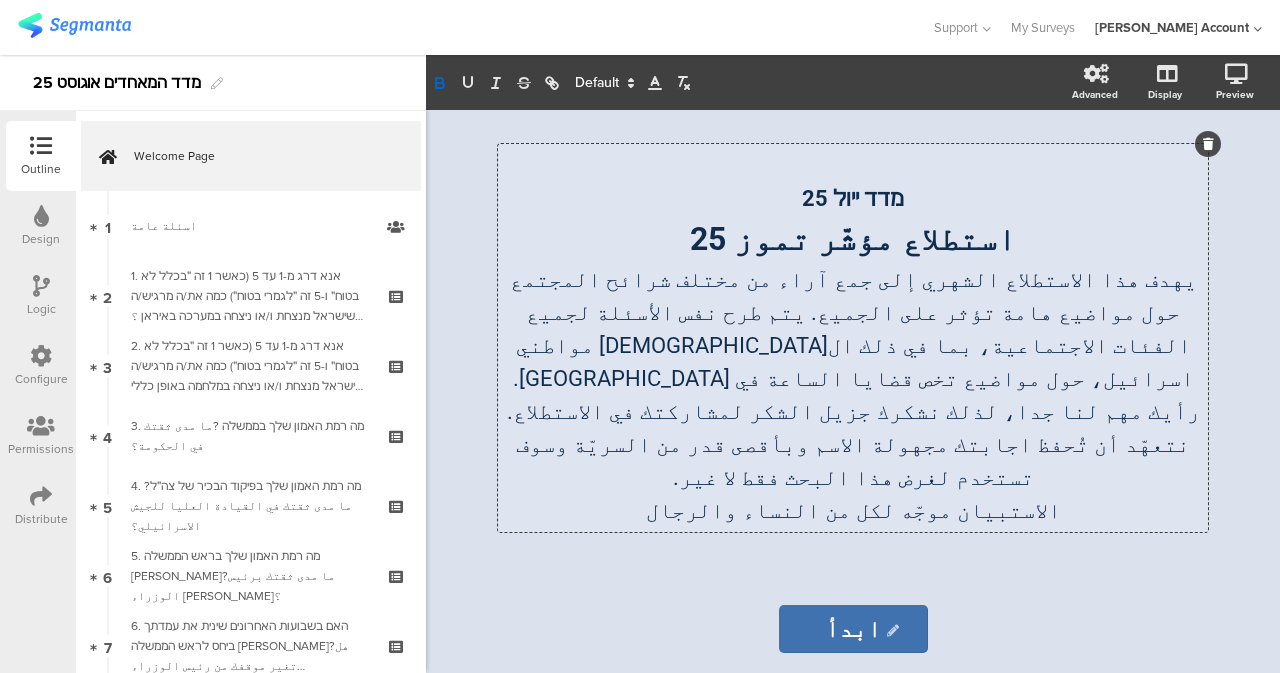 type 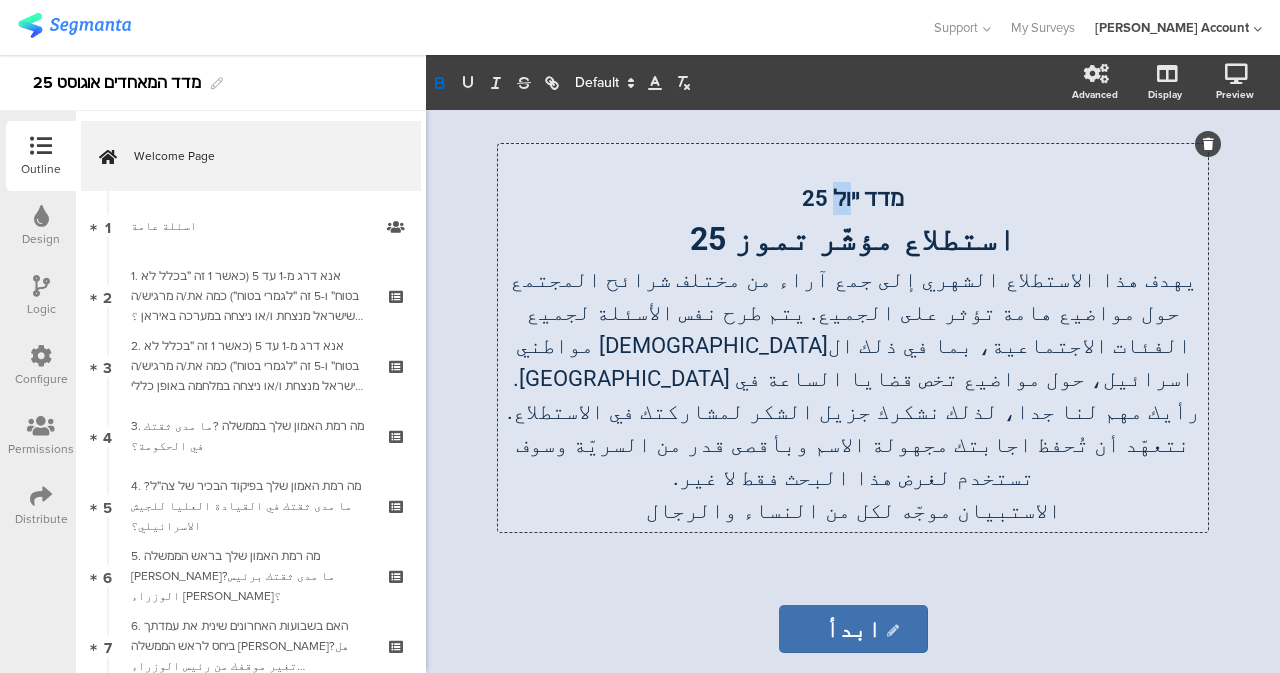click on "ול 25" 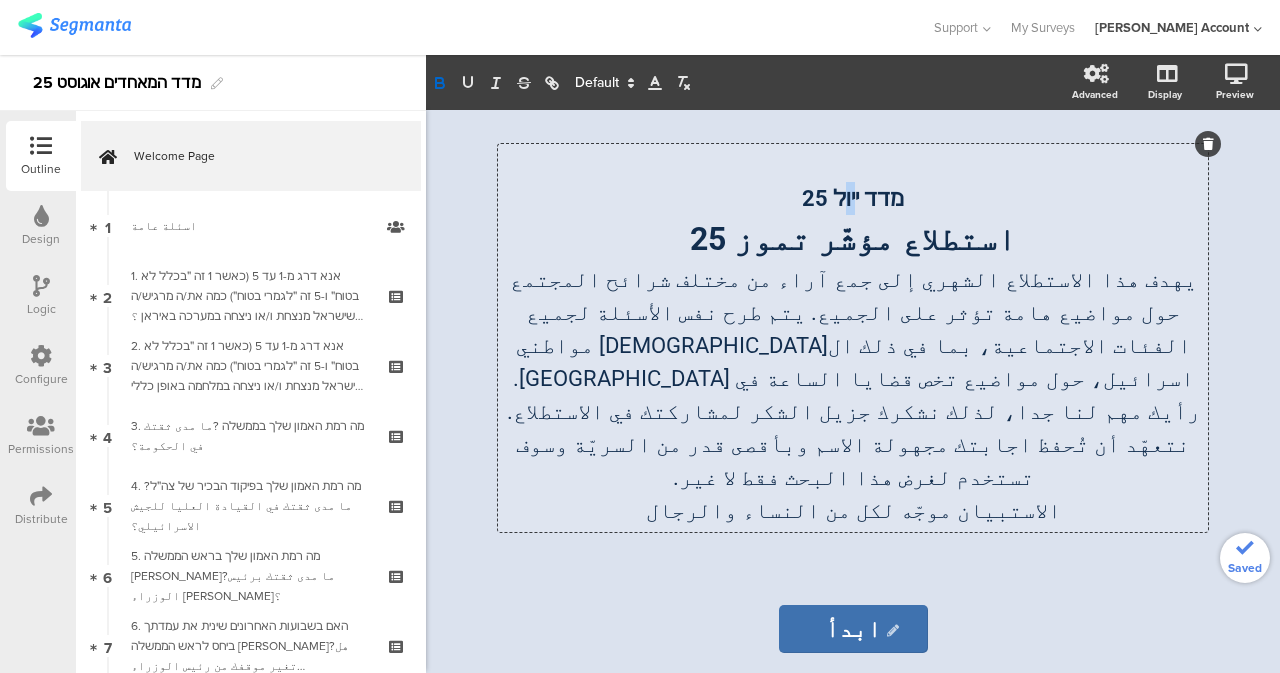 drag, startPoint x: 859, startPoint y: 234, endPoint x: 839, endPoint y: 233, distance: 20.024984 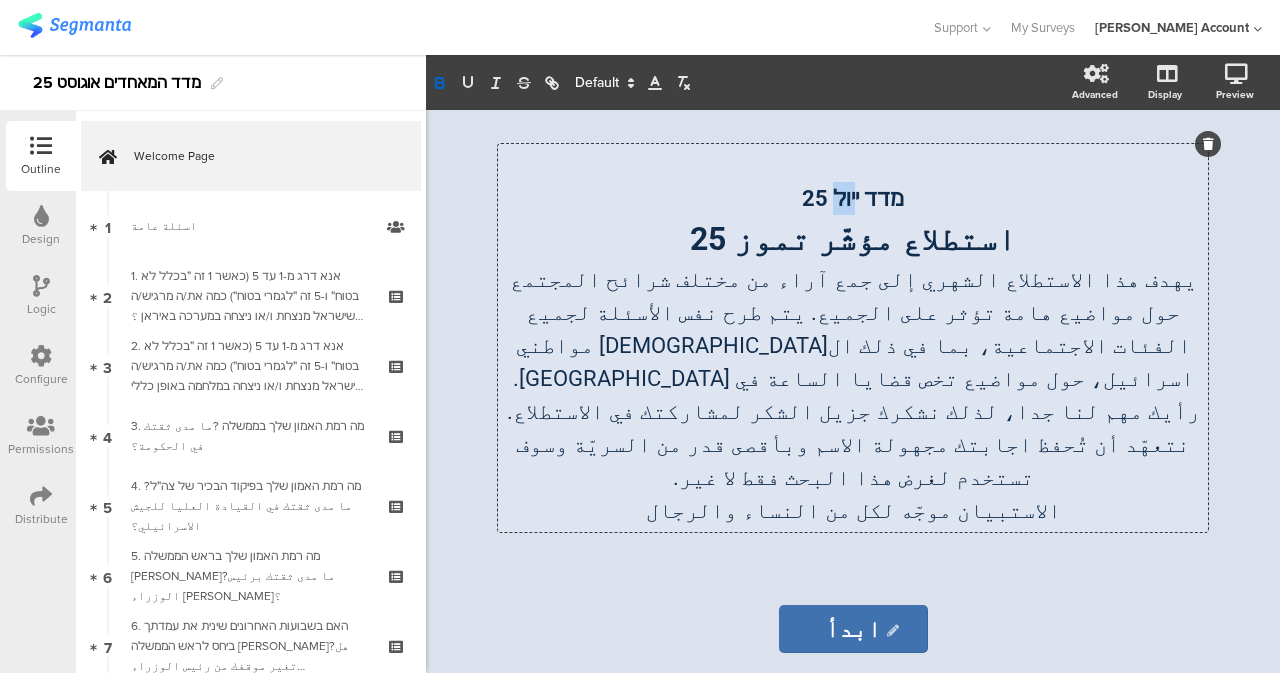 click on "מדד יי" 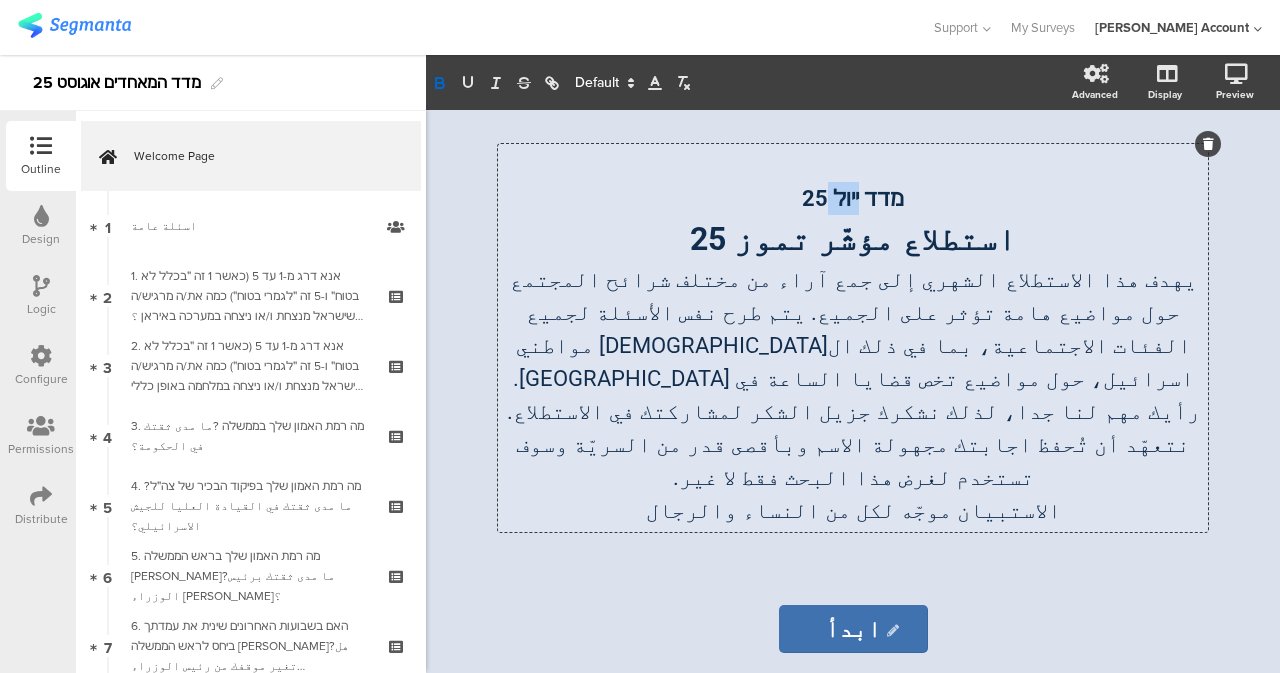 drag, startPoint x: 854, startPoint y: 232, endPoint x: 831, endPoint y: 233, distance: 23.021729 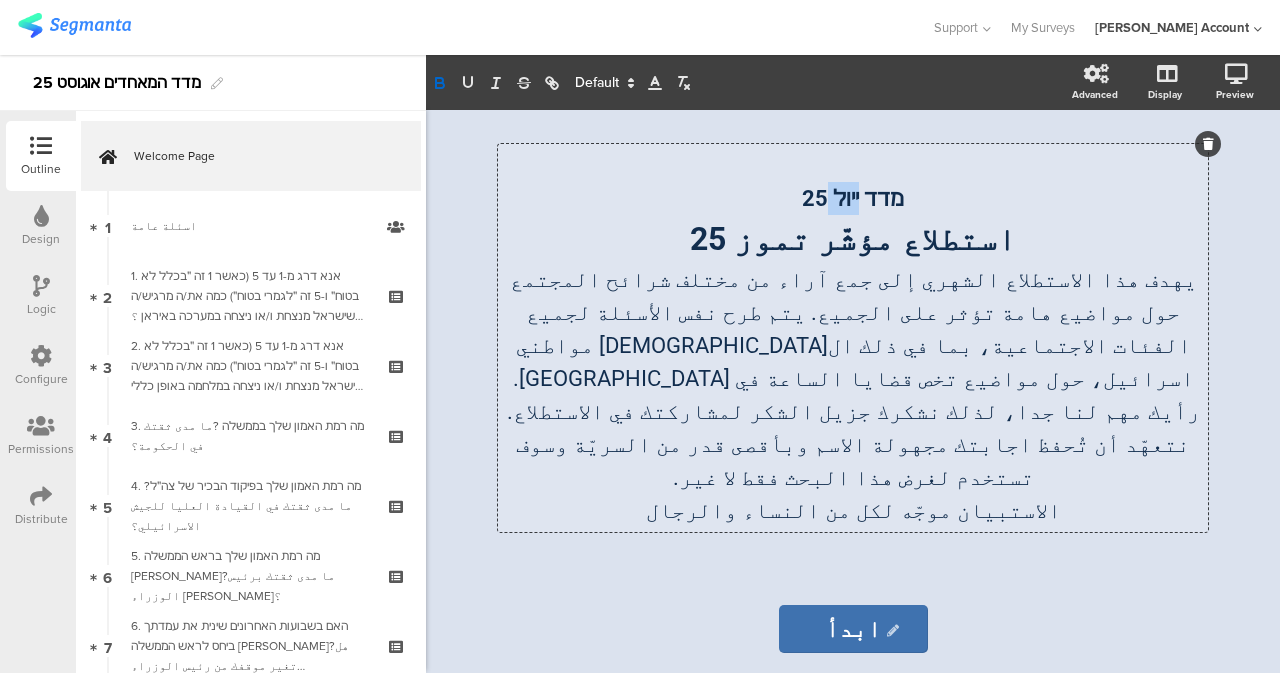 click on "מדד יי ול 25" 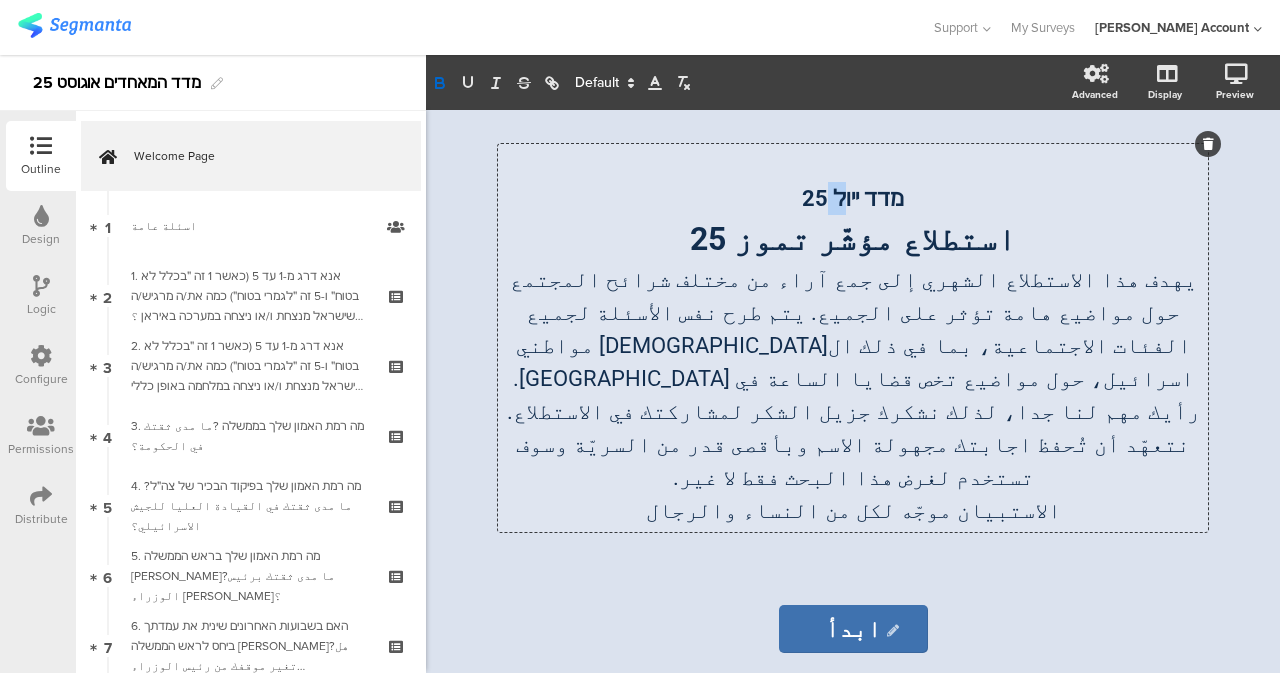 drag, startPoint x: 829, startPoint y: 235, endPoint x: 846, endPoint y: 236, distance: 17.029387 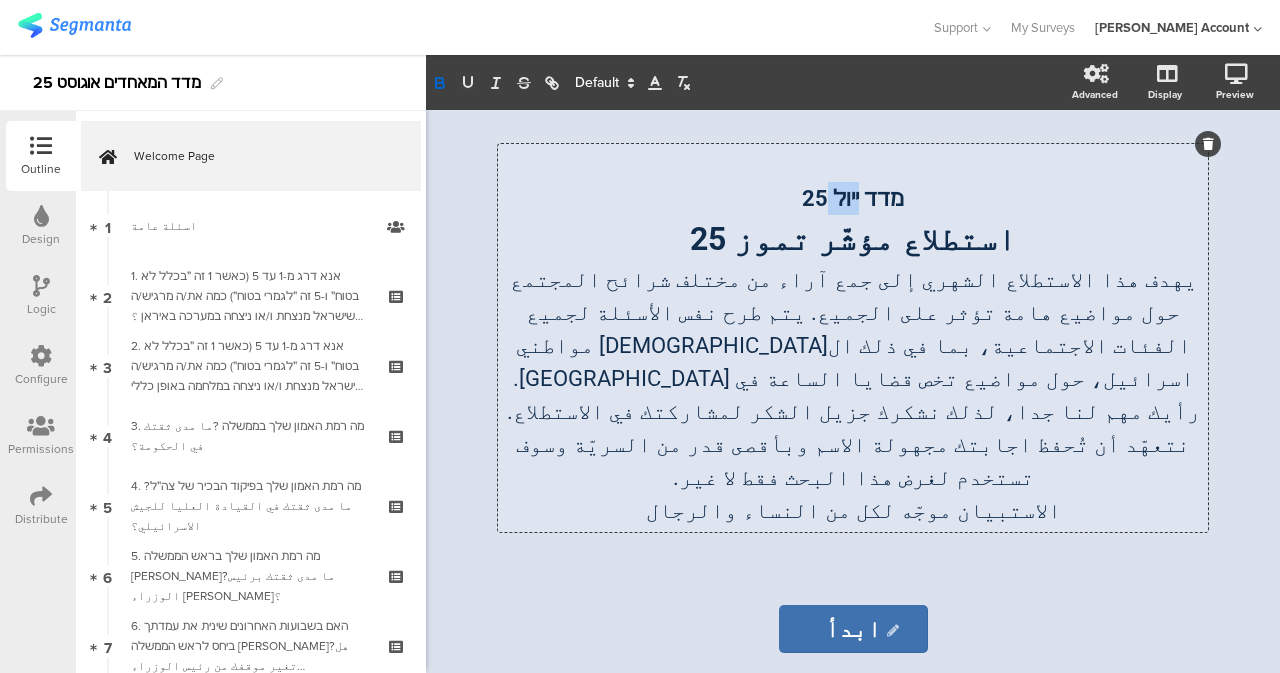 drag, startPoint x: 833, startPoint y: 234, endPoint x: 856, endPoint y: 234, distance: 23 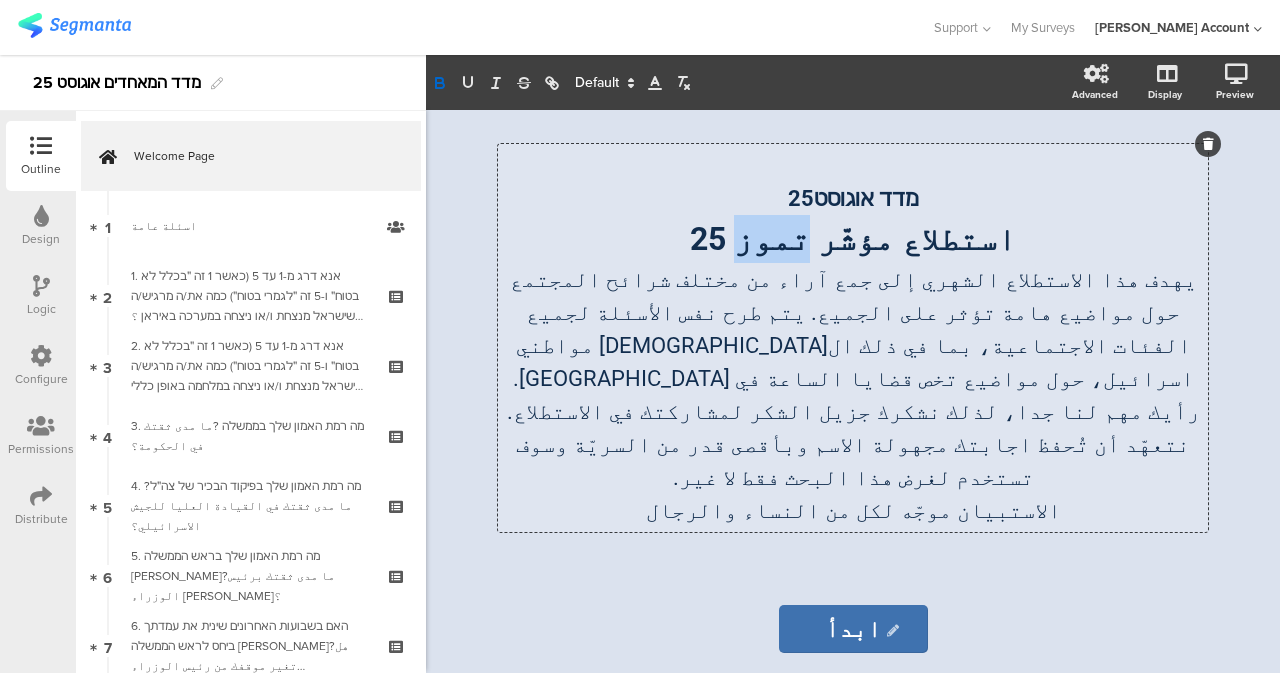 drag, startPoint x: 771, startPoint y: 268, endPoint x: 820, endPoint y: 278, distance: 50.01 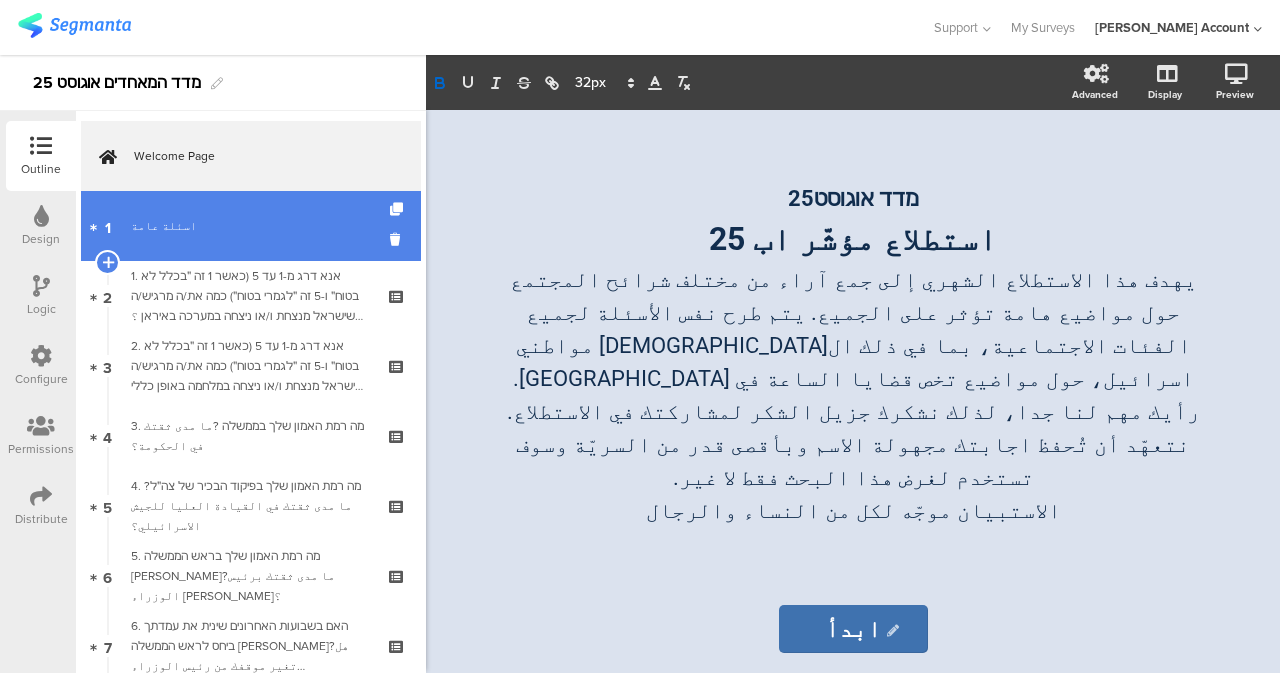 click on "اسئلة عامة" at bounding box center (250, 226) 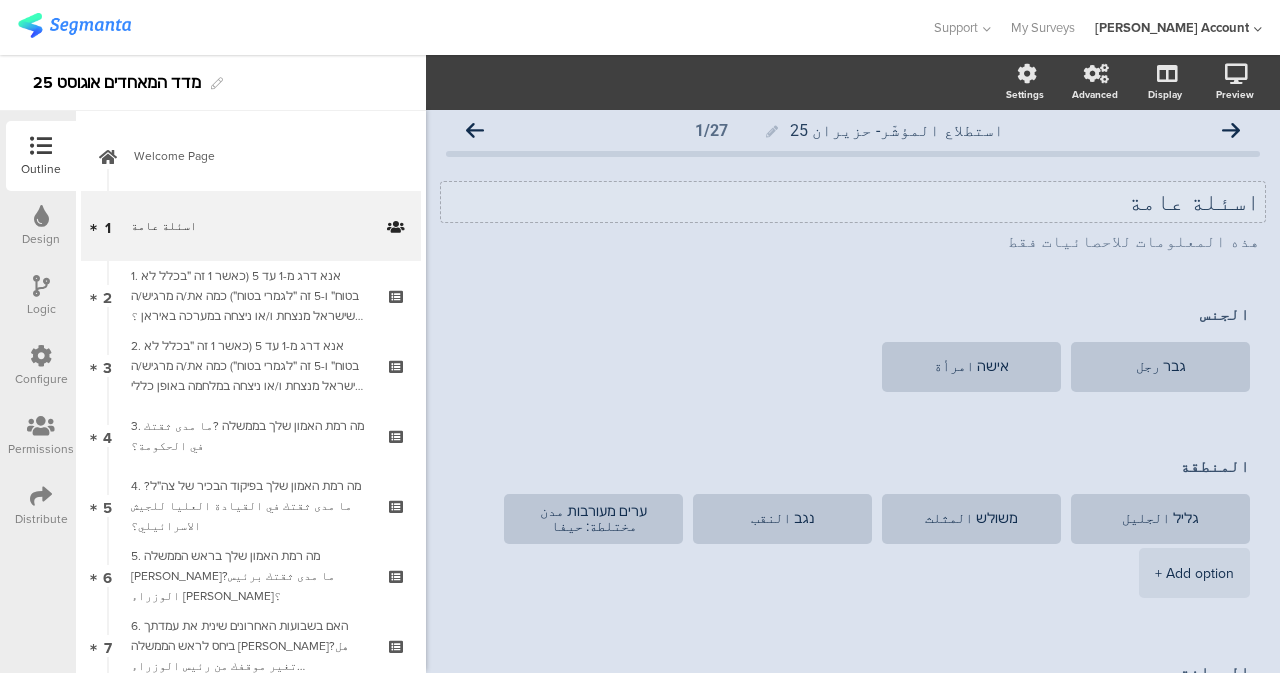 scroll, scrollTop: 0, scrollLeft: 0, axis: both 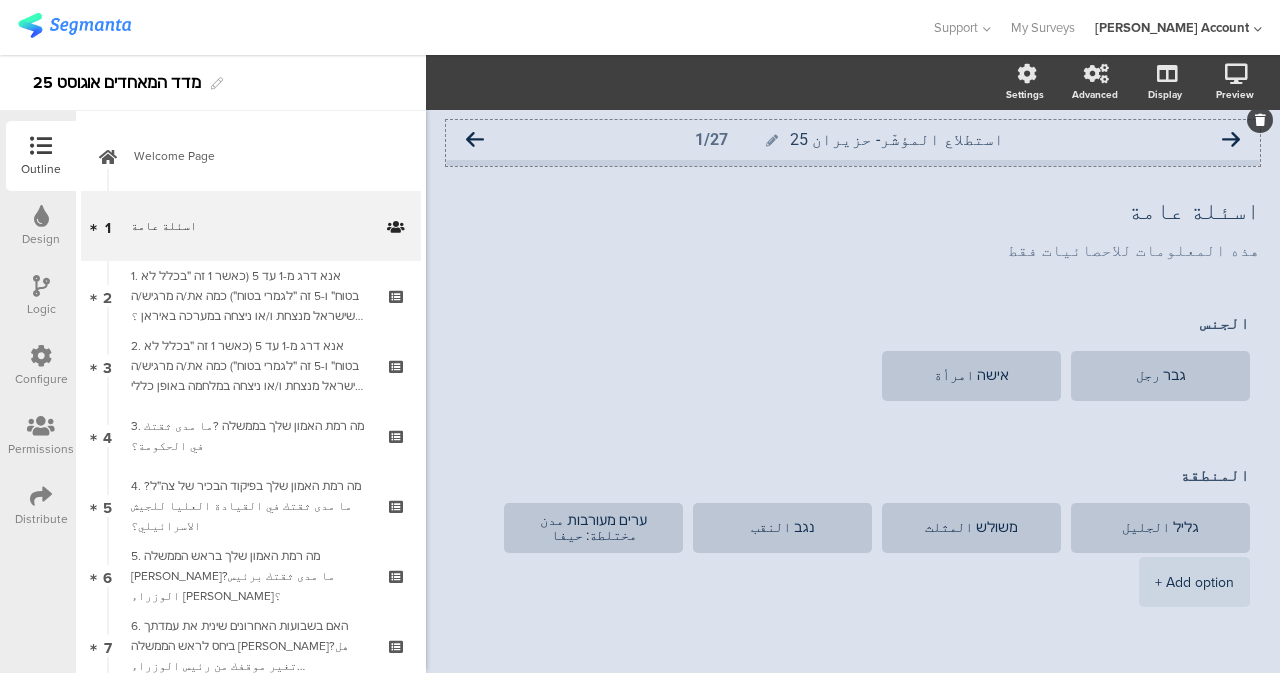 click 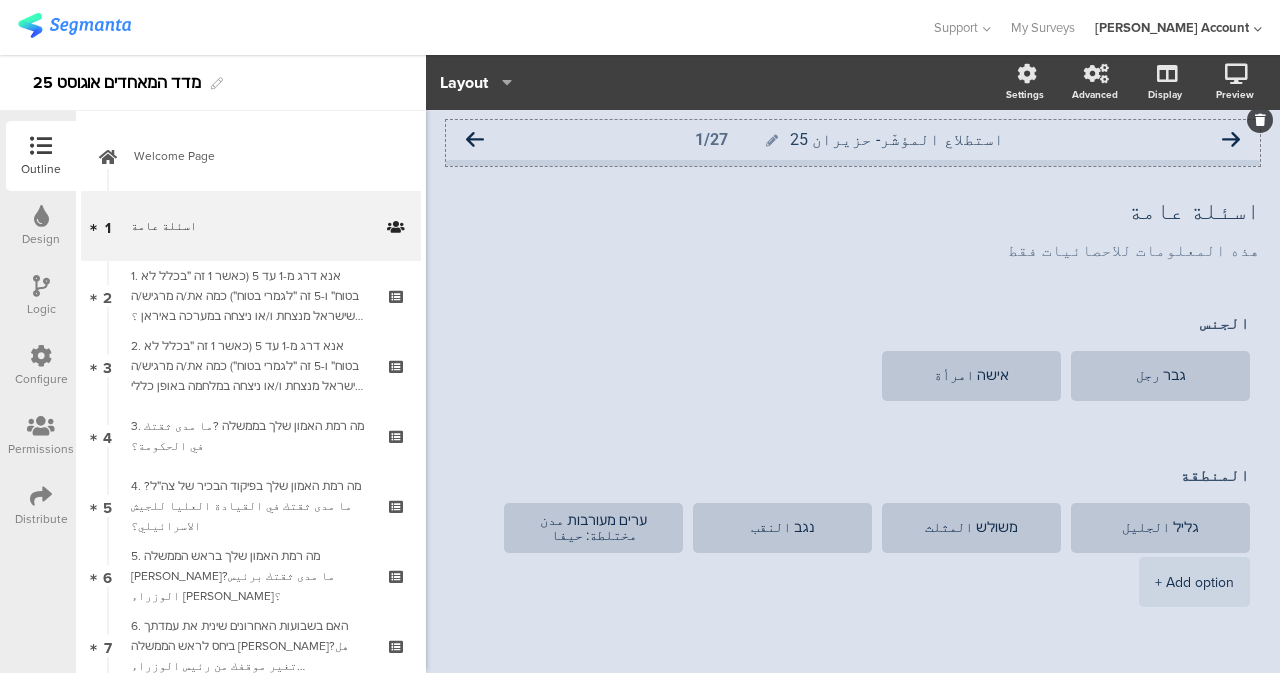 click 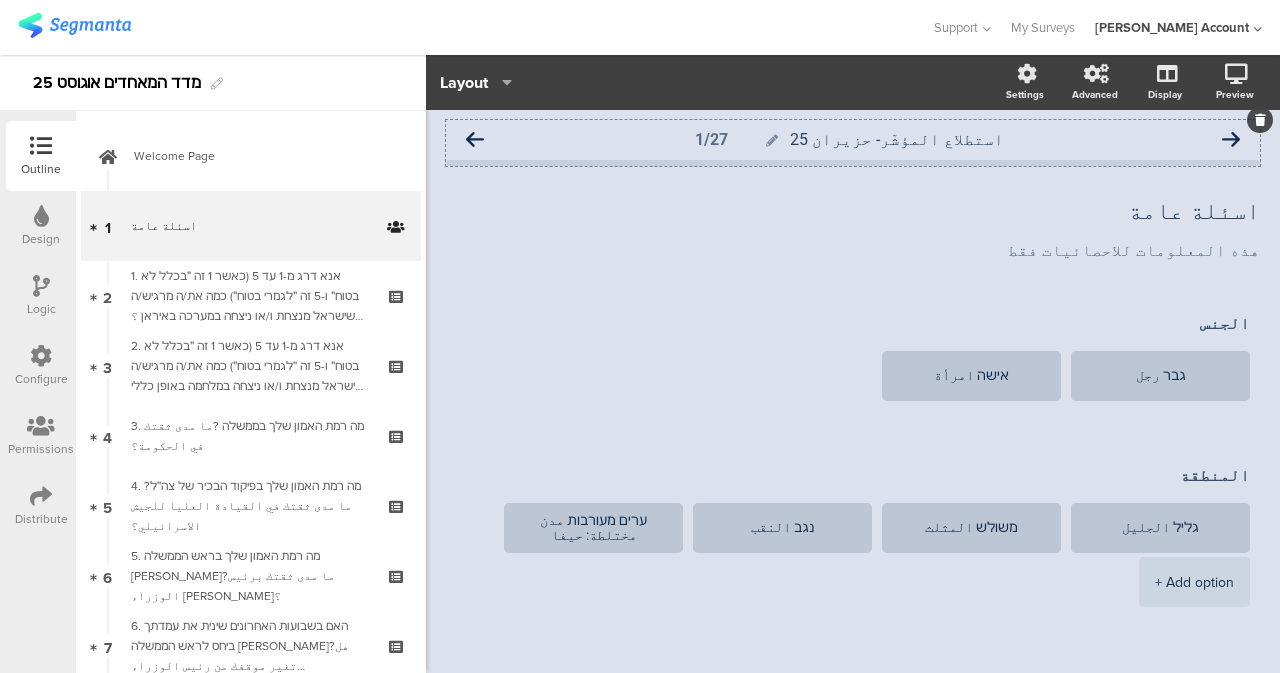 click on "استطلاع المؤشّر- حزيران 25" 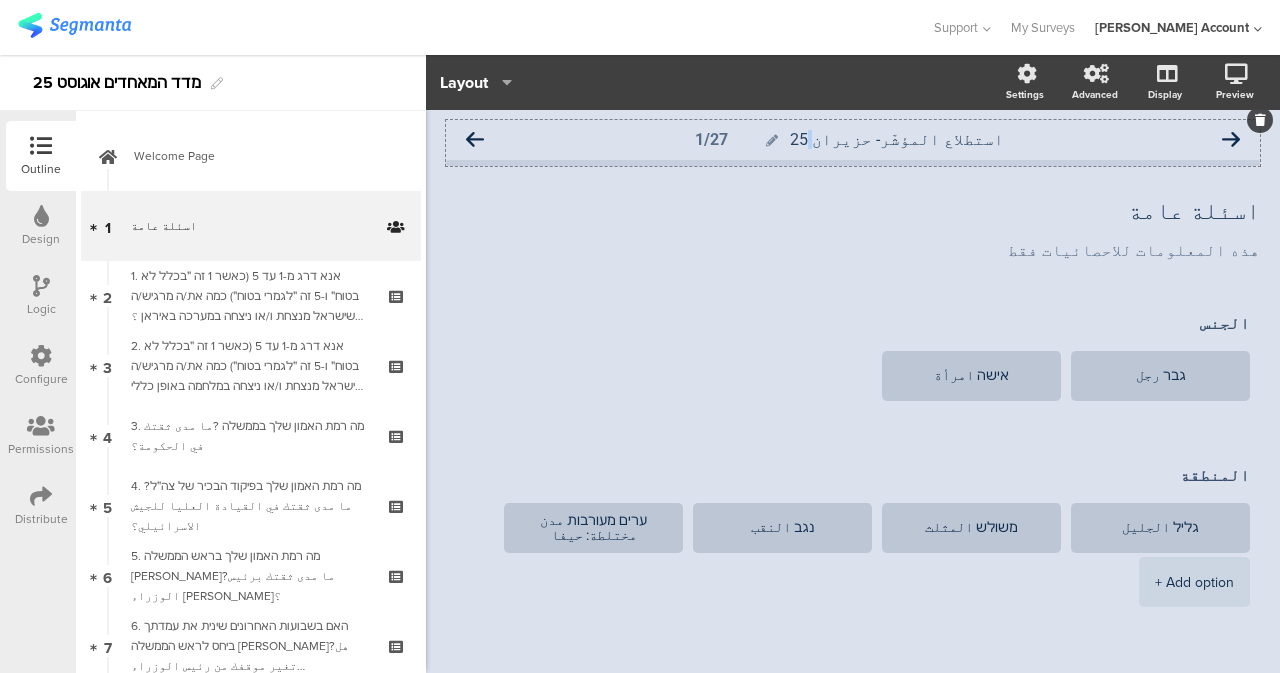click on "استطلاع المؤشّر- حزيران 25" 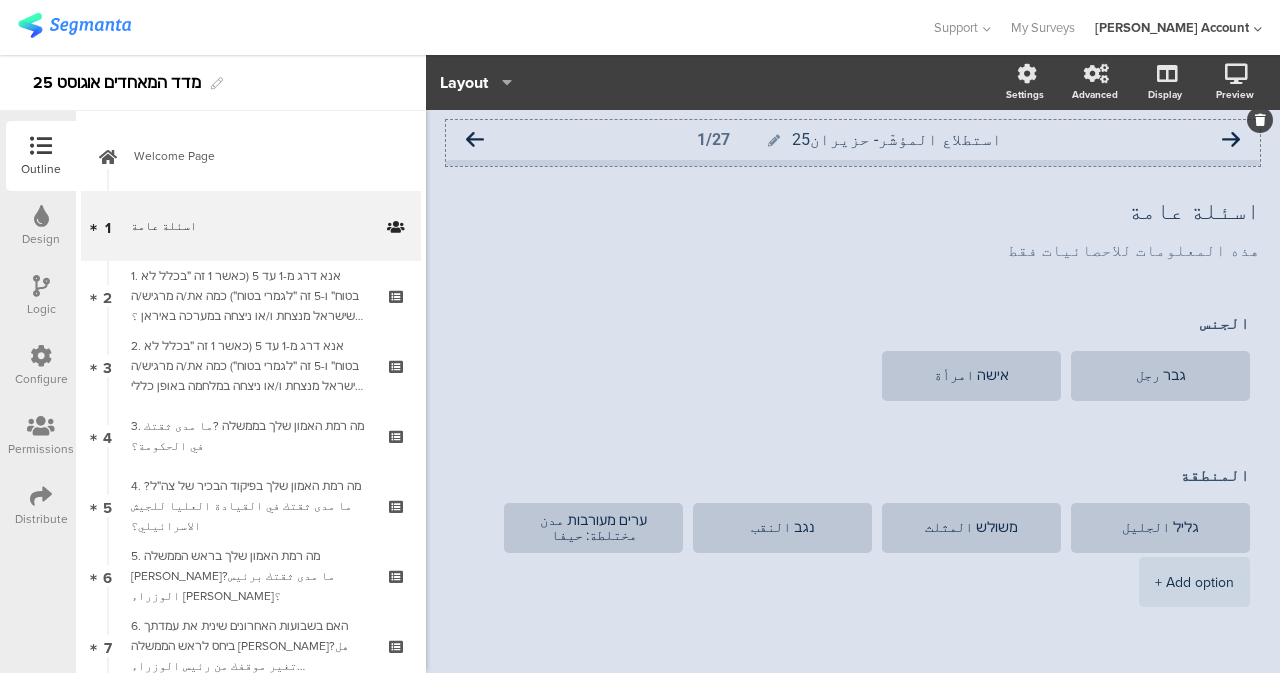 click on "استطلاع المؤشّر- حزيرا  ن25" 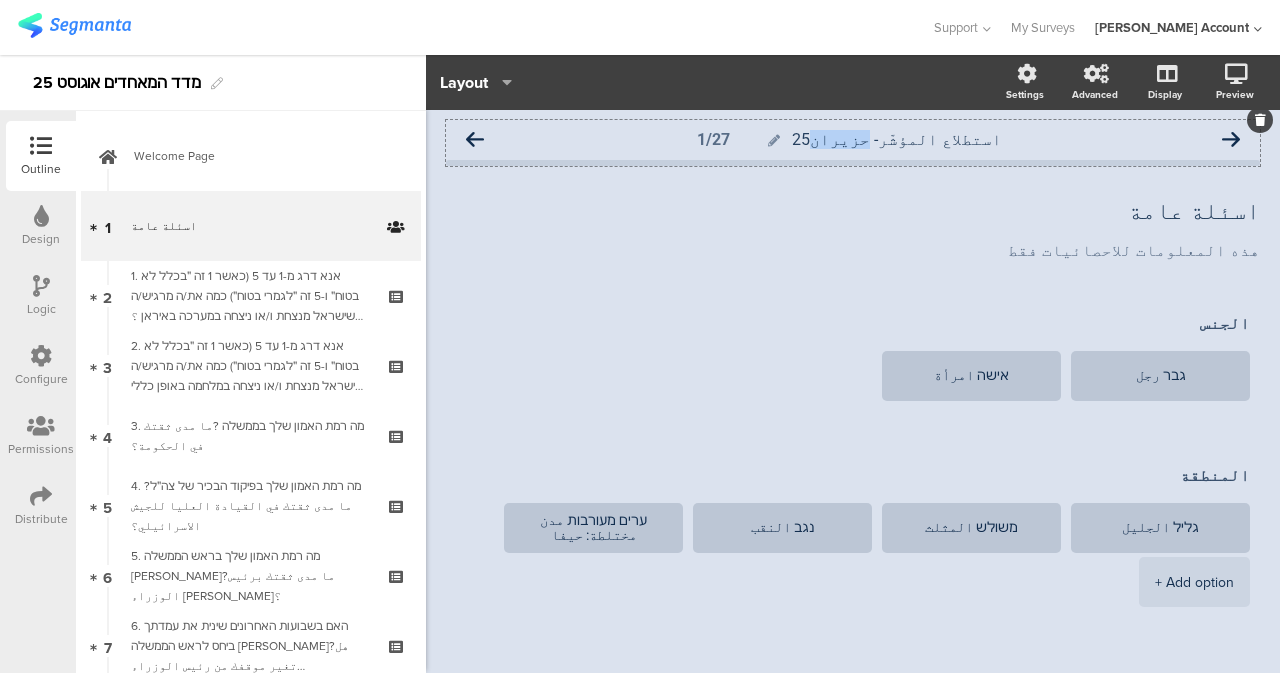 drag, startPoint x: 828, startPoint y: 142, endPoint x: 874, endPoint y: 144, distance: 46.043457 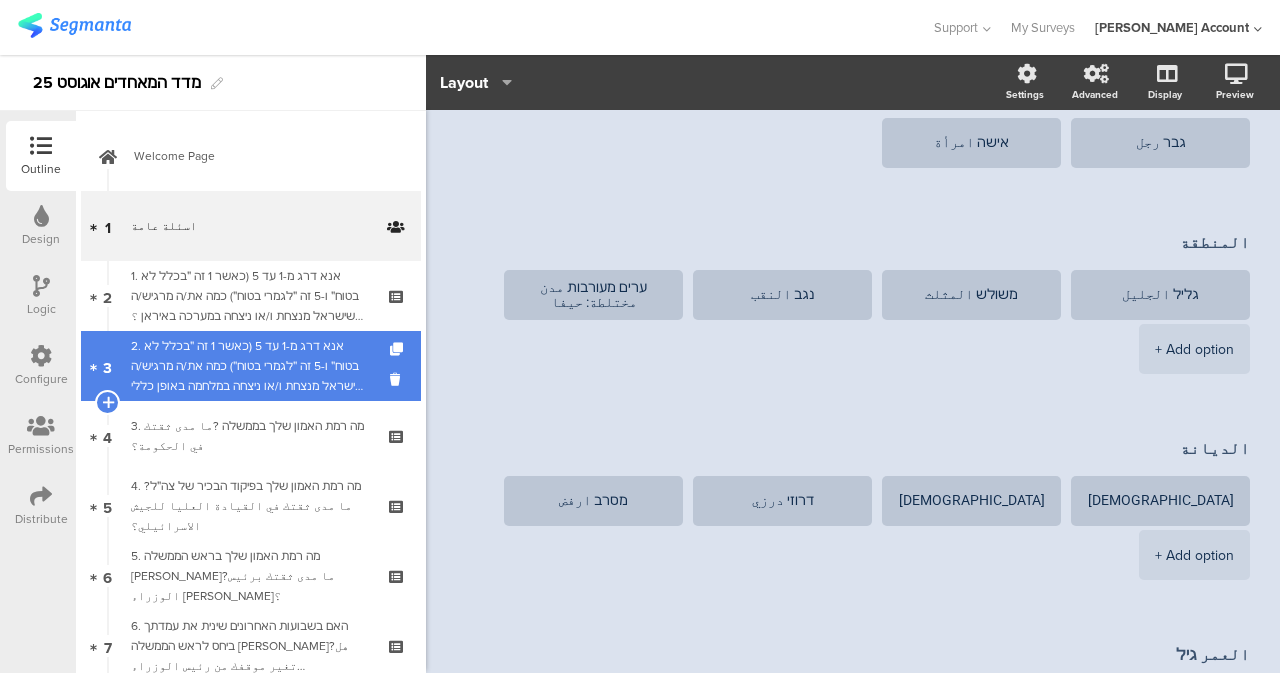 scroll, scrollTop: 119, scrollLeft: 0, axis: vertical 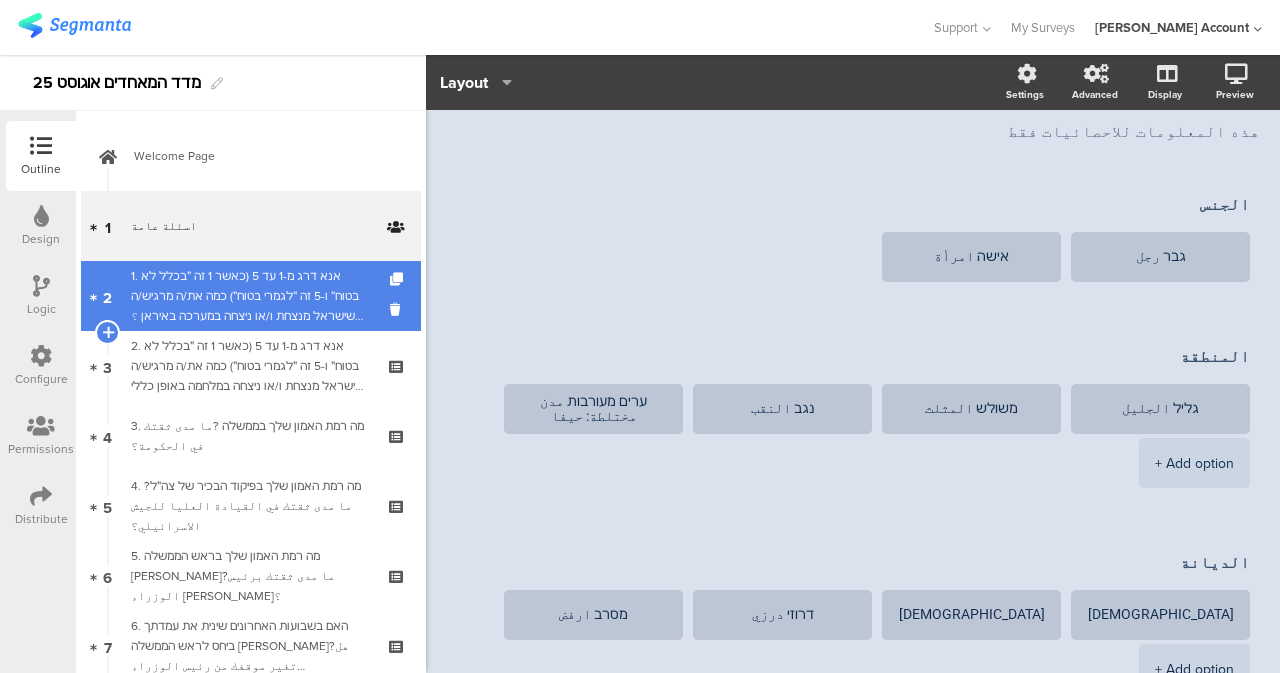 click on "1. אנא דרג מ-1 עד 5 (כאשר 1 זה ״בכלל לא בטוח״ ו-5 זה ״לגמרי בטוח״) כמה את/ה מרגיש/ה שישראל מנצחת ו/או ניצחה במערכה באיראן ؟إلى أي مدى أنت تشعر أن إسرائيل انتصرت في الحرب مع أيران ؟قيّم من 1 إلى 5 (بحيث أن 1 يعني "لا أشعر على الاطلاق" و5 يعني "أشعر بمدى كبير")." at bounding box center [250, 296] 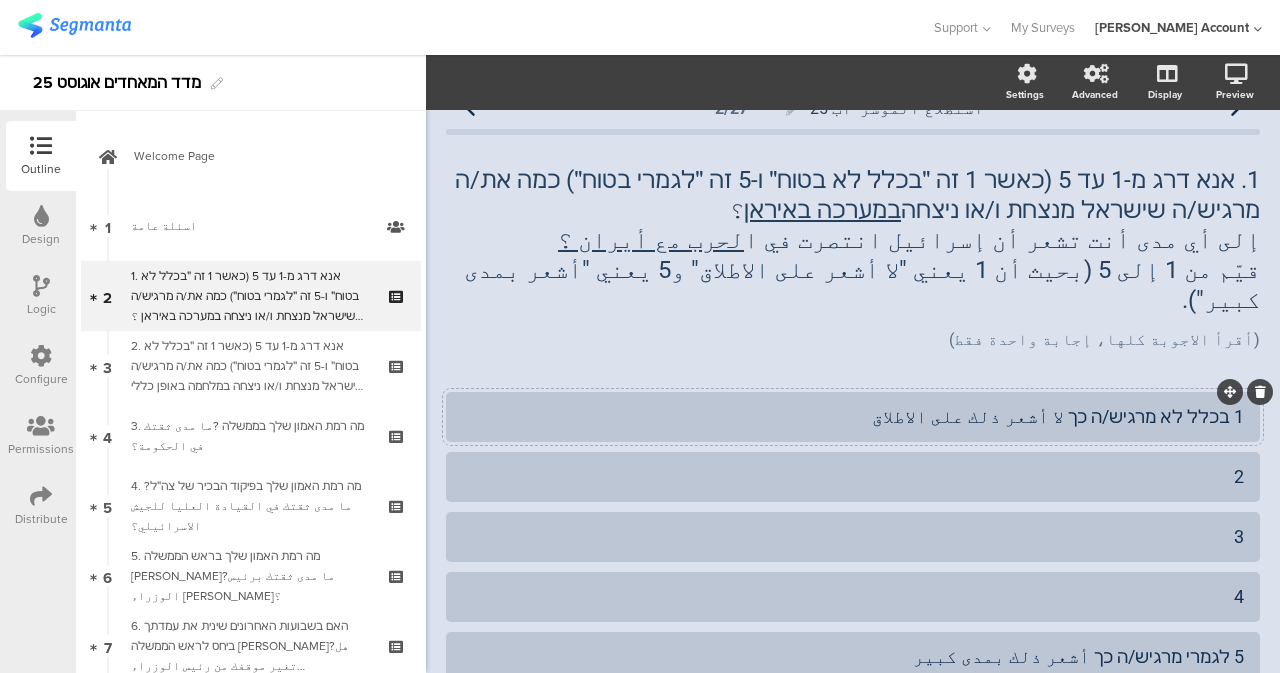 scroll, scrollTop: 0, scrollLeft: 0, axis: both 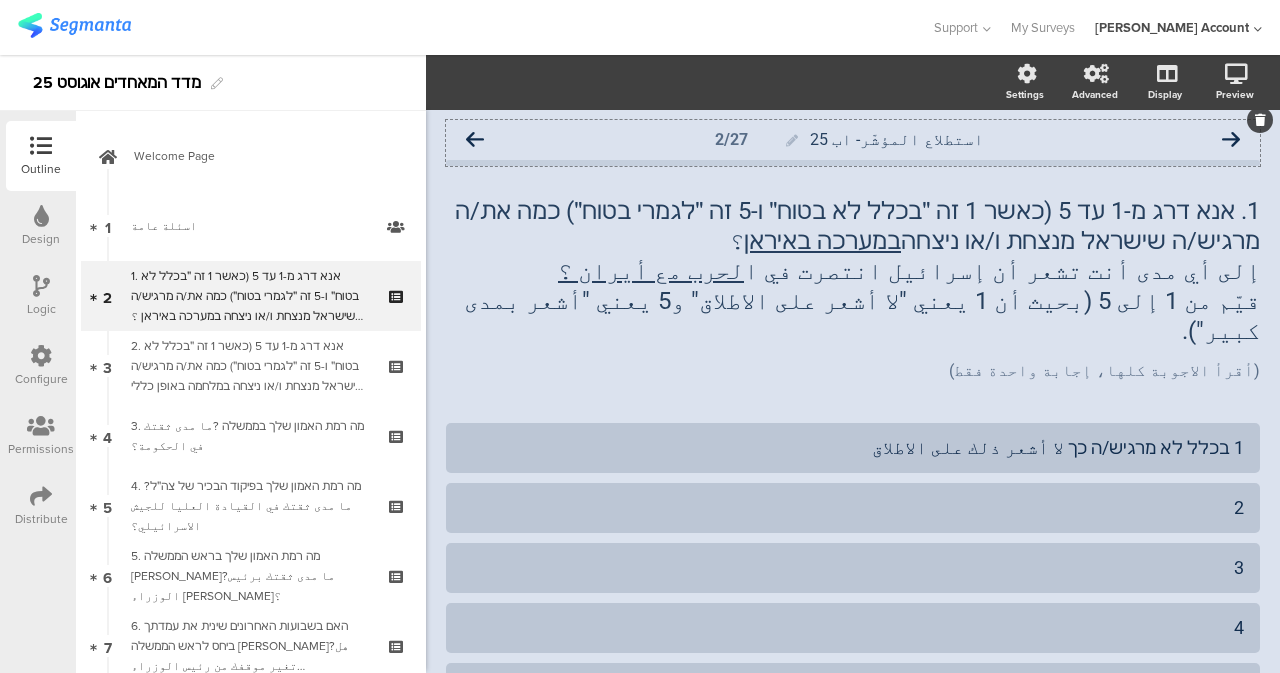 click 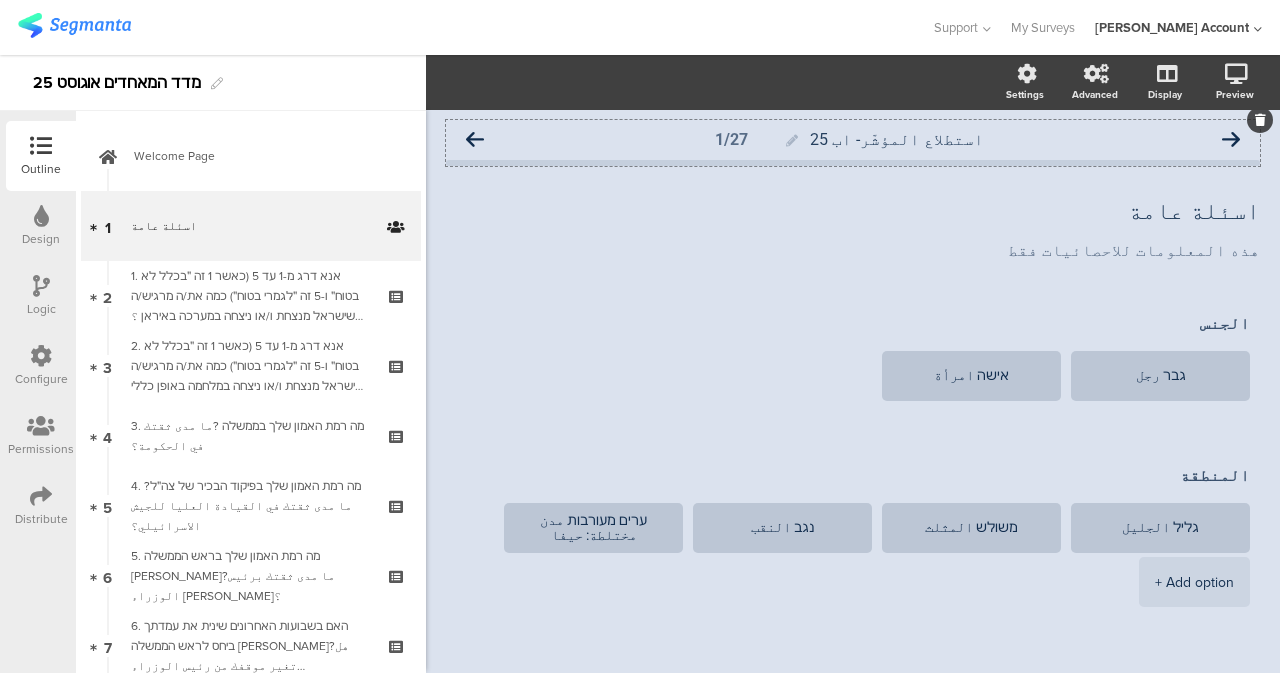 click 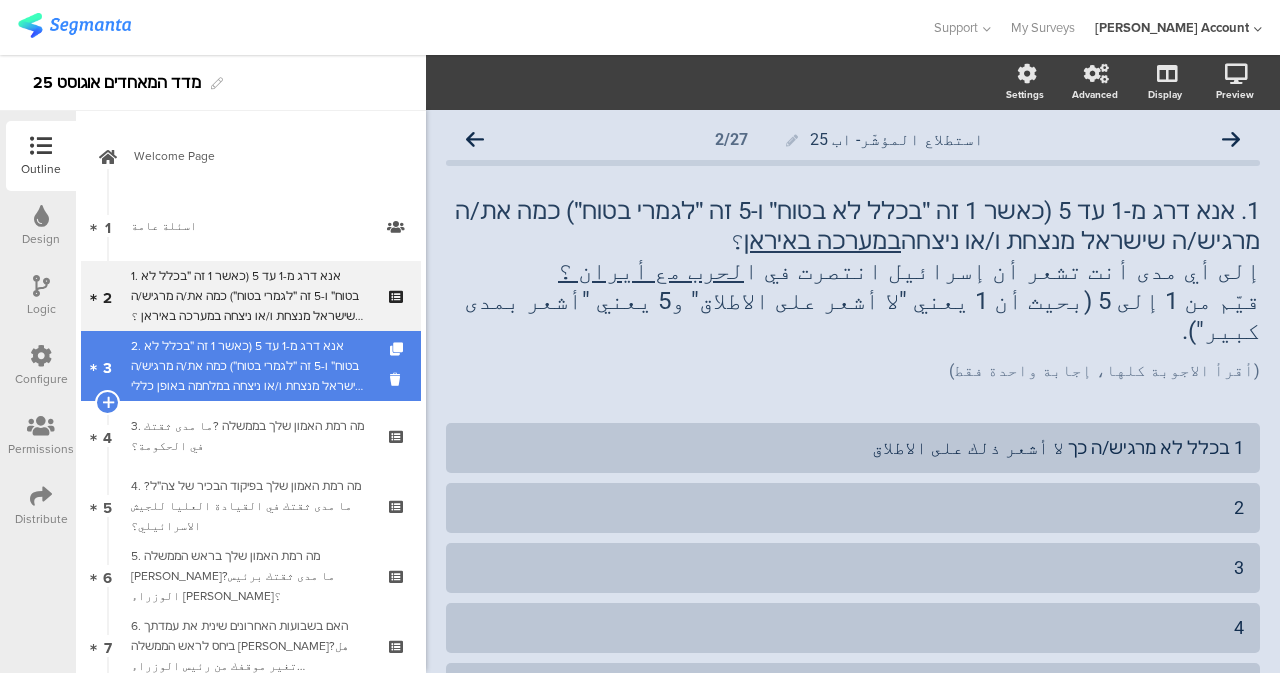 click on "2. אנא דרג מ-1 עד 5 (כאשר 1 זה ״בכלל לא בטוח״ ו-5 זה ״לגמרי בטוח״) כמה את/ה מרגיש/ה [PERSON_NAME] מנצחת ו/או ניצחה במלחמה באופן כללי (הכוונה למלחמה בכלל החזיתות שהחלה ב-7 באוקטובר)??إلى أي مدى أنت تشعر أن إسرائيل انتصرت في الحرب بشكل عام (القصد لكل الجبهات التي بدلأت في 7 اكتوبر)؟قيّم من 1 إلى 5 (بحيث أن 1 يعني "لا أشعر على الاطلاق" و5 يعني "أشعر بمدى كبير")." at bounding box center [250, 366] 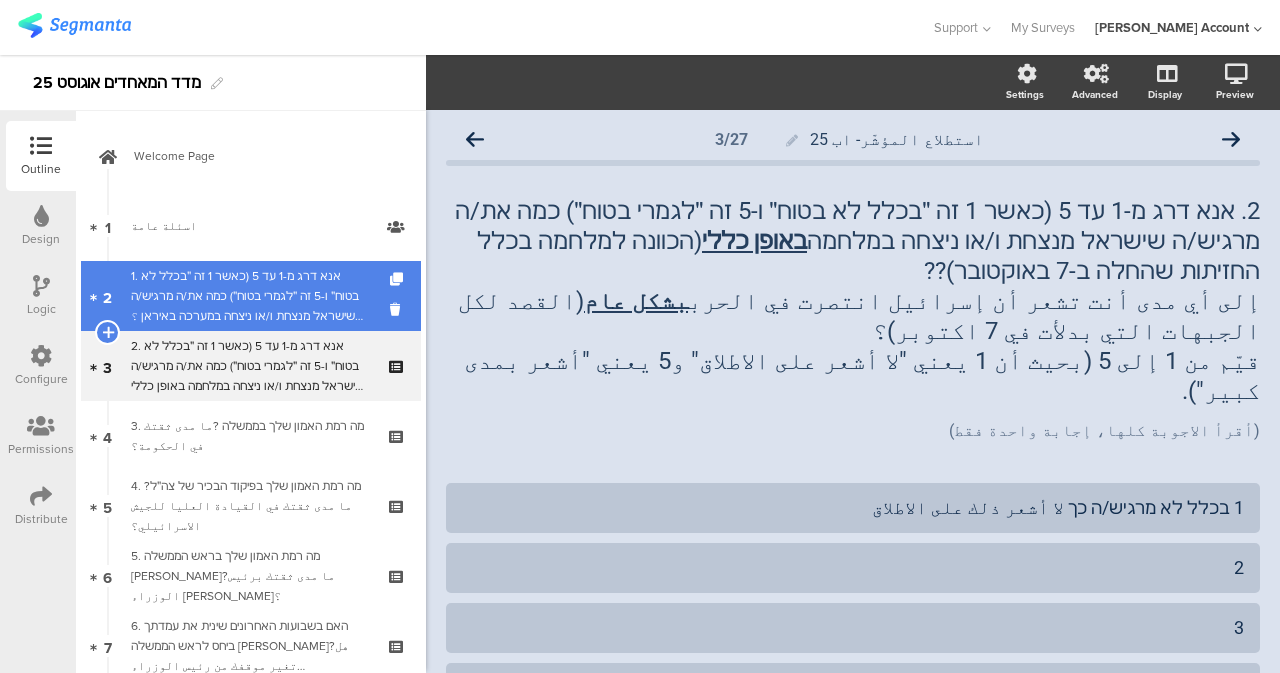 click on "1. אנא דרג מ-1 עד 5 (כאשר 1 זה ״בכלל לא בטוח״ ו-5 זה ״לגמרי בטוח״) כמה את/ה מרגיש/ה שישראל מנצחת ו/או ניצחה במערכה באיראן ؟إلى أي مدى أنت تشعر أن إسرائيل انتصرت في الحرب مع أيران ؟قيّم من 1 إلى 5 (بحيث أن 1 يعني "لا أشعر على الاطلاق" و5 يعني "أشعر بمدى كبير")." at bounding box center [250, 296] 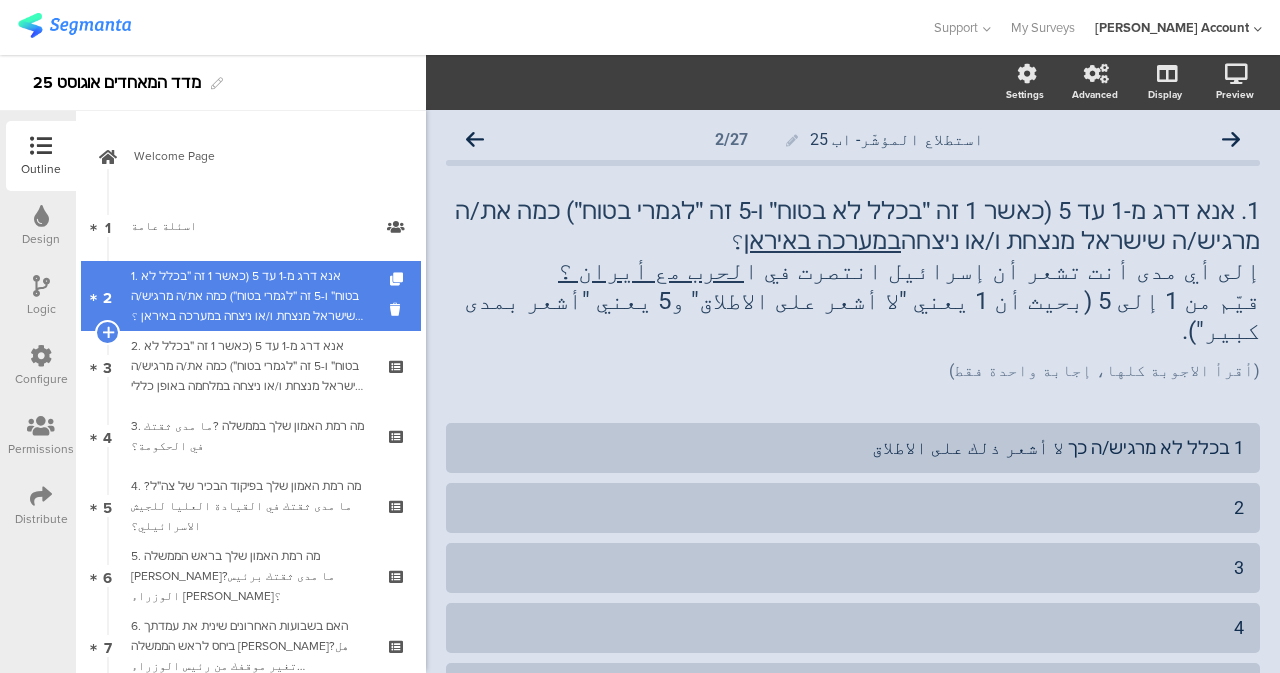 click on "1. אנא דרג מ-1 עד 5 (כאשר 1 זה ״בכלל לא בטוח״ ו-5 זה ״לגמרי בטוח״) כמה את/ה מרגיש/ה שישראל מנצחת ו/או ניצחה במערכה באיראן ؟إلى أي مدى أنت تشعر أن إسرائيل انتصرت في الحرب مع أيران ؟قيّم من 1 إلى 5 (بحيث أن 1 يعني "لا أشعر على الاطلاق" و5 يعني "أشعر بمدى كبير")." at bounding box center (250, 296) 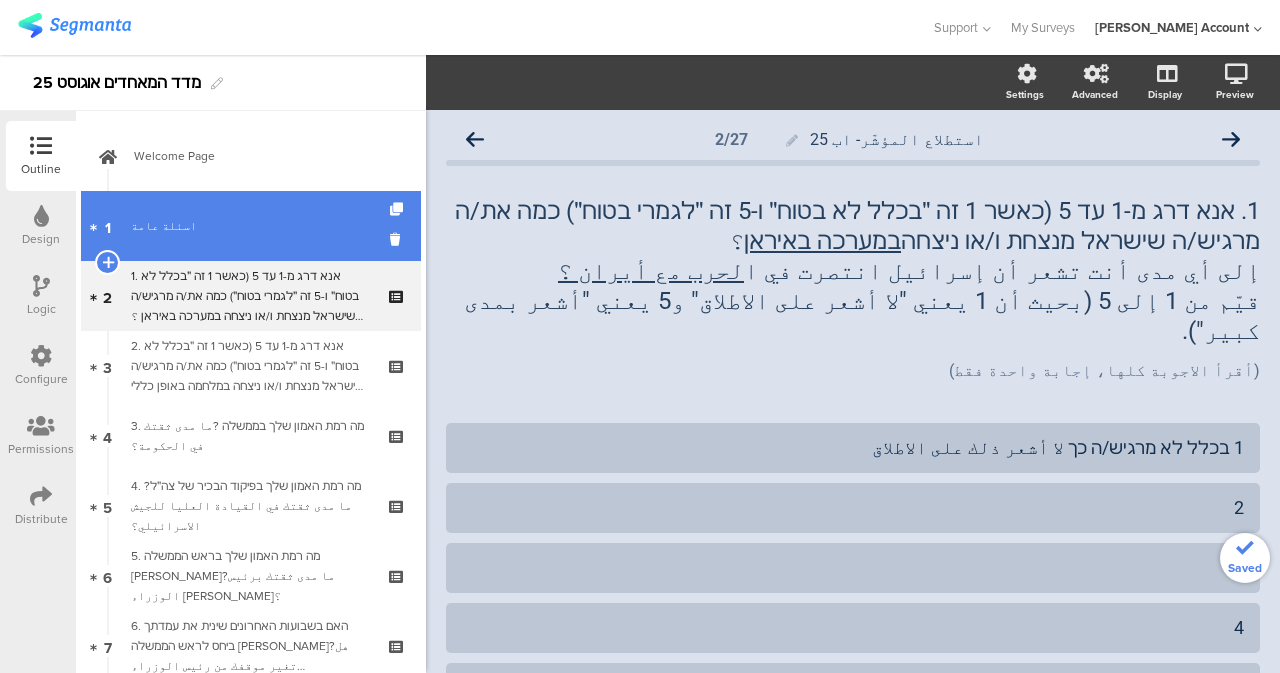 click on "1
اسئلة عامة" at bounding box center [251, 226] 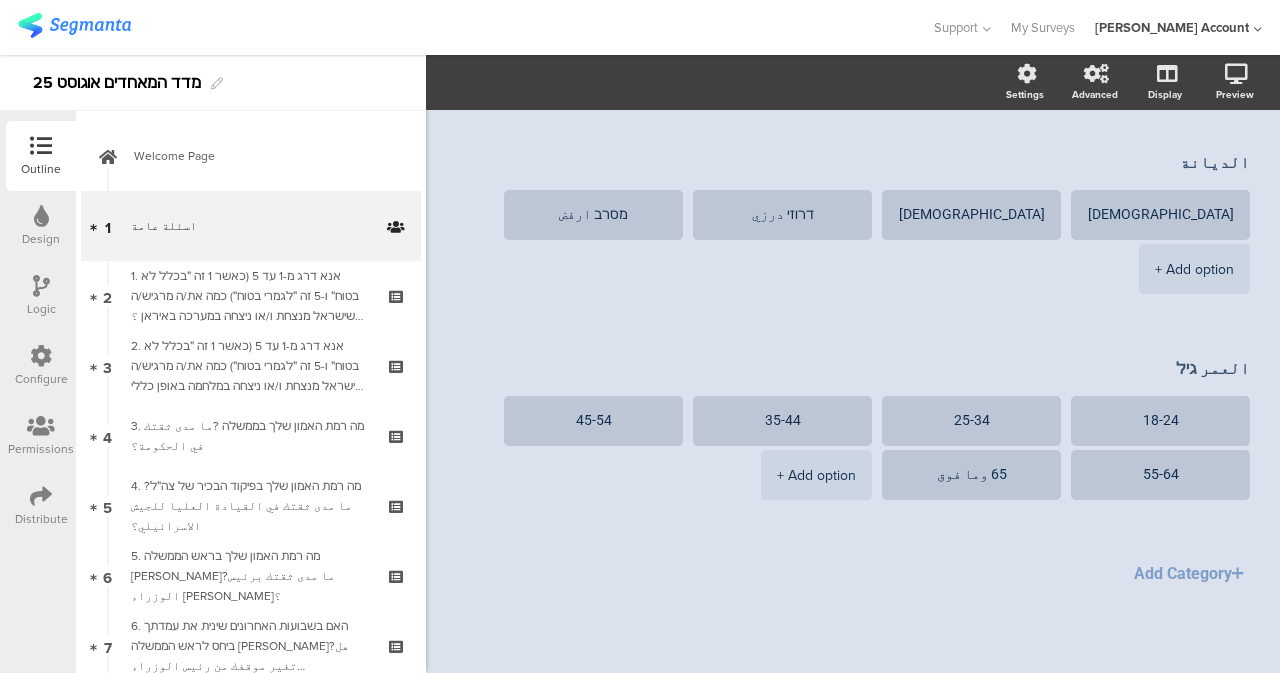 scroll, scrollTop: 0, scrollLeft: 0, axis: both 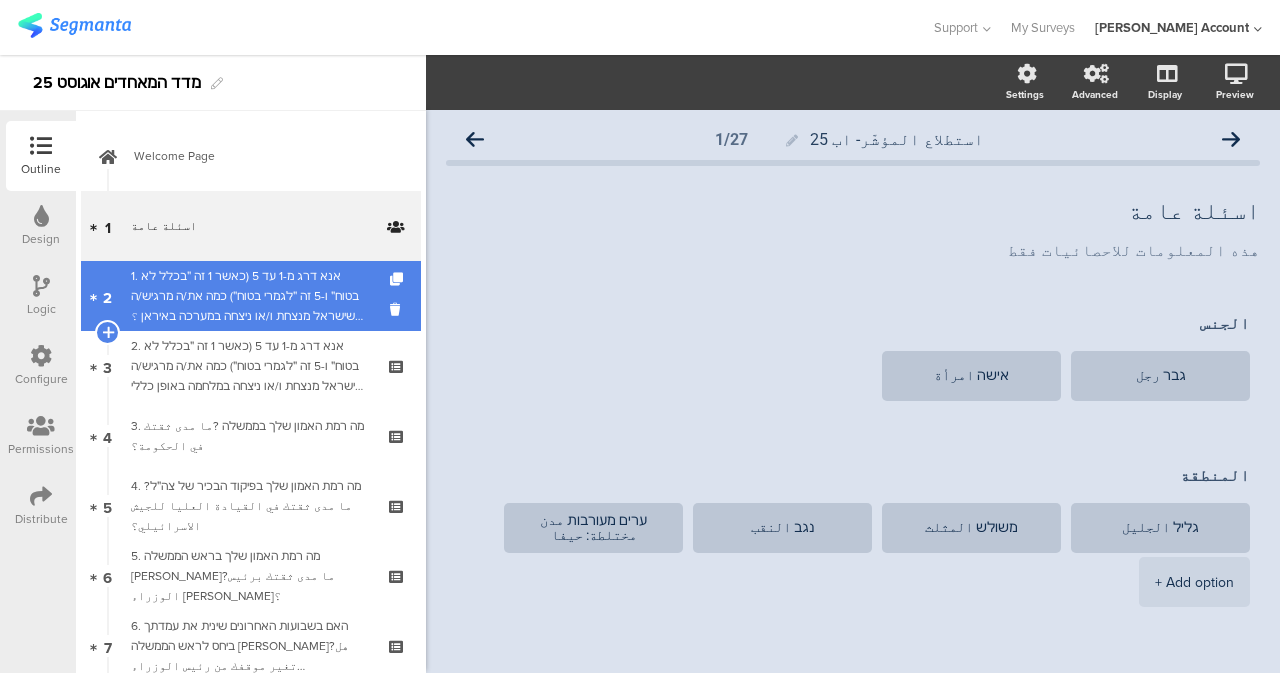 click on "1. אנא דרג מ-1 עד 5 (כאשר 1 זה ״בכלל לא בטוח״ ו-5 זה ״לגמרי בטוח״) כמה את/ה מרגיש/ה שישראל מנצחת ו/או ניצחה במערכה באיראן ؟إلى أي مدى أنت تشعر أن إسرائيل انتصرت في الحرب مع أيران ؟قيّم من 1 إلى 5 (بحيث أن 1 يعني "لا أشعر على الاطلاق" و5 يعني "أشعر بمدى كبير")." at bounding box center (250, 296) 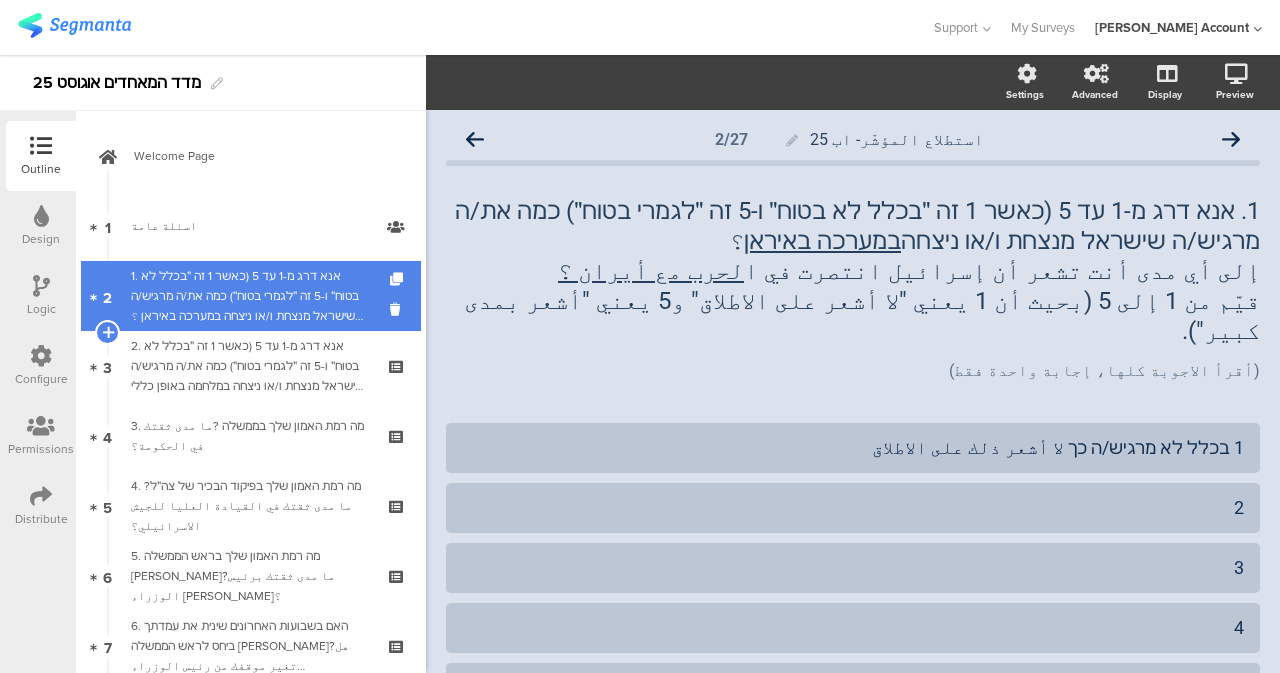 click on "2
1. אנא דרג מ-1 עד 5 (כאשר 1 זה ״בכלל לא בטוח״ ו-5 זה ״לגמרי בטוח״) כמה את/ה מרגיש/ה שישראל מנצחת ו/או ניצחה במערכה באיראן ؟إلى أي مدى أنت تشعر أن إسرائيل انتصرت في الحرب مع أيران ؟قيّم من 1 إلى 5 (بحيث أن 1 يعني "لا أشعر على الاطلاق" و5 يعني "أشعر بمدى كبير")." at bounding box center (251, 296) 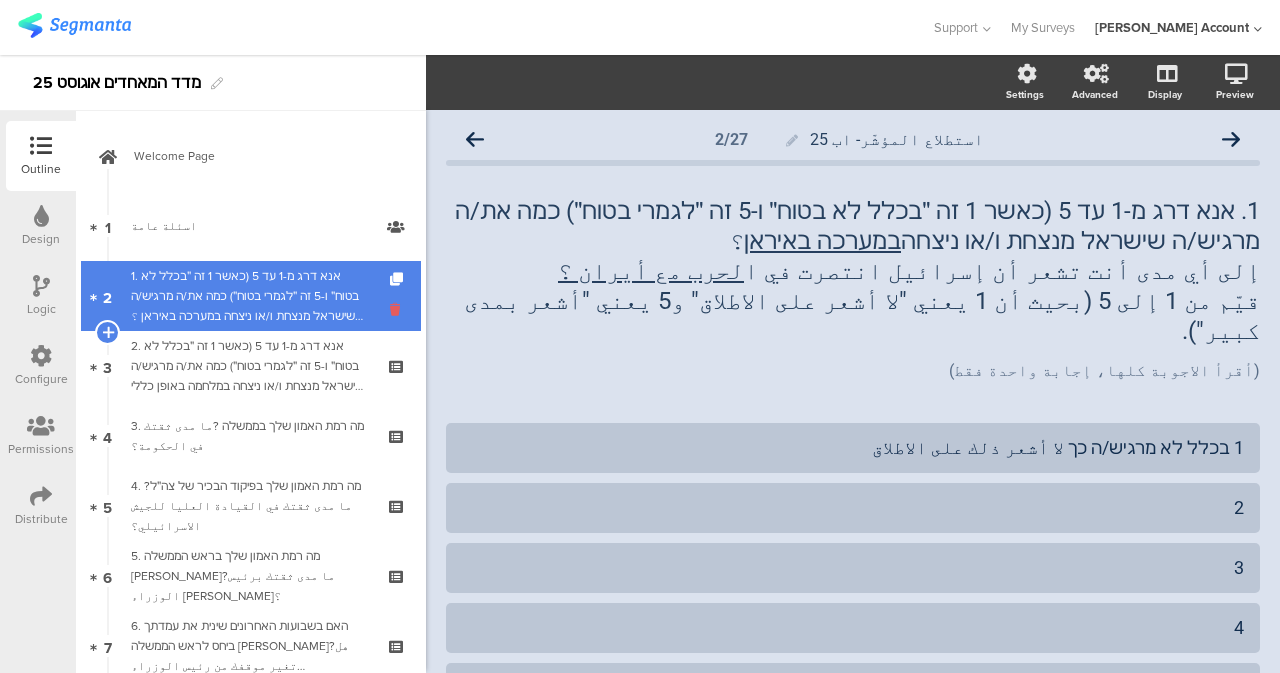 click at bounding box center (398, 309) 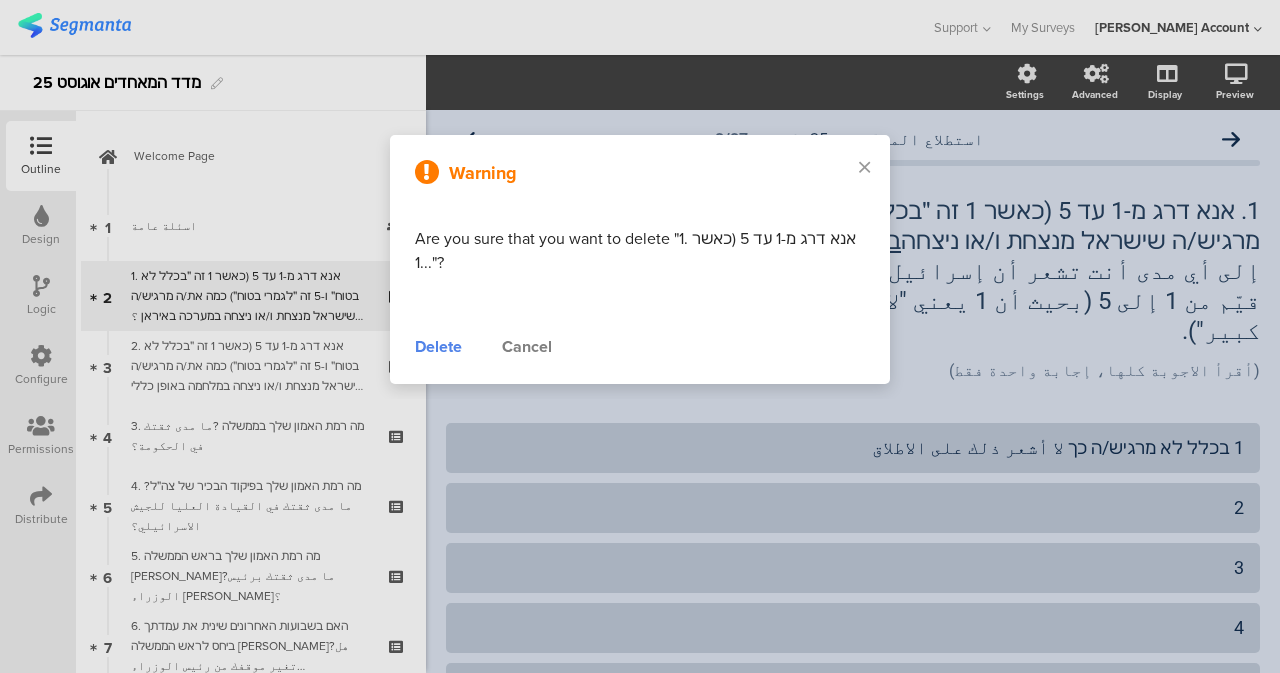 click on "Delete" at bounding box center [438, 347] 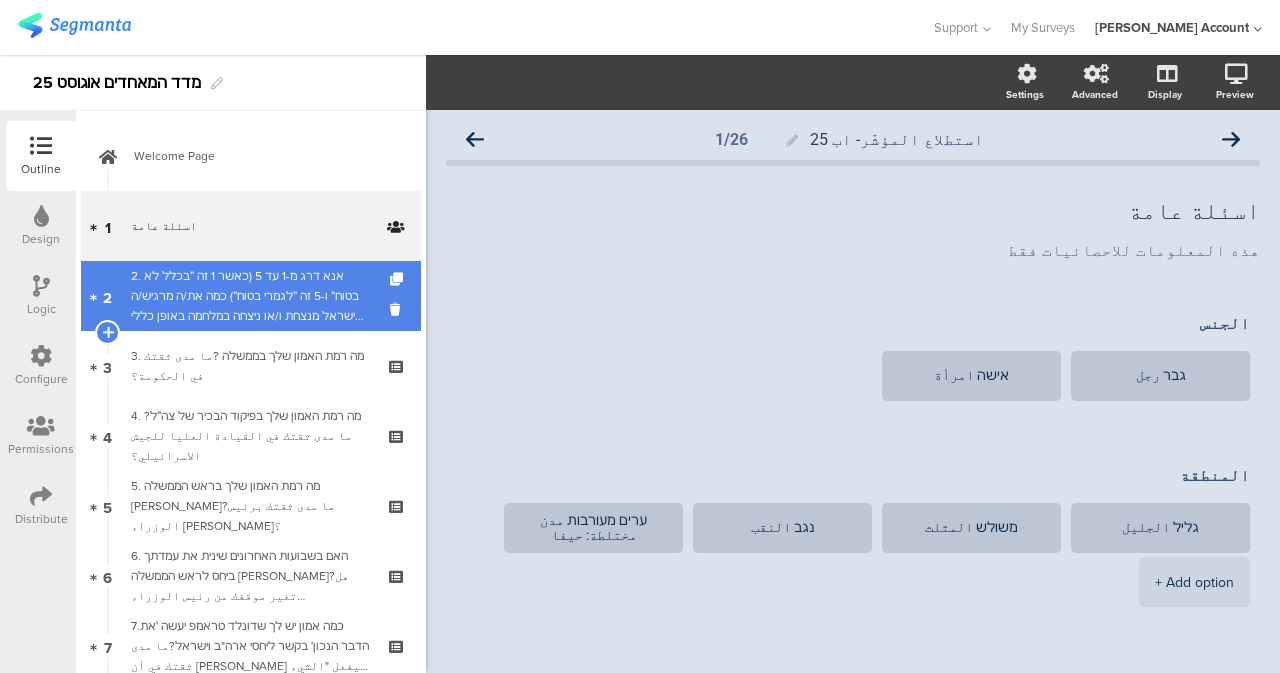click on "2. אנא דרג מ-1 עד 5 (כאשר 1 זה ״בכלל לא בטוח״ ו-5 זה ״לגמרי בטוח״) כמה את/ה מרגיש/ה [PERSON_NAME] מנצחת ו/או ניצחה במלחמה באופן כללי (הכוונה למלחמה בכלל החזיתות שהחלה ב-7 באוקטובר)??إلى أي مدى أنت تشعر أن إسرائيل انتصرت في الحرب بشكل عام (القصد لكل الجبهات التي بدلأت في 7 اكتوبر)؟قيّم من 1 إلى 5 (بحيث أن 1 يعني "لا أشعر على الاطلاق" و5 يعني "أشعر بمدى كبير")." at bounding box center (250, 296) 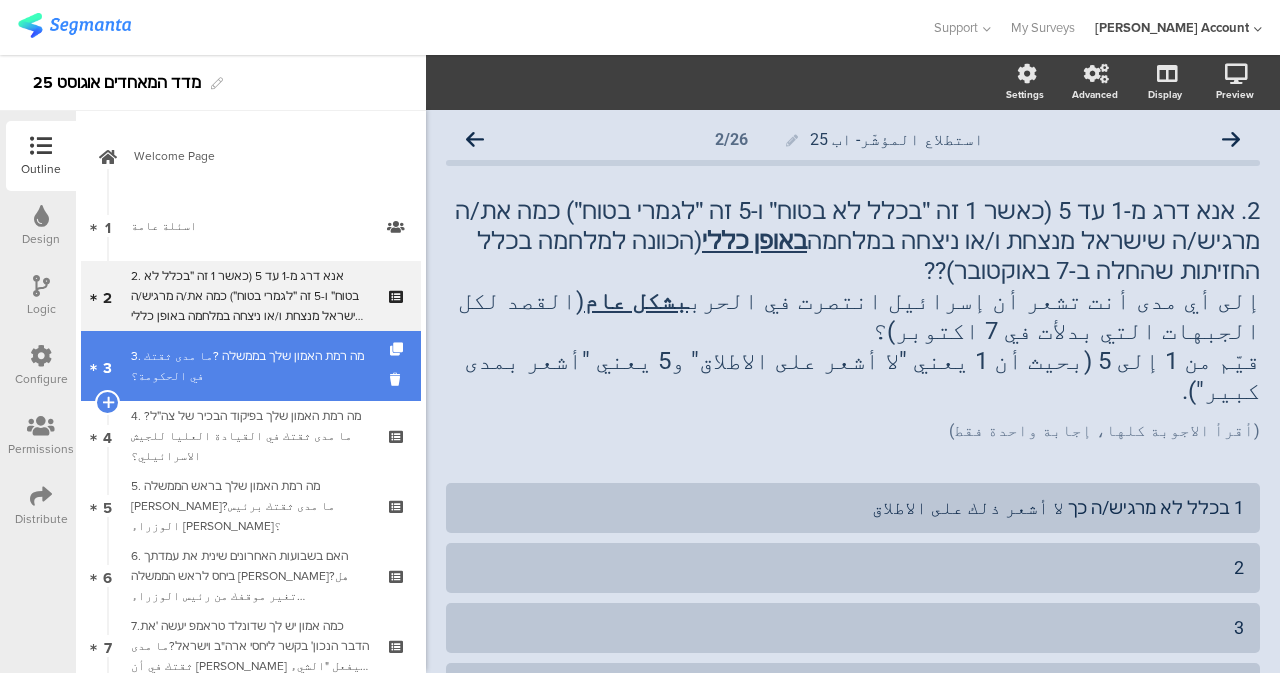 click on "3. מה רמת האמון שלך בממשלה ?ما مدى ثقتك في الحكومة؟" at bounding box center (250, 366) 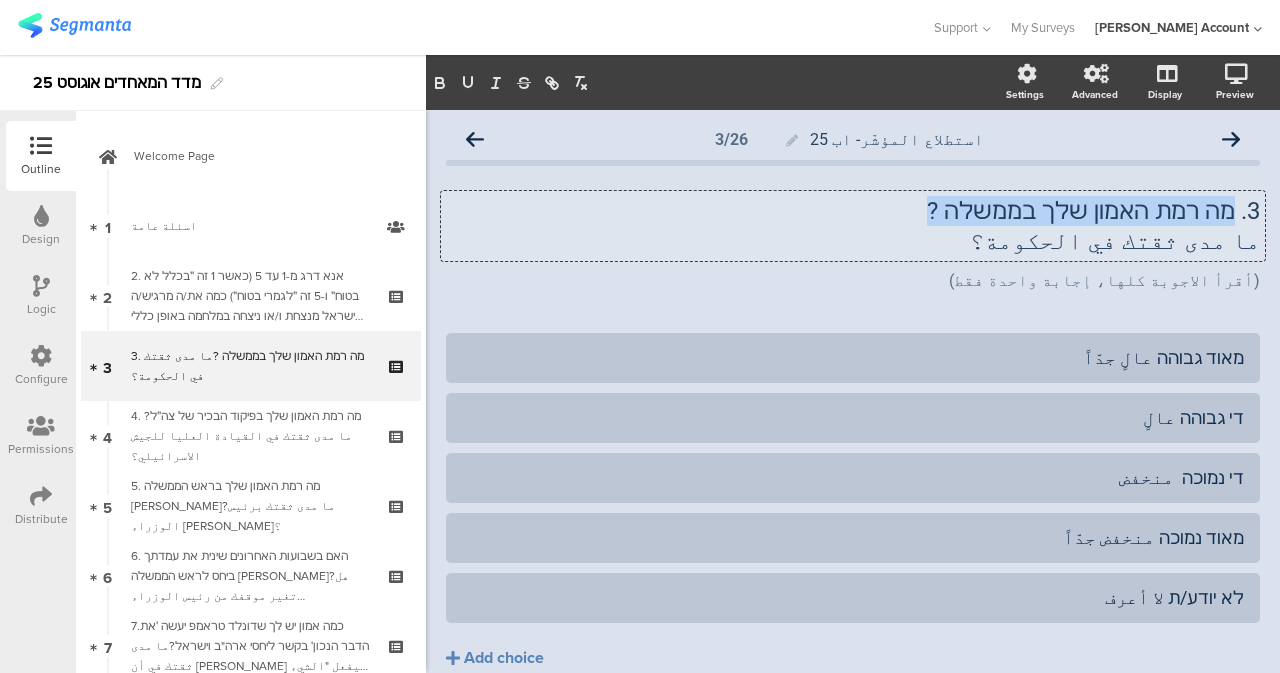 drag, startPoint x: 948, startPoint y: 212, endPoint x: 1216, endPoint y: 220, distance: 268.1194 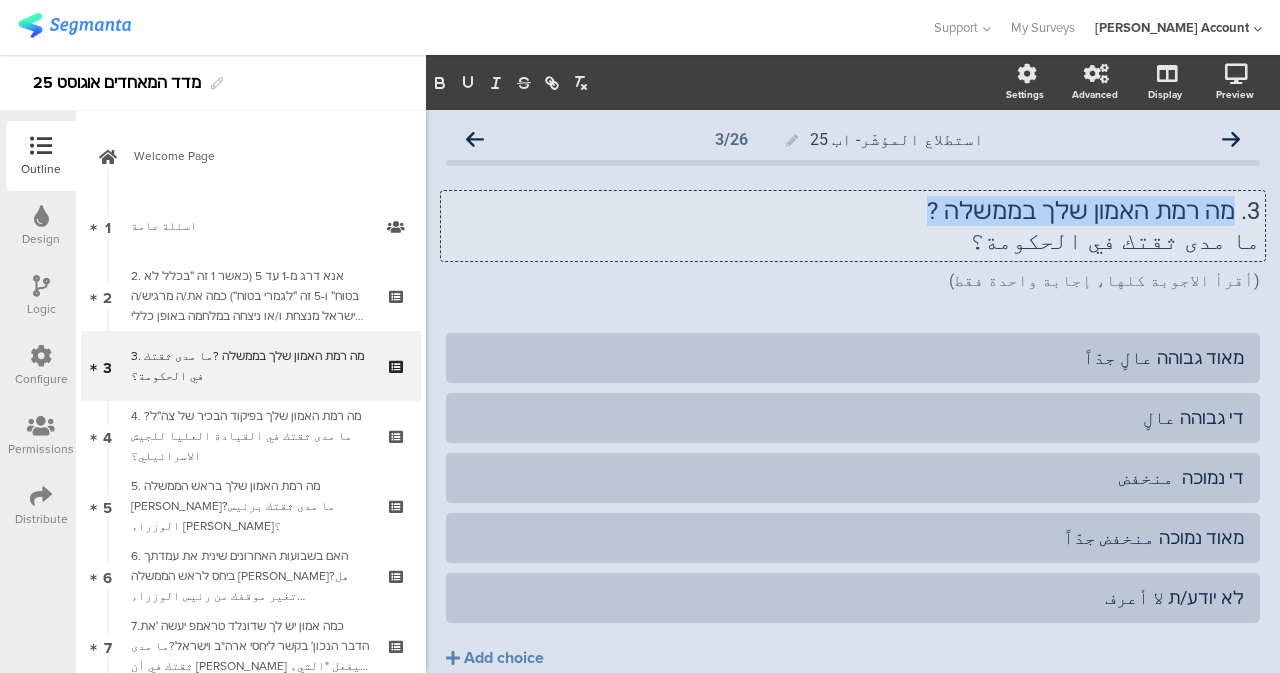 click on "3. מה רמת האמון שלך בממשלה ? ما مدى ثقتك في الحكومة؟
3. מה רמת האמון שלך בממשלה ? ما مدى ثقتك في الحكومة؟
3. מה רמת האמון שלך בממשלה ? ما مدى ثقتك في الحكومة؟" 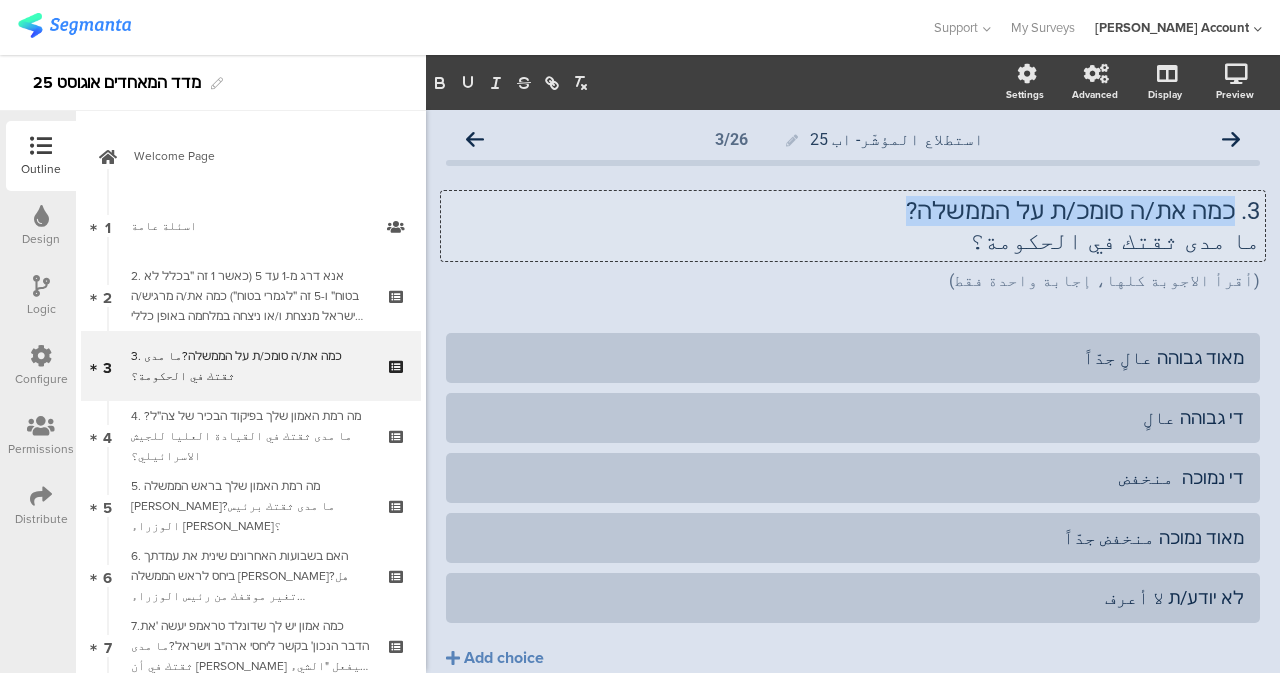 drag, startPoint x: 937, startPoint y: 203, endPoint x: 1222, endPoint y: 220, distance: 285.50656 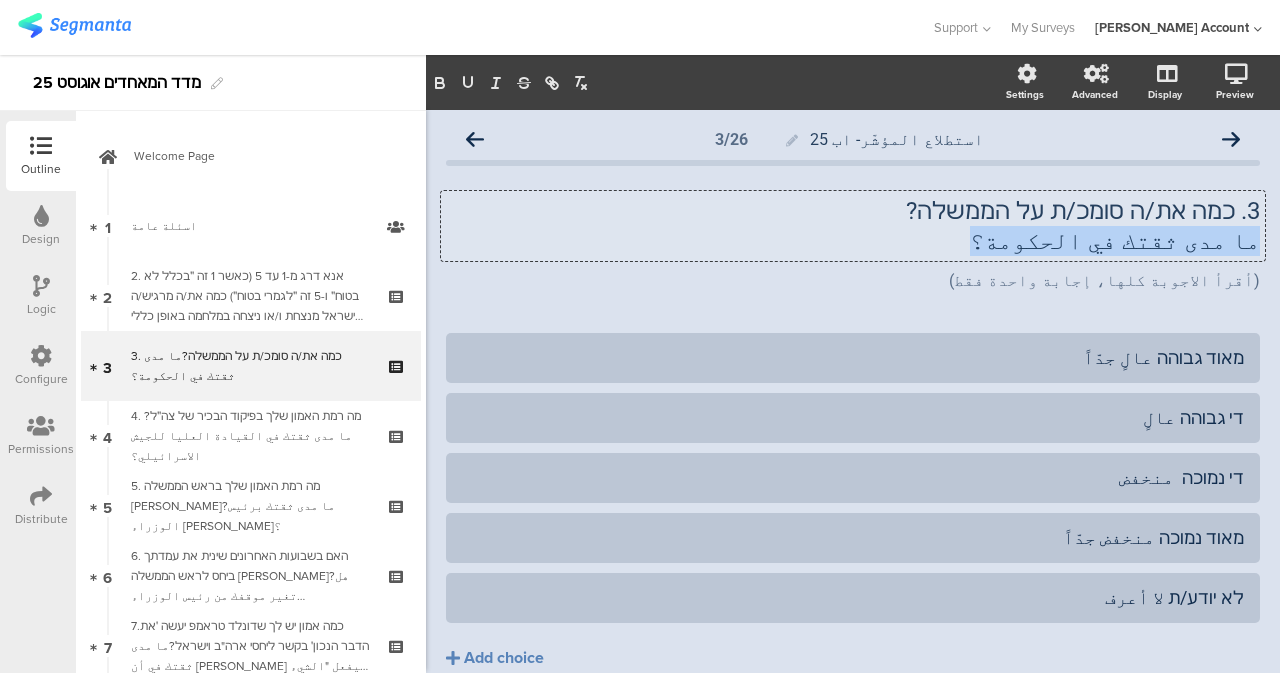 drag, startPoint x: 1042, startPoint y: 247, endPoint x: 1242, endPoint y: 255, distance: 200.15994 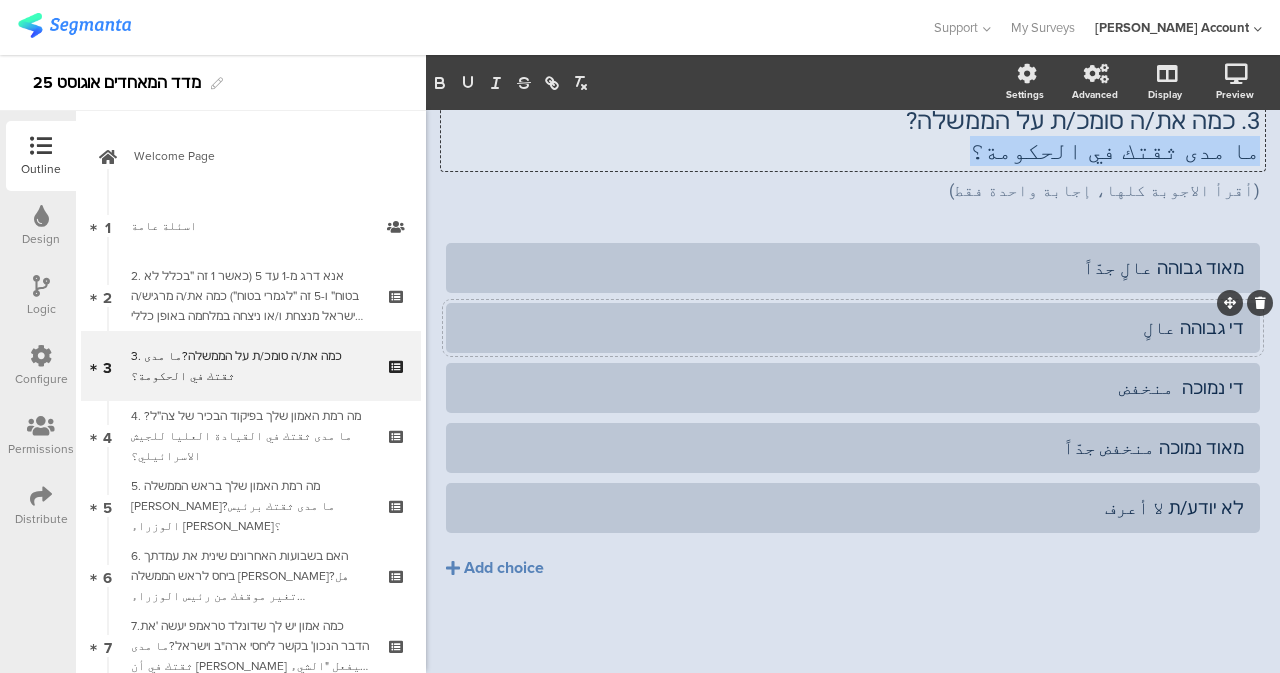 scroll, scrollTop: 0, scrollLeft: 0, axis: both 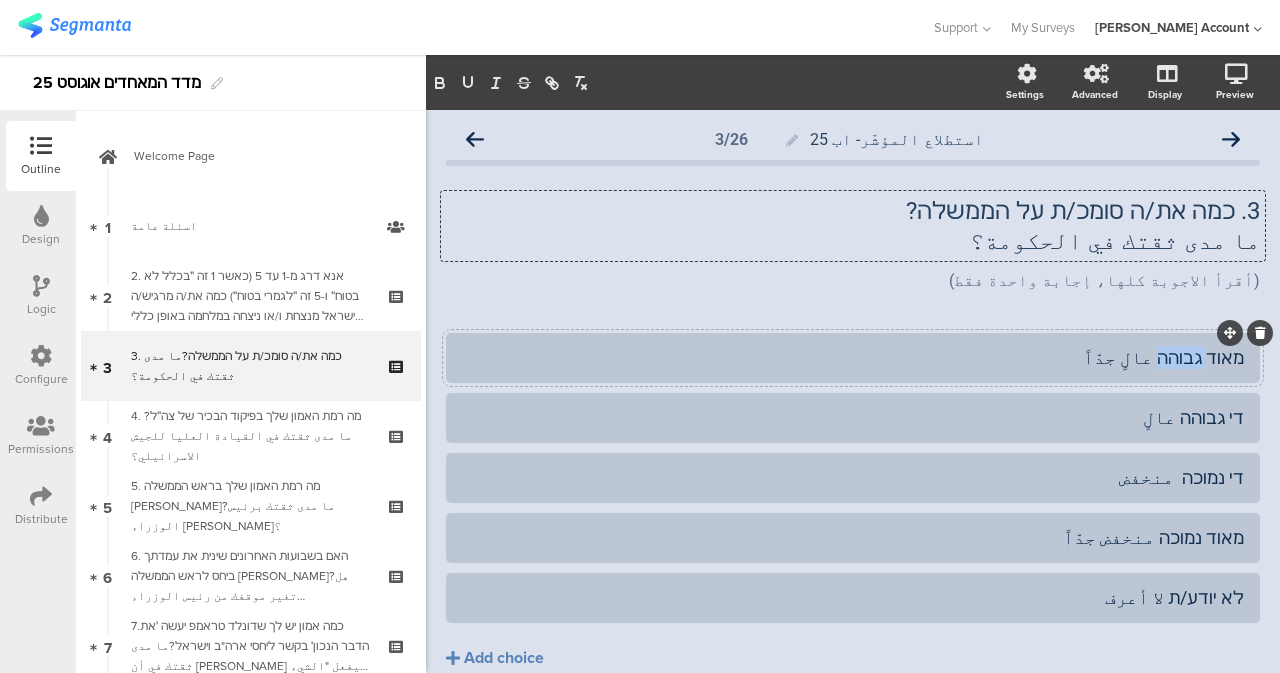 drag, startPoint x: 1156, startPoint y: 362, endPoint x: 1197, endPoint y: 372, distance: 42.201897 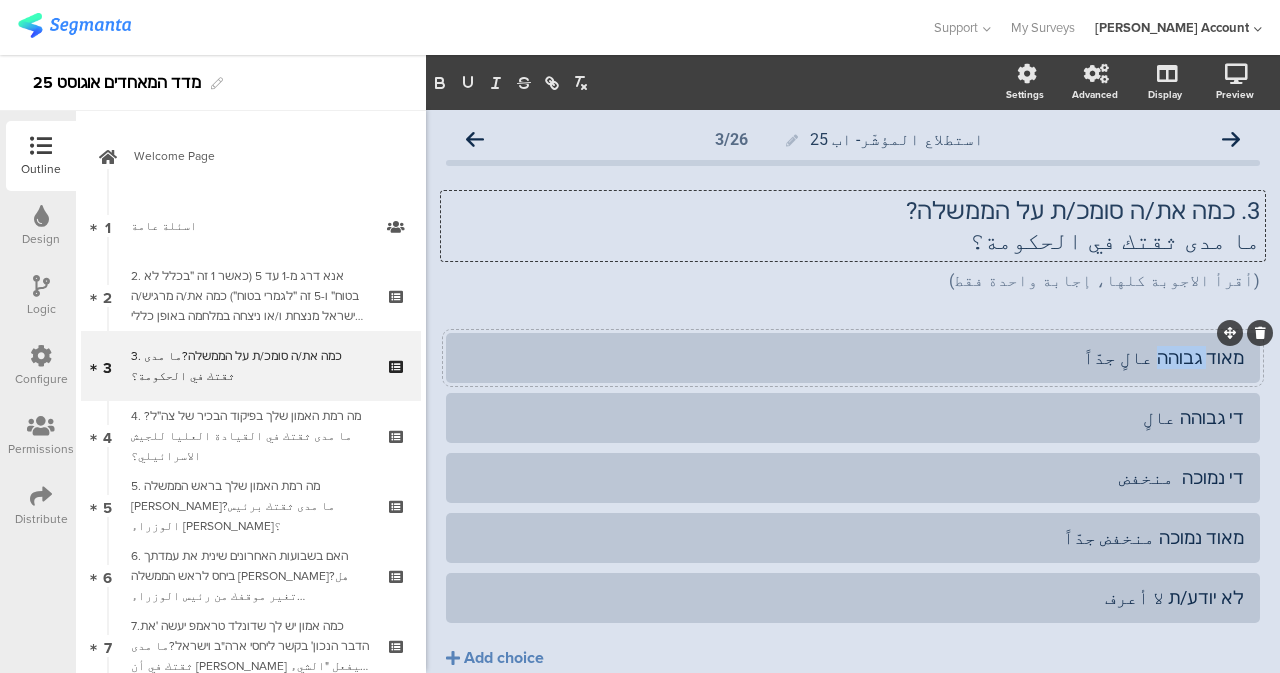 click on "מאוד גבוהה عالٍ جدّاً" 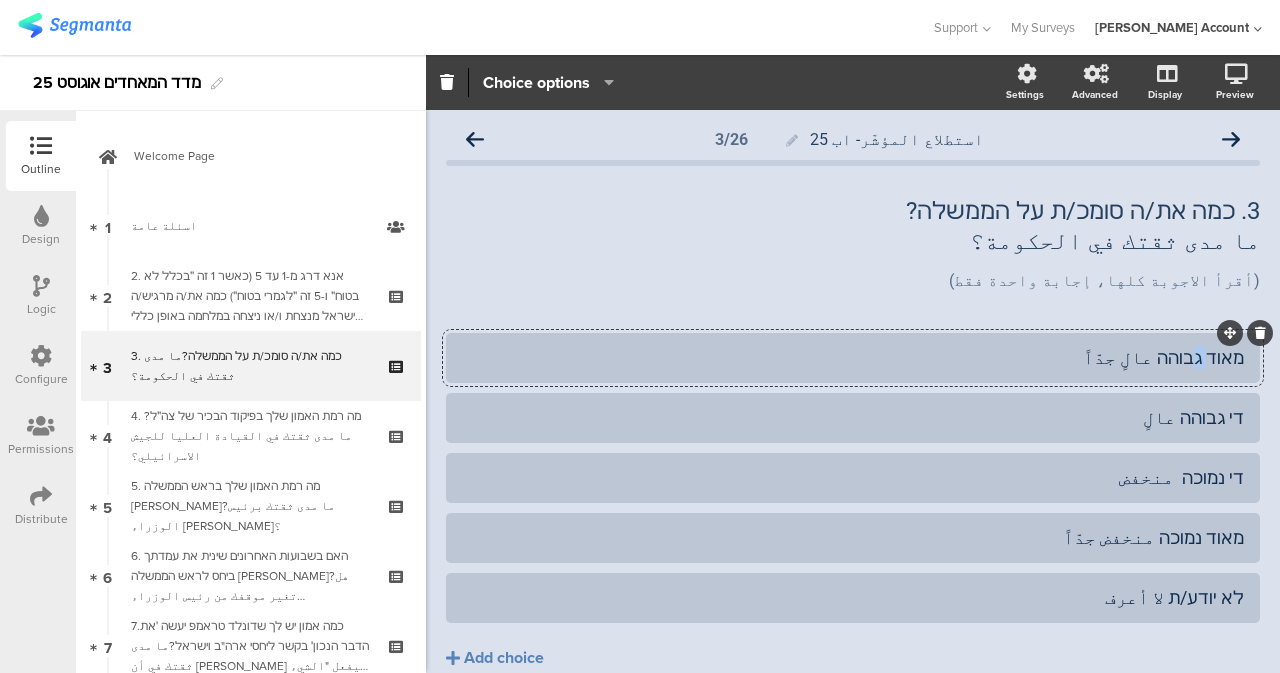 click on "מאוד גבוהה عالٍ جدّاً" 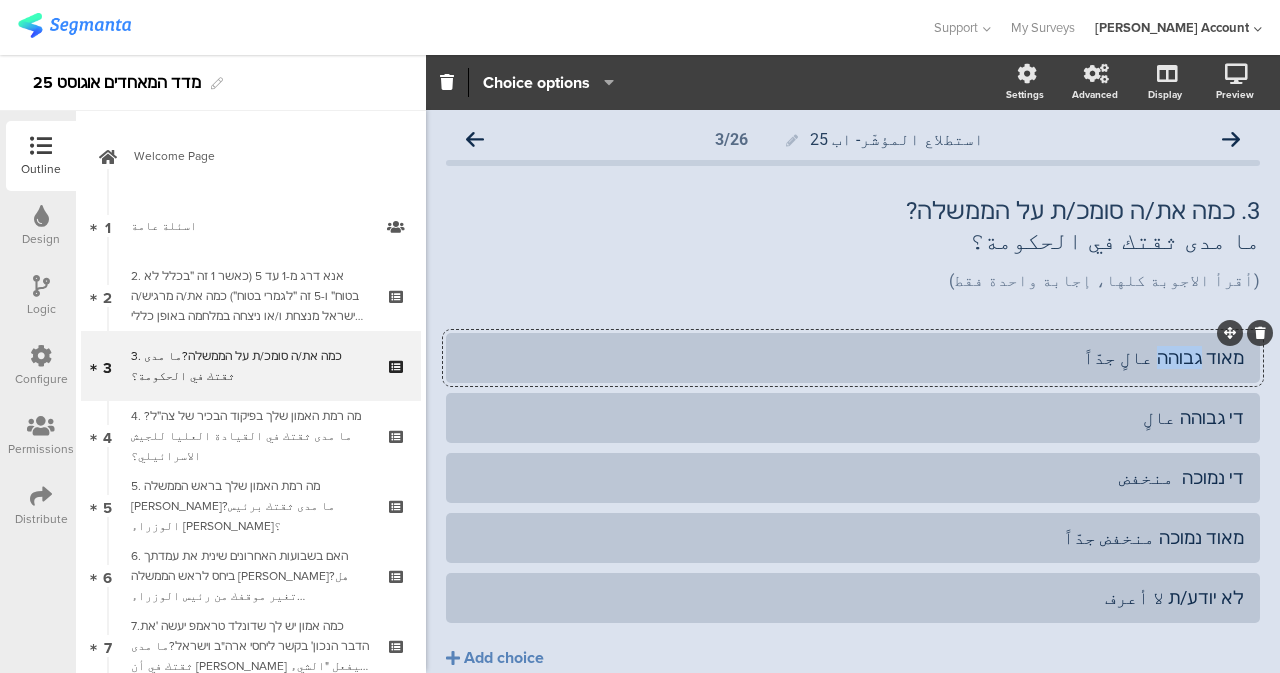 drag, startPoint x: 1159, startPoint y: 360, endPoint x: 1195, endPoint y: 367, distance: 36.67424 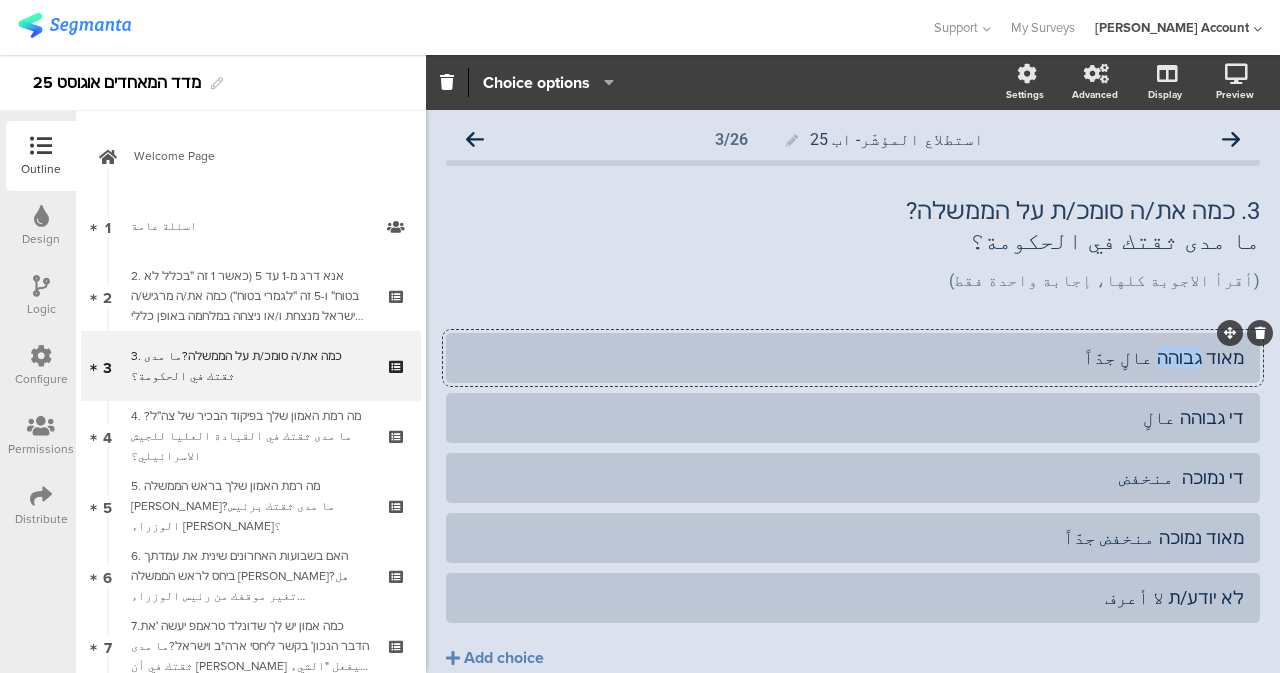 type 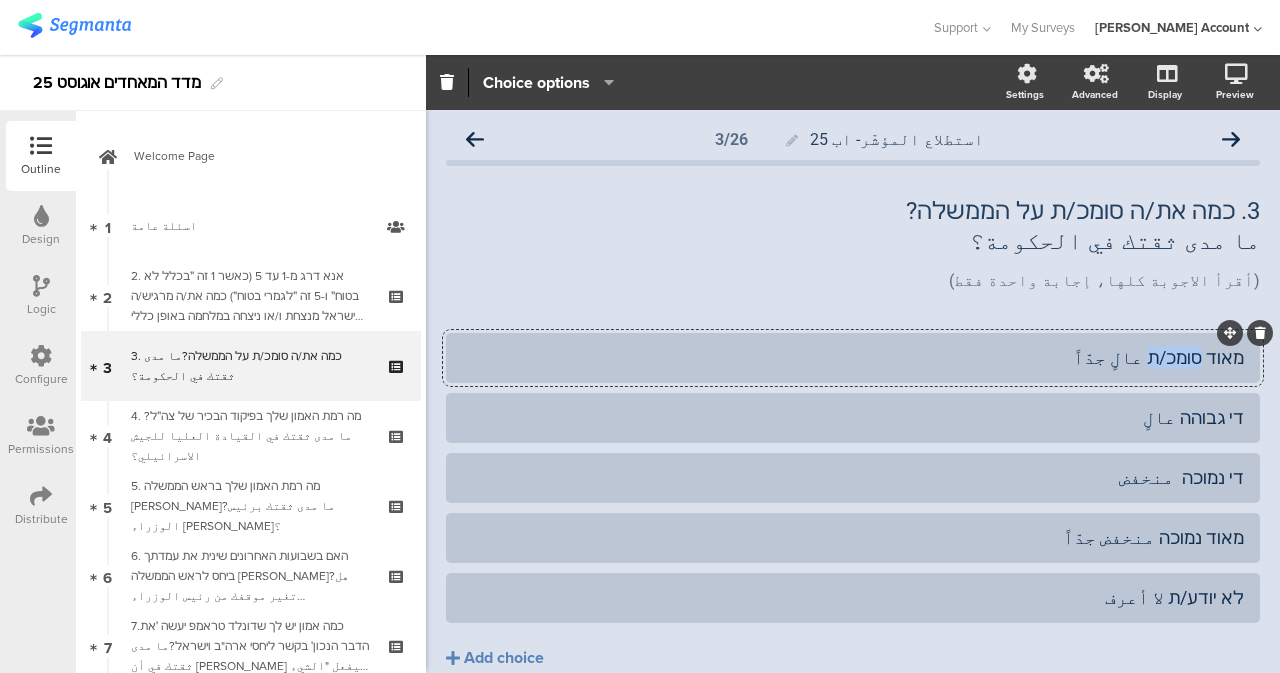 drag, startPoint x: 1150, startPoint y: 361, endPoint x: 1191, endPoint y: 366, distance: 41.303753 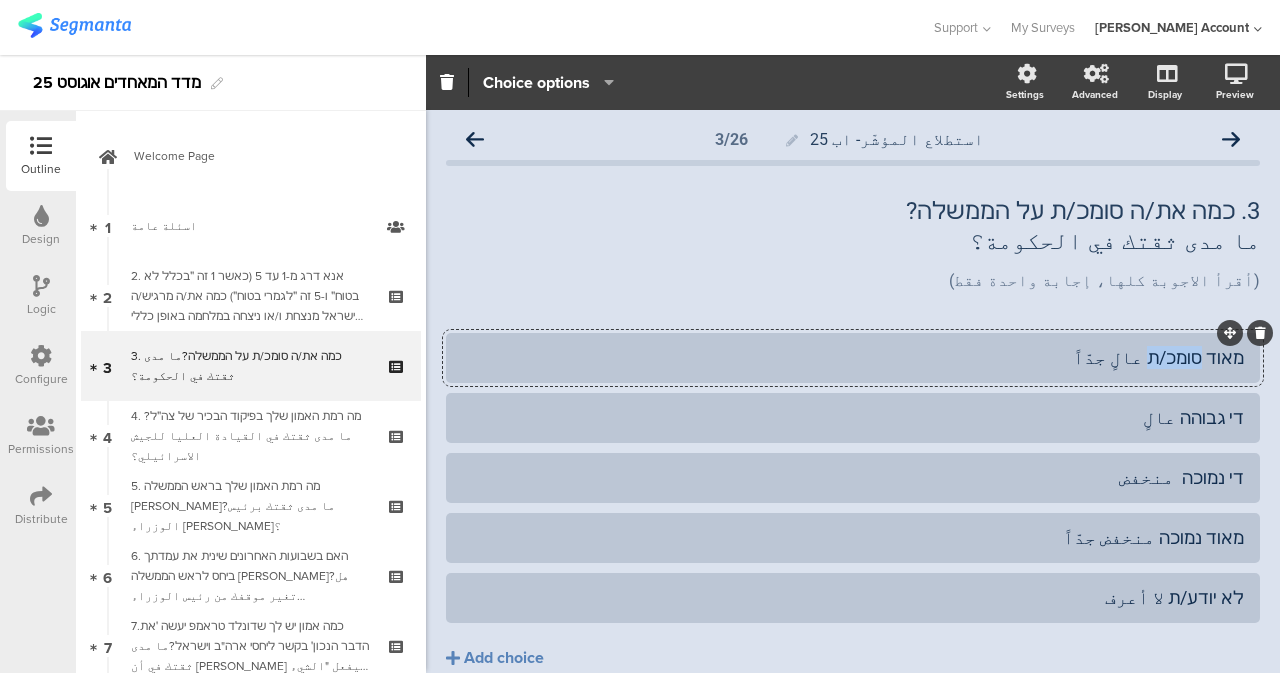 copy on "סומכ/ת" 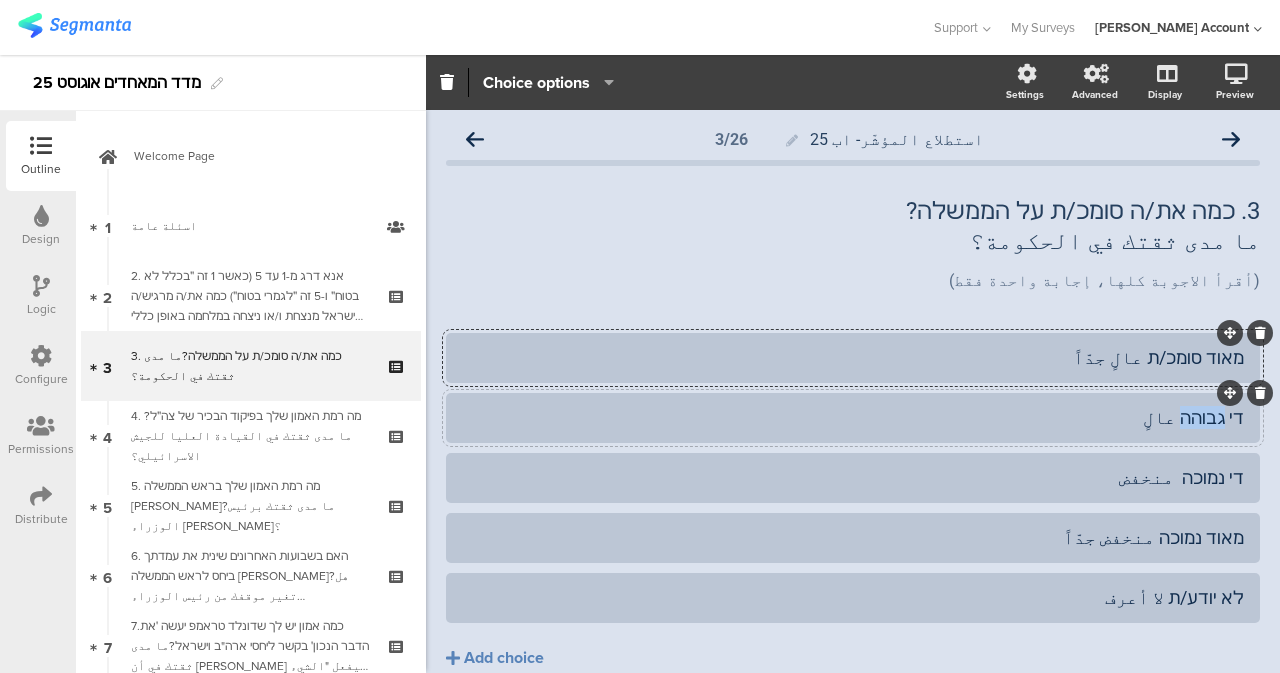 drag, startPoint x: 1175, startPoint y: 414, endPoint x: 1212, endPoint y: 427, distance: 39.217342 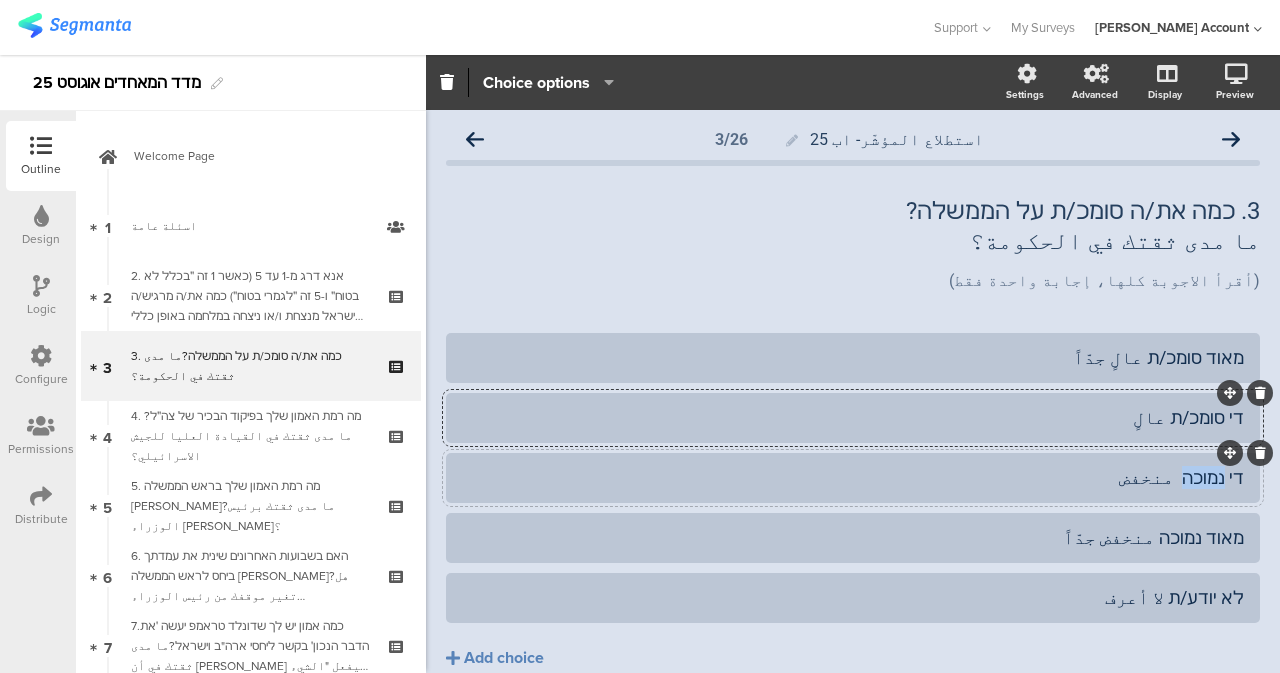 drag, startPoint x: 1179, startPoint y: 475, endPoint x: 1213, endPoint y: 479, distance: 34.234486 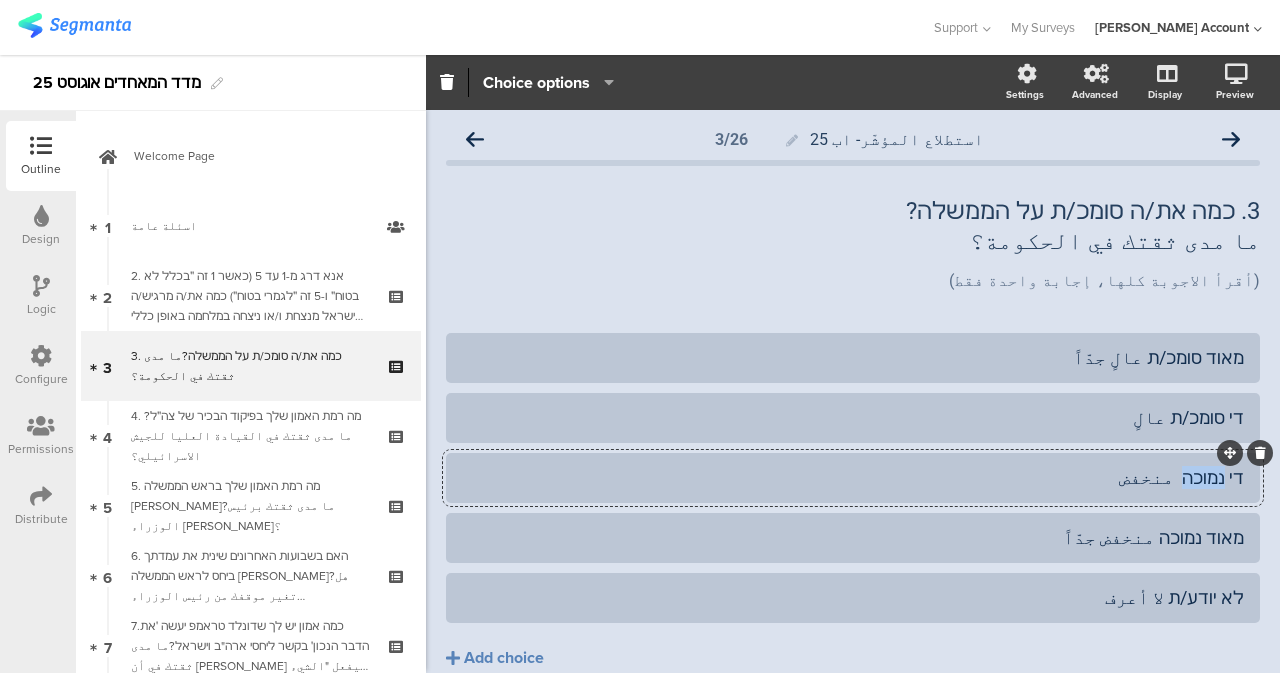 paste 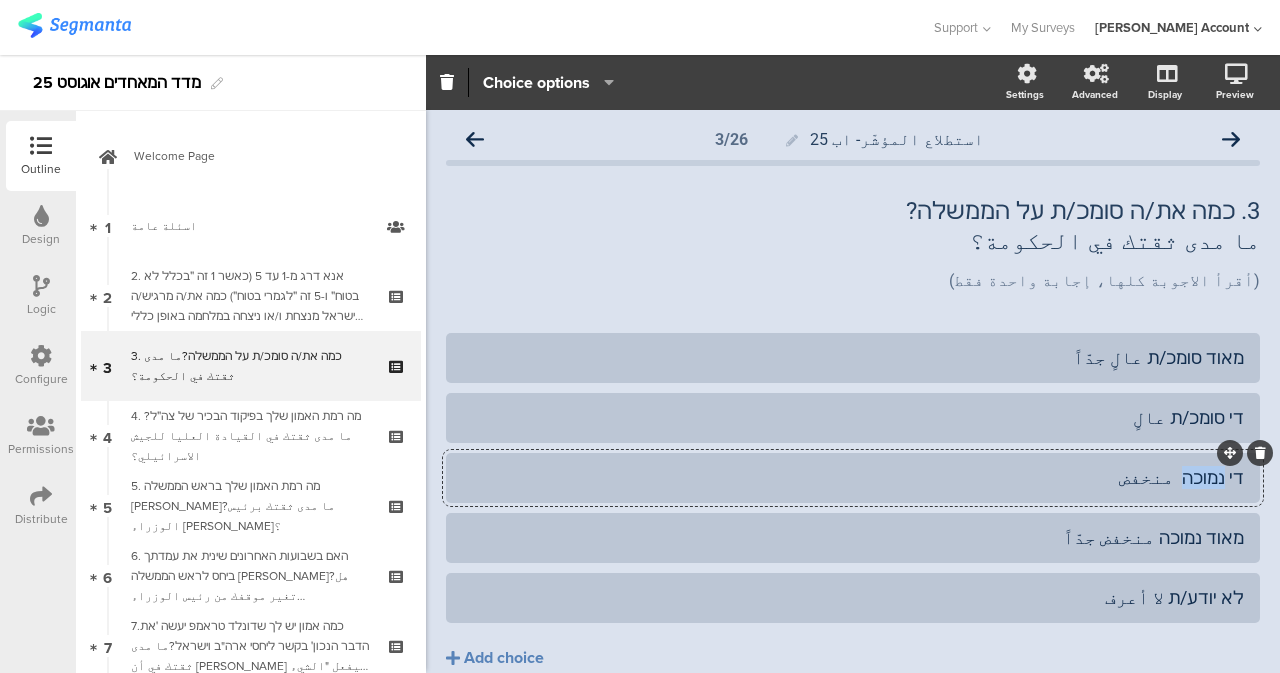 type 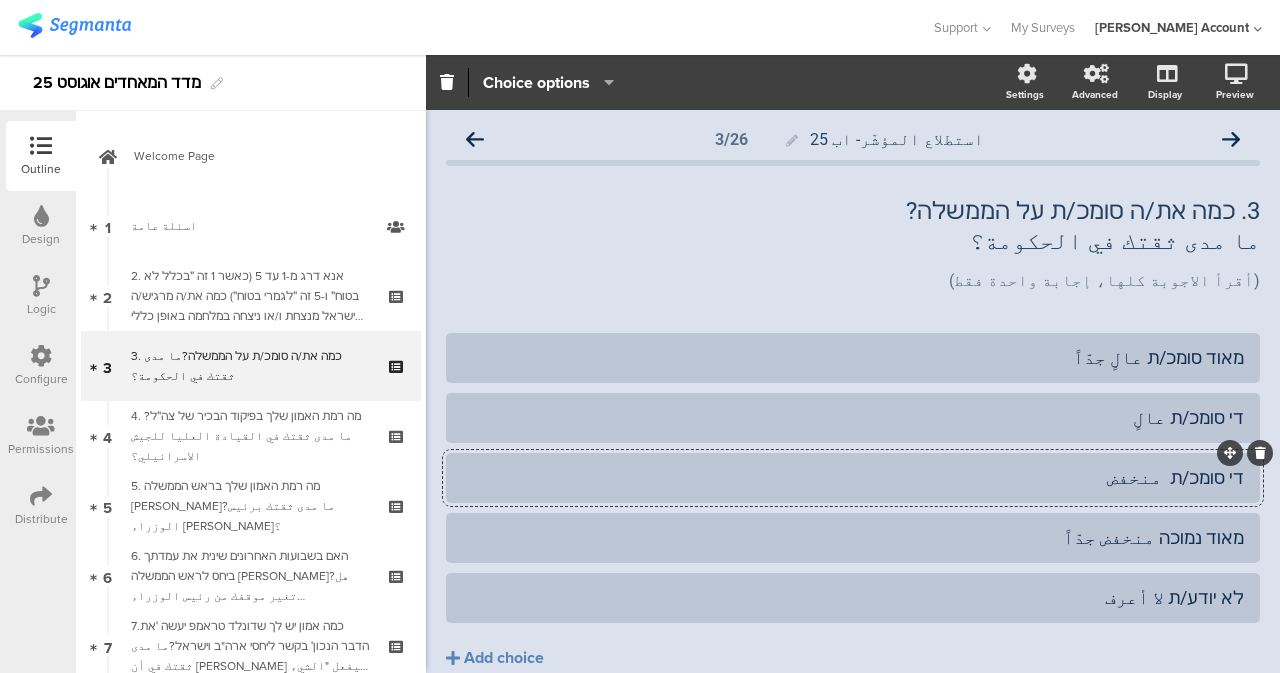 click on "די סומכ/ת  منخفض" 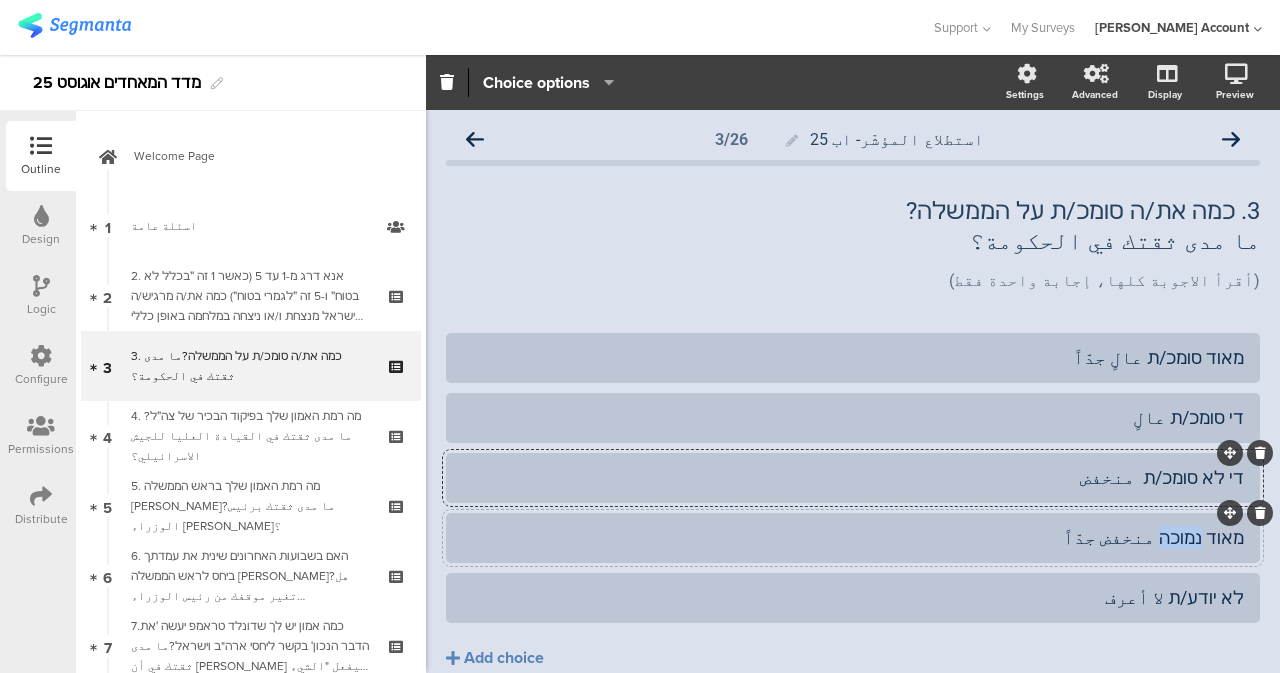 drag, startPoint x: 1157, startPoint y: 543, endPoint x: 1194, endPoint y: 551, distance: 37.85499 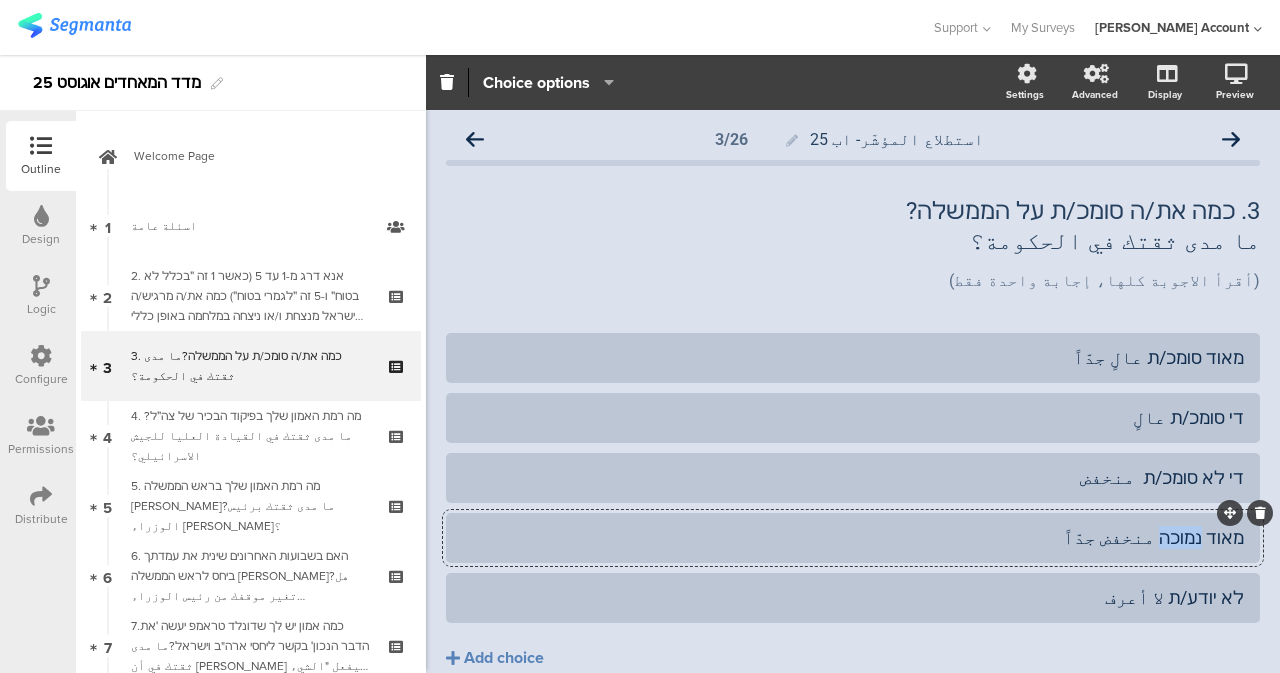 type 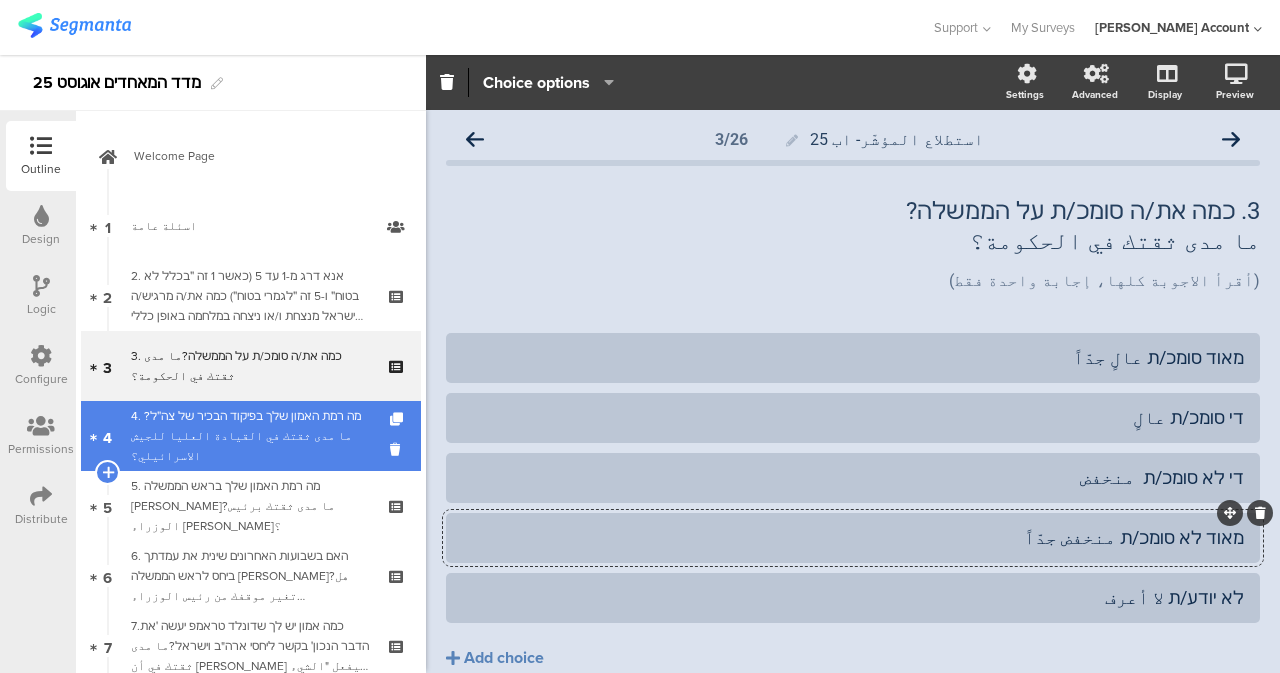 click on "4. מה רמת האמון שלך בפיקוד הבכיר של צה״ל?ما مدى ثقتك في القيادة العليا للجيش الاسرائيلي؟" at bounding box center [250, 436] 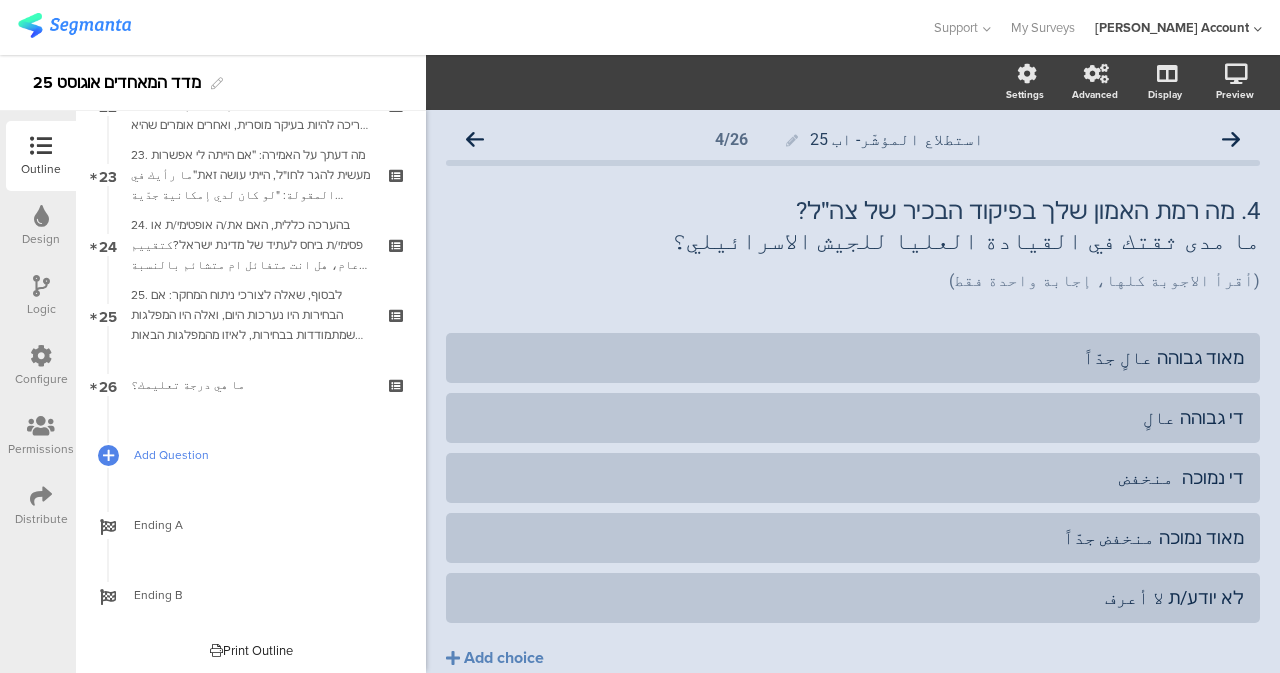 scroll, scrollTop: 1593, scrollLeft: 0, axis: vertical 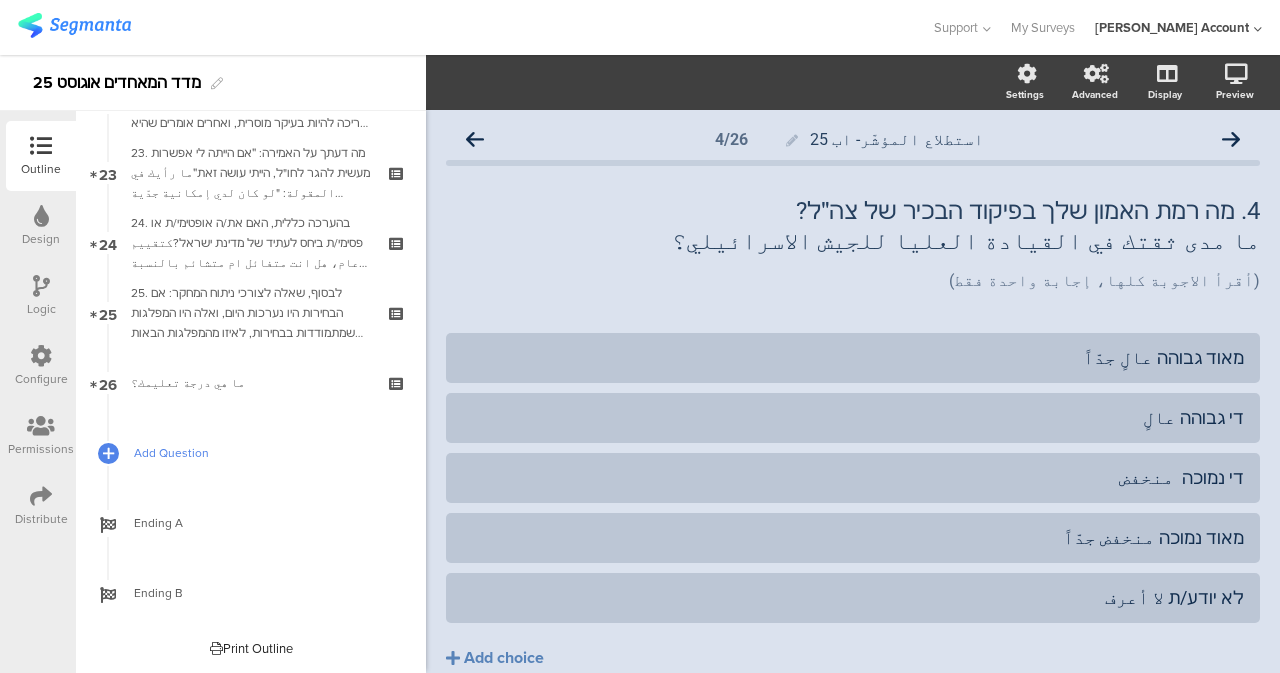 click on "Add Question" at bounding box center (262, 453) 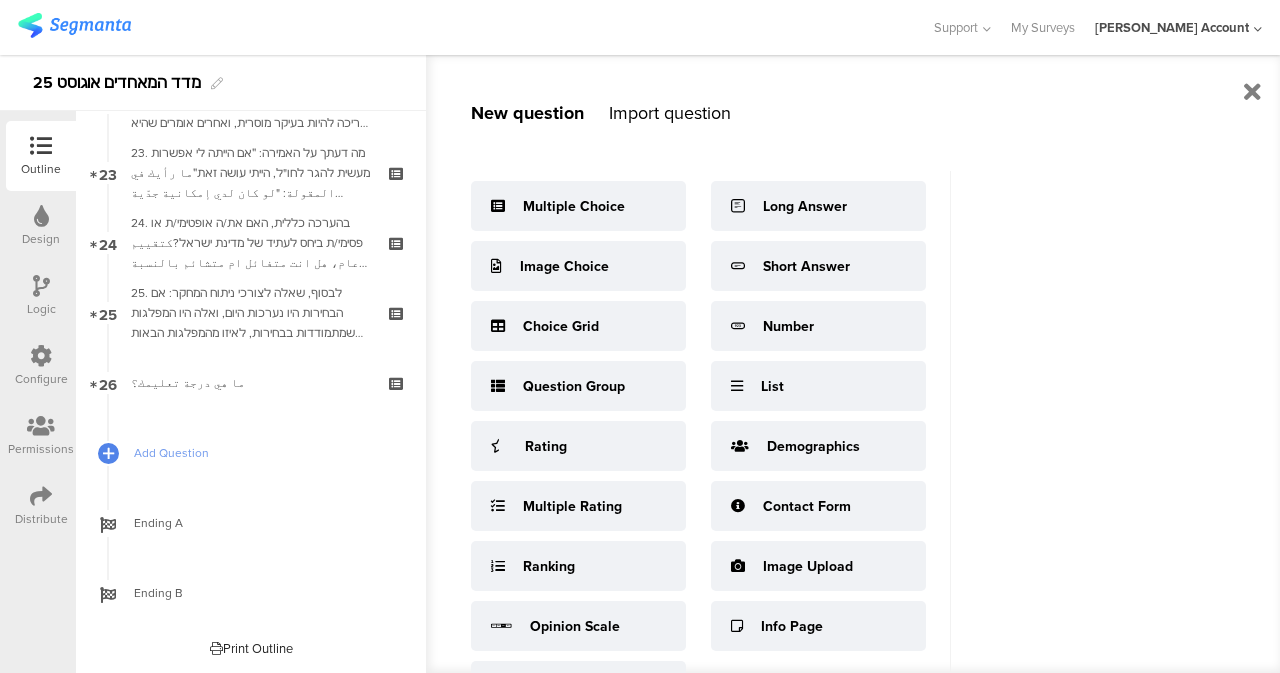 click on "Import question" at bounding box center (670, 113) 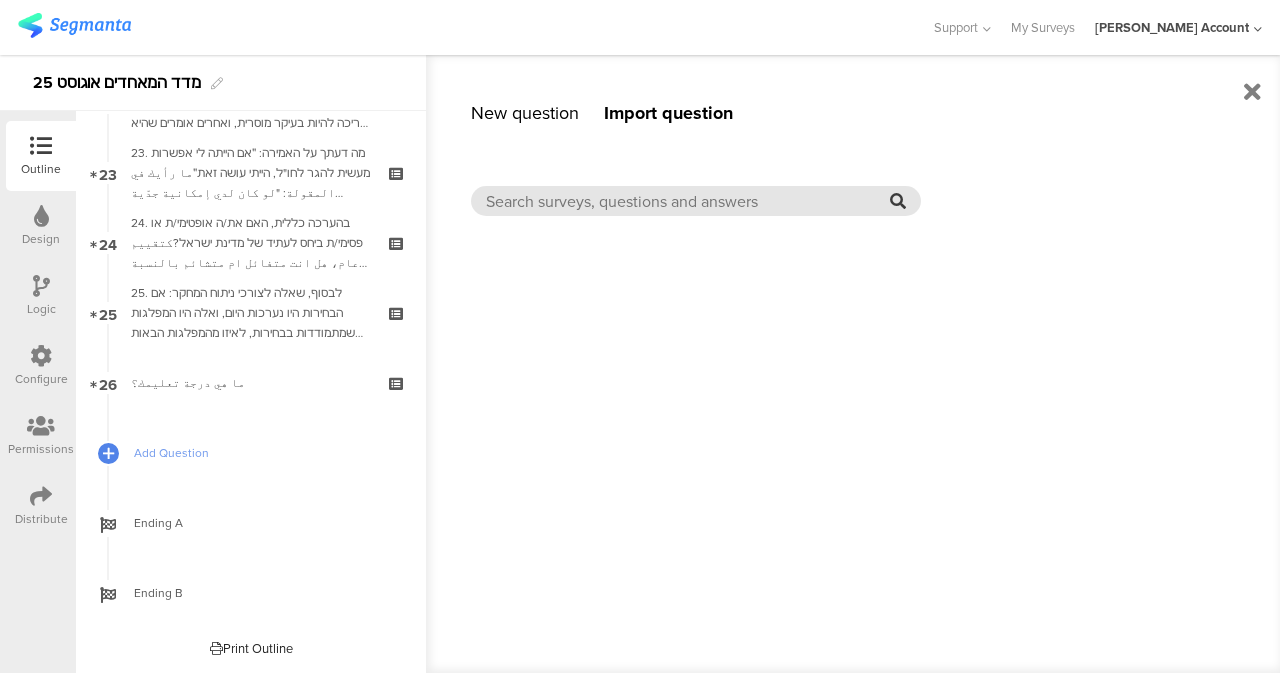 click at bounding box center [688, 201] 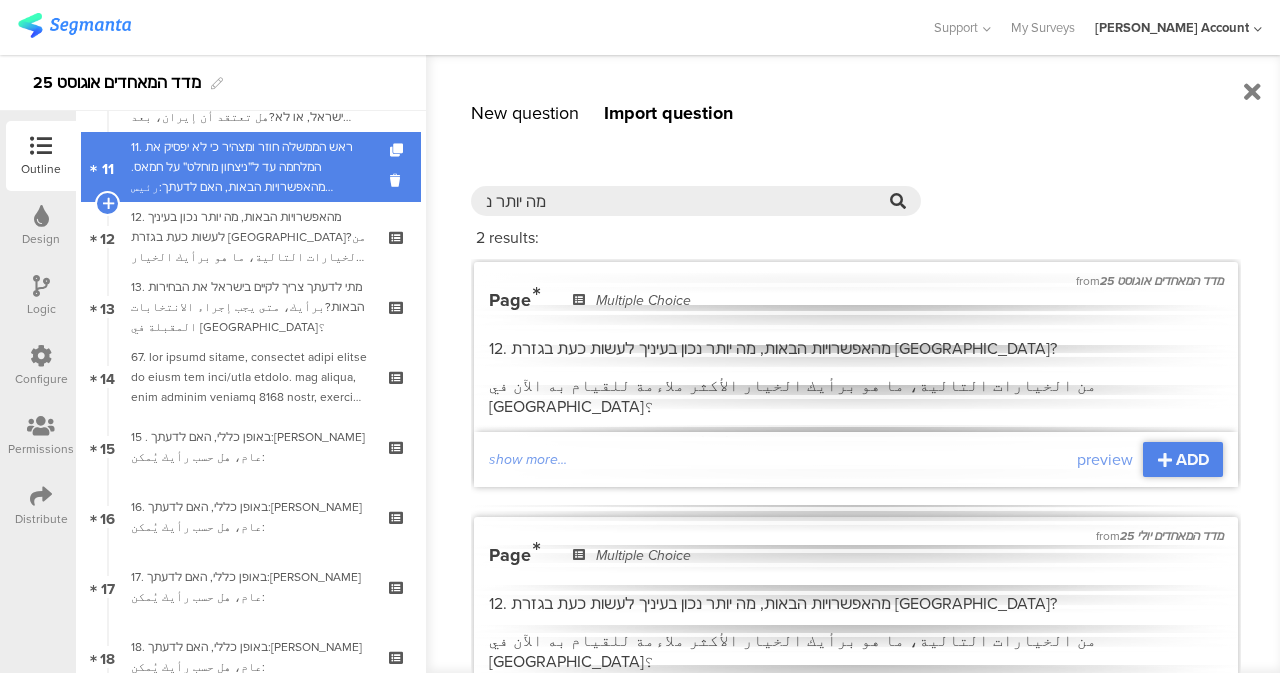 scroll, scrollTop: 693, scrollLeft: 0, axis: vertical 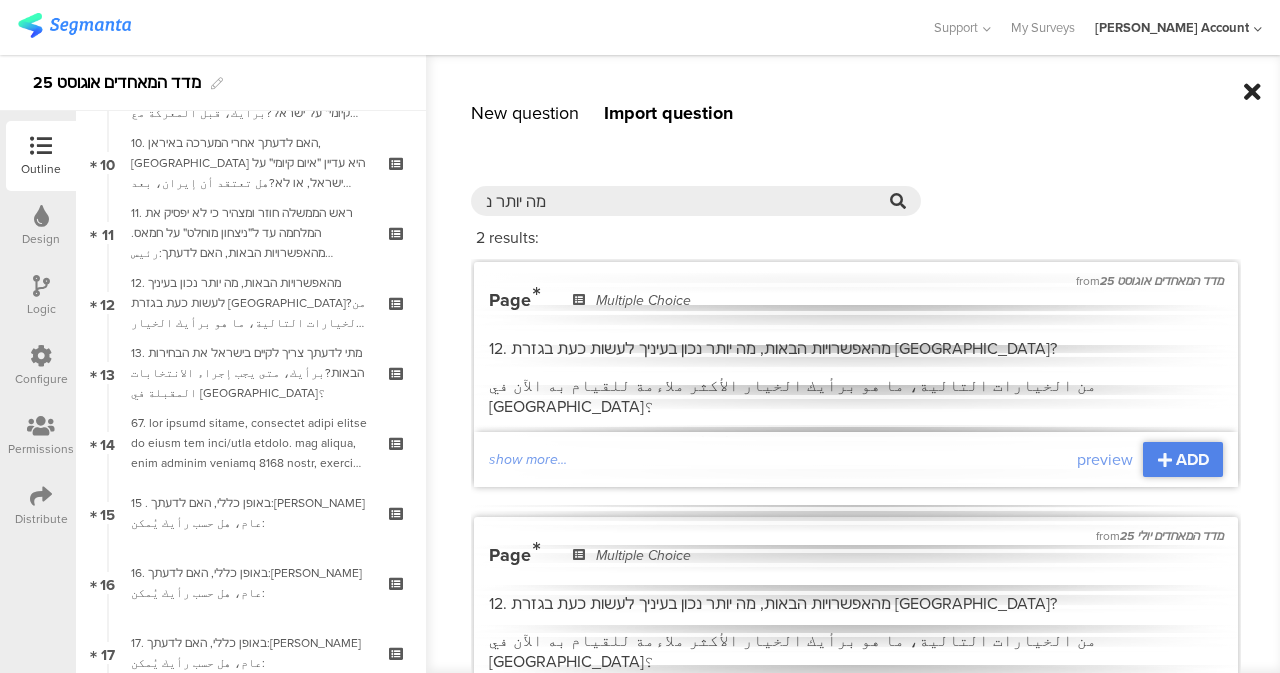 click at bounding box center (1252, 92) 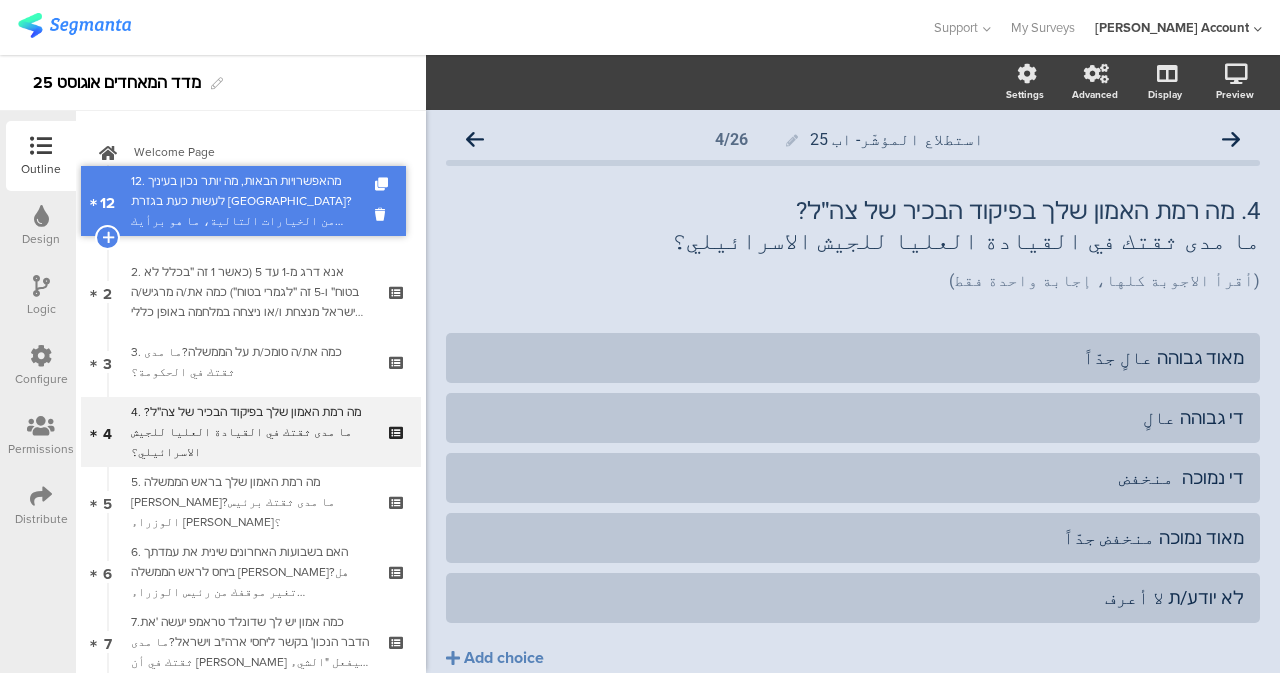 scroll, scrollTop: 0, scrollLeft: 0, axis: both 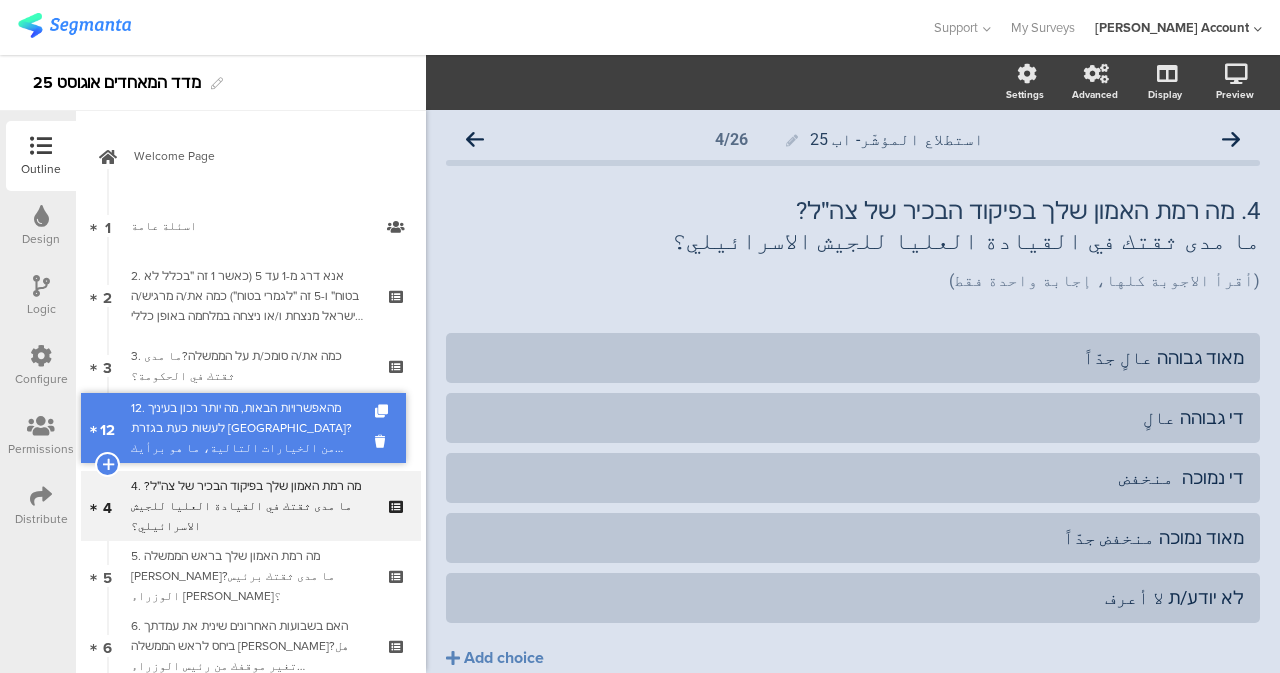 drag, startPoint x: 326, startPoint y: 312, endPoint x: 342, endPoint y: 437, distance: 126.01984 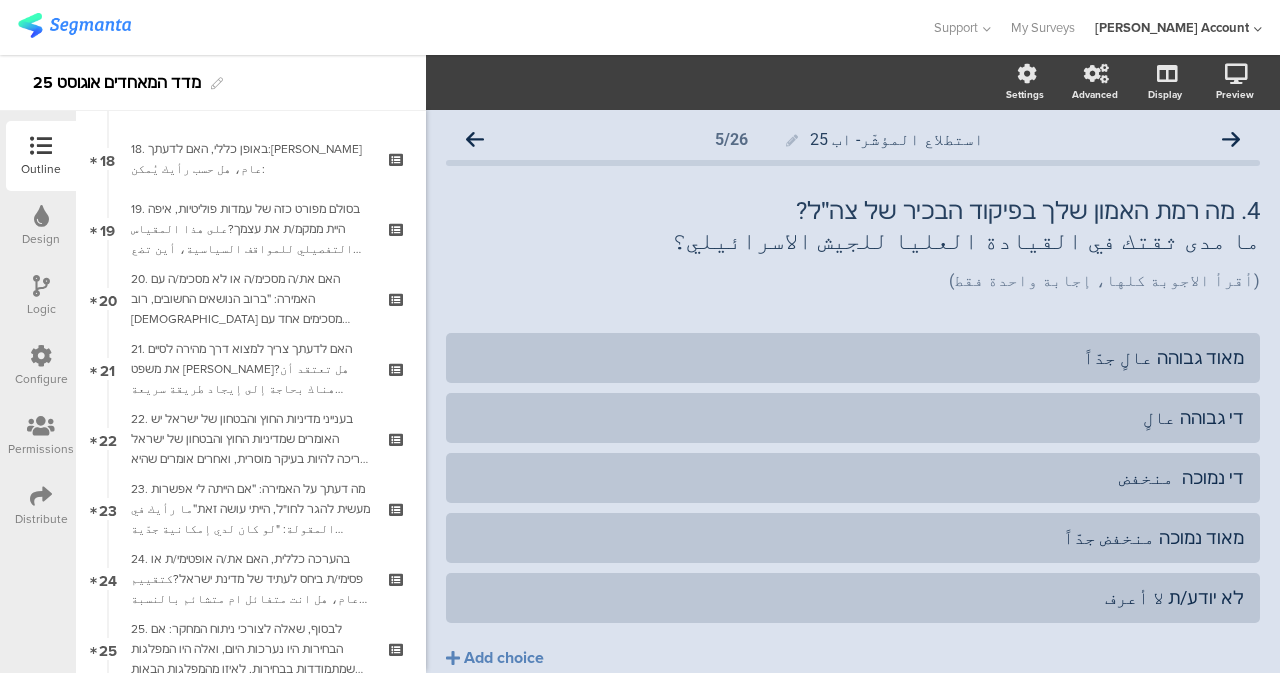 scroll, scrollTop: 1593, scrollLeft: 0, axis: vertical 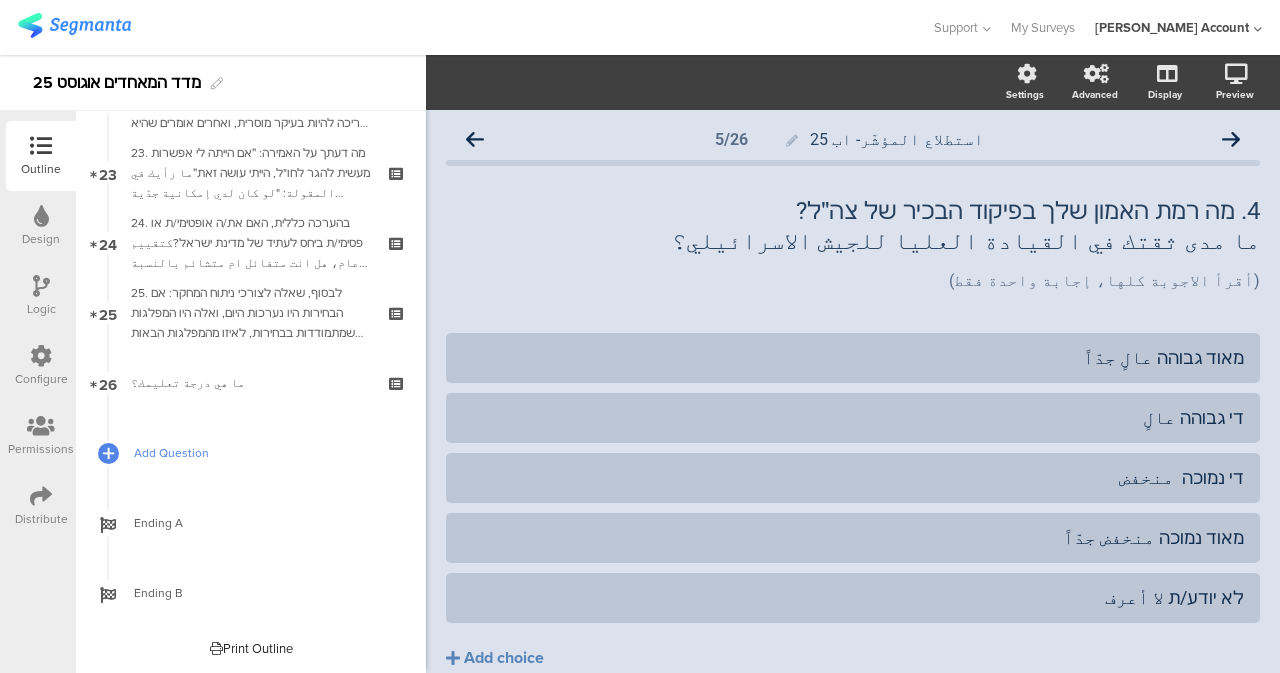 click on "Add Question" at bounding box center [251, 453] 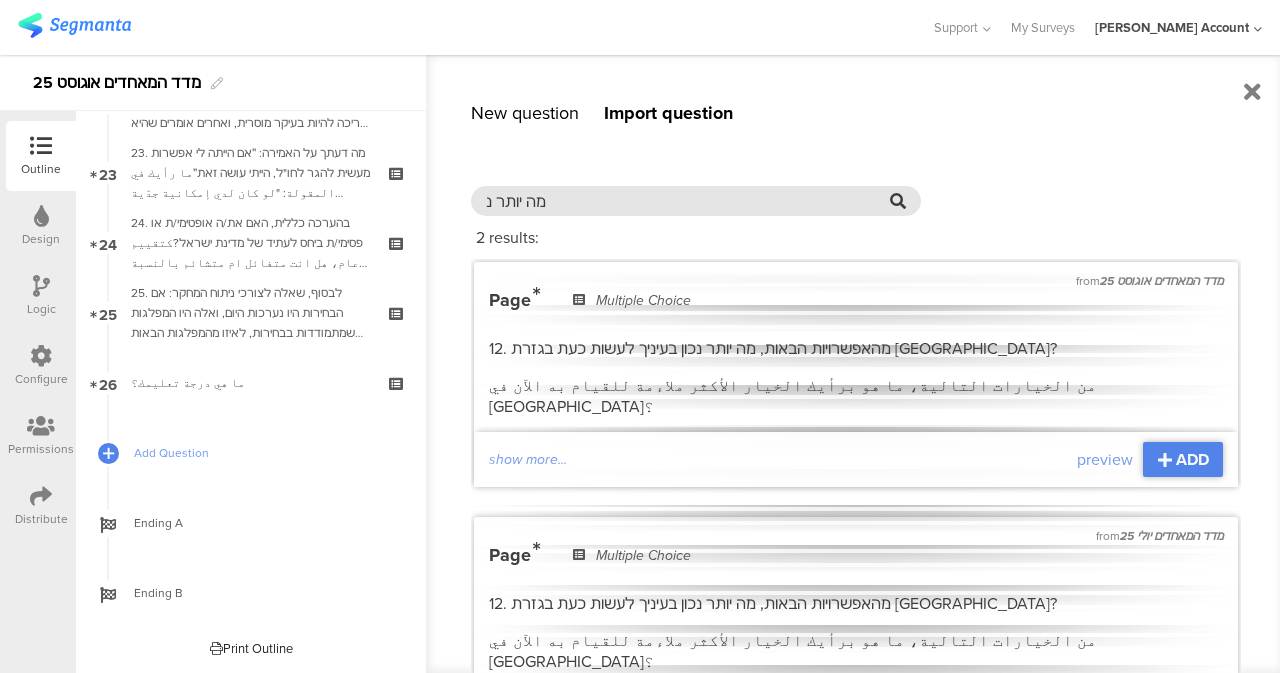 click on "מה יותר נ" at bounding box center (688, 201) 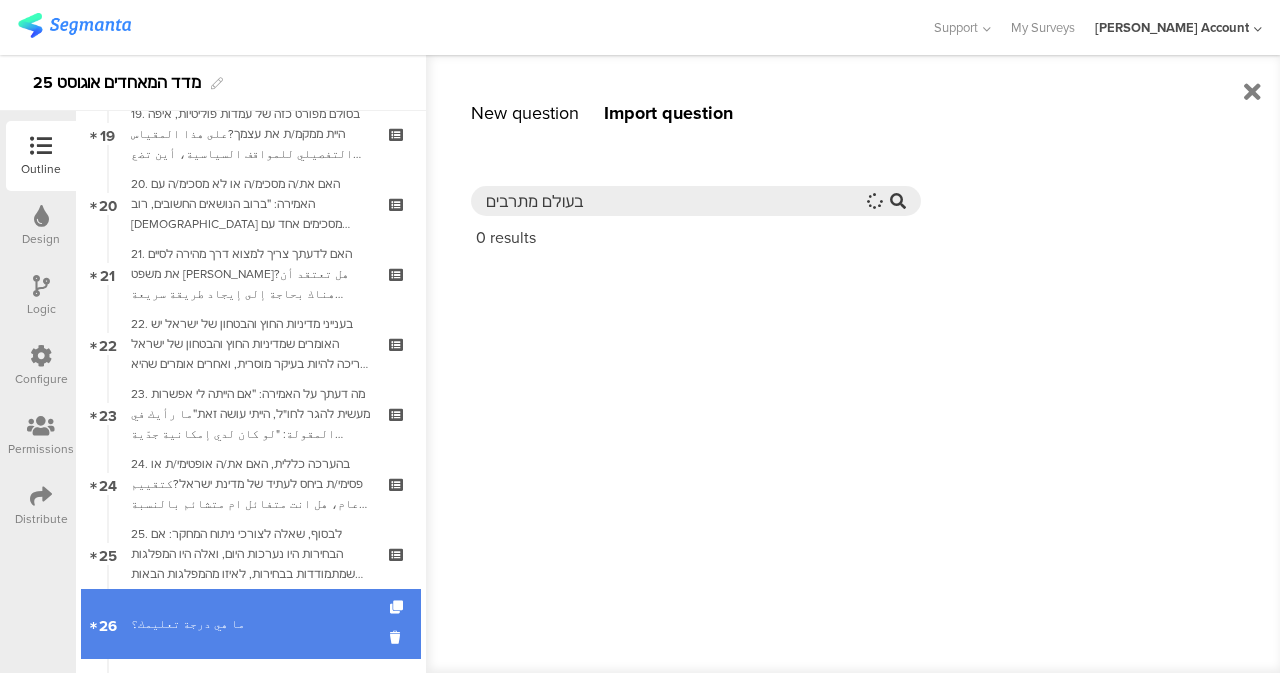 scroll, scrollTop: 1593, scrollLeft: 0, axis: vertical 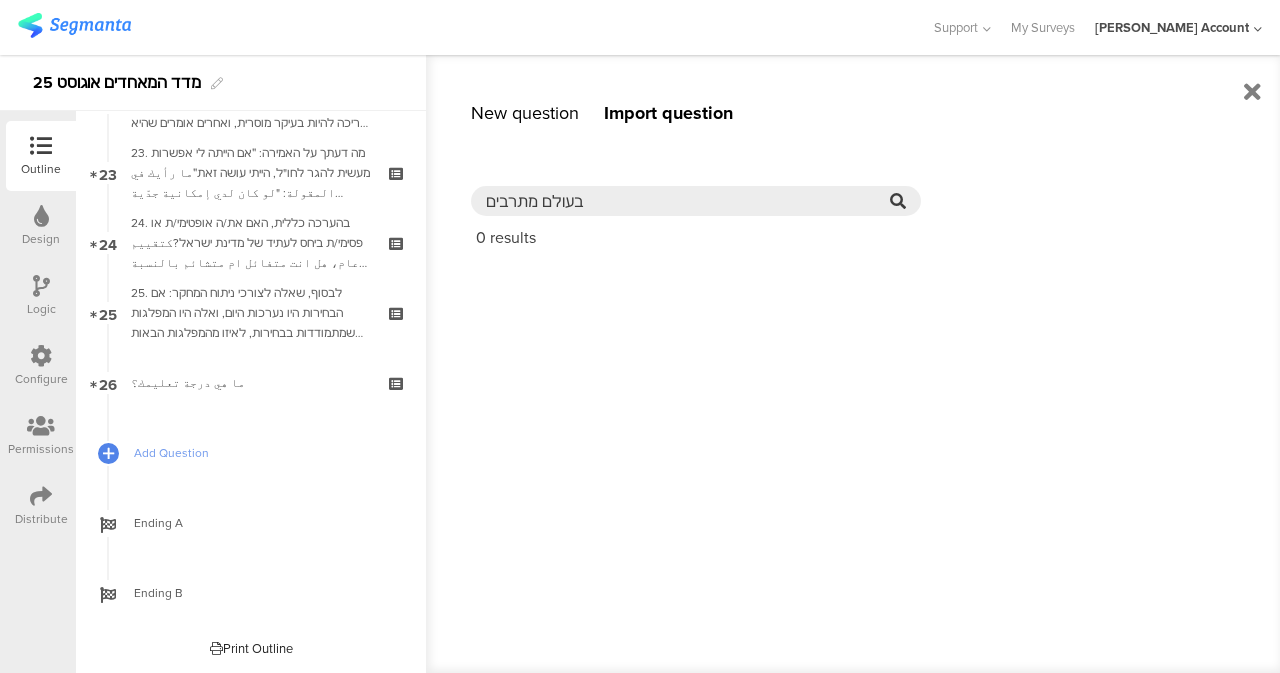 type on "בעולם מתרבים" 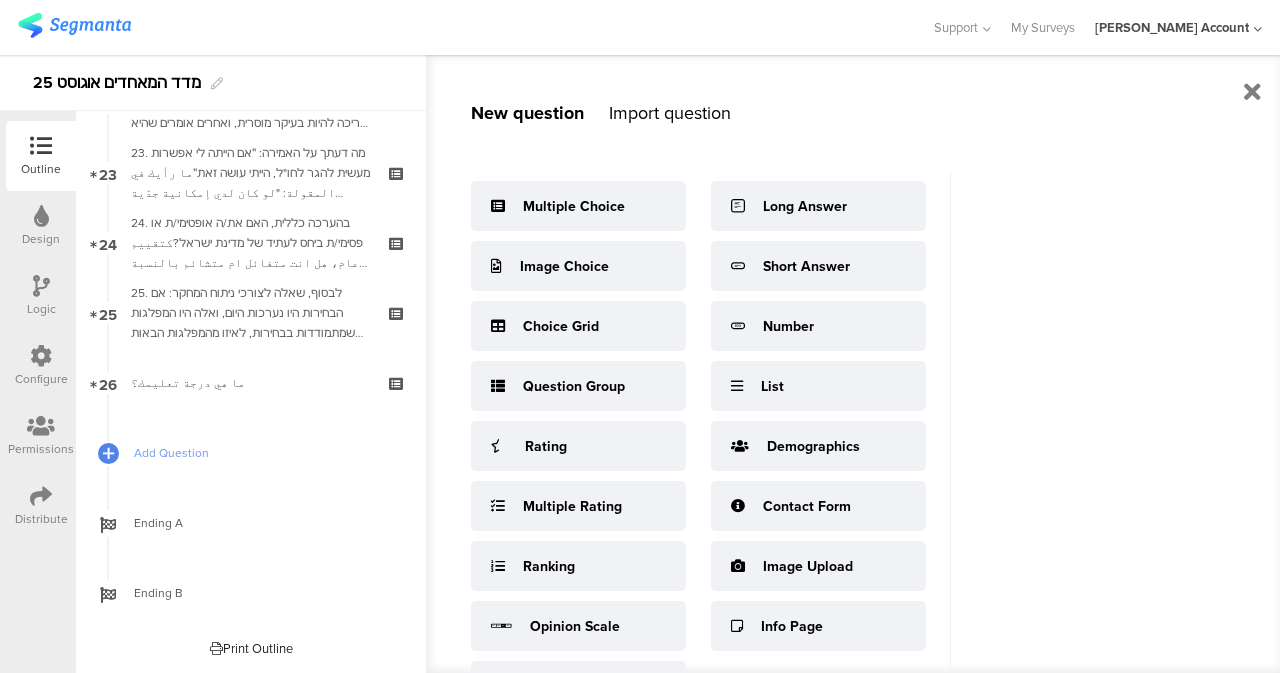 click on "Multiple Choice
Image Choice
Choice Grid
Question Group
Rating
Multiple Rating
Ranking
Opinion Scale
Slider
Net Promoter Score
Long Answer
Short Answer
Number
List" at bounding box center (711, 471) 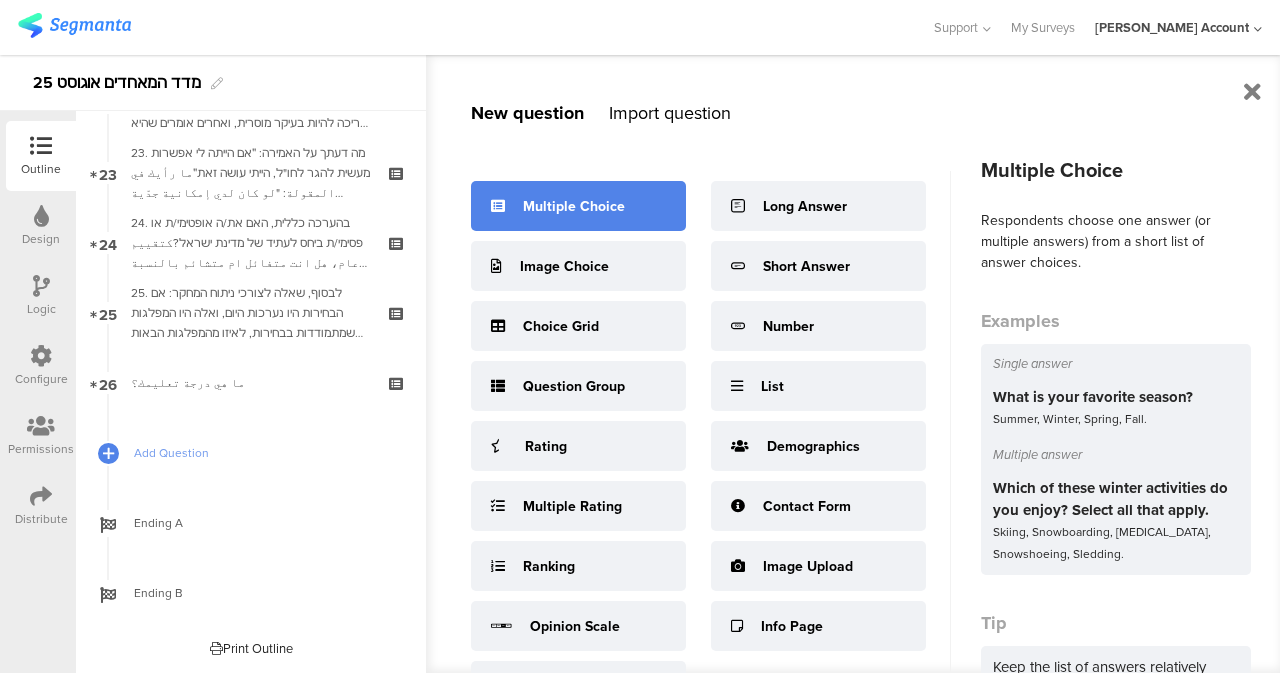 click on "Multiple Choice" at bounding box center (578, 206) 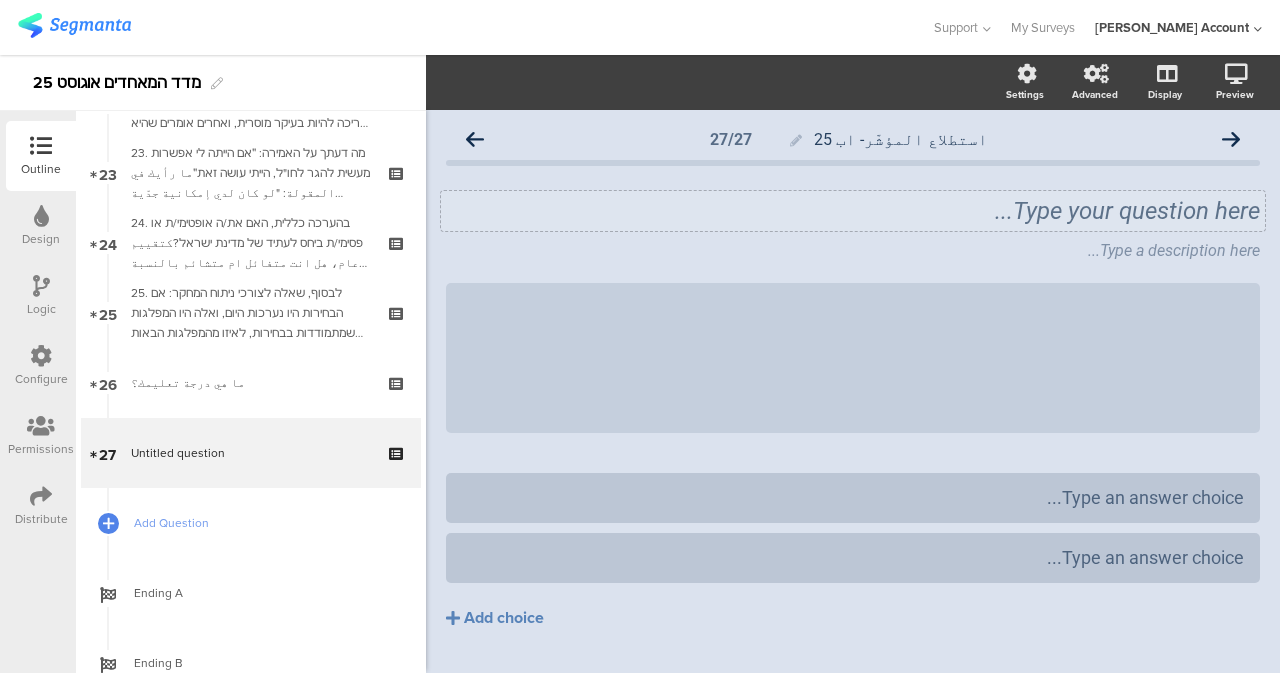 click on "Type your question here..." 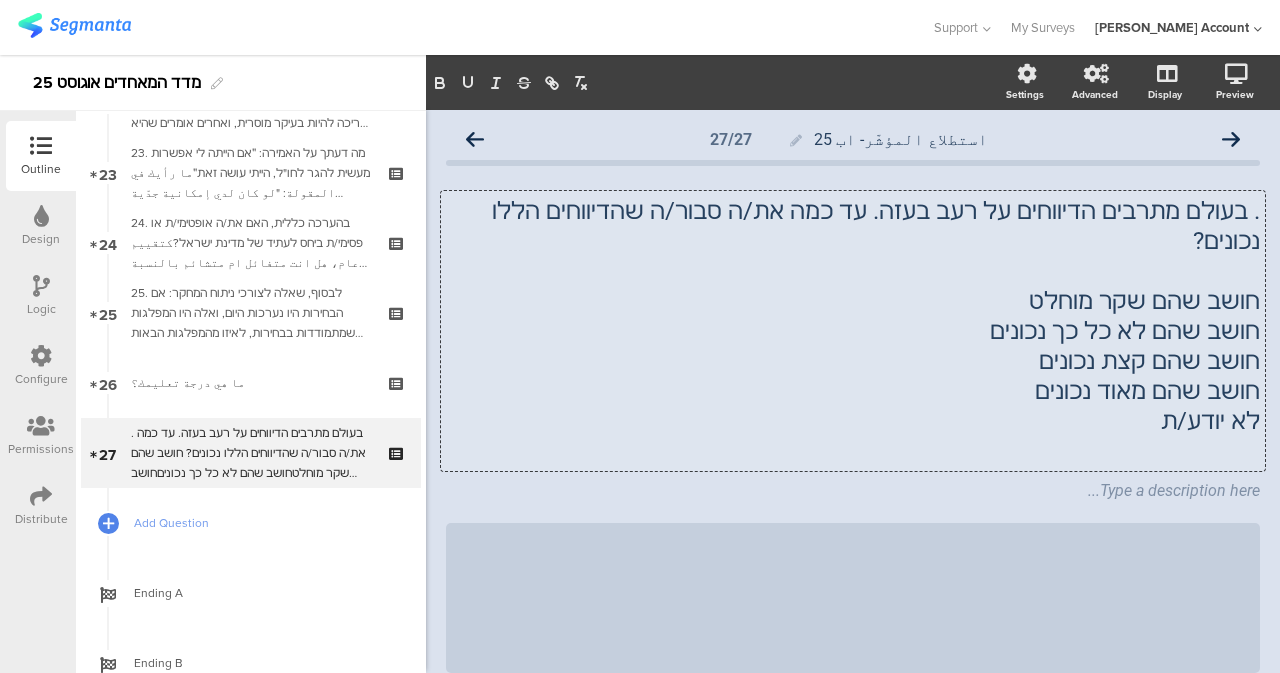 click 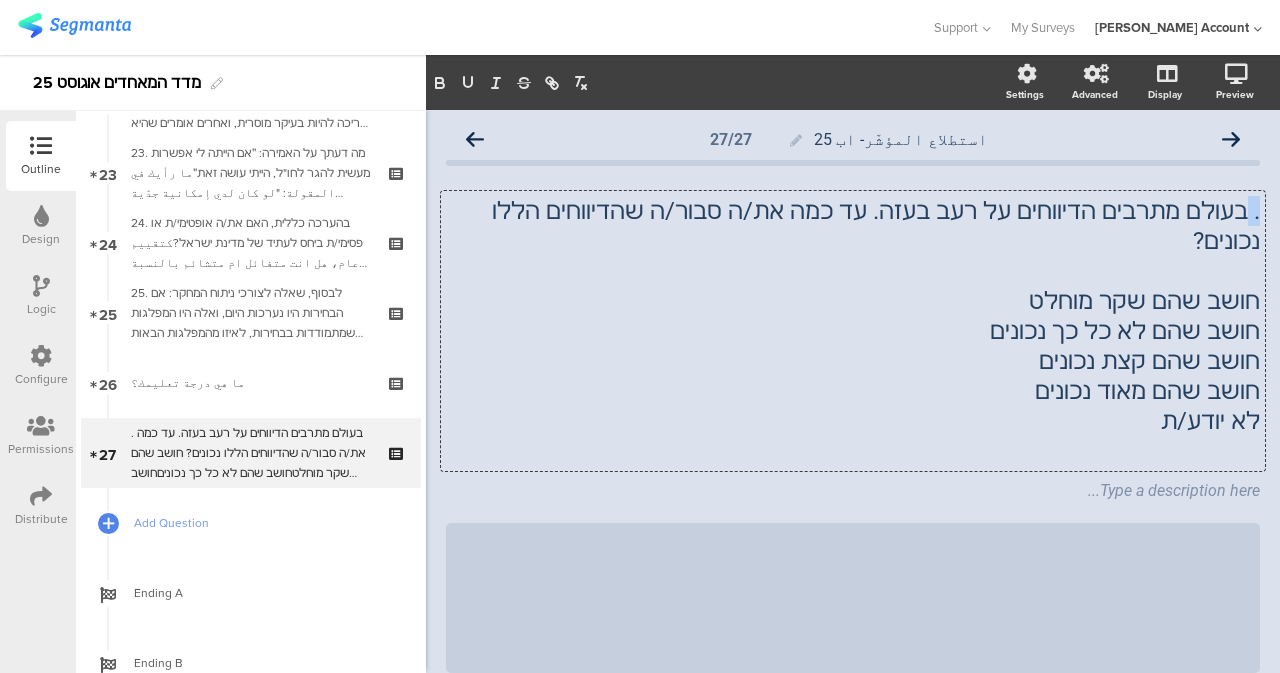 drag, startPoint x: 1232, startPoint y: 218, endPoint x: 1251, endPoint y: 223, distance: 19.646883 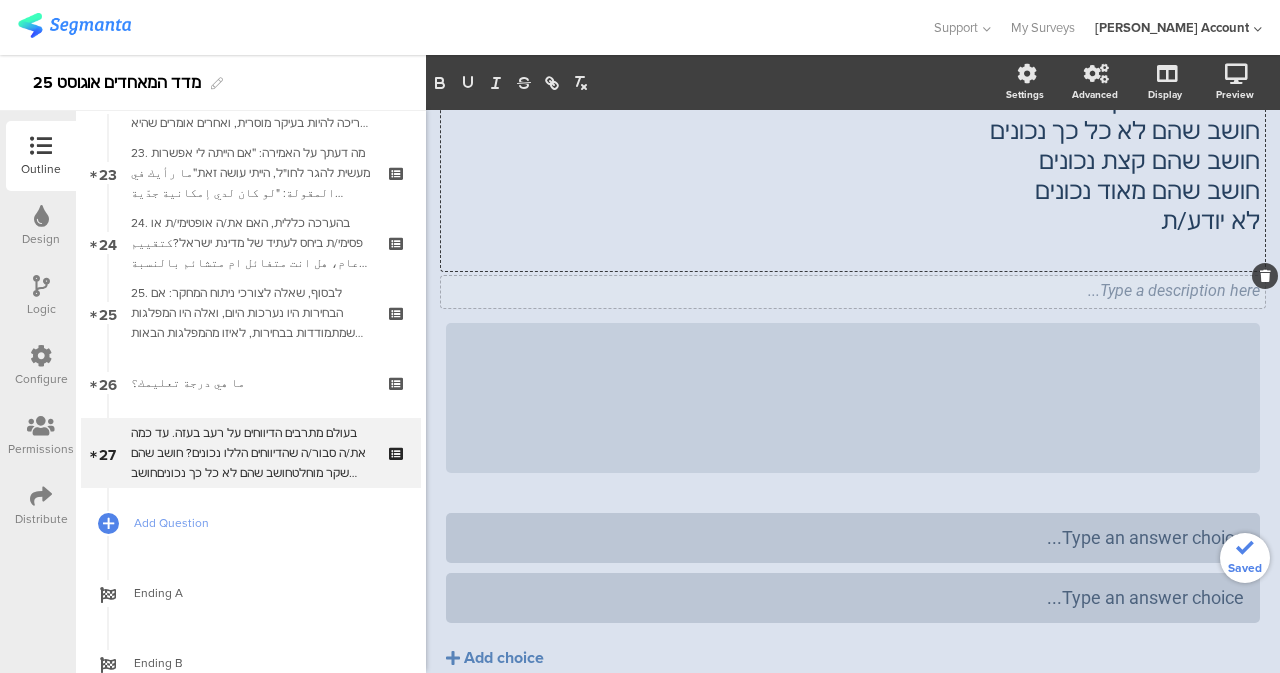 scroll, scrollTop: 100, scrollLeft: 0, axis: vertical 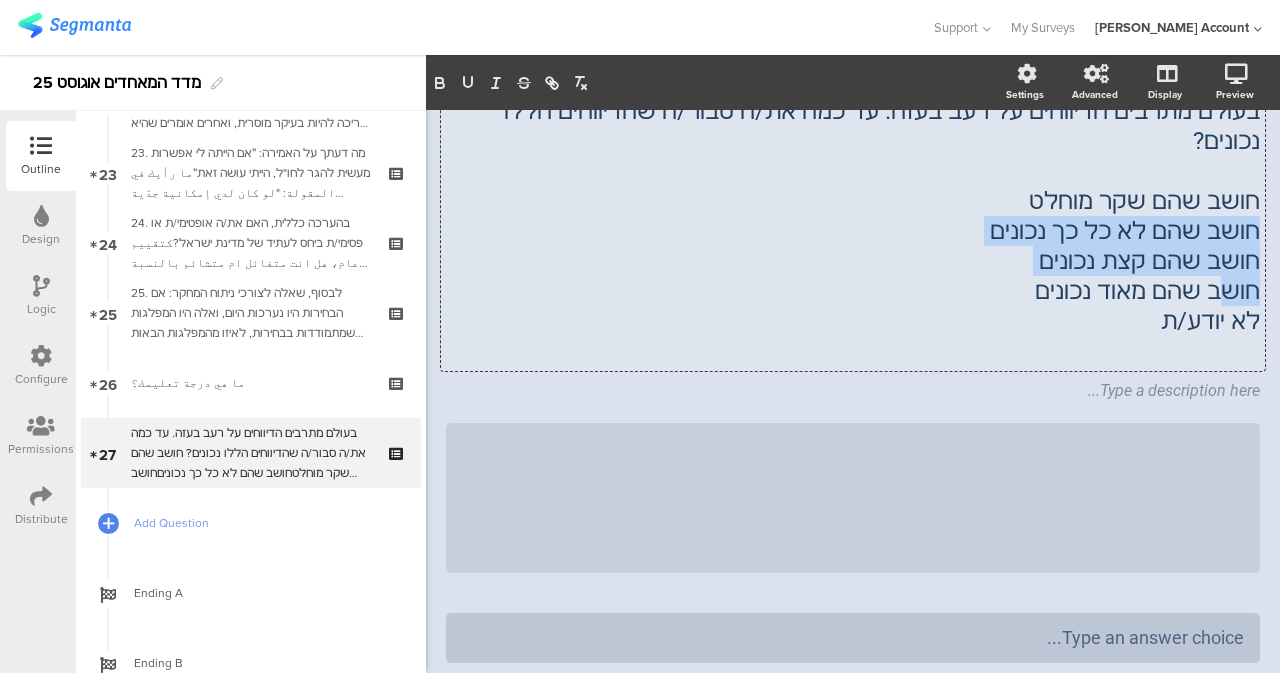 drag, startPoint x: 1058, startPoint y: 177, endPoint x: 1216, endPoint y: 261, distance: 178.94133 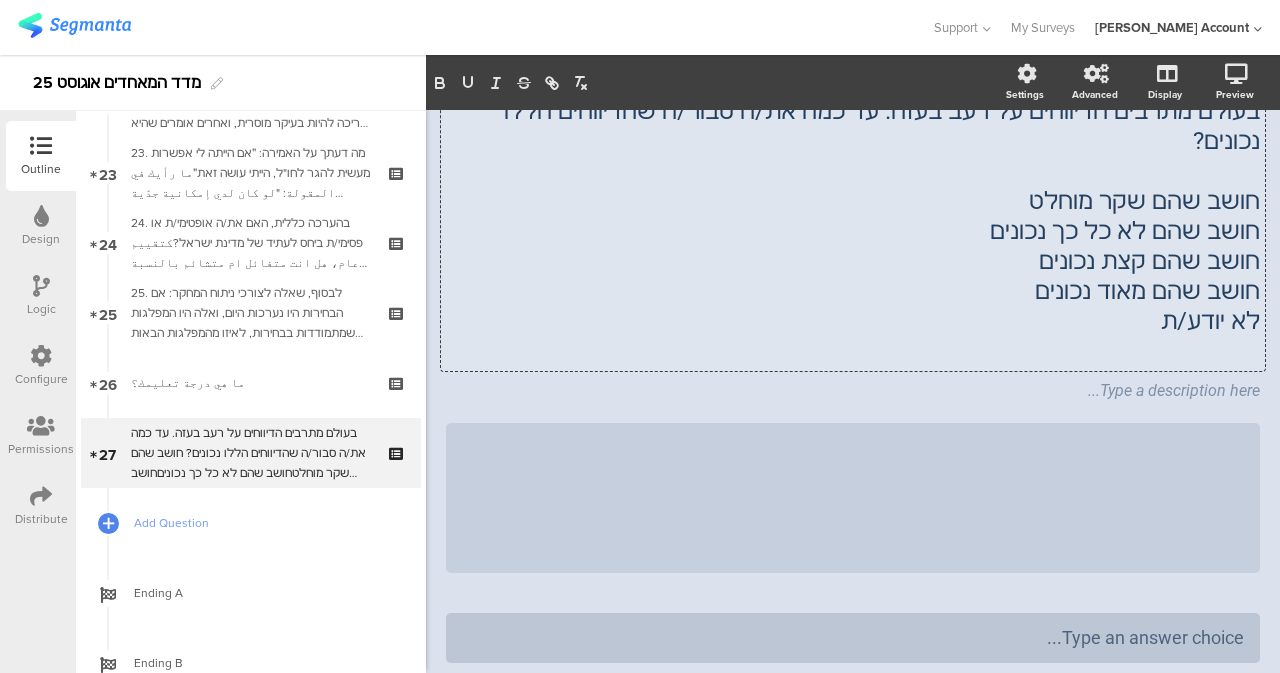 click on "חושב שהם מאוד נכונים" 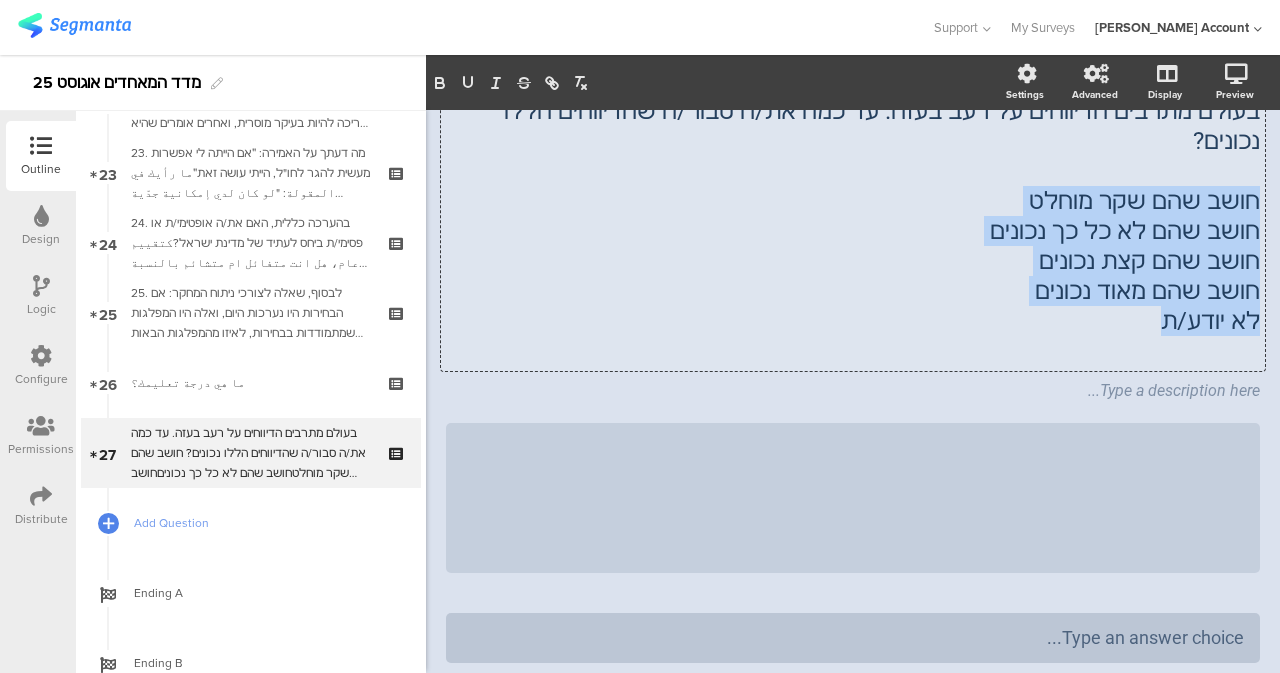 drag, startPoint x: 1139, startPoint y: 288, endPoint x: 1249, endPoint y: 183, distance: 152.06906 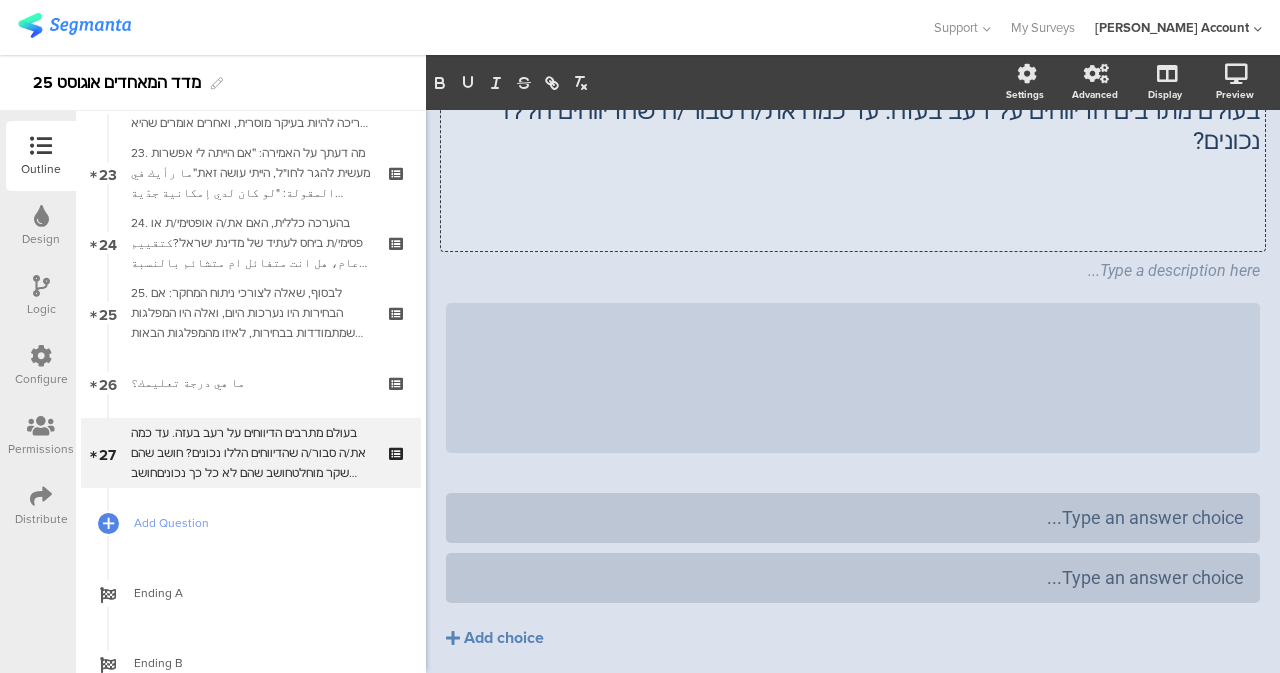 click 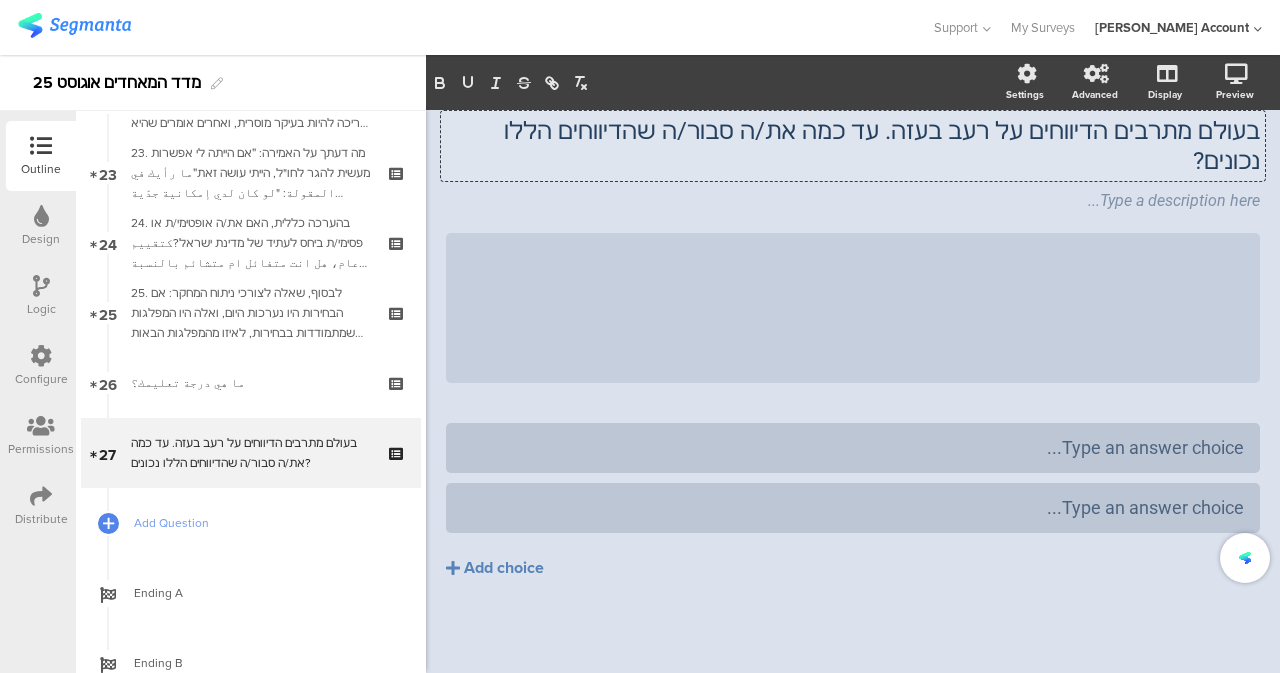 scroll, scrollTop: 50, scrollLeft: 0, axis: vertical 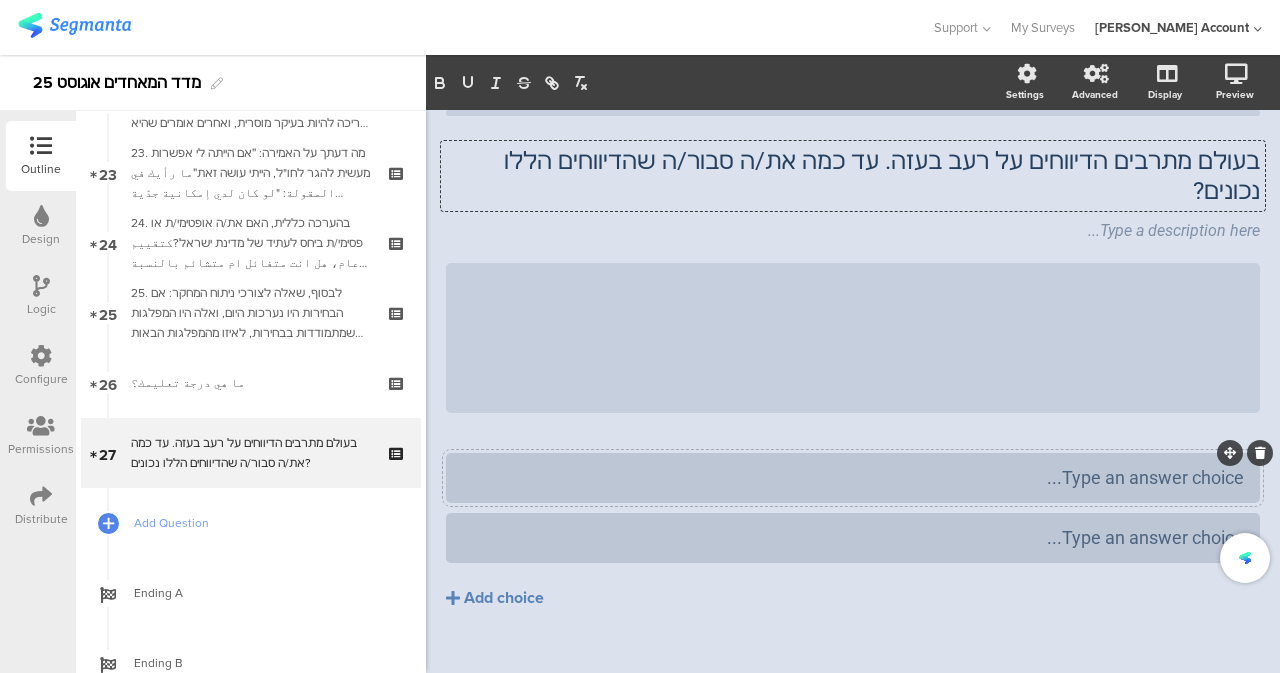 type 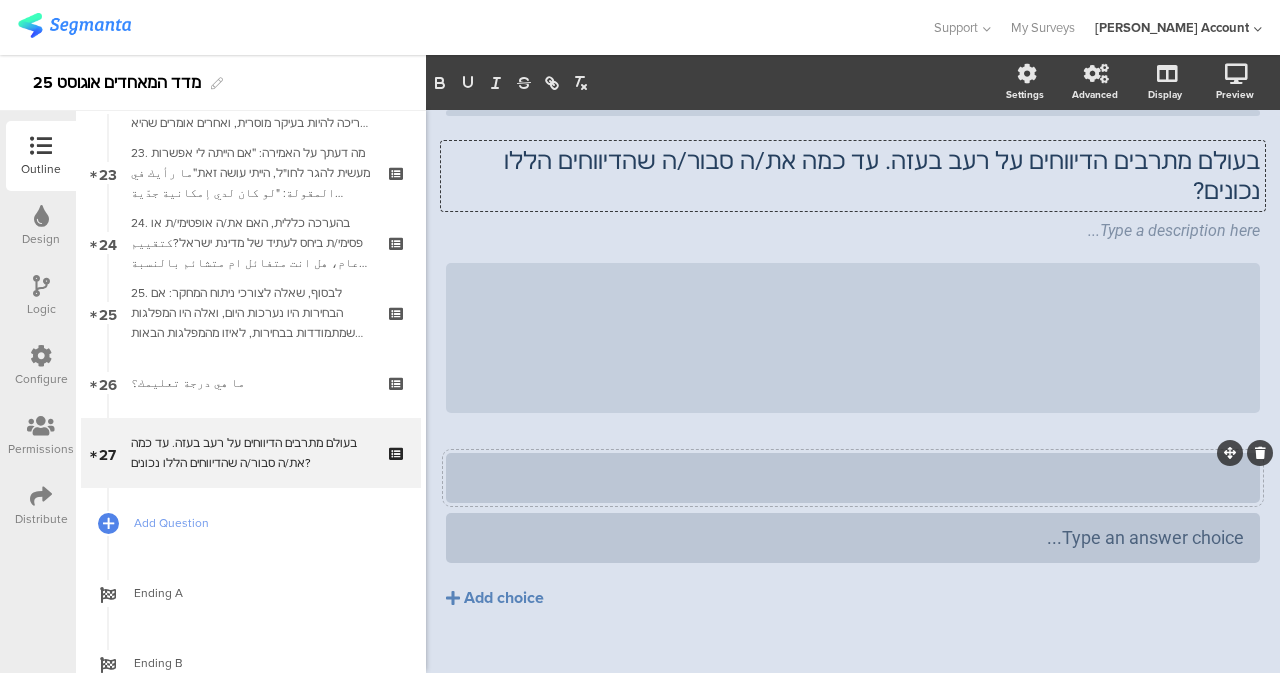 click 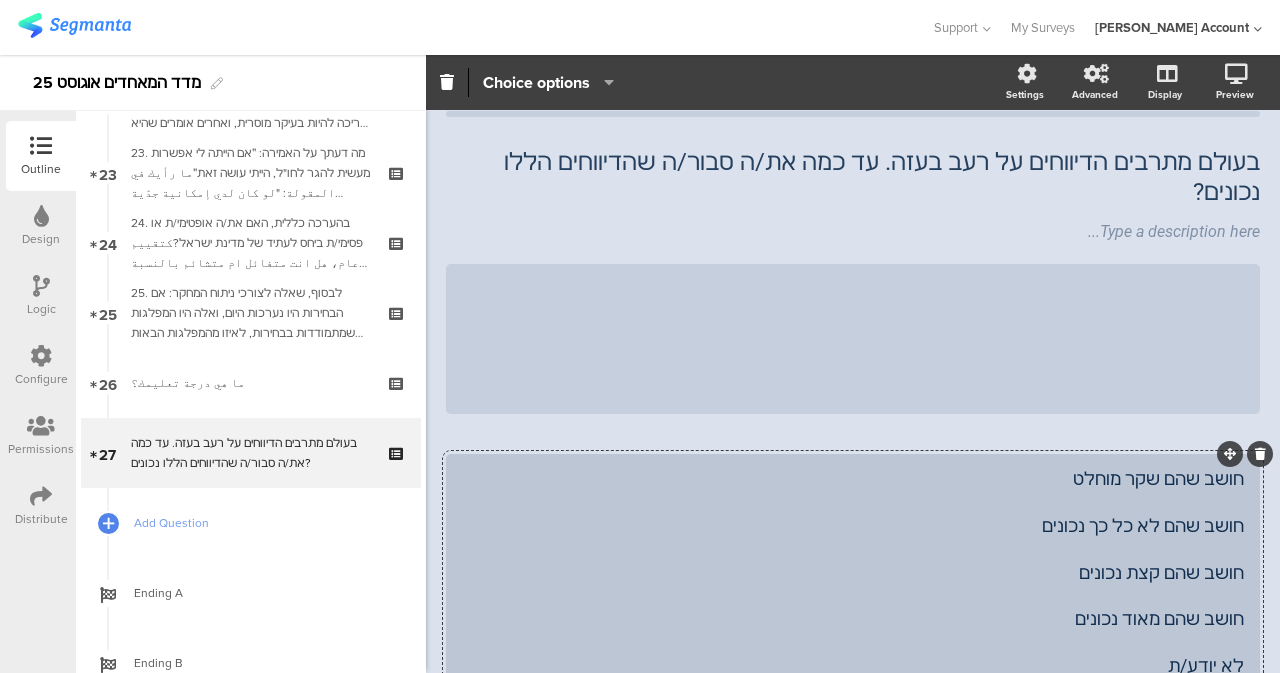 scroll, scrollTop: 236, scrollLeft: 0, axis: vertical 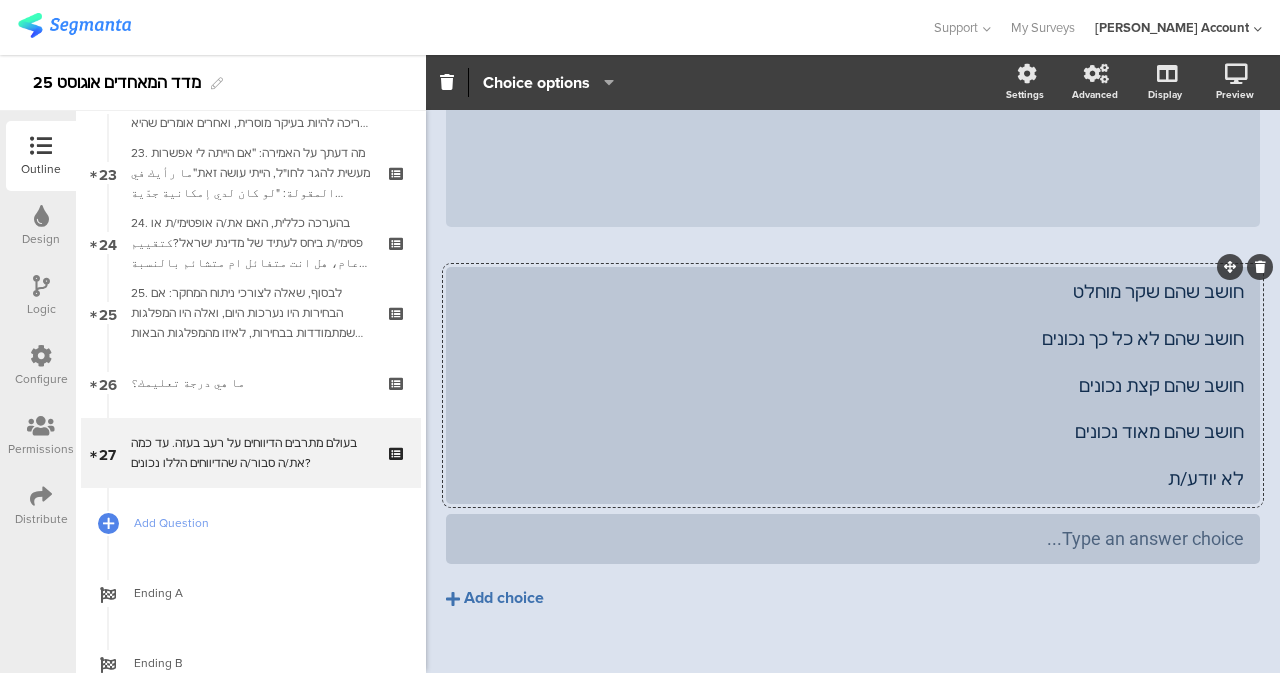 click on "Add choice" 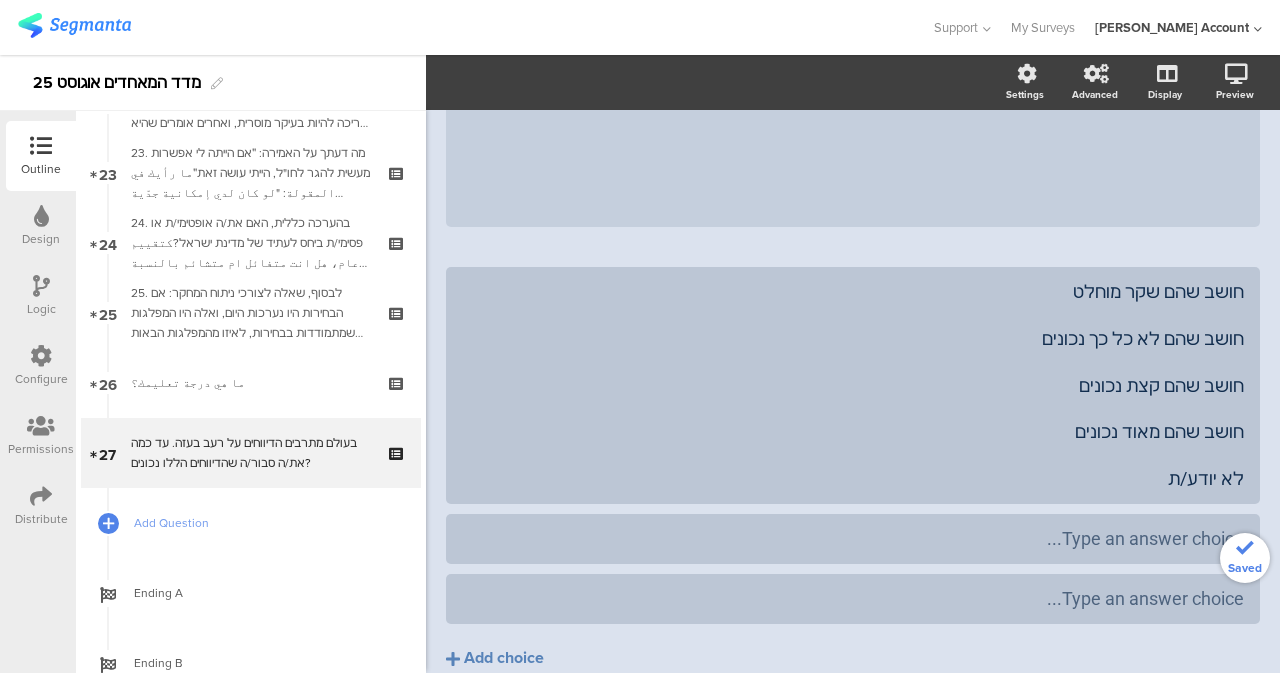 scroll, scrollTop: 296, scrollLeft: 0, axis: vertical 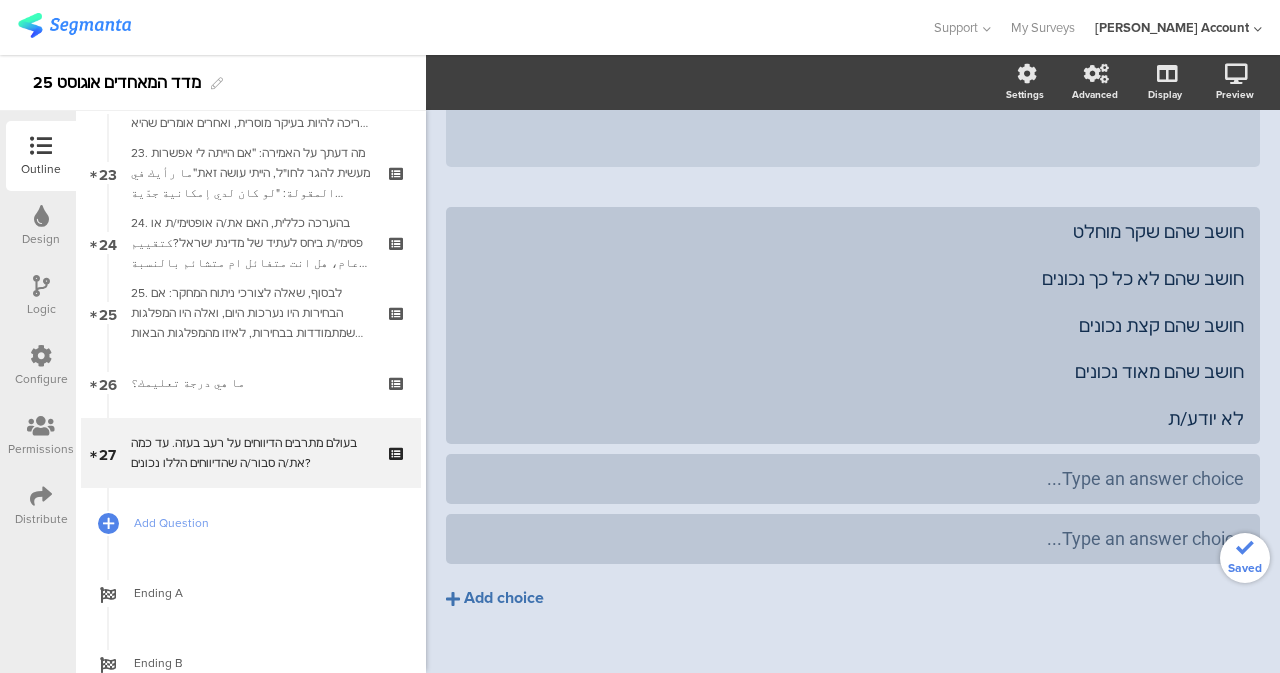 click on "Add choice" 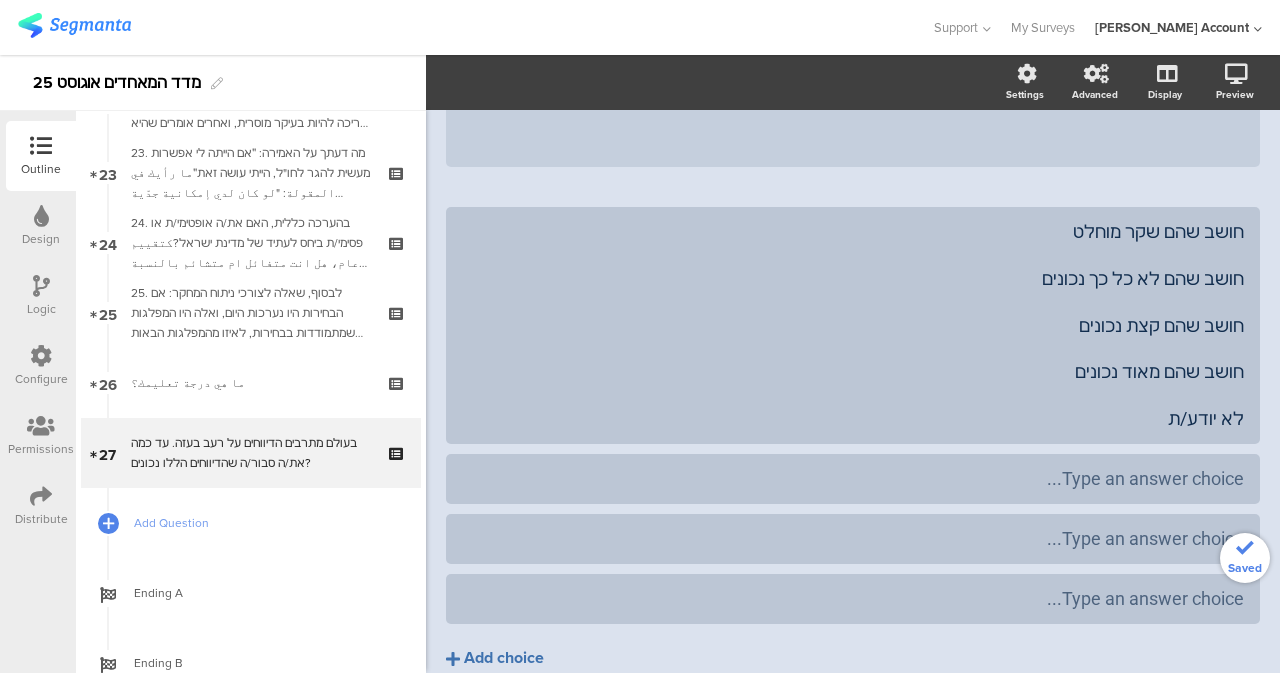 click on "Add choice" 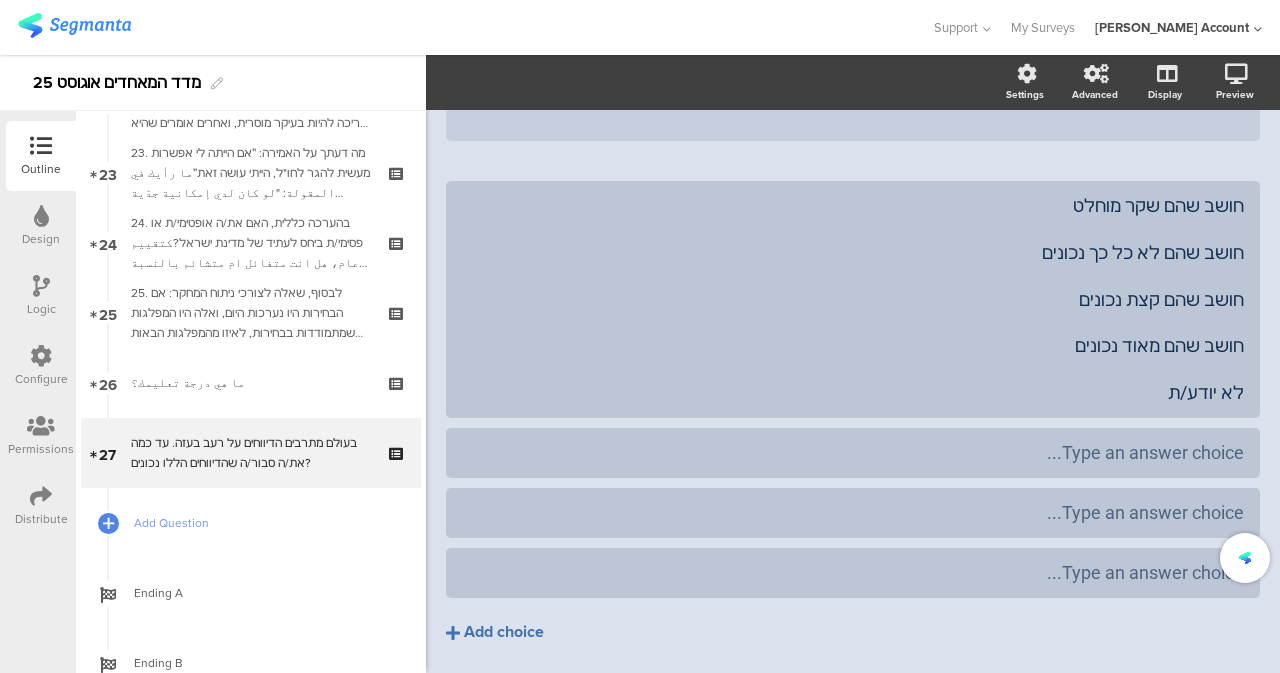 scroll, scrollTop: 356, scrollLeft: 0, axis: vertical 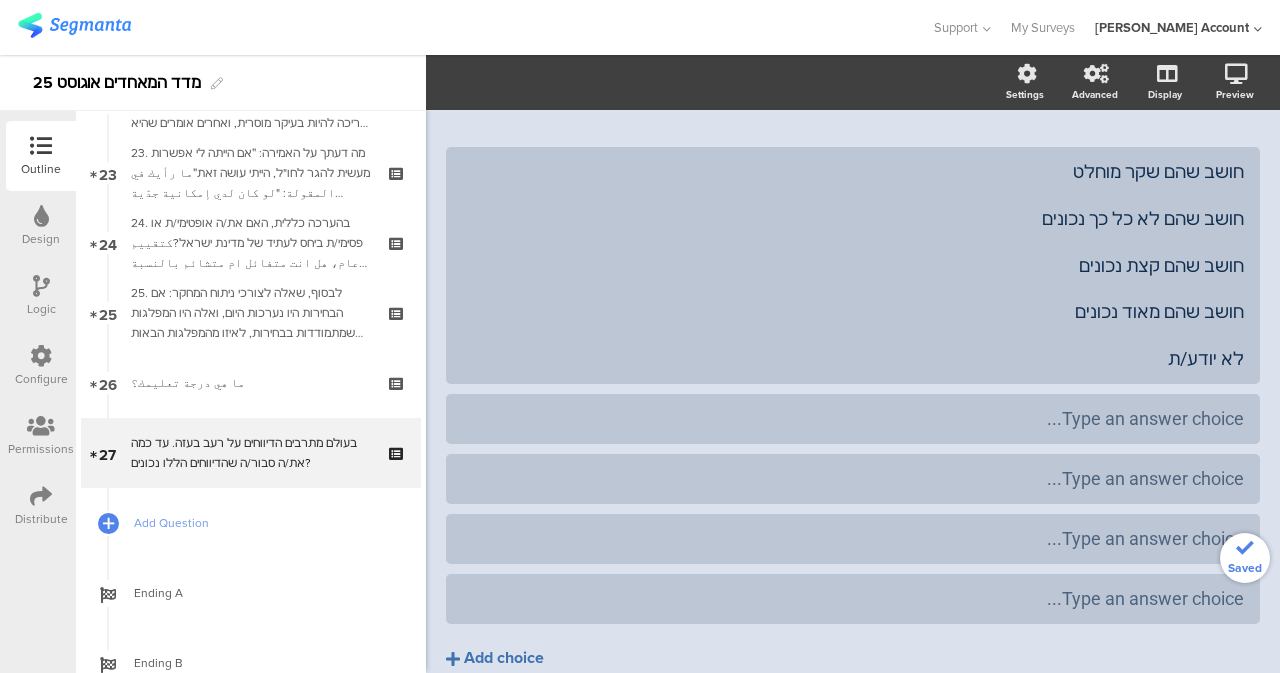 click on "Add choice" 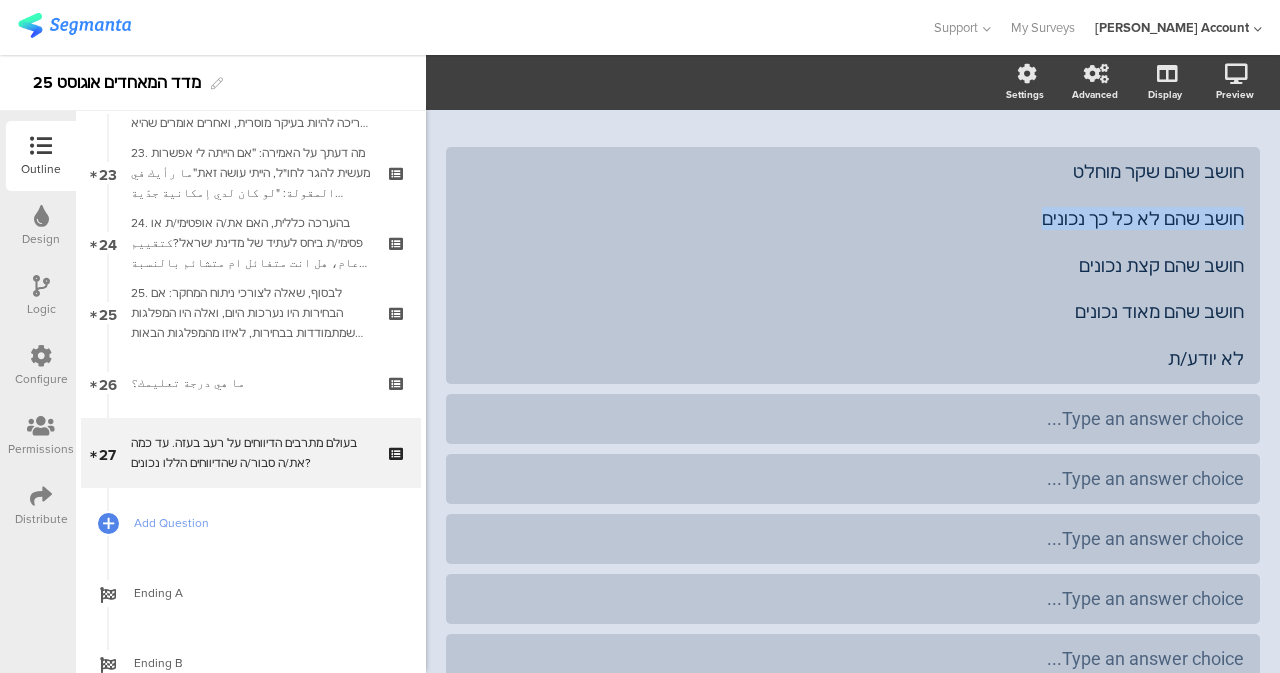 drag, startPoint x: 1051, startPoint y: 191, endPoint x: 1252, endPoint y: 194, distance: 201.02238 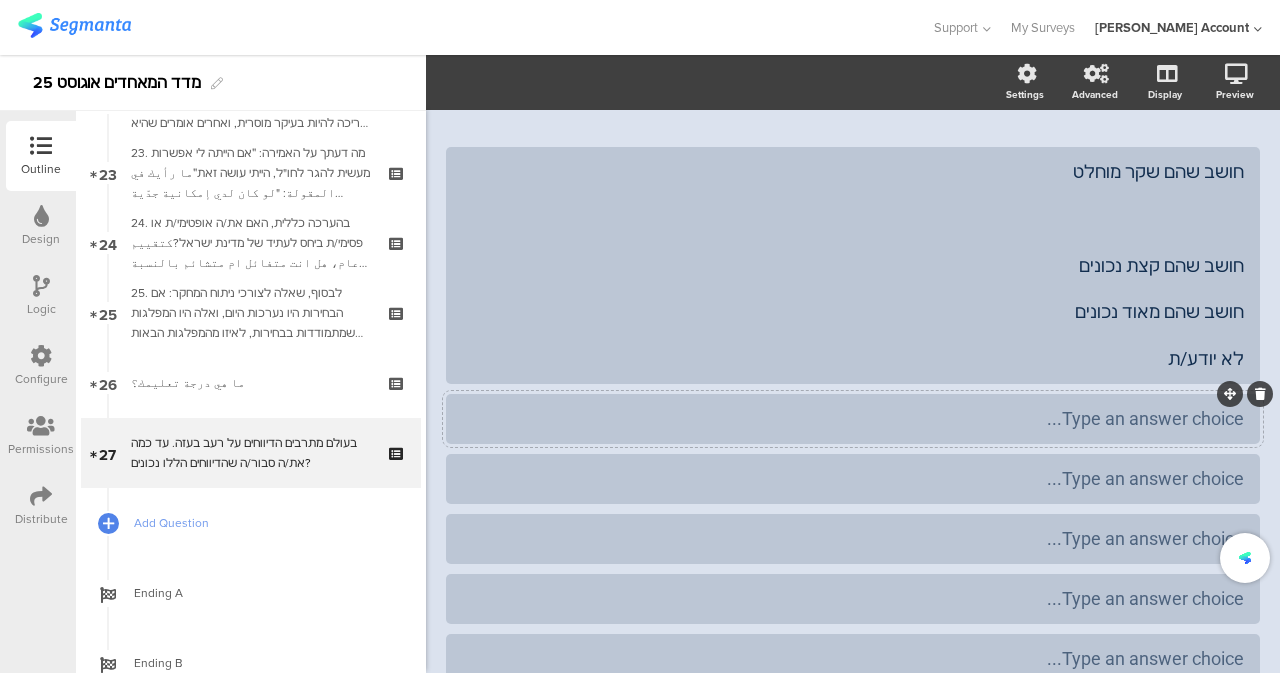type 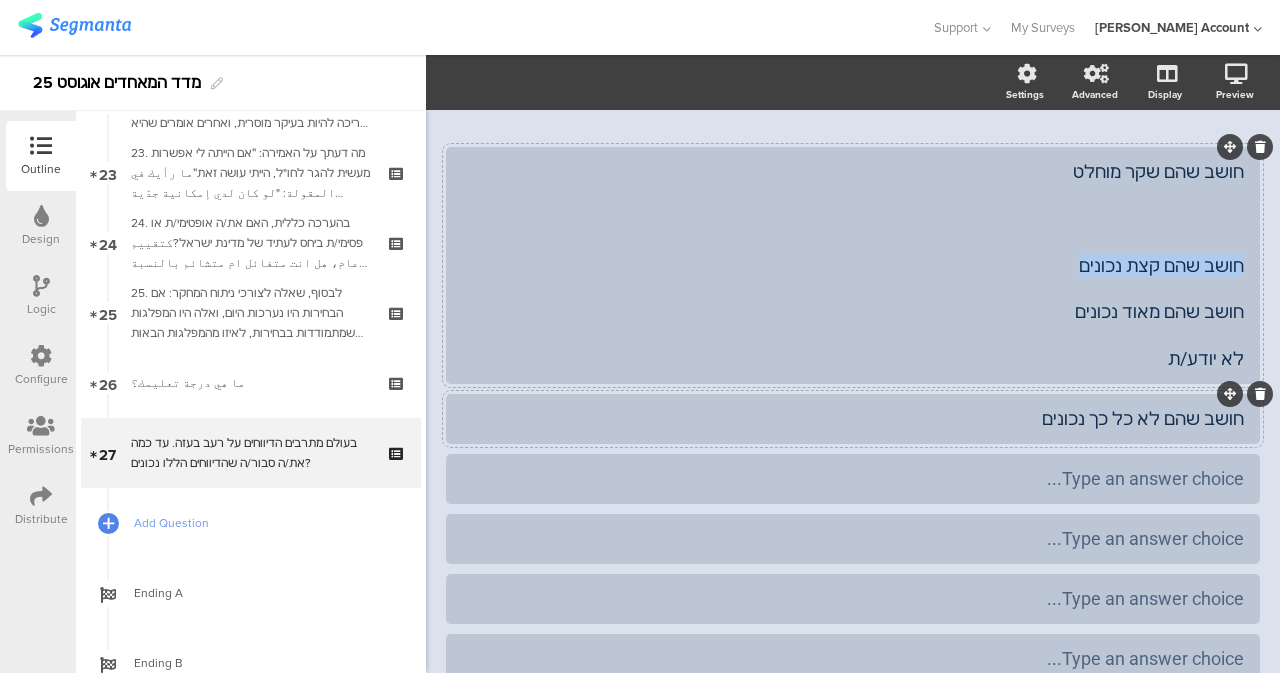 drag, startPoint x: 1085, startPoint y: 243, endPoint x: 1229, endPoint y: 238, distance: 144.08678 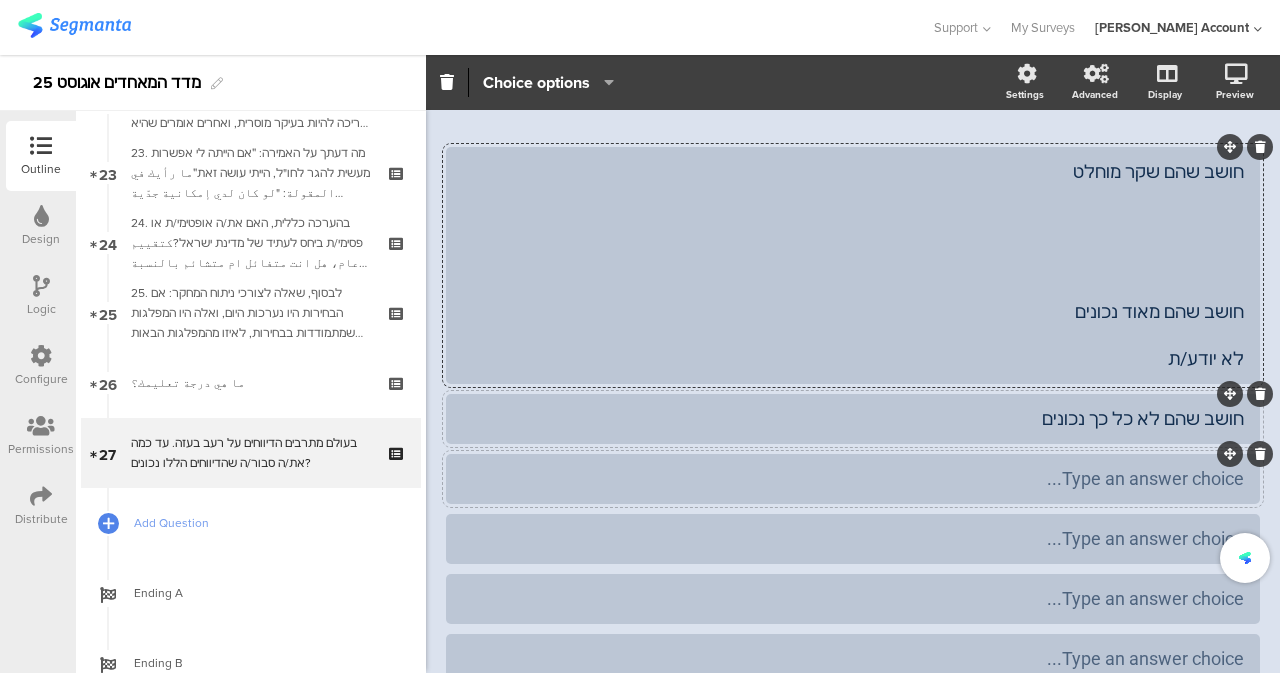 type 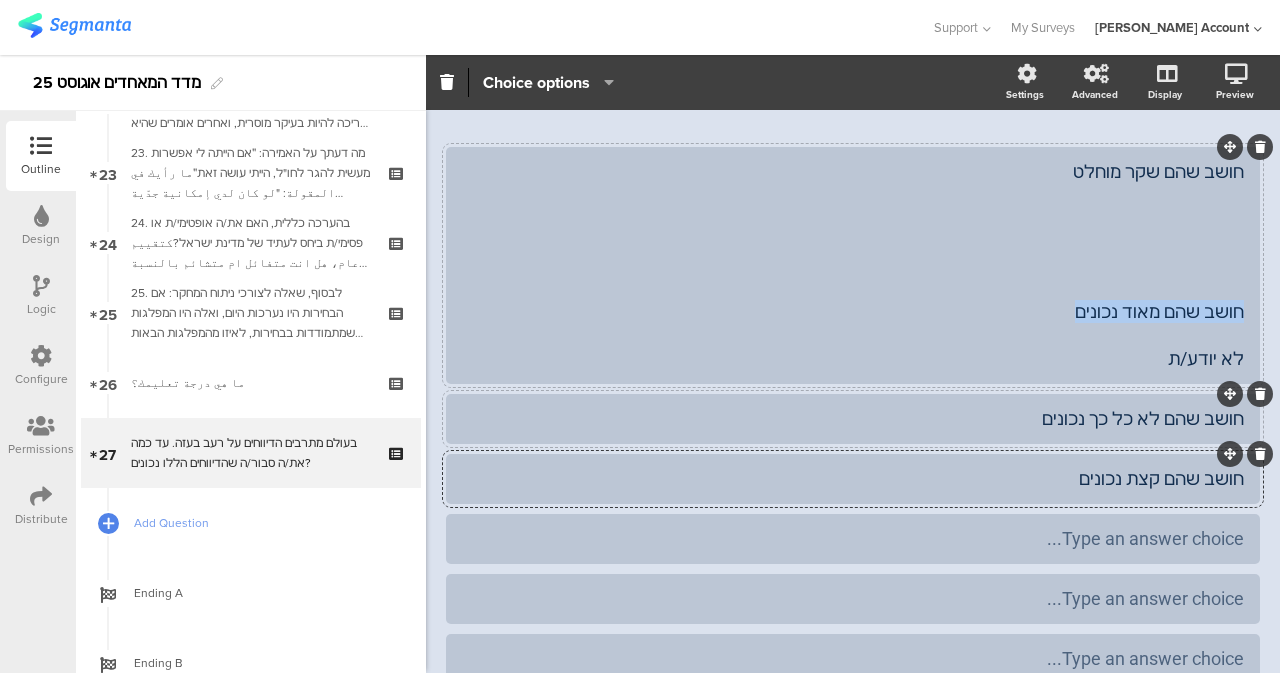 drag, startPoint x: 1107, startPoint y: 285, endPoint x: 1225, endPoint y: 286, distance: 118.004234 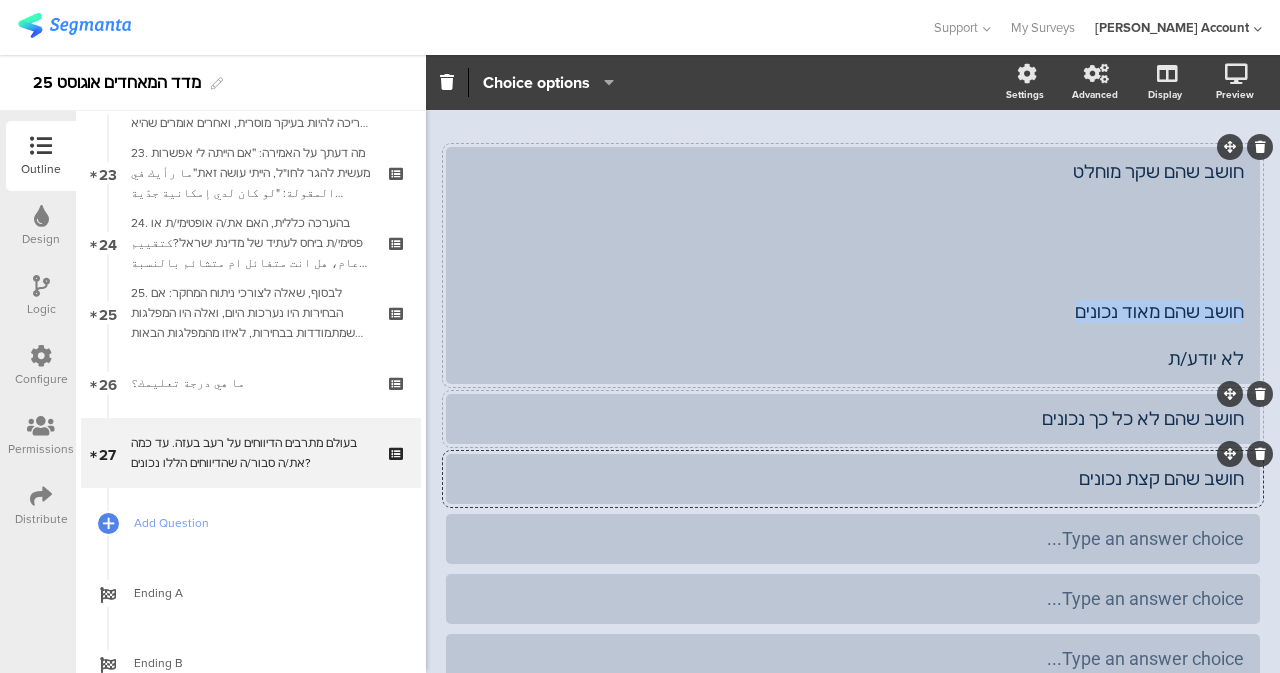 click on "חושב שהם שקר מוחלט
חושב שהם מאוד נכונים
לא יודע/ת" 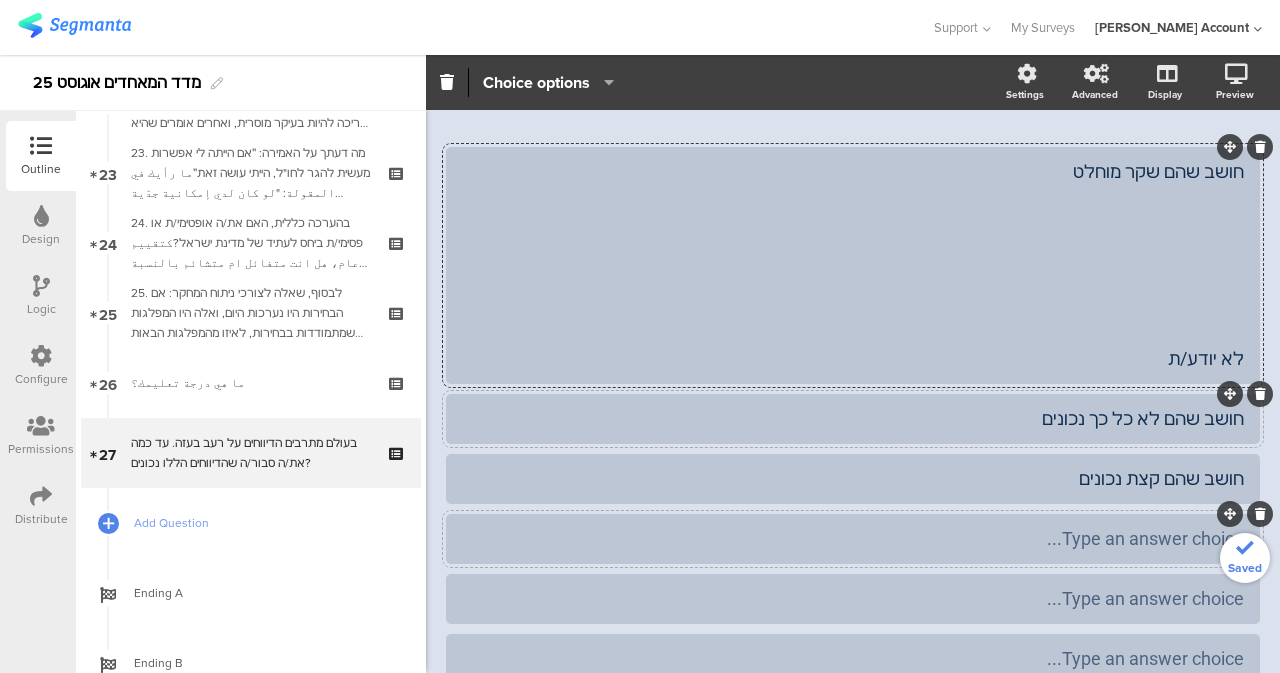 type 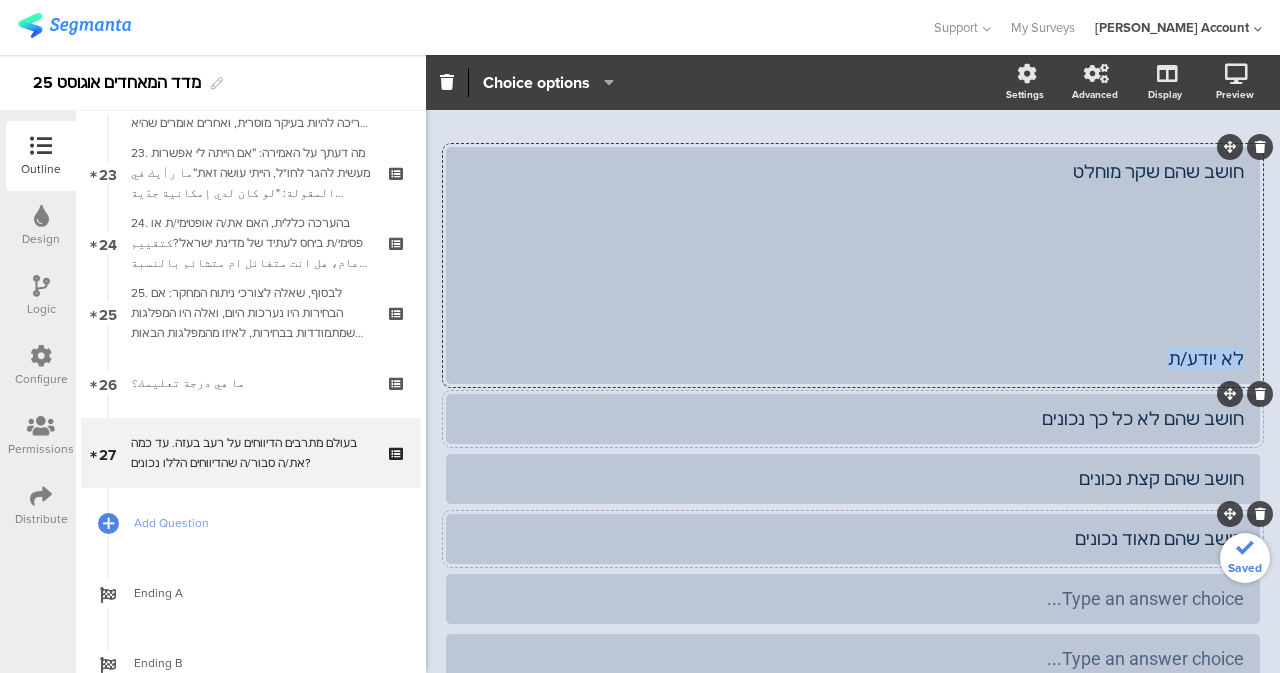 drag, startPoint x: 1162, startPoint y: 332, endPoint x: 1251, endPoint y: 332, distance: 89 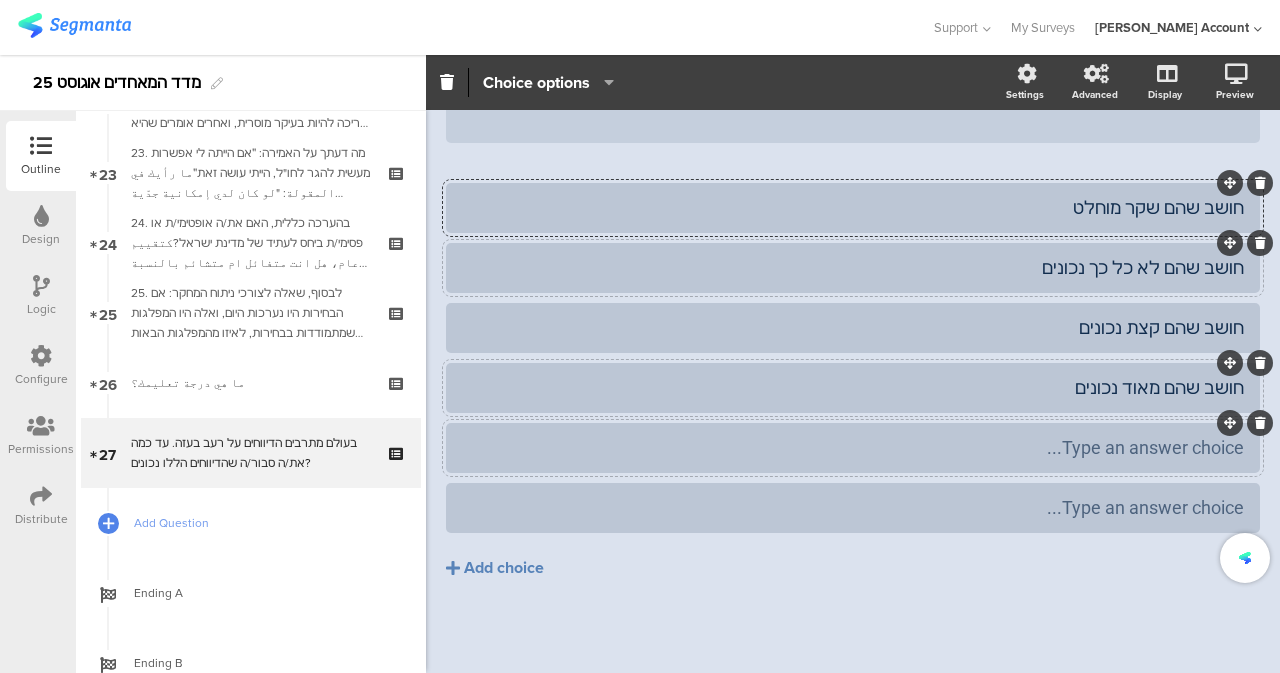 type 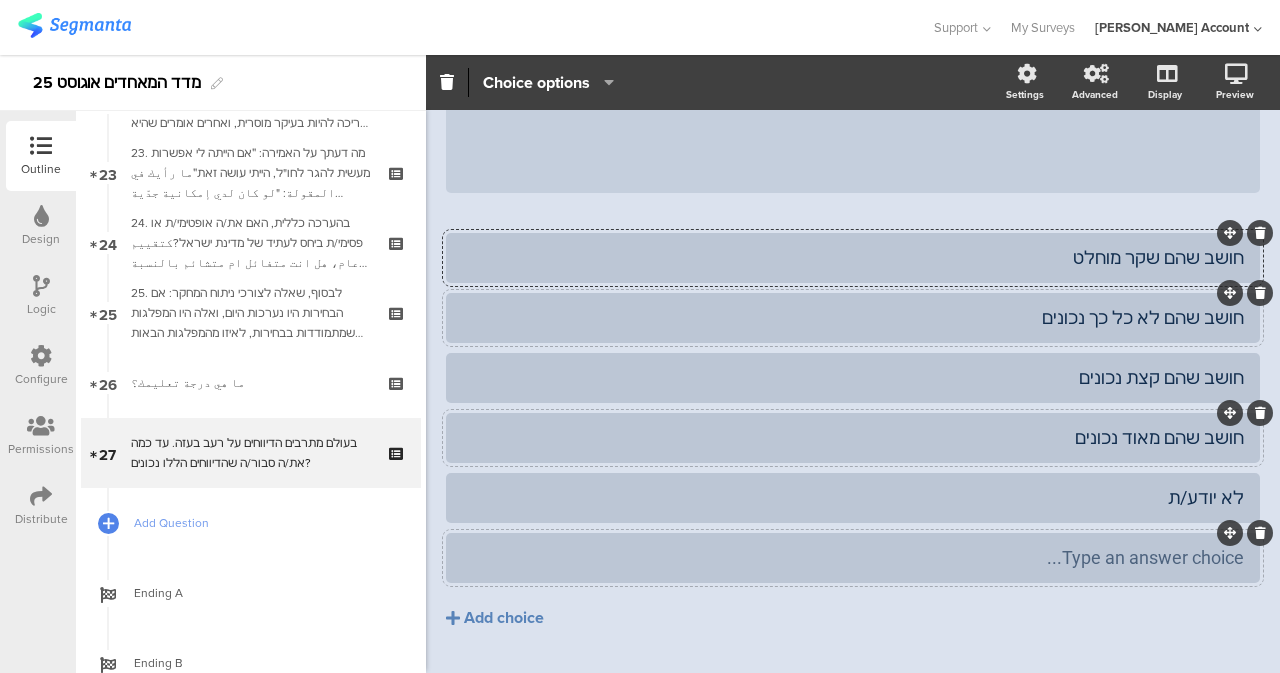 scroll, scrollTop: 290, scrollLeft: 0, axis: vertical 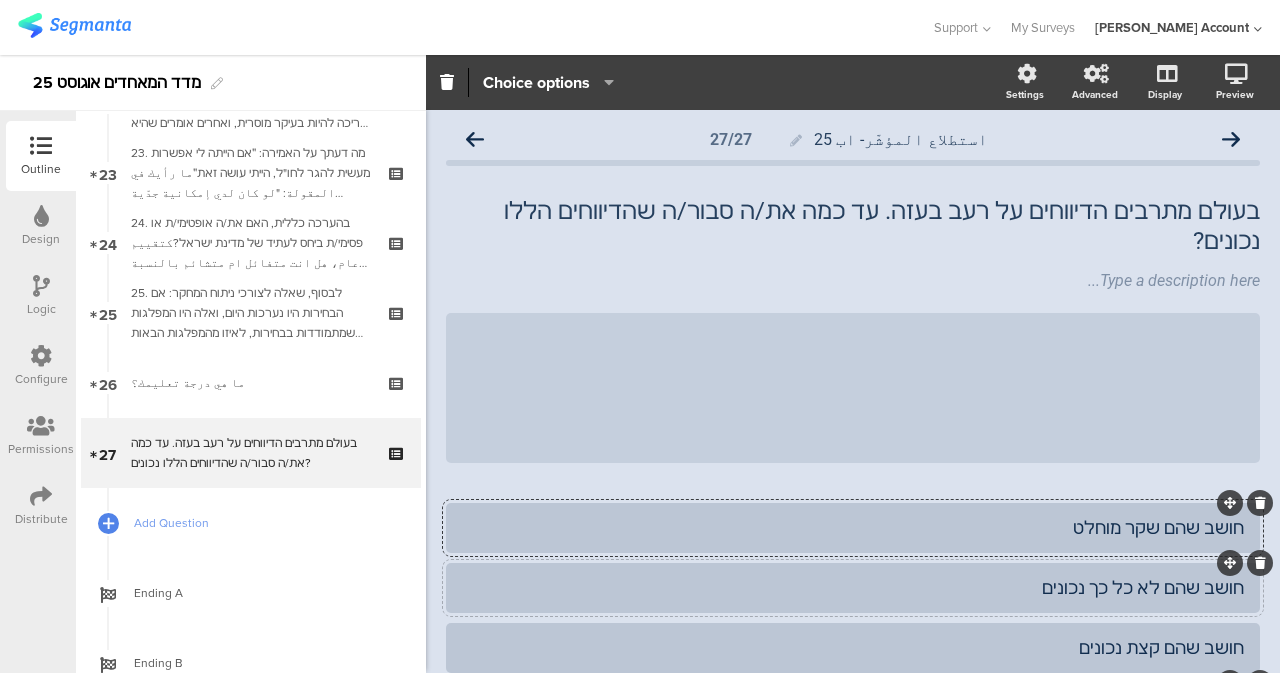 click on "בעולם מתרבים הדיווחים על רעב בעזה. עד כמה את/ה סבור/ה שהדיווחים הללו נכונים?
בעולם מתרבים הדיווחים על רעב בעזה. עד כמה את/ה סבור/ה שהדיווחים הללו נכונים?" 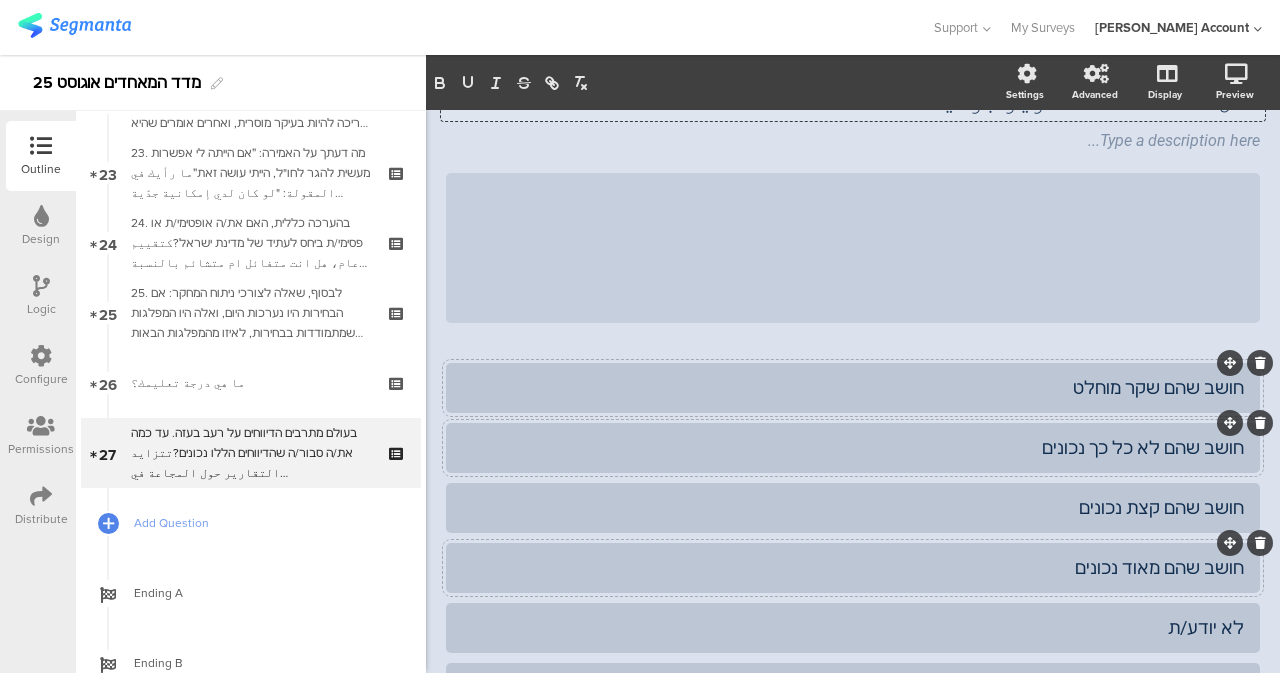 scroll, scrollTop: 320, scrollLeft: 0, axis: vertical 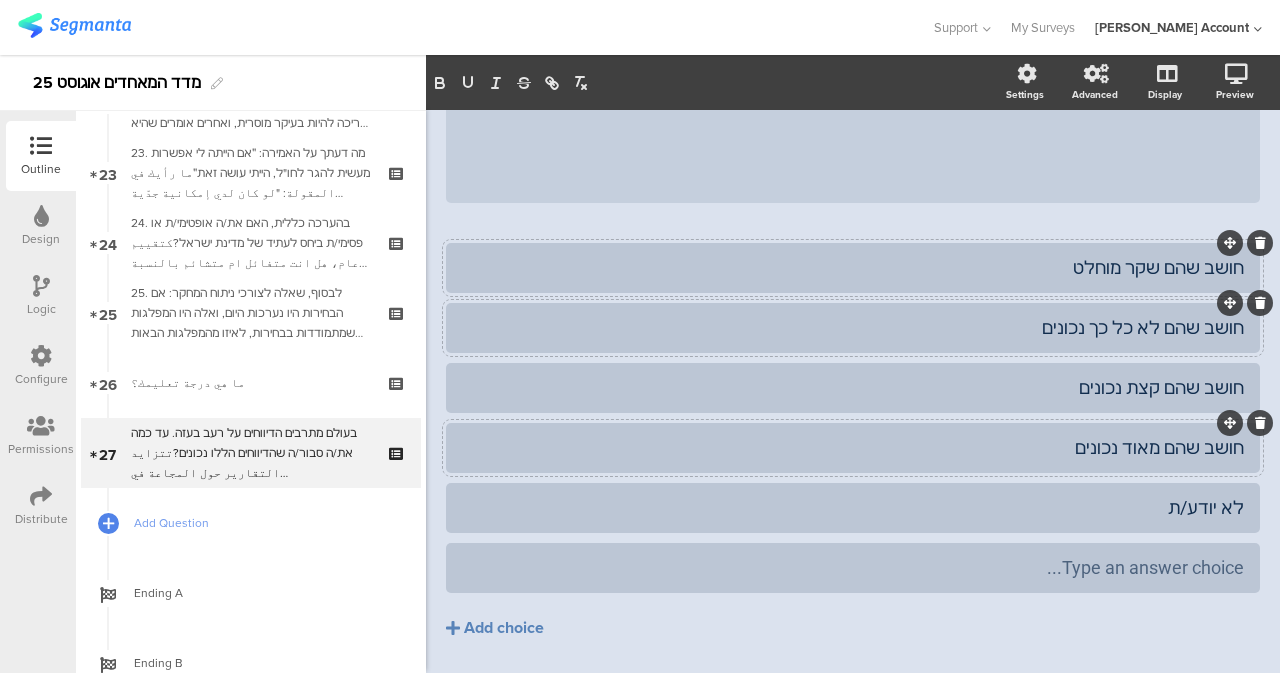 click on "חושב שהם שקר מוחלט" 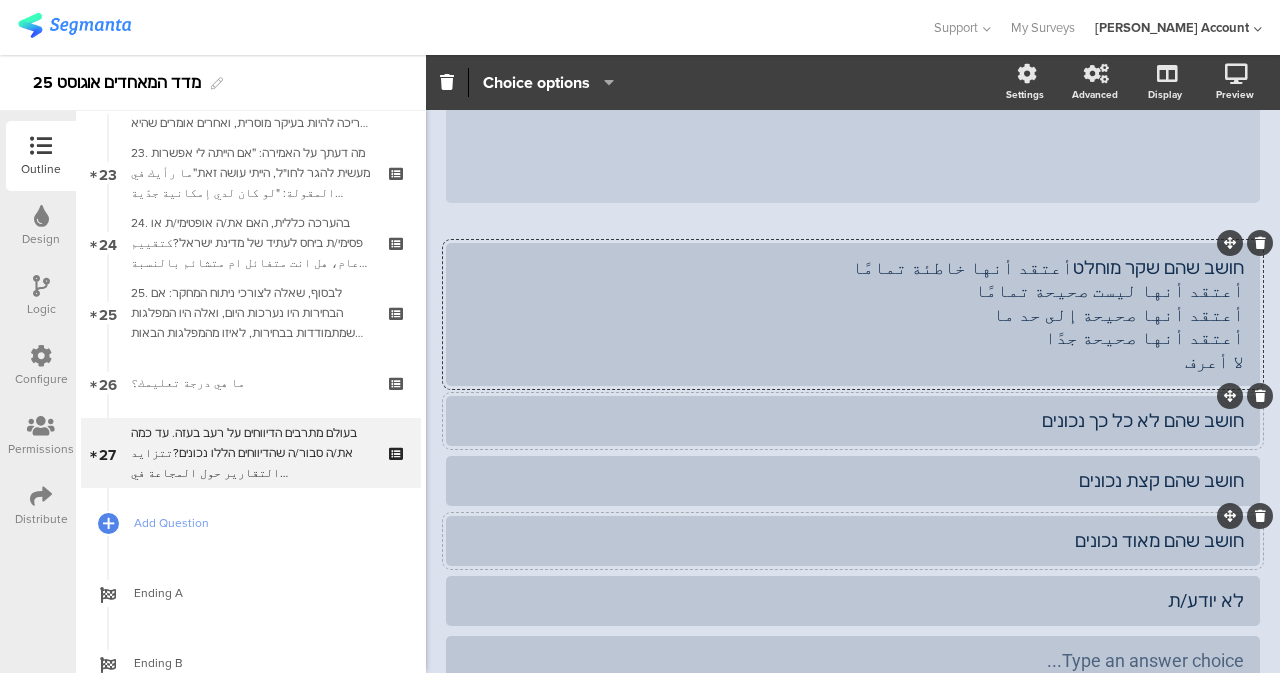 scroll, scrollTop: 319, scrollLeft: 0, axis: vertical 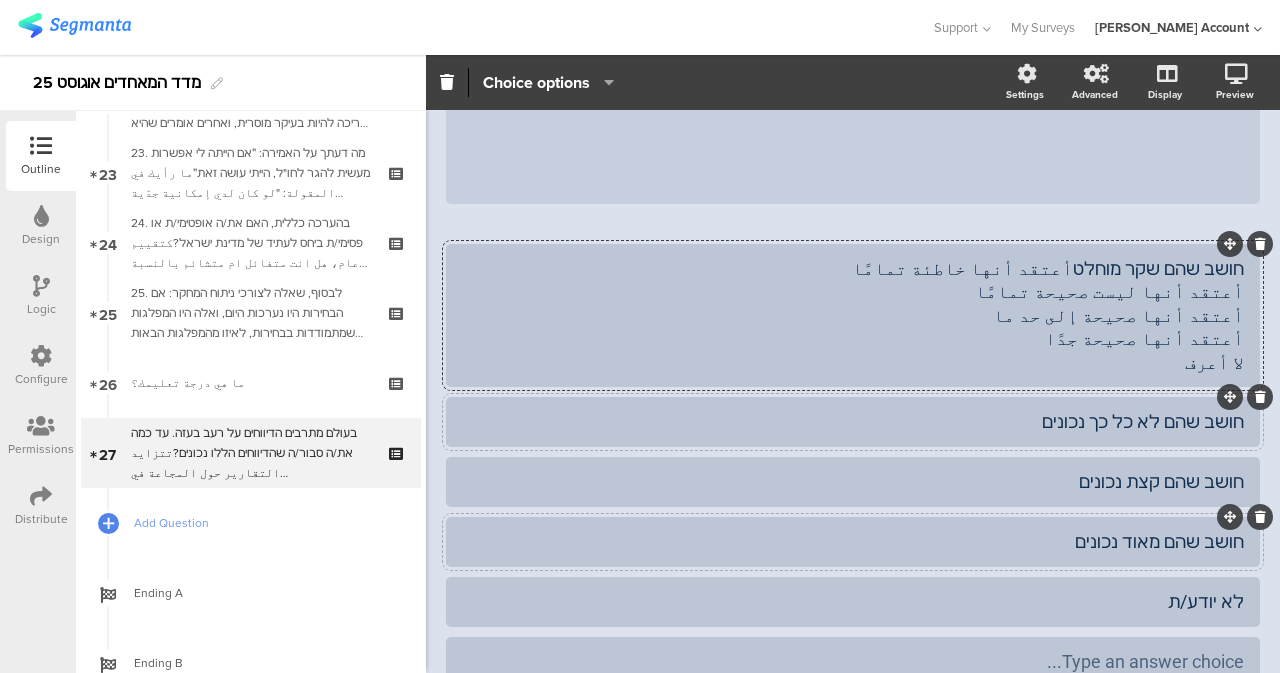 click on "חושב שהם שקר מוחלטأعتقد أنها خاطئة تمامًا
أعتقد أنها ليست صحيحة تمامًا
أعتقد أنها صحيحة إلى حد ما
أعتقد أنها صحيحة جدًا
لا أعرف" 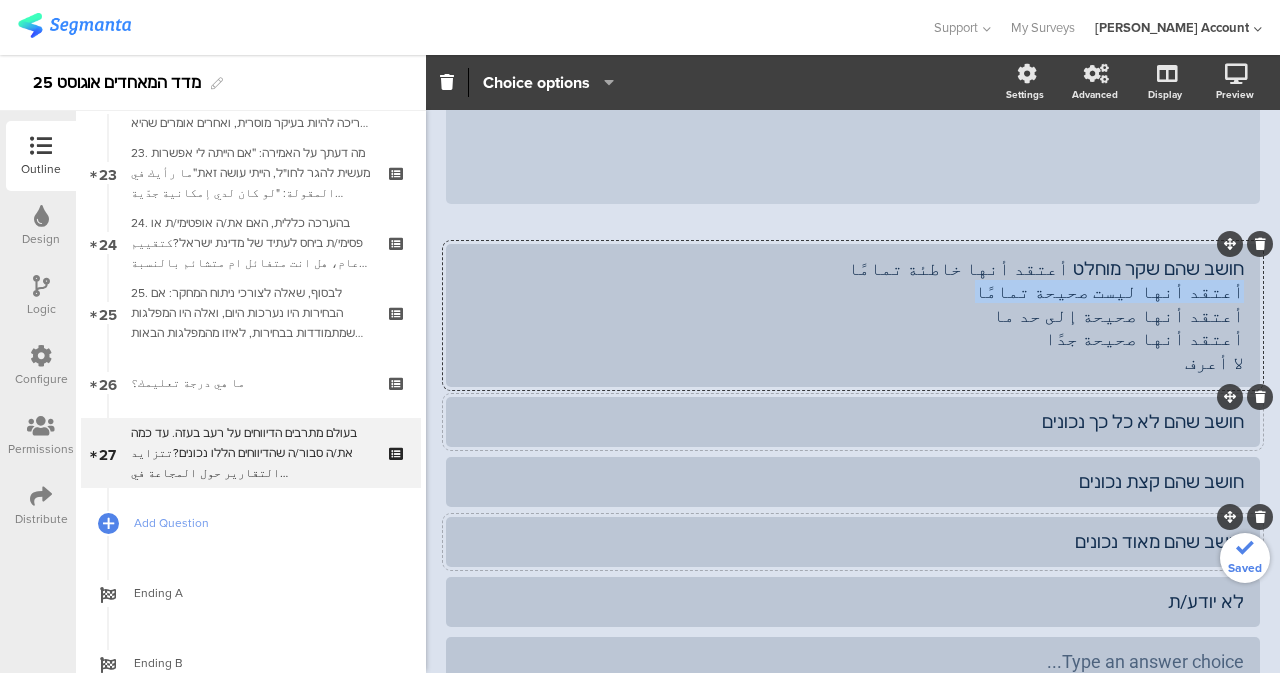 drag, startPoint x: 1057, startPoint y: 225, endPoint x: 1233, endPoint y: 240, distance: 176.63805 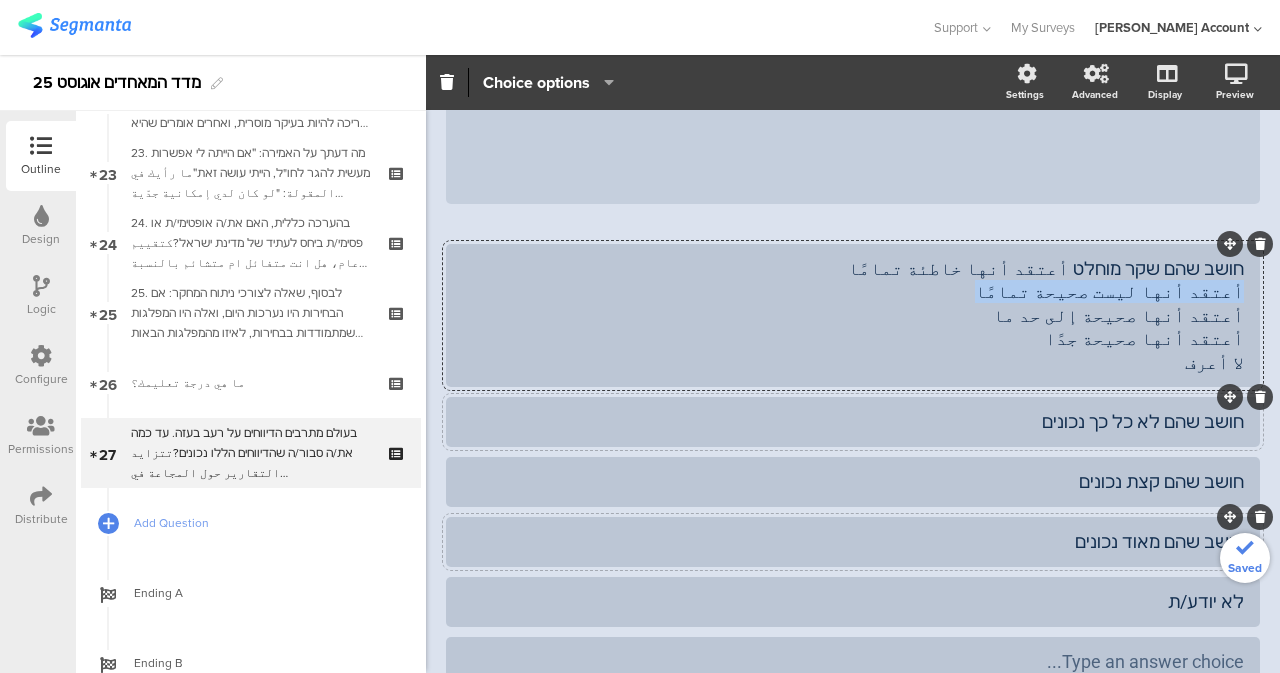click on "חושב שהם שקר מוחלט أعتقد أنها خاطئة تمامًا
أعتقد أنها ليست صحيحة تمامًا
أعتقد أنها صحيحة إلى حد ما
أعتقد أنها صحيحة جدًا
لا أعرف" 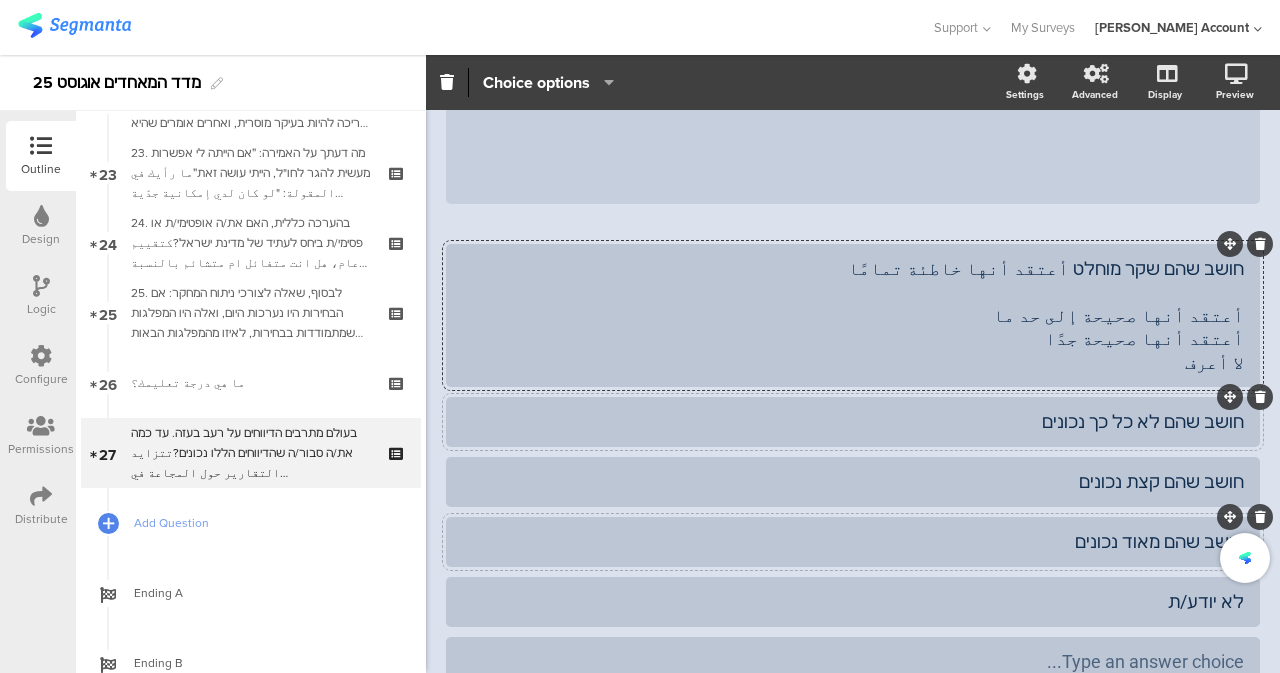 click on "חושב שהם לא כל כך נכונים" 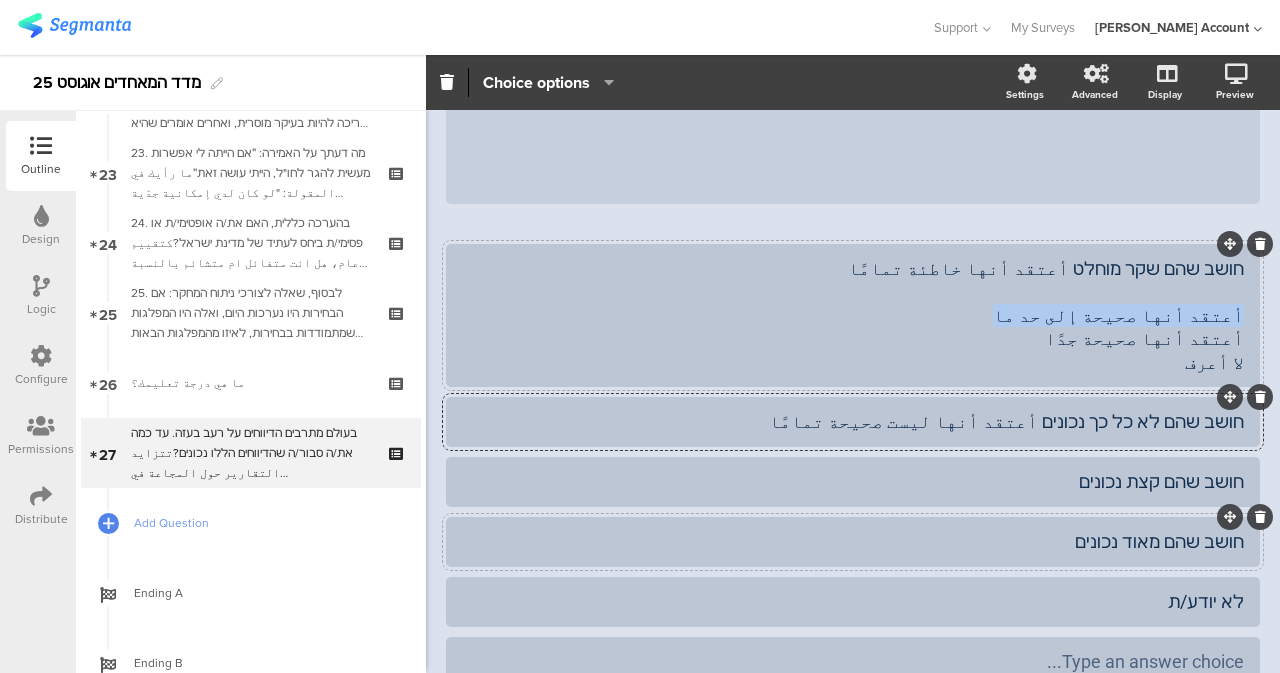 drag, startPoint x: 1066, startPoint y: 255, endPoint x: 1242, endPoint y: 258, distance: 176.02557 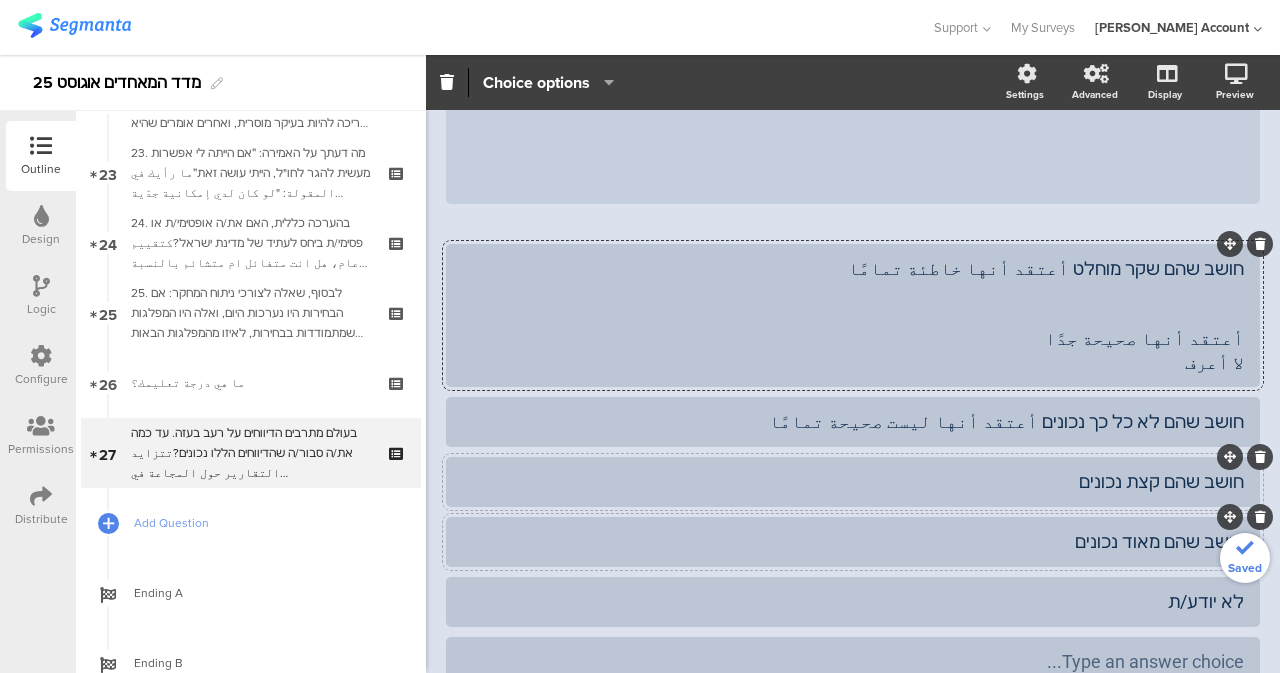 click 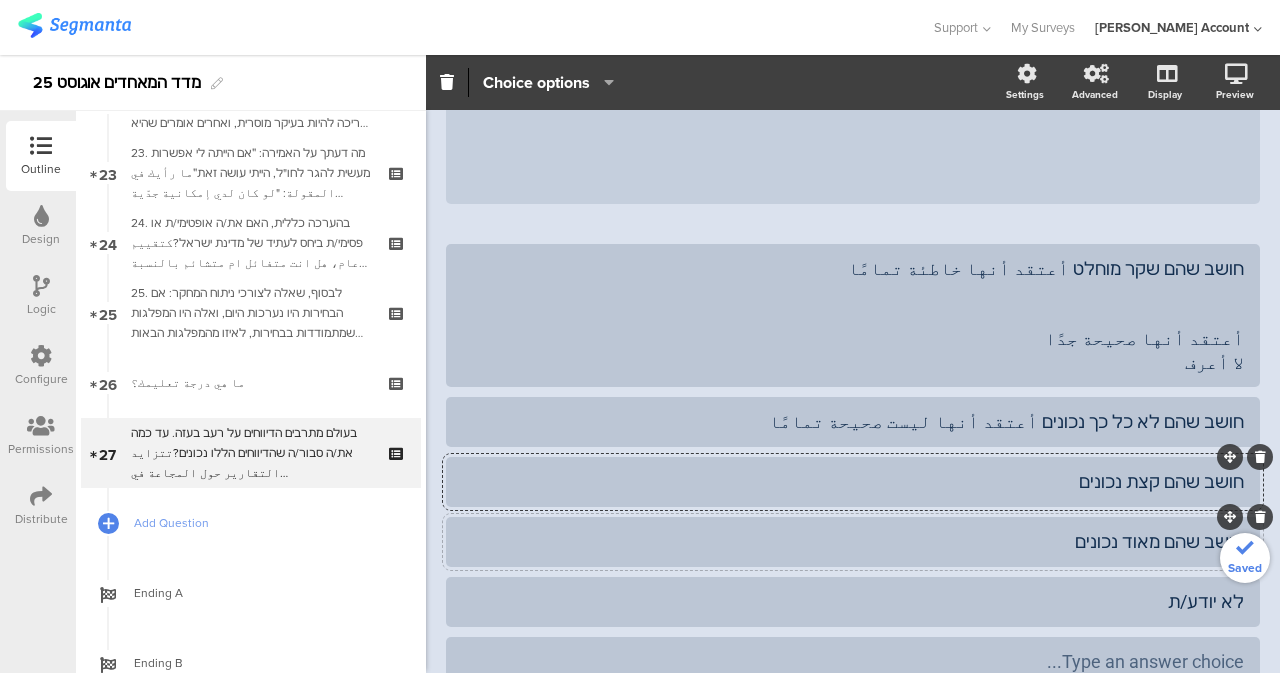 click on "חושב שהם קצת נכונים" 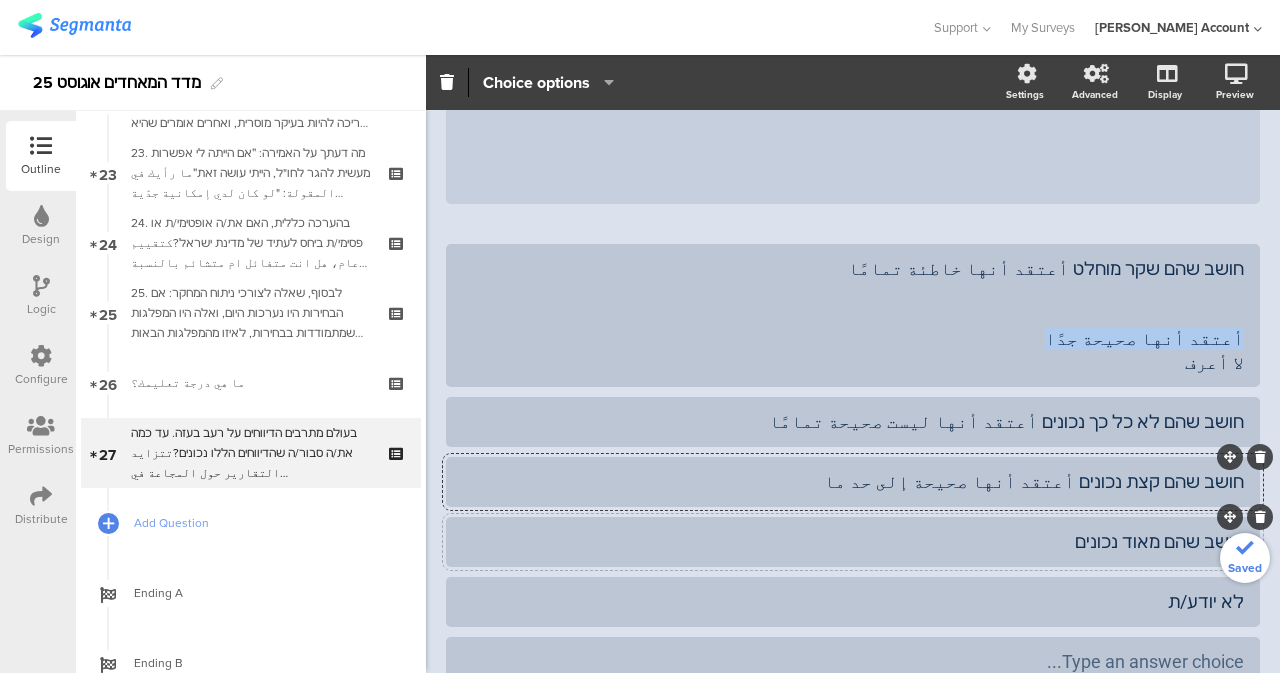 drag, startPoint x: 1113, startPoint y: 283, endPoint x: 1264, endPoint y: 288, distance: 151.08276 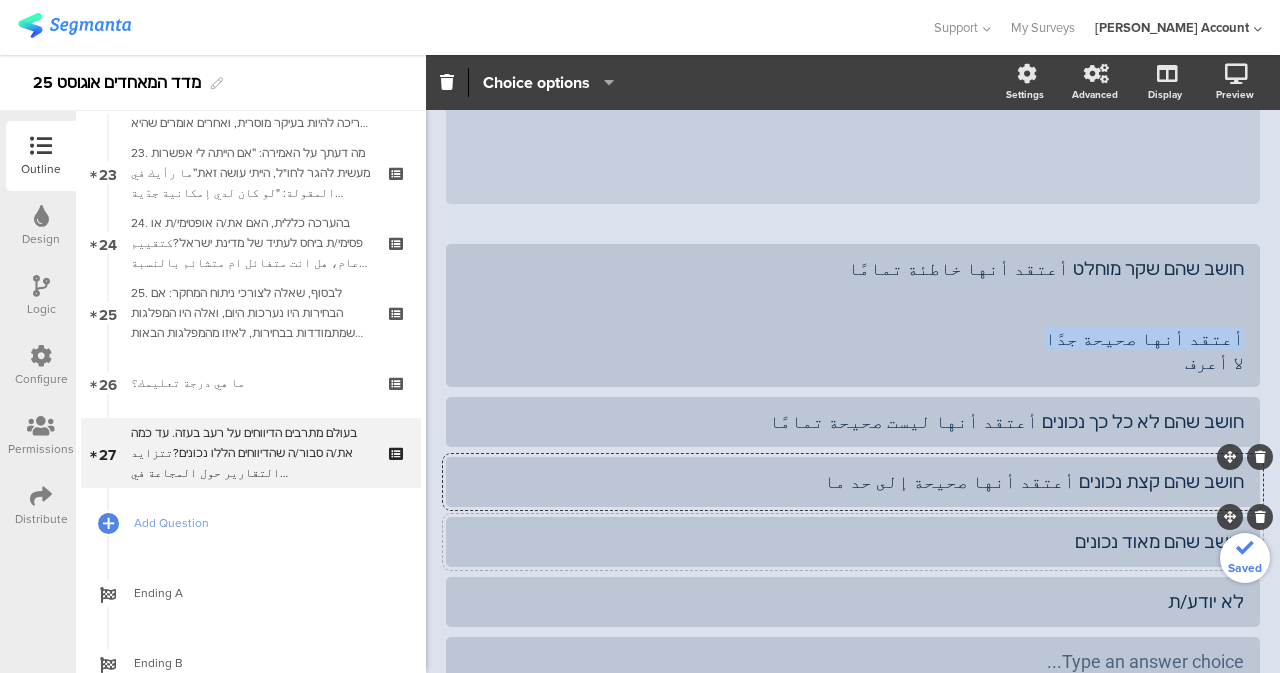 click on "استطلاع المؤشّر- اب 25
27/27
בעולם מתרבים הדיווחים על רעב בעזה. עד כמה את/ה סבור/ה שהדיווחים הללו נכונים? تتزايد التقارير حول المجاعة في غزة حول العالم. ما مدى صحة هذه التقارير برأيك؟
בעולם מתרבים הדיווחים על רעב בעזה. עד כמה את/ה סבור/ה שהדיווחים הללו נכונים?
Type a description here...
/" 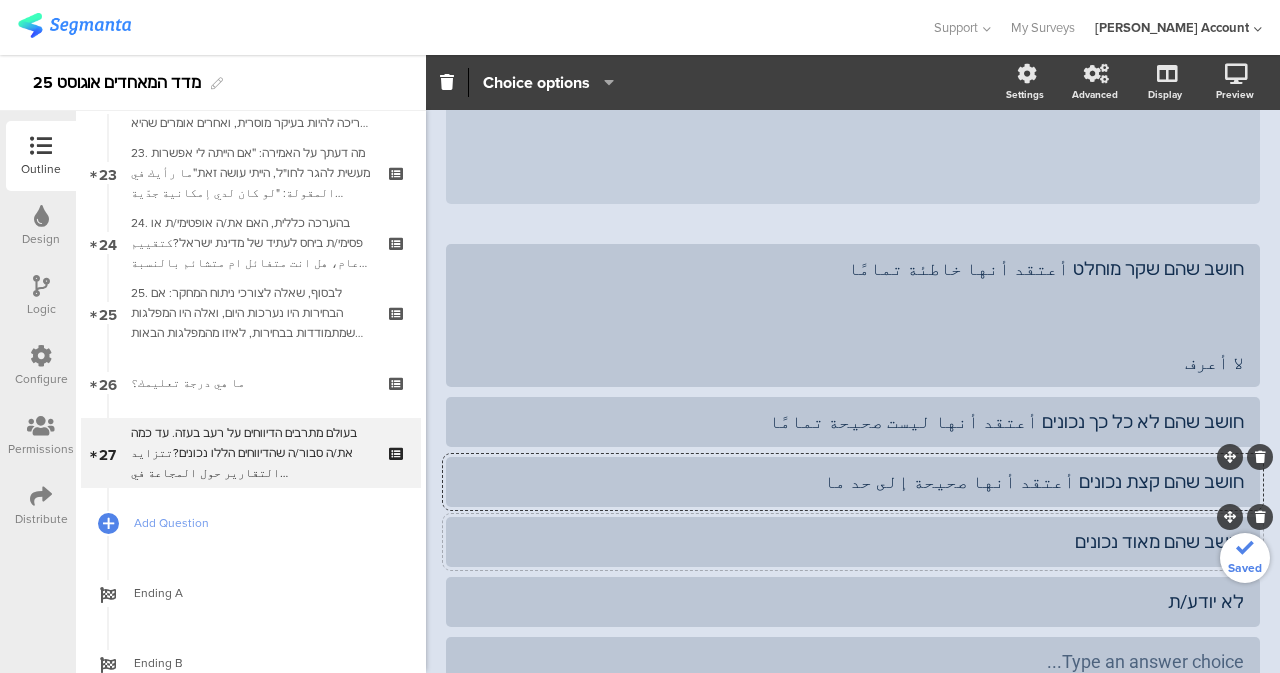 click on "חושב שהם מאוד נכונים" 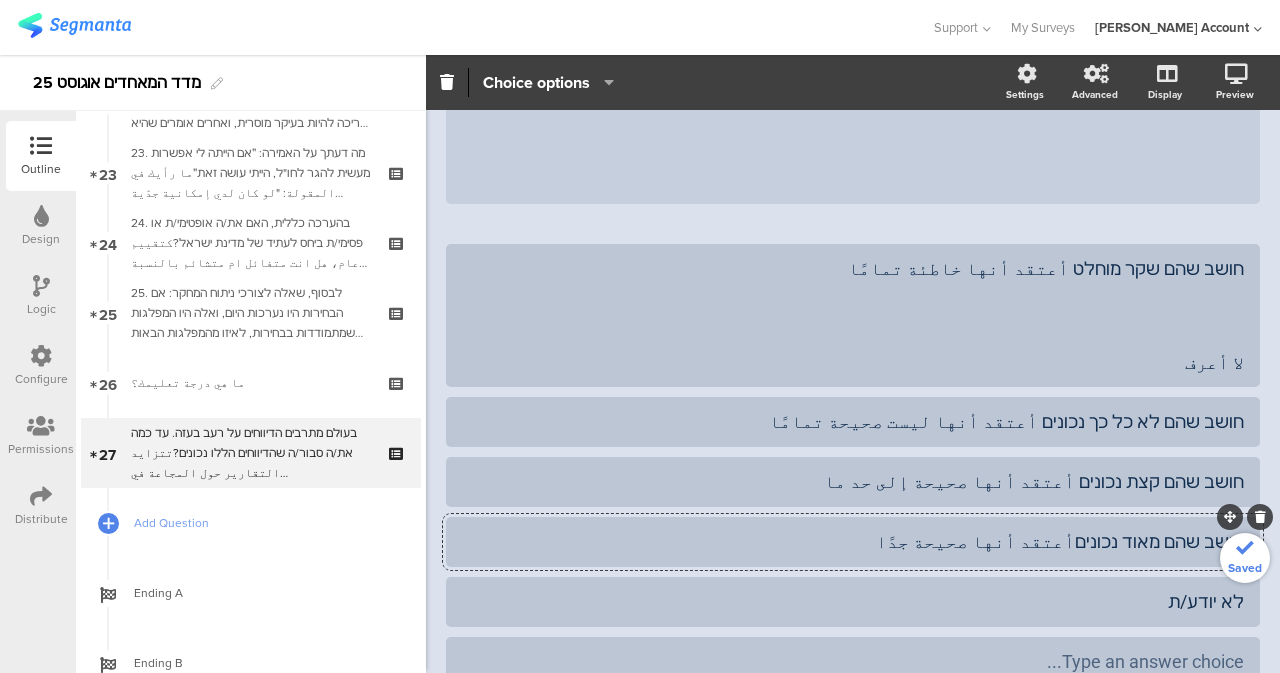 click on "חושב שהם מאוד נכוניםأعتقد أنها صحيحة جدًا" 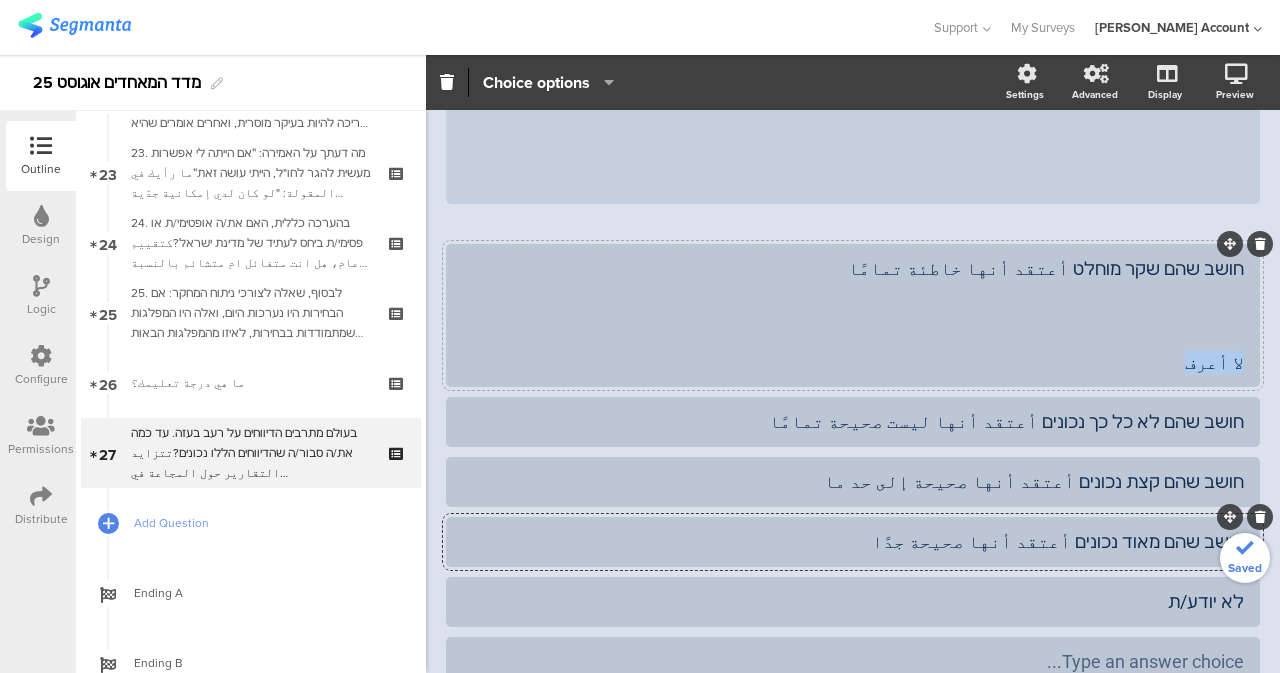 drag, startPoint x: 1175, startPoint y: 297, endPoint x: 1242, endPoint y: 306, distance: 67.601776 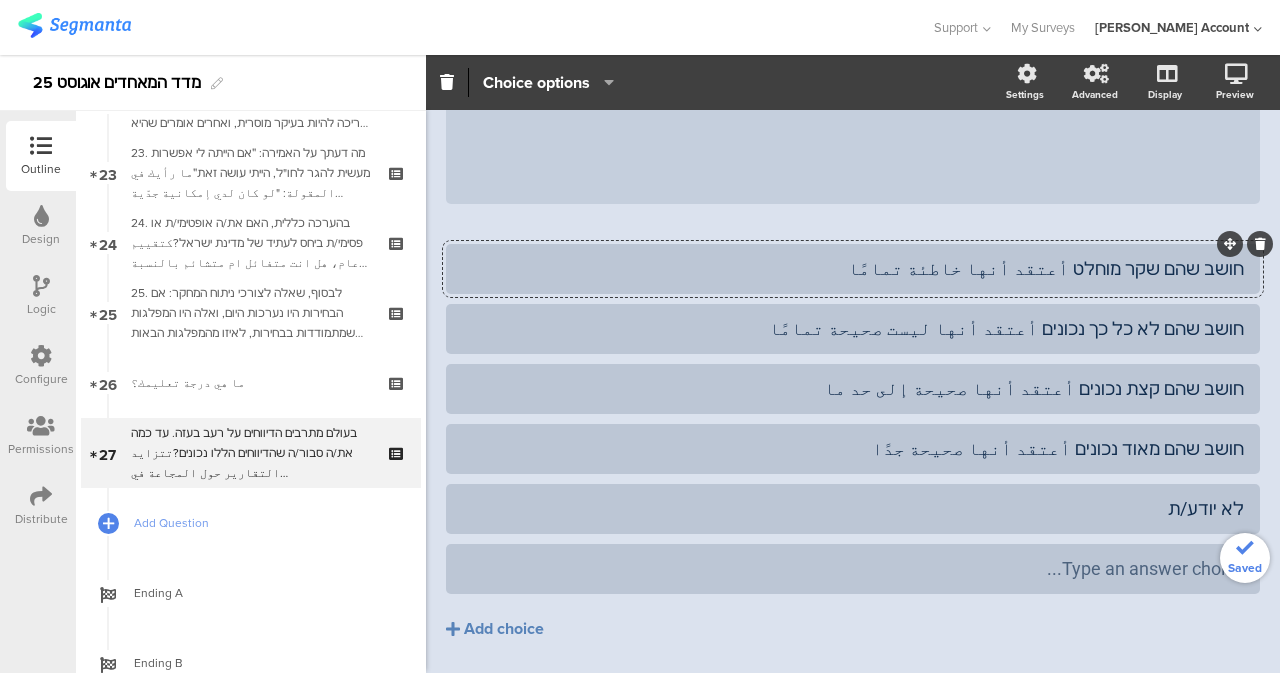 drag, startPoint x: 1218, startPoint y: 301, endPoint x: 1228, endPoint y: 234, distance: 67.74216 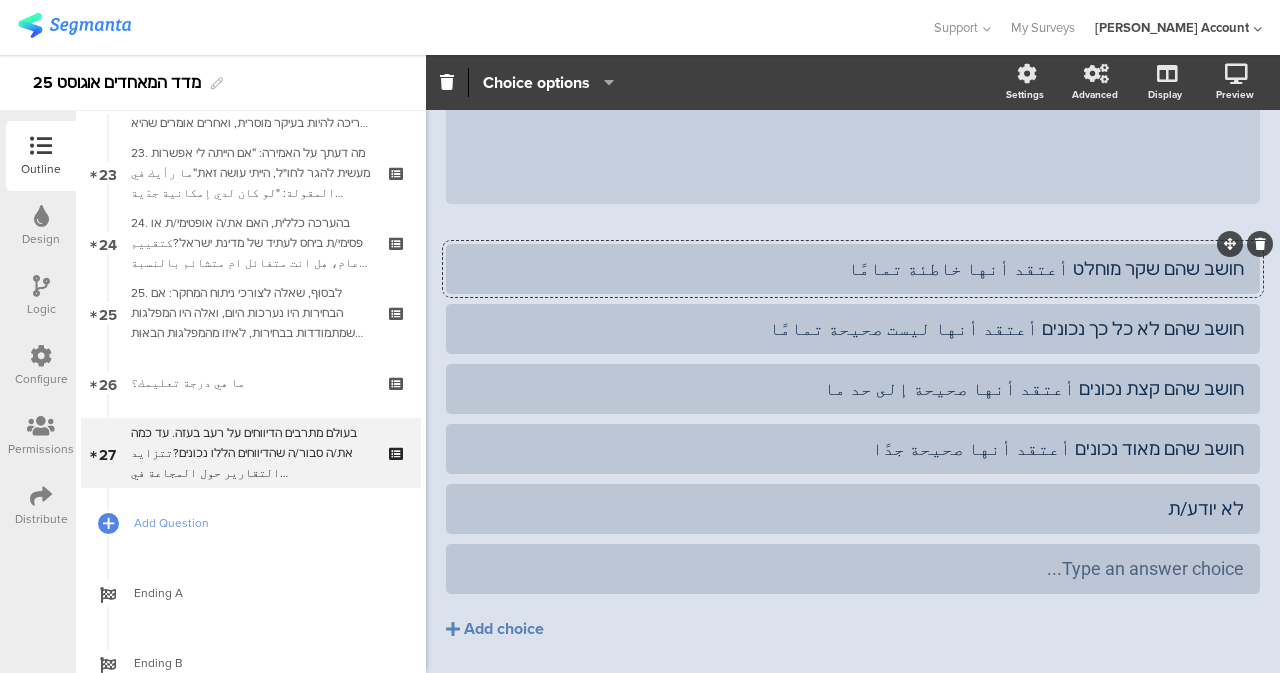 click on "חושב שהם שקר מוחלט أعتقد أنها خاطئة تمامًا
חושב שהם לא כל כך נכונים أعتقد أنها ليست صحيحة تمامًا
חושב שהם קצת נכונים أعتقد أنها صحيحة إلى حد ما" 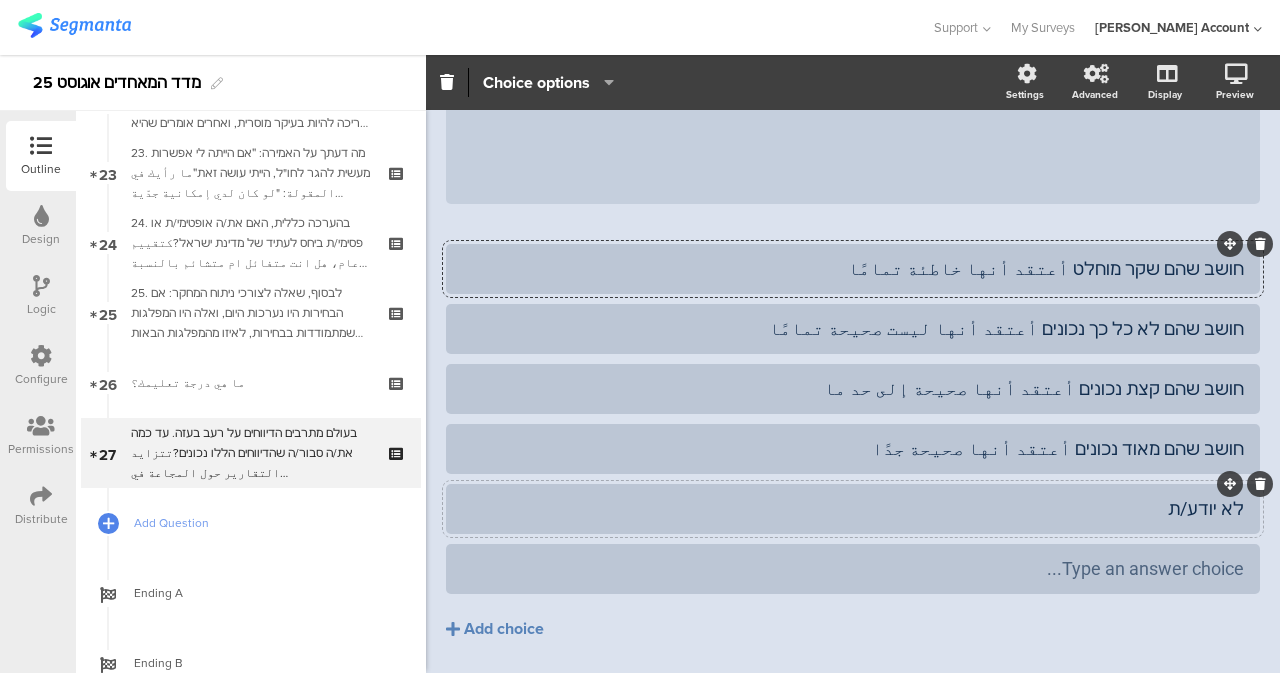 click on "לא יודע/ת" 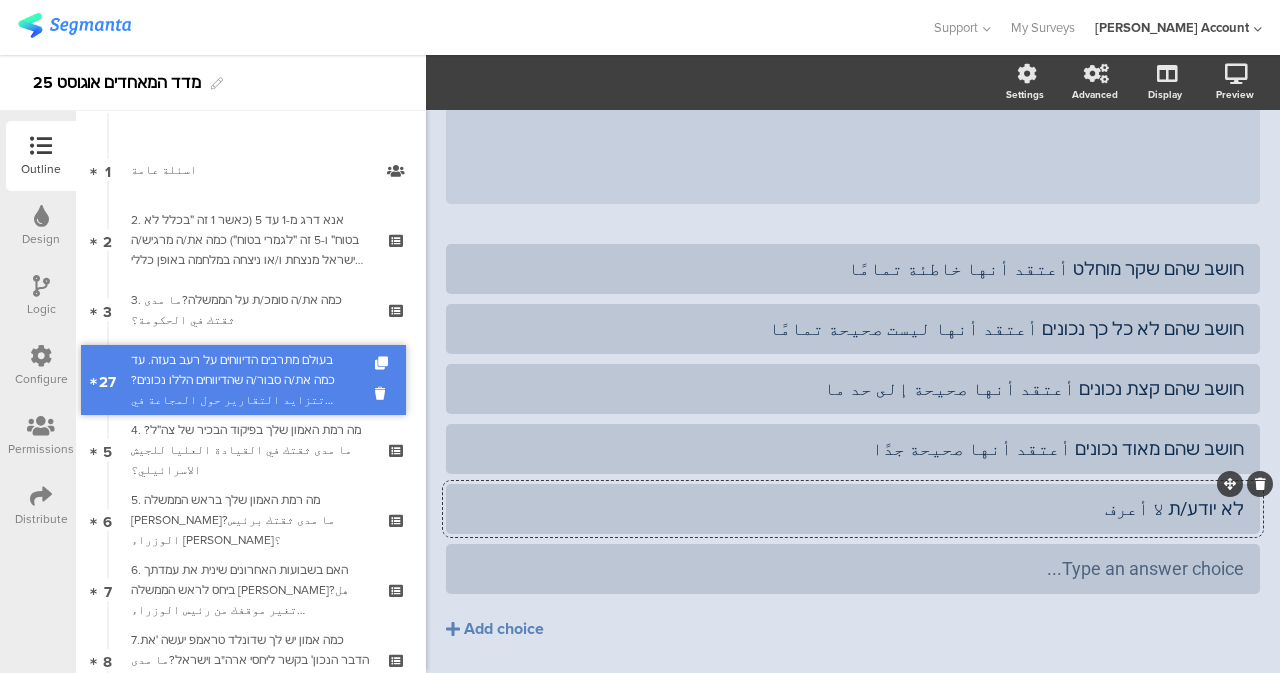 scroll, scrollTop: 0, scrollLeft: 0, axis: both 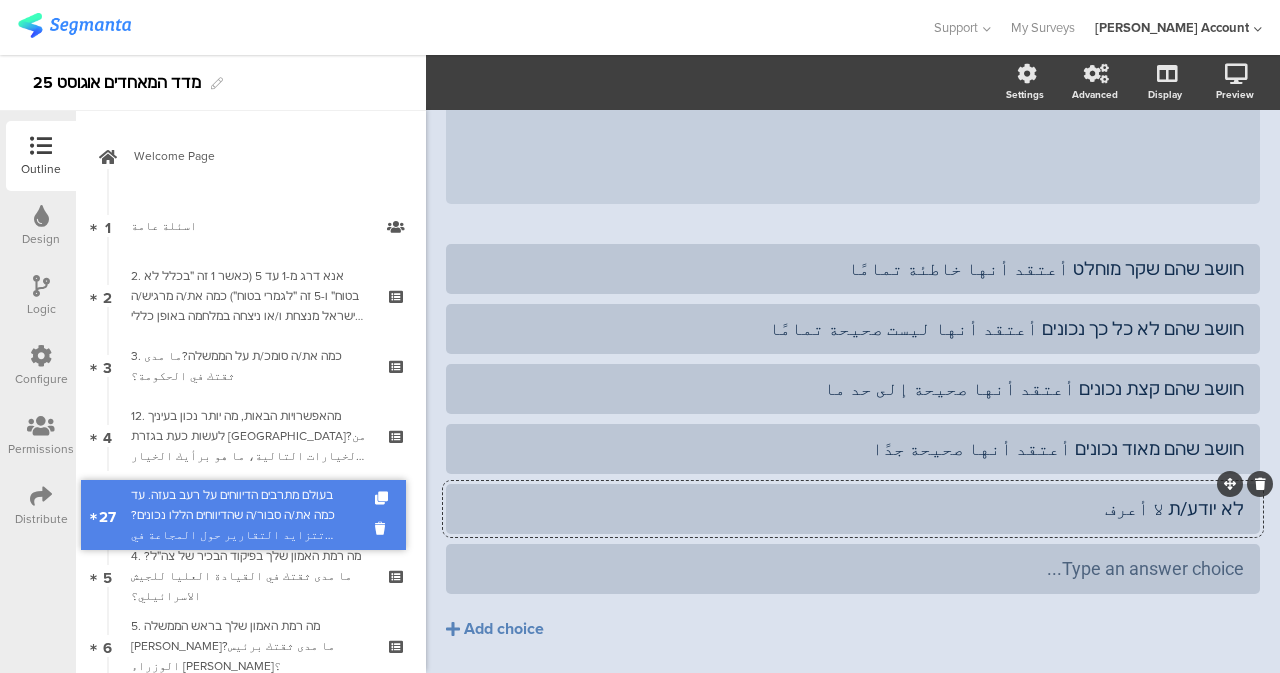 drag, startPoint x: 291, startPoint y: 424, endPoint x: 280, endPoint y: 486, distance: 62.968246 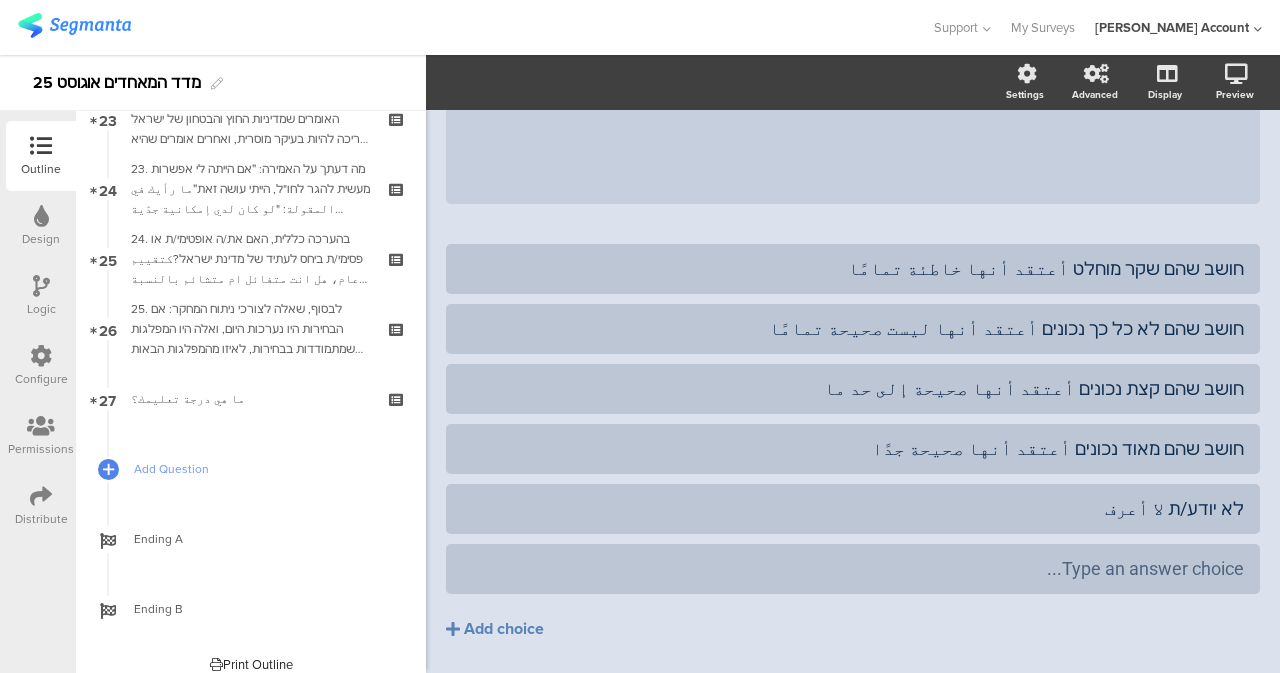 scroll, scrollTop: 1663, scrollLeft: 0, axis: vertical 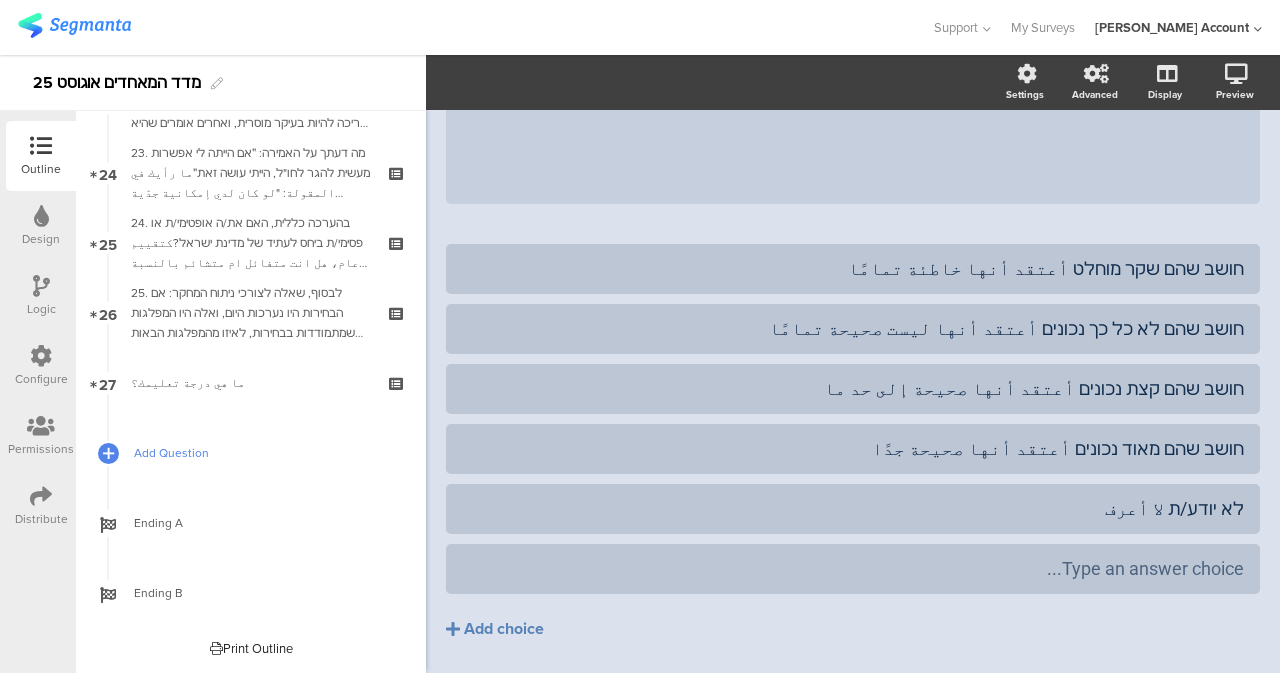 click on "Add Question" at bounding box center (262, 453) 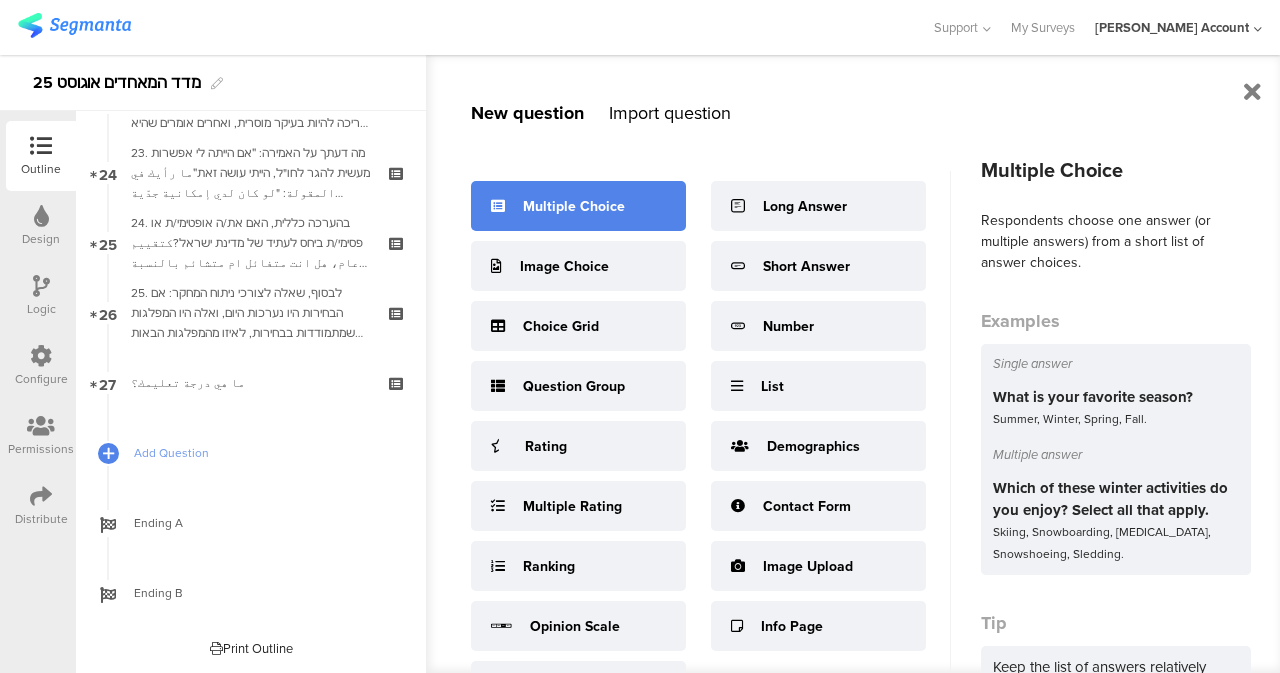 click on "Multiple Choice" at bounding box center (574, 206) 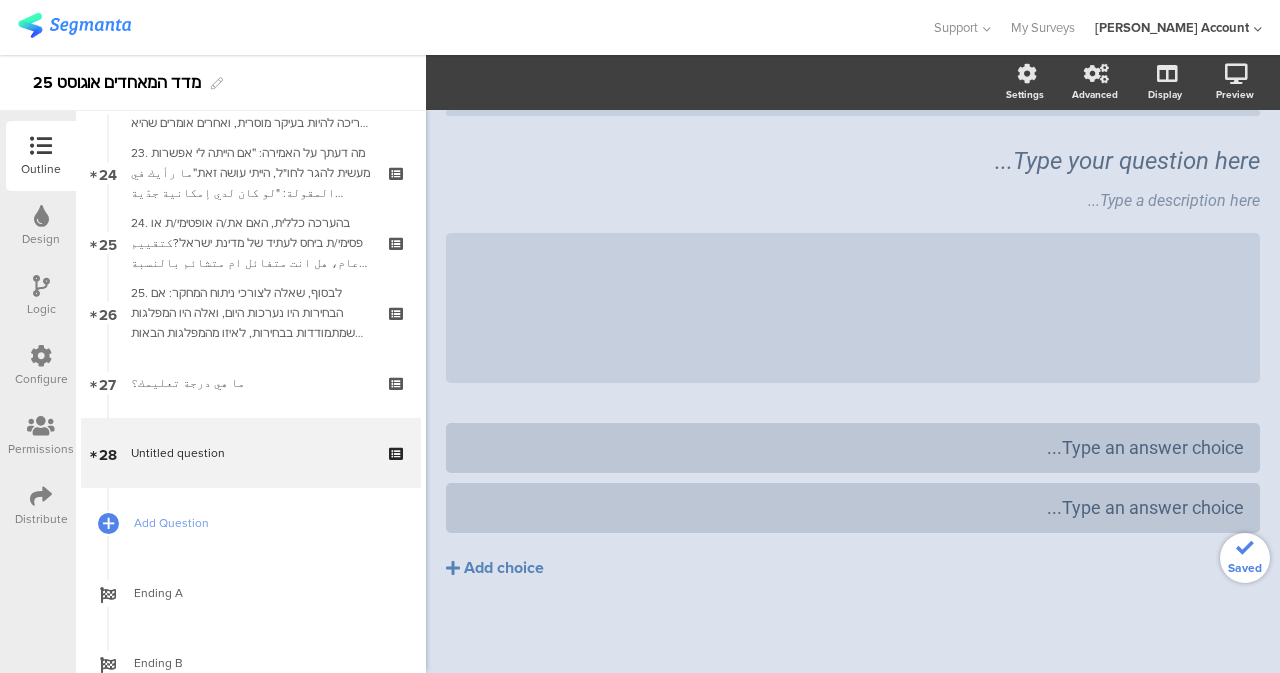 scroll, scrollTop: 50, scrollLeft: 0, axis: vertical 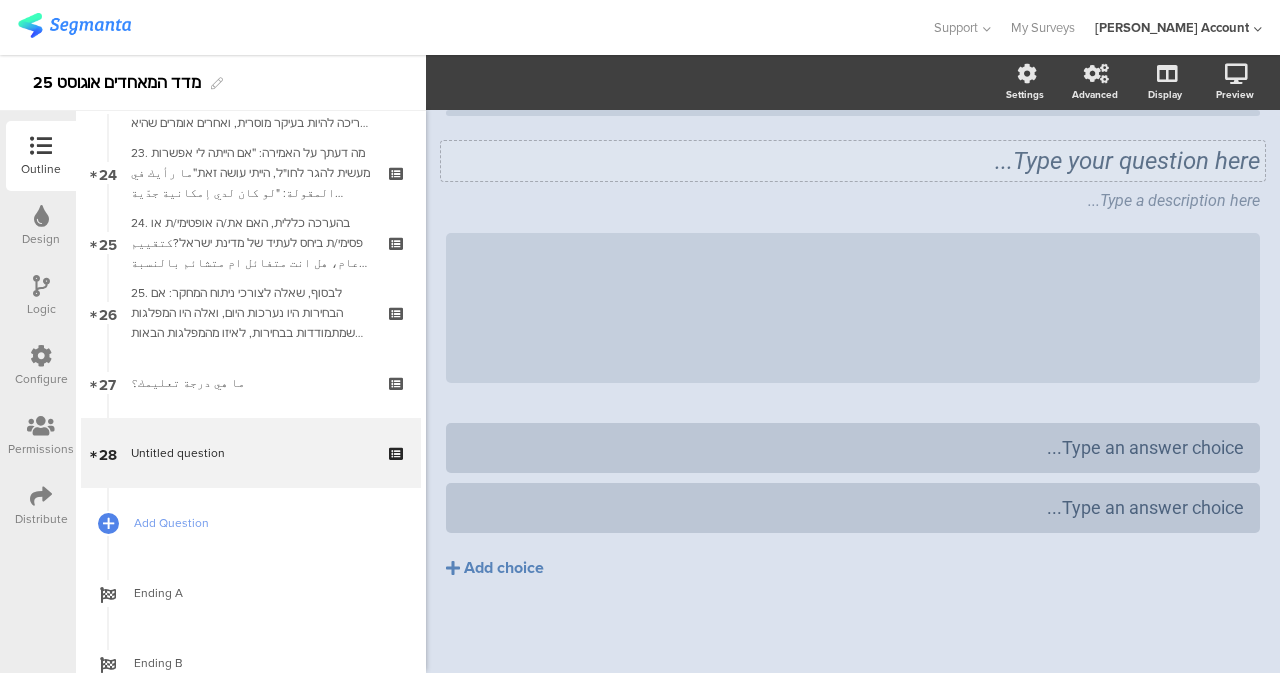 click on "Type your question here..." 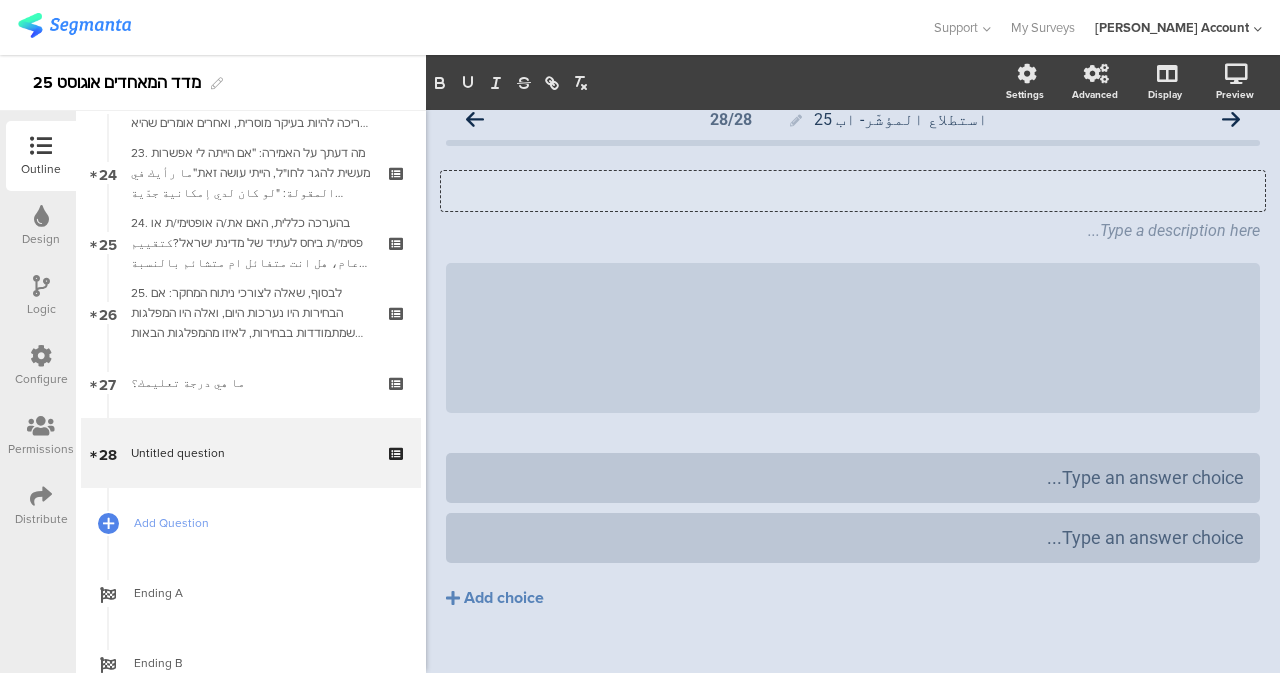 click 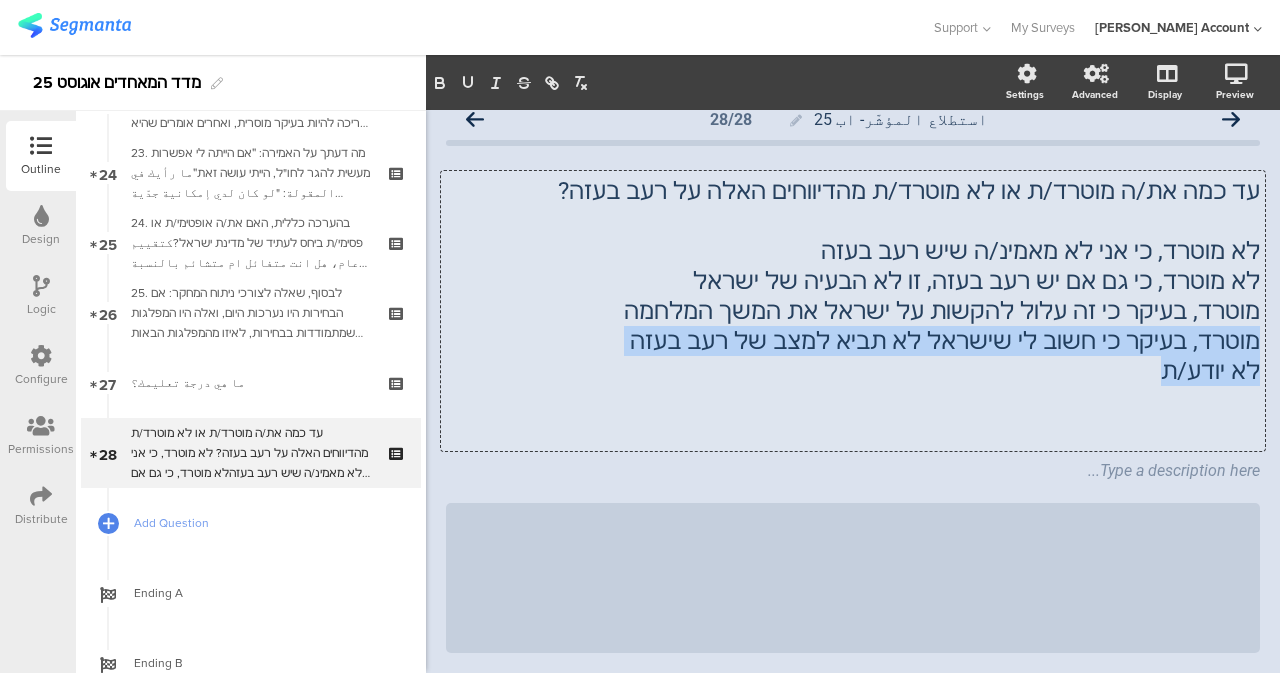 drag, startPoint x: 1132, startPoint y: 364, endPoint x: 1259, endPoint y: 343, distance: 128.72452 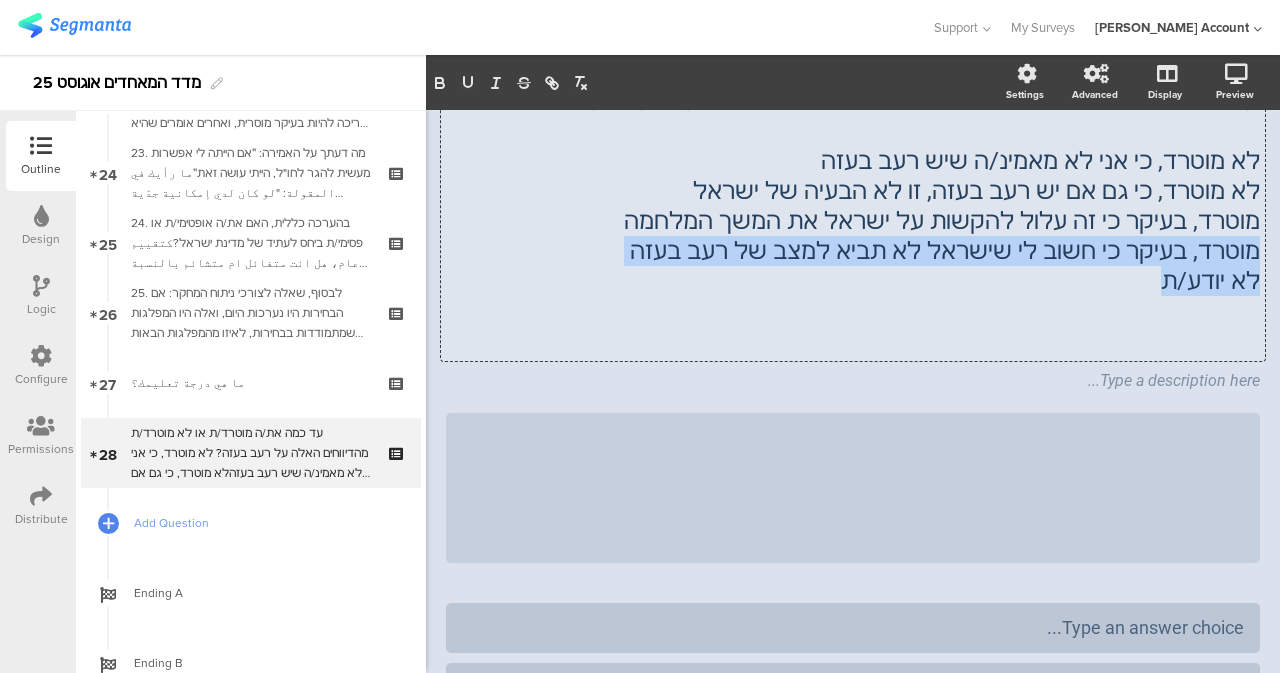 scroll, scrollTop: 120, scrollLeft: 0, axis: vertical 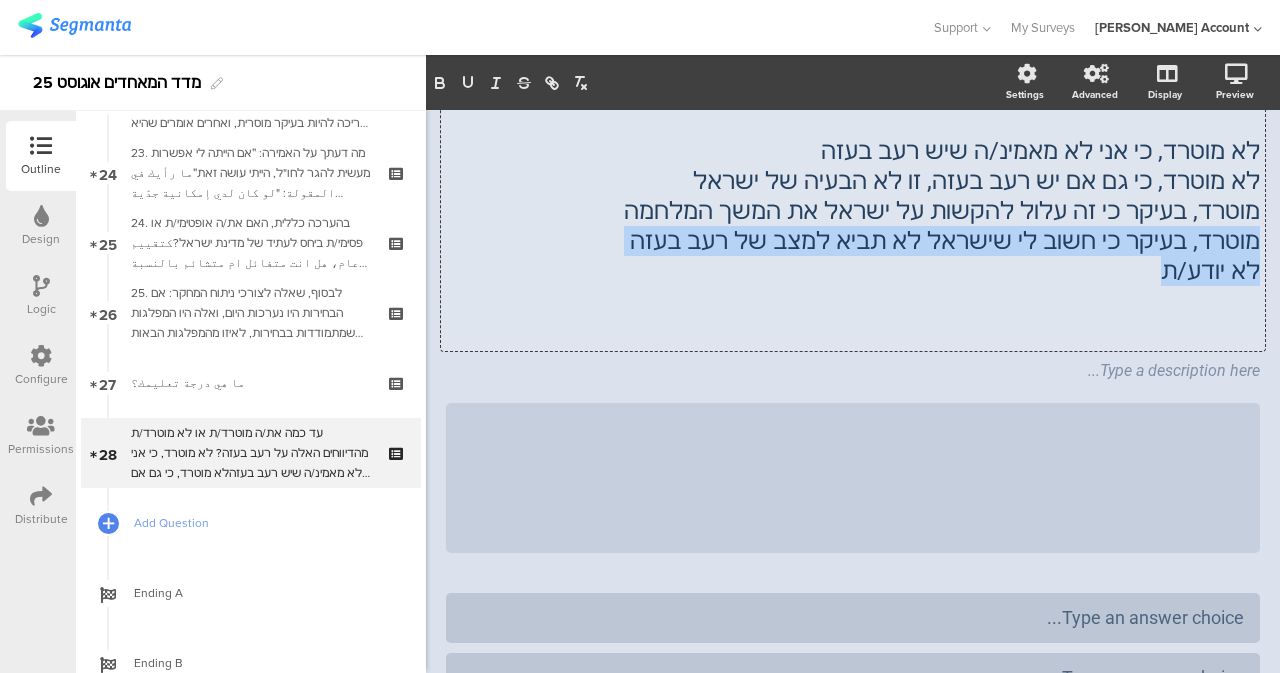 type 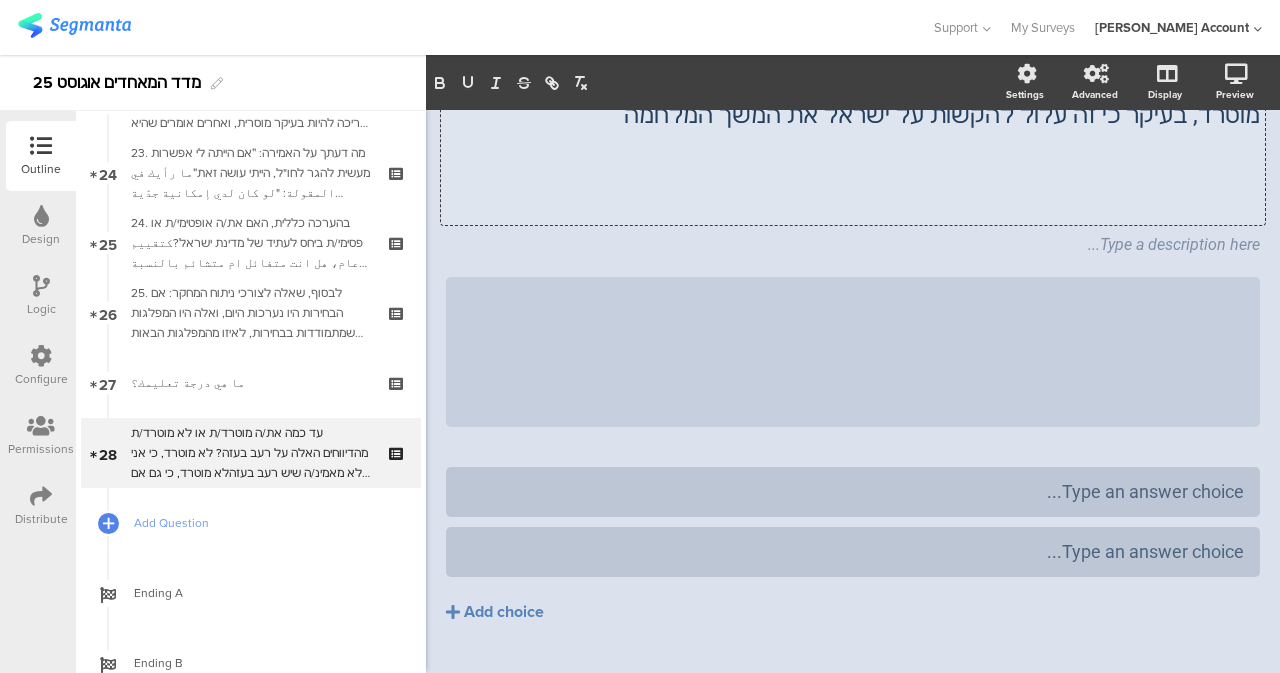 scroll, scrollTop: 260, scrollLeft: 0, axis: vertical 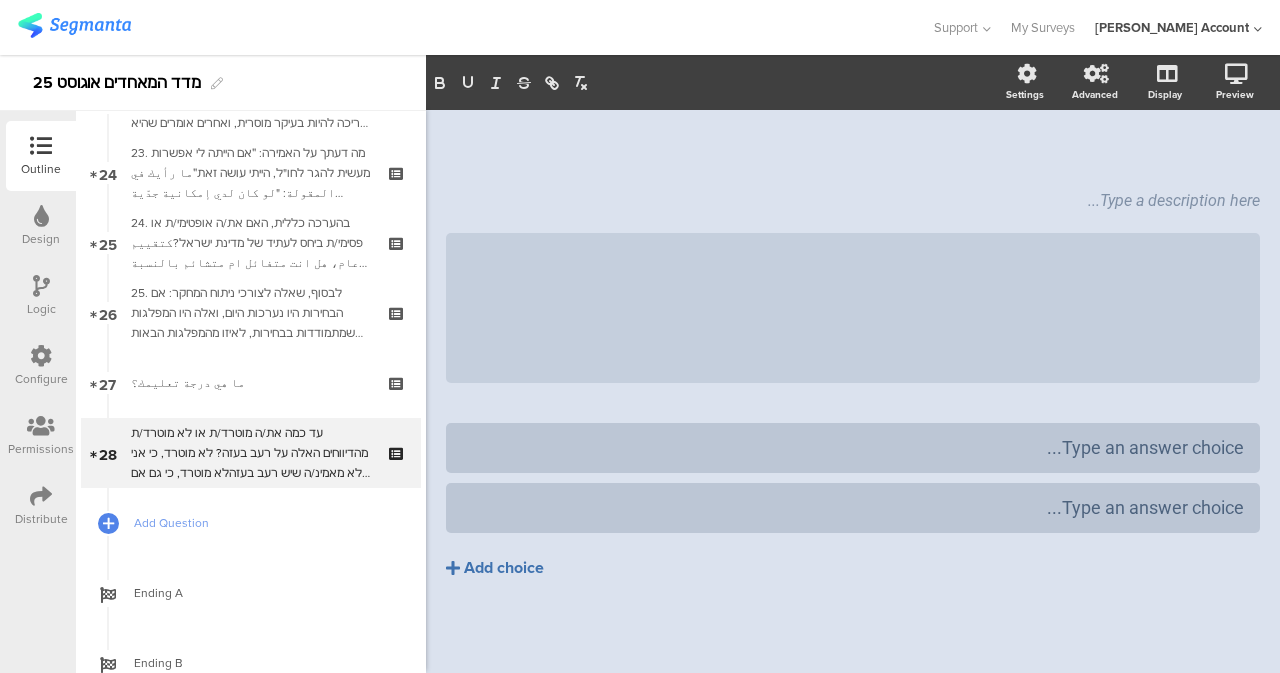 click on "Add choice" 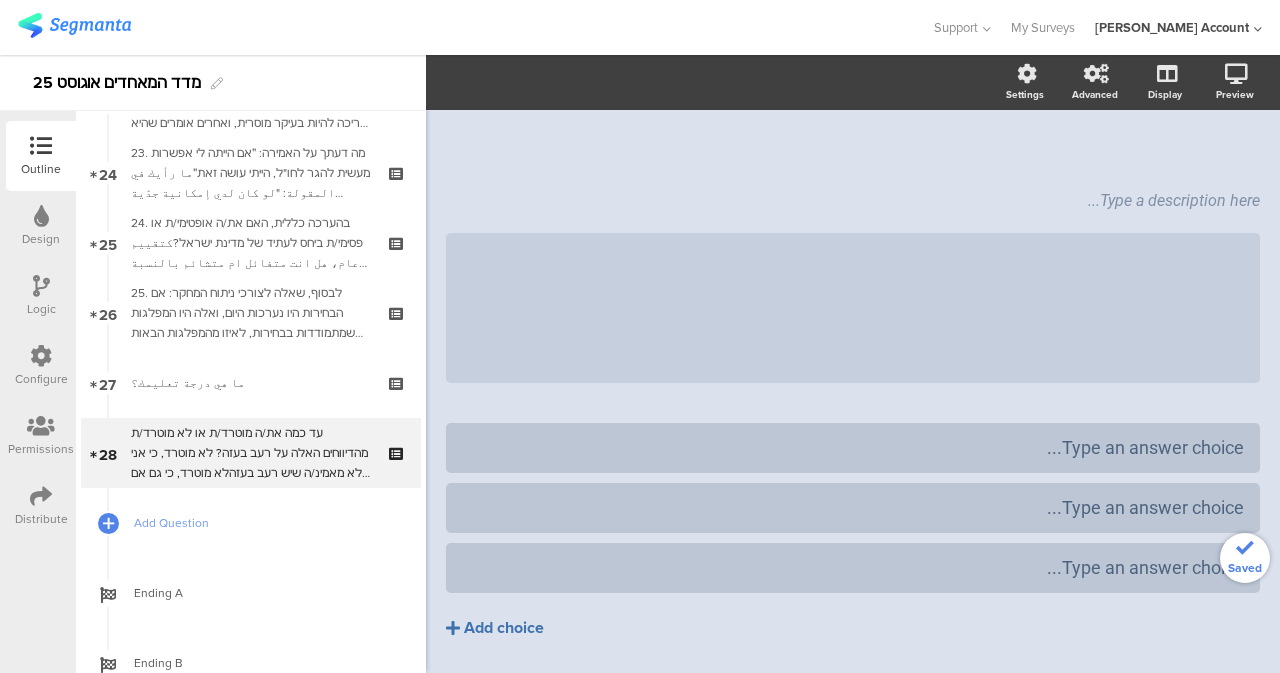 click on "Add choice" 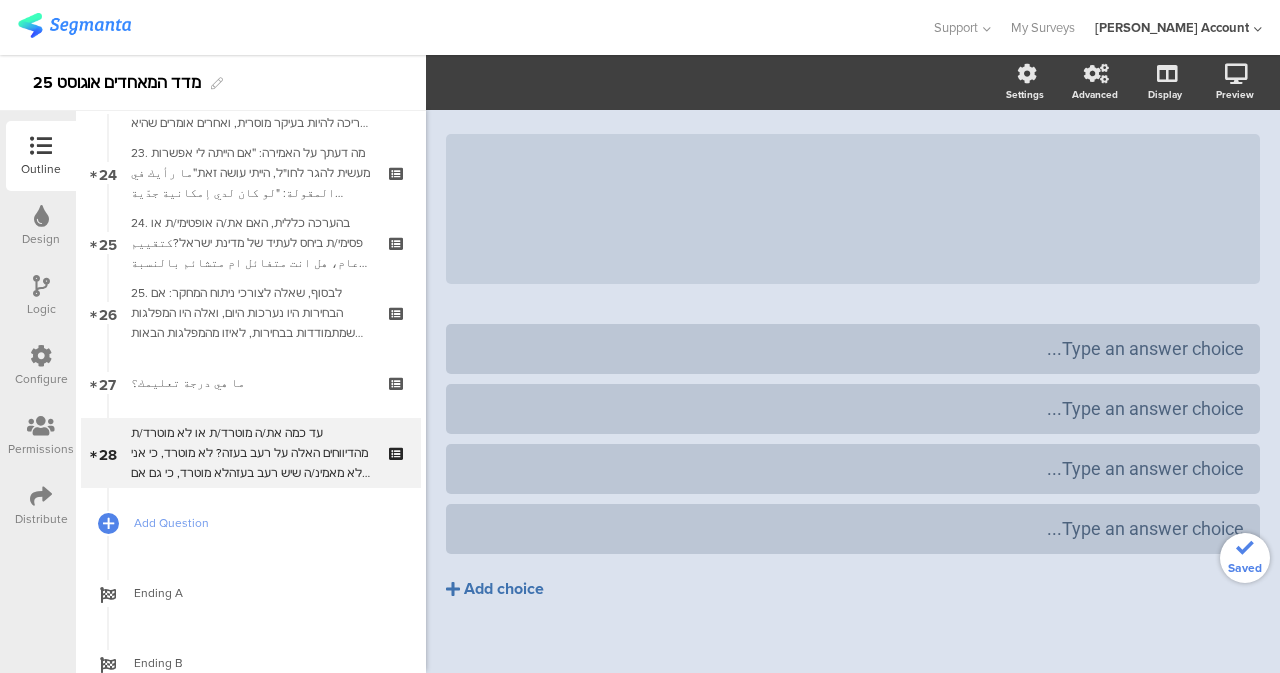 scroll, scrollTop: 380, scrollLeft: 0, axis: vertical 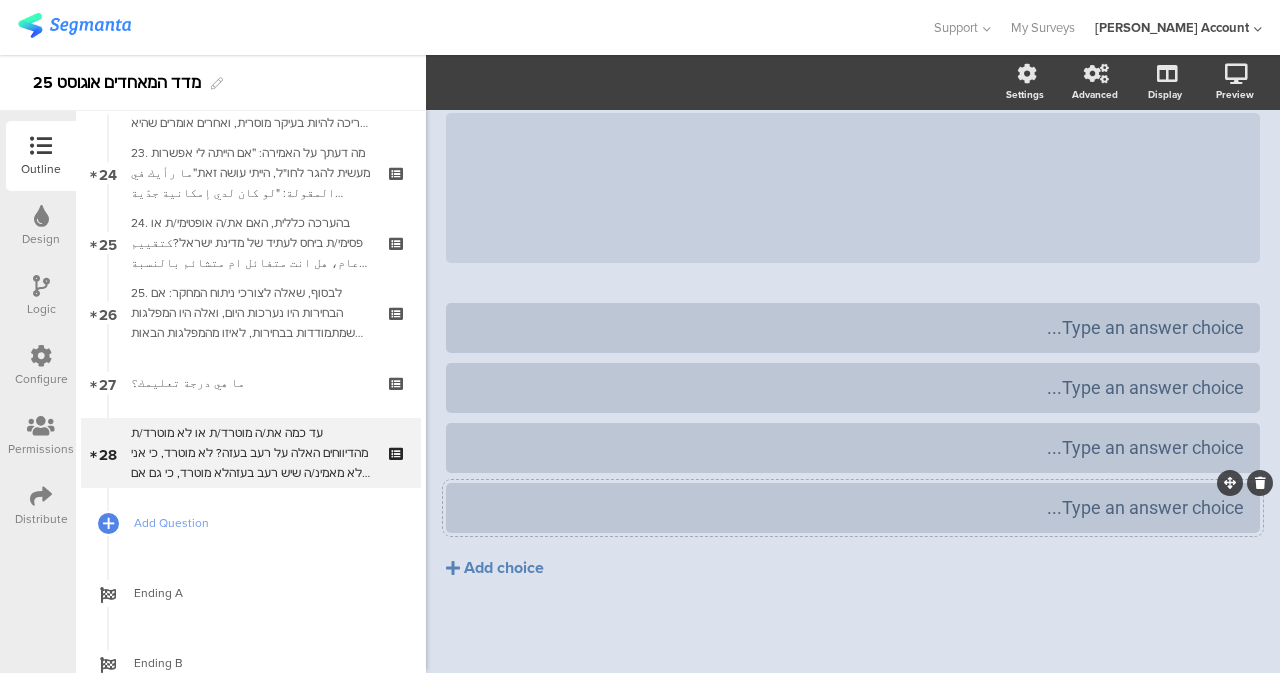 type 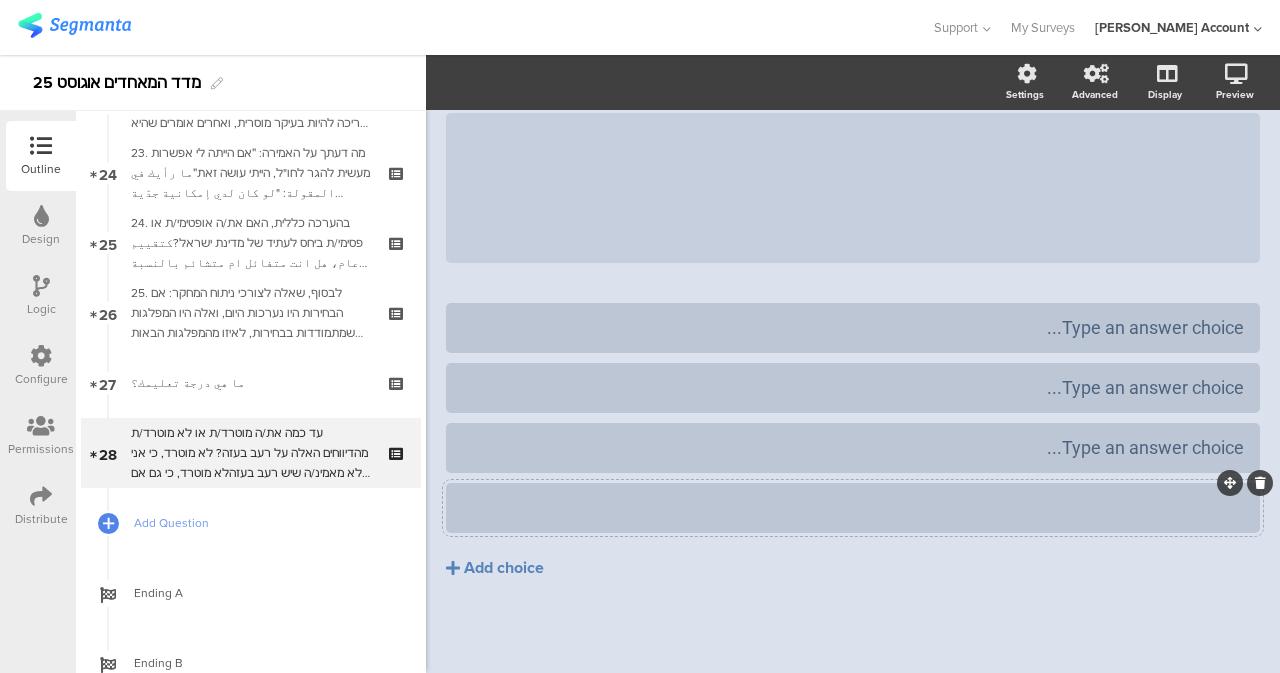 scroll, scrollTop: 379, scrollLeft: 0, axis: vertical 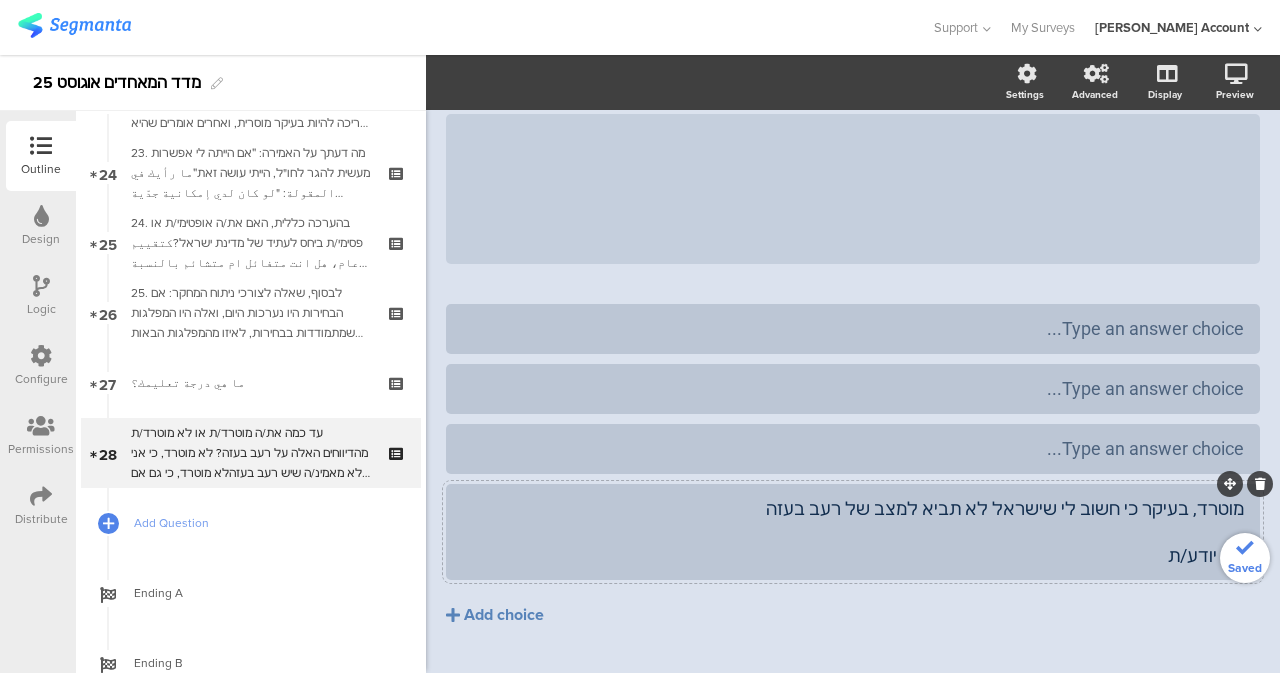 click on "מוטרד, בעיקר כי חשוב לי שישראל לא תביא למצב של רעב בעזה
לא יודע/ת" 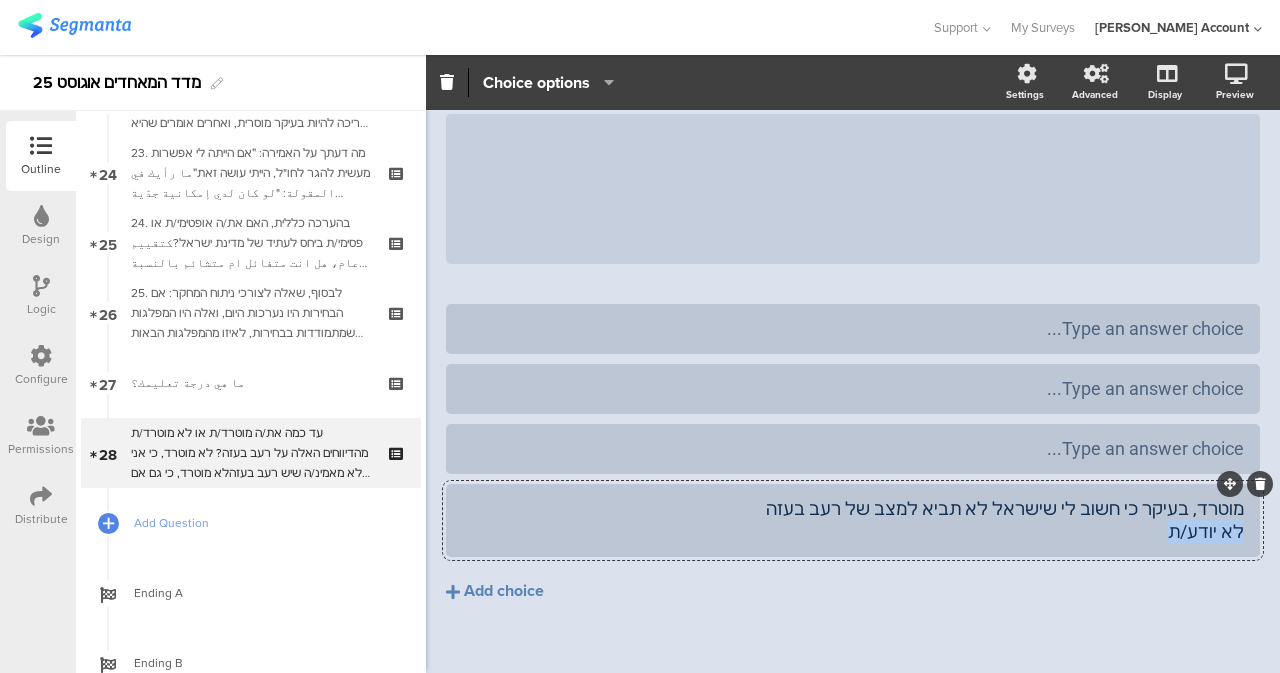 drag, startPoint x: 1157, startPoint y: 525, endPoint x: 1279, endPoint y: 540, distance: 122.91867 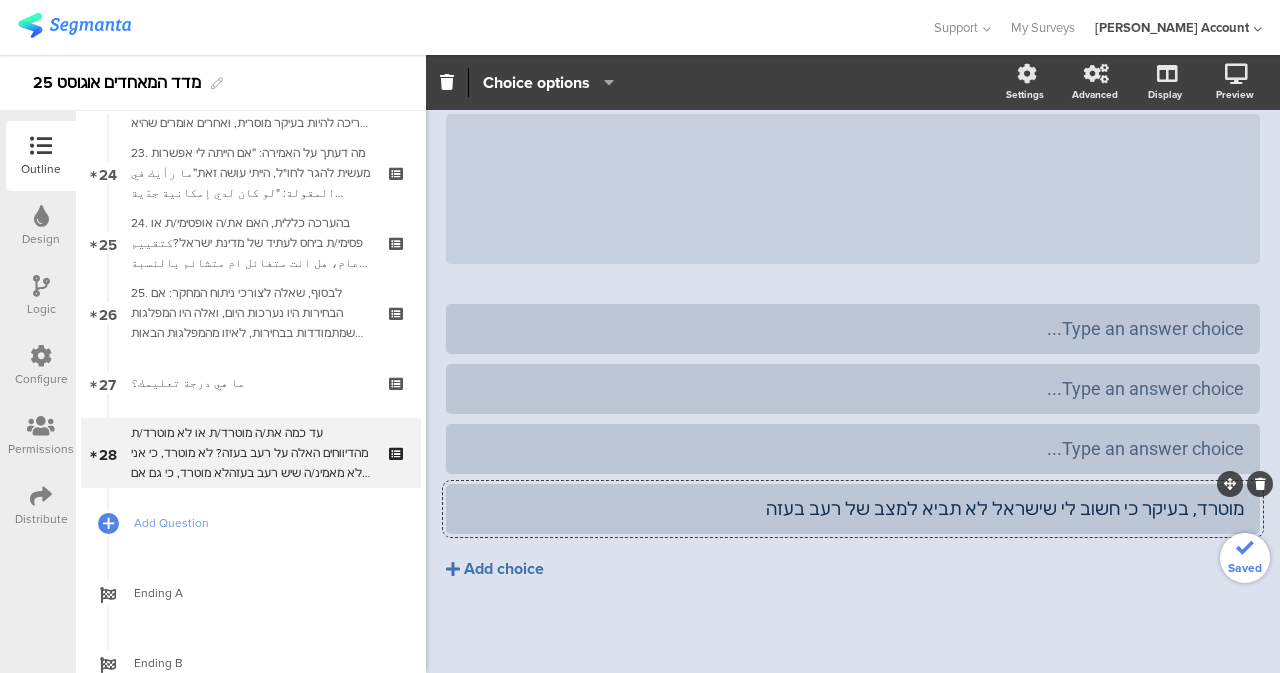 click on "Type an answer choice...
Type an answer choice...
Type an answer choice..." 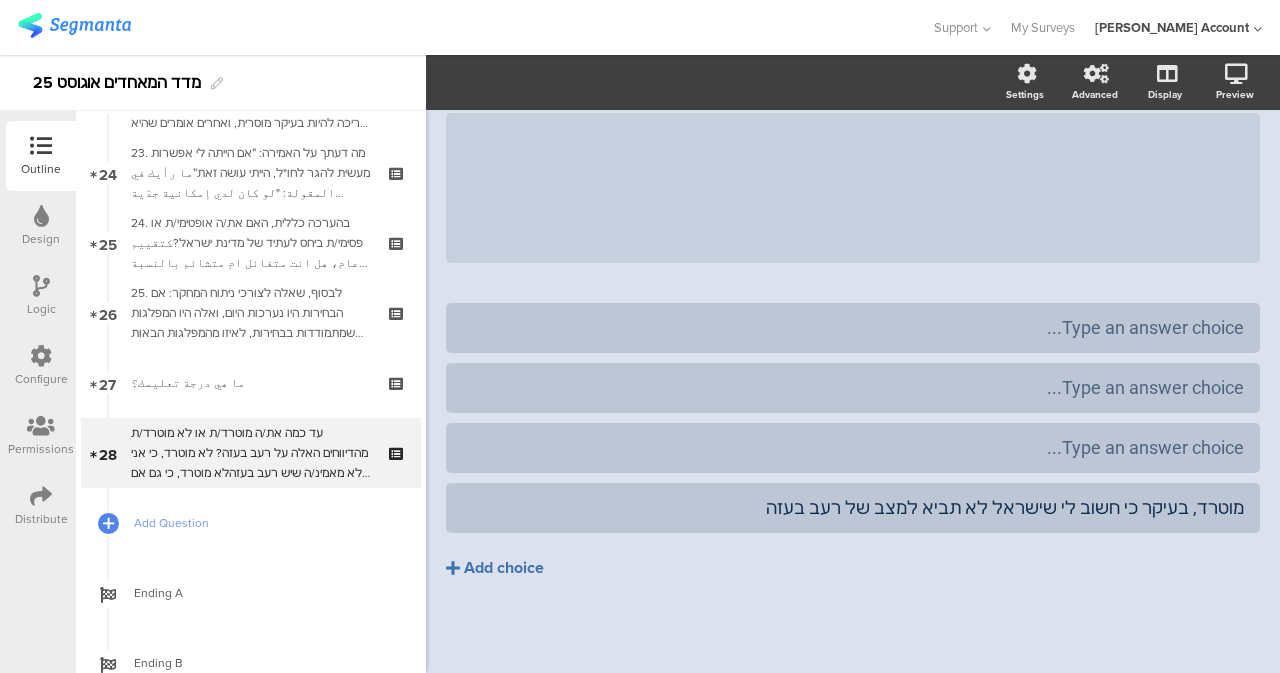 click on "Add choice" 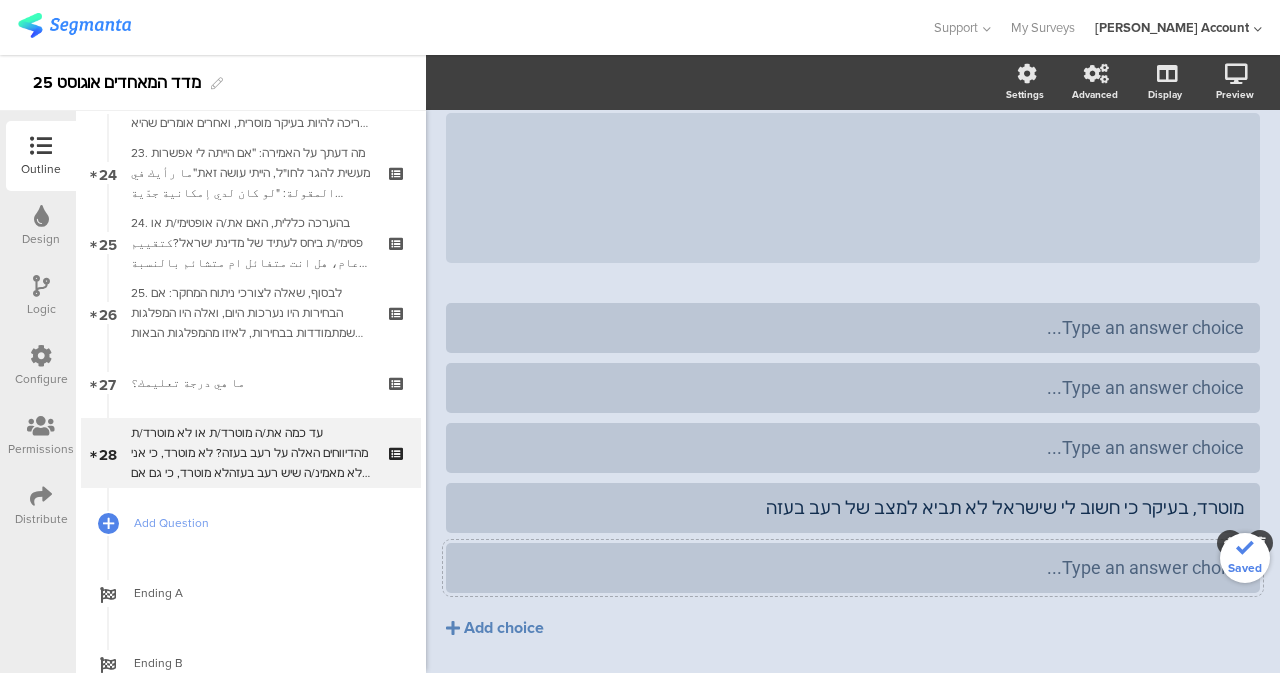 type 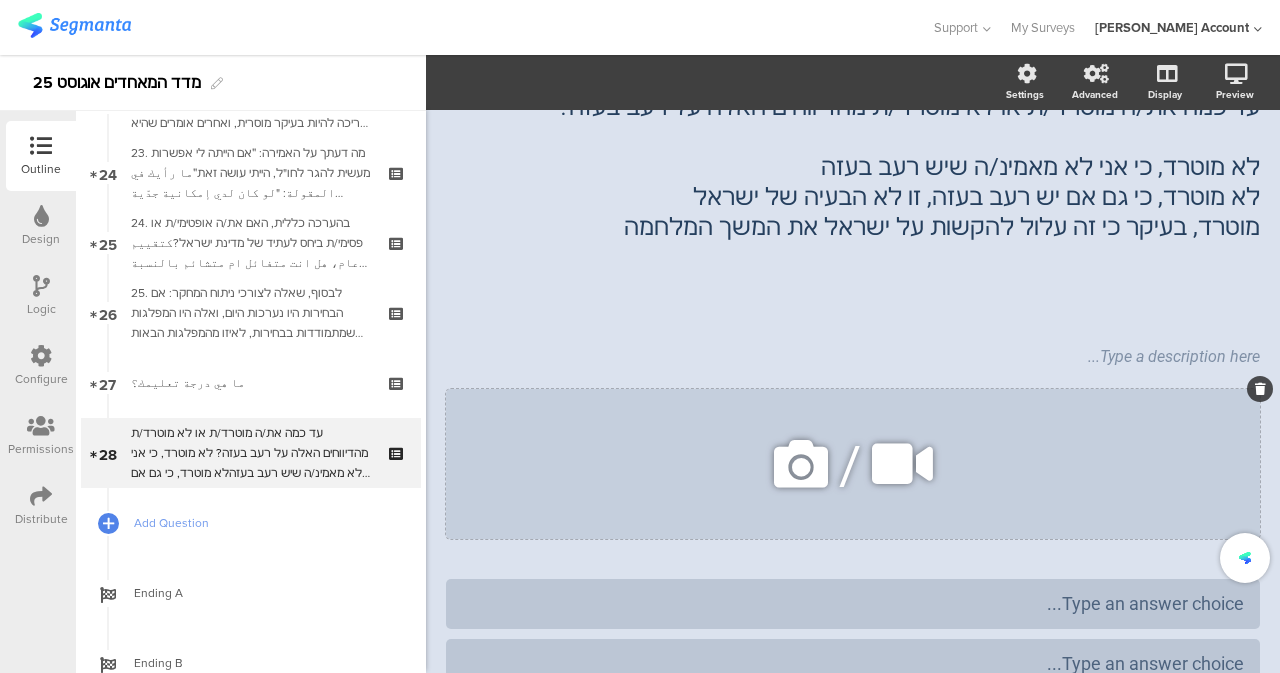 scroll, scrollTop: 0, scrollLeft: 0, axis: both 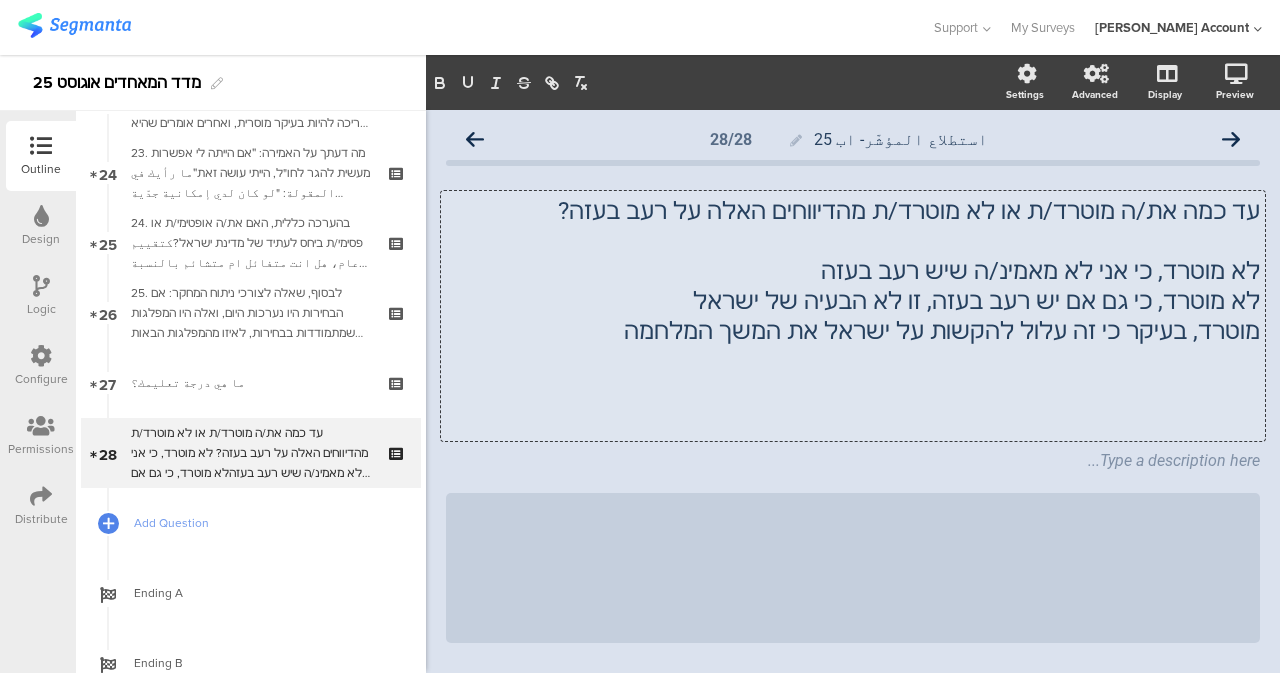drag, startPoint x: 725, startPoint y: 342, endPoint x: 522, endPoint y: 335, distance: 203.12065 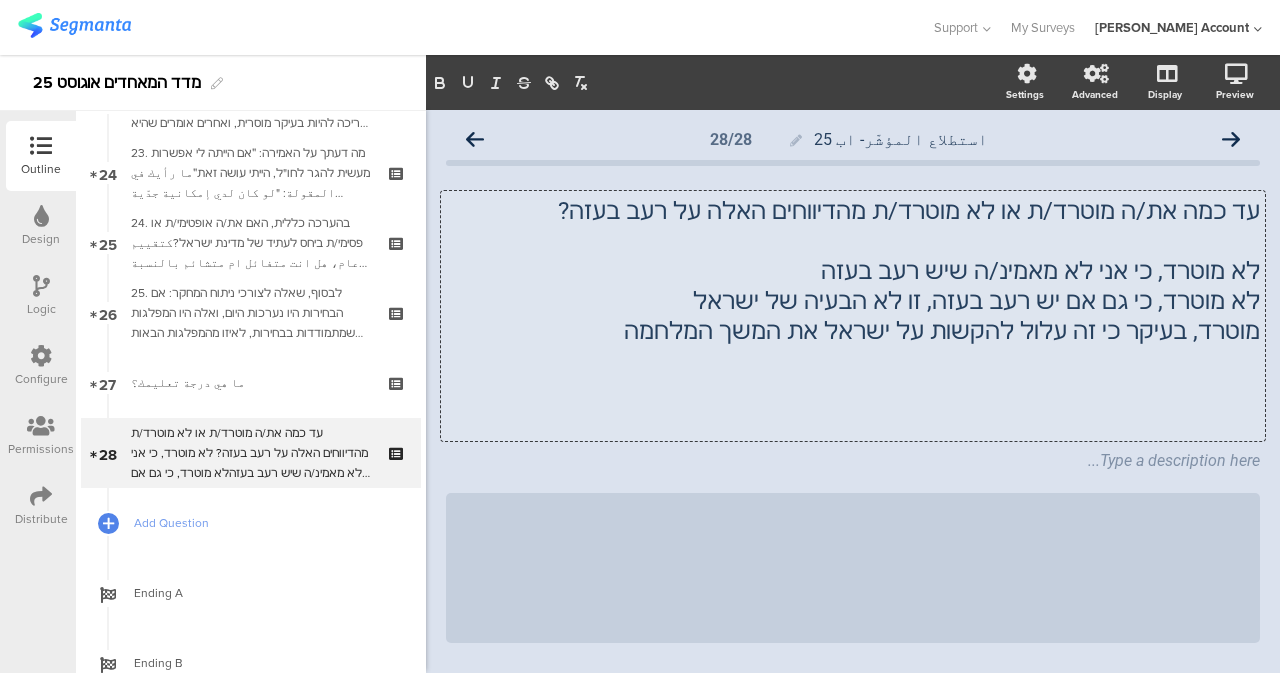 click on "עד כמה את/ה מוטרד/ת או לא מוטרד/ת מהדיווחים האלה על רעב בעזה? לא מוטרד, כי אני לא מאמינ/ה שיש רעב בעזה לא מוטרד, כי גם אם יש רעב בעזה, זו לא הבעיה של ישראל מוטרד, בעיקר כי זה עלול להקשות על ישראל את המשך המלחמה
עד כמה את/ה מוטרד/ת או לא מוטרד/ת מהדיווחים האלה על רעב בעזה? לא מוטרד, כי אני לא מאמינ/ה שיש רעב בעזה לא מוטרד, כי גם אם יש רעב בעזה, זו לא הבעיה של ישראל מוטרד, בעיקר כי זה עלול להקשות על ישראל את המשך המלחמה
עד כמה את/ה מוטרד/ת או לא מוטרד/ת מהדיווחים האלה על רעב בעזה? לא מוטרד, כי אני לא מאמינ/ה שיש רעב בעזה לא מוטרד, כי גם אם יש רעב בעזה, זו לא הבעיה של ישראל" 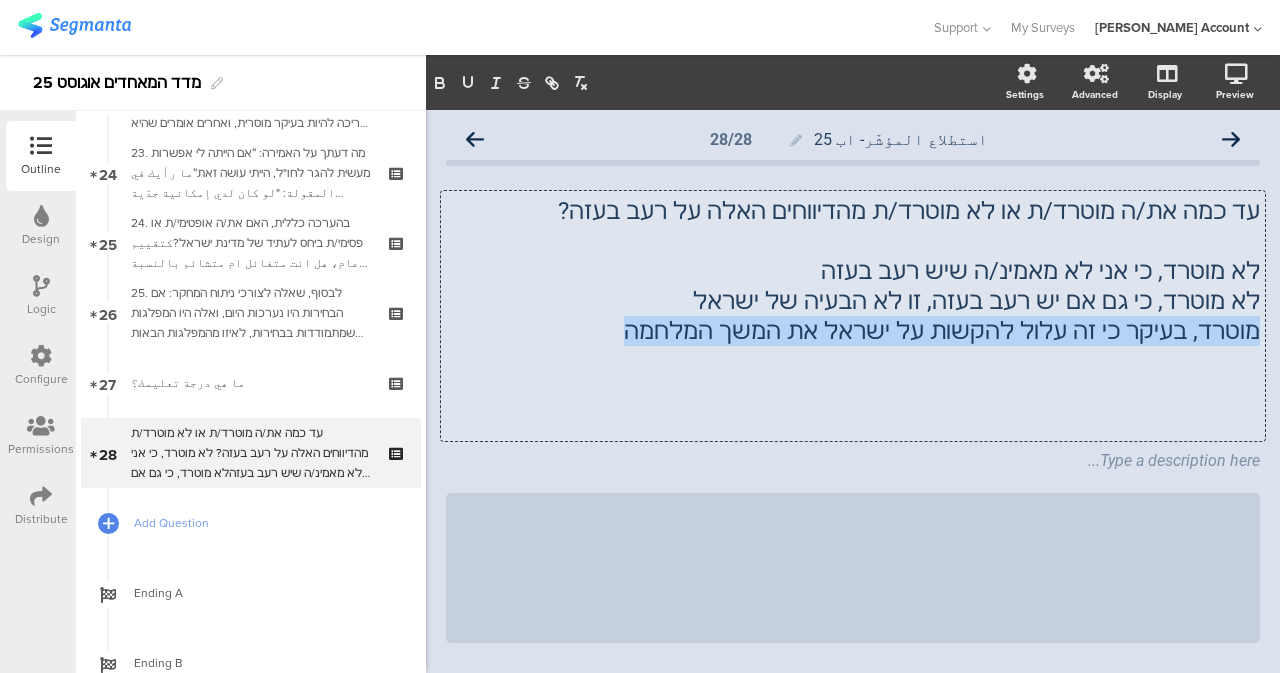 drag, startPoint x: 706, startPoint y: 336, endPoint x: 1244, endPoint y: 345, distance: 538.07526 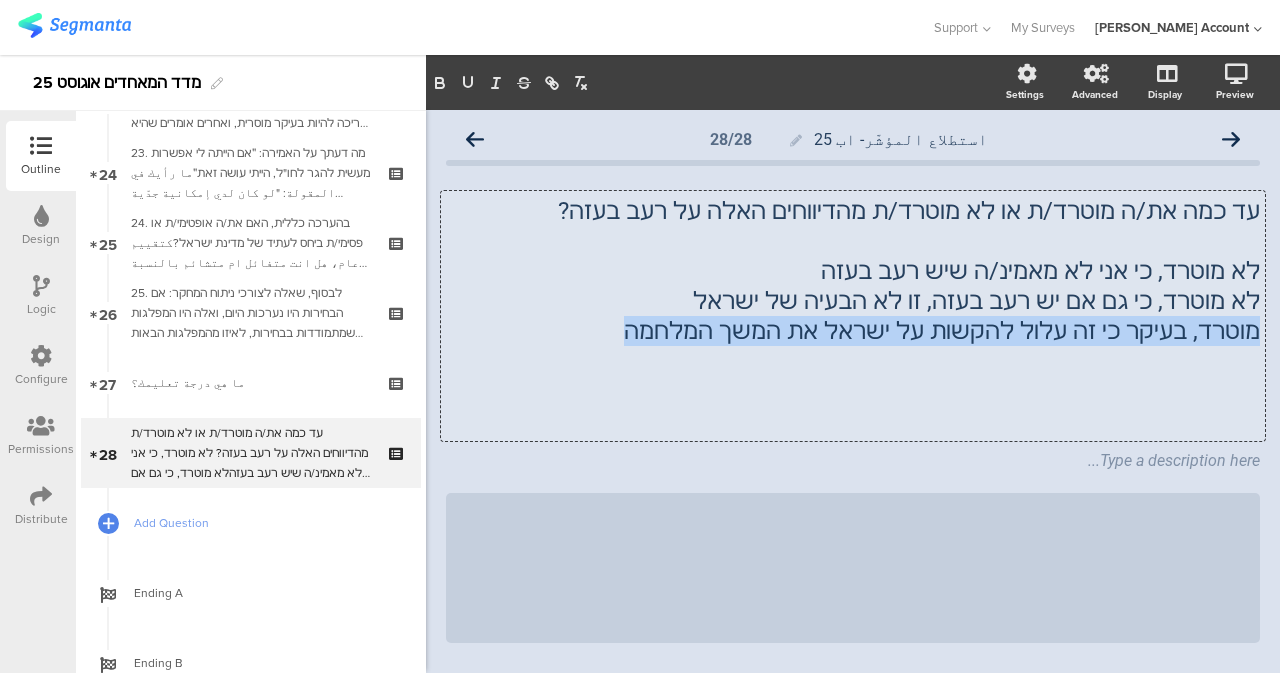click on "מוטרד, בעיקר כי זה עלול להקשות על ישראל את המשך המלחמה" 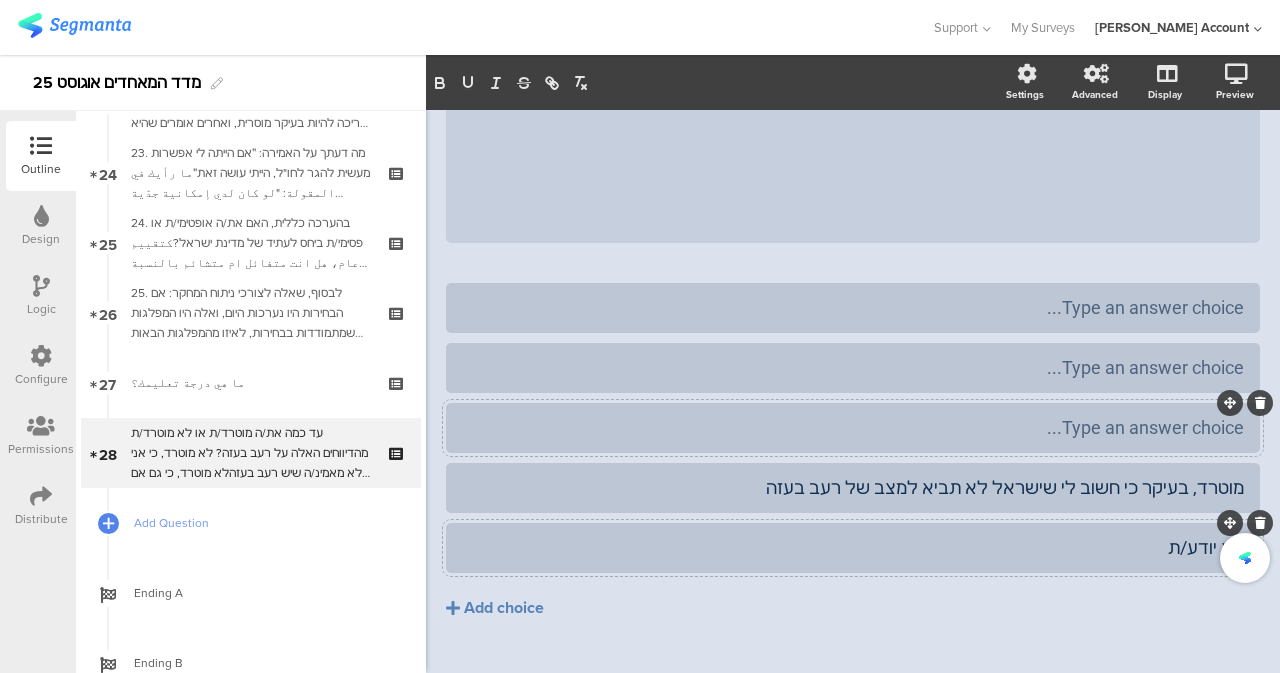 type 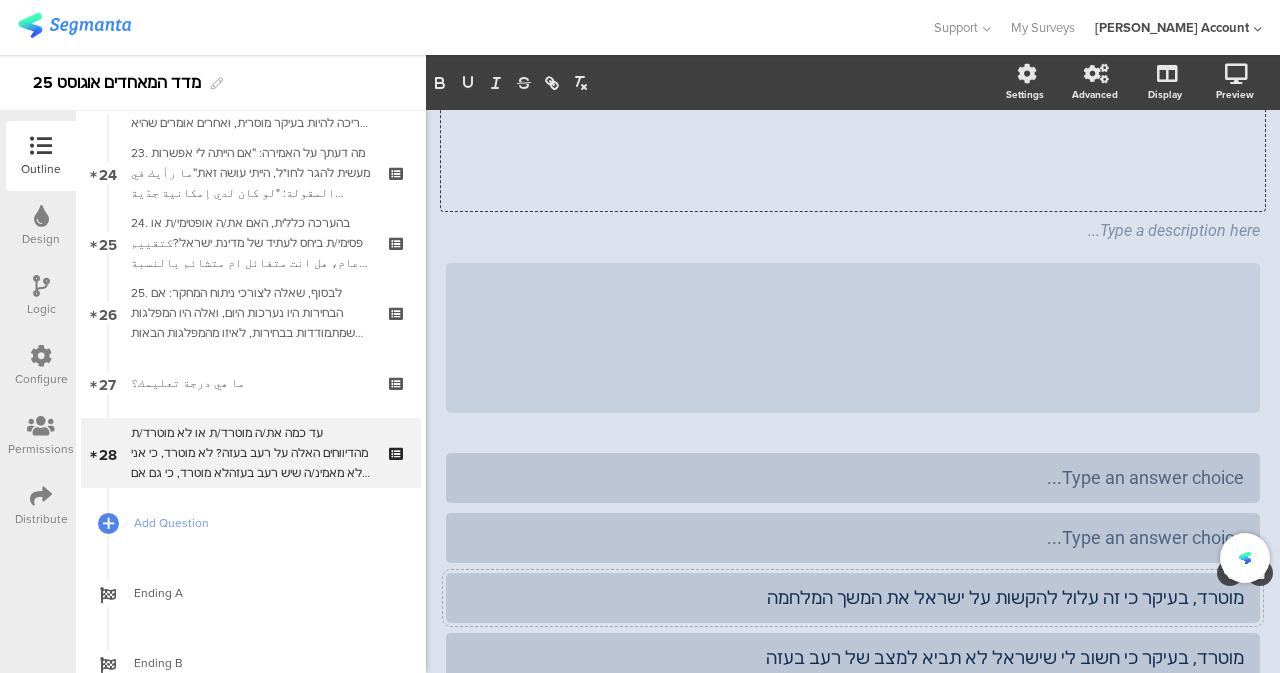 scroll, scrollTop: 100, scrollLeft: 0, axis: vertical 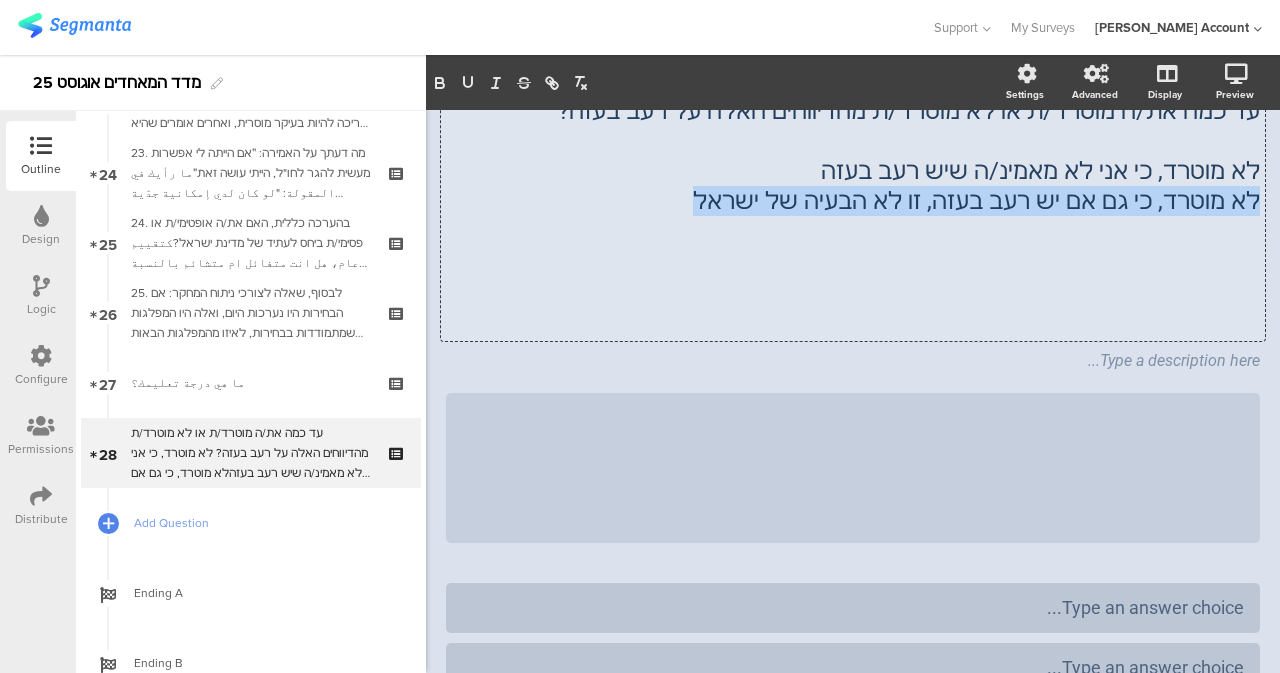 drag, startPoint x: 770, startPoint y: 196, endPoint x: 1242, endPoint y: 214, distance: 472.3431 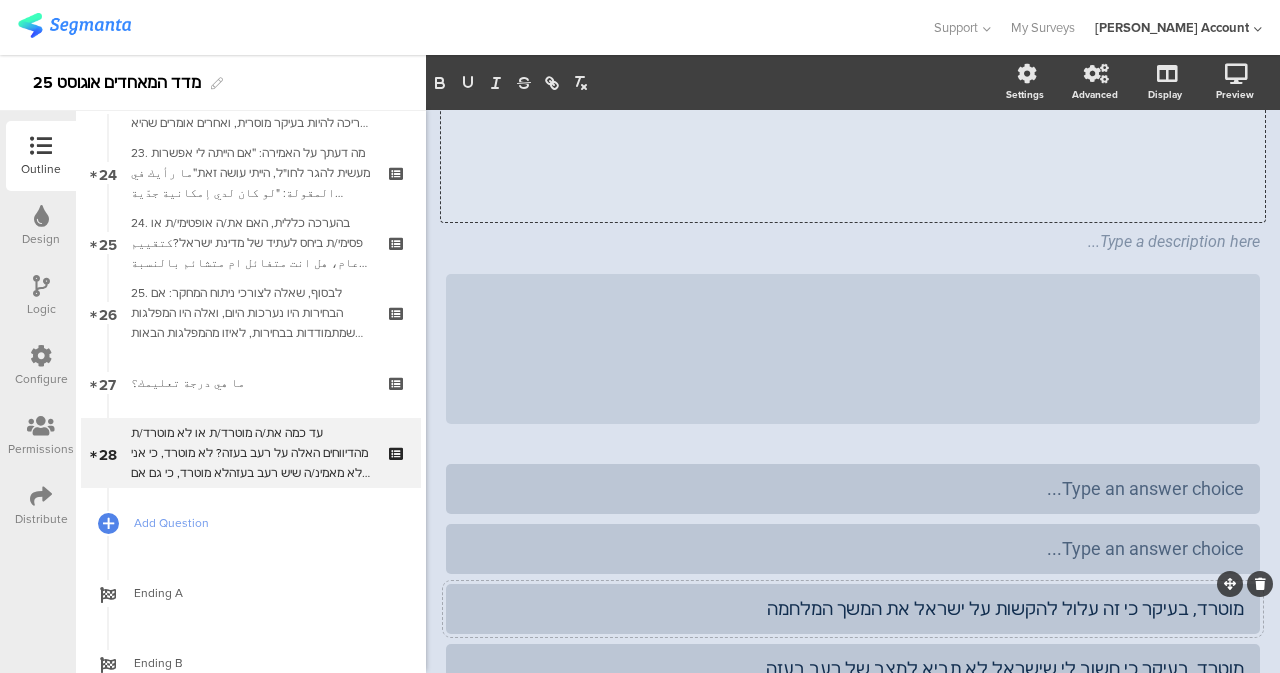 scroll, scrollTop: 400, scrollLeft: 0, axis: vertical 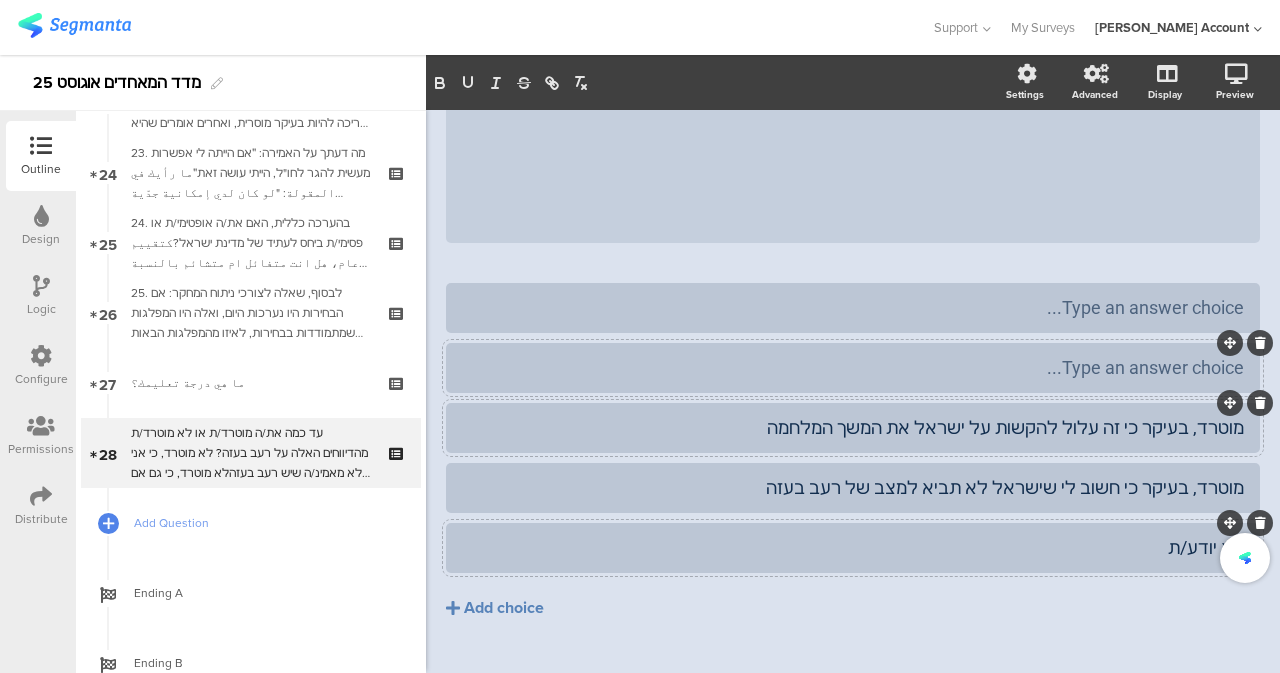 type 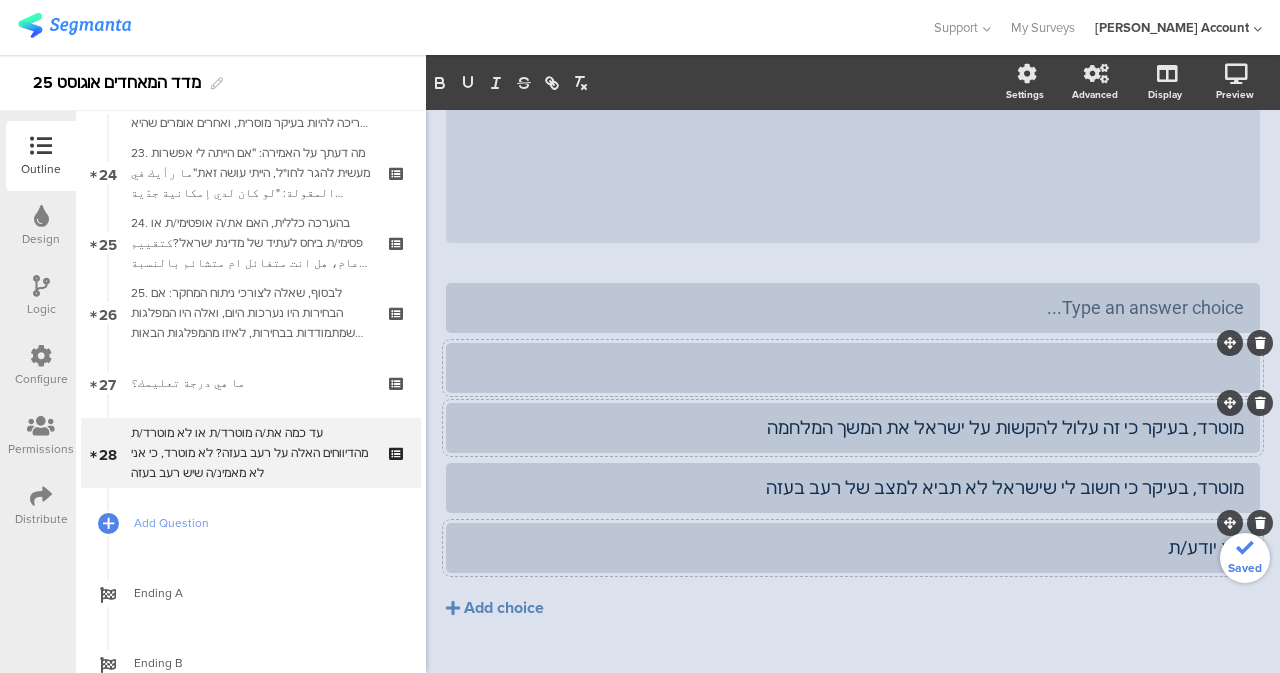 click 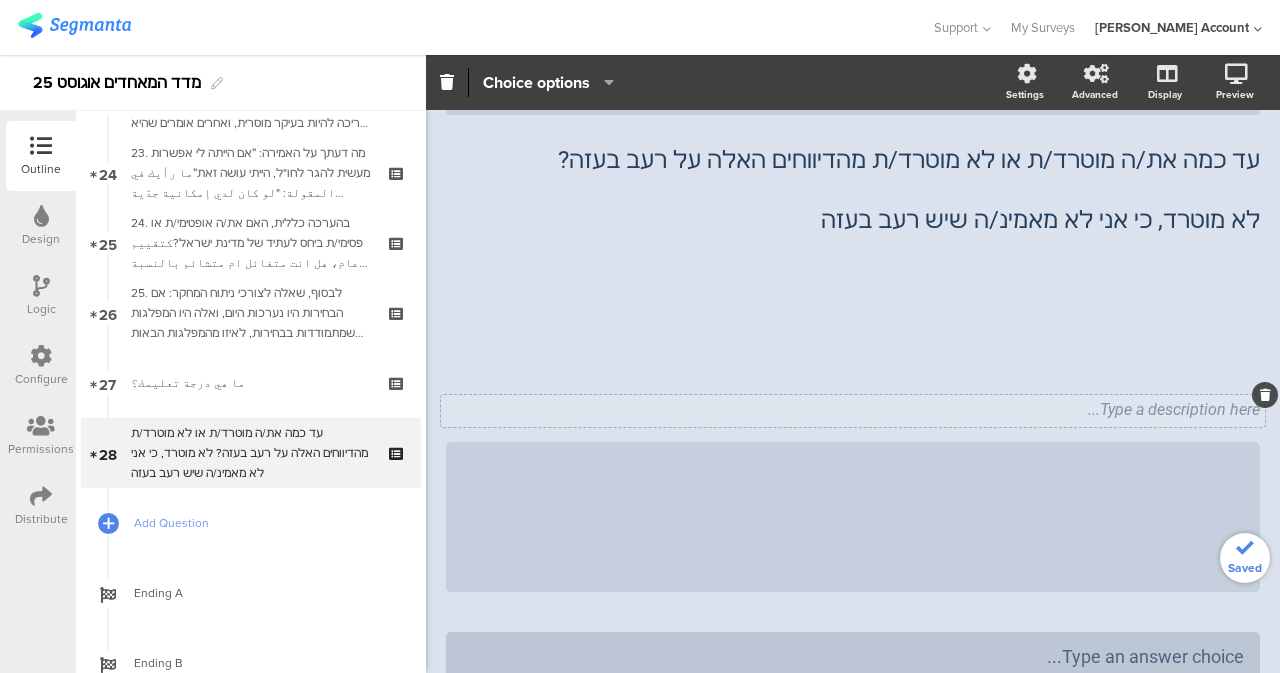 scroll, scrollTop: 0, scrollLeft: 0, axis: both 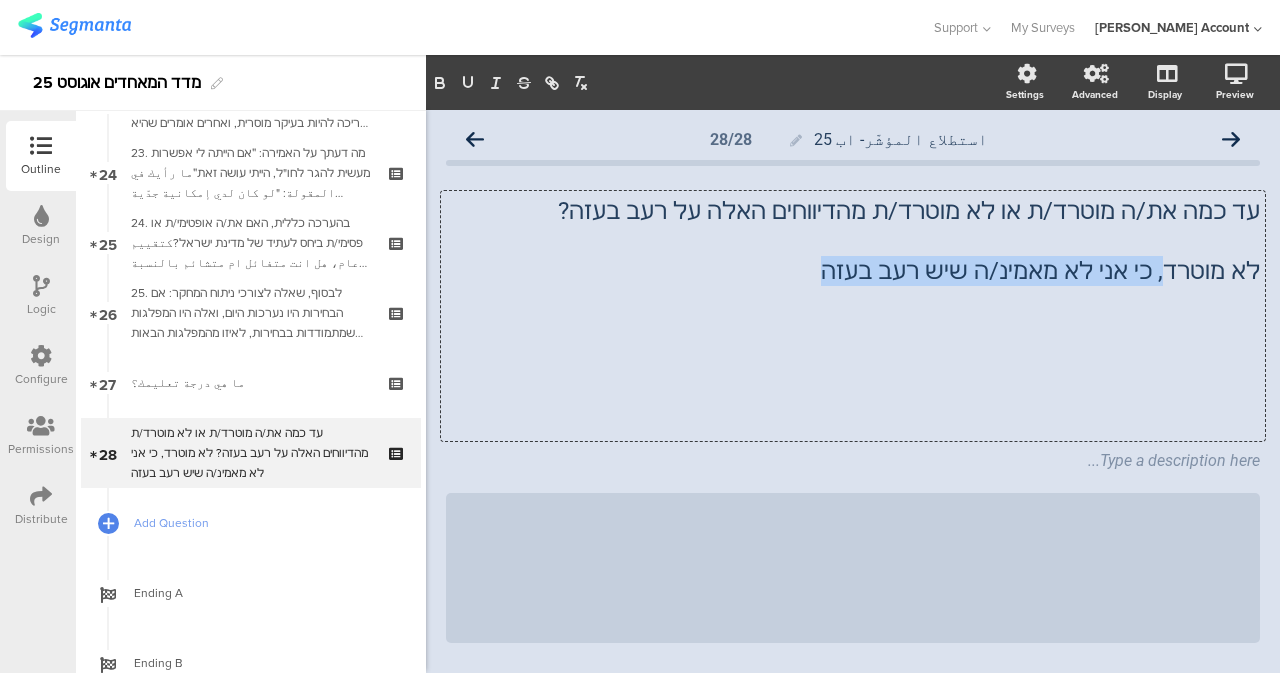 drag, startPoint x: 896, startPoint y: 271, endPoint x: 1168, endPoint y: 274, distance: 272.01654 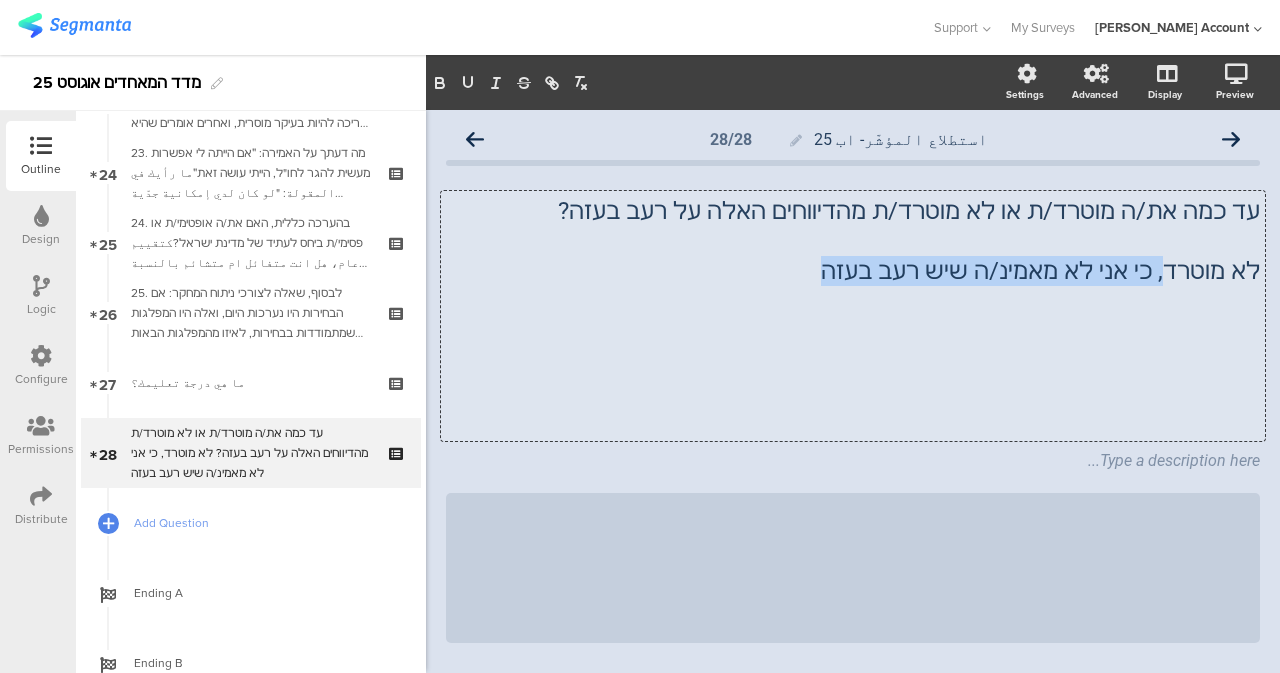 click on "לא מוטרד, כי אני לא מאמינ/ה שיש רעב בעזה" 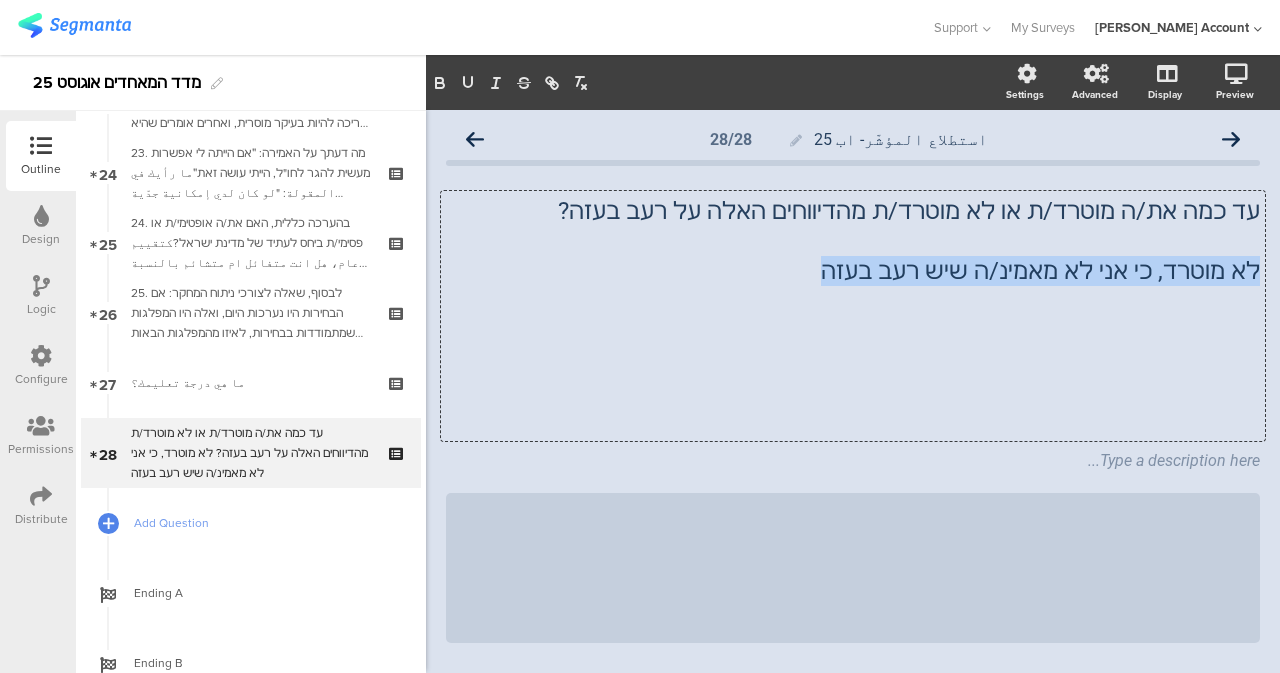 drag, startPoint x: 813, startPoint y: 274, endPoint x: 1279, endPoint y: 282, distance: 466.06866 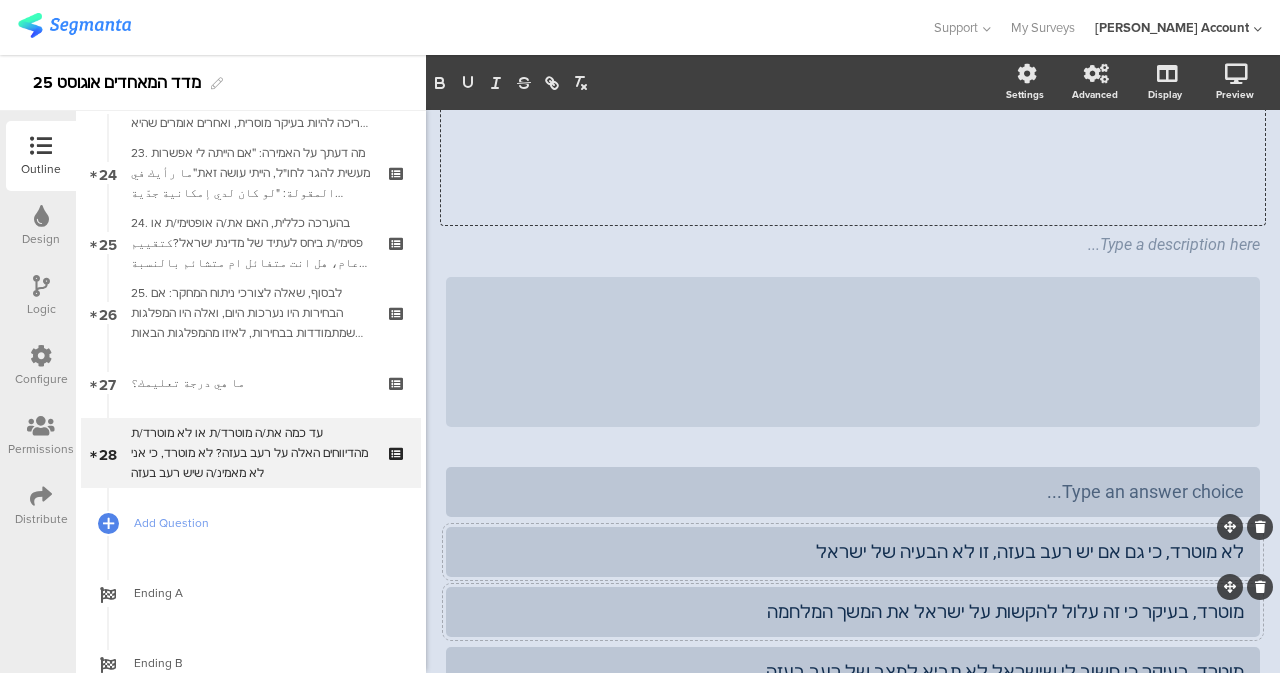 scroll, scrollTop: 400, scrollLeft: 0, axis: vertical 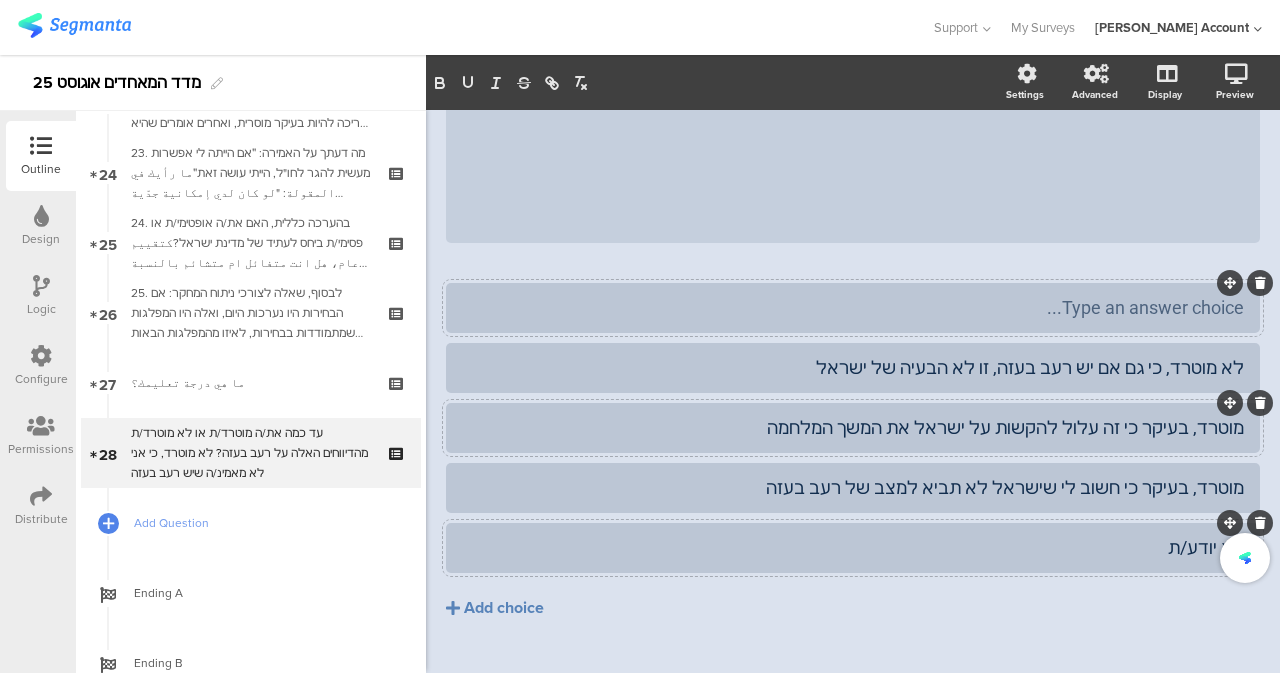 type 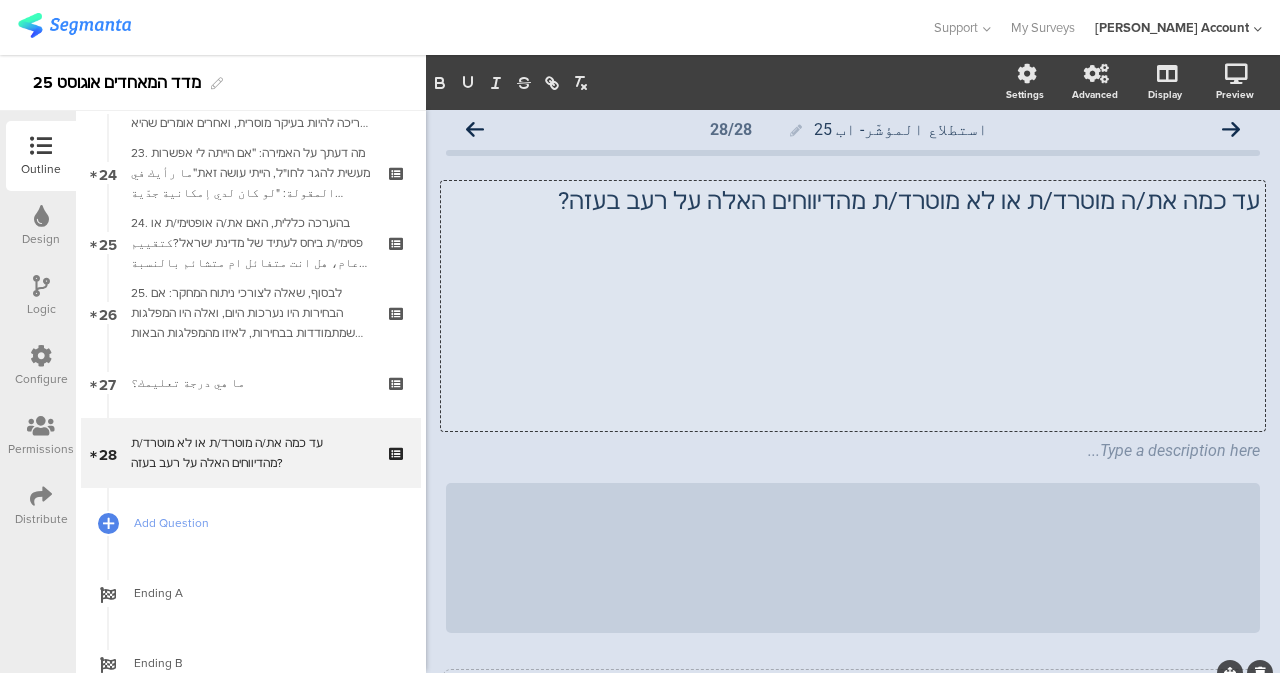 scroll, scrollTop: 0, scrollLeft: 0, axis: both 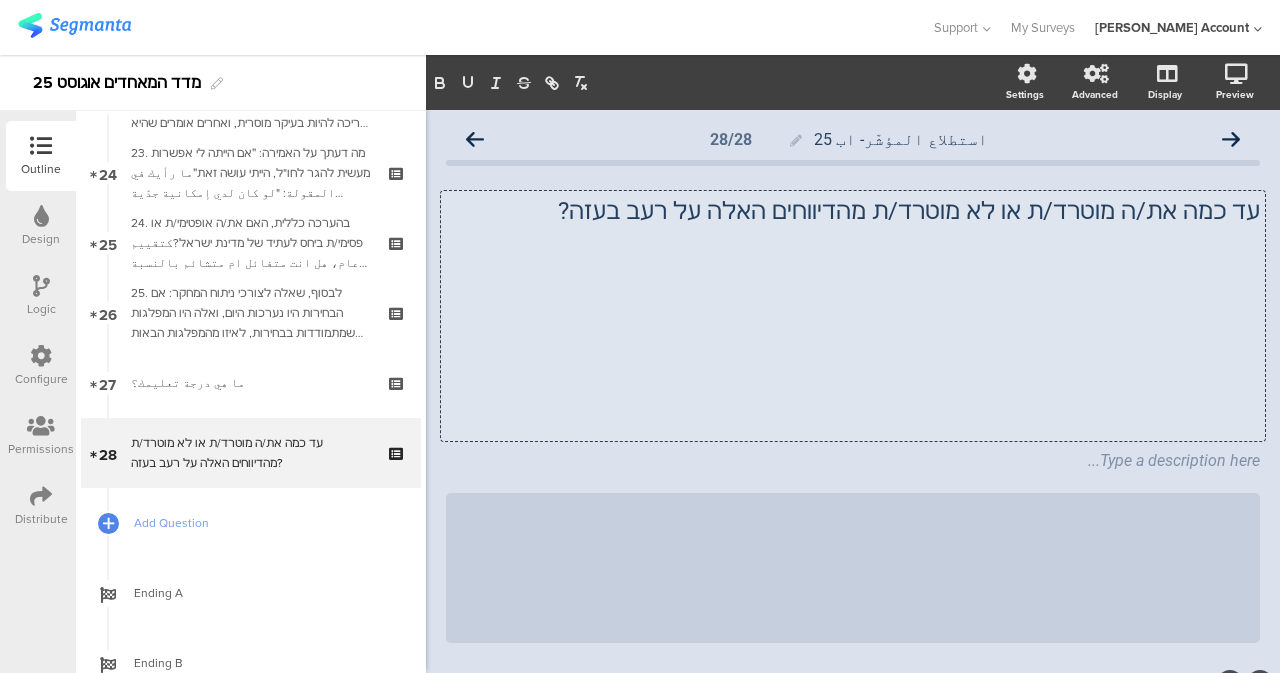 click 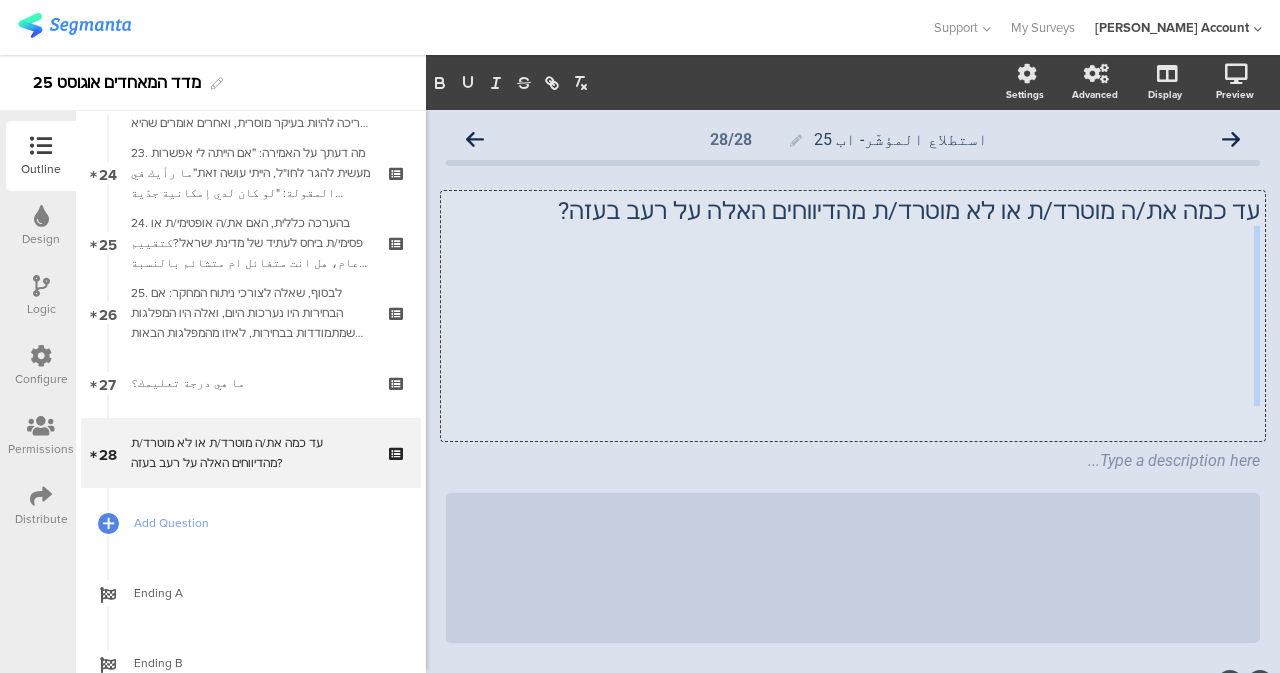 drag, startPoint x: 1162, startPoint y: 400, endPoint x: 1218, endPoint y: 248, distance: 161.98766 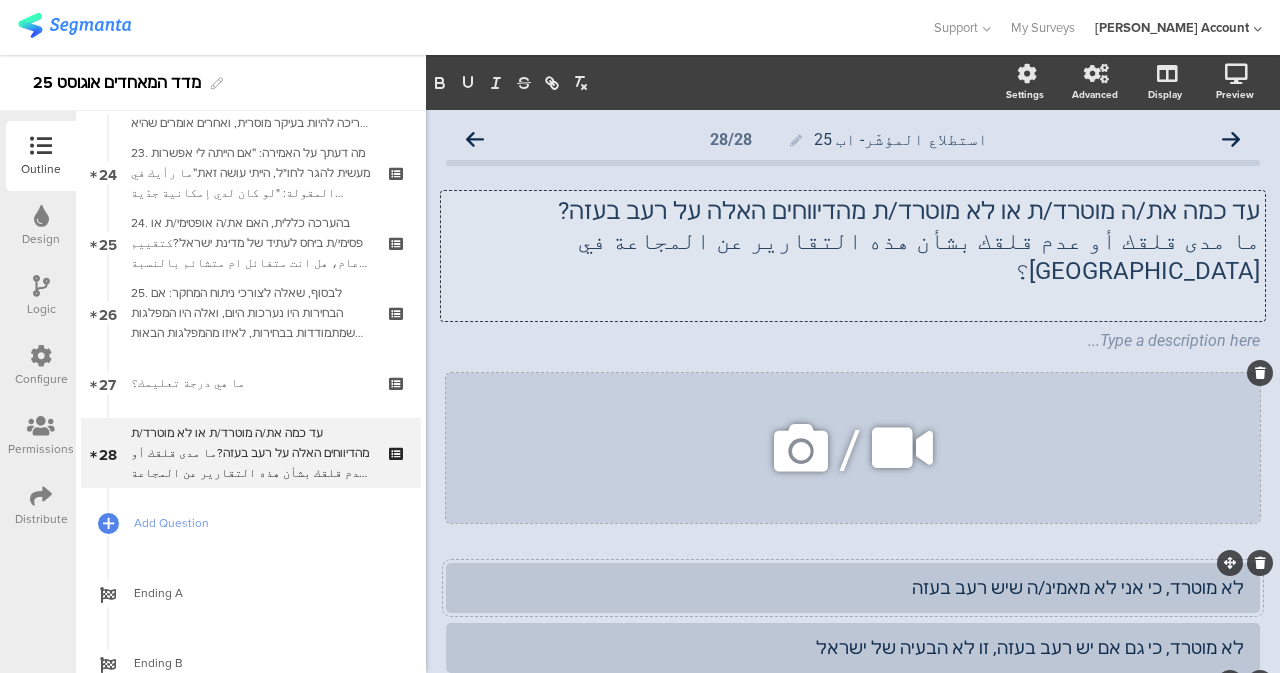 click on "/" 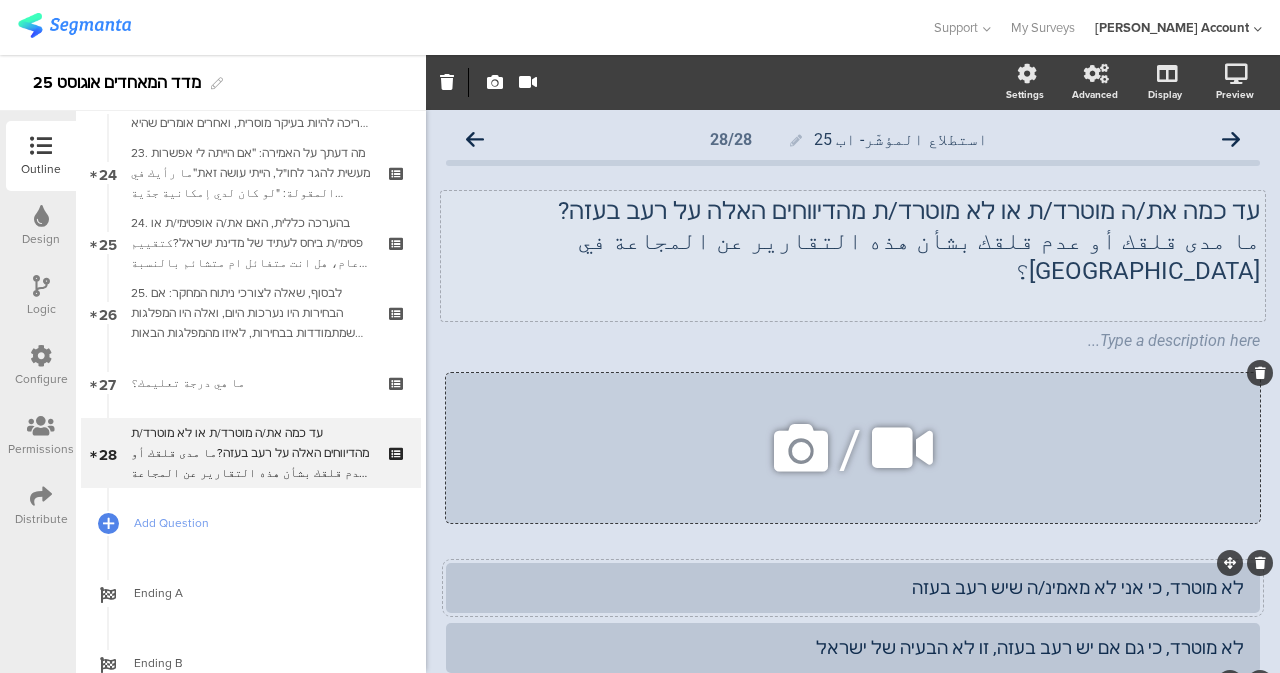 scroll, scrollTop: 290, scrollLeft: 0, axis: vertical 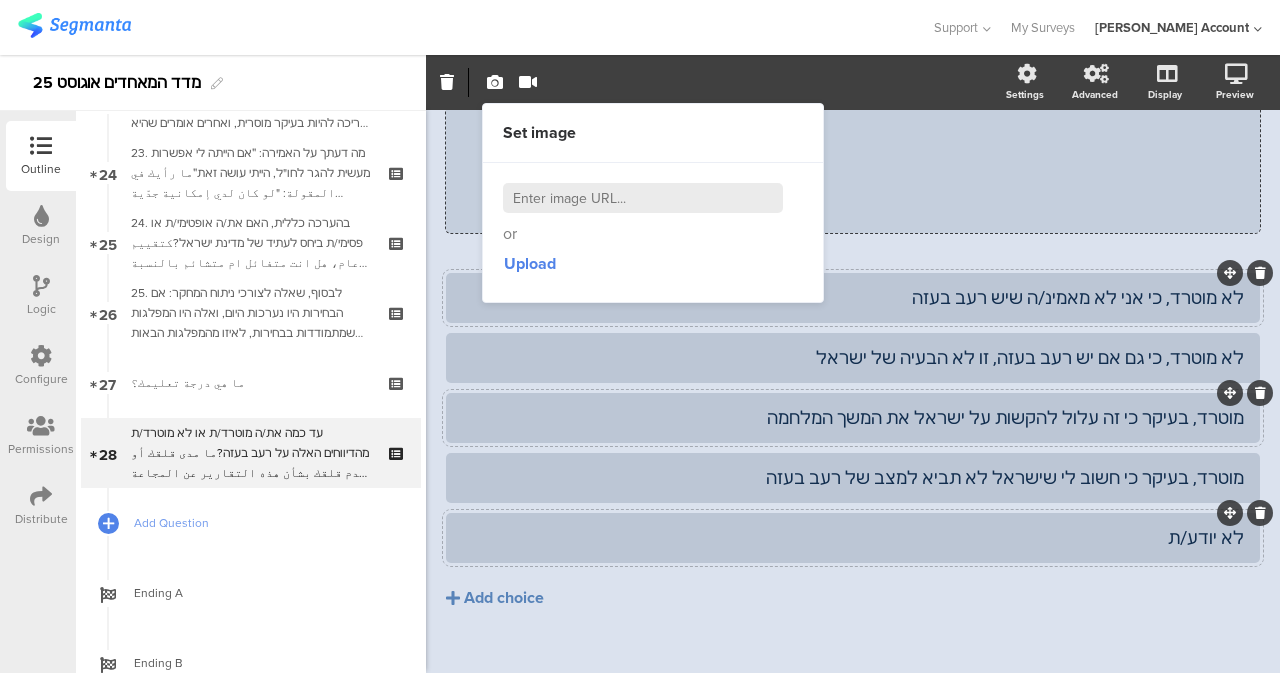 click on "לא מוטרד, כי אני לא מאמינ/ה שיש רעב בעזה" 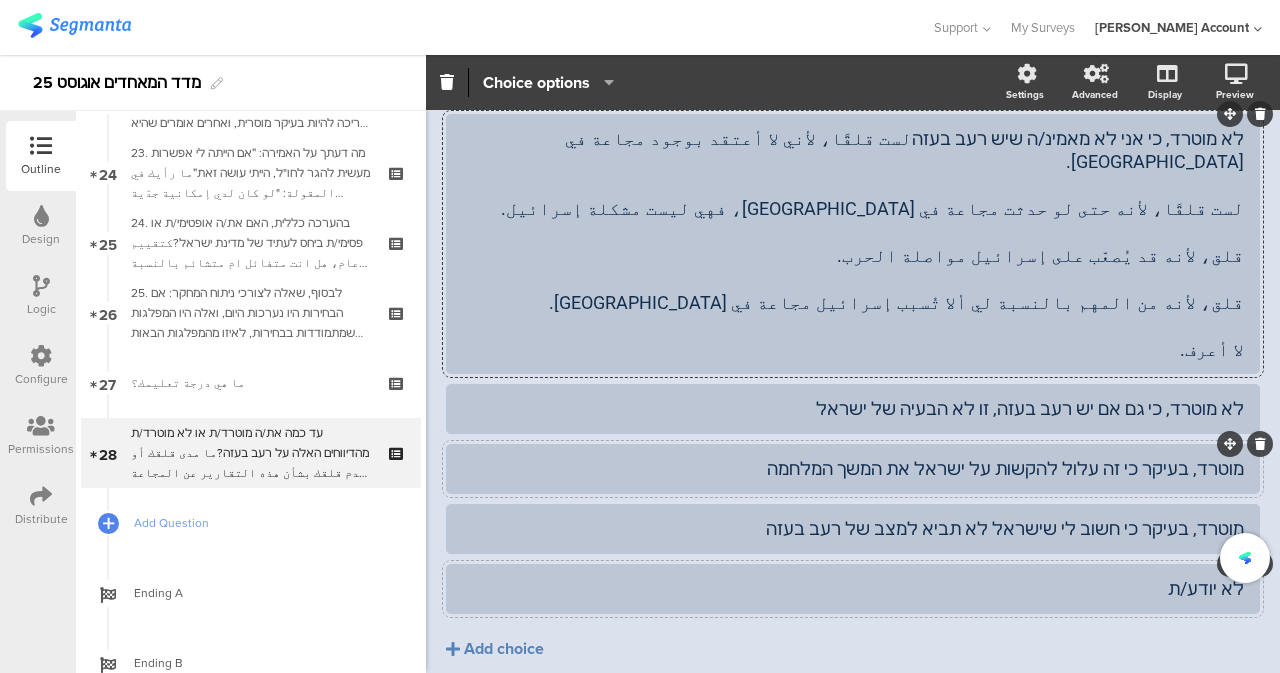 scroll, scrollTop: 476, scrollLeft: 0, axis: vertical 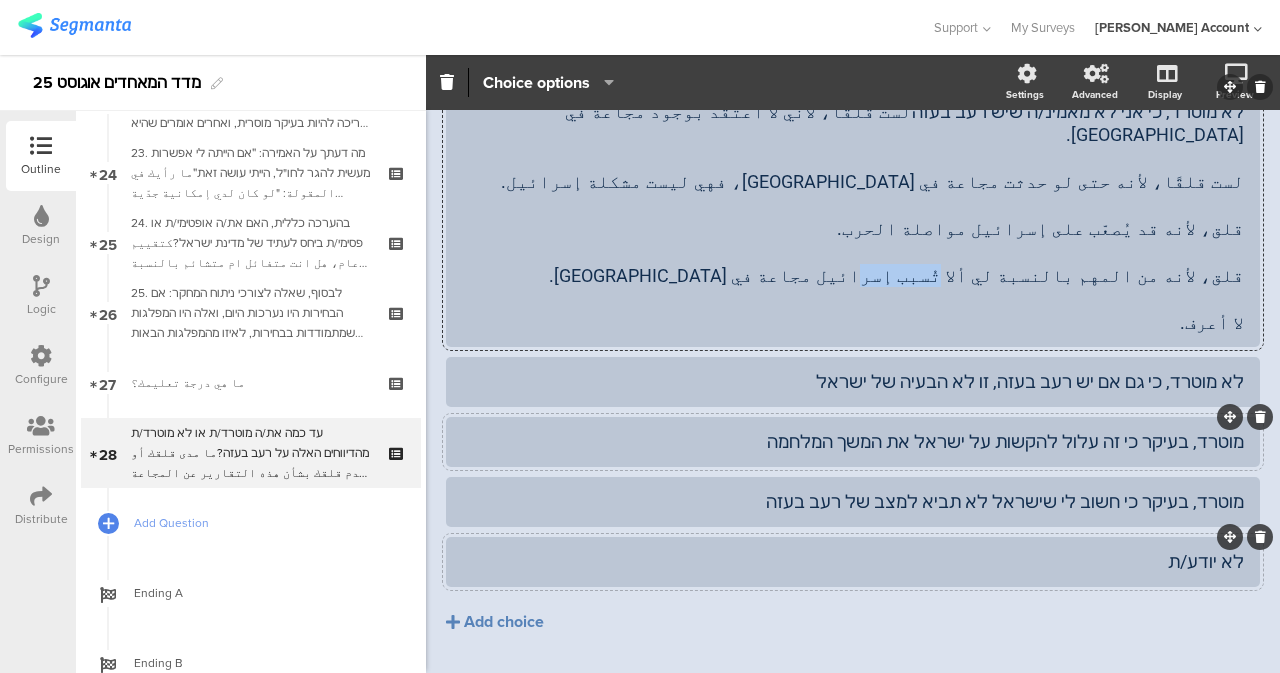 drag, startPoint x: 1172, startPoint y: 270, endPoint x: 1251, endPoint y: 277, distance: 79.30952 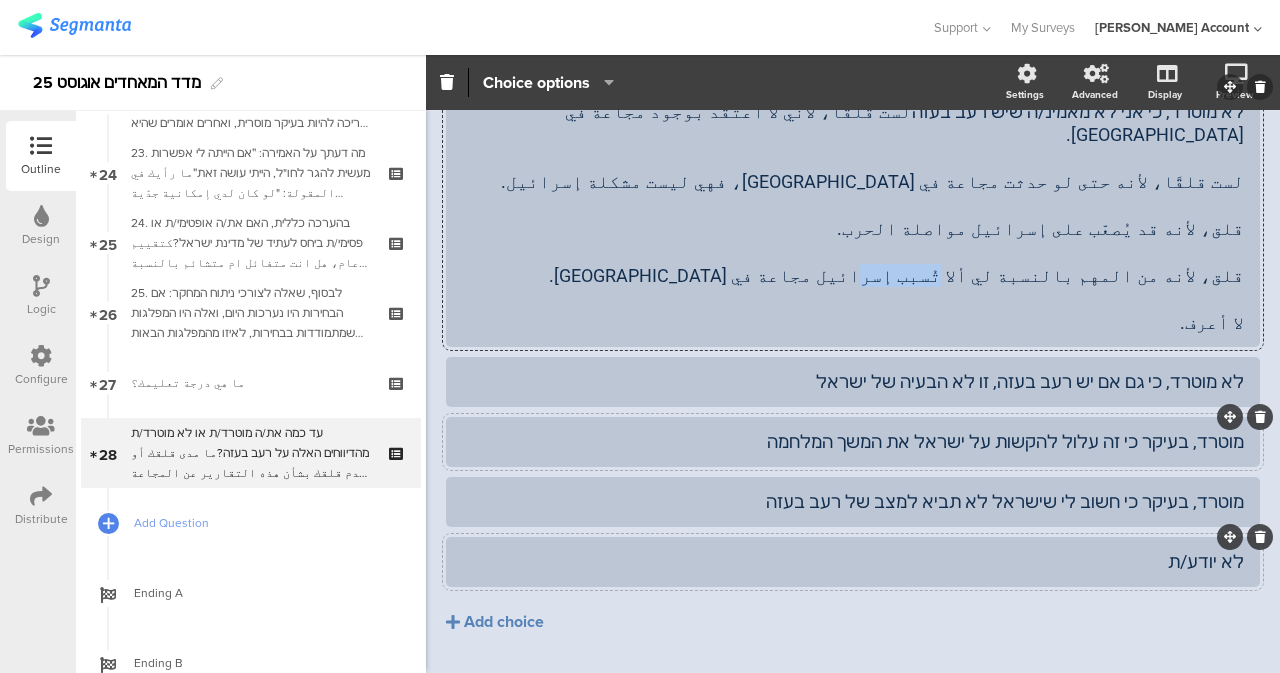 click on "استطلاع المؤشّر- اب 25
28/28
עד כמה את/ה מוטרד/ת או לא מוטרד/ת מהדיווחים האלה על רעב בעזה? ما مدى قلقك أو عدم قلقك بشأن هذه التقارير عن المجاعة في غزة؟
עד כמה את/ה מוטרד/ת או לא מוטרד/ת מהדיווחים האלה על רעב בעזה? ما مدى قلقك أو عدم قلقك بشأن هذه التقارير عن المجاعة في غزة؟
Type a description here..." 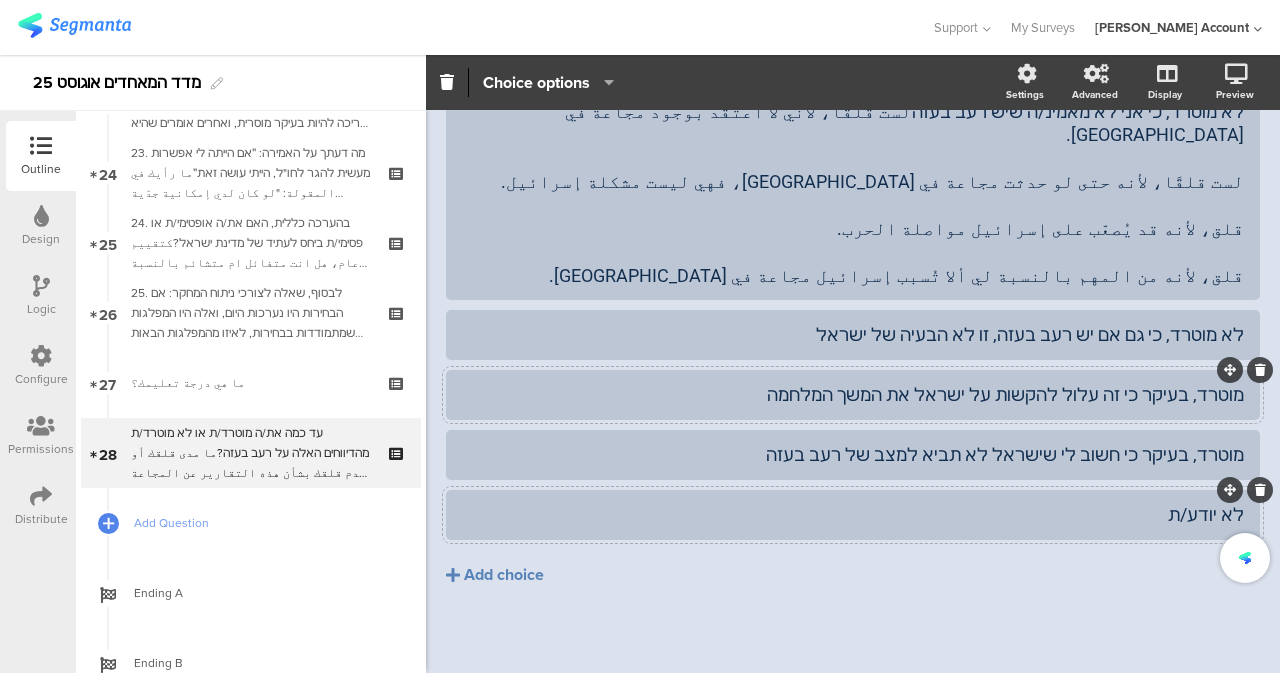 click on "לא מוטרד, כי אני לא מאמינ/ה שיש רעב בעזהلست قلقًا، لأني لا أعتقد بوجود مجاعة في غزة.
لست قلقًا، لأنه حتى لو حدثت مجاعة في غزة، فهي ليست مشكلة إسرائيل.
قلق، لأنه قد يُصعّب على إسرائيل مواصلة الحرب.
قلق، لأنه من المهم بالنسبة لي ألا تُسبب إسرائيل مجاعة في غزة.
לא מוטרד, כי גם אם יש רעב בעזה, זו לא הבעיה של ישראל" 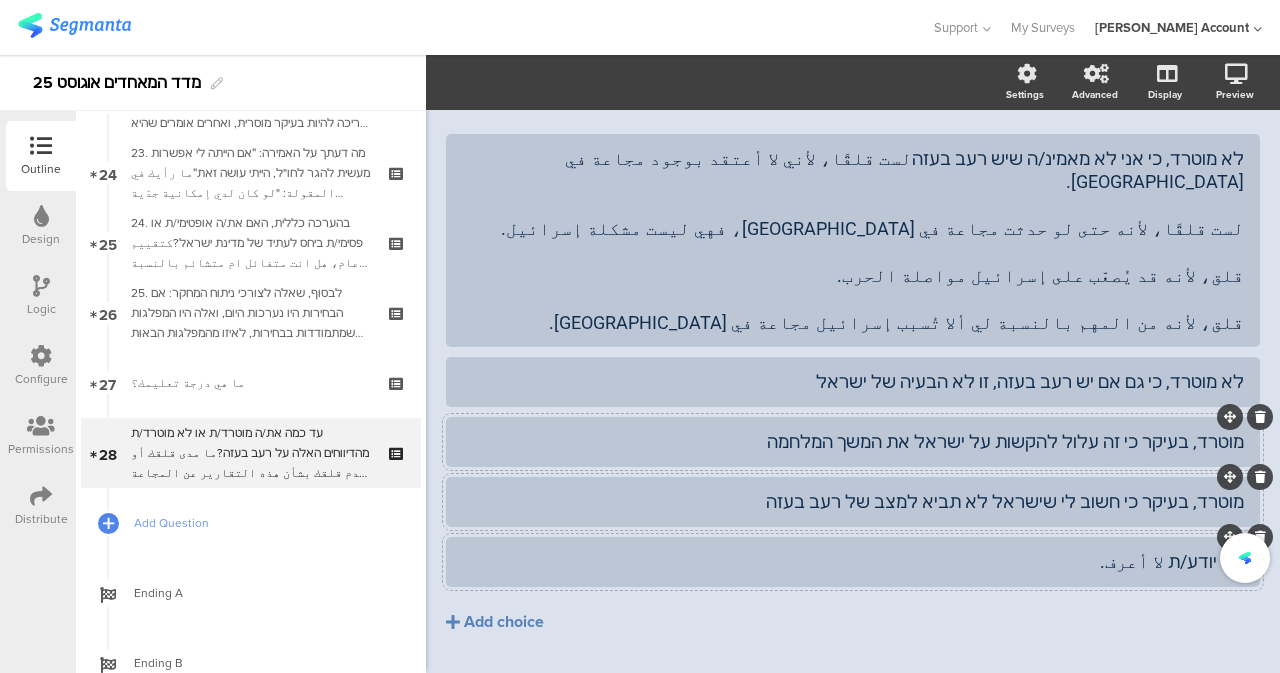 scroll, scrollTop: 329, scrollLeft: 0, axis: vertical 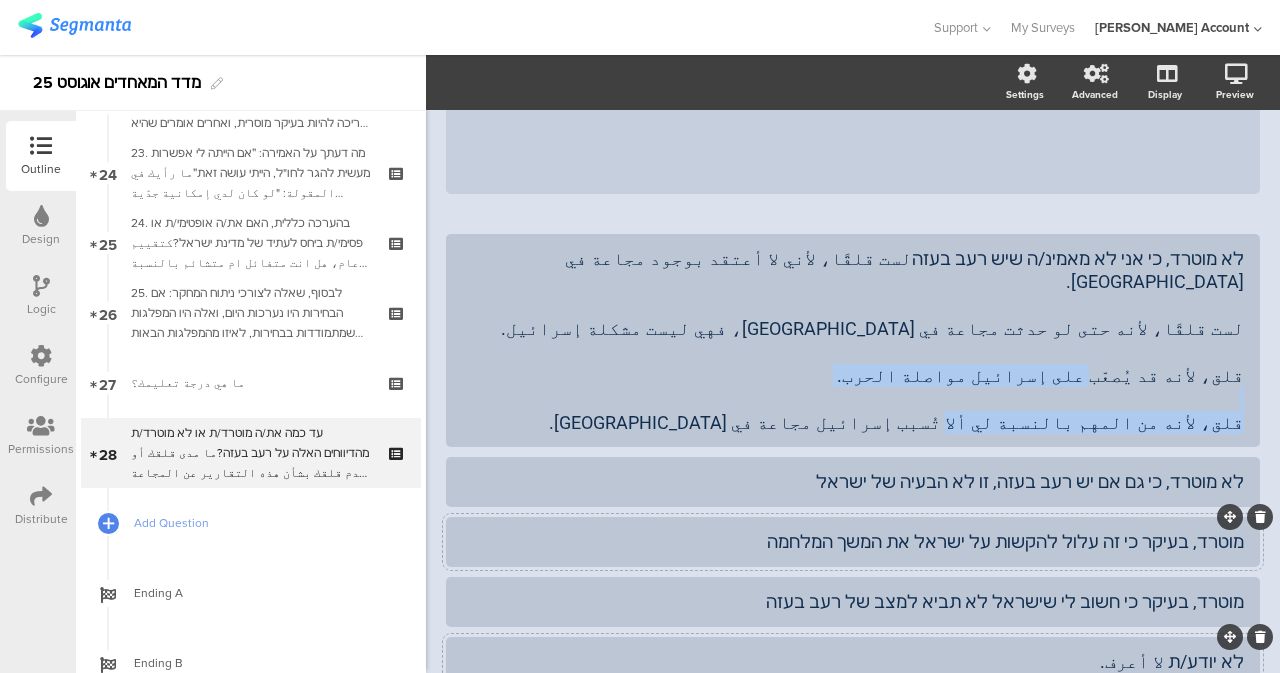 drag, startPoint x: 864, startPoint y: 370, endPoint x: 1273, endPoint y: 385, distance: 409.27496 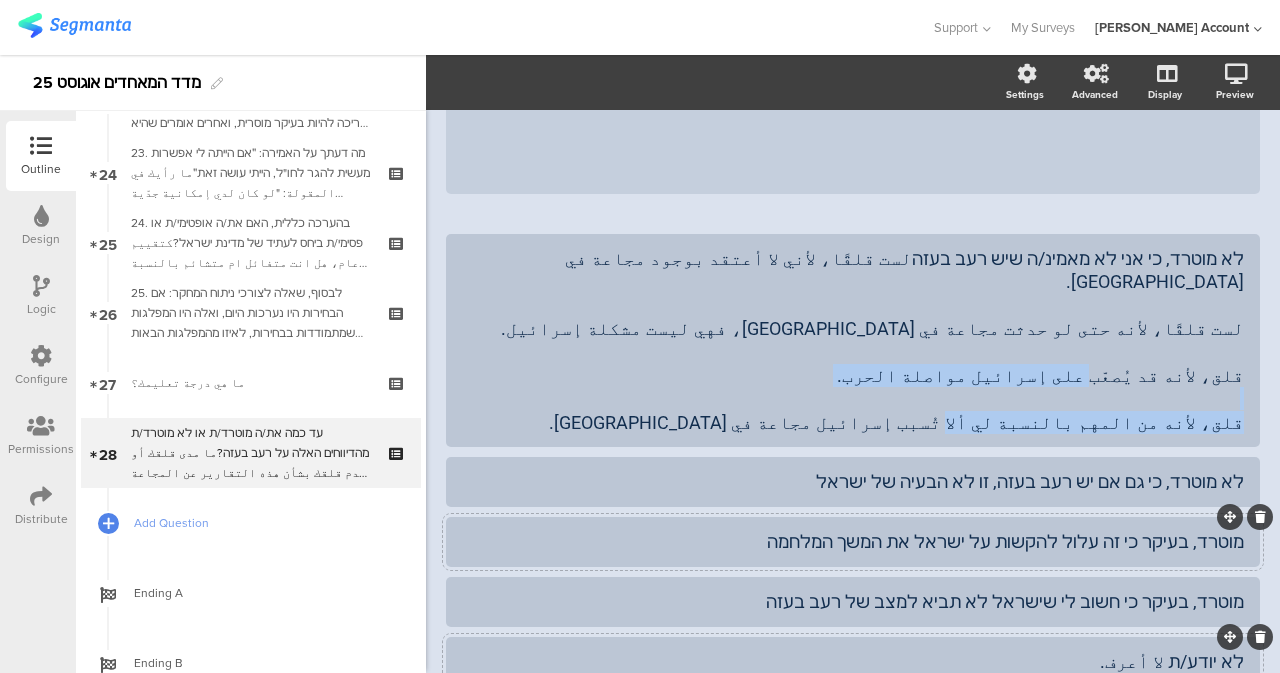 click on "Settings
Advanced
Display
Preview
استطلاع المؤشّر- اب 25
28/28" at bounding box center (853, 364) 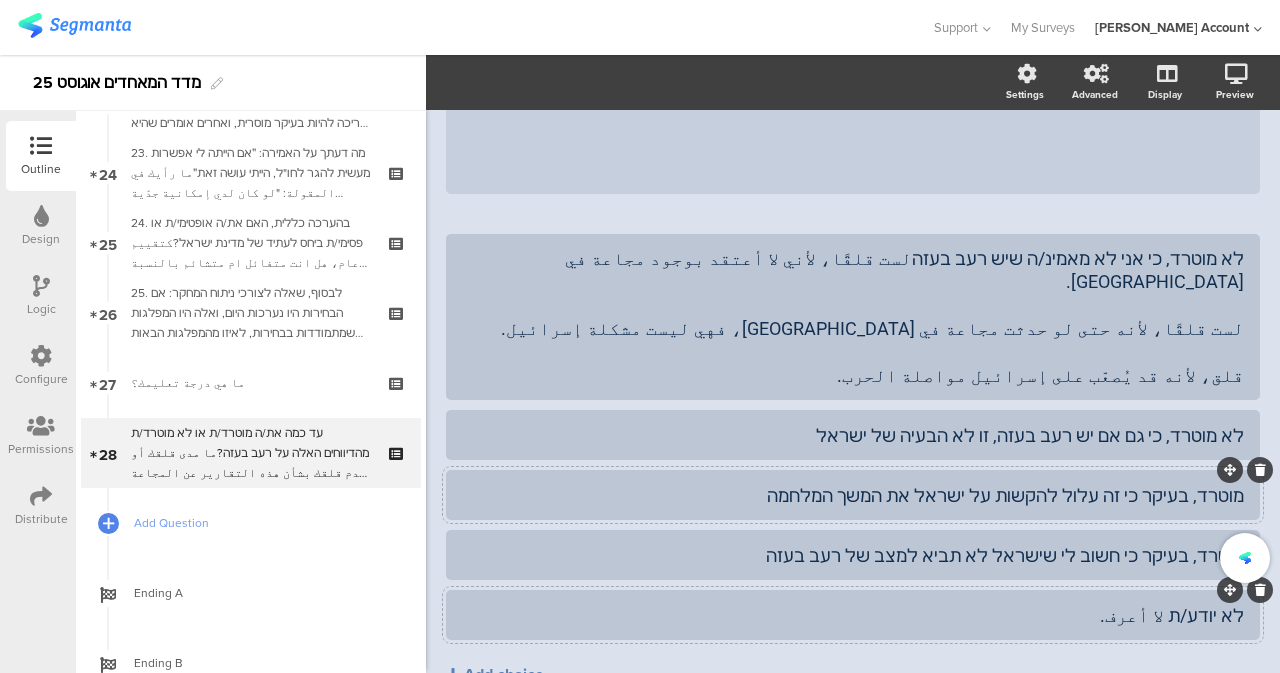 click on "לא מוטרד, כי אני לא מאמינ/ה שיש רעב בעזהلست قلقًا، لأني لا أعتقد بوجود مجاعة في غزة.
لست قلقًا، لأنه حتى لو حدثت مجاعة في غزة، فهي ليست مشكلة إسرائيل.
قلق، لأنه قد يُصعّب على إسرائيل مواصلة الحرب.
לא מוטרד, כי גם אם יש רעב בעזה, זו לא הבעיה של ישראל" 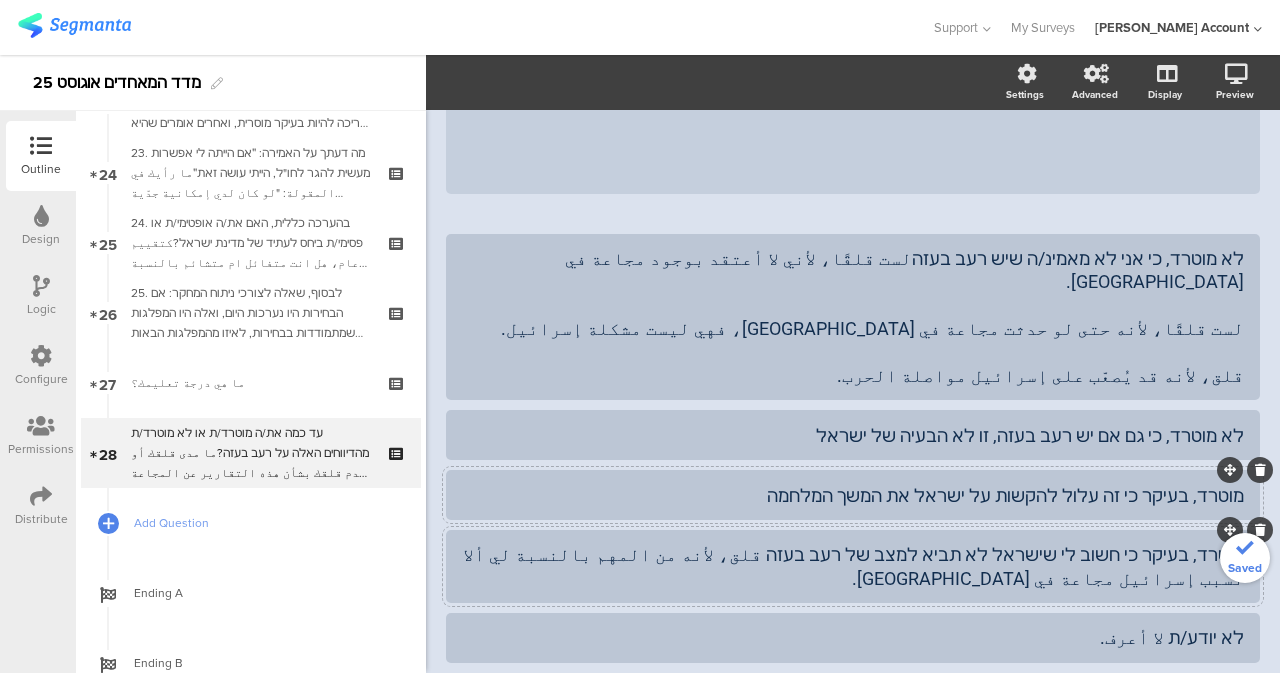 click on "מוטרד, בעיקר כי חשוב לי שישראל לא תביא למצב של רעב בעזה قلق، لأنه من المهم بالنسبة لي ألا تُسبب إسرائيل مجاعة في غزة." 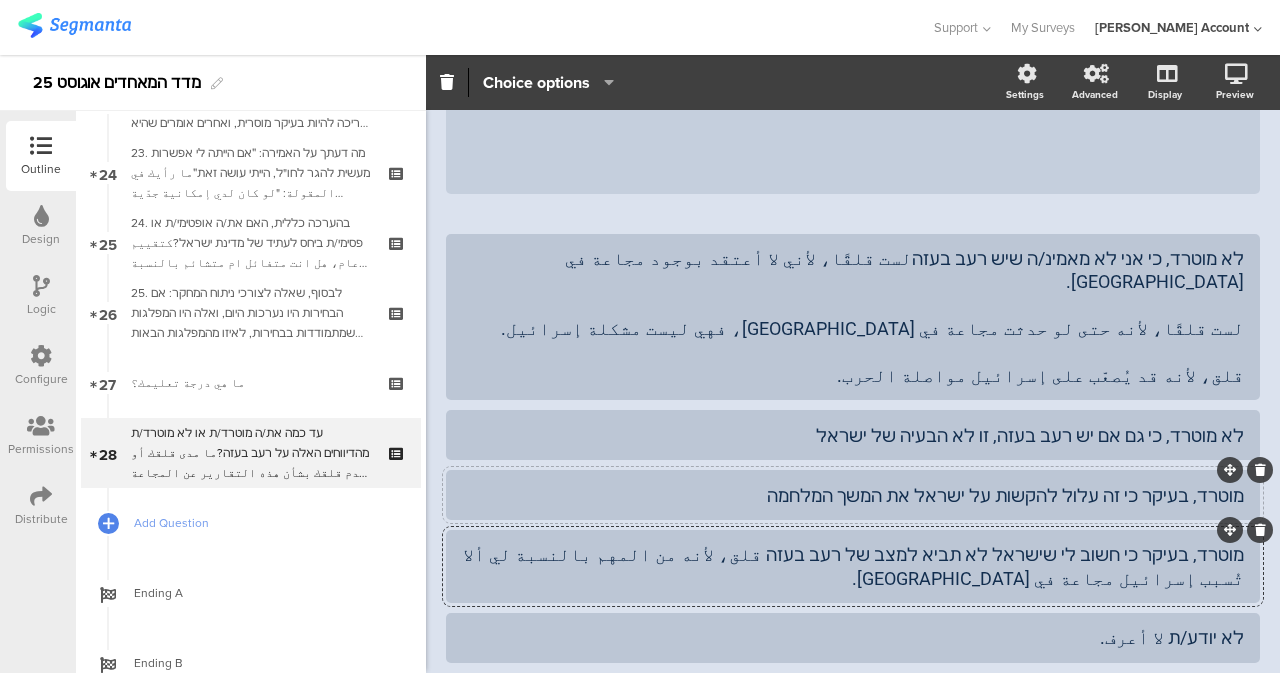 click on "מוטרד, בעיקר כי זה עלול להקשות על ישראל את המשך המלחמה" 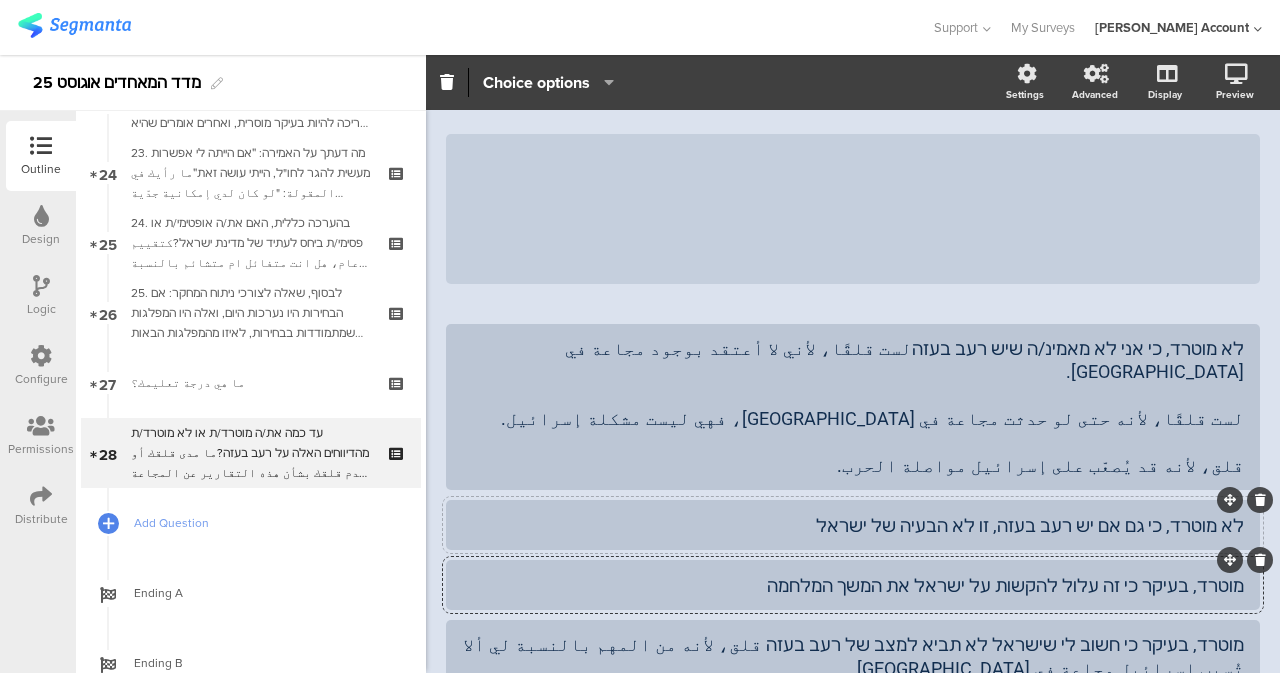 scroll, scrollTop: 229, scrollLeft: 0, axis: vertical 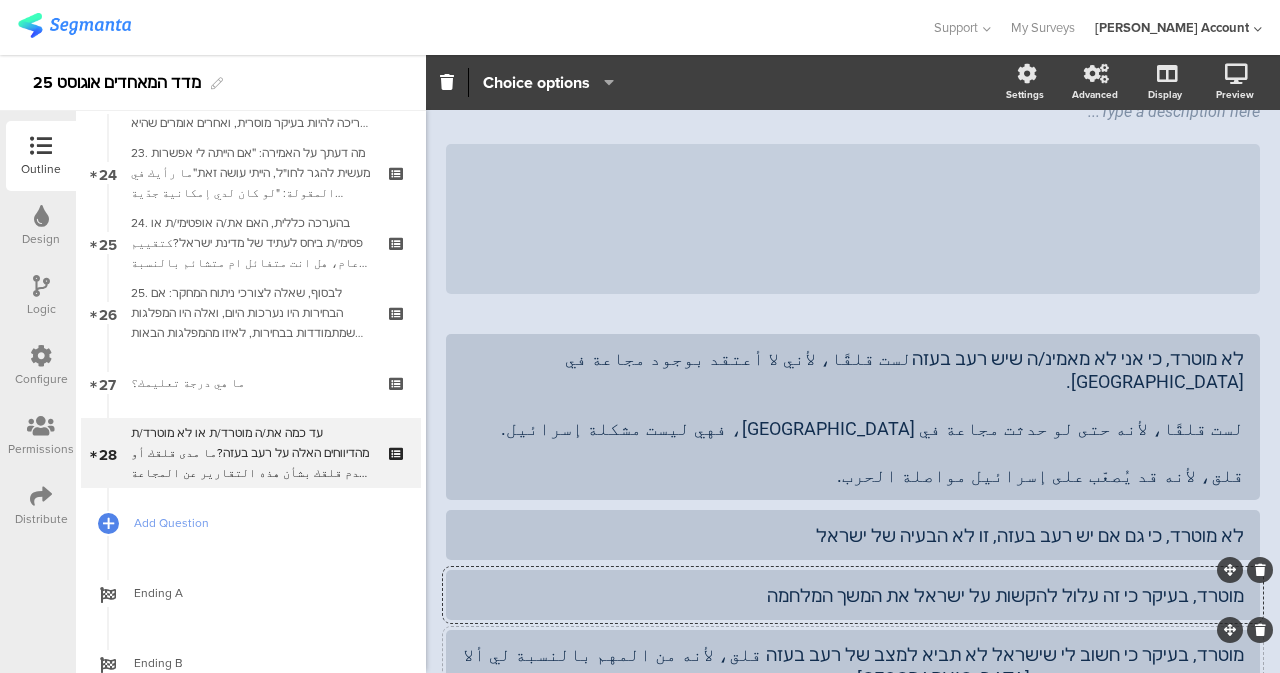 click on "מוטרד, בעיקר כי חשוב לי שישראל לא תביא למצב של רעב בעזה قلق، لأنه من المهم بالنسبة لي ألا تُسبب إسرائيل مجاعة في غزة." 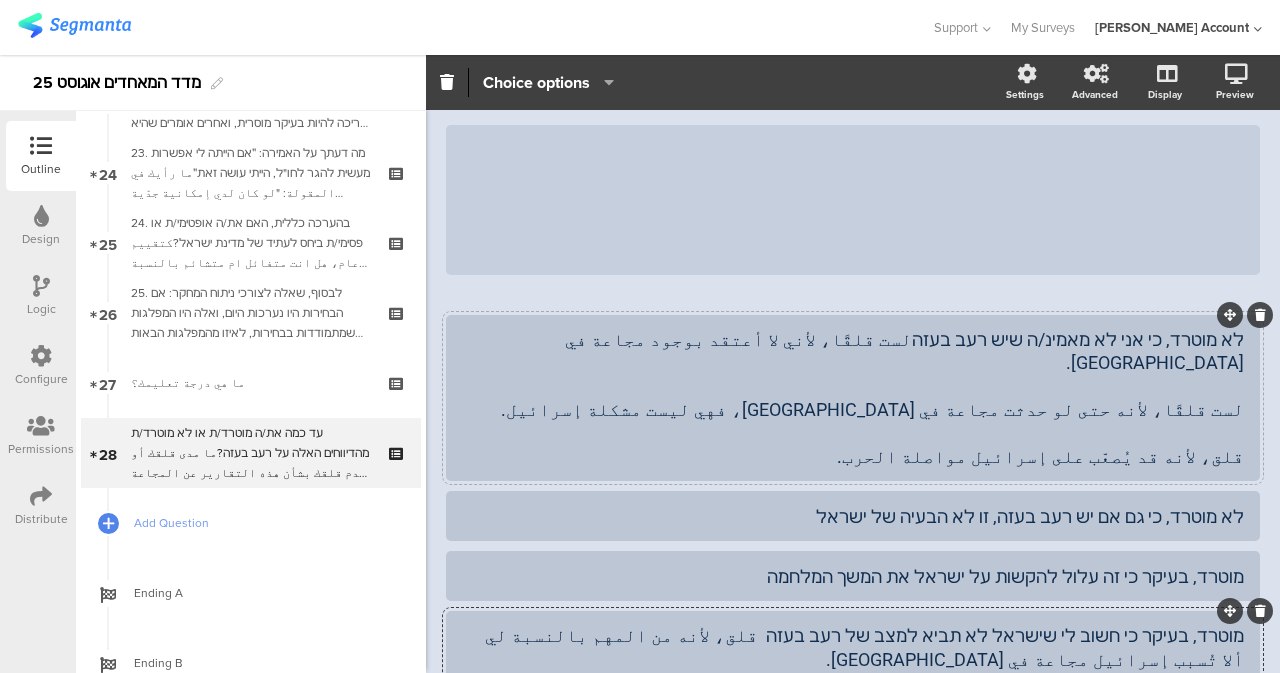 scroll, scrollTop: 300, scrollLeft: 0, axis: vertical 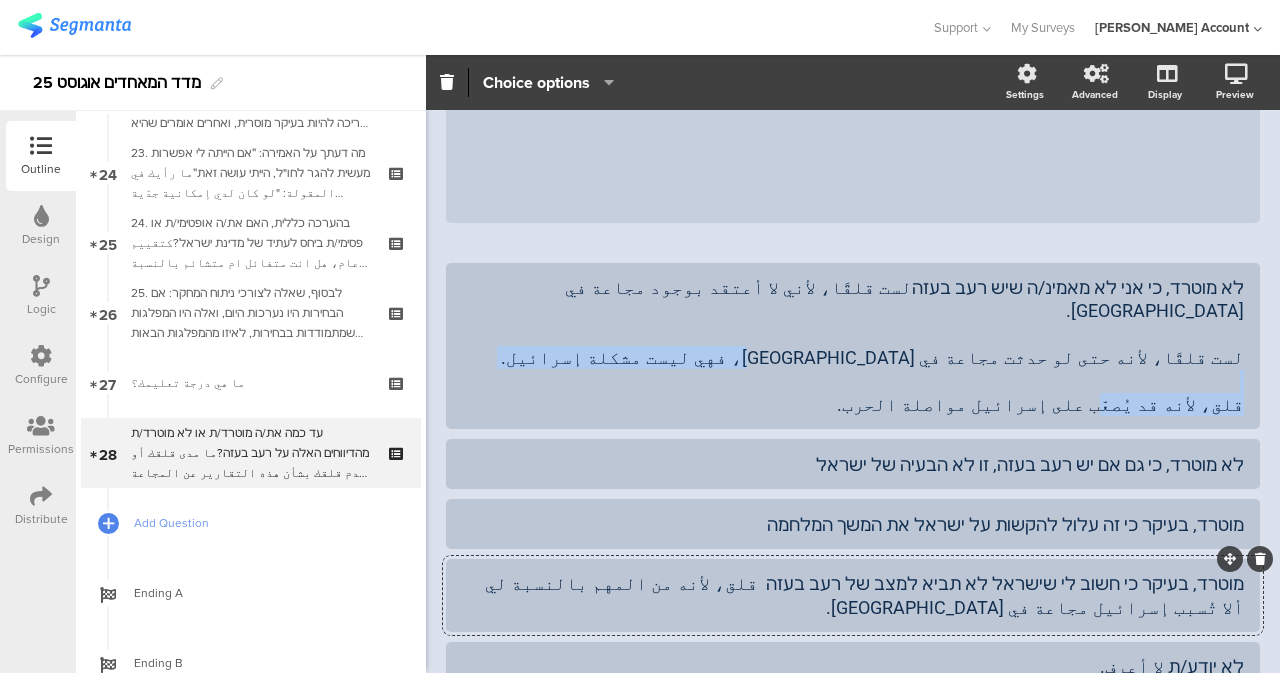 drag, startPoint x: 935, startPoint y: 351, endPoint x: 1271, endPoint y: 361, distance: 336.14877 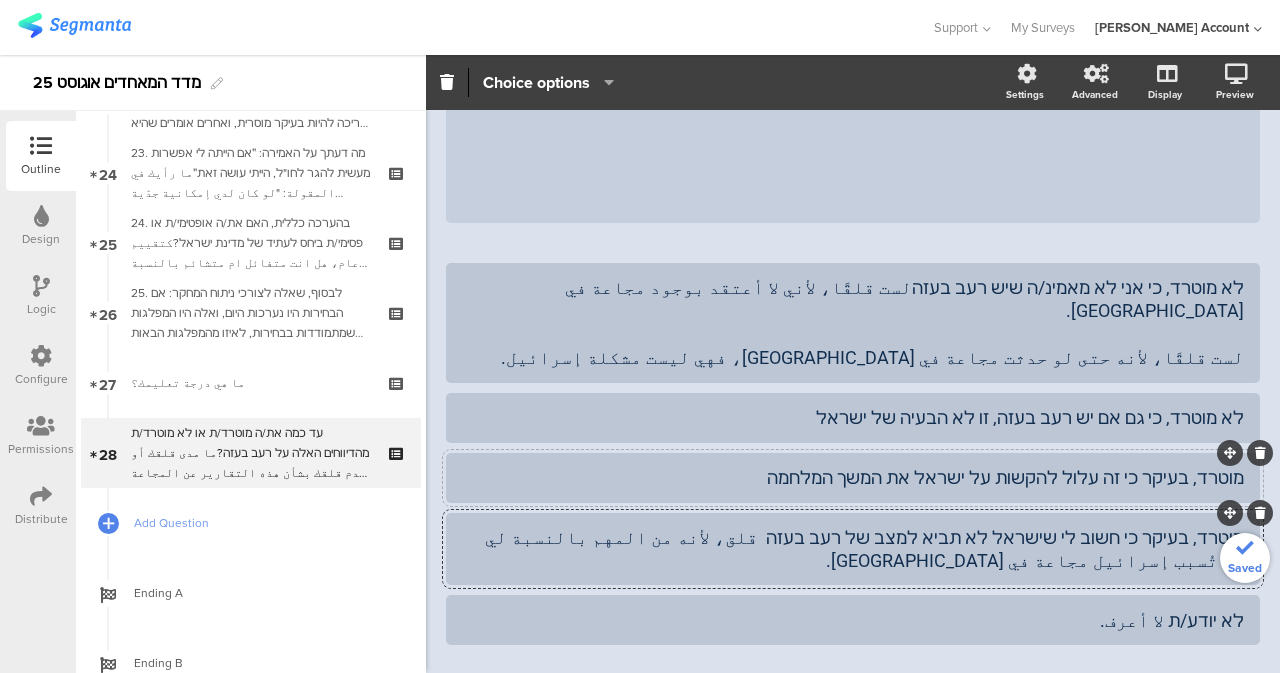 click on "לא מוטרד, כי אני לא מאמינ/ה שיש רעב בעזהلست قلقًا، لأني لا أعتقد بوجود مجاعة في غزة.
لست قلقًا، لأنه حتى لو حدثت مجاعة في غزة، فهي ليست مشكلة إسرائيل.
לא מוטרד, כי גם אם יש רעב בעזה, זו לא הבעיה של ישראל" 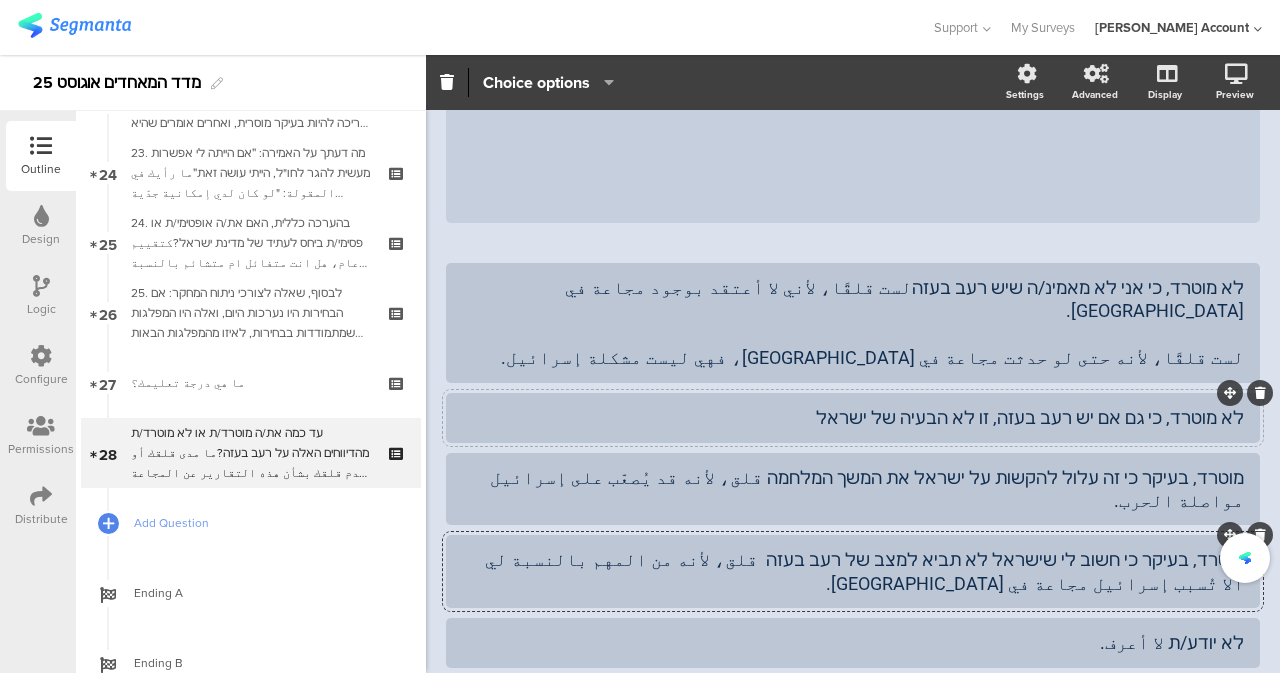 scroll, scrollTop: 100, scrollLeft: 0, axis: vertical 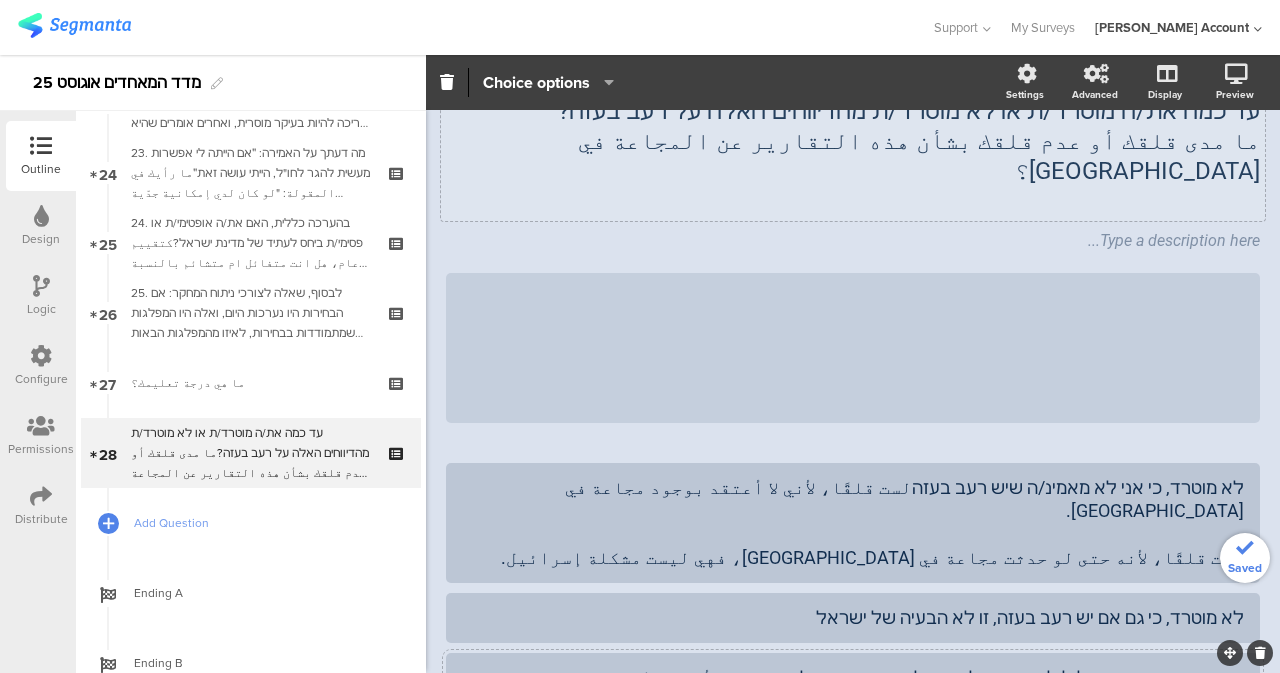 click on "מוטרד, בעיקר כי זה עלול להקשות על ישראל את המשך המלחמה قلق، لأنه قد يُصعّب على إسرائيل مواصلة الحرب." 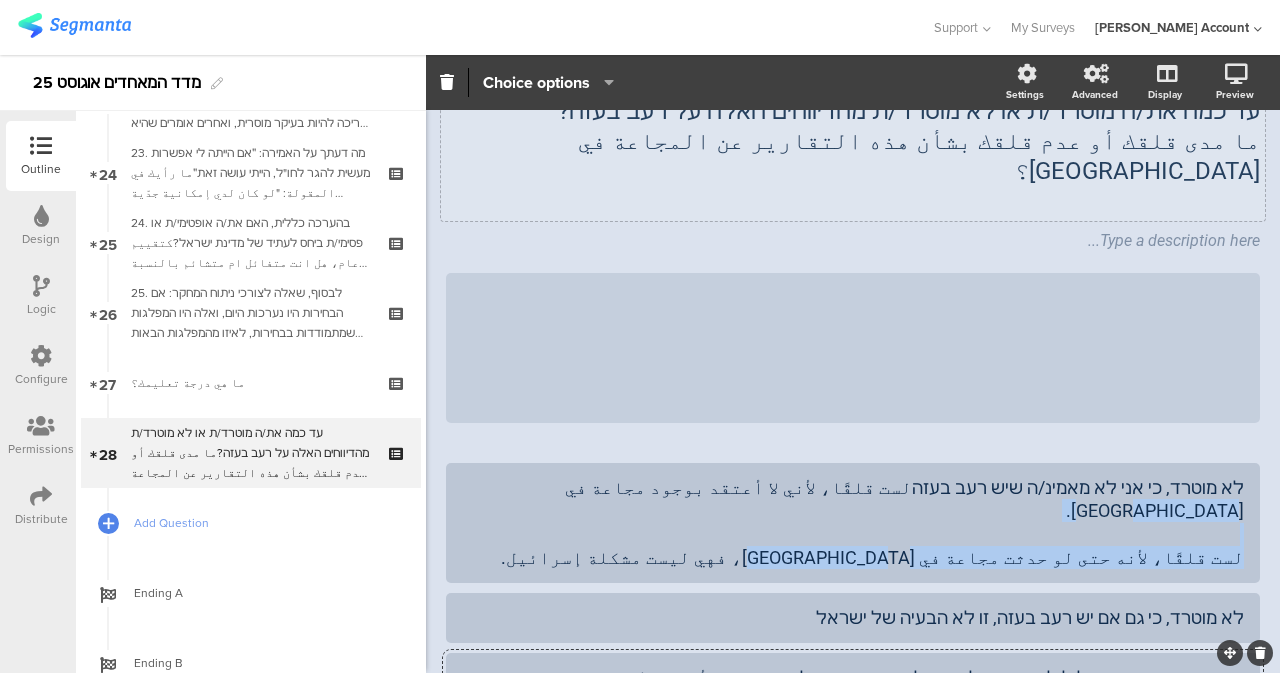 drag, startPoint x: 790, startPoint y: 498, endPoint x: 1279, endPoint y: 506, distance: 489.06543 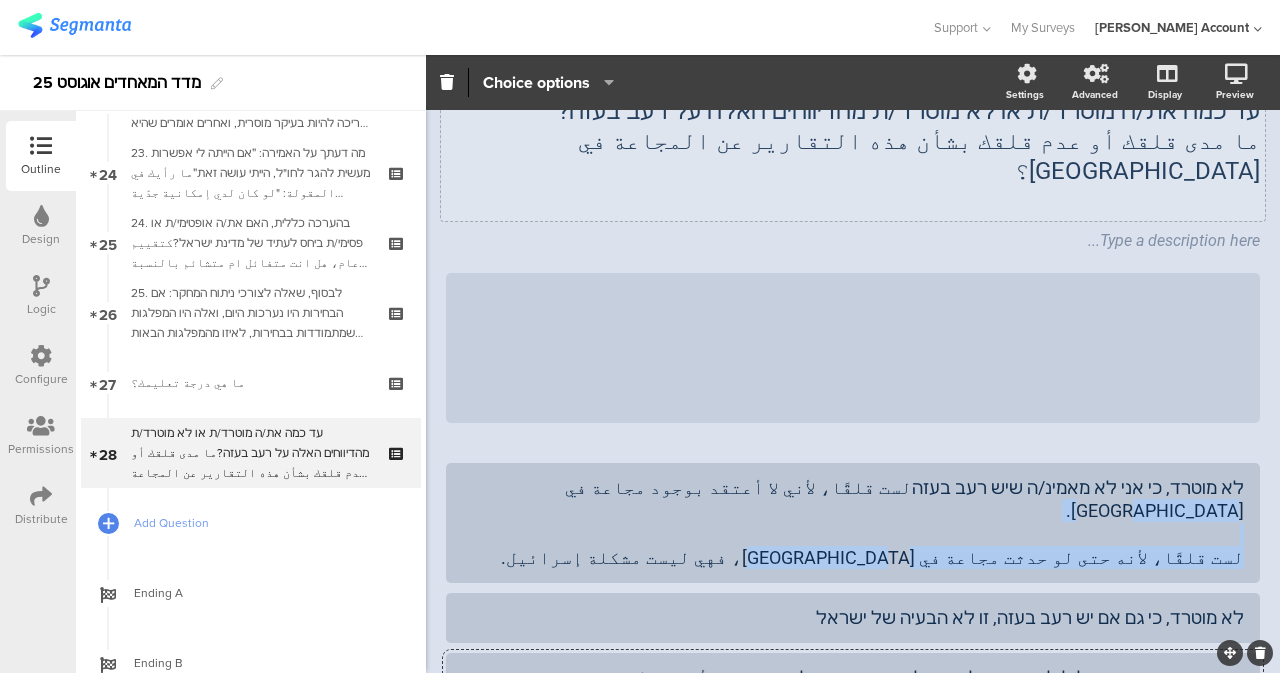 click on "Pin in place   Exclusive answer   Allow commenting     Choice options
Settings
Advanced
Display
Preview
استطلاع المؤشّر- اب 25
28/28" at bounding box center [853, 364] 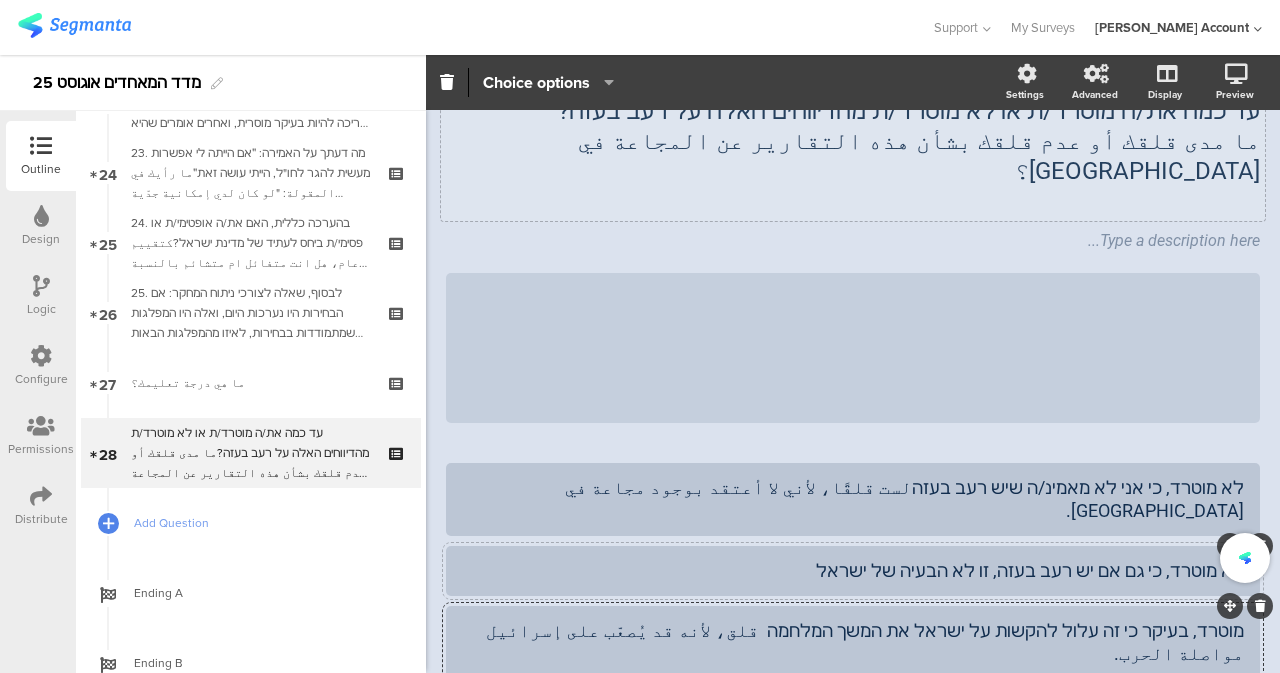 click on "לא מוטרד, כי אני לא מאמינ/ה שיש רעב בעזהلست قلقًا، لأني لا أعتقد بوجود مجاعة في غزة.
לא מוטרד, כי גם אם יש רעב בעזה, זו לא הבעיה של ישראל" 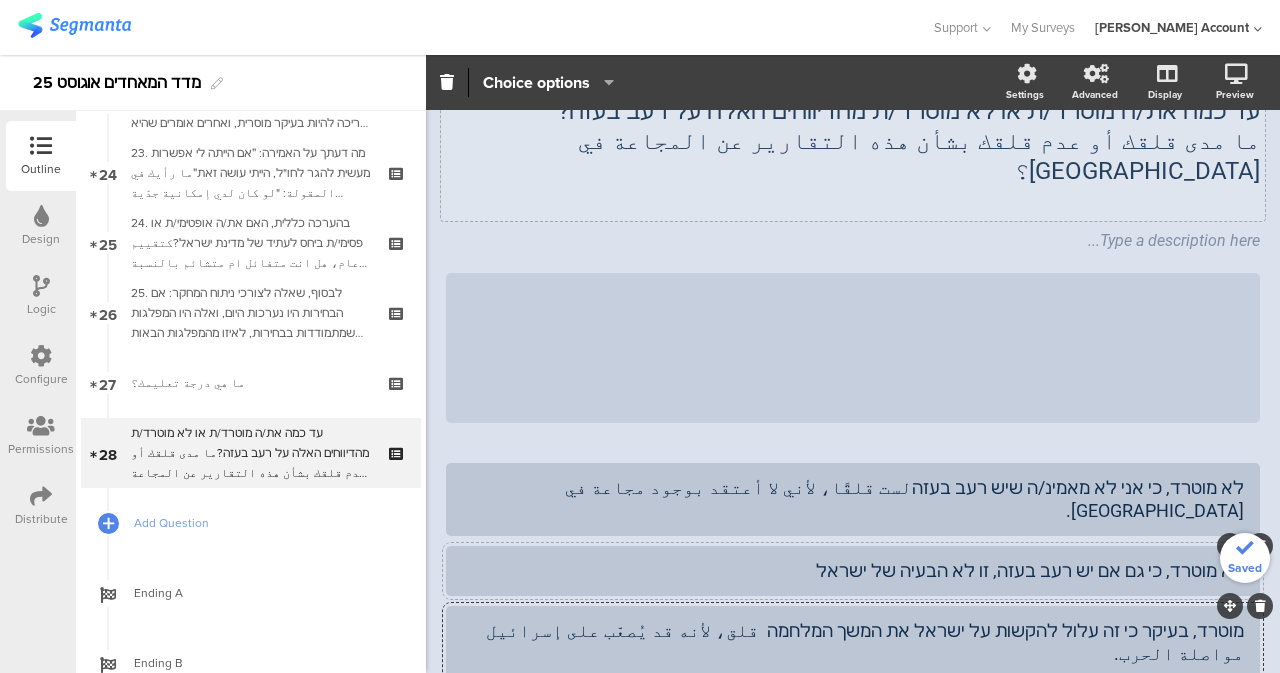 scroll, scrollTop: 99, scrollLeft: 0, axis: vertical 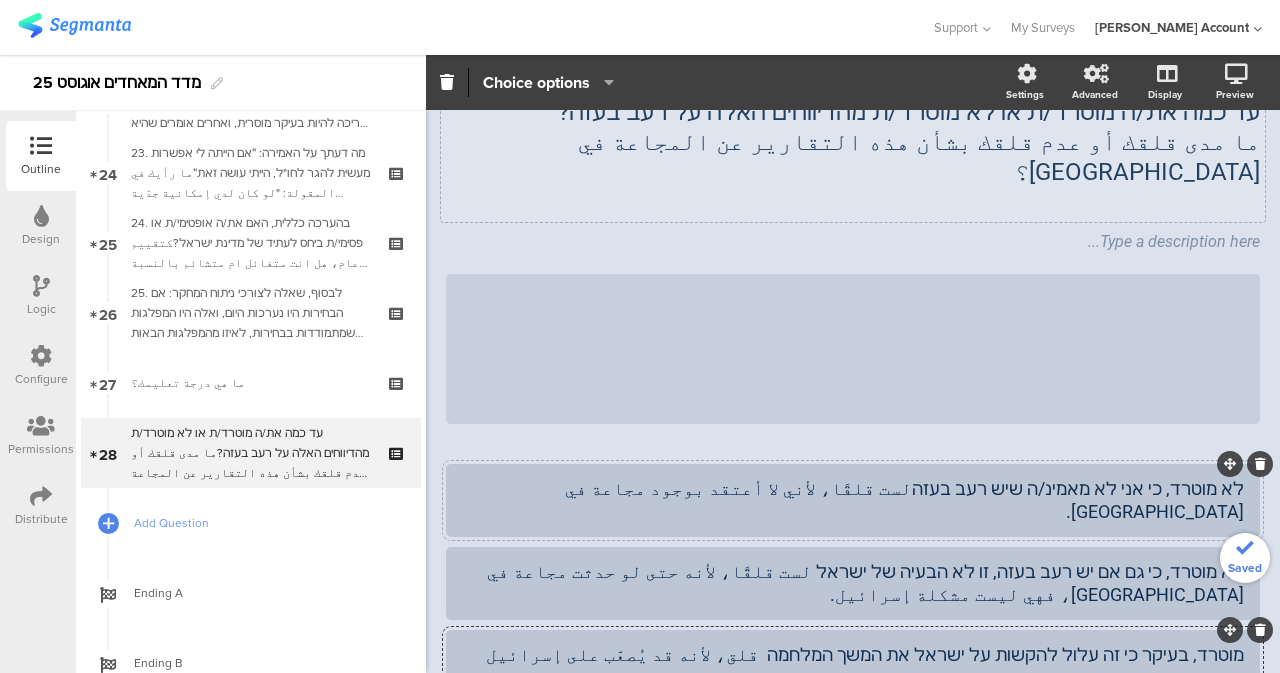 click on "לא מוטרד, כי אני לא מאמינ/ה שיש רעב בעזהلست قلقًا، لأني لا أعتقد بوجود مجاعة في غزة." 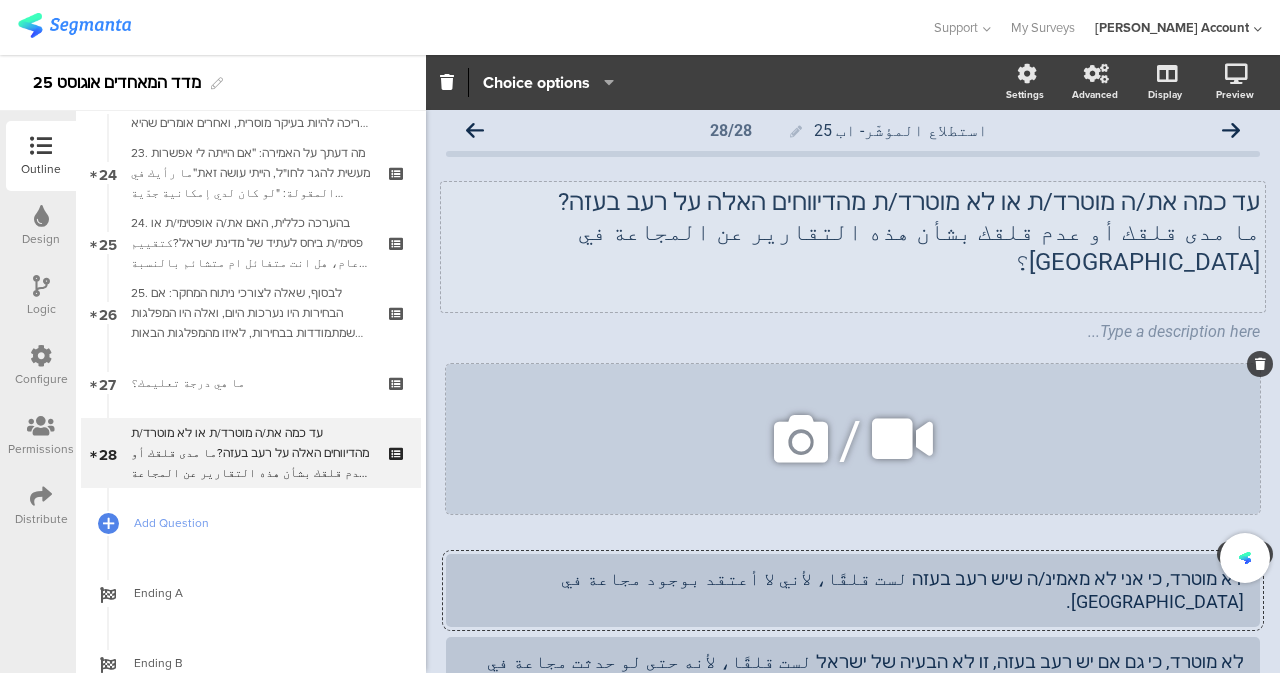 scroll, scrollTop: 0, scrollLeft: 0, axis: both 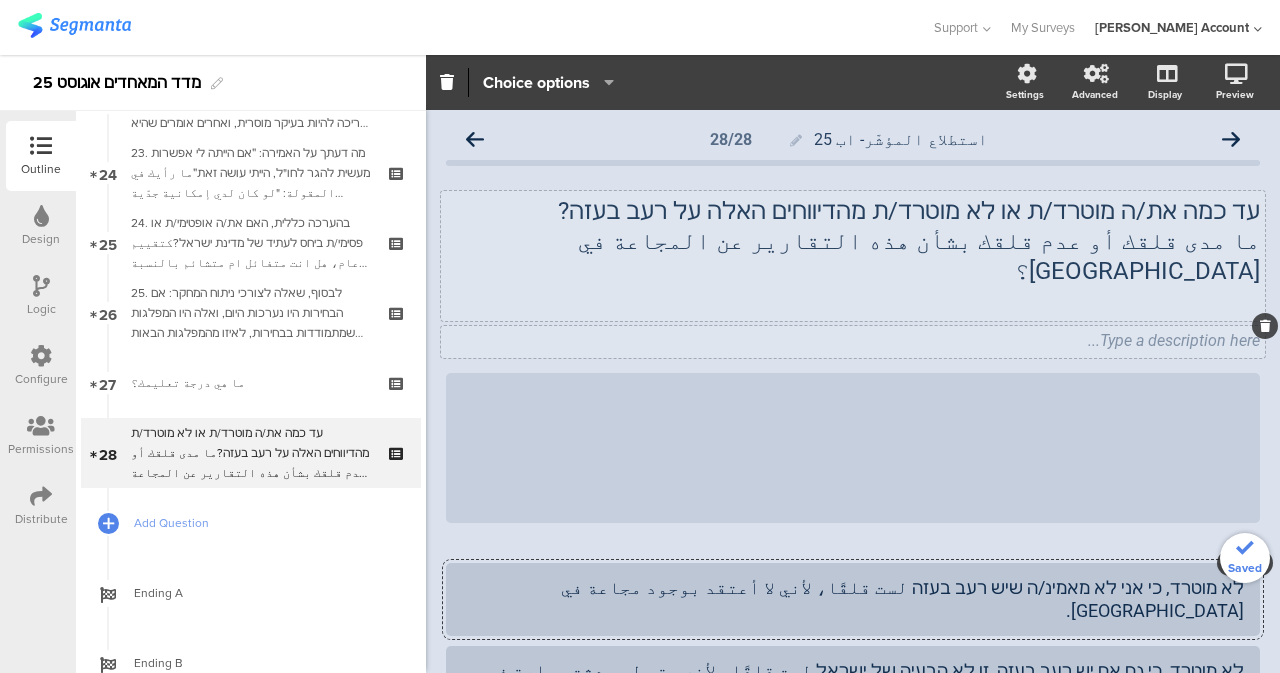 click on "Type a description here..." 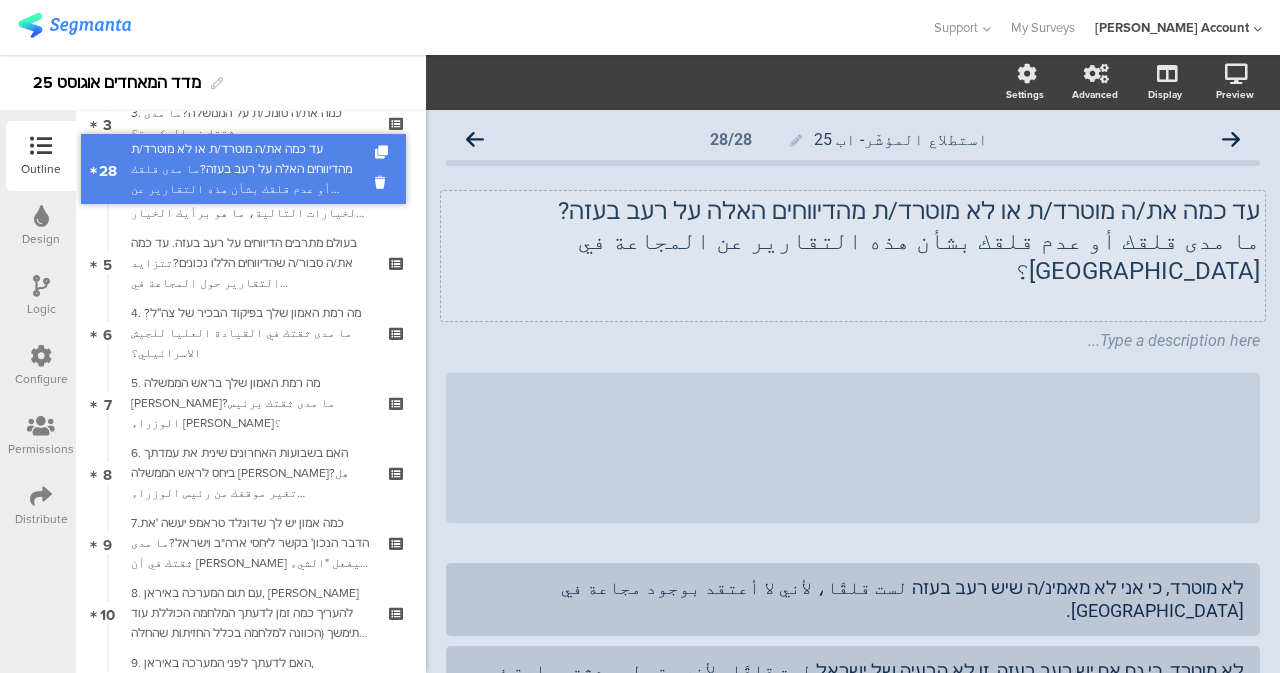 scroll, scrollTop: 143, scrollLeft: 0, axis: vertical 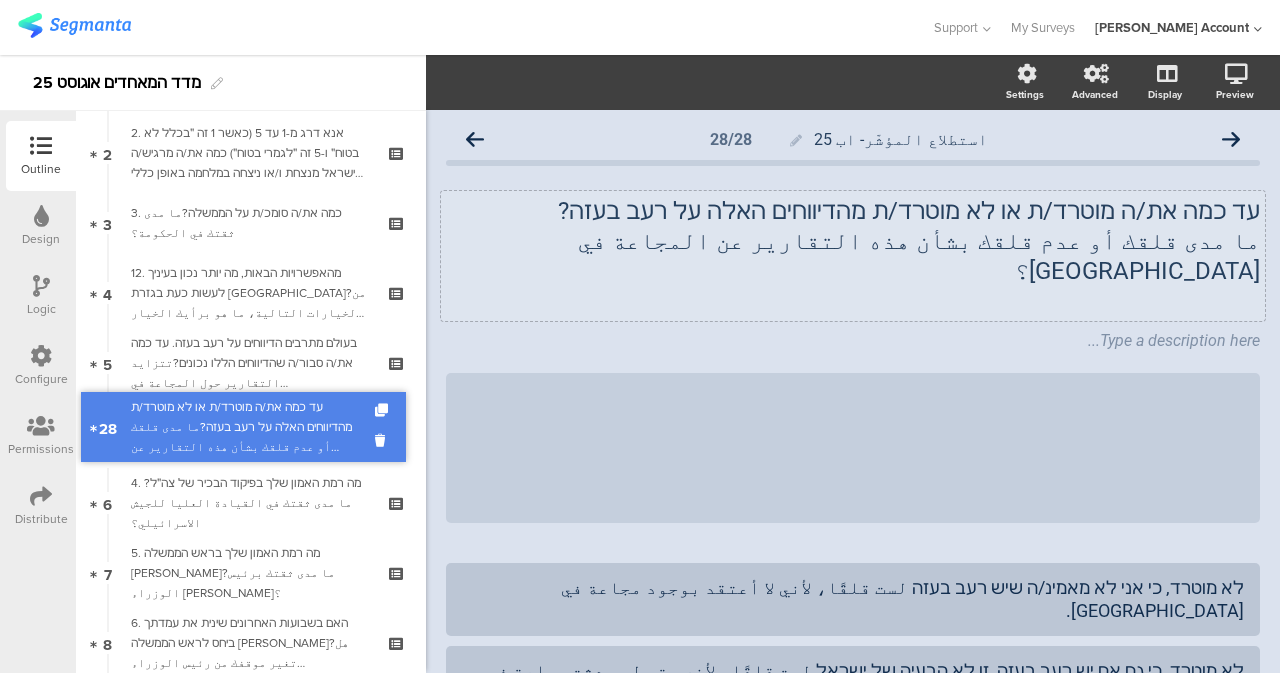 drag, startPoint x: 264, startPoint y: 444, endPoint x: 240, endPoint y: 418, distance: 35.383614 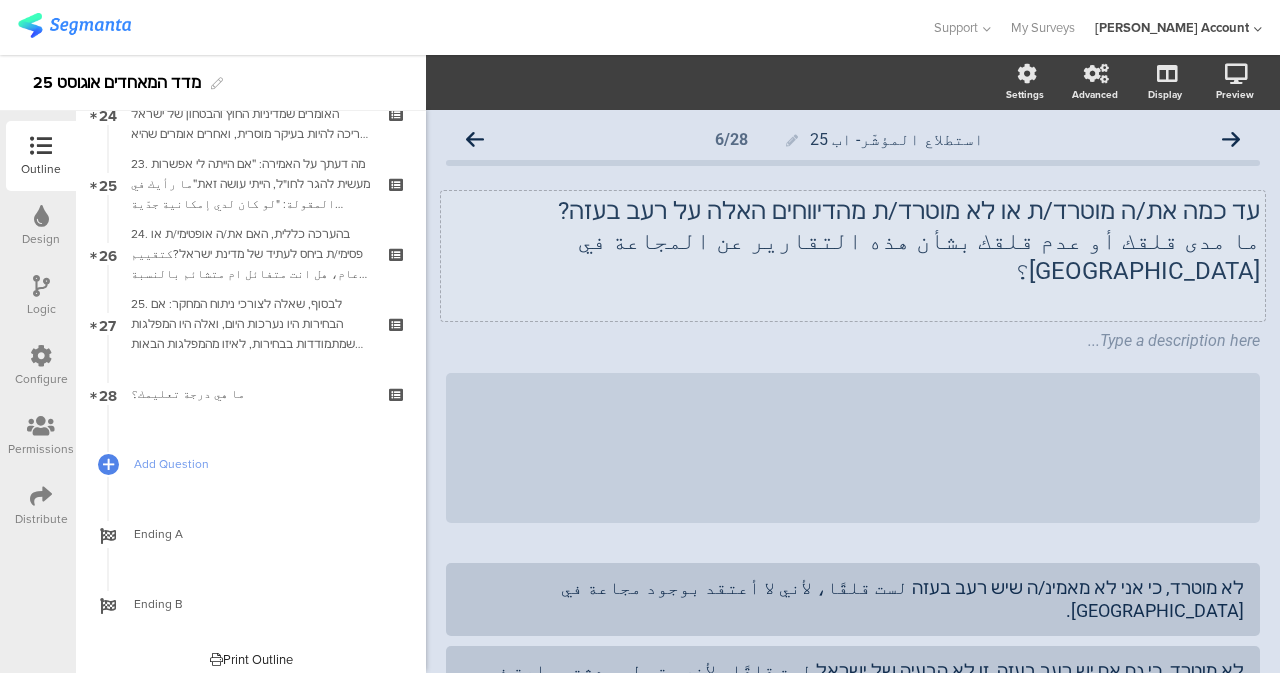 scroll, scrollTop: 1733, scrollLeft: 0, axis: vertical 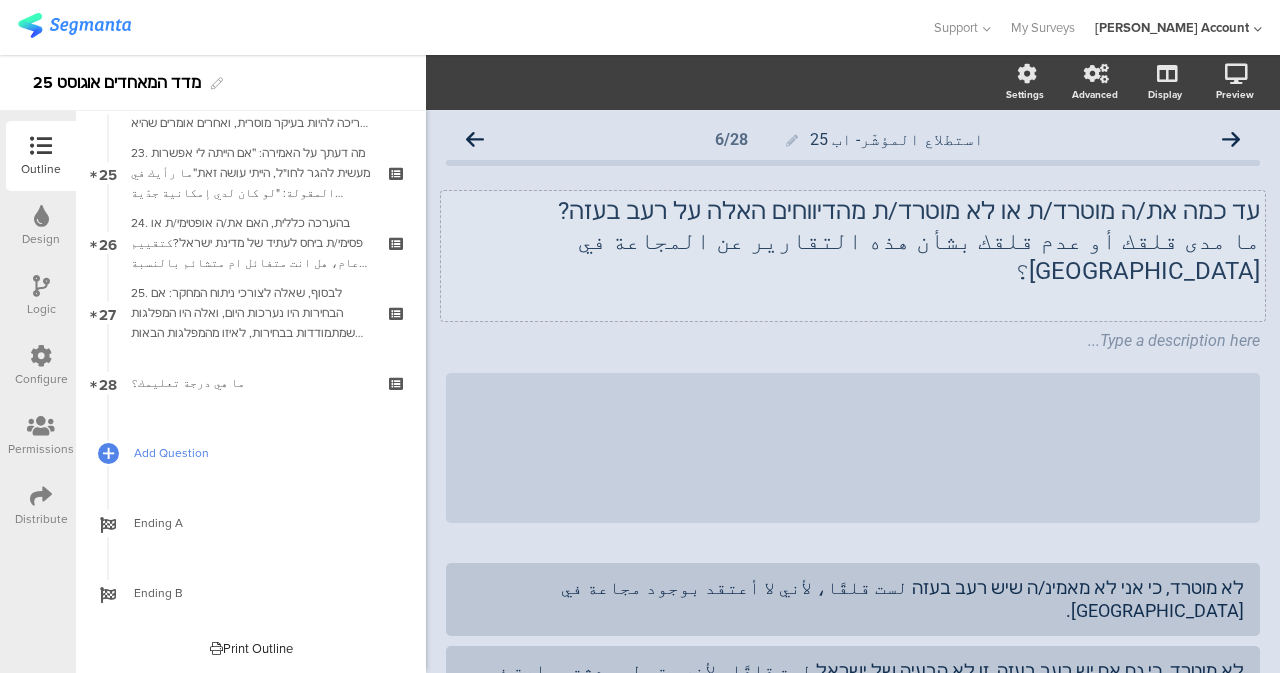 click on "Add Question" at bounding box center [262, 453] 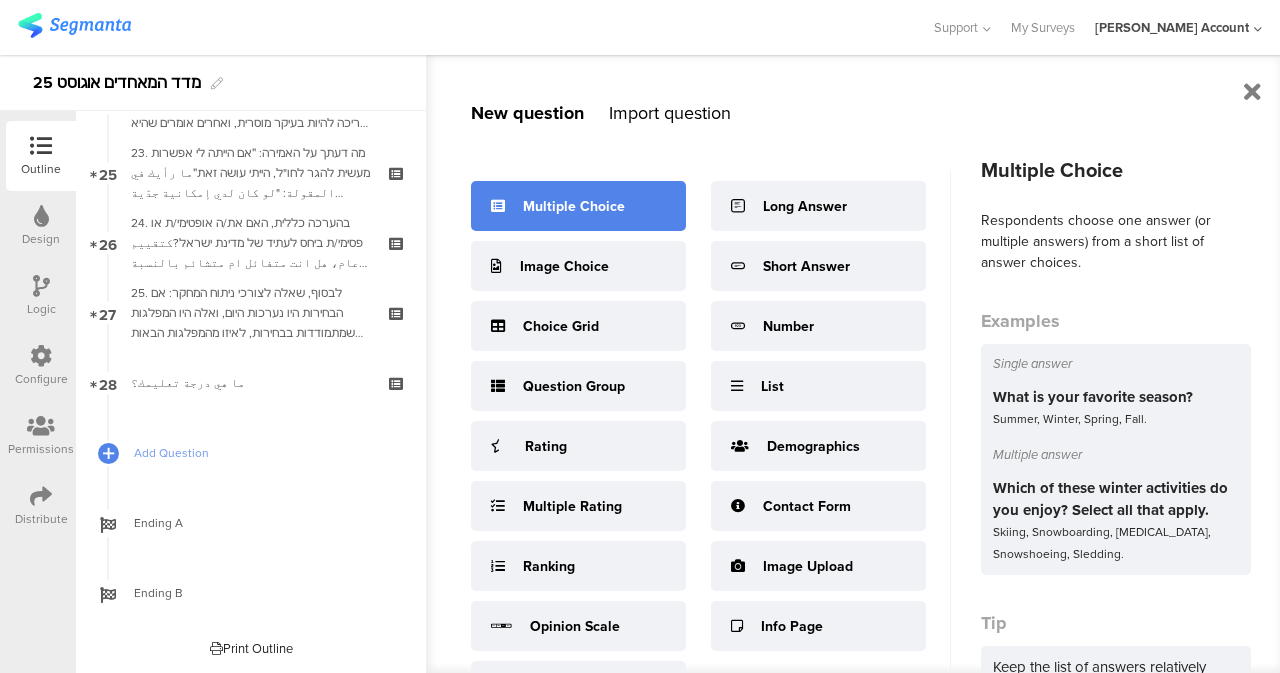 click on "Multiple Choice" at bounding box center (574, 206) 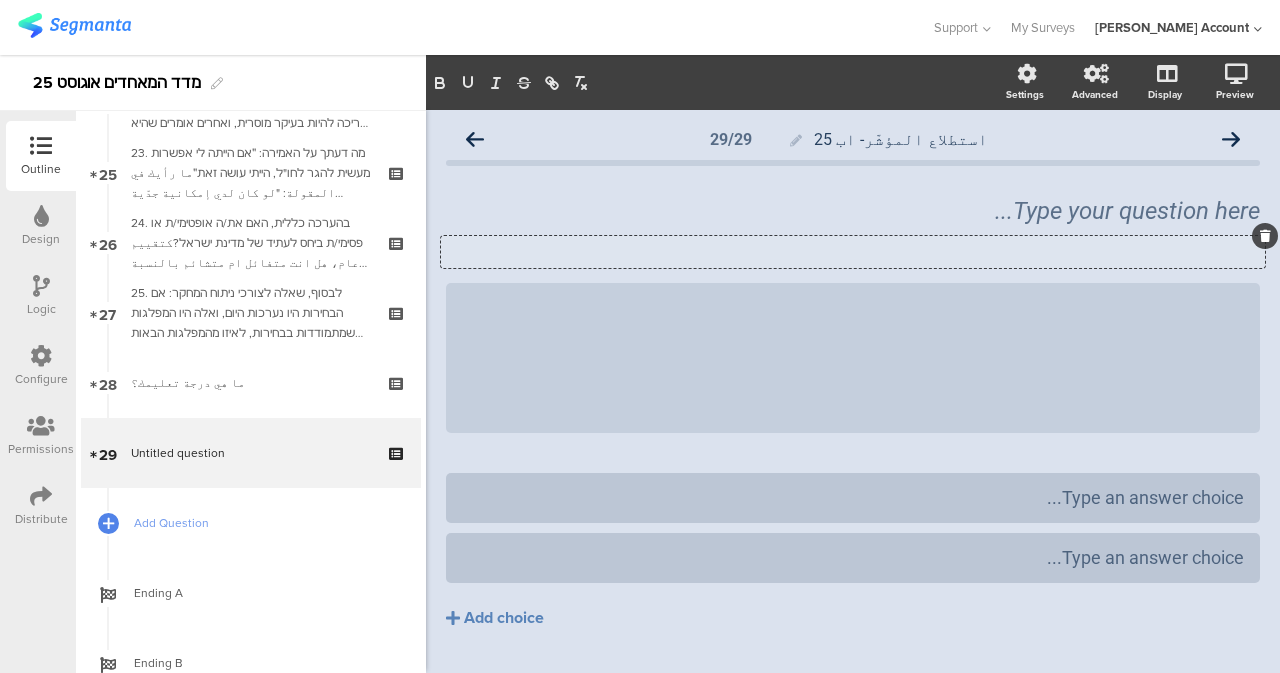 click on "Type a description here..." 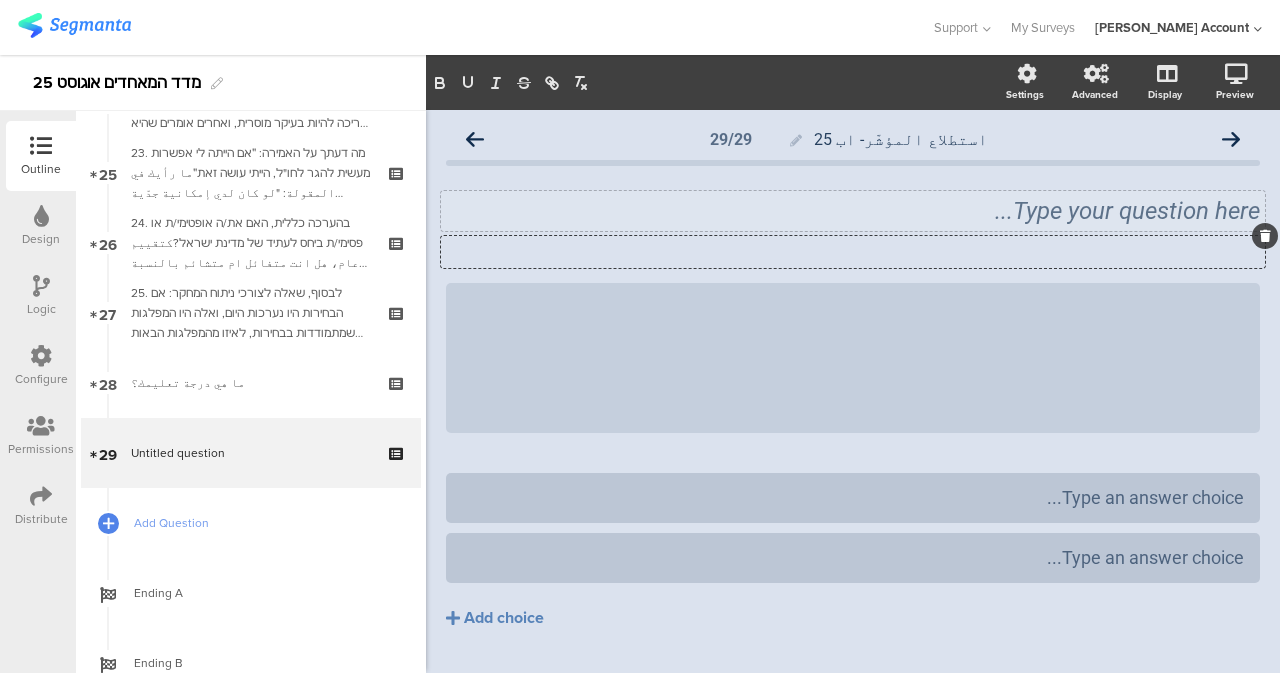 click on "Type your question here..." 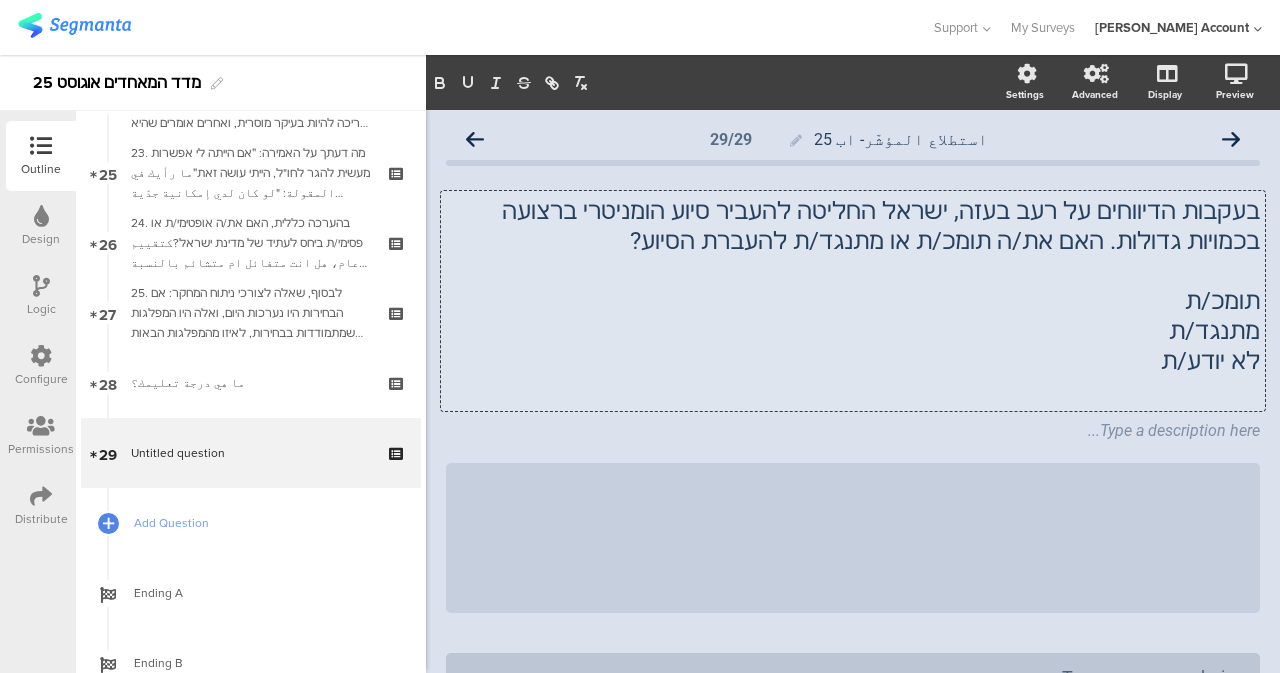 click on "תומכ/ת" 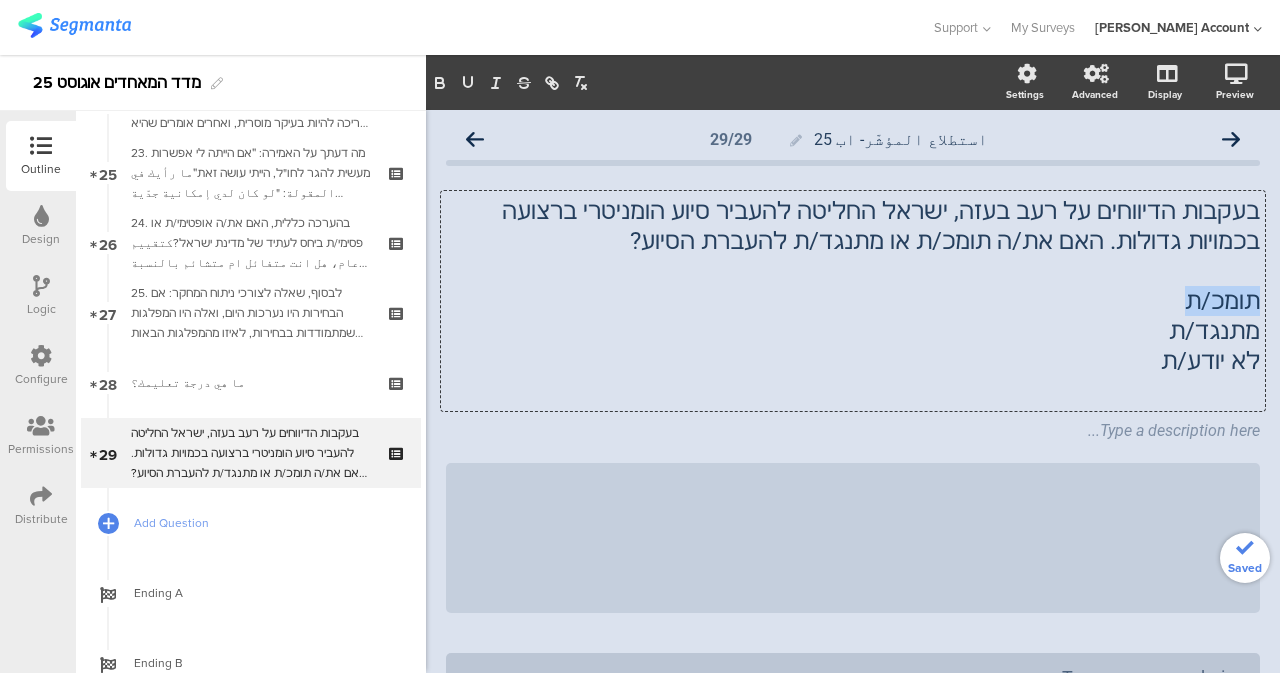 drag, startPoint x: 1159, startPoint y: 311, endPoint x: 1251, endPoint y: 302, distance: 92.43917 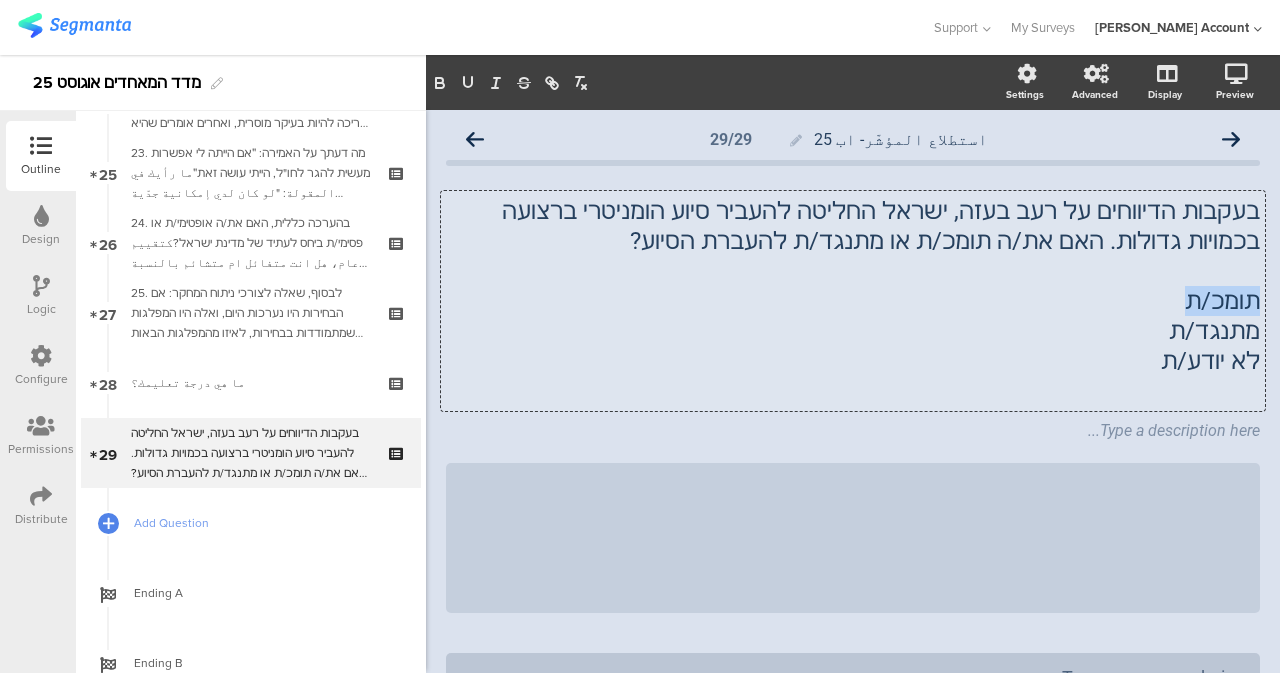 type 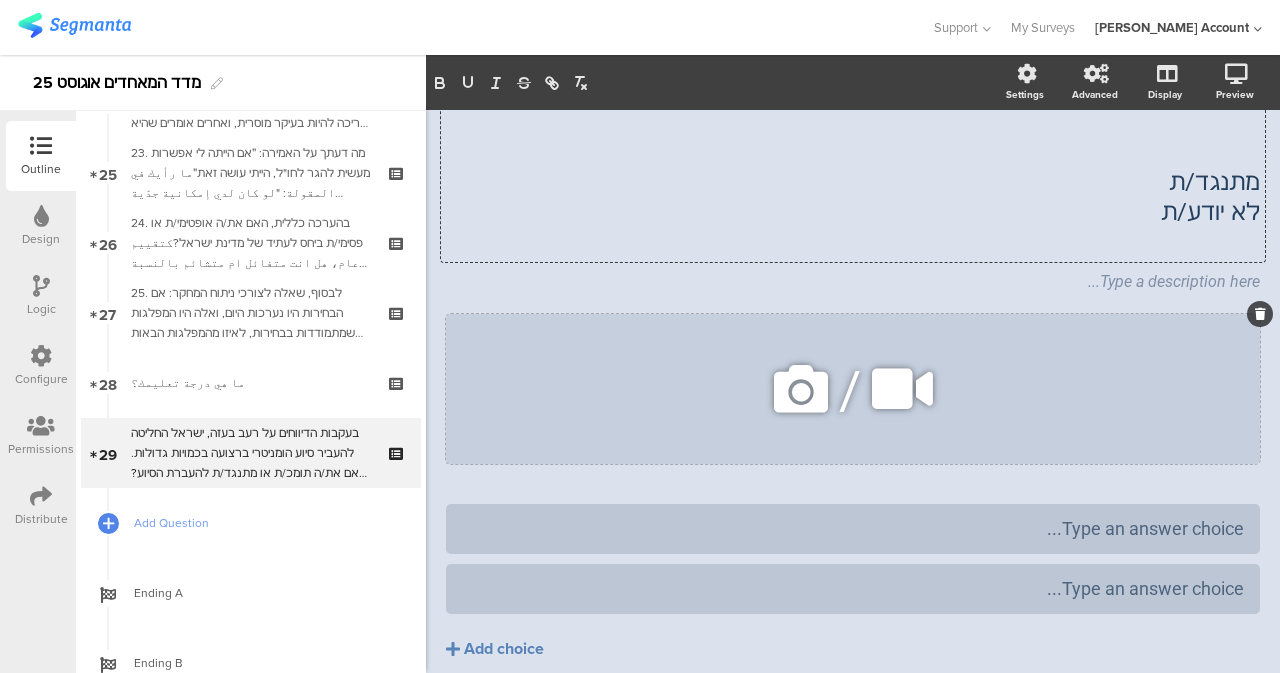 scroll, scrollTop: 230, scrollLeft: 0, axis: vertical 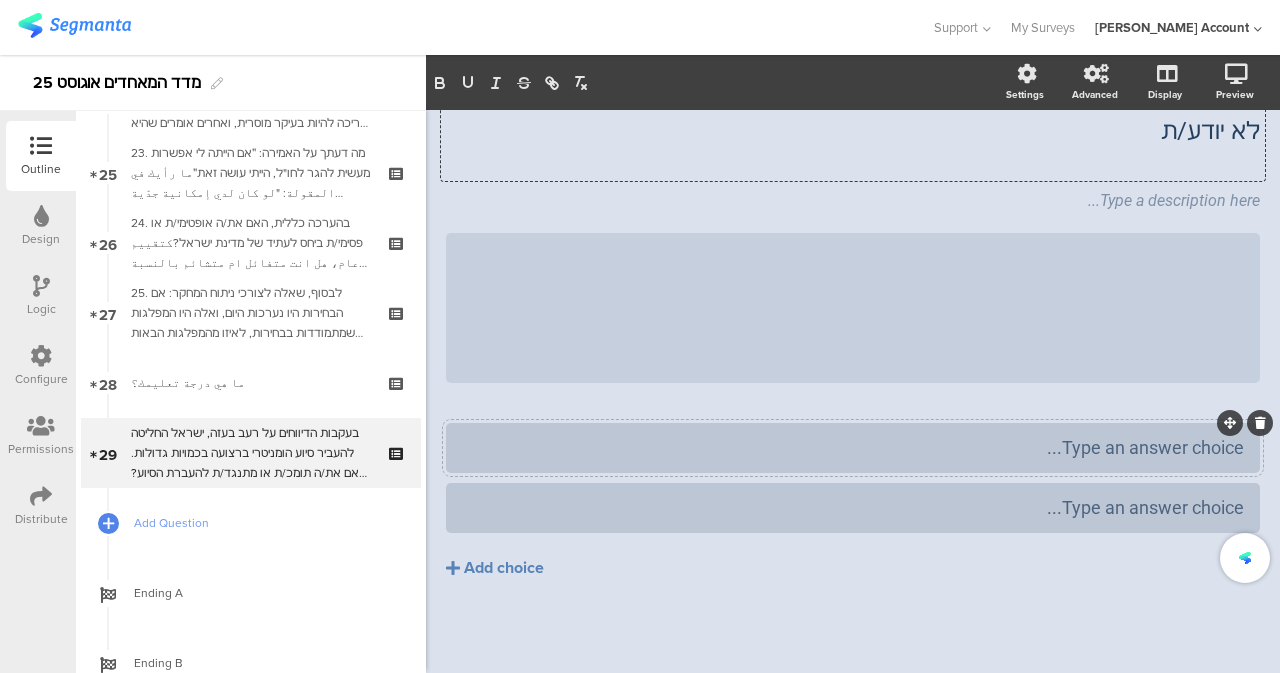 type 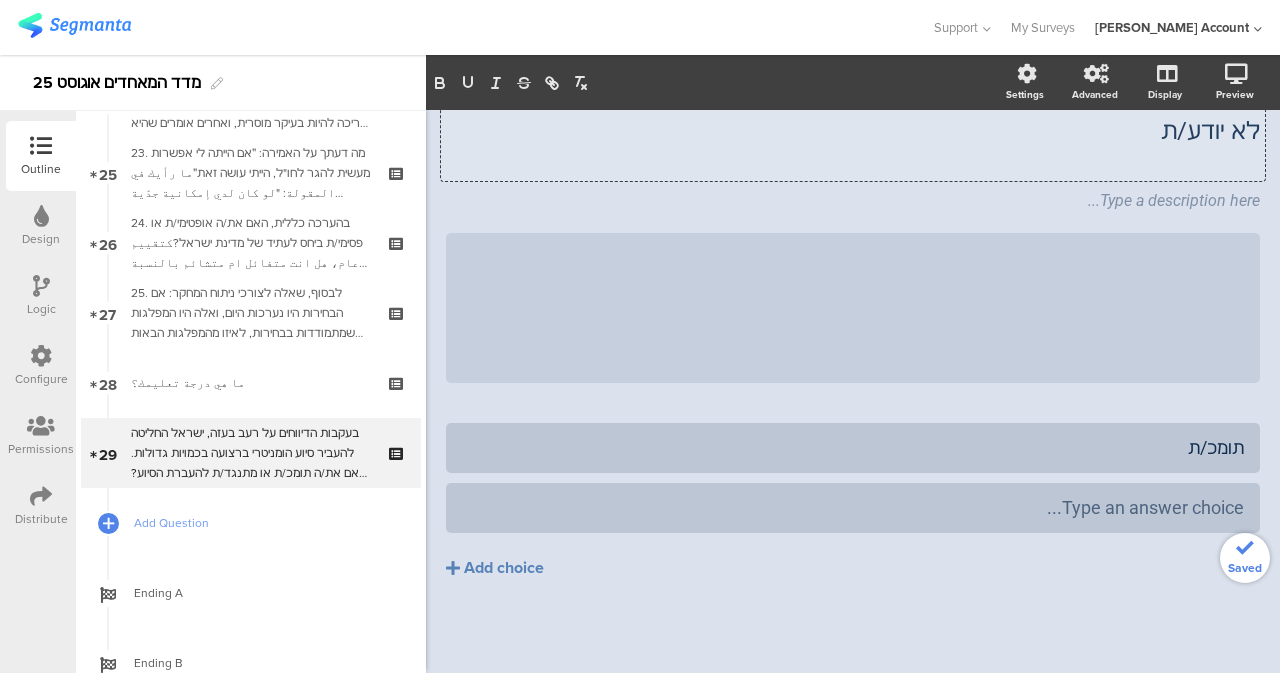 scroll, scrollTop: 30, scrollLeft: 0, axis: vertical 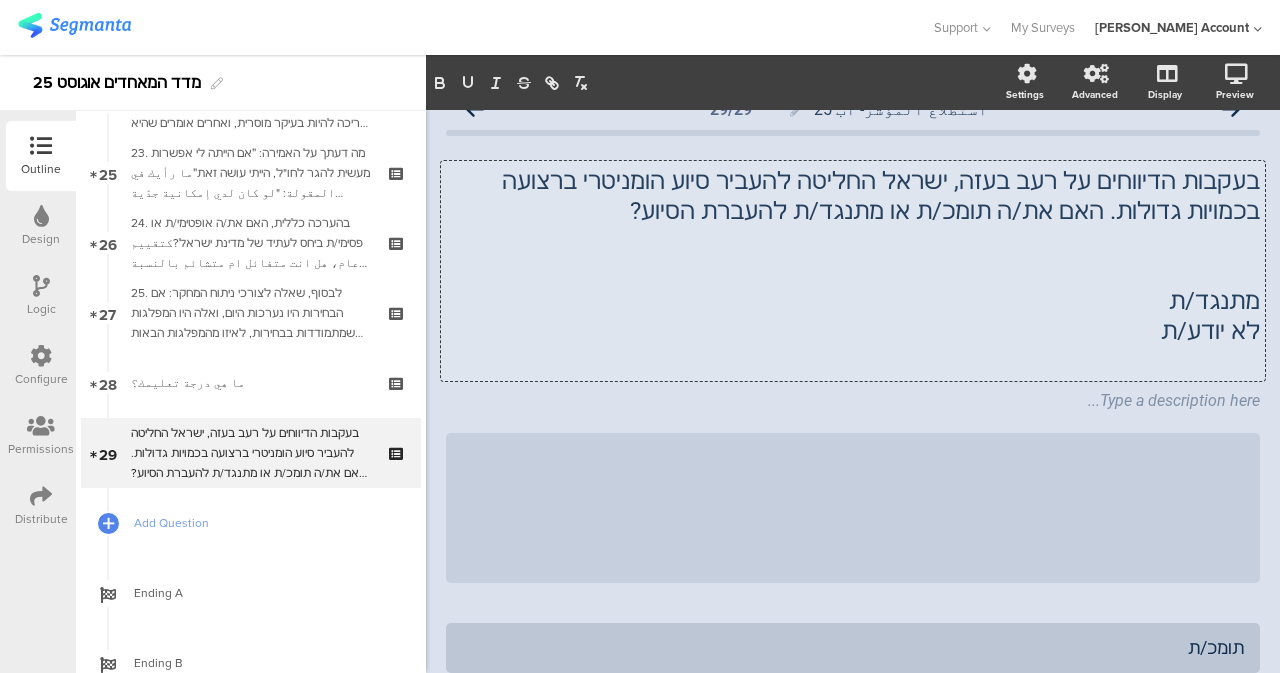 drag, startPoint x: 1153, startPoint y: 307, endPoint x: 1279, endPoint y: 319, distance: 126.57014 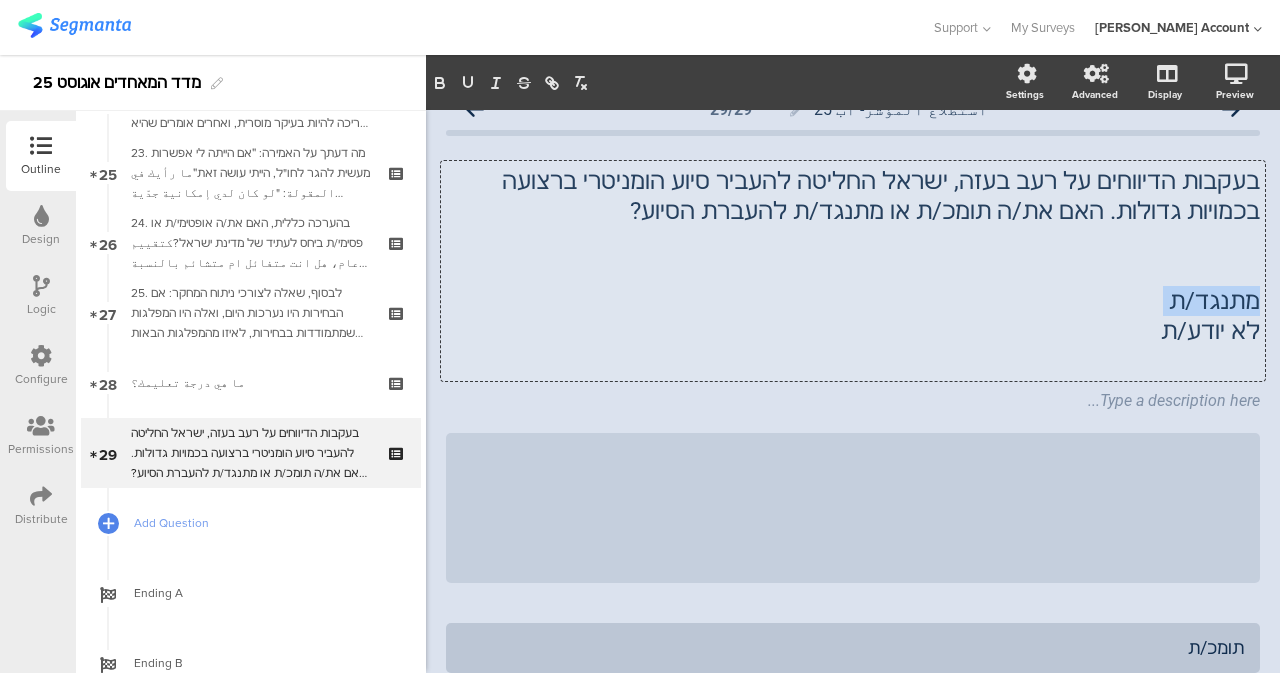 click on "מתנגד/ת" 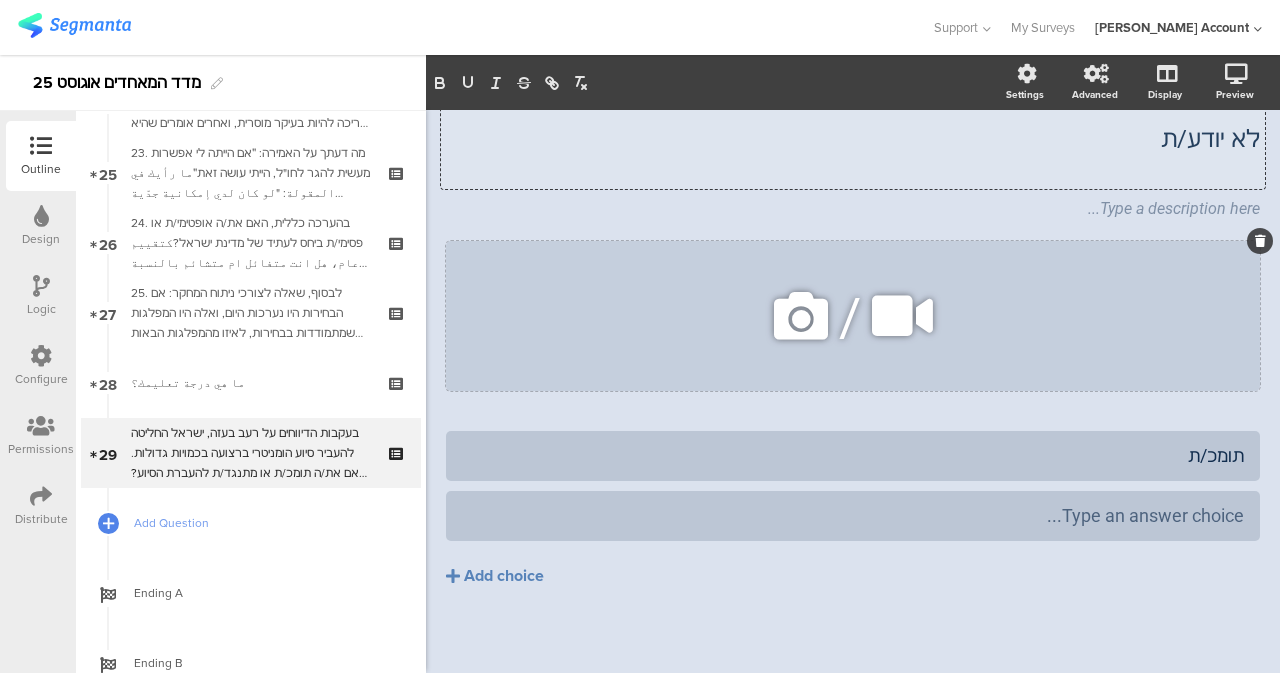 scroll, scrollTop: 200, scrollLeft: 0, axis: vertical 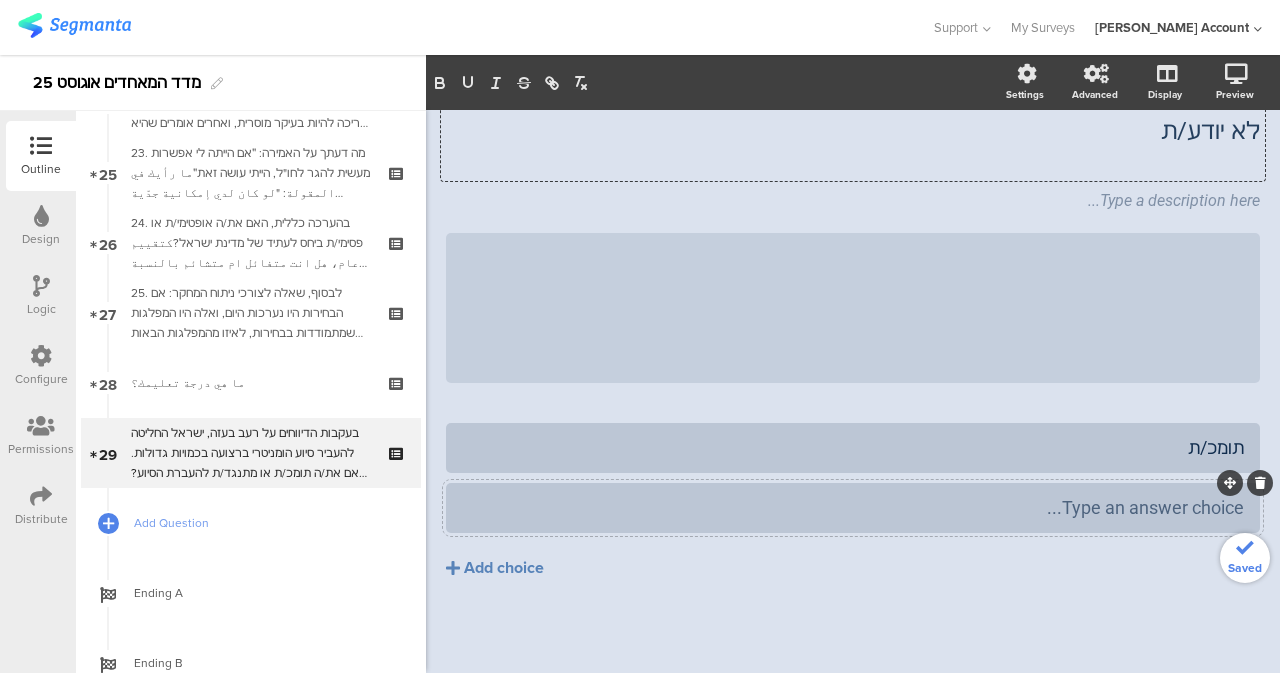 type 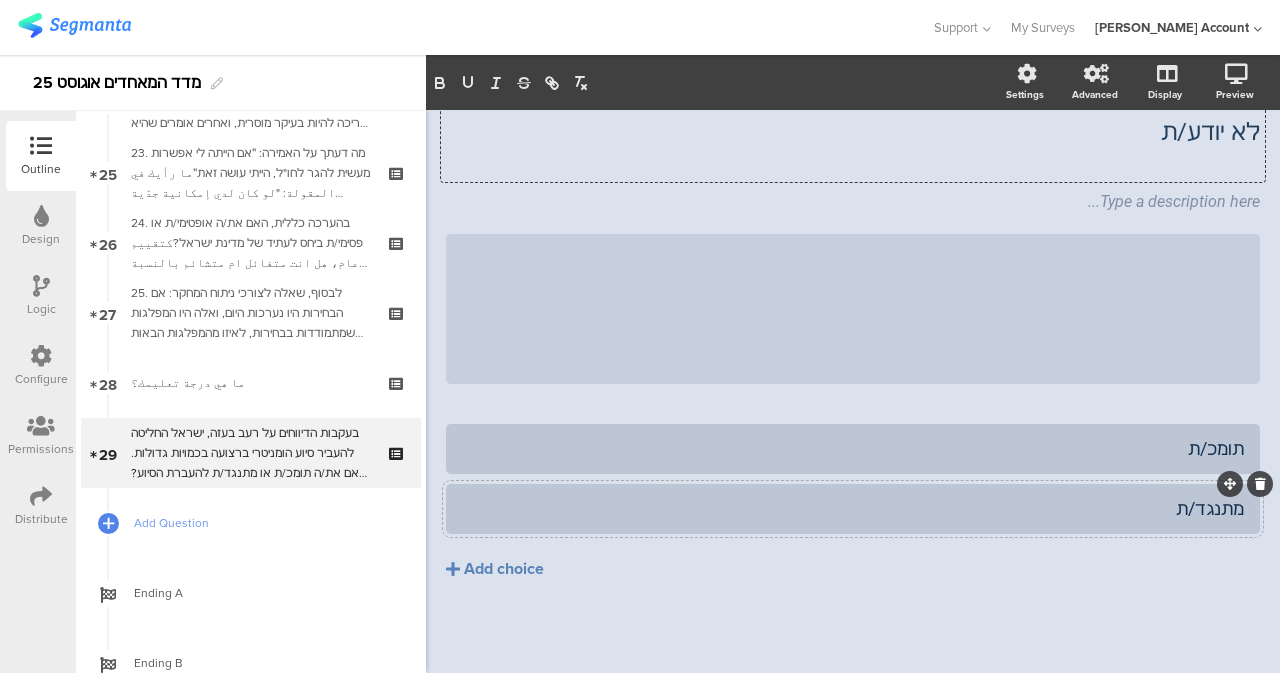 scroll, scrollTop: 0, scrollLeft: 0, axis: both 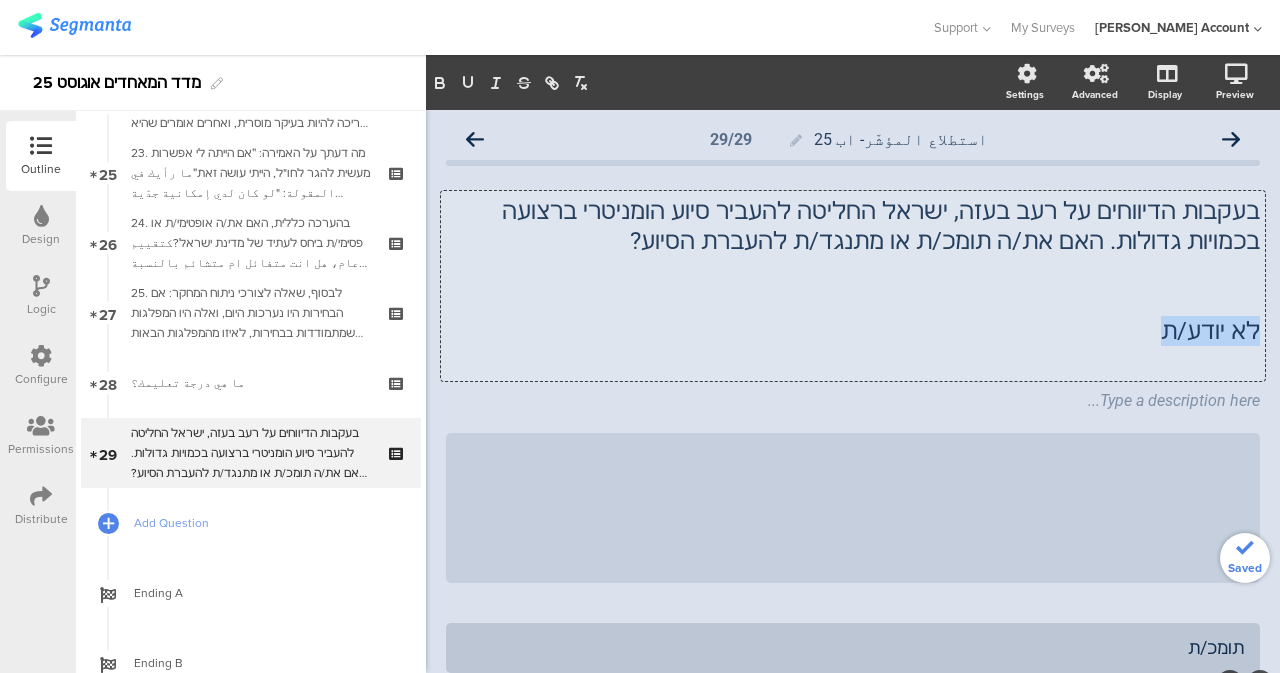 drag, startPoint x: 1144, startPoint y: 329, endPoint x: 1264, endPoint y: 337, distance: 120.26637 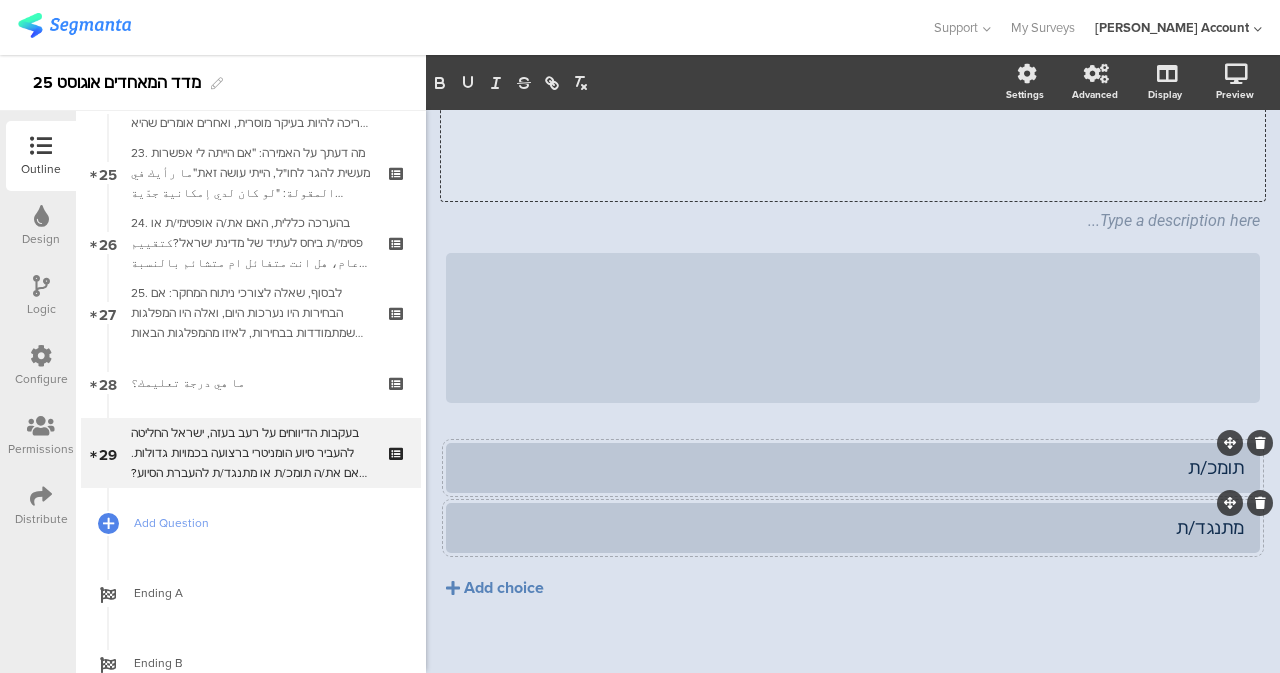 scroll, scrollTop: 200, scrollLeft: 0, axis: vertical 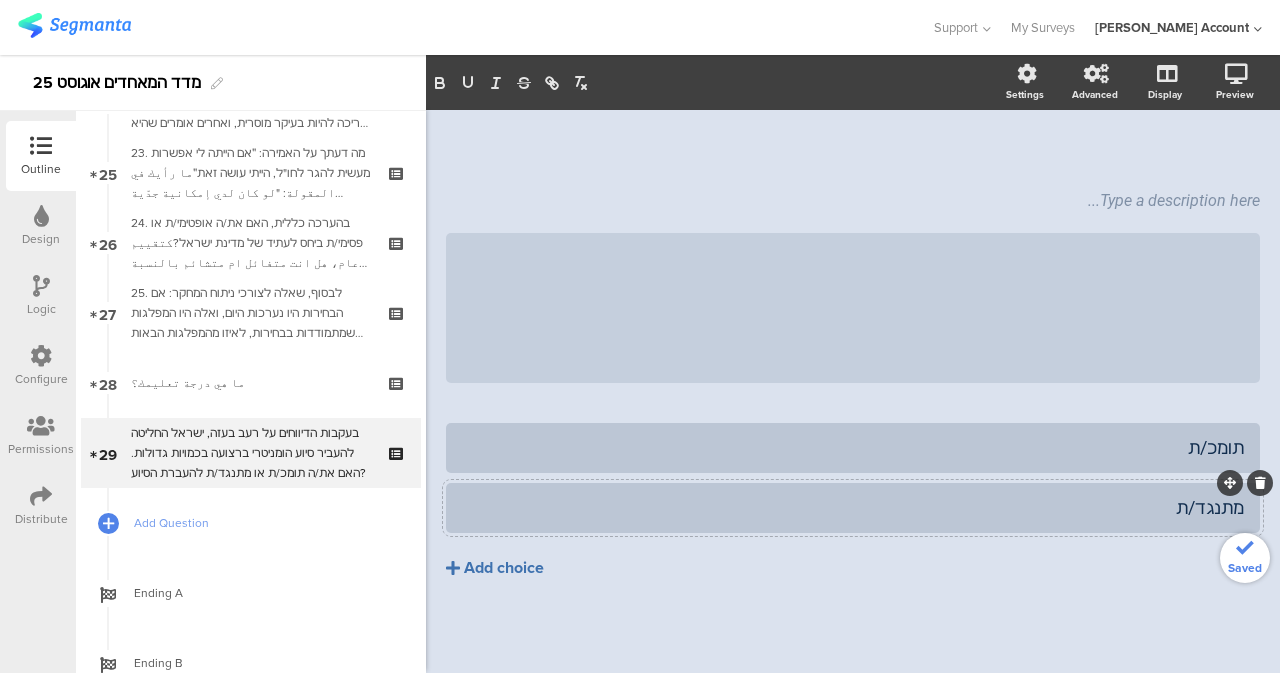 click on "Add choice" 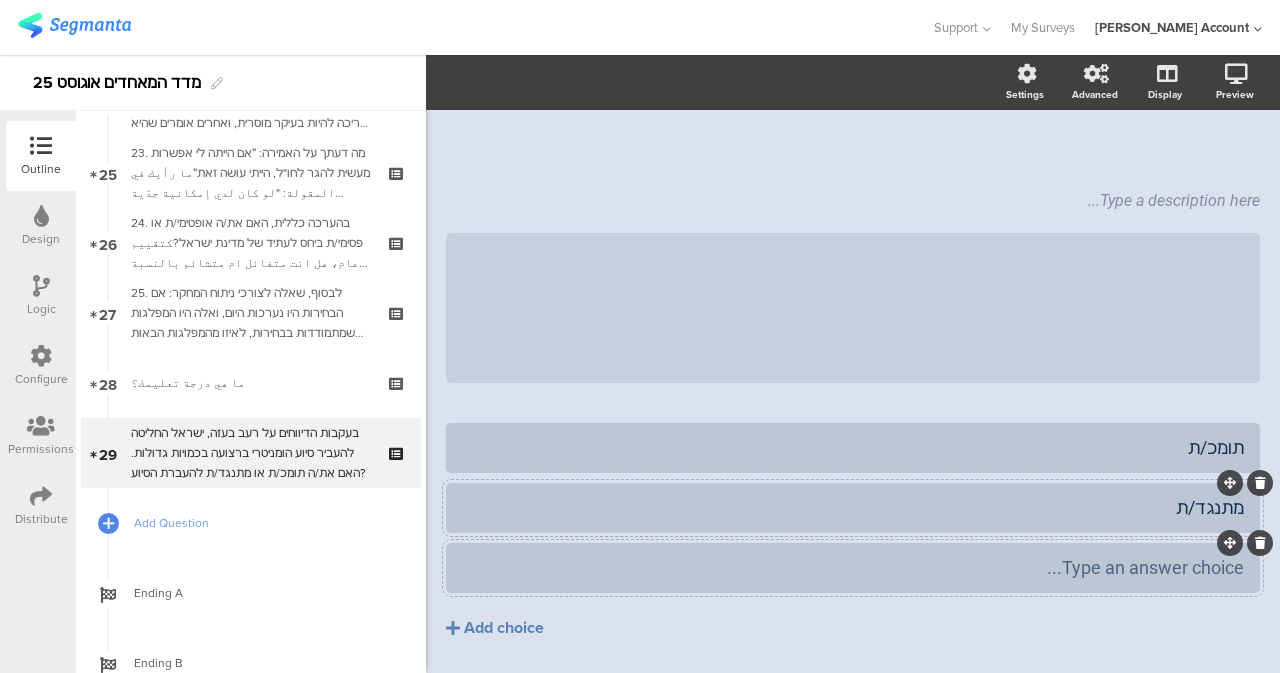 type 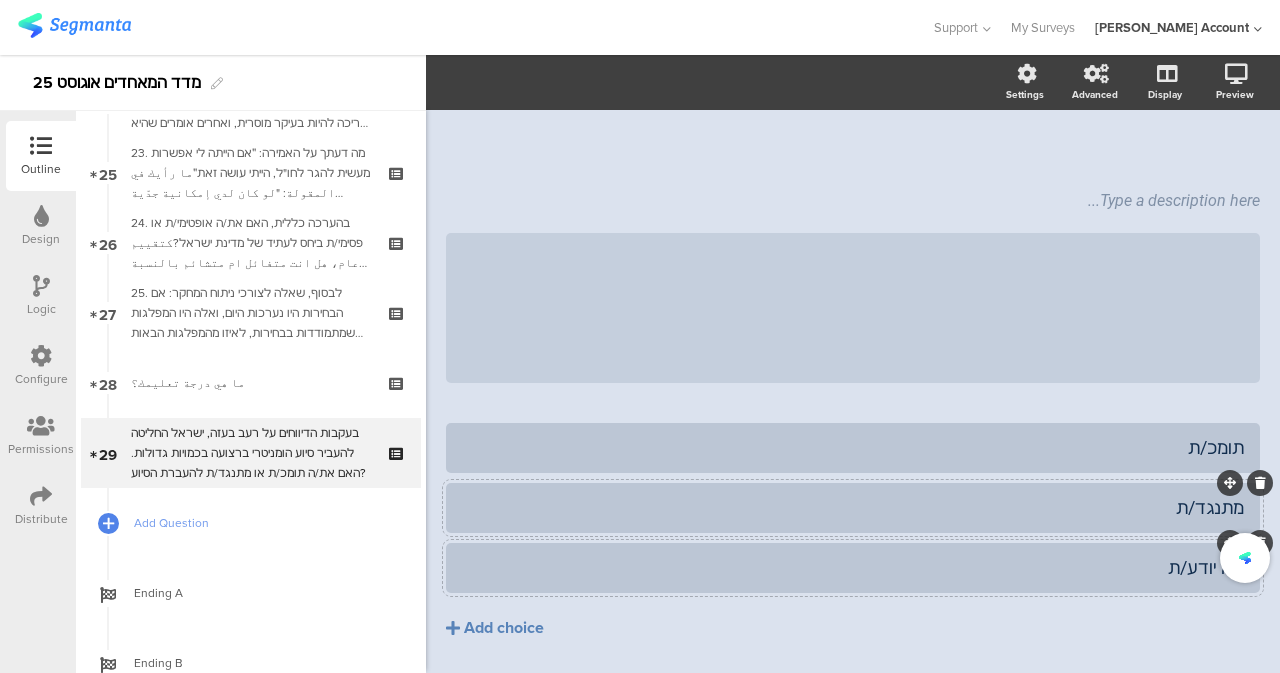 scroll, scrollTop: 0, scrollLeft: 0, axis: both 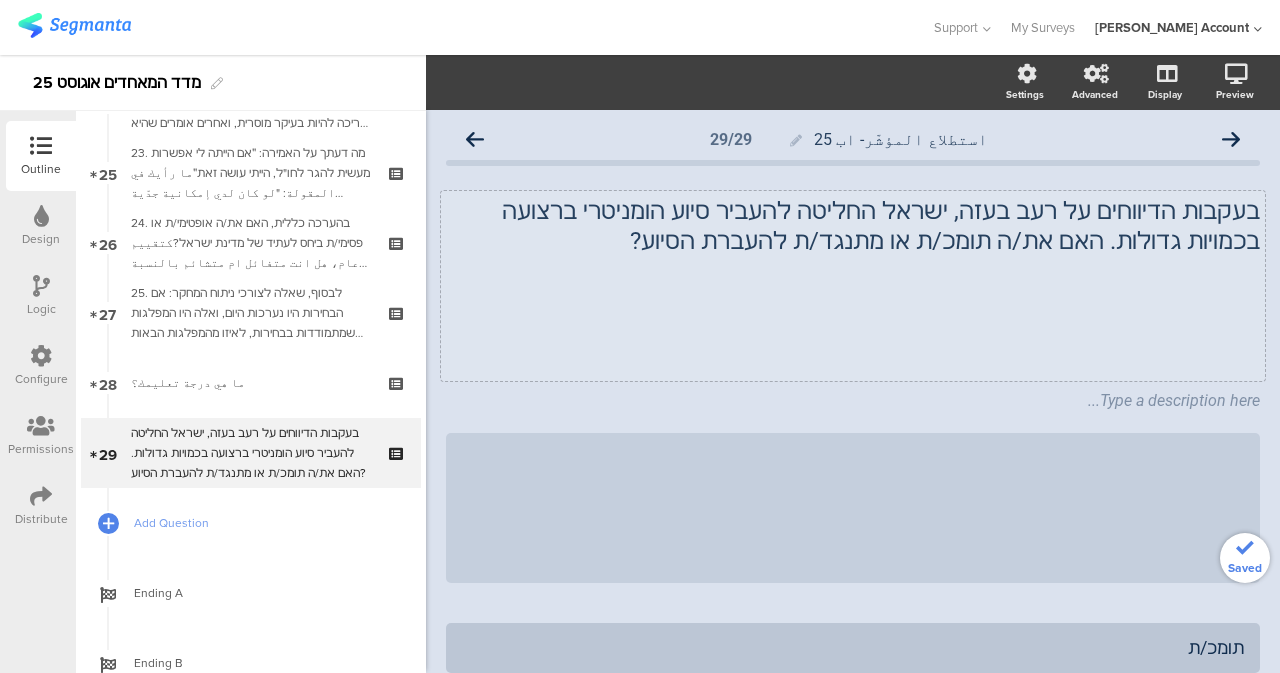 click on "בעקבות הדיווחים על רעב בעזה, ישראל החליטה להעביר סיוע הומניטרי ברצועה בכמויות גדולות. האם את/ה תומכ/ת או מתנגד/ת להעברת הסיוע?
בעקבות הדיווחים על רעב בעזה, ישראל החליטה להעביר סיוע הומניטרי ברצועה בכמויות גדולות. האם את/ה תומכ/ת או מתנגד/ת להעברת הסיוע?" 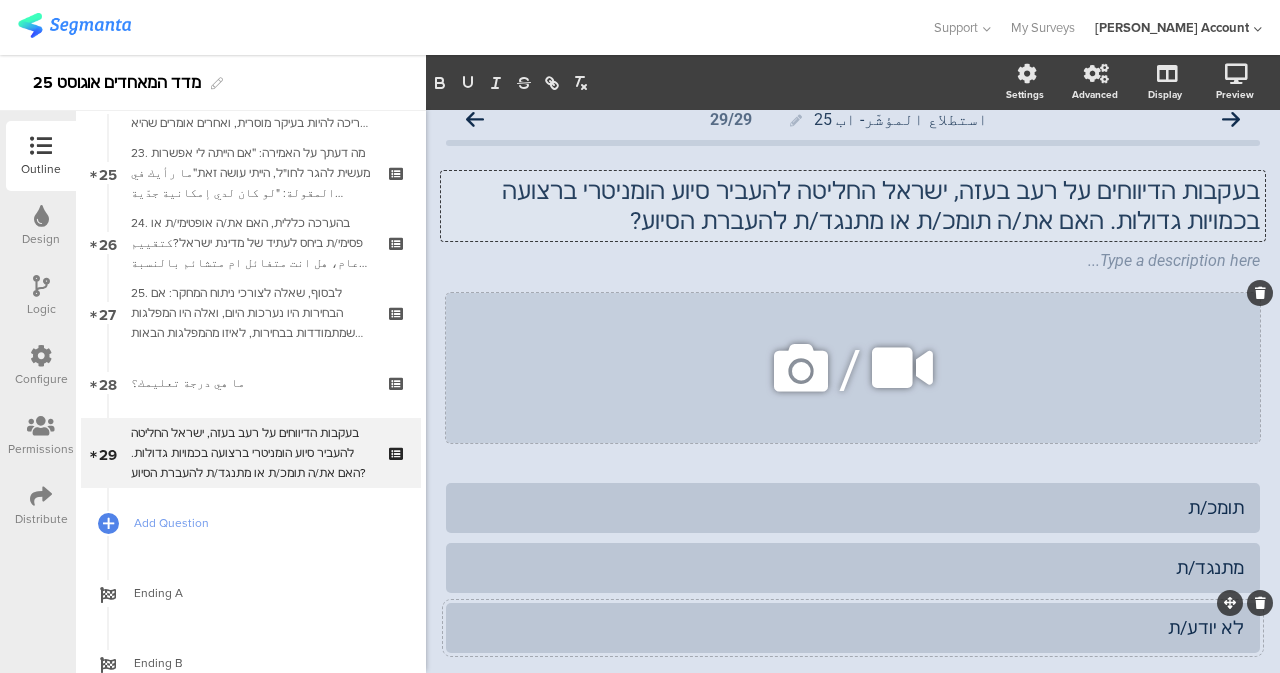 scroll, scrollTop: 0, scrollLeft: 0, axis: both 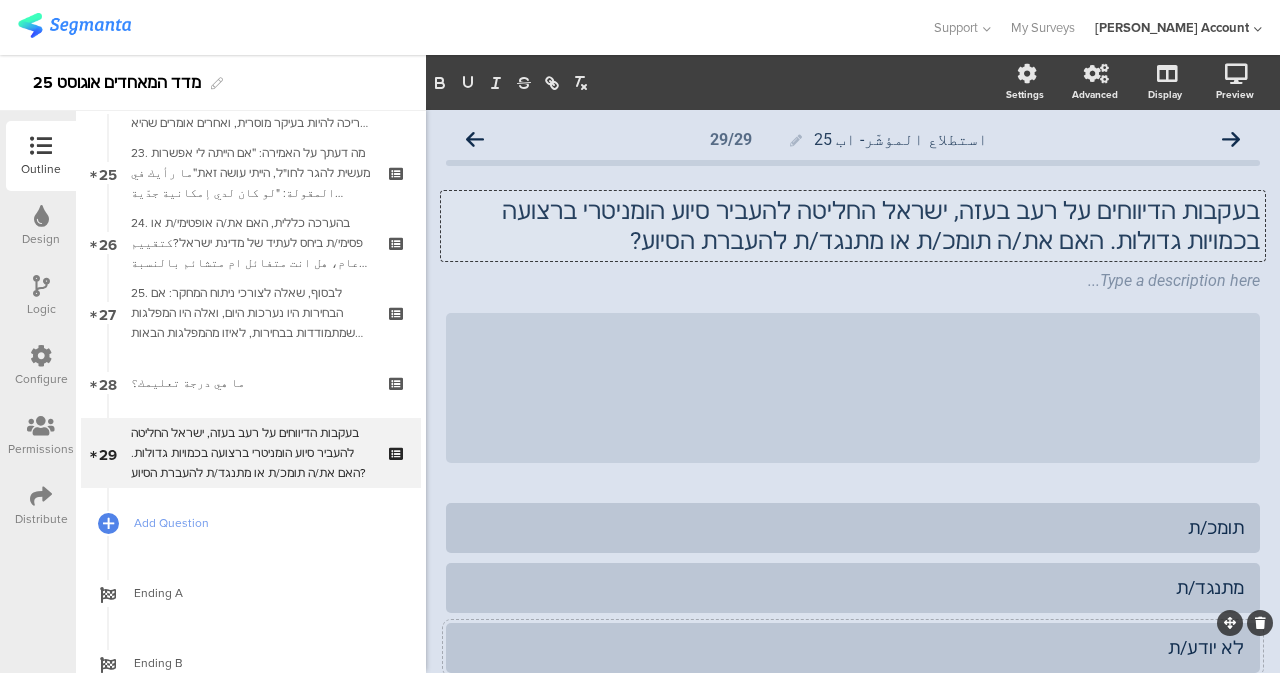 click on "בעקבות הדיווחים על רעב בעזה, ישראל החליטה להעביר סיוע הומניטרי ברצועה בכמויות גדולות. האם את/ה תומכ/ת או מתנגד/ת להעברת הסיוע?
בעקבות הדיווחים על רעב בעזה, ישראל החליטה להעביר סיוע הומניטרי ברצועה בכמויות גדולות. האם את/ה תומכ/ת או מתנגד/ת להעברת הסיוע?
בעקבות הדיווחים על רעב בעזה, ישראל החליטה להעביר סיוע הומניטרי ברצועה בכמויות גדולות. האם את/ה תומכ/ת או מתנגד/ת להעברת הסיוע?" 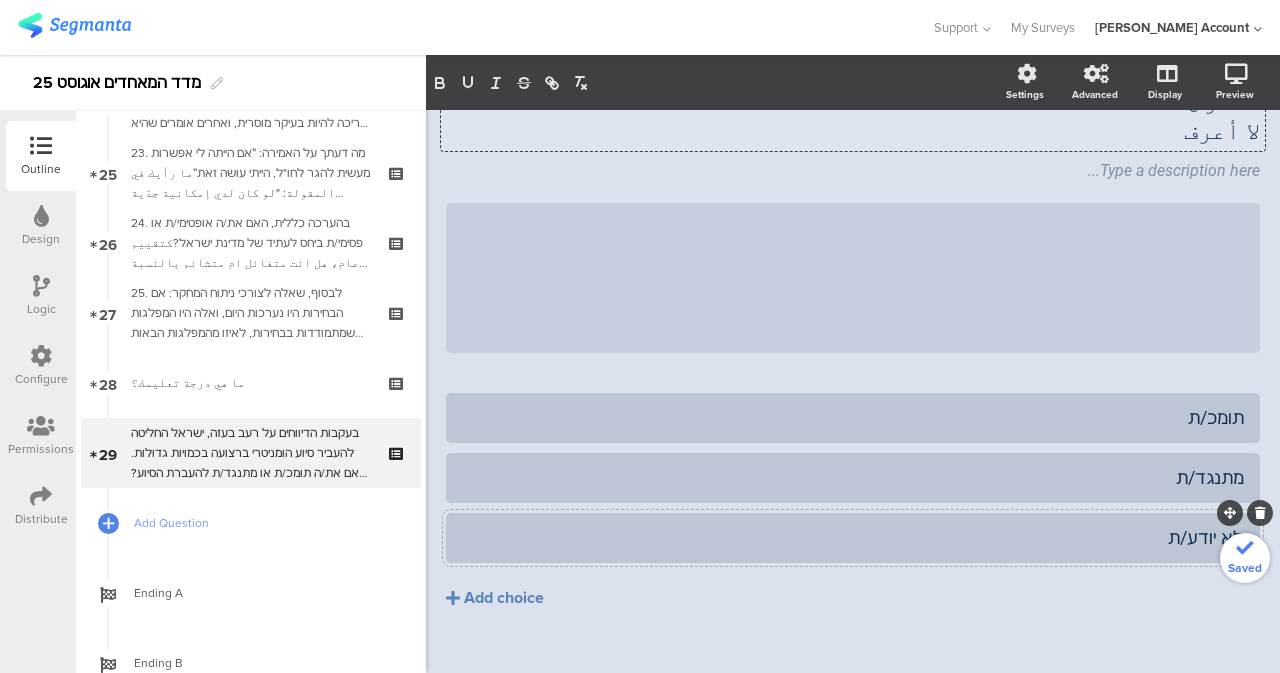 scroll, scrollTop: 190, scrollLeft: 0, axis: vertical 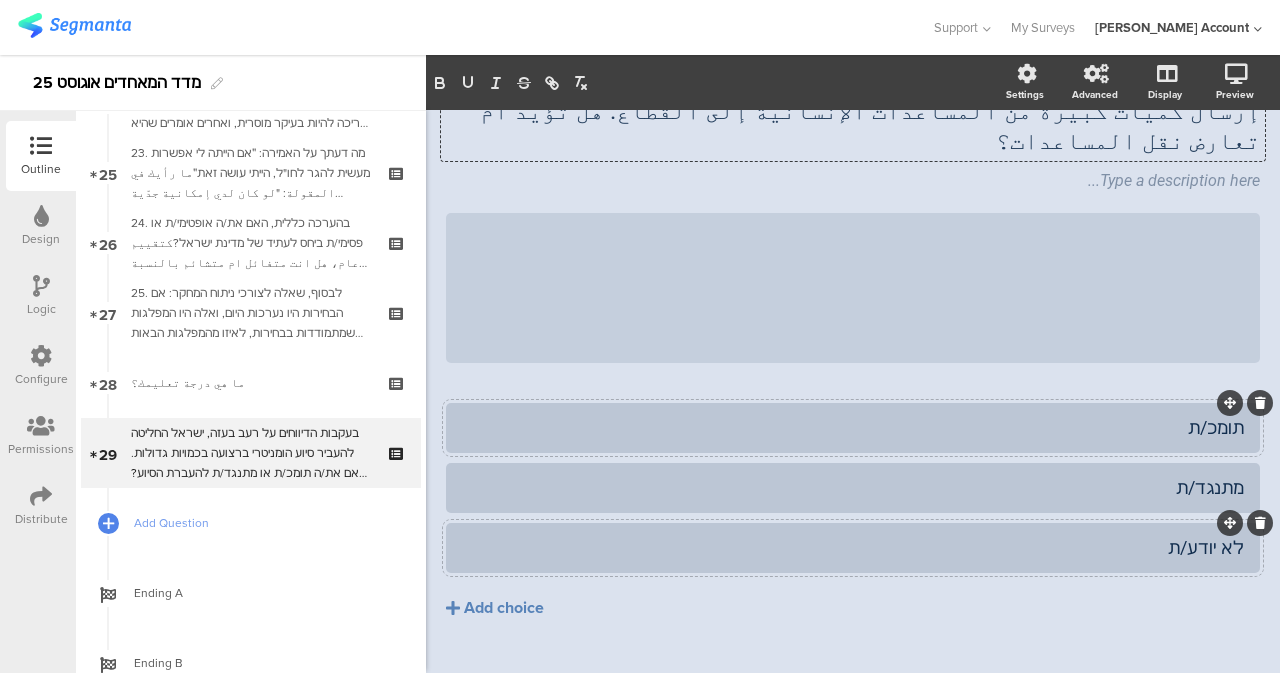 click on "תומכ/ת" 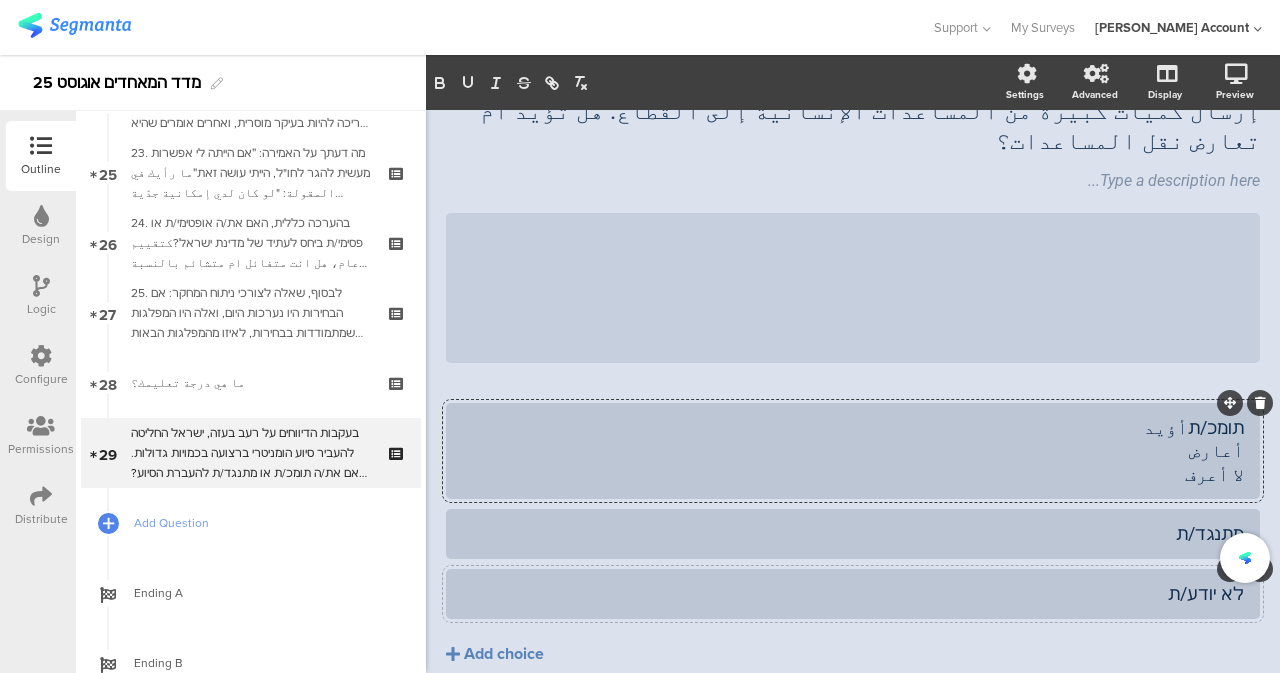 scroll, scrollTop: 189, scrollLeft: 0, axis: vertical 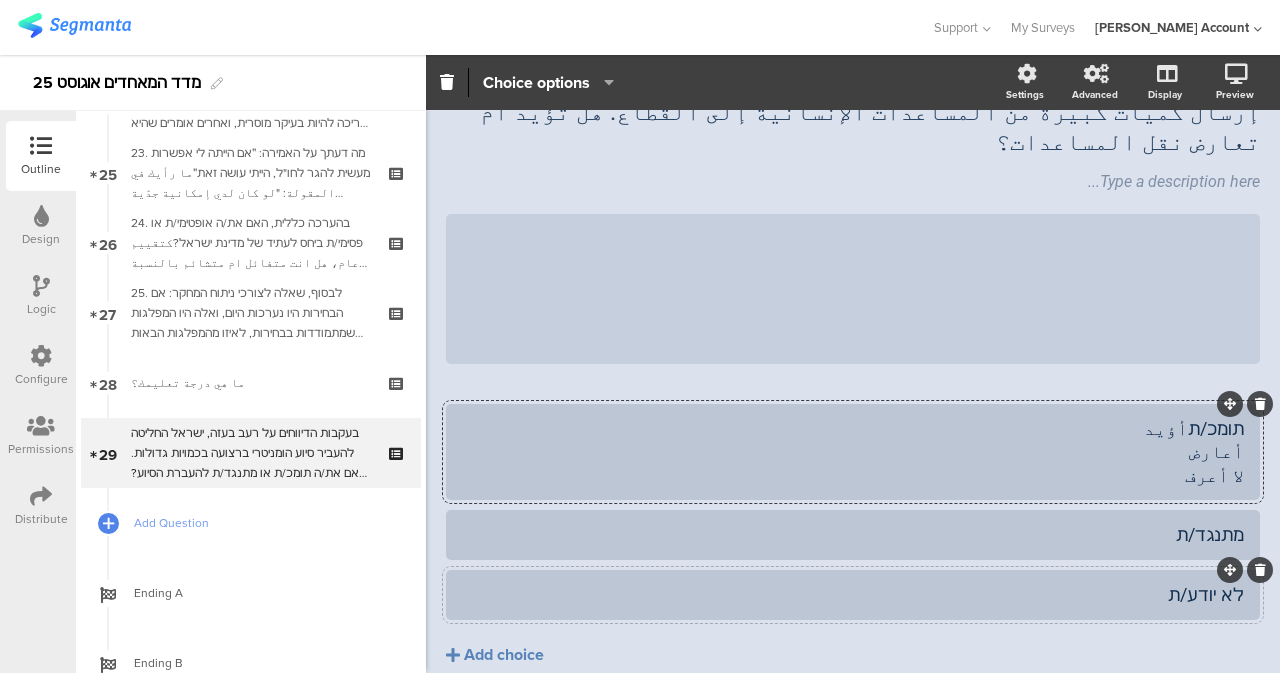 click on "תומכ/תأؤيد
أعارض
لا أعرف" 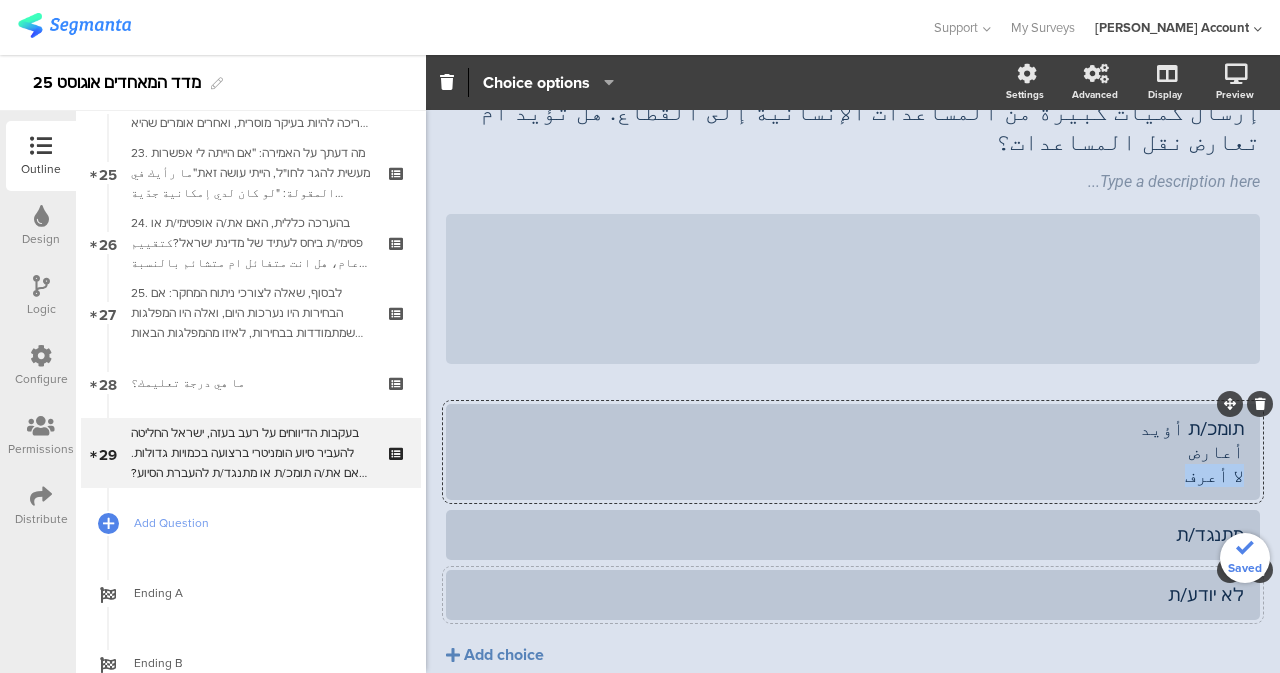 drag, startPoint x: 1173, startPoint y: 450, endPoint x: 1230, endPoint y: 450, distance: 57 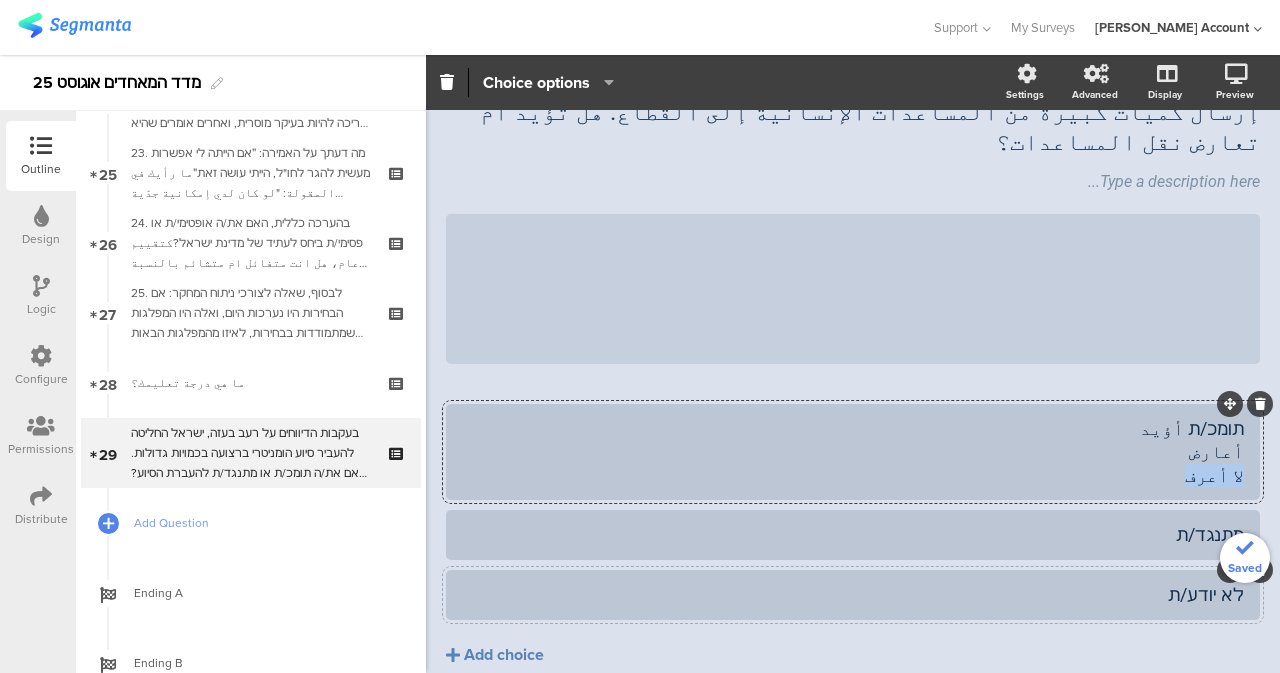 click on "תומכ/ת أؤيد
أعارض
لا أعرف" 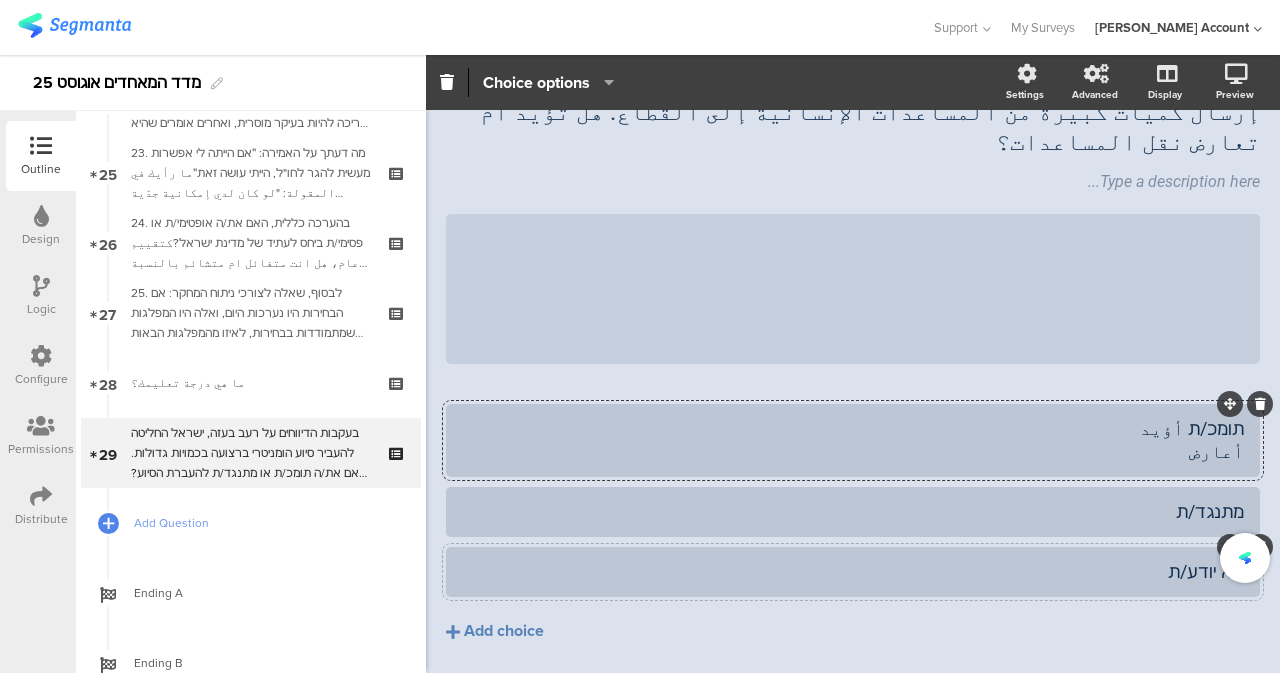 click on "לא יודע/ת" 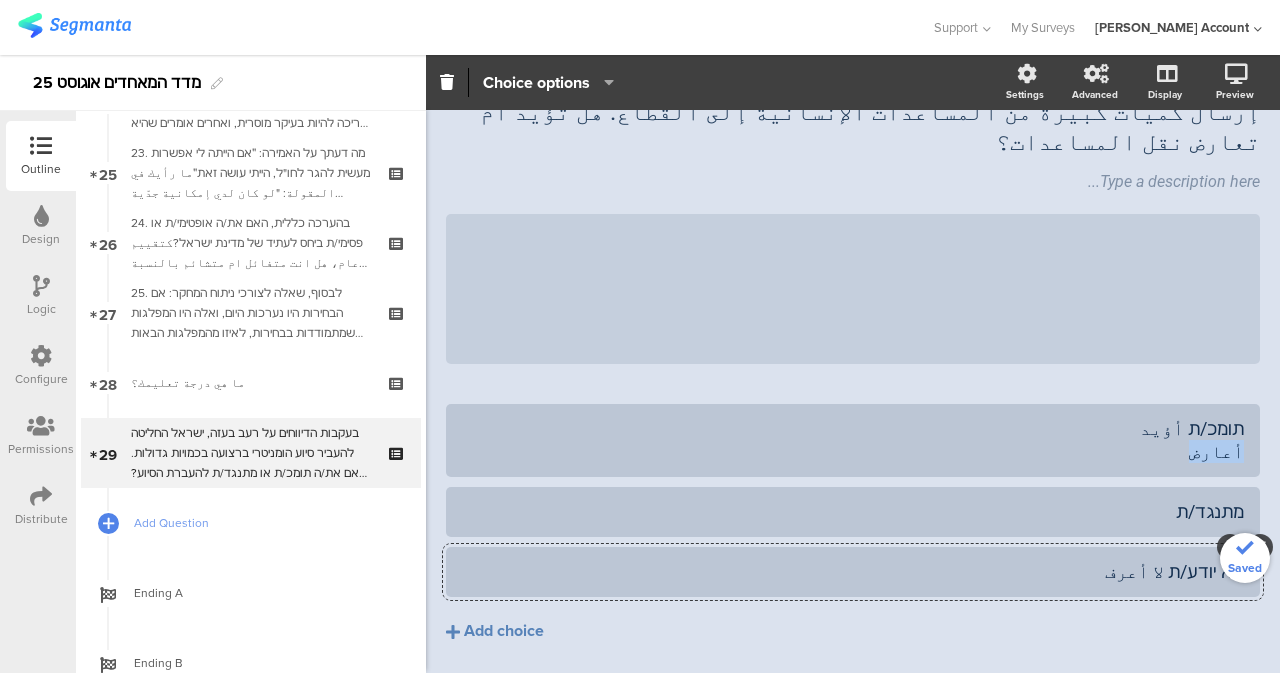 drag, startPoint x: 1160, startPoint y: 424, endPoint x: 1261, endPoint y: 428, distance: 101.07918 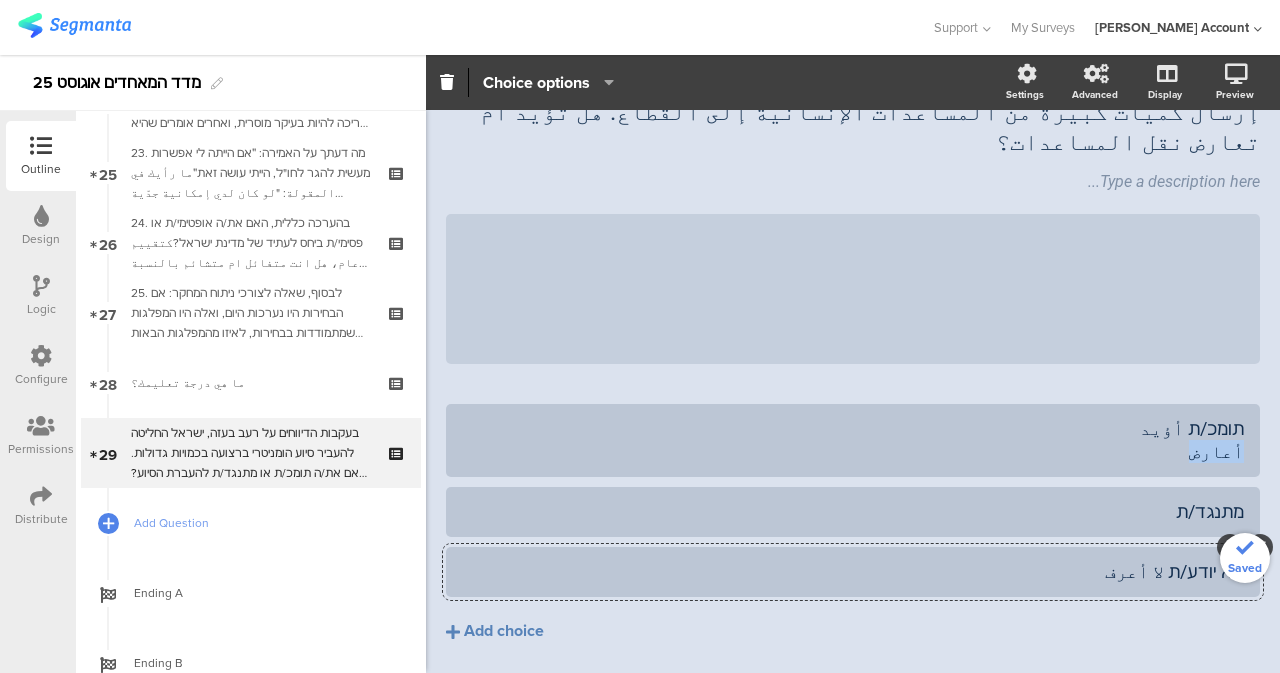 click on "استطلاع المؤشّر- اب 25
29/29
בעקבות הדיווחים על רעב בעזה, ישראל החליטה להעביר סיוע הומניטרי ברצועה בכמויות גדולות. האם את/ה תומכ/ת או מתנגד/ת להעברת הסיוע? بعد ورود تقارير عن مجاعة في غزة، قررت إسرائيل إرسال كميات كبيرة من المساعدات الإنسانية إلى القطاع. هل تؤيد أم تعارض نقل المساعدات؟" 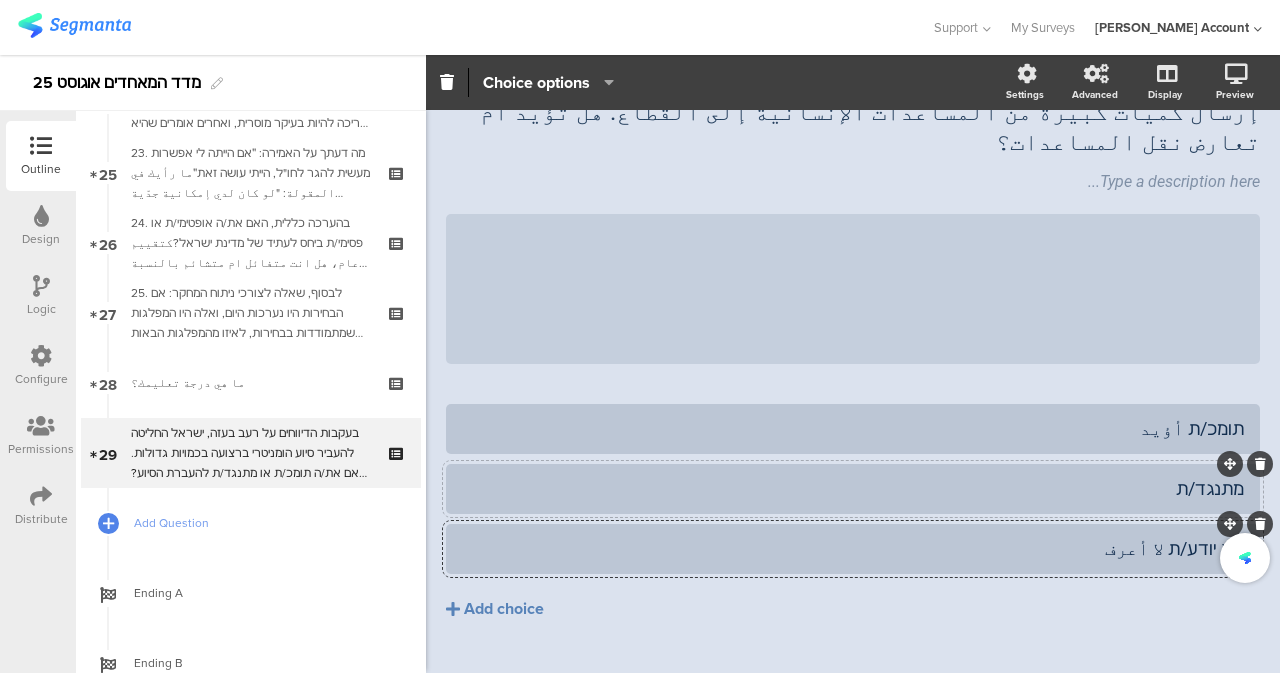 click on "מתנגד/ת" 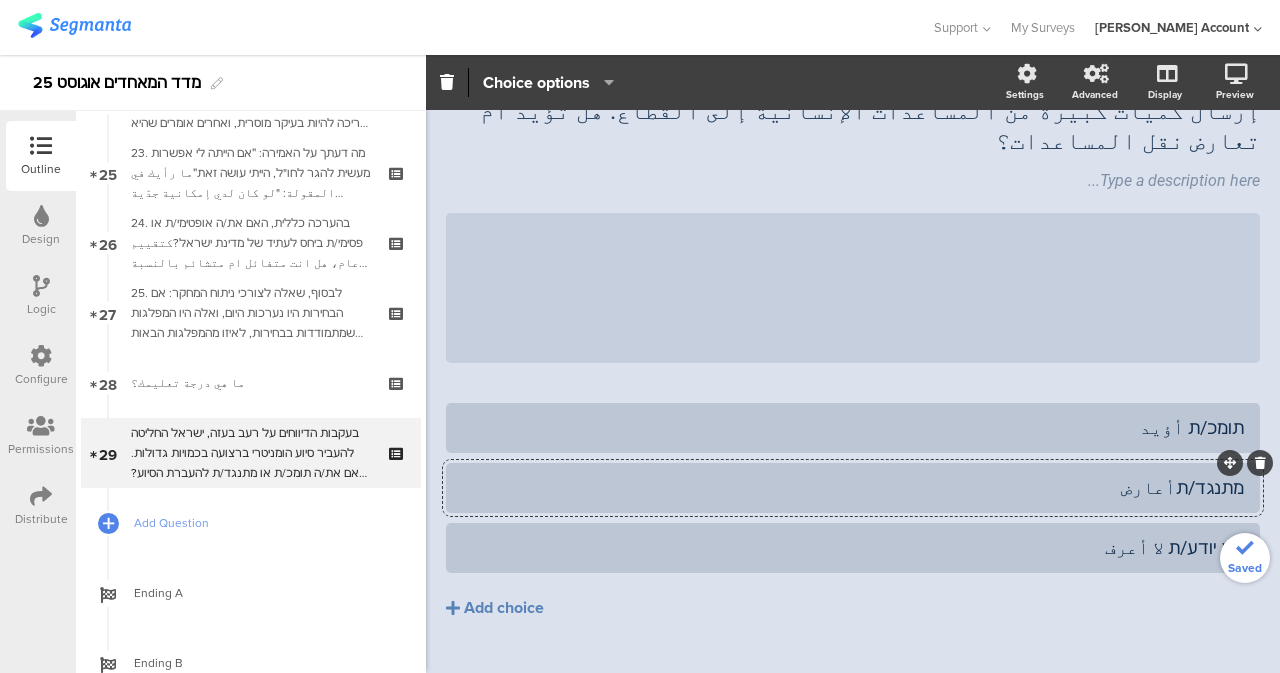 click on "מתנגד/תأعارض" 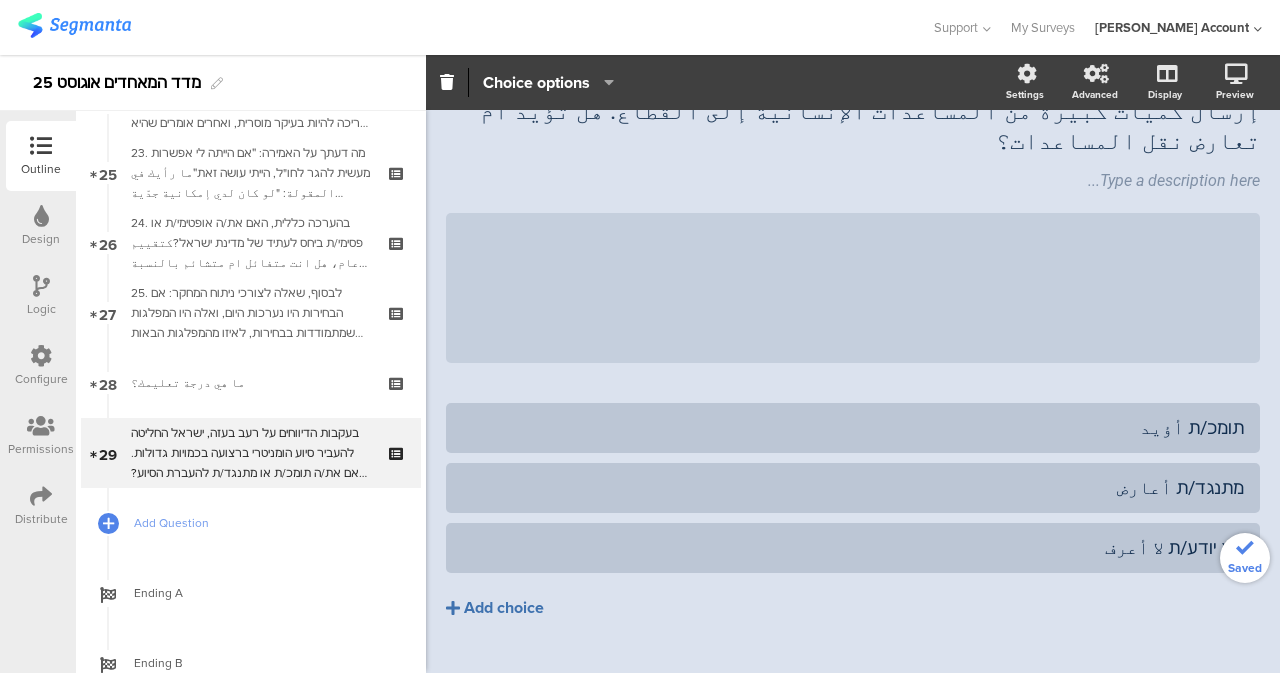 click on "Add choice" 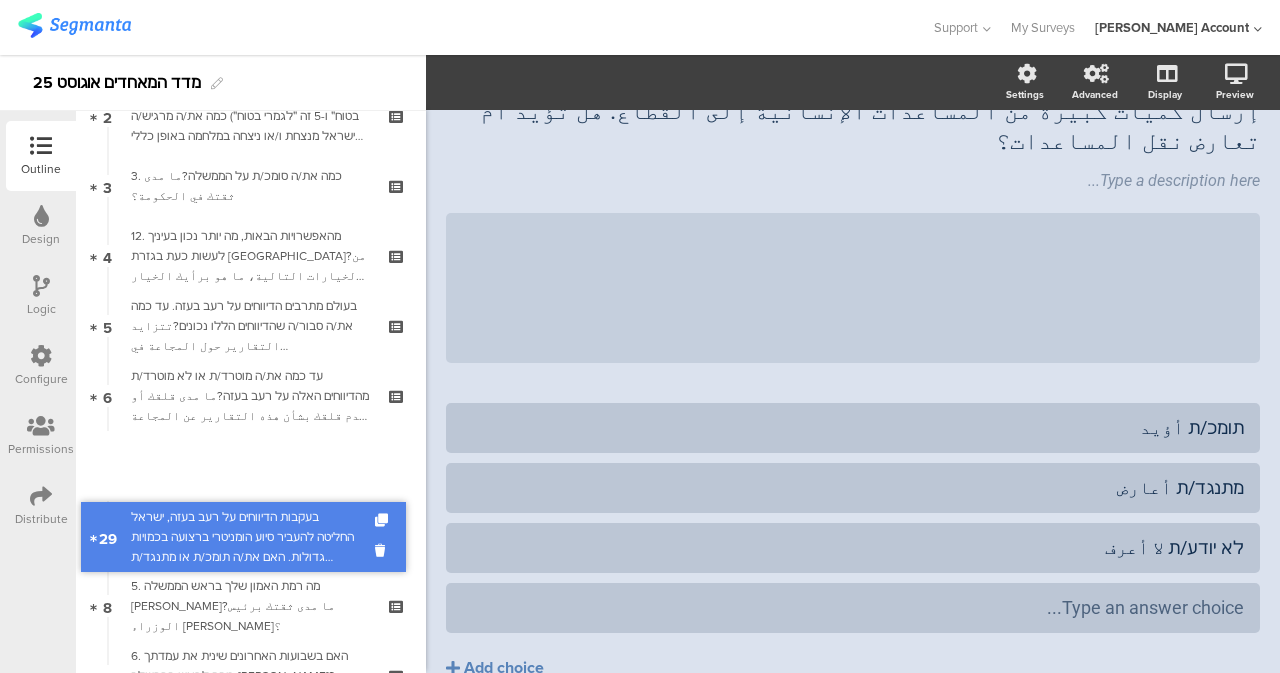 scroll, scrollTop: 233, scrollLeft: 0, axis: vertical 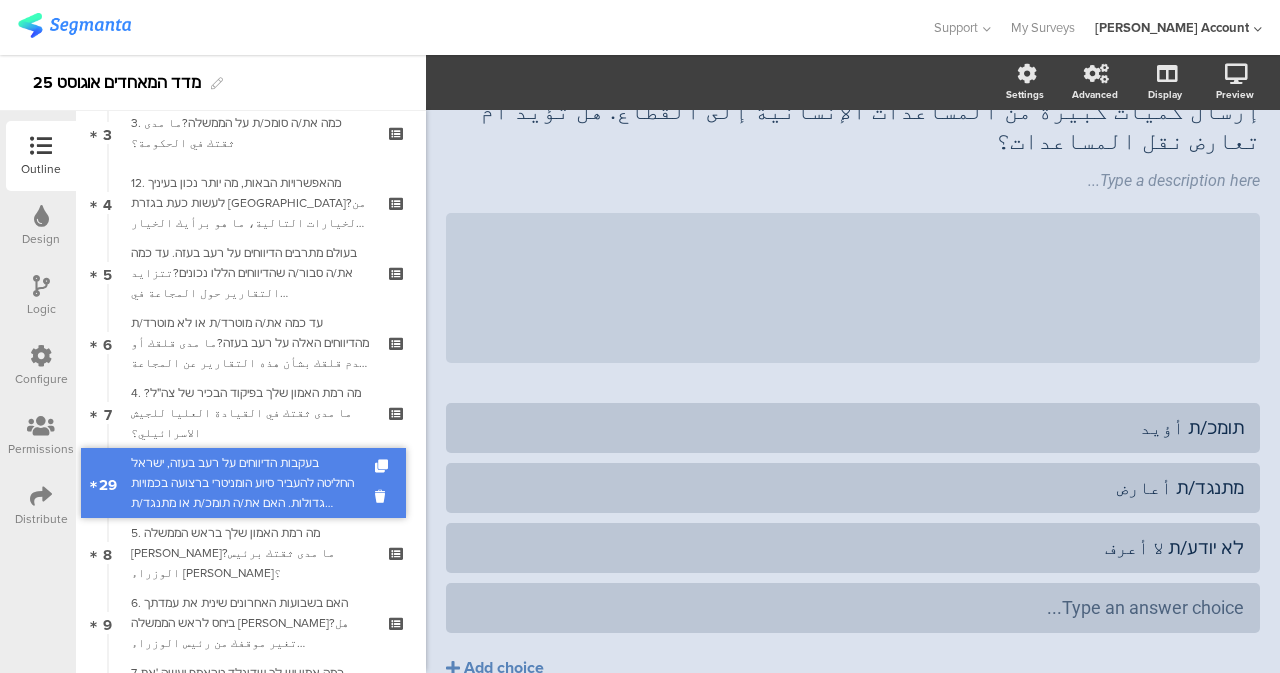 drag, startPoint x: 265, startPoint y: 435, endPoint x: 286, endPoint y: 465, distance: 36.619667 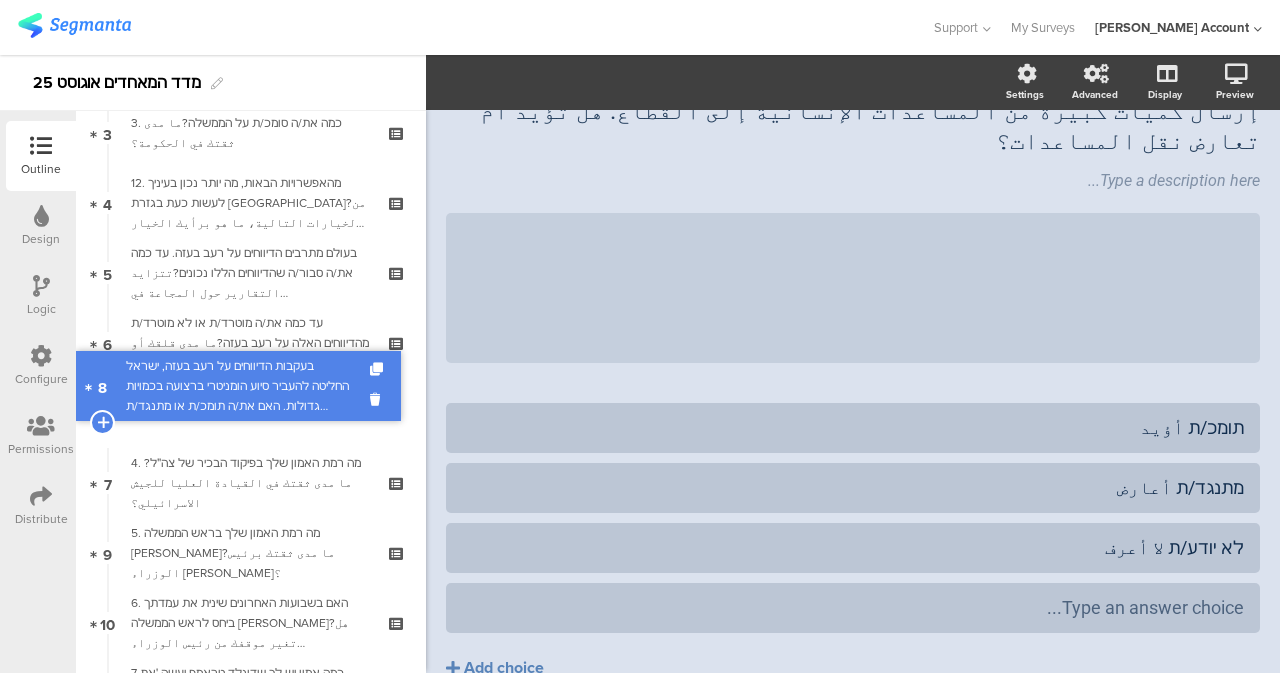 drag, startPoint x: 335, startPoint y: 478, endPoint x: 316, endPoint y: 381, distance: 98.84331 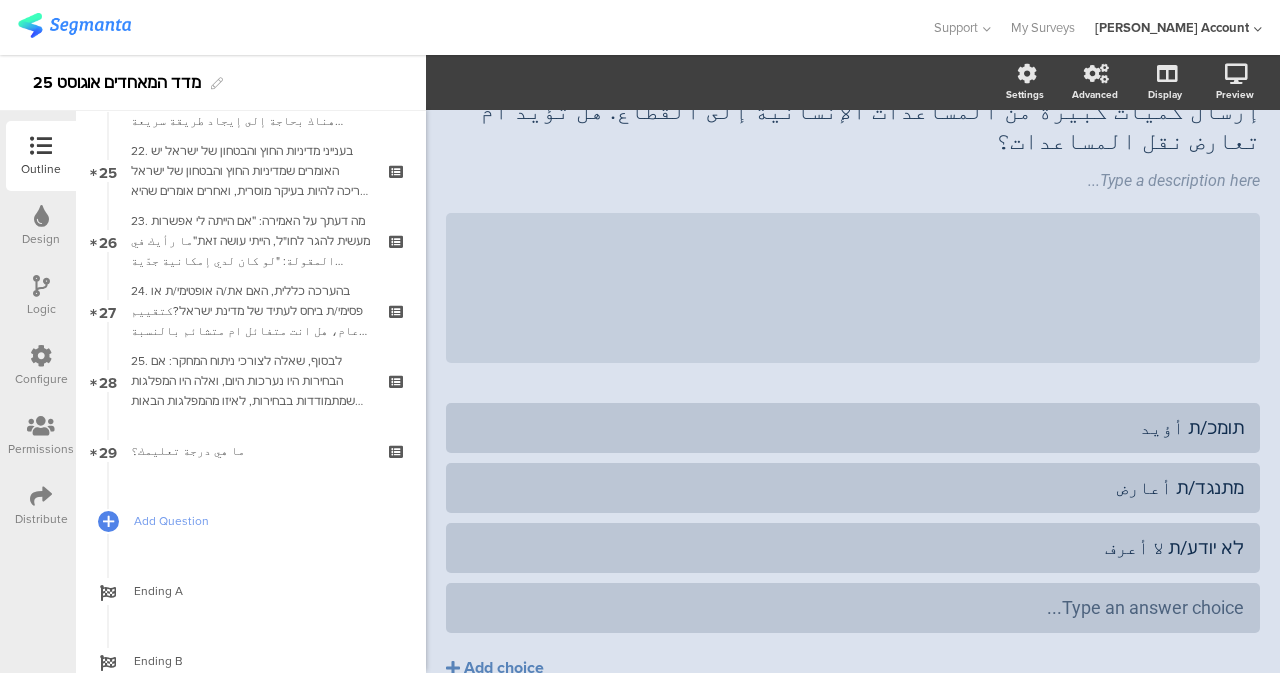 scroll, scrollTop: 1803, scrollLeft: 0, axis: vertical 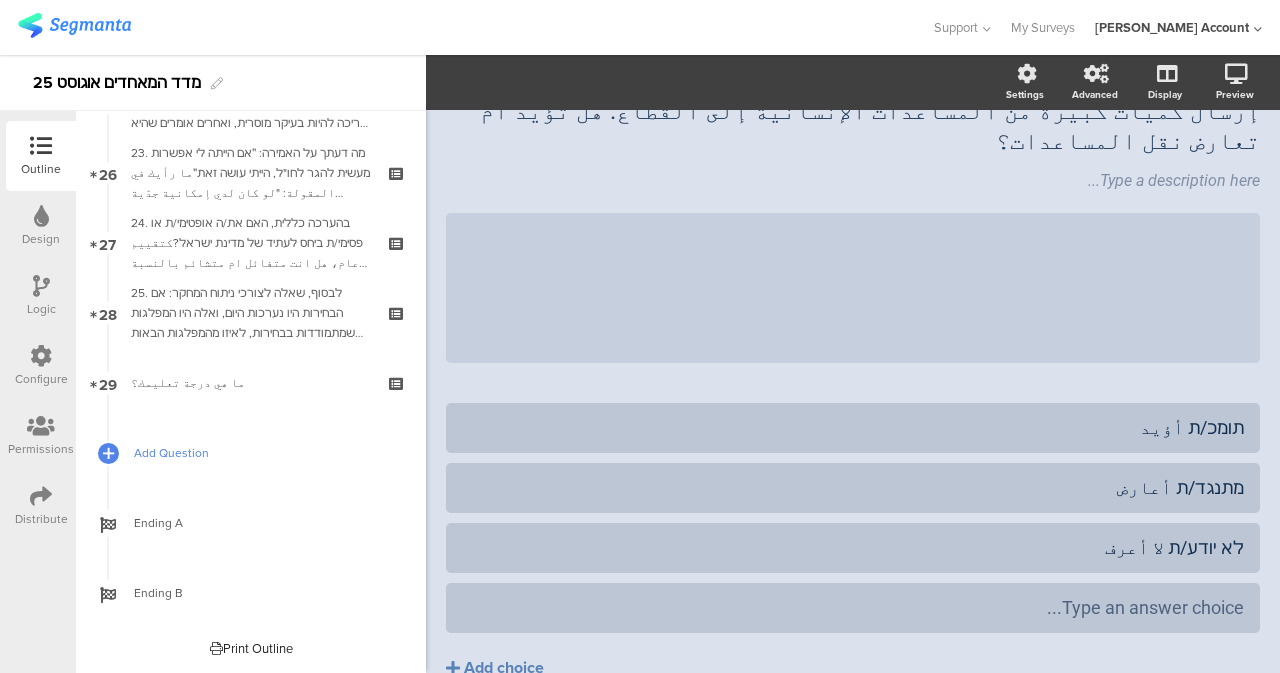 click on "Add Question" at bounding box center [262, 453] 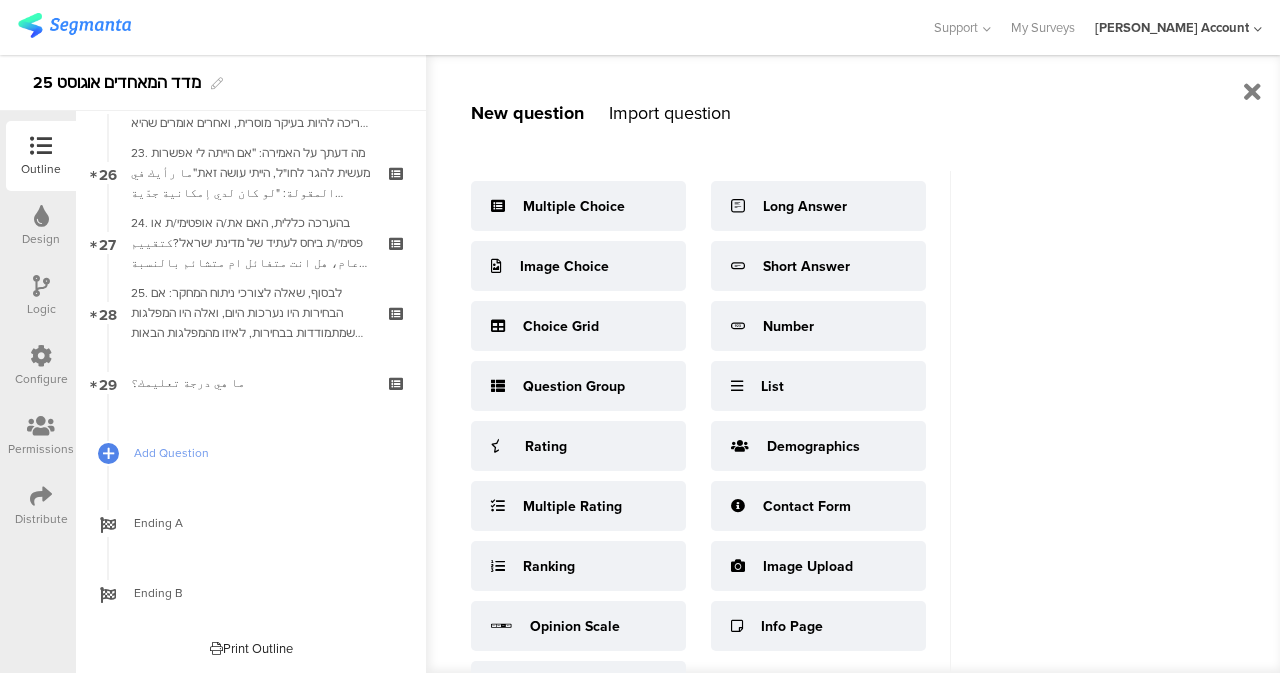 click on "Import question" at bounding box center (670, 113) 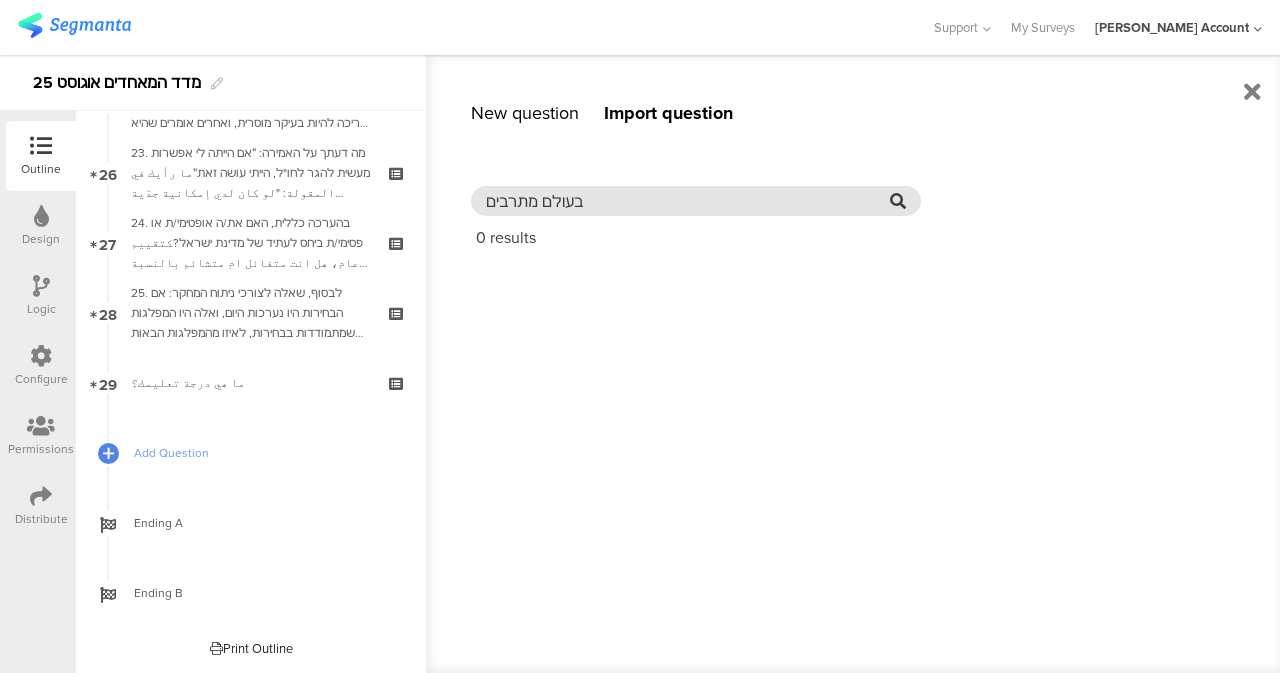 click on "בעולם מתרבים" at bounding box center (688, 201) 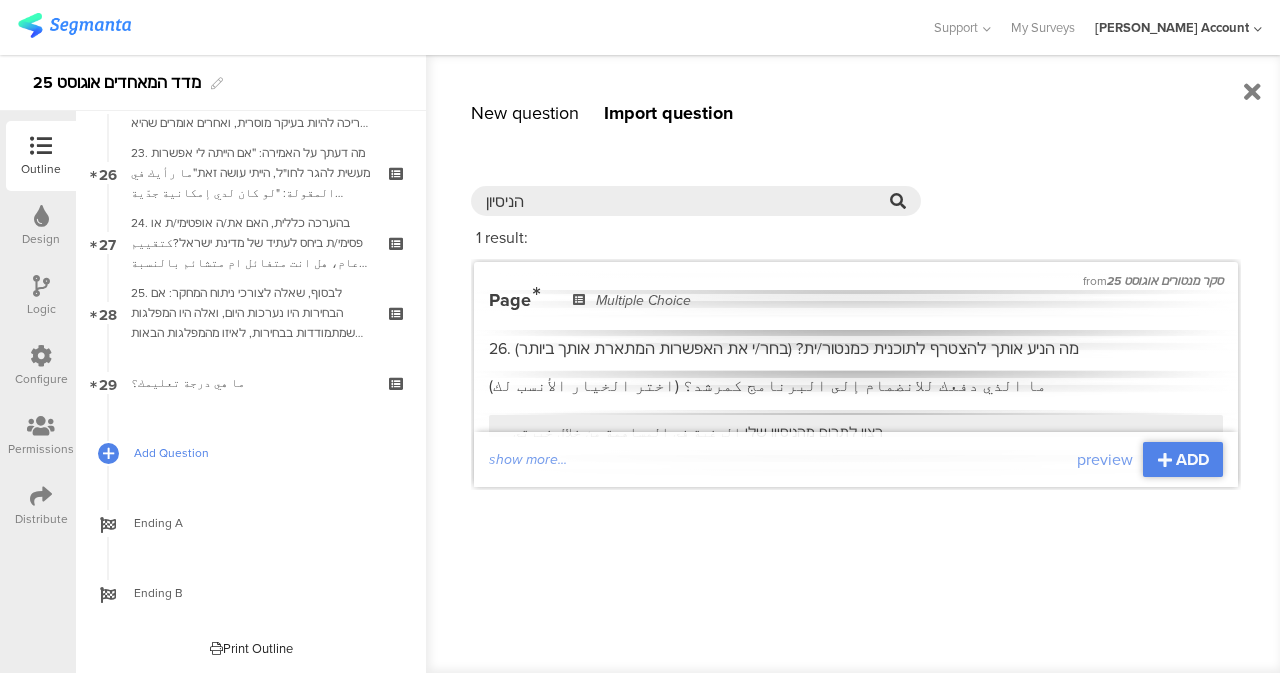 type on "הניסיון" 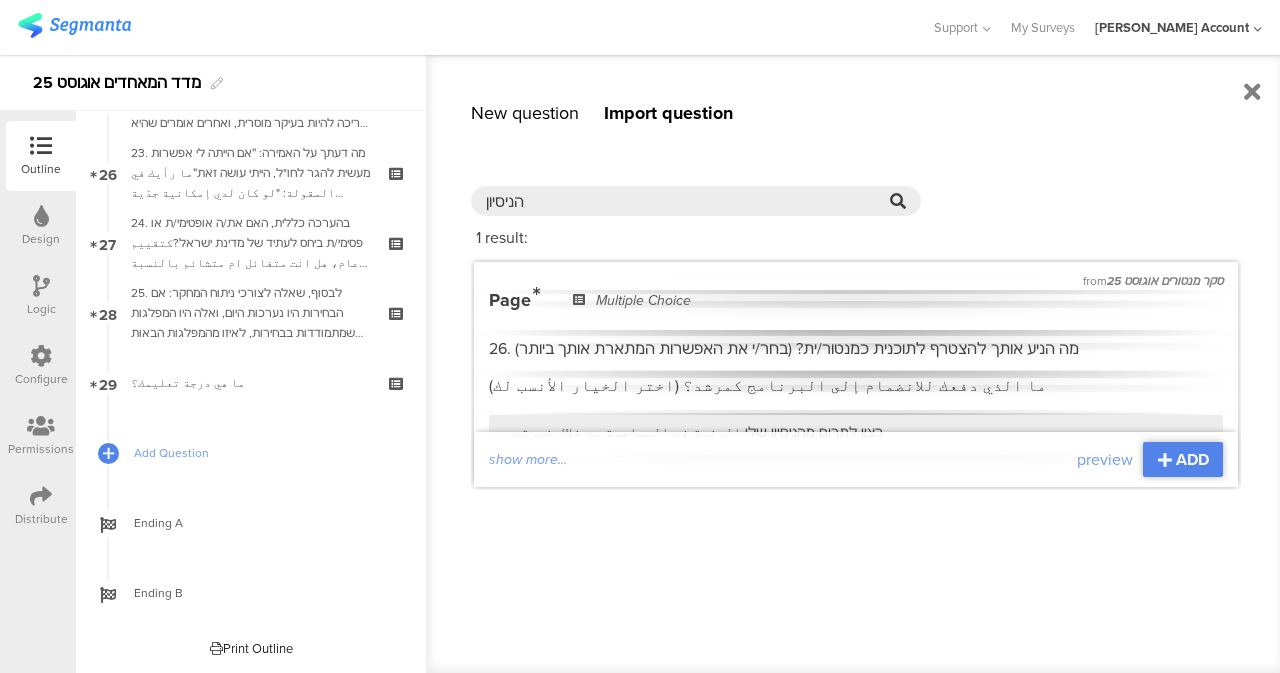 click on "New question" at bounding box center [525, 113] 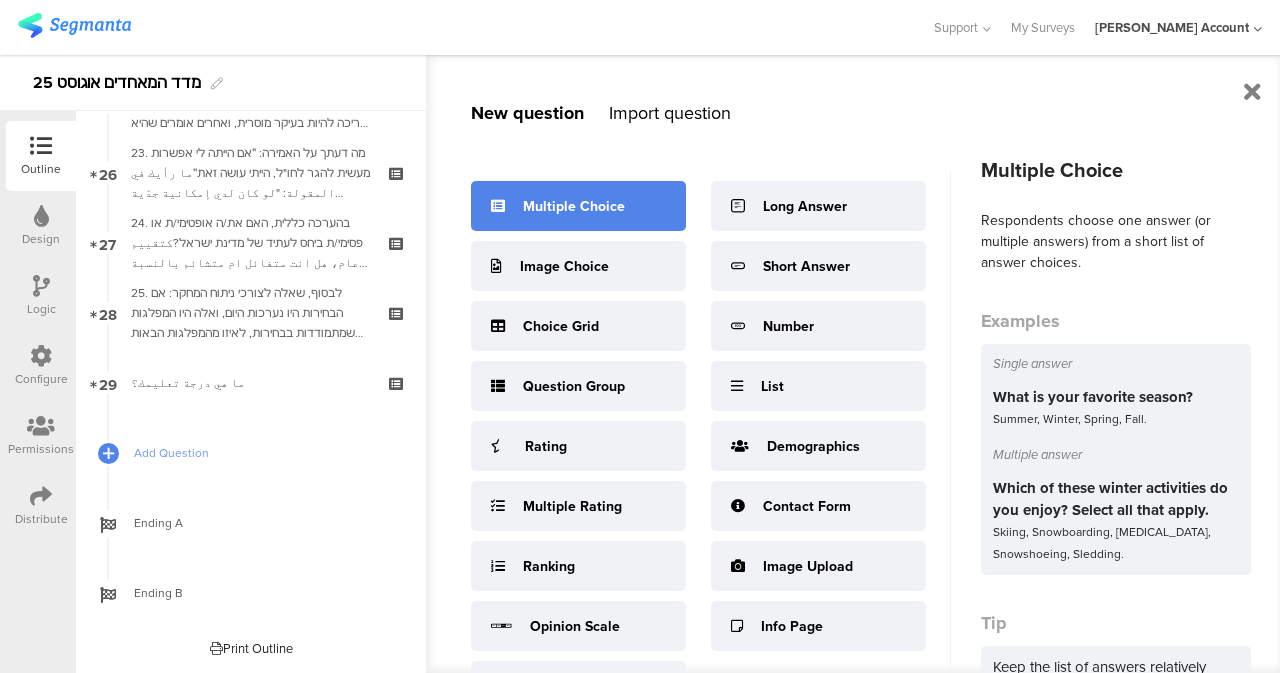 click on "Multiple Choice" at bounding box center (578, 206) 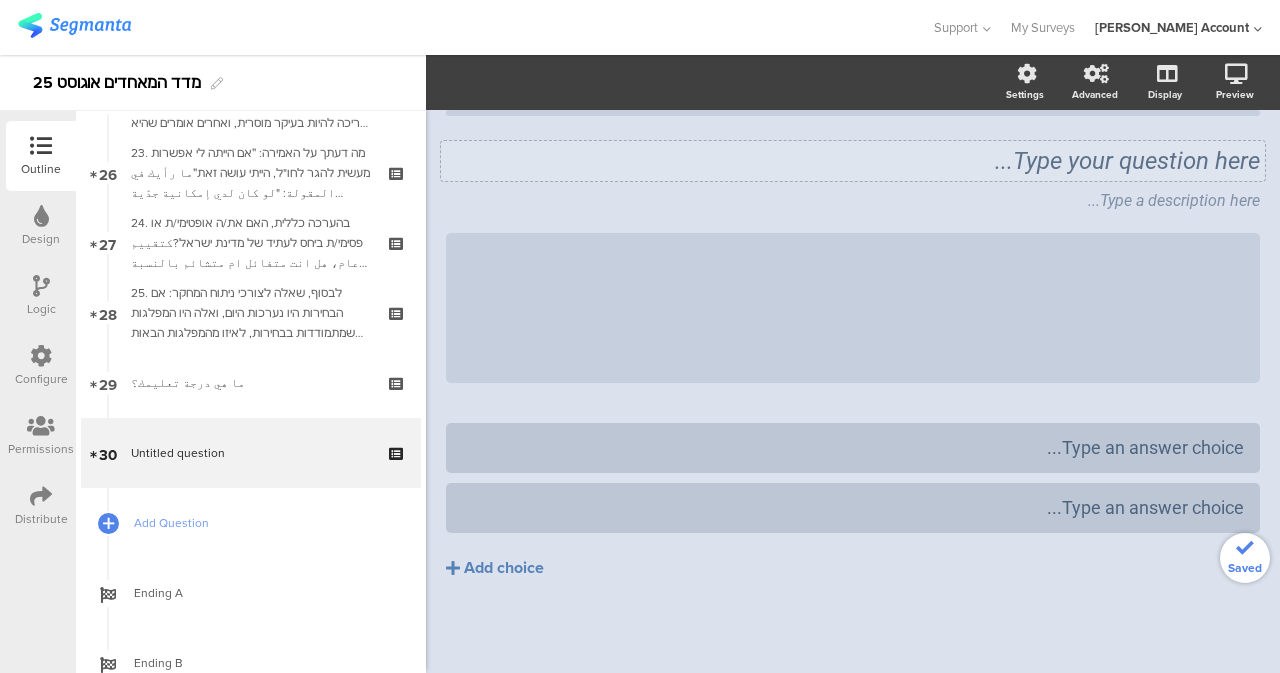 click on "Type your question here..." 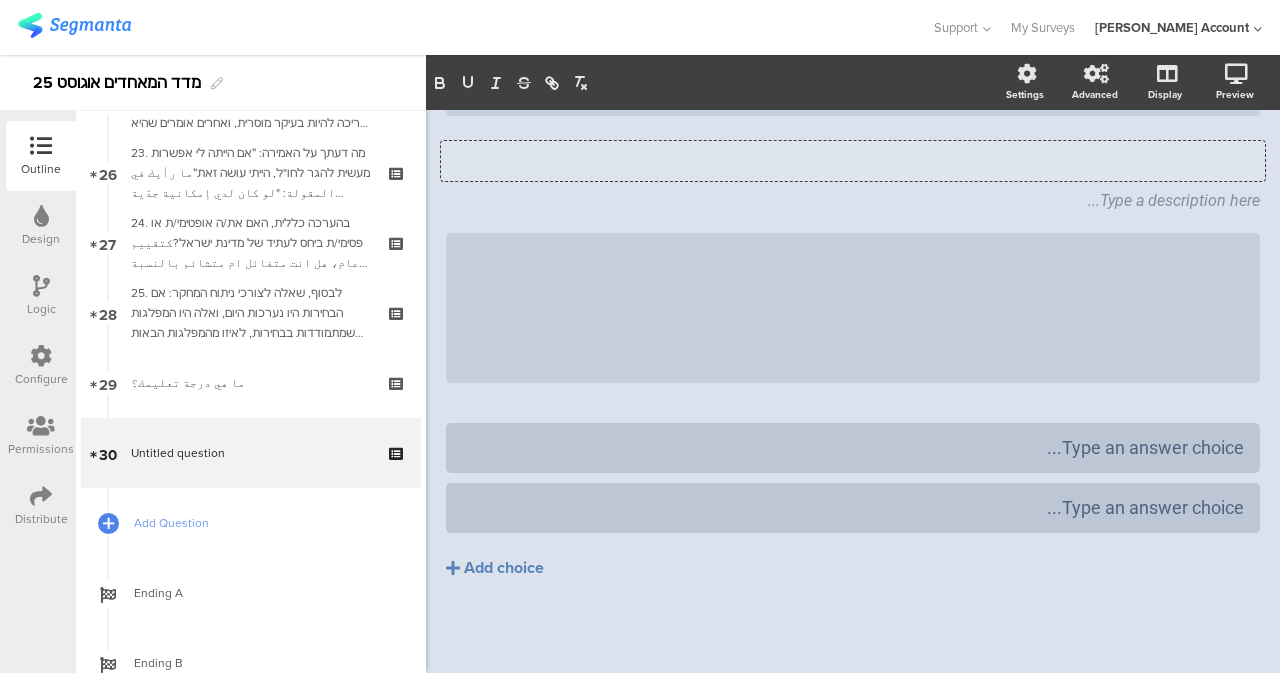 scroll, scrollTop: 20, scrollLeft: 0, axis: vertical 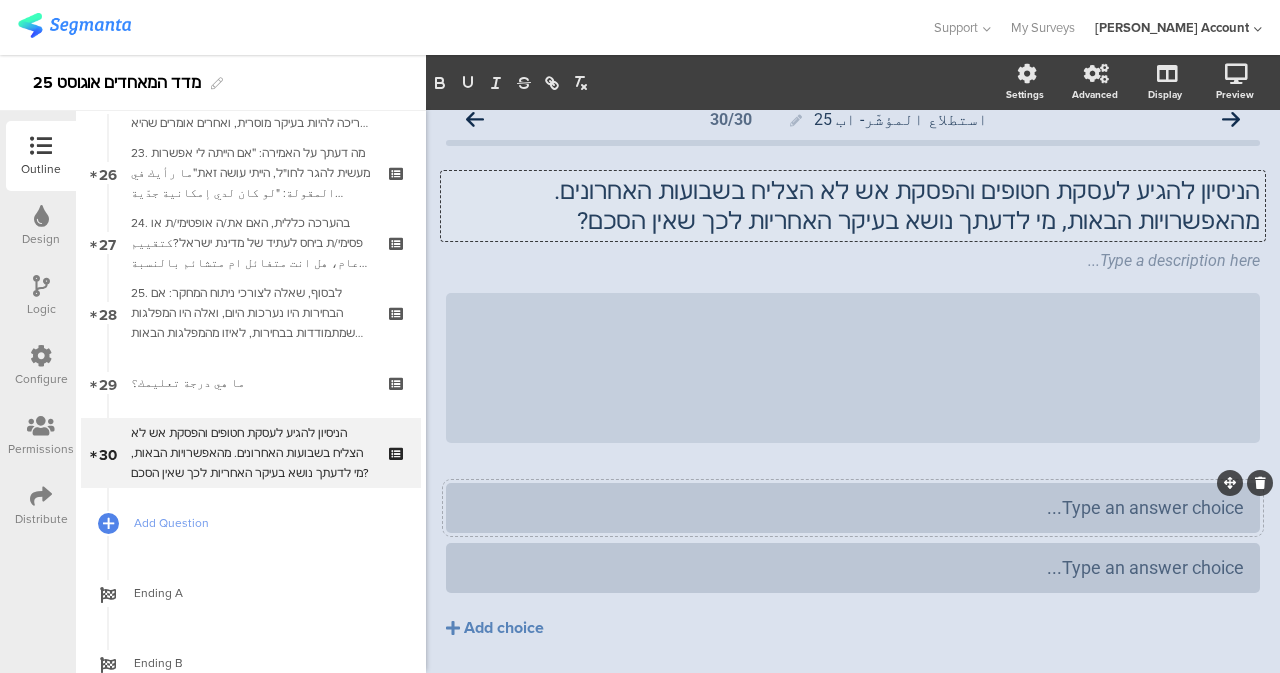 type 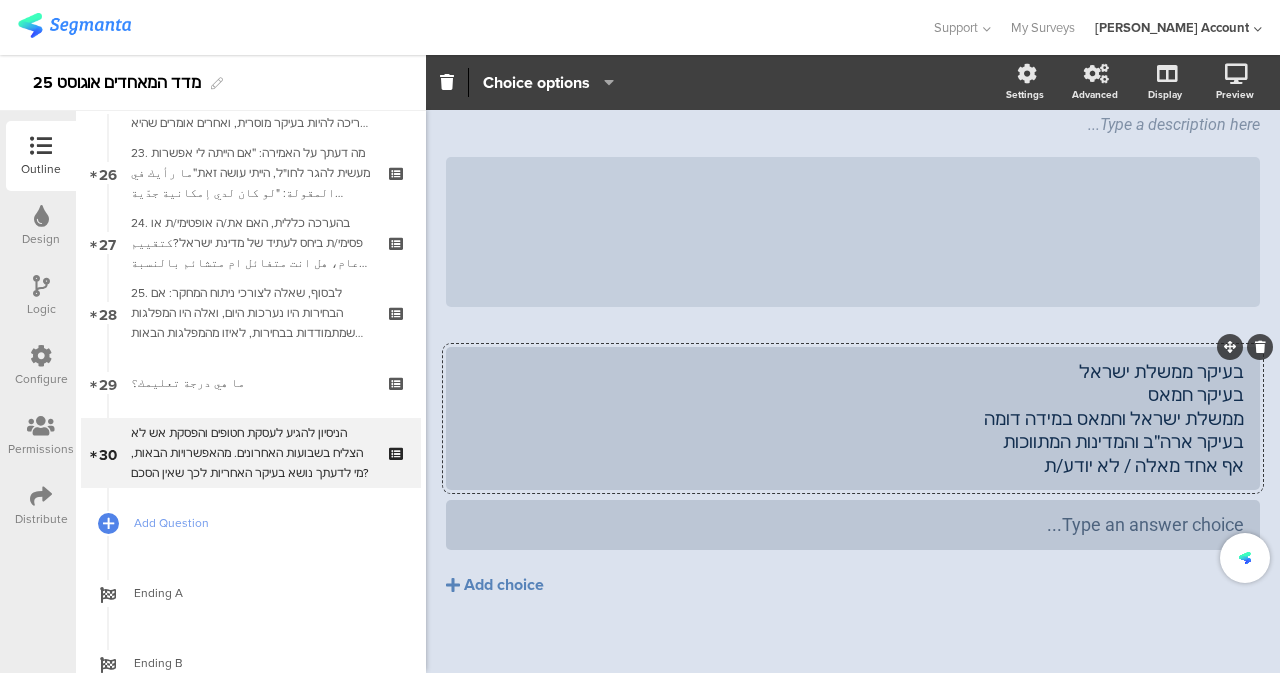 scroll, scrollTop: 173, scrollLeft: 0, axis: vertical 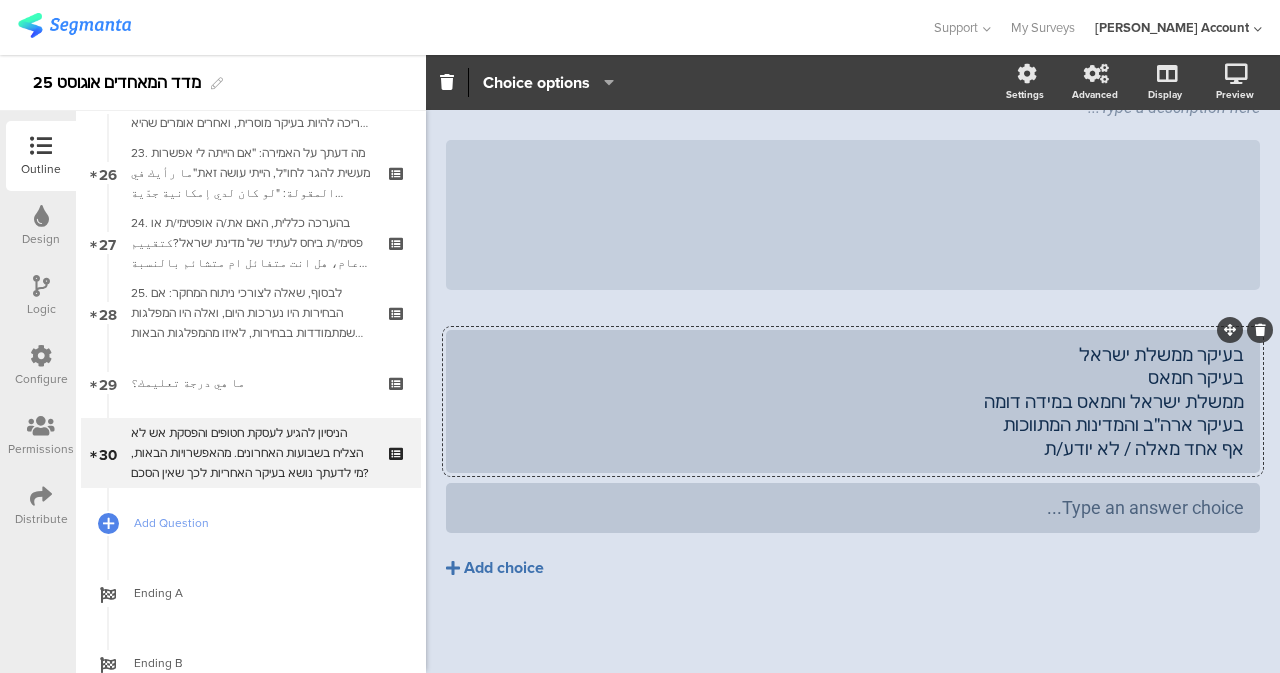 click on "Add choice" 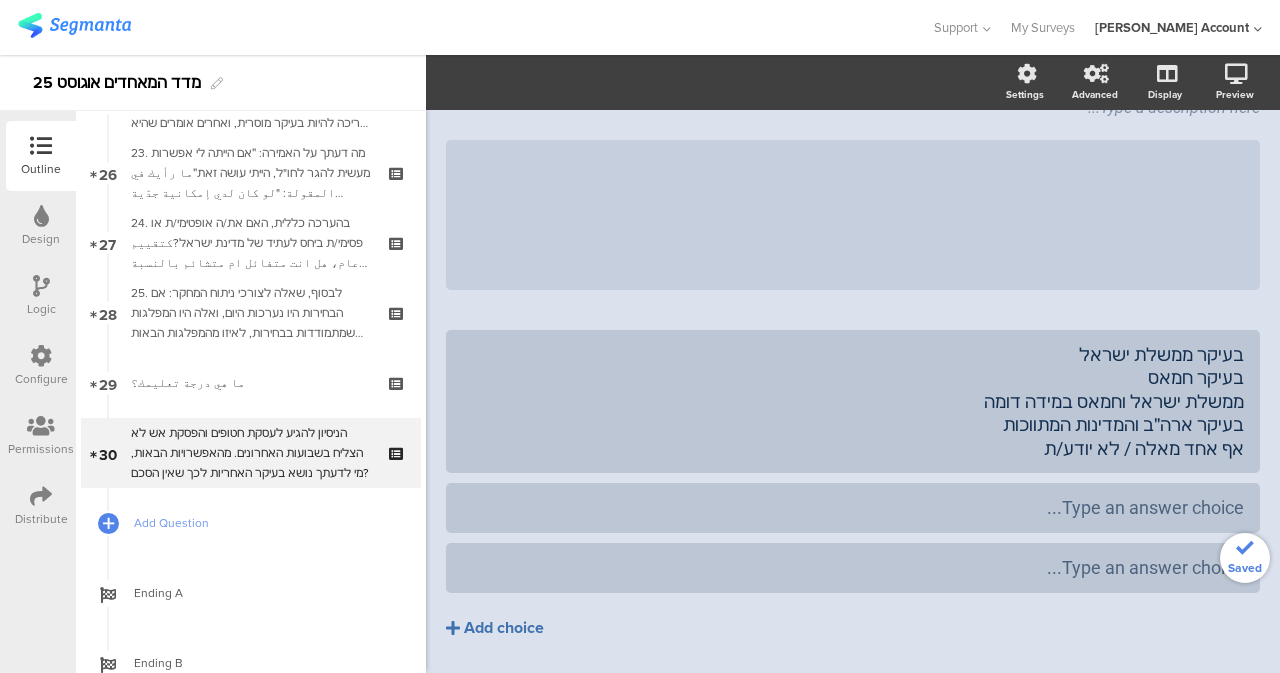 click on "Add choice" 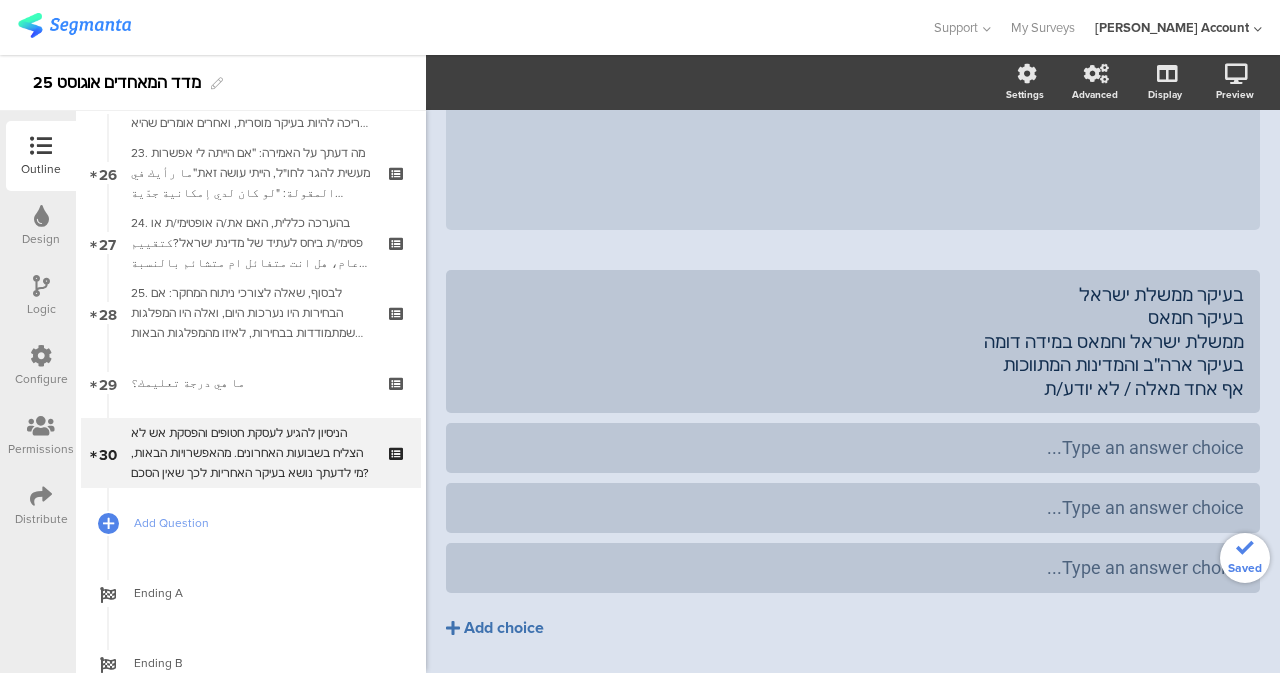 click on "Add choice" 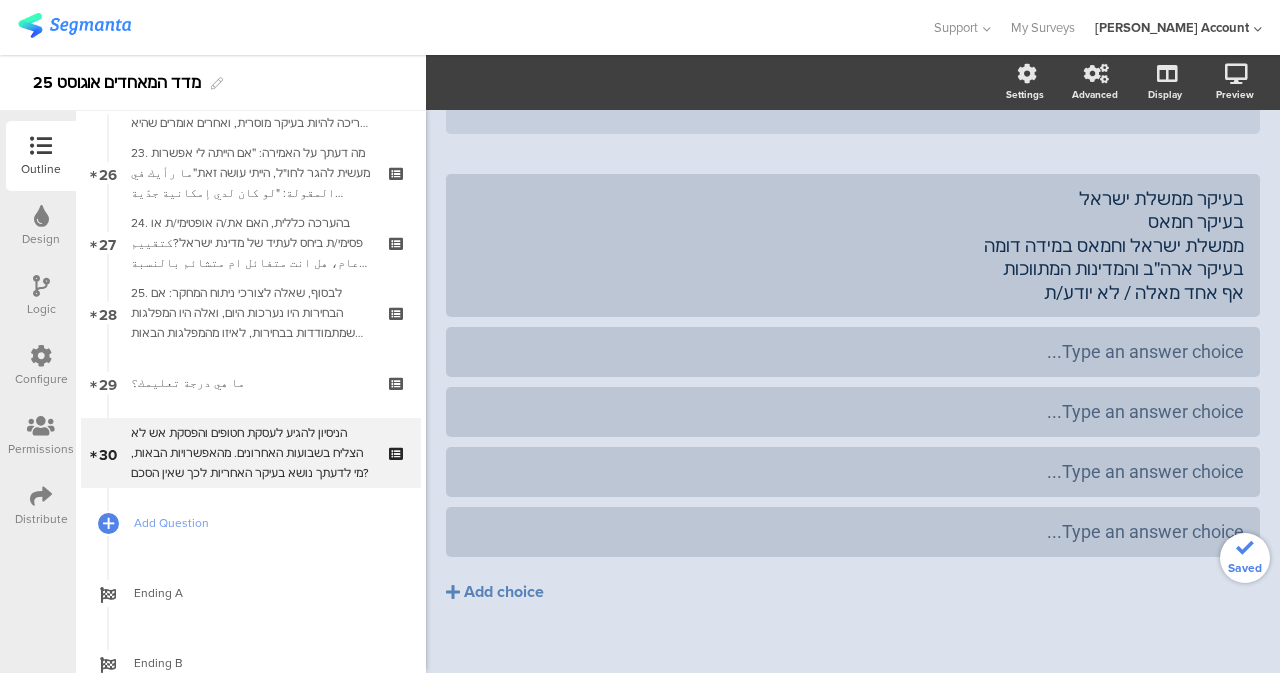 scroll, scrollTop: 353, scrollLeft: 0, axis: vertical 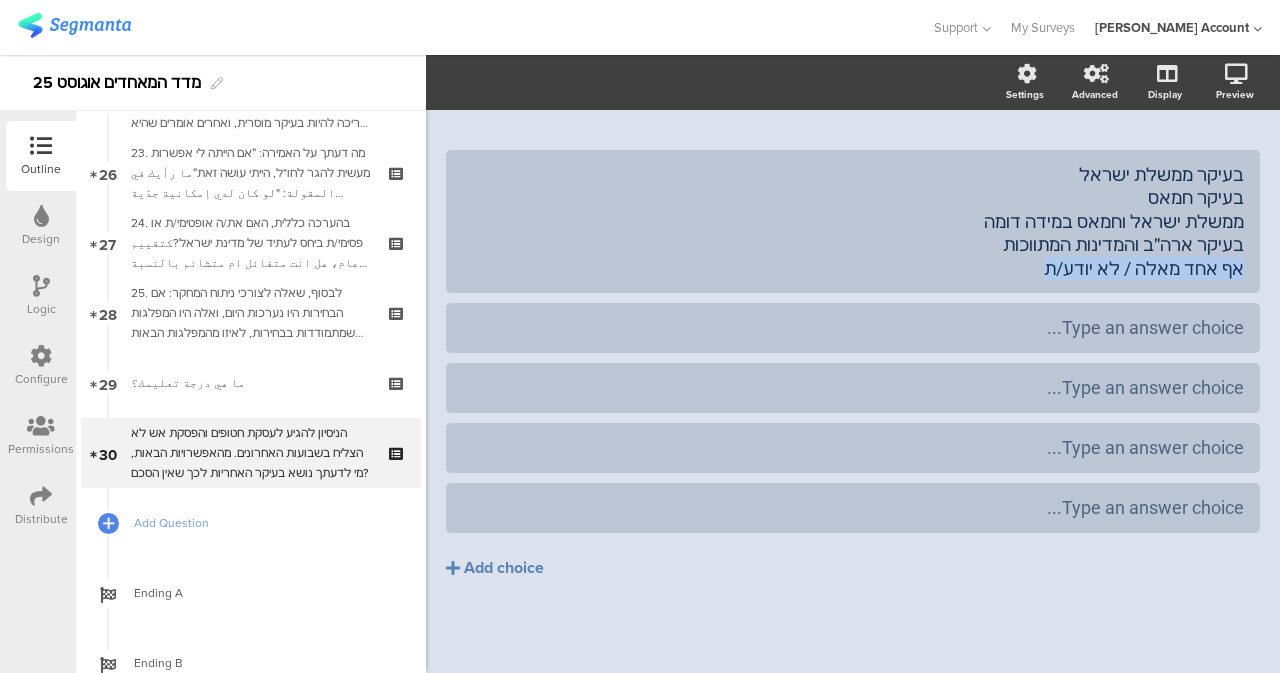drag, startPoint x: 1037, startPoint y: 268, endPoint x: 1254, endPoint y: 274, distance: 217.08293 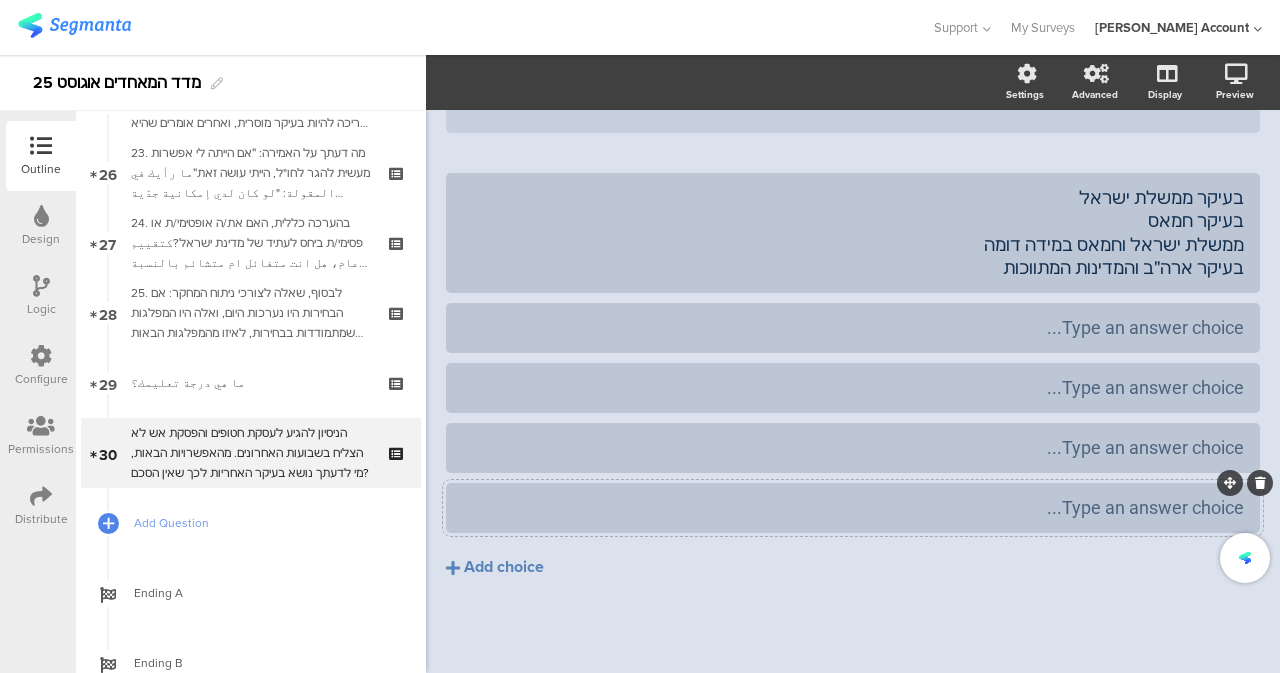 type 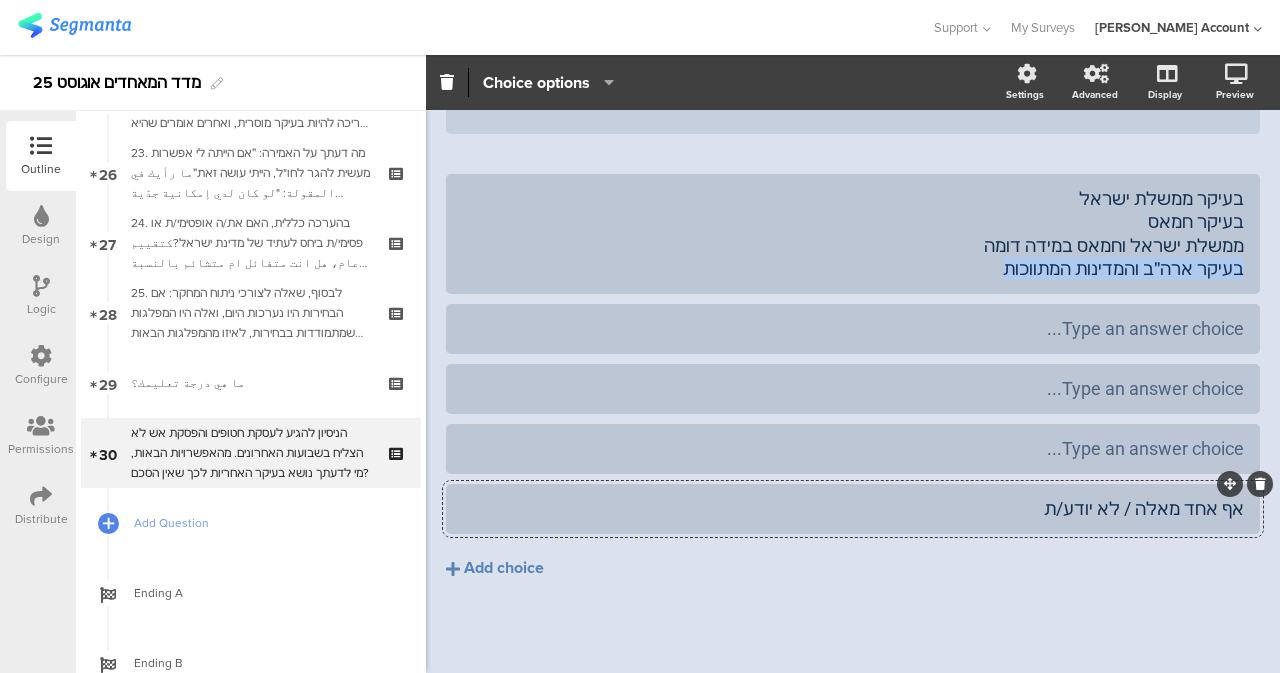 drag, startPoint x: 1010, startPoint y: 262, endPoint x: 1258, endPoint y: 293, distance: 249.93 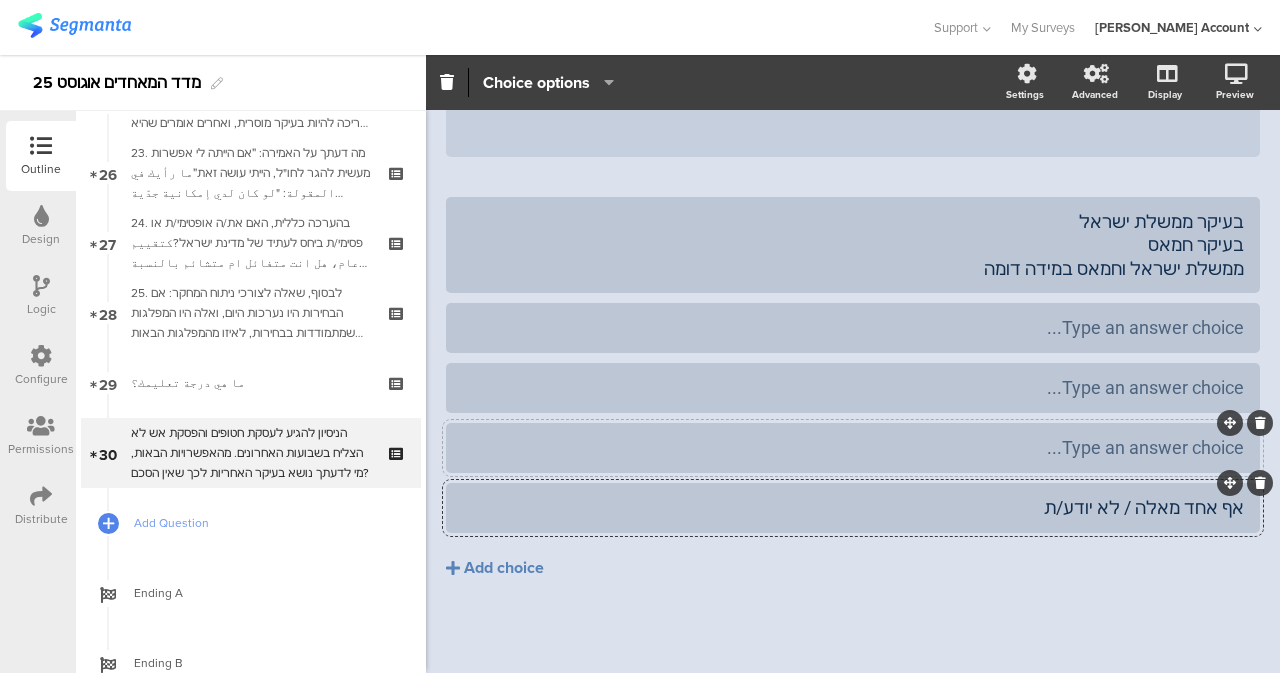 type 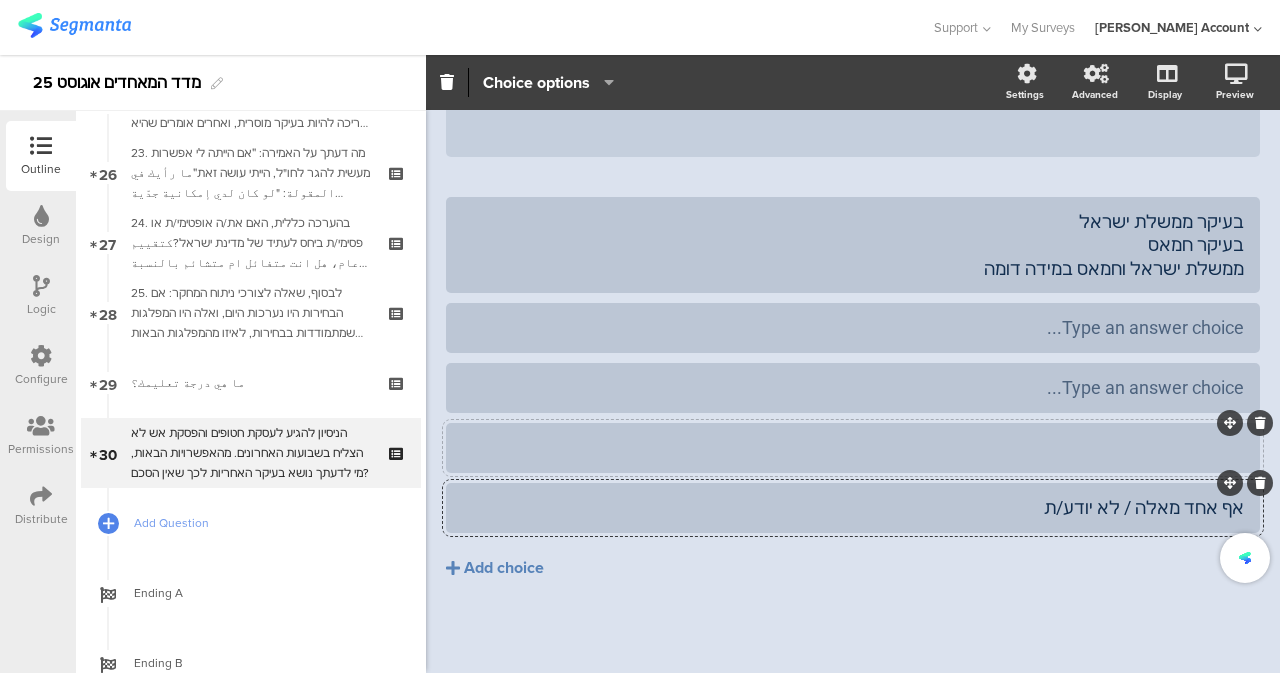 scroll, scrollTop: 306, scrollLeft: 0, axis: vertical 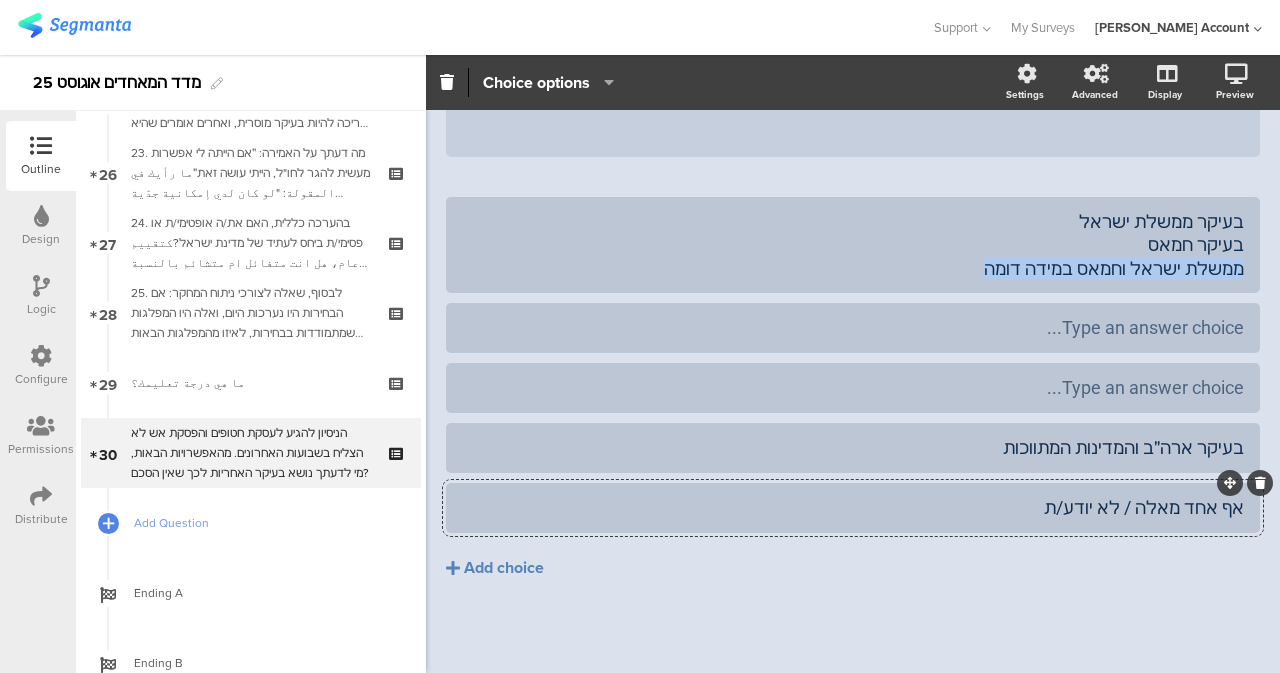 drag, startPoint x: 1105, startPoint y: 277, endPoint x: 1279, endPoint y: 296, distance: 175.03429 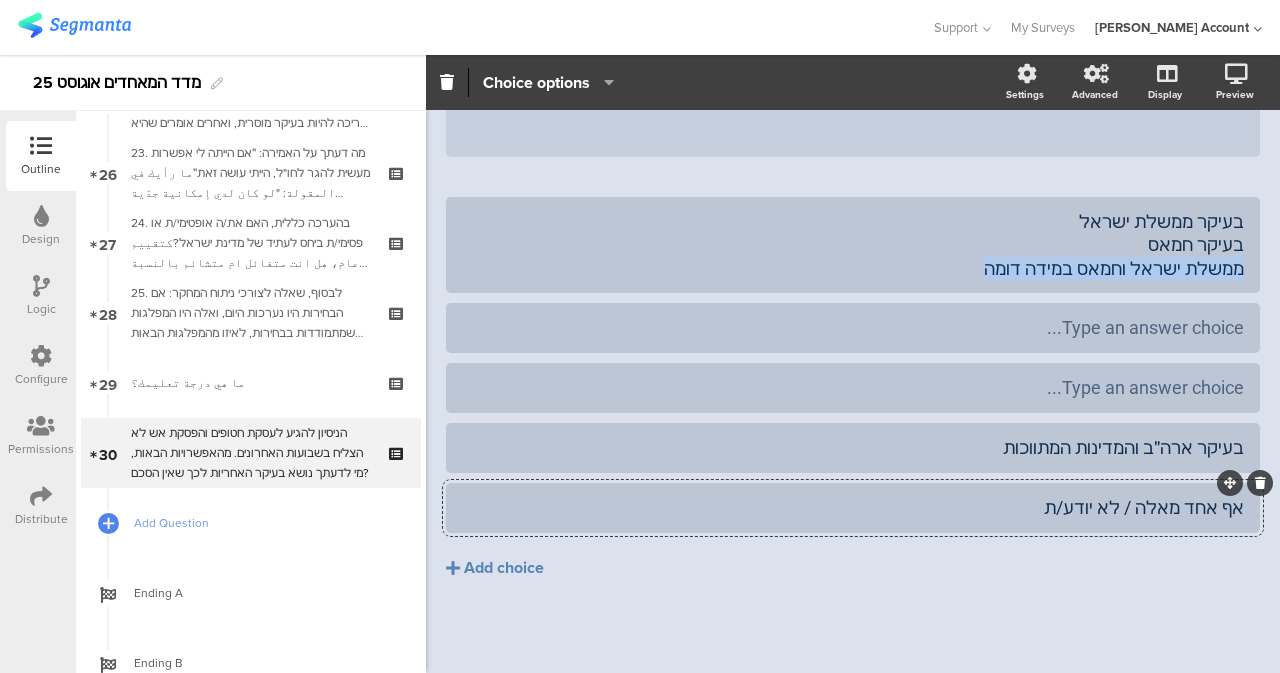 click on "Pin in place   Exclusive answer   Allow commenting     Choice options
Settings
Advanced
Display
Preview
استطلاع المؤشّر- اب 25
30/30" at bounding box center [853, 364] 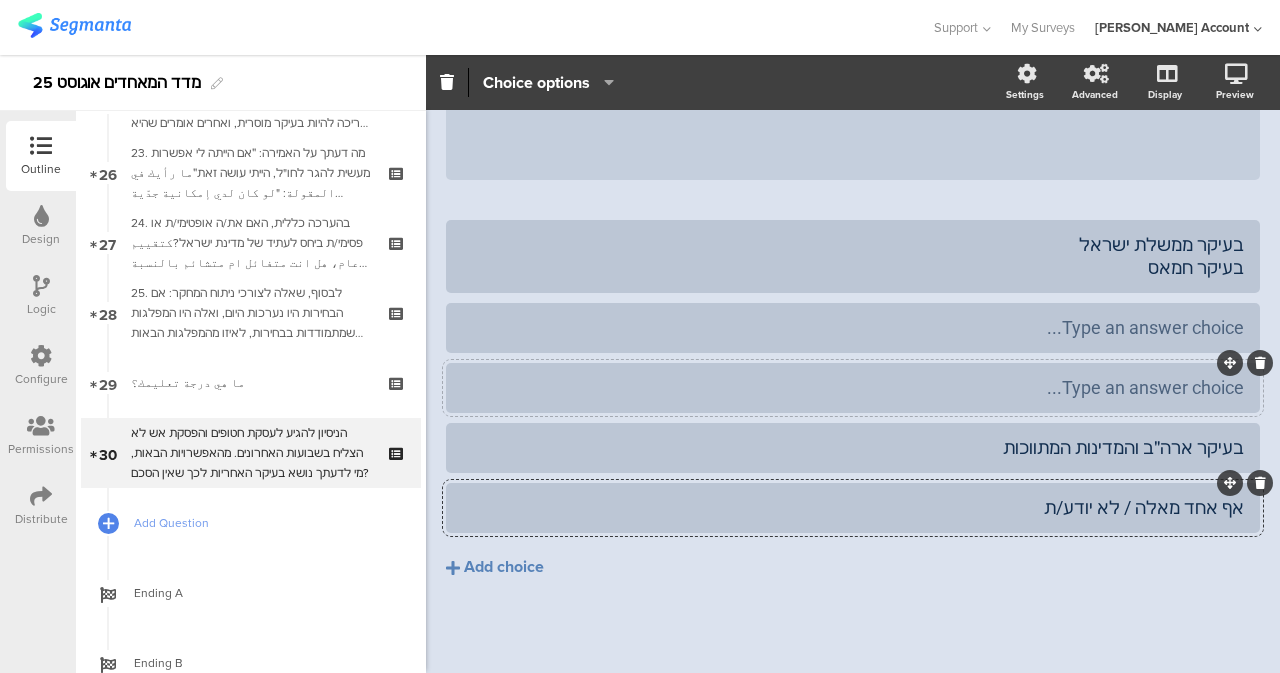 type 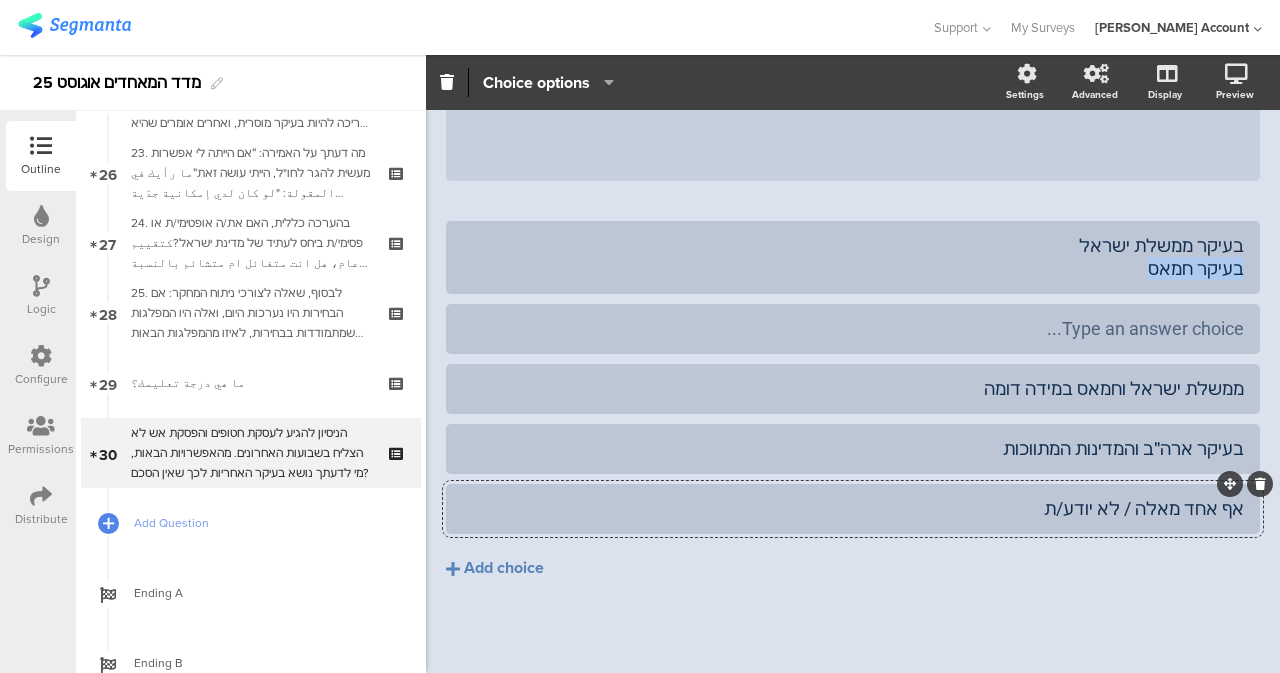 drag, startPoint x: 1131, startPoint y: 270, endPoint x: 1263, endPoint y: 278, distance: 132.2422 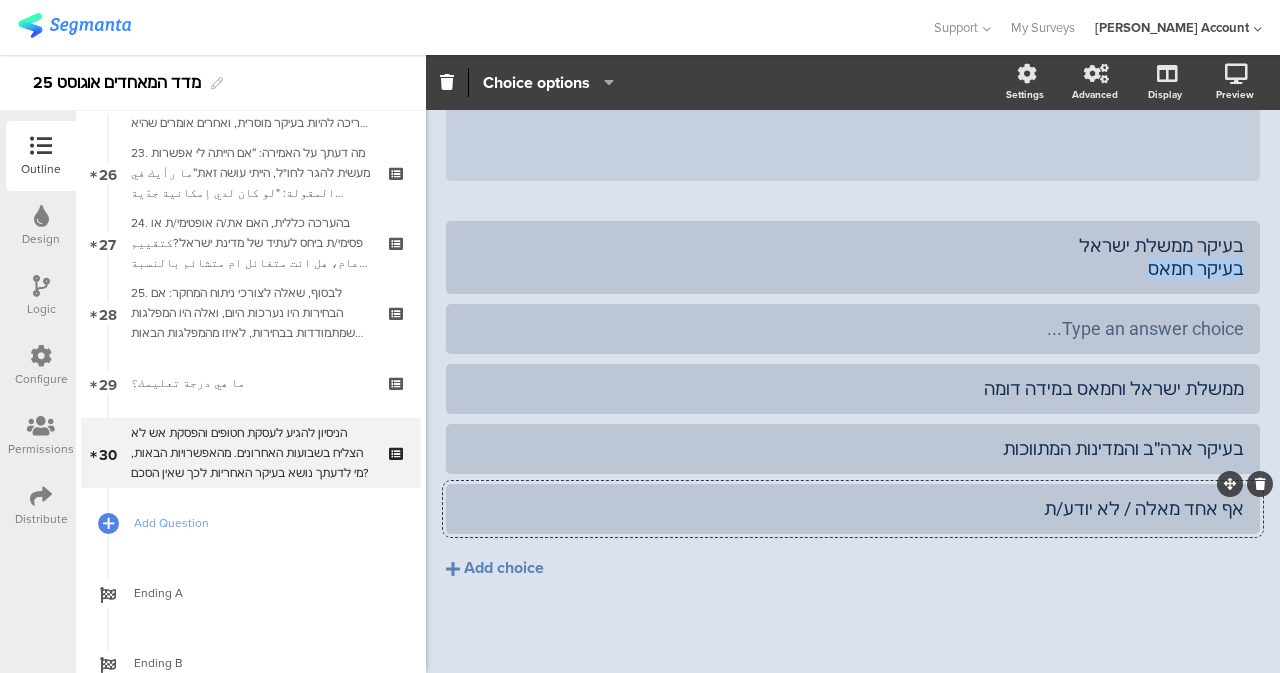 click on "استطلاع المؤشّر- اب 25
30/30
הניסיון להגיע לעסקת חטופים והפסקת אש לא הצליח בשבועות האחרונים. מהאפשרויות הבאות, מי לדעתך נושא בעיקר האחריות לכך שאין הסכם?
הניסיון להגיע לעסקת חטופים והפסקת אש לא הצליח בשבועות האחרונים. מהאפשרויות הבאות, מי לדעתך נושא בעיקר האחריות לכך שאין הסכם?
Type a description here..." 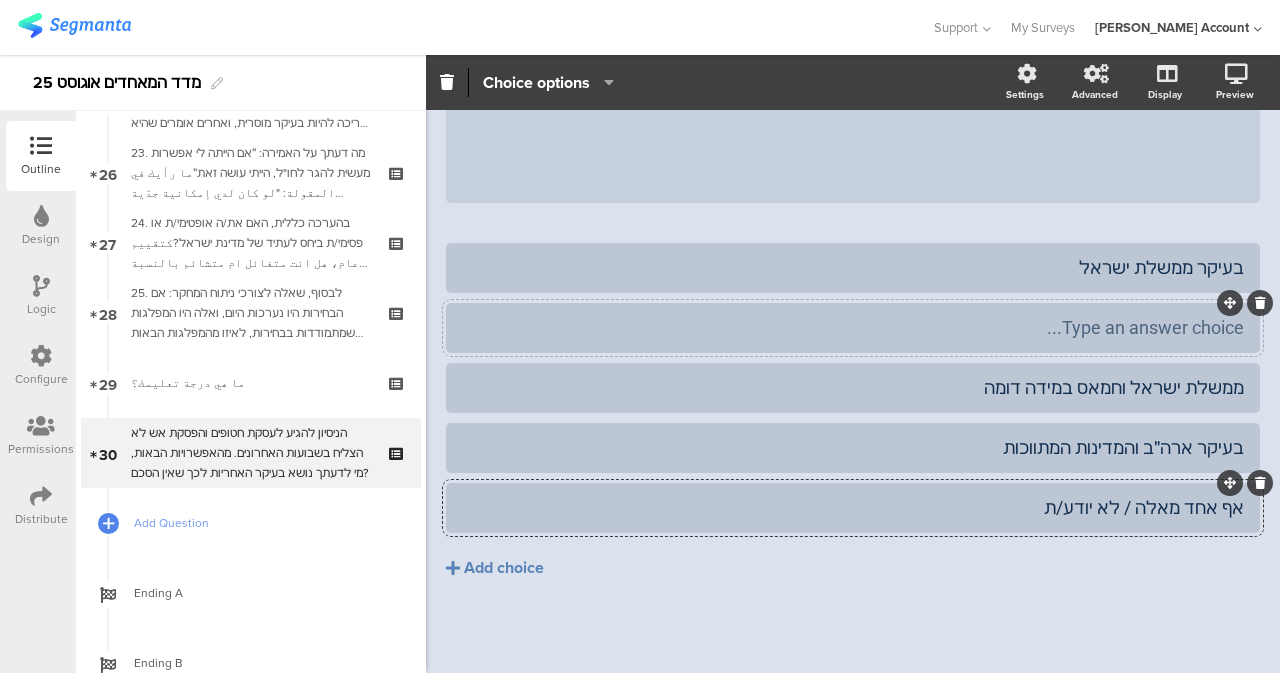 type 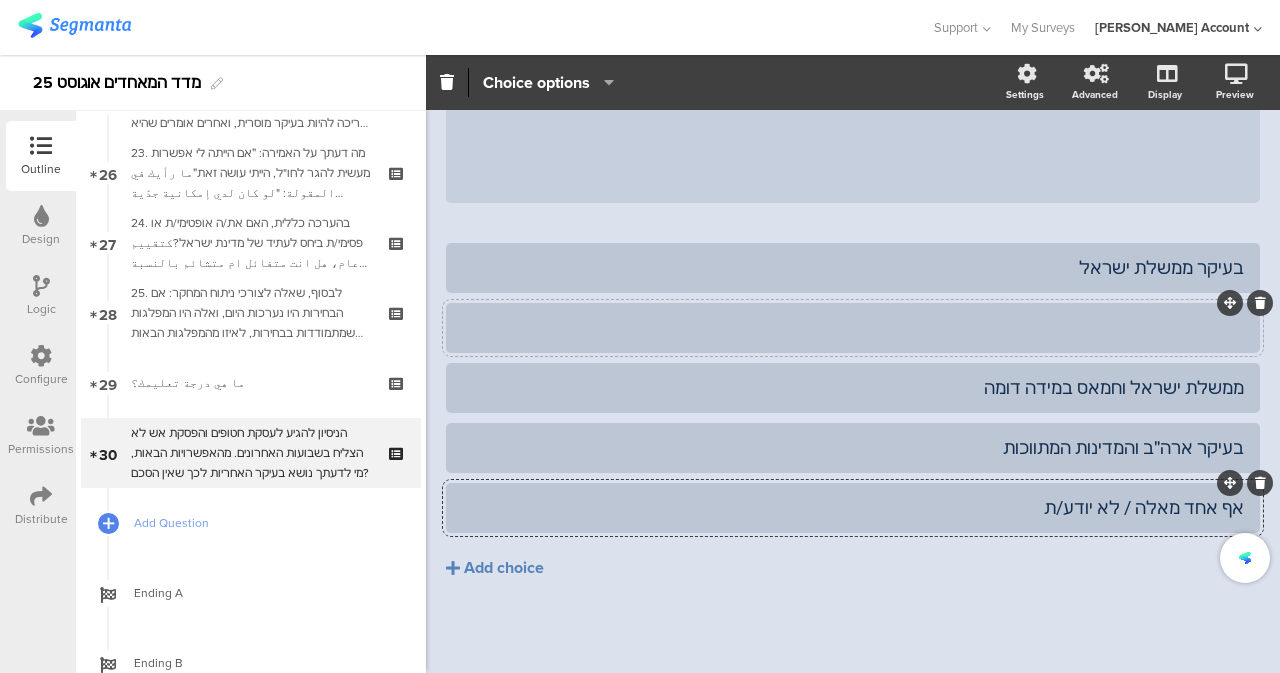 scroll, scrollTop: 260, scrollLeft: 0, axis: vertical 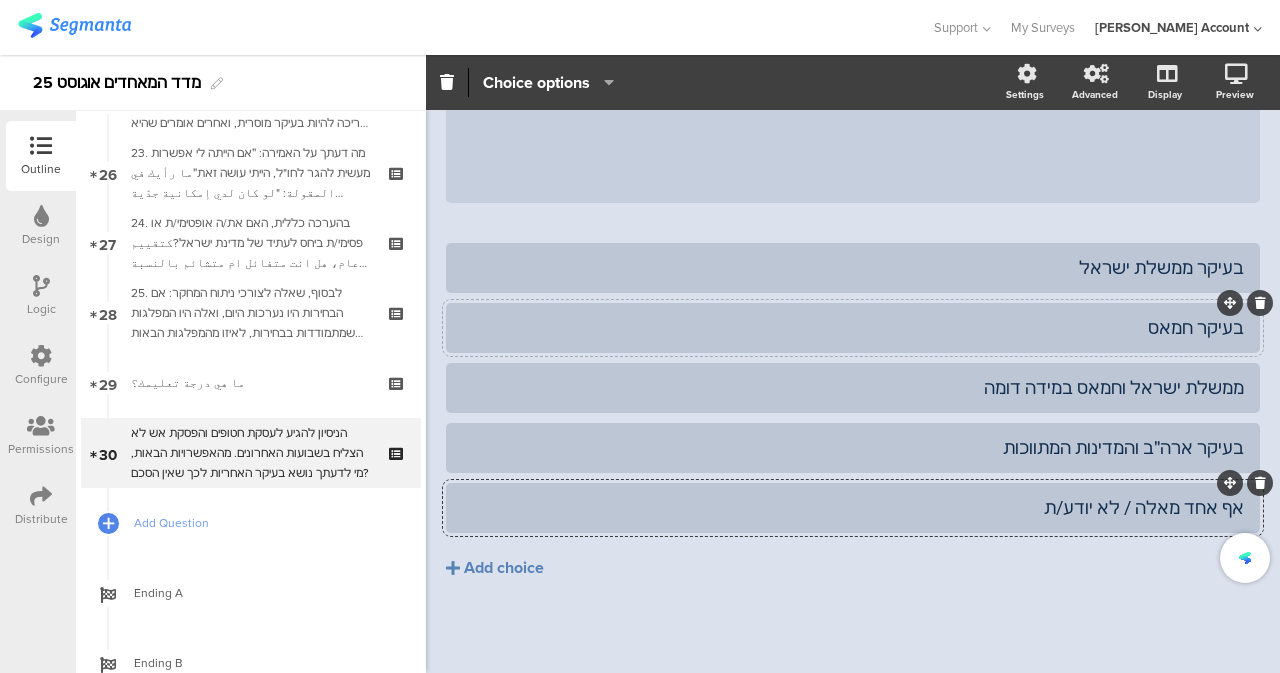 click on "בעיקר חמאס" 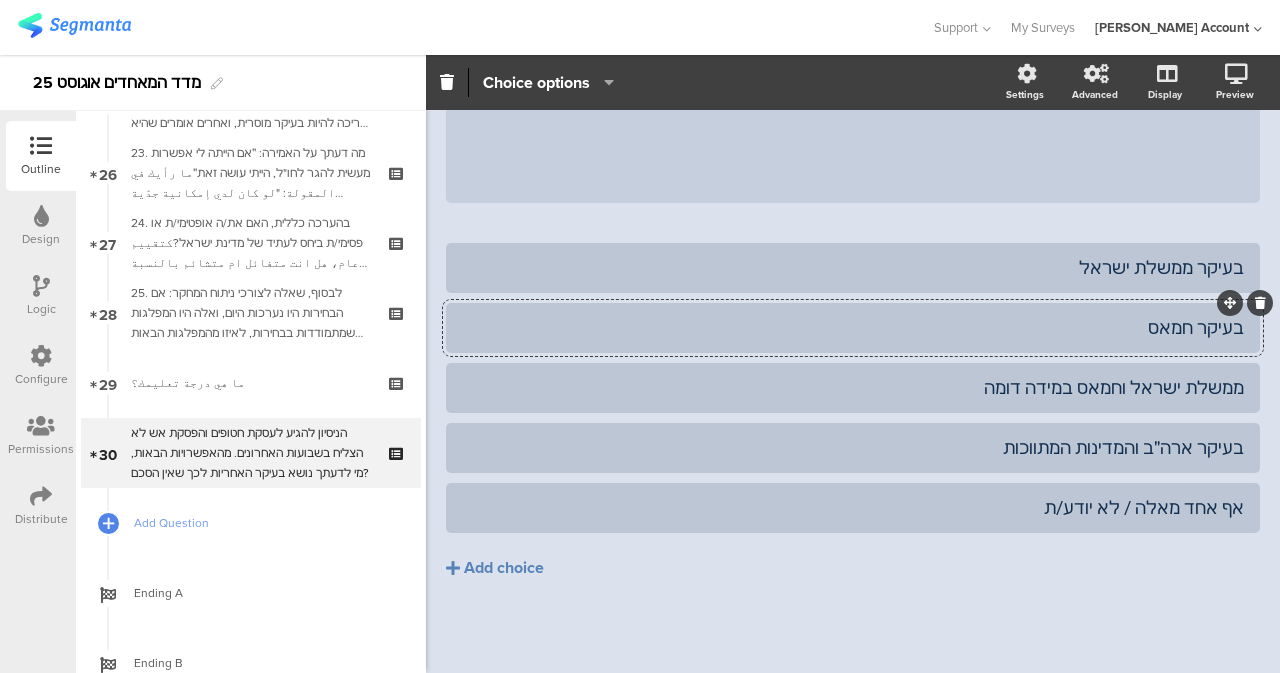 scroll, scrollTop: 60, scrollLeft: 0, axis: vertical 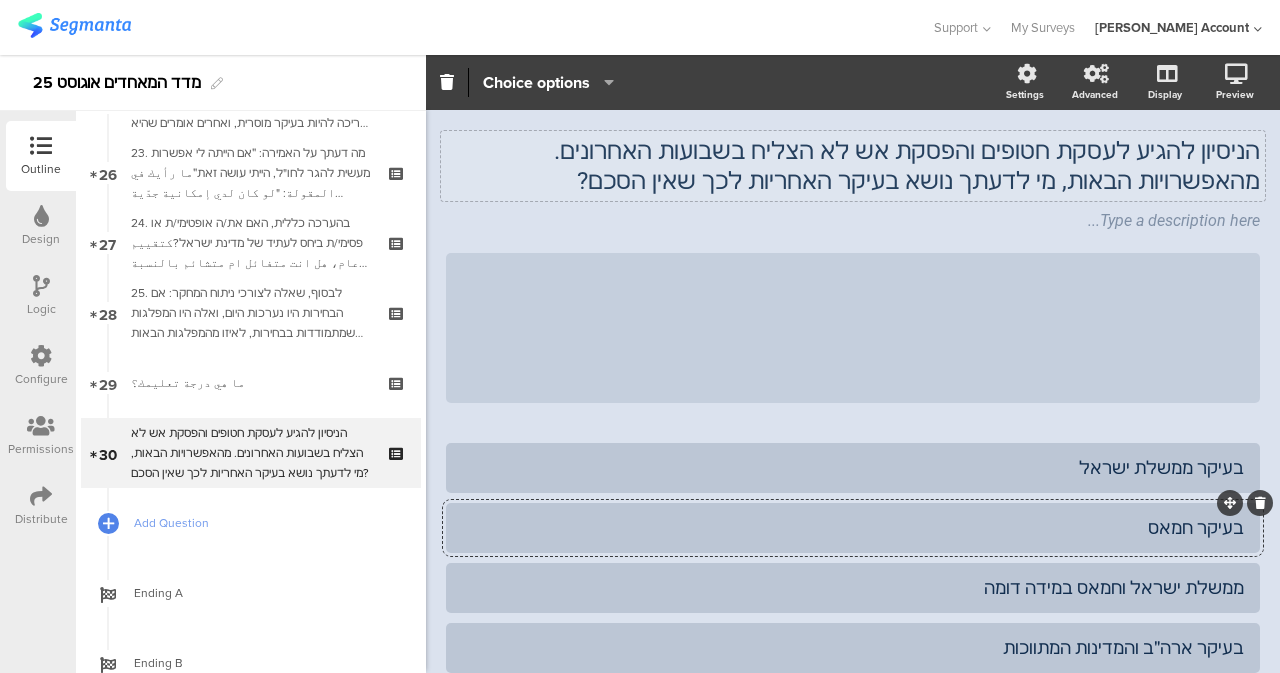 click on "הניסיון להגיע לעסקת חטופים והפסקת אש לא הצליח בשבועות האחרונים. מהאפשרויות הבאות, מי לדעתך נושא בעיקר האחריות לכך שאין הסכם?
הניסיון להגיע לעסקת חטופים והפסקת אש לא הצליח בשבועות האחרונים. מהאפשרויות הבאות, מי לדעתך נושא בעיקר האחריות לכך שאין הסכם?" 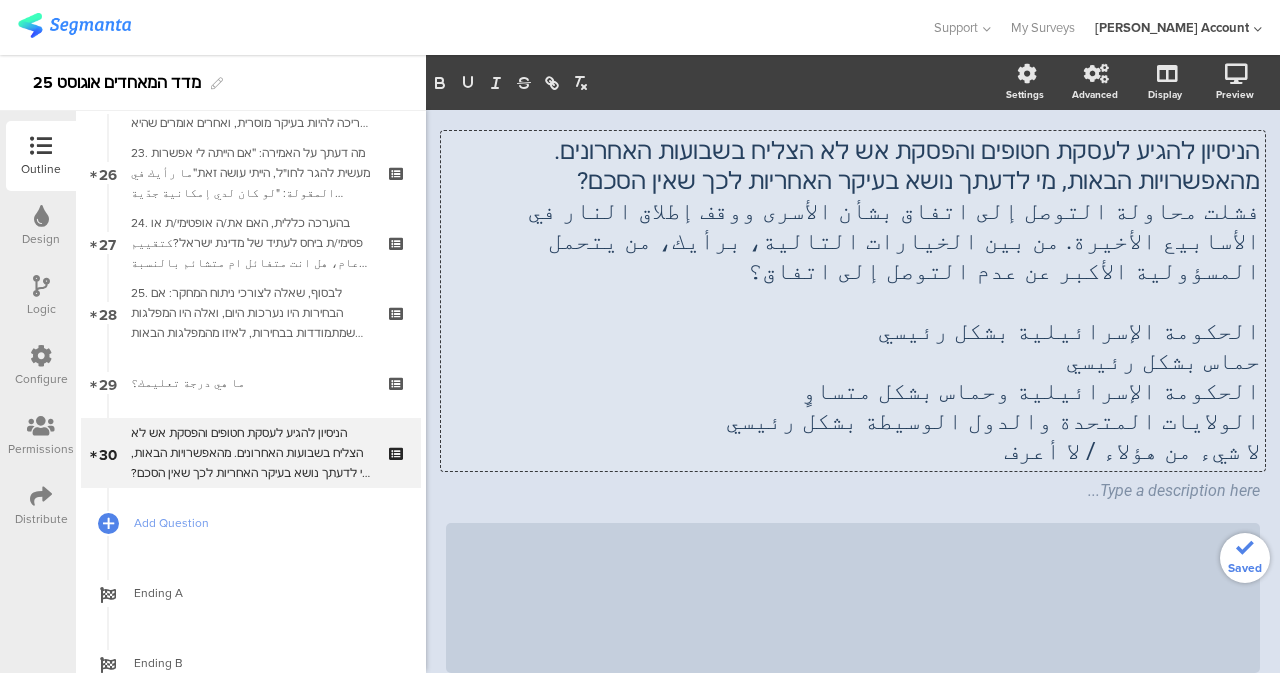 drag, startPoint x: 1008, startPoint y: 436, endPoint x: 1175, endPoint y: 381, distance: 175.82378 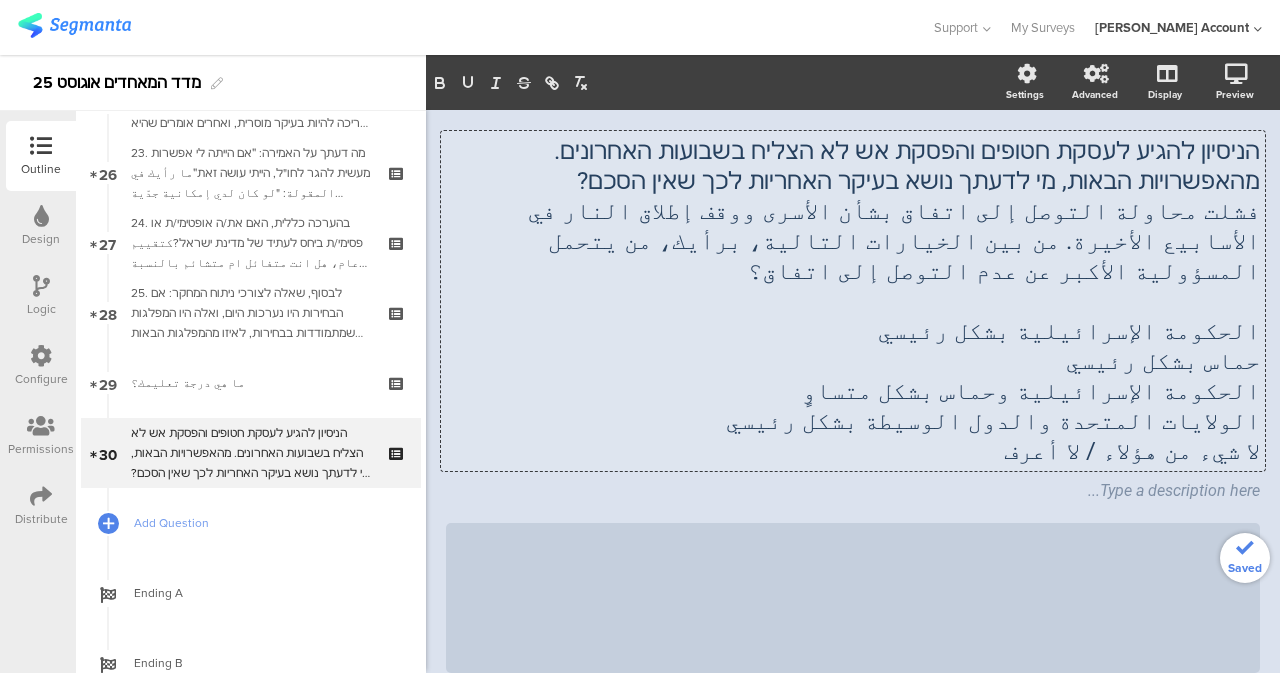 click on "הניסיון להגיע לעסקת חטופים והפסקת אש לא הצליח בשבועות האחרונים. מהאפשרויות הבאות, מי לדעתך נושא בעיקר האחריות לכך שאין הסכם? فشلت محاولة التوصل إلى اتفاق بشأن الأسرى ووقف إطلاق النار في الأسابيع الأخيرة. من بين الخيارات التالية، برأيك، من يتحمل المسؤولية الأكبر عن عدم التوصل إلى اتفاق؟ الحكومة الإسرائيلية بشكل رئيسي حماس بشكل رئيسي الحكومة الإسرائيلية وحماس بشكل متساوٍ الولايات المتحدة والدول الوسيطة بشكل رئيسي لا شيء من هؤلاء / لا أعرف
الحكومة الإسرائيلية بشكل رئيسي حماس بشكل رئيسي الحكومة الإسرائيلية وحماس بشكل متساوٍ لا شيء من هؤلاء / لا أعرف" 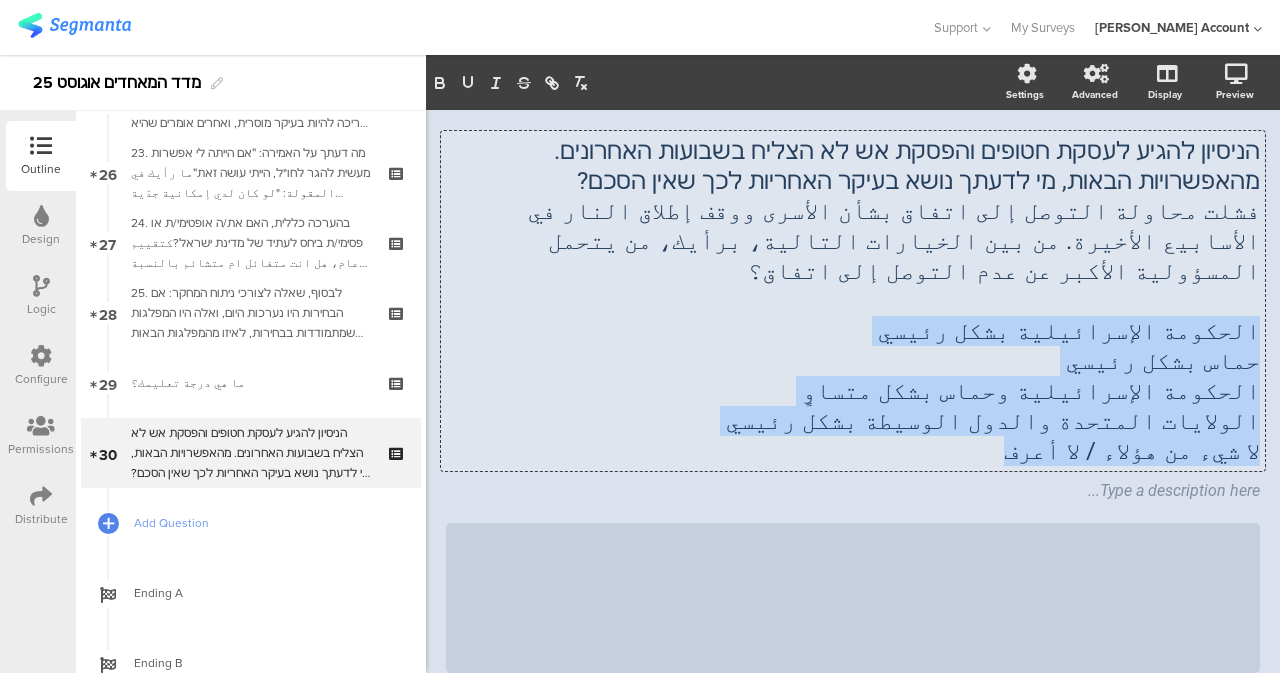 drag, startPoint x: 1002, startPoint y: 420, endPoint x: 1246, endPoint y: 307, distance: 268.8959 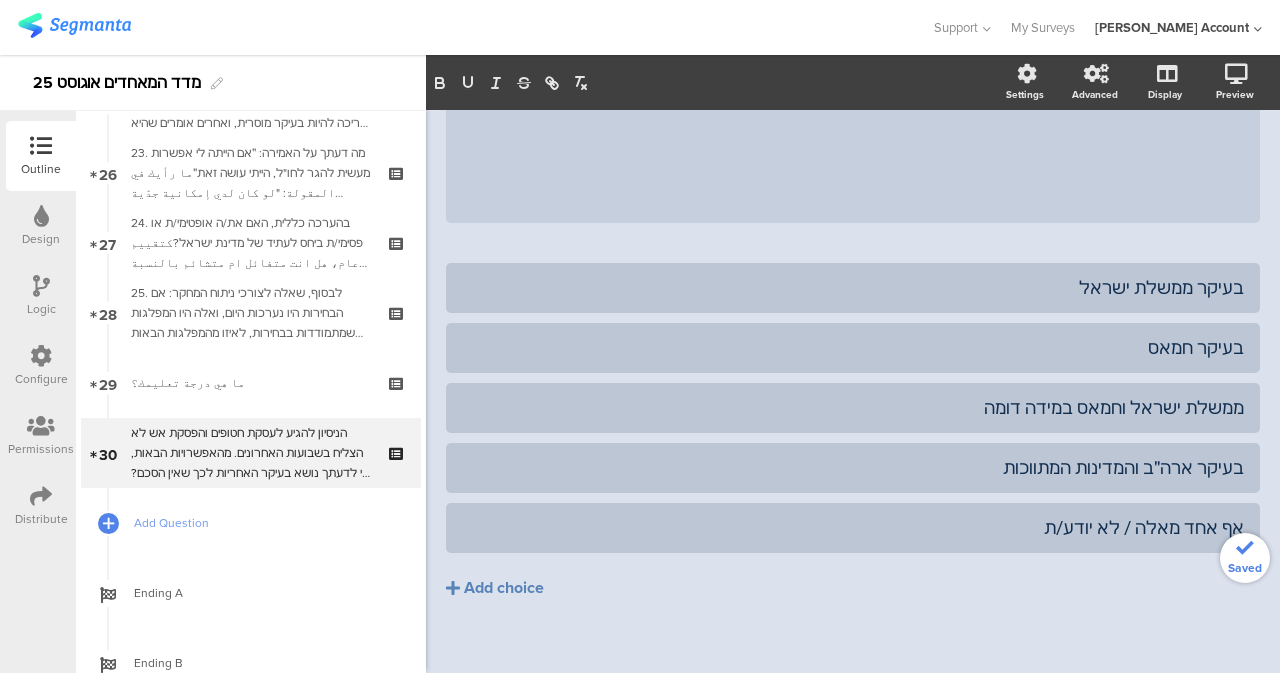 scroll, scrollTop: 300, scrollLeft: 0, axis: vertical 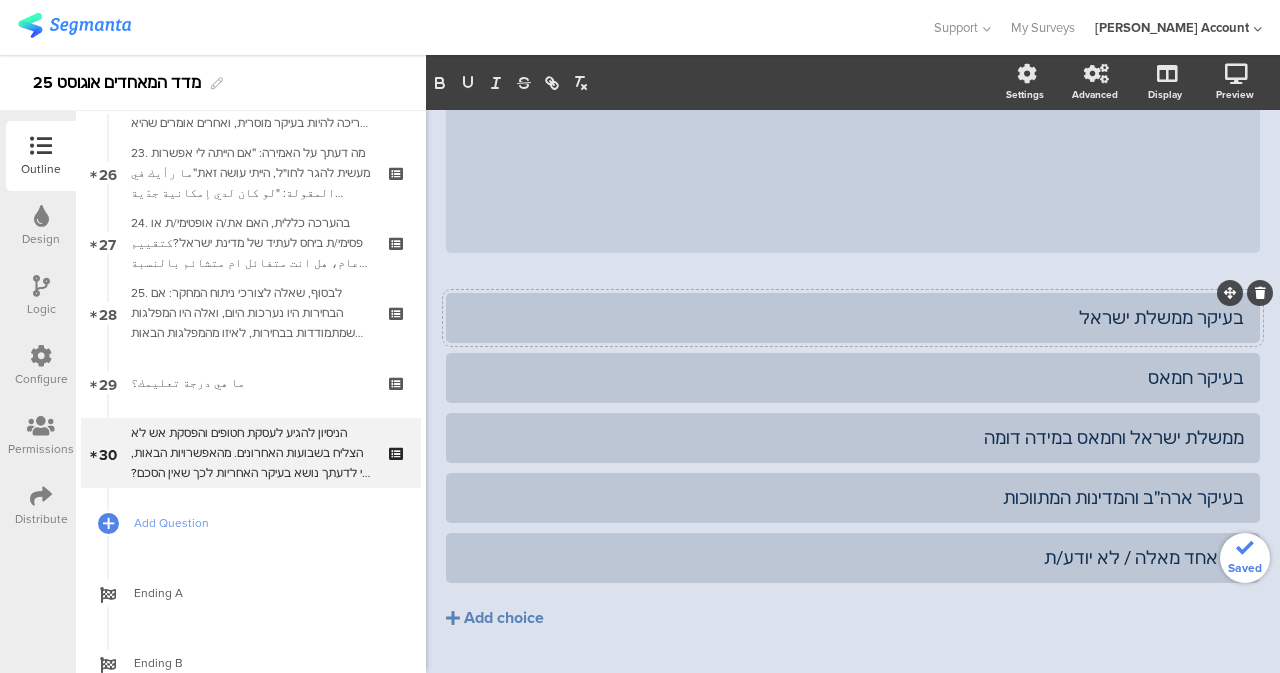 click on "בעיקר ממשלת ישראל" 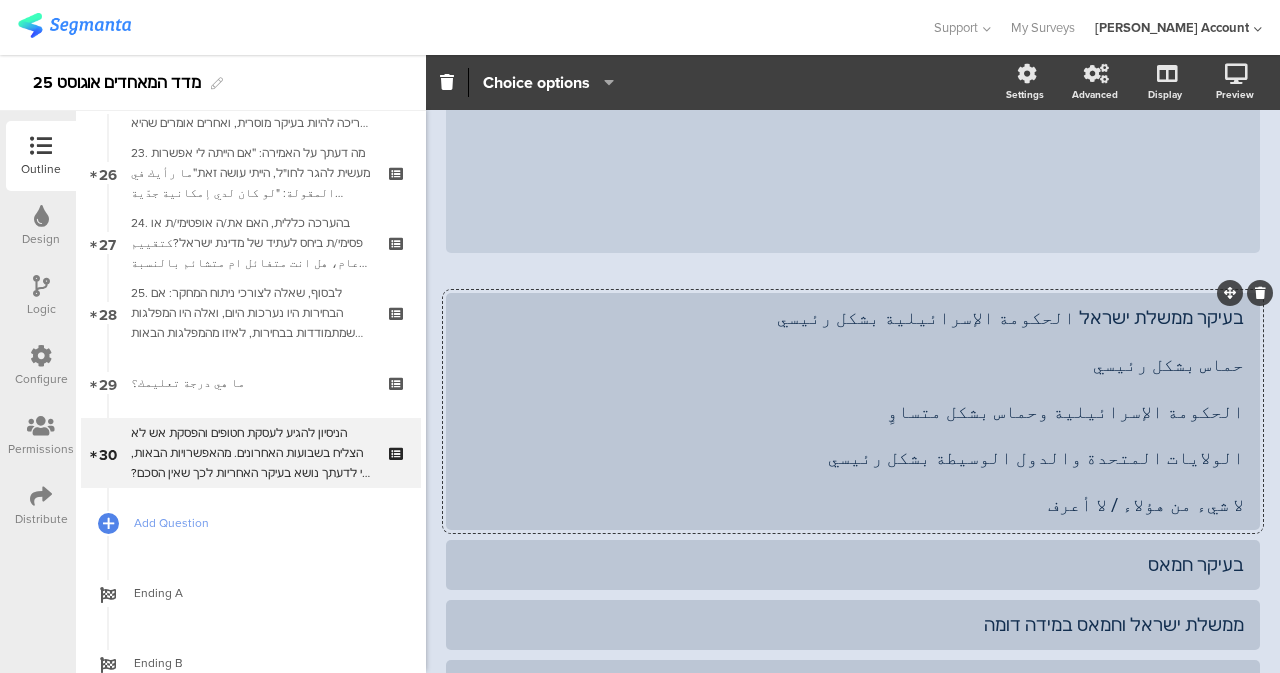 scroll, scrollTop: 299, scrollLeft: 0, axis: vertical 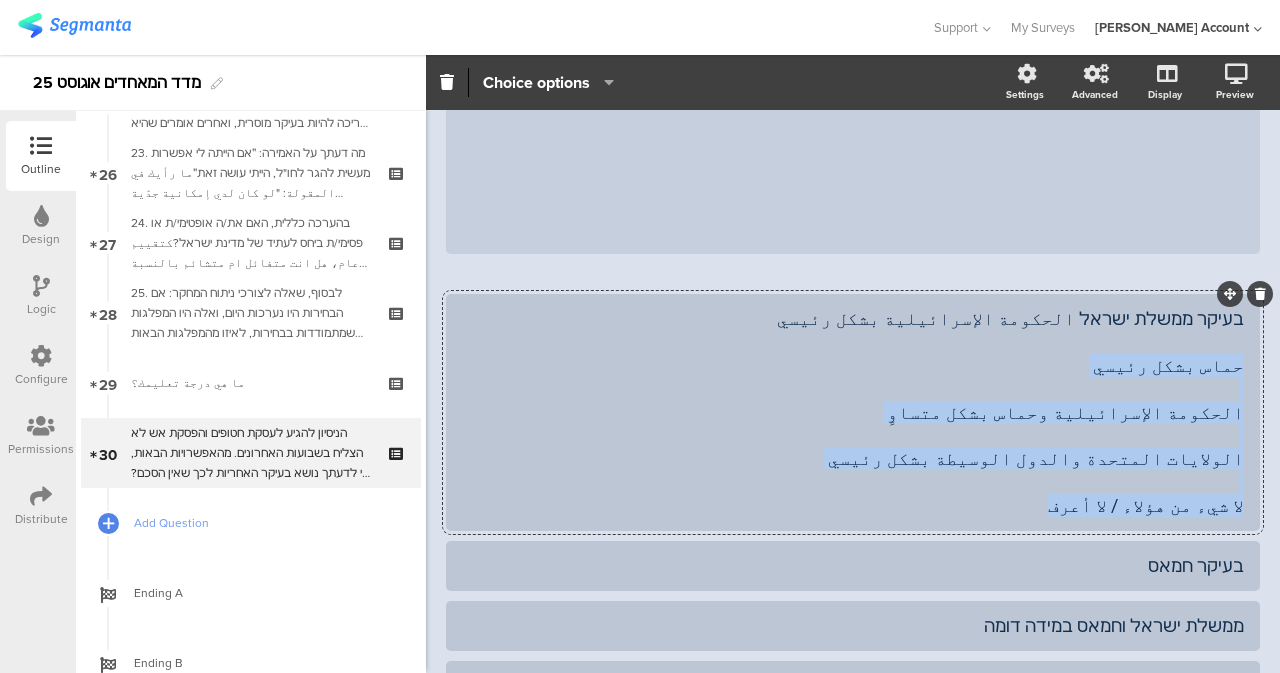 drag, startPoint x: 1052, startPoint y: 476, endPoint x: 1239, endPoint y: 336, distance: 233.60008 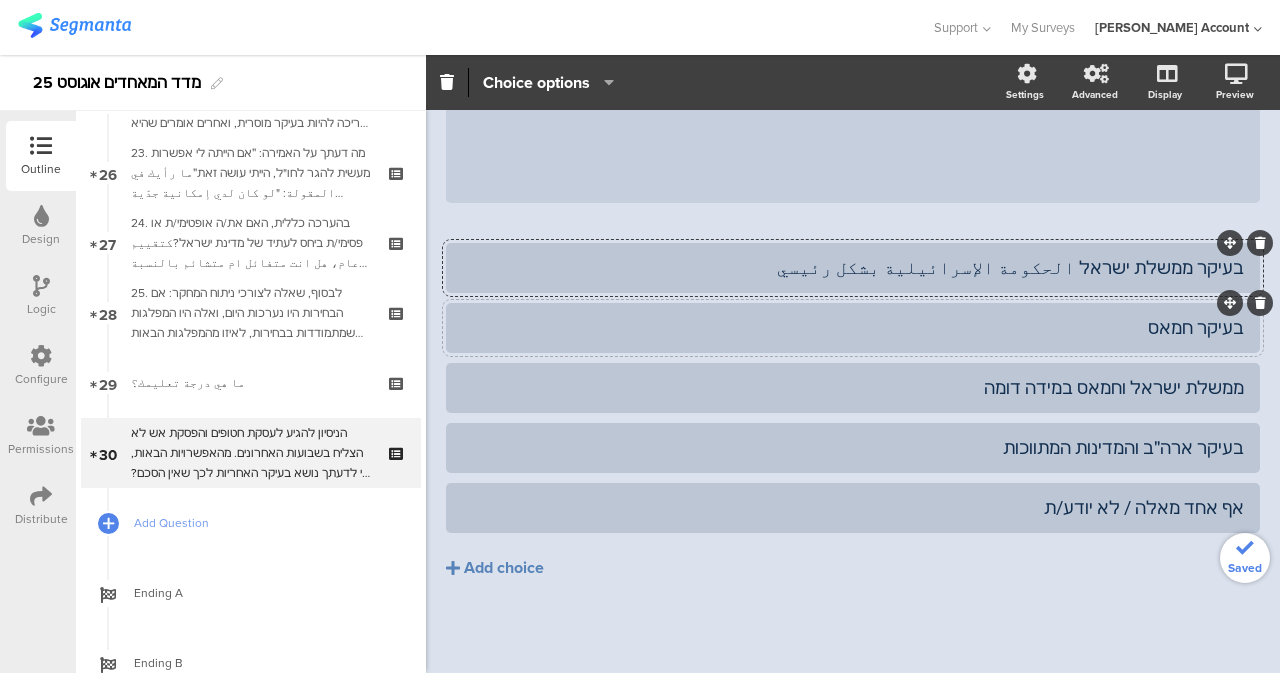 click on "בעיקר חמאס" 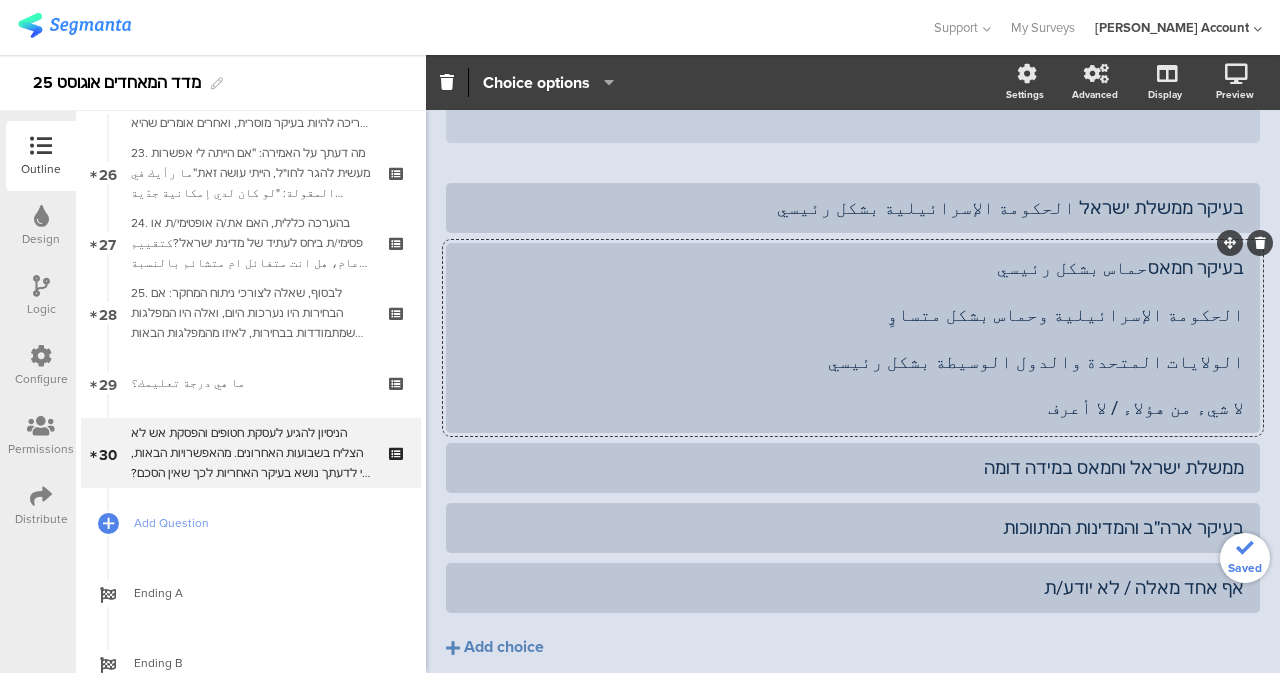 scroll, scrollTop: 419, scrollLeft: 0, axis: vertical 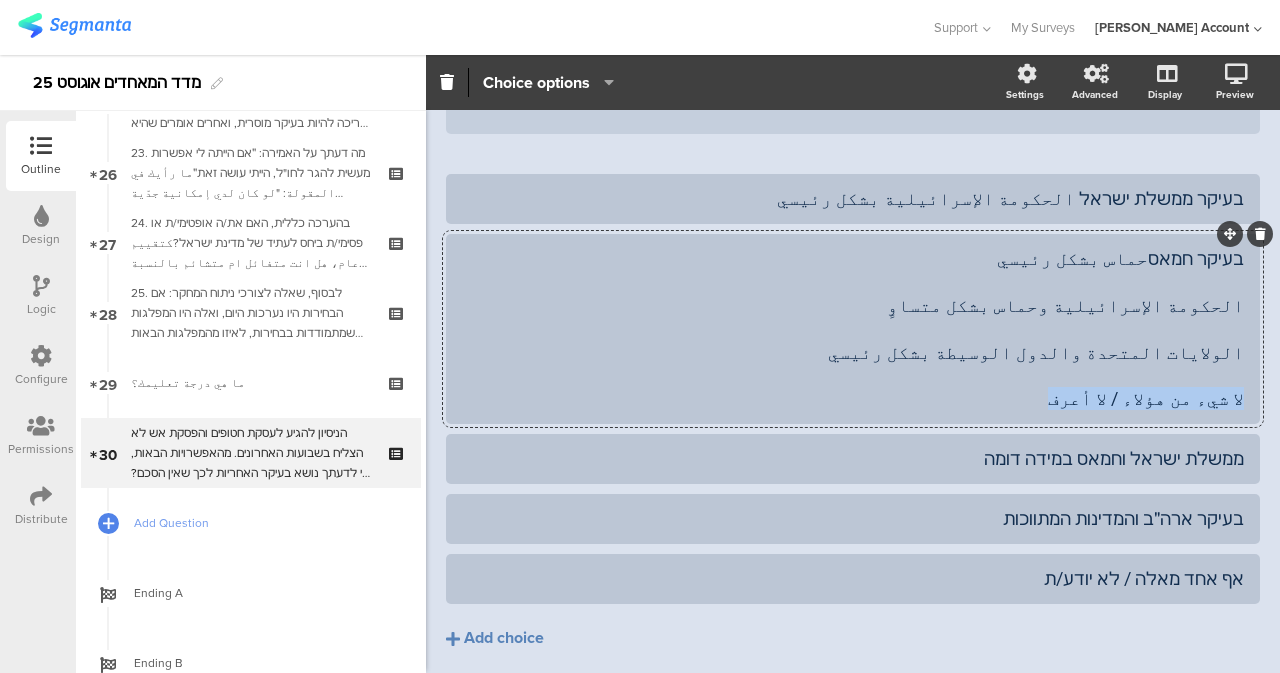 drag, startPoint x: 1052, startPoint y: 377, endPoint x: 1260, endPoint y: 391, distance: 208.47063 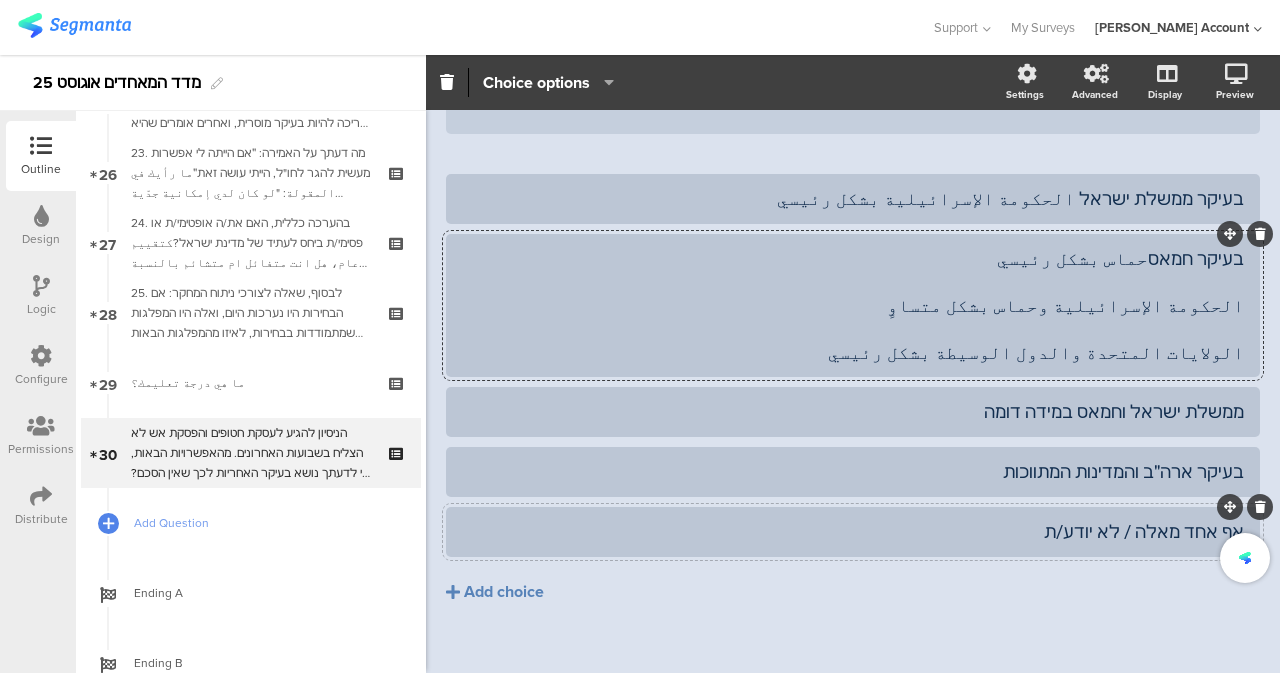click on "בעיקר ממשלת ישראל الحكومة الإسرائيلية بشكل رئيسي
בעיקר חמאסحماس بشكل رئيسي
الحكومة الإسرائيلية وحماس بشكل متساوٍ
الولايات المتحدة والدول الوسيطة بشكل رئيسي" 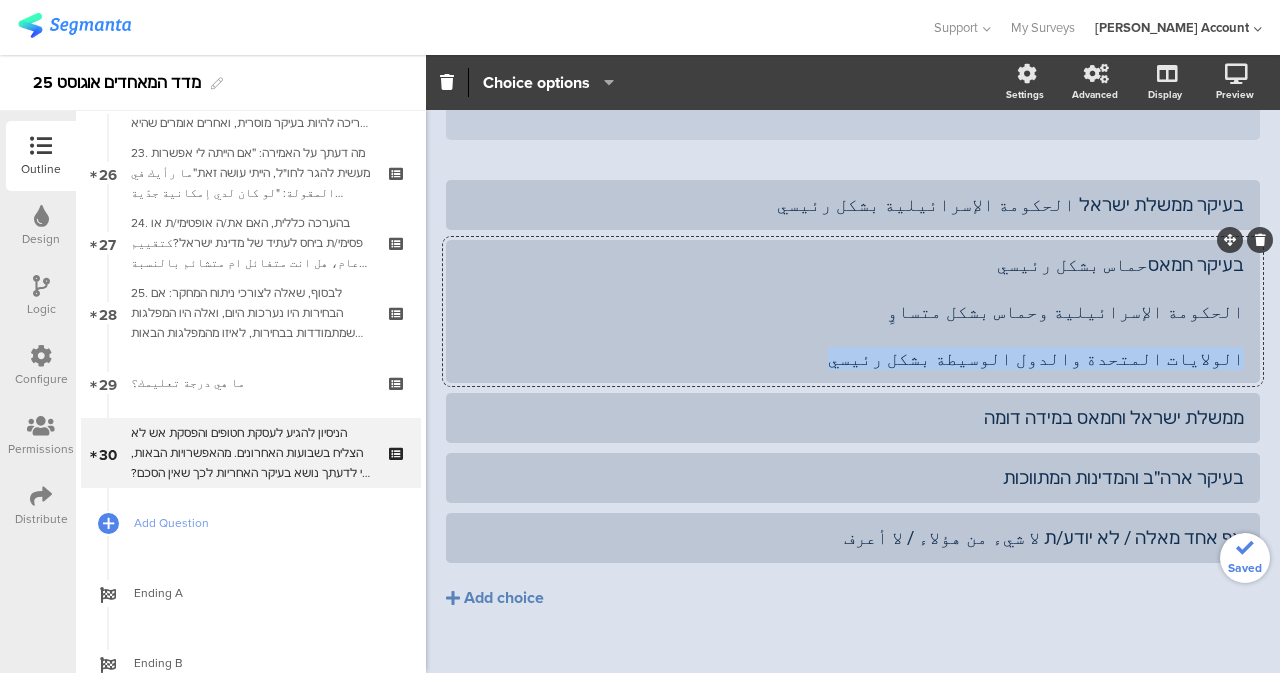 drag, startPoint x: 971, startPoint y: 324, endPoint x: 1279, endPoint y: 328, distance: 308.02597 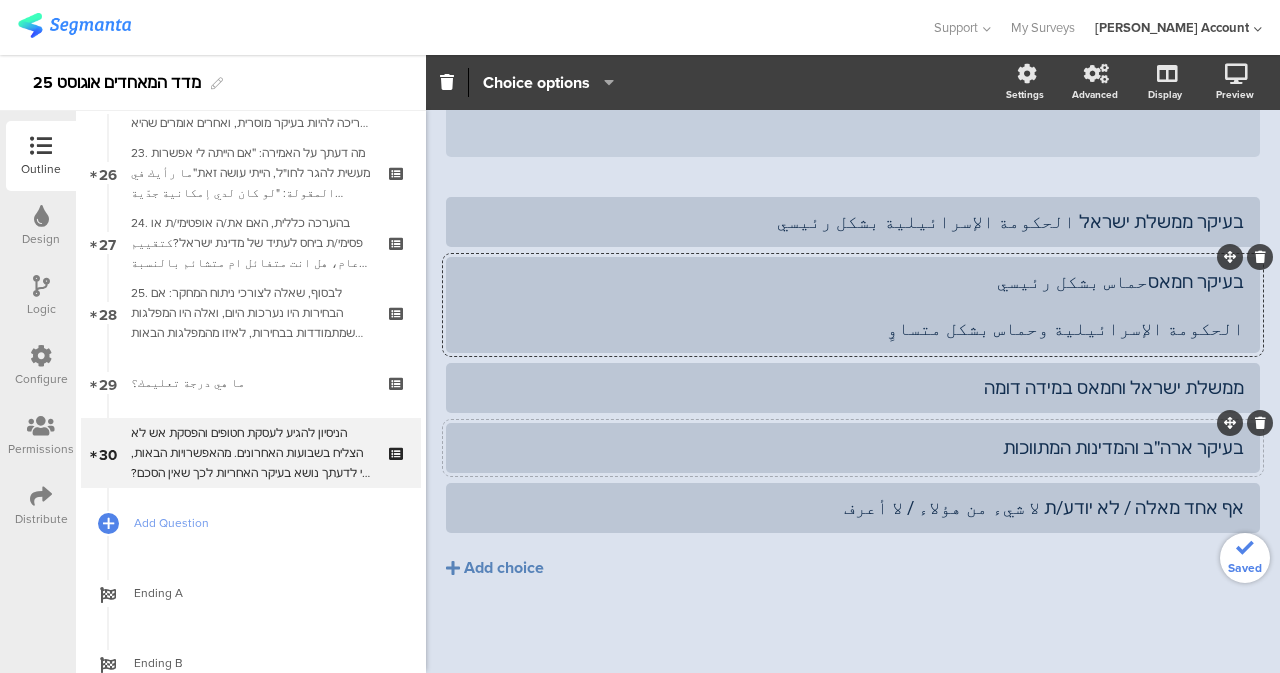 scroll, scrollTop: 366, scrollLeft: 0, axis: vertical 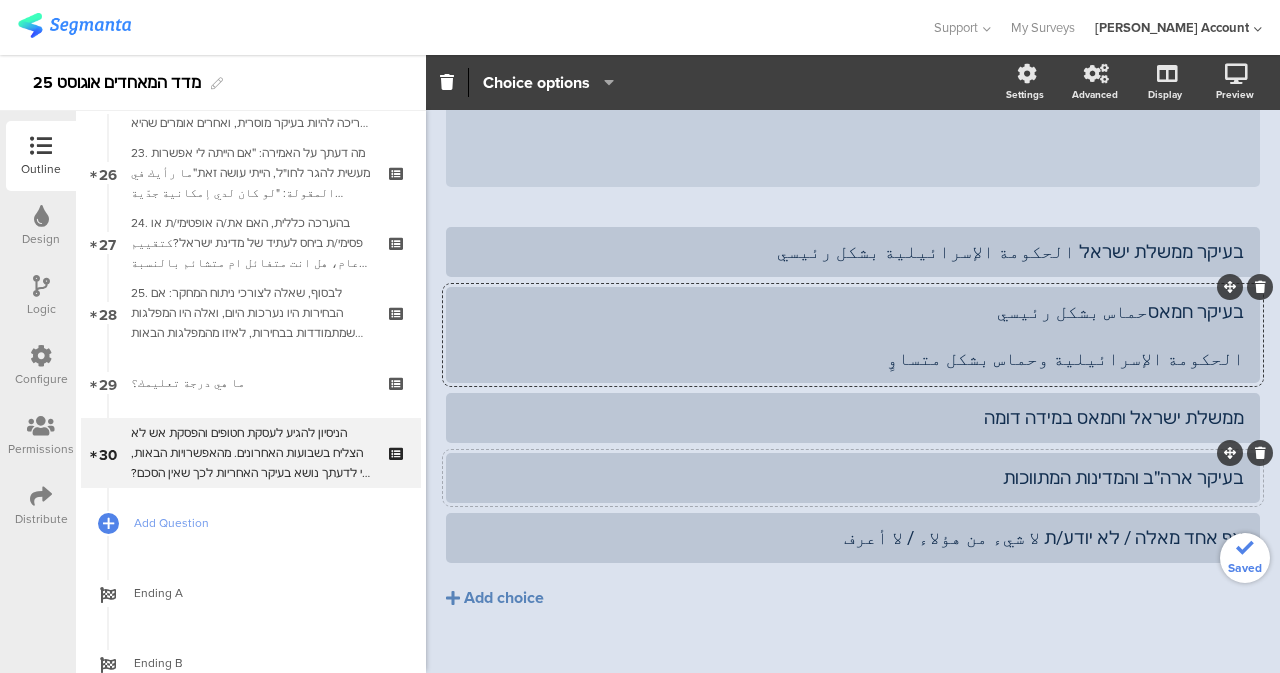 click on "בעיקר ארה״ב והמדינות המתווכות" 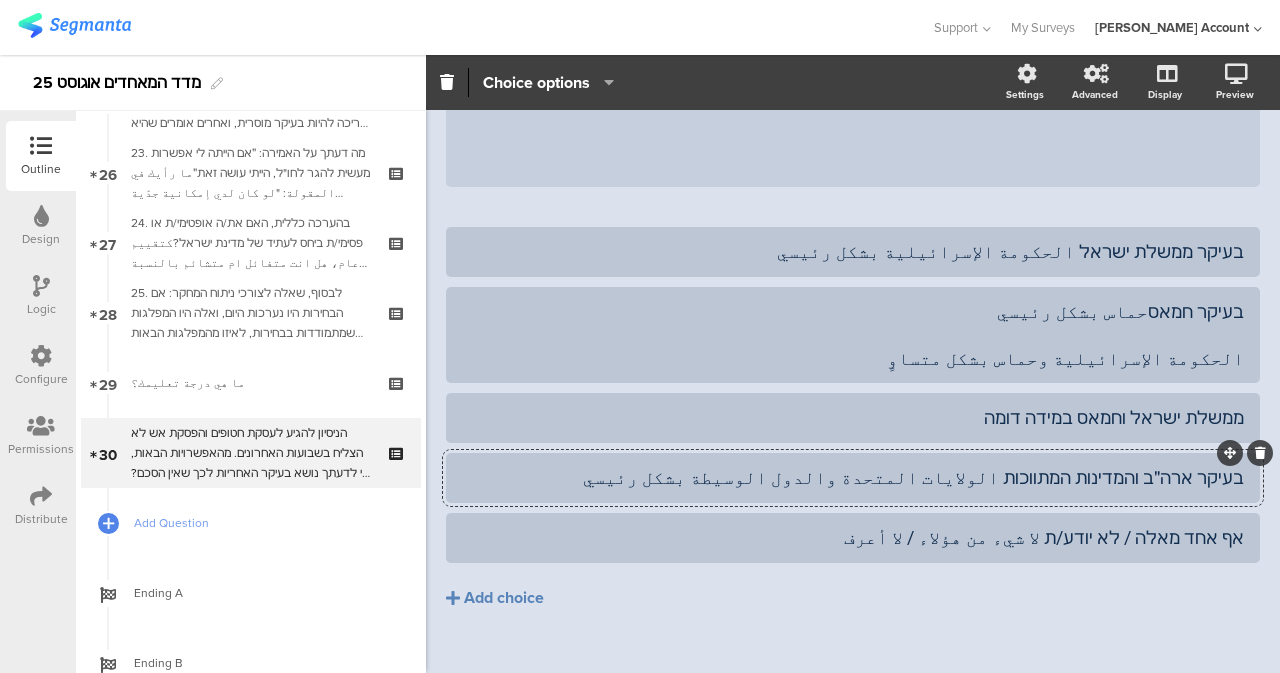 click on "בעיקר ארה״ב והמדינות המתווכות الولايات المتحدة والدول الوسيطة بشكل رئيسي" 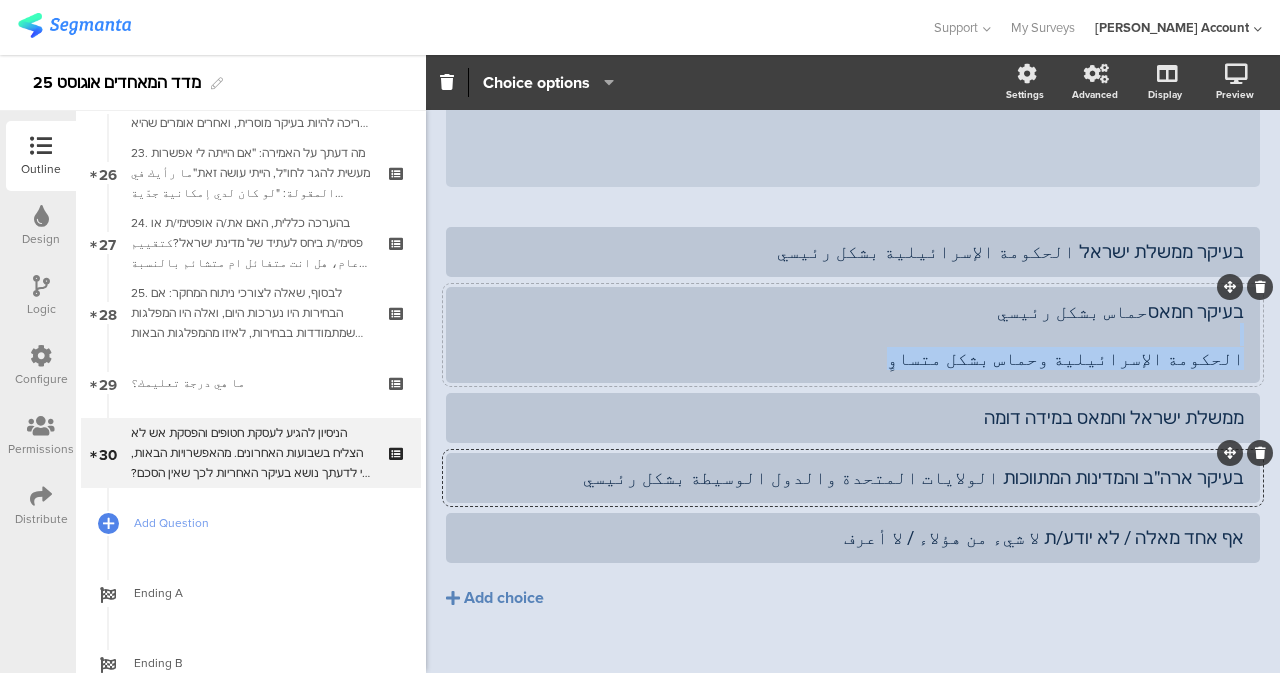drag, startPoint x: 984, startPoint y: 327, endPoint x: 1240, endPoint y: 303, distance: 257.12253 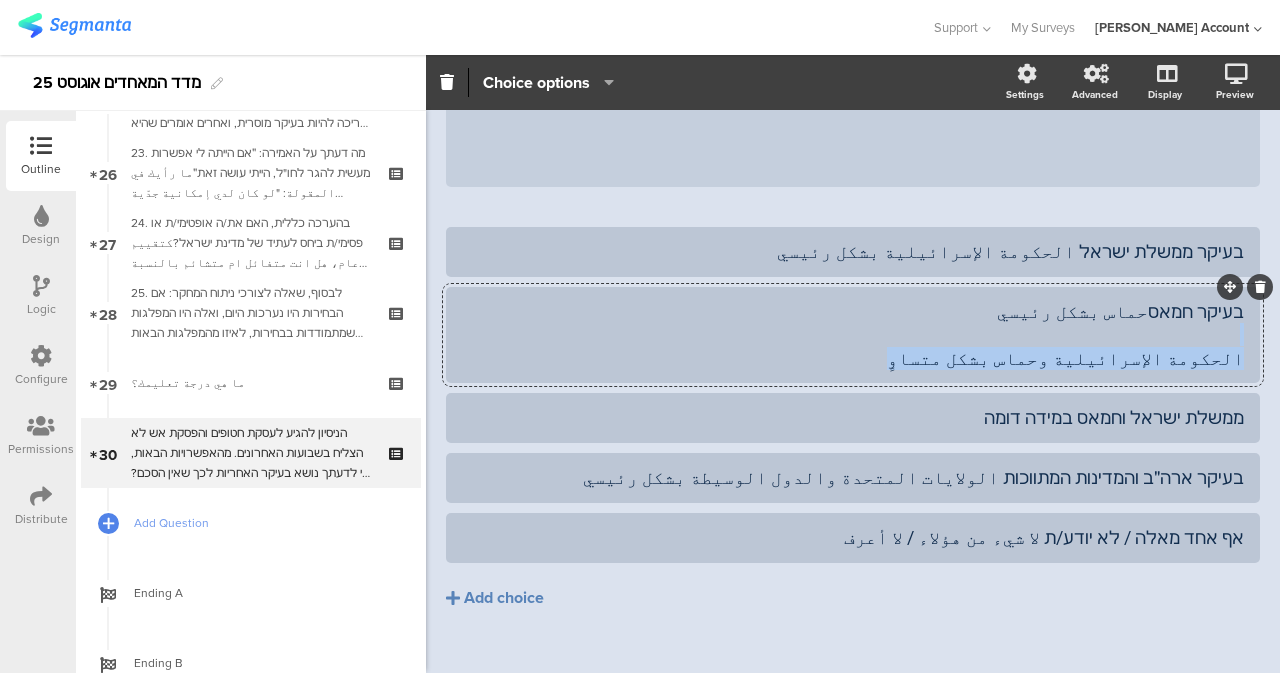 click on "בעיקר חמאסحماس بشكل رئيسي
الحكومة الإسرائيلية وحماس بشكل متساوٍ" 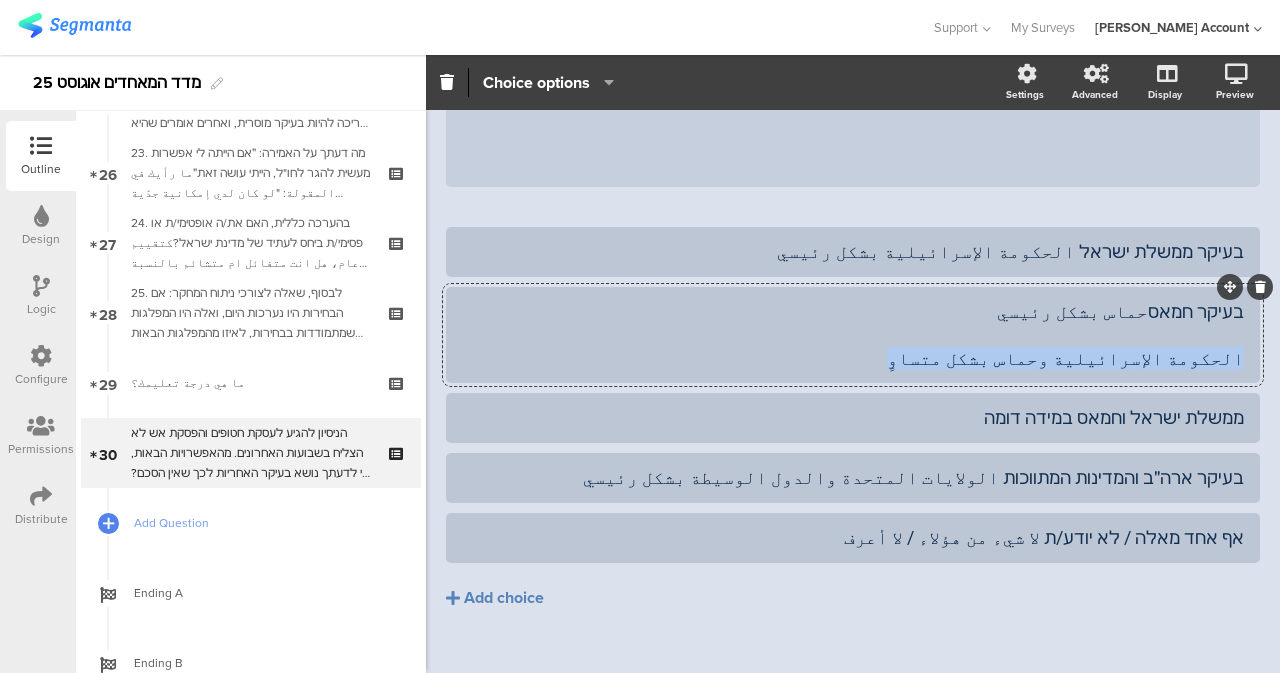 drag, startPoint x: 987, startPoint y: 329, endPoint x: 1250, endPoint y: 343, distance: 263.37234 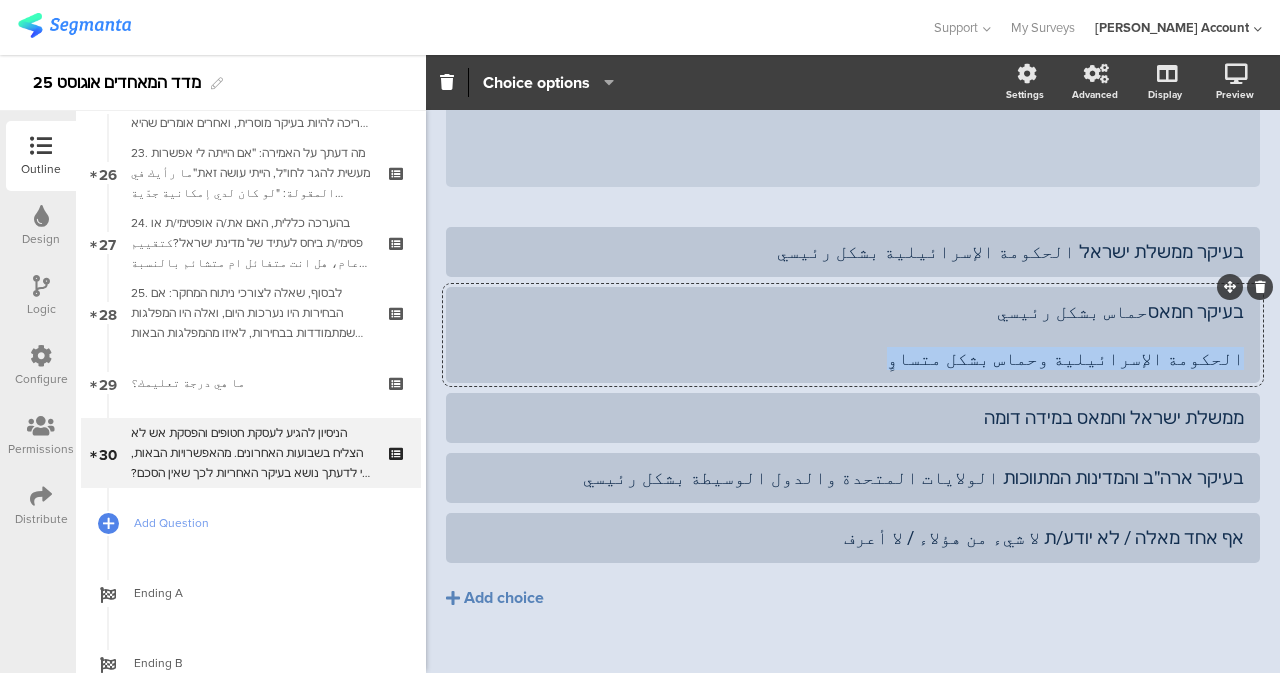 click on "استطلاع المؤشّر- اب 25
30/30
הניסיון להגיע לעסקת חטופים והפסקת אש לא הצליח בשבועות האחרונים. מהאפשרויות הבאות, מי לדעתך נושא בעיקר האחריות לכך שאין הסכם? فشلت محاولة التوصل إلى اتفاق بشأن الأسرى ووقف إطلاق النار في الأسابيع الأخيرة. من بين الخيارات التالية، برأيك، من يتحمل المسؤولية الأكبر عن عدم التوصل إلى اتفاق؟" 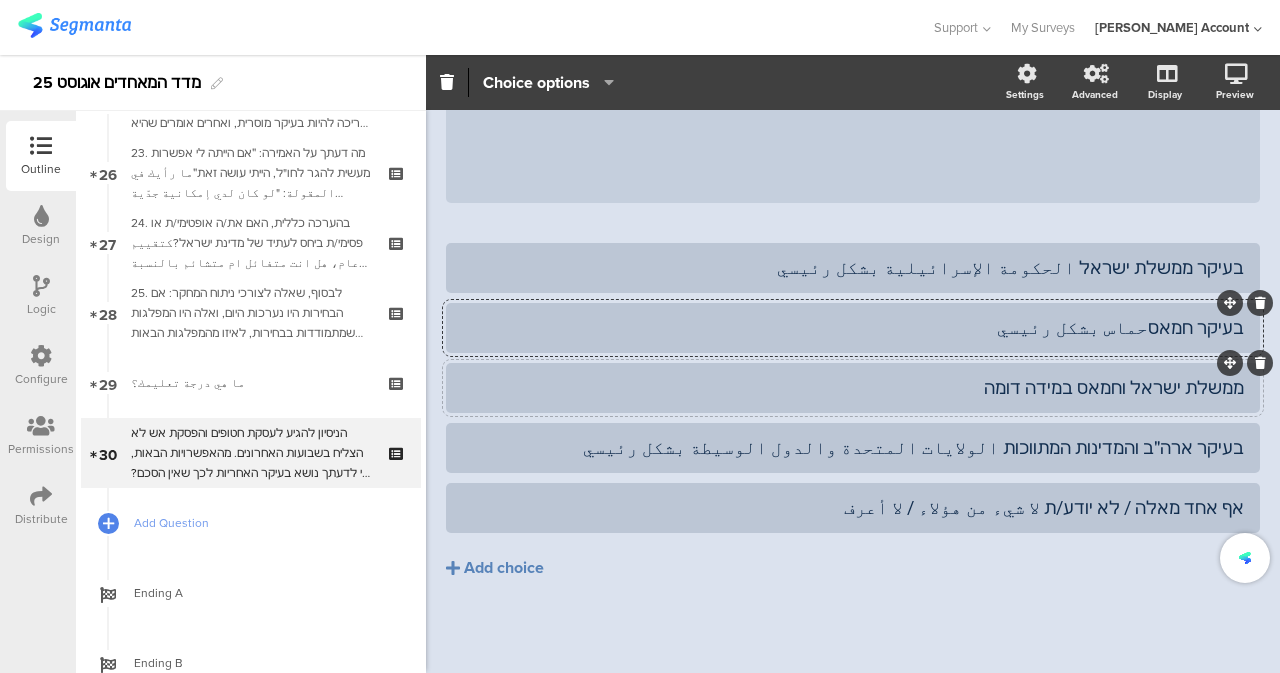 click on "ממשלת ישראל וחמאס במידה דומה" 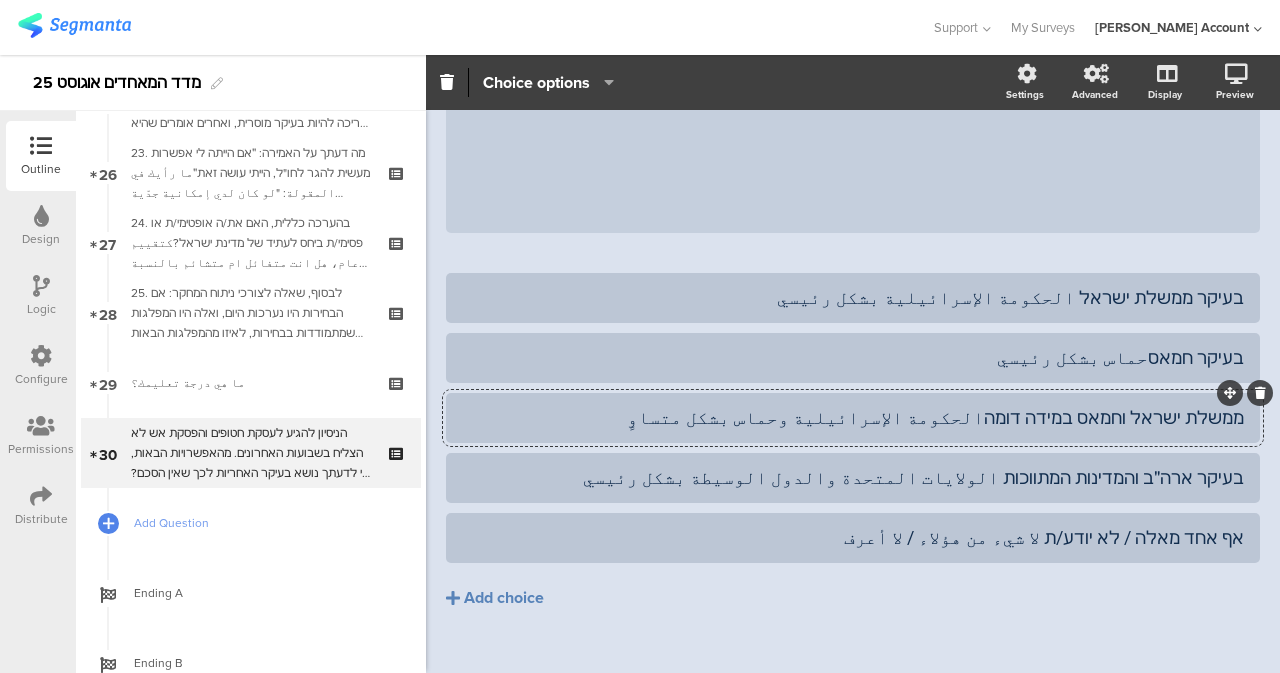 click on "ממשלת ישראל וחמאס במידה דומהالحكومة الإسرائيلية وحماس بشكل متساوٍ" 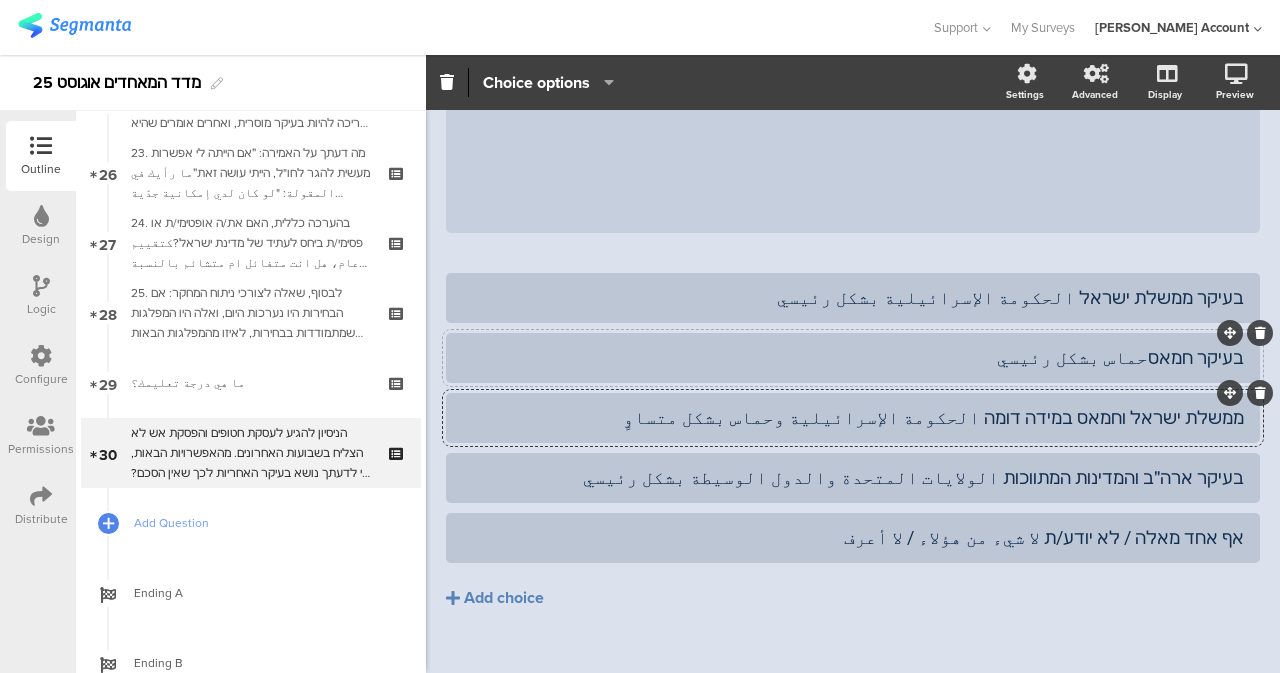 click on "בעיקר חמאסحماس بشكل رئيسي" 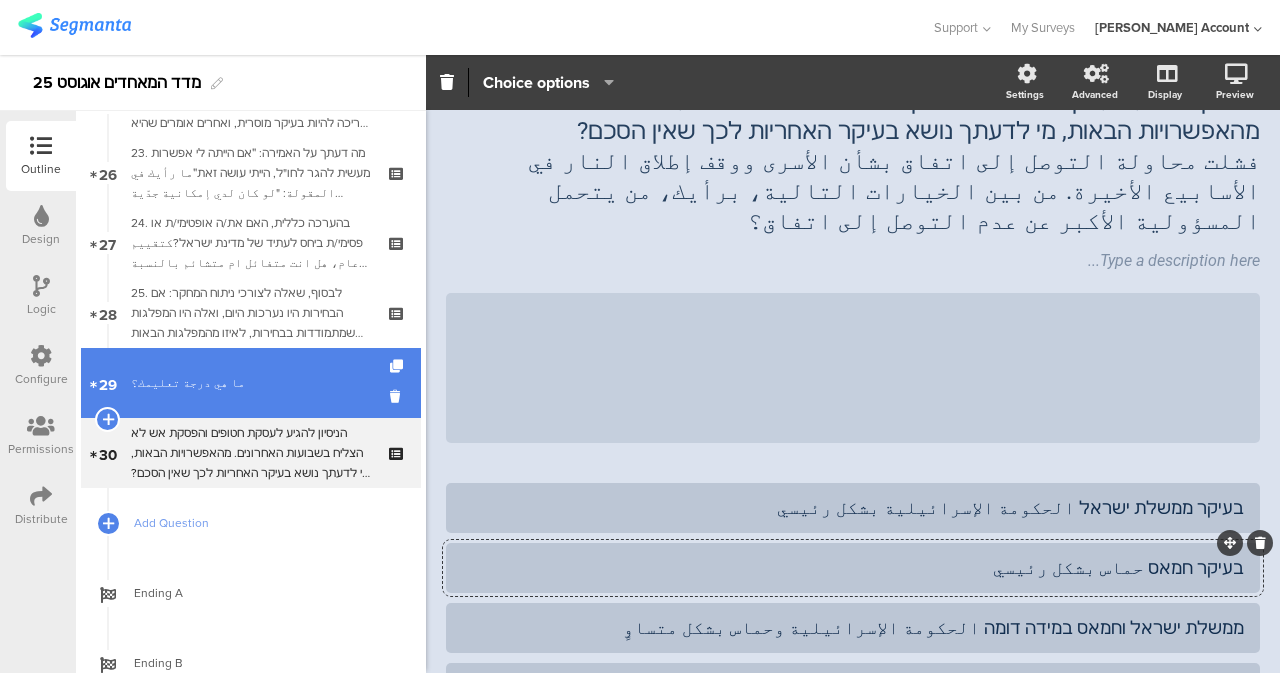scroll, scrollTop: 120, scrollLeft: 0, axis: vertical 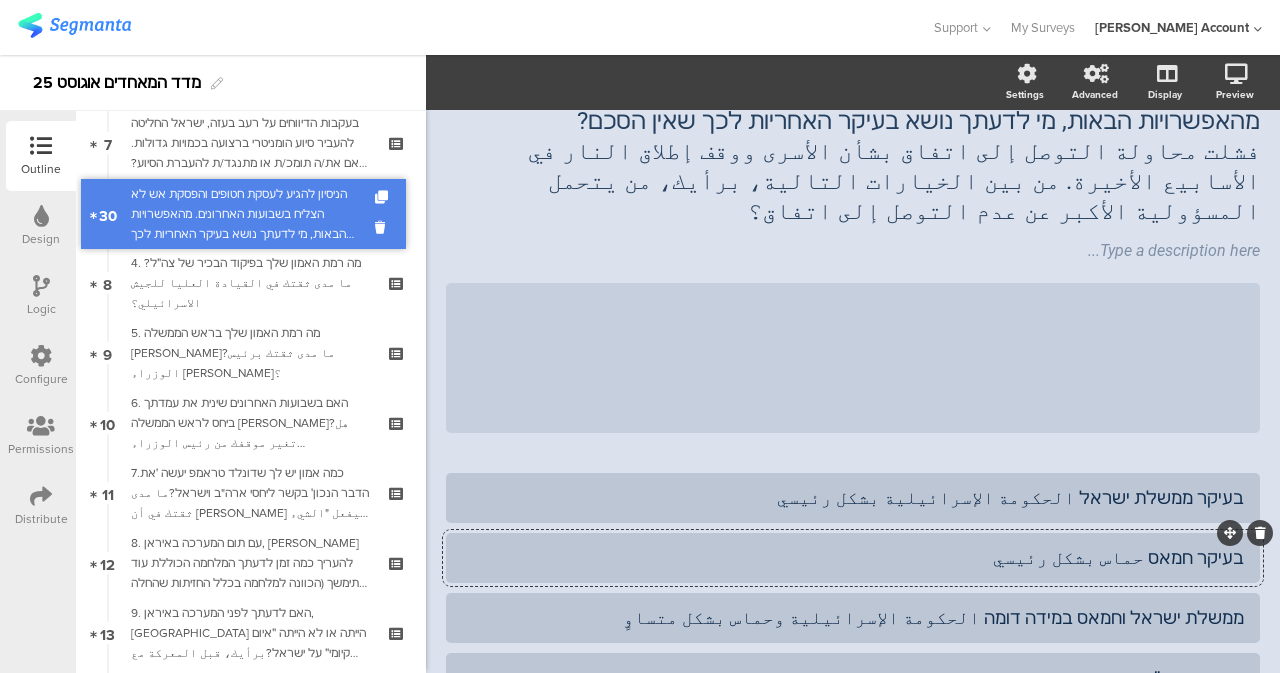 drag, startPoint x: 274, startPoint y: 435, endPoint x: 254, endPoint y: 196, distance: 239.83536 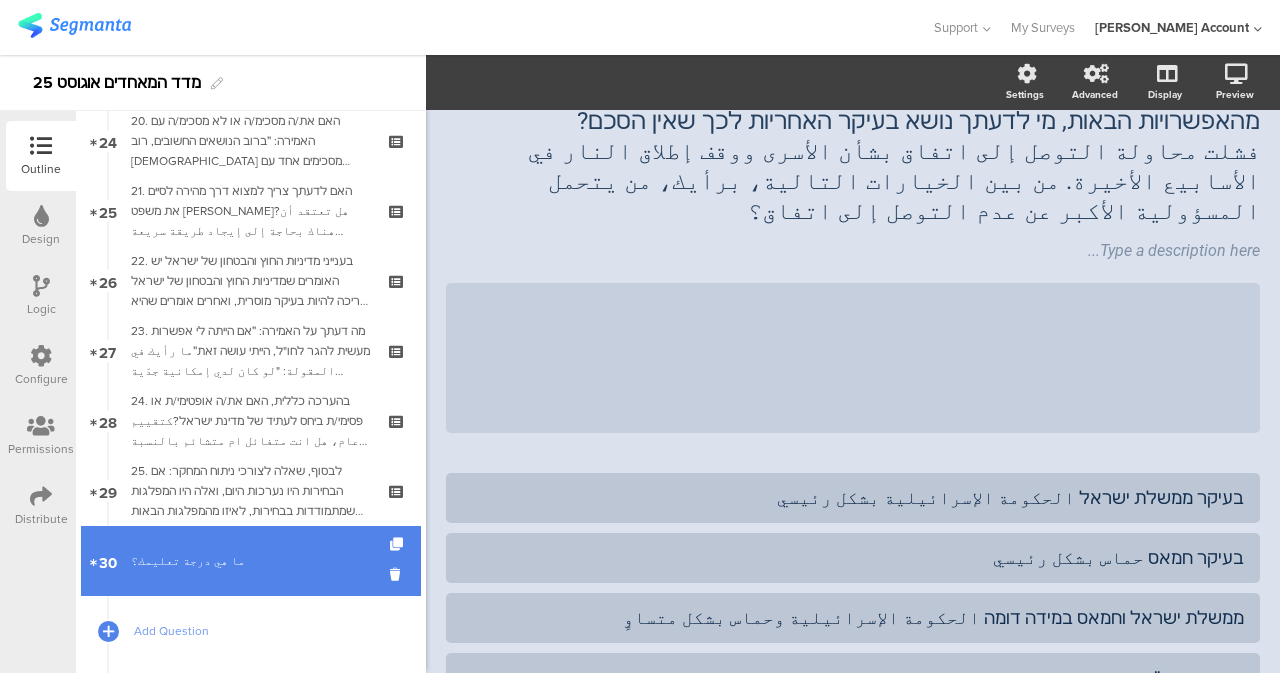 scroll, scrollTop: 1873, scrollLeft: 0, axis: vertical 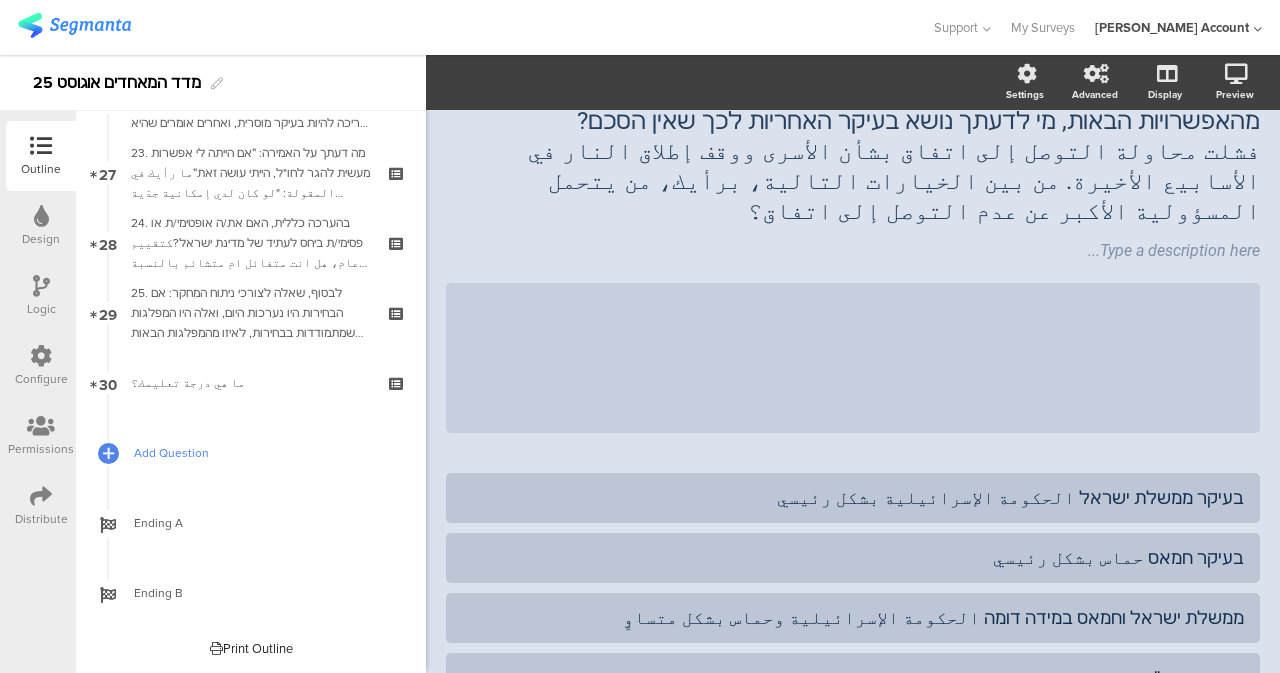 click on "Add Question" at bounding box center [262, 453] 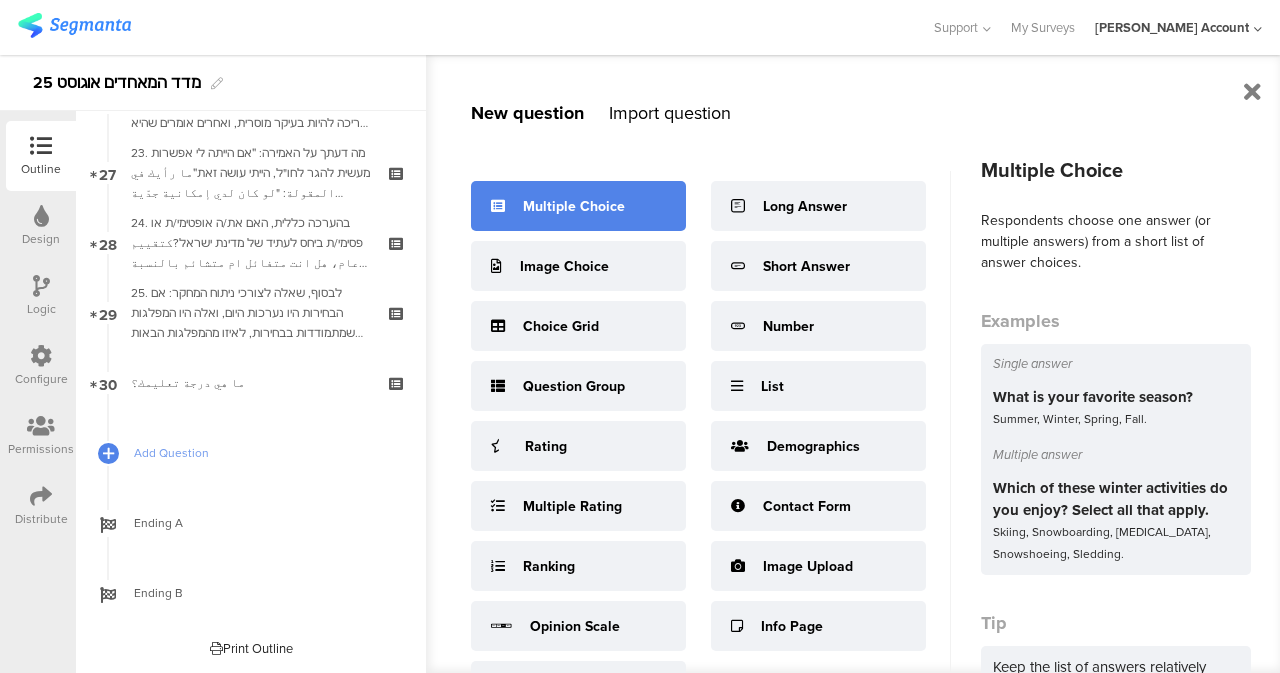 click on "Multiple Choice" at bounding box center (574, 206) 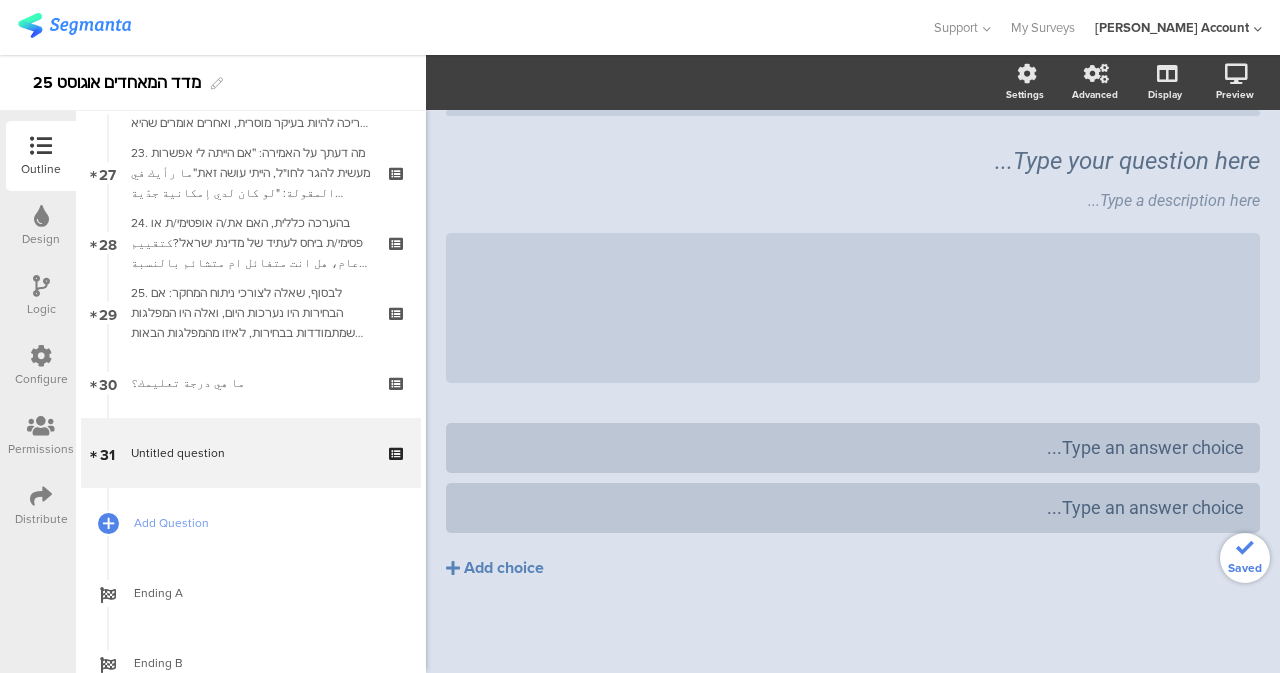 scroll, scrollTop: 50, scrollLeft: 0, axis: vertical 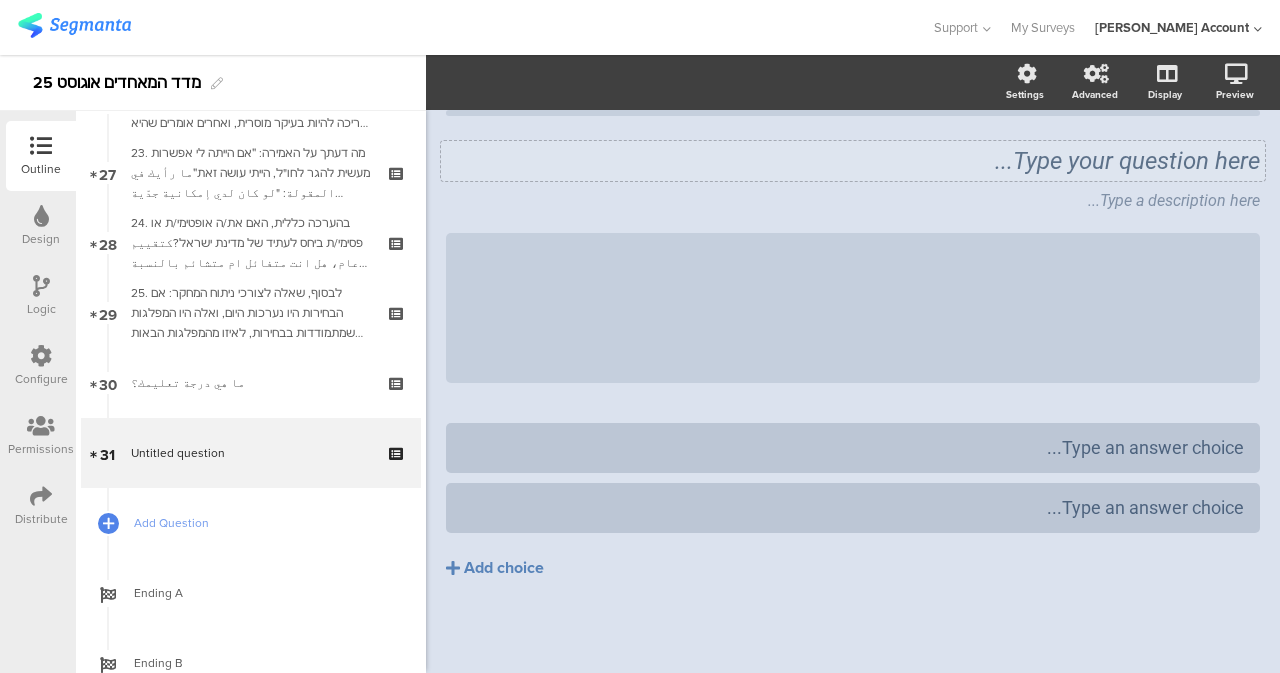 click on "Type your question here..." 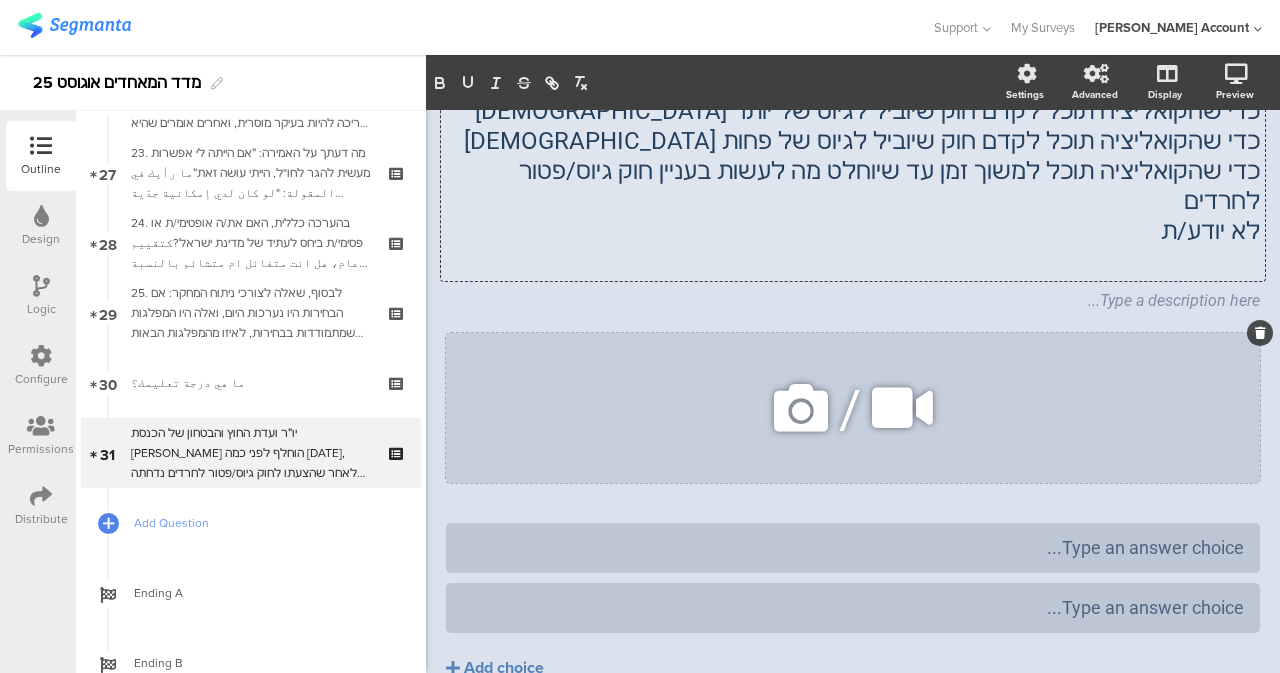 scroll, scrollTop: 120, scrollLeft: 0, axis: vertical 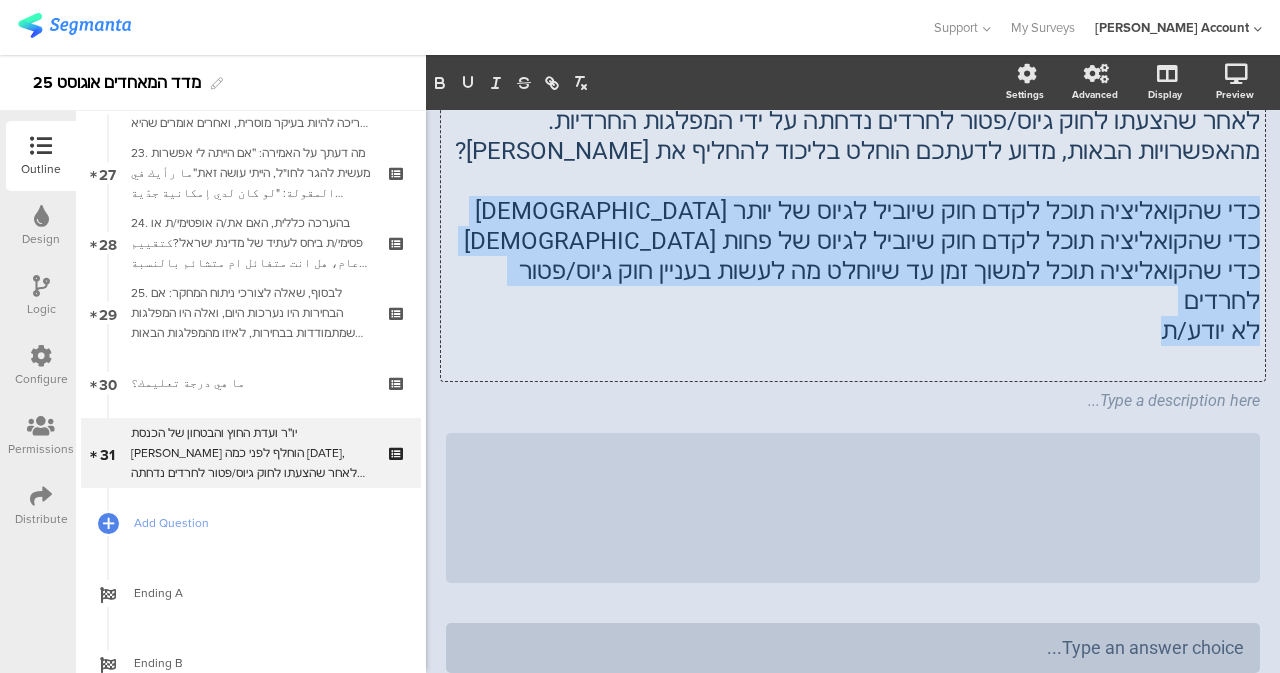 drag, startPoint x: 1137, startPoint y: 304, endPoint x: 1245, endPoint y: 199, distance: 150.62868 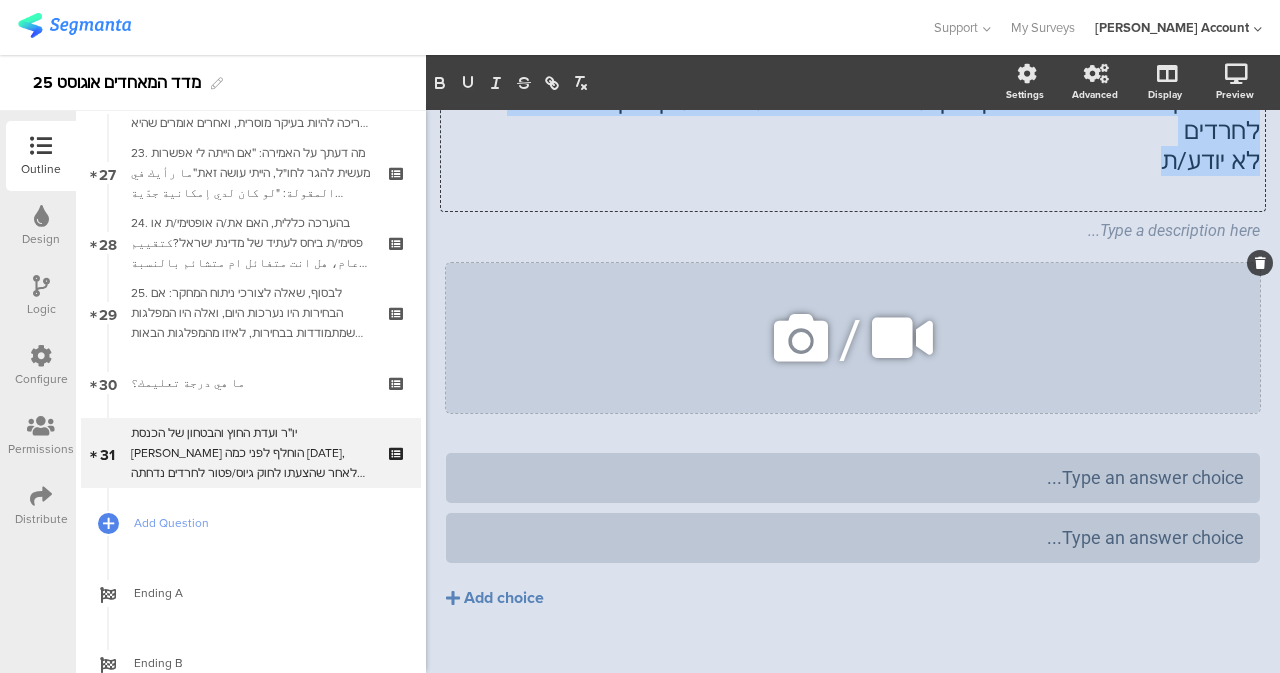 type 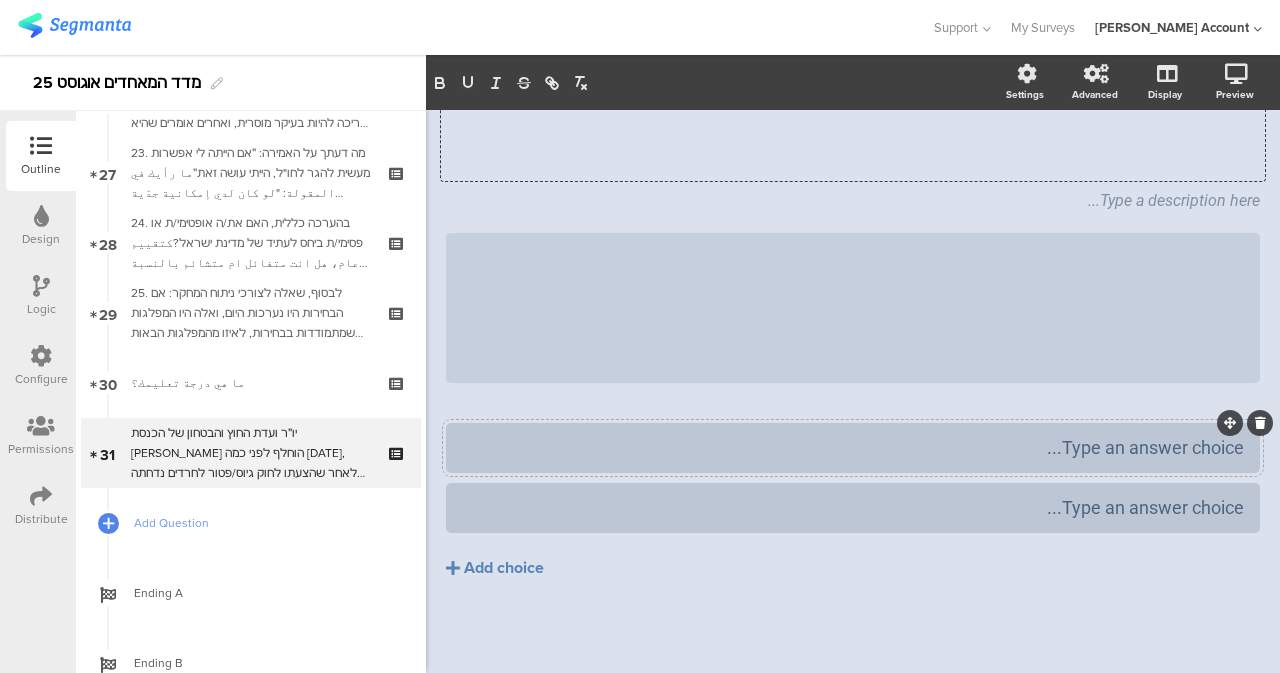type 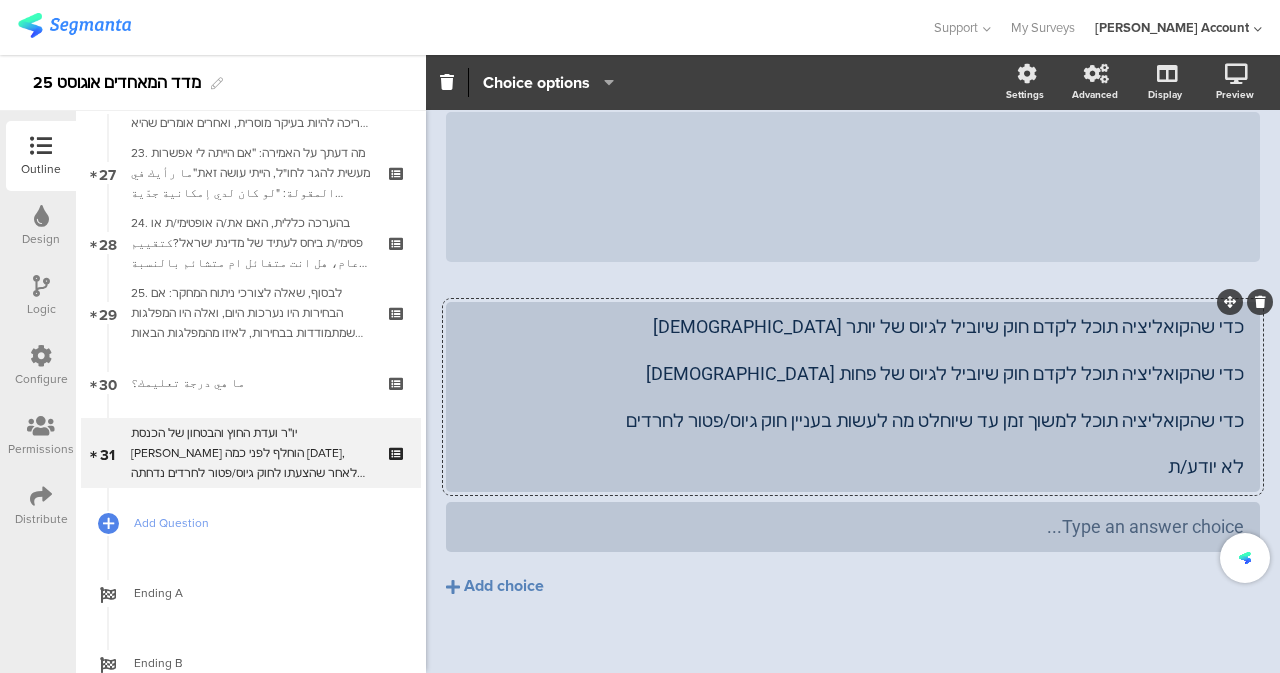 scroll, scrollTop: 339, scrollLeft: 0, axis: vertical 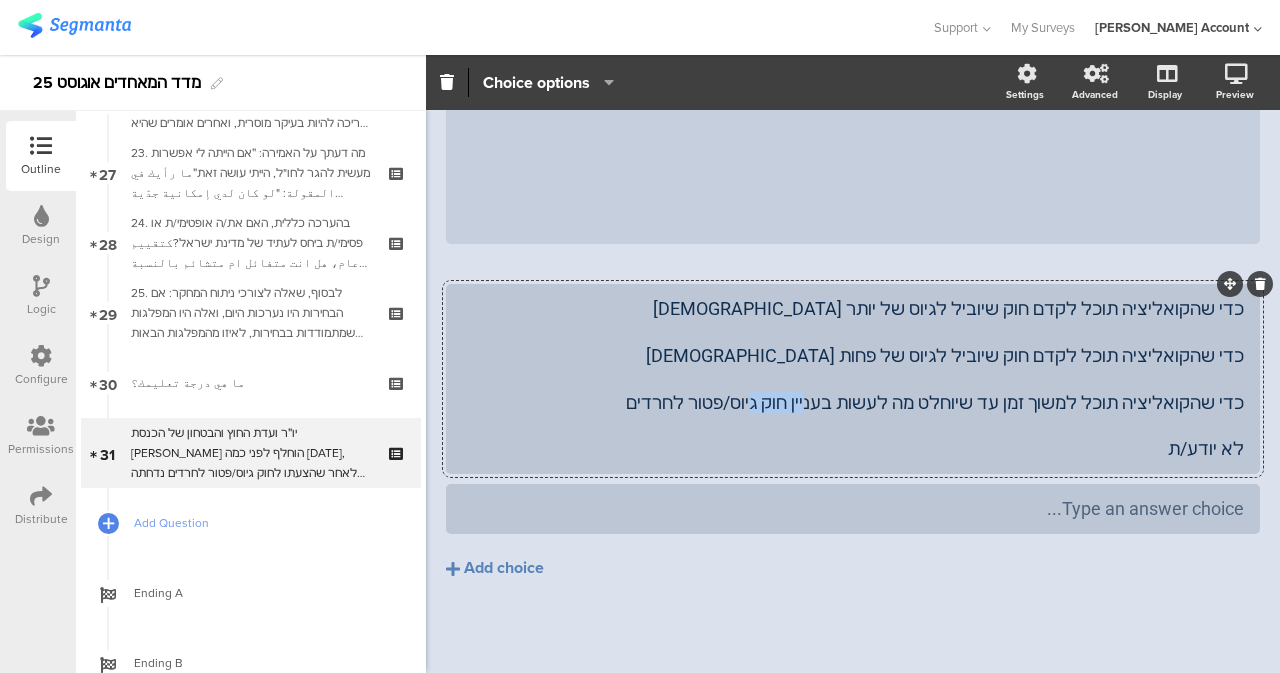 drag, startPoint x: 1190, startPoint y: 455, endPoint x: 1266, endPoint y: 454, distance: 76.00658 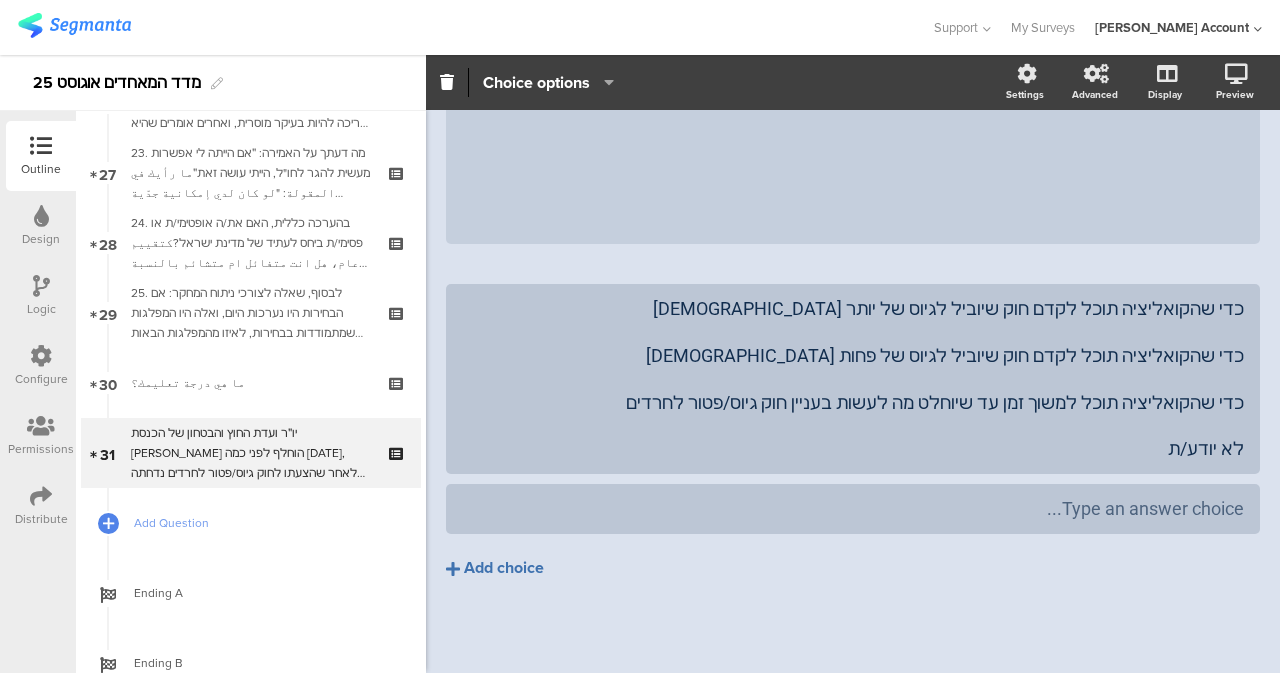 click on "Add choice" 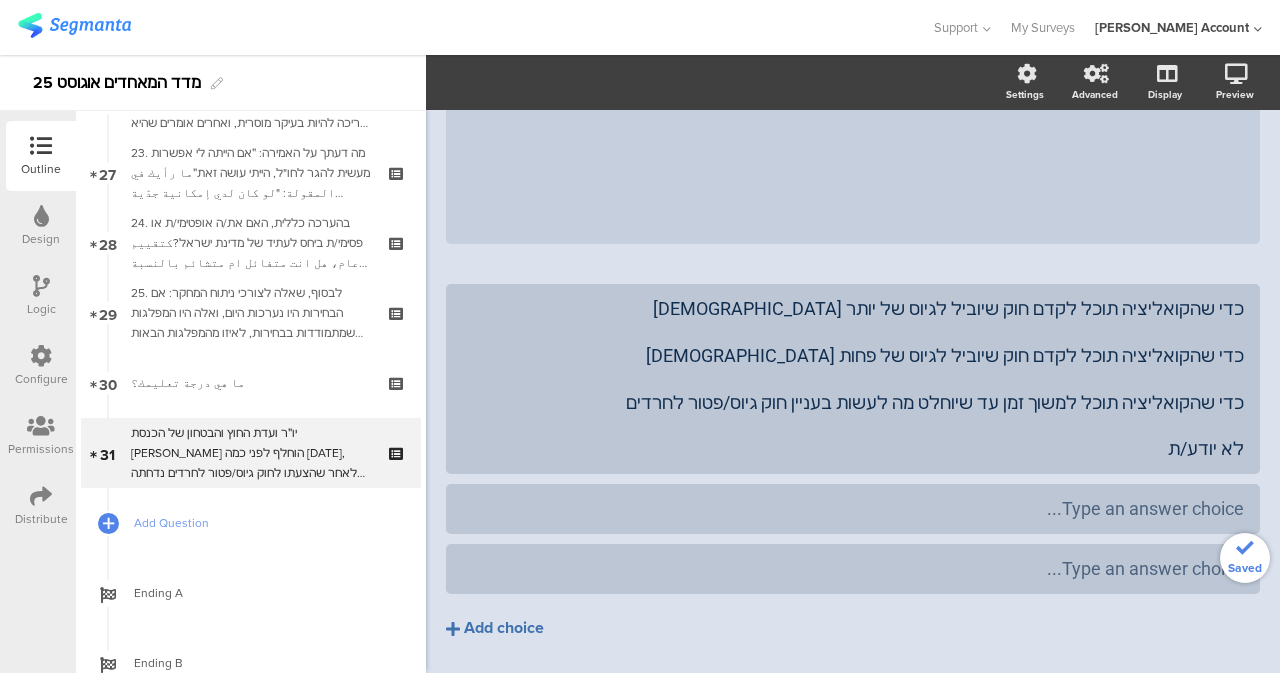 click on "Add choice" 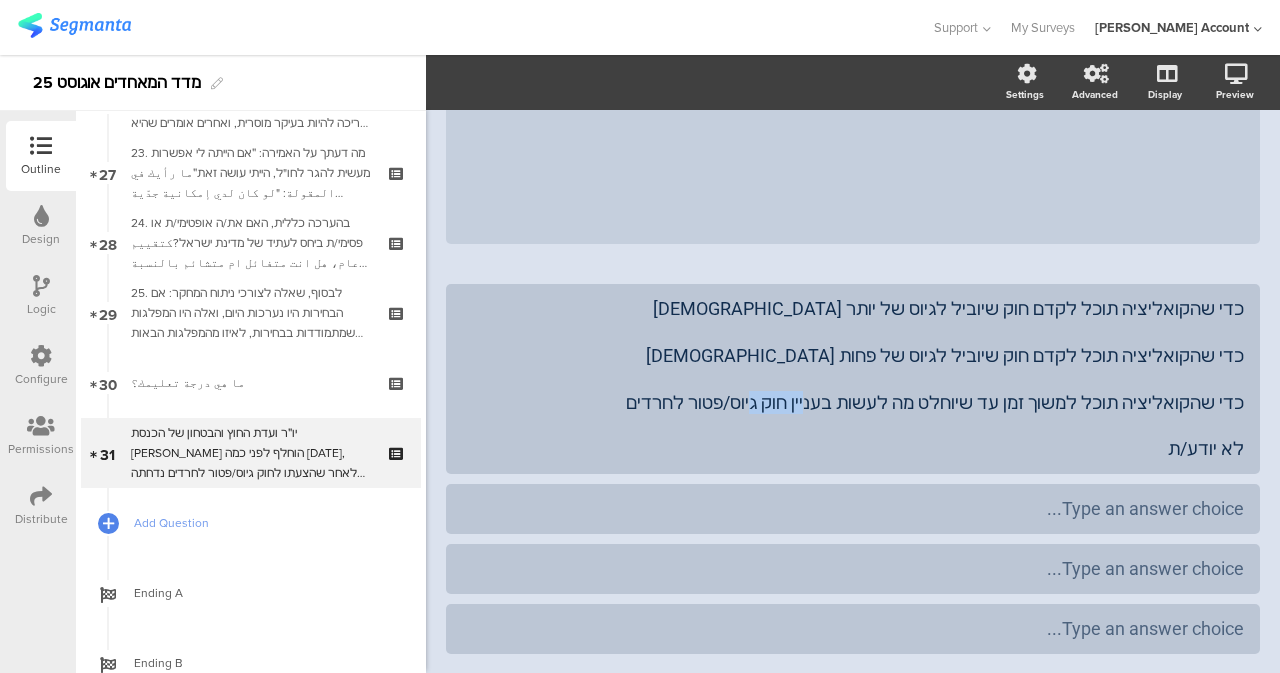 drag, startPoint x: 1113, startPoint y: 453, endPoint x: 1279, endPoint y: 459, distance: 166.1084 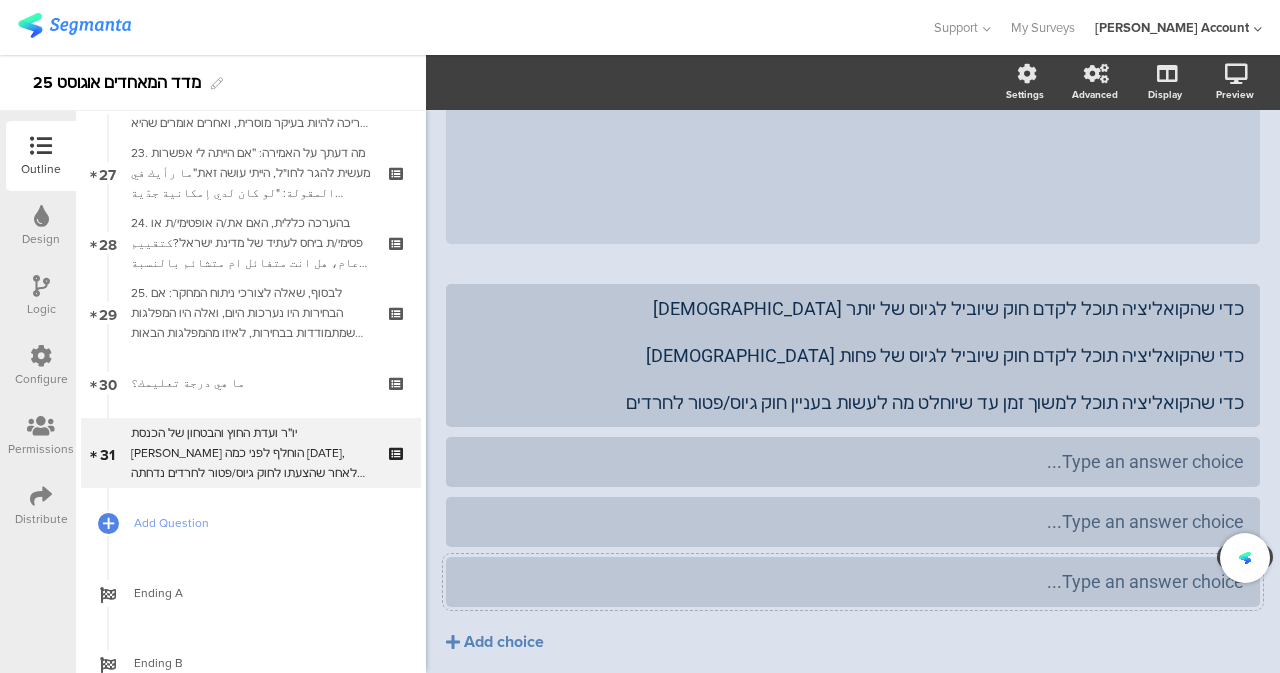 click 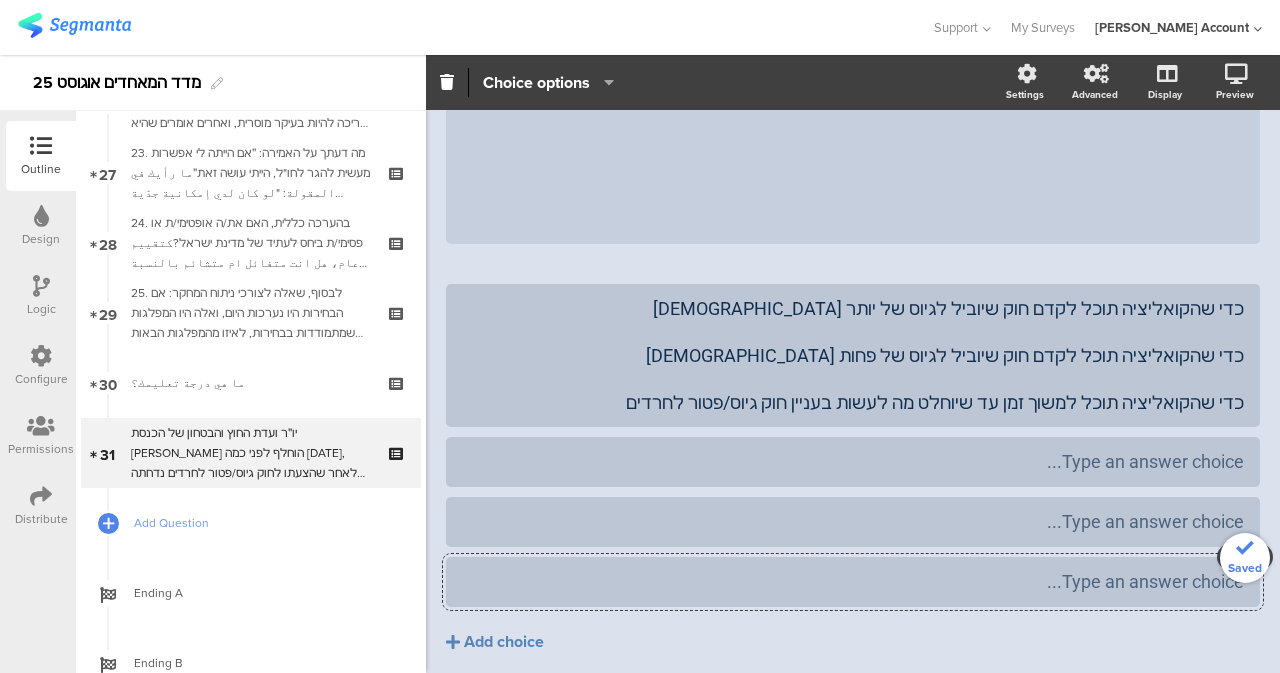 type 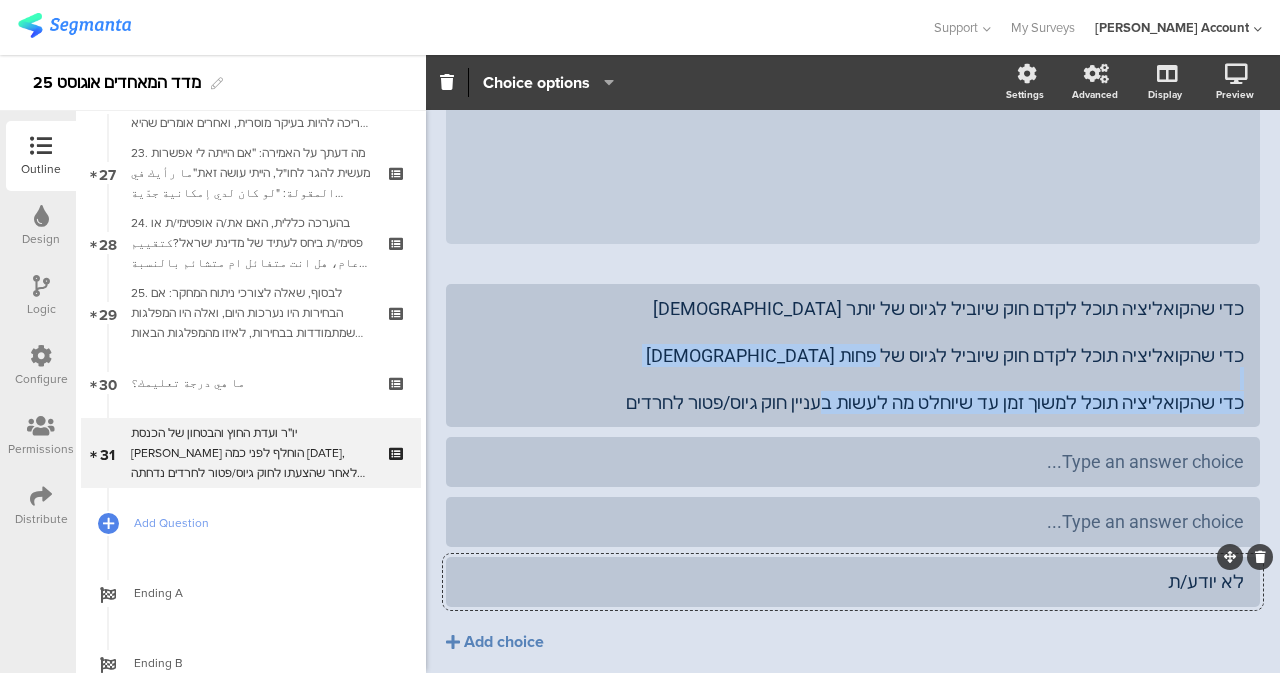 drag, startPoint x: 655, startPoint y: 392, endPoint x: 1279, endPoint y: 422, distance: 624.72076 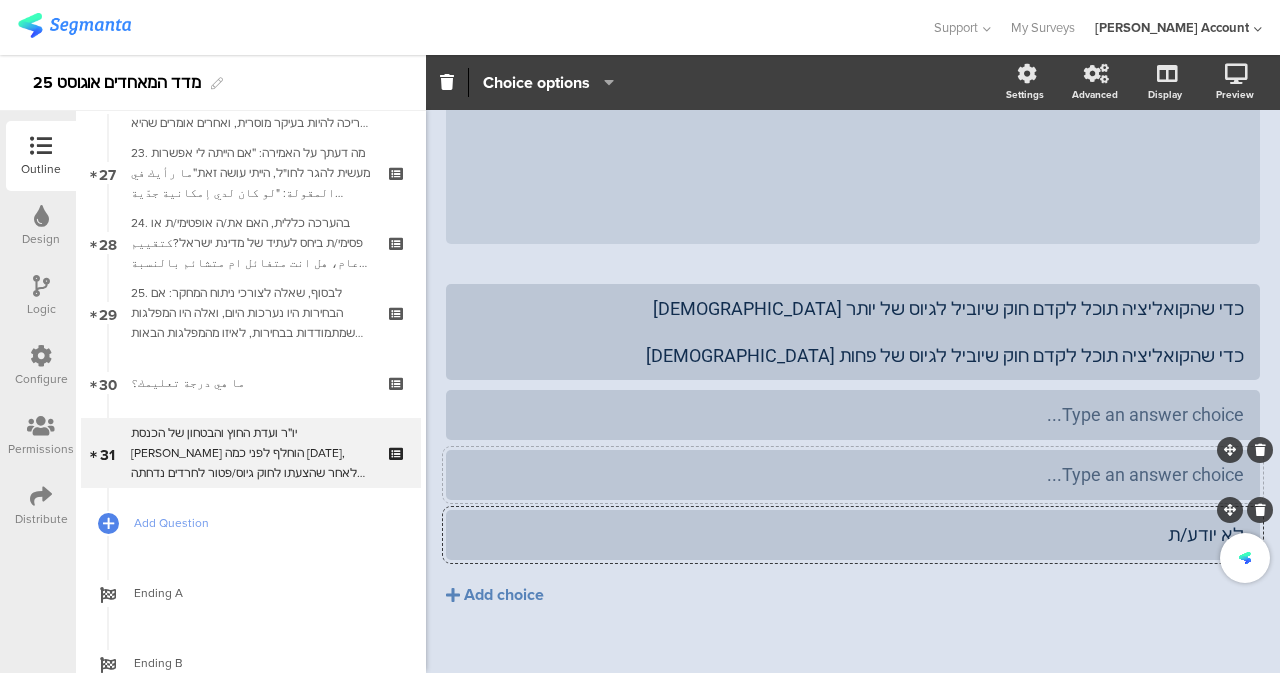 type 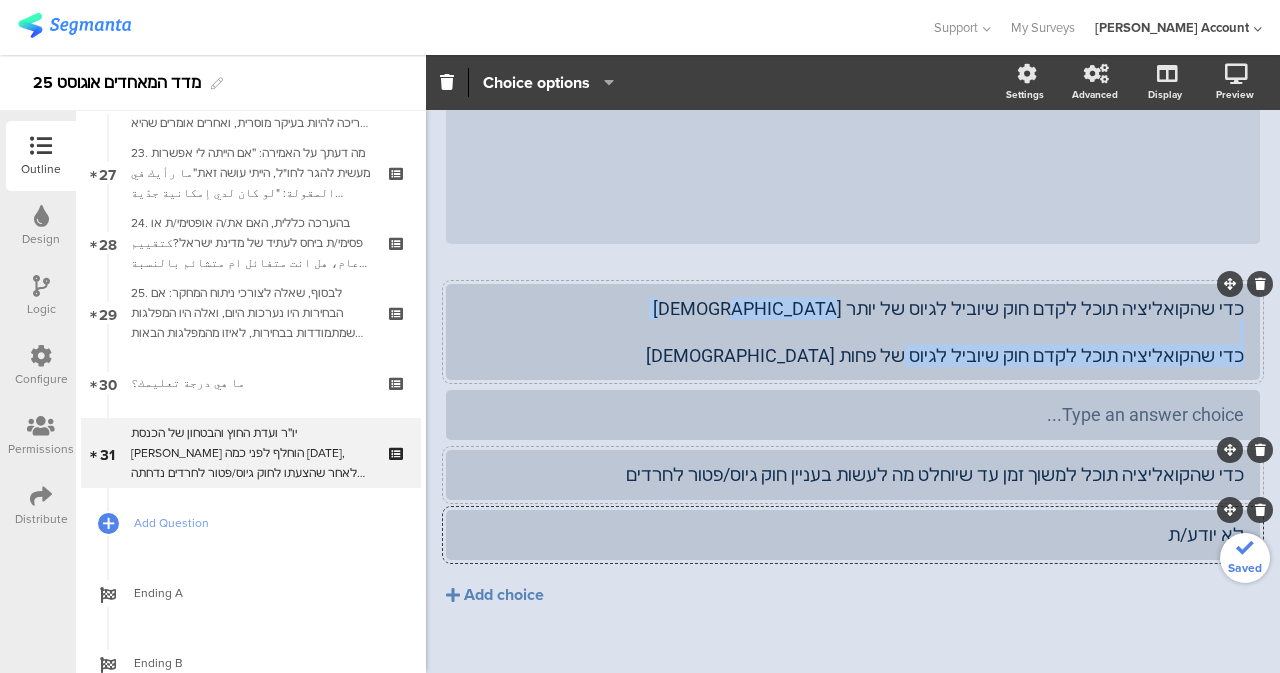 drag, startPoint x: 846, startPoint y: 350, endPoint x: 1232, endPoint y: 364, distance: 386.2538 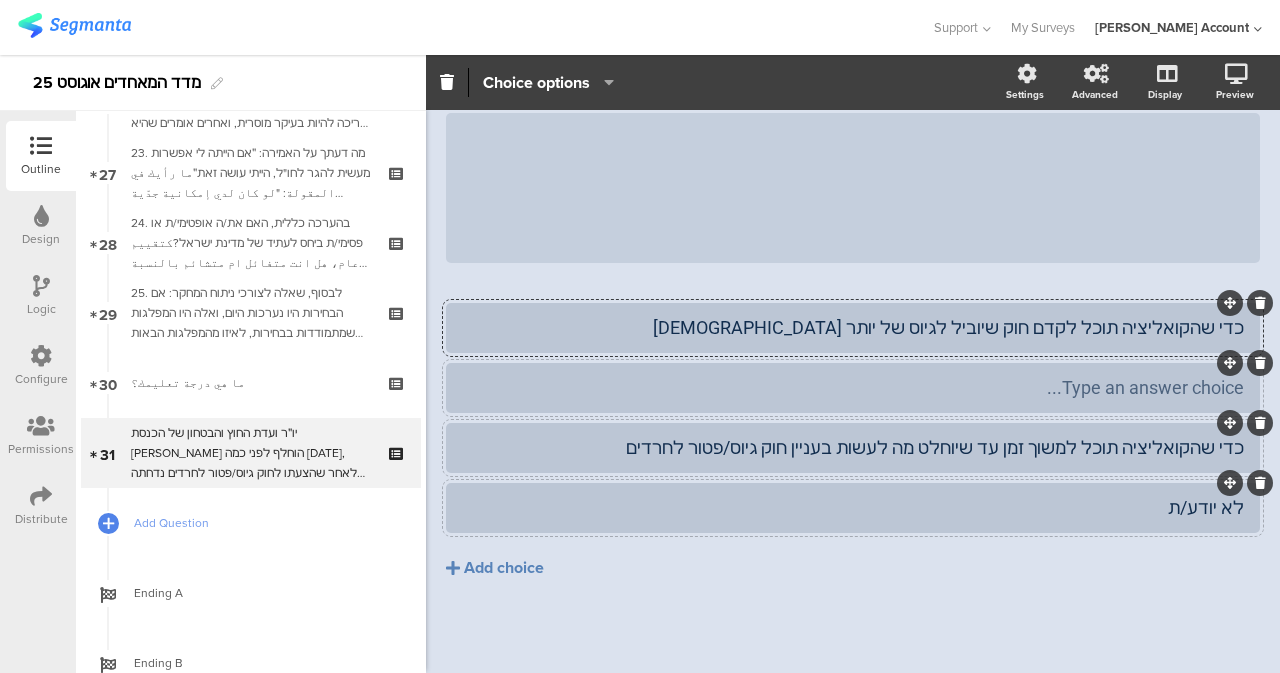 type 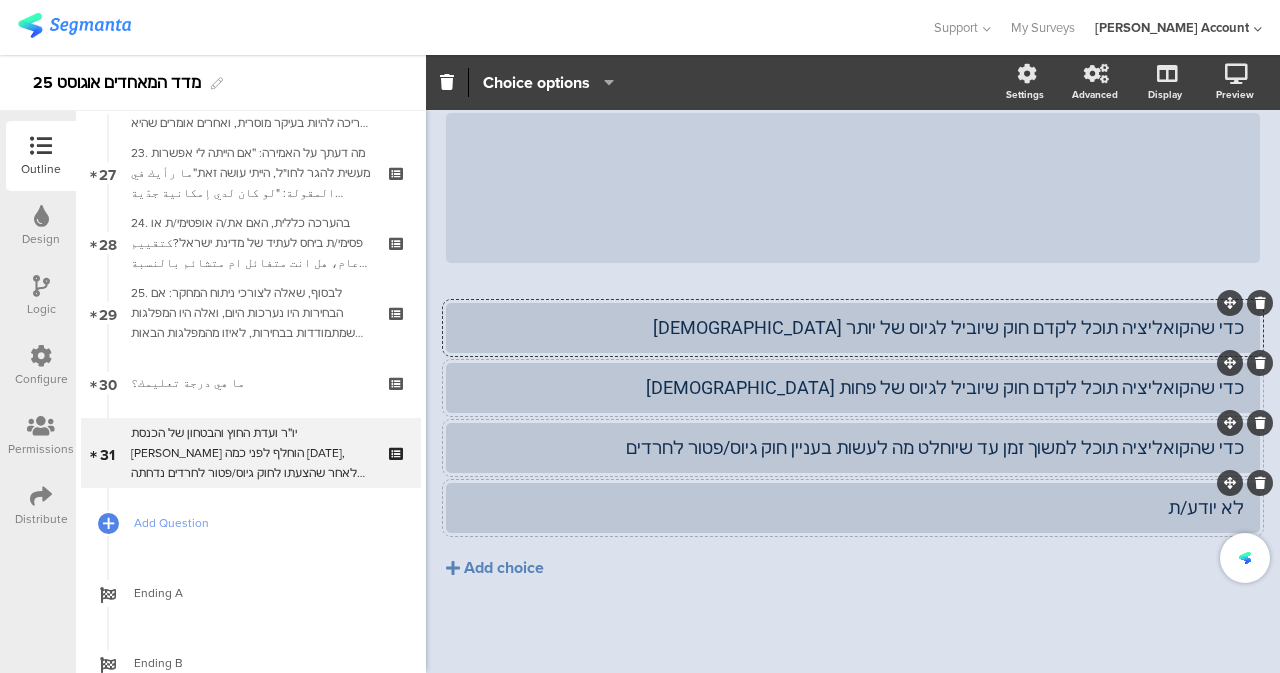 scroll, scrollTop: 20, scrollLeft: 0, axis: vertical 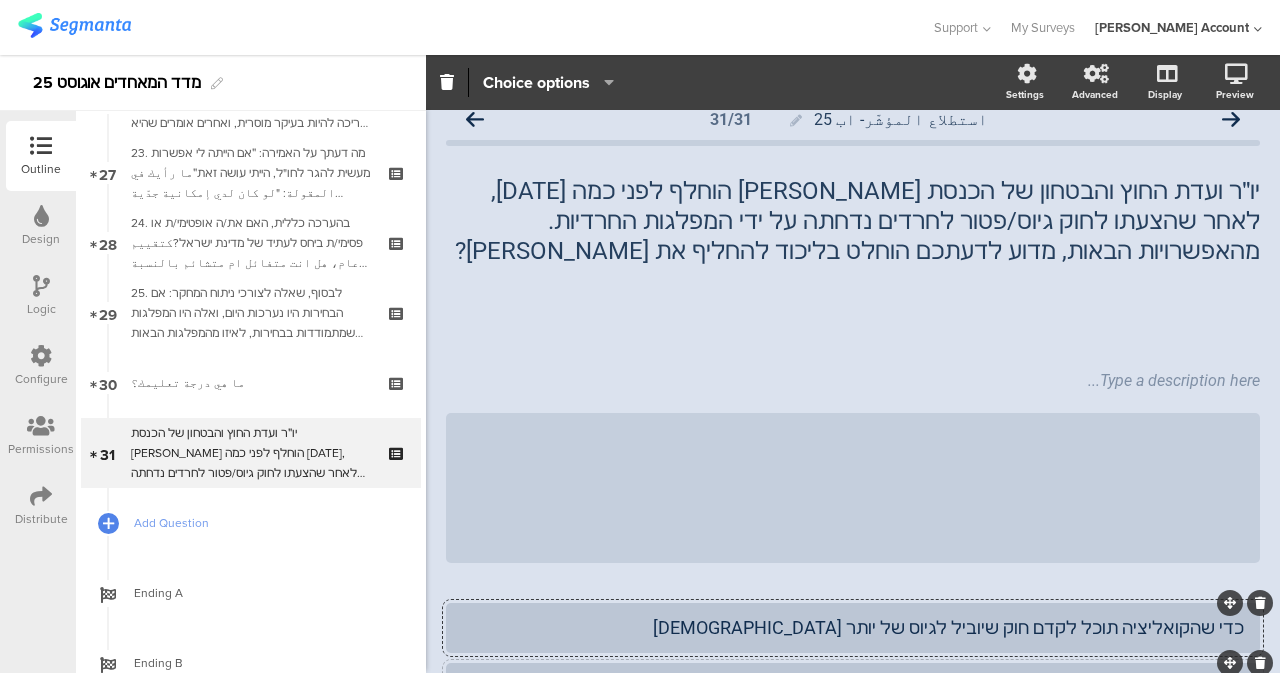 click on "יו״ר ועדת החוץ והבטחון של הכנסת יולי אדלשטיין הוחלף לפני כמה שבועות, לאחר שהצעתו לחוק גיוס/פטור לחרדים נדחתה על ידי המפלגות החרדיות. מהאפשרויות הבאות, מדוע לדעתכם הוחלט בליכוד להחליף את אדלשטיין?
יו״ר ועדת החוץ והבטחון של הכנסת יולי אדלשטיין הוחלף לפני כמה שבועות, לאחר שהצעתו לחוק גיוס/פטור לחרדים נדחתה על ידי המפלגות החרדיות. מהאפשרויות הבאות, מדוע לדעתכם הוחלט בליכוד להחליף את אדלשטיין?" 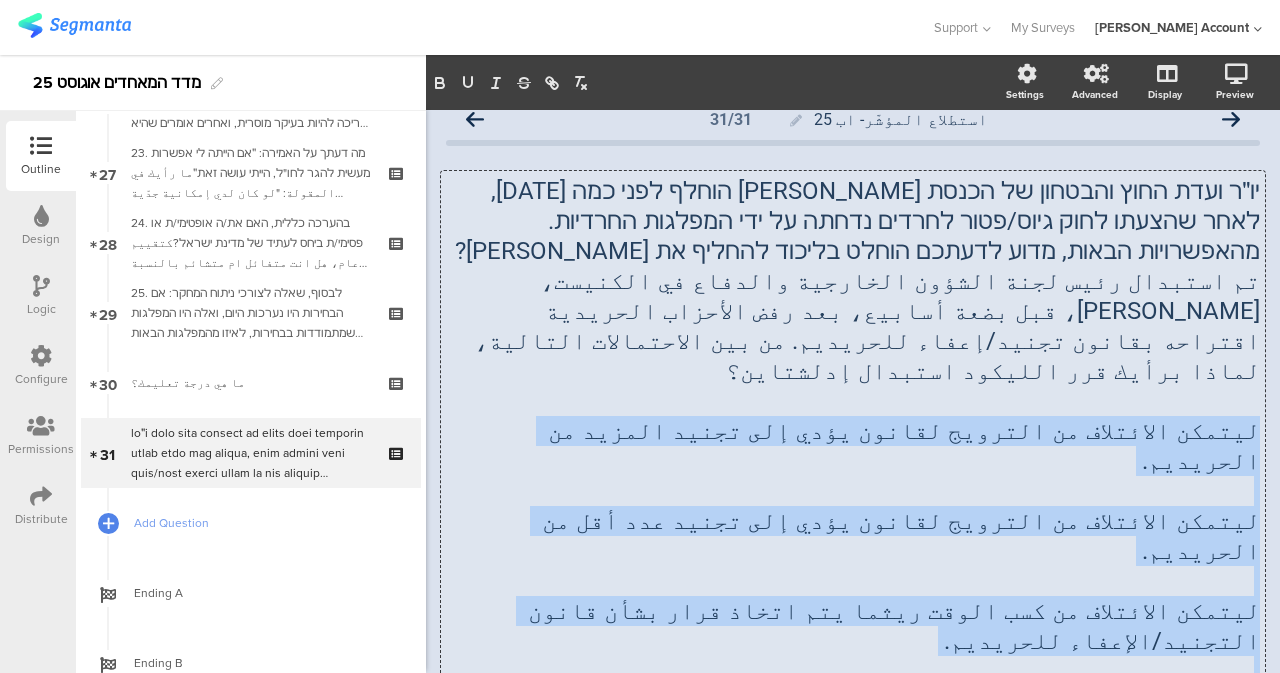 drag, startPoint x: 1166, startPoint y: 573, endPoint x: 1248, endPoint y: 394, distance: 196.88829 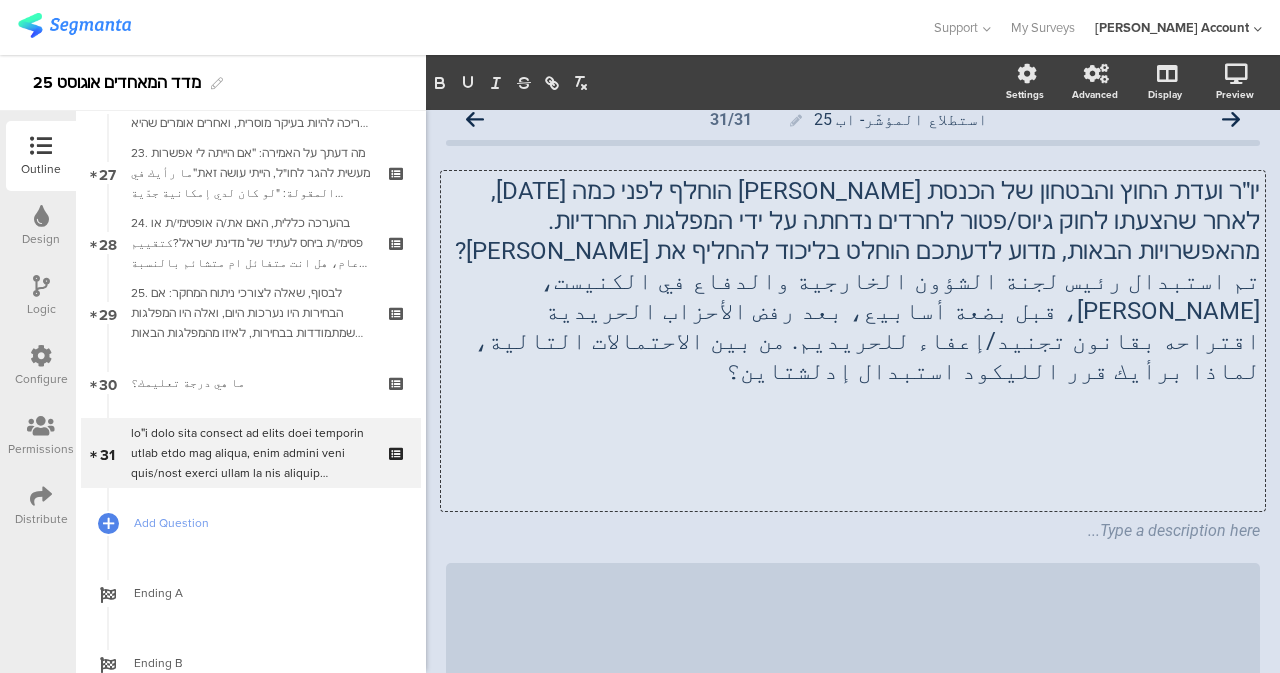 click 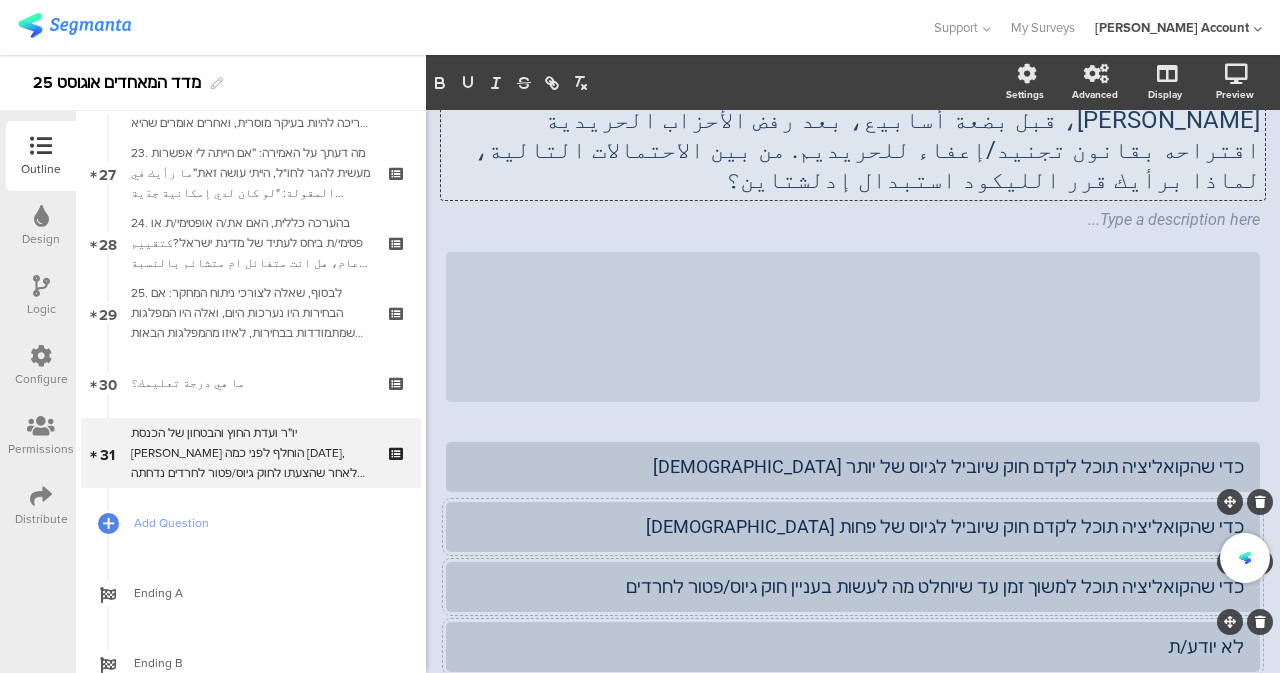 scroll, scrollTop: 220, scrollLeft: 0, axis: vertical 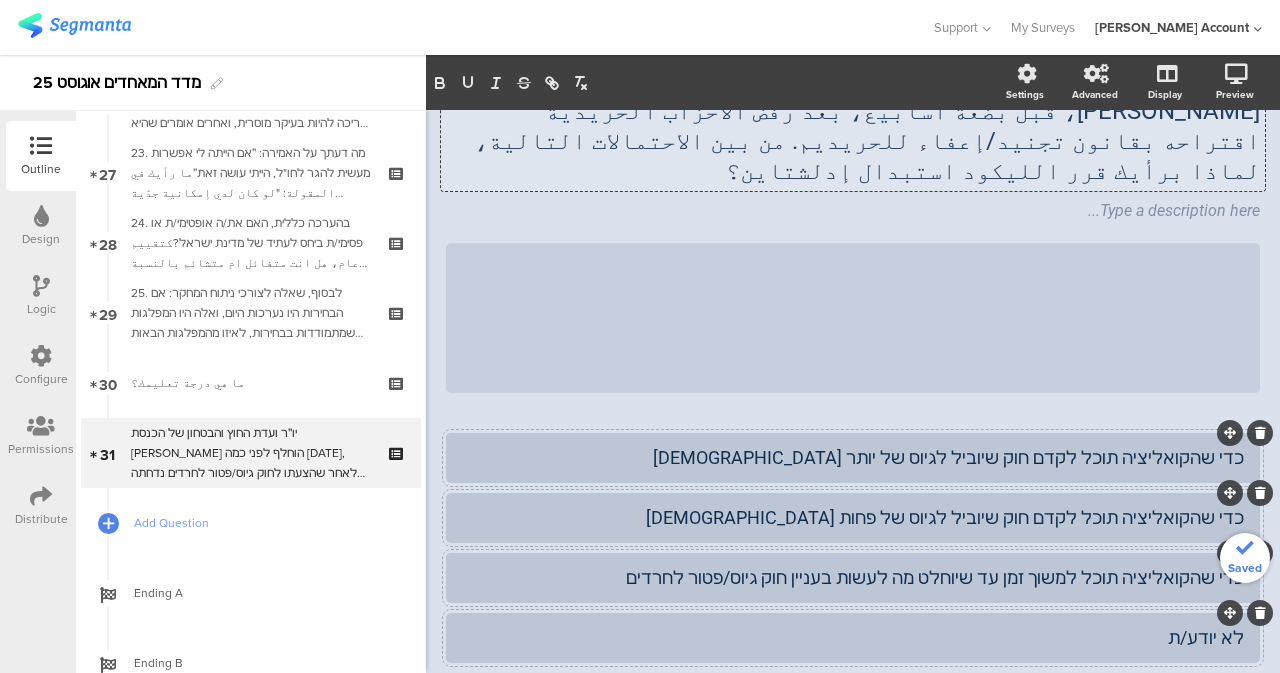 click on "כדי שהקואליציה תוכל לקדם חוק שיוביל לגיוס של יותר חרדים" 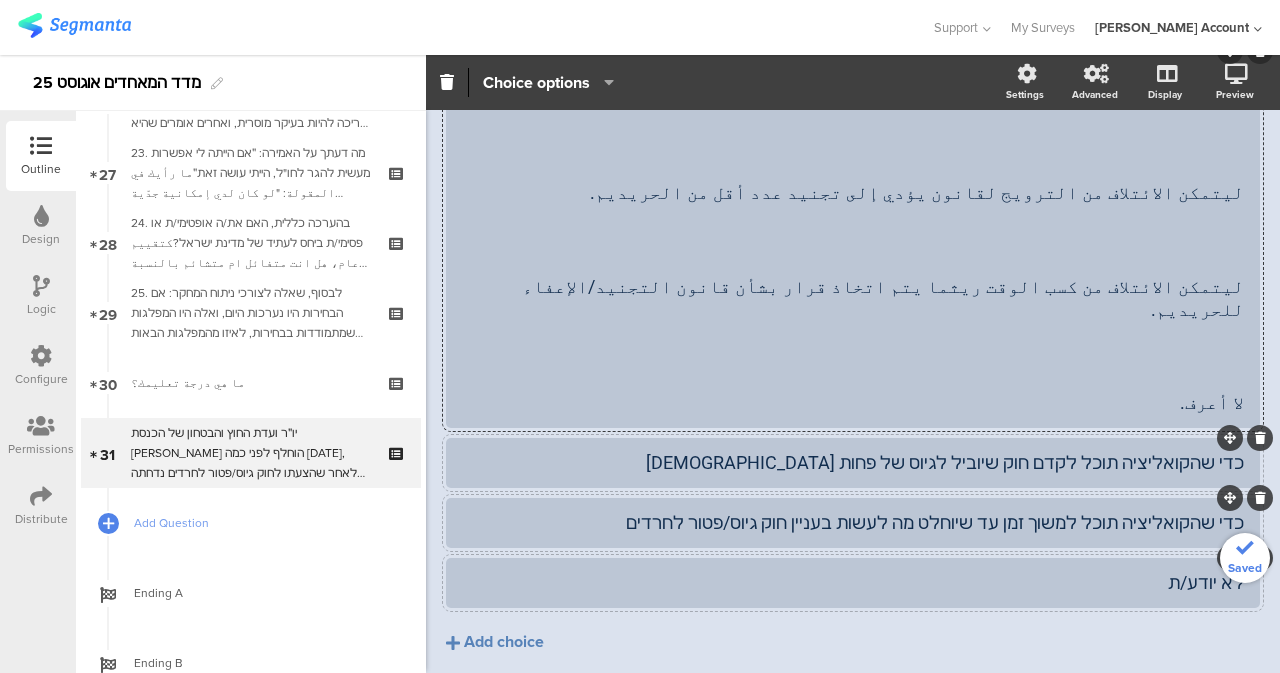scroll, scrollTop: 619, scrollLeft: 0, axis: vertical 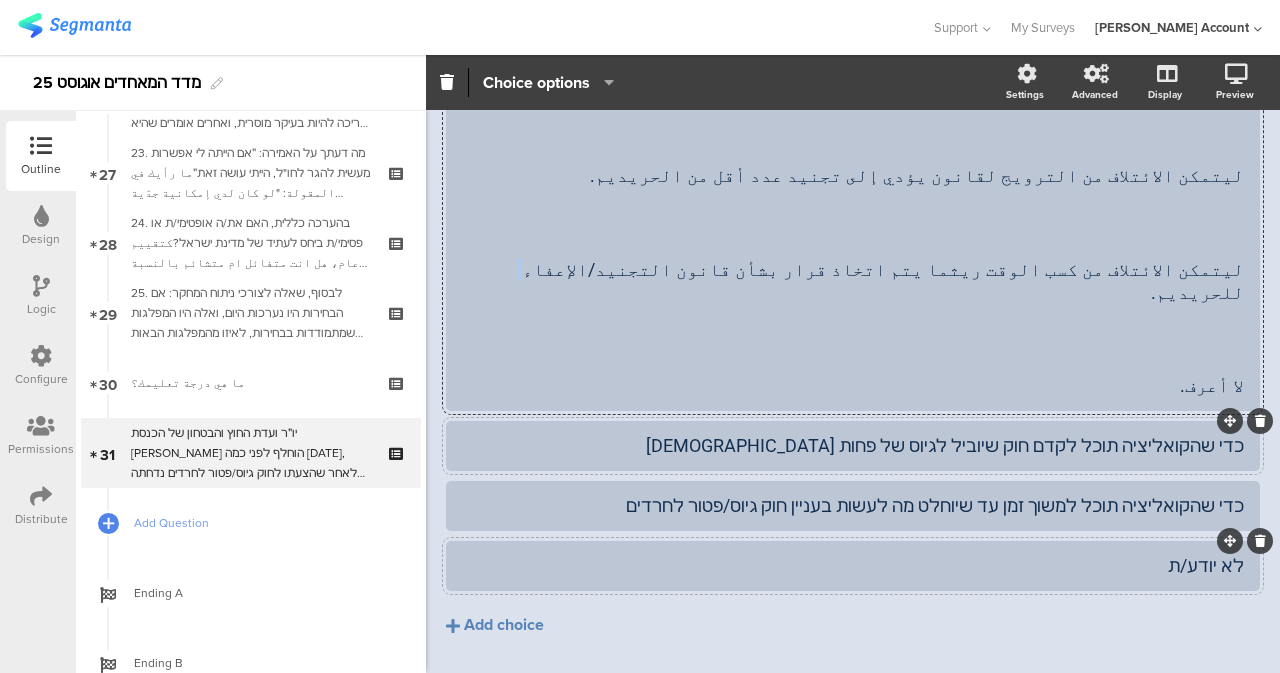 drag, startPoint x: 1252, startPoint y: 323, endPoint x: 1193, endPoint y: 327, distance: 59.135437 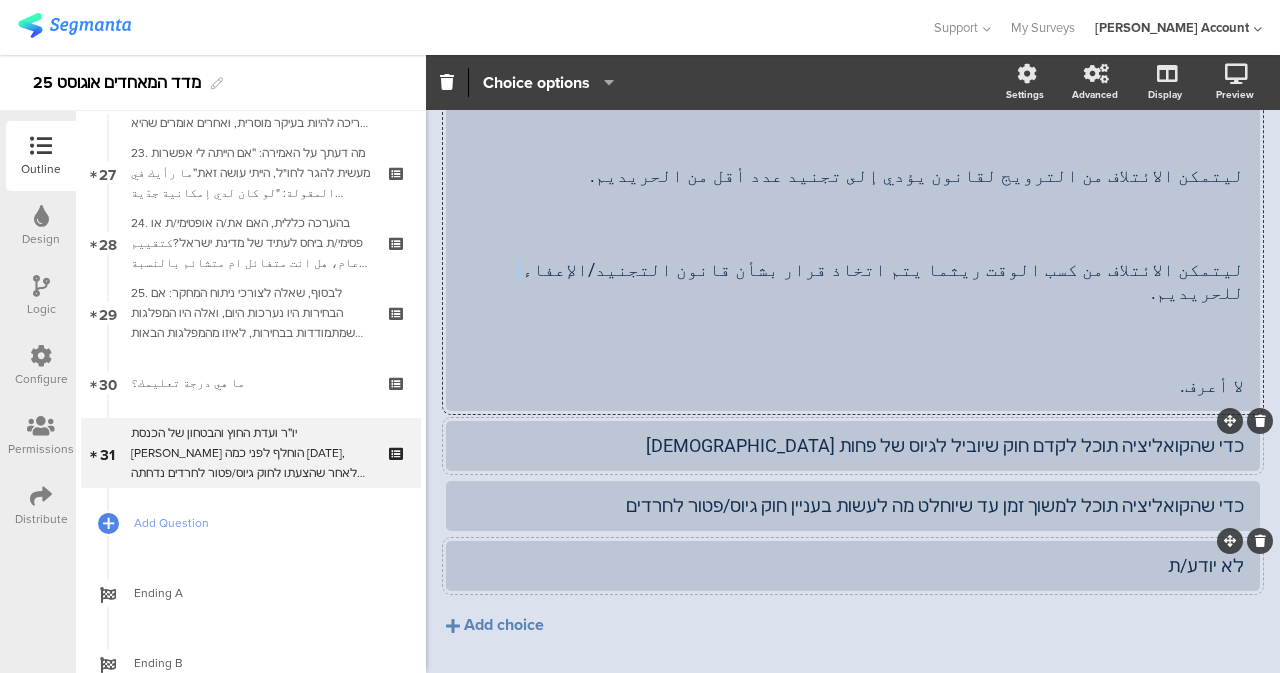 click on "استطلاع المؤشّر- اب 25
31/31
יו״ר ועדת החוץ והבטחון של הכנסת יולי אדלשטיין הוחלף לפני כמה שבועות, לאחר שהצעתו לחוק גיוס/פטור לחרדים נדחתה על ידי המפלגות החרדיות. מהאפשרויות הבאות, מדוע לדעתכם הוחלט בליכוד להחליף את אדלשטיין?
Type a description here...
/" 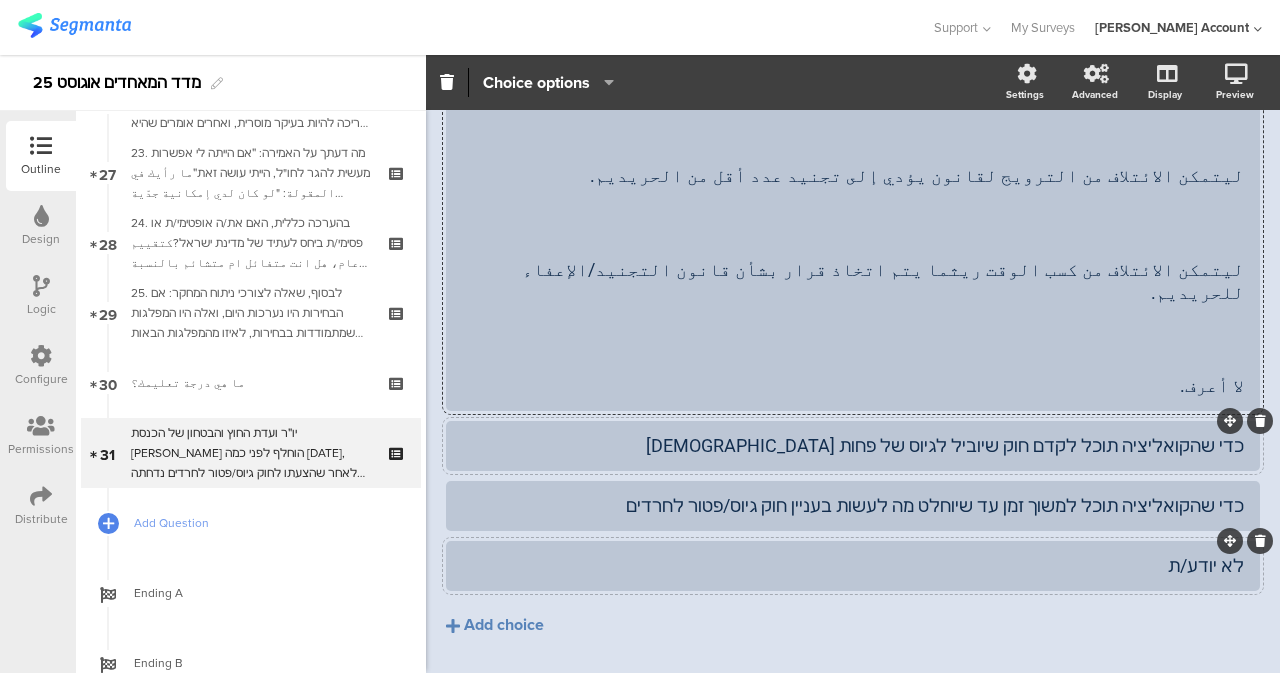click on "כדי שהקואליציה תוכל לקדם חוק שיוביל לגיוס של יותר חרדים ليتمكن الائتلاف من الترويج لقانون يؤدي إلى تجنيد المزيد من الحريديم.
ليتمكن الائتلاف من الترويج لقانون يؤدي إلى تجنيد عدد أقل من الحريديم.
ليتمكن الائتلاف من كسب الوقت ريثما يتم اتخاذ قرار بشأن قانون التجنيد/الإعفاء للحريديم.
لا أعرف." 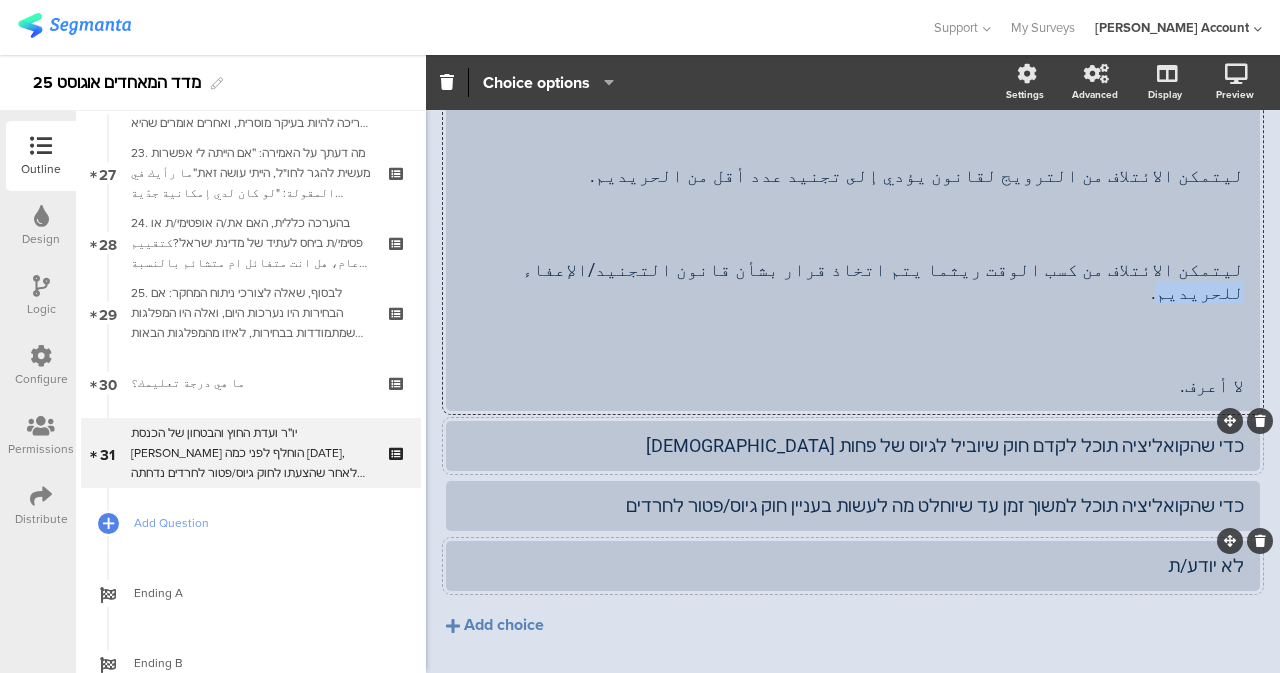 drag, startPoint x: 1151, startPoint y: 327, endPoint x: 1237, endPoint y: 336, distance: 86.46965 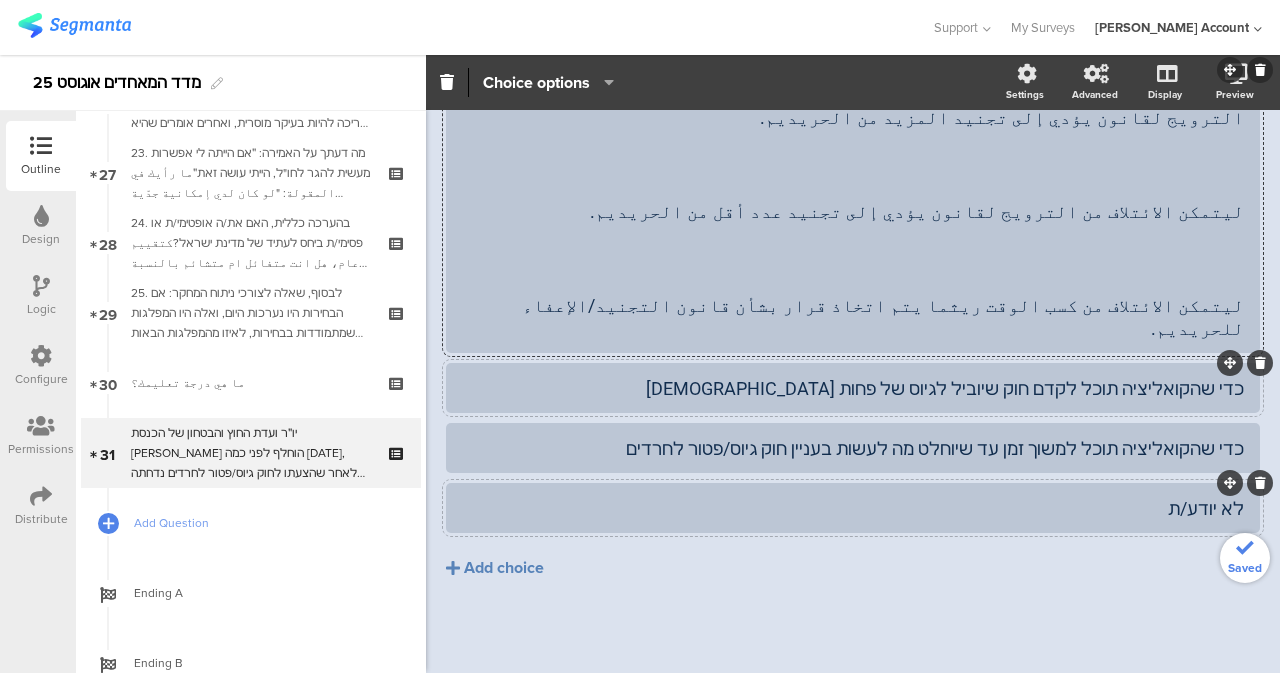 click on "לא יודע/ת" 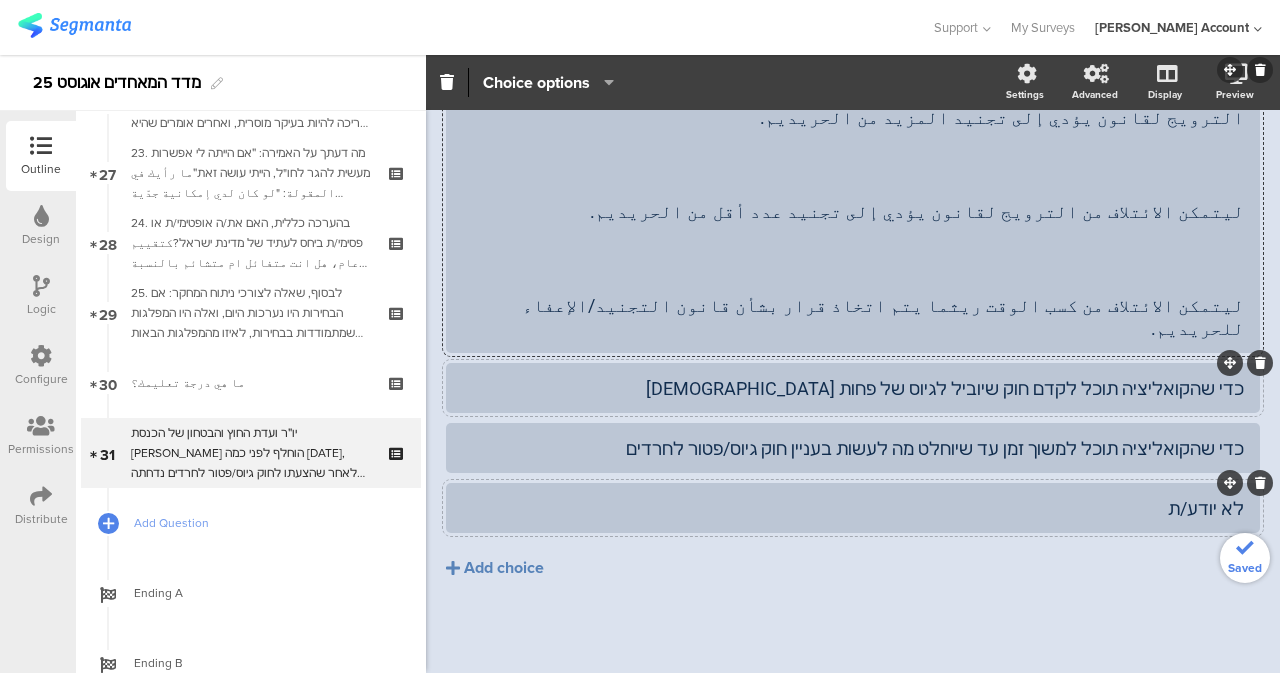 scroll, scrollTop: 530, scrollLeft: 0, axis: vertical 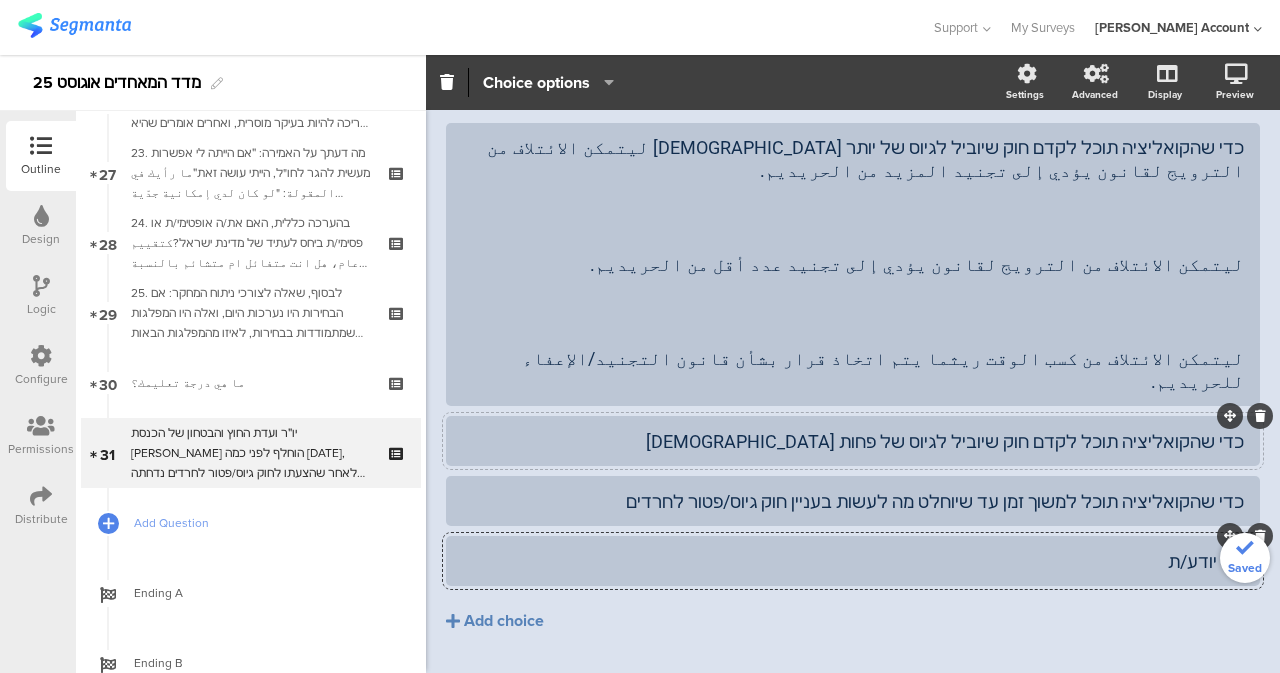 click on "לא יודע/ת" 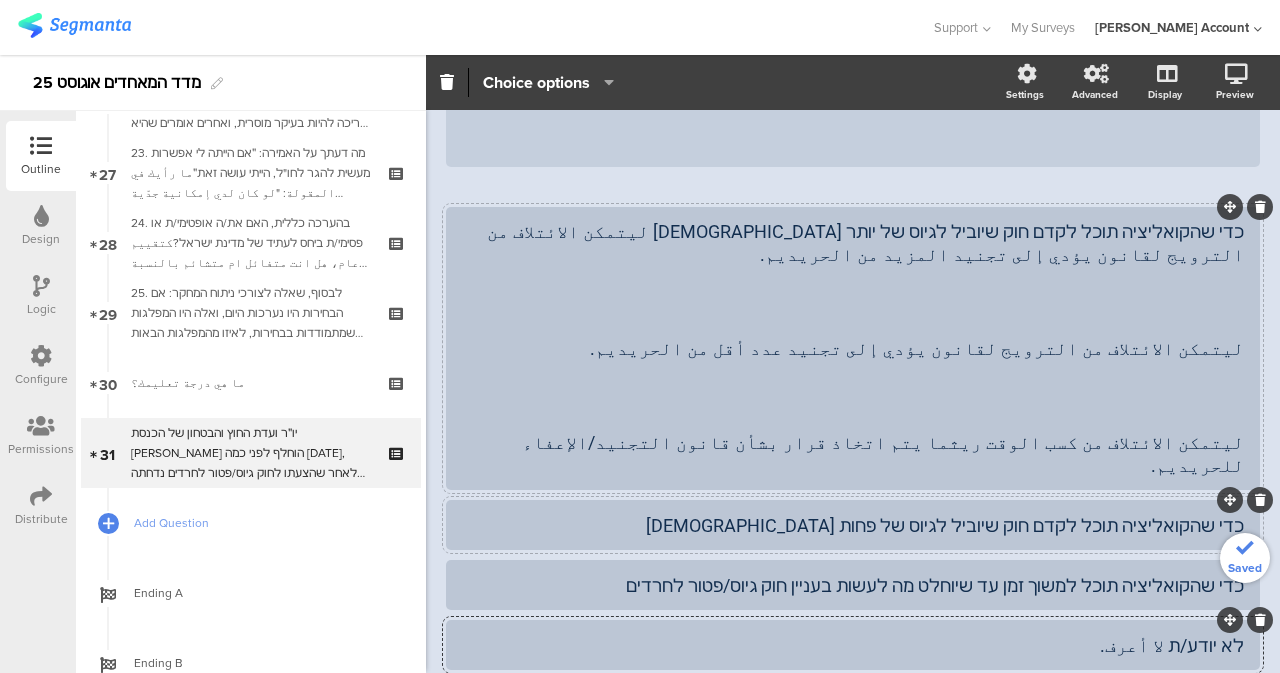 scroll, scrollTop: 430, scrollLeft: 0, axis: vertical 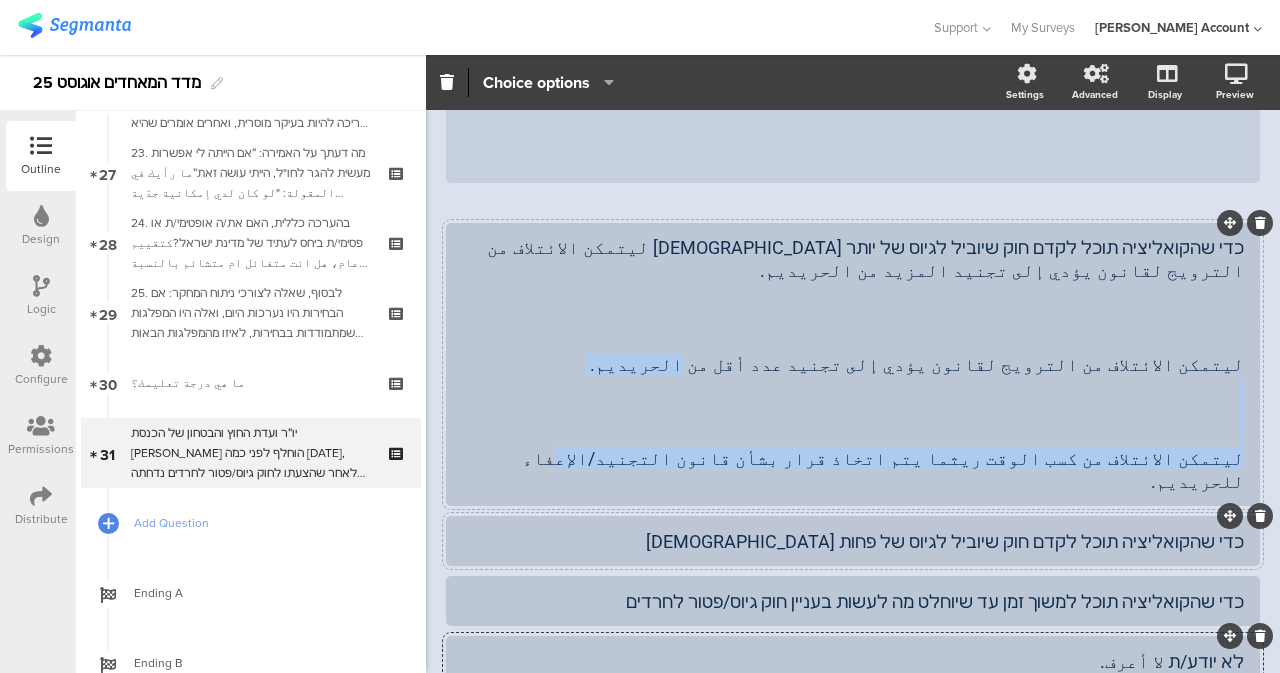 drag, startPoint x: 718, startPoint y: 435, endPoint x: 1239, endPoint y: 427, distance: 521.0614 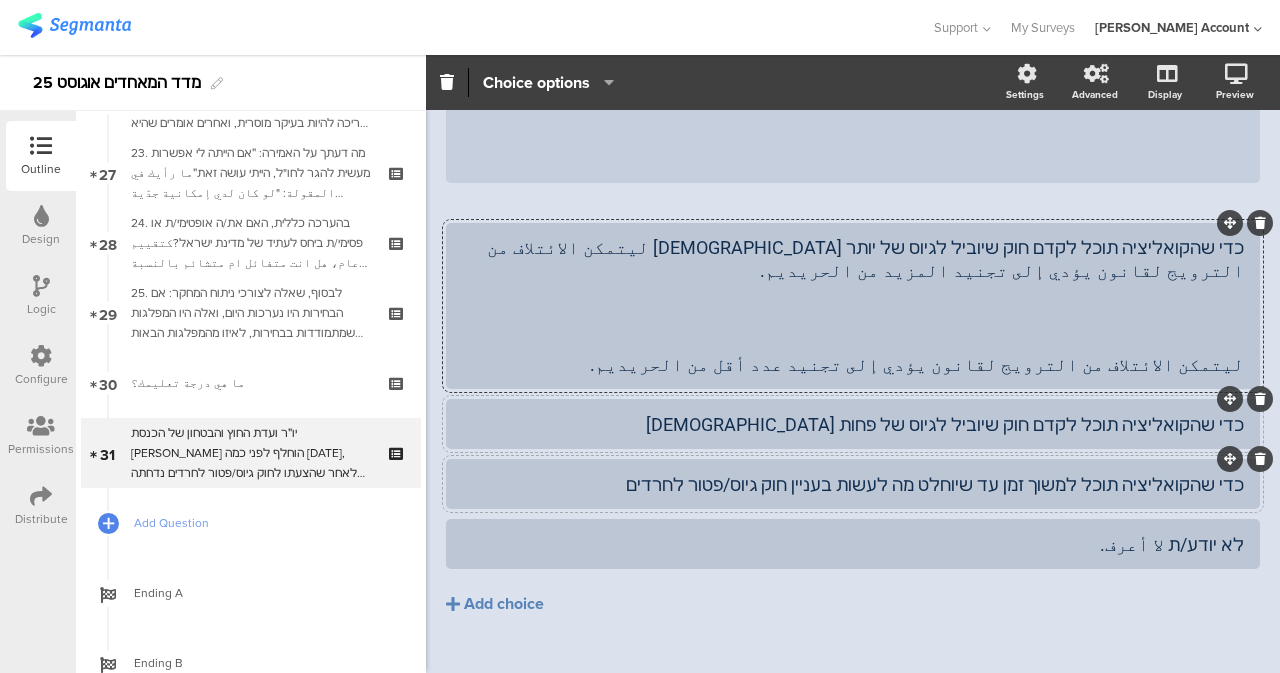 click on "כדי שהקואליציה תוכל למשוך זמן עד שיוחלט מה לעשות בעניין חוק גיוס/פטור לחרדים" 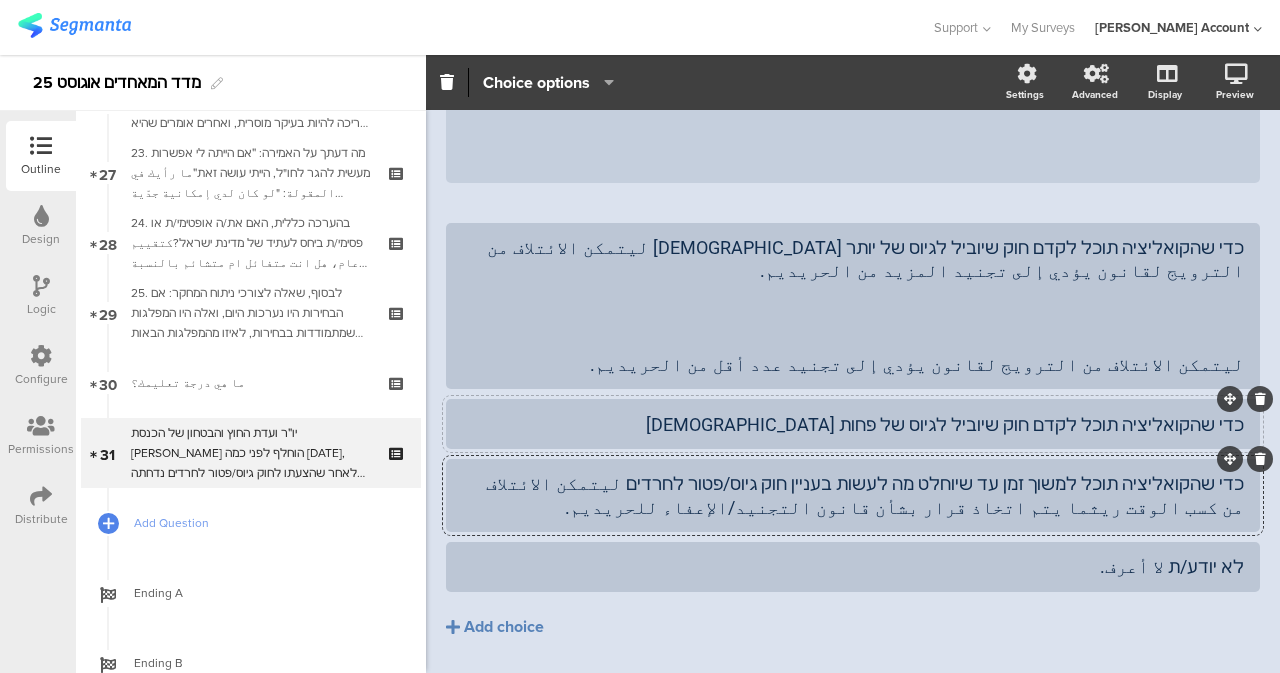scroll, scrollTop: 429, scrollLeft: 0, axis: vertical 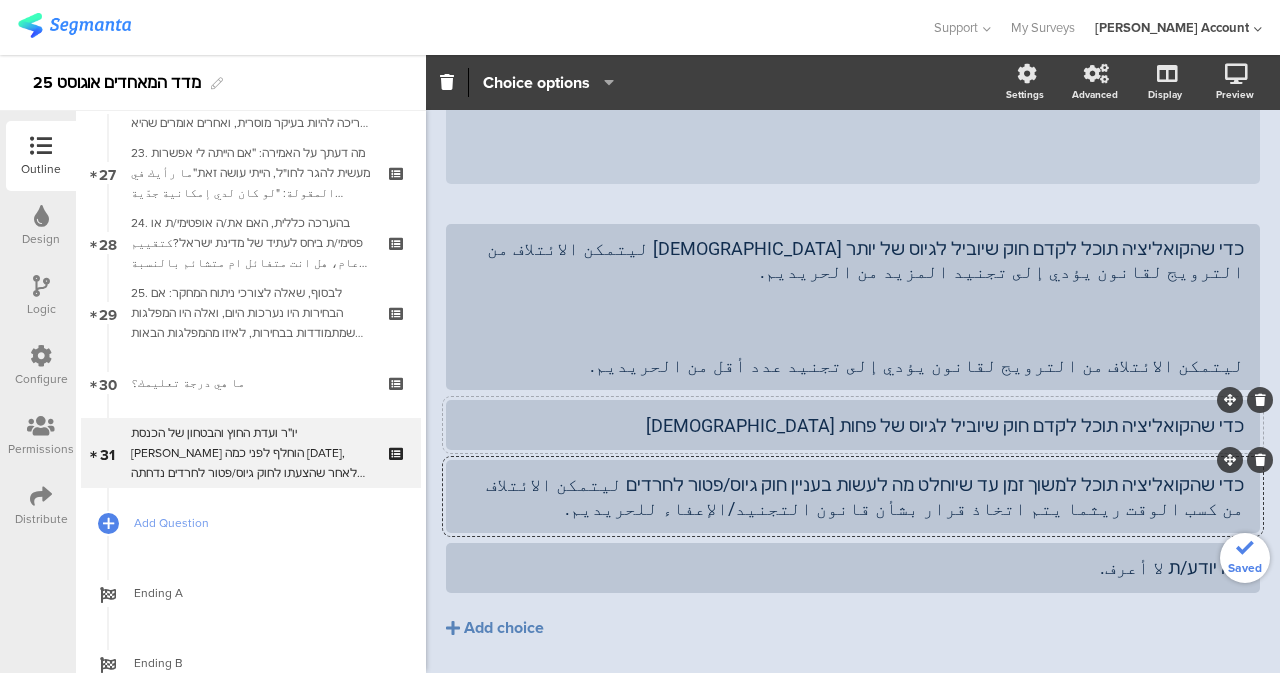 click on "כדי שהקואליציה תוכל למשוך זמן עד שיוחלט מה לעשות בעניין חוק גיוס/פטור לחרדים ليتمكن الائتلاف من كسب الوقت ريثما يتم اتخاذ قرار بشأن قانون التجنيد/الإعفاء للحريديم." 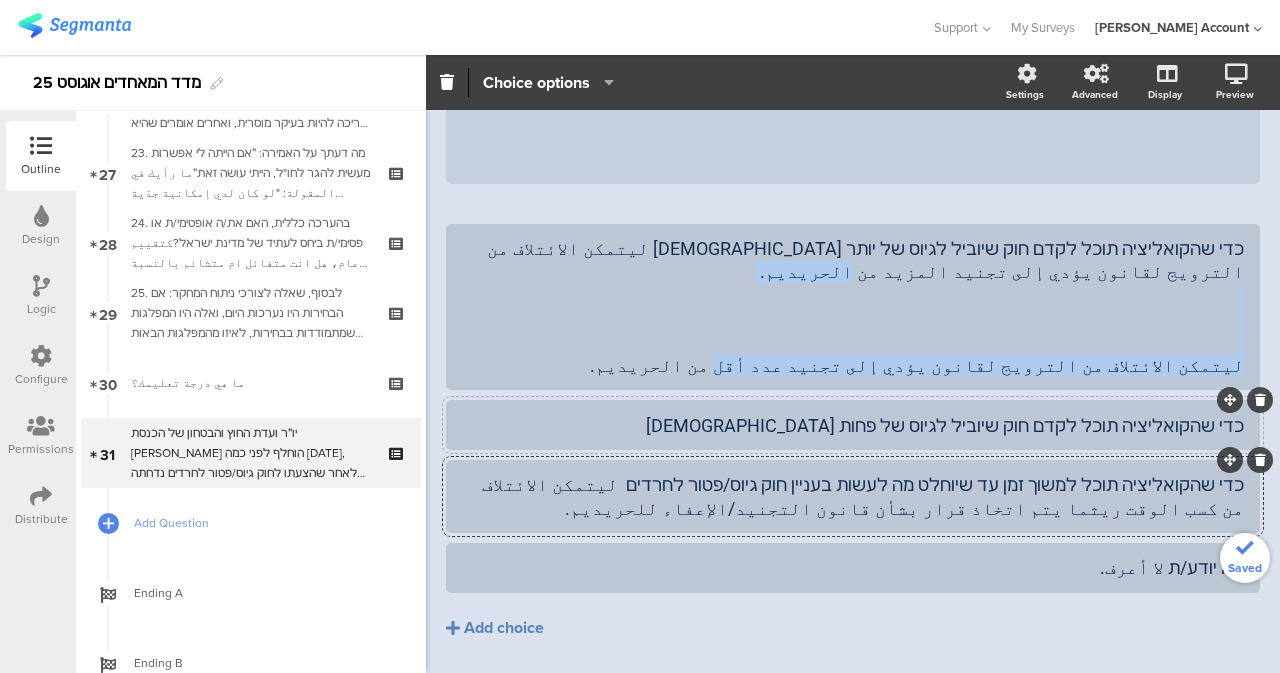 drag, startPoint x: 817, startPoint y: 339, endPoint x: 1258, endPoint y: 353, distance: 441.22217 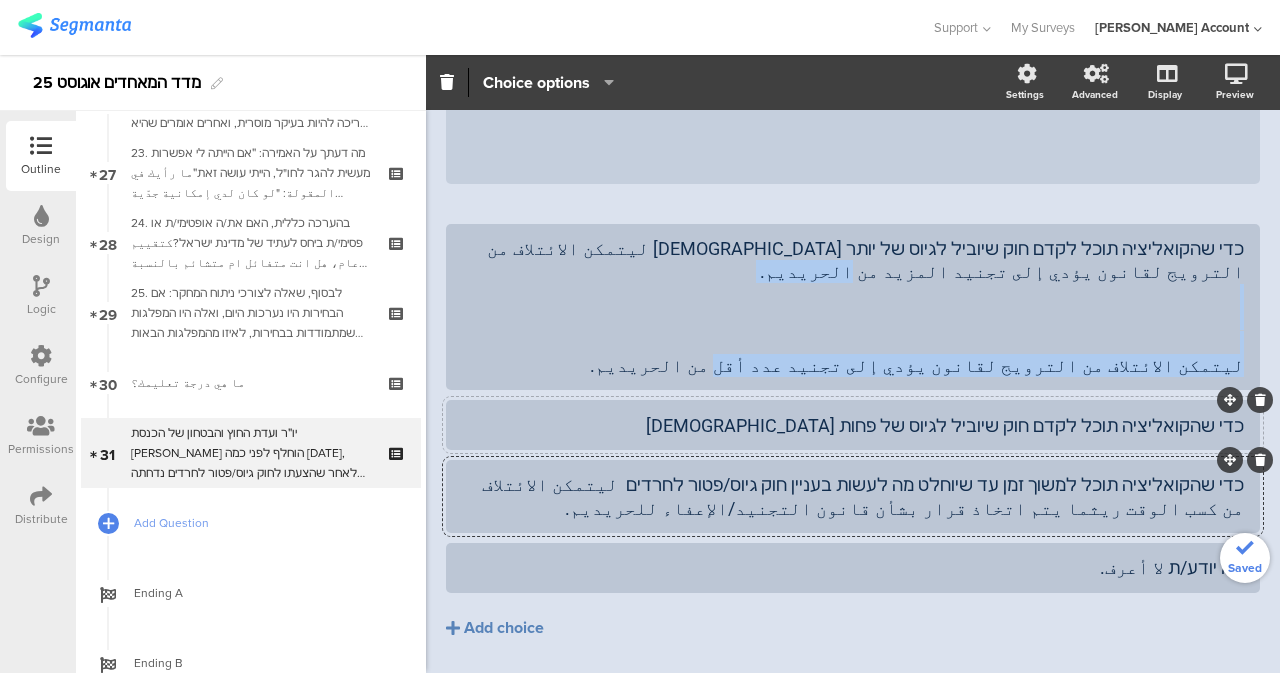 click on "استطلاع المؤشّر- اب 25
31/31
יו״ר ועדת החוץ והבטחון של הכנסת יולי אדלשטיין הוחלף לפני כמה שבועות, לאחר שהצעתו לחוק גיוס/פטור לחרדים נדחתה על ידי המפלגות החרדיות. מהאפשרויות הבאות, מדוע לדעתכם הוחלט בליכוד להחליף את אדלשטיין?
Type a description here...
/" 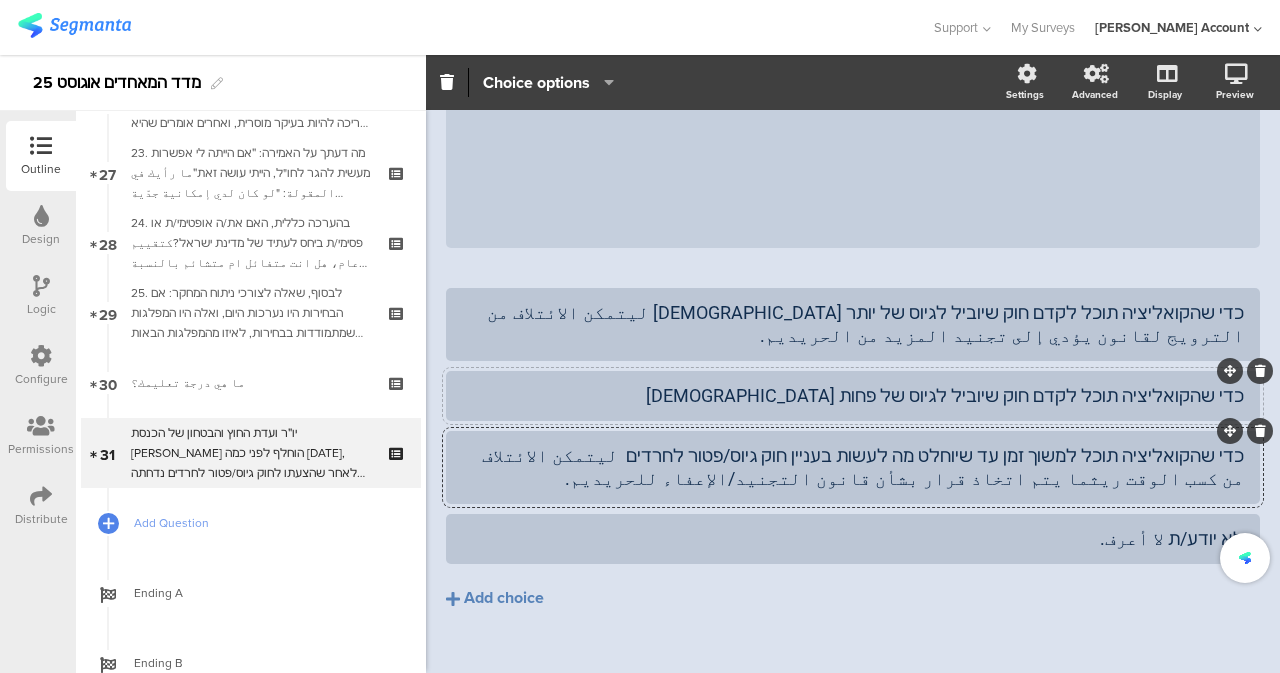 click on "כדי שהקואליציה תוכל לקדם חוק שיוביל לגיוס של פחות חרדים" 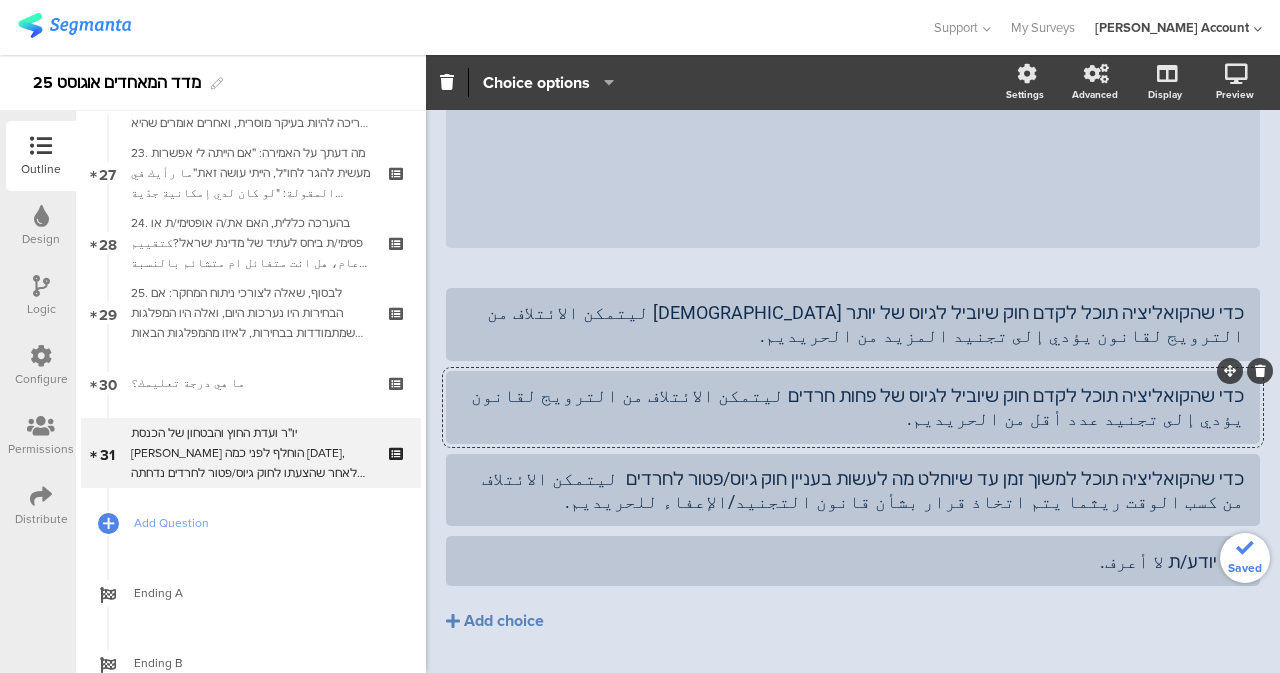 scroll, scrollTop: 365, scrollLeft: 0, axis: vertical 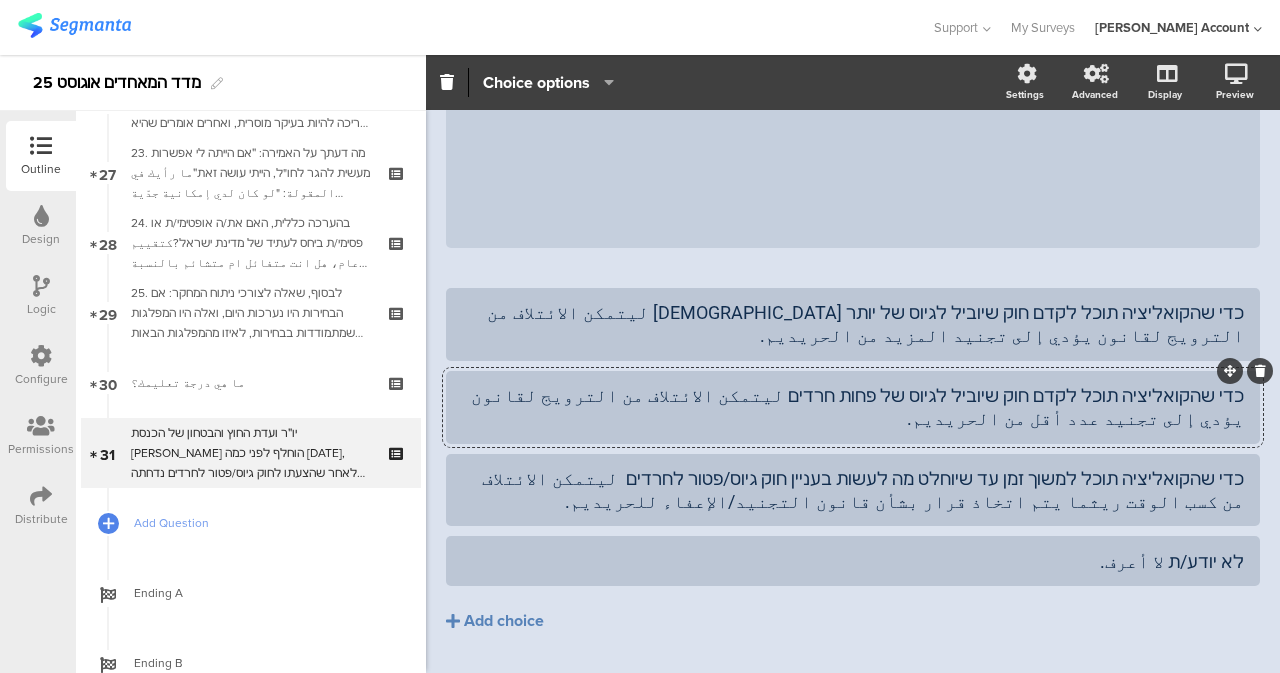click on "כדי שהקואליציה תוכל לקדם חוק שיוביל לגיוס של פחות חרדים ليتمكن الائتلاف من الترويج لقانون يؤدي إلى تجنيد عدد أقل من الحريديم." 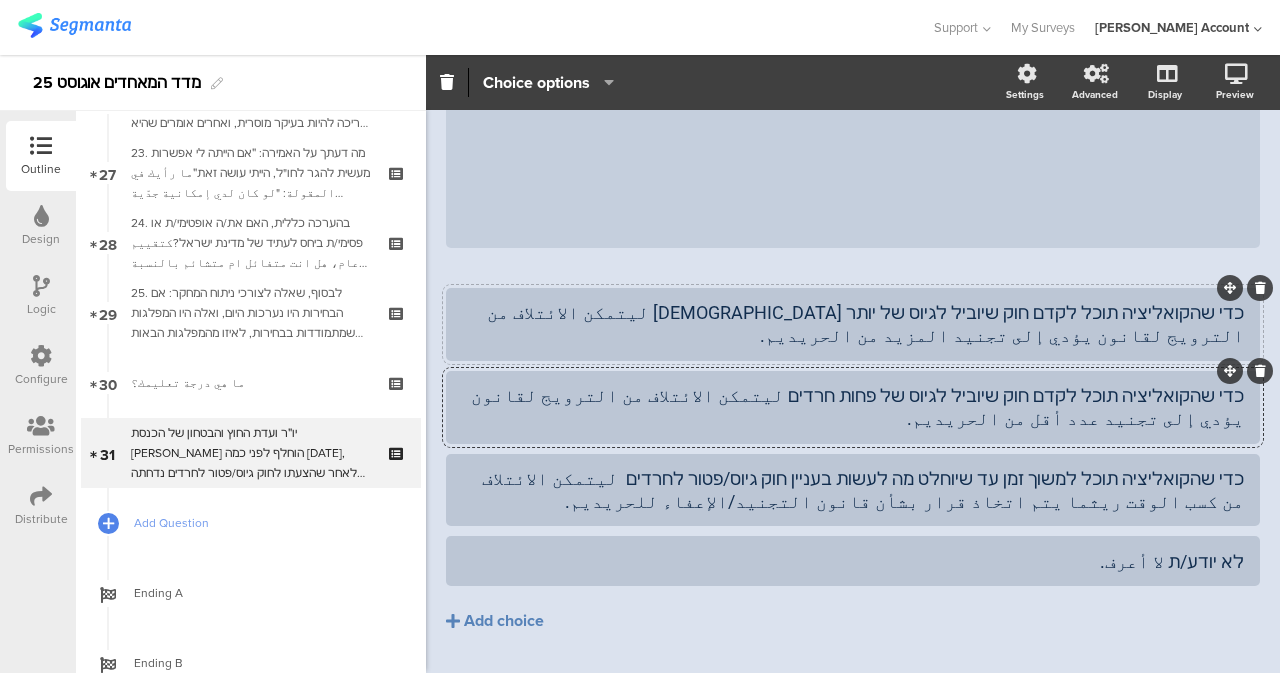 click on "כדי שהקואליציה תוכל לקדם חוק שיוביל לגיוס של יותר חרדים ليتمكن الائتلاف من الترويج لقانون يؤدي إلى تجنيد المزيد من الحريديم." 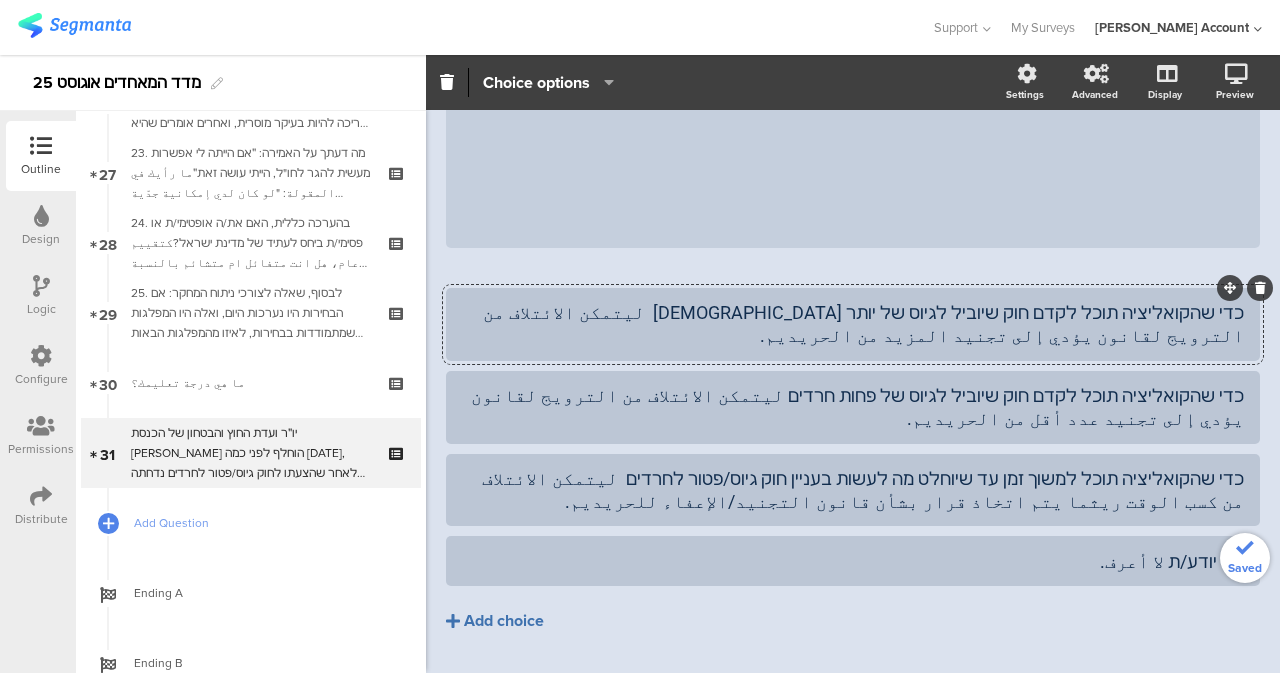 click on "Add choice" 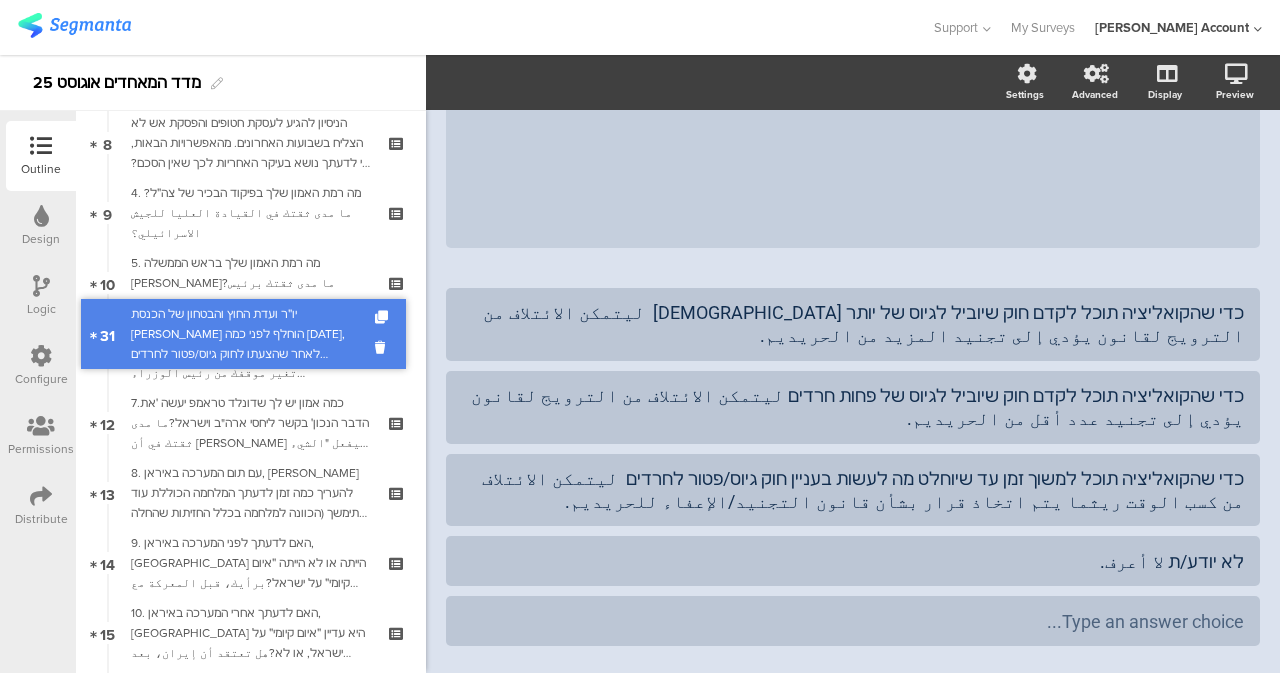 scroll, scrollTop: 273, scrollLeft: 0, axis: vertical 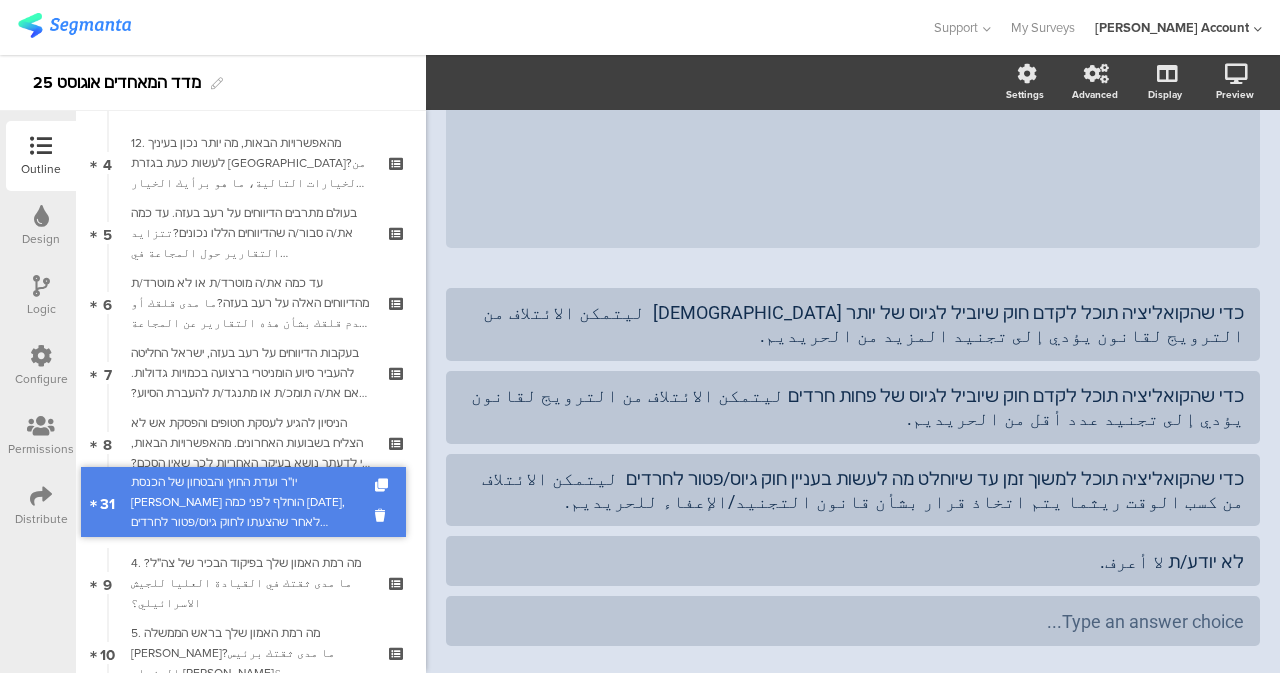 drag, startPoint x: 199, startPoint y: 452, endPoint x: 221, endPoint y: 501, distance: 53.712196 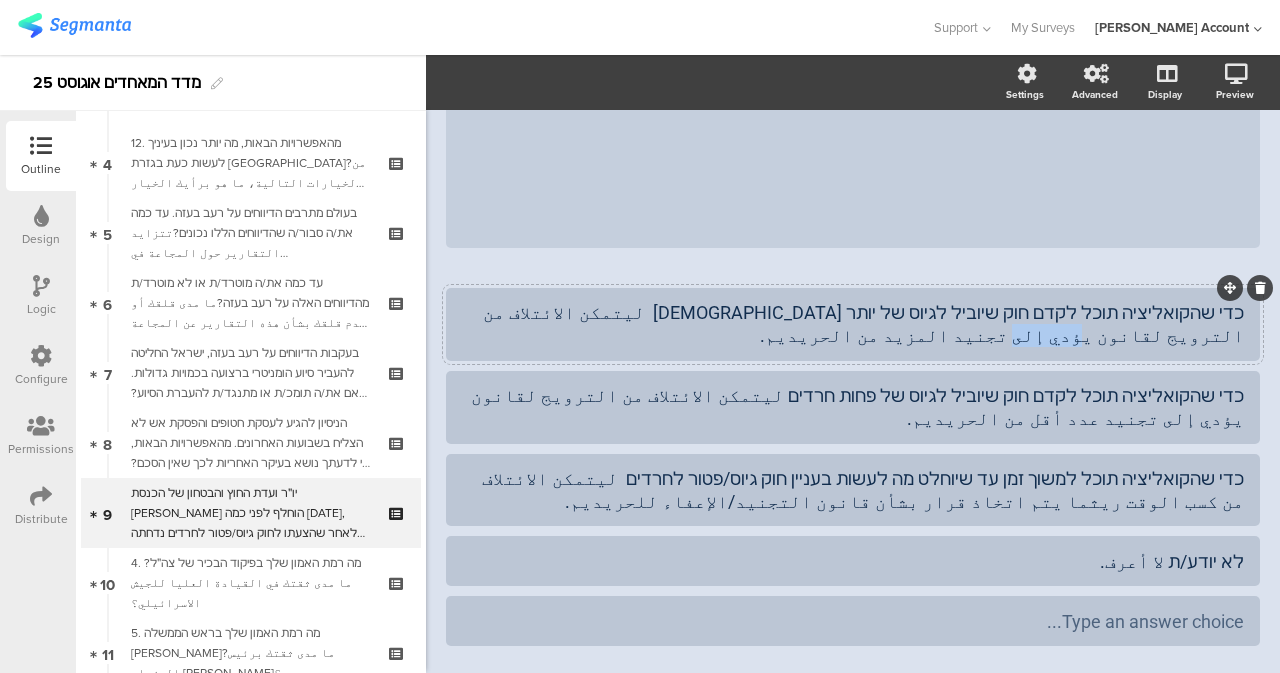 drag, startPoint x: 519, startPoint y: 283, endPoint x: 554, endPoint y: 294, distance: 36.687874 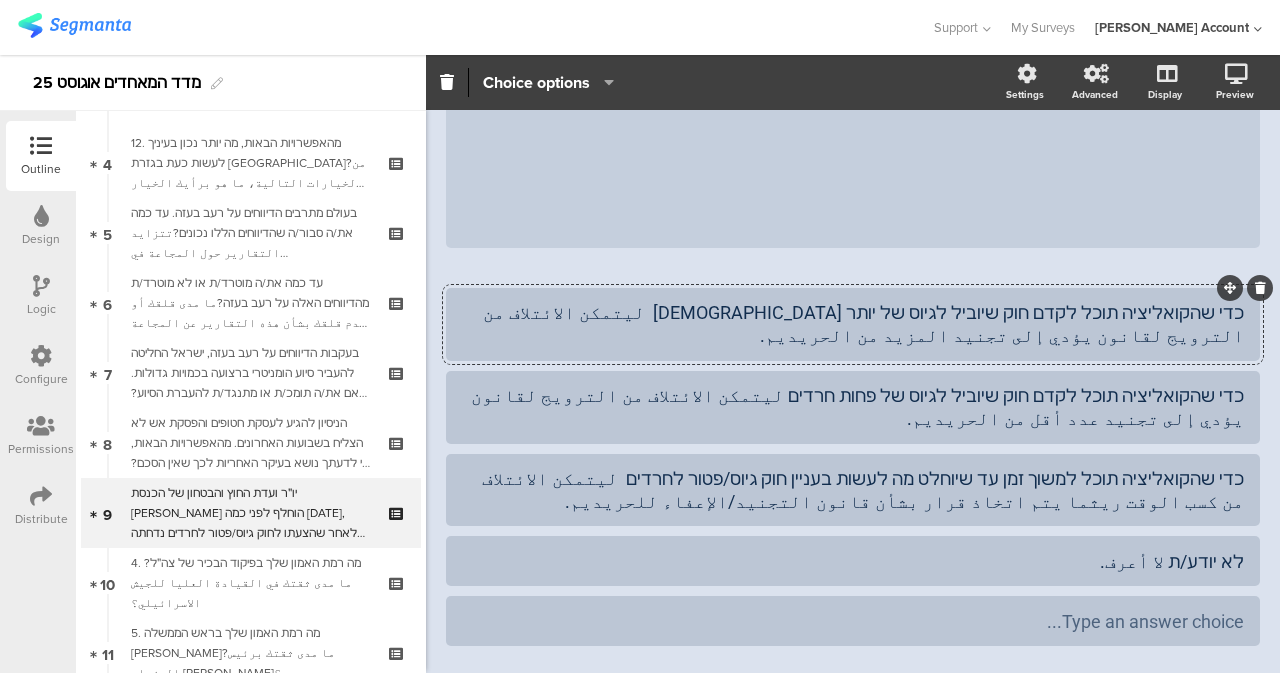 click on "כדי שהקואליציה תוכל לקדם חוק שיוביל לגיוס של יותר [DEMOGRAPHIC_DATA]  ليتمكن الائتلاف من الترويج لقانون يؤدي إلى تجنيد المزيد من الحريديم." 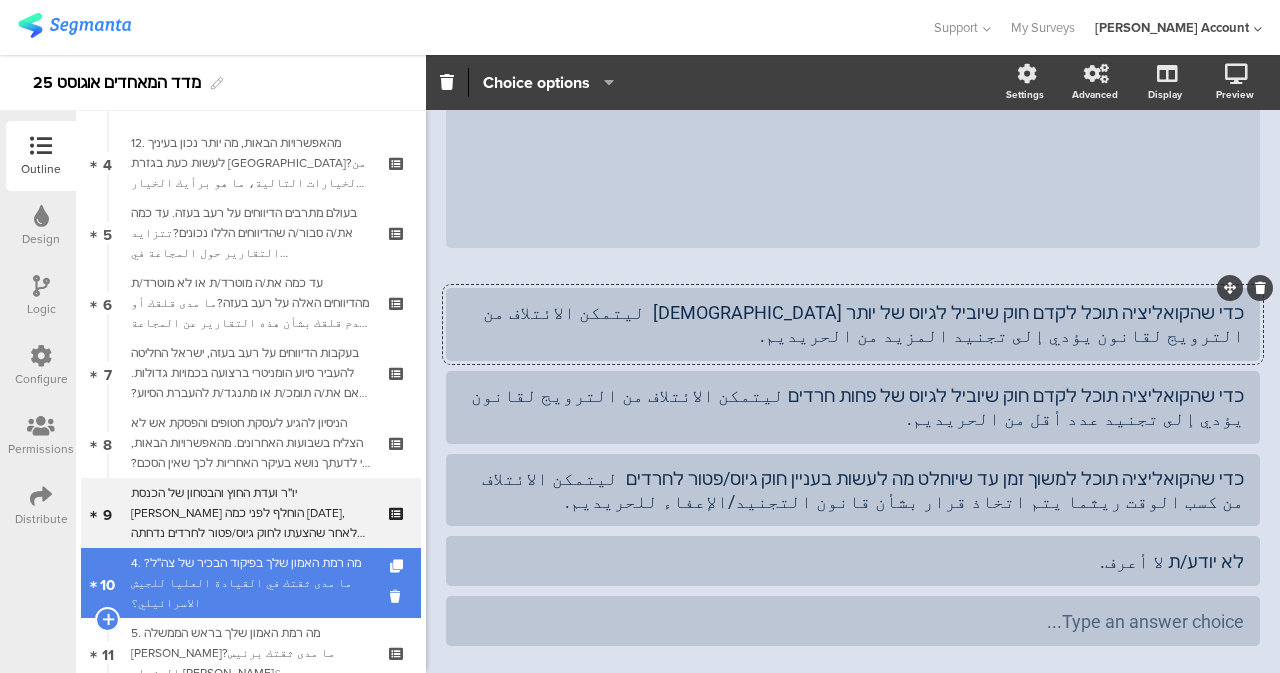 click on "4. מה רמת האמון שלך בפיקוד הבכיר של צה״ל?ما مدى ثقتك في القيادة العليا للجيش الاسرائيلي؟" at bounding box center [250, 583] 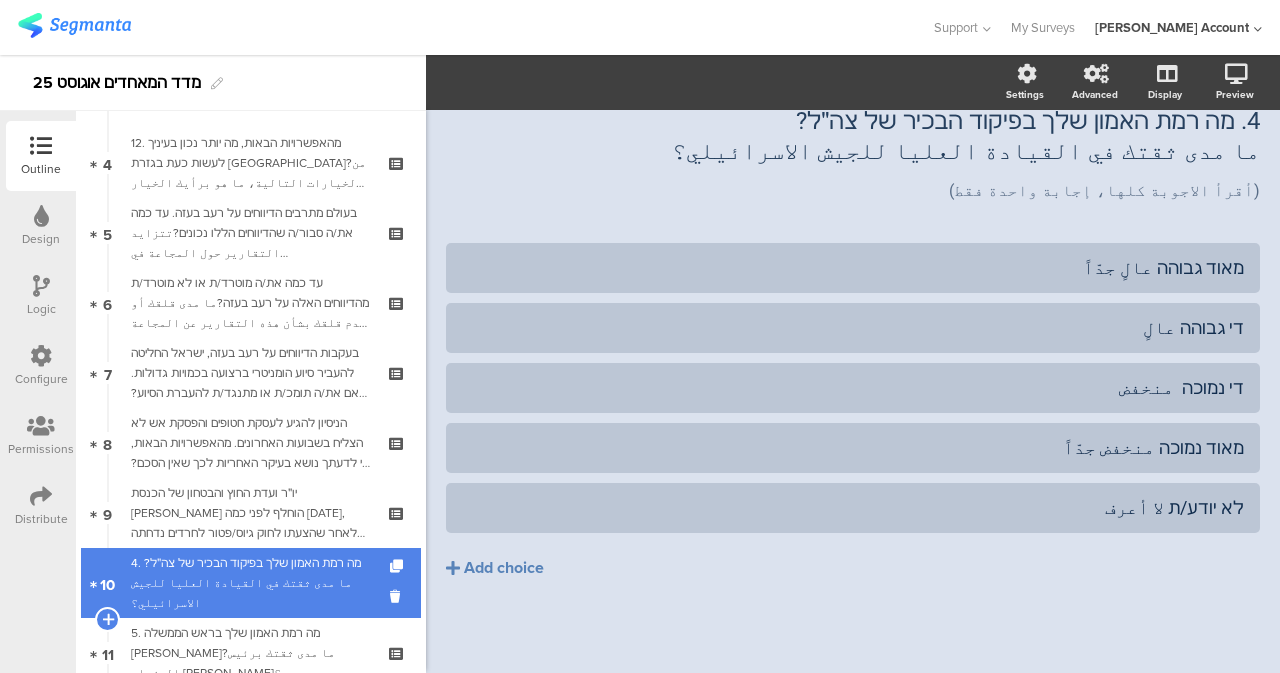 scroll, scrollTop: 90, scrollLeft: 0, axis: vertical 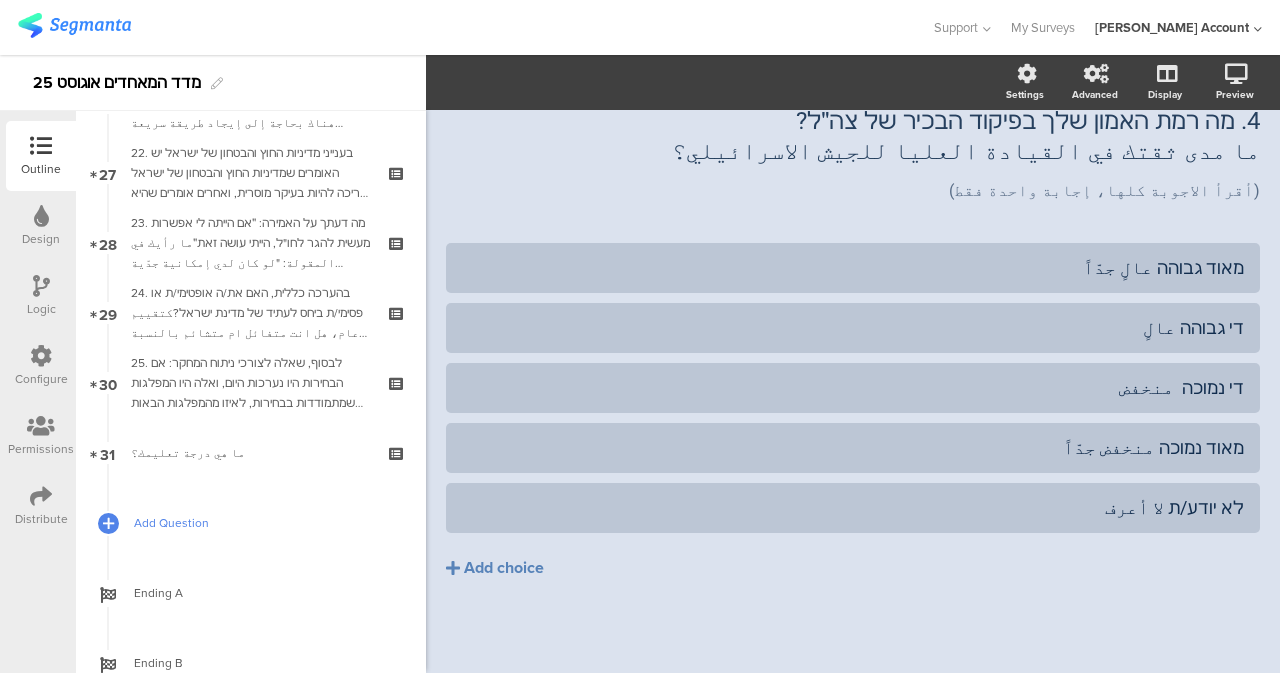 click on "Add Question" at bounding box center (262, 523) 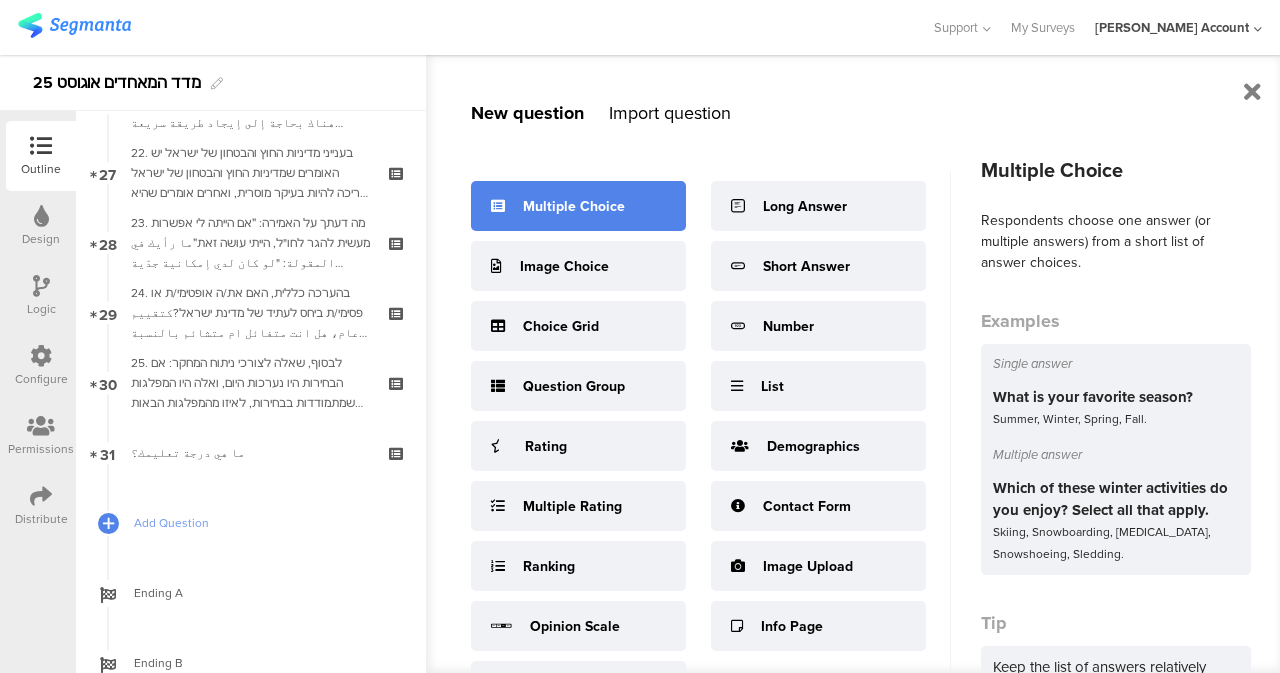 click on "Multiple Choice" at bounding box center [578, 206] 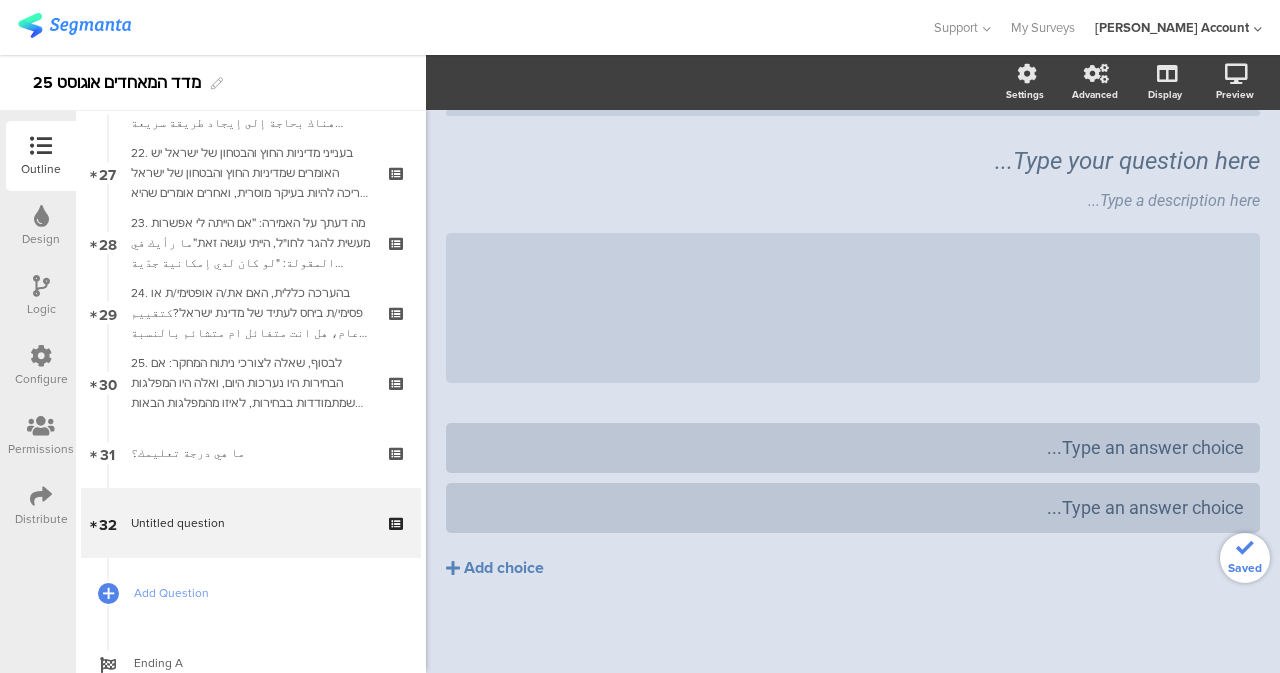 scroll, scrollTop: 50, scrollLeft: 0, axis: vertical 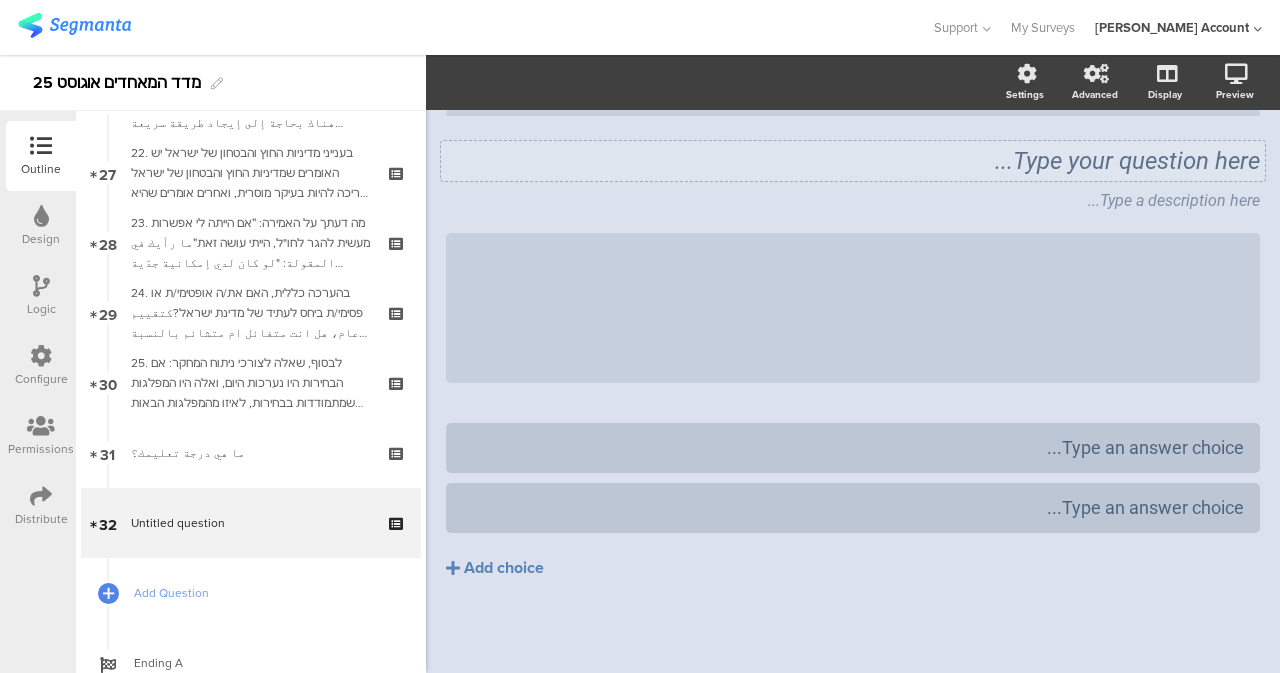 click on "Type your question here..." 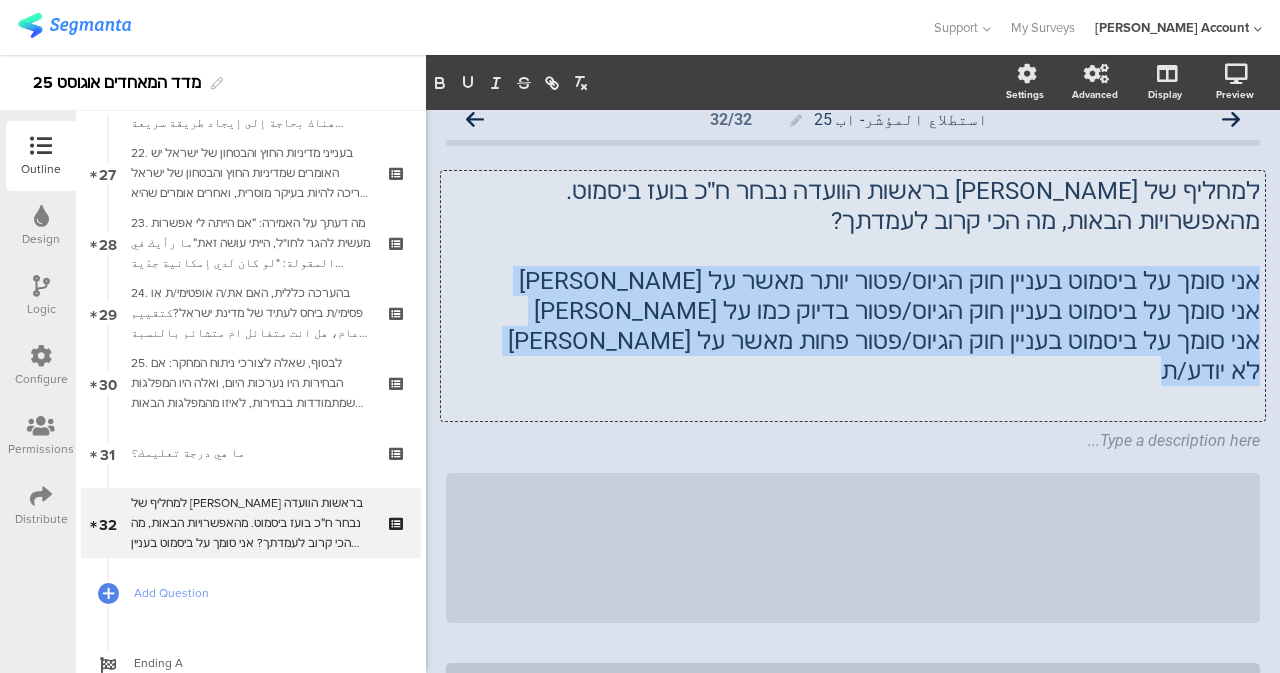 drag, startPoint x: 1158, startPoint y: 364, endPoint x: 1249, endPoint y: 280, distance: 123.84264 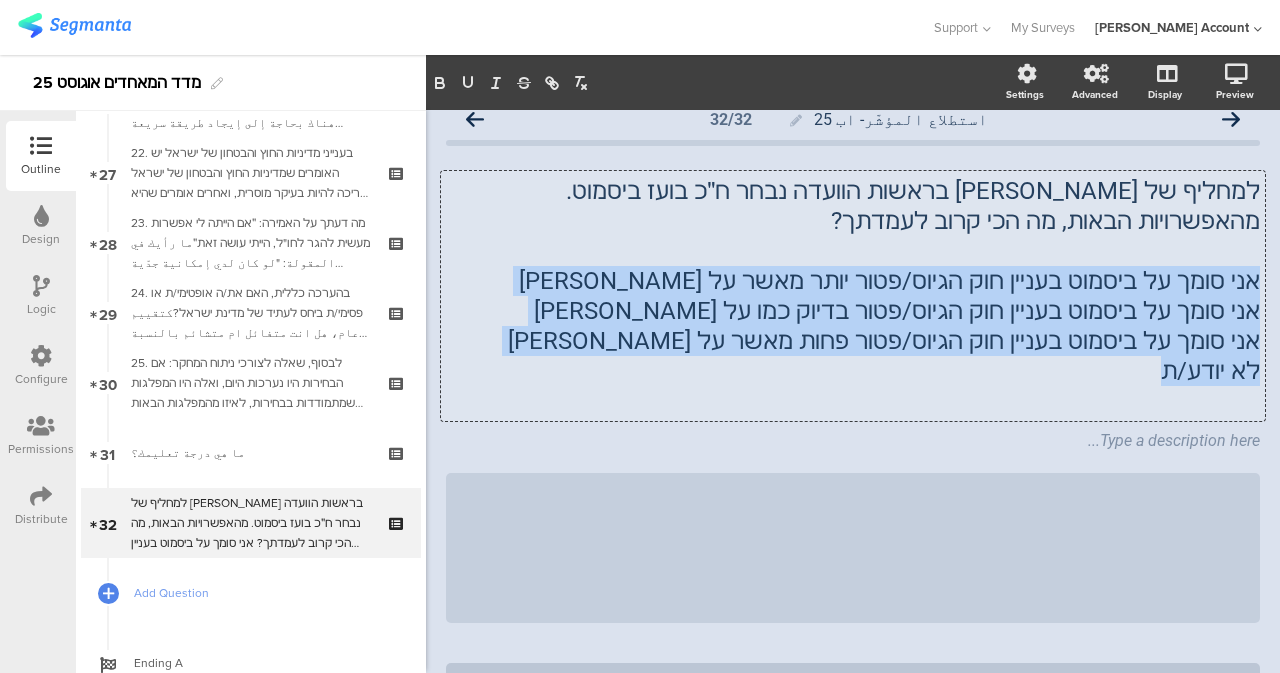 click on "למחליף של אדלשטיין בראשות הוועדה נבחר ח״כ בועז ביסמוט. מהאפשרויות הבאות, מה הכי קרוב לעמדתך? אני סומך על ביסמוט בעניין חוק הגיוס/פטור יותר מאשר על אדלשטיין אני סומך על ביסמוט בעניין חוק הגיוס/פטור בדיוק כמו על אדלשטיין אני סומך על ביסמוט בעניין חוק הגיוס/פטור פחות מאשר על אדלשטיין לא יודע/ת
למחליף של אדלשטיין בראשות הוועדה נבחר ח״כ בועז ביסמוט. מהאפשרויות הבאות, מה הכי קרוב לעמדתך? אני סומך על ביסמוט בעניין חוק הגיוס/פטור יותר מאשר על אדלשטיין אני סומך על ביסמוט בעניין חוק הגיוס/פטור בדיוק כמו על אדלשטיין לא יודע/ת
לא יודע/ת" 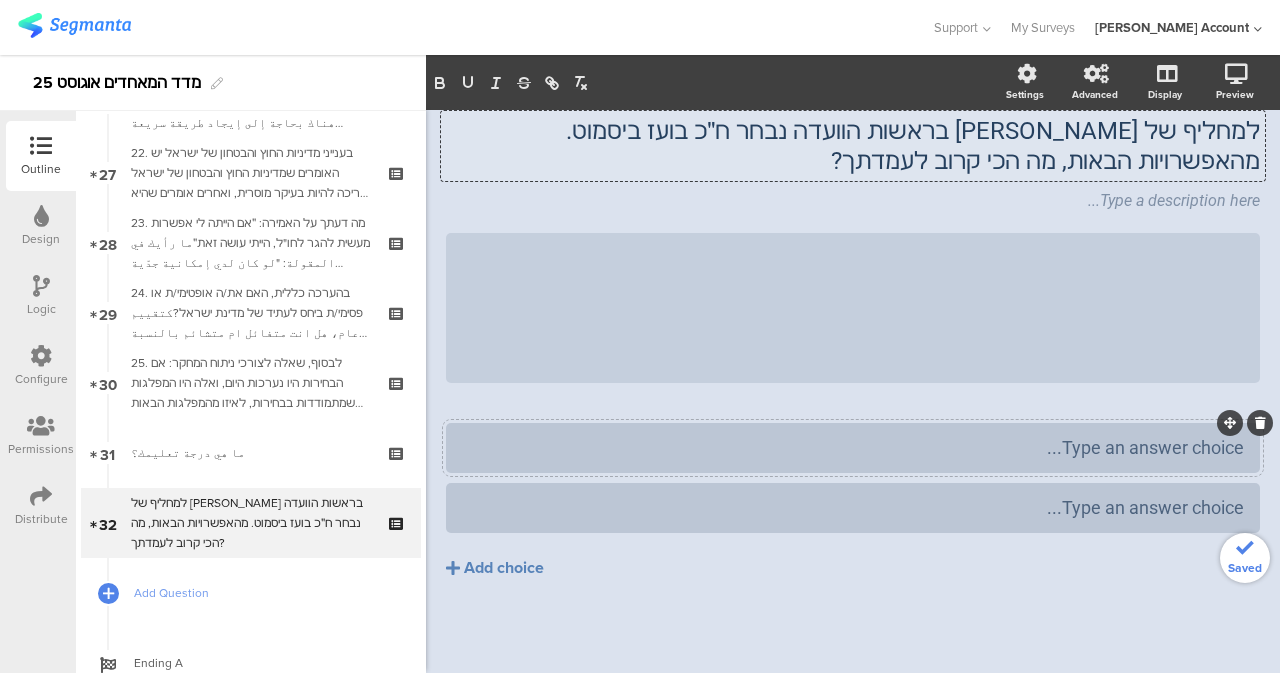 type 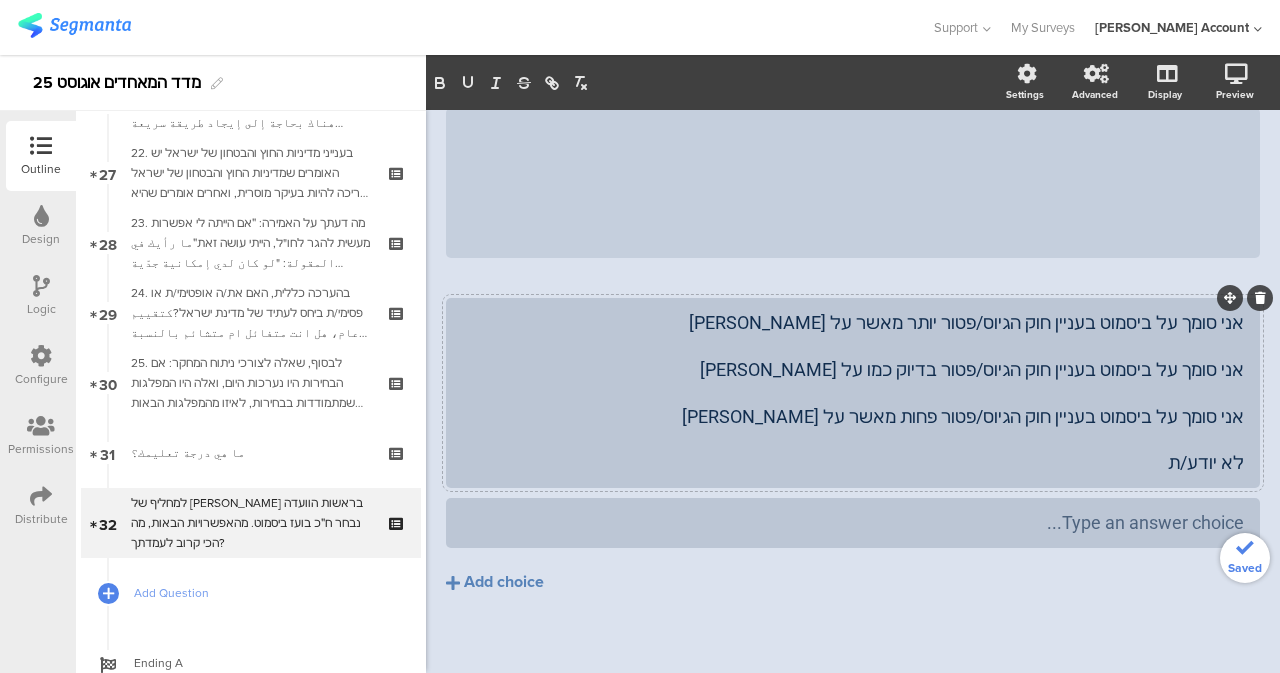 scroll, scrollTop: 219, scrollLeft: 0, axis: vertical 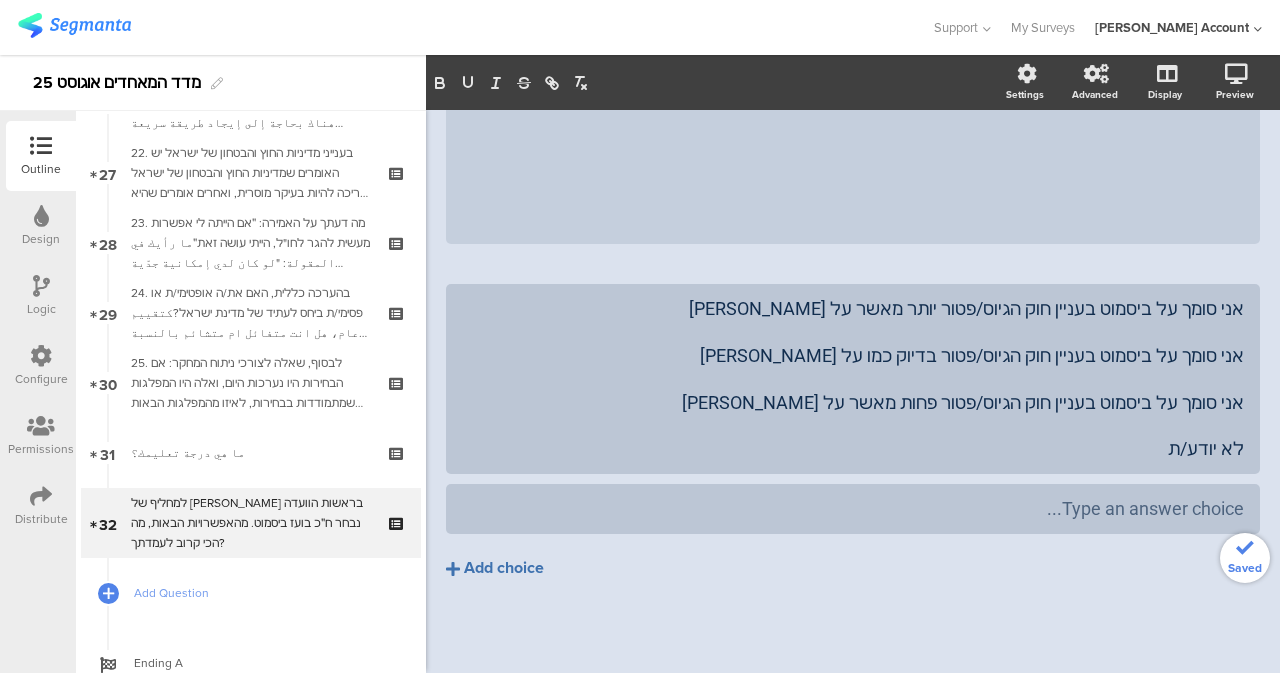 click on "Add choice" 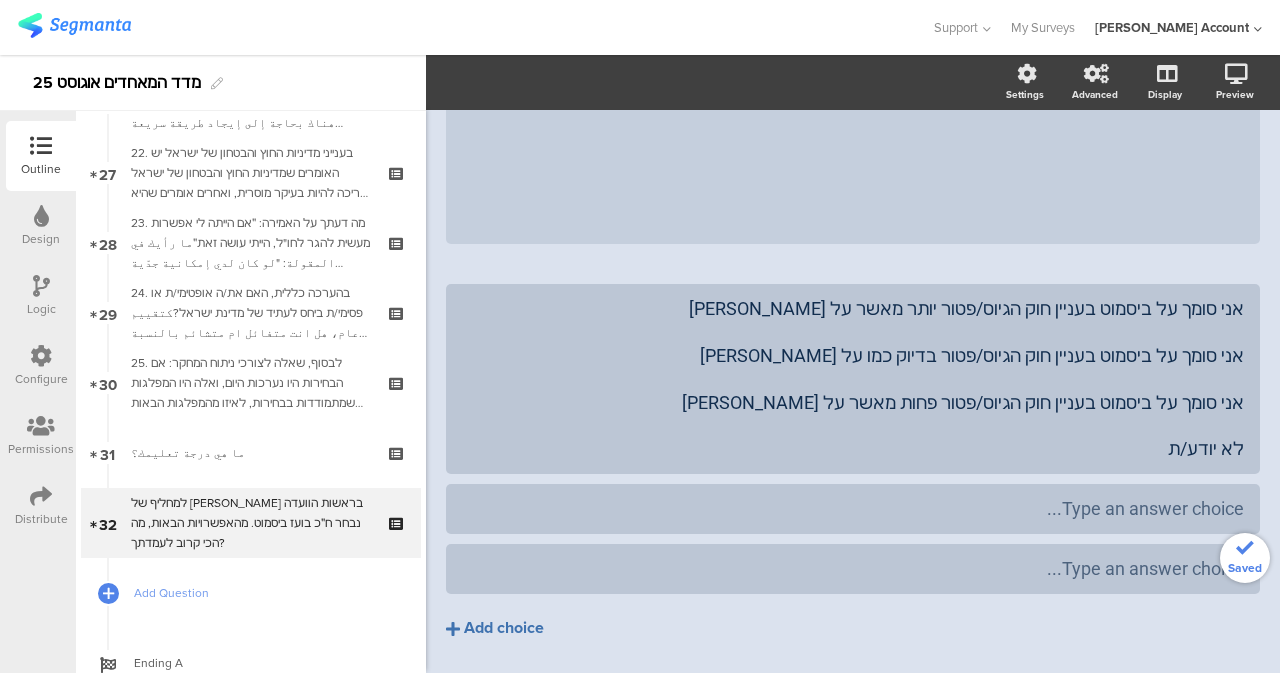 click on "Add choice" 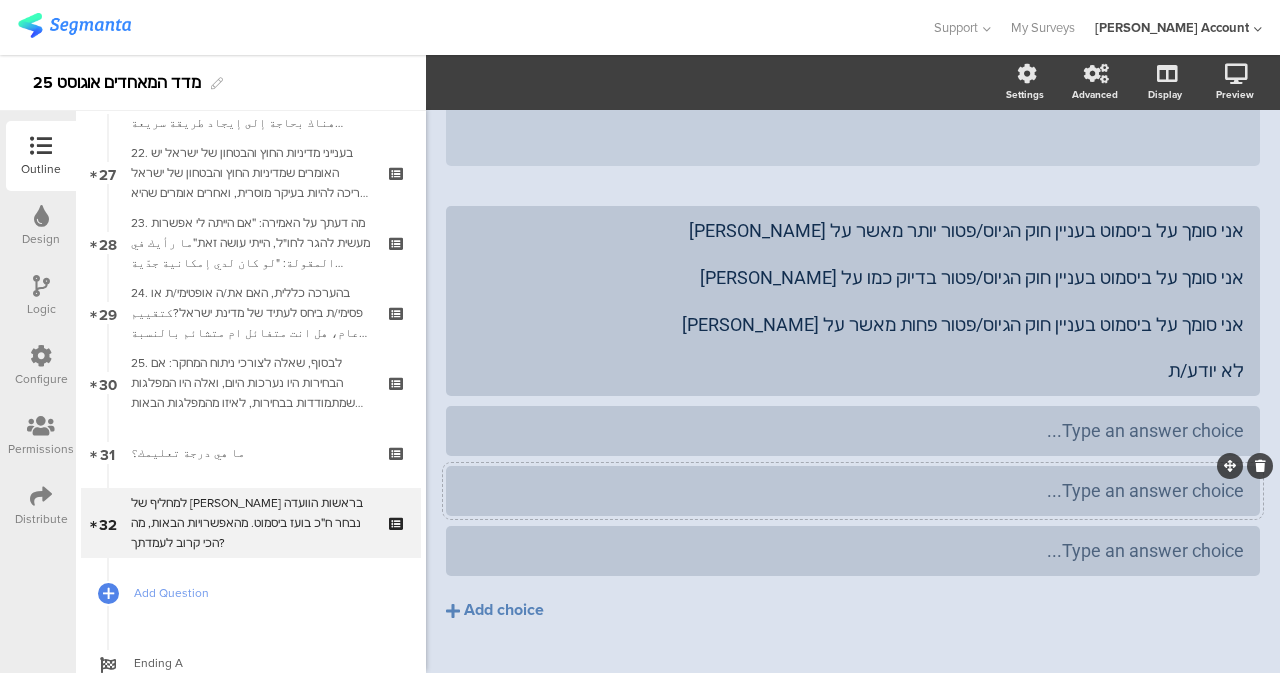 scroll, scrollTop: 339, scrollLeft: 0, axis: vertical 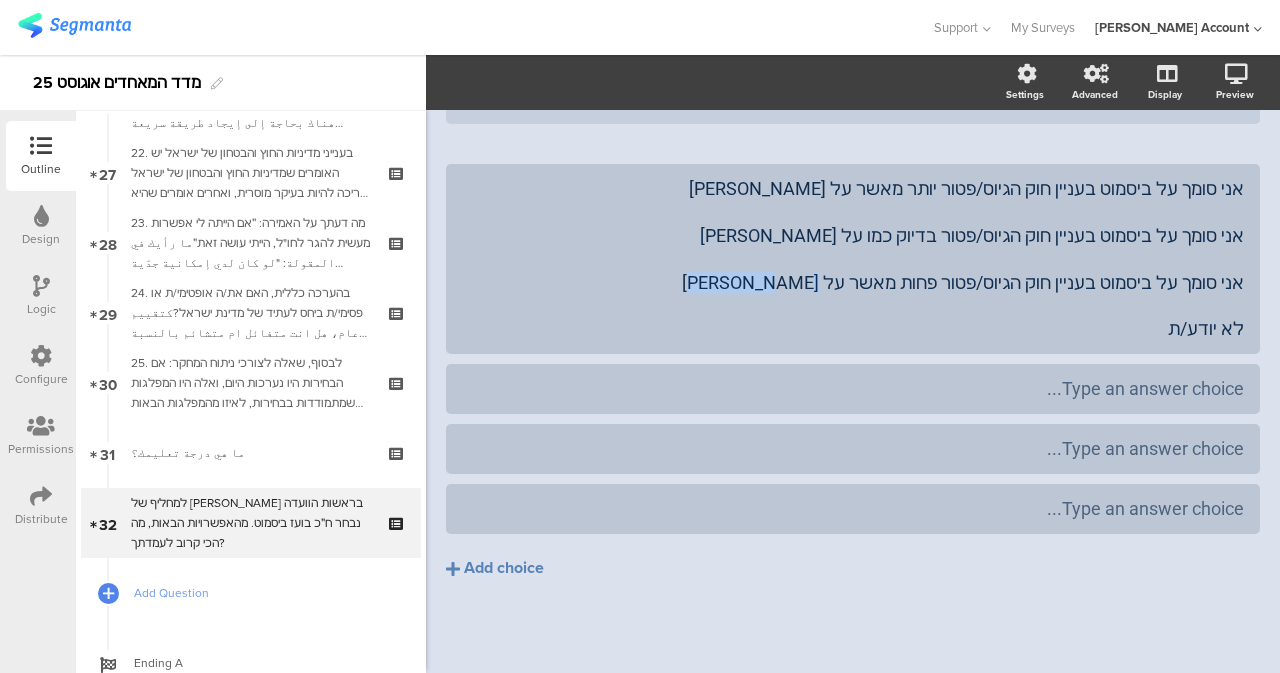 drag, startPoint x: 1154, startPoint y: 326, endPoint x: 1259, endPoint y: 347, distance: 107.07941 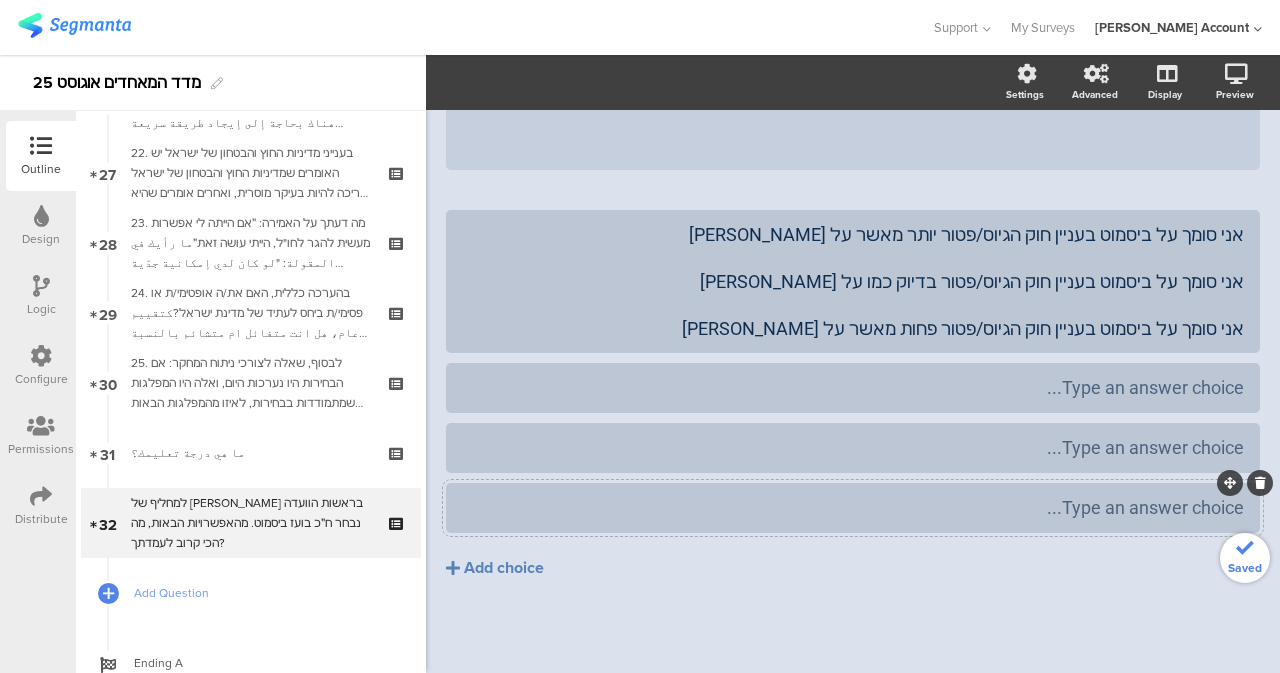 click 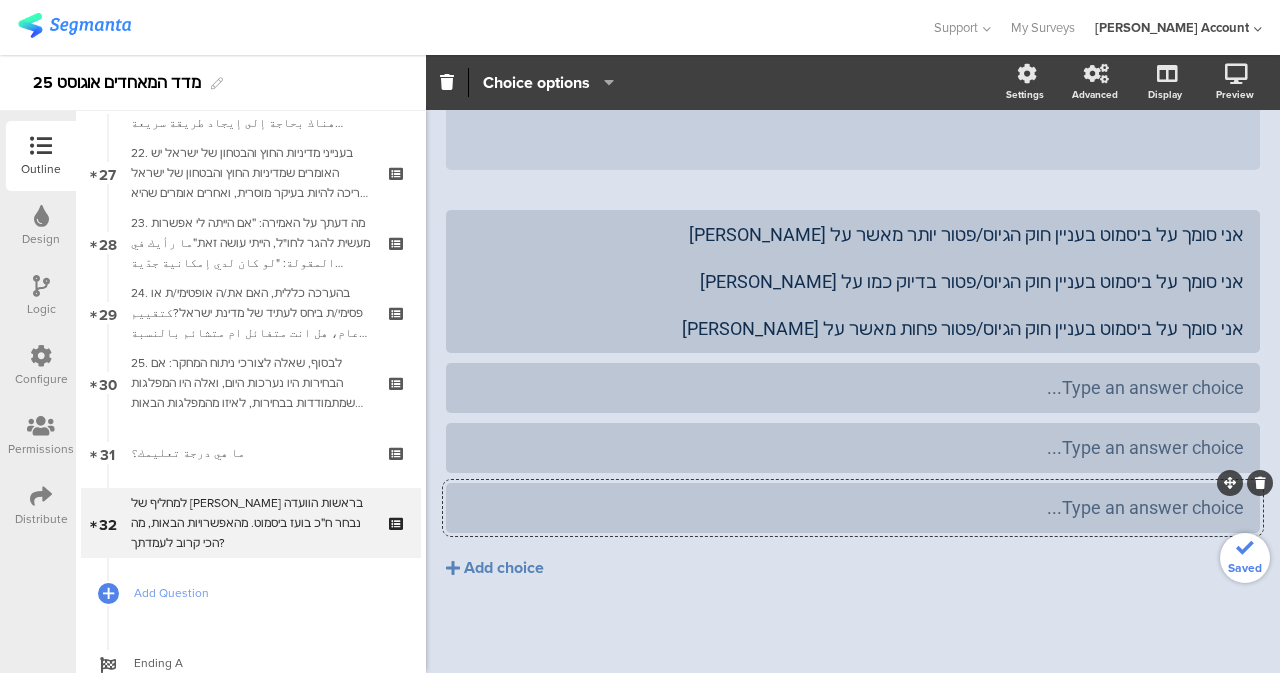 type 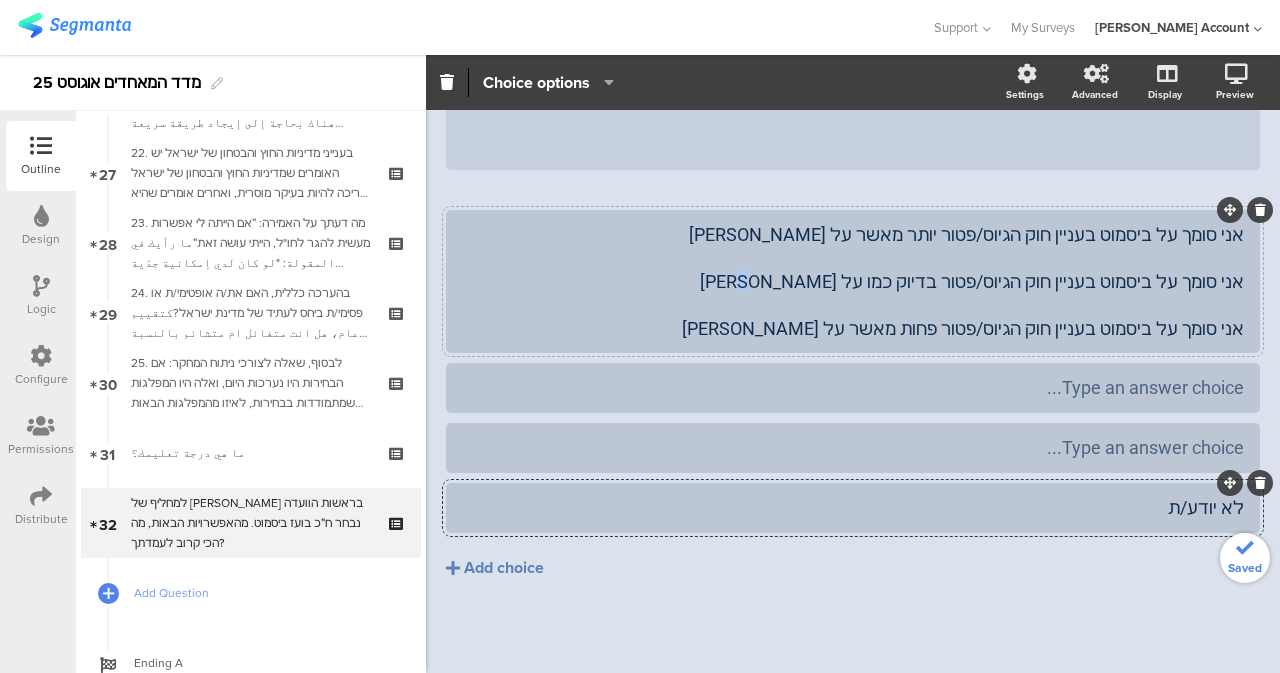 drag, startPoint x: 677, startPoint y: 305, endPoint x: 1240, endPoint y: 344, distance: 564.3492 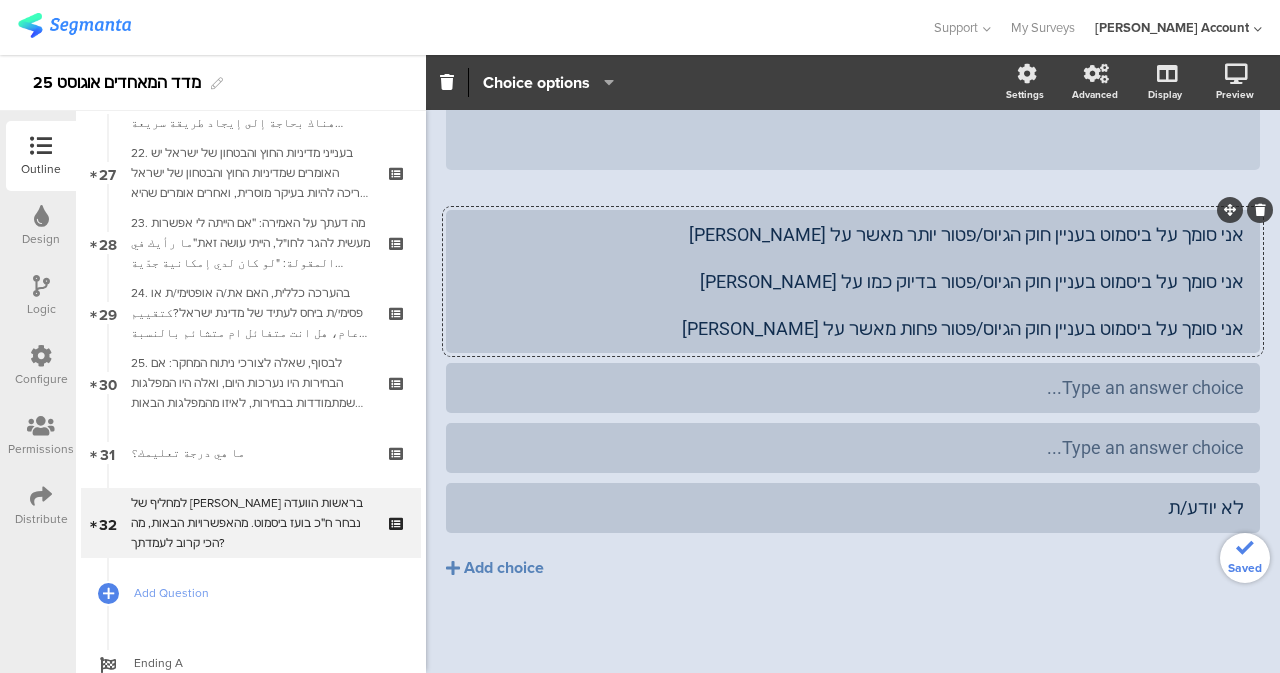 click 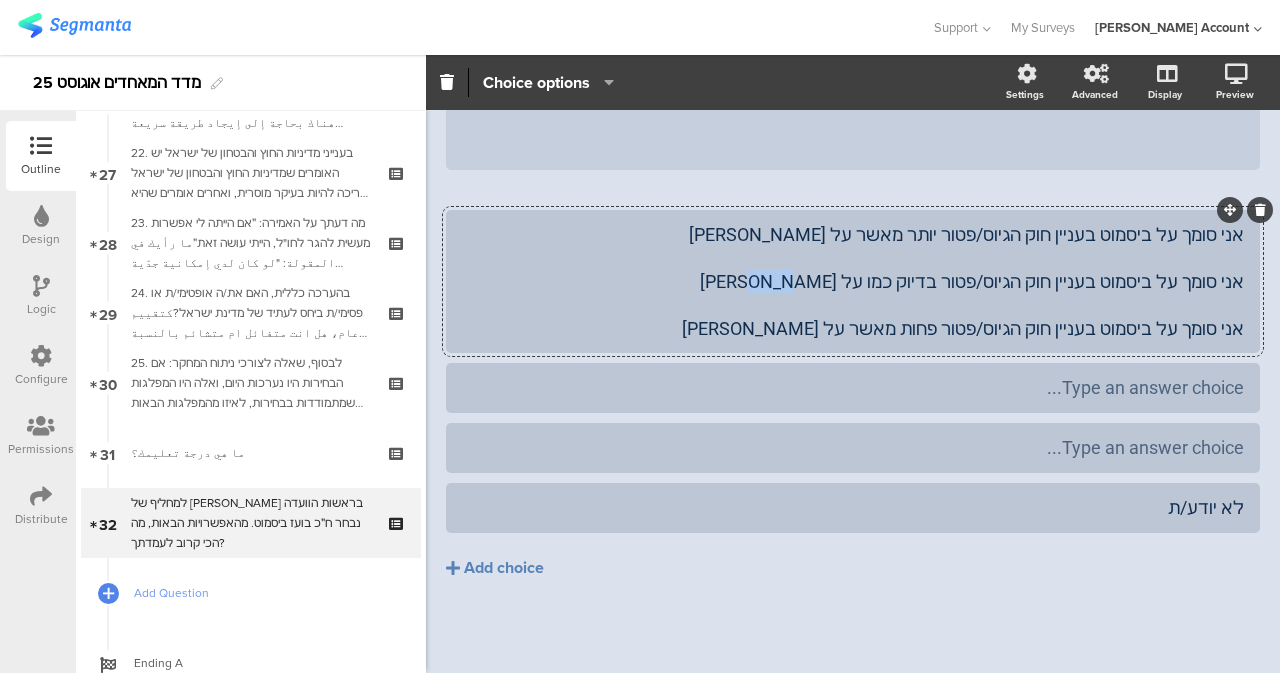 click on "אני סומך על ביסמוט בעניין חוק הגיוס/פטור יותר מאשר על אדלשטיין
אני סומך על ביסמוט בעניין חוק הגיוס/פטור בדיוק כמו על אדלשטיין
אני סומך על ביסמוט בעניין חוק הגיוס/פטור פחות מאשר על אדלשטיין" 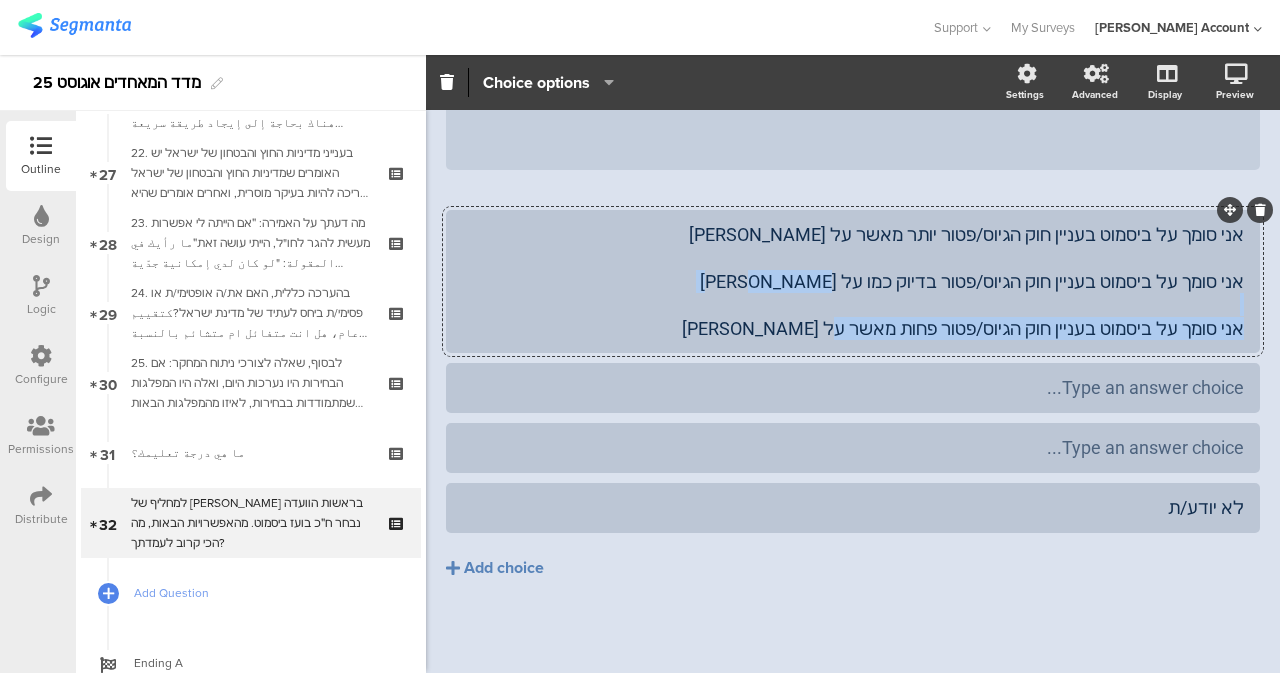 click on "אני סומך על ביסמוט בעניין חוק הגיוס/פטור יותר מאשר על אדלשטיין
אני סומך על ביסמוט בעניין חוק הגיוס/פטור בדיוק כמו על אדלשטיין
אני סומך על ביסמוט בעניין חוק הגיוס/פטור פחות מאשר על אדלשטיין" 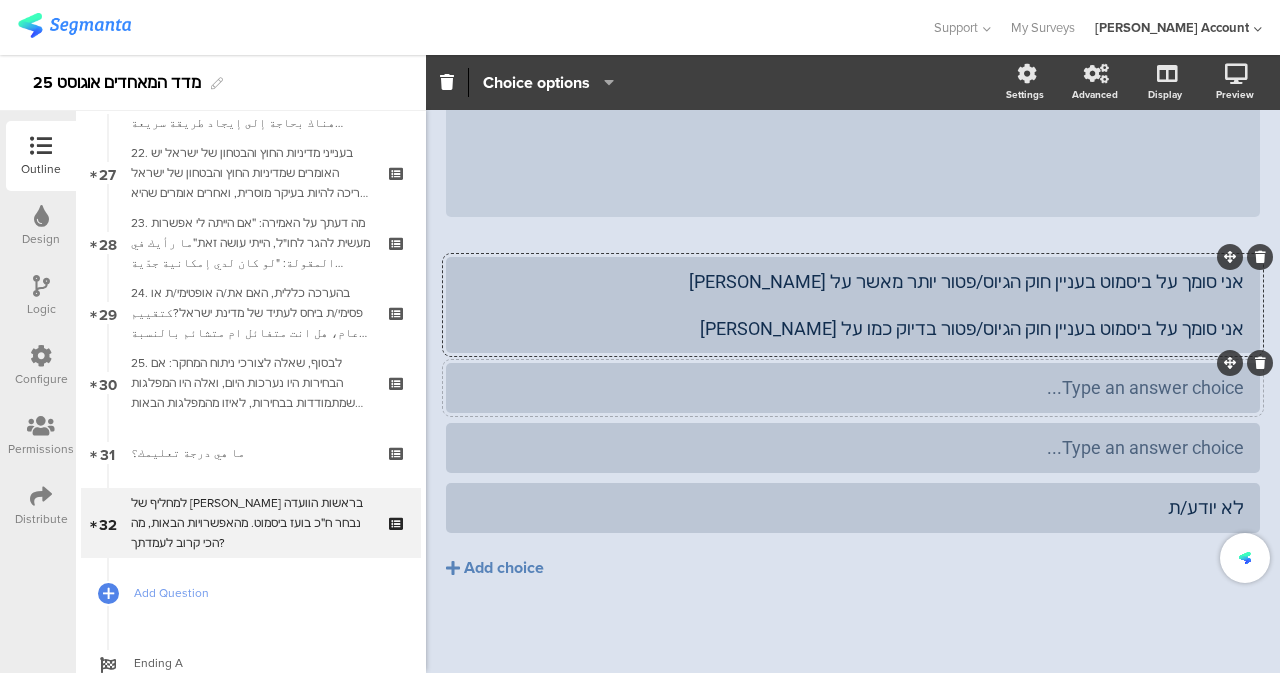 type 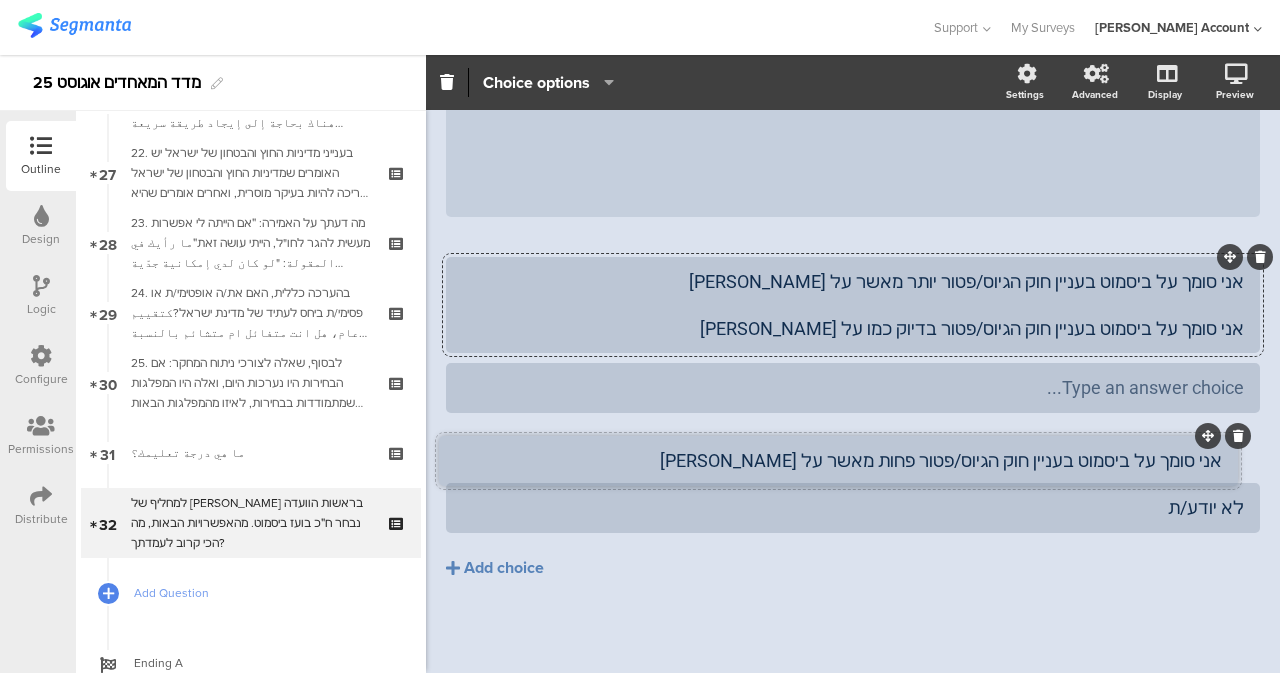 drag, startPoint x: 1212, startPoint y: 363, endPoint x: 1205, endPoint y: 436, distance: 73.33485 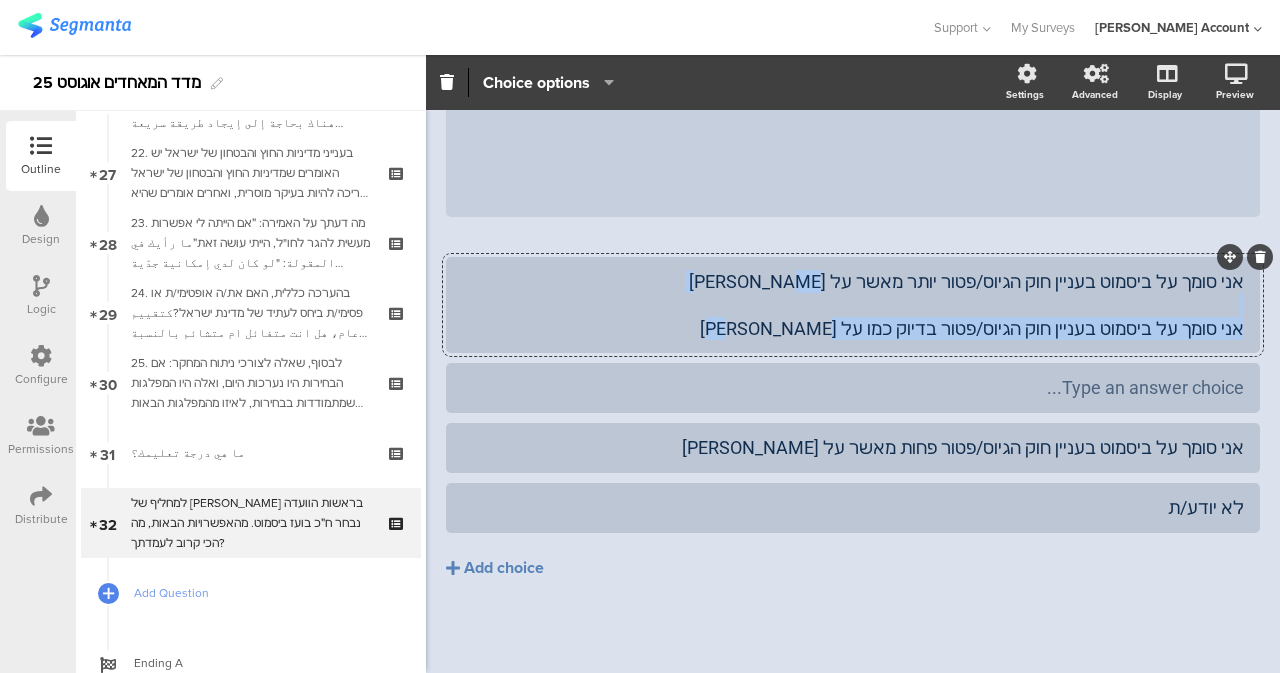 drag, startPoint x: 873, startPoint y: 334, endPoint x: 1246, endPoint y: 346, distance: 373.193 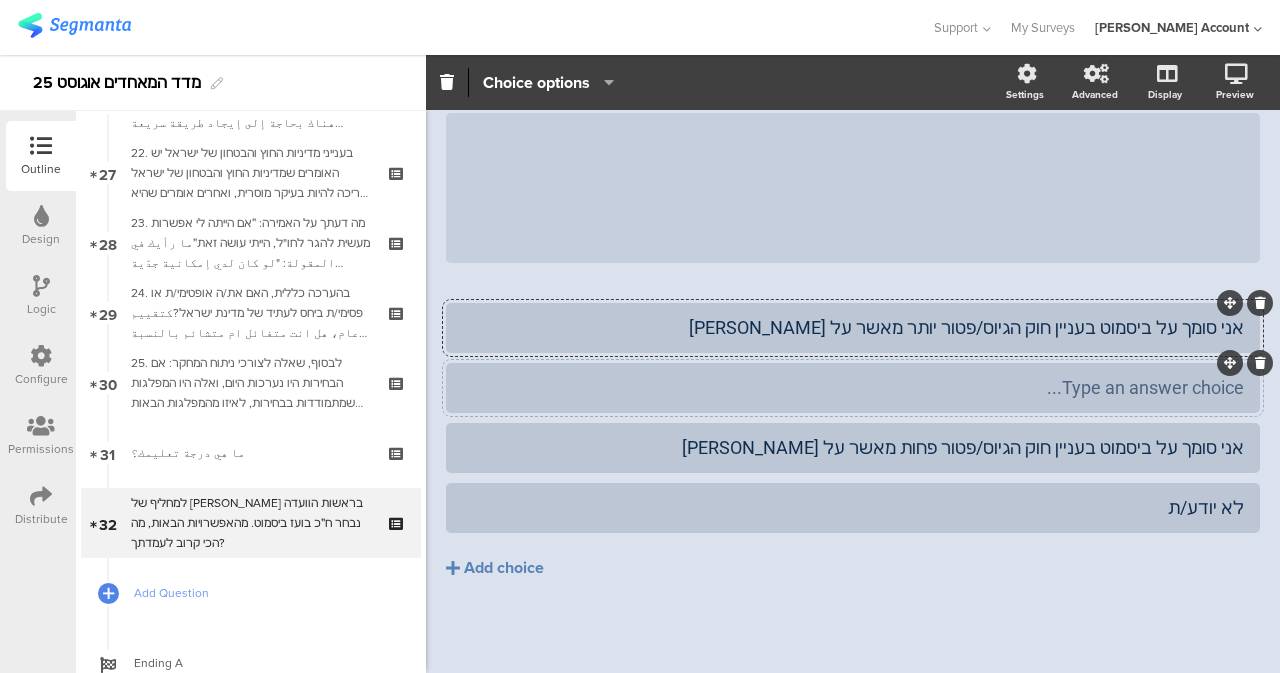 type 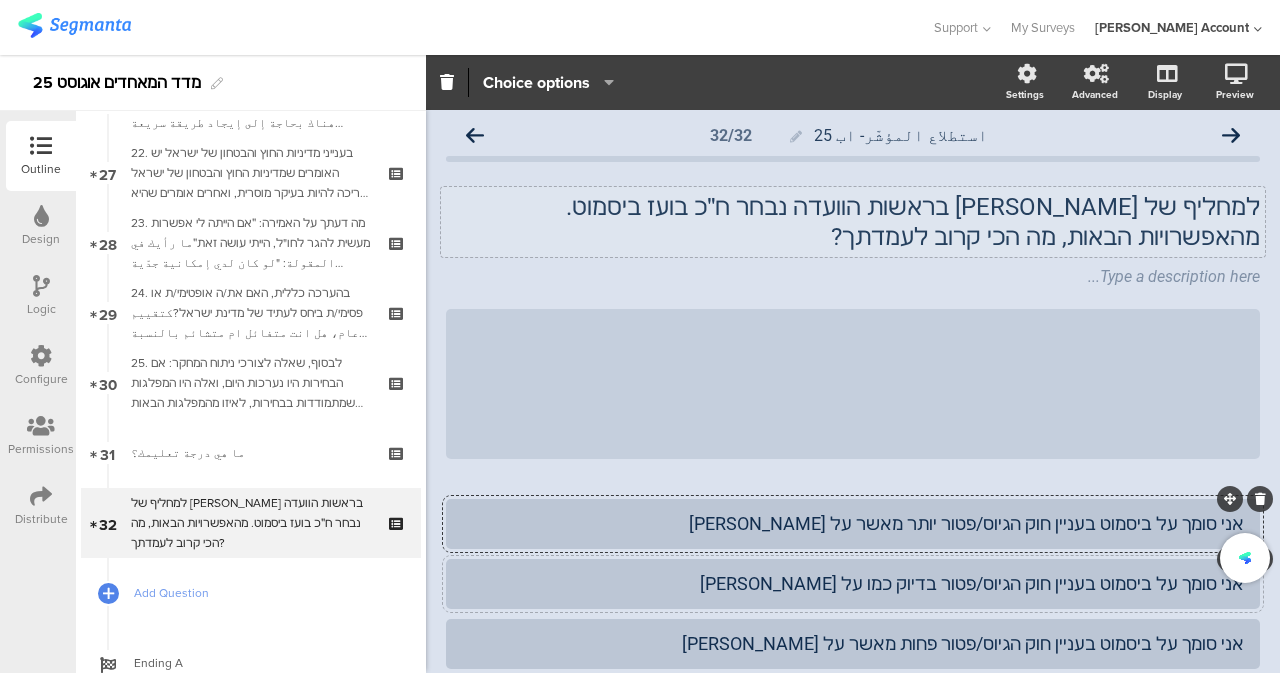 scroll, scrollTop: 0, scrollLeft: 0, axis: both 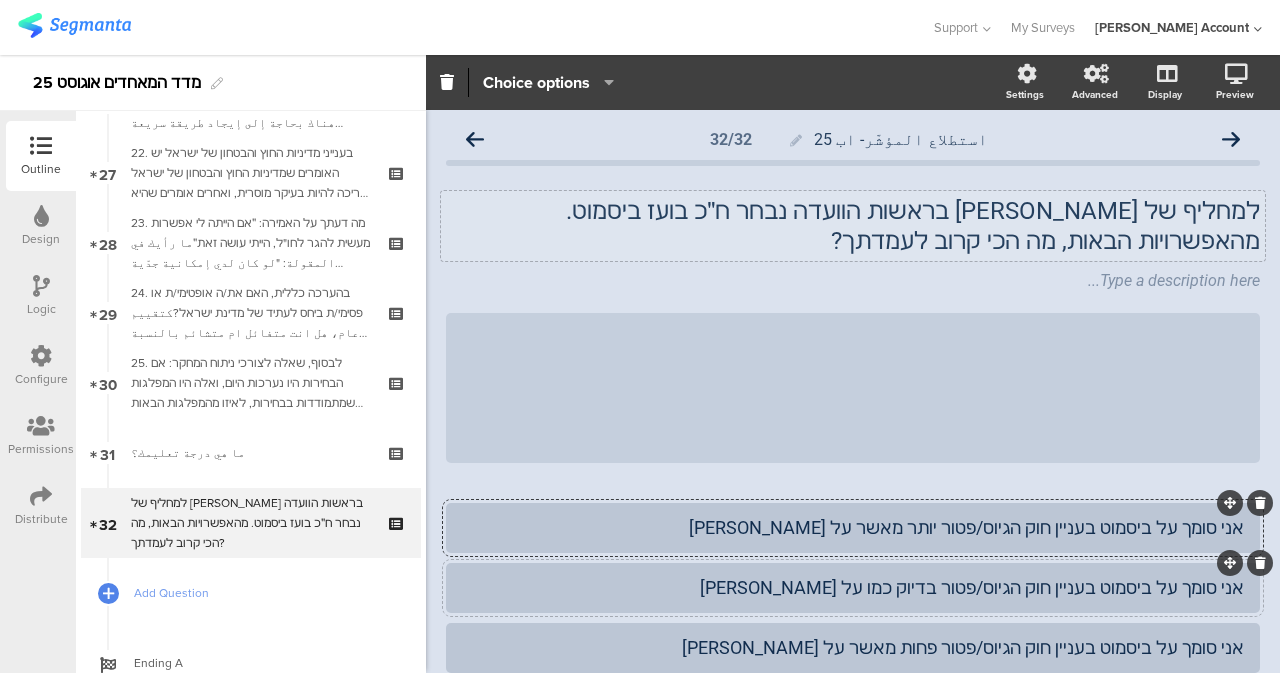 click on "למחליף של אדלשטיין בראשות הוועדה נבחר ח״כ בועז ביסמוט. מהאפשרויות הבאות, מה הכי קרוב לעמדתך?
למחליף של אדלשטיין בראשות הוועדה נבחר ח״כ בועז ביסמוט. מהאפשרויות הבאות, מה הכי קרוב לעמדתך?" 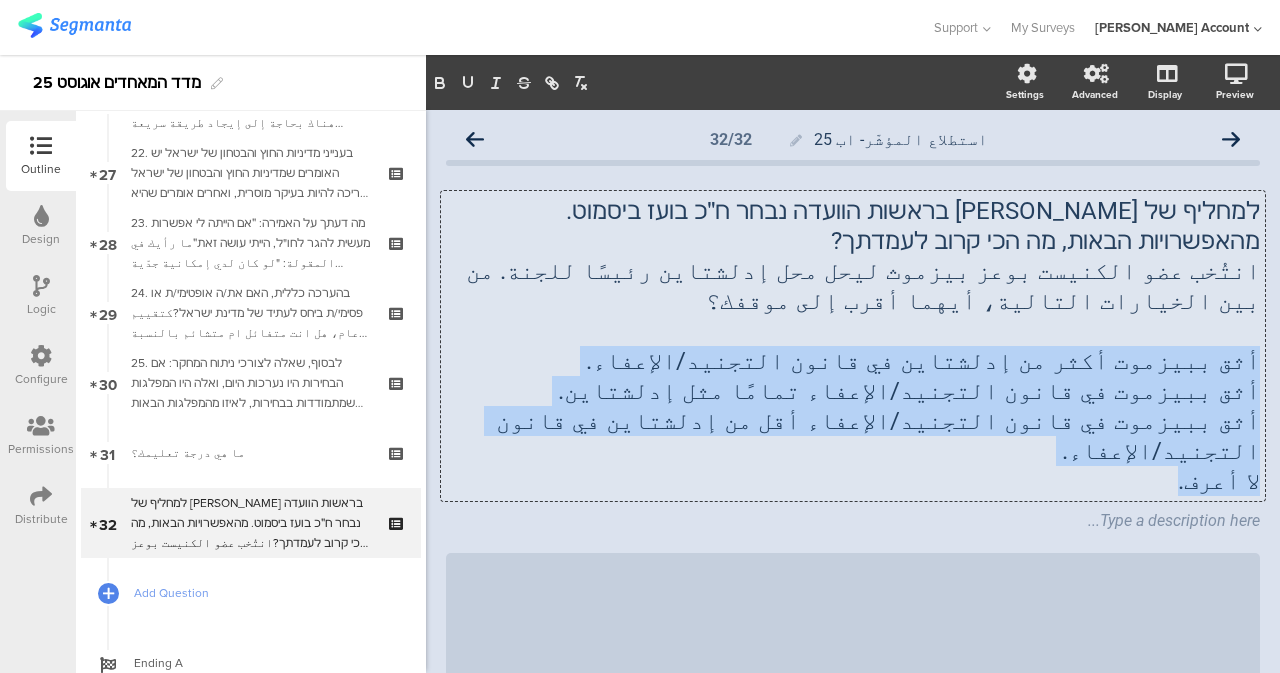drag, startPoint x: 1158, startPoint y: 443, endPoint x: 1246, endPoint y: 360, distance: 120.966934 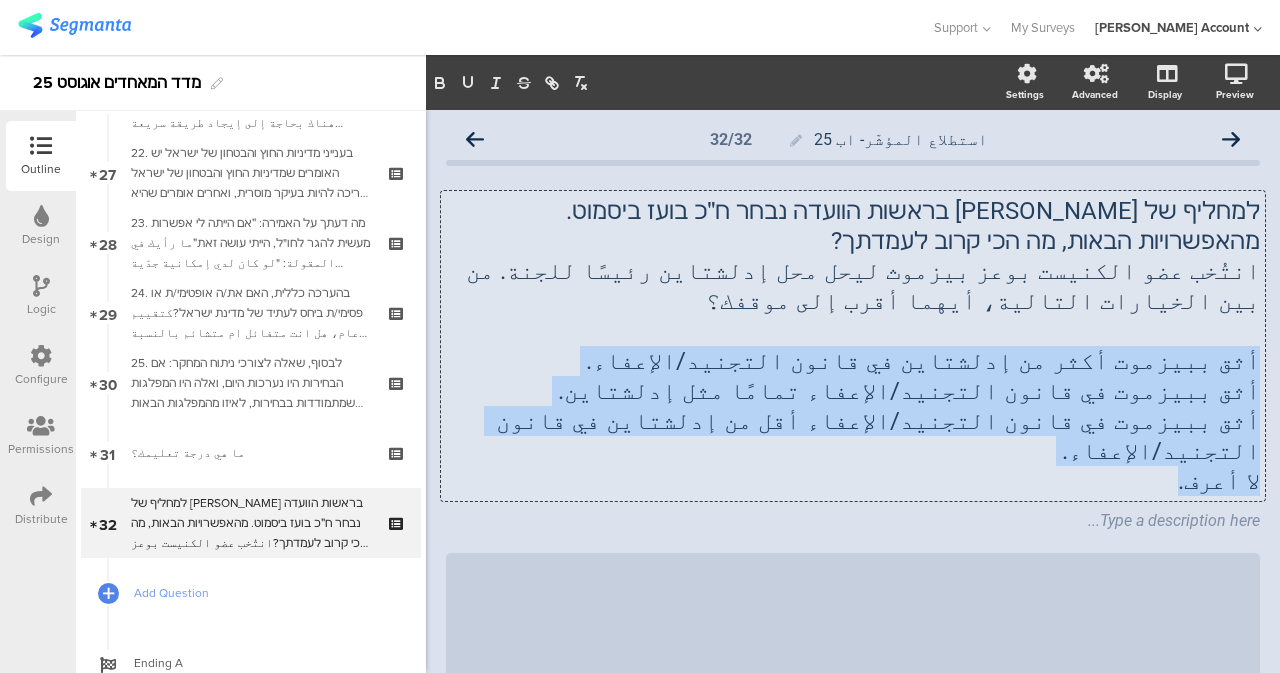 click on "למחליף של אדלשטיין בראשות הוועדה נבחר ח״כ בועז ביסמוט. מהאפשרויות הבאות, מה הכי קרוב לעמדתך? انتُخب عضو الكنيست بوعز بيزموث ليحل محل إدلشتاين رئيسًا للجنة. من بين الخيارات التالية، أيهما أقرب إلى موقفك؟ أثق ببيزموت أكثر من إدلشتاين في قانون التجنيد/الإعفاء. أثق ببيزموت في قانون التجنيد/الإعفاء تمامًا مثل إدلشتاين. أثق ببيزموت في قانون التجنيد/الإعفاء أقل من إدلشتاين في قانون التجنيد/الإعفاء. لا أعرف.
למחליף של אדלשטיין בראשות הוועדה נבחר ח״כ בועז ביסמוט. מהאפשרויות הבאות, מה הכי קרוב לעמדתך? أثق ببيزموت أكثر من إدلشتاين في قانون التجنيد/الإعفاء. لا أعرف." 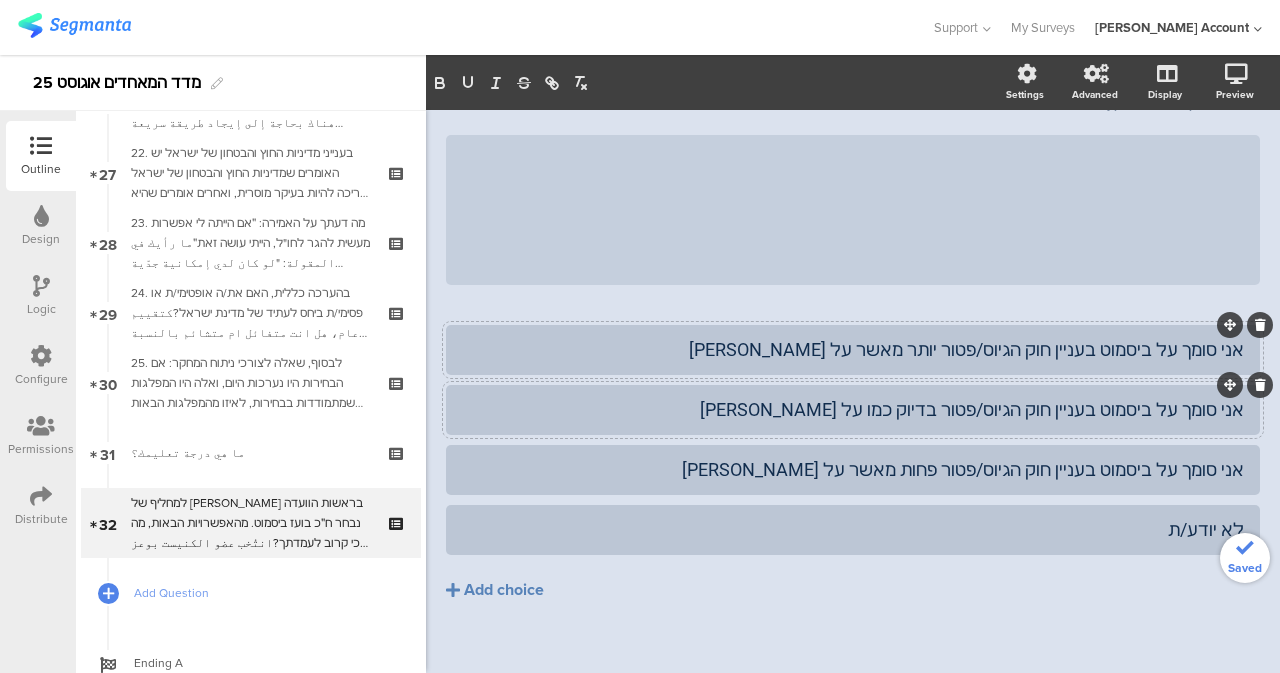 scroll, scrollTop: 260, scrollLeft: 0, axis: vertical 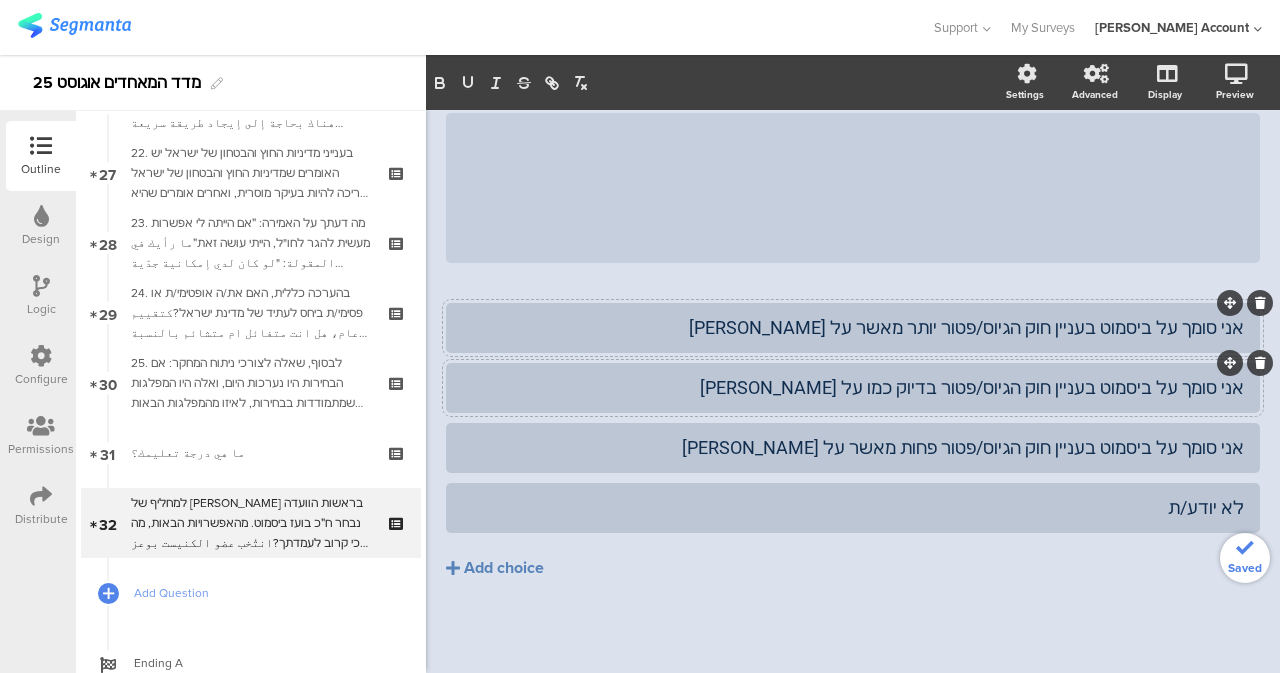 click on "אני סומך על ביסמוט בעניין חוק הגיוס/פטור יותר מאשר על אדלשטיין" 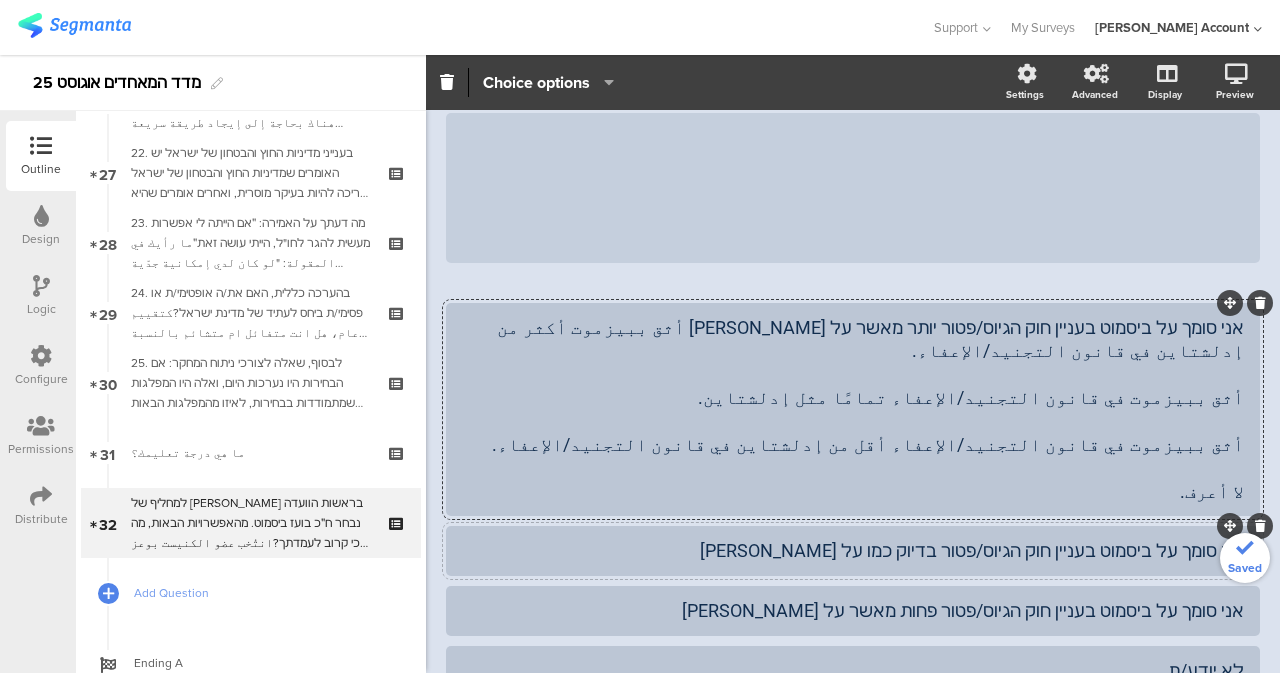 scroll, scrollTop: 259, scrollLeft: 0, axis: vertical 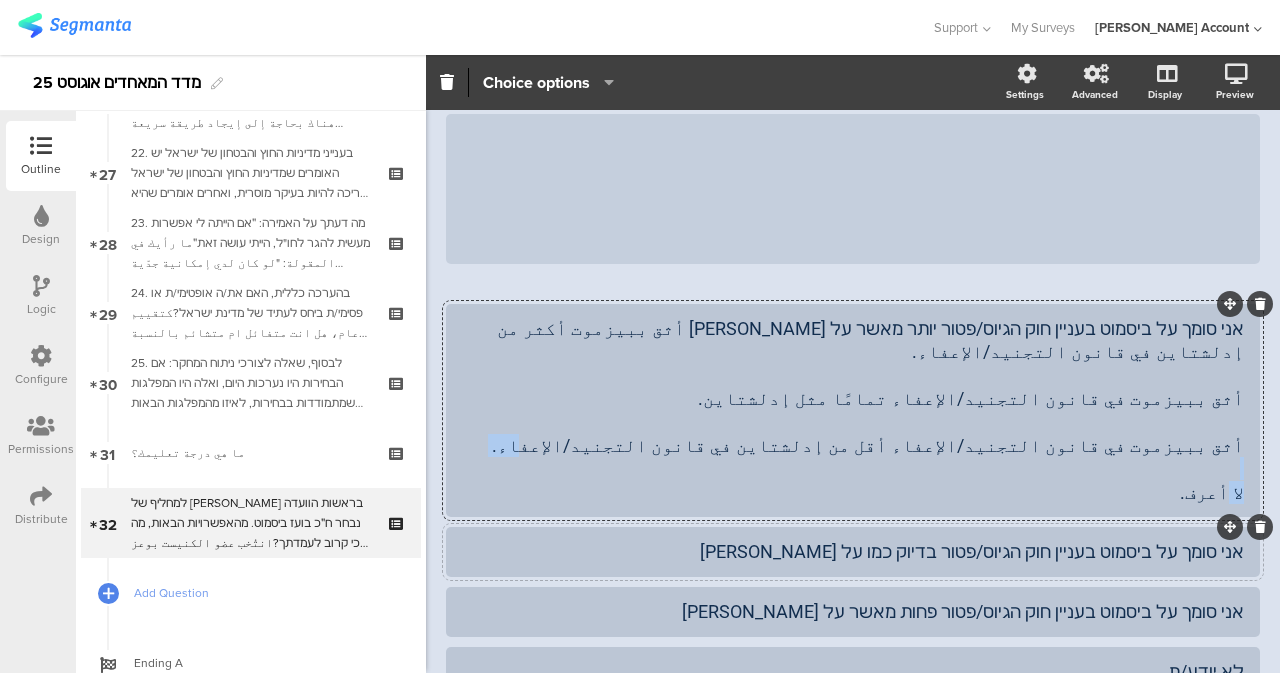 drag, startPoint x: 1169, startPoint y: 461, endPoint x: 1228, endPoint y: 469, distance: 59.5399 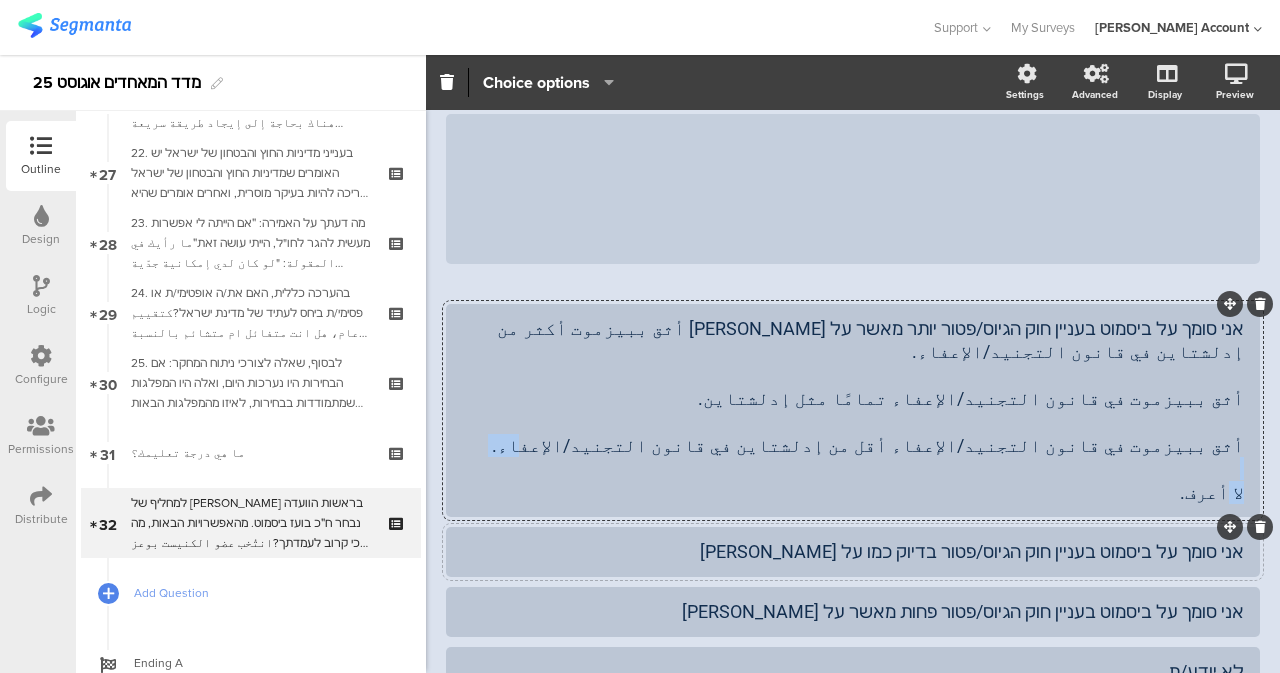 click on "אני סומך על ביסמוט בעניין חוק הגיוס/פטור יותר מאשר על אדלשטיין أثق ببيزموت أكثر من إدلشتاين في قانون التجنيد/الإعفاء.
أثق ببيزموت في قانون التجنيد/الإعفاء تمامًا مثل إدلشتاين.
أثق ببيزموت في قانون التجنيد/الإعفاء أقل من إدلشتاين في قانون التجنيد/الإعفاء.
لا أعرف." 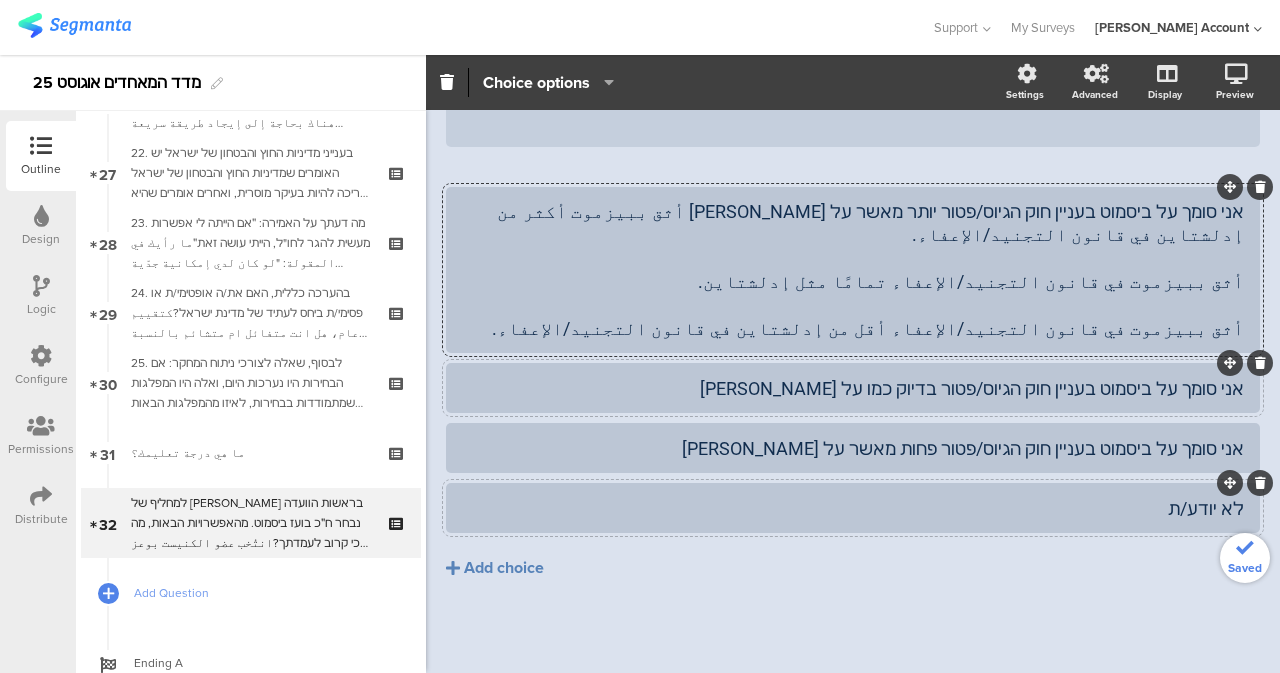 scroll, scrollTop: 353, scrollLeft: 0, axis: vertical 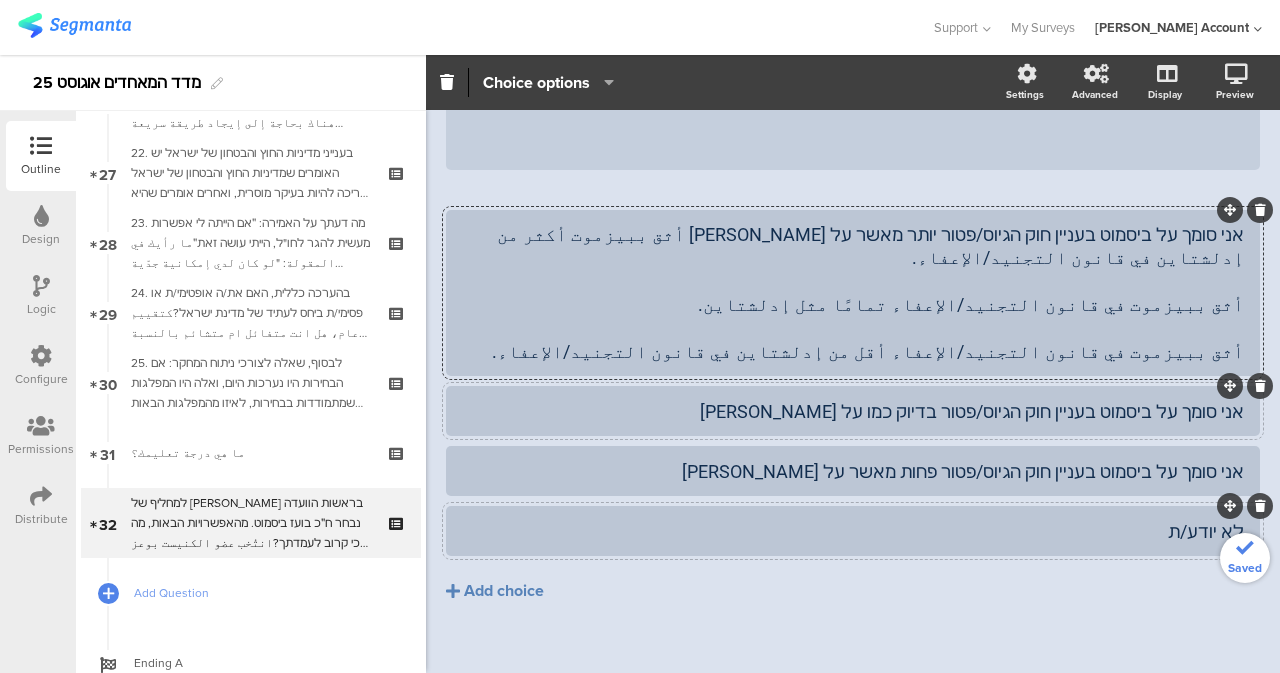 click on "לא יודע/ת" 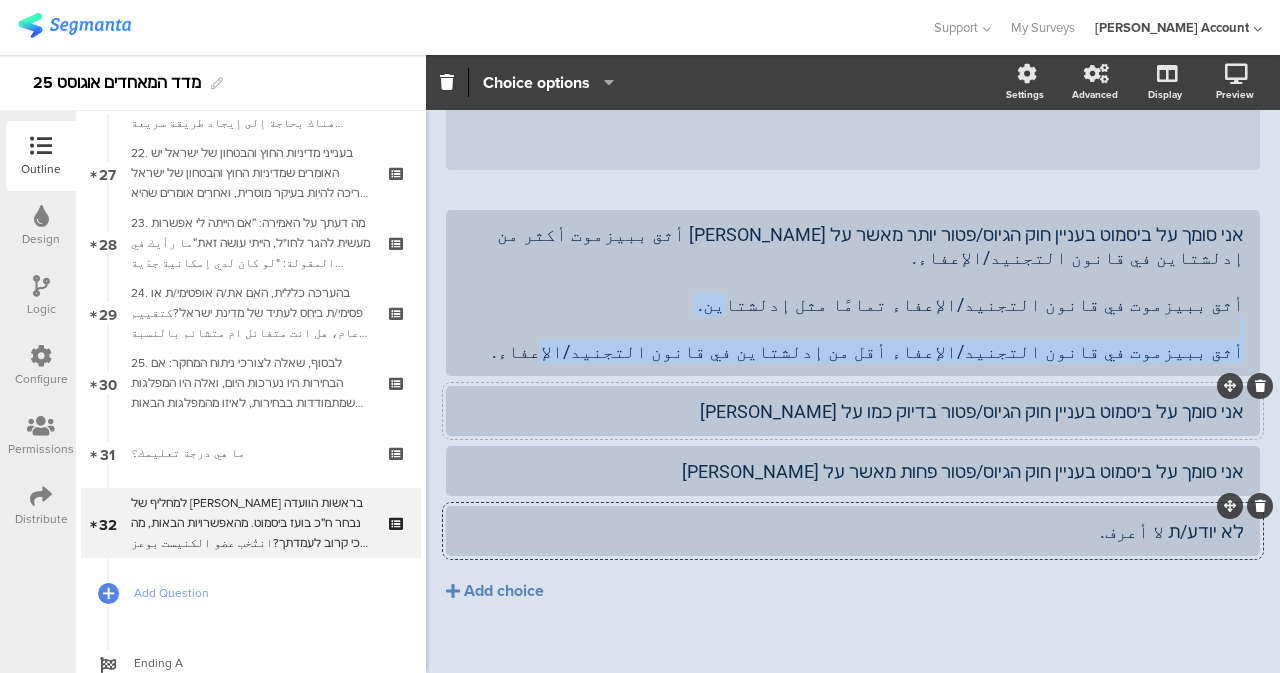drag, startPoint x: 770, startPoint y: 329, endPoint x: 1256, endPoint y: 333, distance: 486.01645 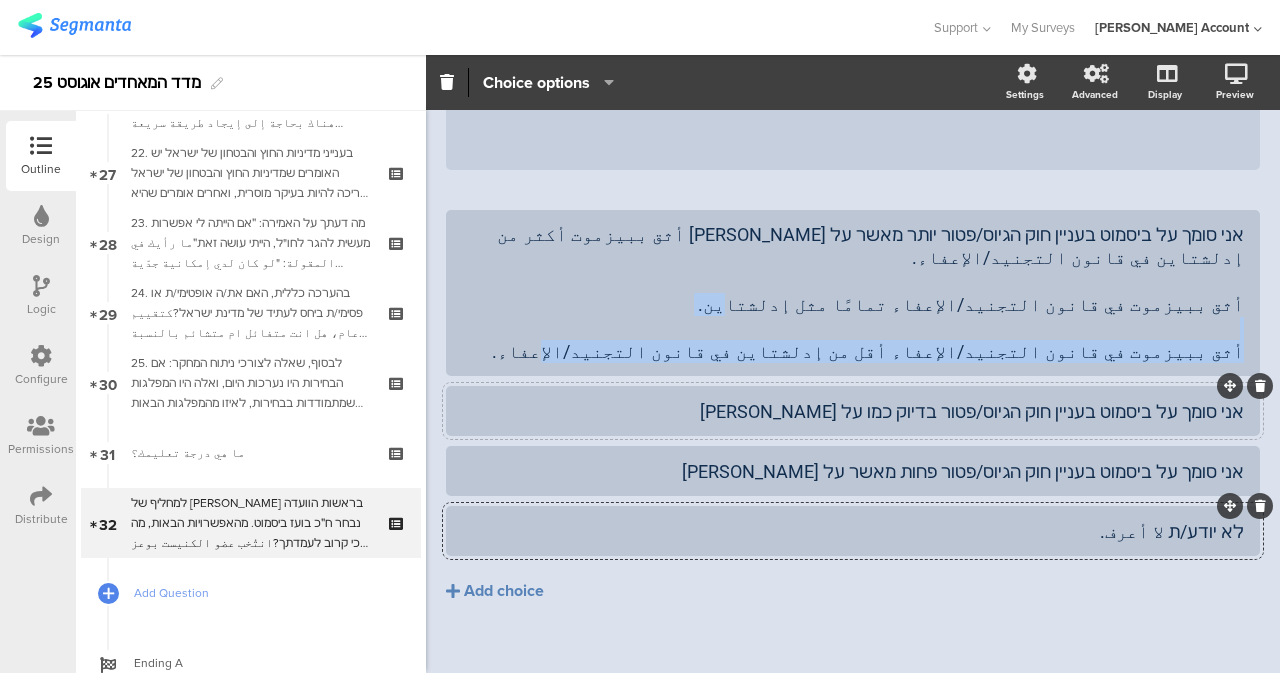 click on "استطلاع المؤشّر- اب 25
32/32
למחליף של אדלשטיין בראשות הוועדה נבחר ח״כ בועז ביסמוט. מהאפשרויות הבאות, מה הכי קרוב לעמדתך? انتُخب عضو الكنيست بوعز بيزموث ليحل محل إدلشتاين رئيسًا للجنة. من بين الخيارات التالية، أيهما أقرب إلى موقفك؟
Type a description here...
/" 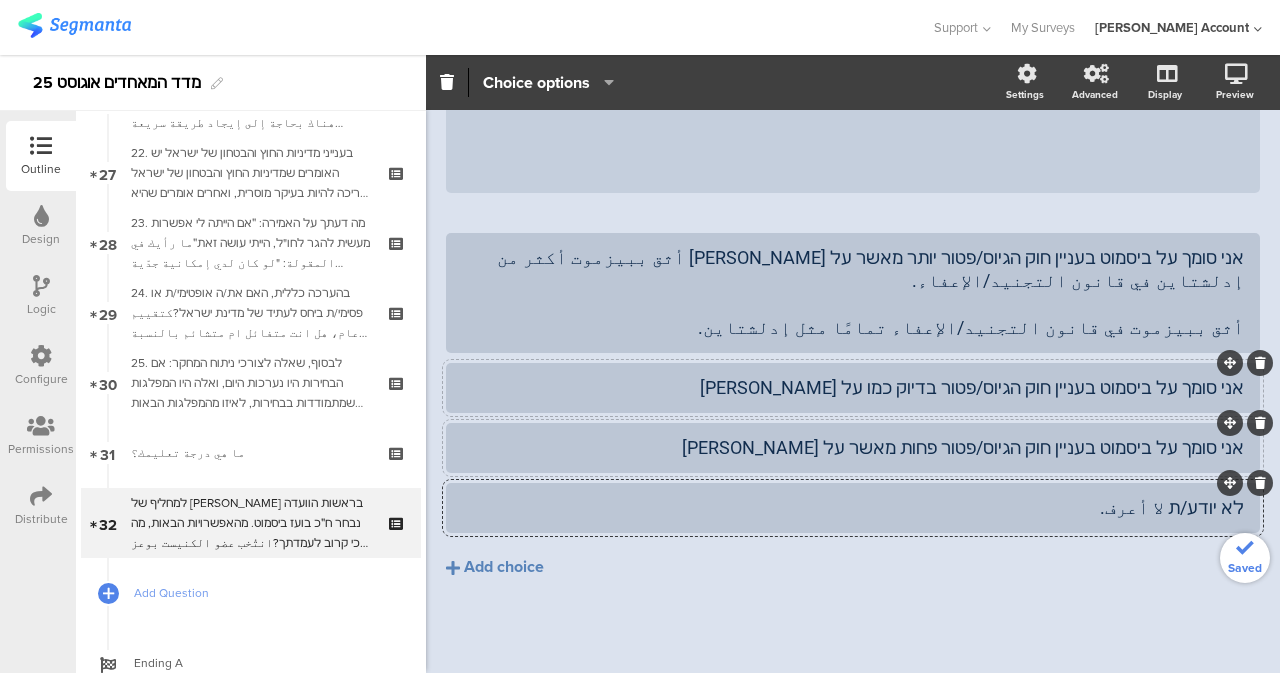 click on "אני סומך על ביסמוט בעניין חוק הגיוס/פטור פחות מאשר על אדלשטיין" 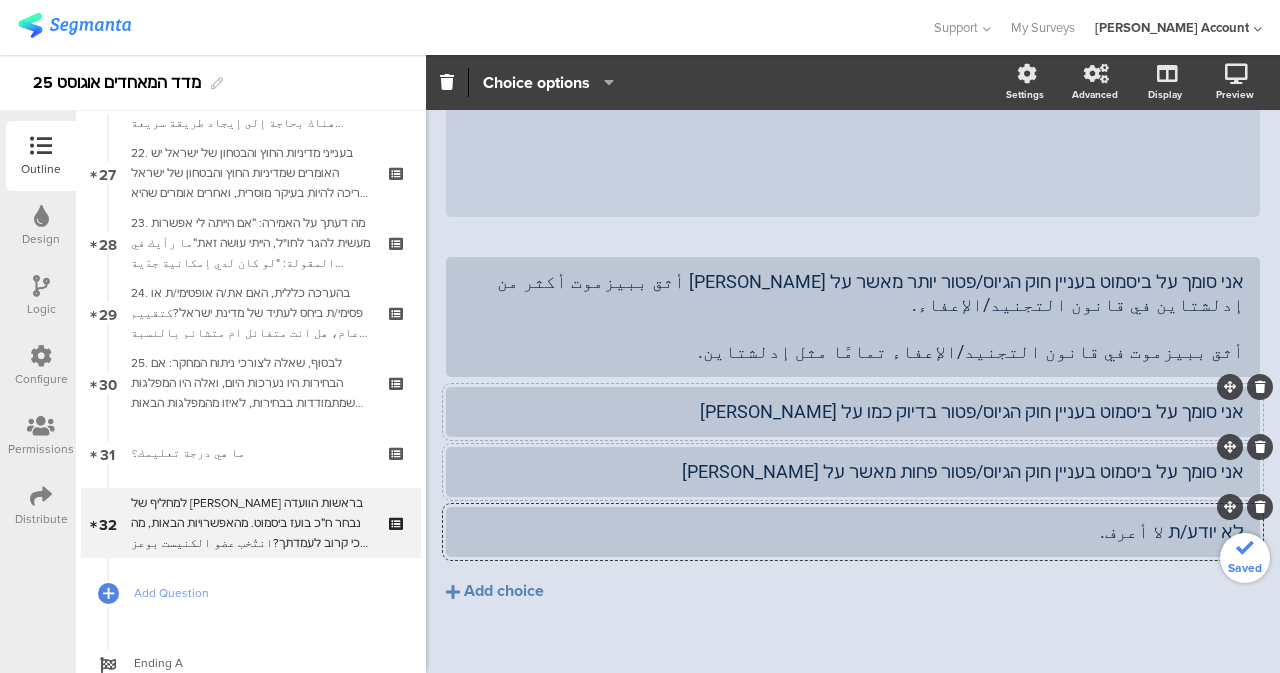 type 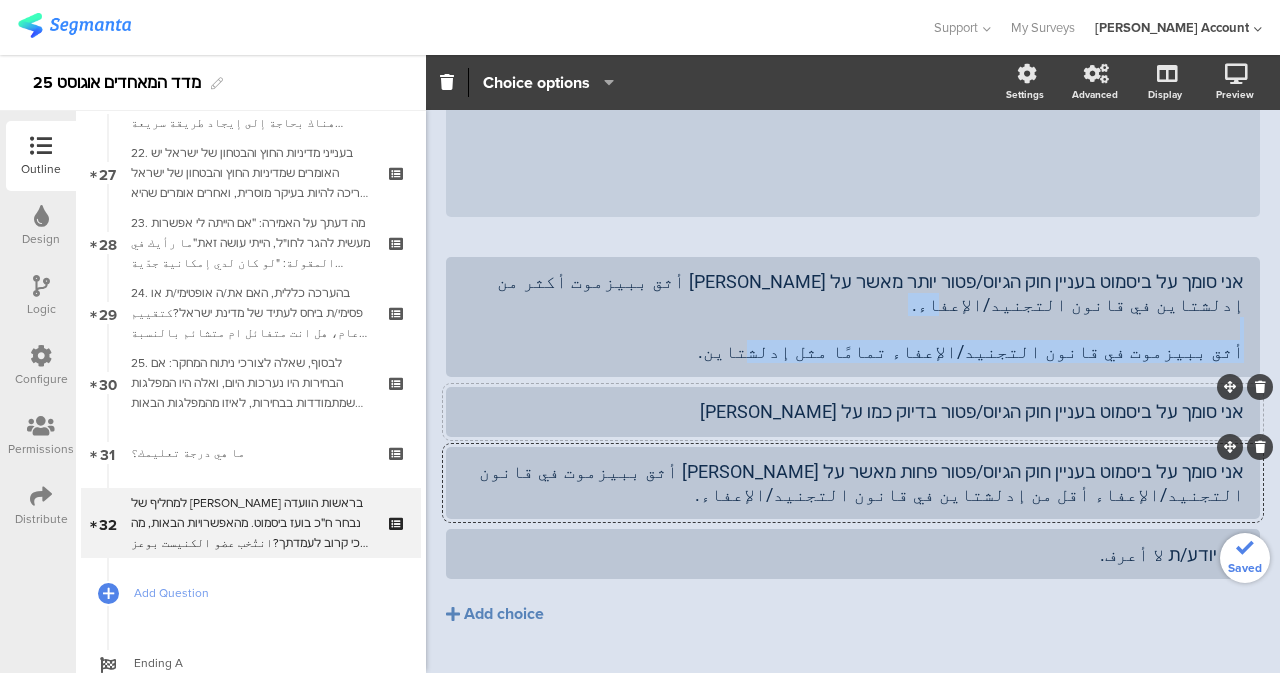 drag, startPoint x: 888, startPoint y: 337, endPoint x: 1265, endPoint y: 339, distance: 377.0053 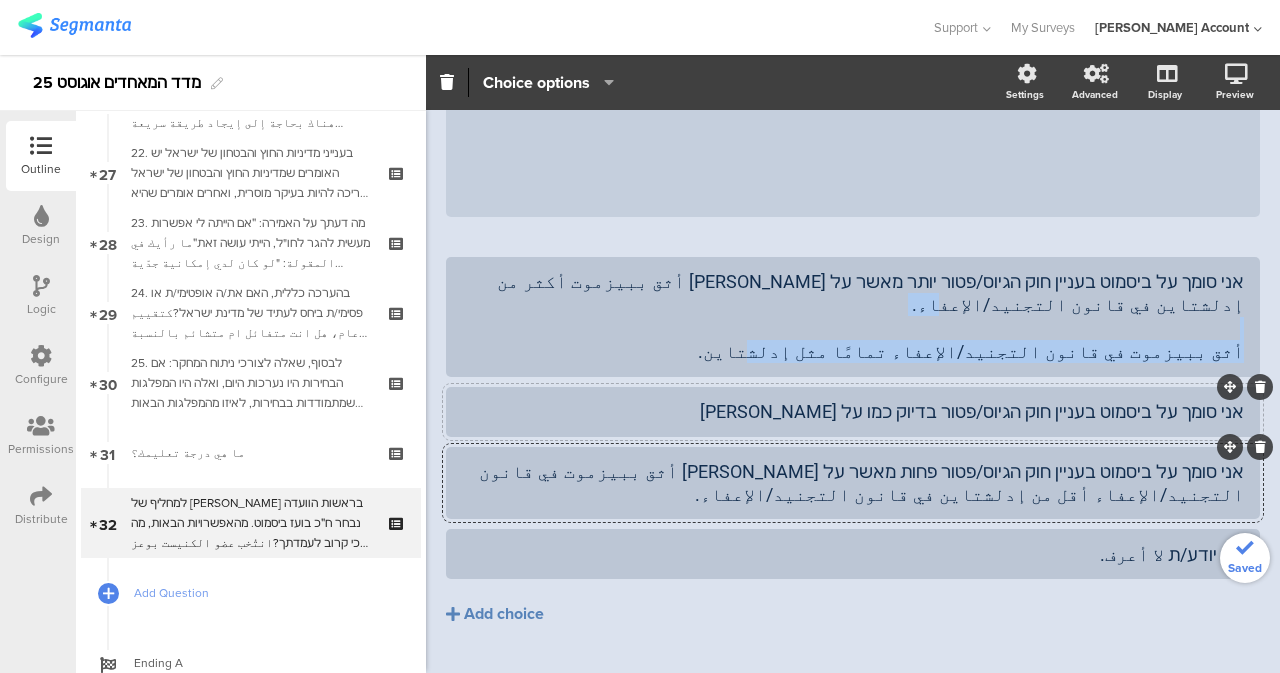 click on "Pin in place   Exclusive answer   Allow commenting     Choice options
Settings
Advanced
Display
Preview
استطلاع المؤشّر- اب 25
32/32" at bounding box center [853, 364] 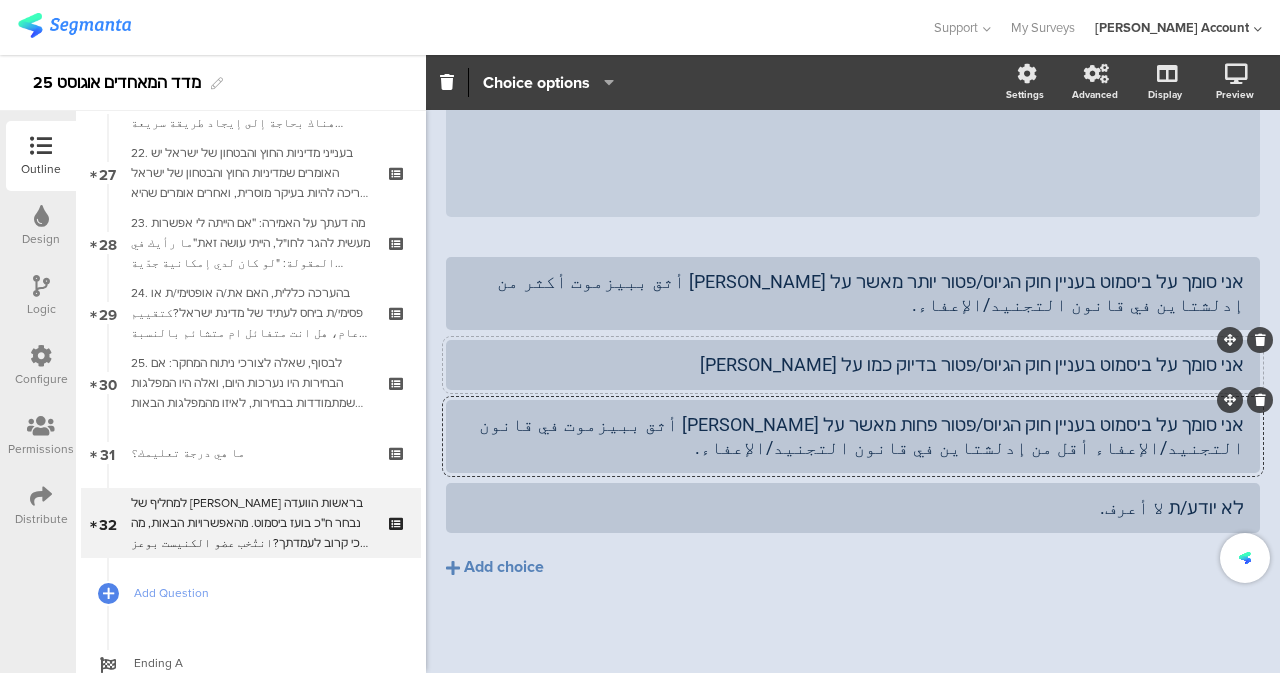 click on "אני סומך על ביסמוט בעניין חוק הגיוס/פטור יותר מאשר על אדלשטיין أثق ببيزموت أكثر من إدلشتاين في قانون التجنيد/الإعفاء.
אני סומך על ביסמוט בעניין חוק הגיוס/פטור בדיוק כמו על אדלשטיין" 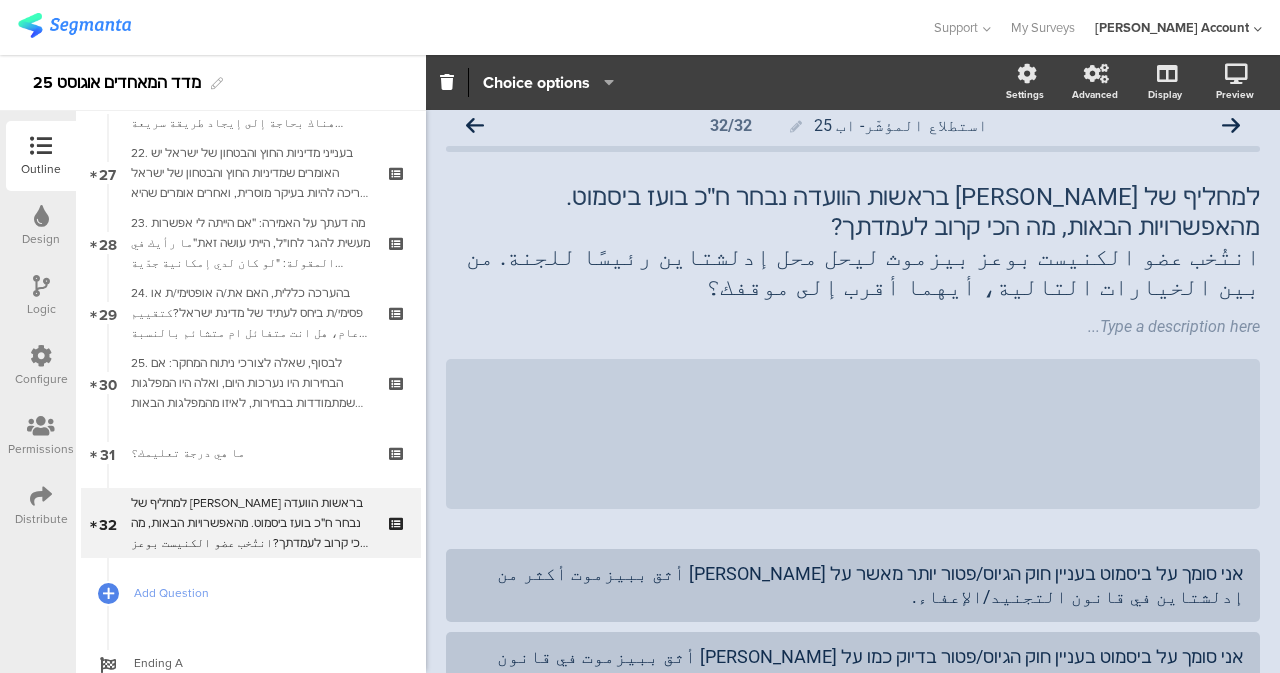 scroll, scrollTop: 0, scrollLeft: 0, axis: both 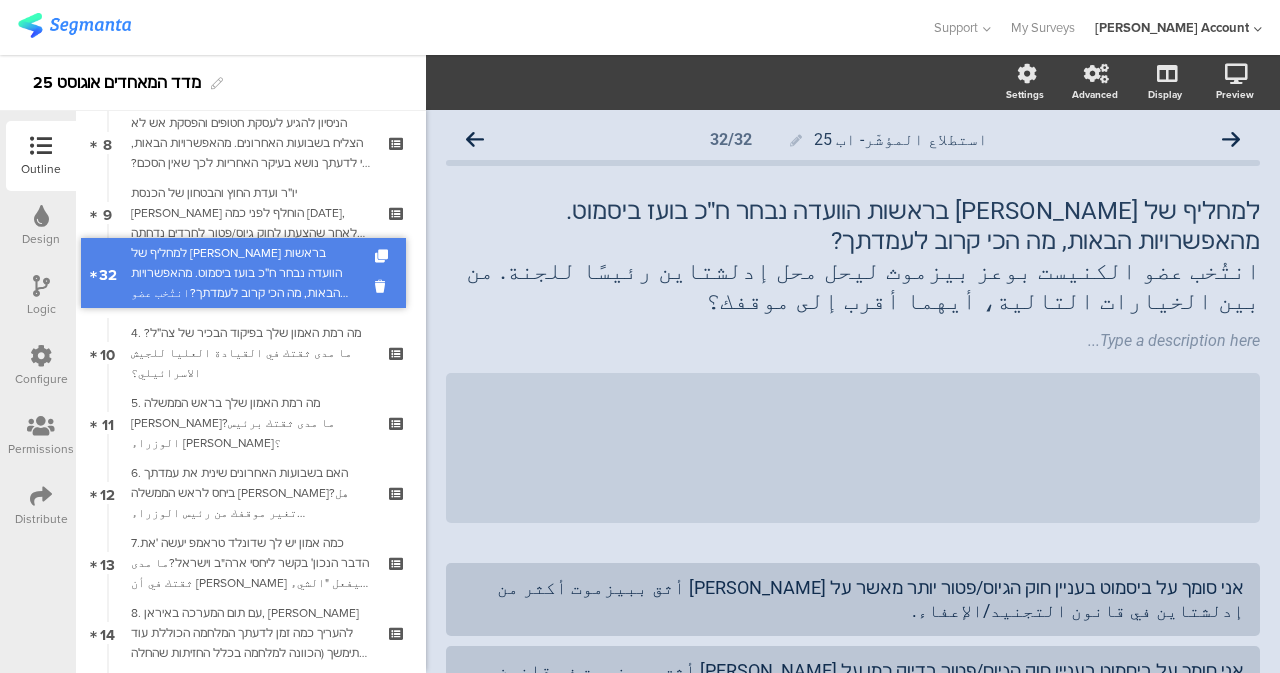 drag, startPoint x: 265, startPoint y: 523, endPoint x: 232, endPoint y: 273, distance: 252.1686 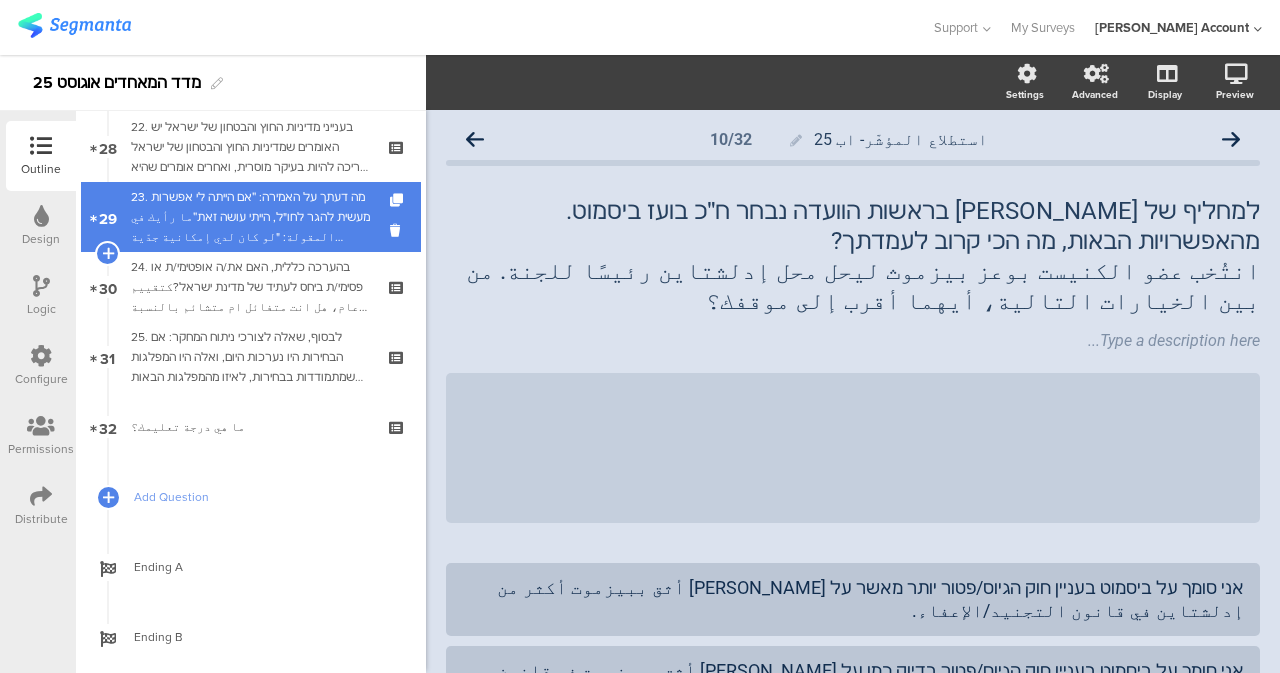 scroll, scrollTop: 2013, scrollLeft: 0, axis: vertical 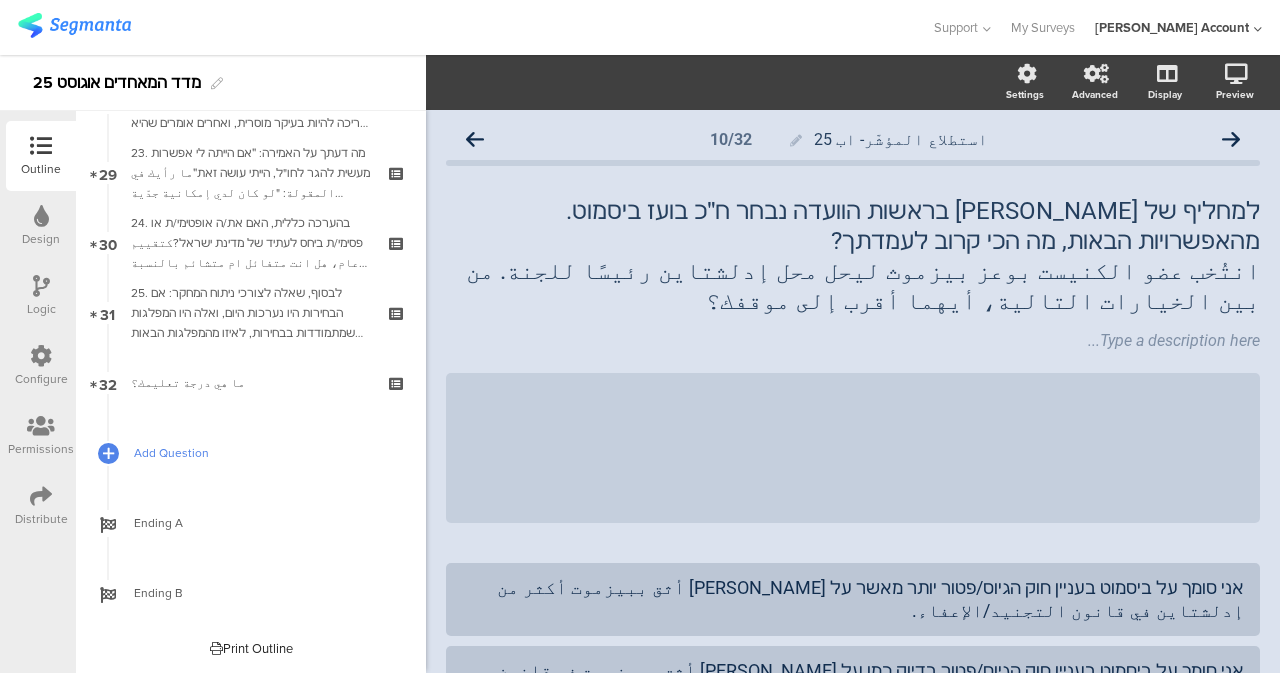 click on "Add Question" at bounding box center (262, 453) 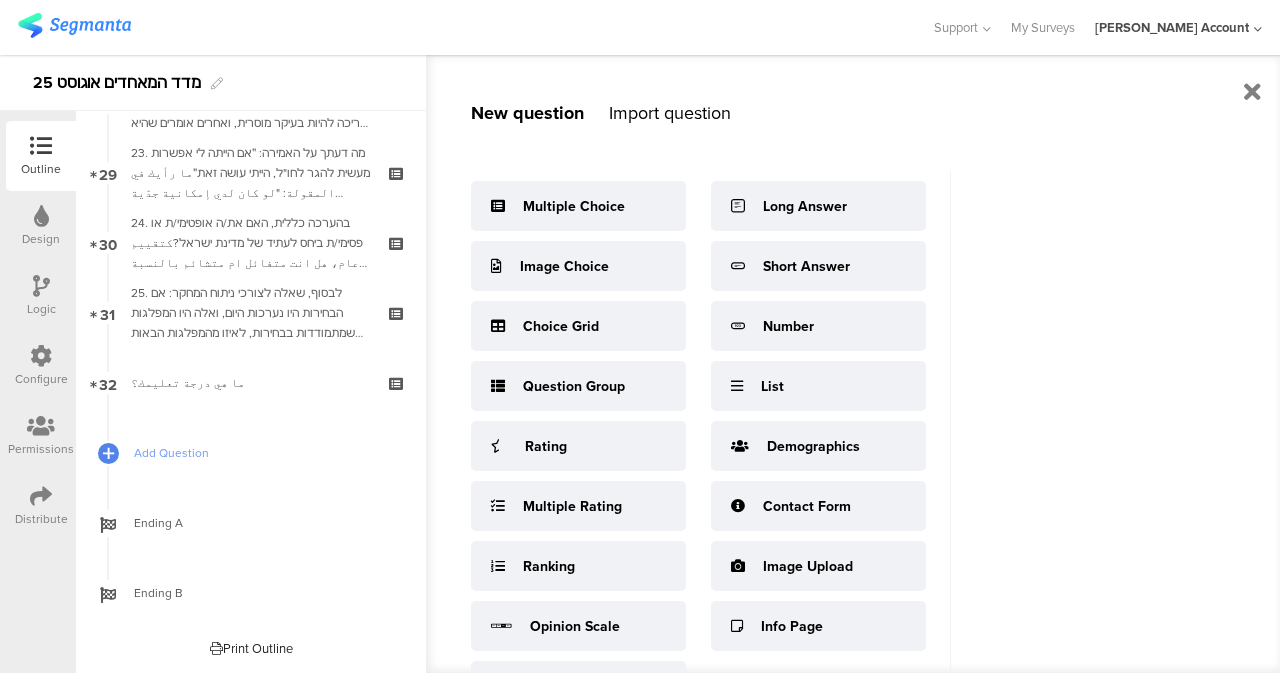 click on "New question
Import question
Multiple Choice
Image Choice
Choice Grid
Question Group
Rating
Multiple Rating
Ranking
Opinion Scale
Slider
Net Promoter Score
Long Answer
Short Answer" at bounding box center (688, 364) 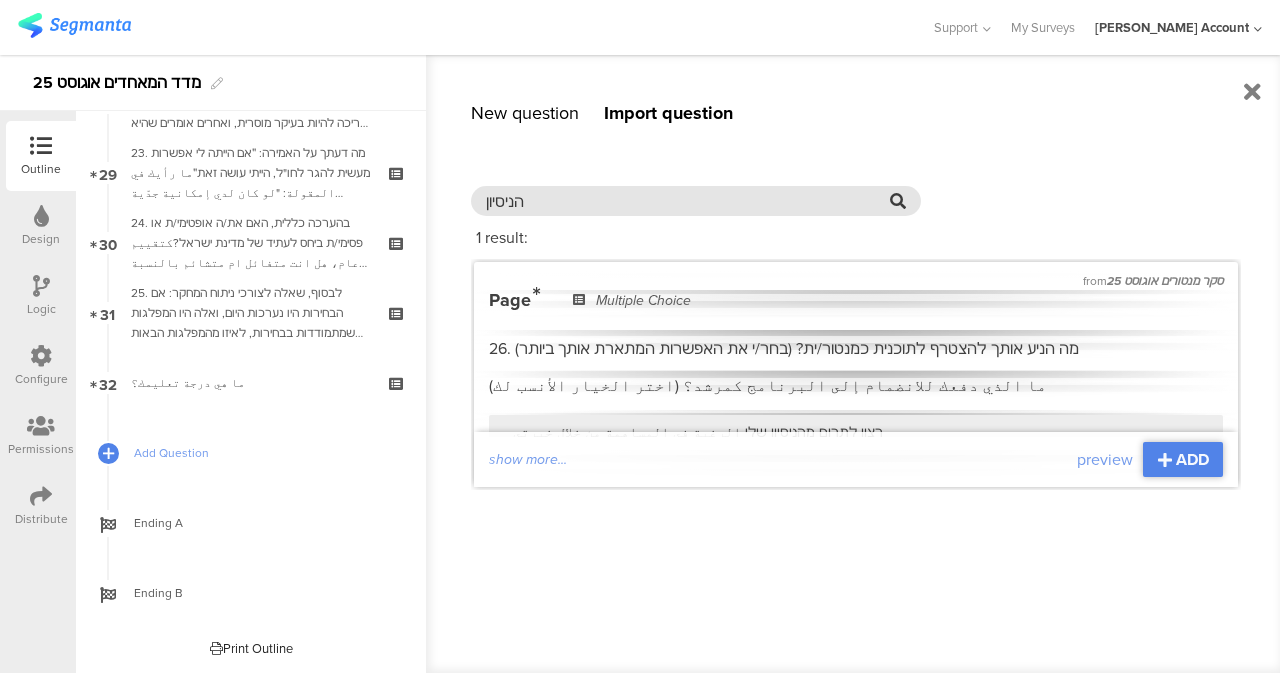 click on "הניסיון" at bounding box center [688, 201] 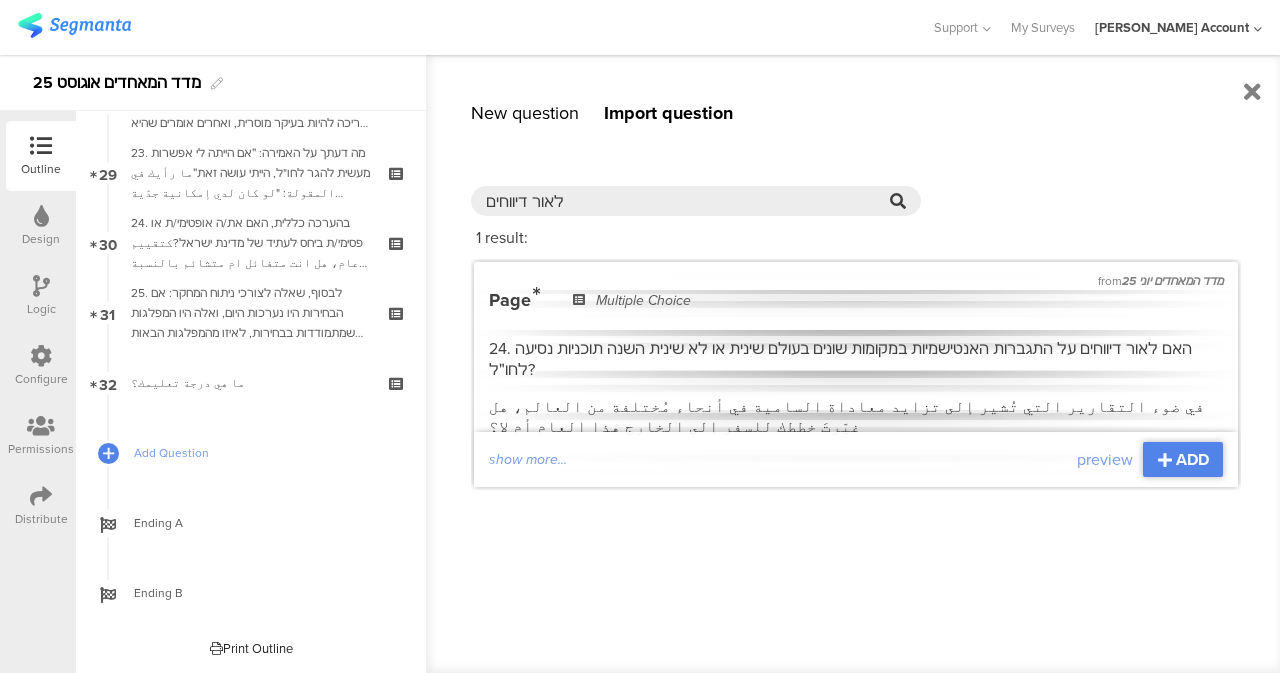 scroll, scrollTop: 15, scrollLeft: 0, axis: vertical 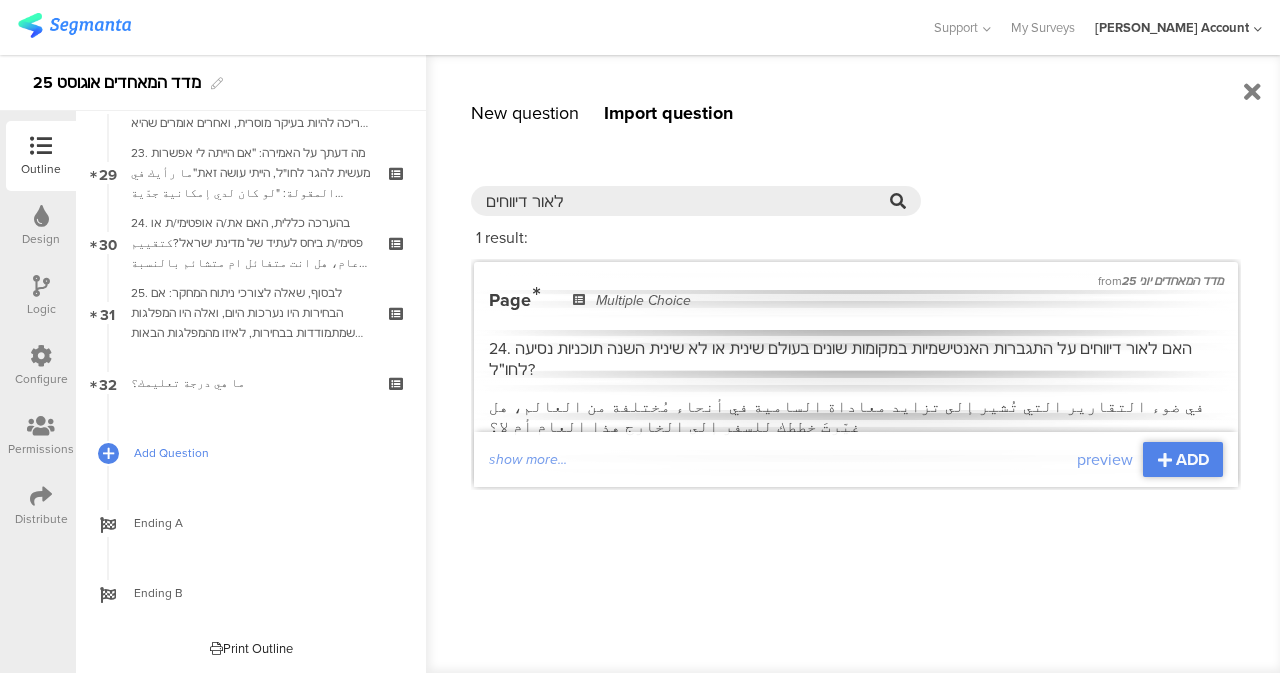 type on "לאור דיווחים" 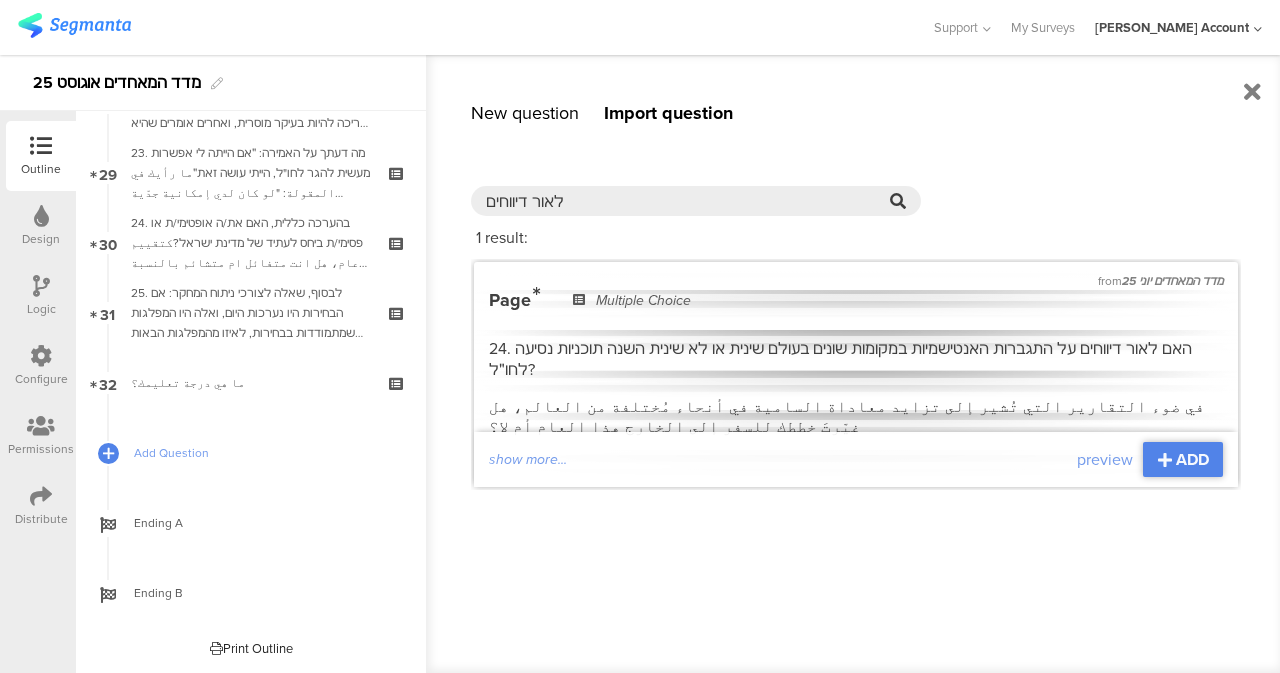 click on "לאור דיווחים
1 result :
from  מדד המאחדים יוני 25
Page
Multiple Choice
24. האם לאור דיווחים על התגברות האנטישמיות במקומות שונים בעולם שינית או לא שינית השנה תוכניות נסיעה לחו״ל? في ضوء التقارير التي تُشير إلى تزايد معاداة السامية في أنحاء مُختلفة من العالم، هل غيّرتَ خططك للسفر إلى الخارج هذا العام أم لا؟
(أقرأ الاجوبة كلها، إجابة واحدة فقط)
לא היו לי תוכניות אז לא שיניתי لم تكن لديّ خطط، لذا لم أُغيّر" at bounding box center [856, 330] 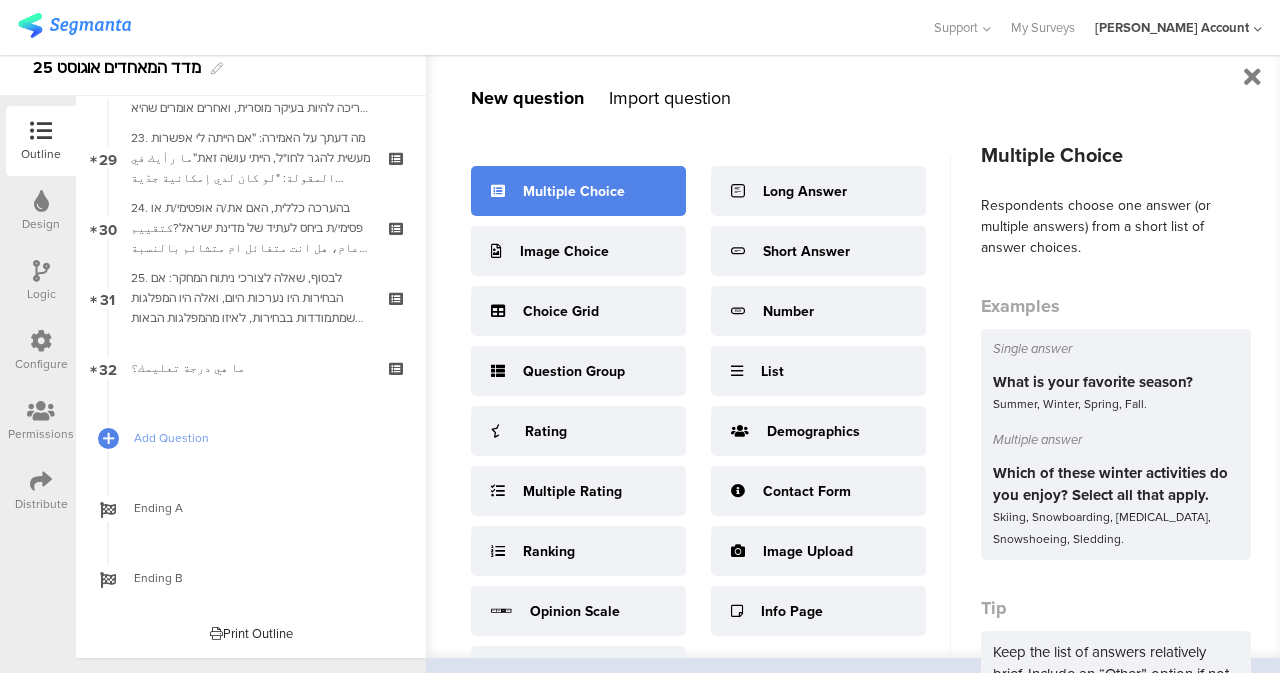 click on "Multiple Choice" at bounding box center [578, 191] 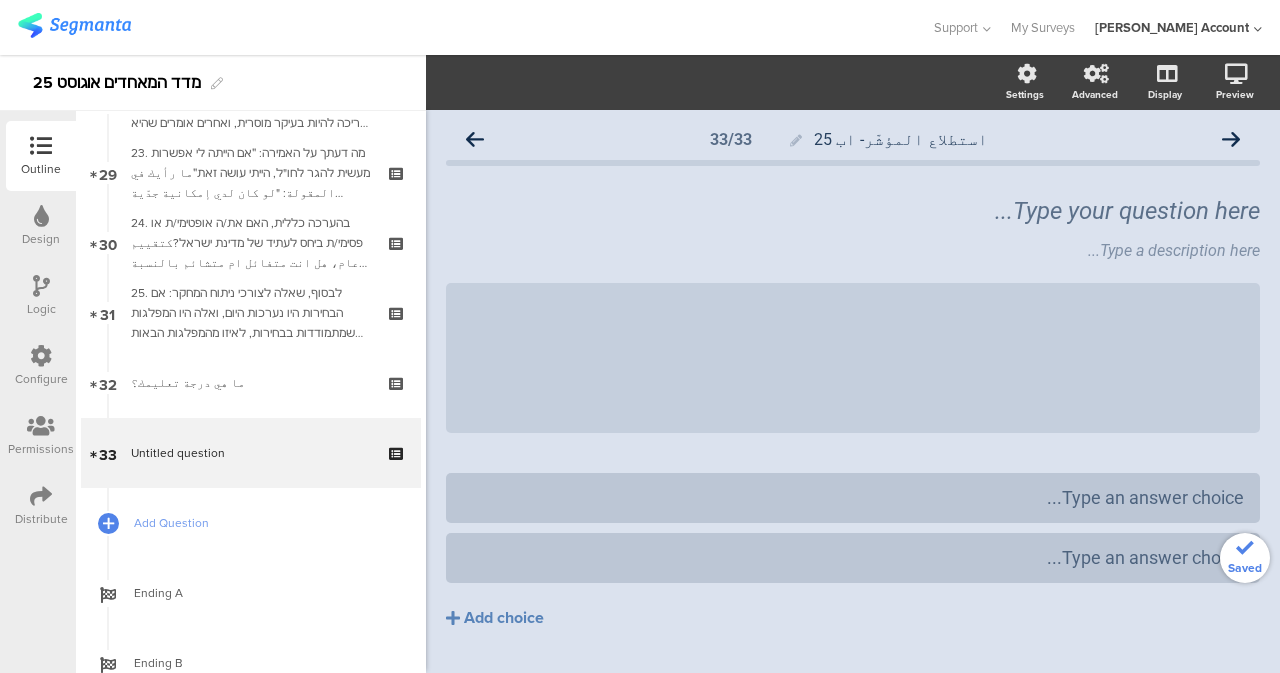 scroll, scrollTop: 0, scrollLeft: 0, axis: both 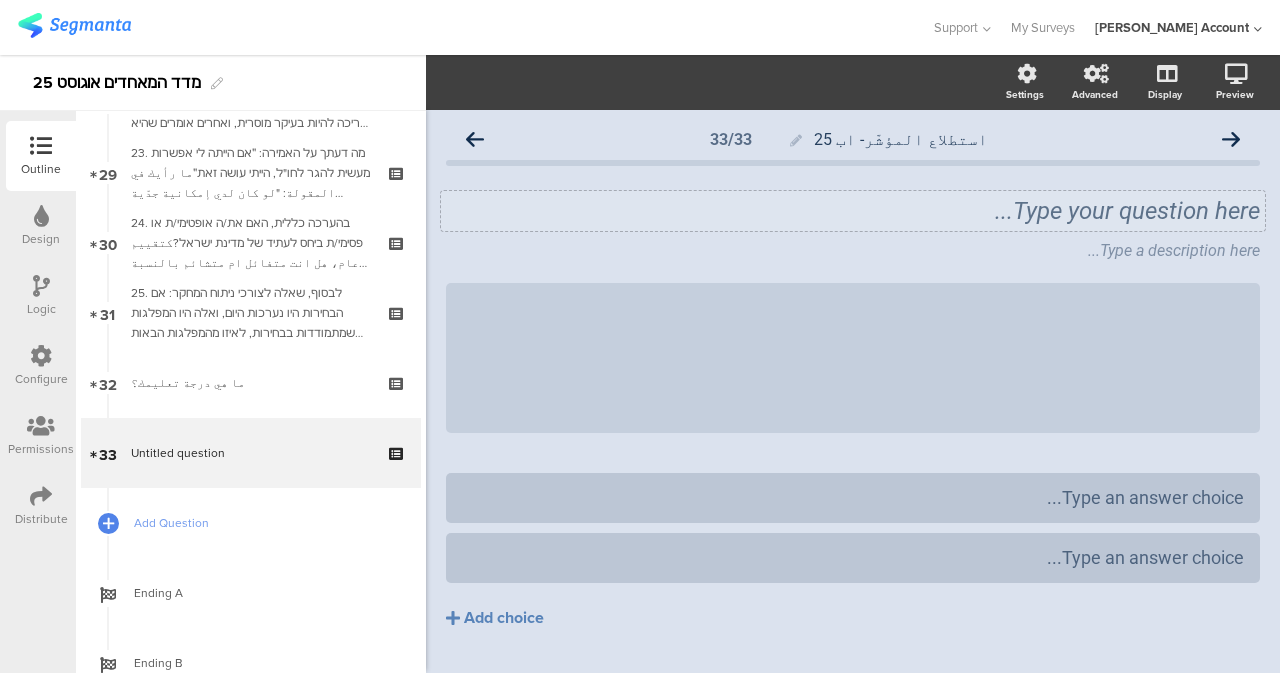 click on "Type your question here..." 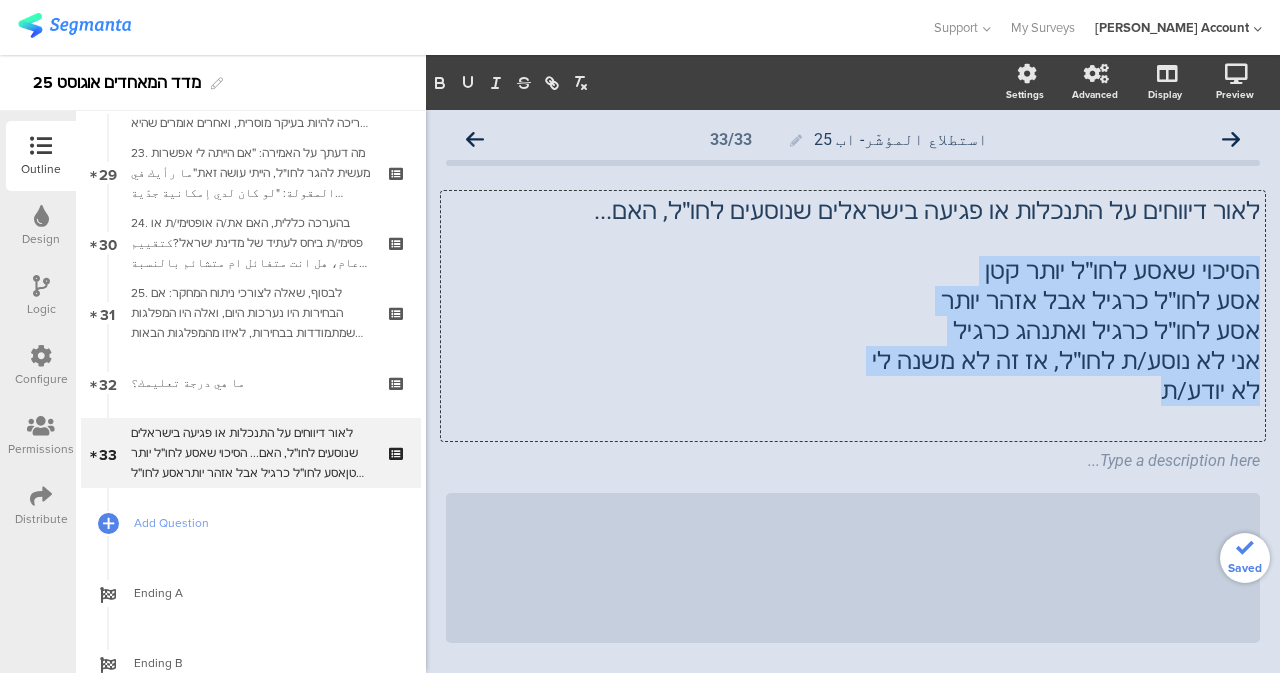 drag, startPoint x: 1127, startPoint y: 379, endPoint x: 1258, endPoint y: 268, distance: 171.70323 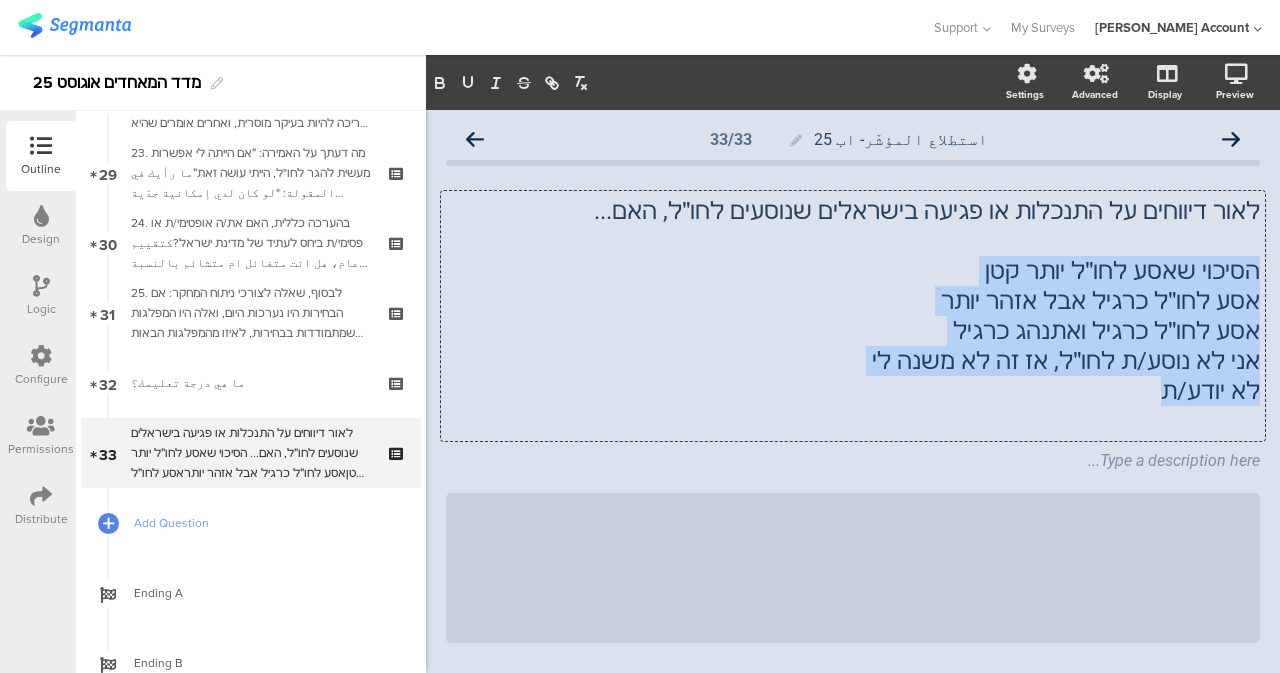 type 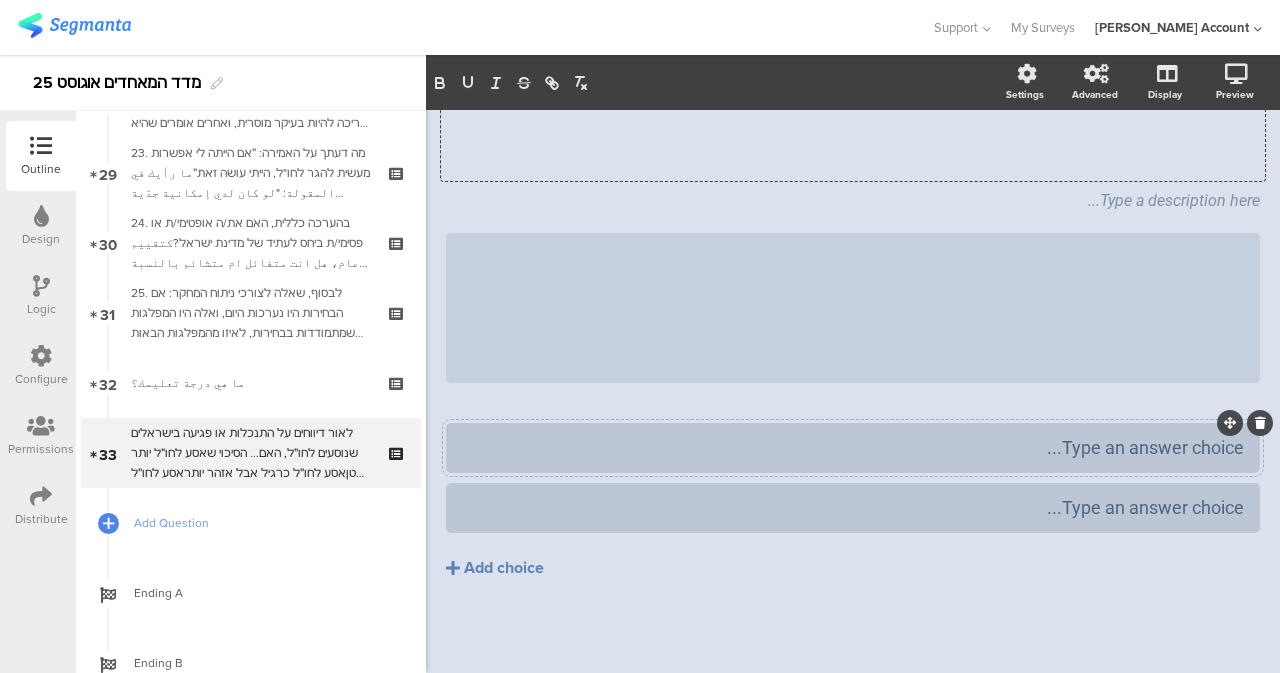 type 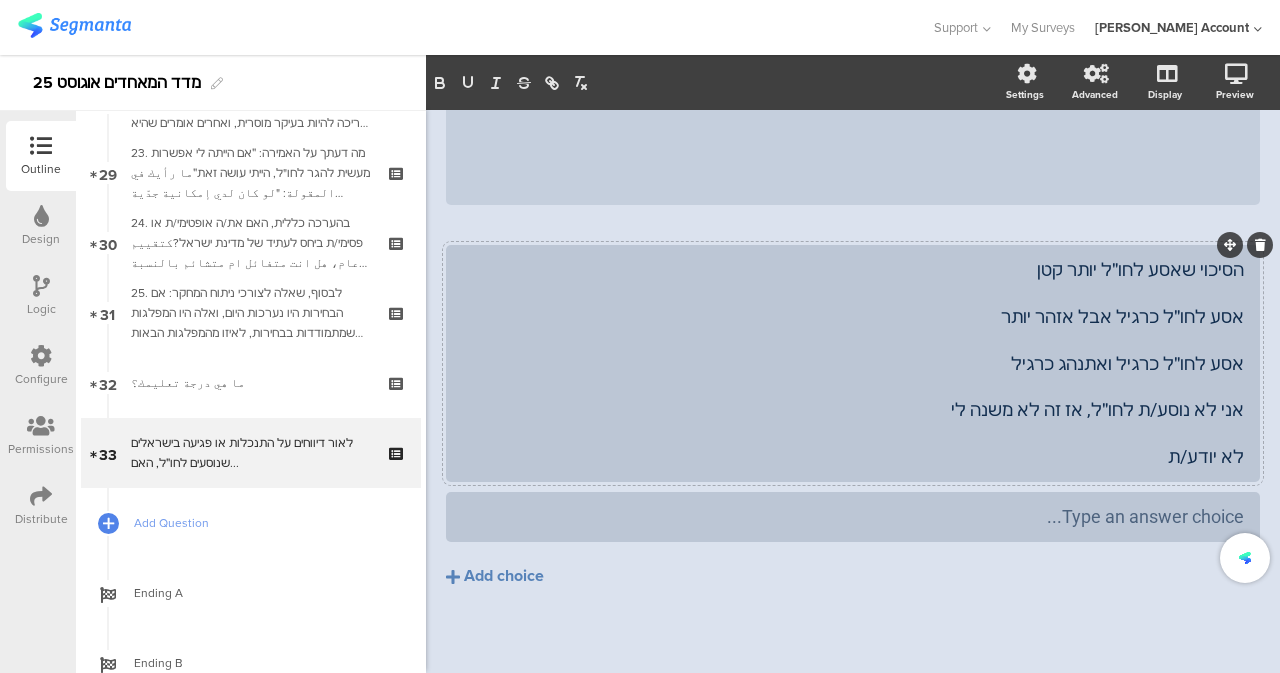 scroll, scrollTop: 326, scrollLeft: 0, axis: vertical 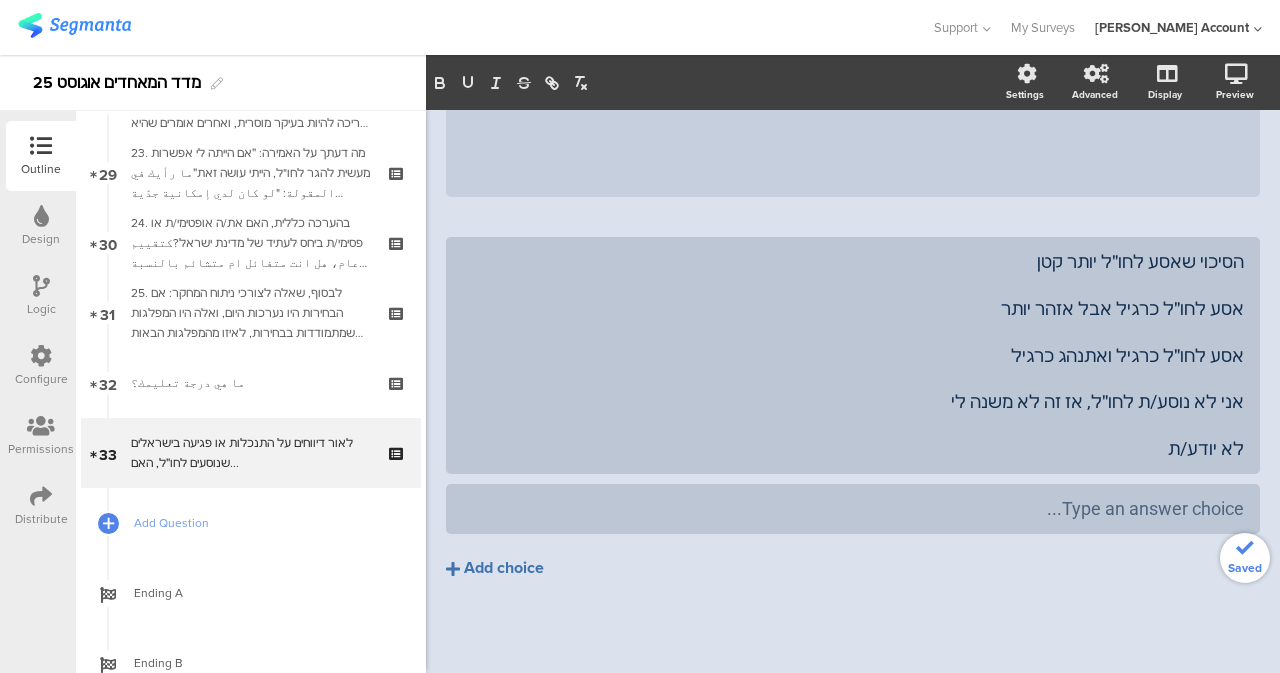 click on "Add choice" 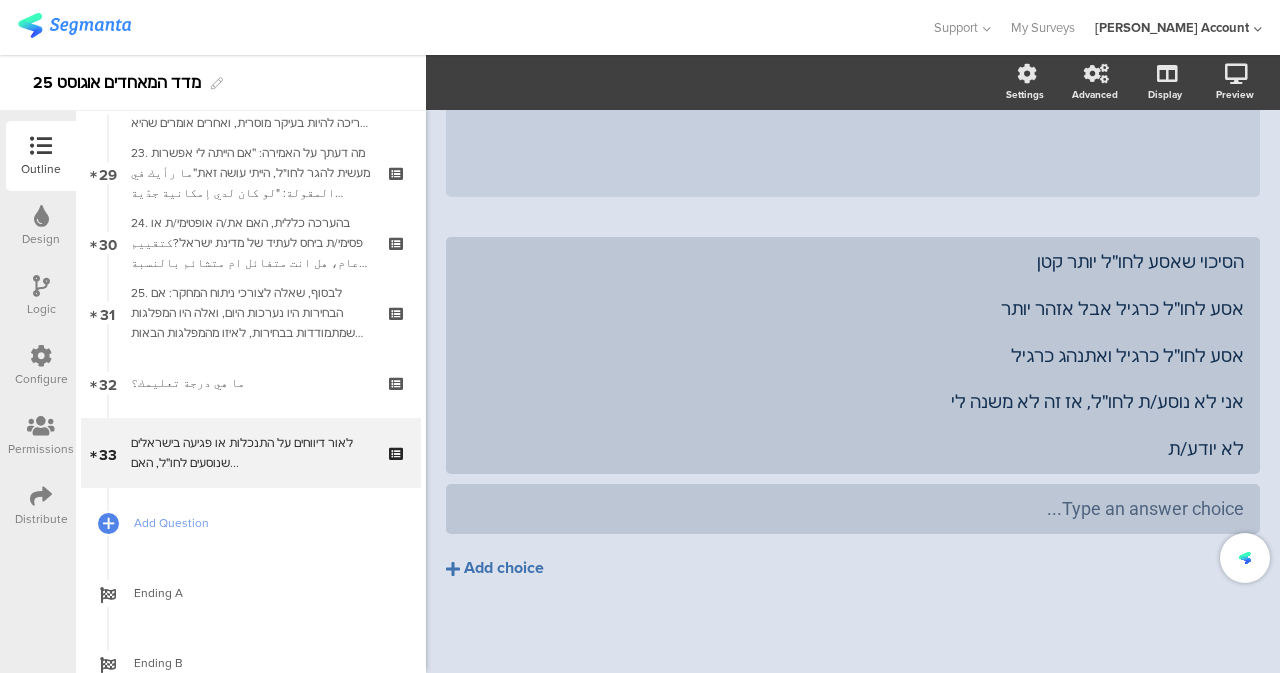 click on "הסיכוי שאסע לחו״ל יותר קטן
אסע לחו״ל כרגיל אבל אזהר יותר
אסע לחו״ל כרגיל ואתנהג כרגיל
אני לא נוסע/ת לחו״ל, אז זה לא משנה לי
לא יודע/ת
Type an answer choice...
Add choice" 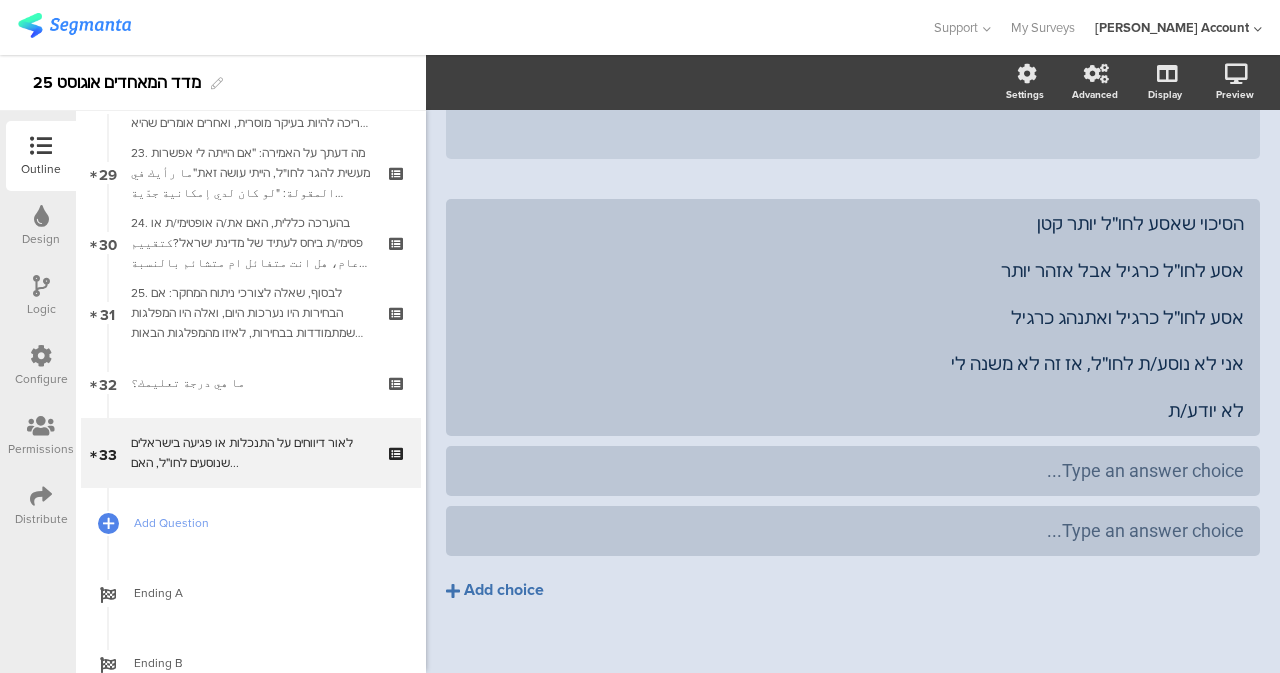 scroll, scrollTop: 386, scrollLeft: 0, axis: vertical 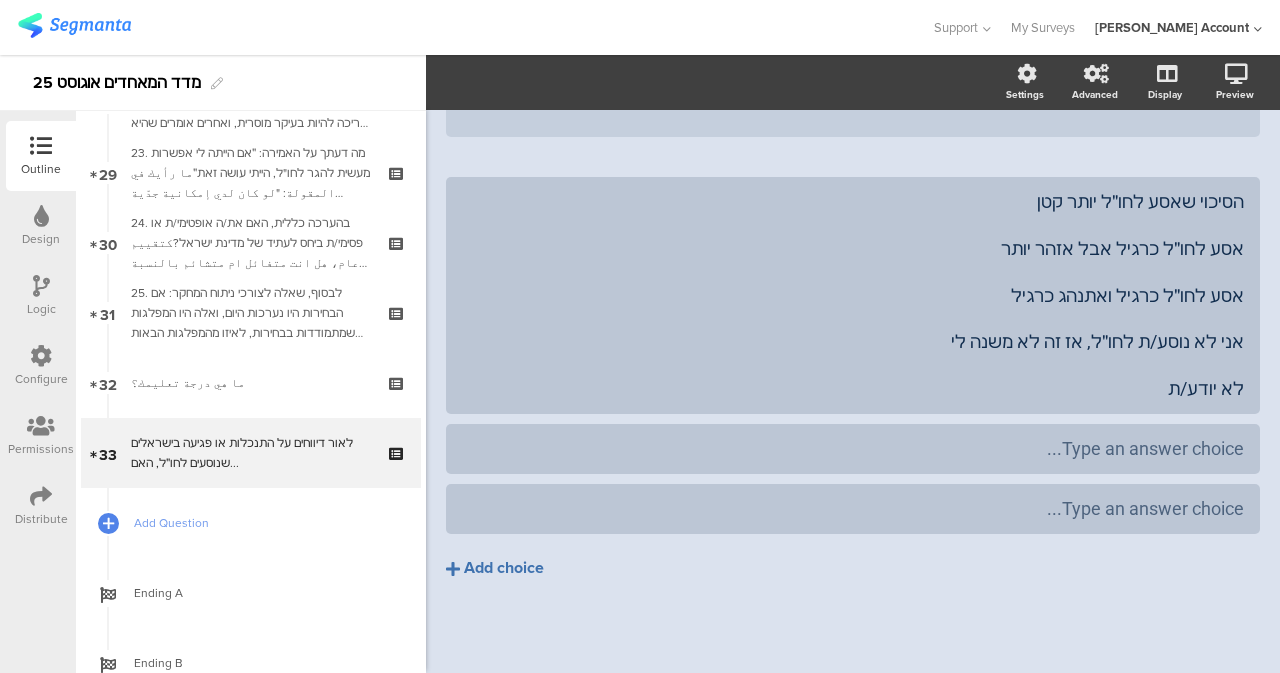 click on "Add choice" 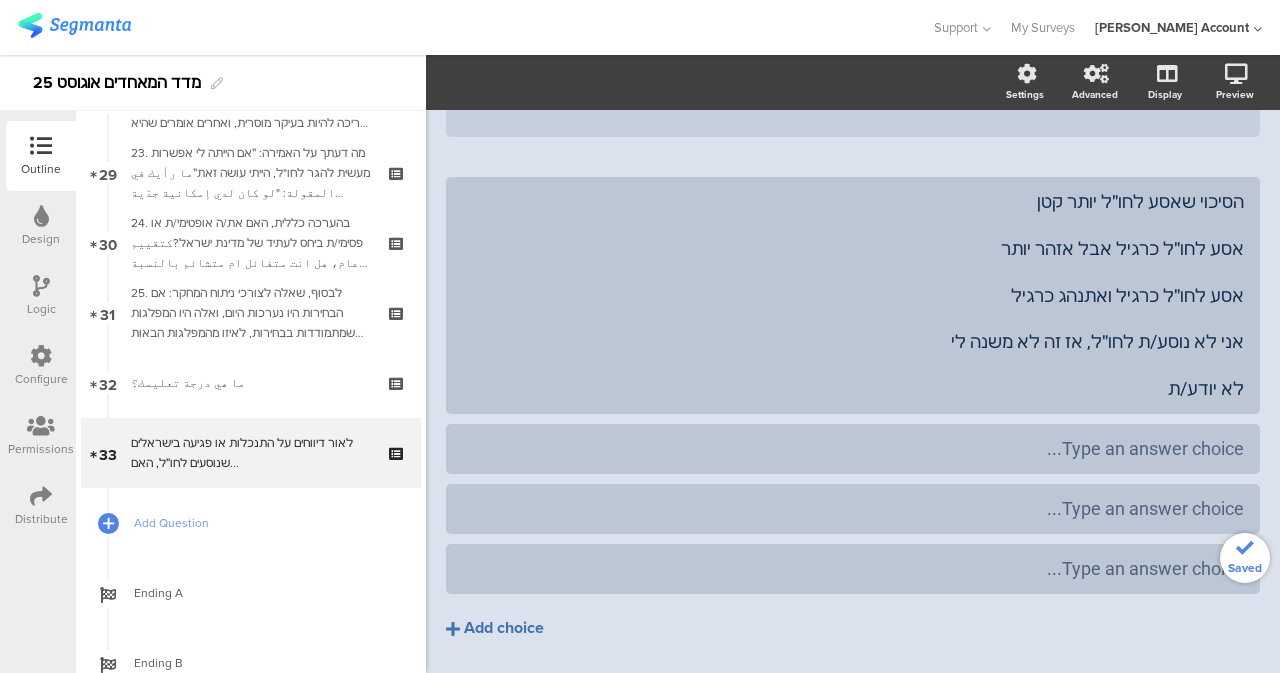 click on "Add choice" 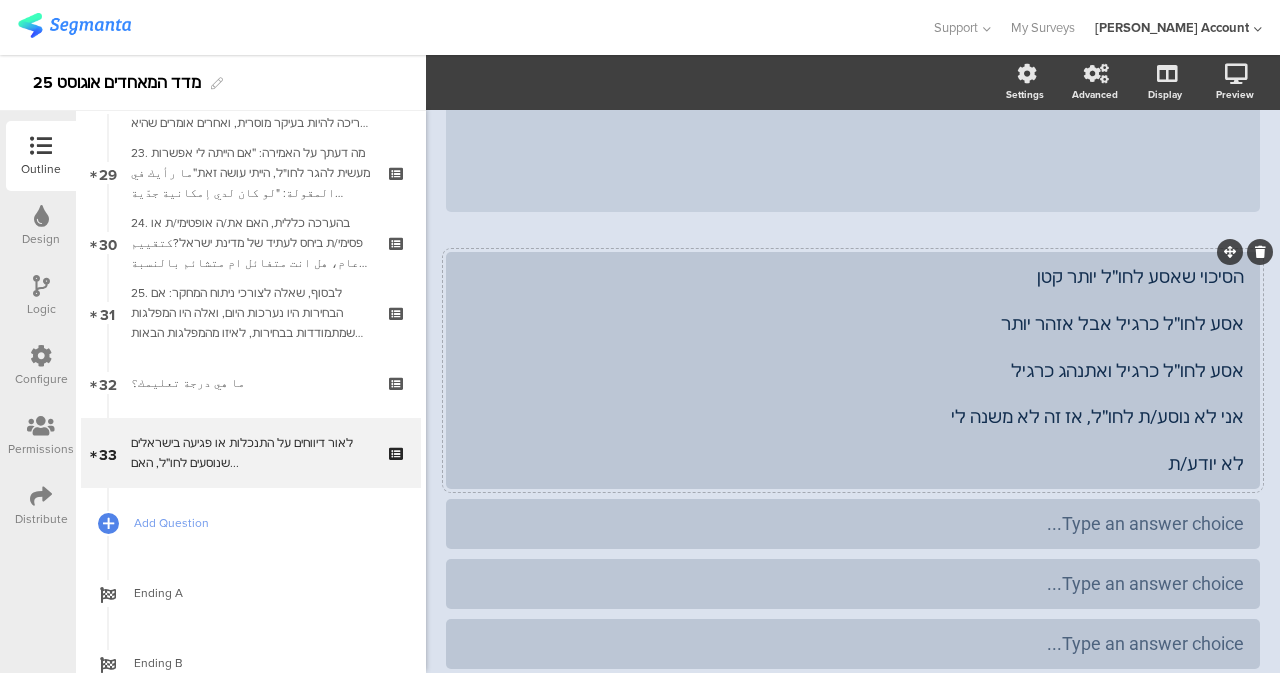 scroll, scrollTop: 306, scrollLeft: 0, axis: vertical 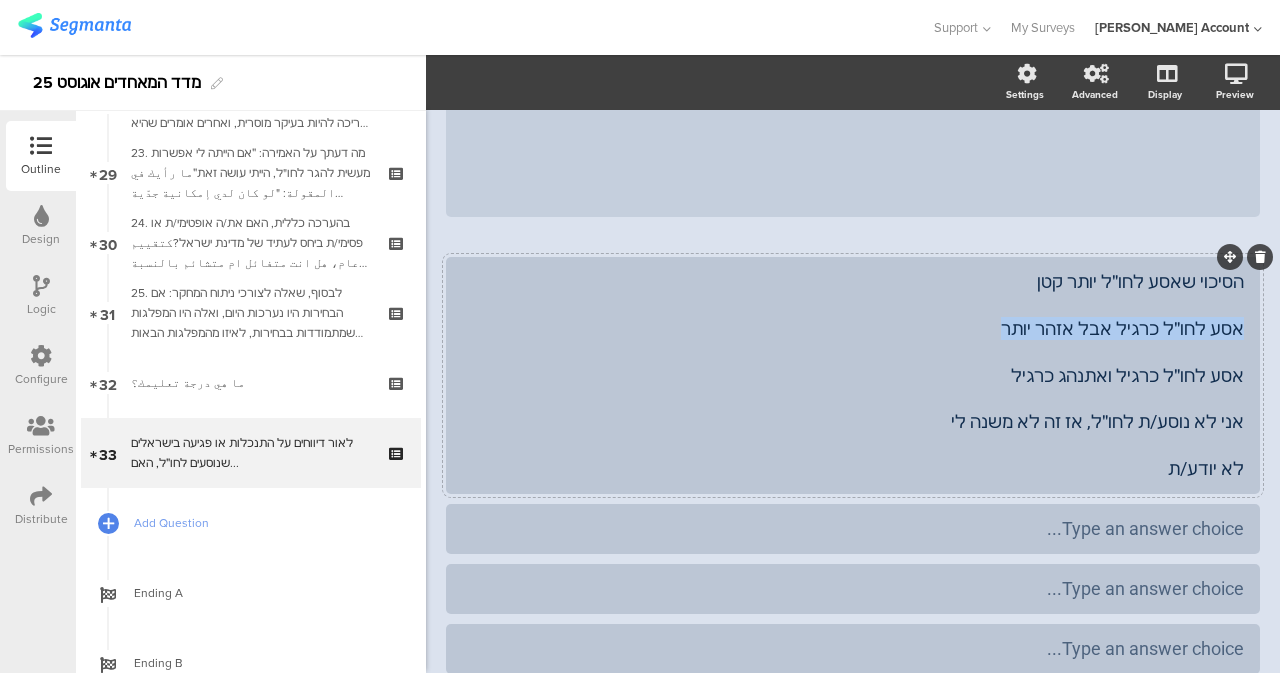 drag, startPoint x: 1078, startPoint y: 326, endPoint x: 1238, endPoint y: 329, distance: 160.02812 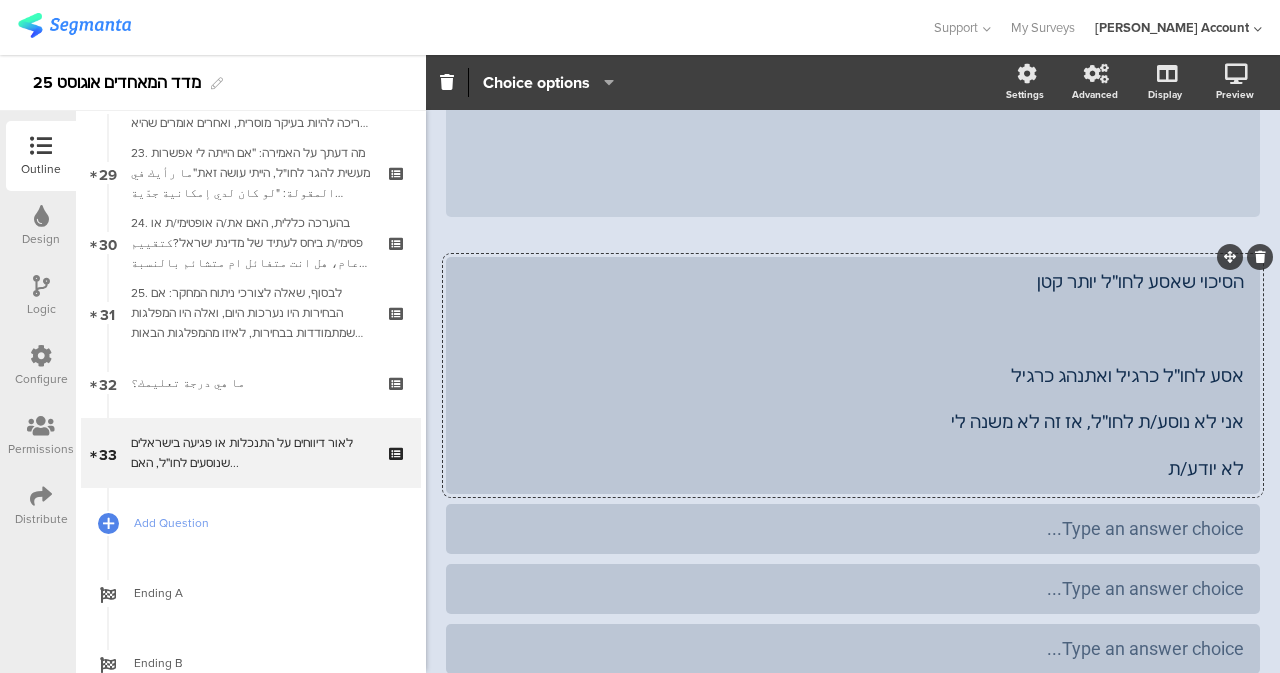 scroll, scrollTop: 506, scrollLeft: 0, axis: vertical 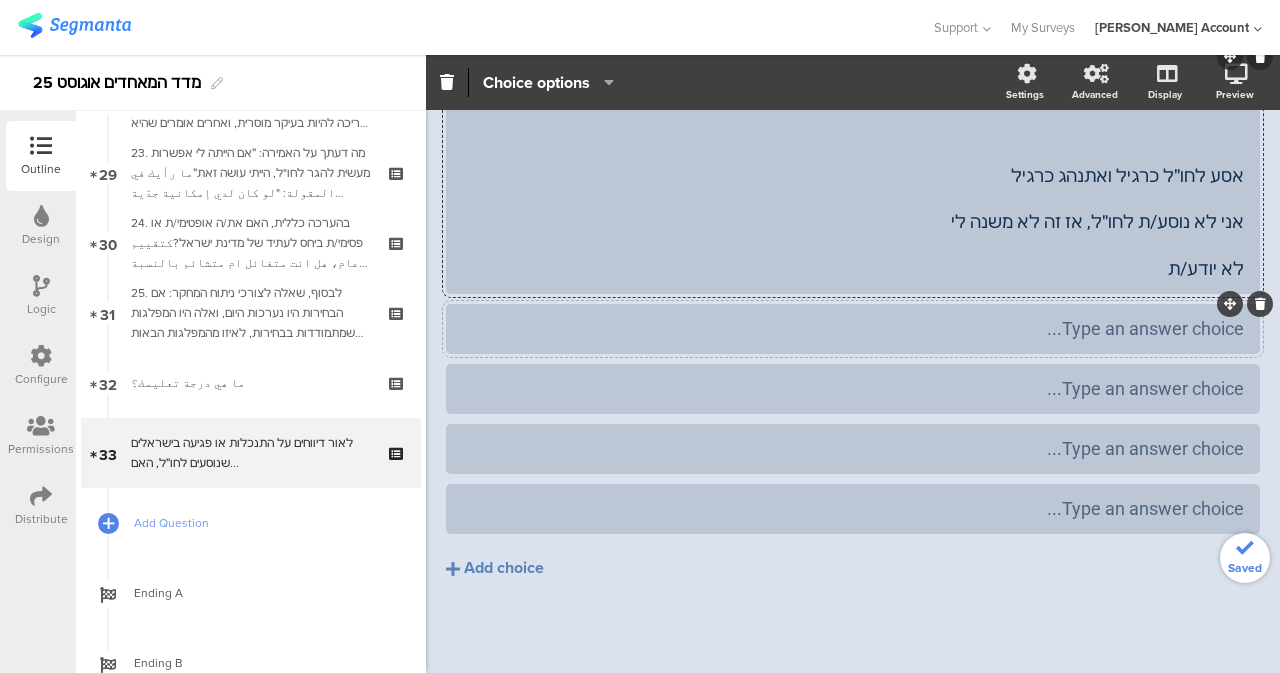 type 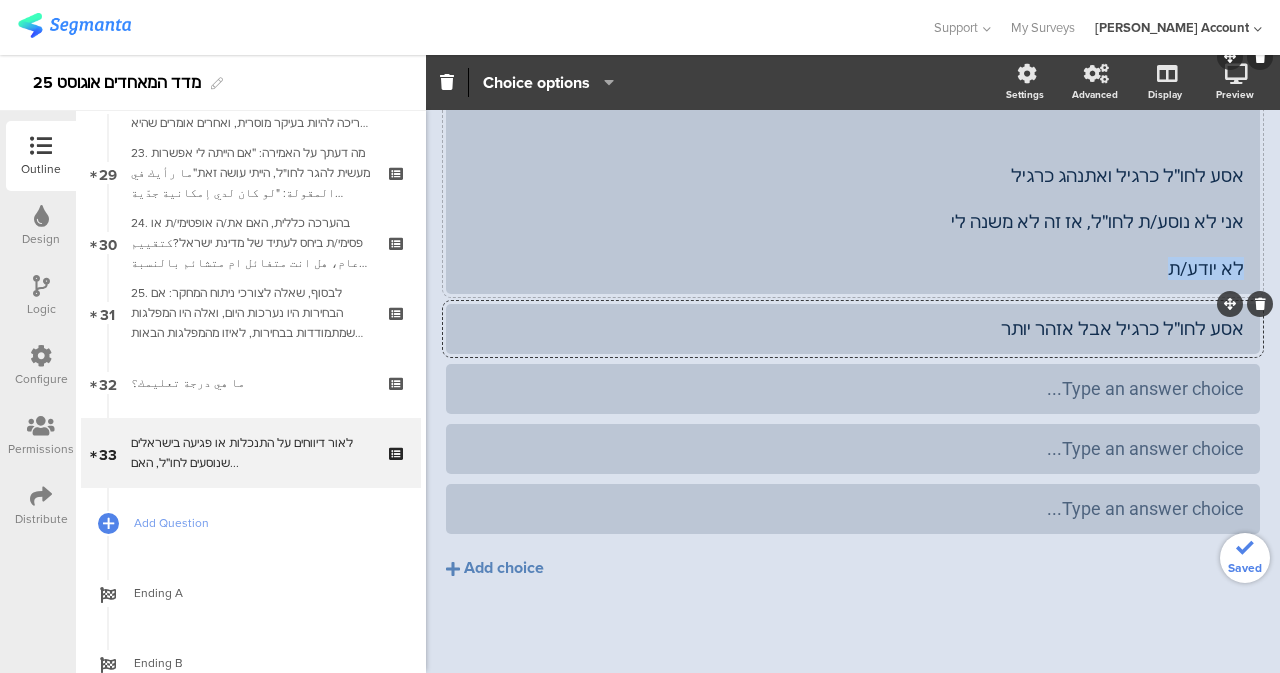 drag, startPoint x: 1158, startPoint y: 269, endPoint x: 1233, endPoint y: 280, distance: 75.802376 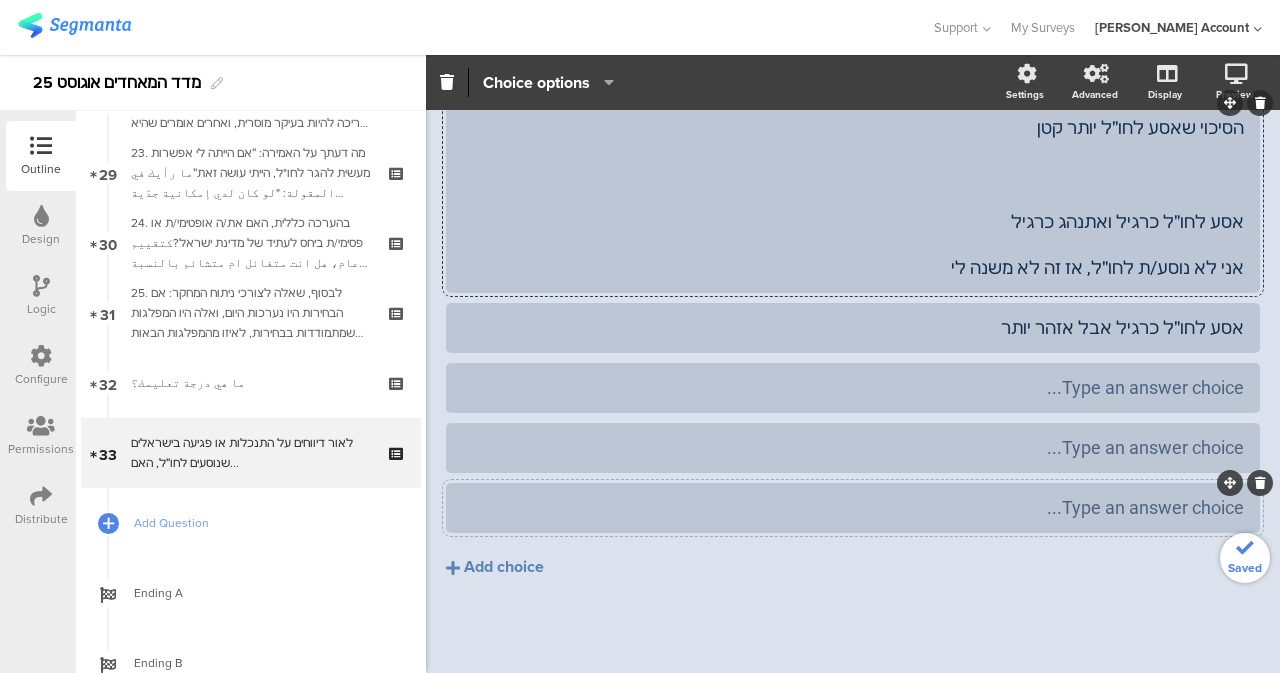type 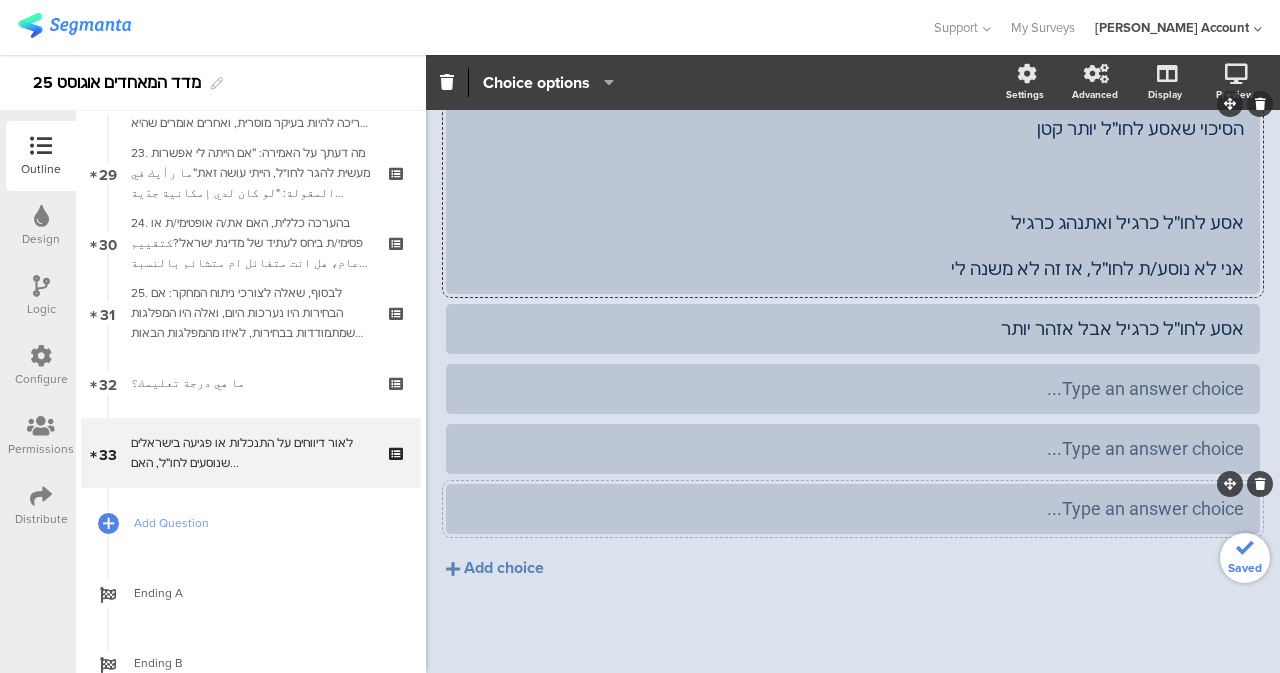 click on "Type an answer choice..." 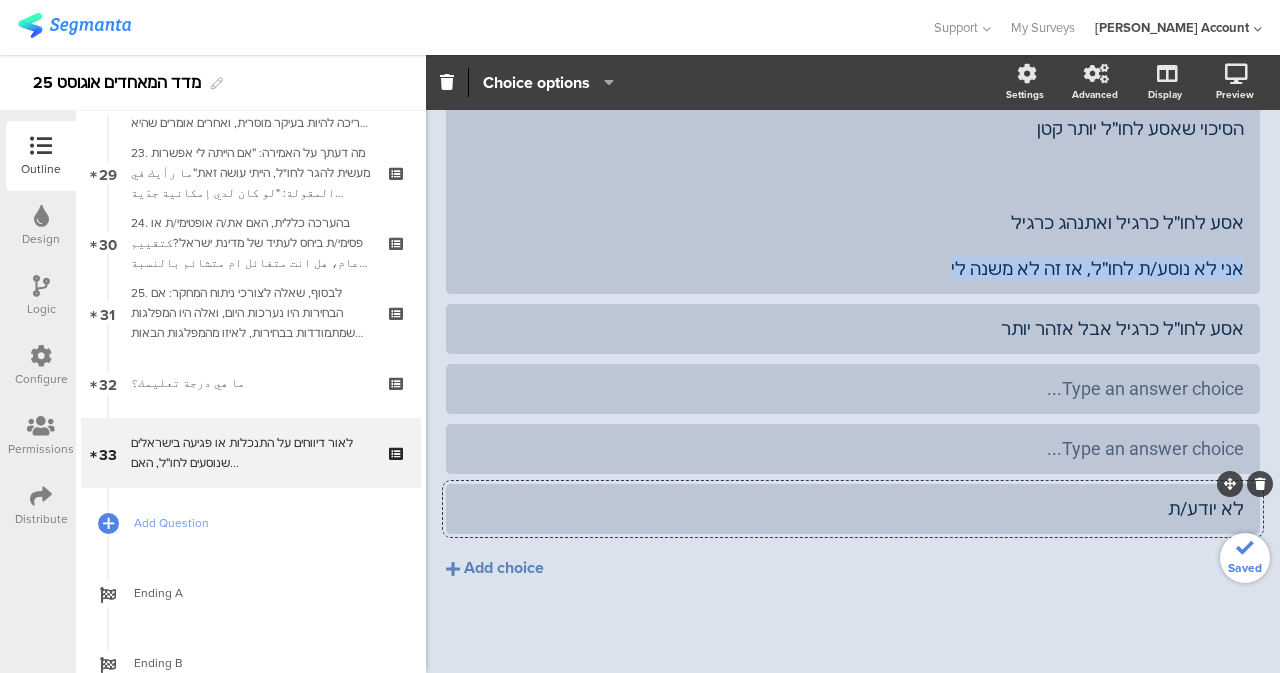 drag, startPoint x: 980, startPoint y: 267, endPoint x: 1275, endPoint y: 287, distance: 295.6772 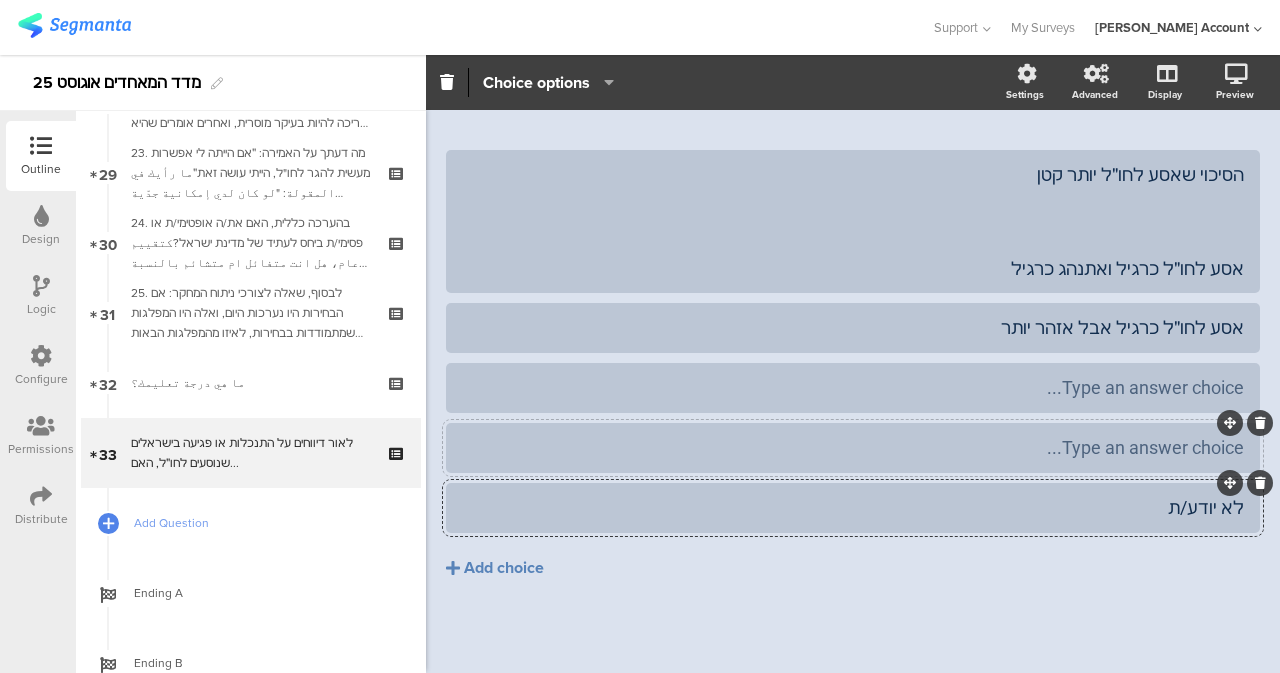 type 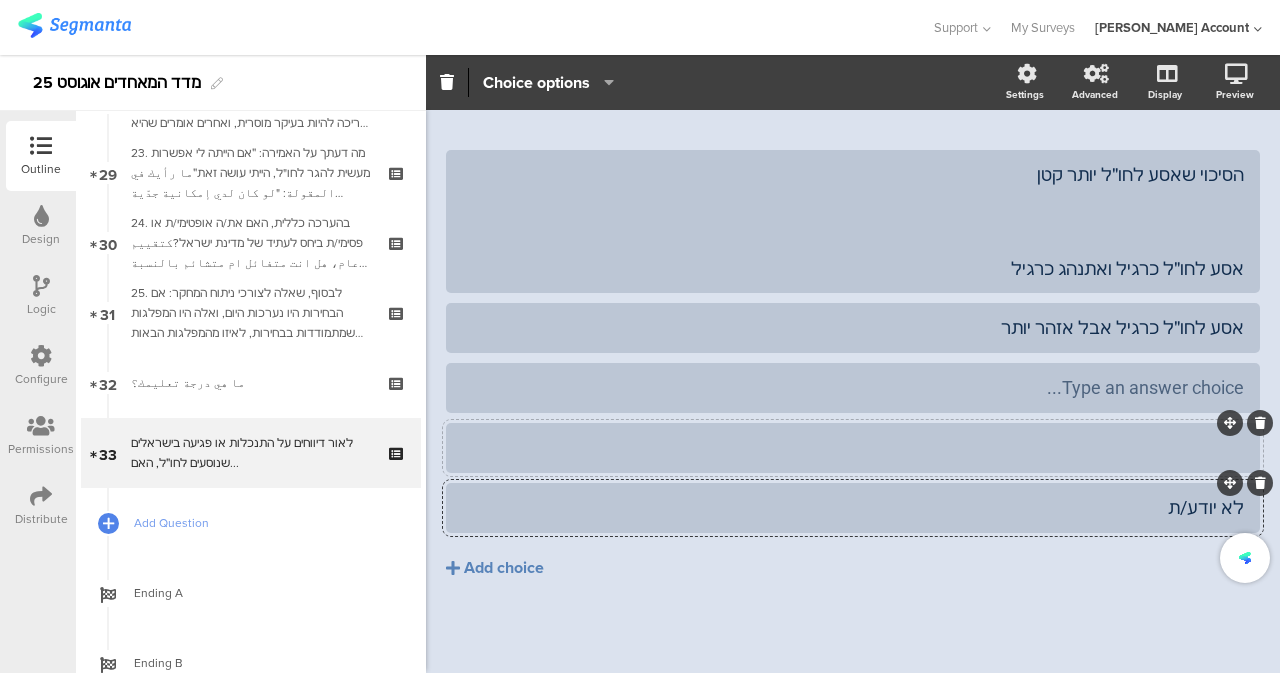 scroll, scrollTop: 413, scrollLeft: 0, axis: vertical 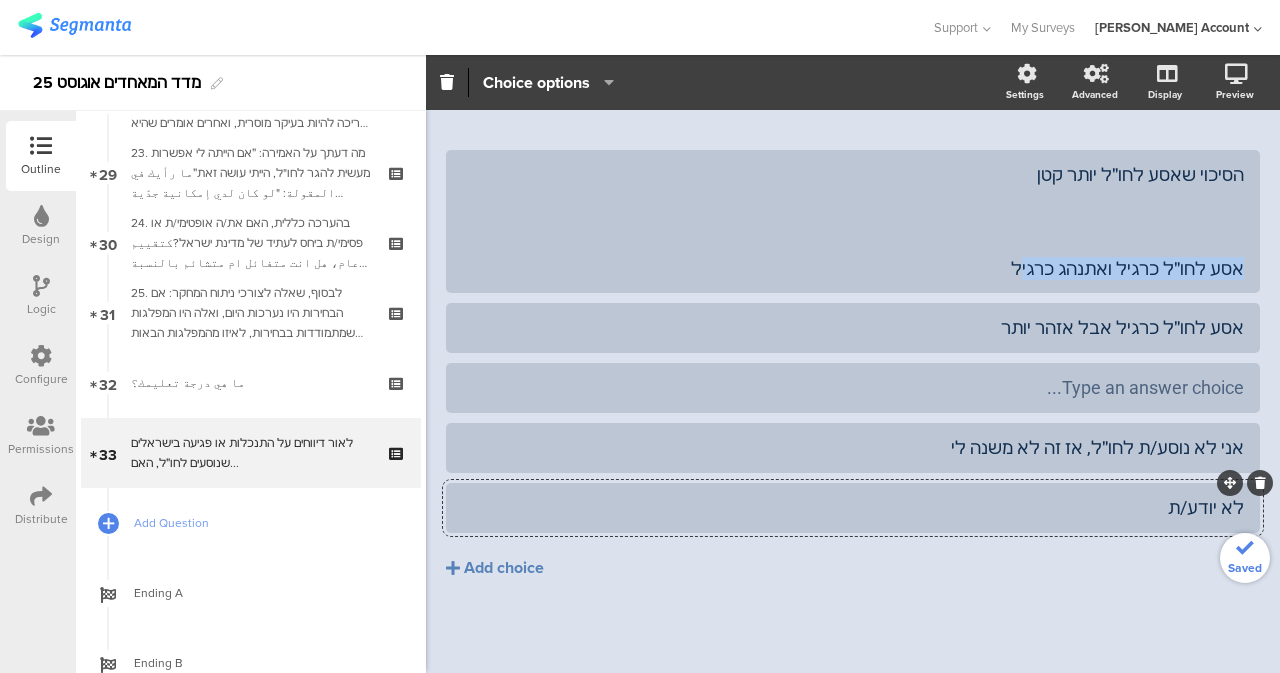 drag, startPoint x: 1042, startPoint y: 267, endPoint x: 1264, endPoint y: 272, distance: 222.0563 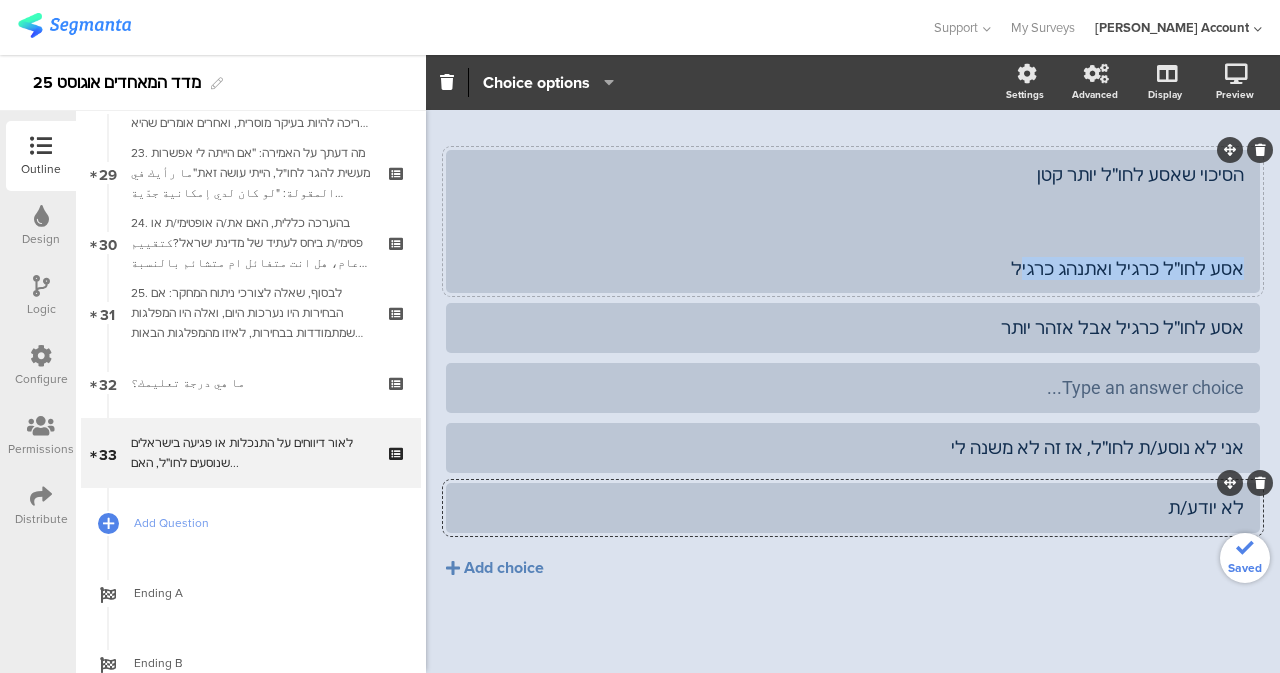 click on "הסיכוי שאסע לחו״ל יותר קטן
אסע לחו״ל כרגיל ואתנהג כרגיל" 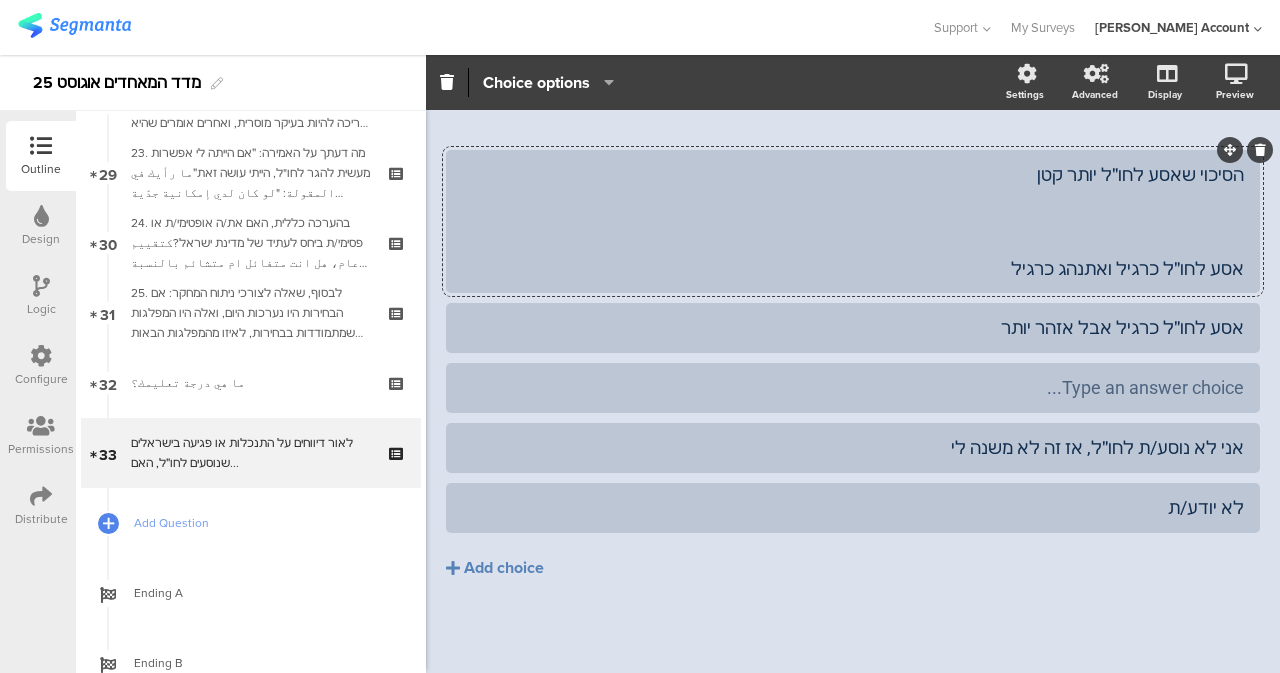 click on "הסיכוי שאסע לחו״ל יותר קטן
אסע לחו״ל כרגיל ואתנהג כרגיל" 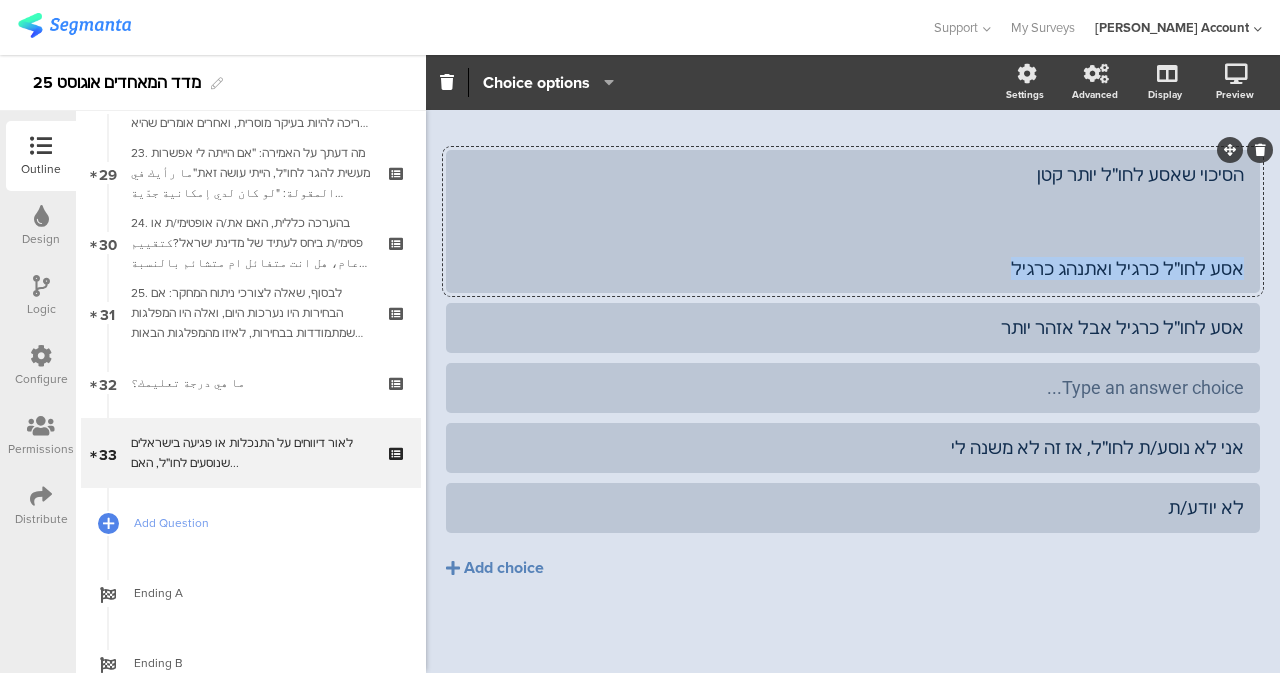 drag, startPoint x: 1039, startPoint y: 269, endPoint x: 1254, endPoint y: 276, distance: 215.11392 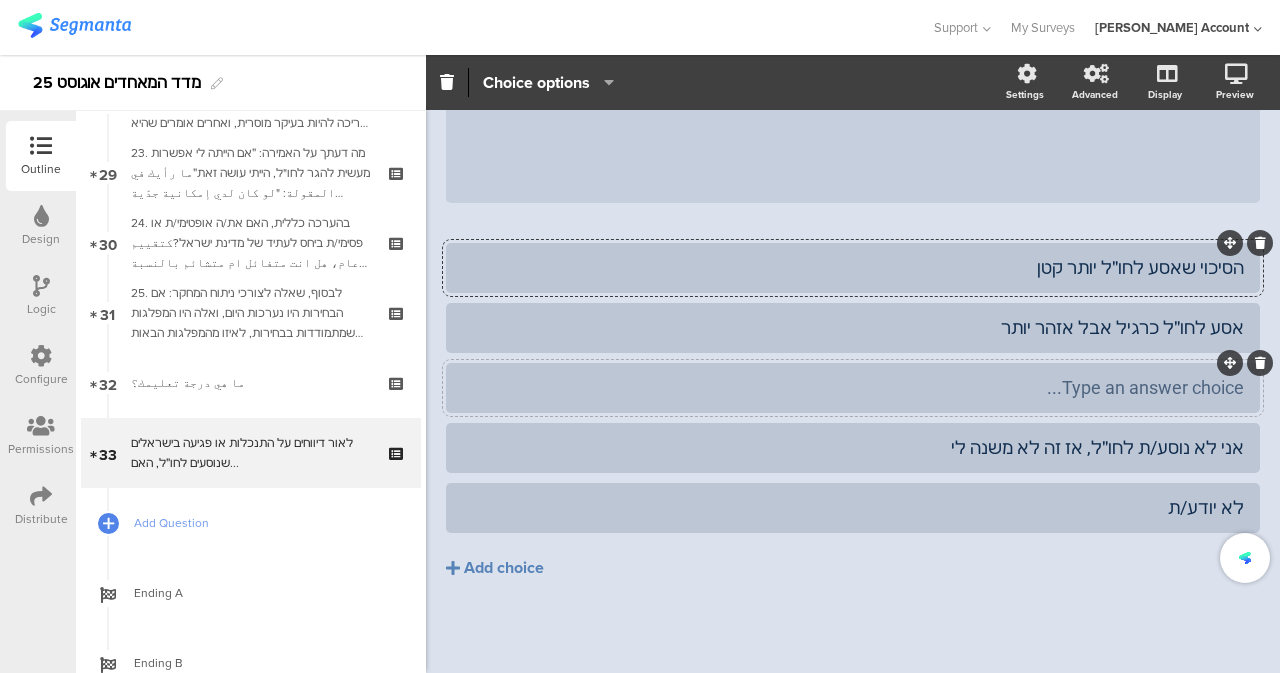 type 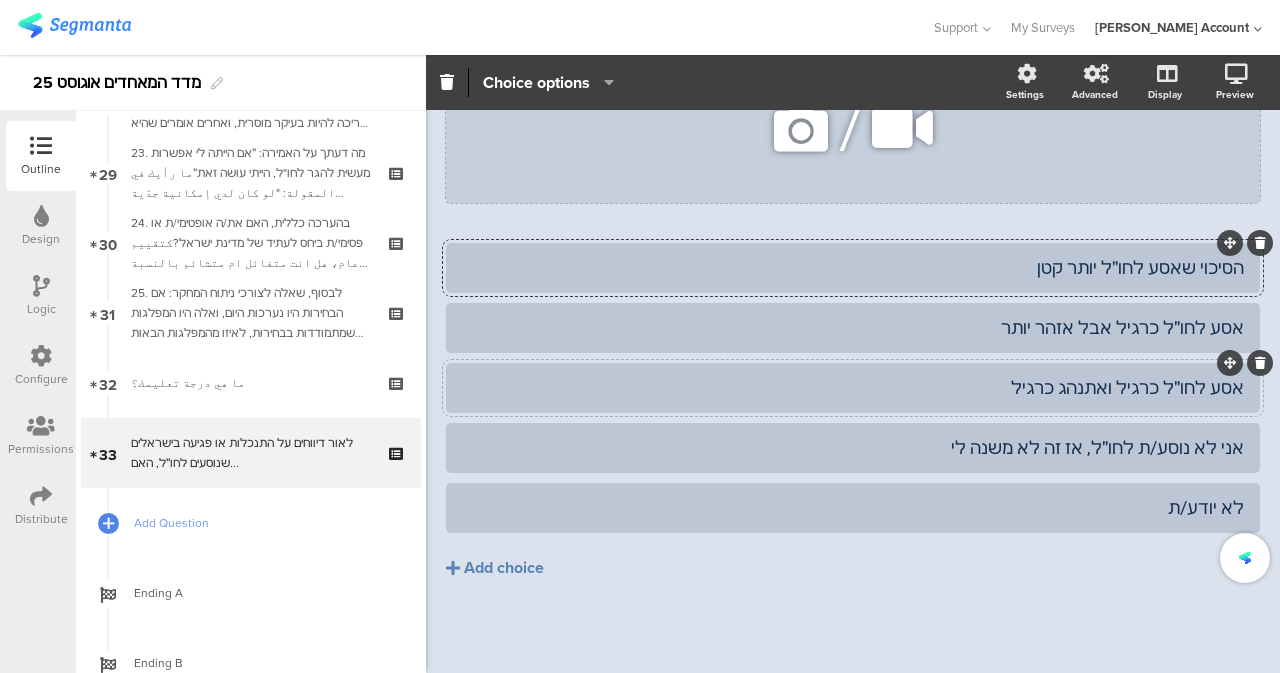 click on "/" 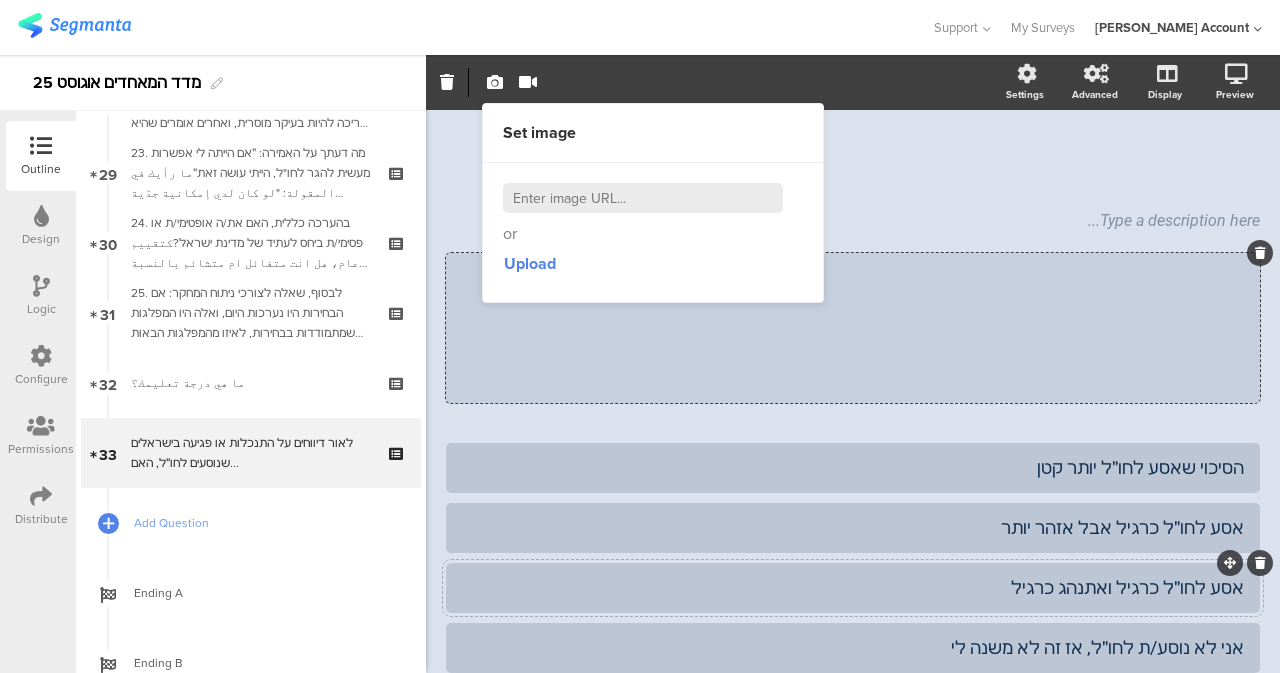 scroll, scrollTop: 220, scrollLeft: 0, axis: vertical 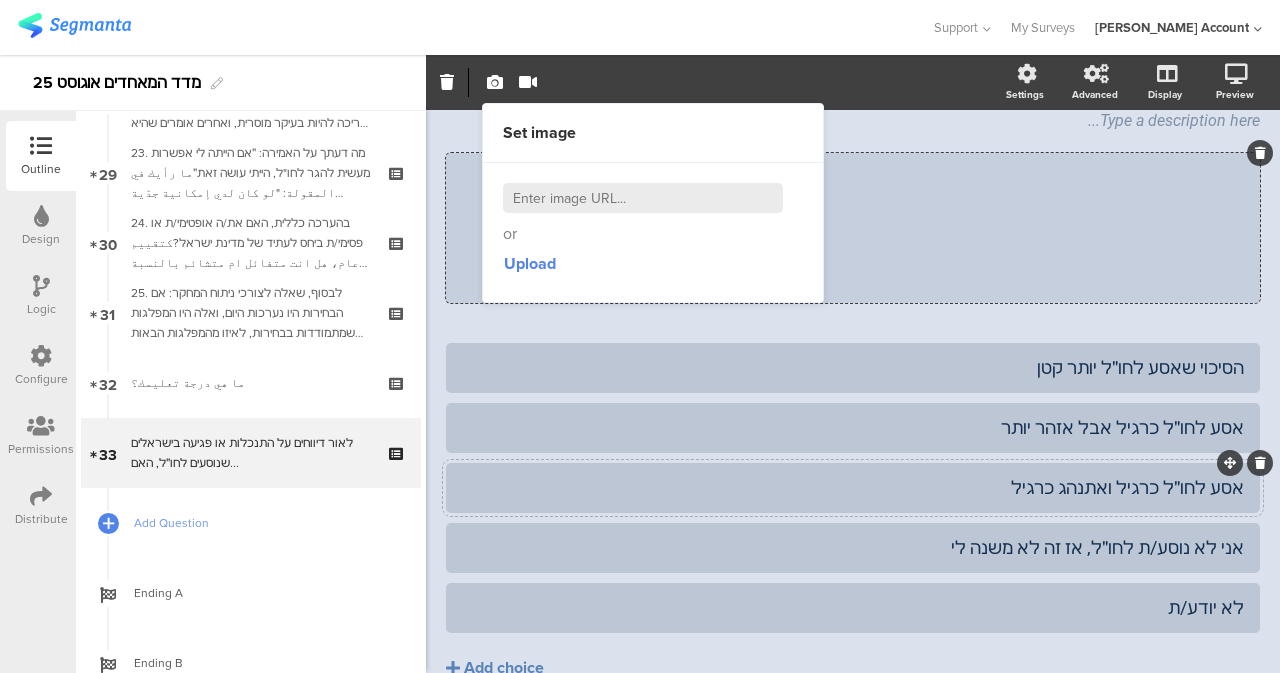 click on "לאור דיווחים על התנכלות או פגיעה בישראלים שנוסעים לחו״ל, האם...
לאור דיווחים על התנכלות או פגיעה בישראלים שנוסעים לחו״ל, האם...
Type a description here...
/" 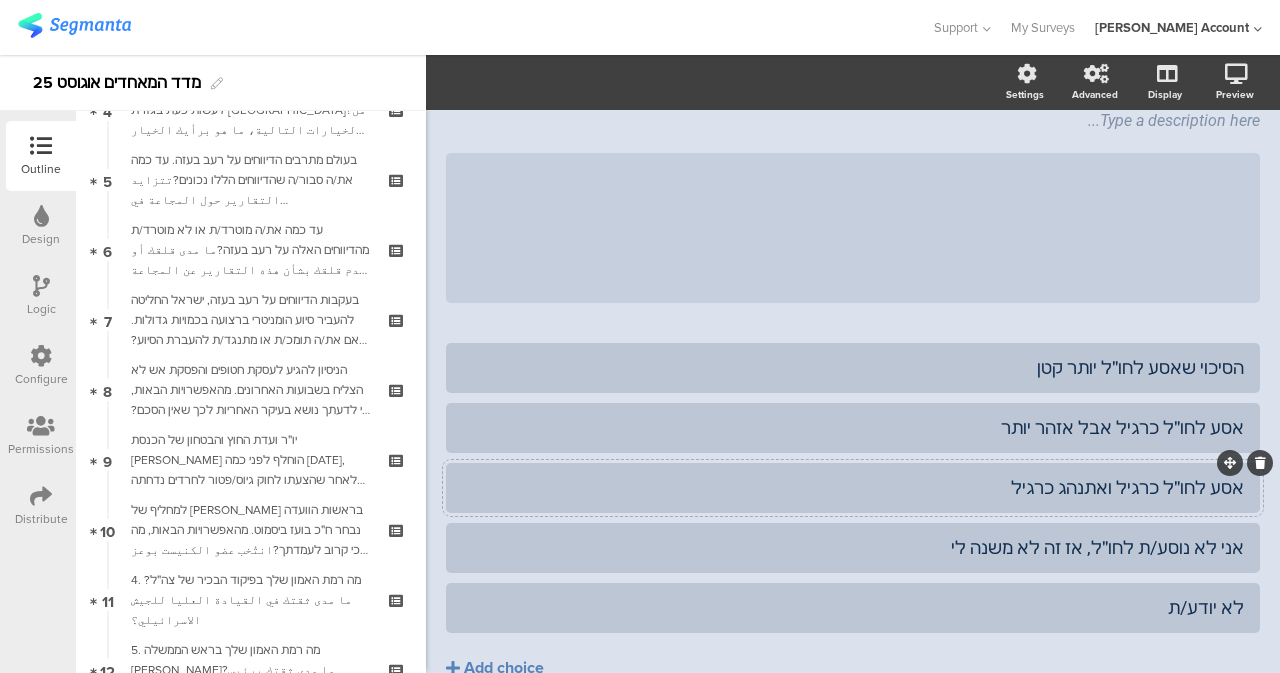 scroll, scrollTop: 313, scrollLeft: 0, axis: vertical 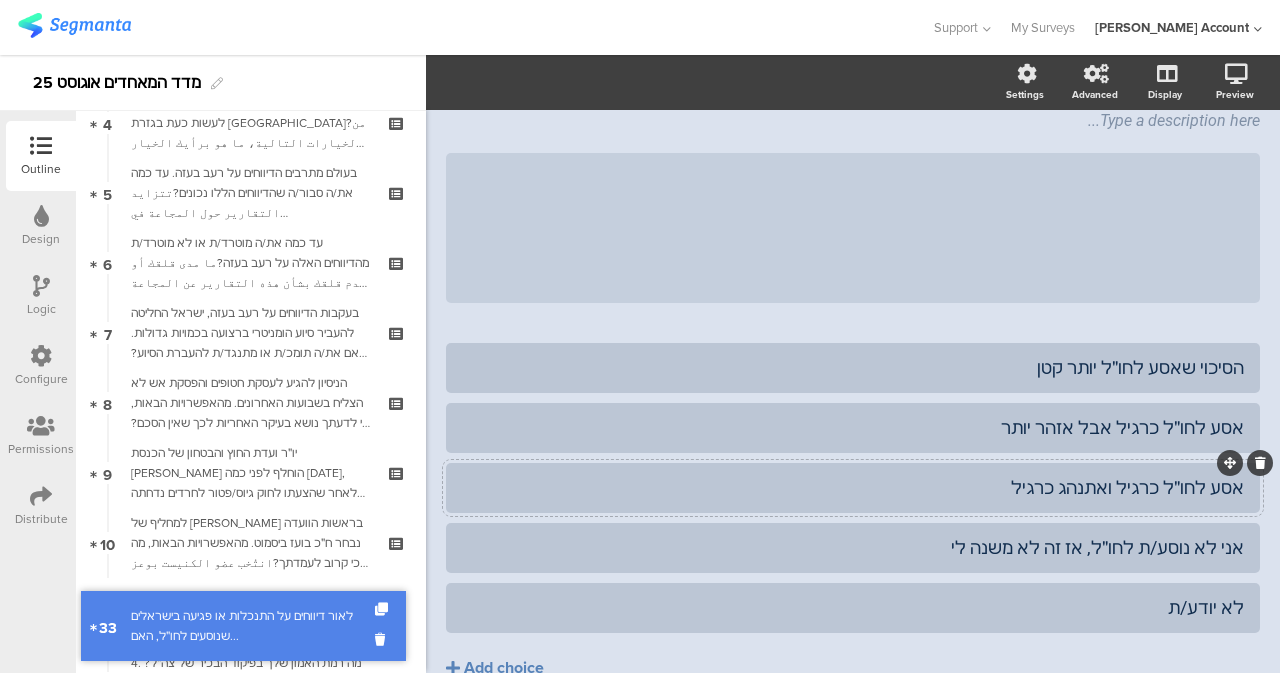 drag, startPoint x: 293, startPoint y: 437, endPoint x: 286, endPoint y: 610, distance: 173.14156 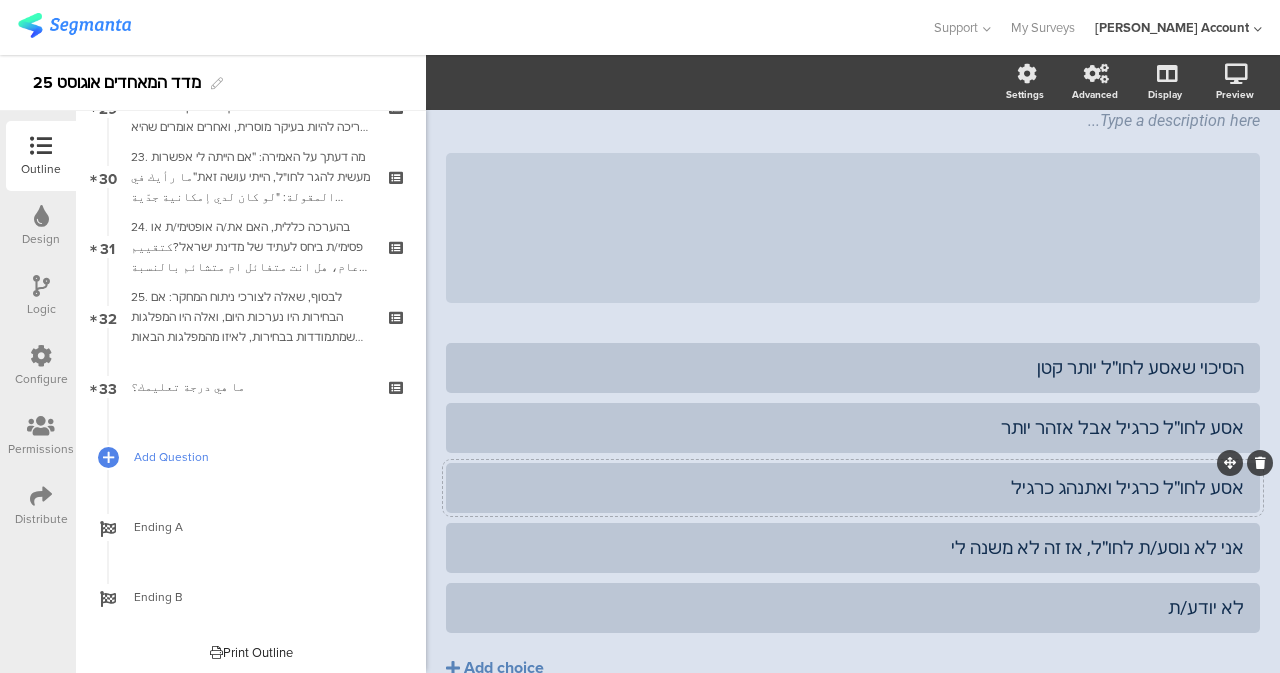 scroll, scrollTop: 2083, scrollLeft: 0, axis: vertical 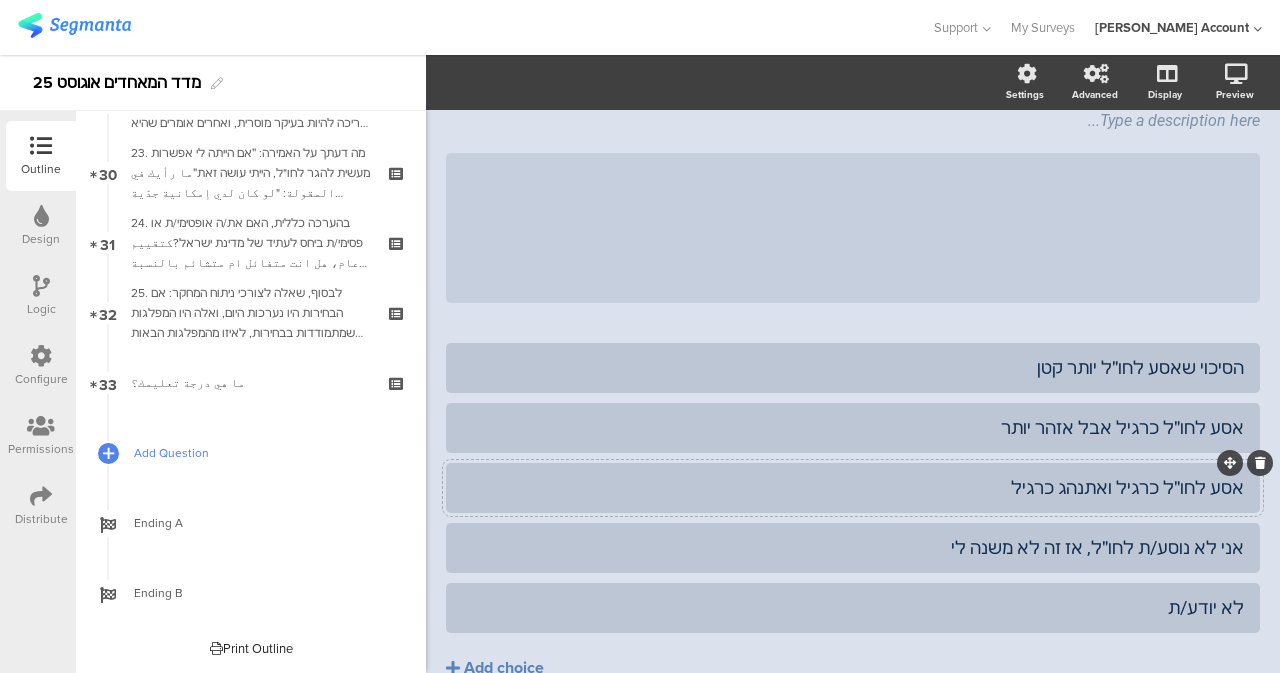 click on "Add Question" at bounding box center (262, 453) 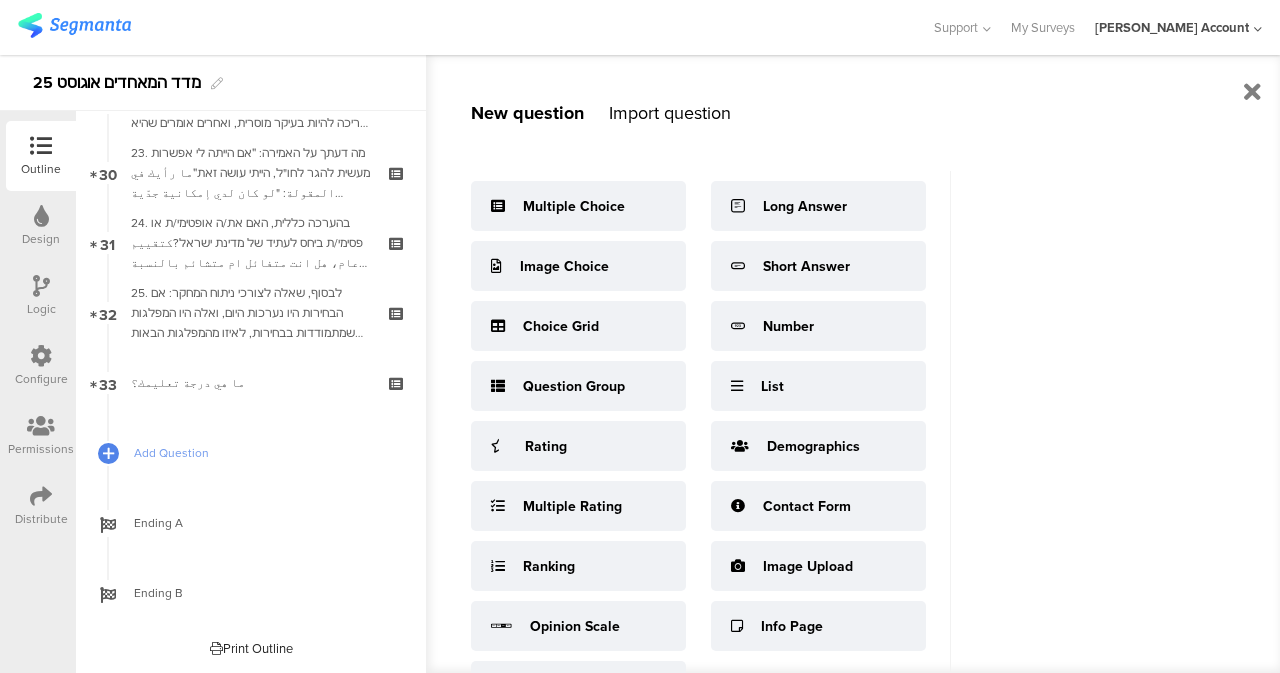 click on "Import question" at bounding box center [670, 113] 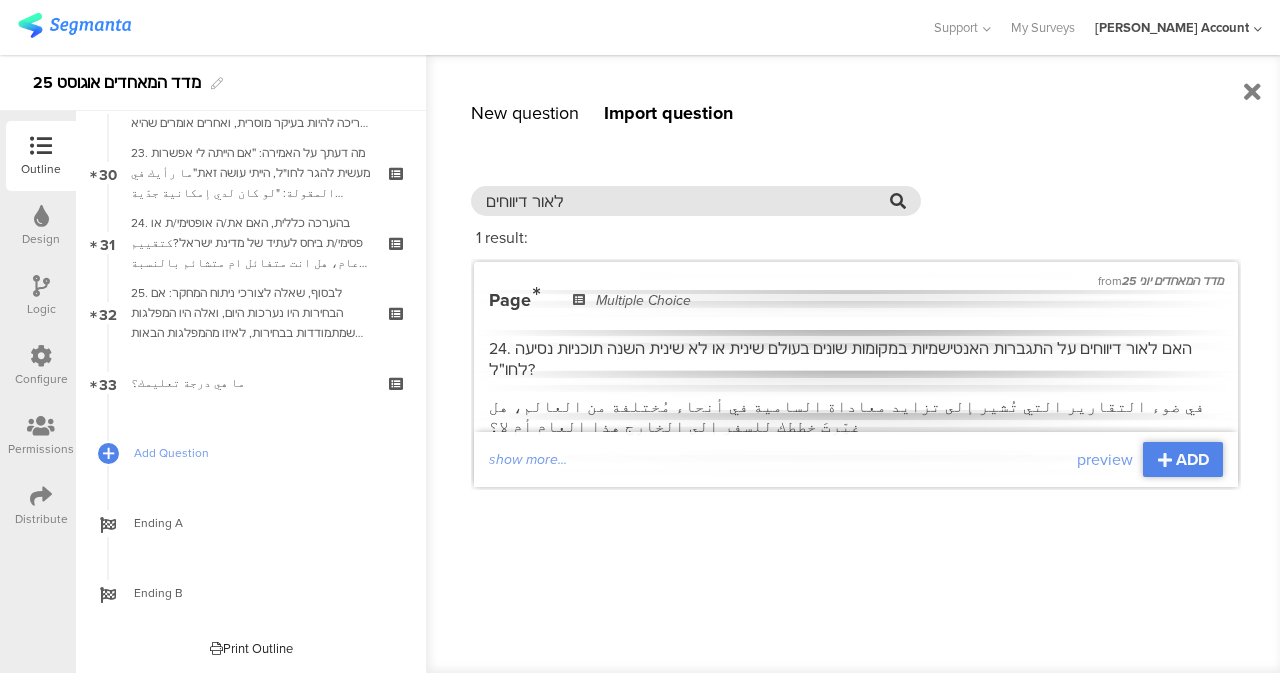 click on "לאור דיווחים" at bounding box center (688, 201) 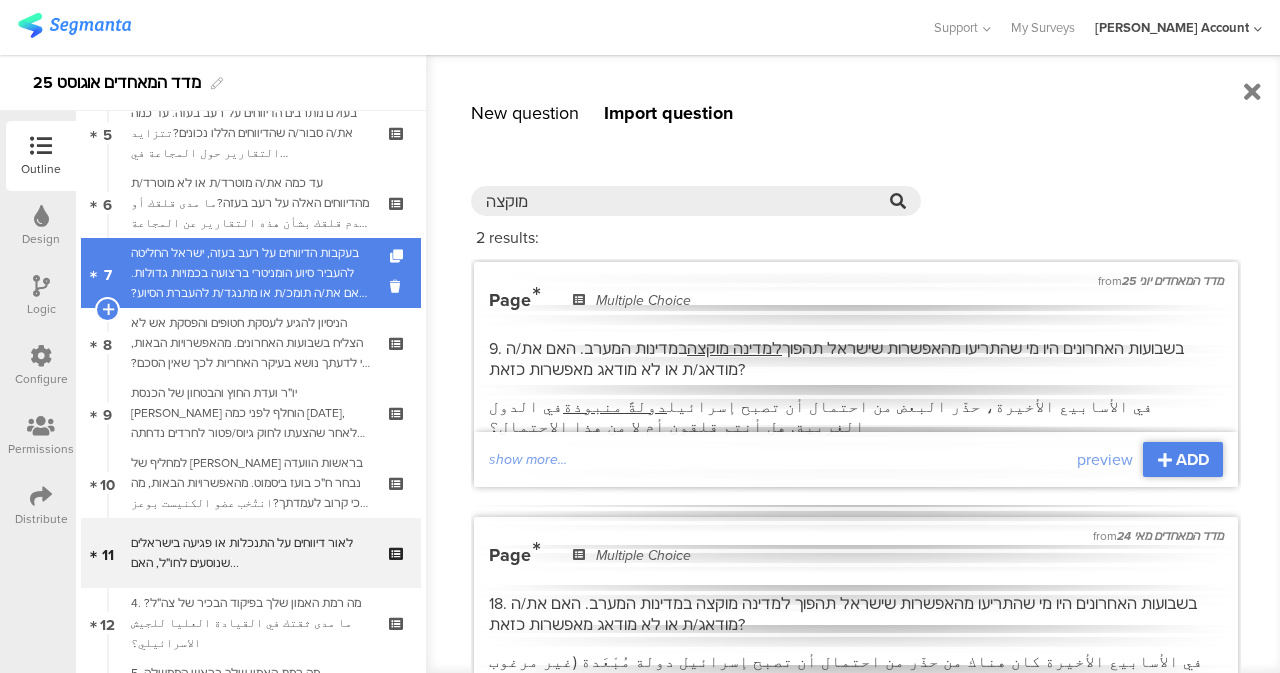 scroll, scrollTop: 383, scrollLeft: 0, axis: vertical 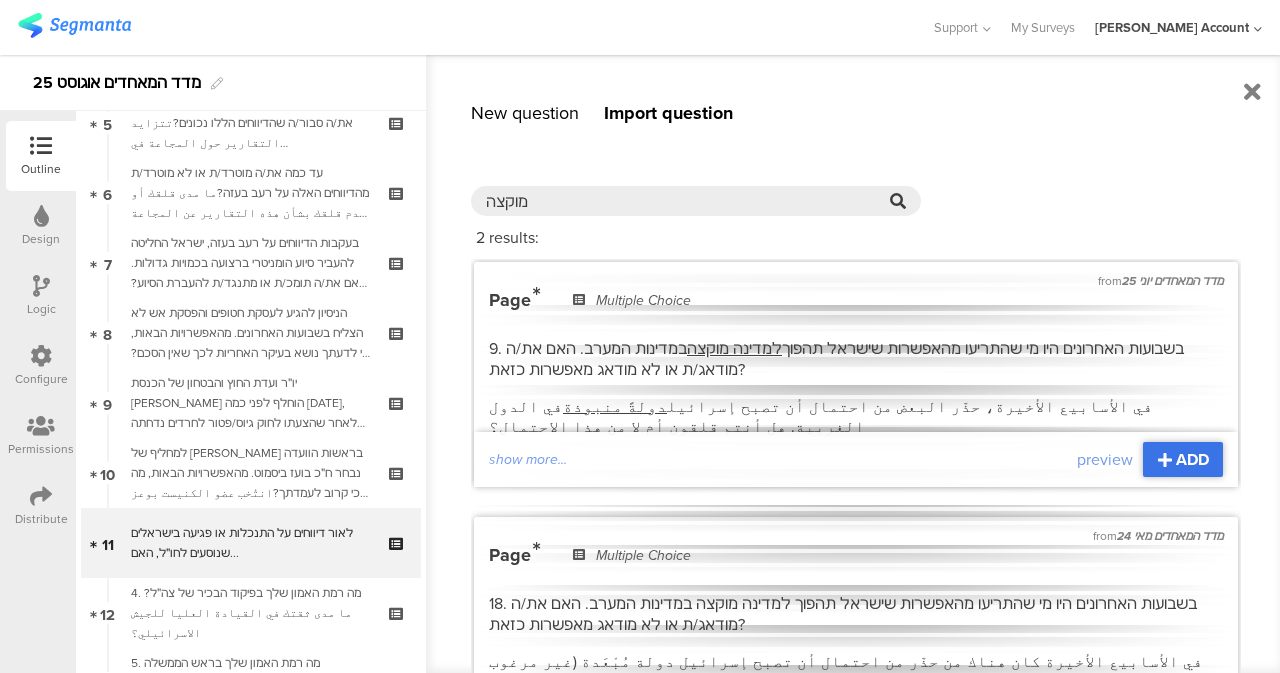 click on "ADD" at bounding box center [1192, 459] 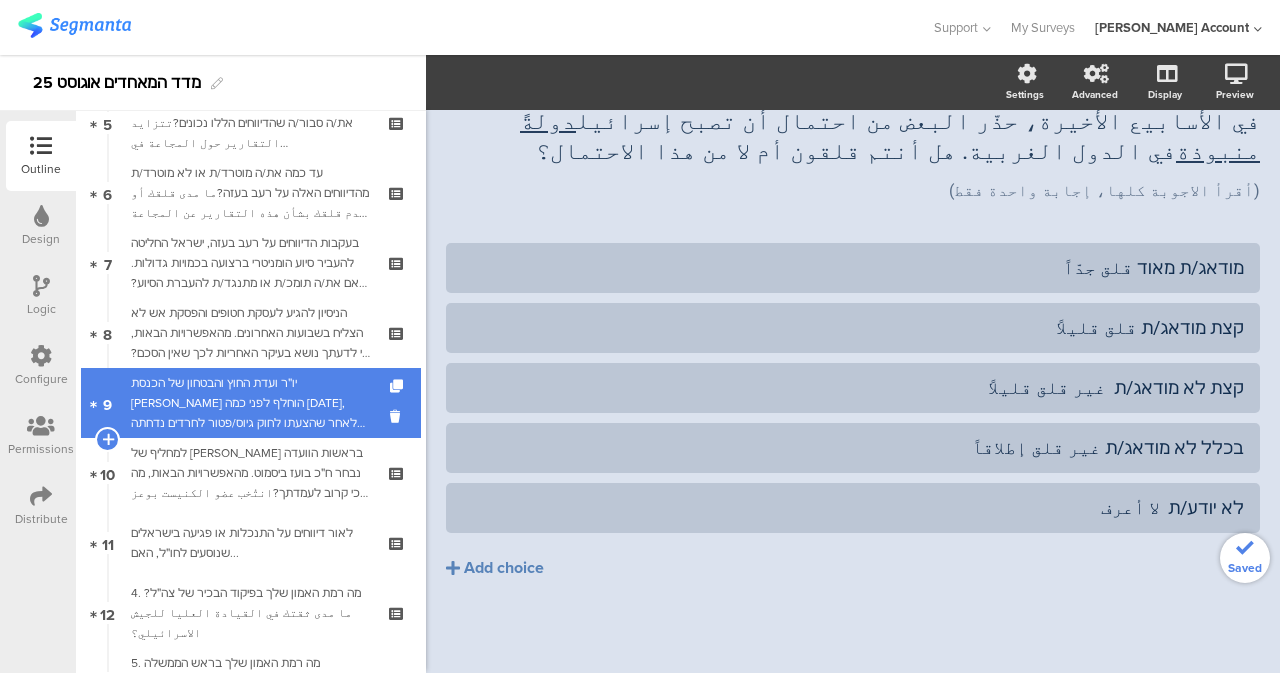 scroll, scrollTop: 150, scrollLeft: 0, axis: vertical 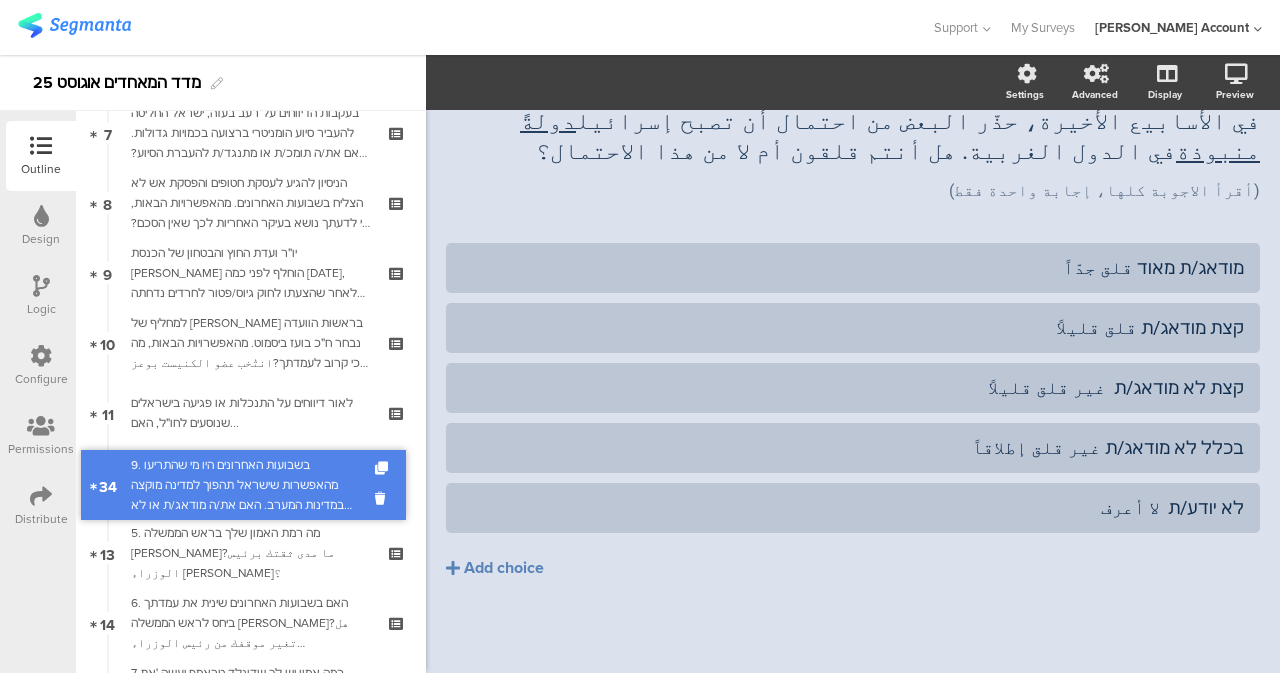 drag, startPoint x: 229, startPoint y: 381, endPoint x: 235, endPoint y: 483, distance: 102.176315 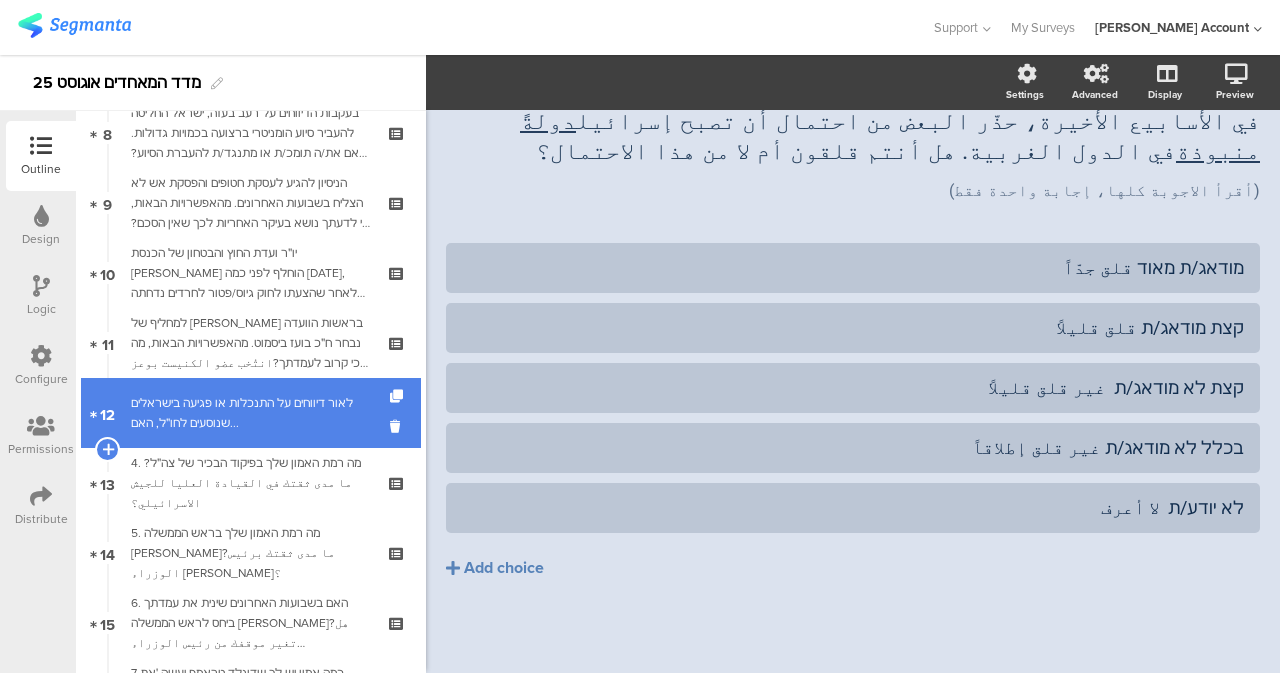 click on "לאור דיווחים על התנכלות או פגיעה בישראלים שנוסעים לחו״ל, האם..." at bounding box center [250, 413] 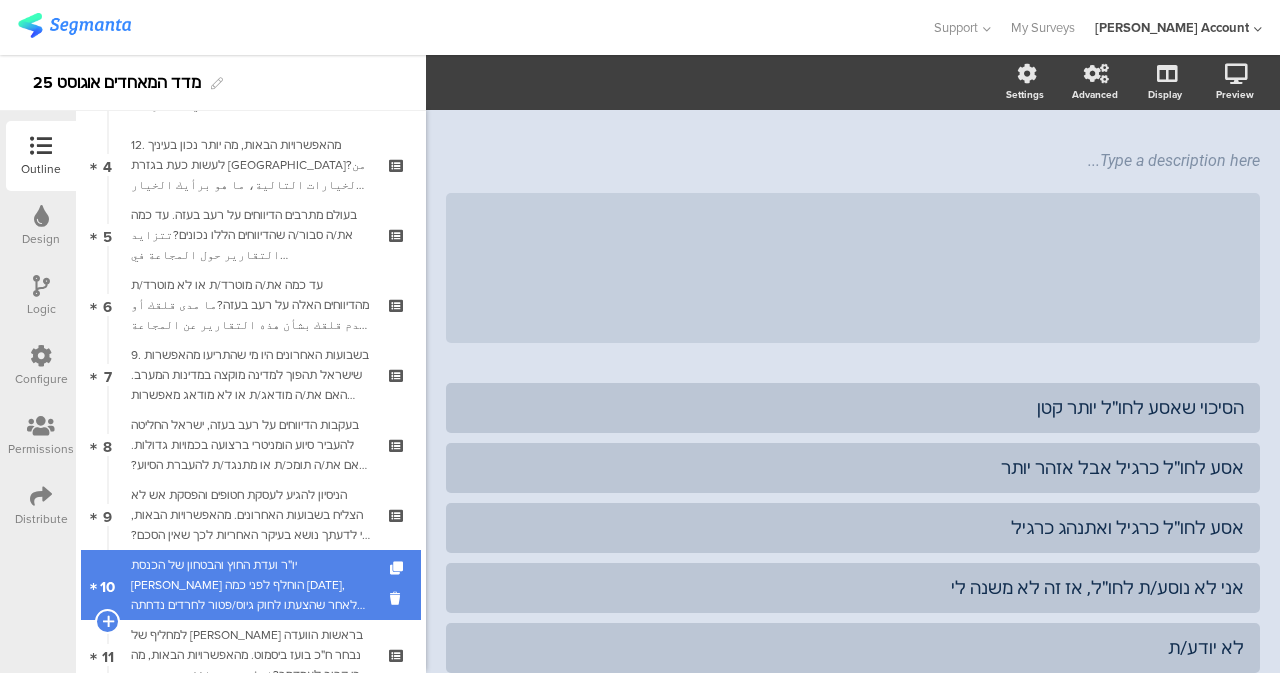 scroll, scrollTop: 253, scrollLeft: 0, axis: vertical 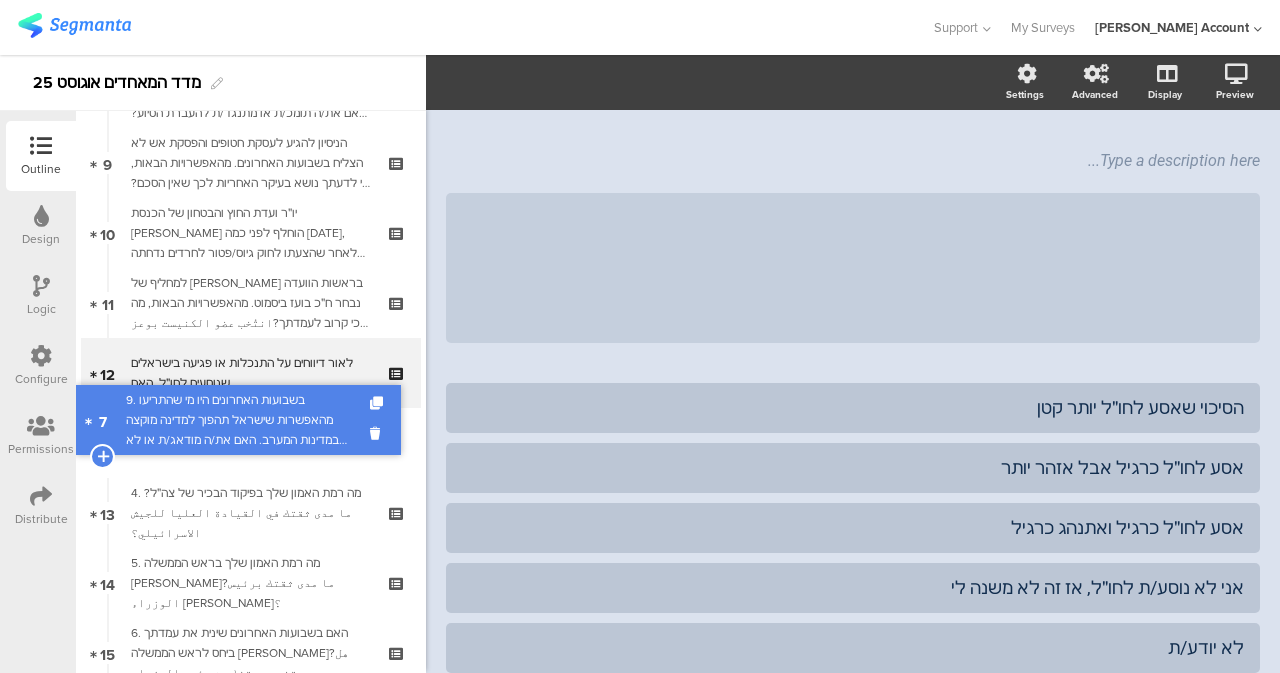 drag, startPoint x: 295, startPoint y: 421, endPoint x: 290, endPoint y: 441, distance: 20.615528 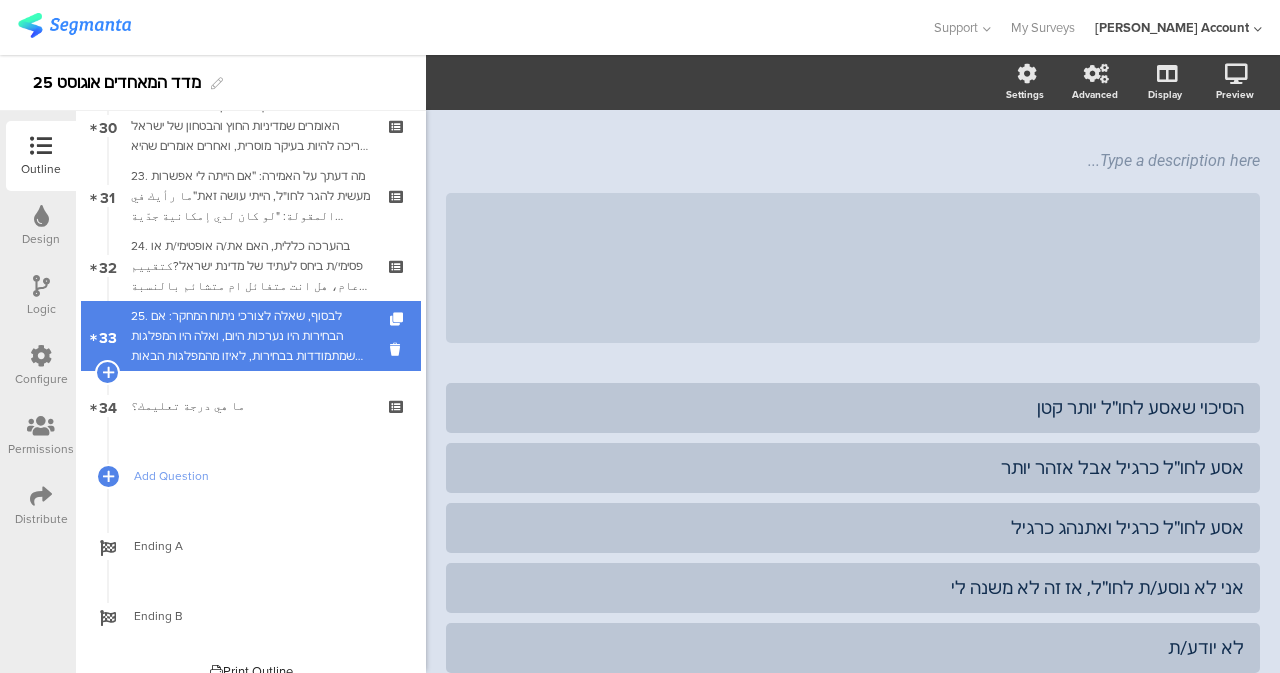 scroll, scrollTop: 2153, scrollLeft: 0, axis: vertical 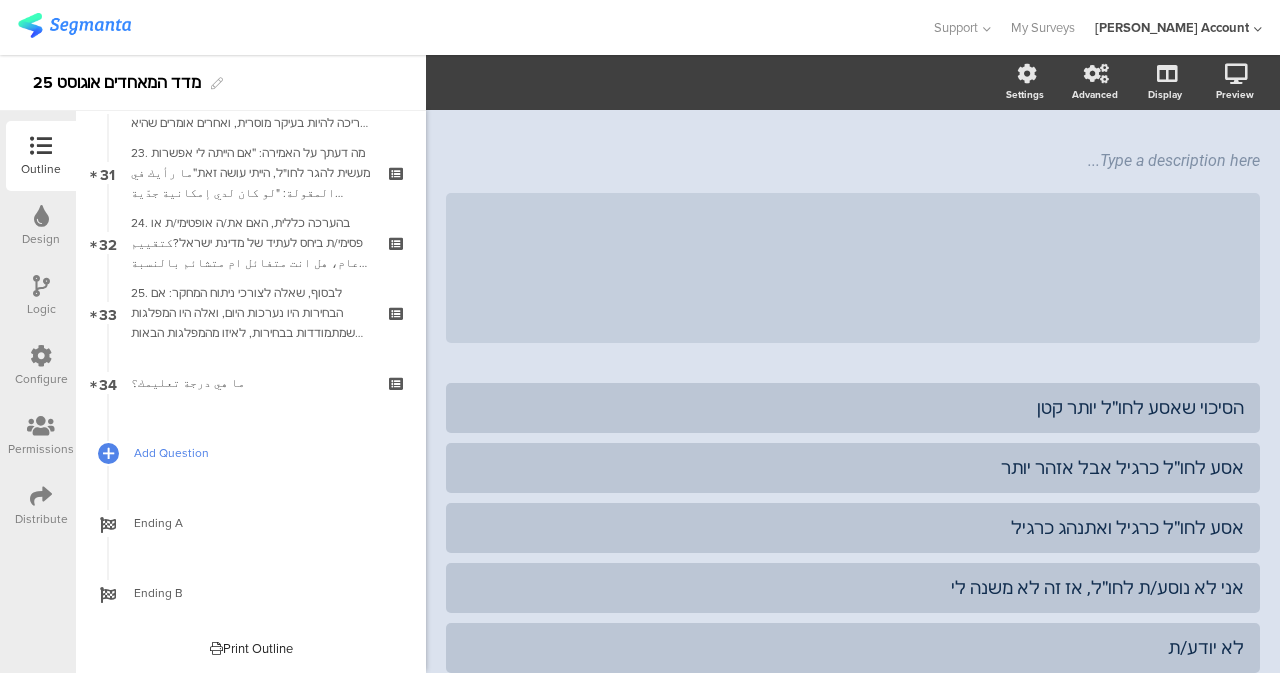 click on "Add Question" at bounding box center [251, 453] 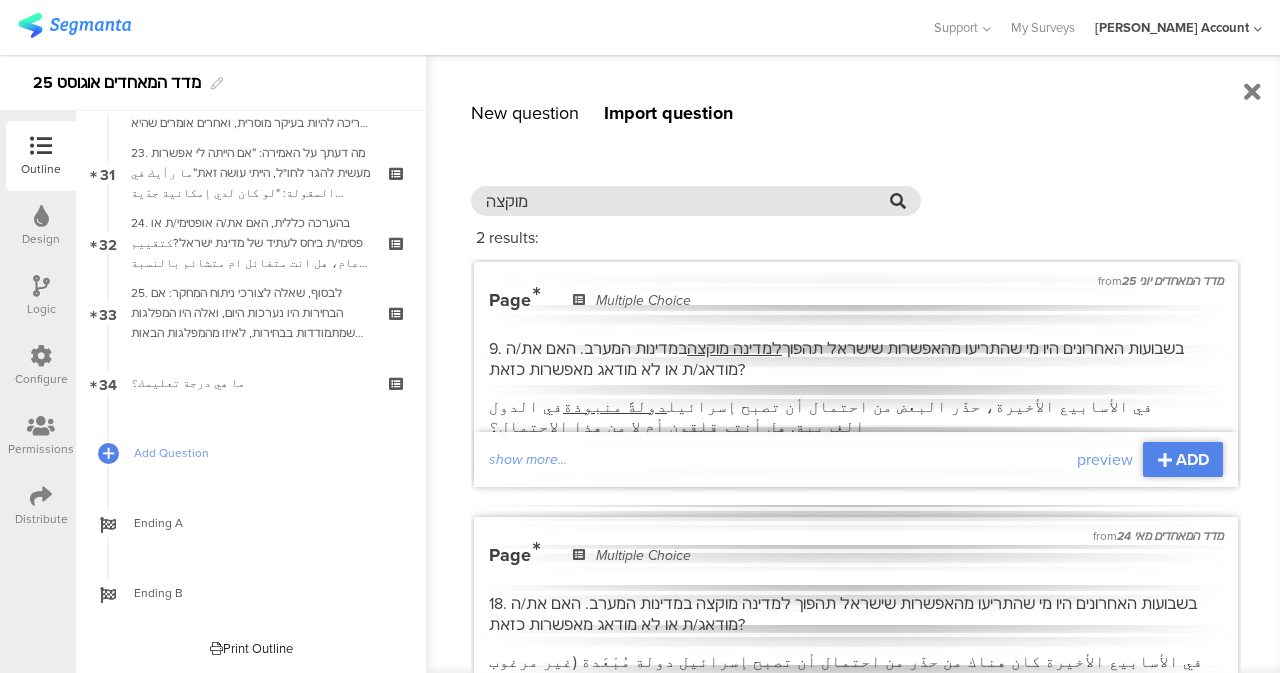 click on "מוקצה" at bounding box center [688, 201] 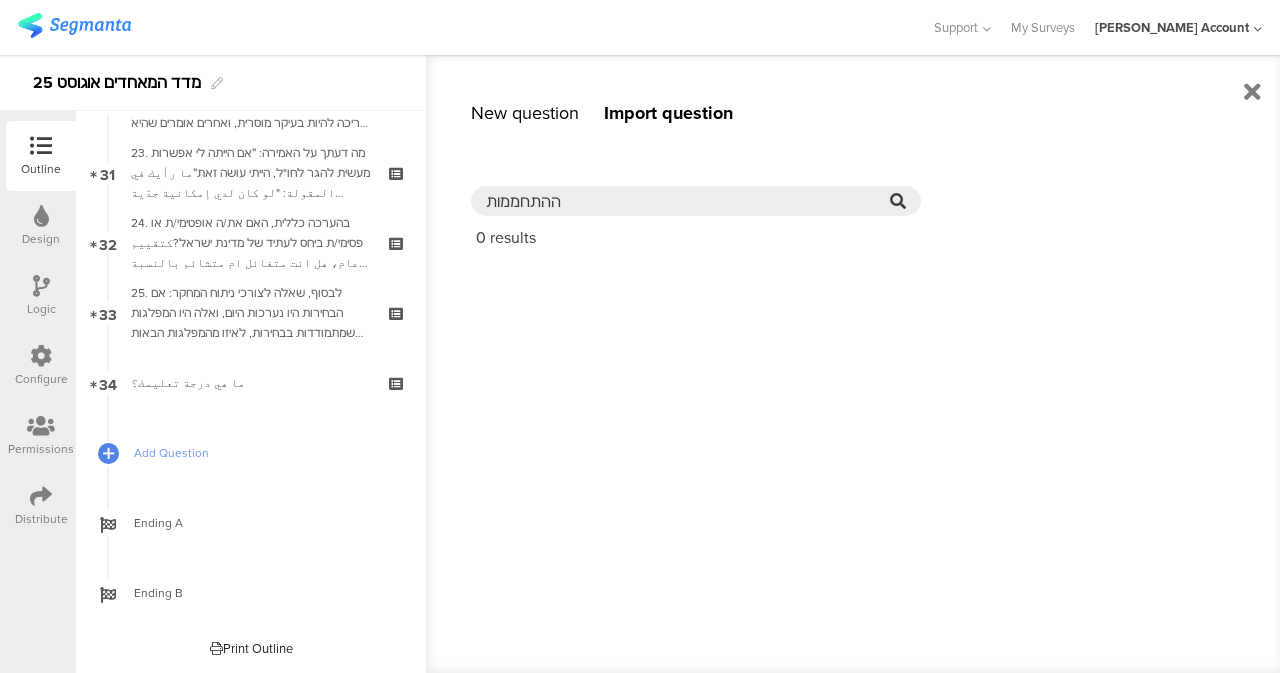 type on "ההתחממות" 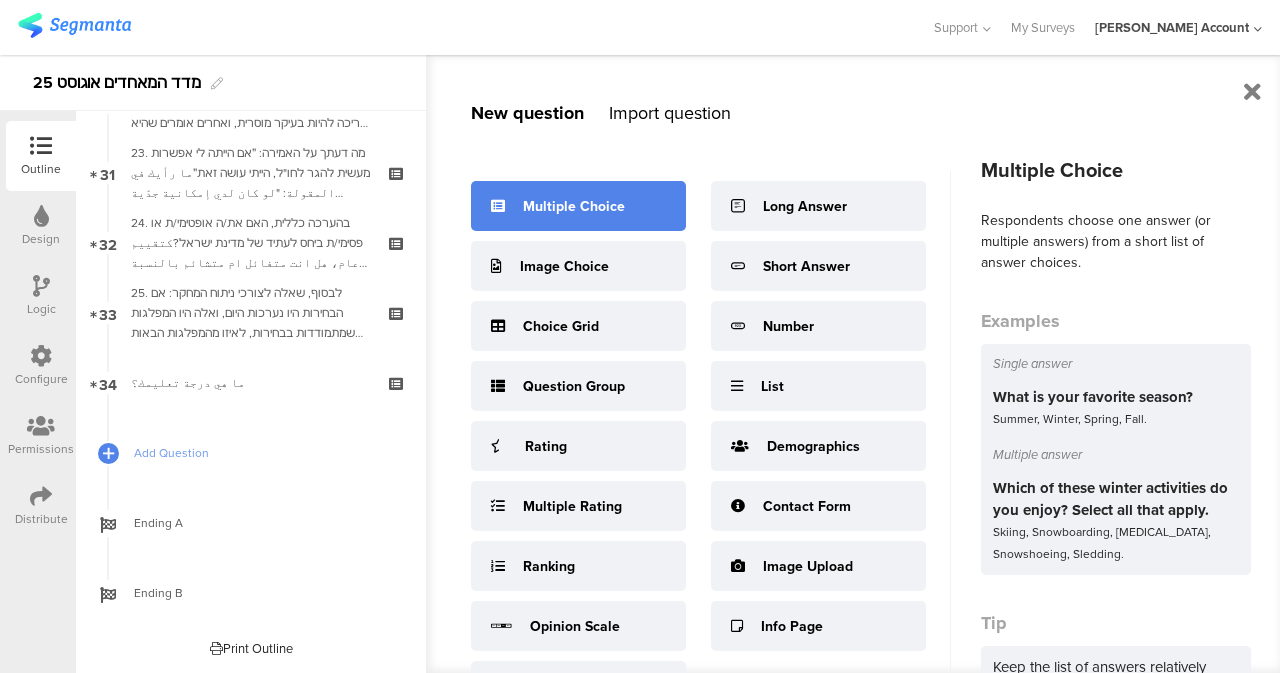 click on "Multiple Choice" at bounding box center [574, 206] 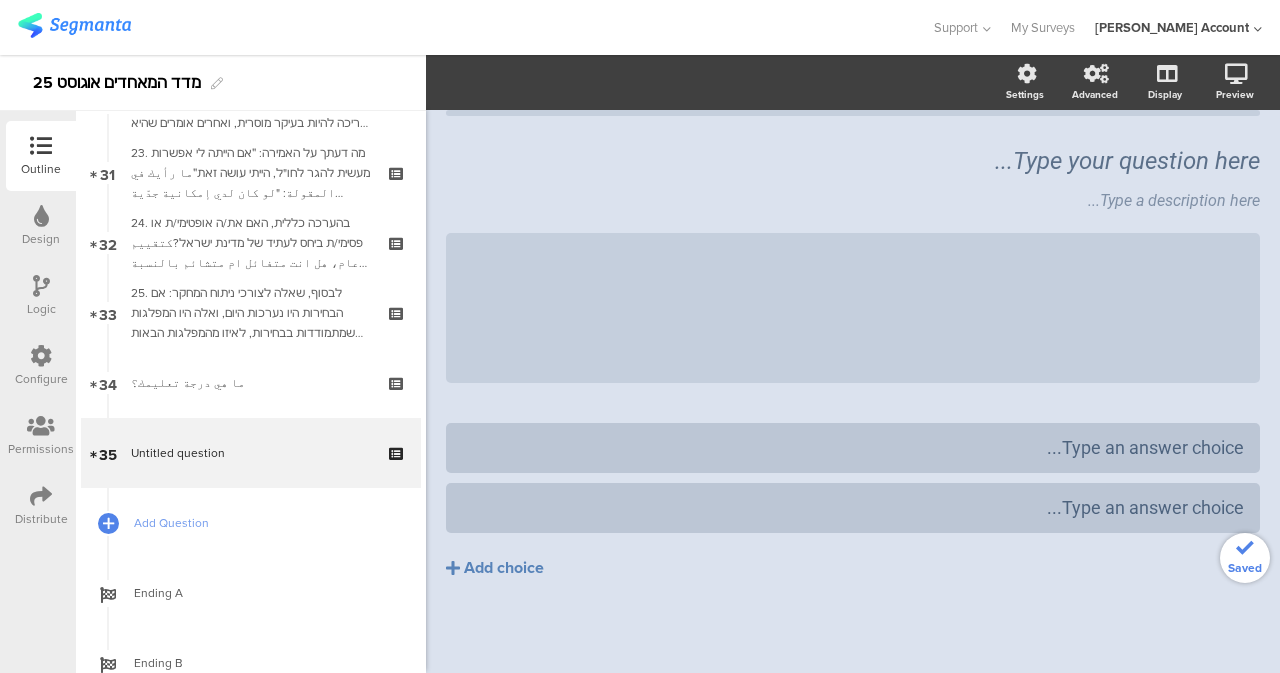 scroll, scrollTop: 50, scrollLeft: 0, axis: vertical 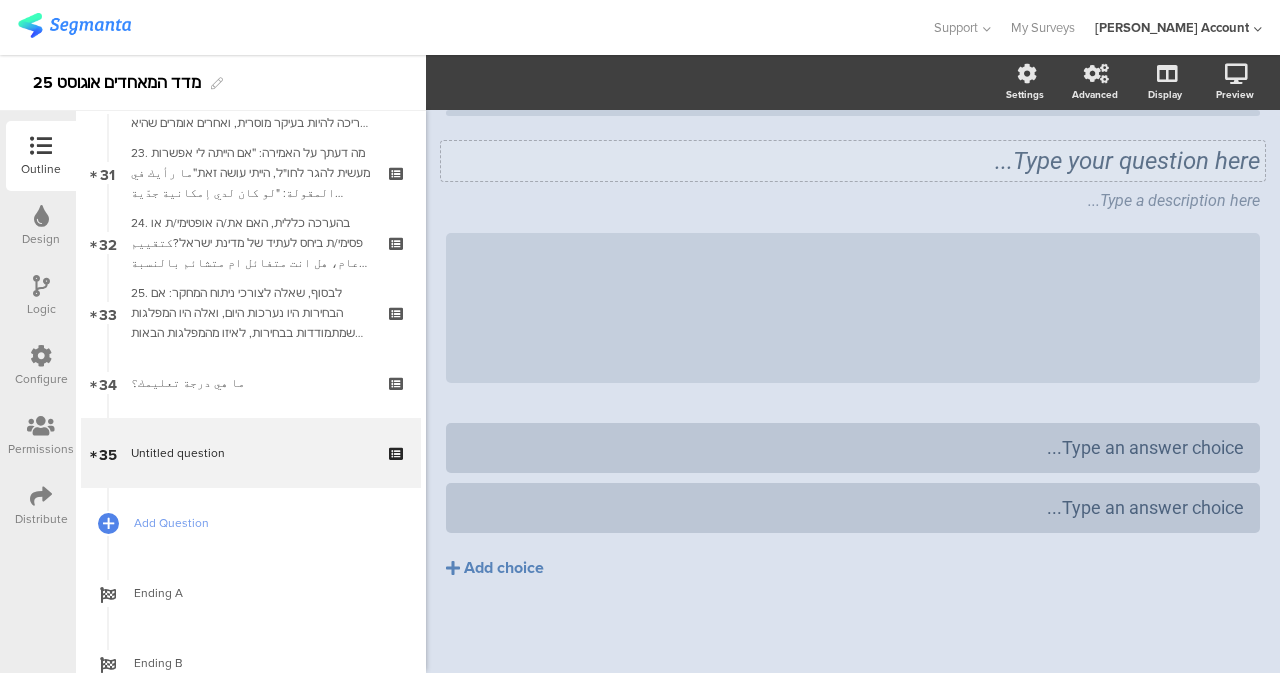click on "Type your question here...
Type a description here...
/" 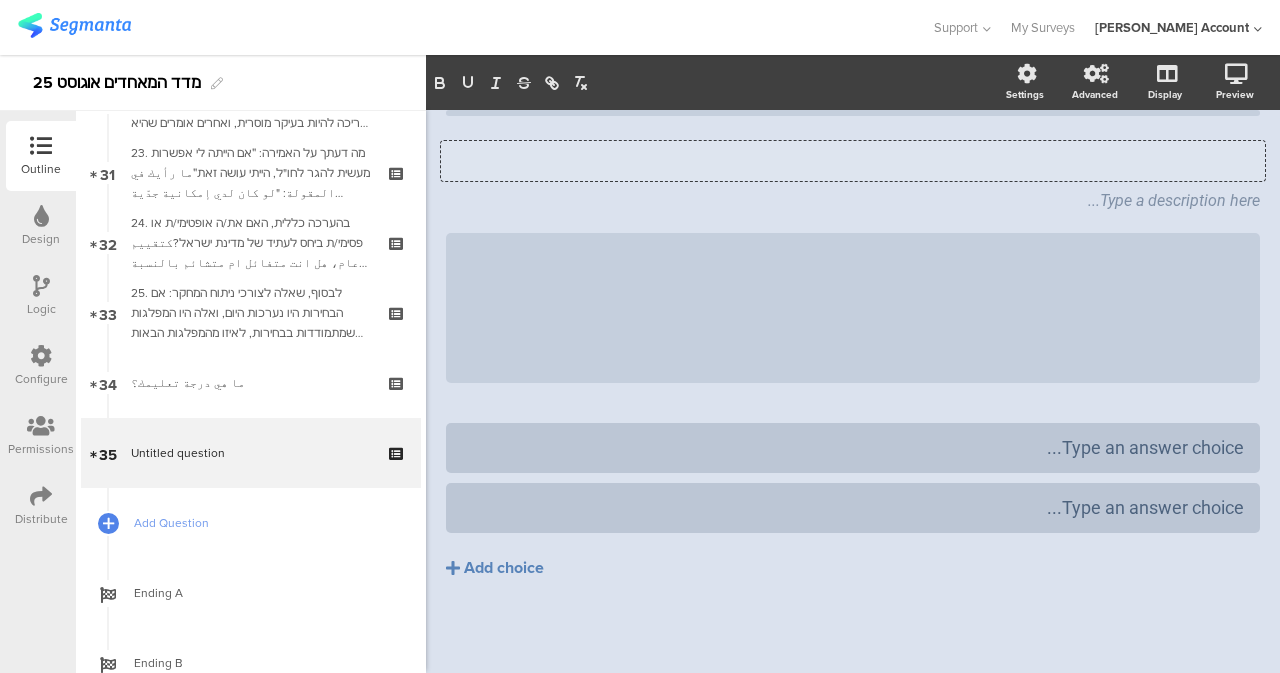 scroll, scrollTop: 20, scrollLeft: 0, axis: vertical 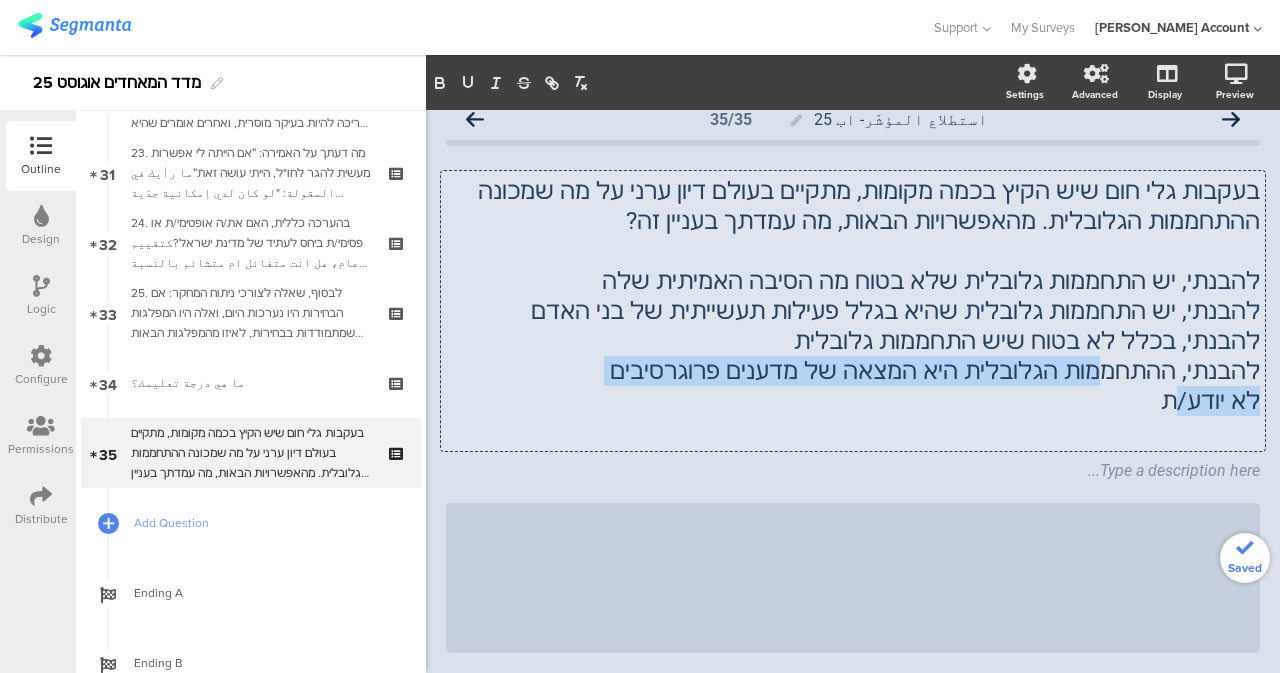 drag, startPoint x: 1115, startPoint y: 380, endPoint x: 1169, endPoint y: 386, distance: 54.33231 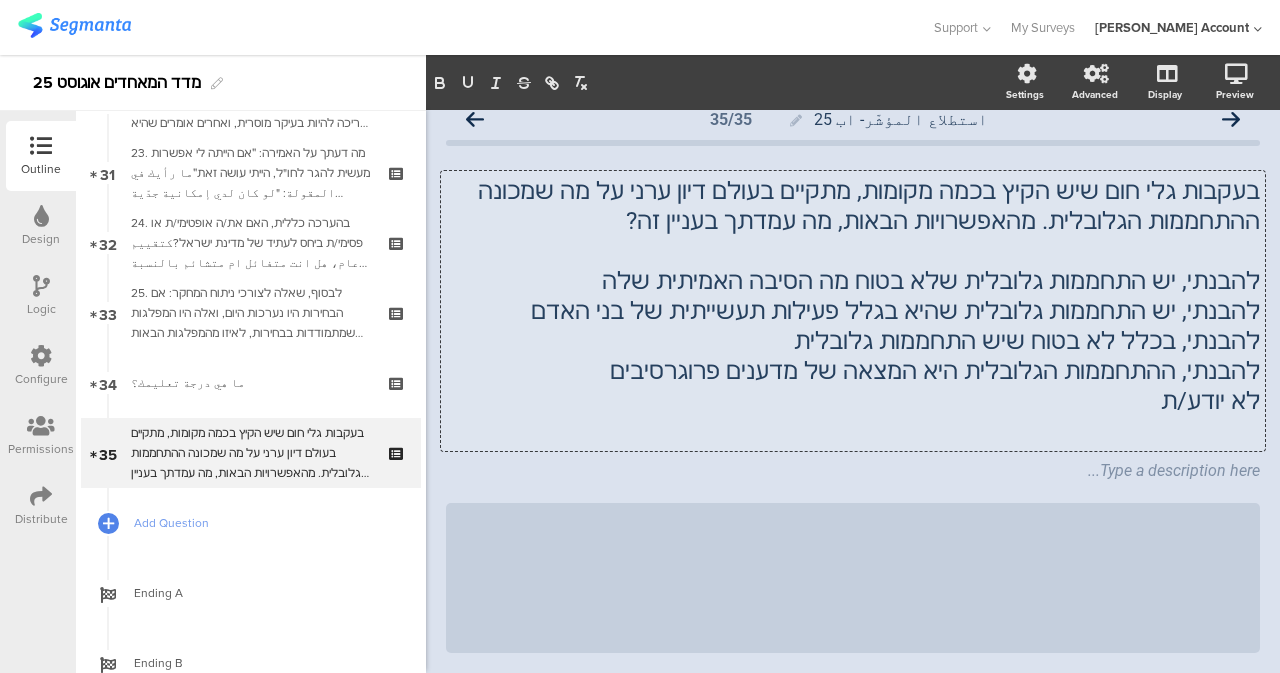 click on "לא יודע/ת" 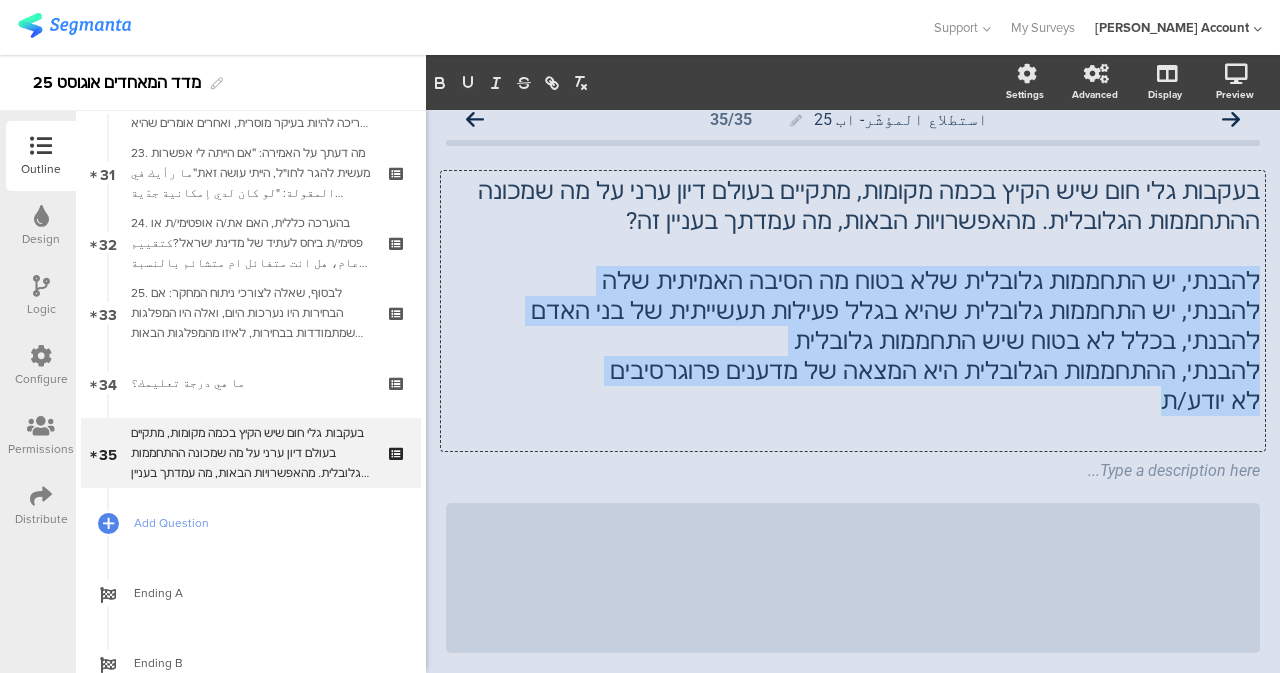 drag, startPoint x: 1158, startPoint y: 391, endPoint x: 1252, endPoint y: 277, distance: 147.75656 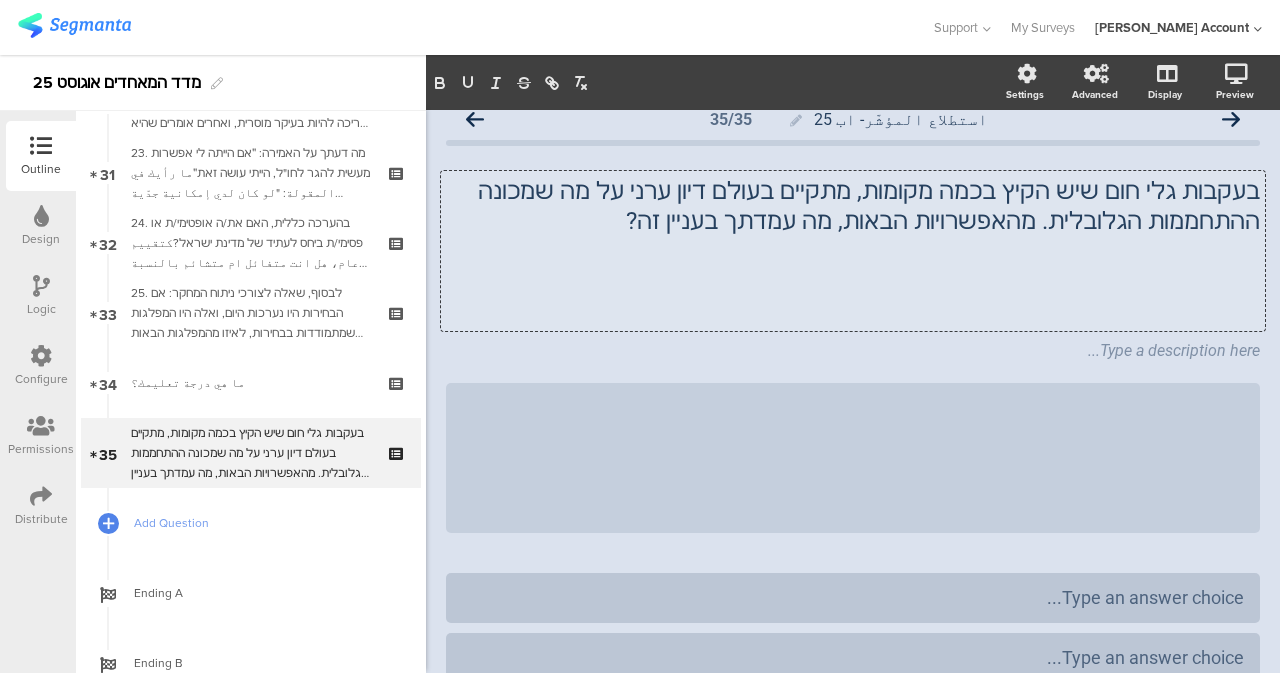 click 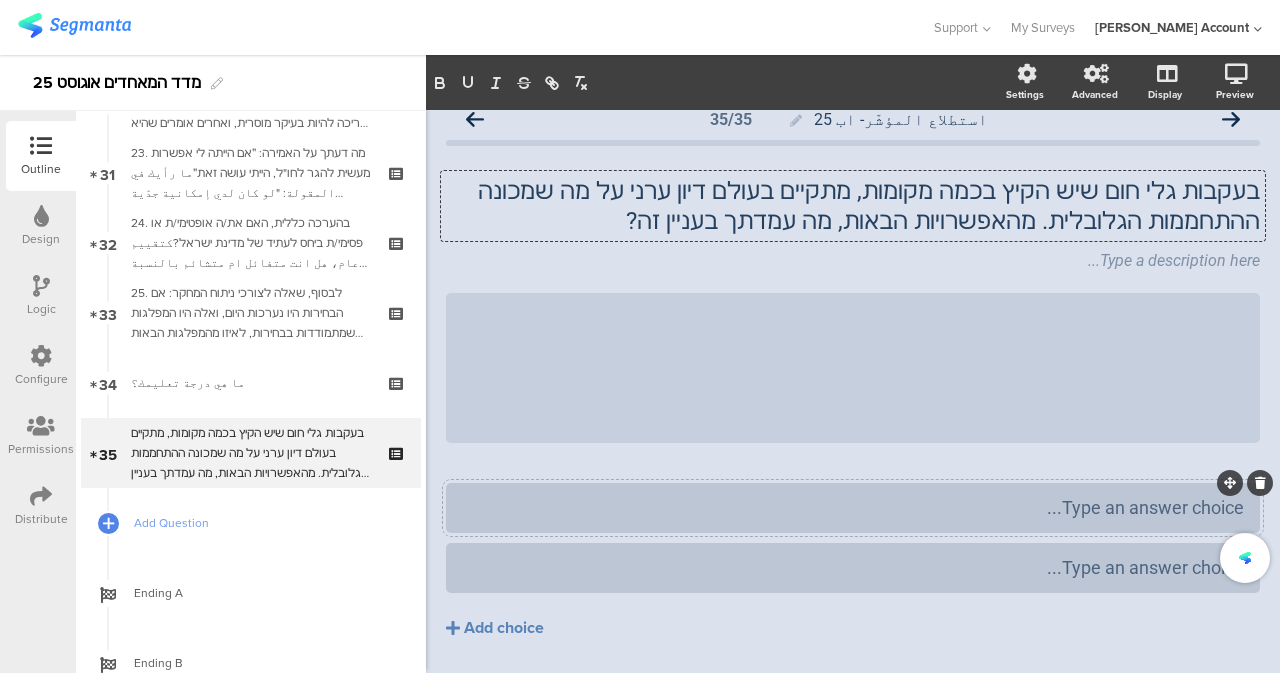 type 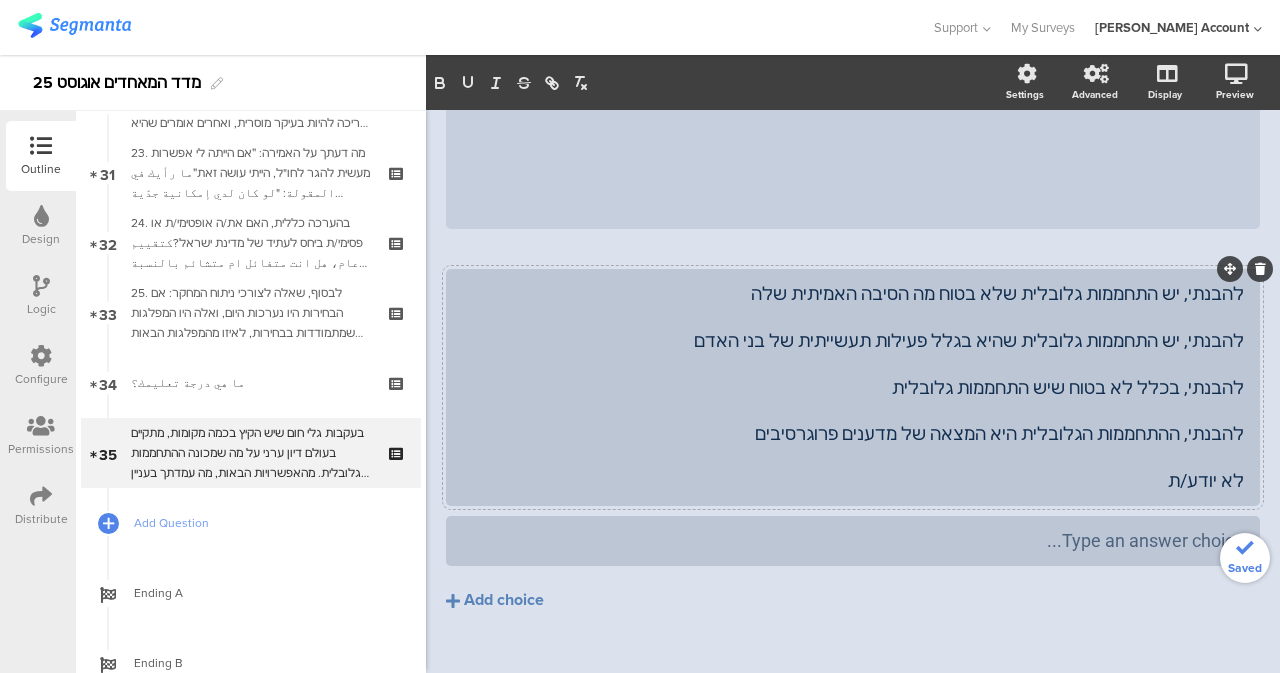 scroll, scrollTop: 266, scrollLeft: 0, axis: vertical 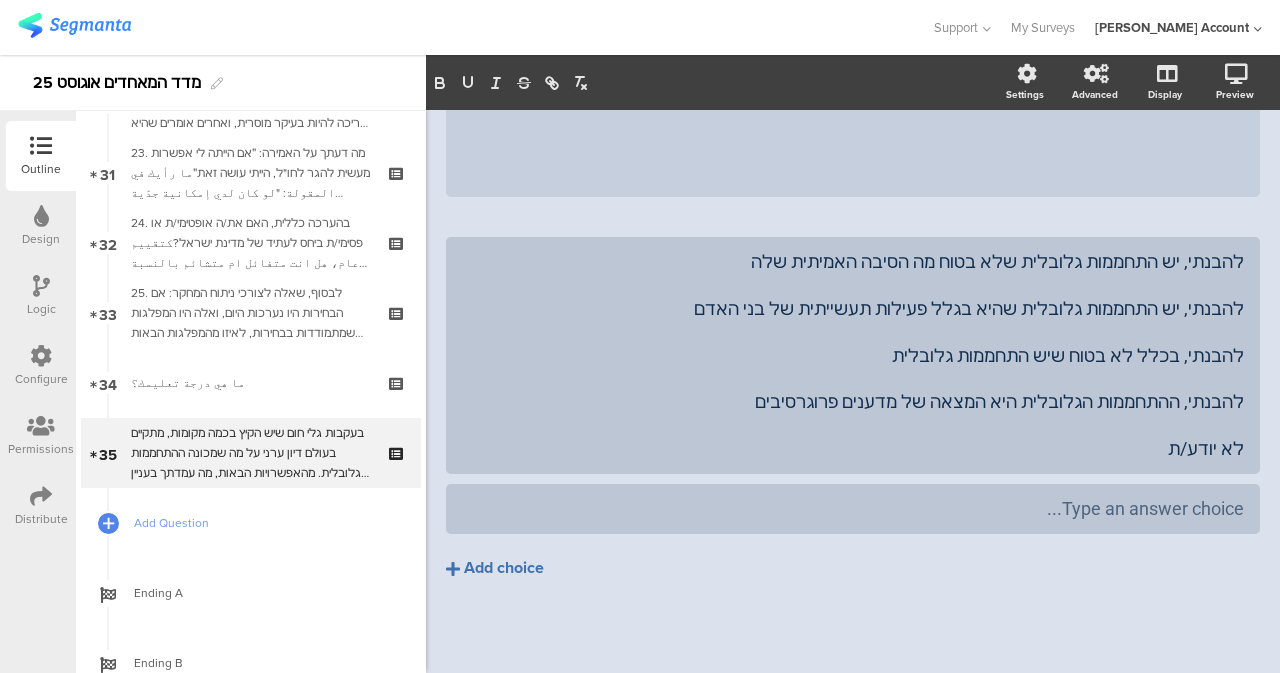 click on "Add choice" 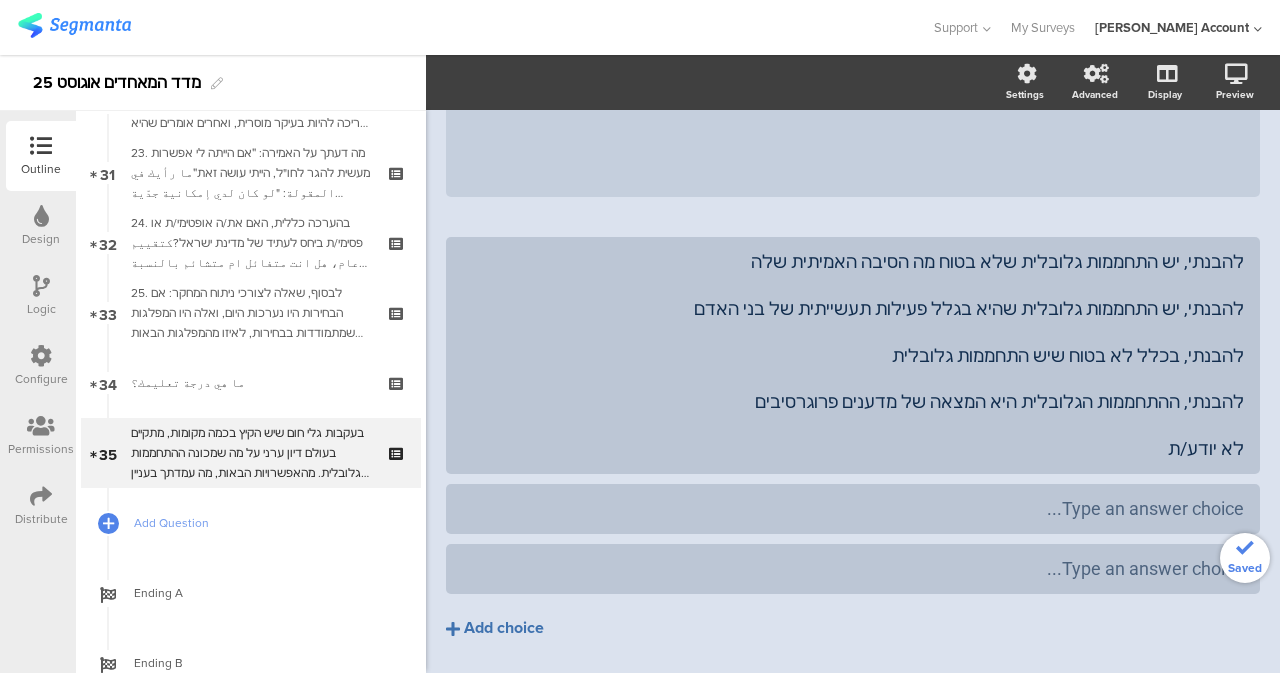 click on "Add choice" 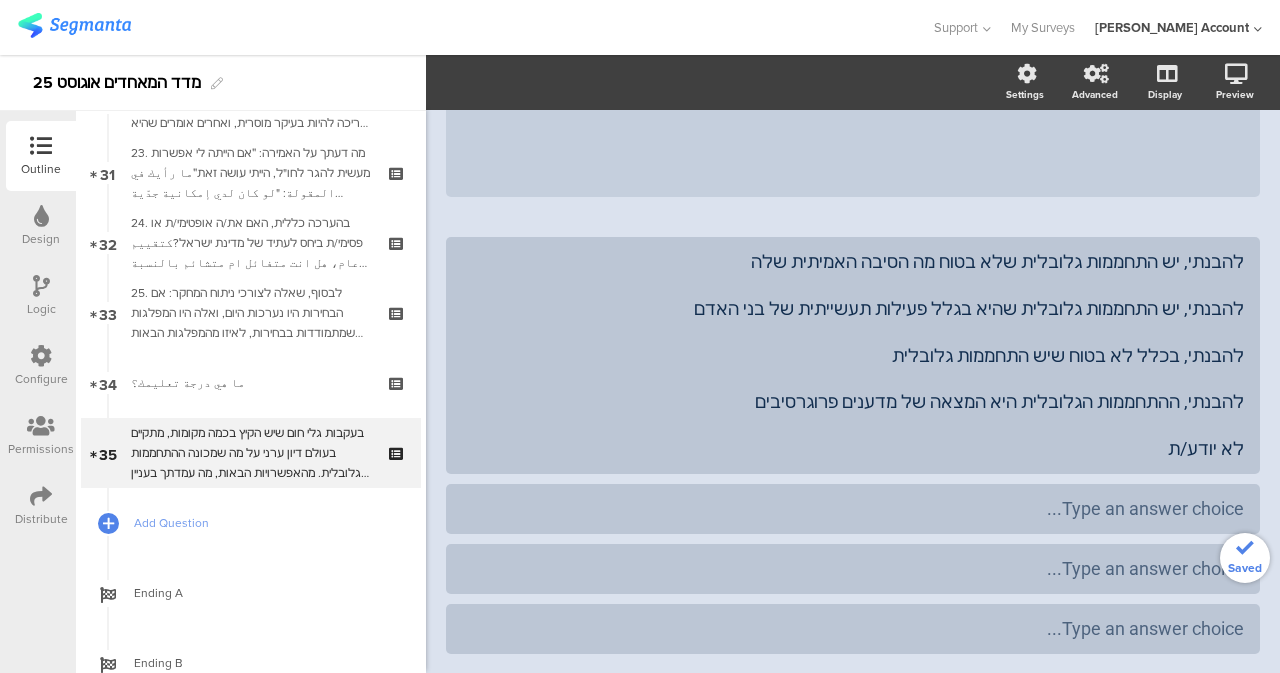 scroll, scrollTop: 326, scrollLeft: 0, axis: vertical 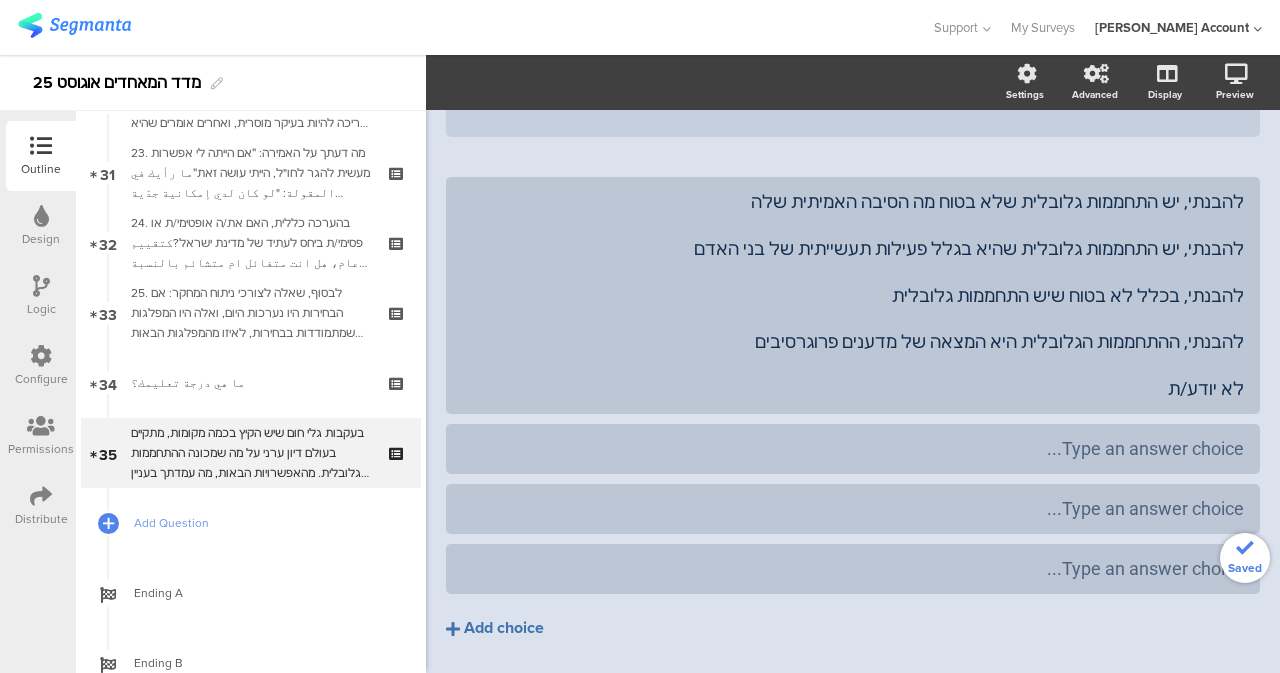 click on "Add choice" 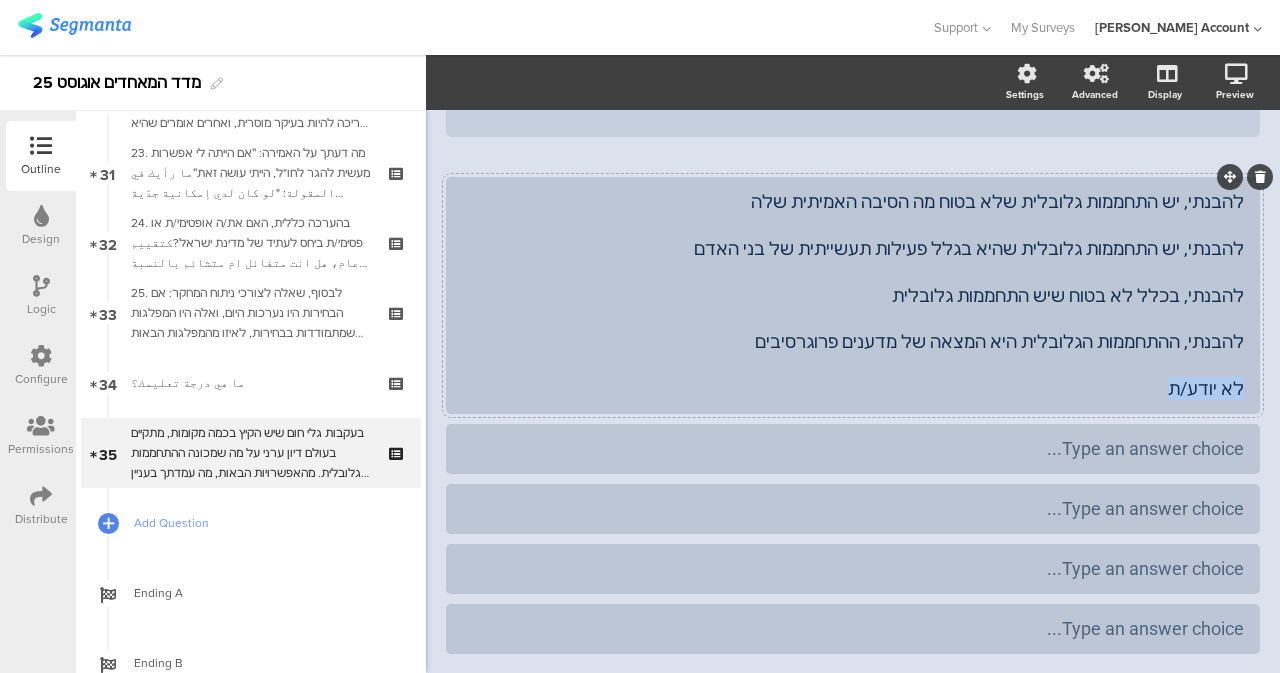 drag, startPoint x: 1154, startPoint y: 389, endPoint x: 1236, endPoint y: 404, distance: 83.360664 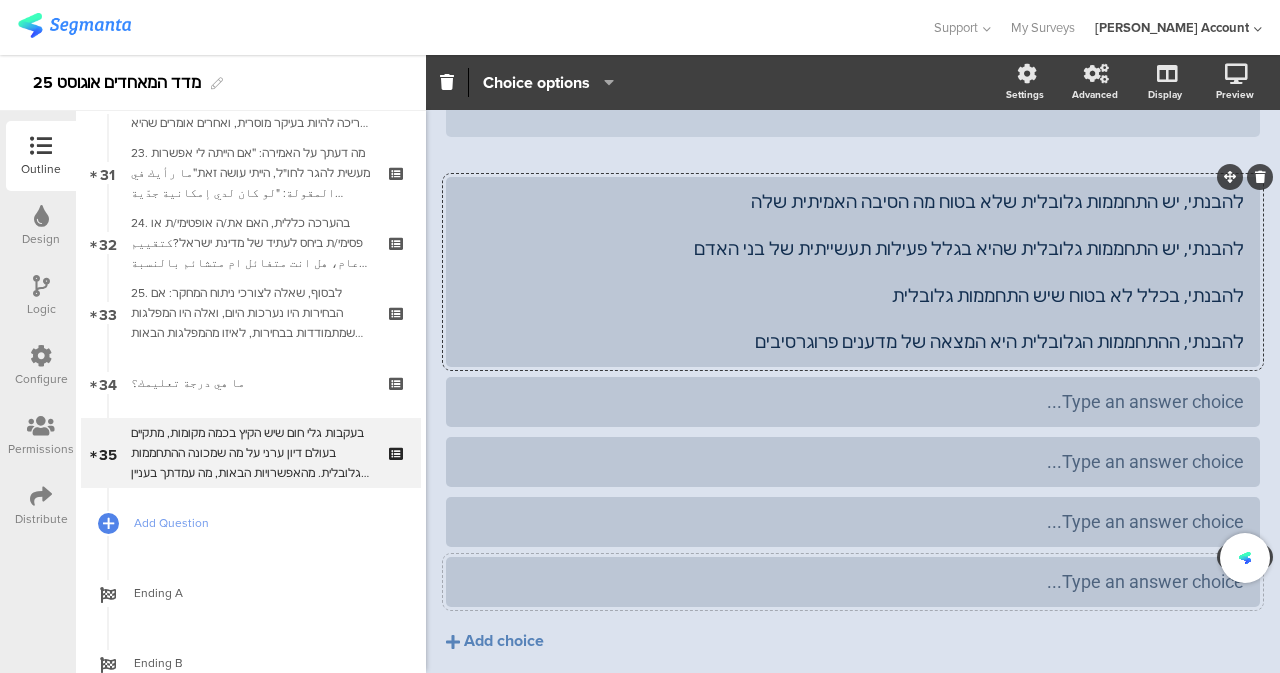 type 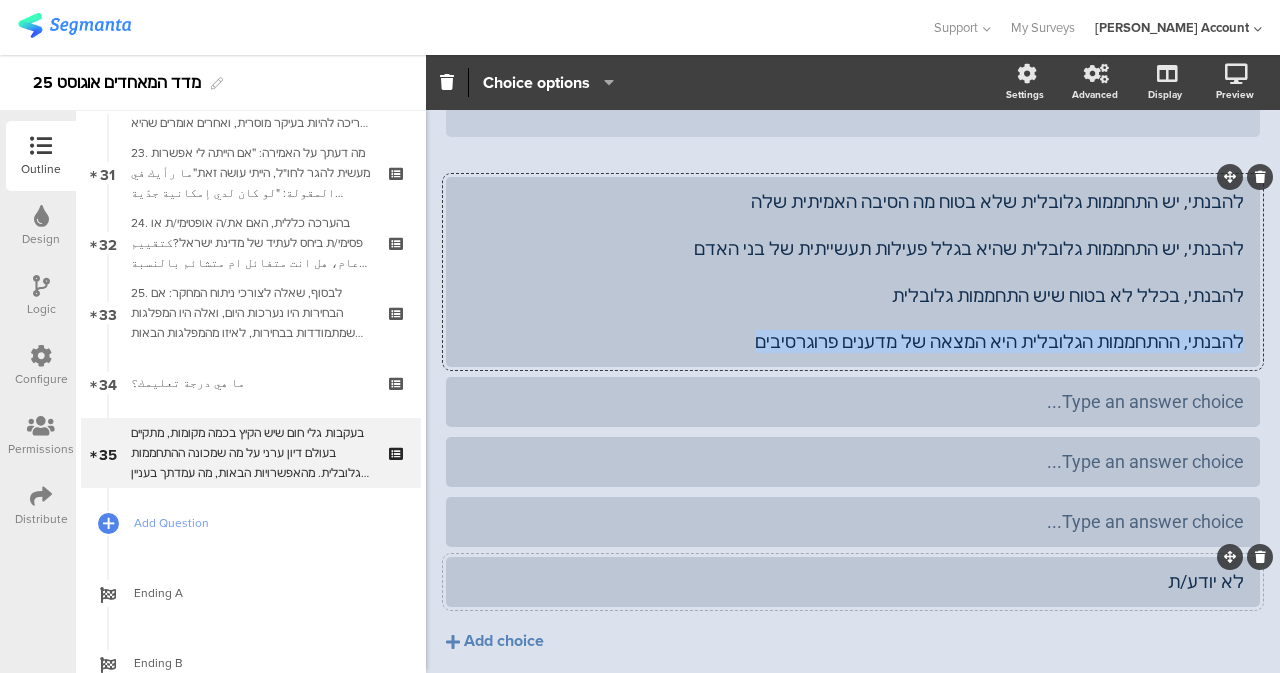 drag, startPoint x: 820, startPoint y: 338, endPoint x: 1265, endPoint y: 358, distance: 445.44922 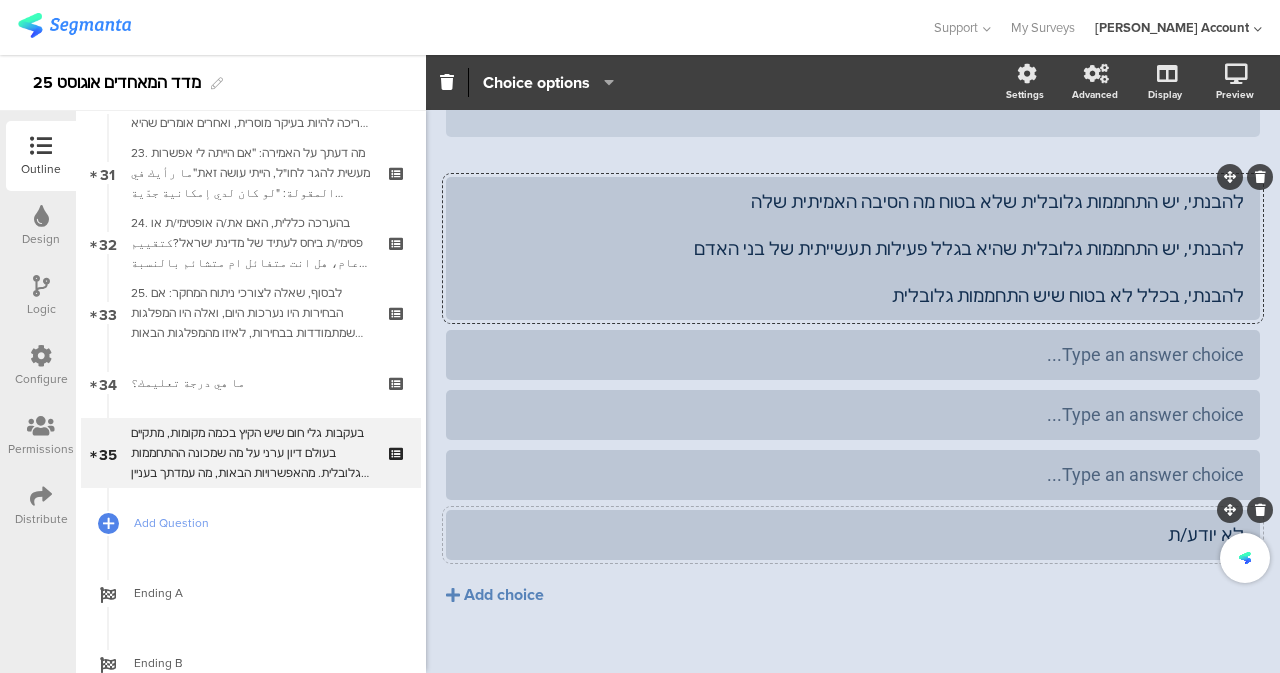 type 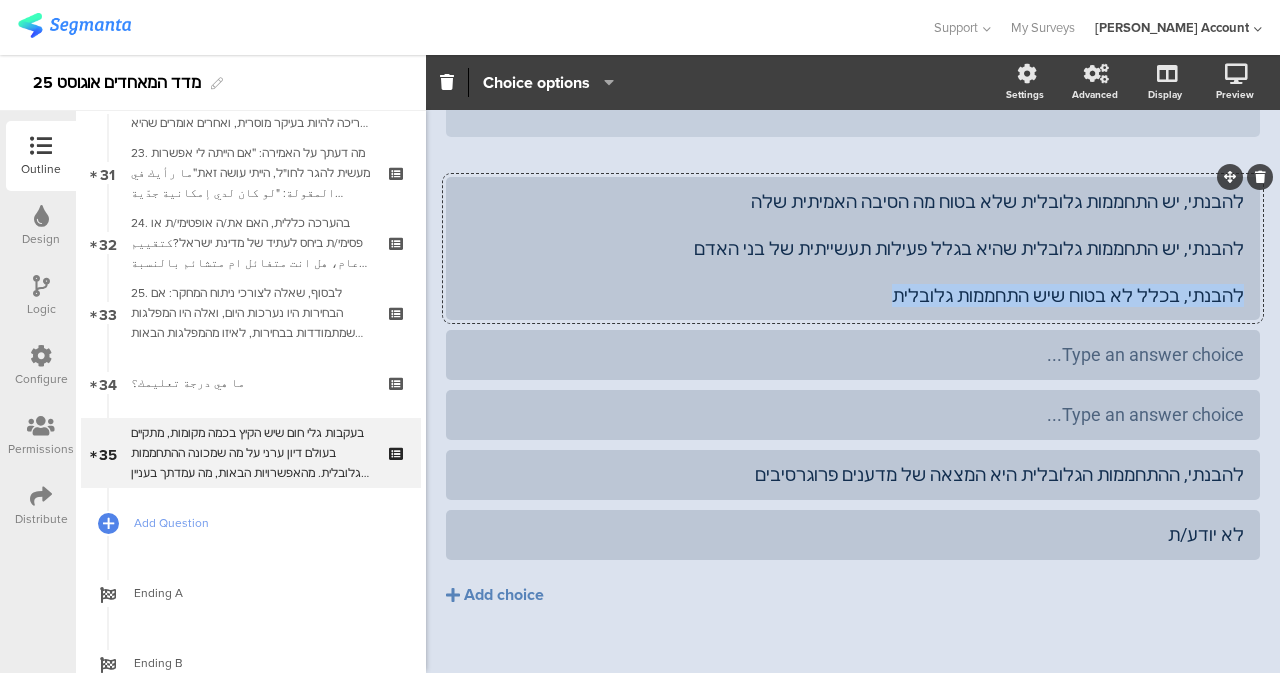 drag, startPoint x: 938, startPoint y: 301, endPoint x: 1279, endPoint y: 301, distance: 341 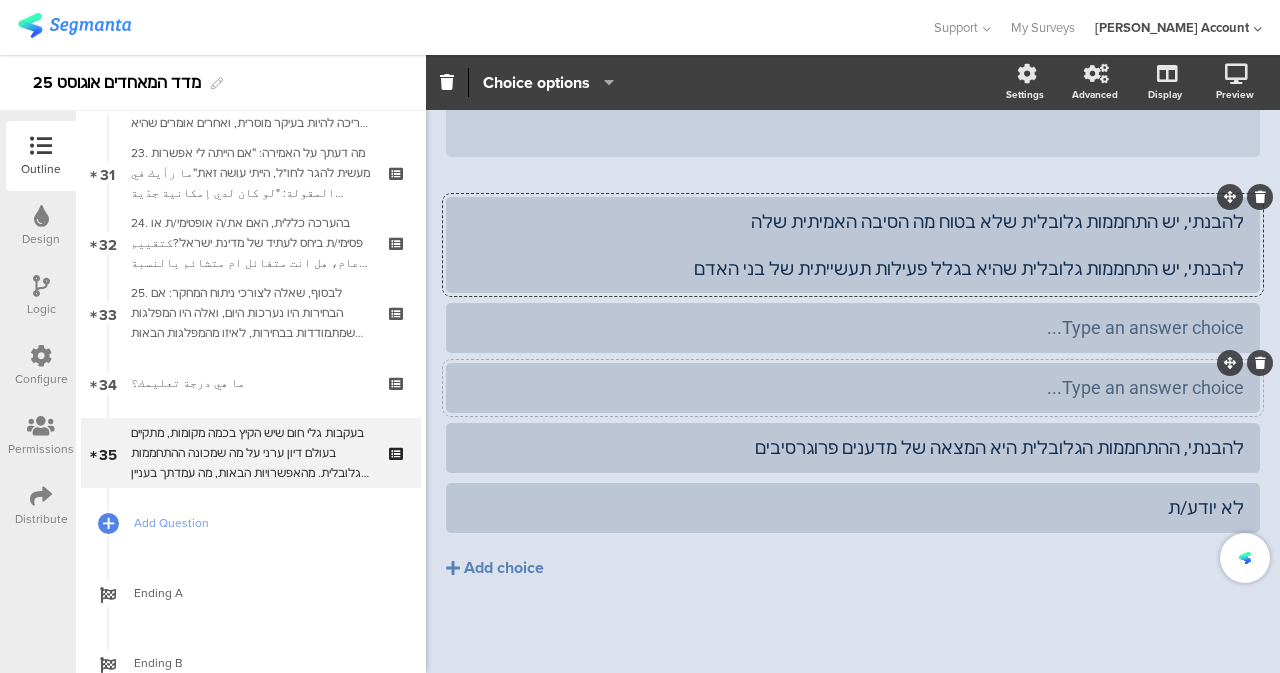 type 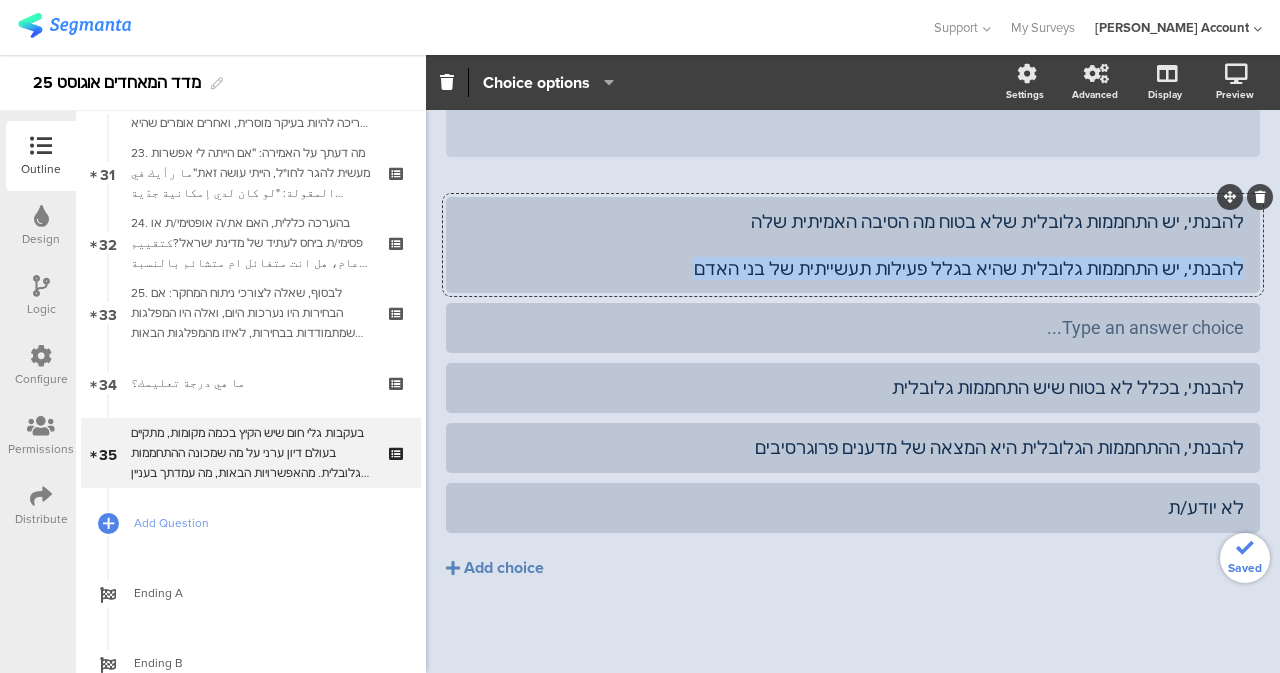 drag, startPoint x: 769, startPoint y: 269, endPoint x: 1279, endPoint y: 286, distance: 510.28326 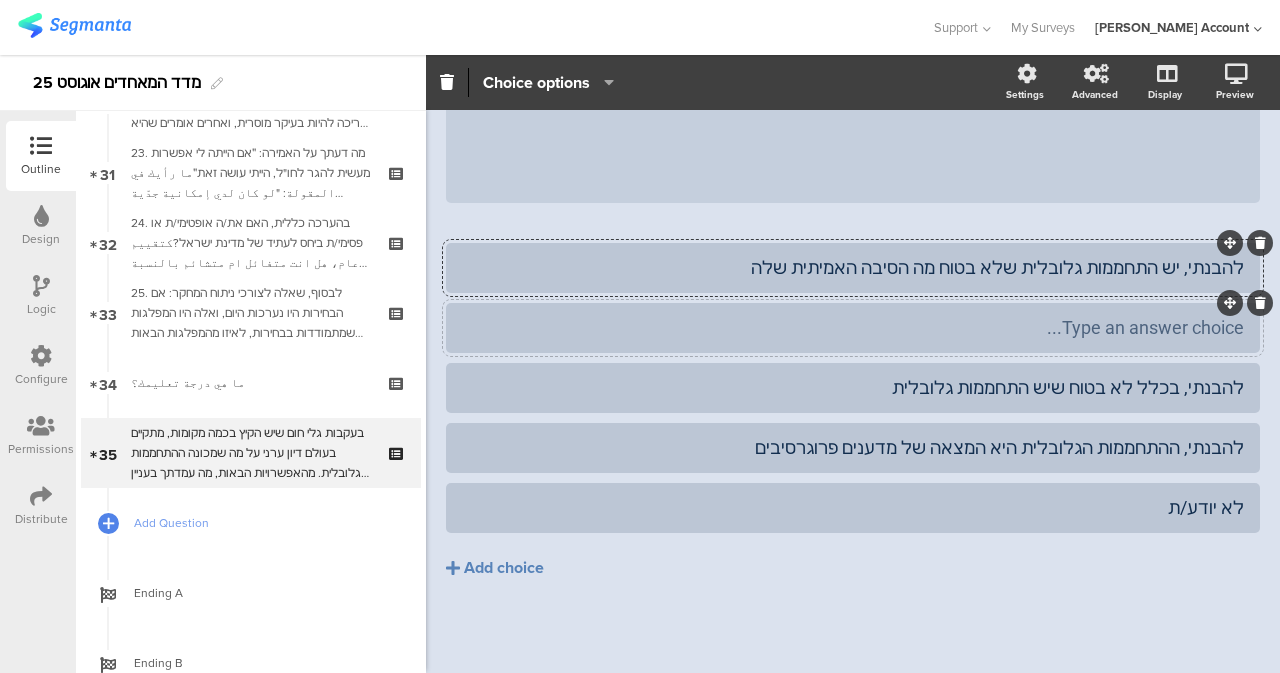 type 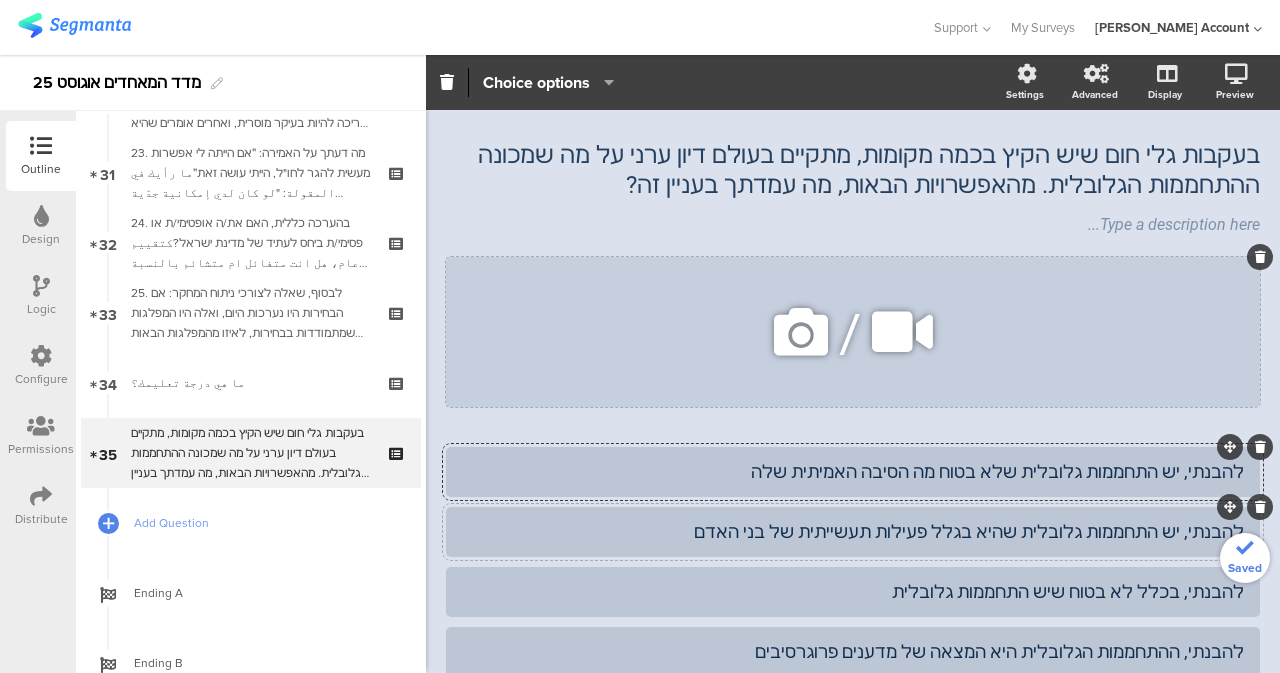 scroll, scrollTop: 0, scrollLeft: 0, axis: both 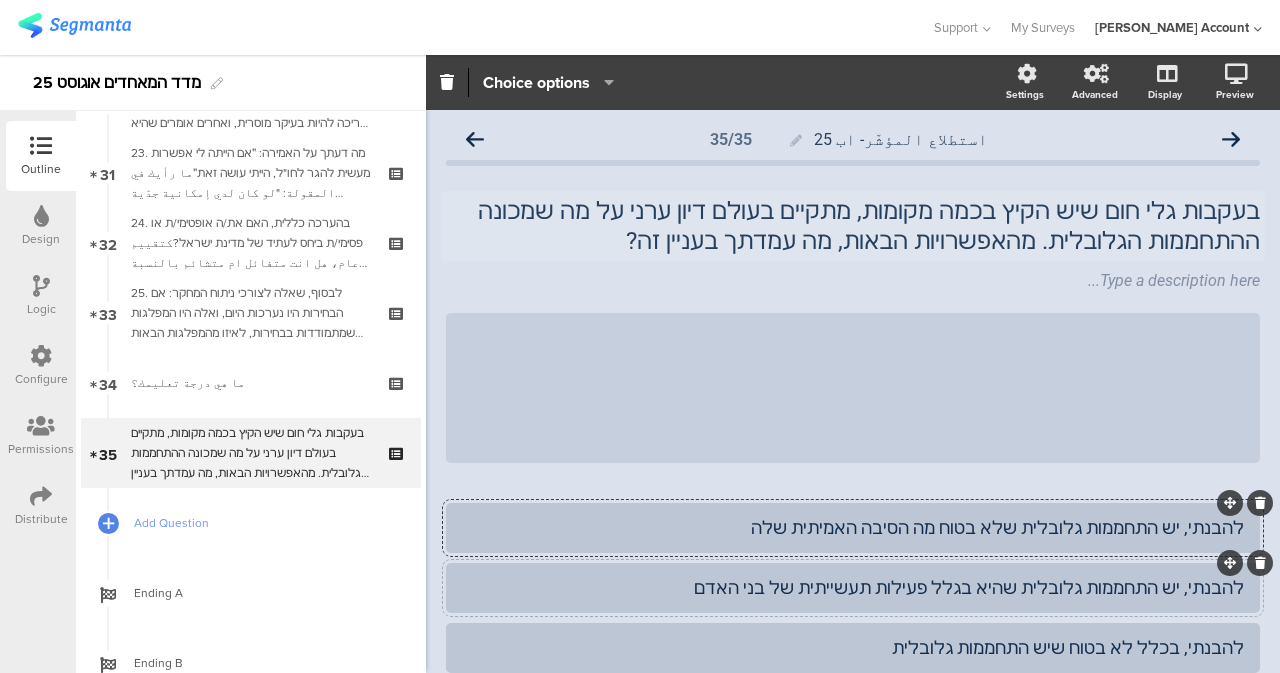 click on "בעקבות גלי חום שיש הקיץ בכמה מקומות, מתקיים בעולם דיון ערני על מה שמכונה ההתחממות הגלובלית. מהאפשרויות הבאות, מה עמדתך בעניין זה?" 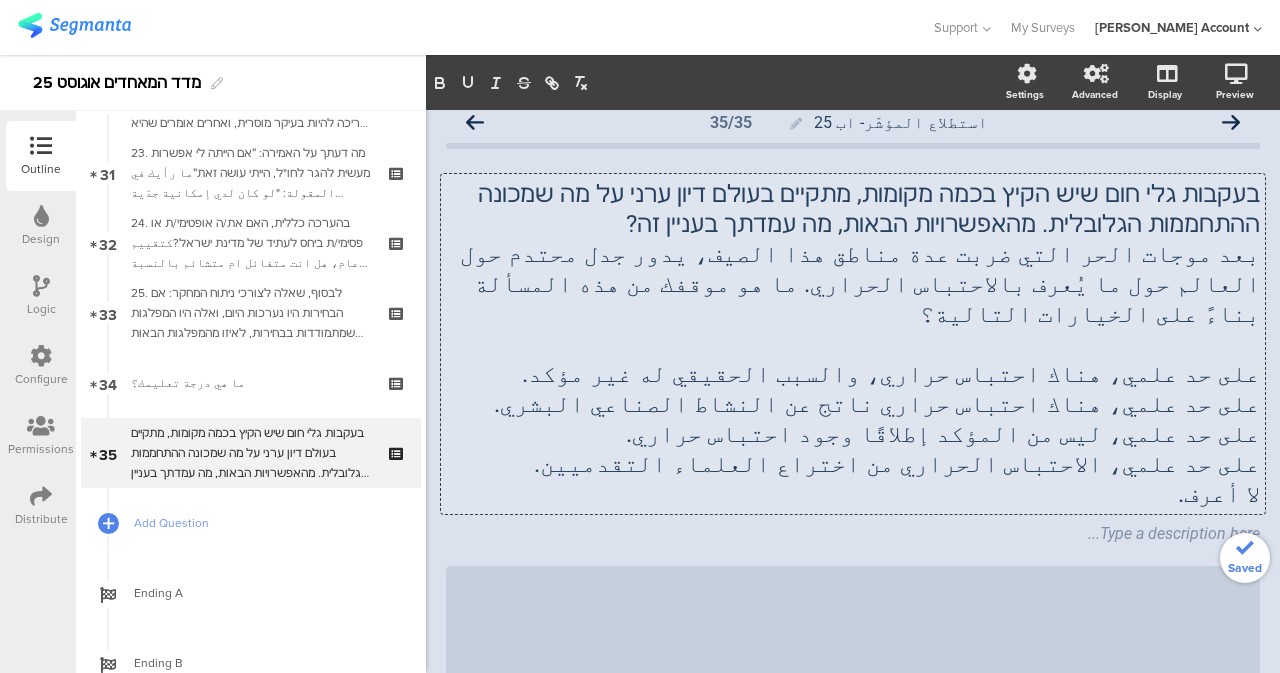 scroll, scrollTop: 0, scrollLeft: 0, axis: both 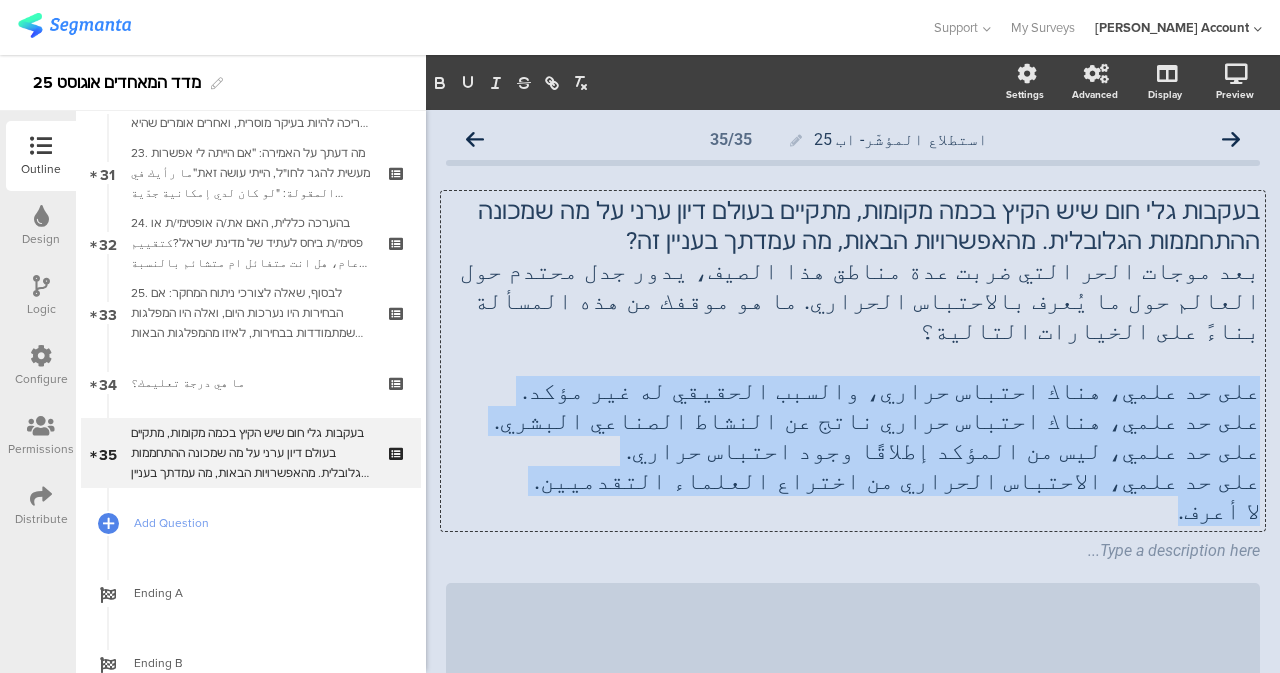 drag, startPoint x: 1165, startPoint y: 487, endPoint x: 1252, endPoint y: 357, distance: 156.4257 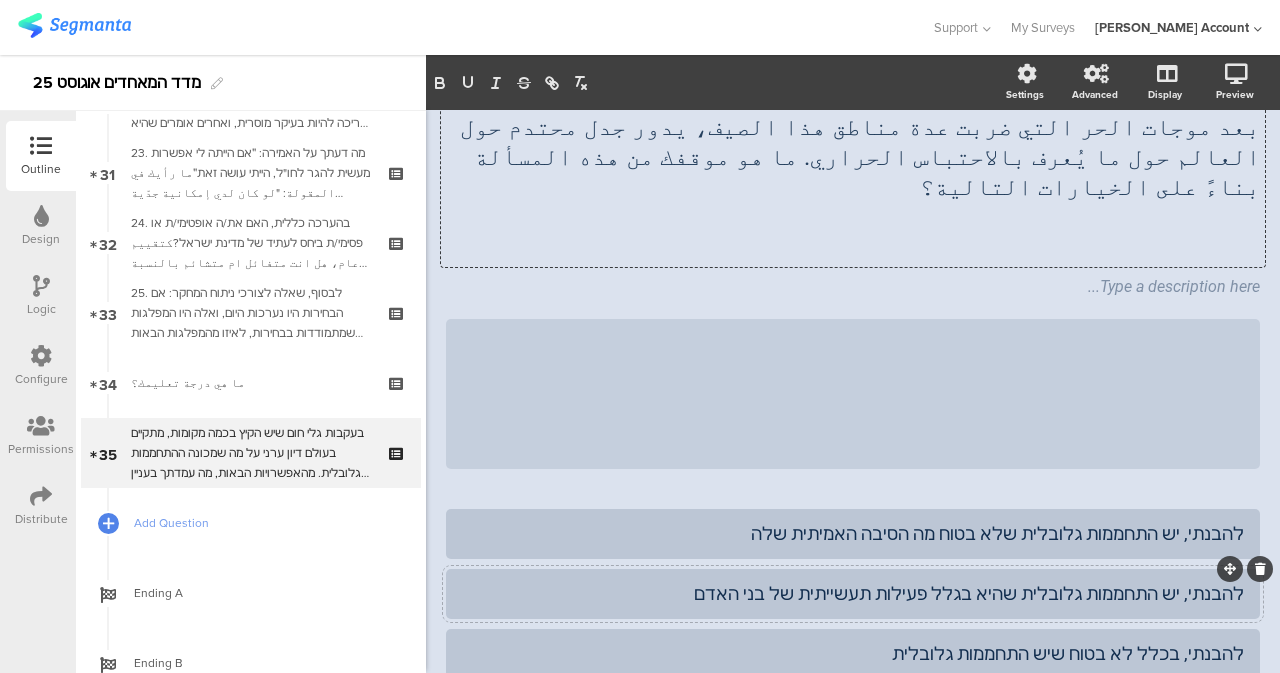 scroll, scrollTop: 300, scrollLeft: 0, axis: vertical 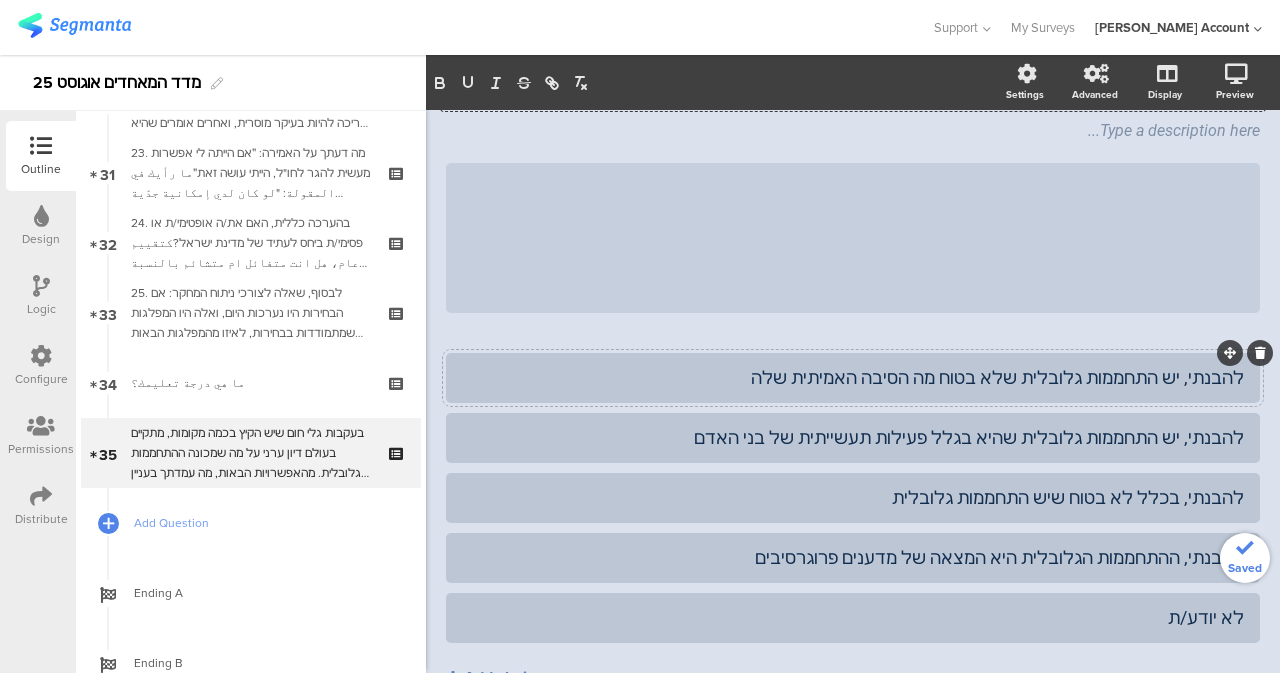 click on "להבנתי, יש התחממות גלובלית שלא בטוח מה הסיבה האמיתית שלה" 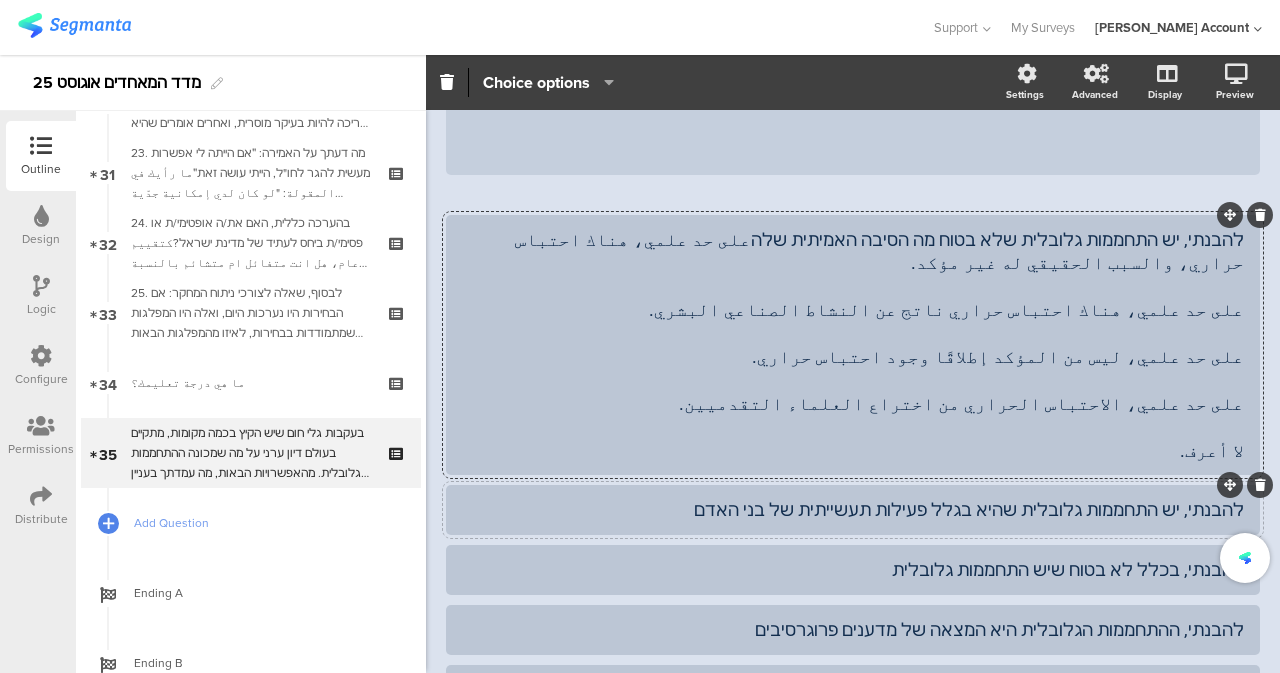 scroll, scrollTop: 499, scrollLeft: 0, axis: vertical 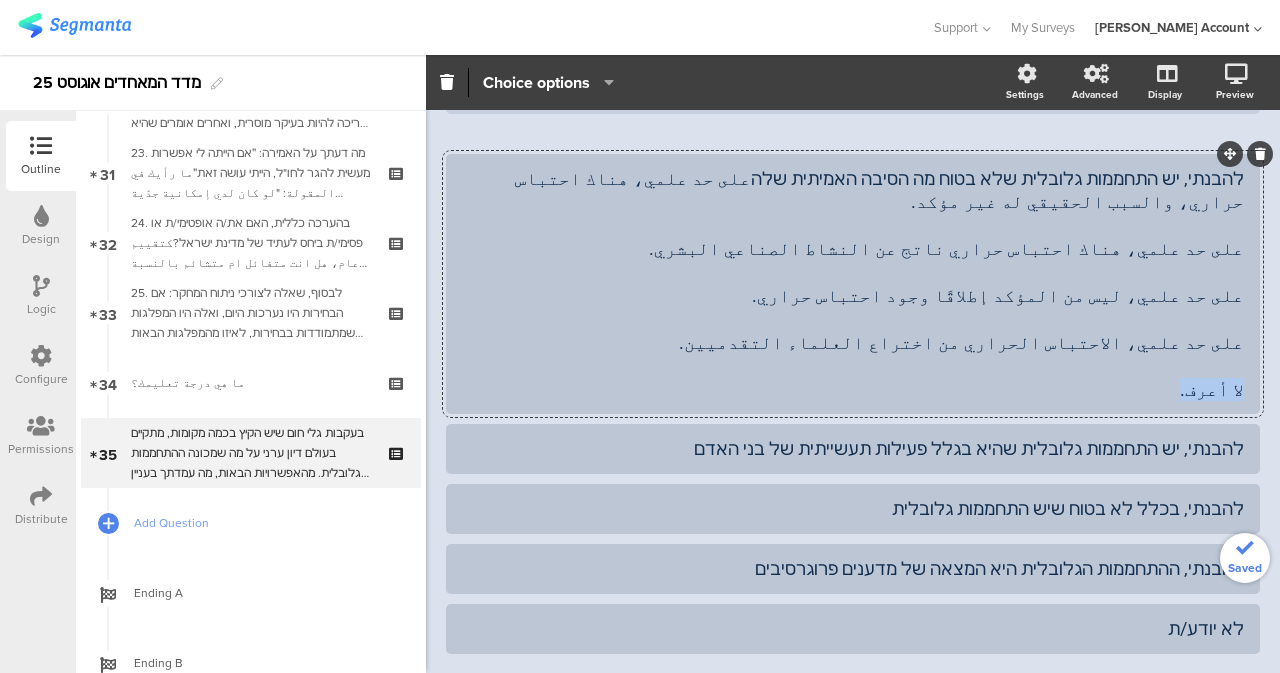 drag, startPoint x: 1145, startPoint y: 356, endPoint x: 1247, endPoint y: 368, distance: 102.70345 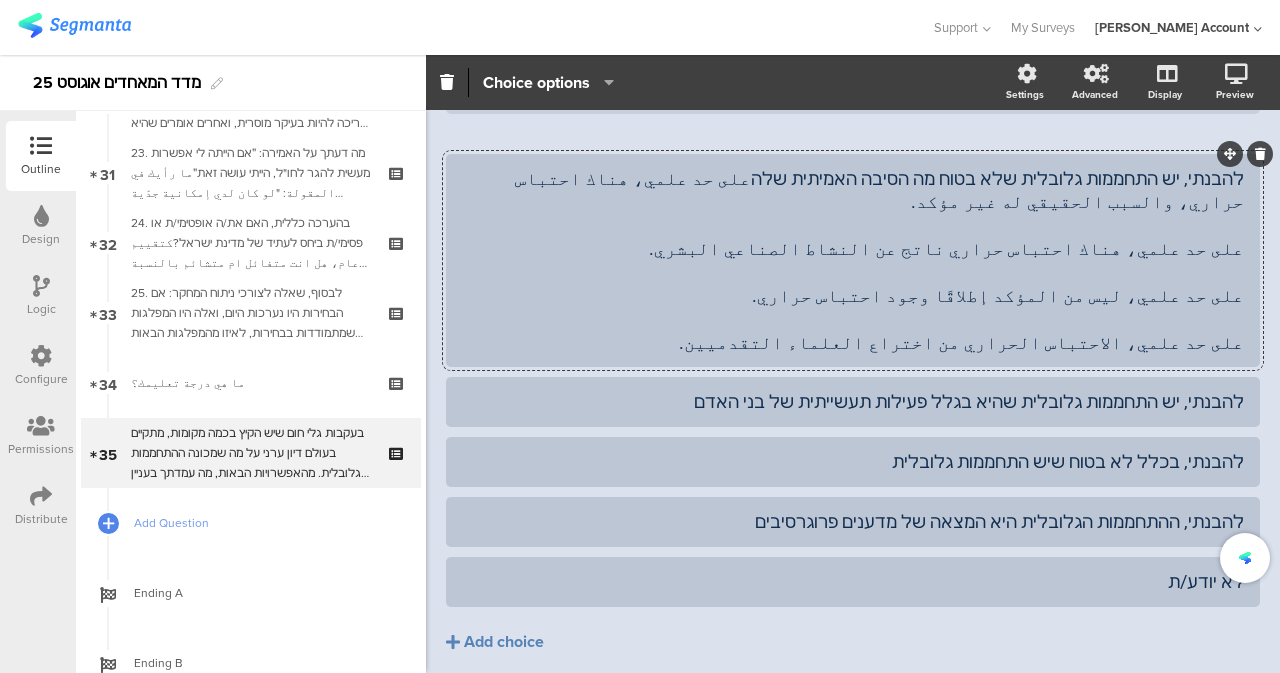 click on "להבנתי, יש התחממות גלובלית שלא בטוח מה הסיבה האמיתית שלהعلى حد علمي، هناك احتباس حراري، والسبب الحقيقي له غير مؤكد.
على حد علمي، هناك احتباس حراري ناتج عن النشاط الصناعي البشري.
على حد علمي، ليس من المؤكد إطلاقًا وجود احتباس حراري.
على حد علمي، الاحتباس الحراري من اختراع العلماء التقدميين." 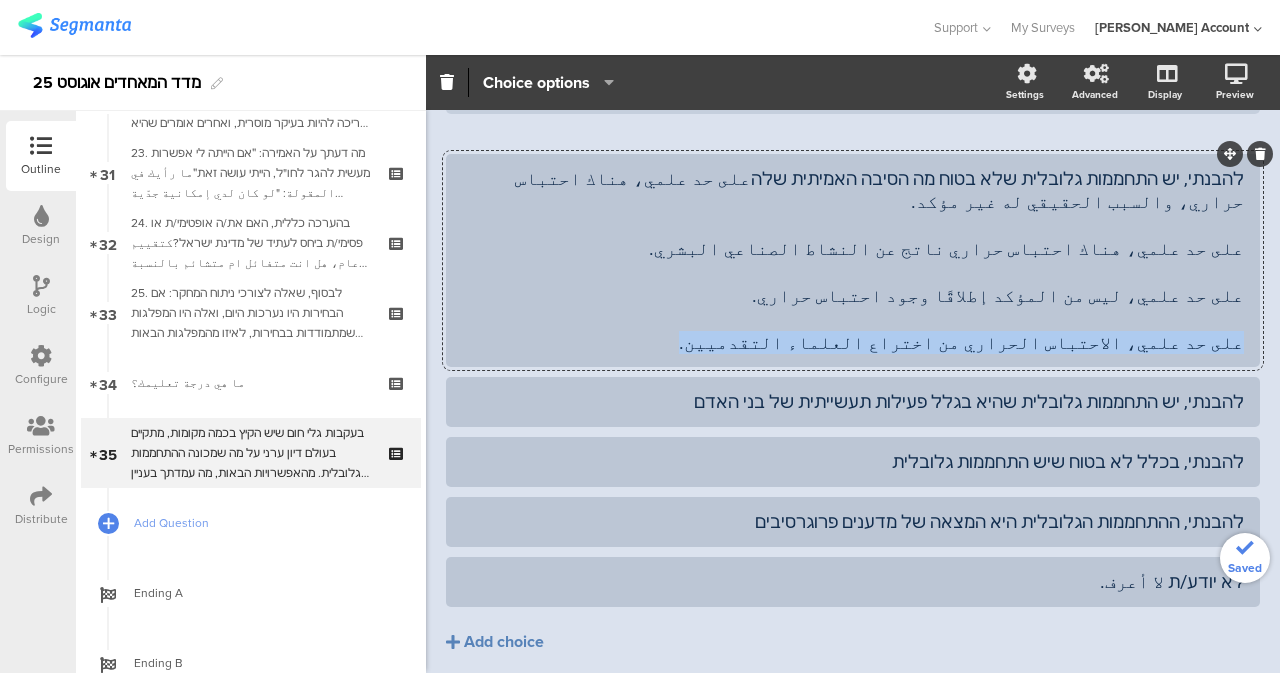 drag, startPoint x: 845, startPoint y: 317, endPoint x: 1279, endPoint y: 334, distance: 434.33282 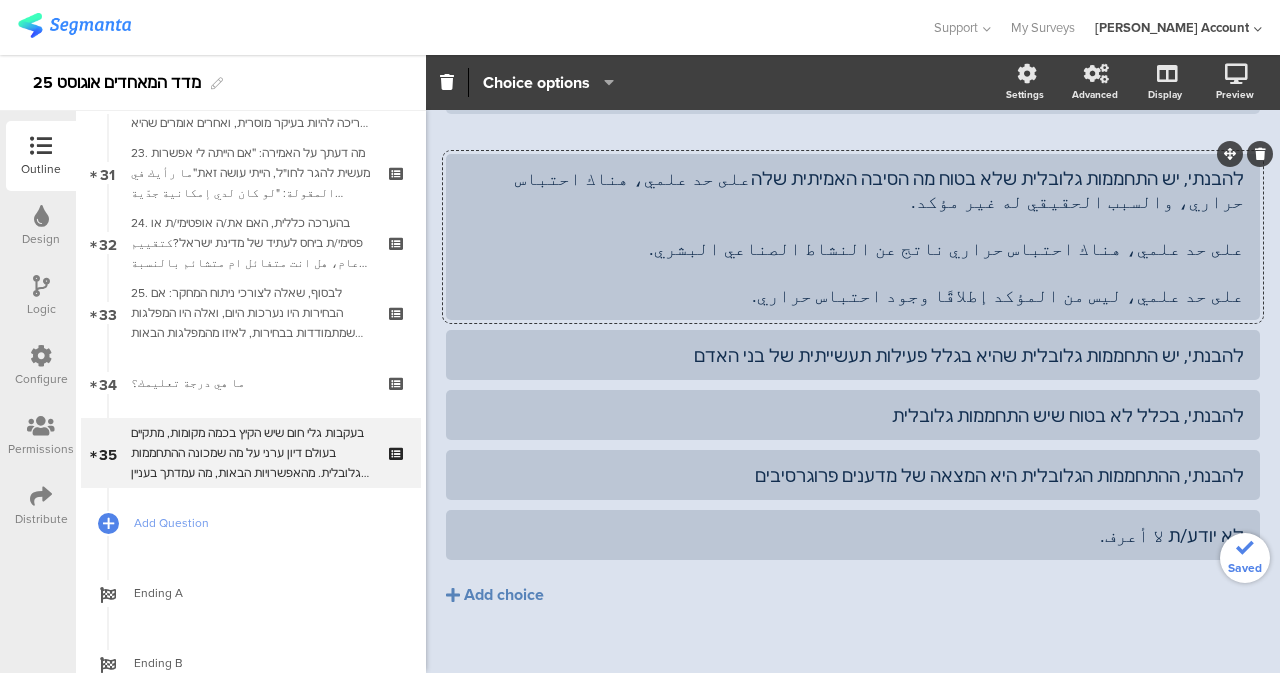 click on "להבנתי, יש התחממות גלובלית שלא בטוח מה הסיבה האמיתית שלהعلى حد علمي، هناك احتباس حراري، والسبب الحقيقي له غير مؤكد.
على حد علمي، هناك احتباس حراري ناتج عن النشاط الصناعي البشري.
على حد علمي، ليس من المؤكد إطلاقًا وجود احتباس حراري.
להבנתי, יש התחממות גלובלית שהיא בגלל פעילות תעשייתית של בני האדם" 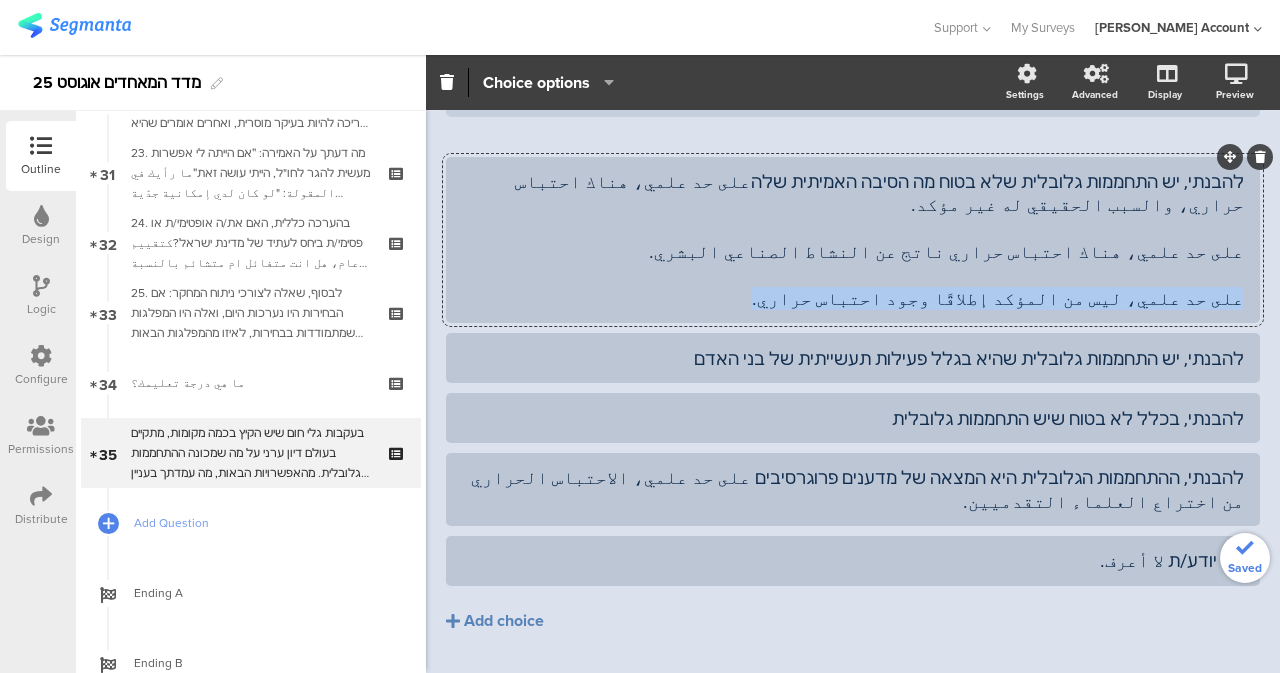 drag, startPoint x: 1009, startPoint y: 268, endPoint x: 1255, endPoint y: 286, distance: 246.65765 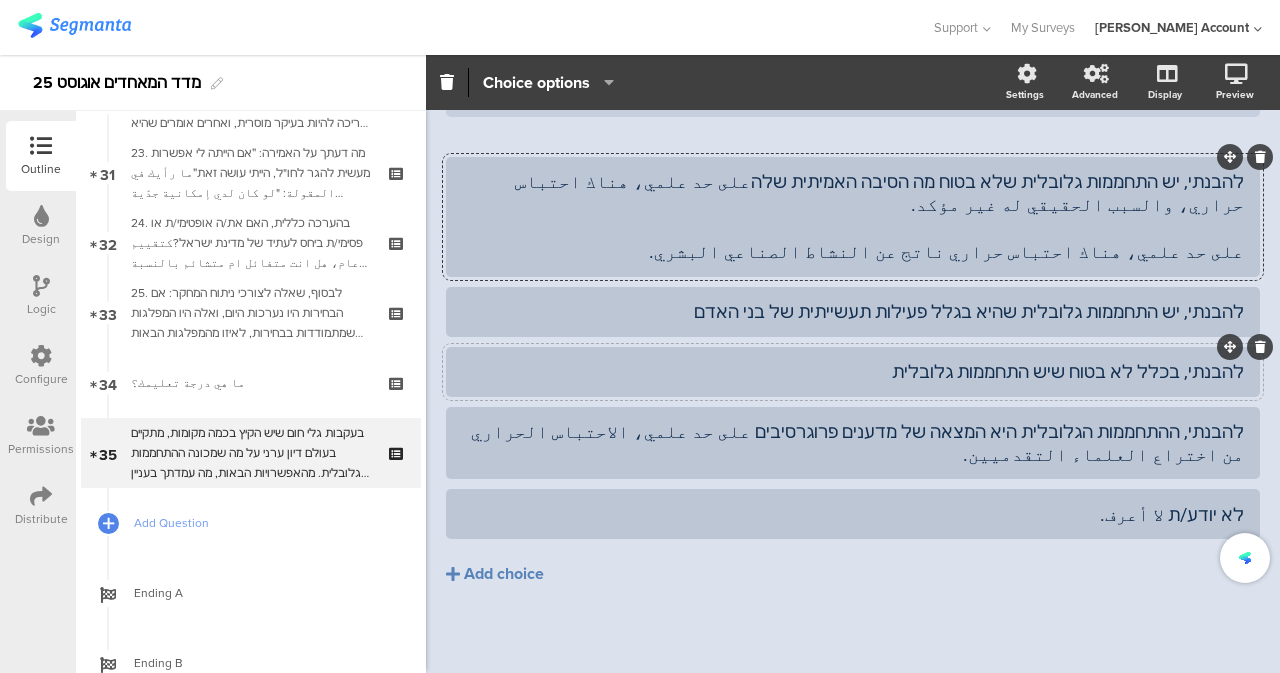 click on "להבנתי, בכלל לא בטוח שיש התחממות גלובלית" 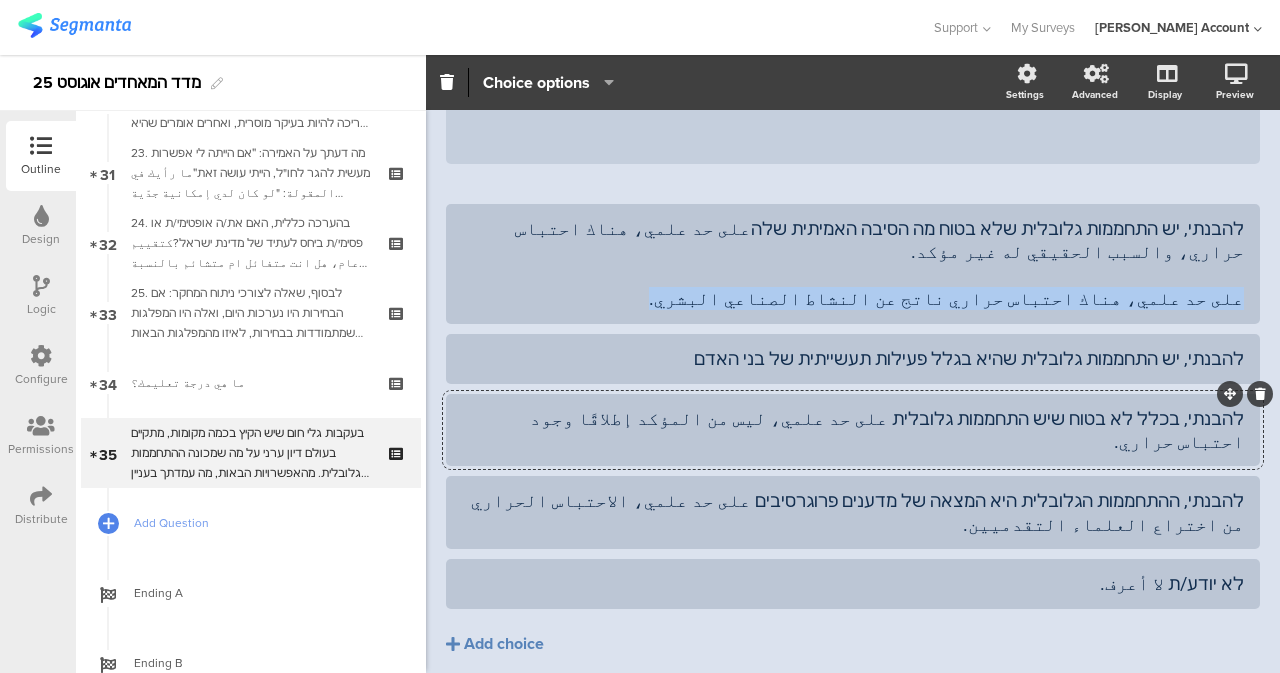 drag, startPoint x: 819, startPoint y: 272, endPoint x: 1279, endPoint y: 271, distance: 460.0011 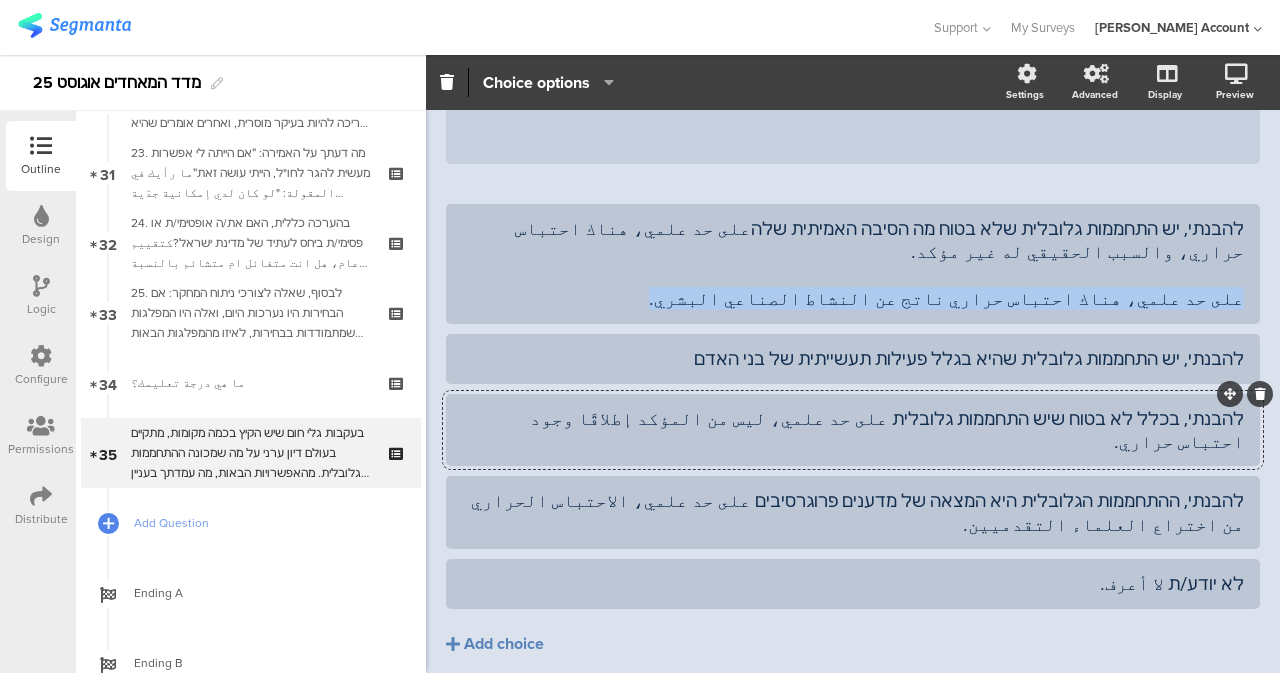 click on "Pin in place   Exclusive answer   Allow commenting     Choice options
Settings
Advanced
Display
Preview
استطلاع المؤشّر- اب 25
35/35" at bounding box center [853, 364] 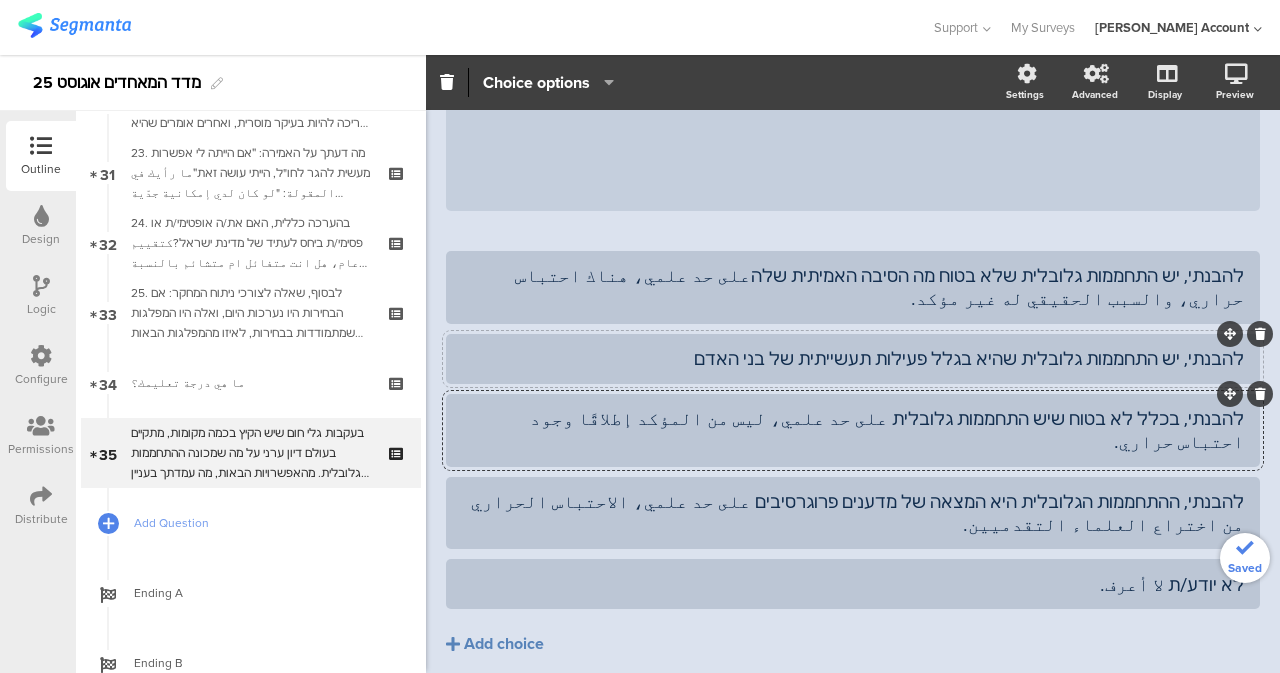 click on "להבנתי, יש התחממות גלובלית שהיא בגלל פעילות תעשייתית של בני האדם" 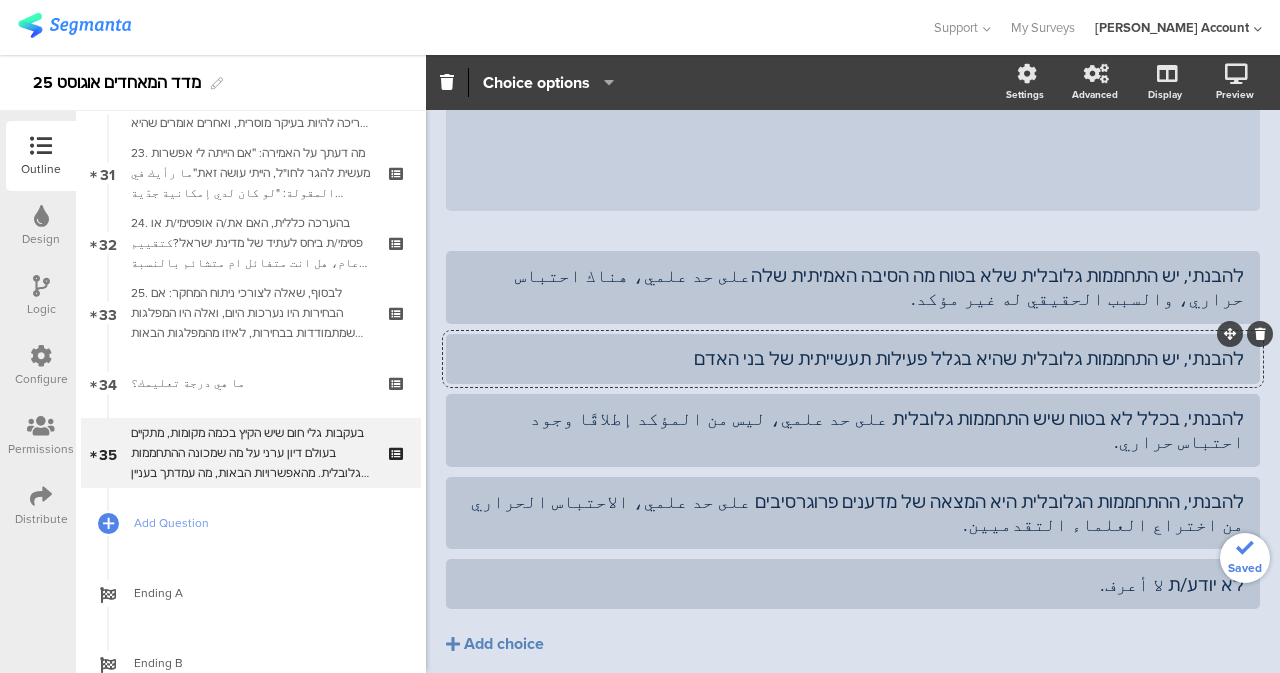 scroll, scrollTop: 402, scrollLeft: 0, axis: vertical 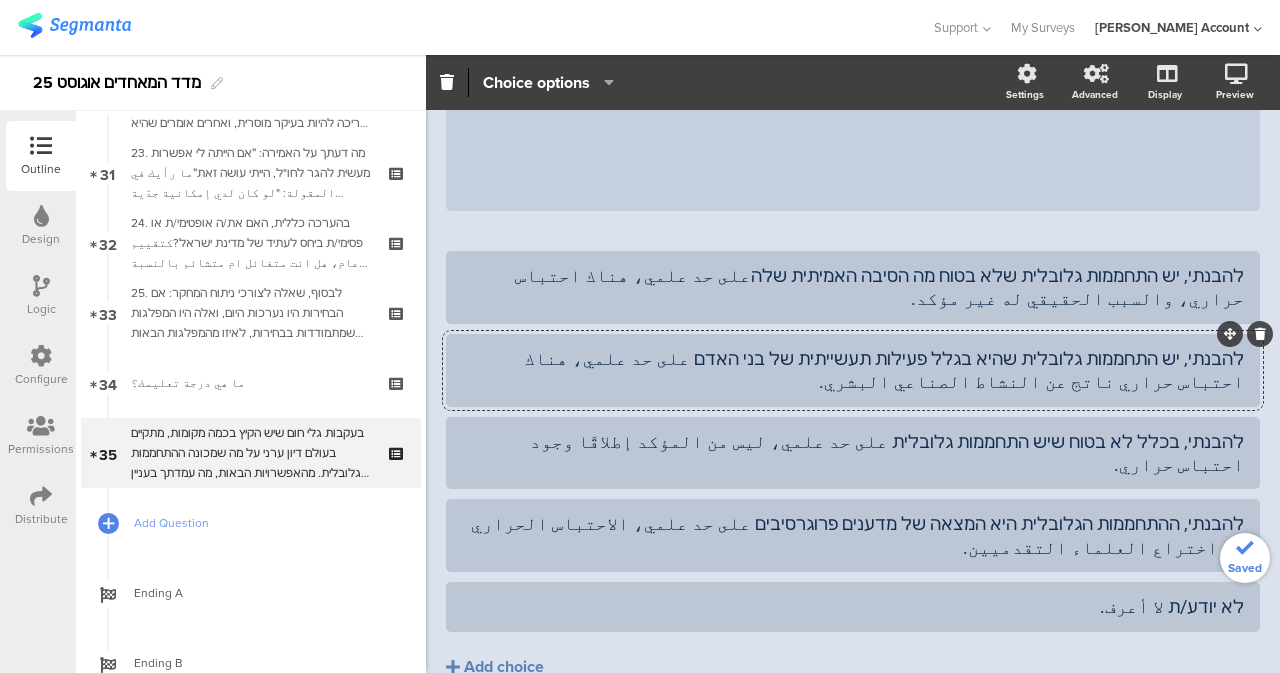 click on "להבנתי, יש התחממות גלובלית שהיא בגלל פעילות תעשייתית של בני האדם على حد علمي، هناك احتباس حراري ناتج عن النشاط الصناعي البشري." 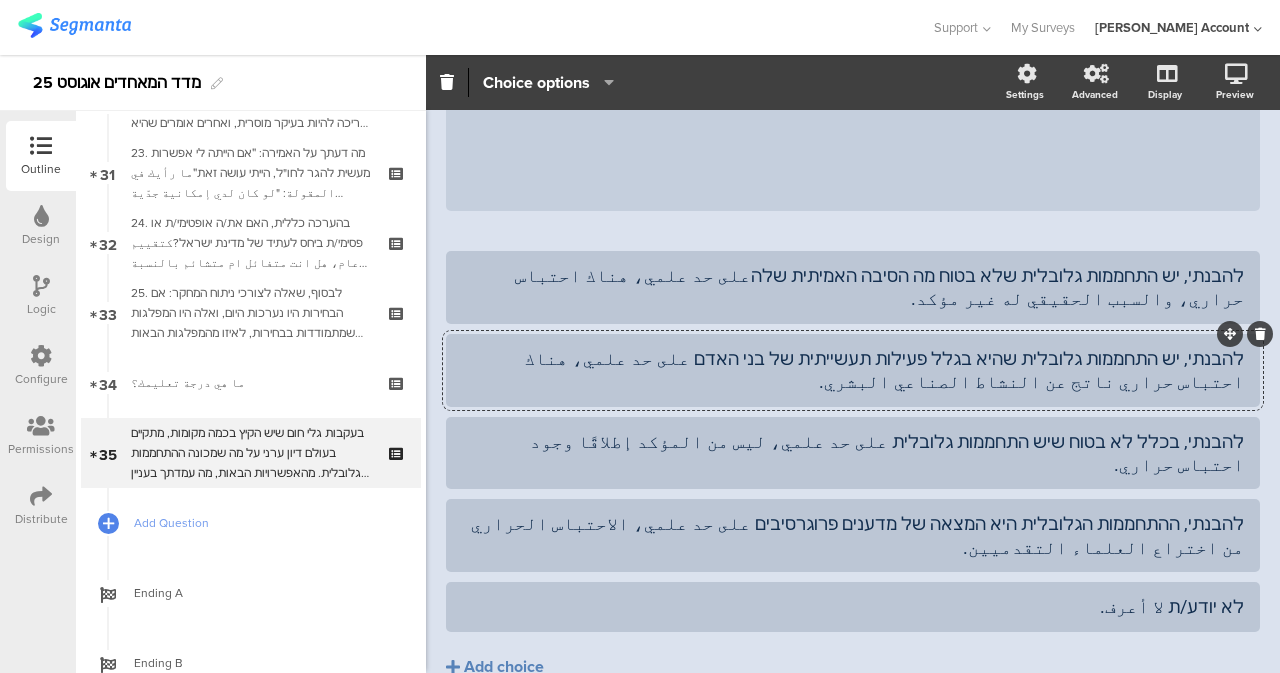 click on "להבנתי, יש התחממות גלובלית שהיא בגלל פעילות תעשייתית של בני האדם على حد علمي، هناك احتباس حراري ناتج عن النشاط الصناعي البشري." 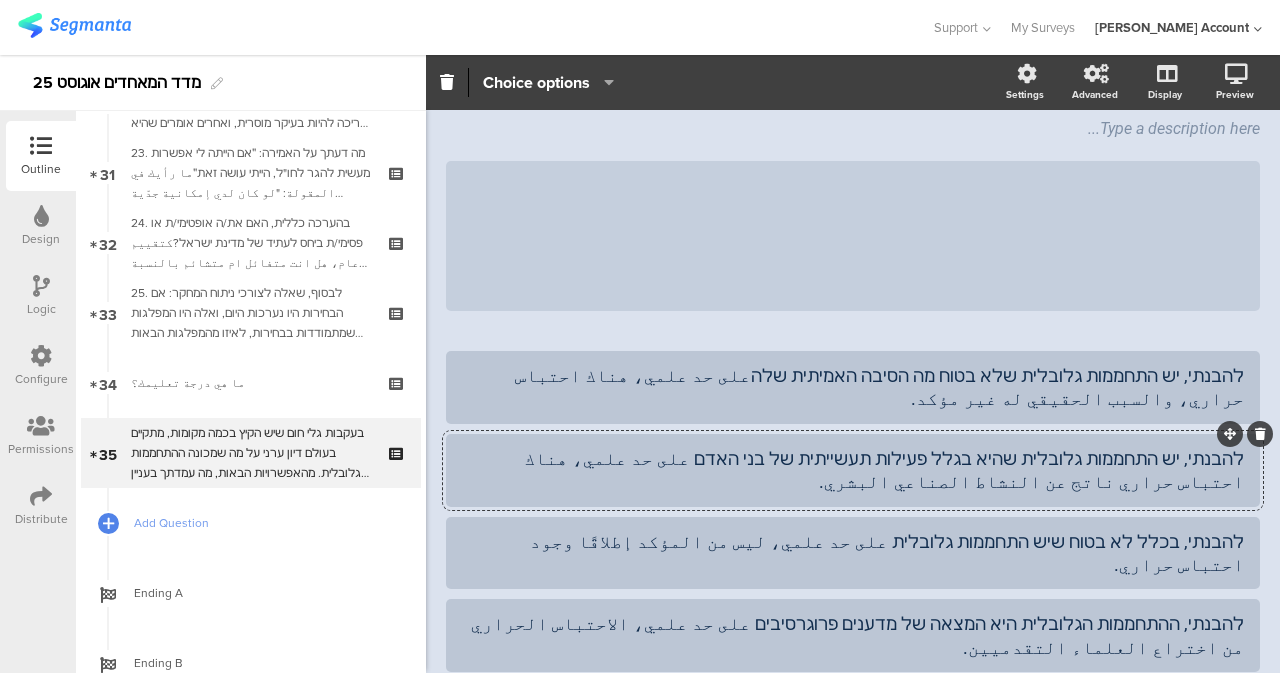 scroll, scrollTop: 2, scrollLeft: 0, axis: vertical 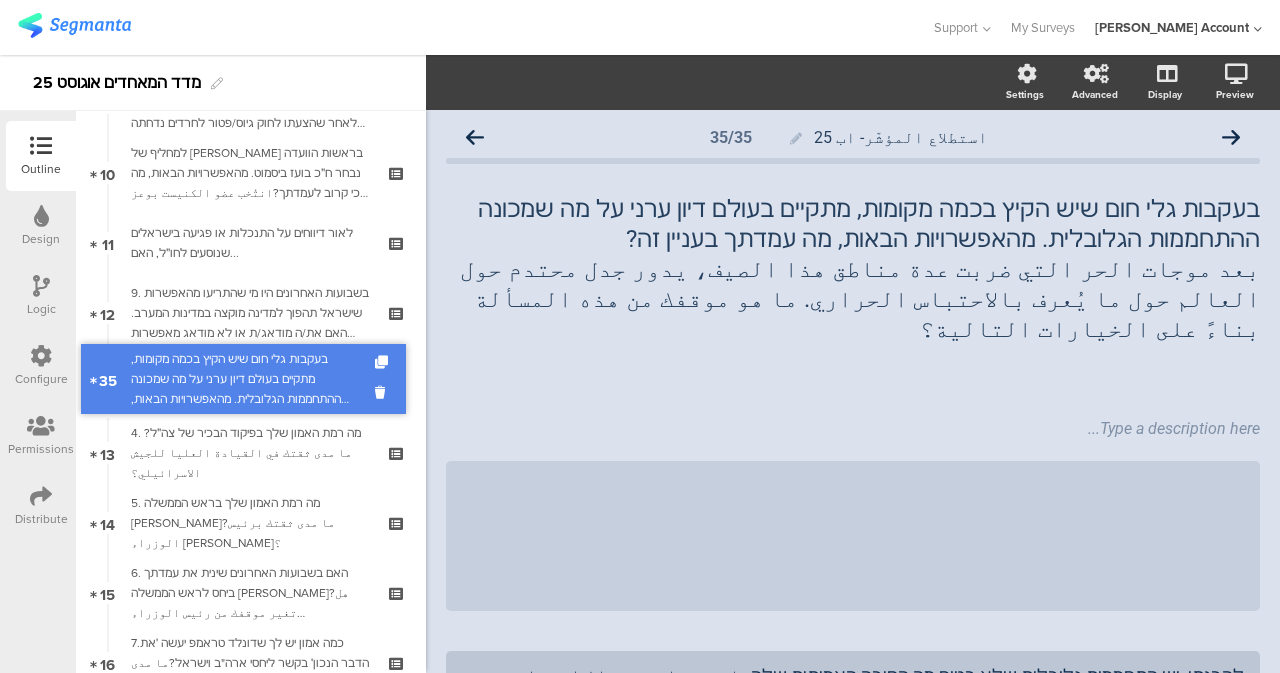 drag, startPoint x: 307, startPoint y: 437, endPoint x: 244, endPoint y: 363, distance: 97.18539 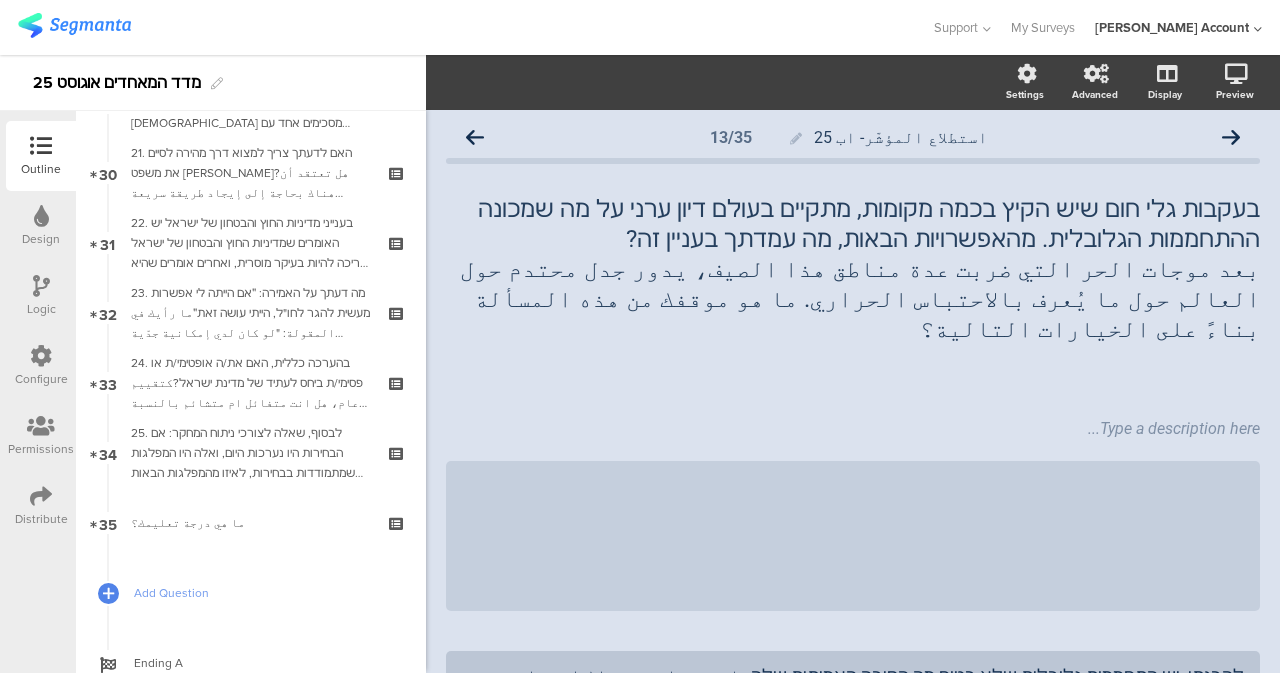 scroll, scrollTop: 2223, scrollLeft: 0, axis: vertical 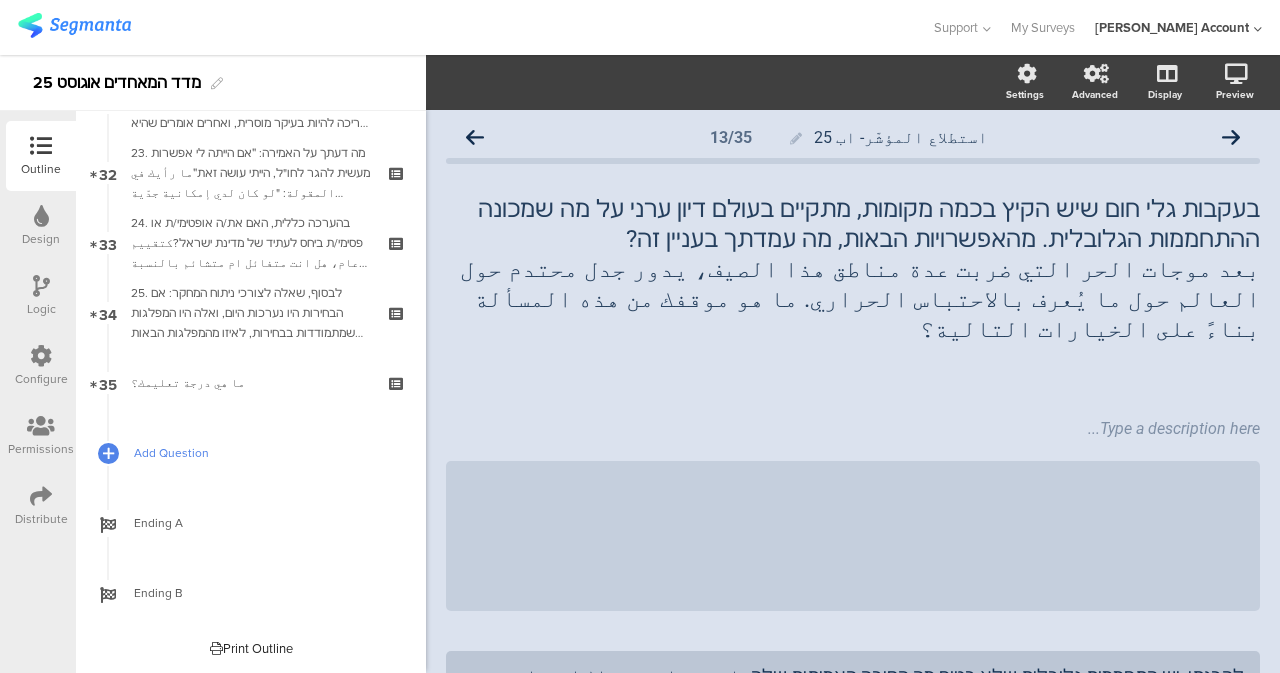 click on "Add Question" at bounding box center (262, 453) 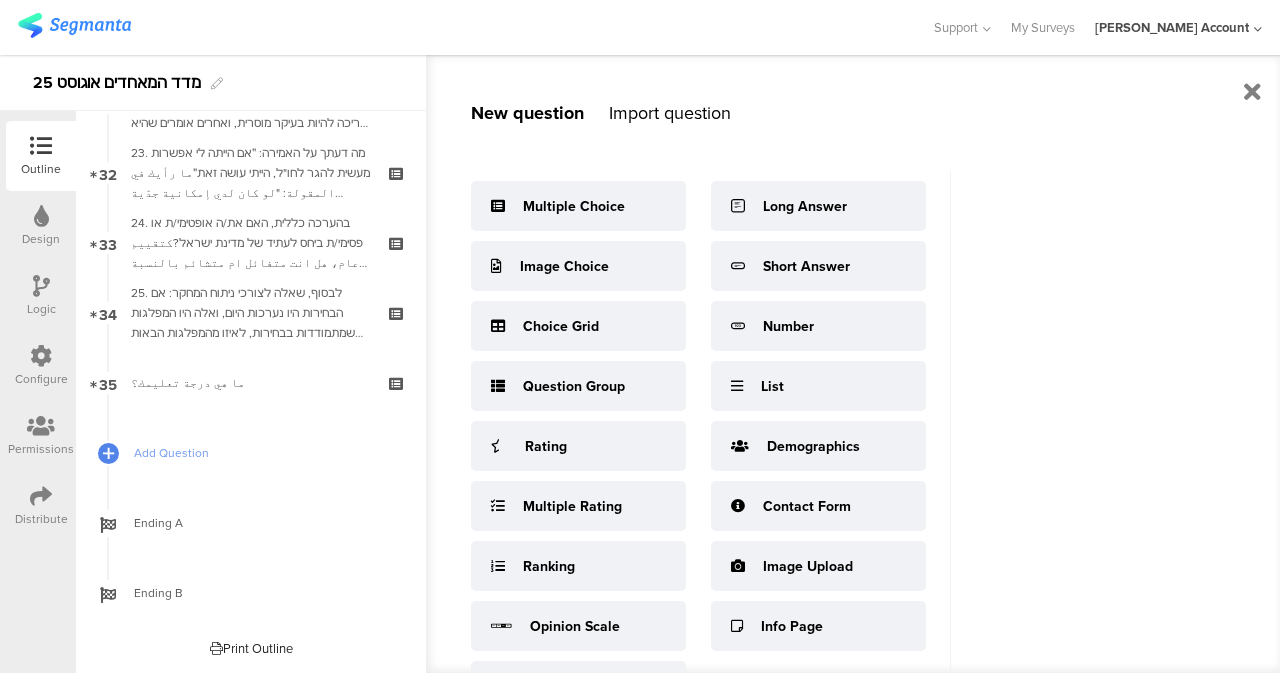 click on "Import question" at bounding box center [670, 113] 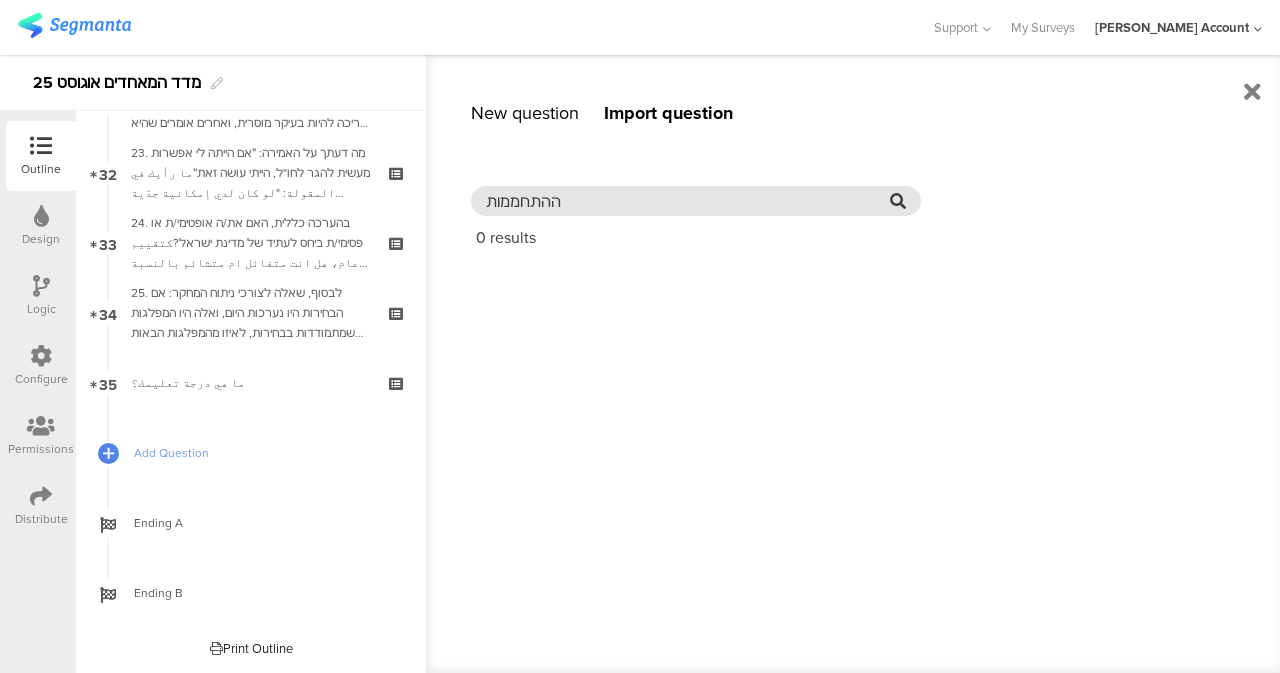 click on "ההתחממות" at bounding box center [688, 201] 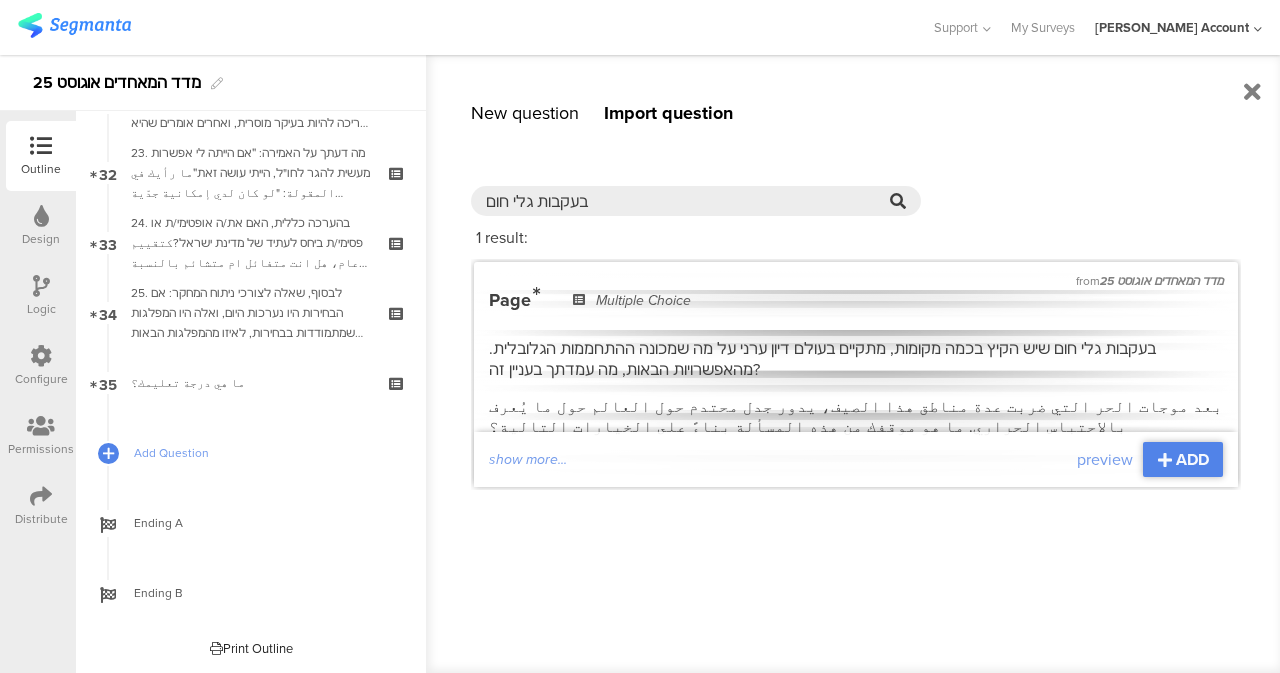 scroll, scrollTop: 15, scrollLeft: 0, axis: vertical 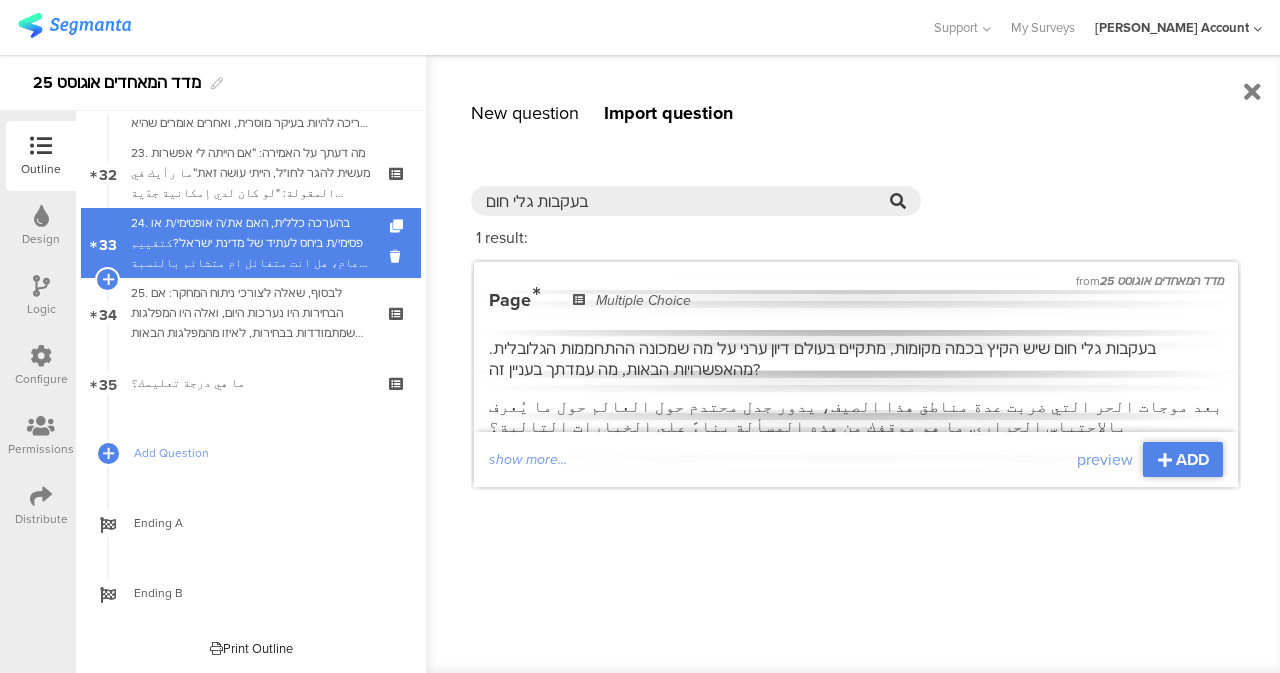 drag, startPoint x: 594, startPoint y: 183, endPoint x: 341, endPoint y: 193, distance: 253.19756 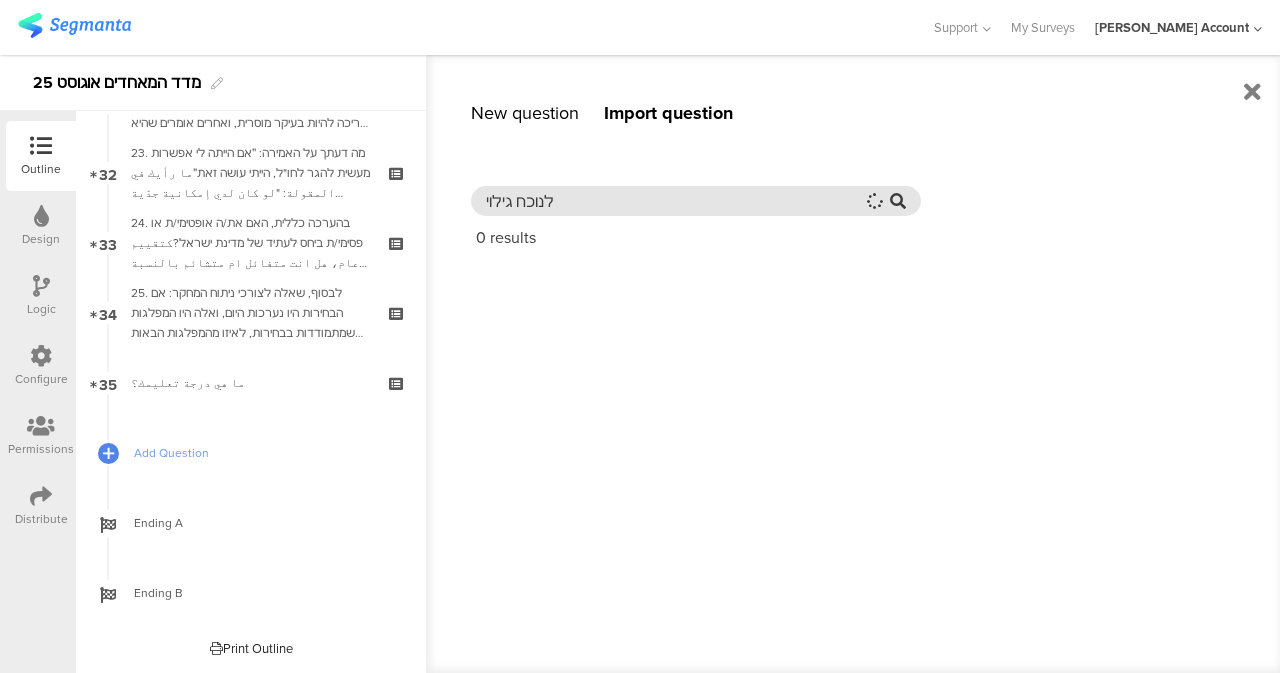 click on "לנוכח גילוי" at bounding box center [673, 201] 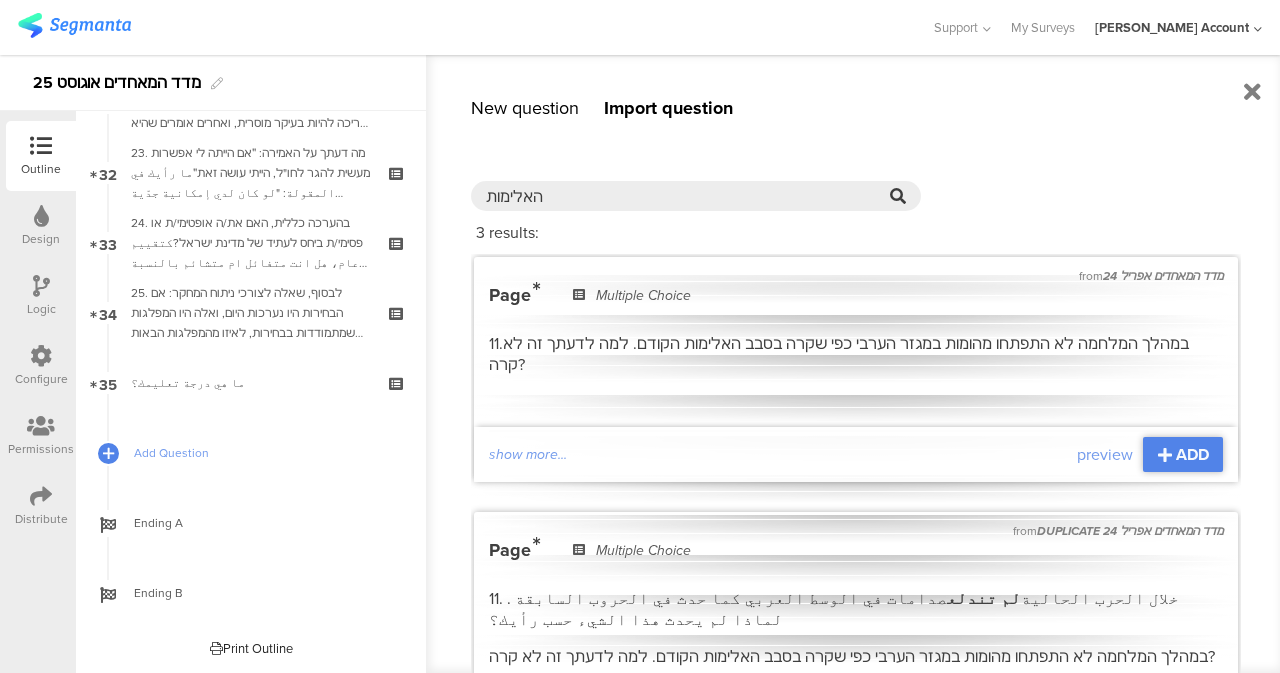 scroll, scrollTop: 0, scrollLeft: 0, axis: both 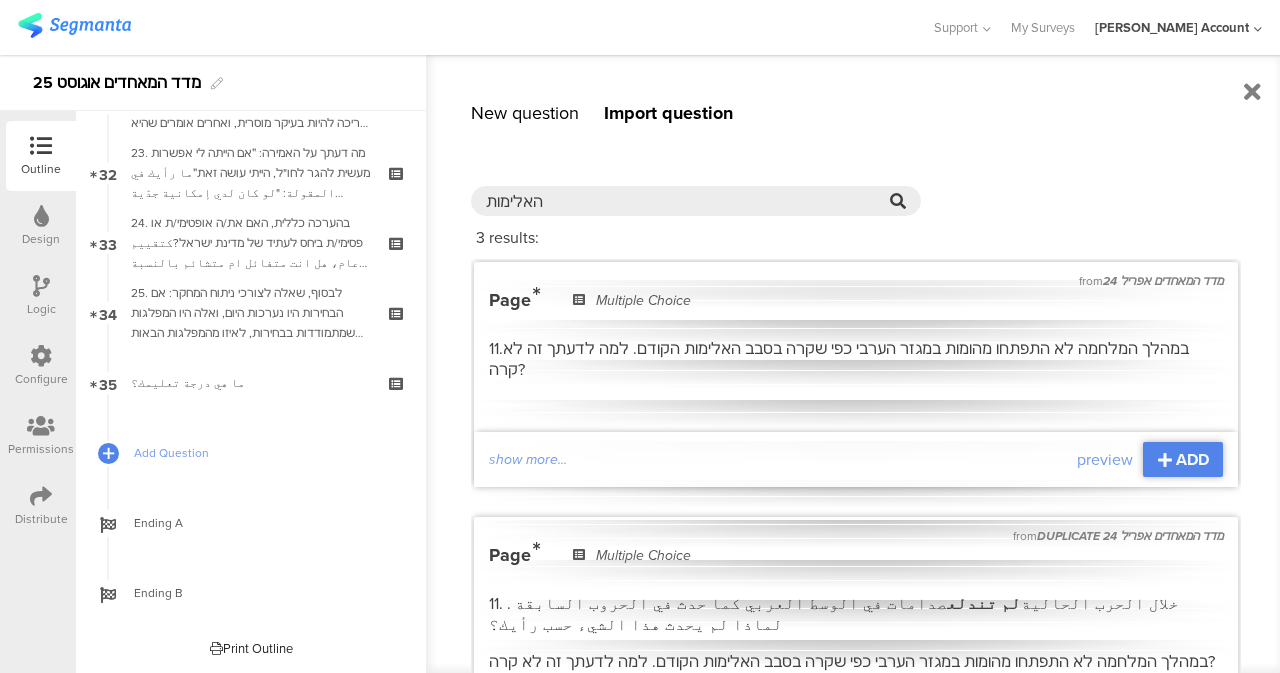 type on "האלימות" 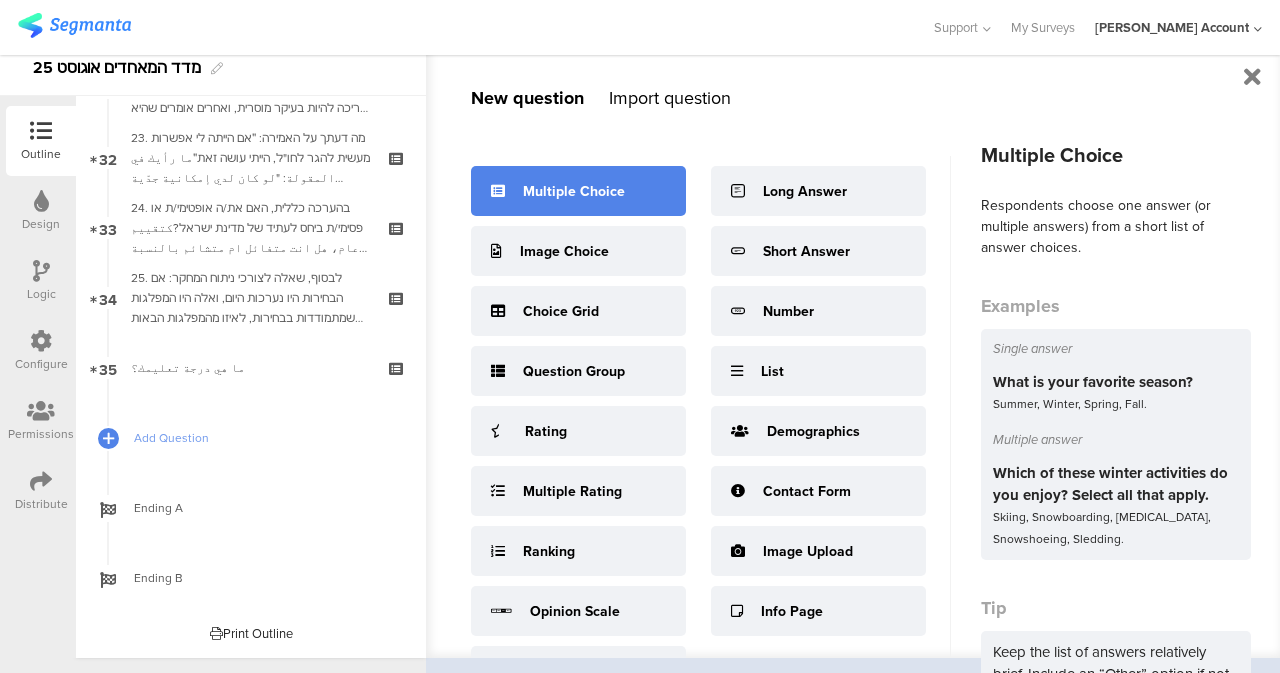 click on "Multiple Choice" at bounding box center [574, 191] 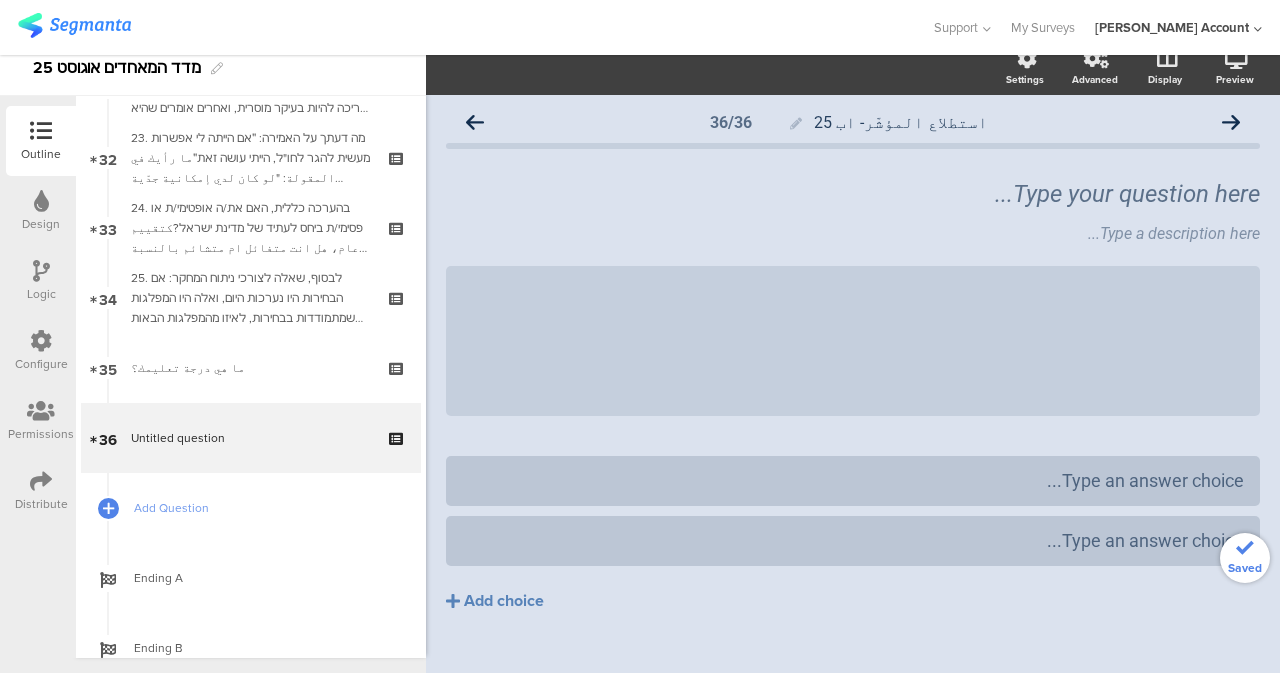 scroll, scrollTop: 0, scrollLeft: 0, axis: both 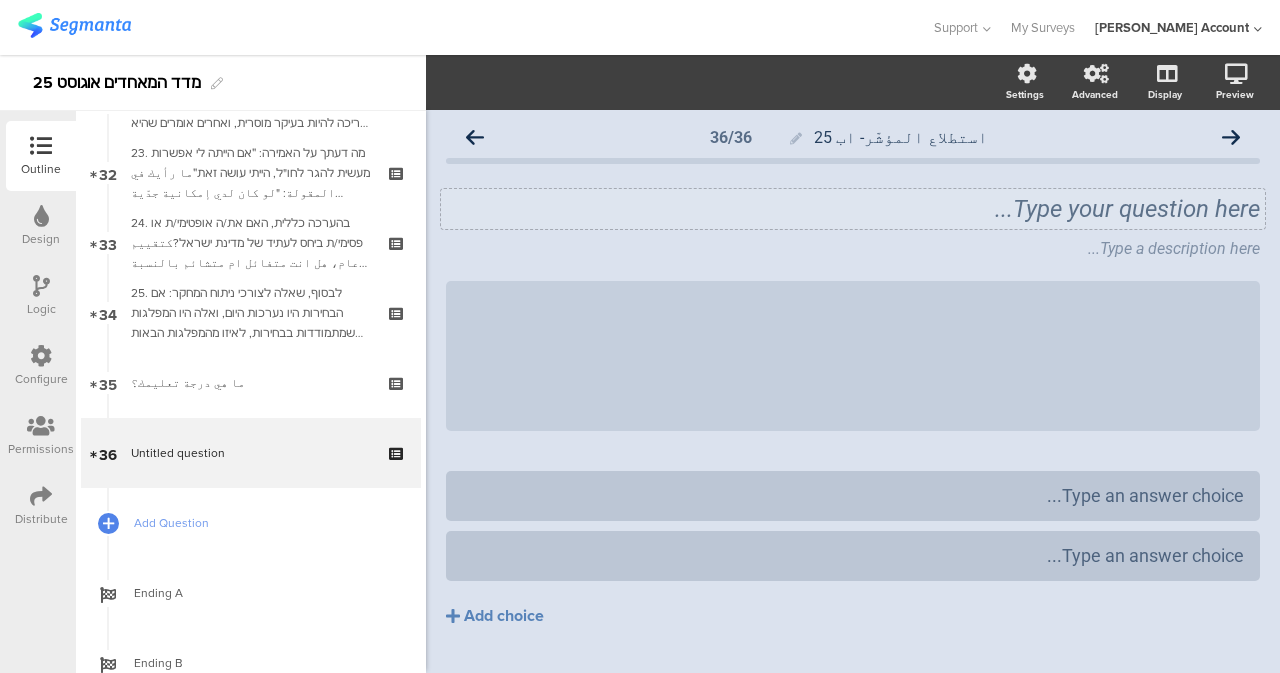 click on "Type your question here..." 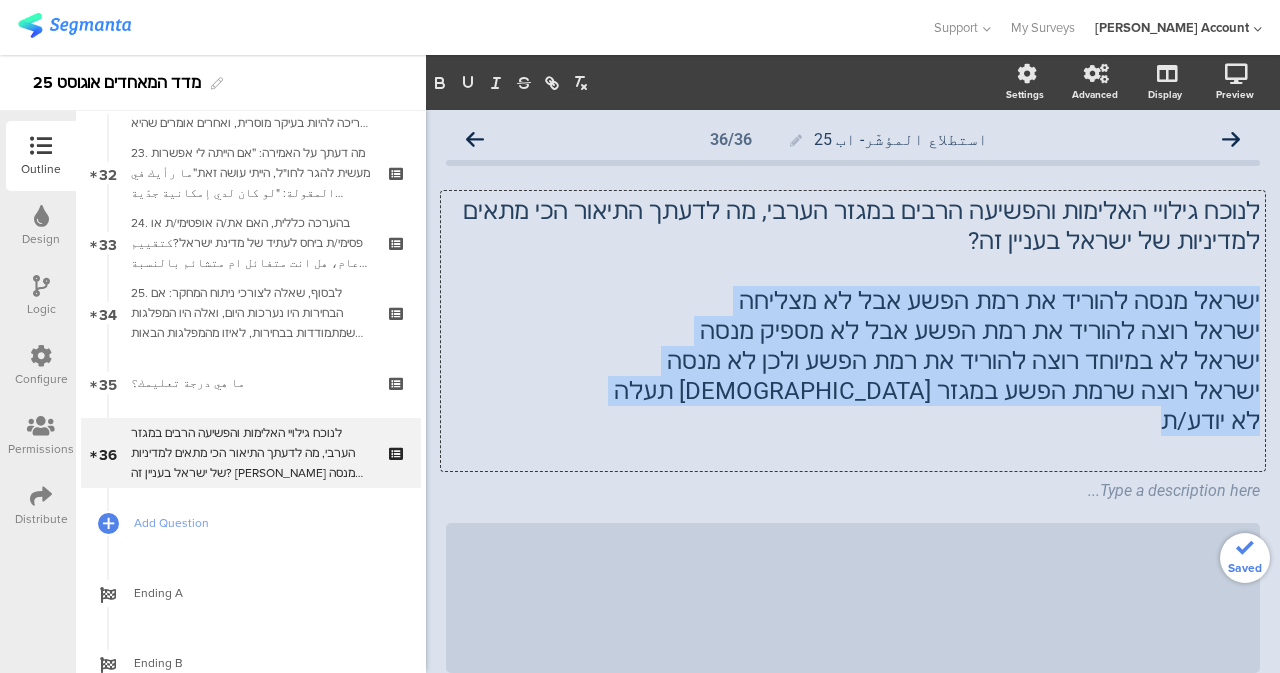 drag, startPoint x: 1135, startPoint y: 428, endPoint x: 1264, endPoint y: 315, distance: 171.49344 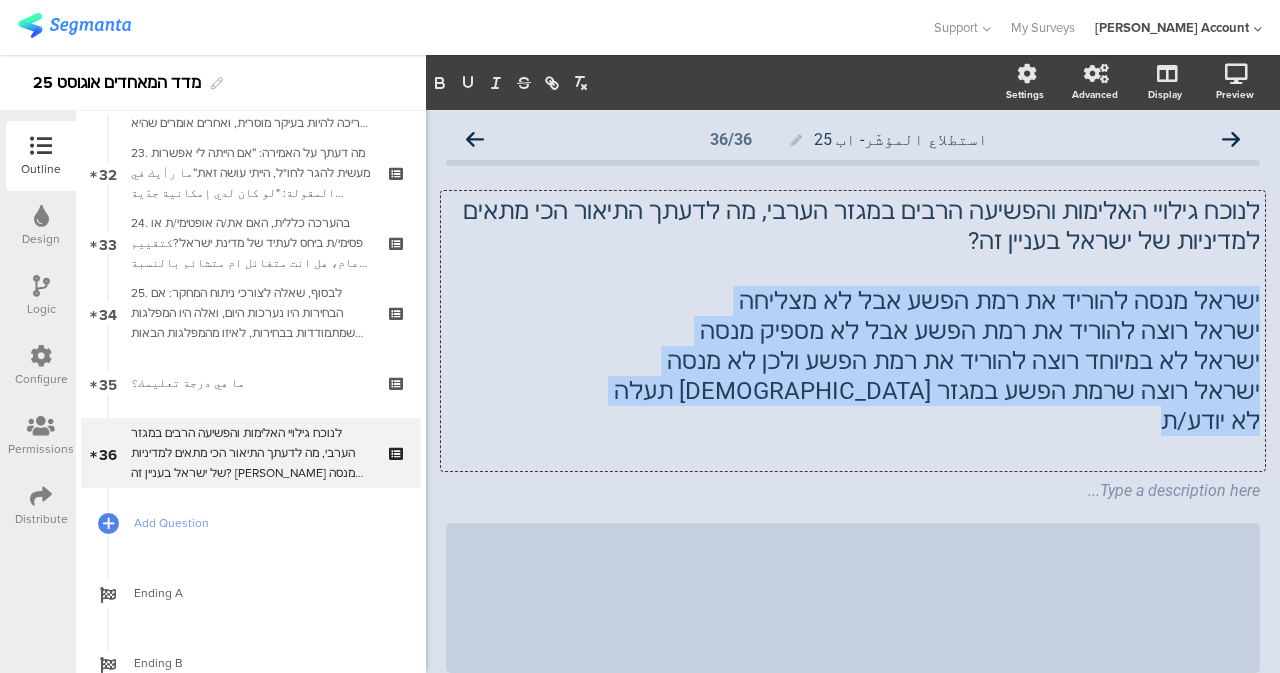 type 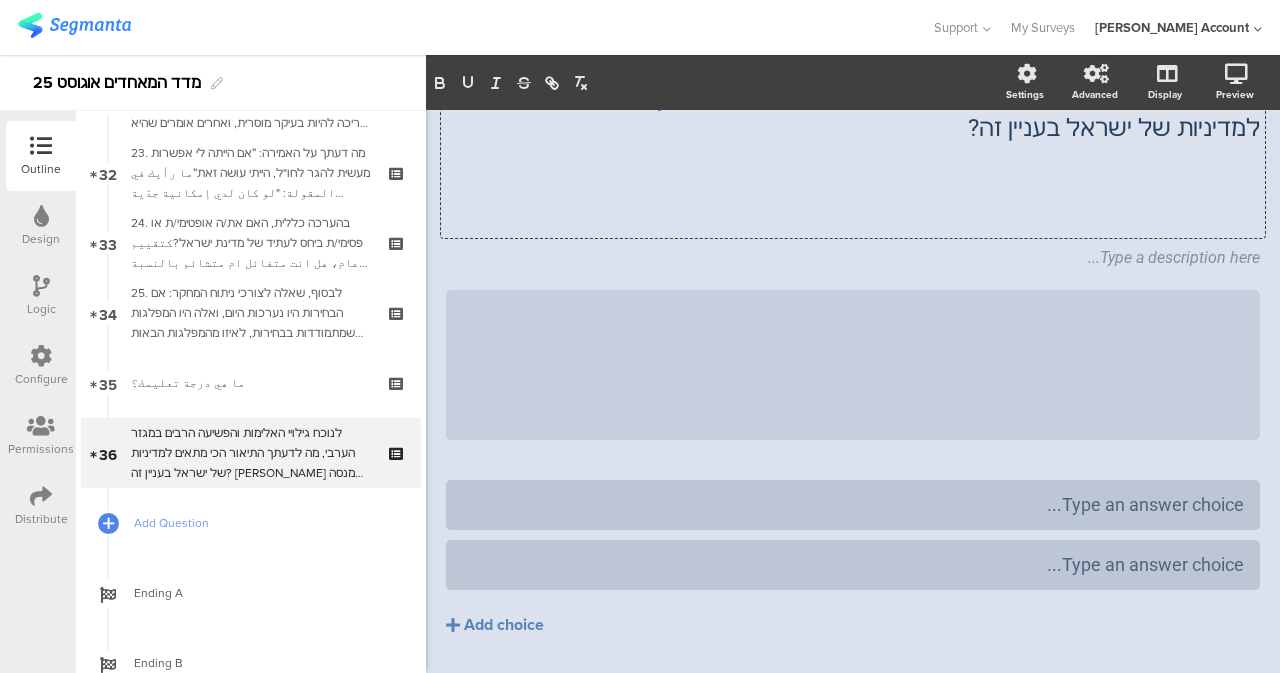 scroll, scrollTop: 170, scrollLeft: 0, axis: vertical 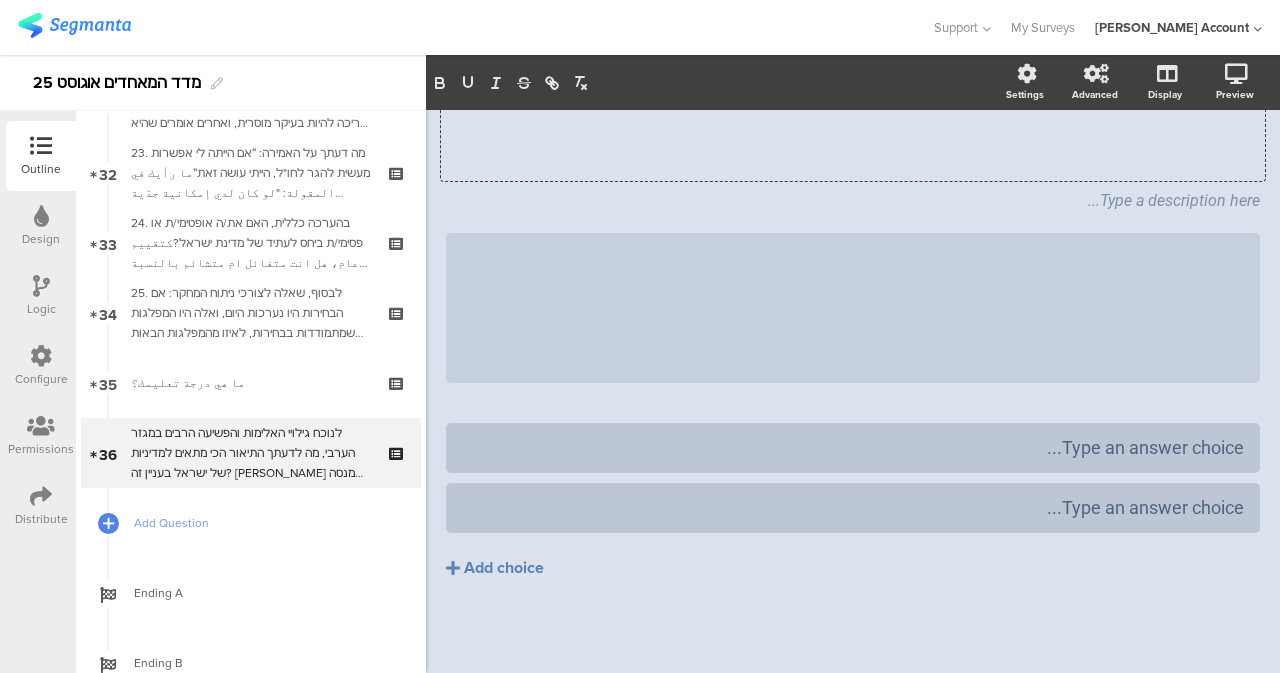 type 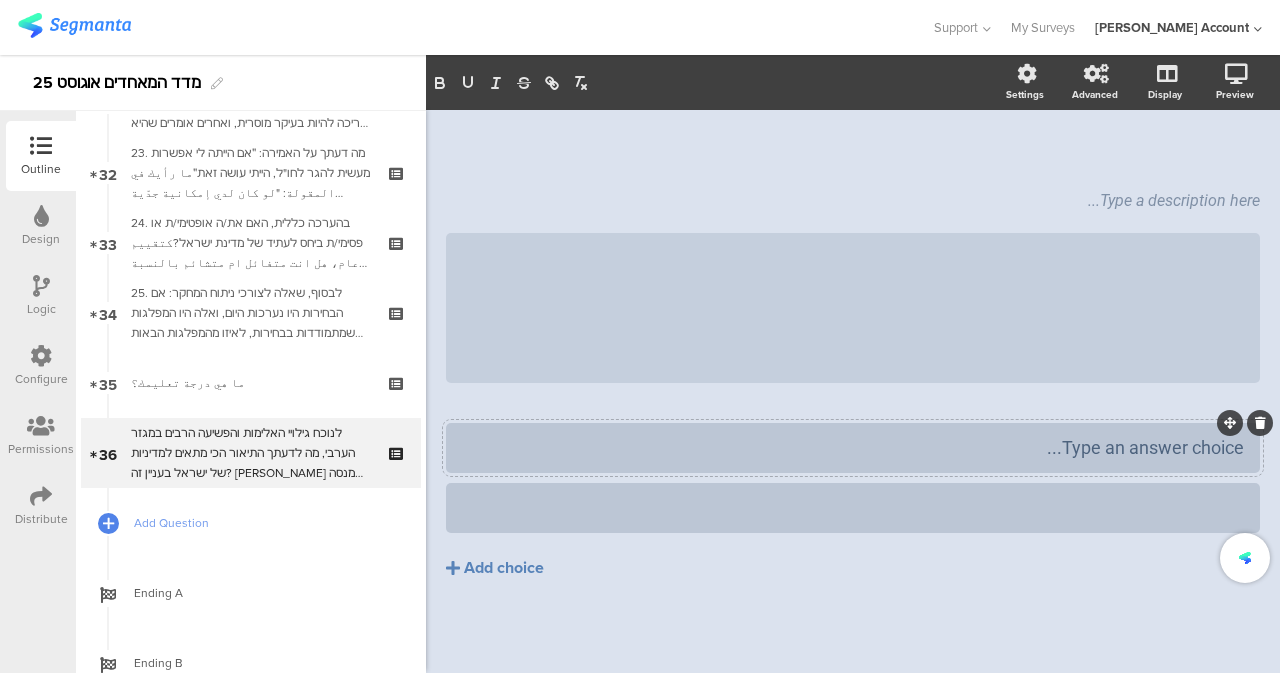 drag, startPoint x: 1174, startPoint y: 478, endPoint x: 1164, endPoint y: 456, distance: 24.166092 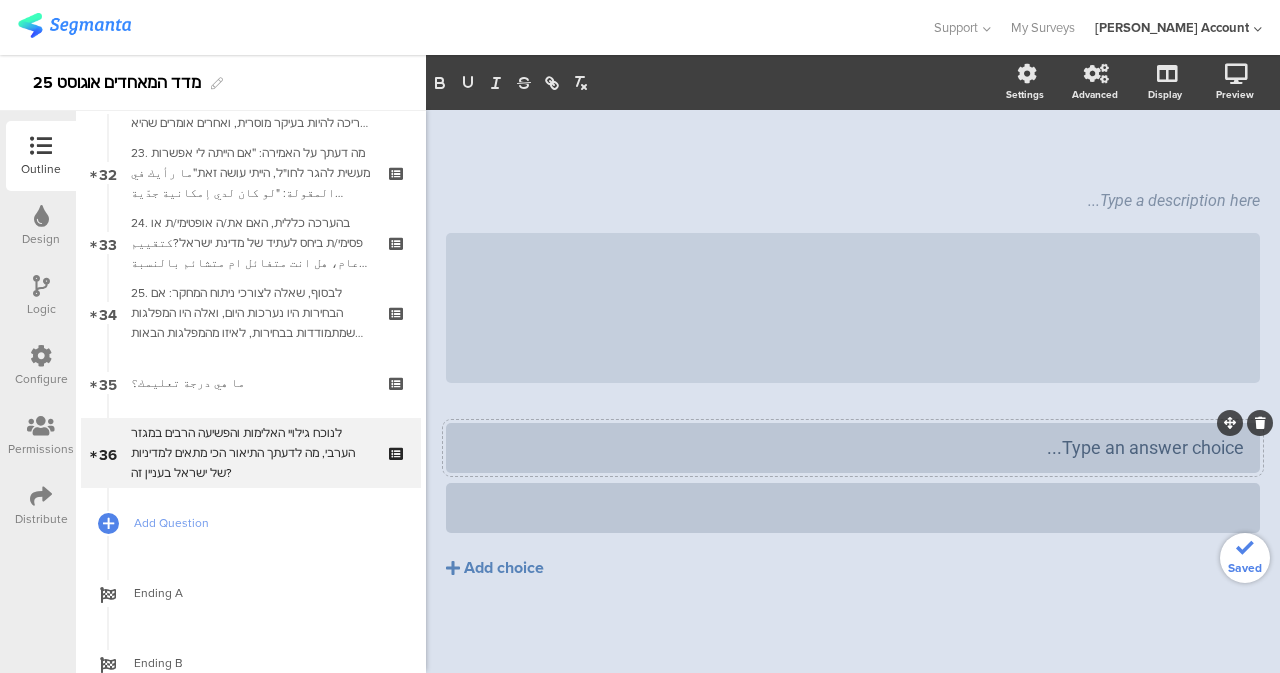 type 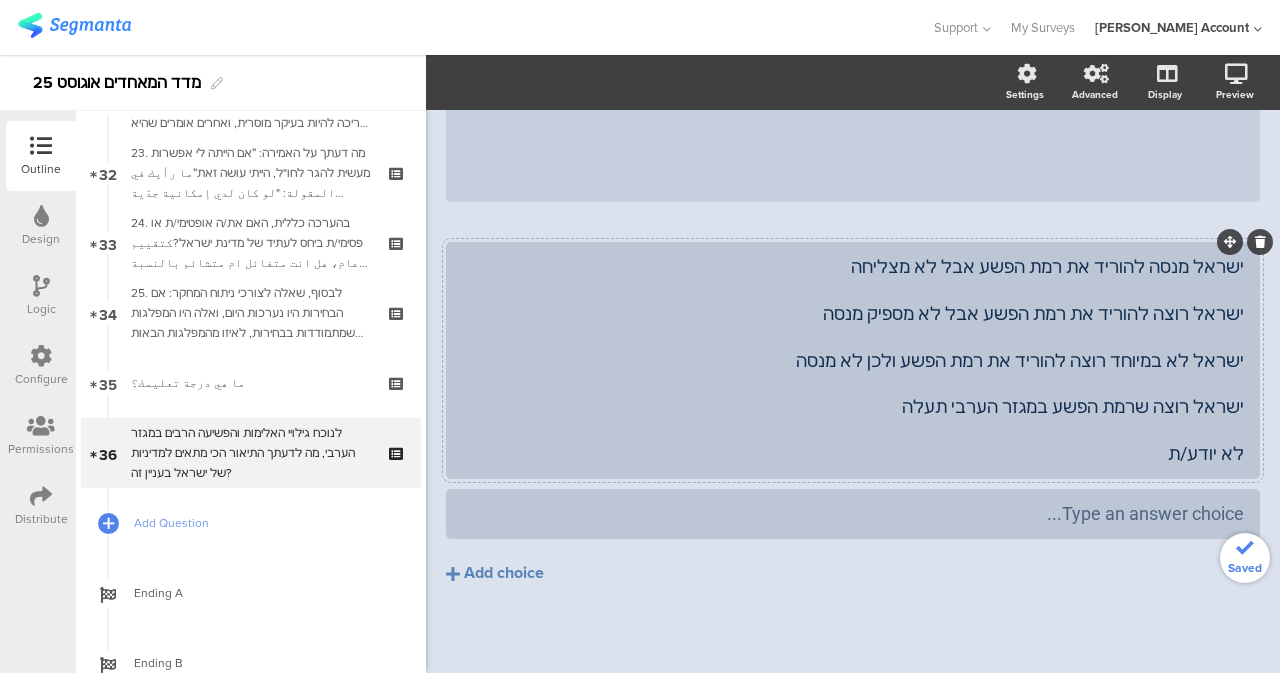 scroll, scrollTop: 356, scrollLeft: 0, axis: vertical 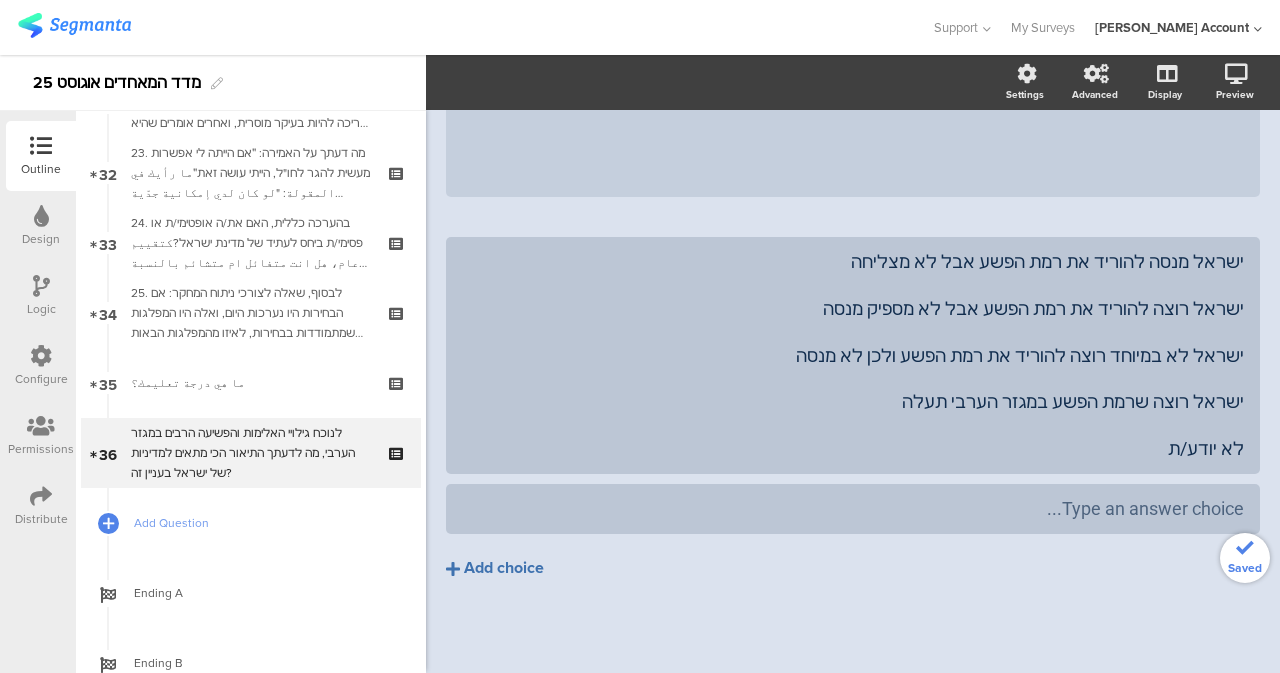 click on "Add choice" 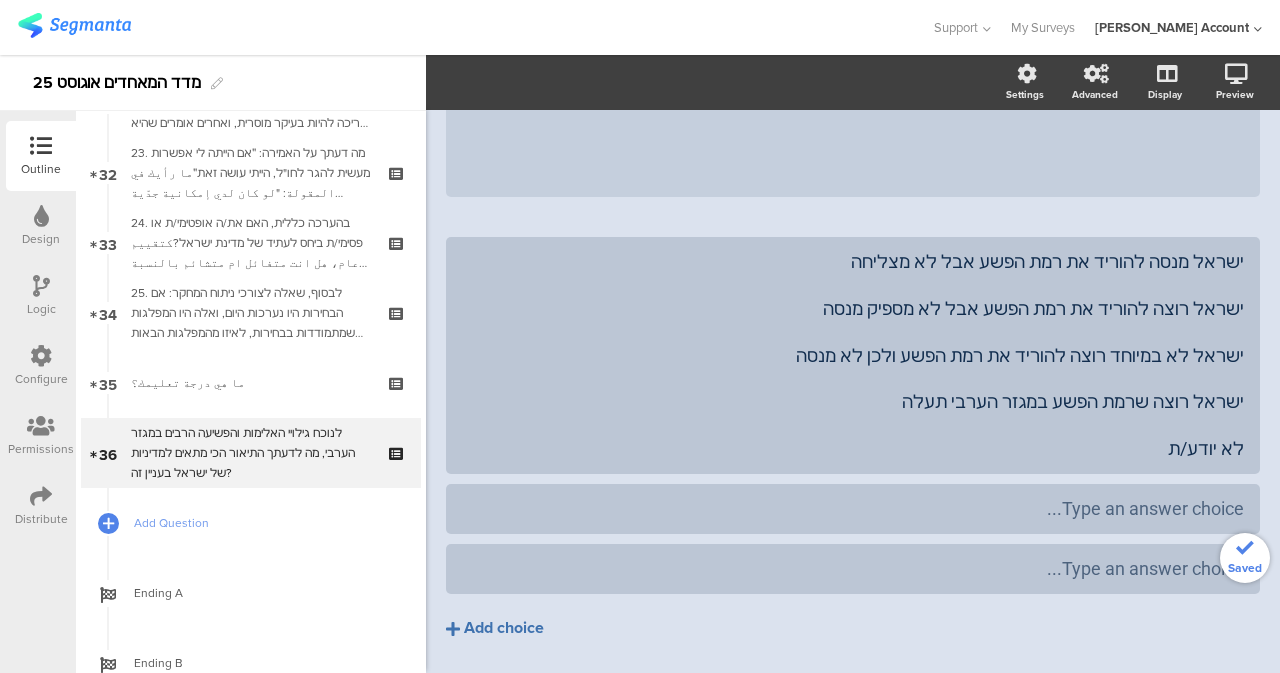 click on "Add choice" 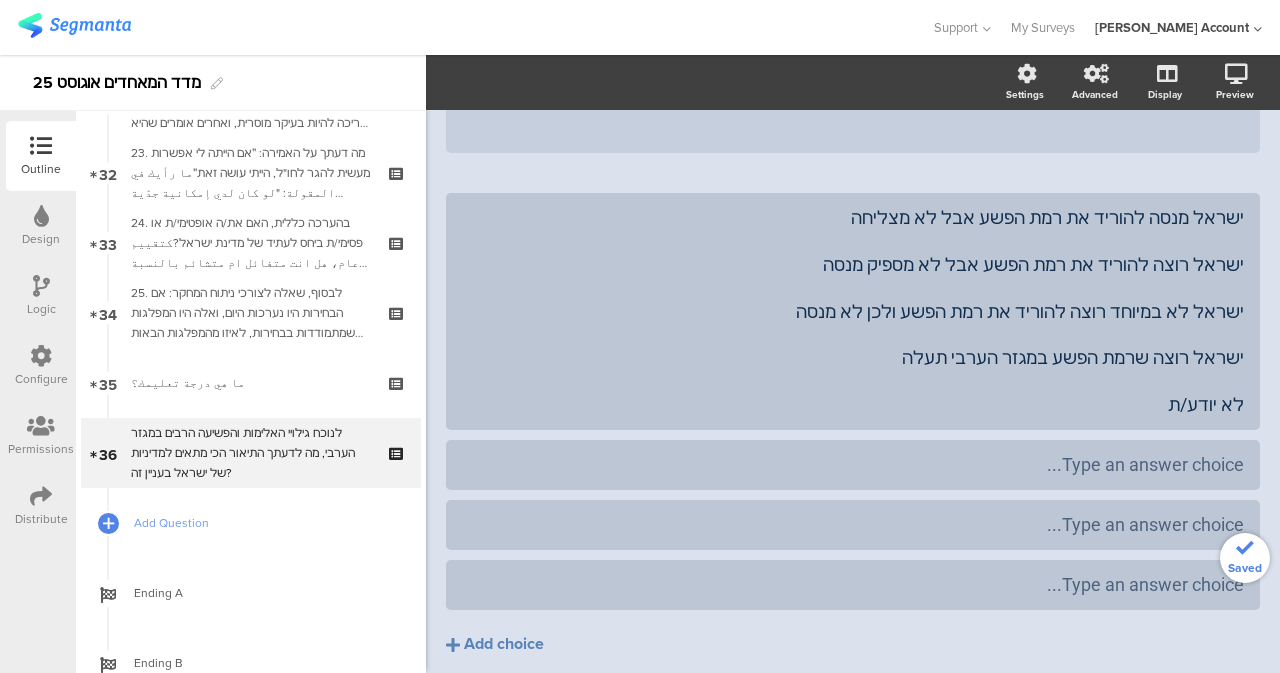 scroll, scrollTop: 416, scrollLeft: 0, axis: vertical 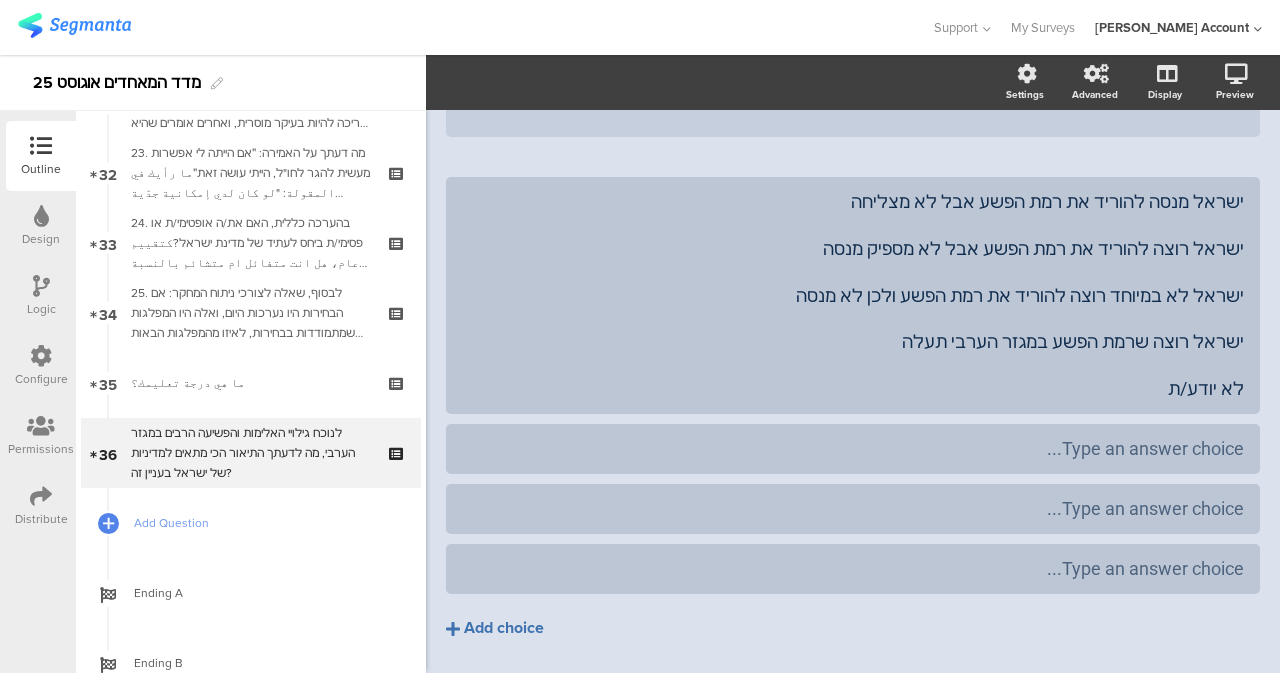 click on "Add choice" 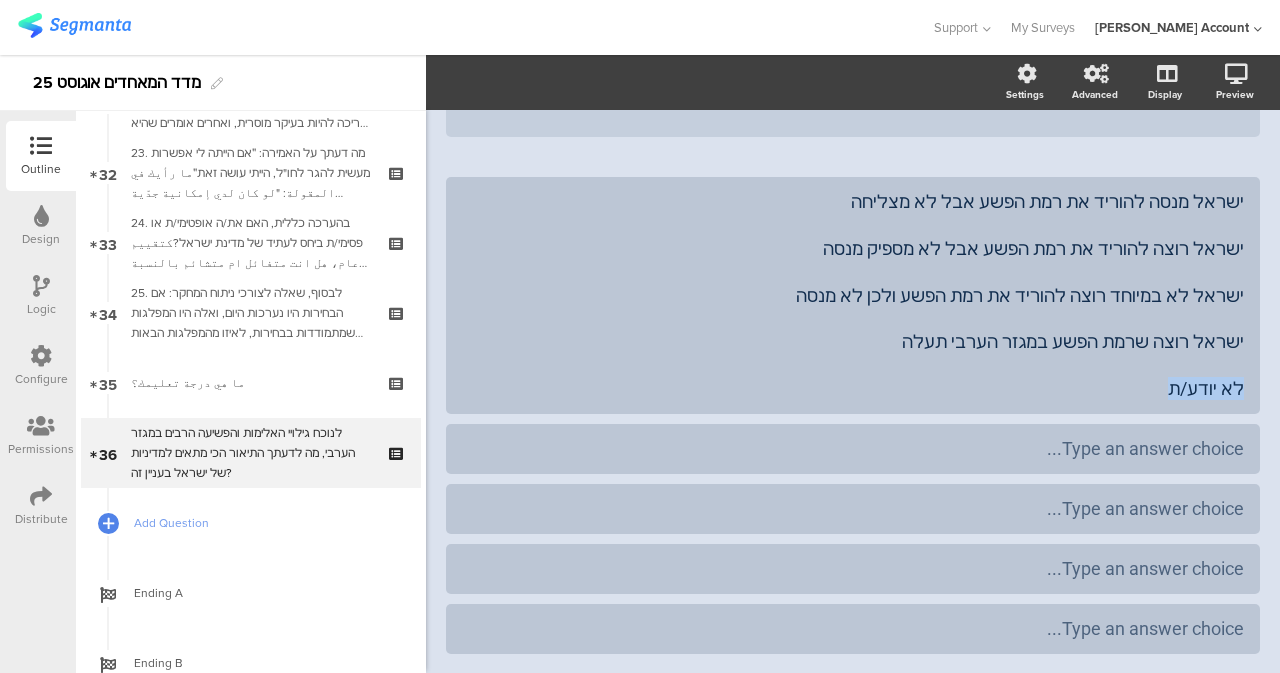 drag, startPoint x: 1132, startPoint y: 383, endPoint x: 1279, endPoint y: 390, distance: 147.16656 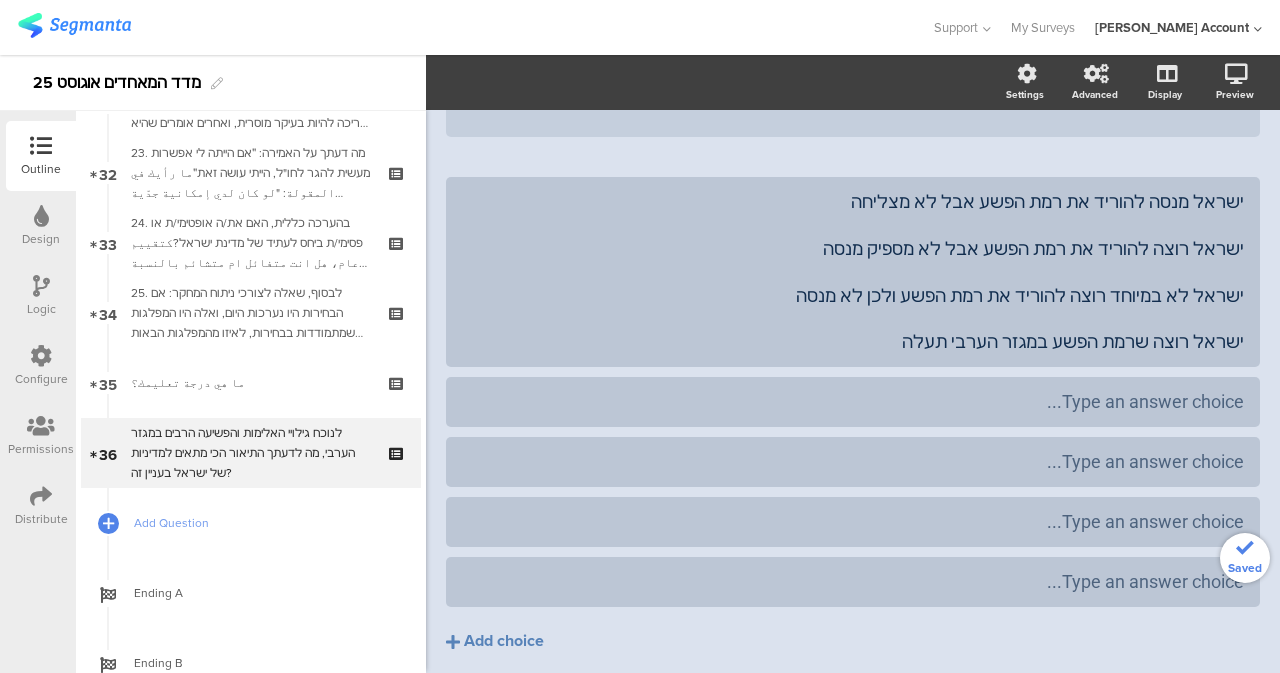 type 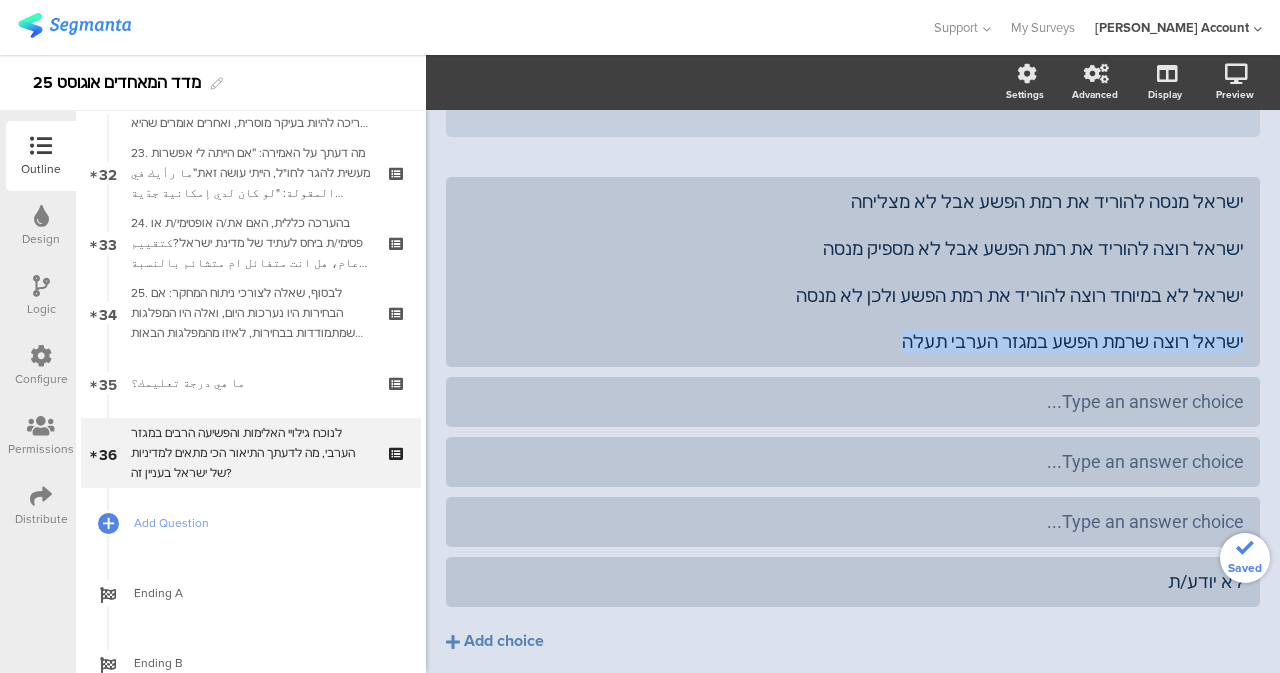 drag, startPoint x: 941, startPoint y: 340, endPoint x: 1271, endPoint y: 348, distance: 330.09695 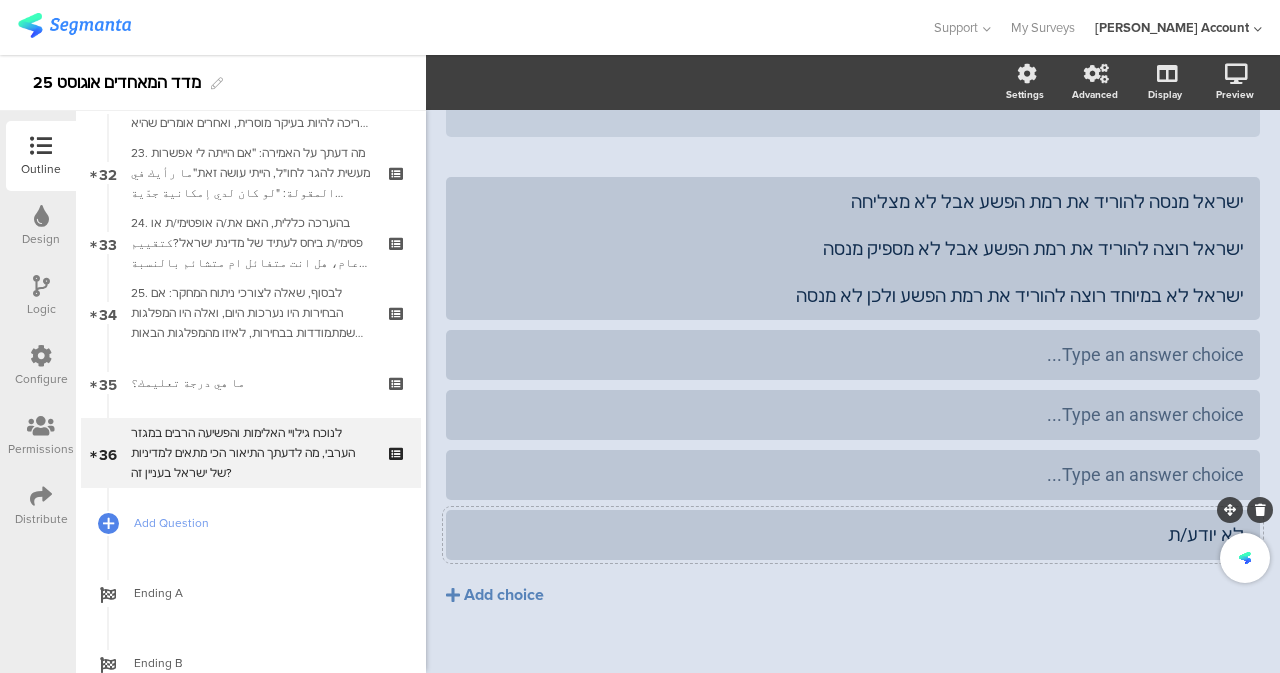 type 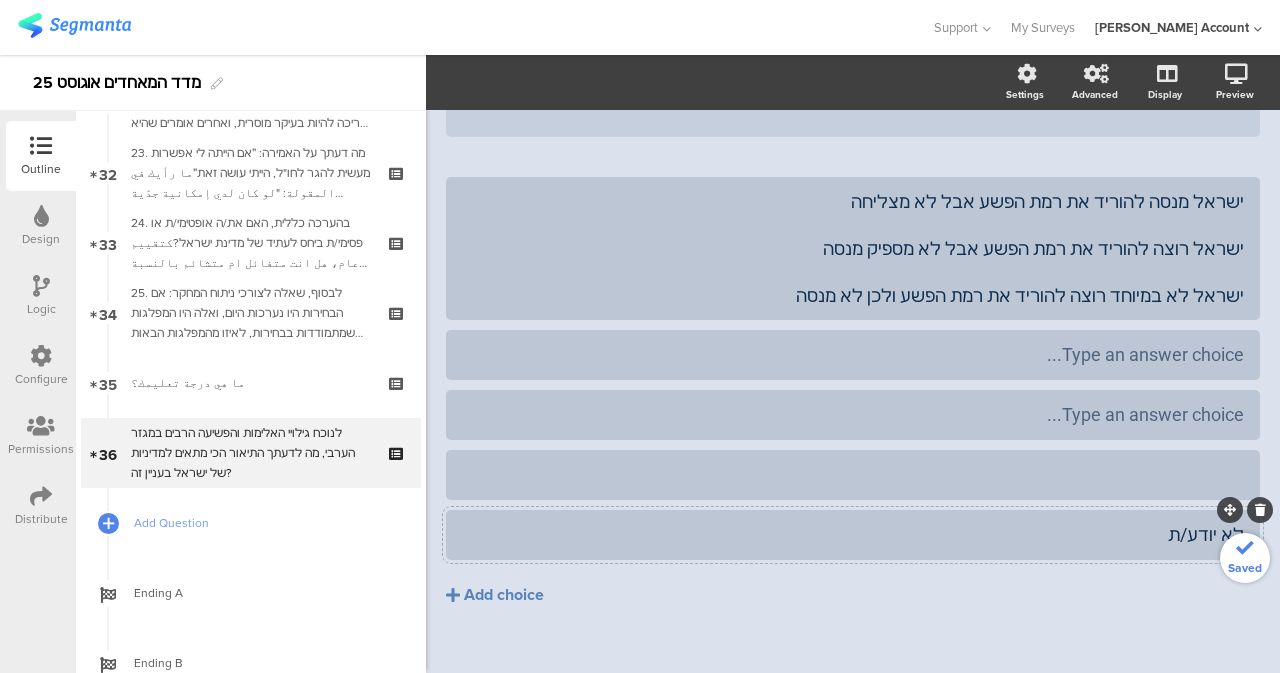 click on "ישראל מנסה להוריד את רמת הפשע אבל לא מצליחה
ישראל רוצה להוריד את רמת הפשע אבל לא מספיק מנסה
ישראל לא במיוחד רוצה להוריד את רמת הפשע ולכן לא מנסה
Type an answer choice...
Type an answer choice..." 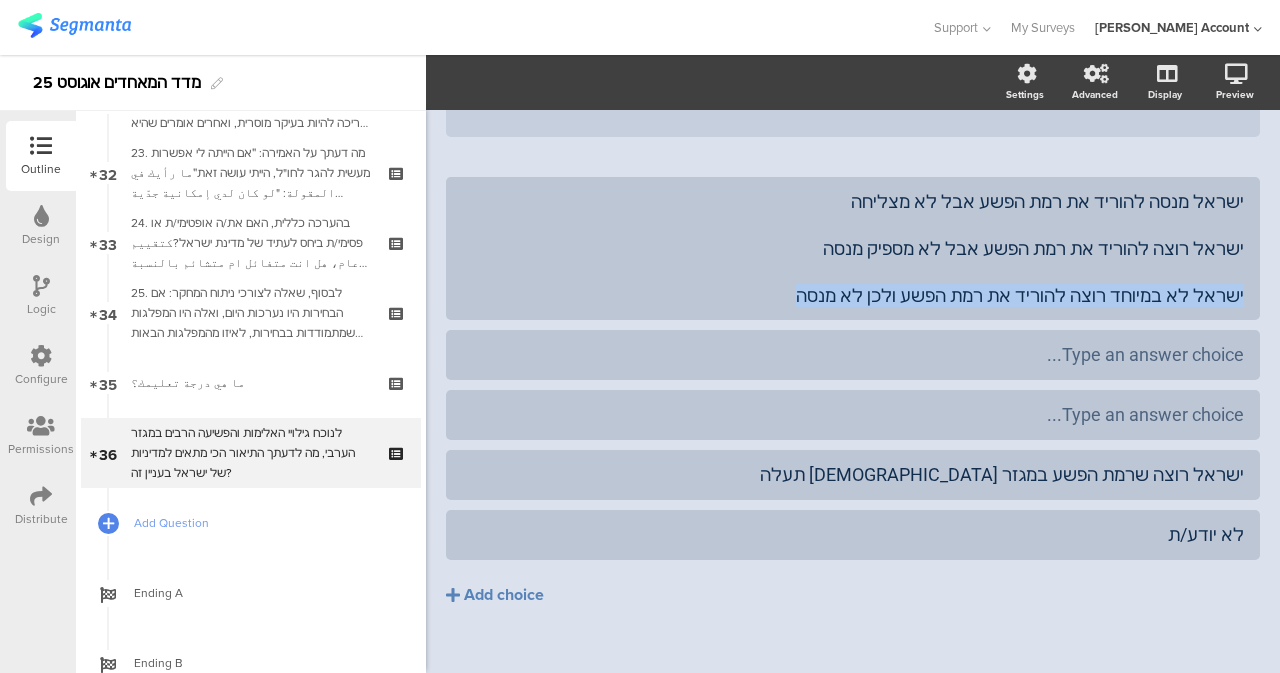 drag, startPoint x: 842, startPoint y: 293, endPoint x: 1268, endPoint y: 301, distance: 426.0751 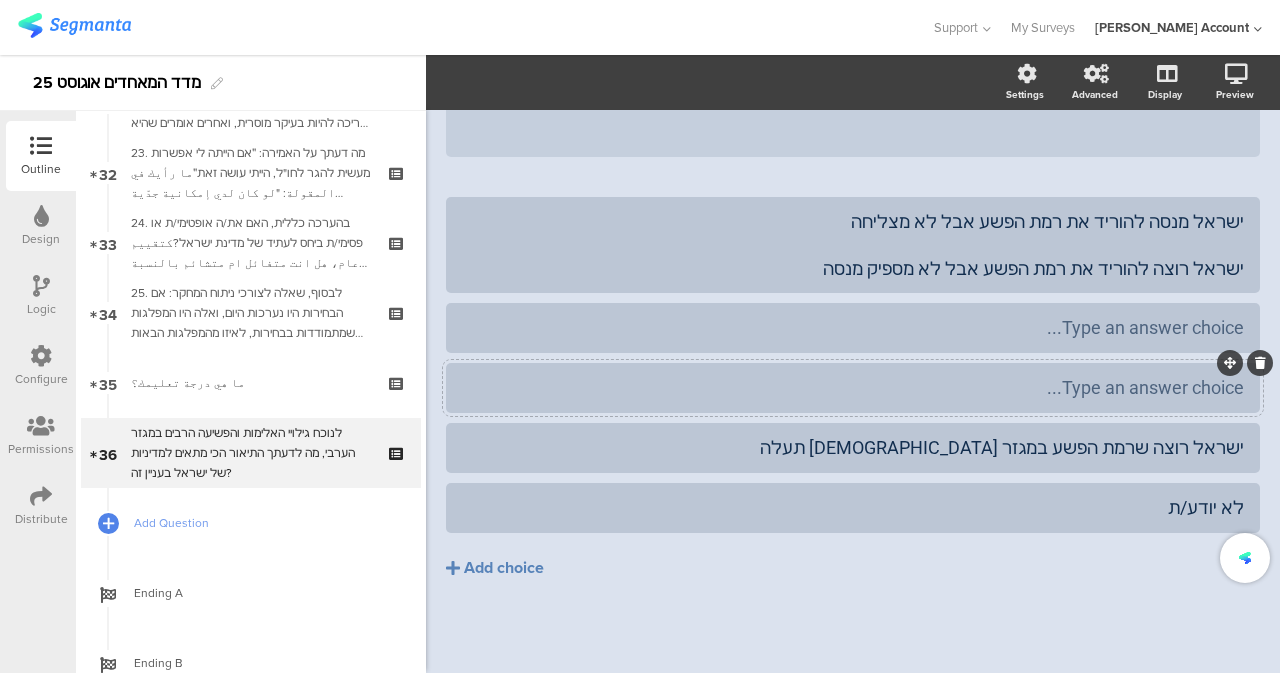 type 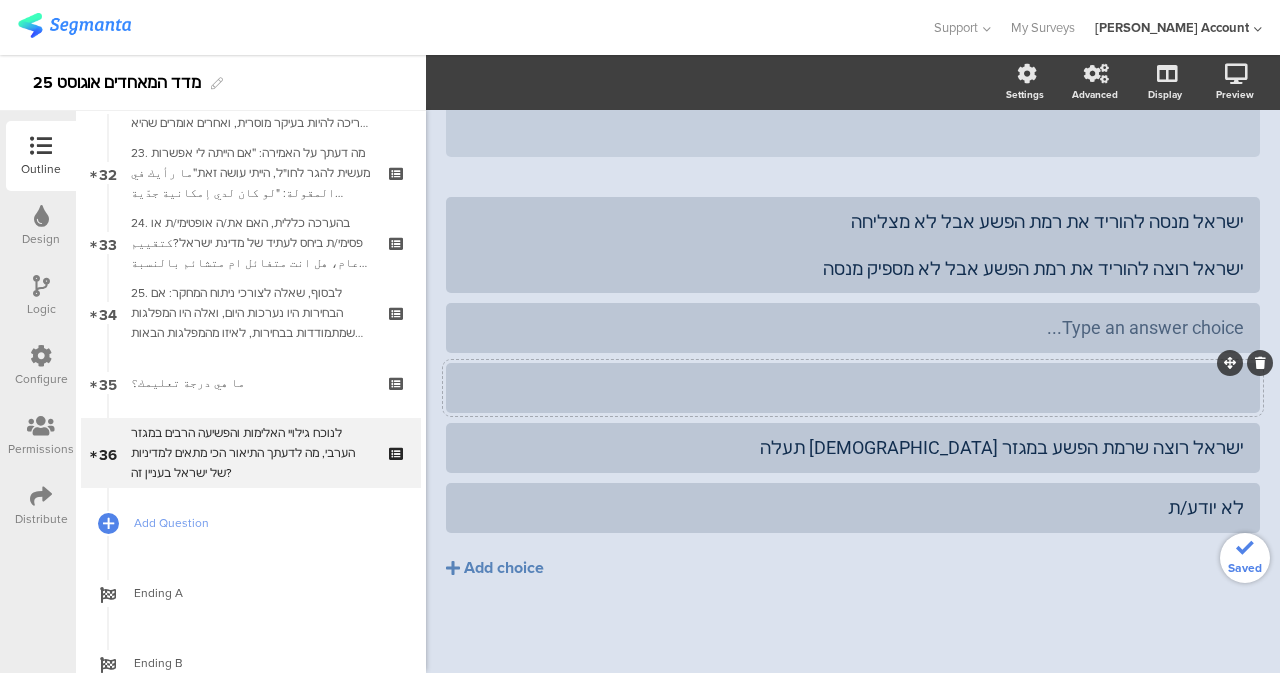 scroll, scrollTop: 396, scrollLeft: 0, axis: vertical 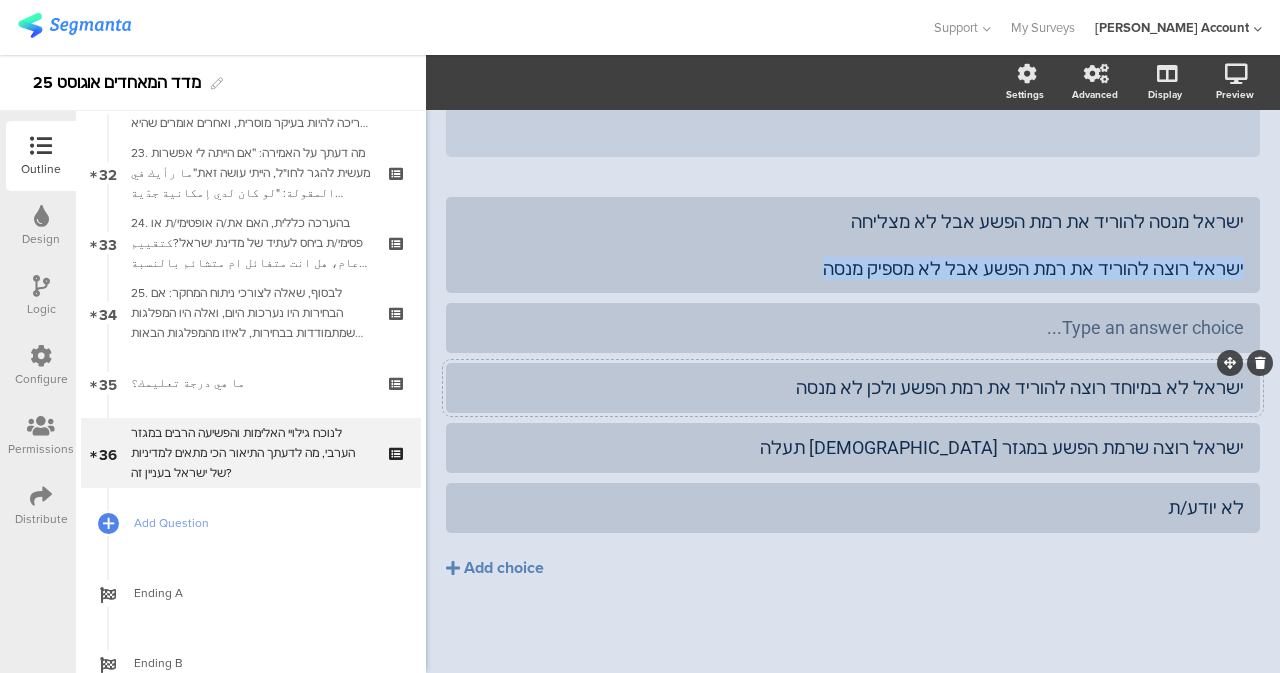drag, startPoint x: 1017, startPoint y: 289, endPoint x: 1279, endPoint y: 291, distance: 262.00763 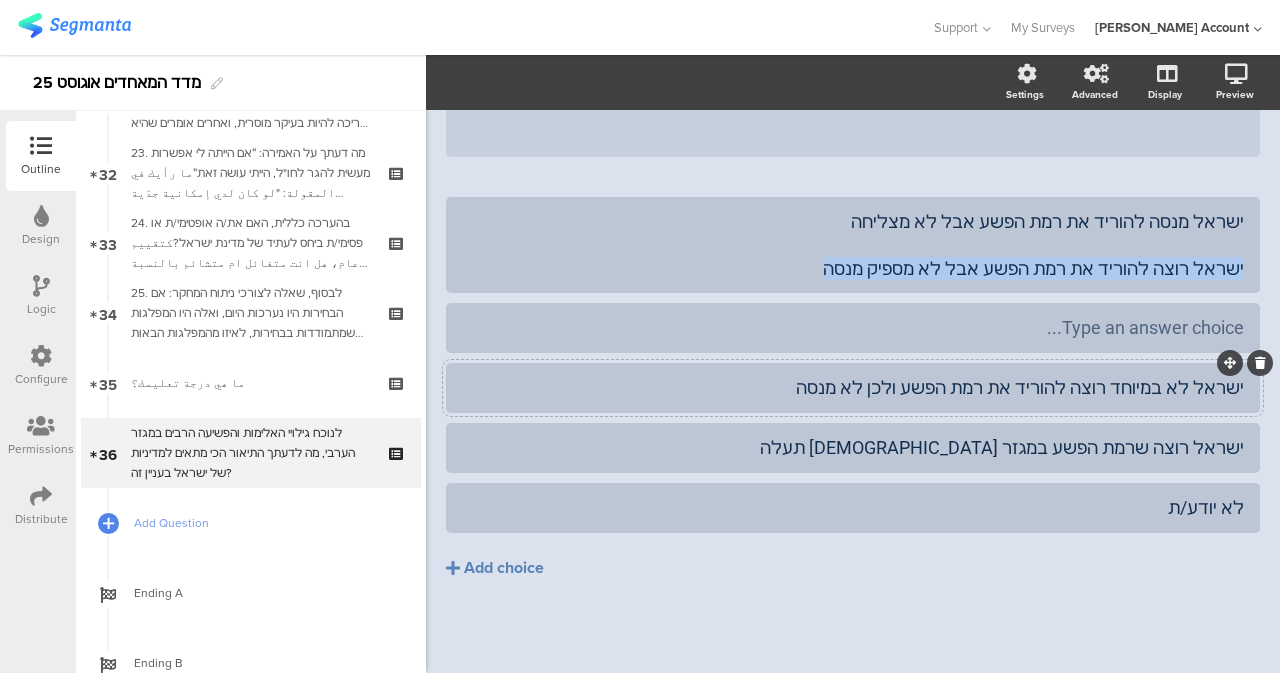 click on "Settings
Advanced
Display
Preview
استطلاع المؤشّر- اب 25
36/36" at bounding box center [853, 364] 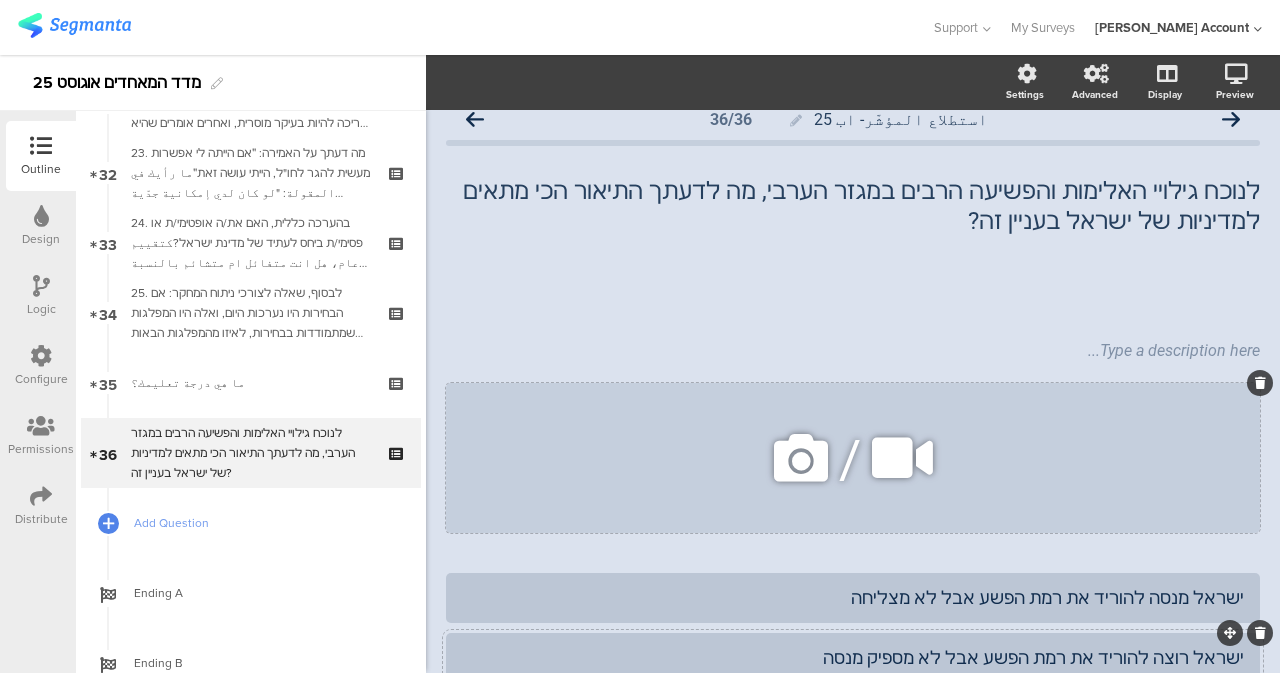 scroll, scrollTop: 0, scrollLeft: 0, axis: both 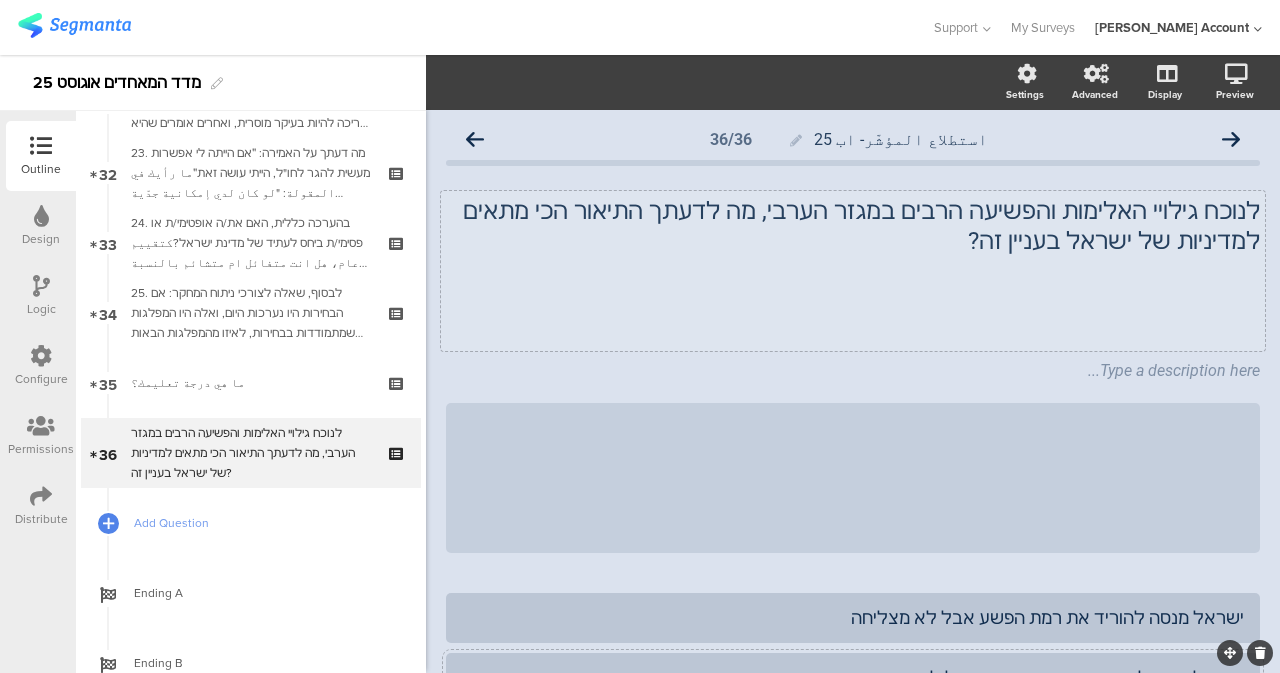 click on "לנוכח גילויי האלימות והפשיעה הרבים במגזר הערבי, מה לדעתך התיאור הכי מתאים למדיניות של ישראל בעניין זה?
לנוכח גילויי האלימות והפשיעה הרבים במגזר הערבי, מה לדעתך התיאור הכי מתאים למדיניות של ישראל בעניין זה?" 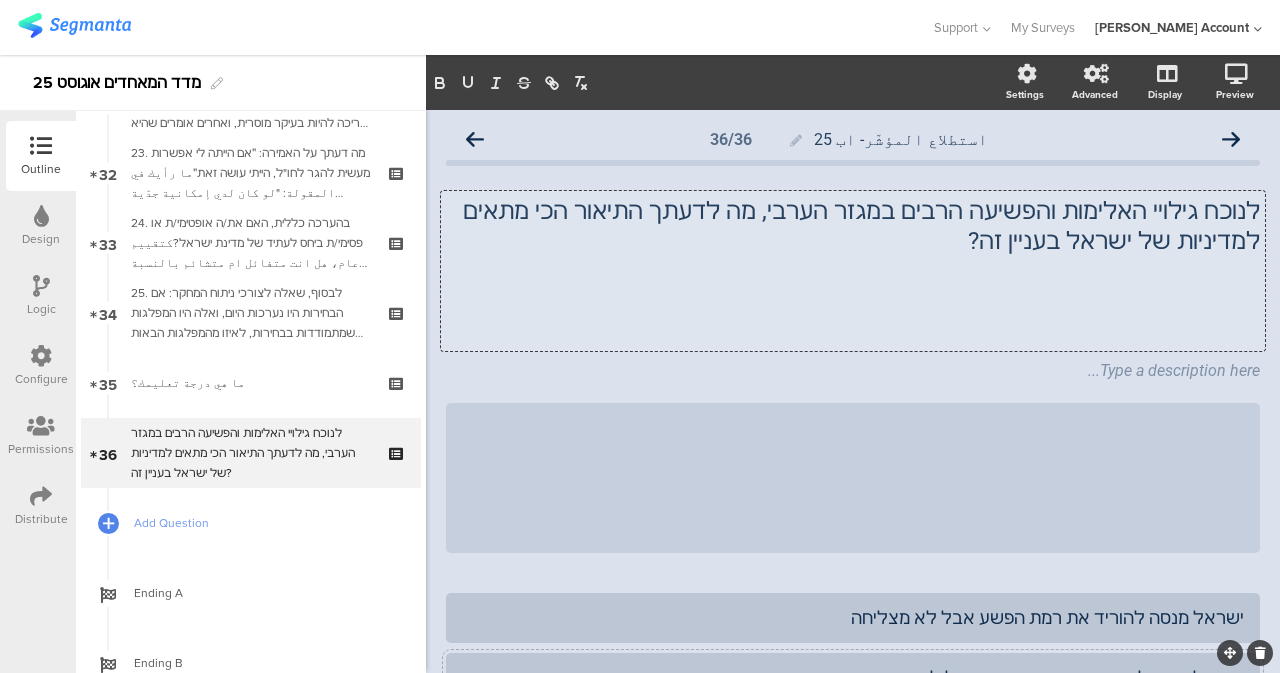click 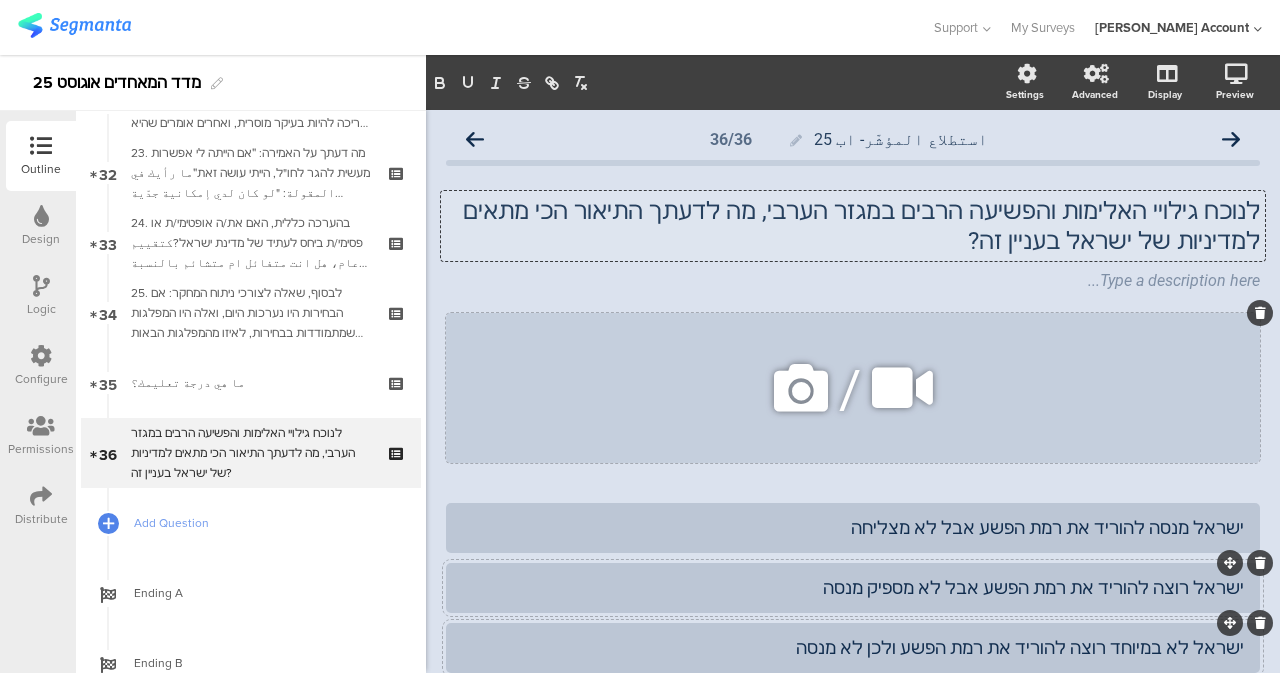 click on "/" 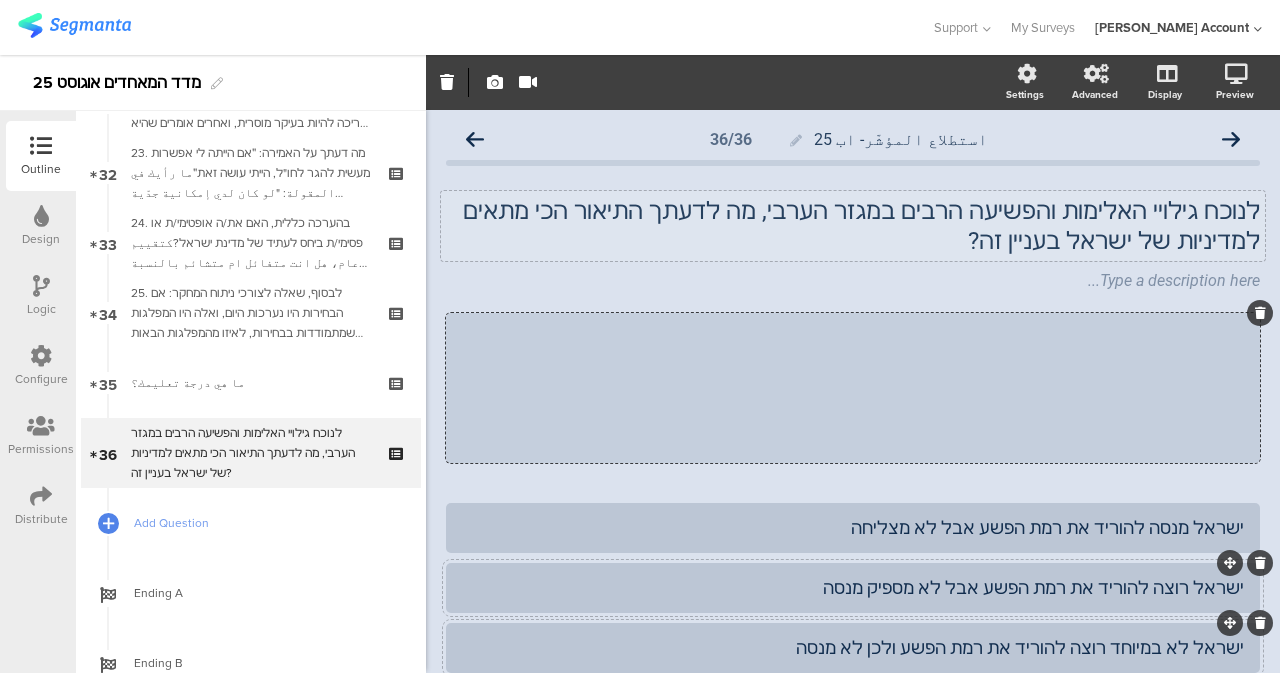 click on "استطلاع المؤشّر- اب 25
36/36
לנוכח גילויי האלימות והפשיעה הרבים במגזר הערבי, מה לדעתך התיאור הכי מתאים למדיניות של ישראל בעניין זה?
לנוכח גילויי האלימות והפשיעה הרבים במגזר הערבי, מה לדעתך התיאור הכי מתאים למדיניות של ישראל בעניין זה?
Type a description here...
/" 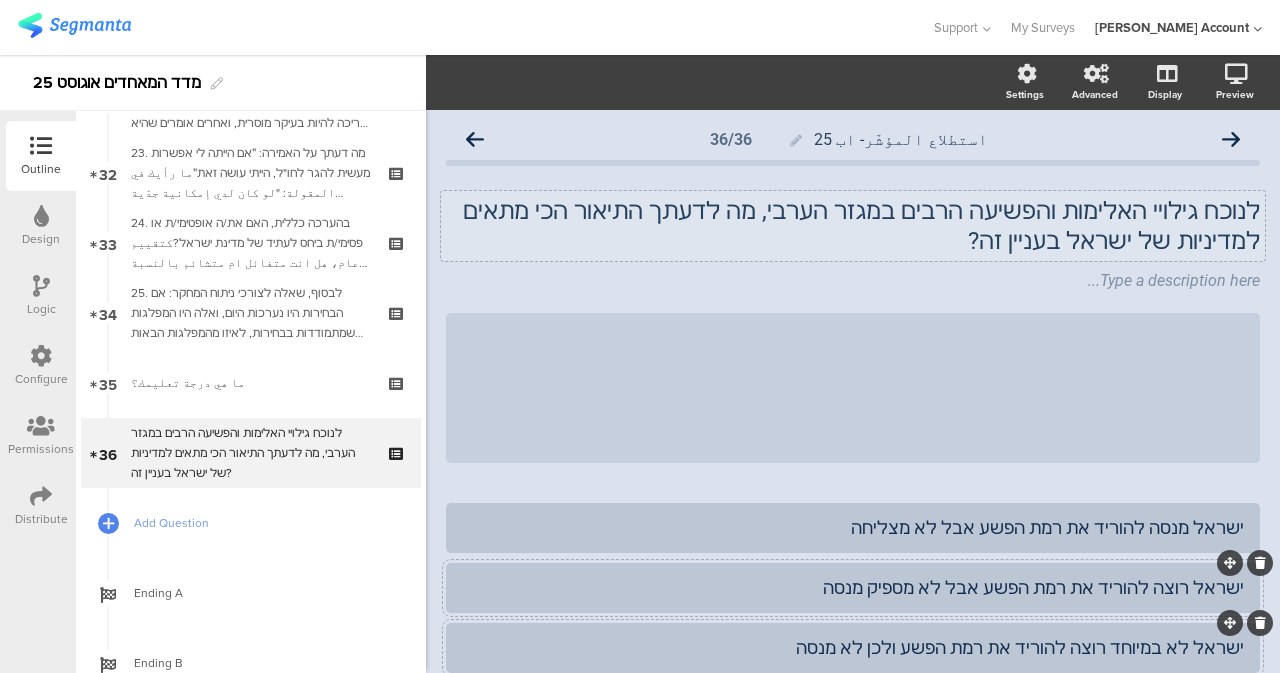 click on "לנוכח גילויי האלימות והפשיעה הרבים במגזר הערבי, מה לדעתך התיאור הכי מתאים למדיניות של ישראל בעניין זה?" 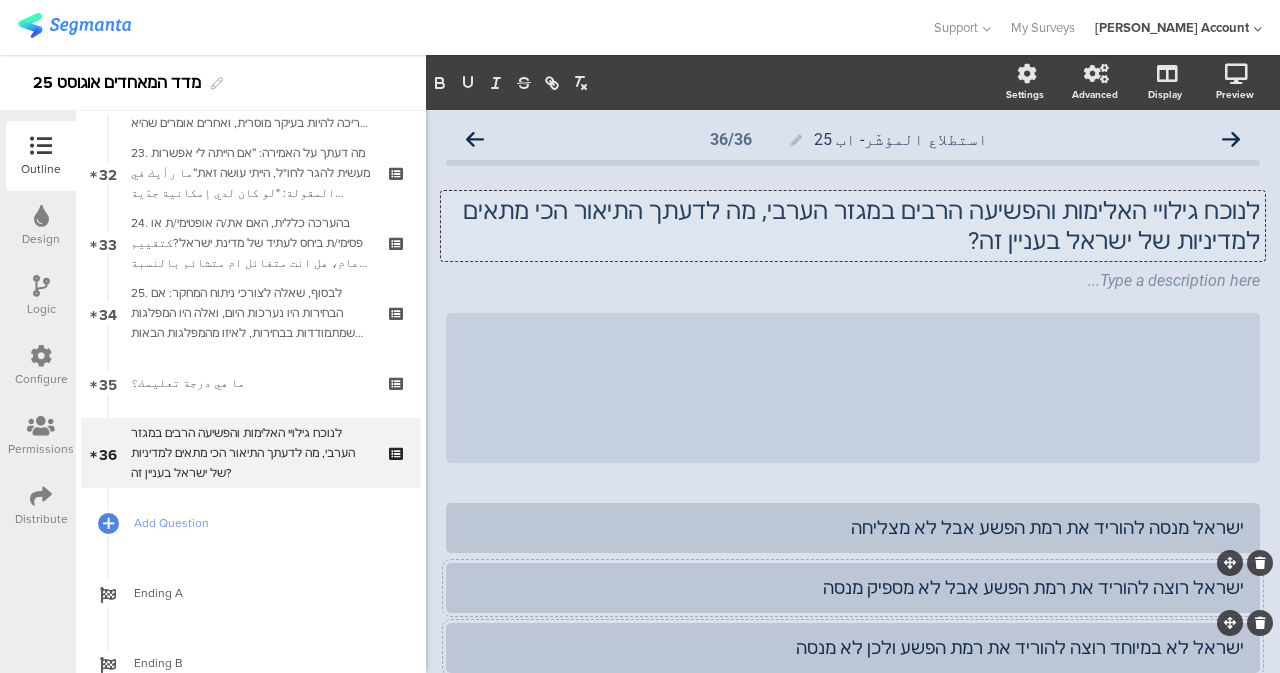 click on "לנוכח גילויי האלימות והפשיעה הרבים במגזר הערבי, מה לדעתך התיאור הכי מתאים למדיניות של ישראל בעניין זה?" 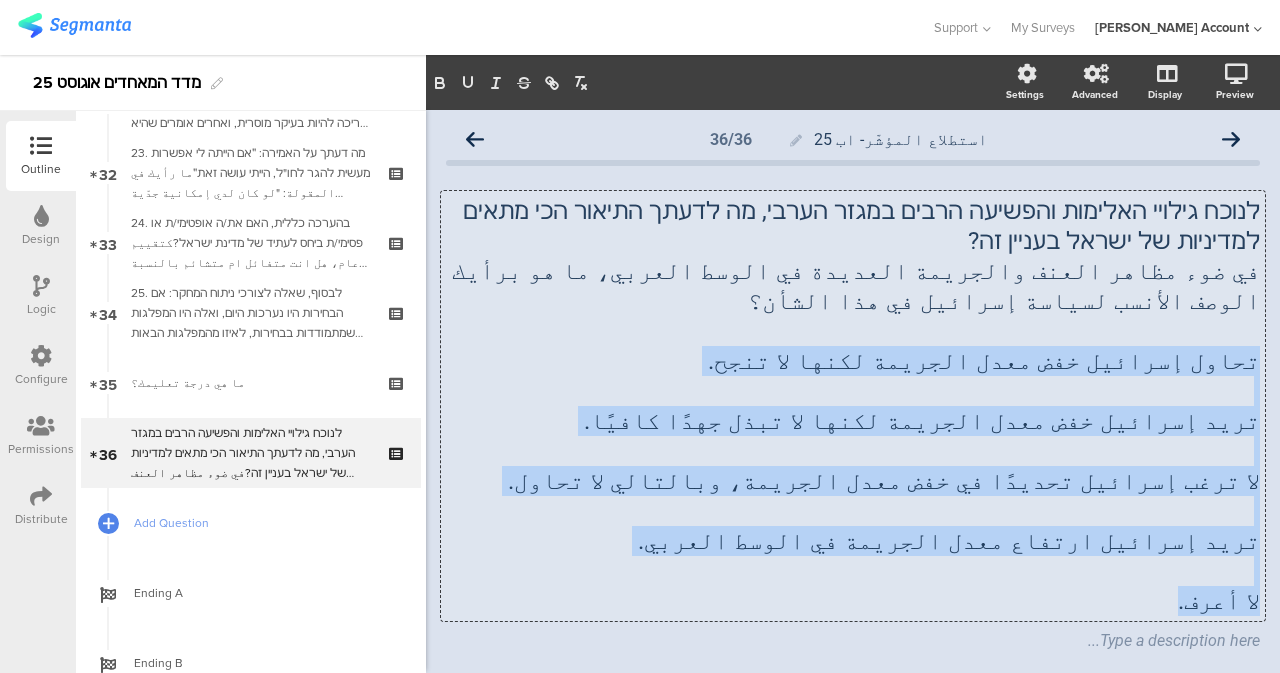 drag, startPoint x: 1161, startPoint y: 594, endPoint x: 1251, endPoint y: 348, distance: 261.94656 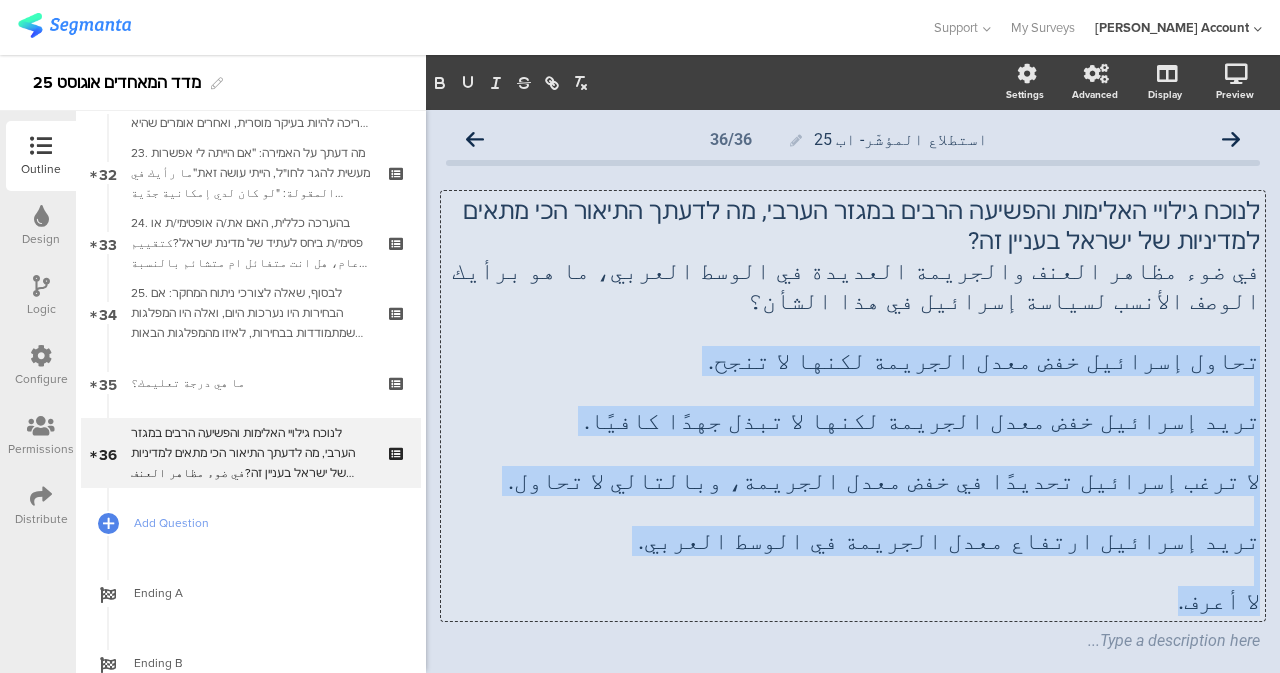 click on "استطلاع المؤشّر- اب 25
36/36
לנוכח גילויי האלימות והפשיעה הרבים במגזר הערבי, מה לדעתך התיאור הכי מתאים למדיניות של ישראל בעניין זה? في ضوء مظاهر العنف والجريمة العديدة في الوسط العربي، ما هو برأيك الوصف الأنسب لسياسة إسرائيل في هذا الشأن؟ تحاول إسرائيل خفض معدل الجريمة لكنها لا تنجح. لا أعرف.
لا أعرف.
لا أعرف." 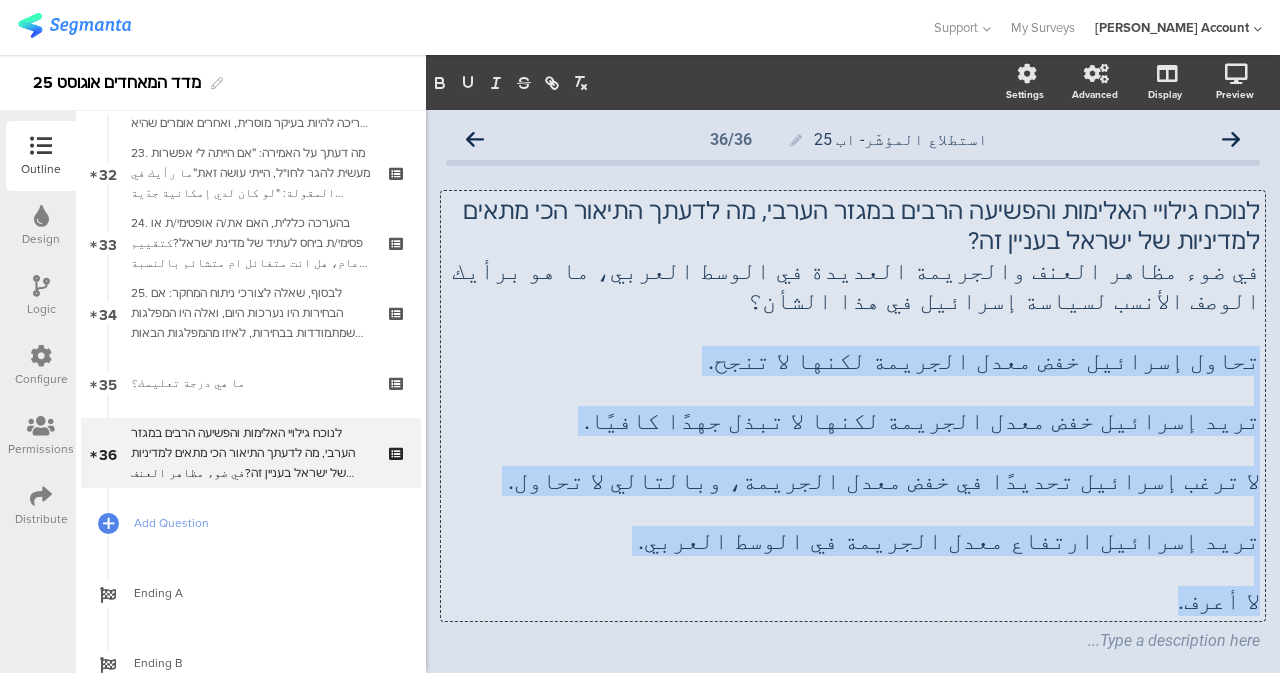 type 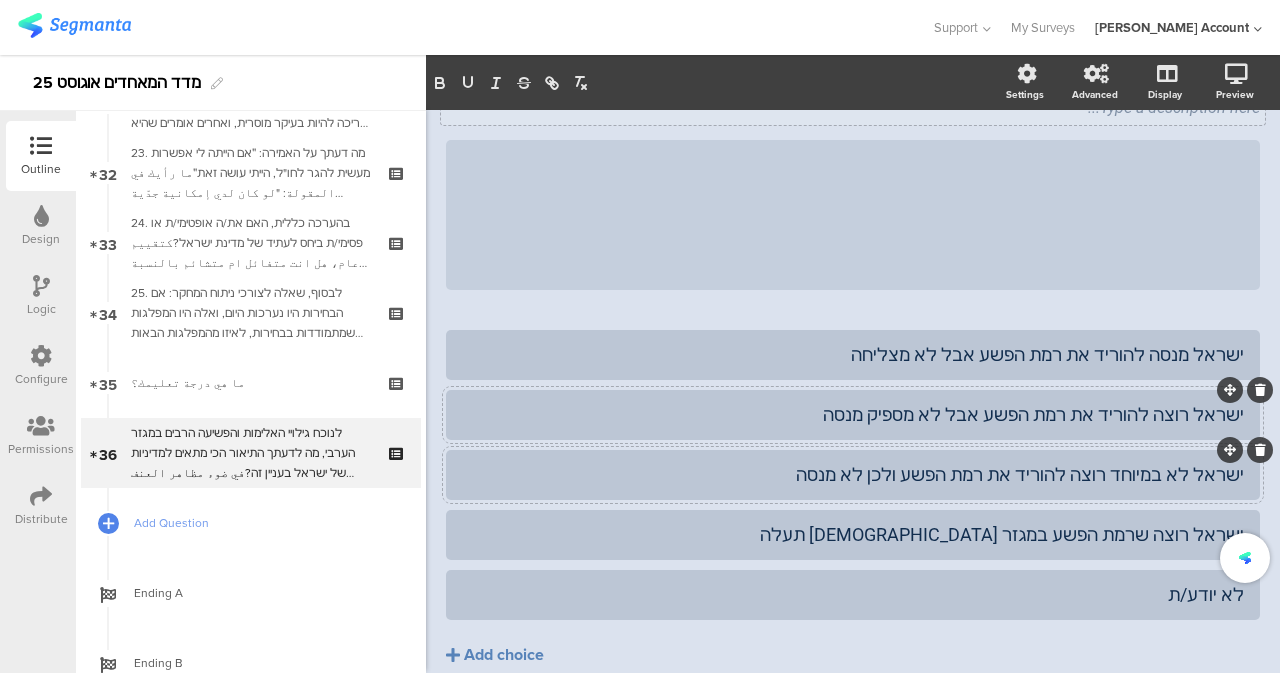 scroll, scrollTop: 300, scrollLeft: 0, axis: vertical 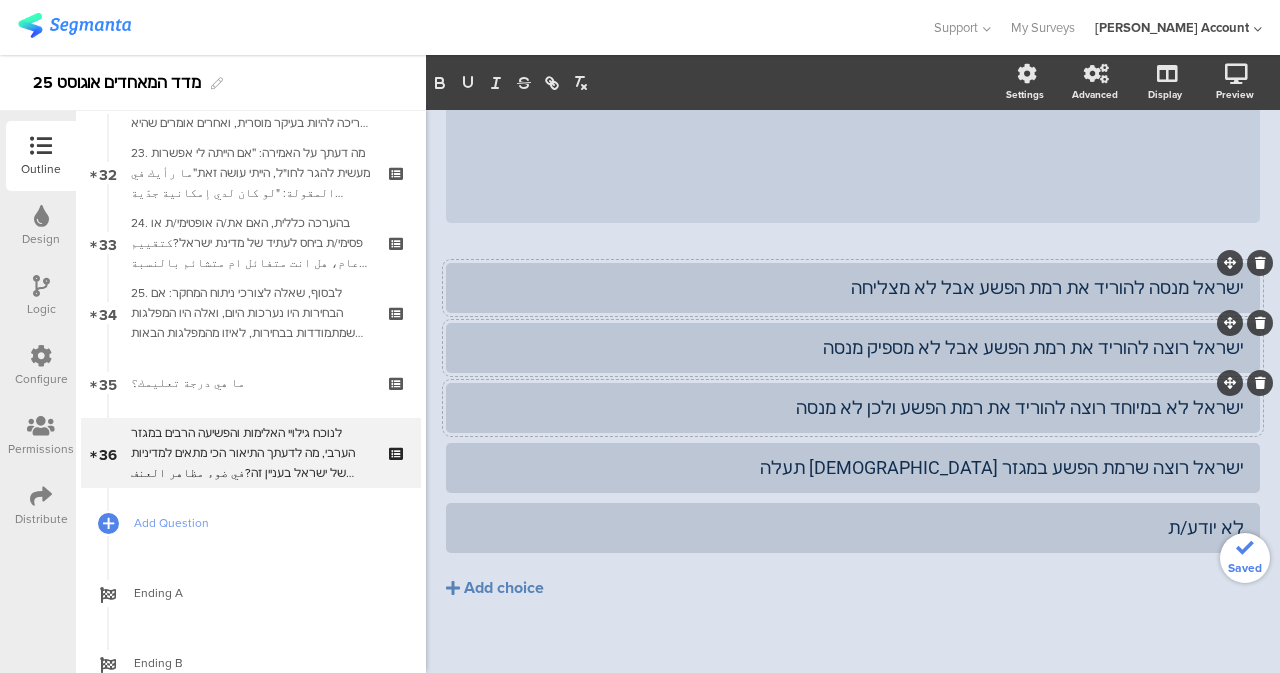 click on "ישראל מנסה להוריד את רמת הפשע אבל לא מצליחה" 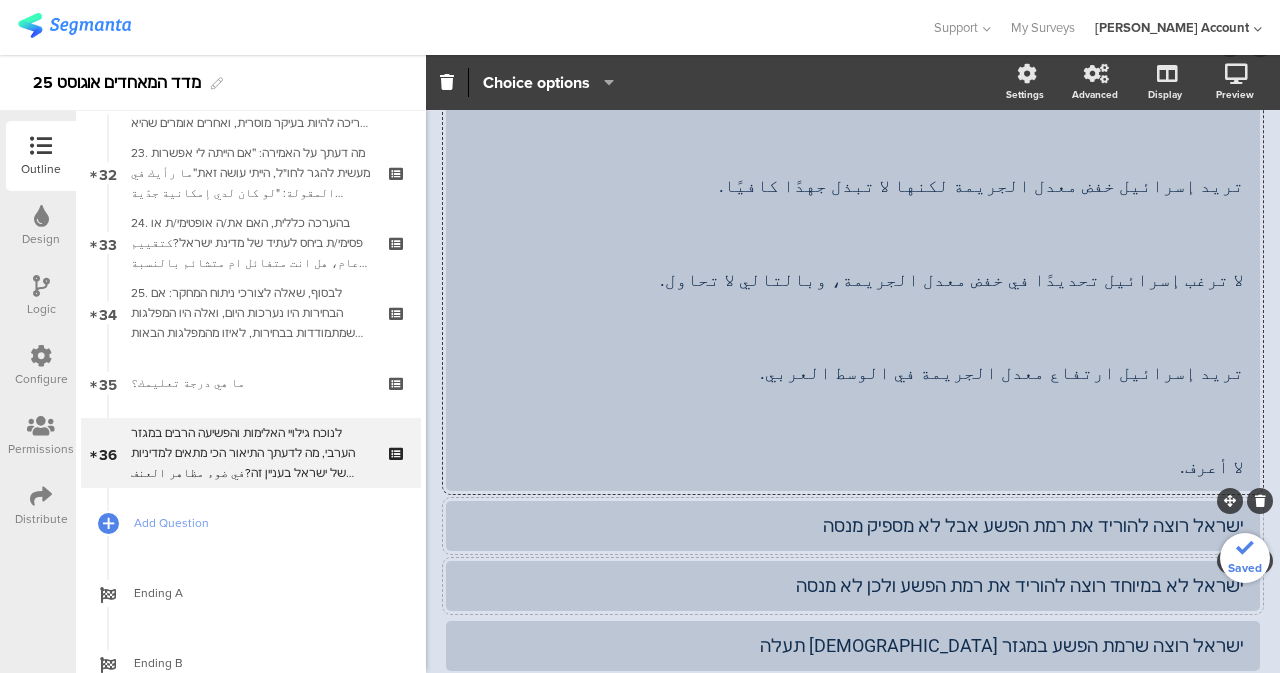 scroll, scrollTop: 493, scrollLeft: 0, axis: vertical 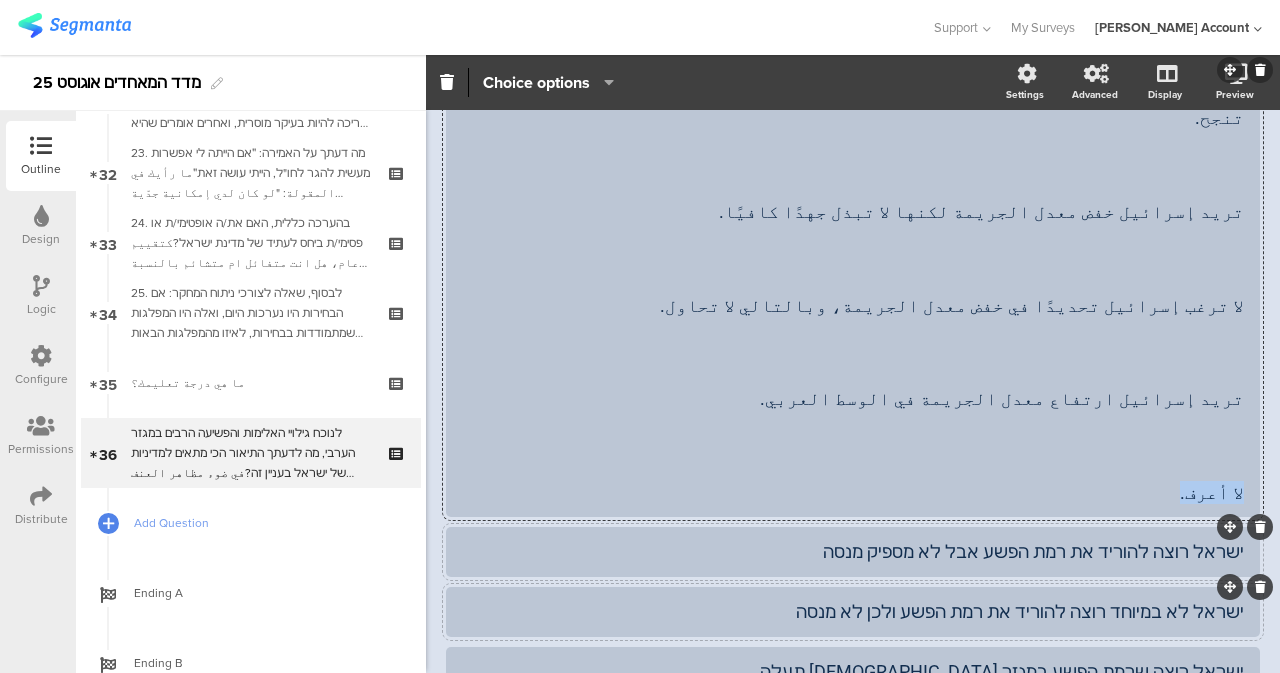 drag, startPoint x: 1155, startPoint y: 475, endPoint x: 1238, endPoint y: 475, distance: 83 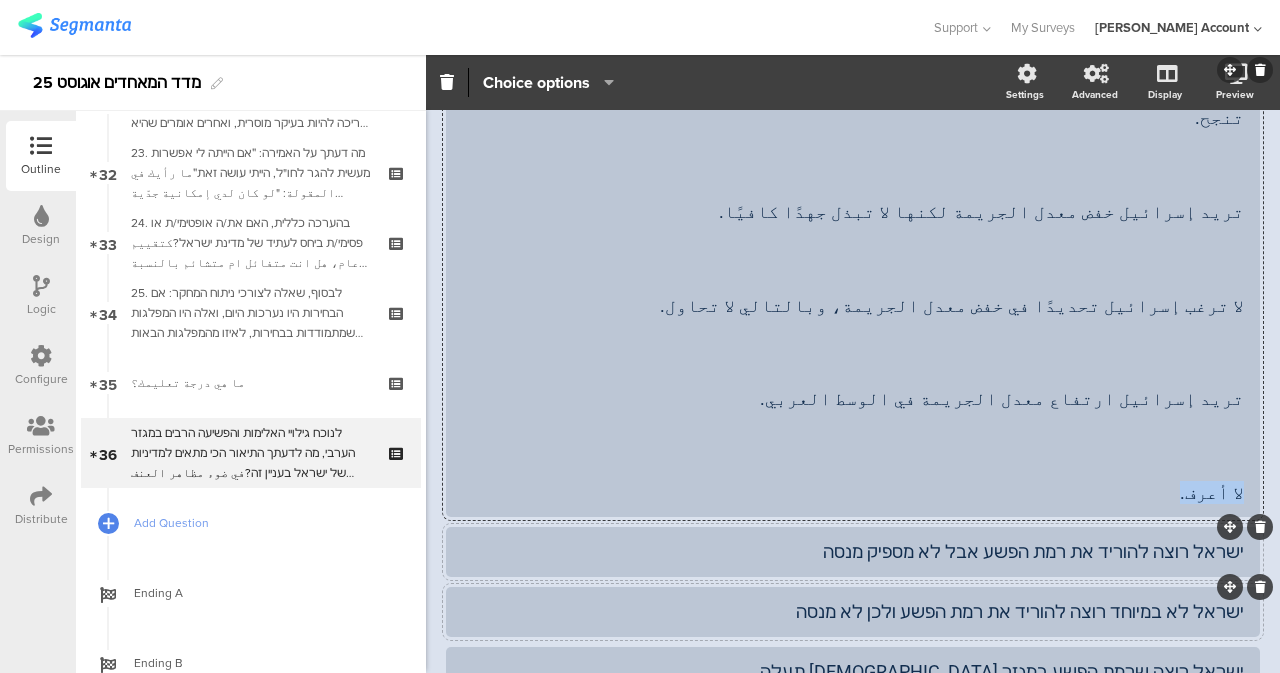 click on "ישראל מנסה להוריד את רמת הפשע אבל לא מצליחה تحاول إسرائيل خفض معدل الجريمة لكنها لا تنجح.
تريد إسرائيل خفض معدل الجريمة لكنها لا تبذل جهدًا كافيًا.
لا ترغب إسرائيل تحديدًا في خفض معدل الجريمة، وبالتالي لا تحاول.
تريد إسرائيل ارتفاع معدل الجريمة في الوسط العربي.
لا أعرف." 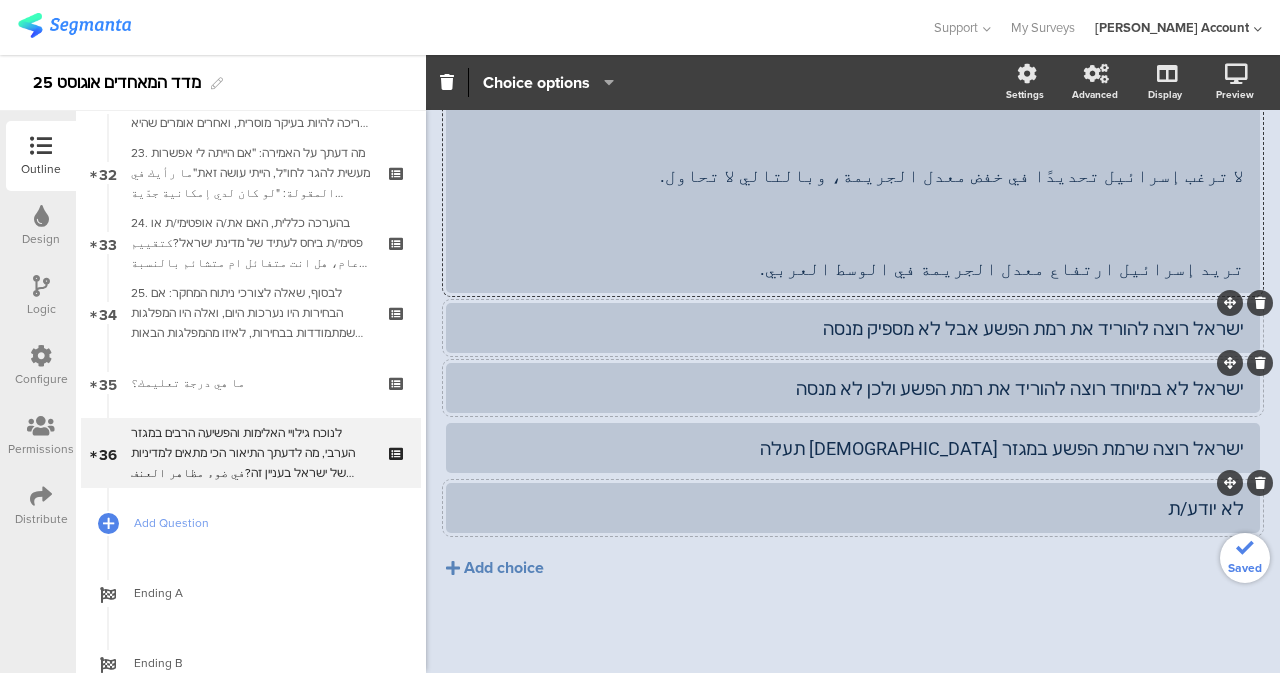 click on "לא יודע/ת" 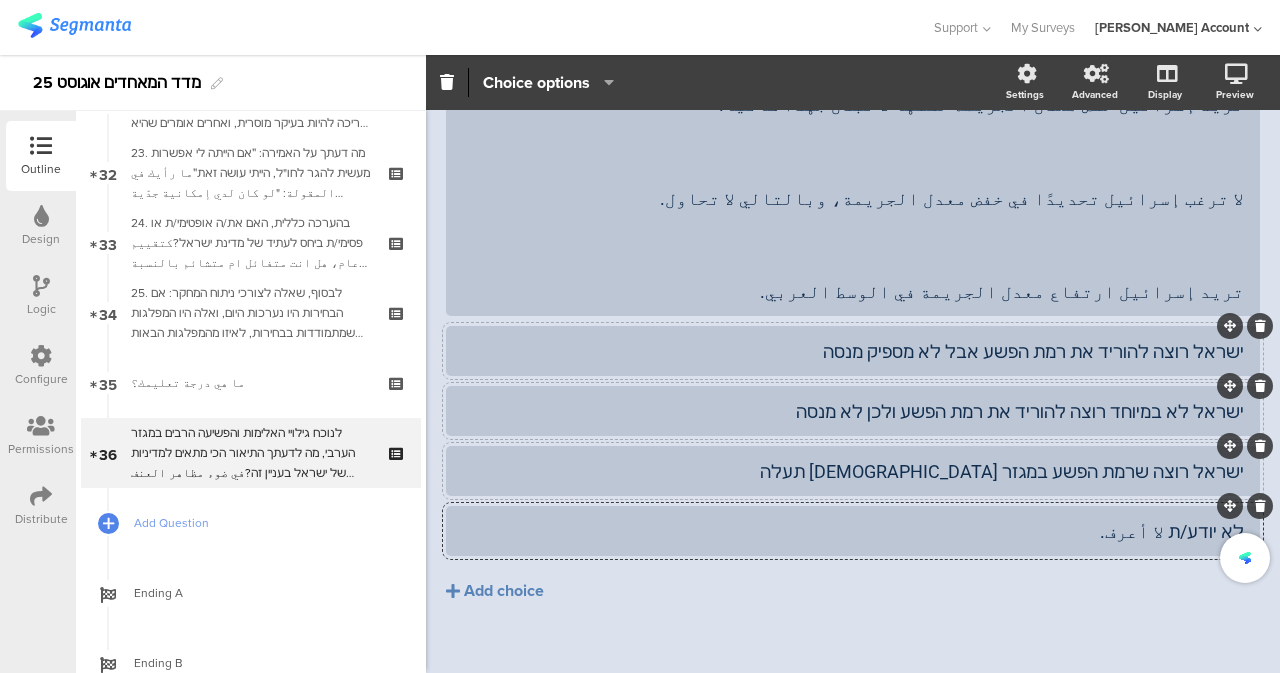 scroll, scrollTop: 400, scrollLeft: 0, axis: vertical 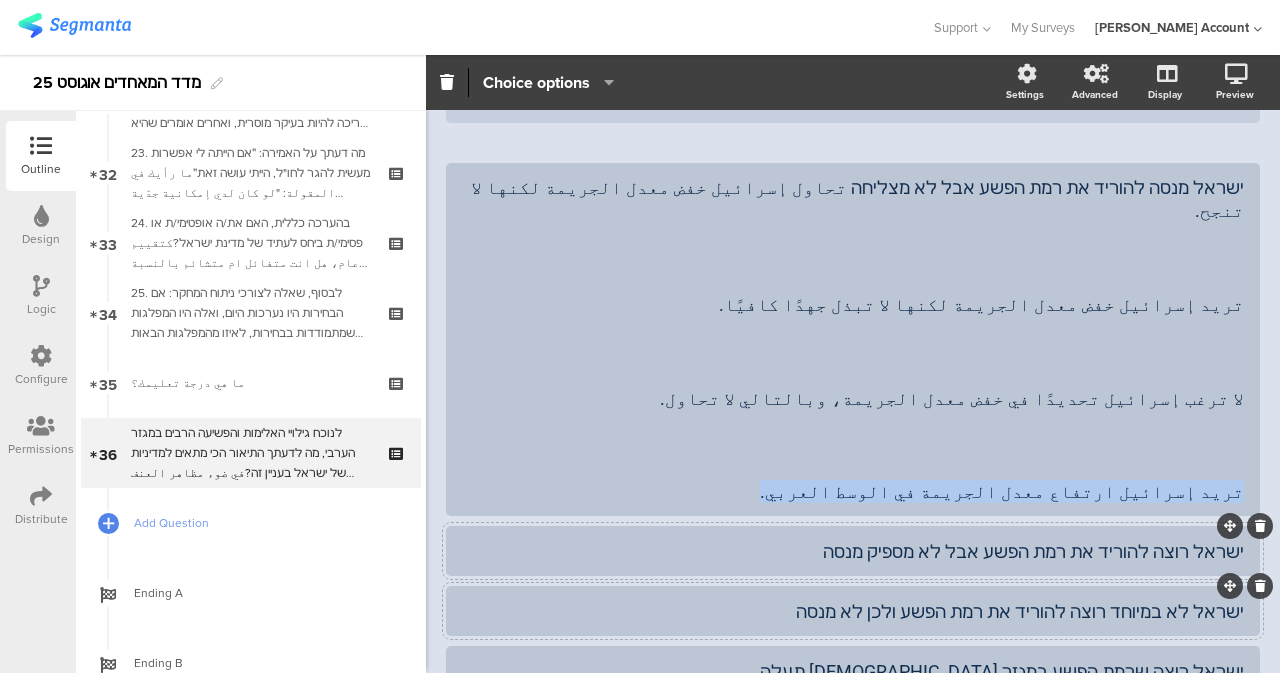 drag, startPoint x: 911, startPoint y: 459, endPoint x: 1279, endPoint y: 464, distance: 368.03397 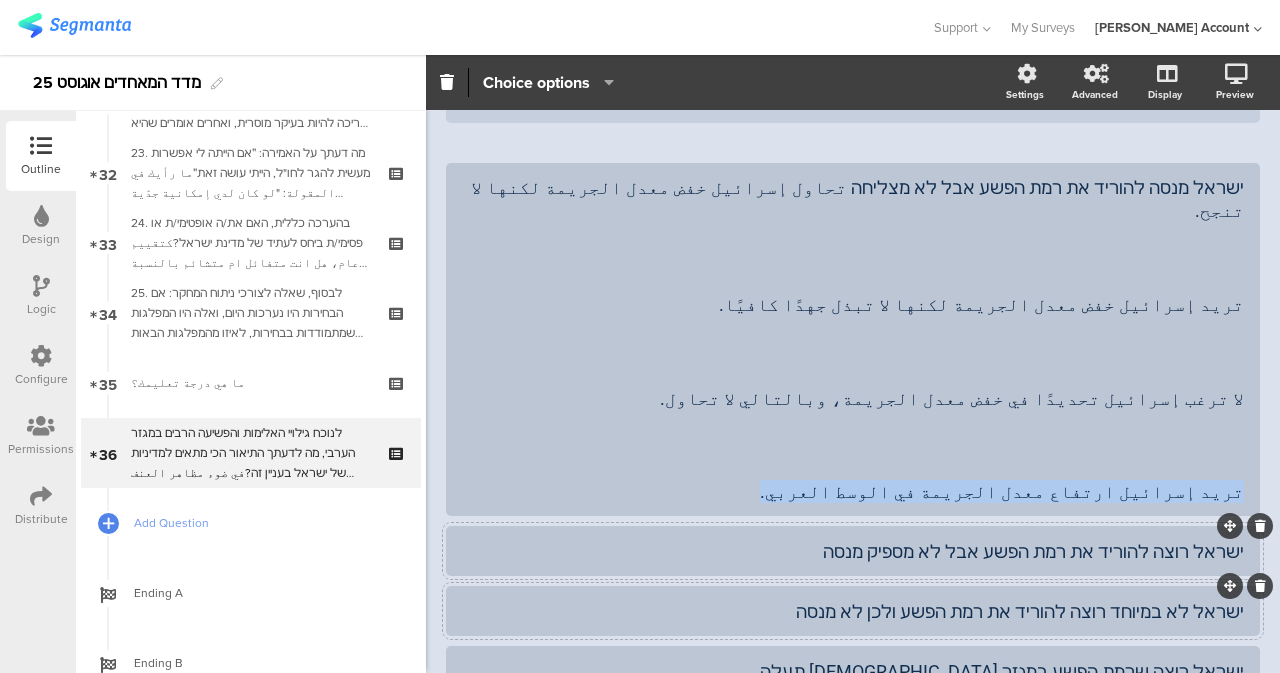 click on "Pin in place   Exclusive answer   Allow commenting     Choice options
Settings
Advanced
Display
Preview
استطلاع المؤشّر- اب 25
36/36" at bounding box center (853, 364) 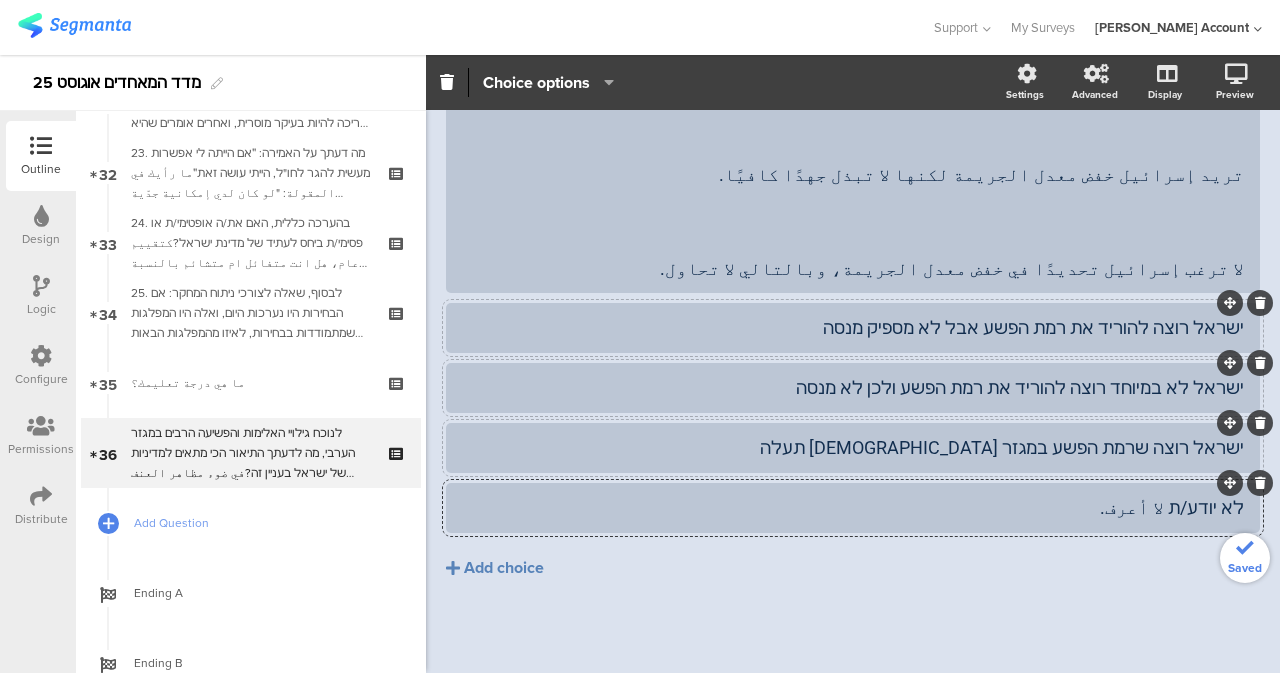 click 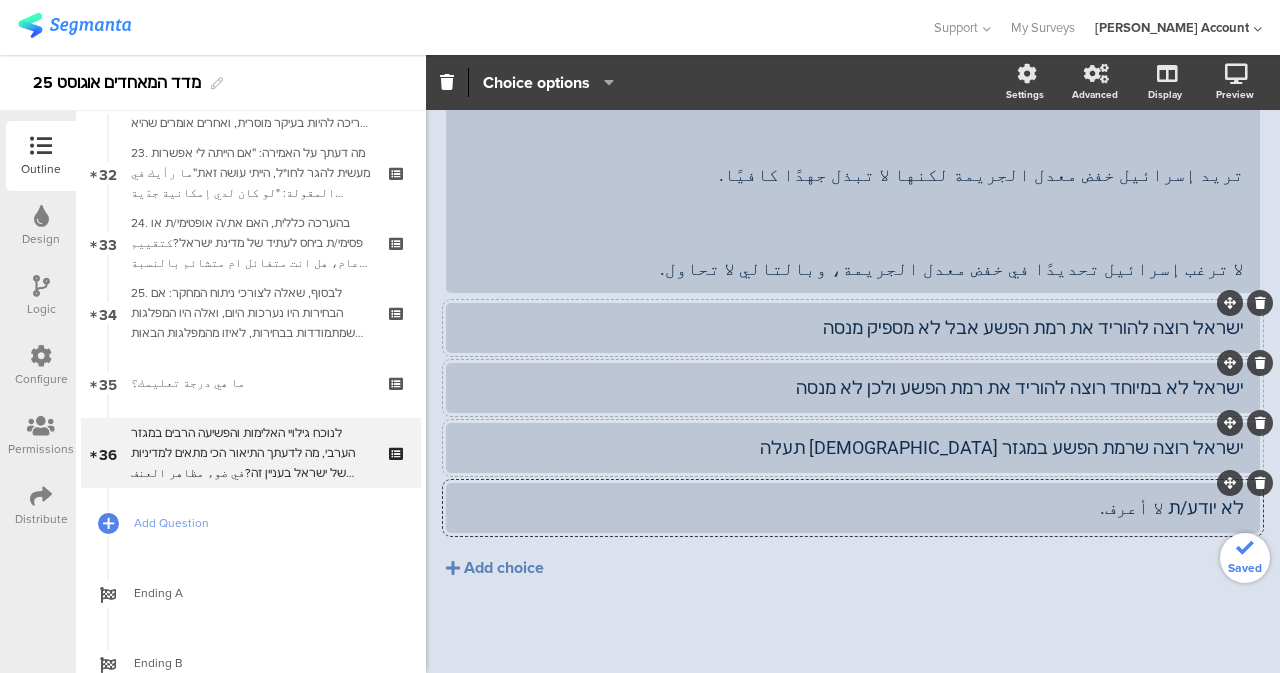 scroll, scrollTop: 506, scrollLeft: 0, axis: vertical 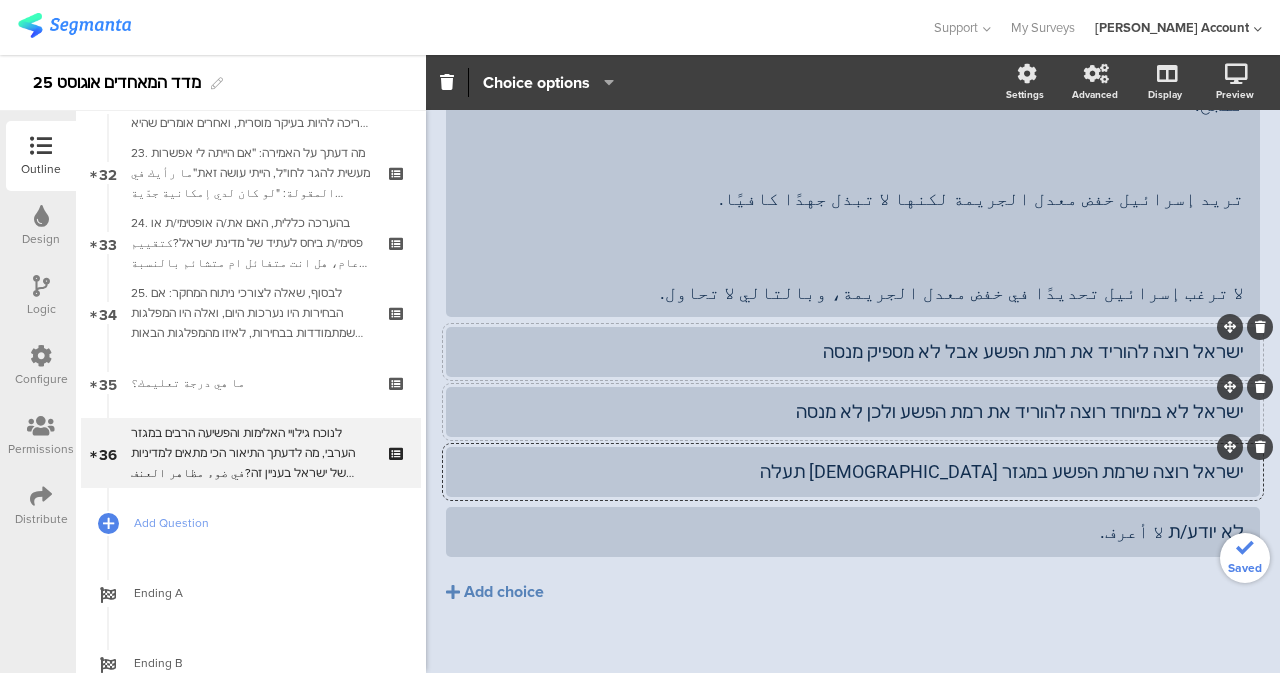 click on "ישראל רוצה שרמת הפשע במגזר הערבי תעלה" 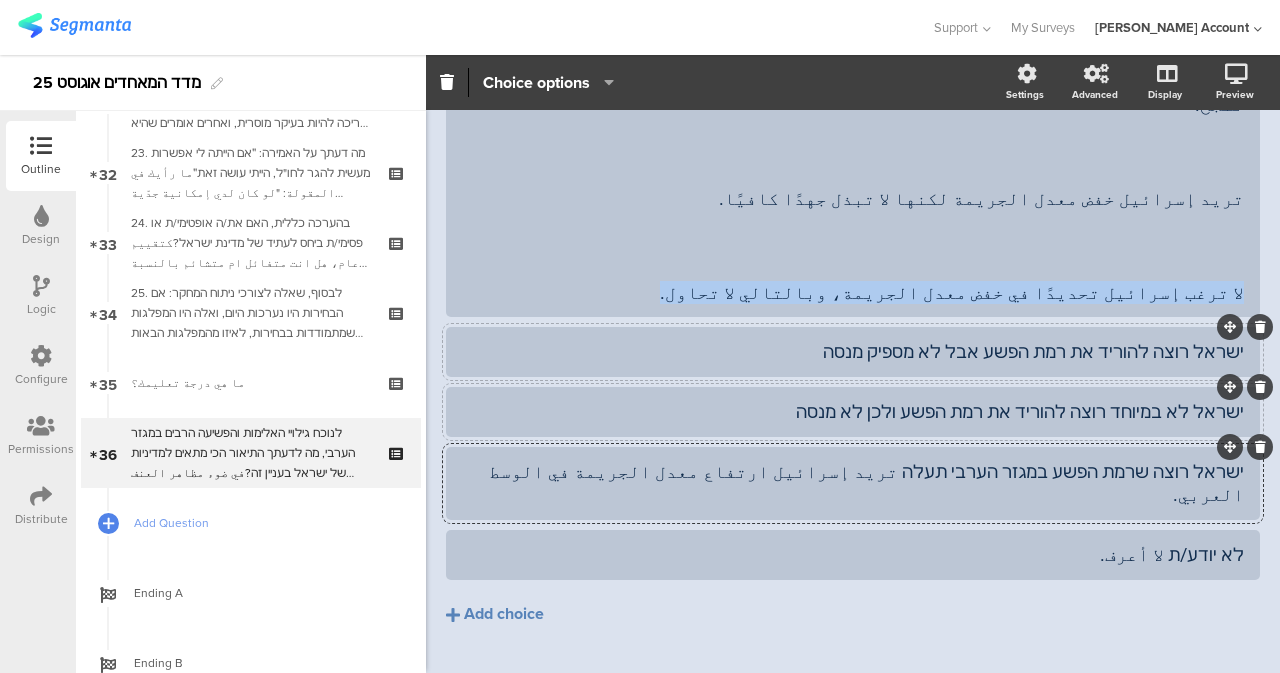 drag, startPoint x: 828, startPoint y: 269, endPoint x: 1276, endPoint y: 288, distance: 448.4027 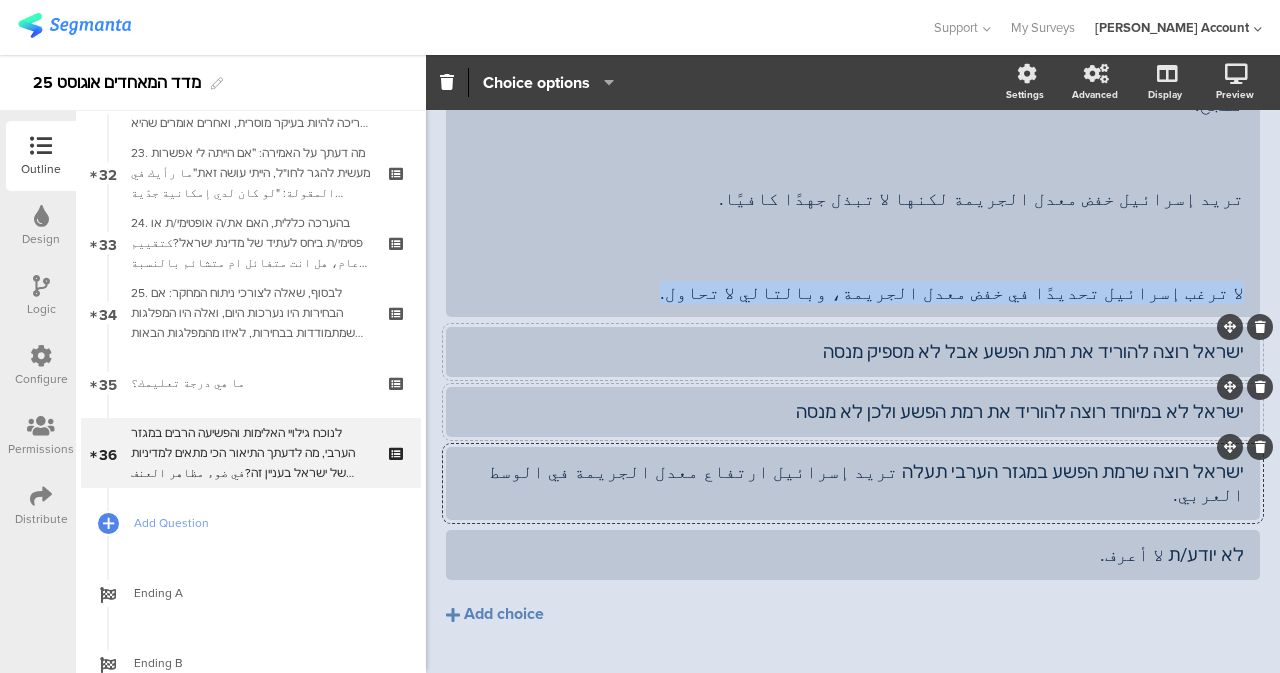 click on "Pin in place   Exclusive answer   Allow commenting     Choice options
Settings
Advanced
Display
Preview
استطلاع المؤشّر- اب 25
36/36" at bounding box center (853, 364) 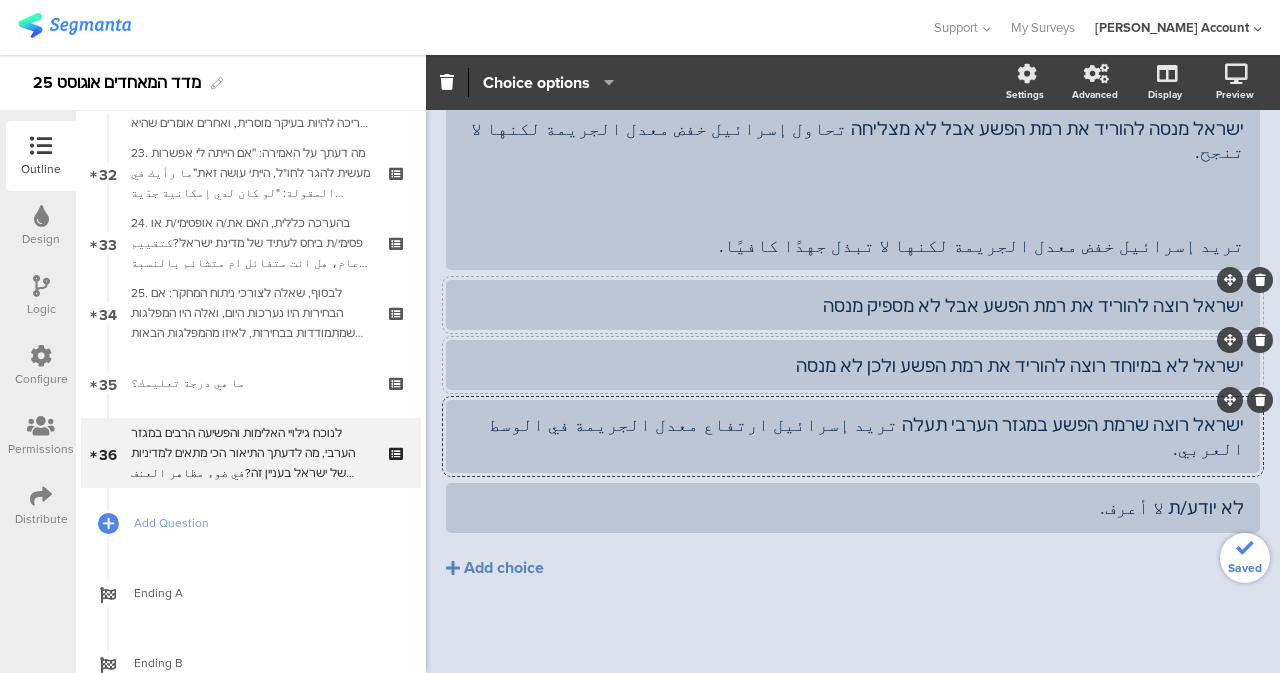 click on "ישראל לא במיוחד רוצה להוריד את רמת הפשע ולכן לא מנסה" 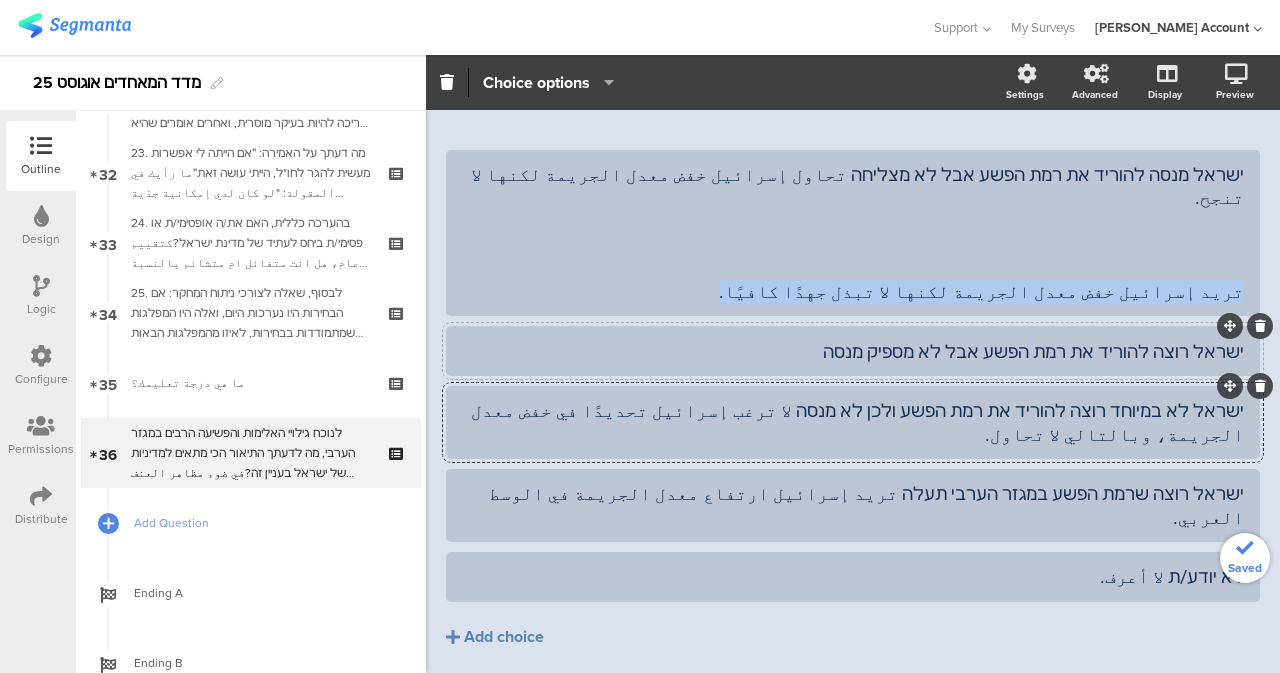 drag, startPoint x: 890, startPoint y: 263, endPoint x: 1279, endPoint y: 290, distance: 389.93588 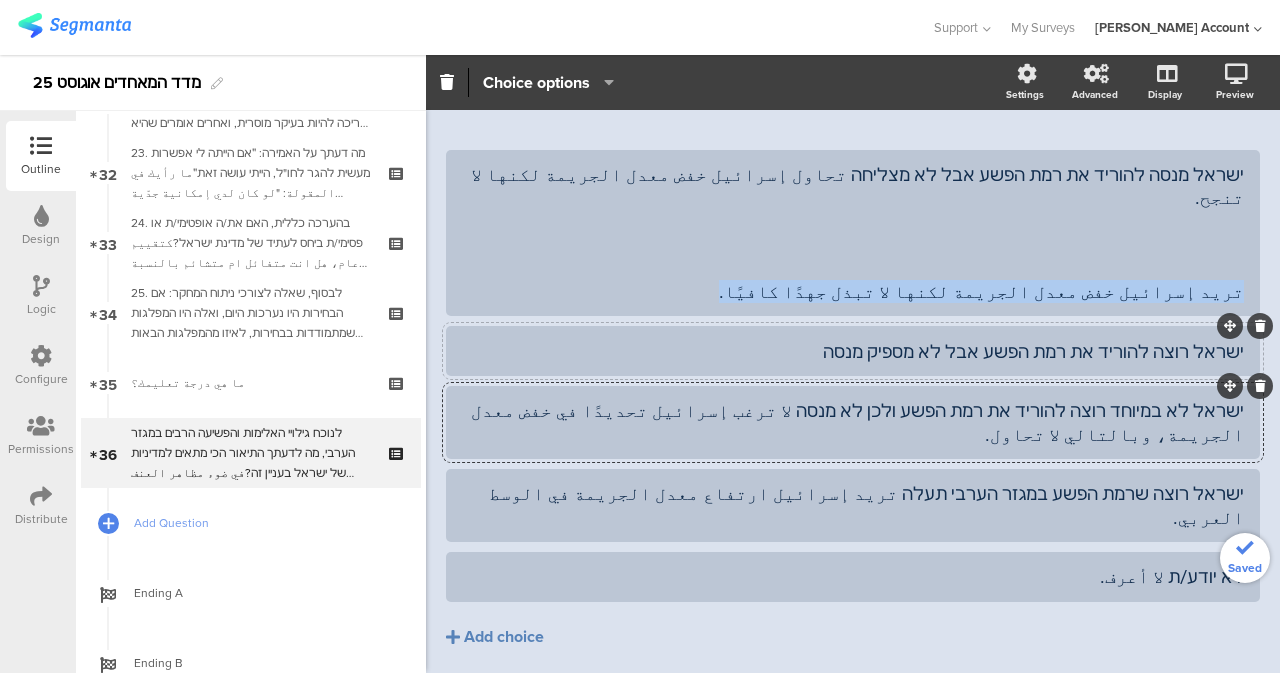 click on "Pin in place   Exclusive answer   Allow commenting     Choice options
Settings
Advanced
Display
Preview
استطلاع المؤشّر- اب 25
36/36" at bounding box center [853, 364] 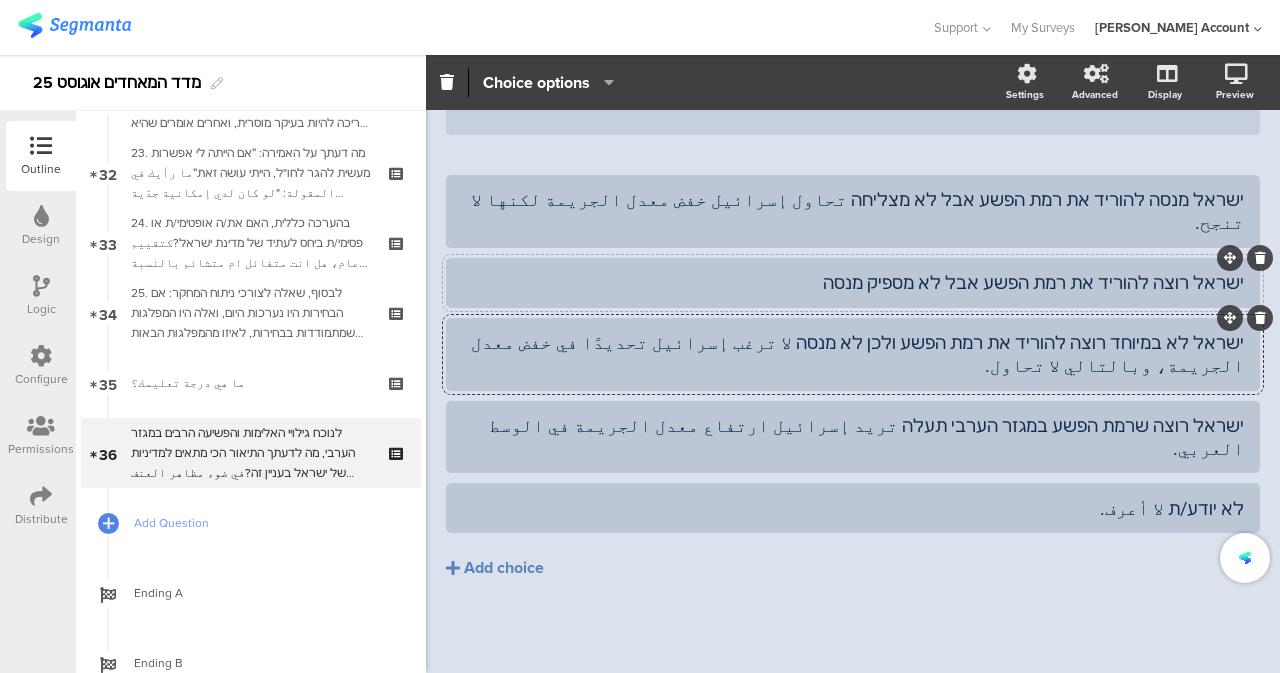 click on "ישראל רוצה להוריד את רמת הפשע אבל לא מספיק מנסה" 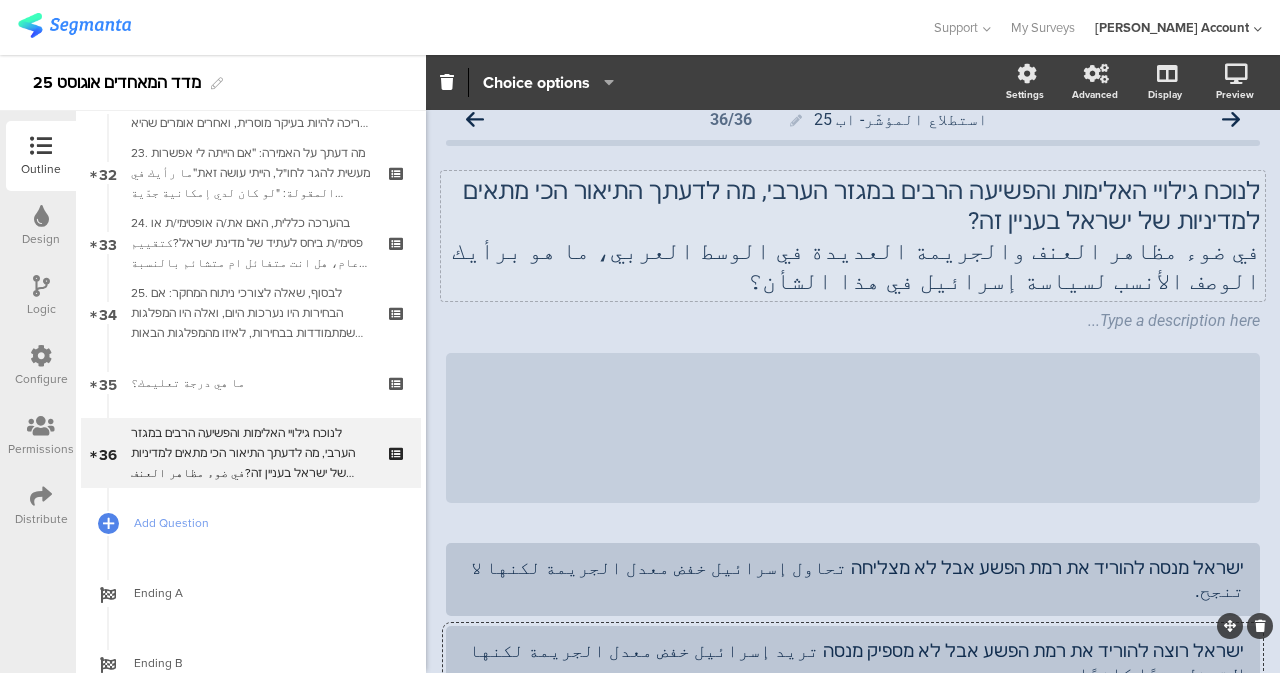 scroll, scrollTop: 0, scrollLeft: 0, axis: both 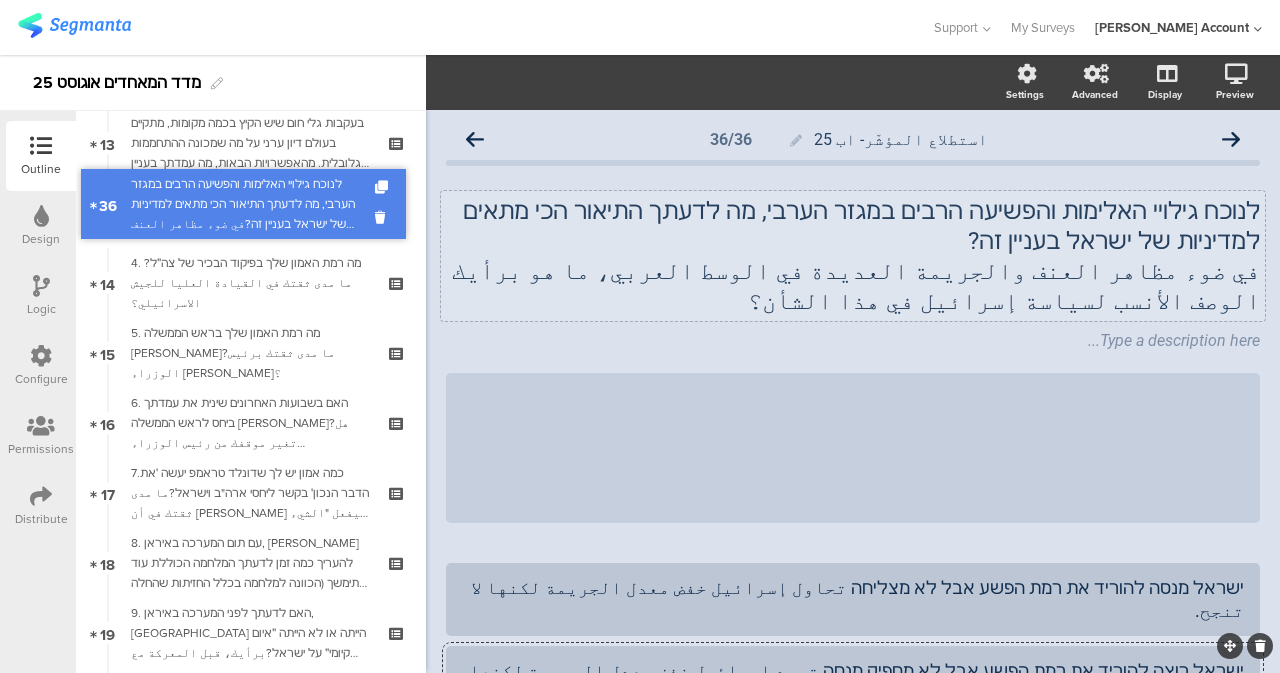drag, startPoint x: 323, startPoint y: 432, endPoint x: 285, endPoint y: 185, distance: 249.90598 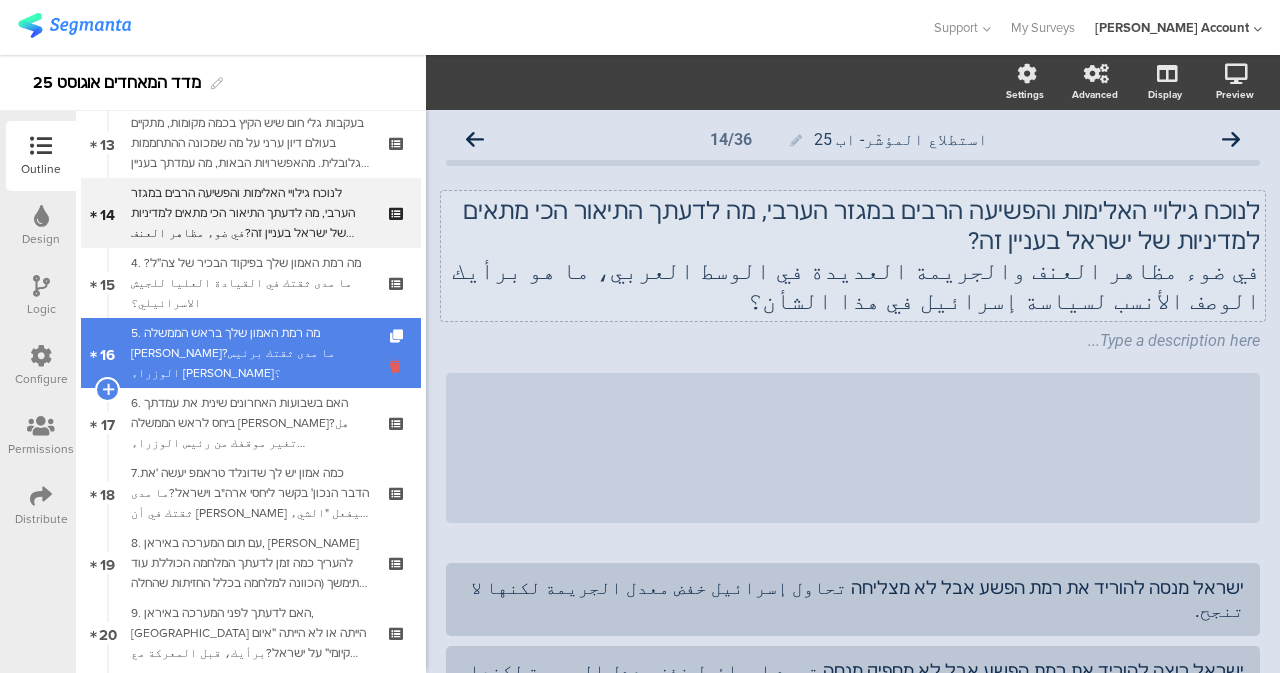 click at bounding box center [398, 366] 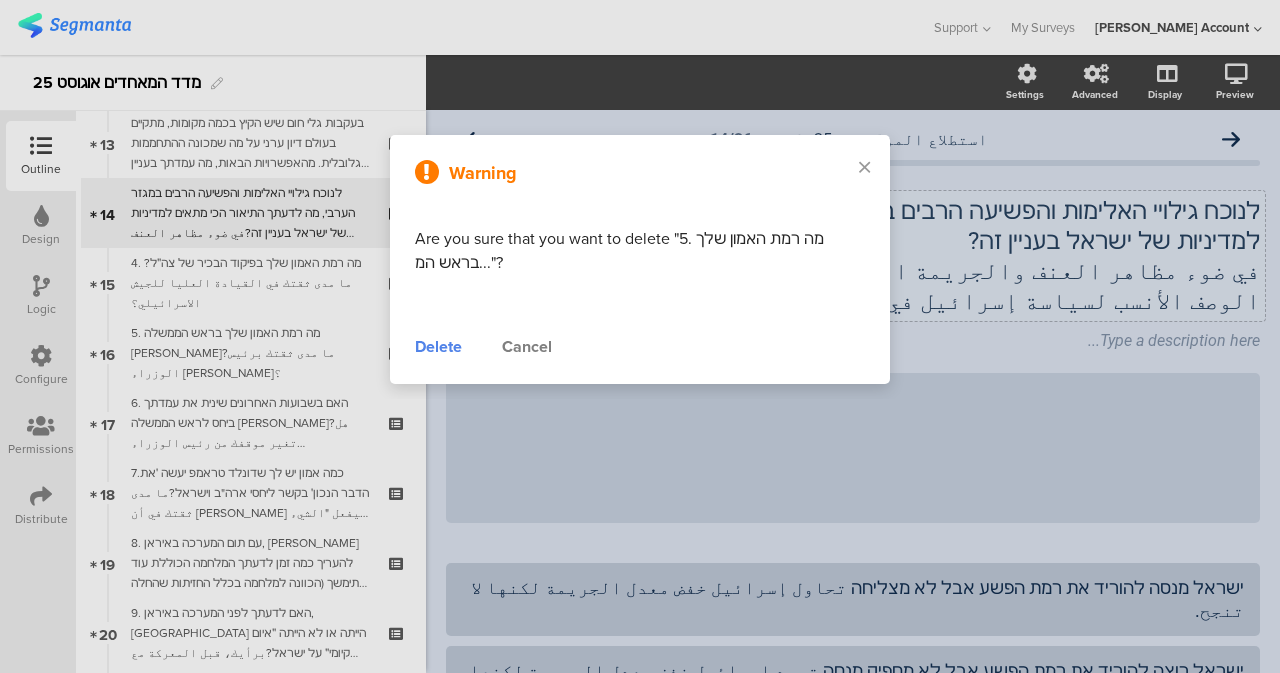 click on "Delete" at bounding box center (438, 347) 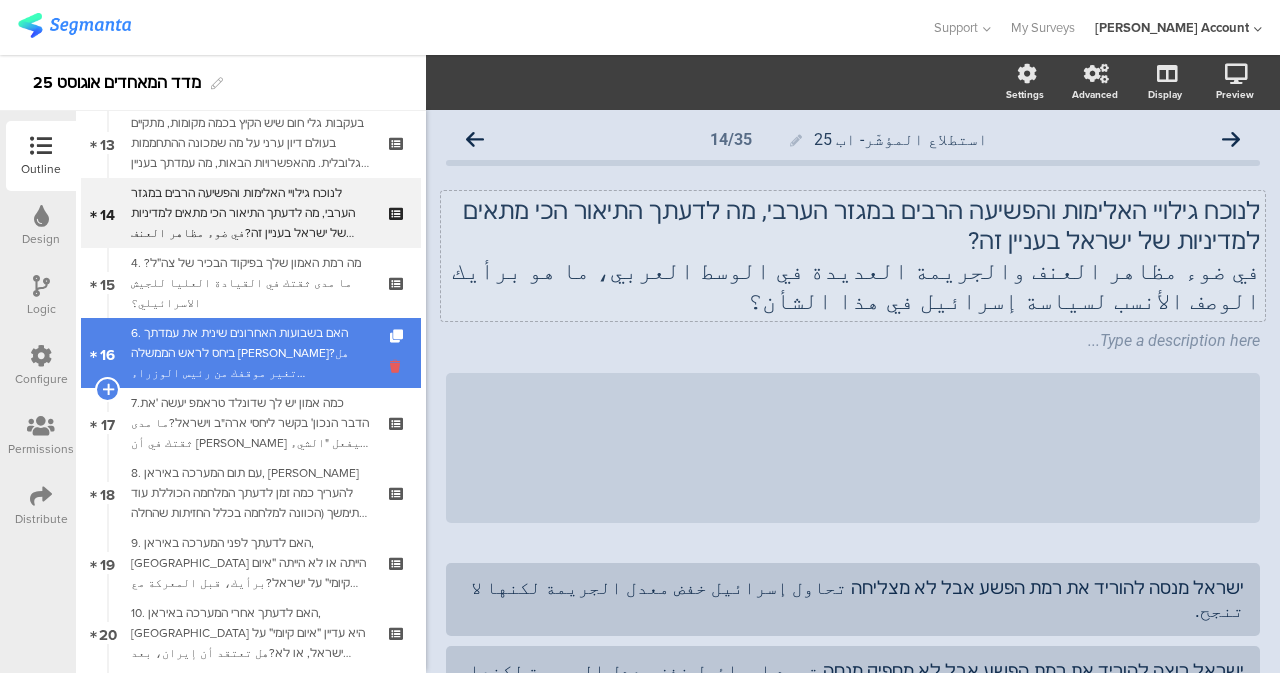 click at bounding box center (398, 366) 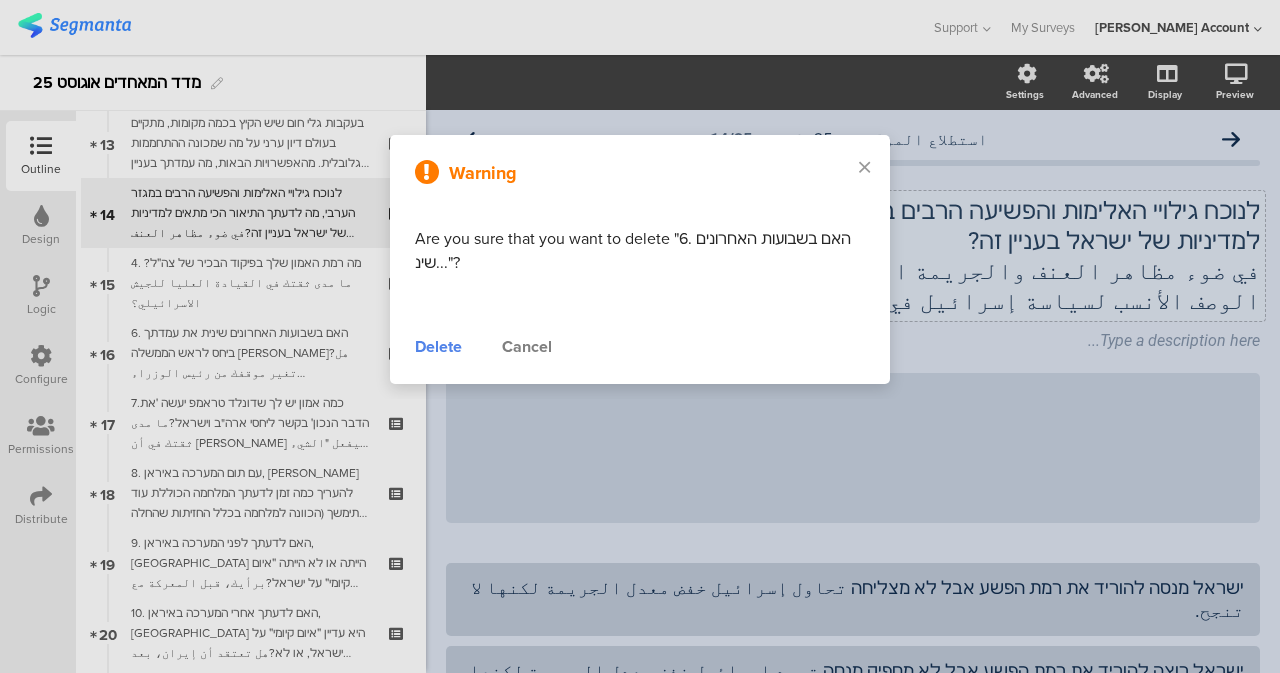 click on "Delete" at bounding box center (438, 347) 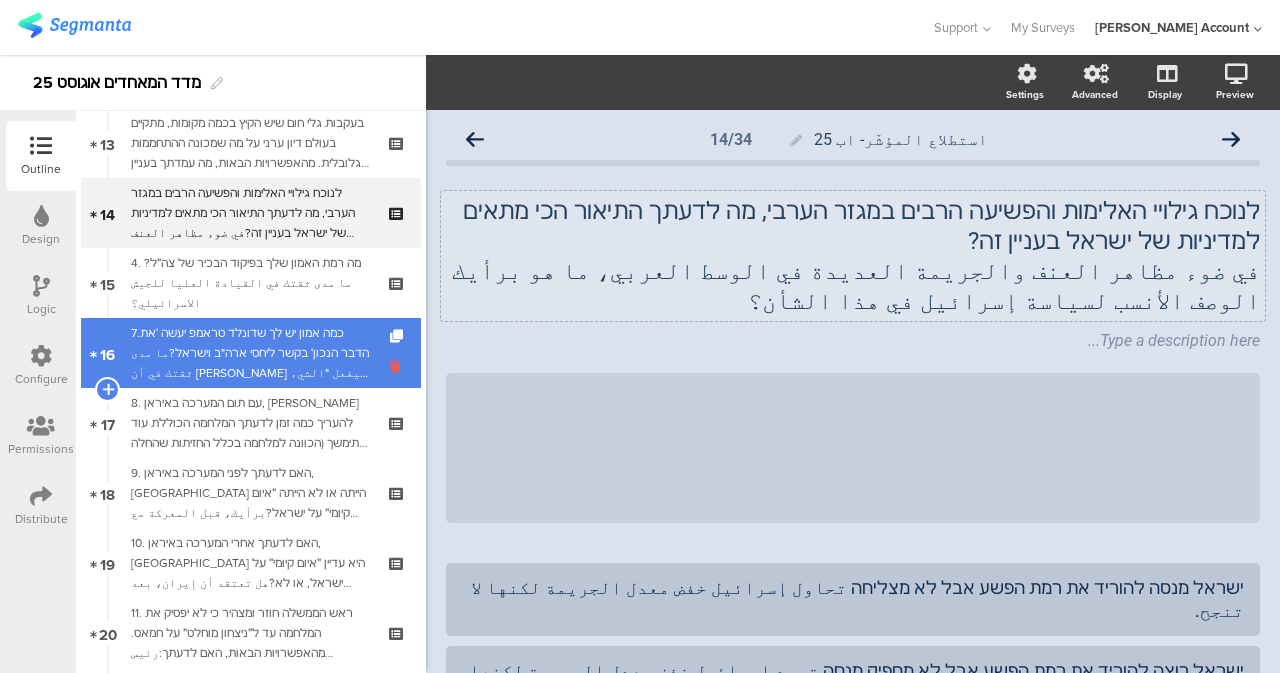 click at bounding box center (398, 366) 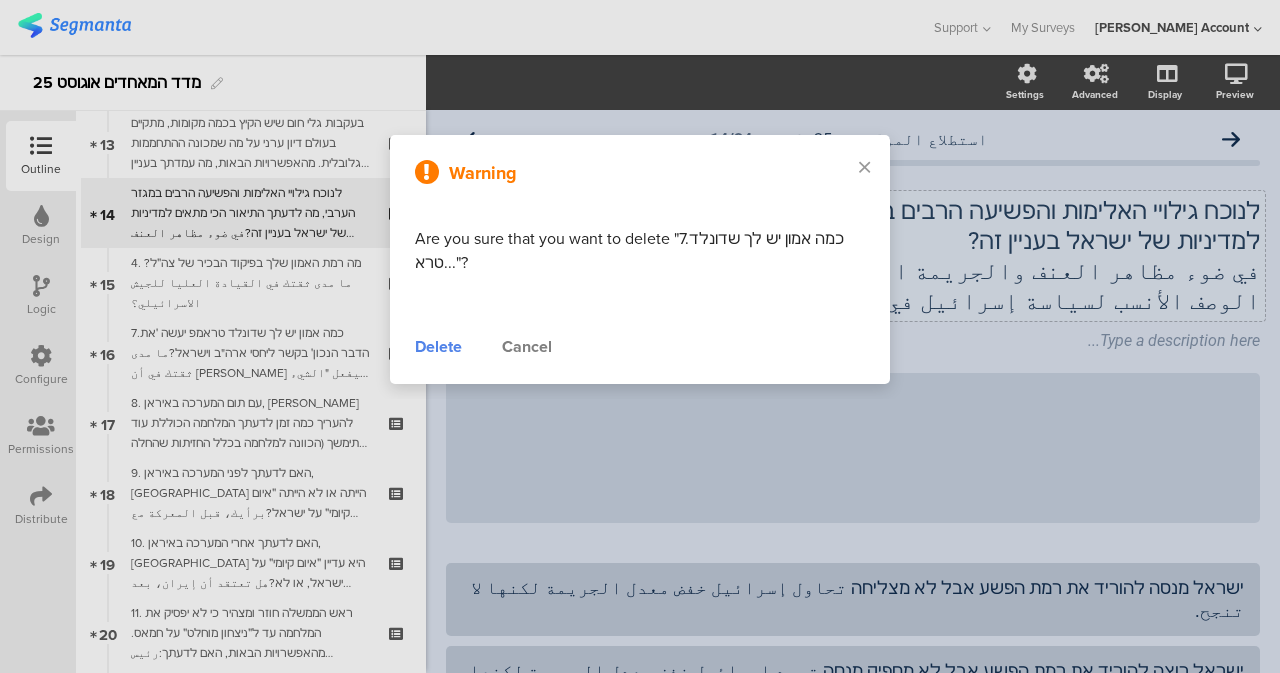 click on "Delete" at bounding box center [438, 347] 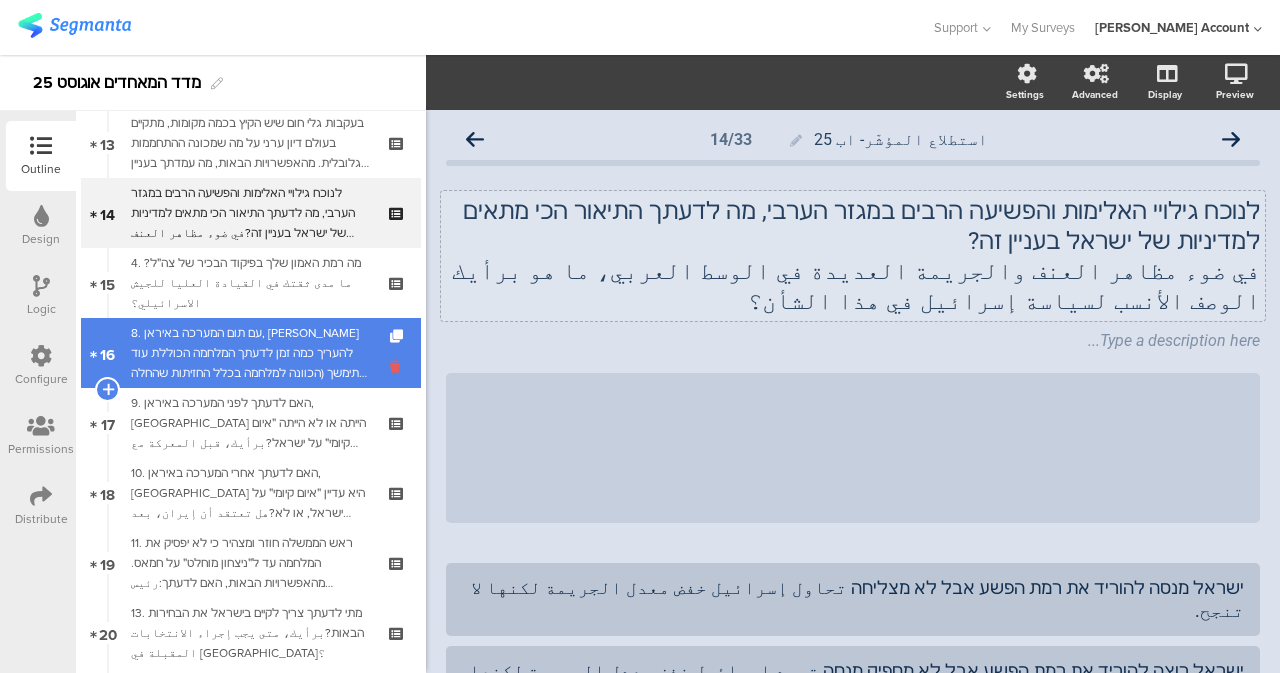 click at bounding box center [398, 366] 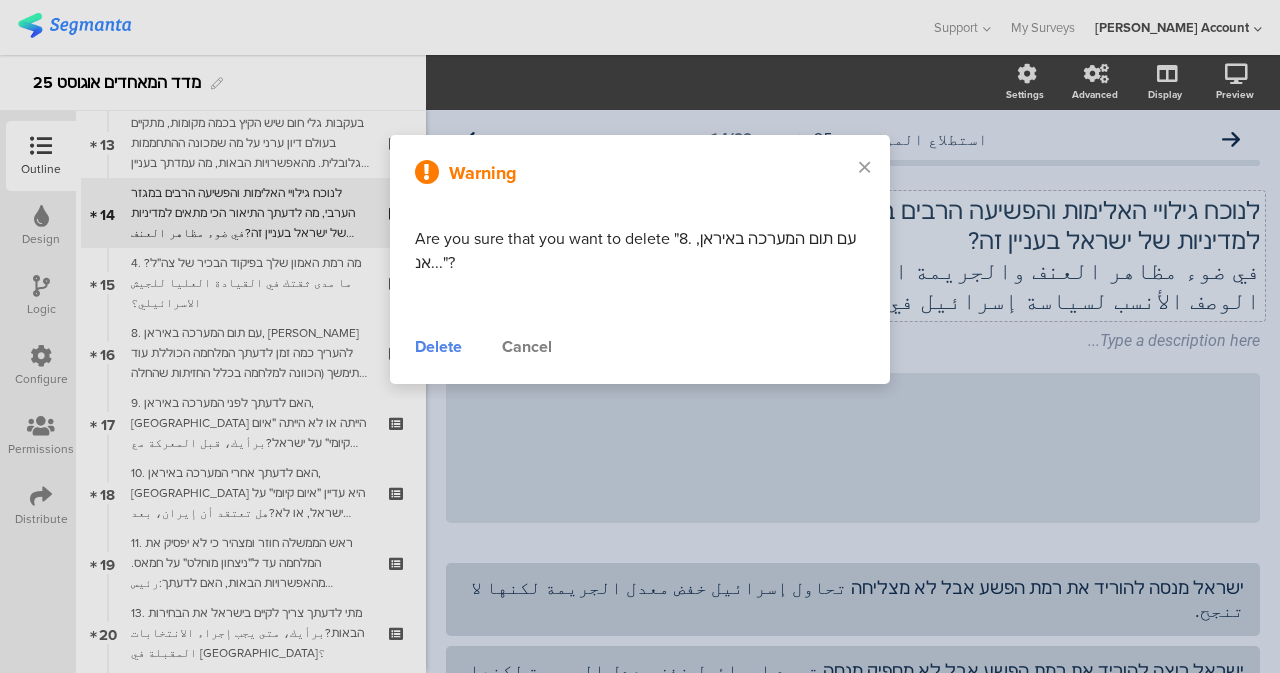 click on "Delete" at bounding box center (438, 347) 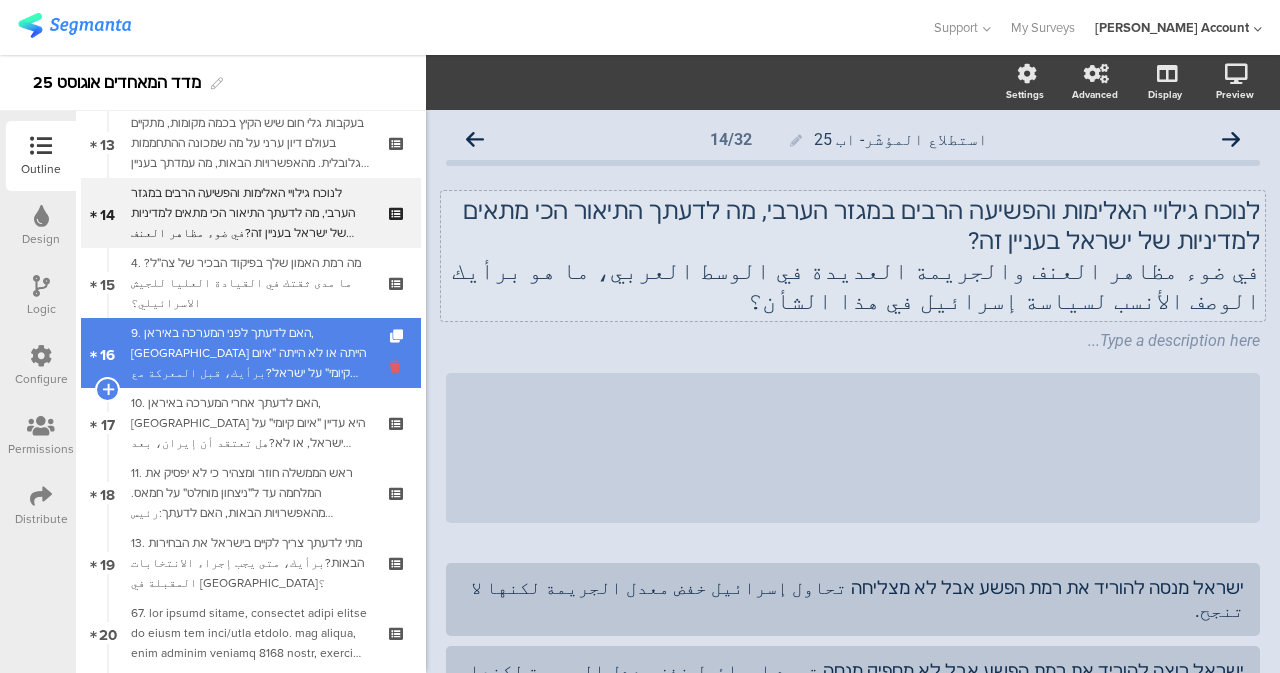 click at bounding box center [398, 366] 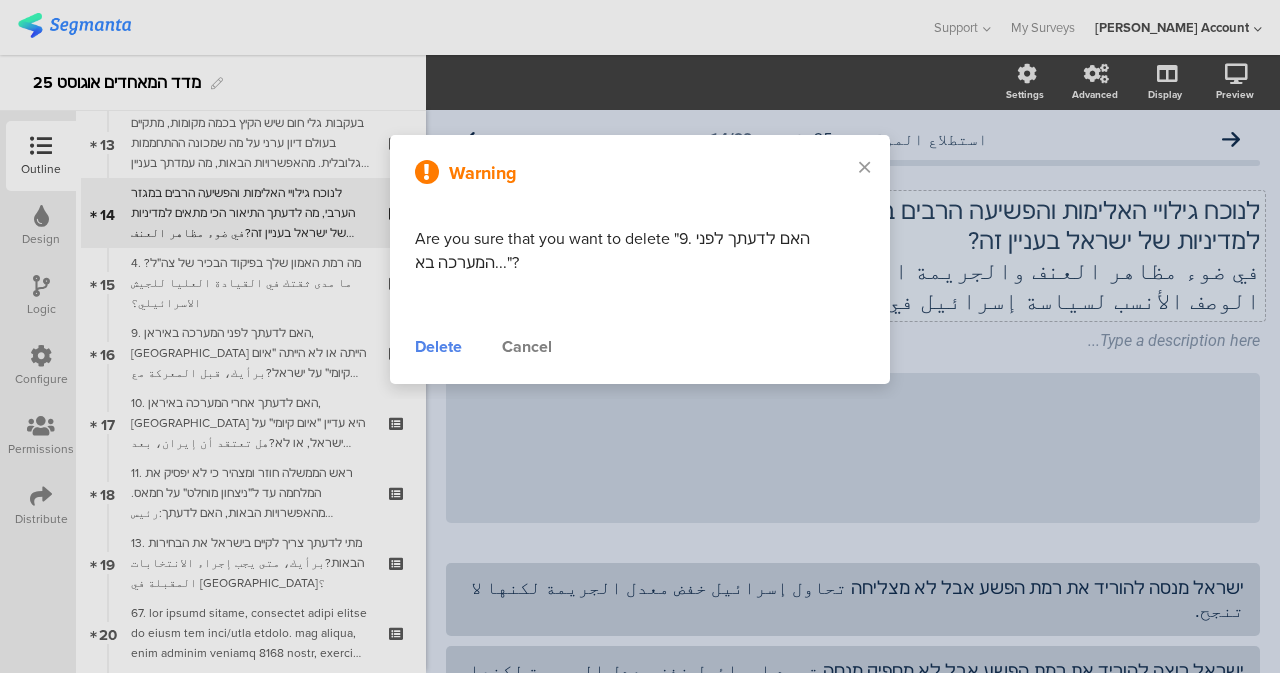 click on "Delete
Cancel" at bounding box center (640, 347) 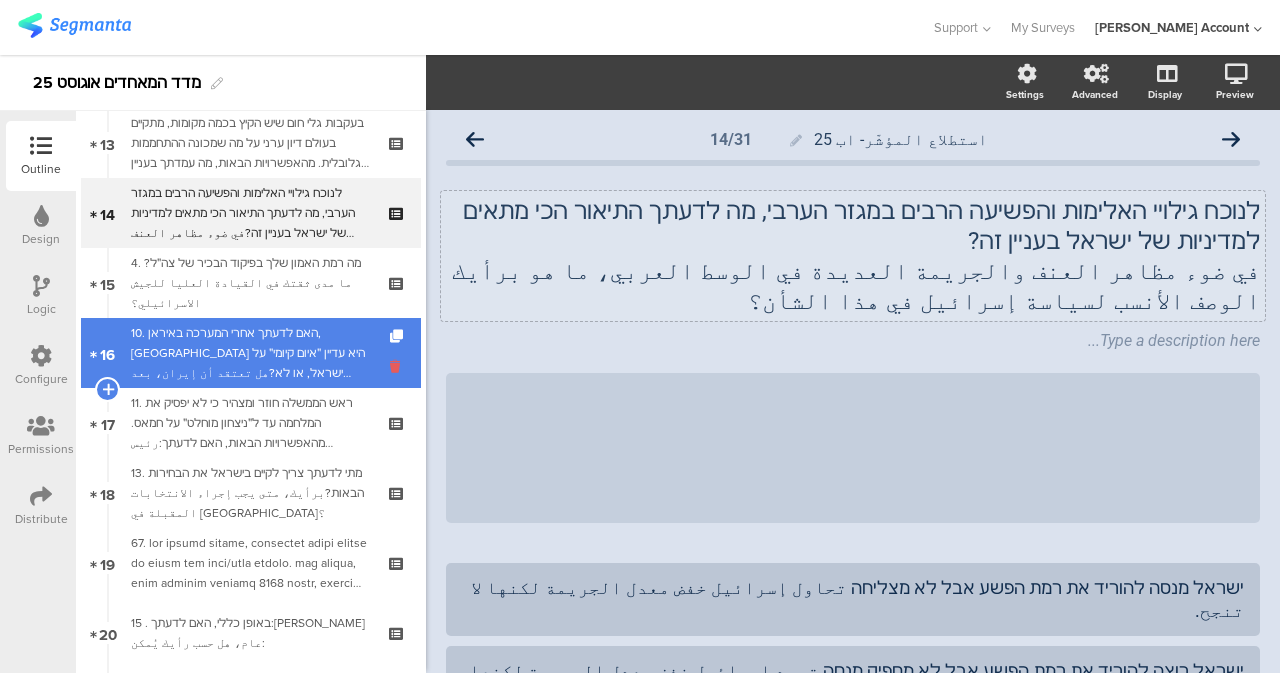 click at bounding box center [398, 366] 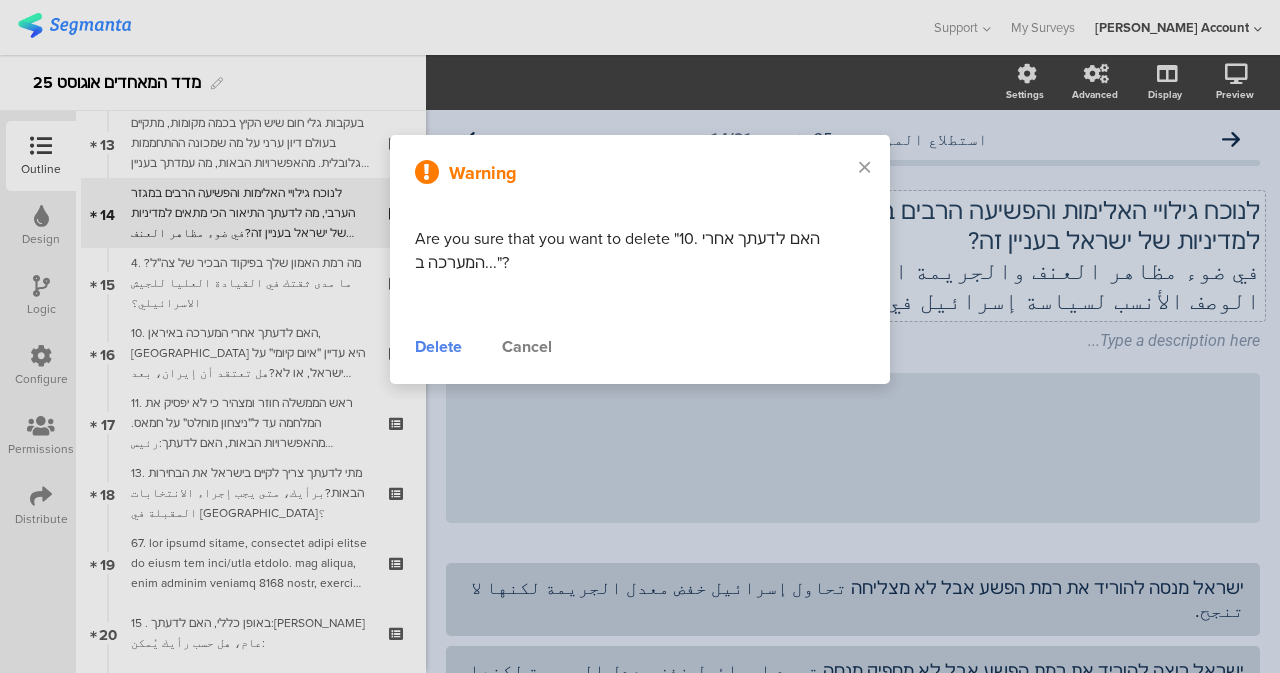 click on "Delete" at bounding box center [438, 347] 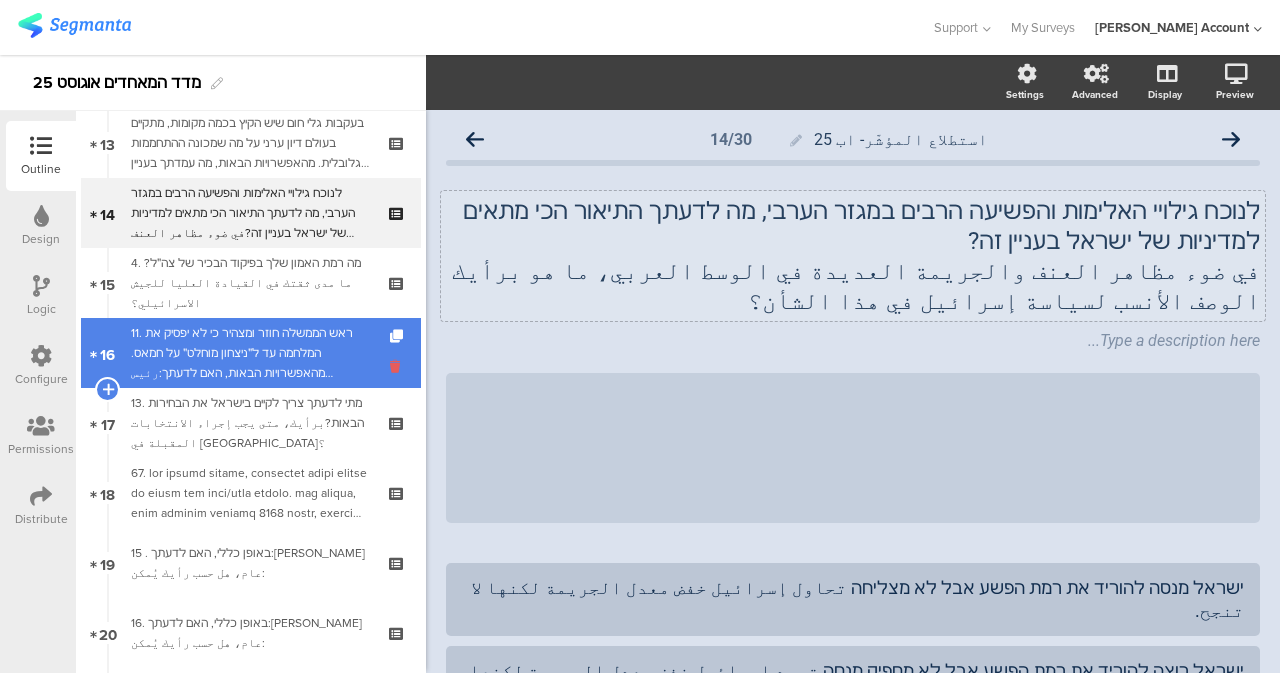 click at bounding box center [398, 366] 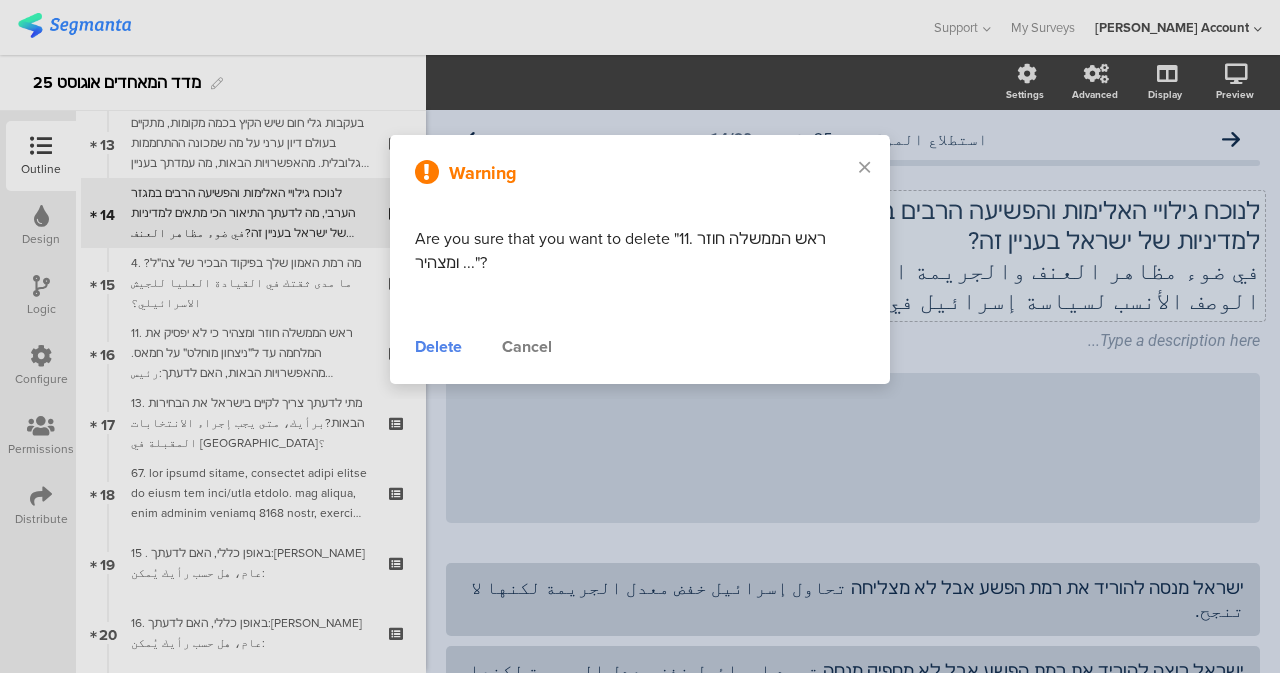 click on "Delete" at bounding box center (438, 347) 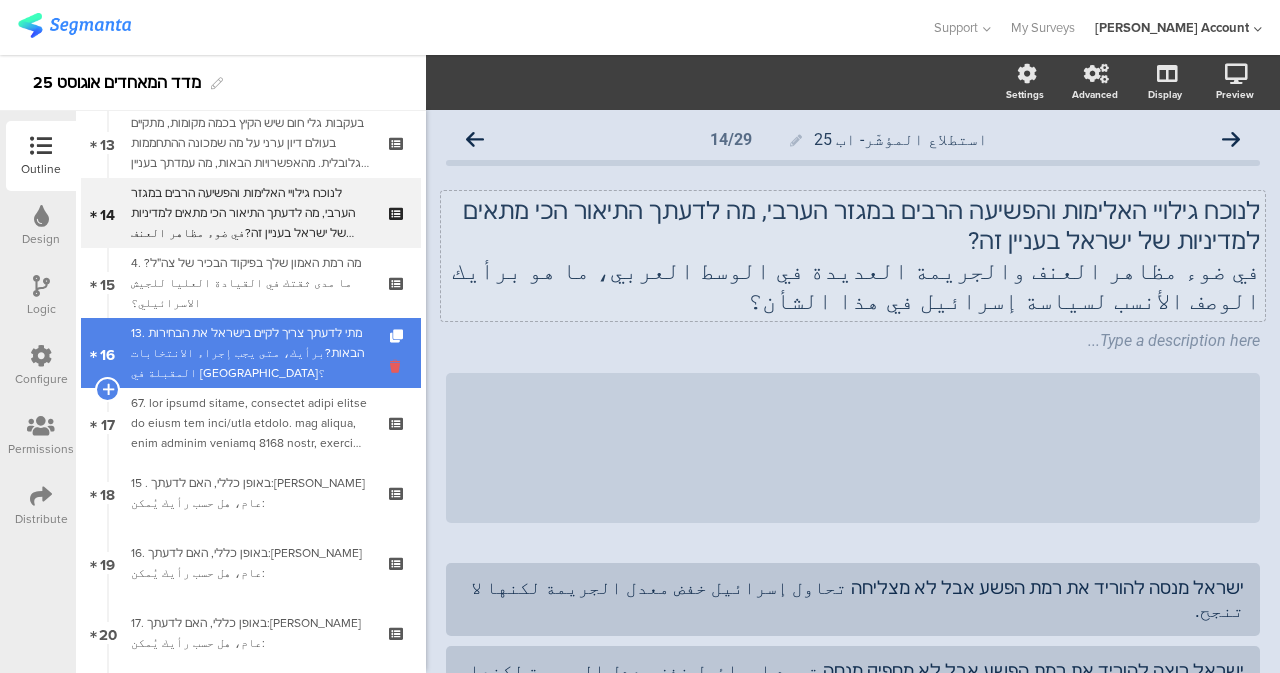 click at bounding box center [398, 366] 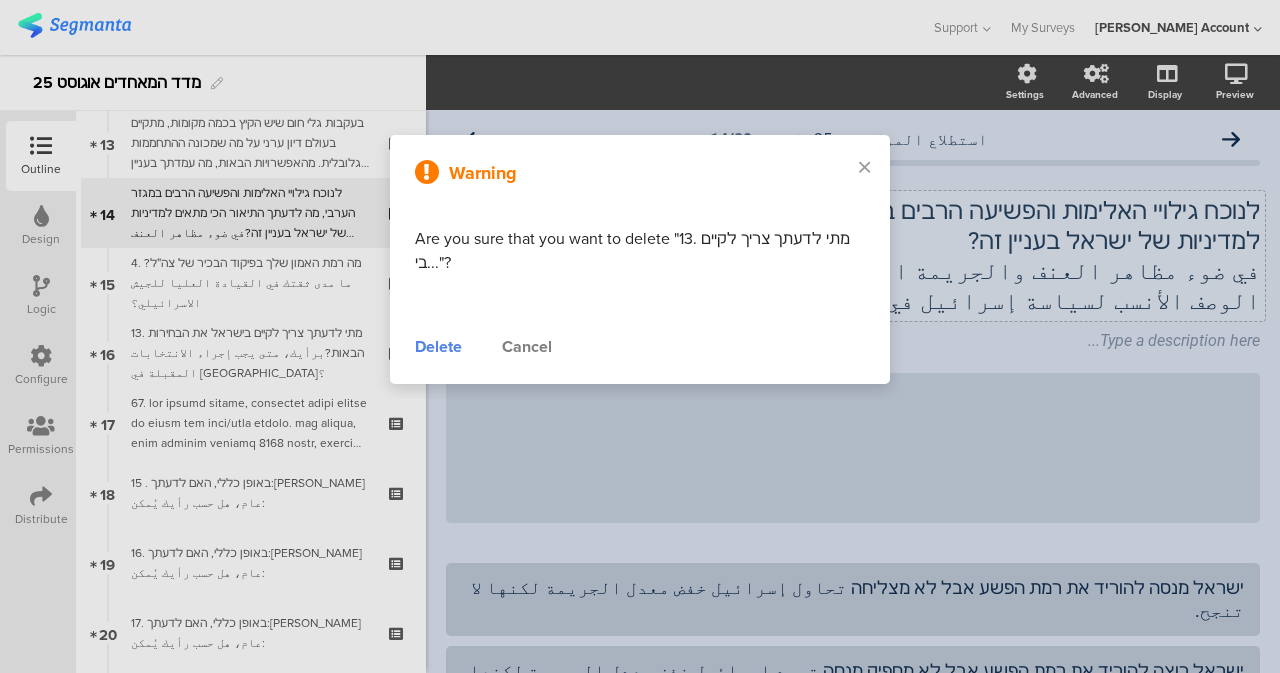 click on "Warning
Are you sure that you want to delete "13. מתי לדעתך צריך לקיים בי..."?
Delete
Cancel" at bounding box center [640, 259] 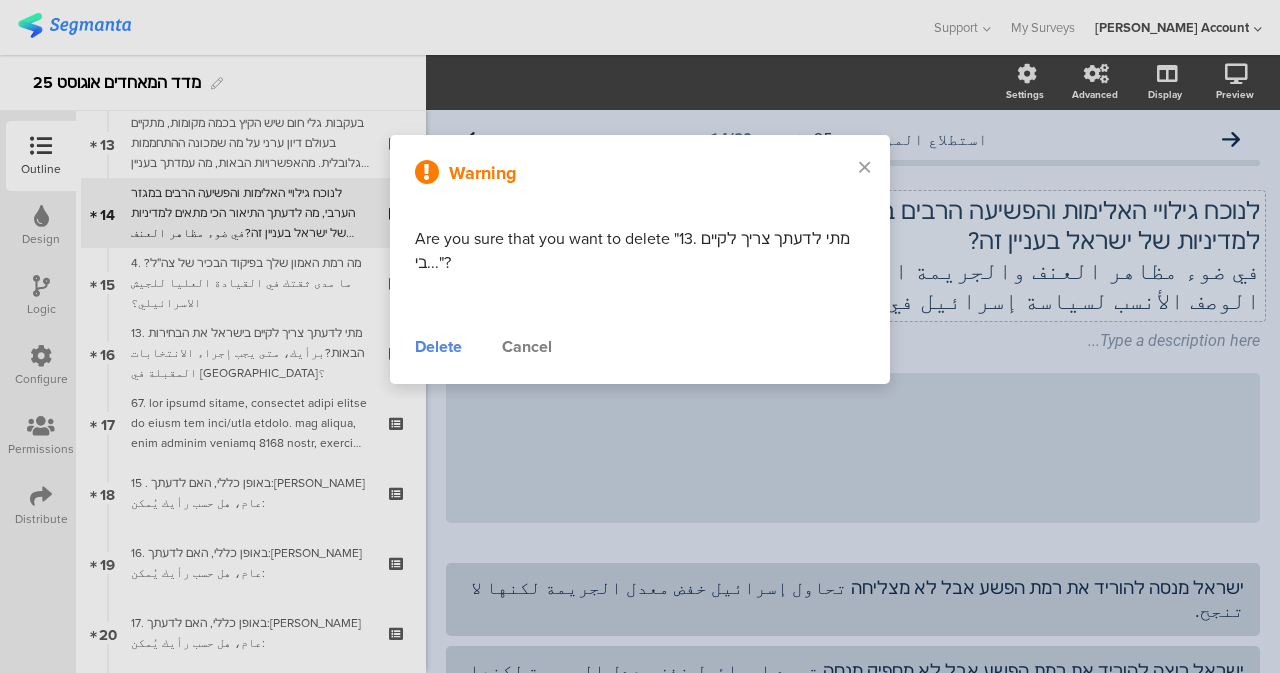 click on "Warning
Are you sure that you want to delete "13. מתי לדעתך צריך לקיים בי..."?
Delete
Cancel" at bounding box center [640, 259] 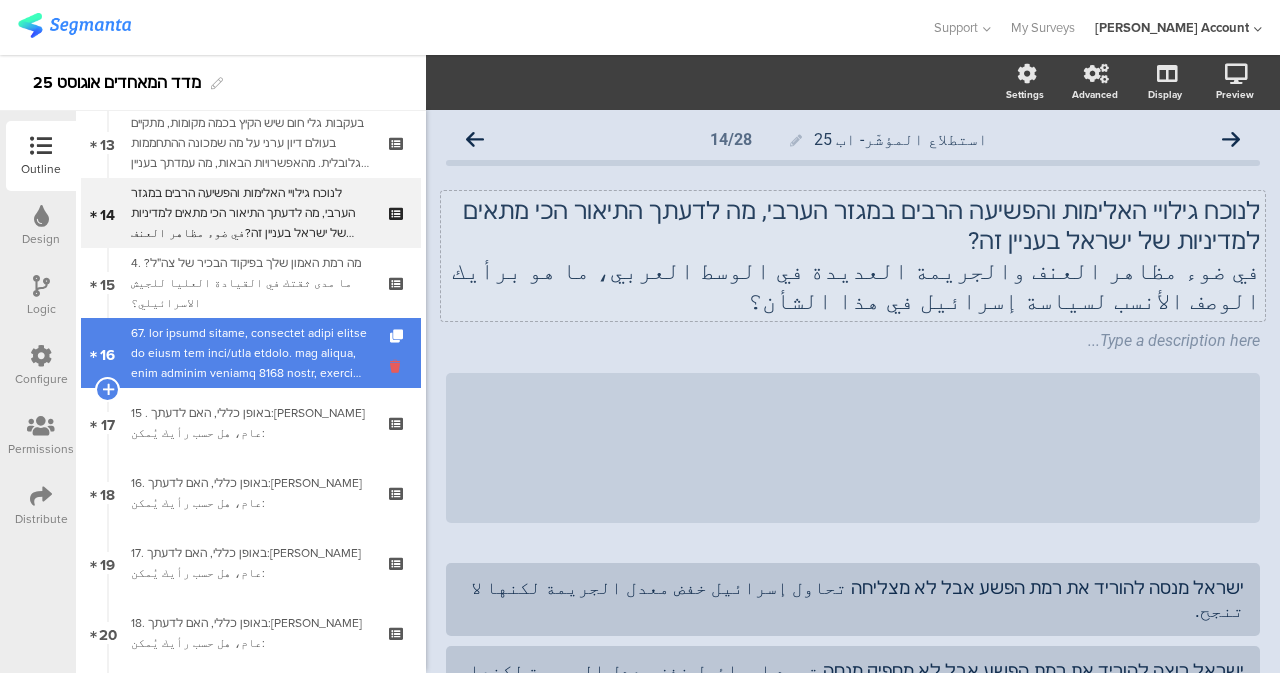 click at bounding box center [398, 366] 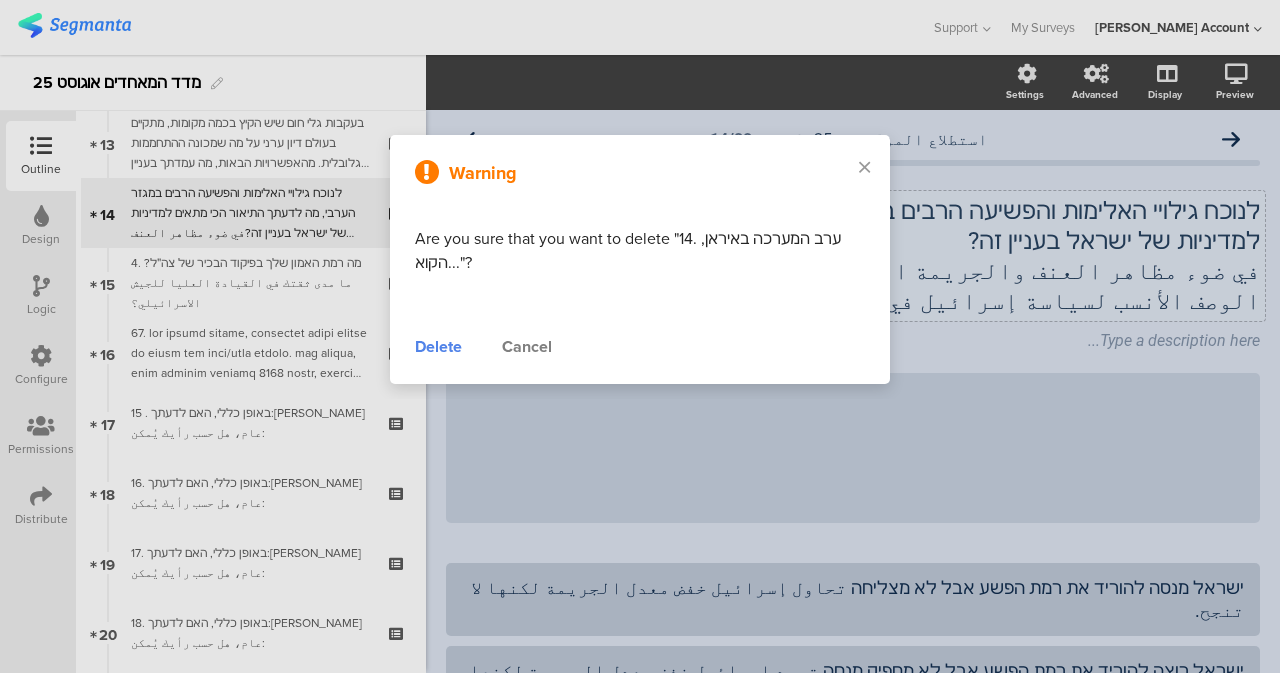 click on "Delete" at bounding box center [438, 347] 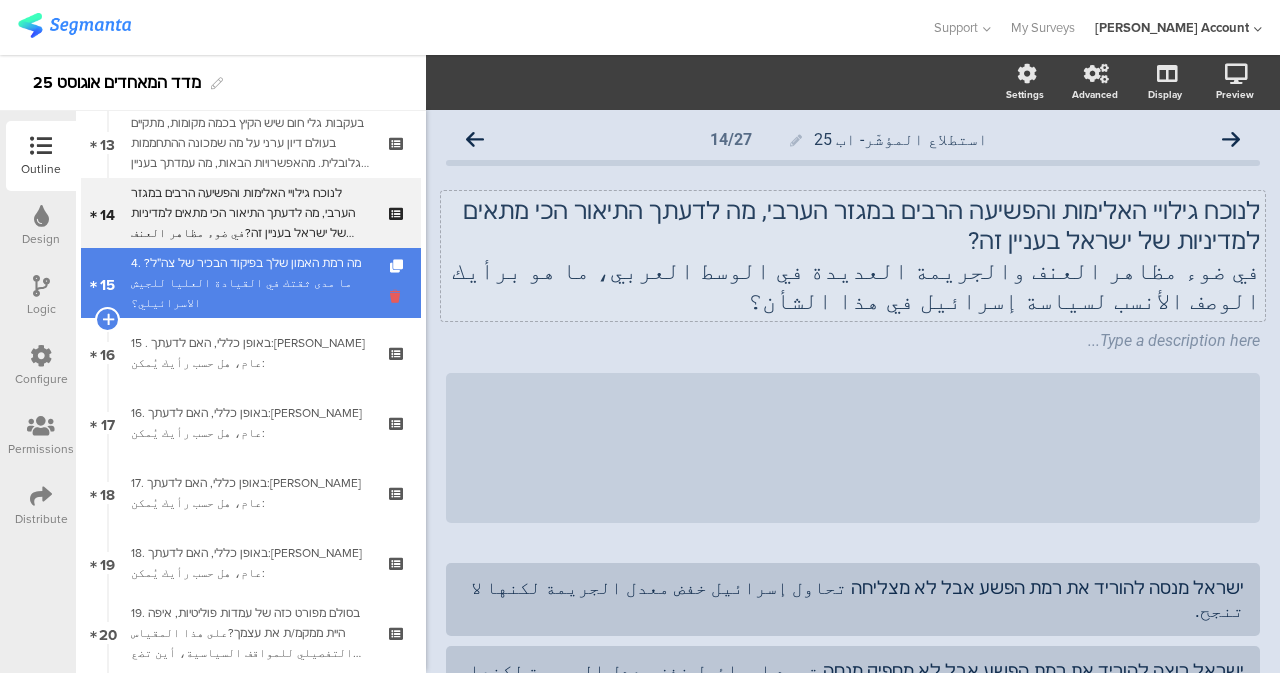click at bounding box center [398, 296] 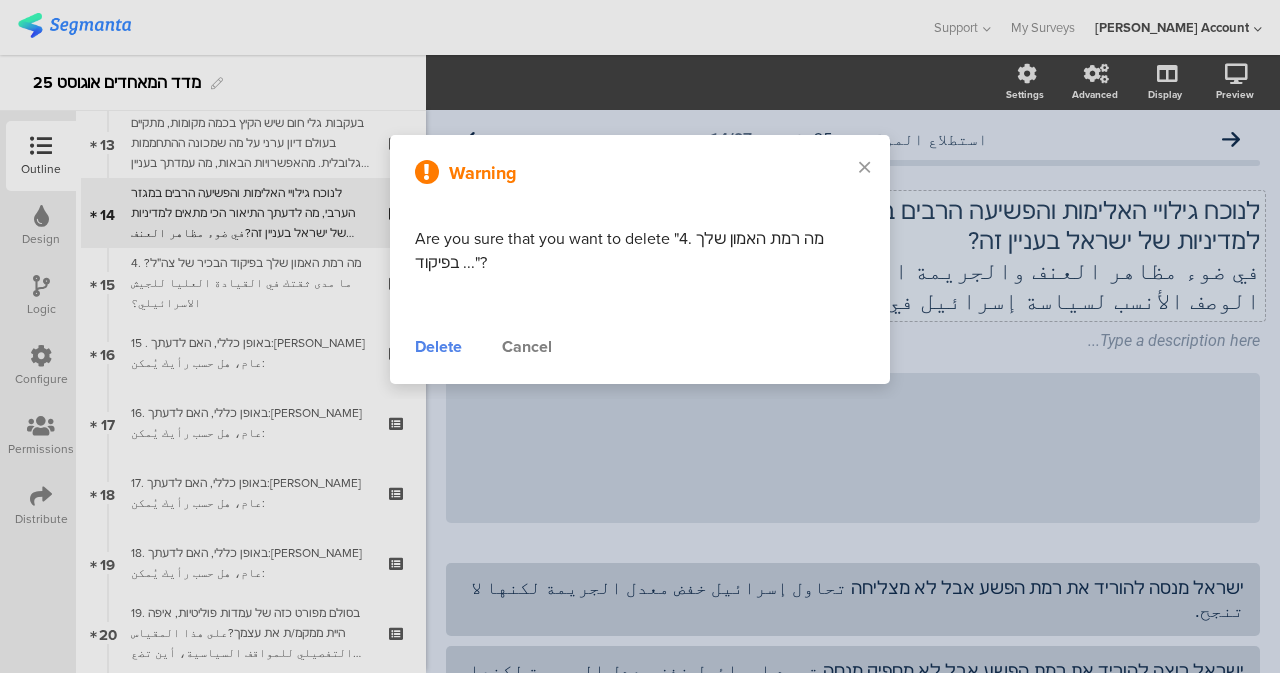 click on "Delete" at bounding box center (438, 347) 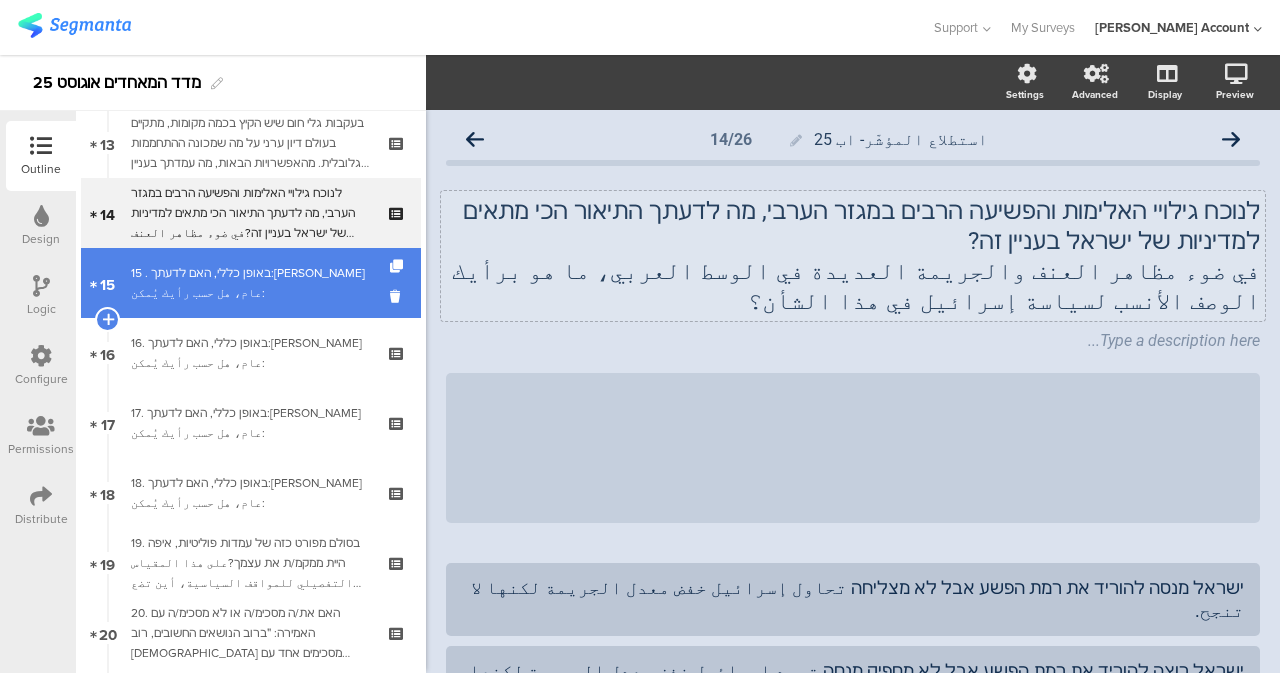 click on "15 . באופן כללי, האם לדעתך:بشكل عام، هل حسب رأيك يُمكن:" at bounding box center (250, 283) 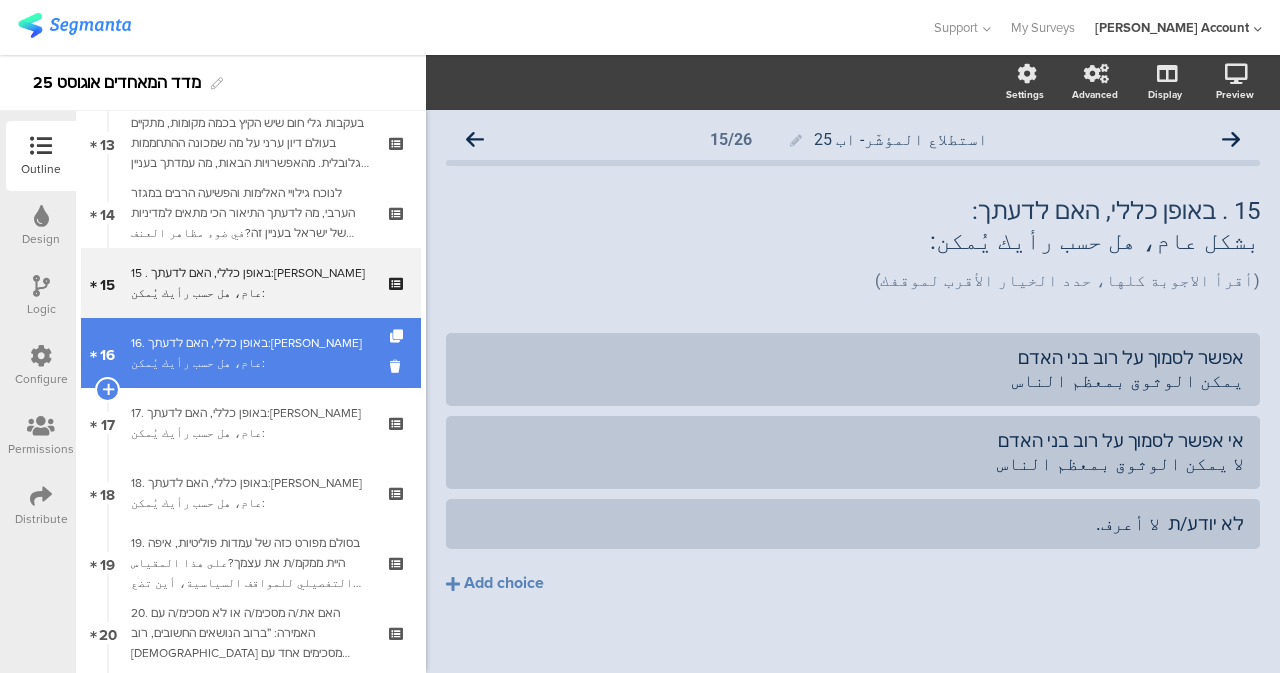 click on "16. באופן כללי, האם לדעתך:بشكل عام، هل حسب رأيك يُمكن:" at bounding box center (250, 353) 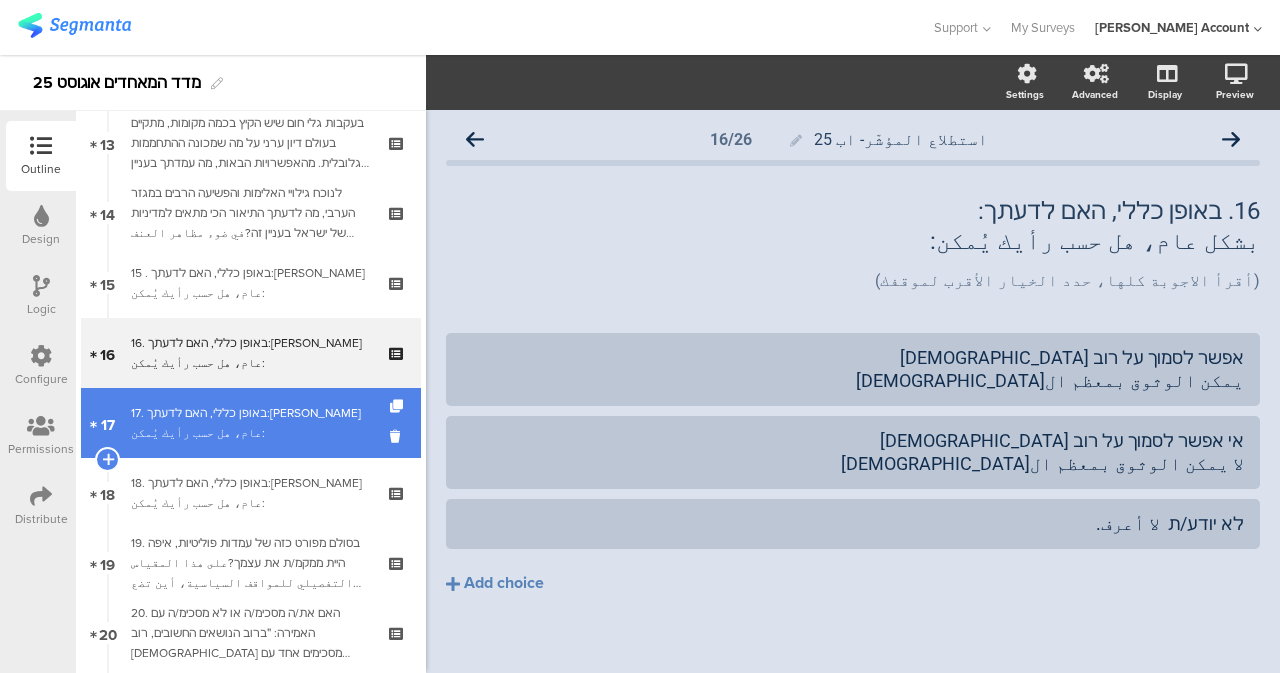 click on "17
17. באופן כללי, האם לדעתך:بشكل عام، هل حسب رأيك يُمكن:" at bounding box center [251, 423] 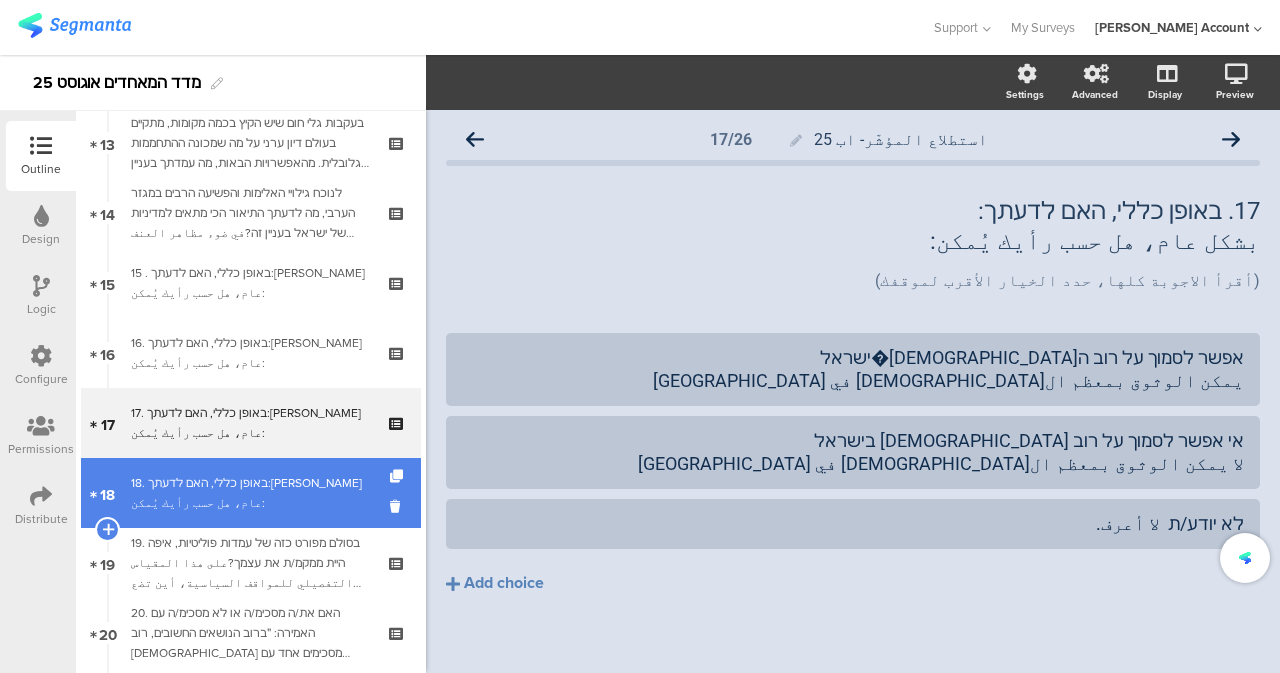 click on "18. באופן כללי, האם לדעתך:بشكل عام، هل حسب رأيك يُمكن:" at bounding box center (250, 493) 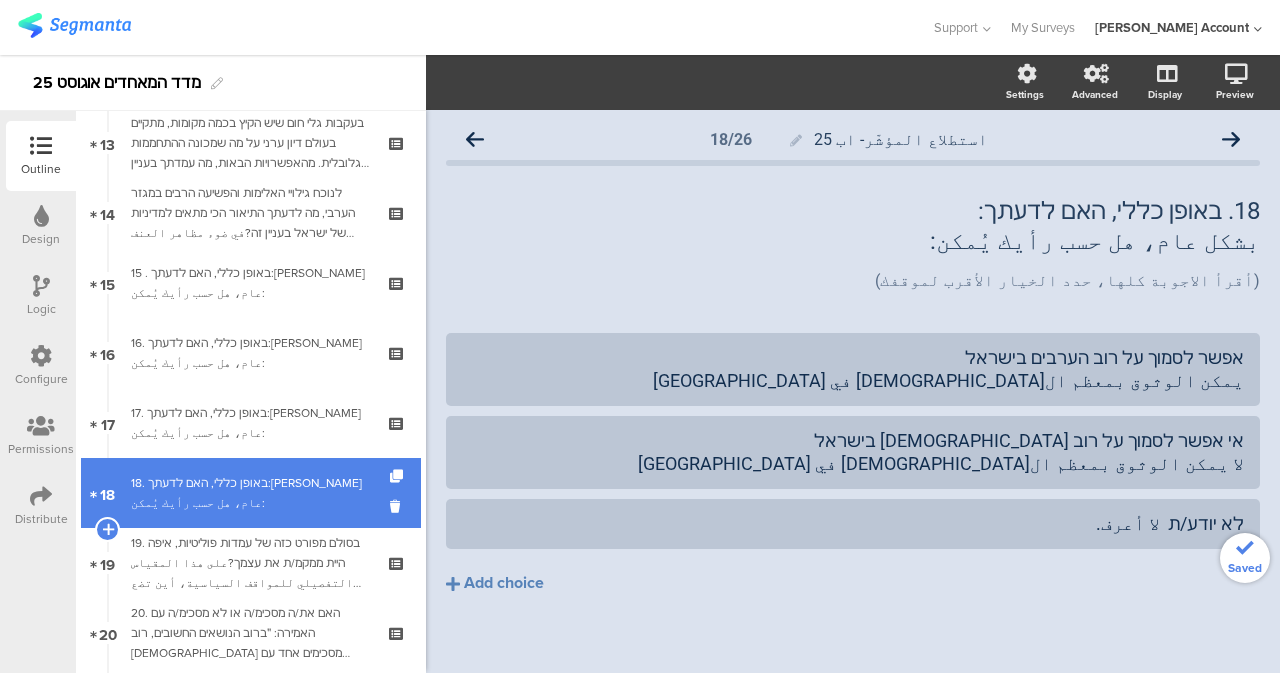 scroll, scrollTop: 1123, scrollLeft: 0, axis: vertical 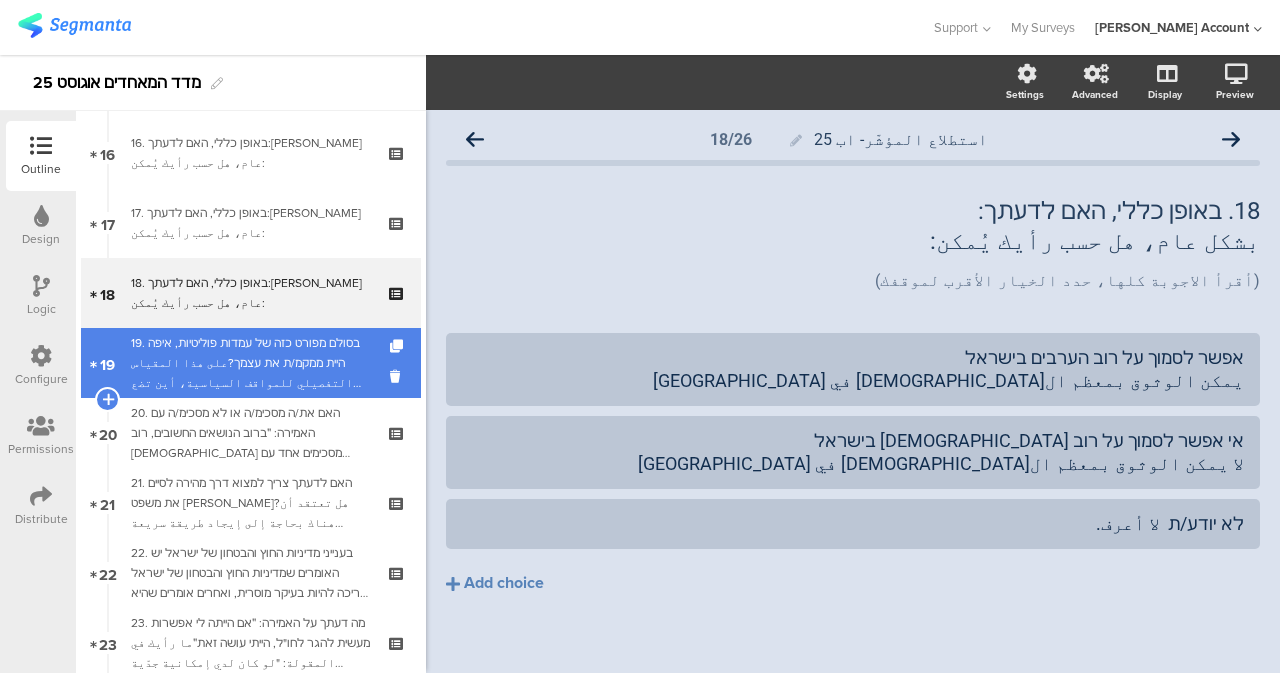 click on "19. בסולם מפורט כזה של עמדות פוליטיות, איפה היית ממקמ/ת את עצמך?على هذا المقياس التفصيلي للمواقف السياسية، أين تضع نفسك؟" at bounding box center (250, 363) 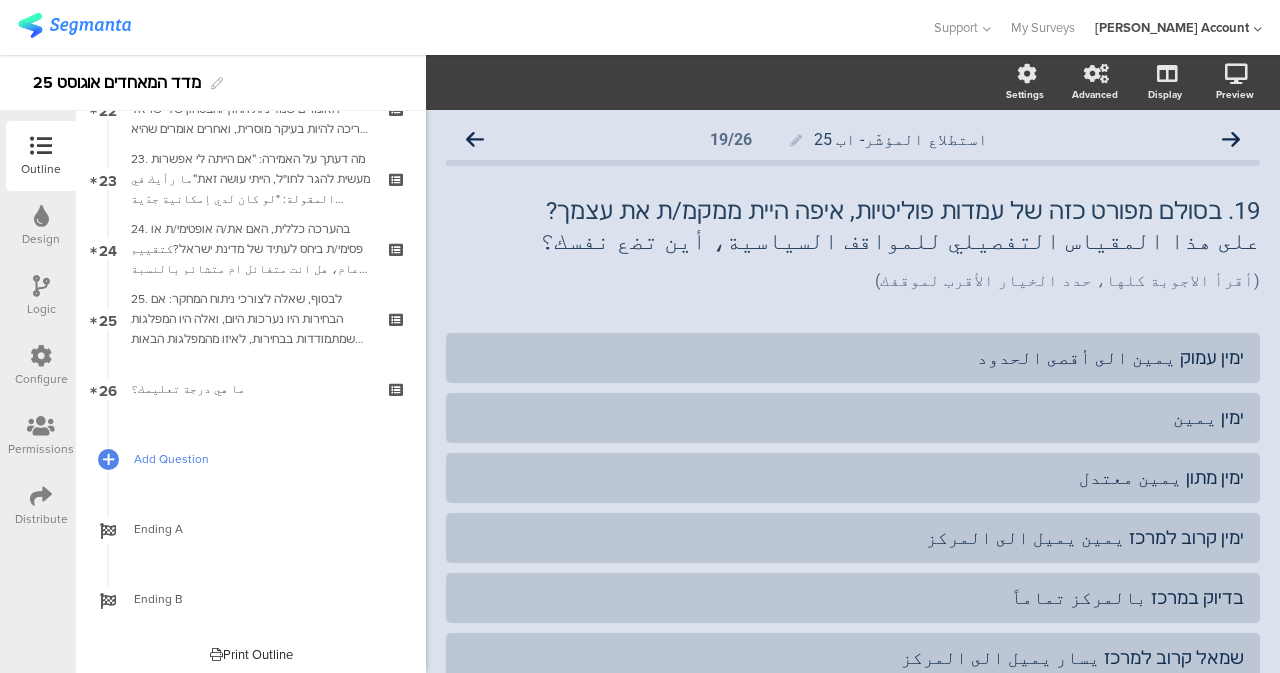 scroll, scrollTop: 1593, scrollLeft: 0, axis: vertical 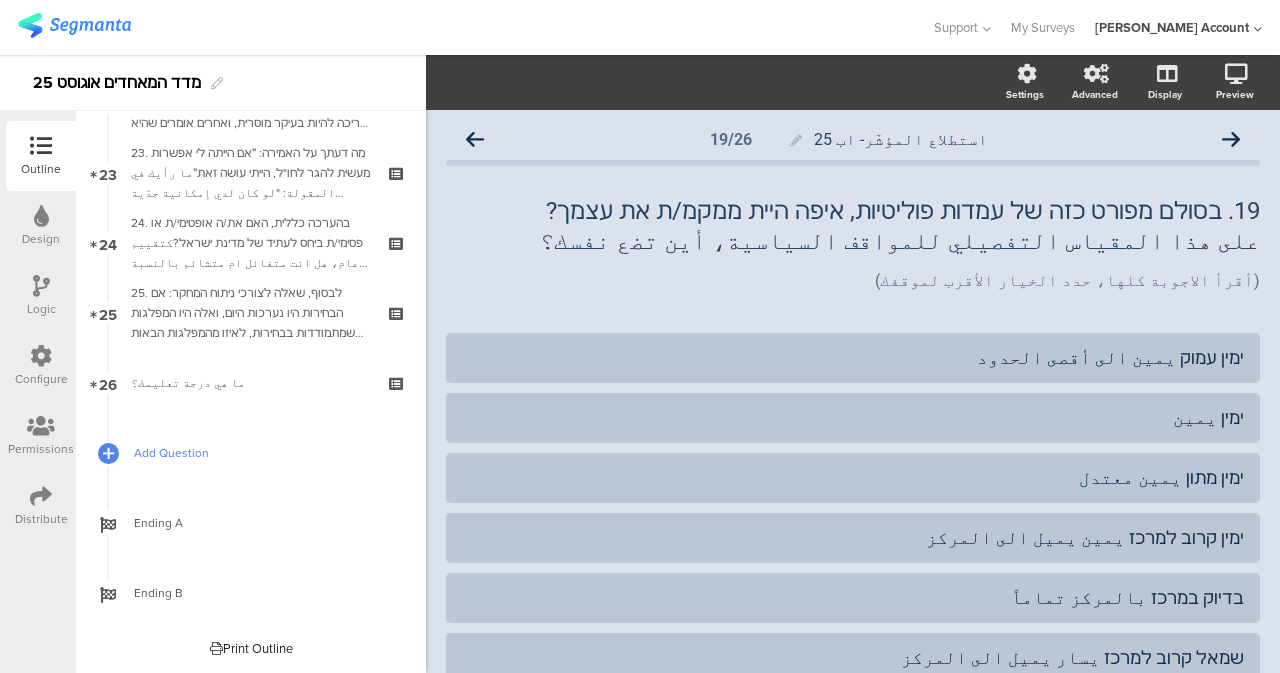 click on "Add Question" at bounding box center [262, 453] 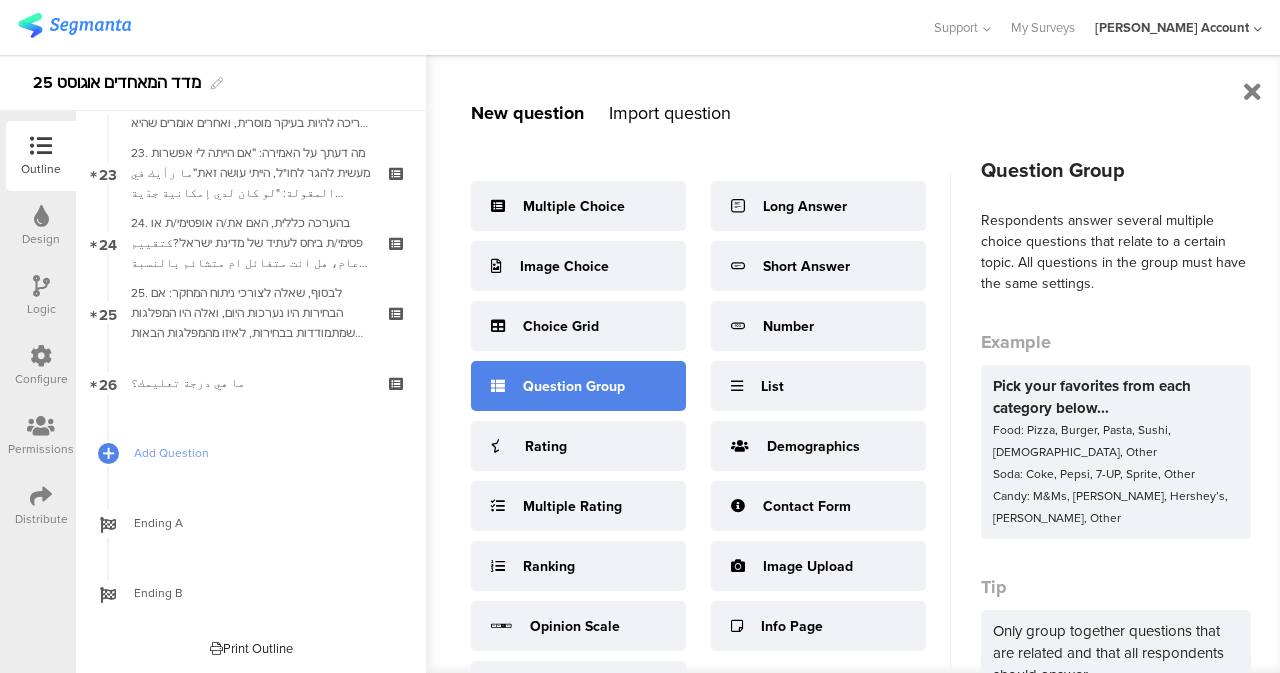 click on "Question Group" at bounding box center [578, 386] 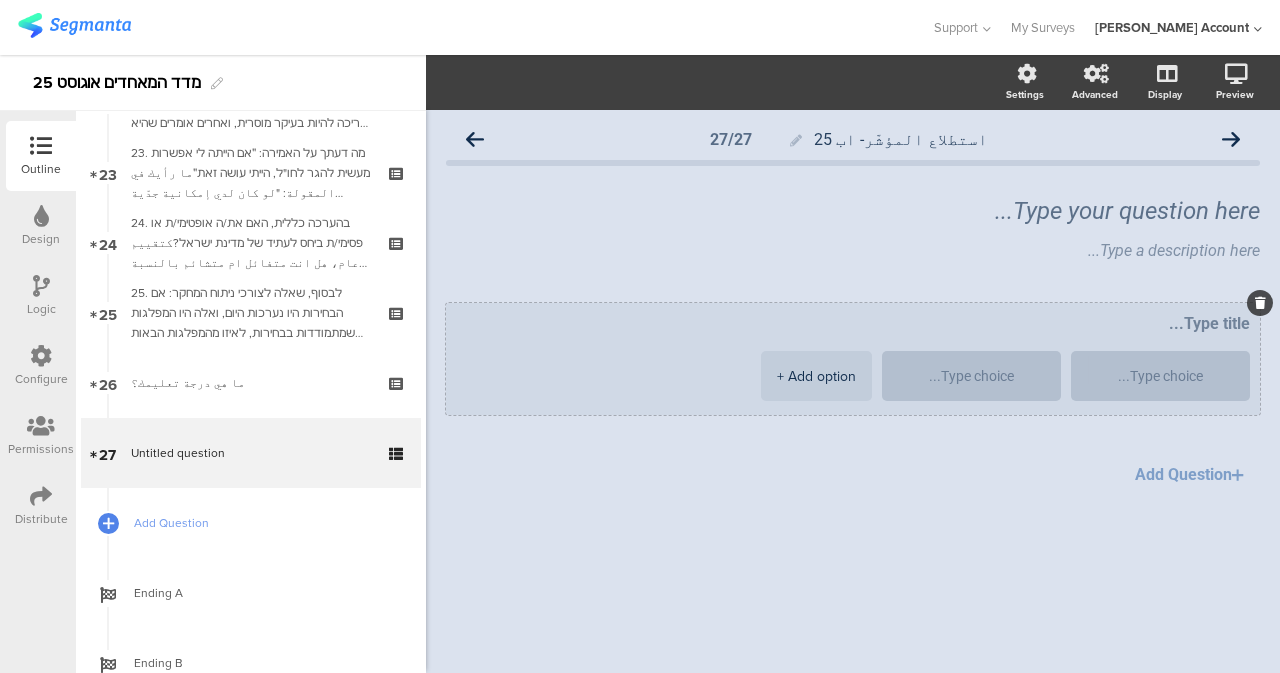 click on "+ Add option" at bounding box center (816, 376) 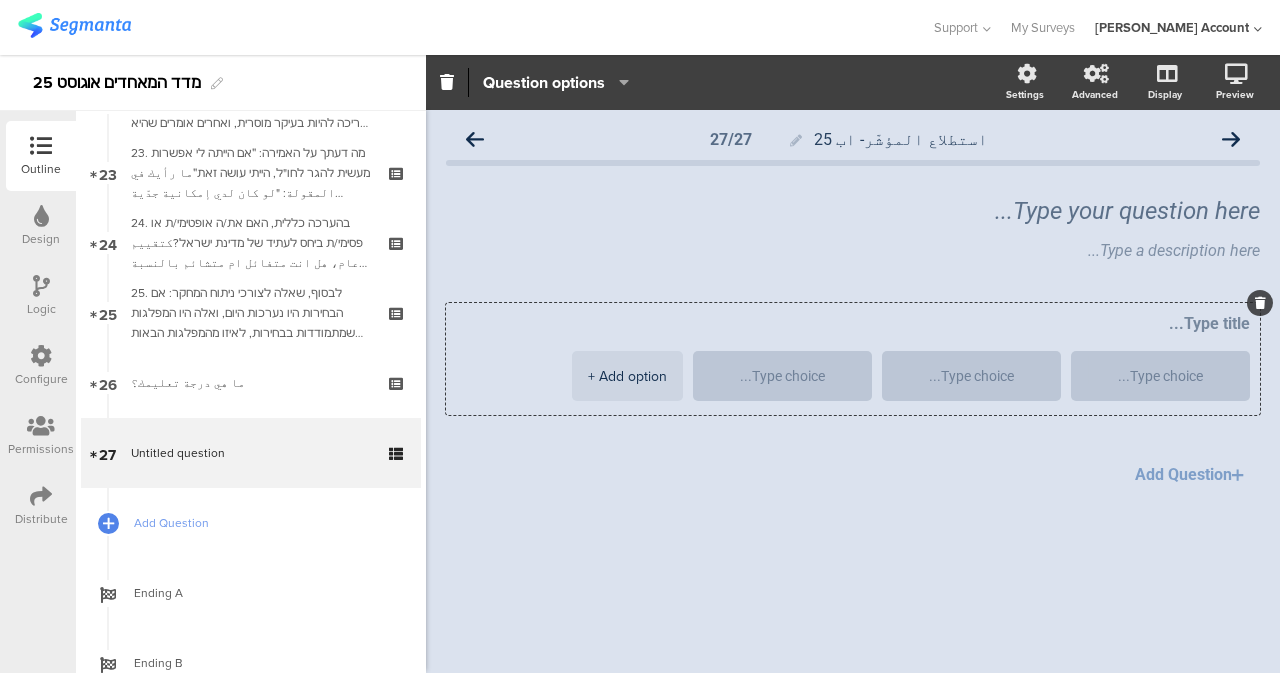click on "Add Question" 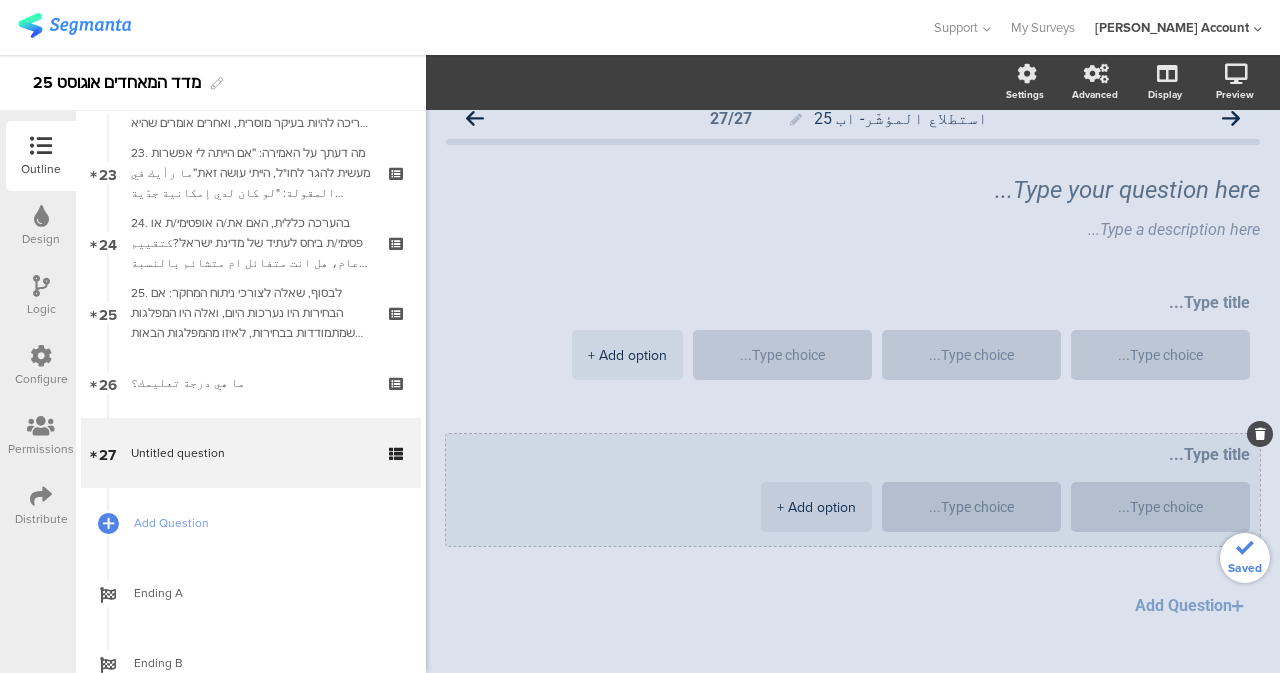 scroll, scrollTop: 53, scrollLeft: 0, axis: vertical 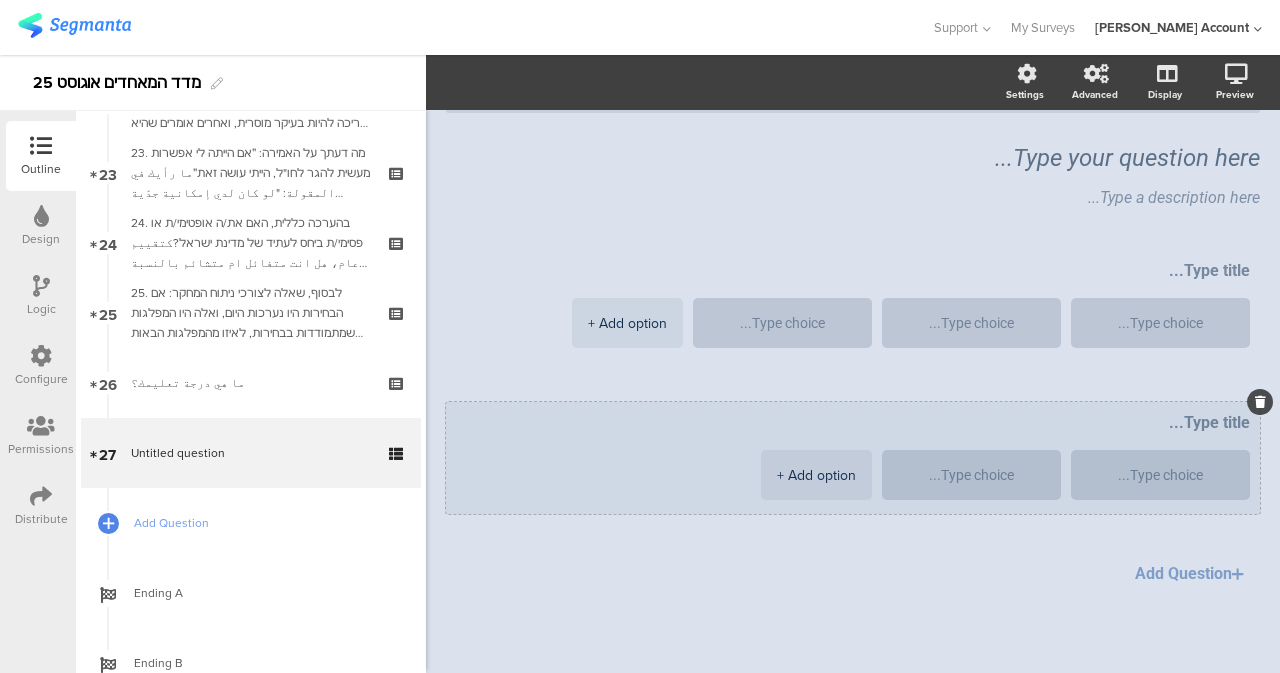 click on "+ Add option" at bounding box center (816, 475) 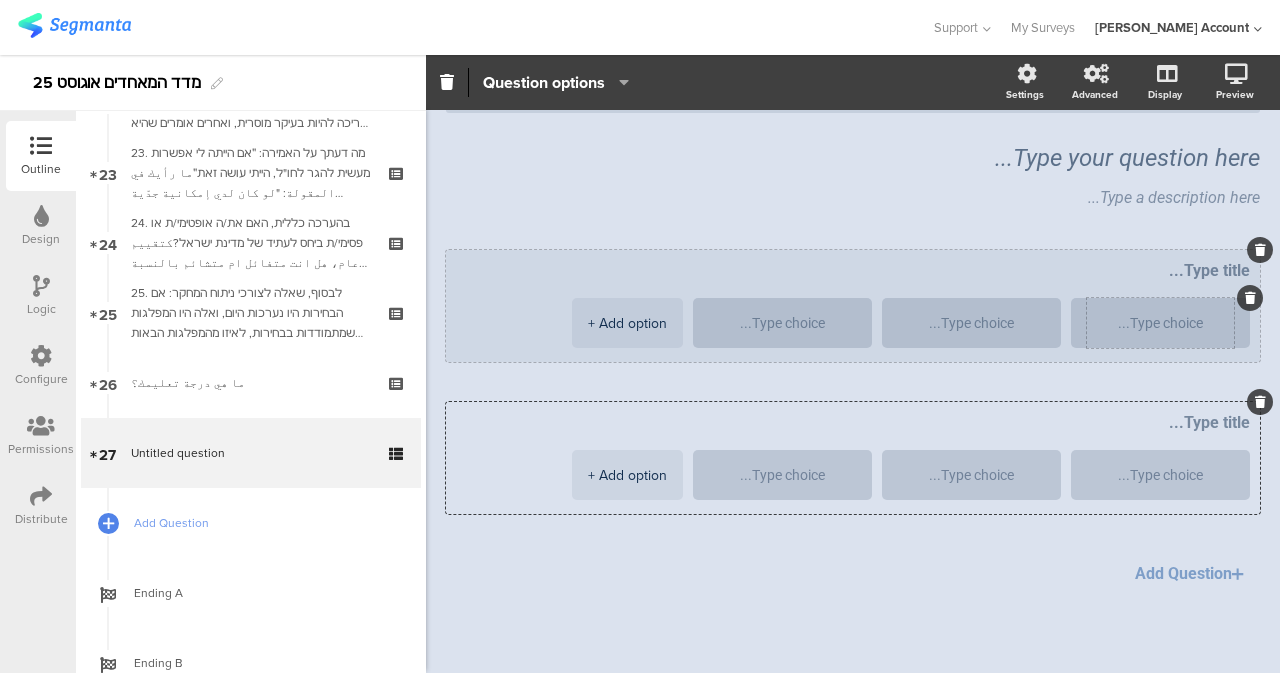 click at bounding box center [1160, 323] 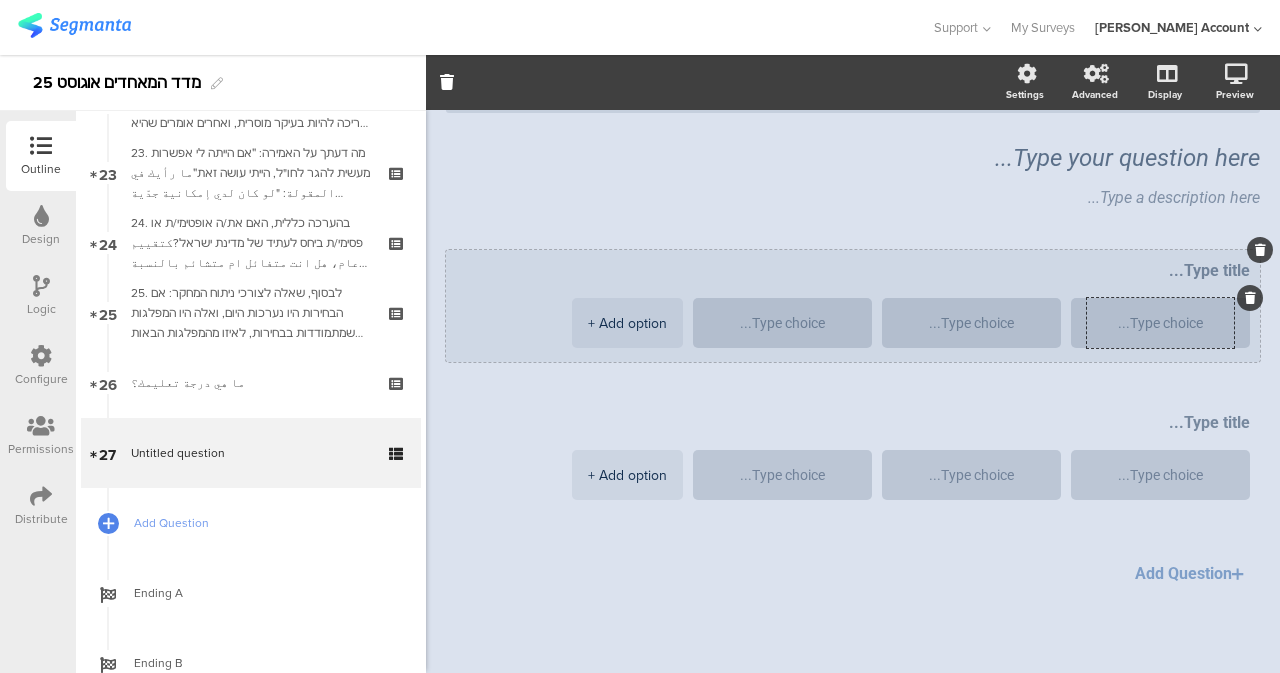 click at bounding box center [1160, 323] 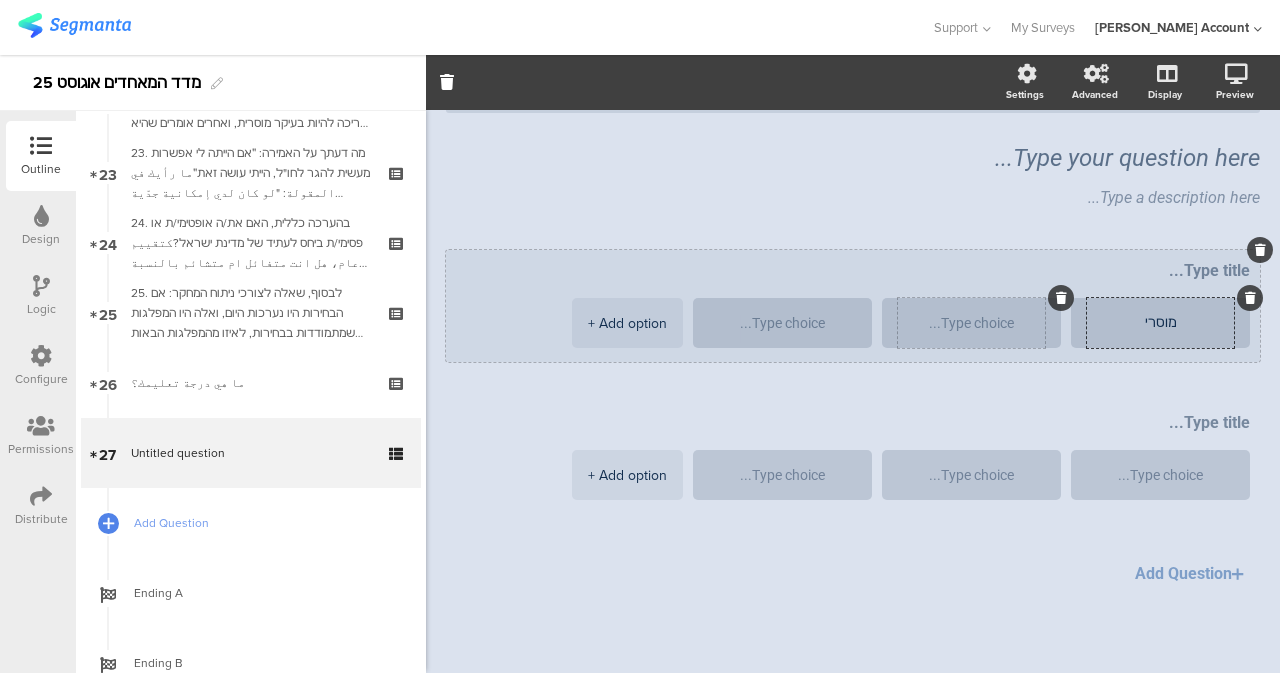 type on "מוסרי" 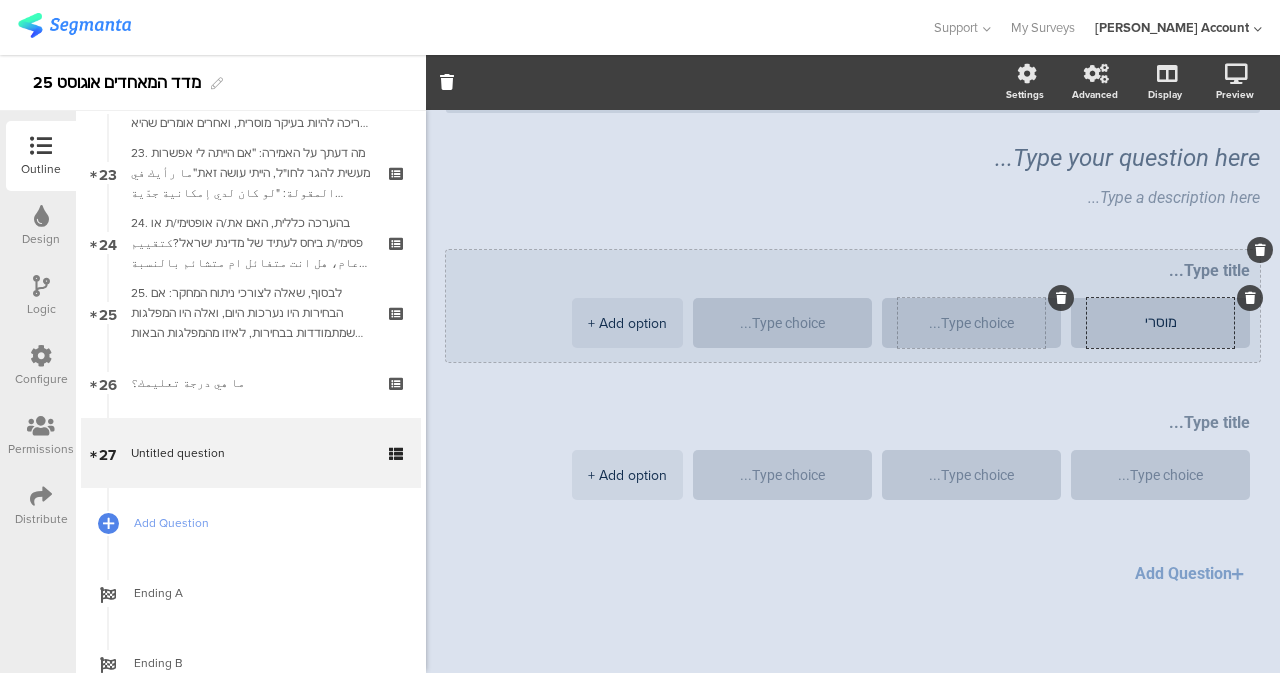 click at bounding box center [971, 323] 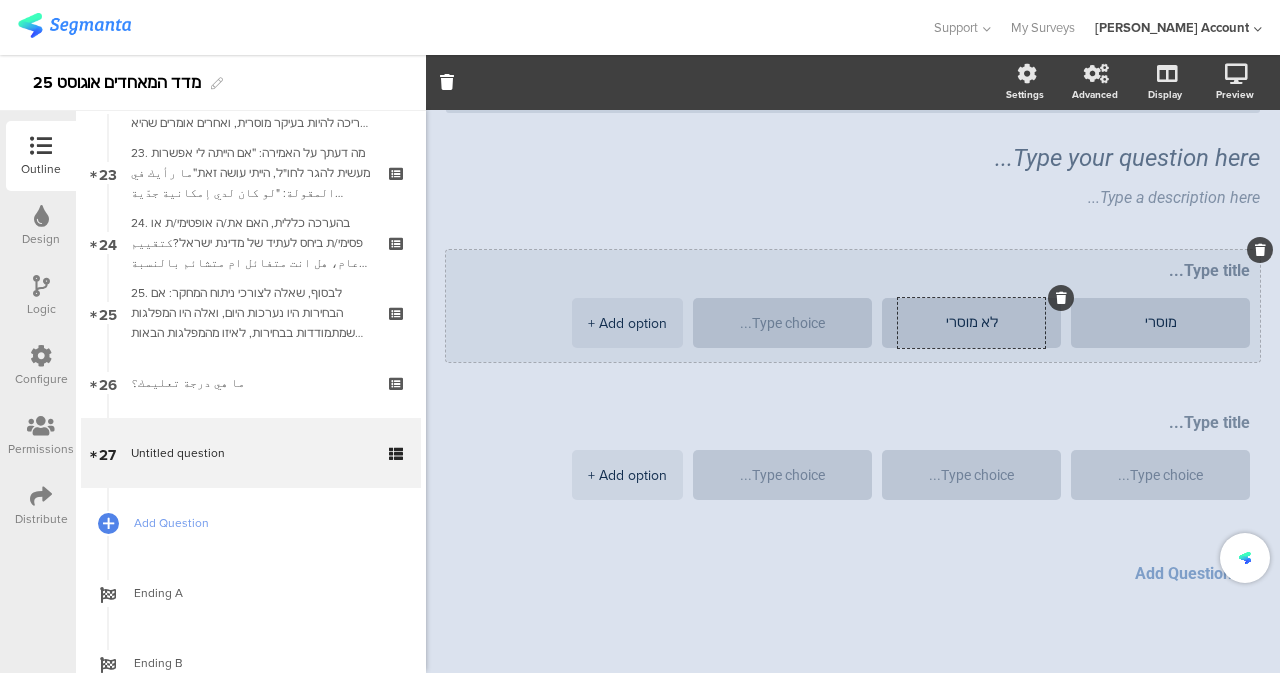 type on "לא מוסרי" 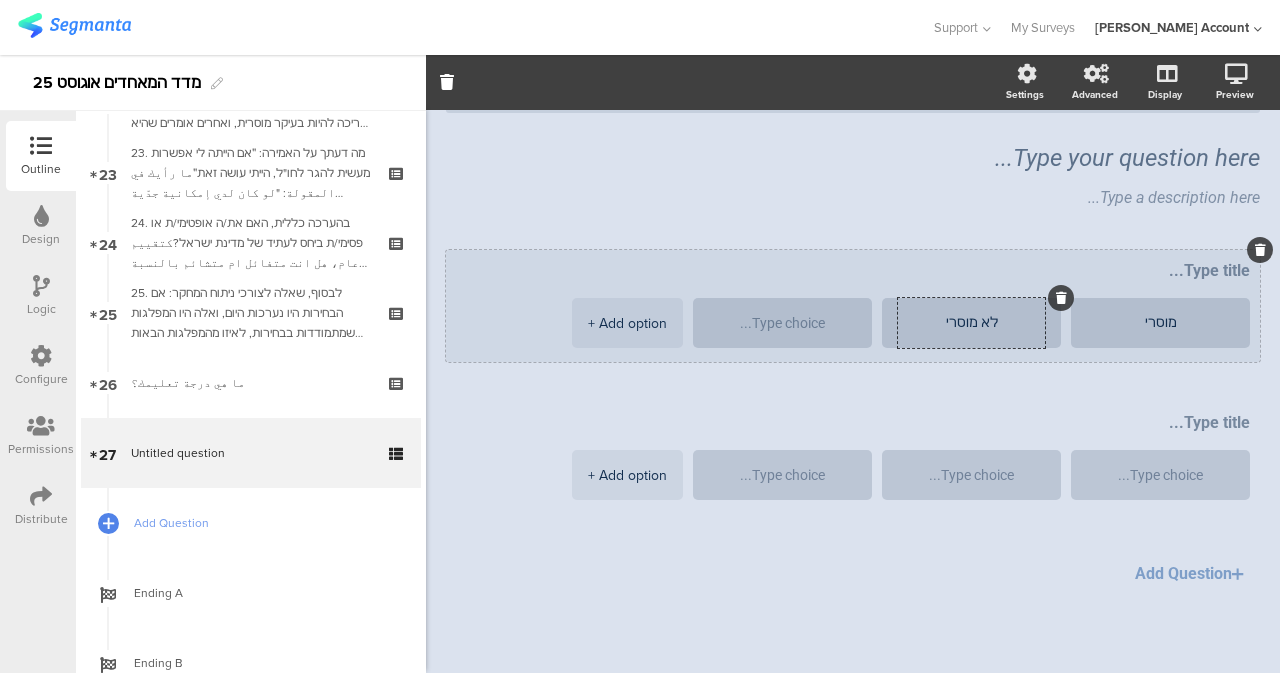 type on "ך" 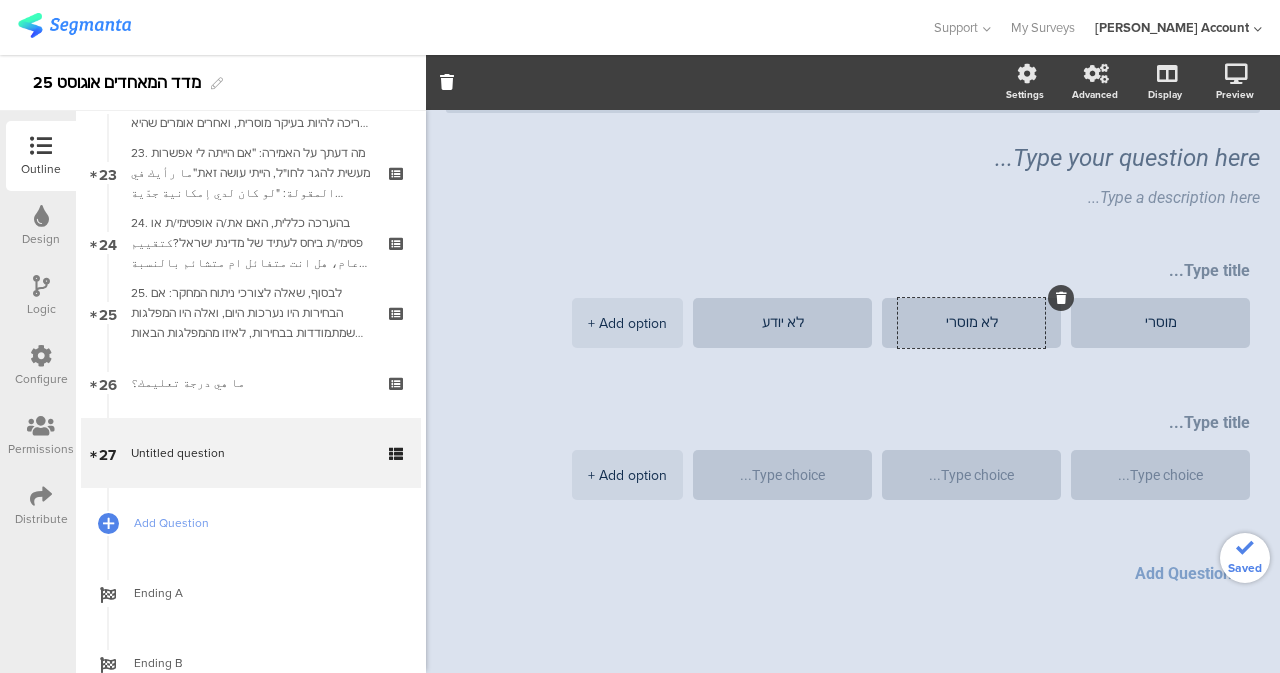type on "לא יודע" 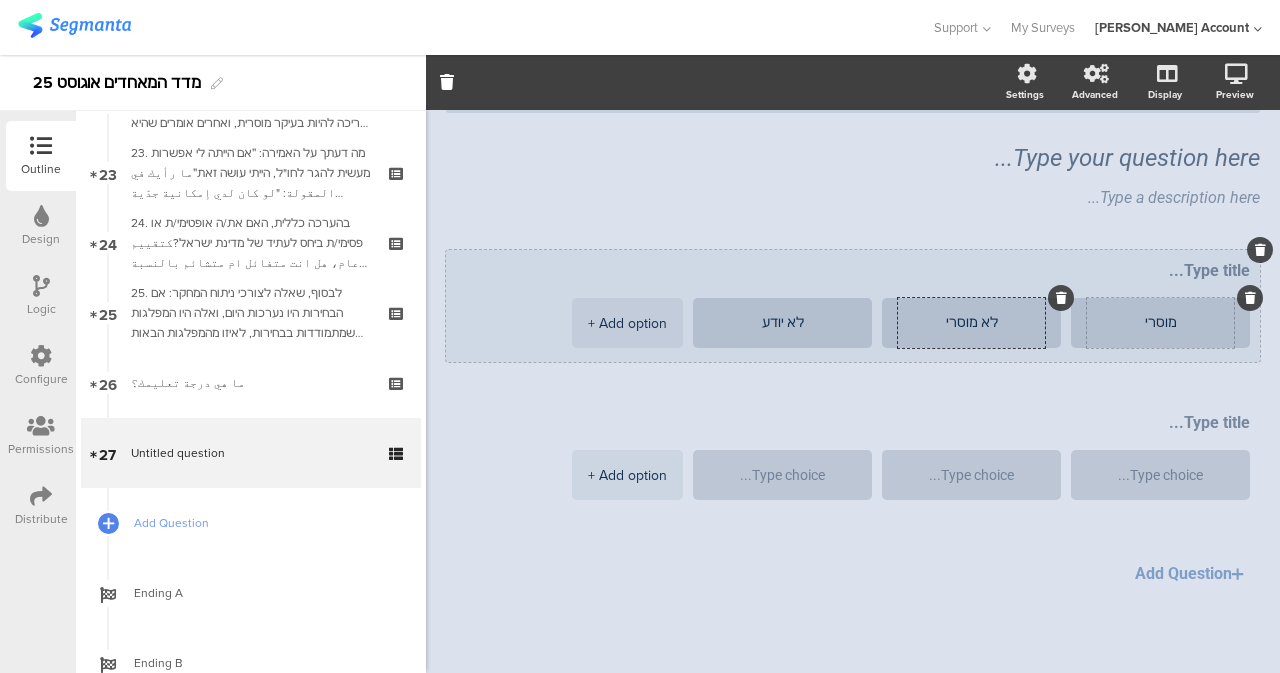 click on "מוסרי" at bounding box center [1160, 323] 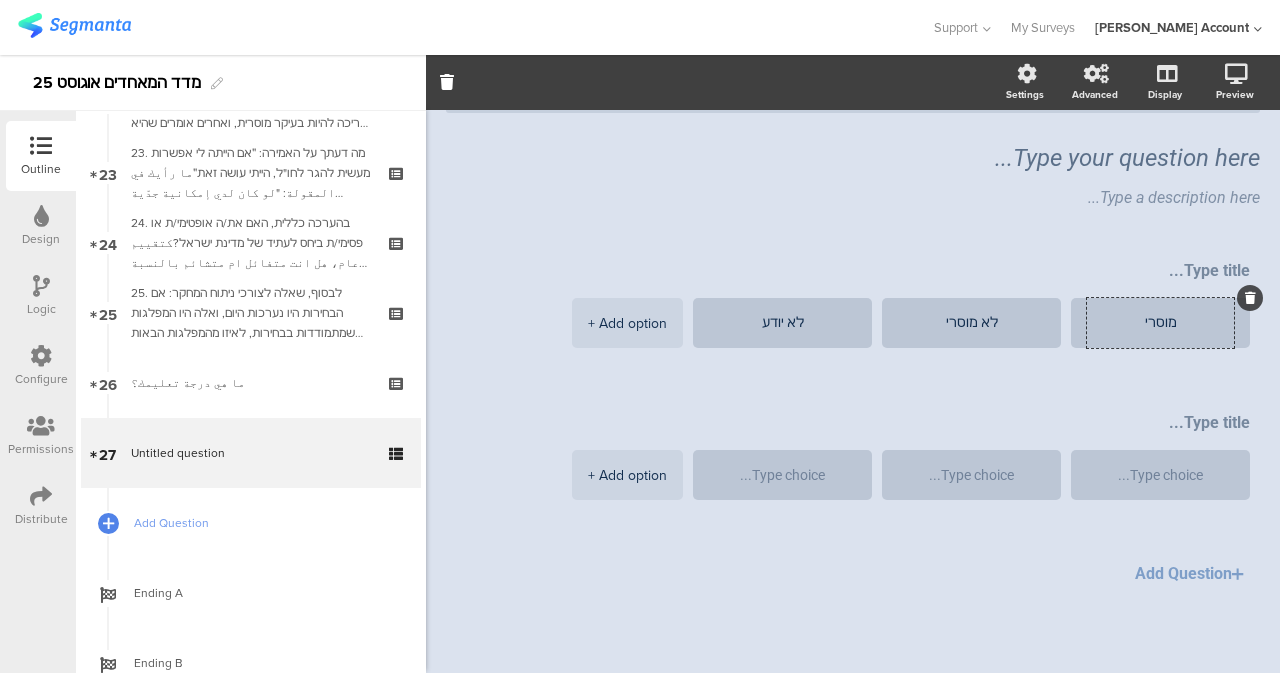 paste on "أخلاقي" 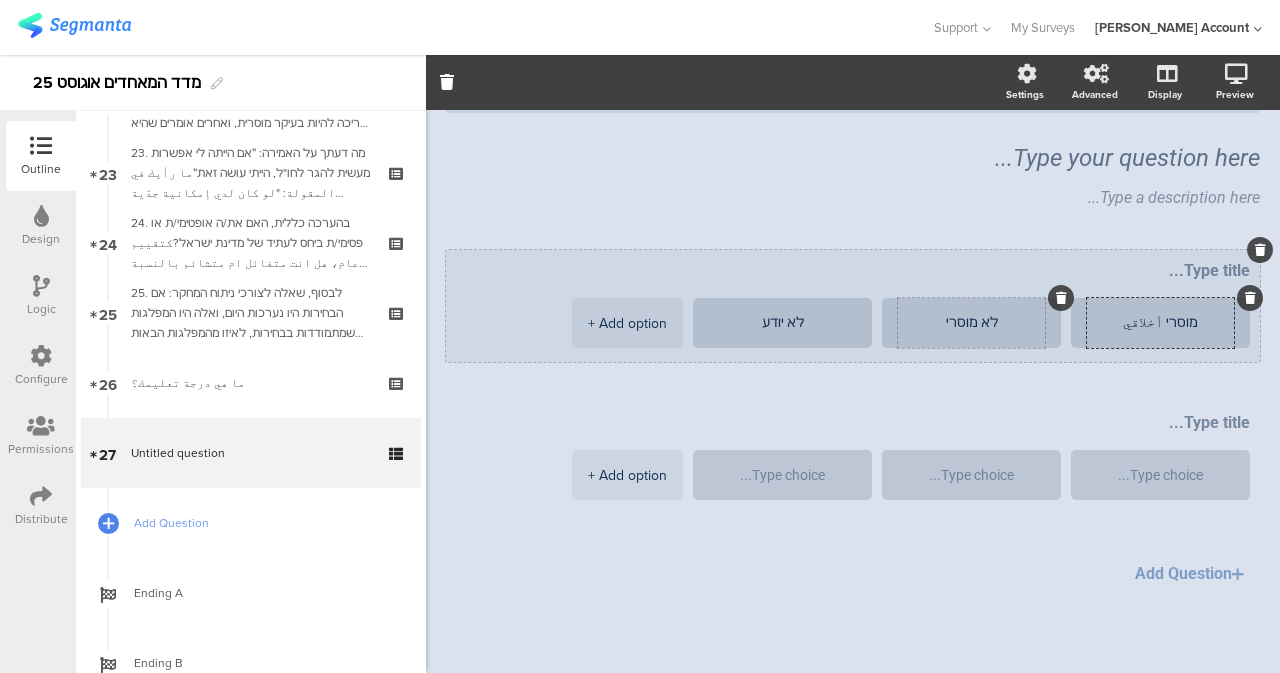 type on "מוסרי أخلاقي" 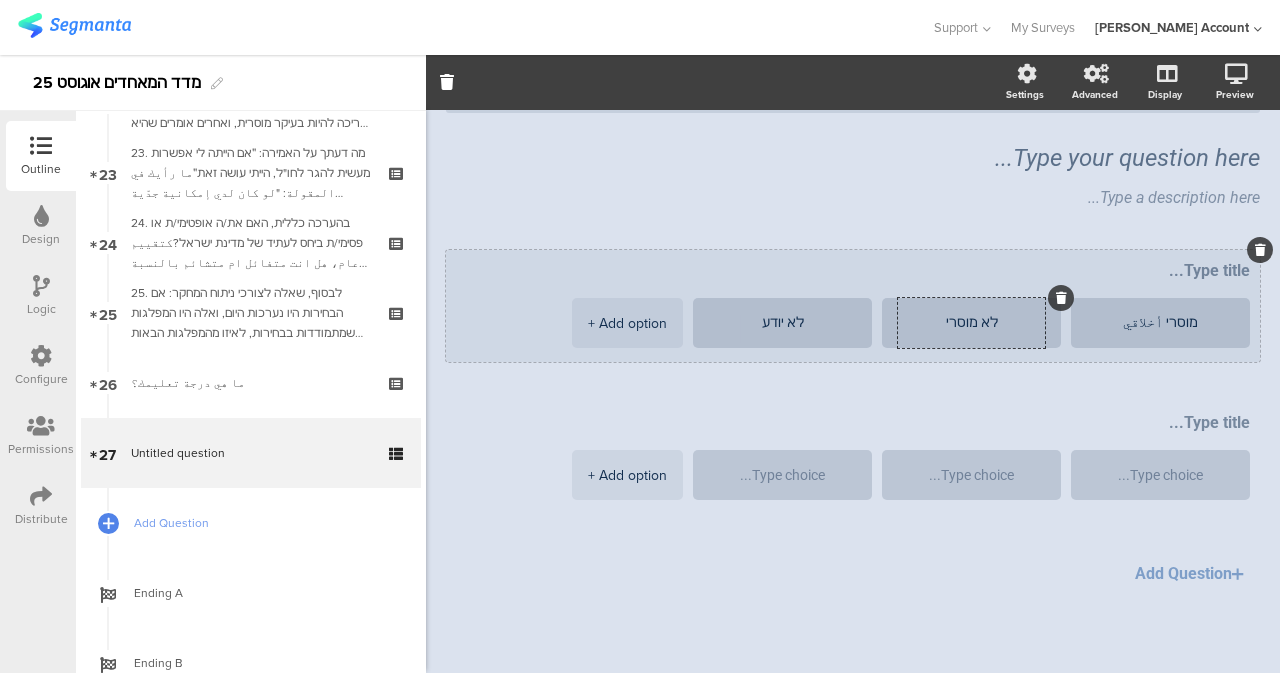 click on "לא מוסרי" at bounding box center [971, 323] 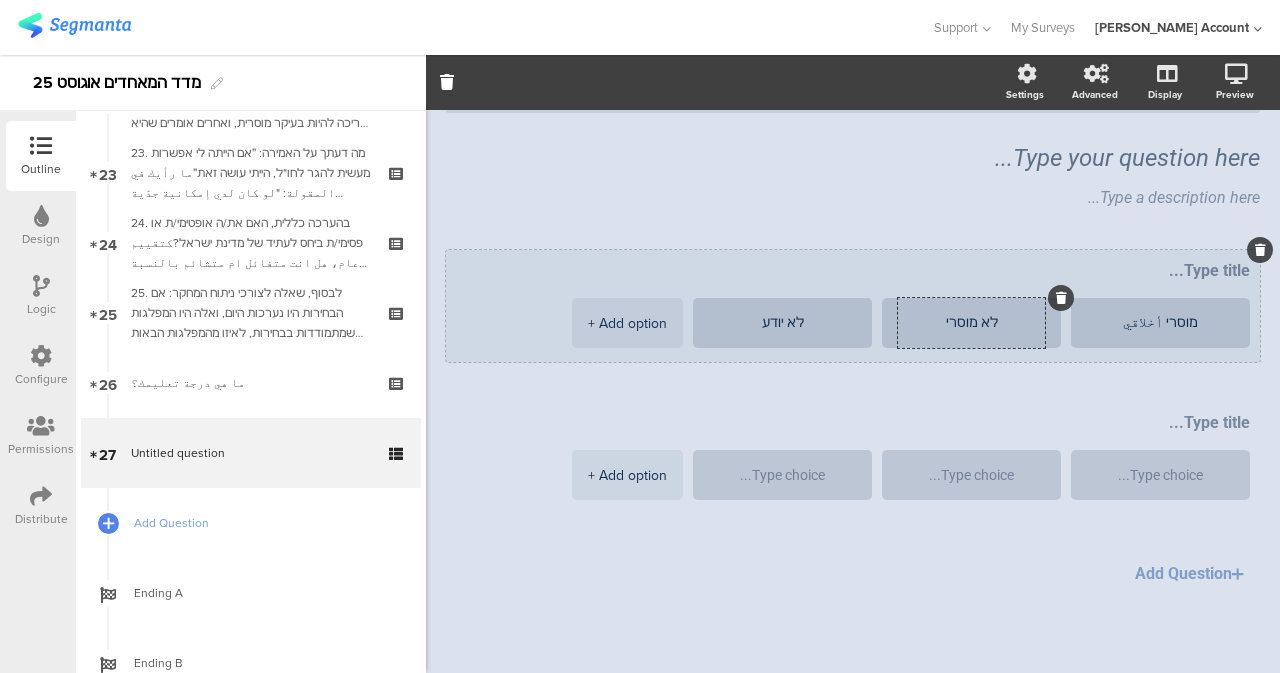 click on "לא מוסרי" at bounding box center (971, 323) 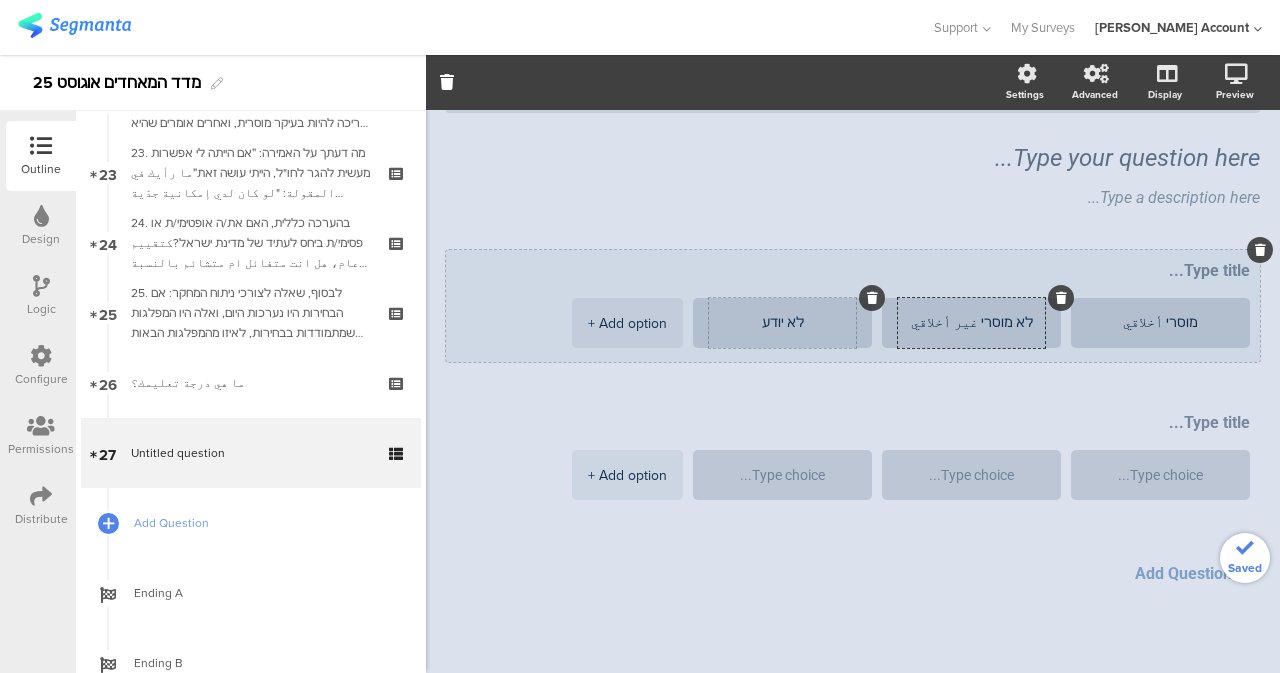 type on "לא מוסרי غير أخلاقي" 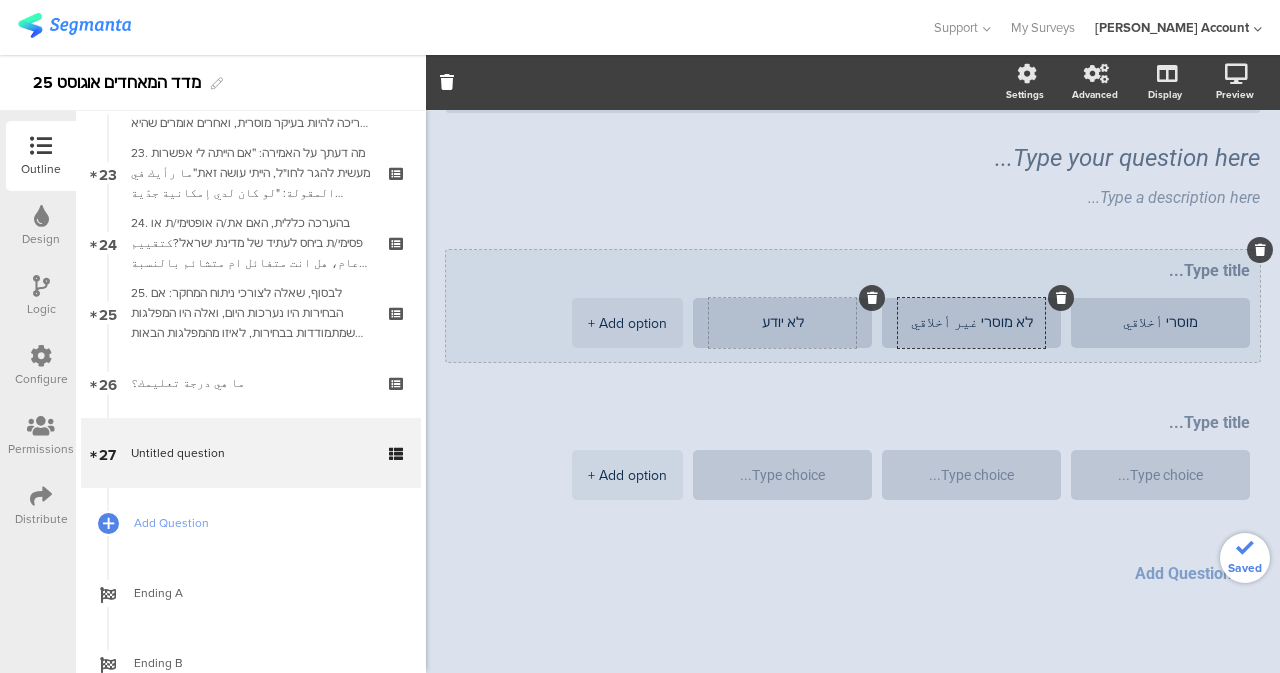 click on "לא יודע" at bounding box center [782, 323] 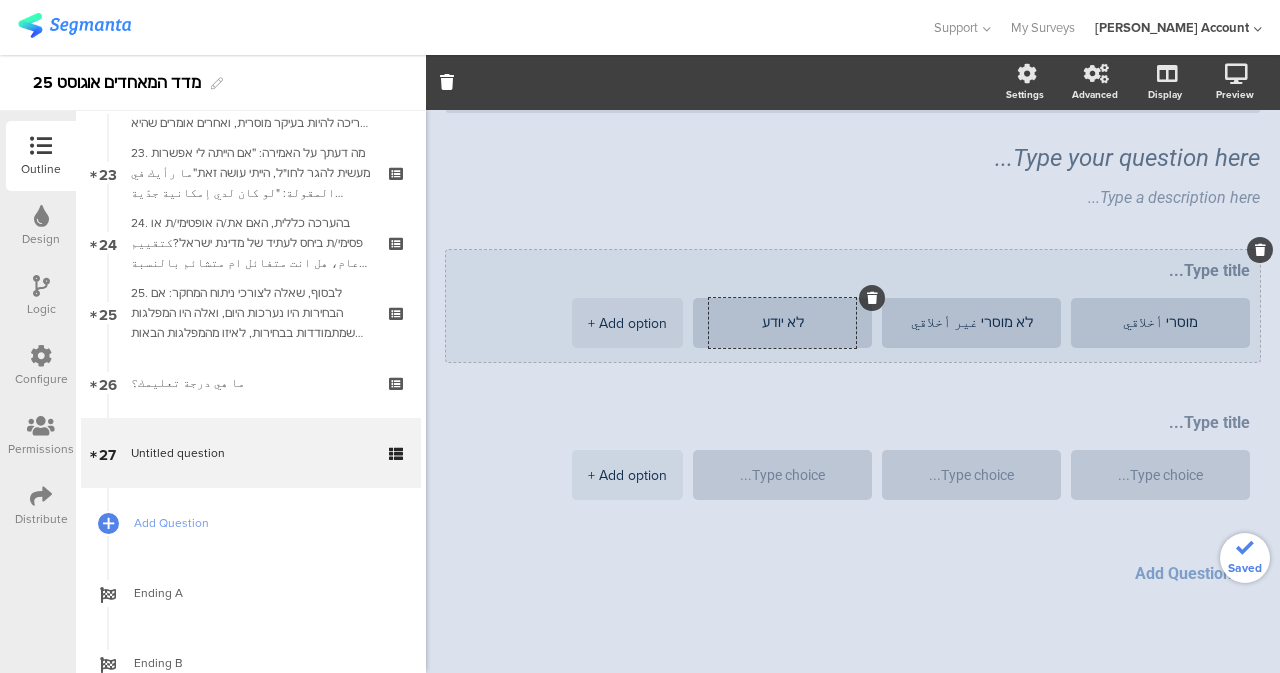 click on "לא יודע" at bounding box center [782, 323] 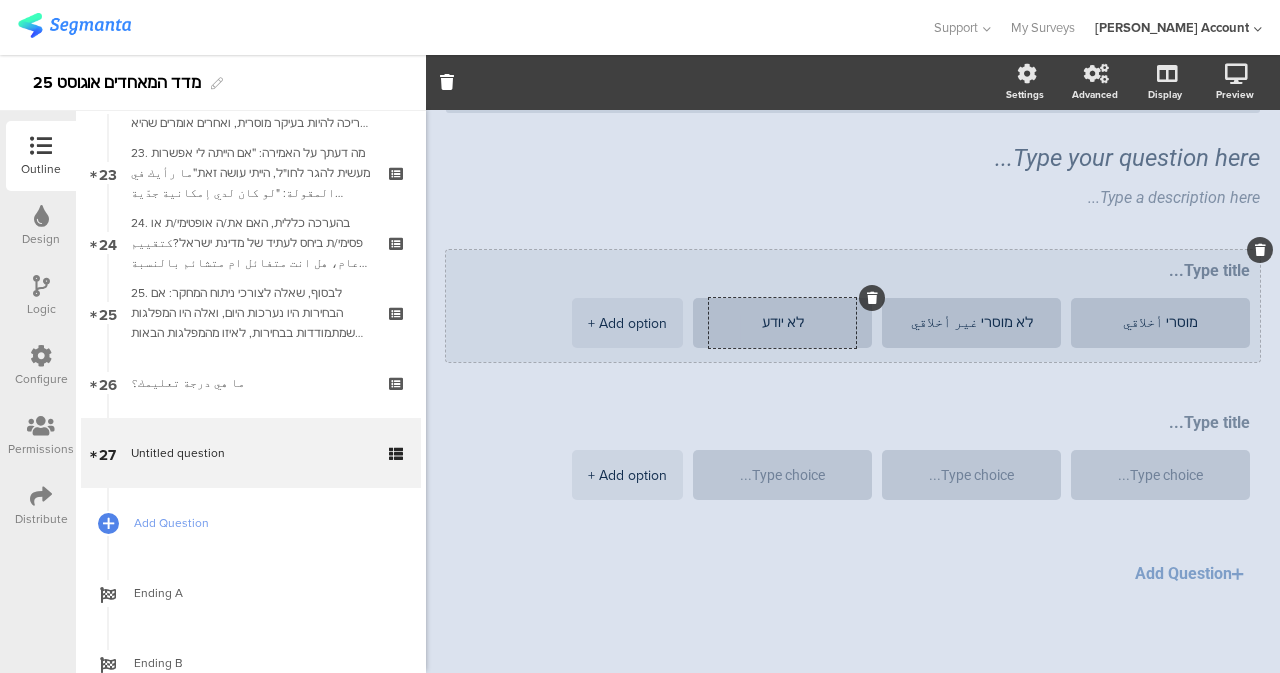 click on "לא יודע" at bounding box center (782, 323) 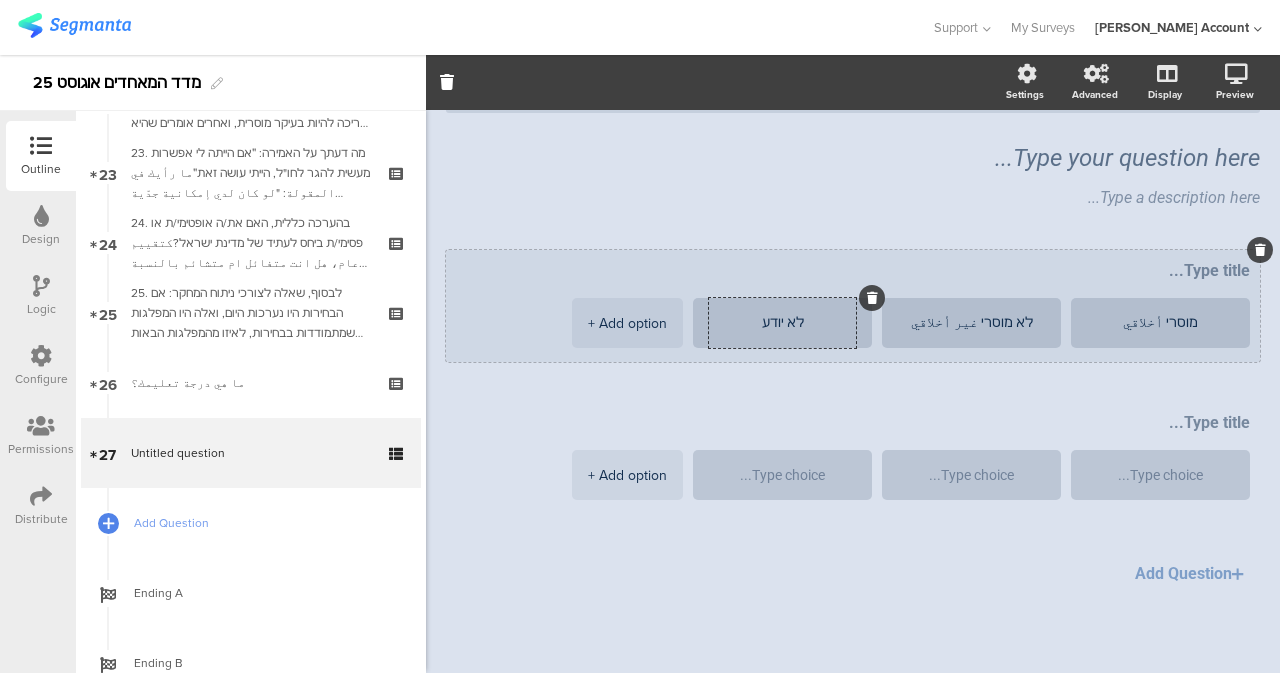 click on "לא יודע" at bounding box center (782, 323) 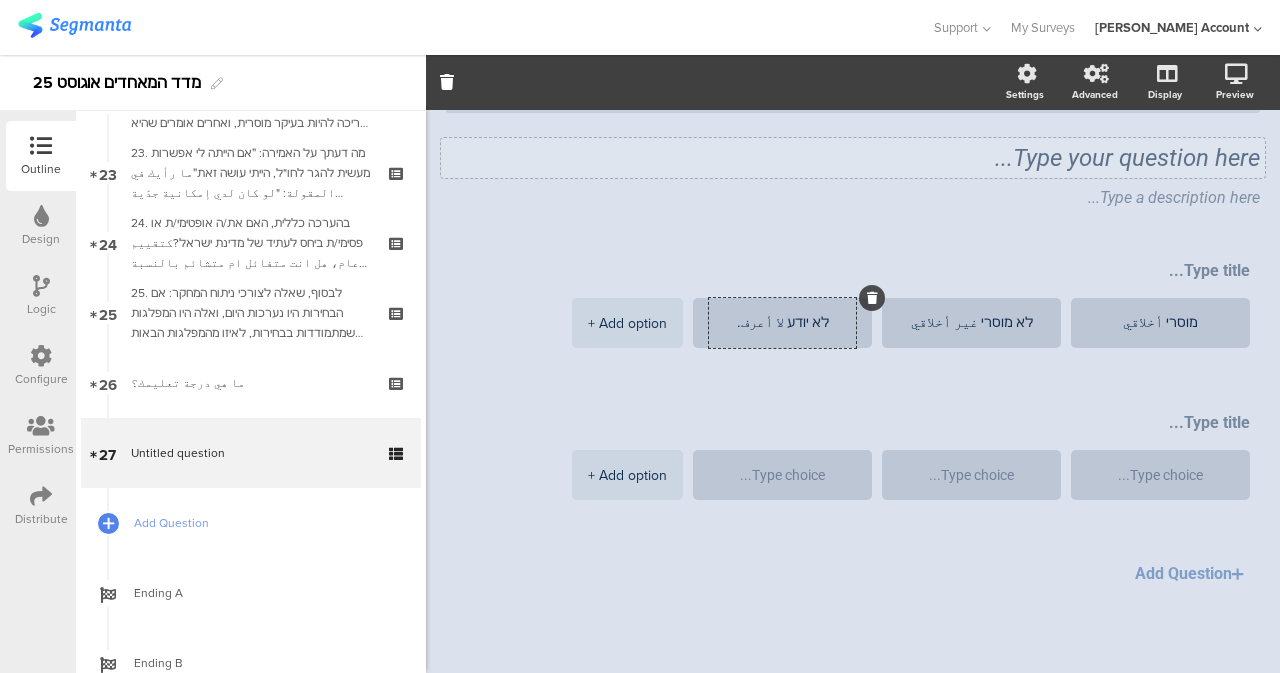 type on "לא יודע لا أعرف." 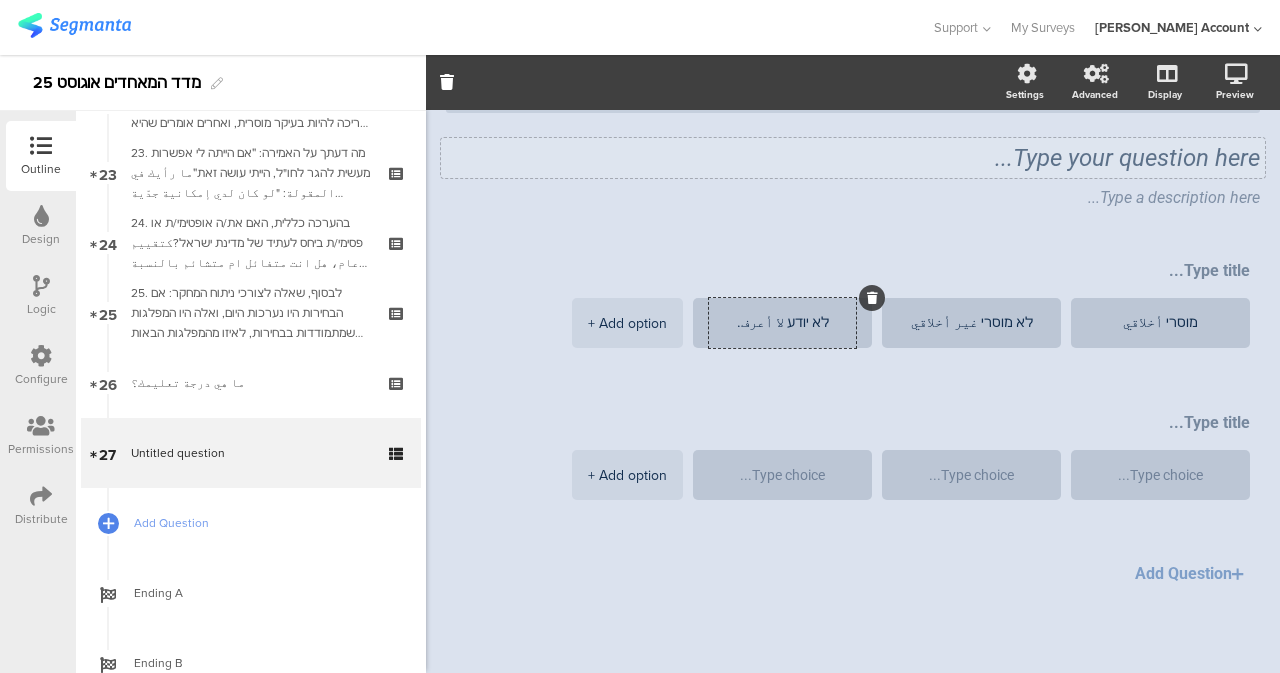 click on "Type your question here..." 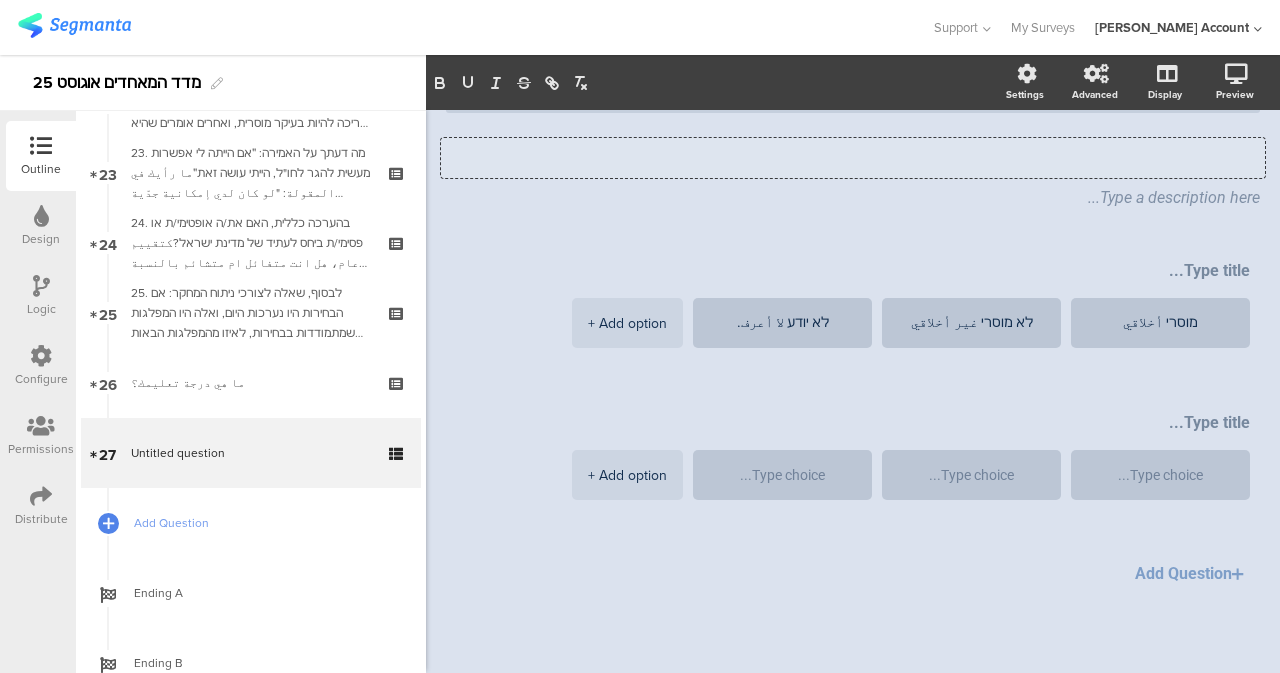 click 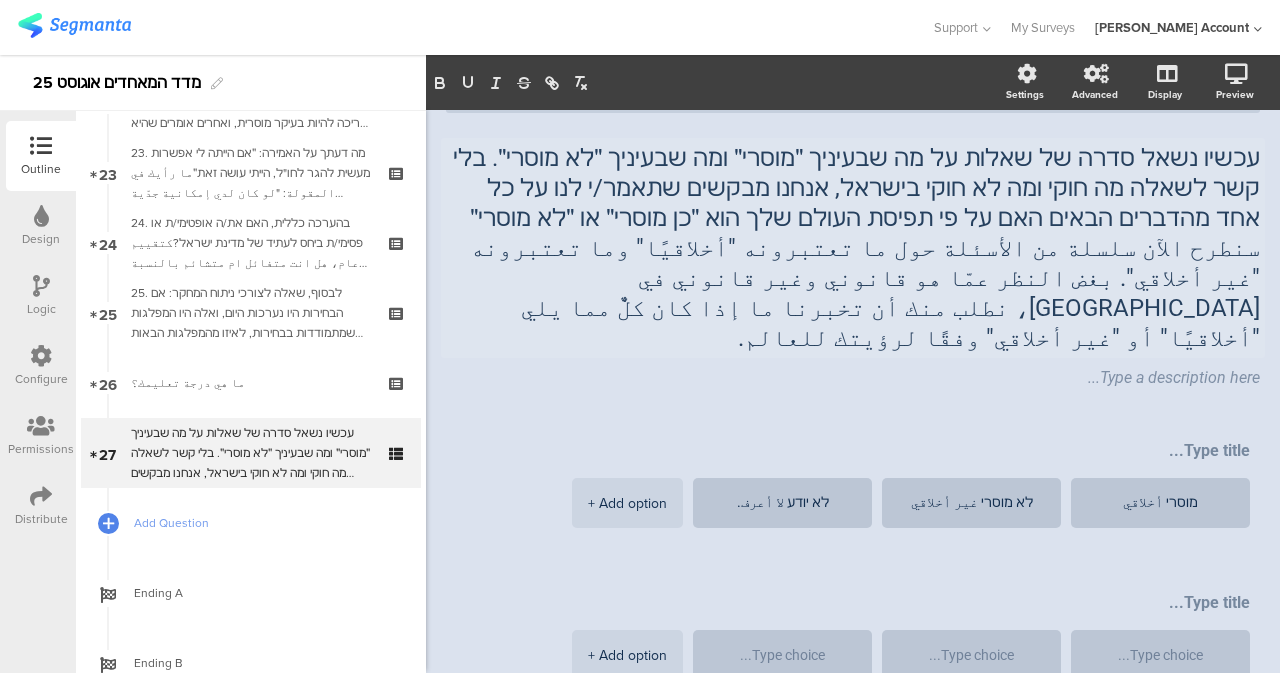 click on "מוסרי أخلاقي
לא מוסרי غير أخلاقي
לא יודע لا أعرف.
+ Add option
+ Add option" 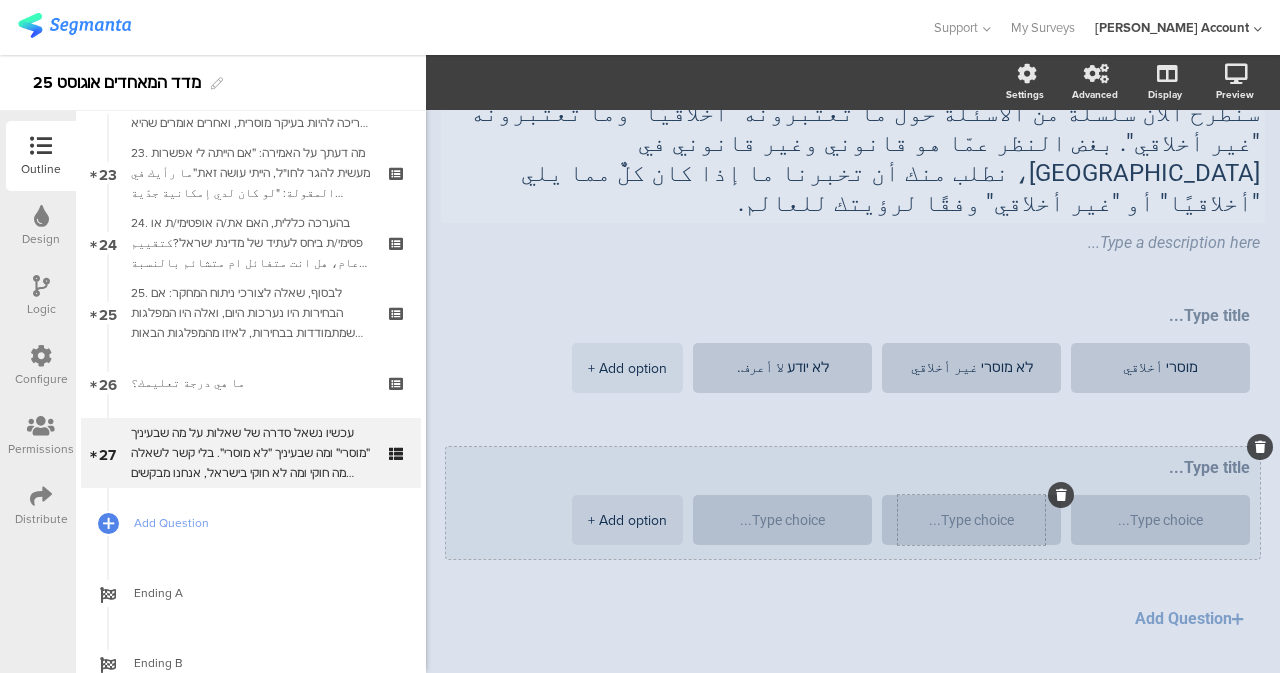 scroll, scrollTop: 203, scrollLeft: 0, axis: vertical 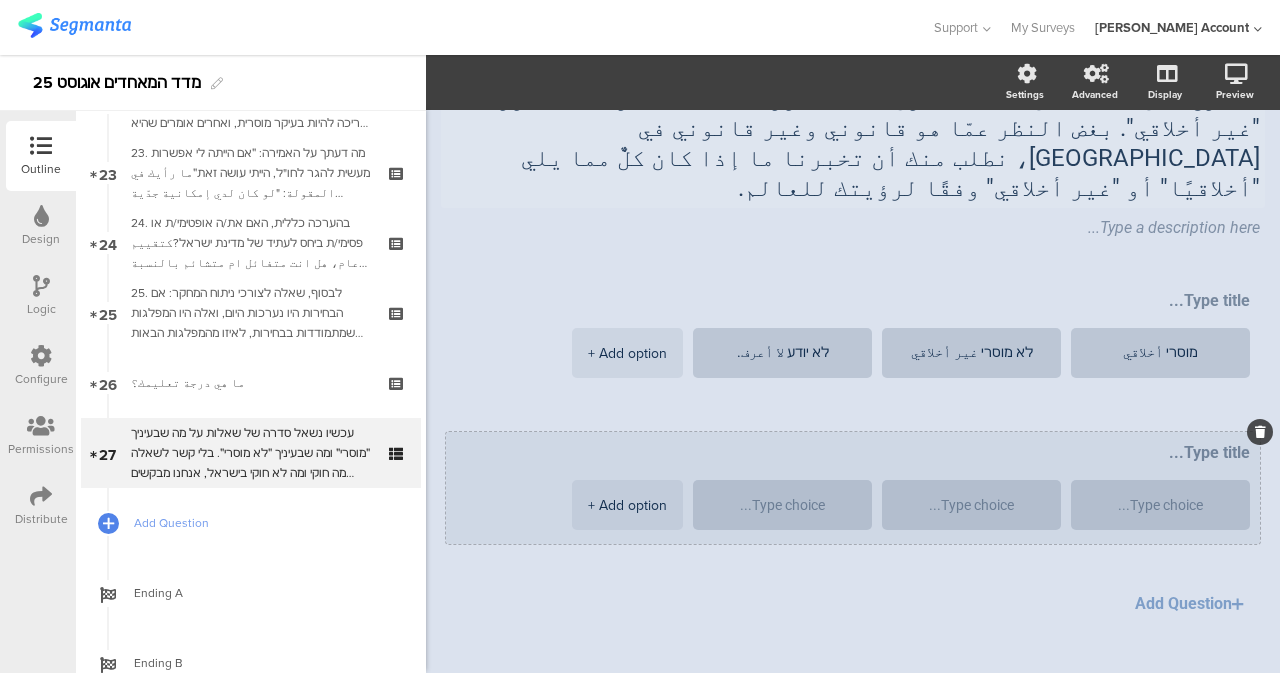 click at bounding box center (1260, 432) 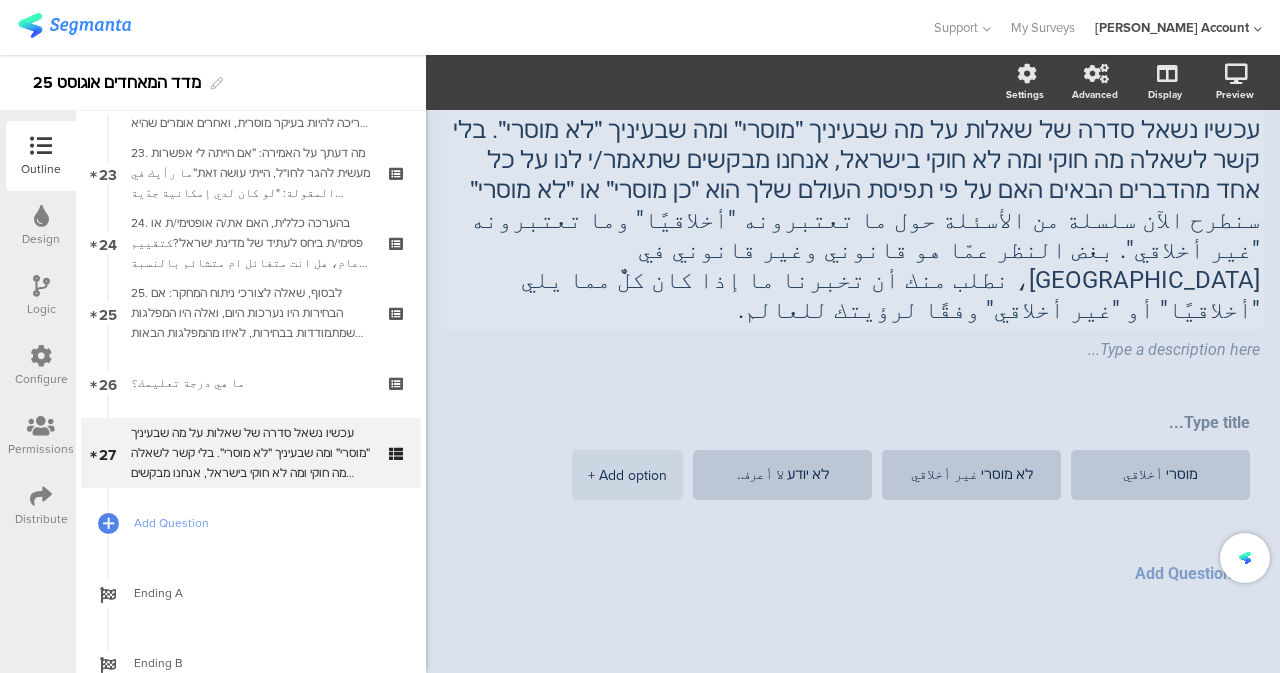 scroll, scrollTop: 51, scrollLeft: 0, axis: vertical 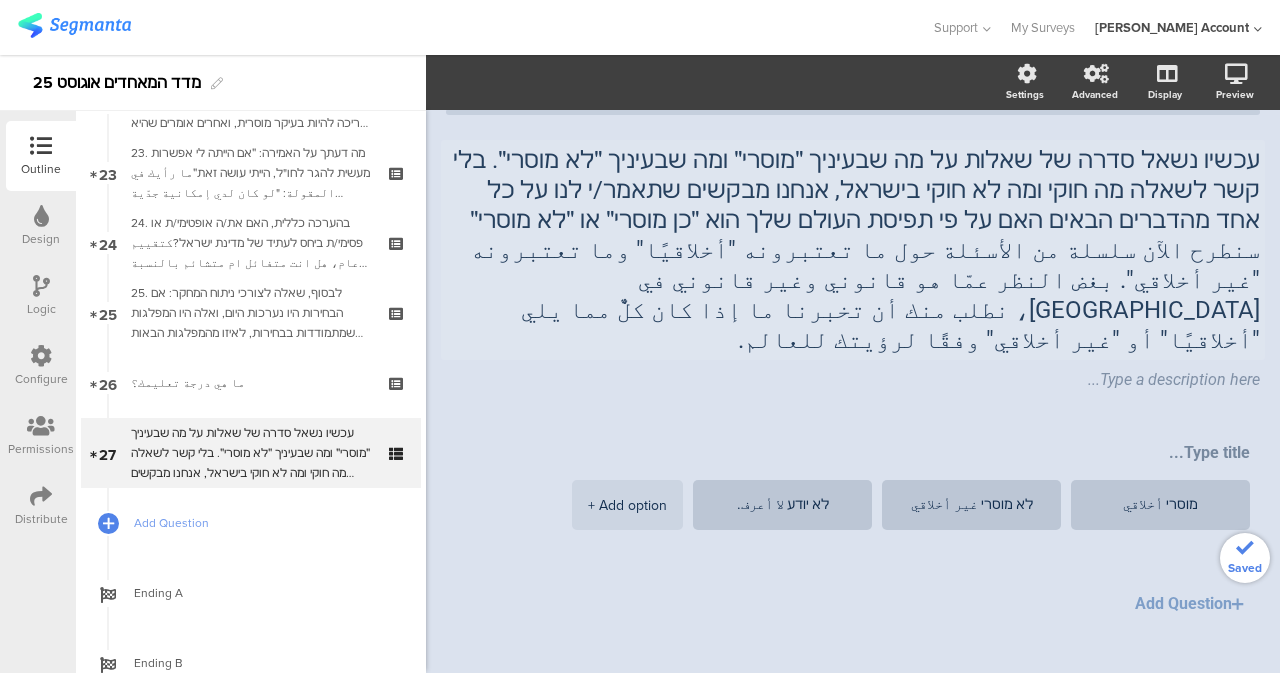 click on "Add Question" 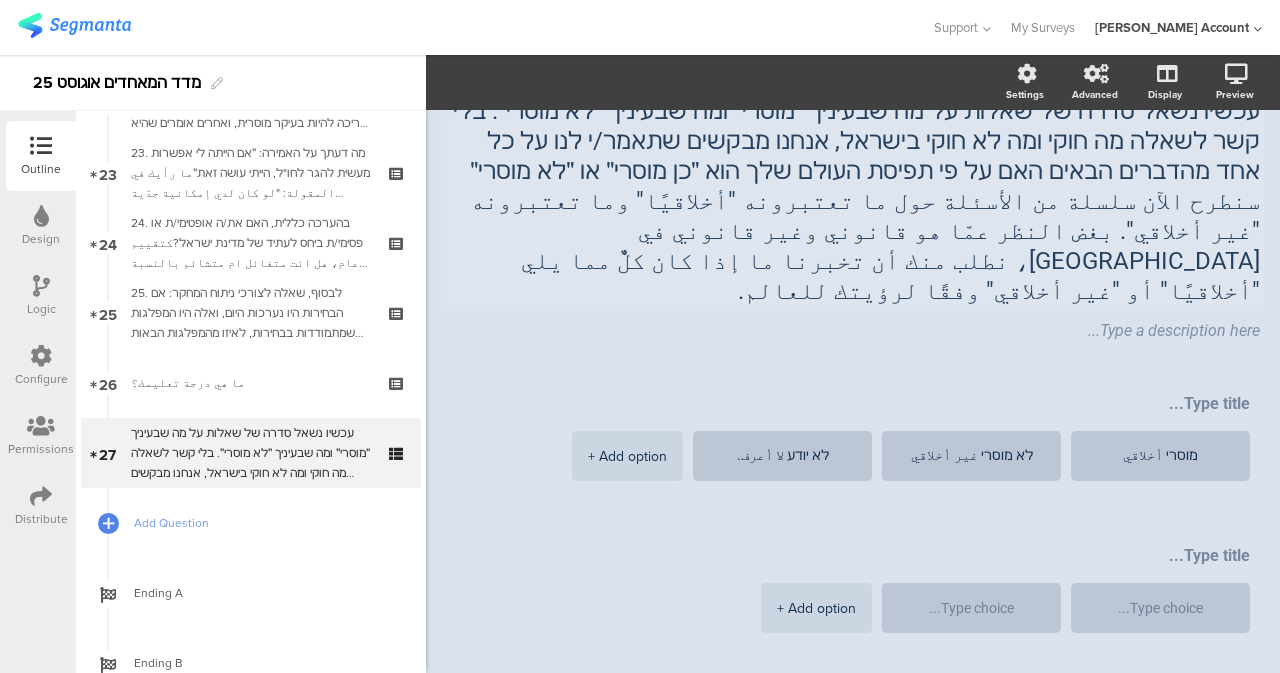 scroll, scrollTop: 51, scrollLeft: 0, axis: vertical 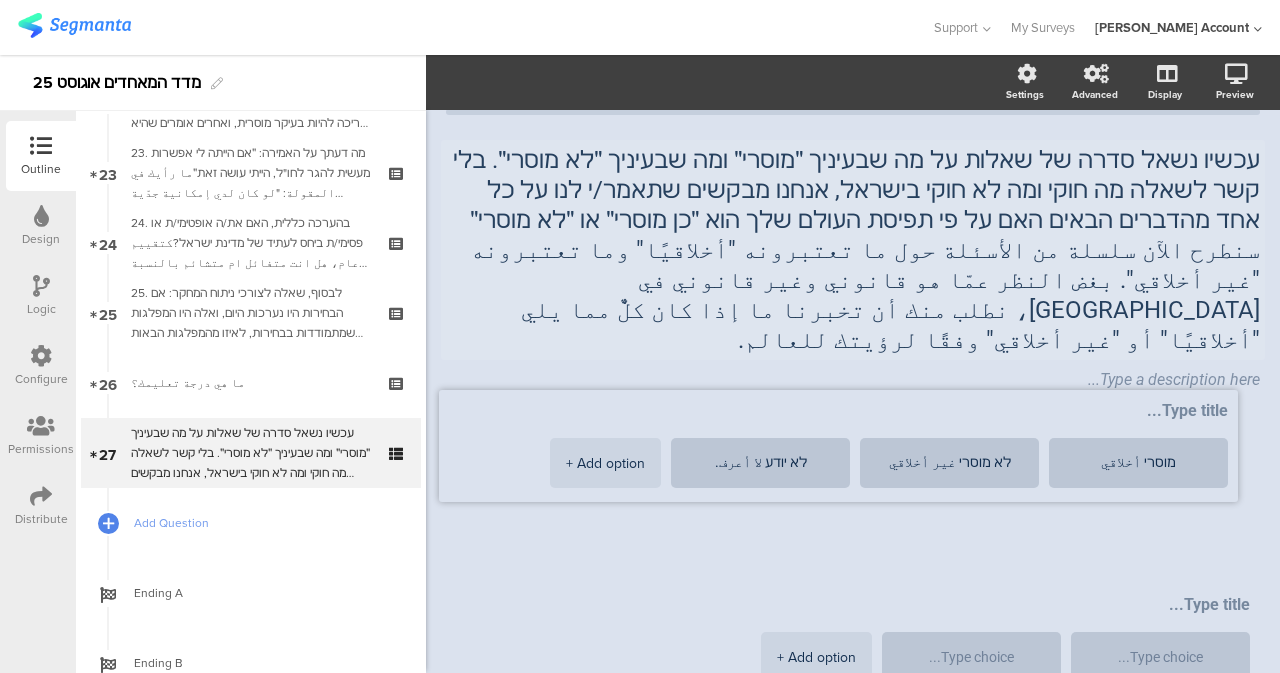 drag, startPoint x: 978, startPoint y: 385, endPoint x: 971, endPoint y: 373, distance: 13.892444 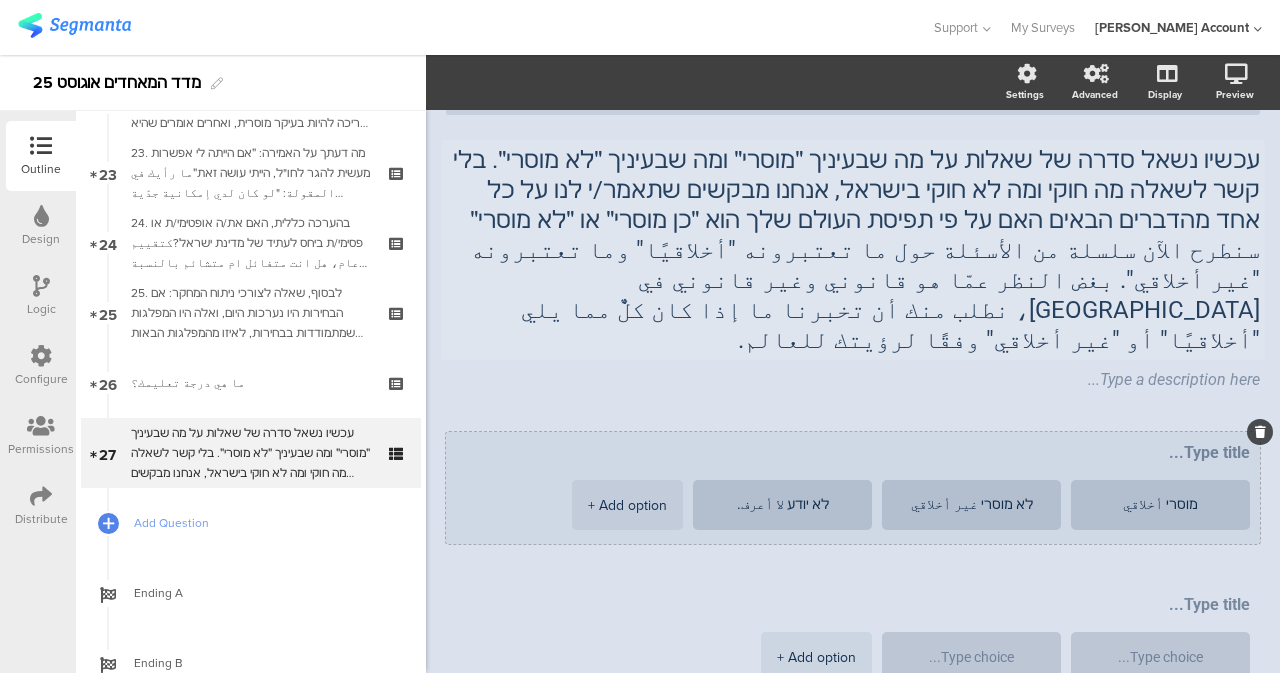 click at bounding box center (853, 452) 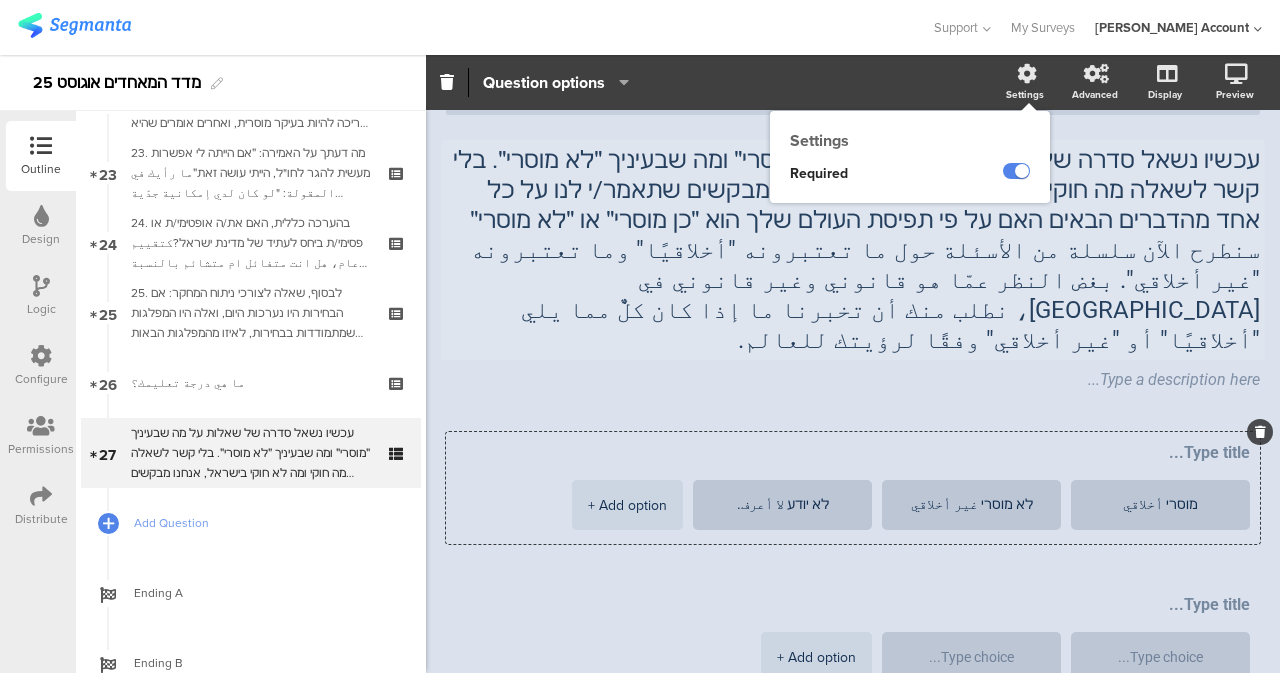 click on "Settings" 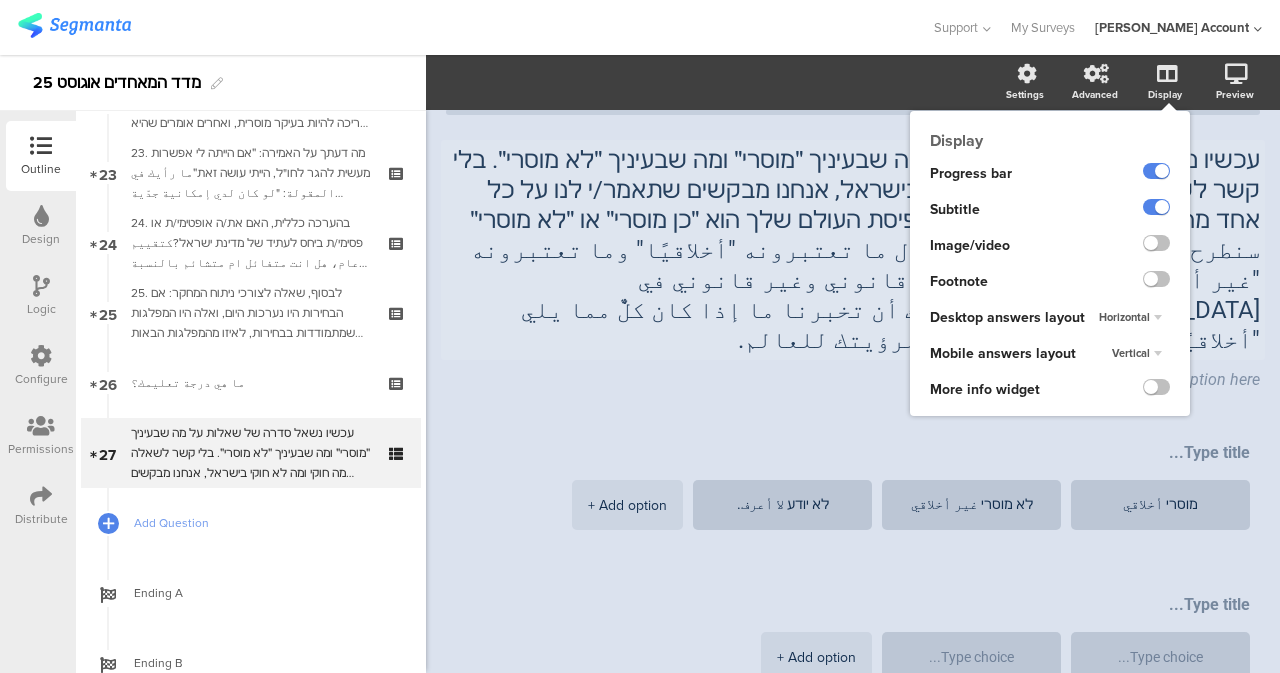 scroll, scrollTop: 203, scrollLeft: 0, axis: vertical 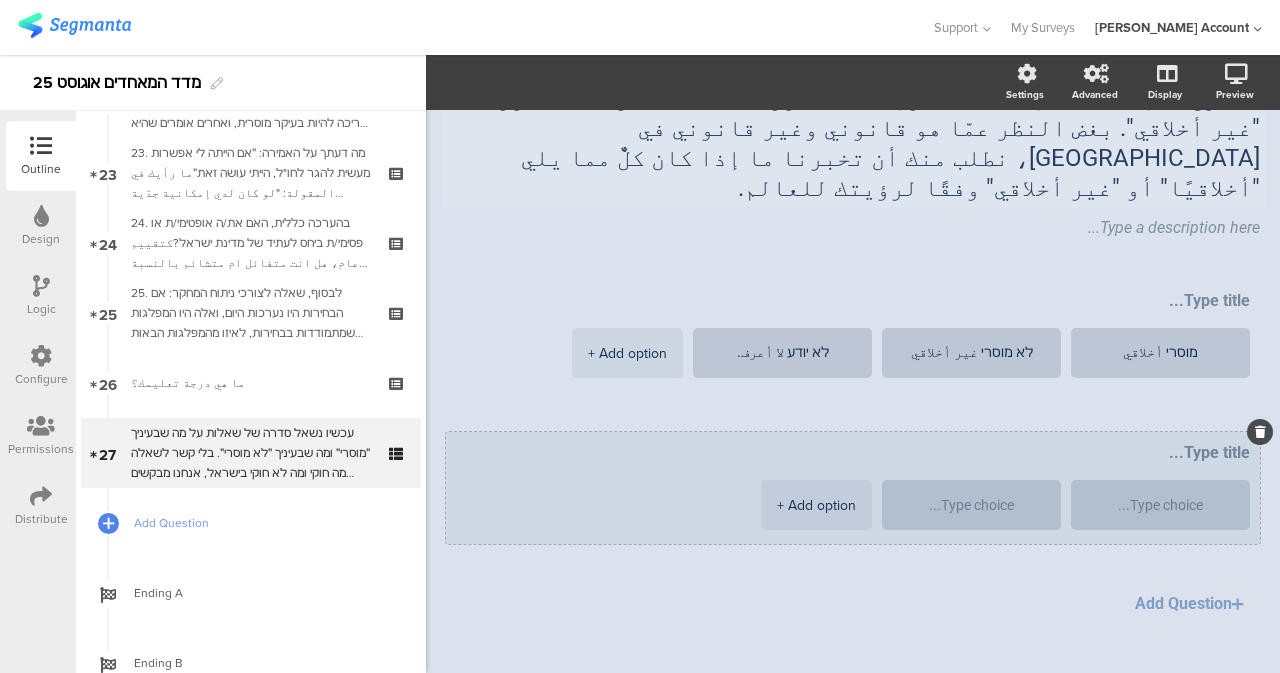 click on "+ Add option" at bounding box center (816, 505) 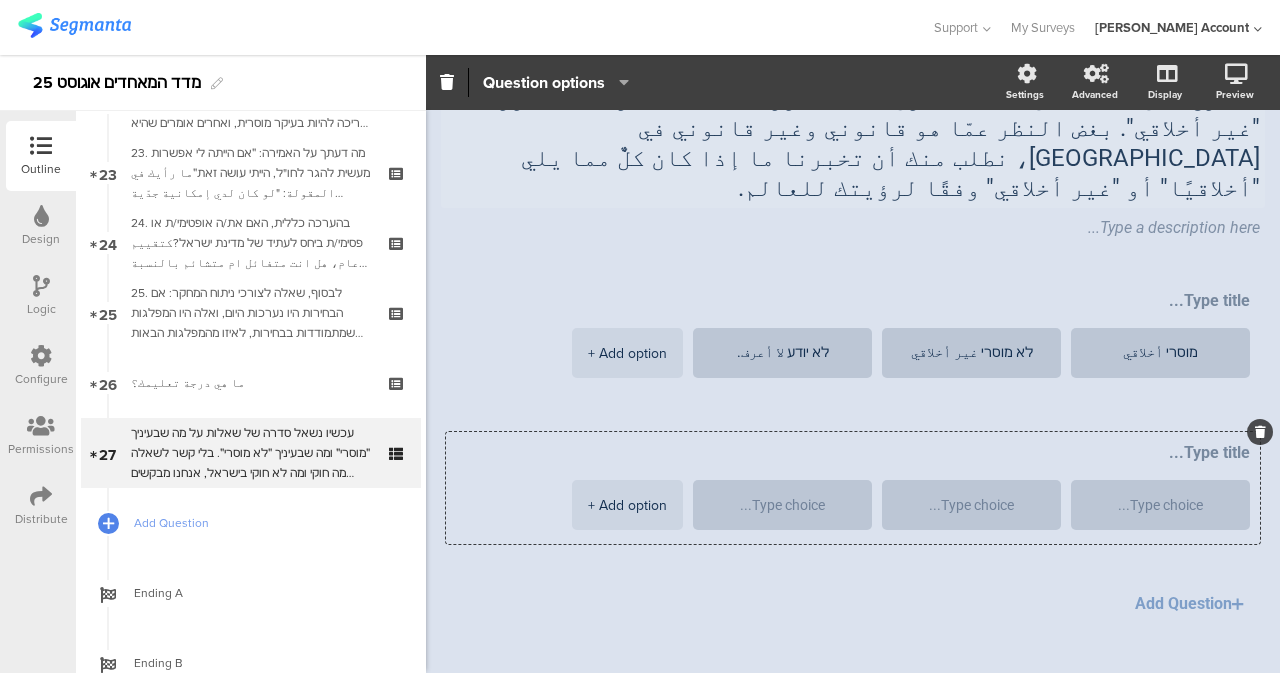 click on "Add Question" 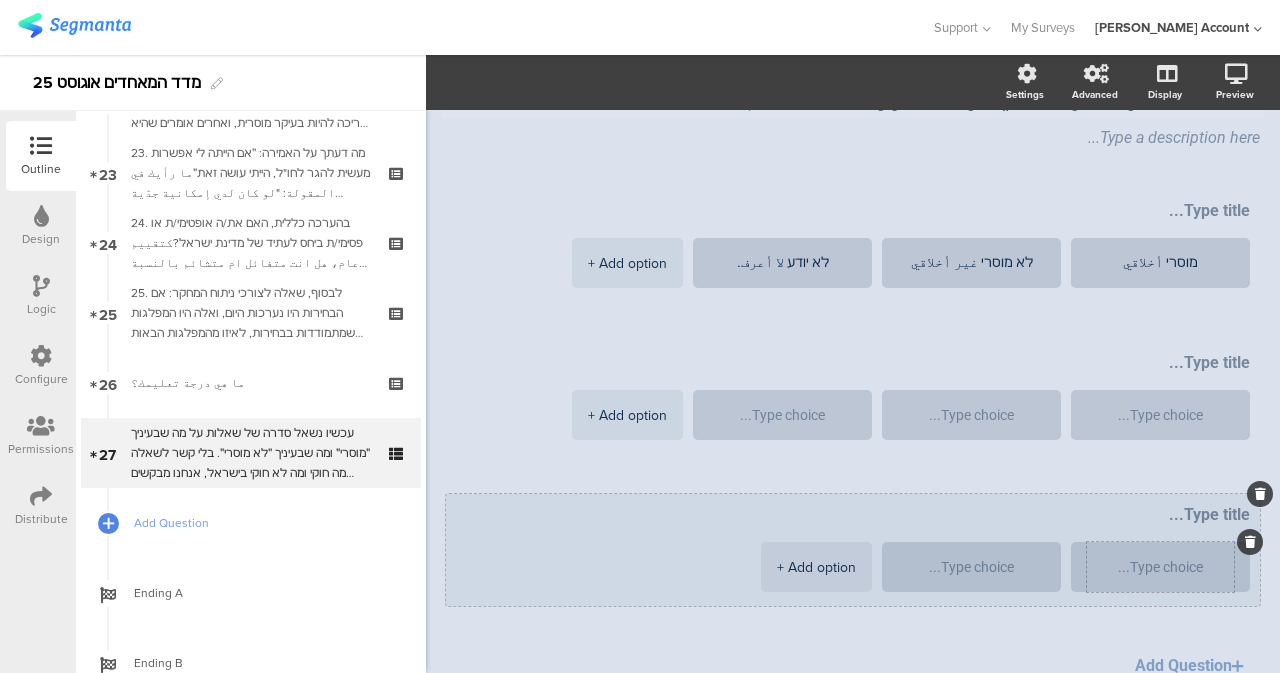 scroll, scrollTop: 303, scrollLeft: 0, axis: vertical 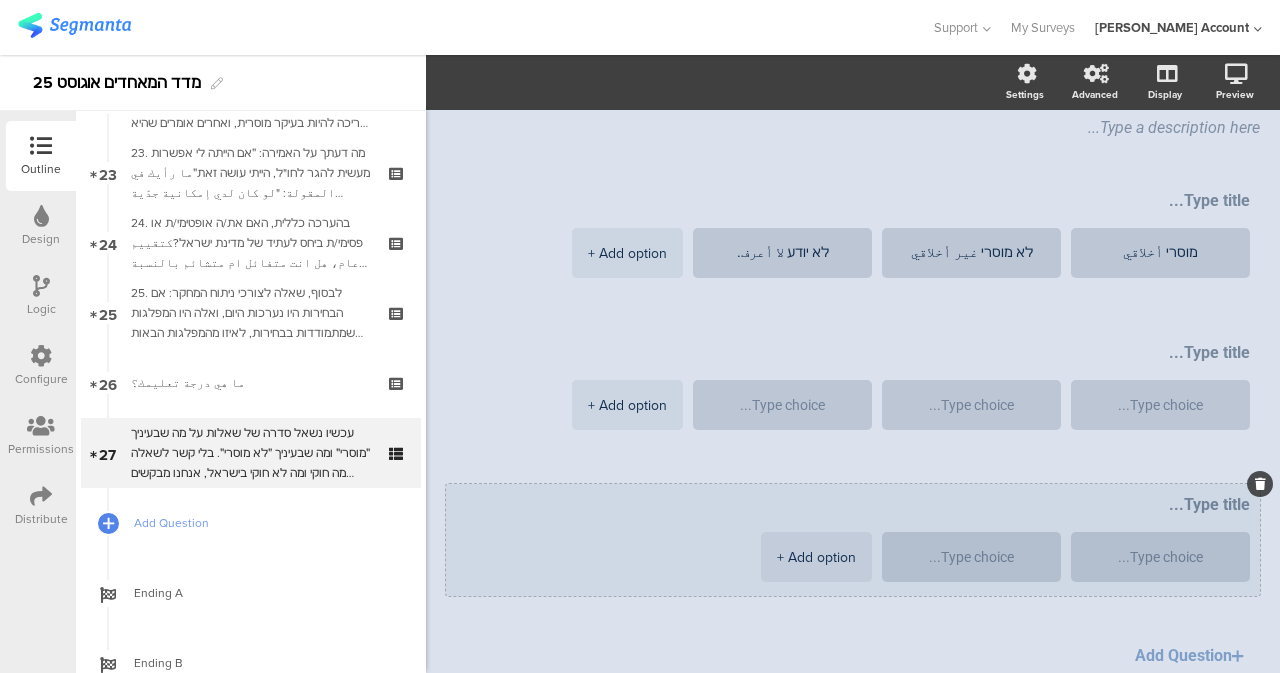 click at bounding box center (1260, 484) 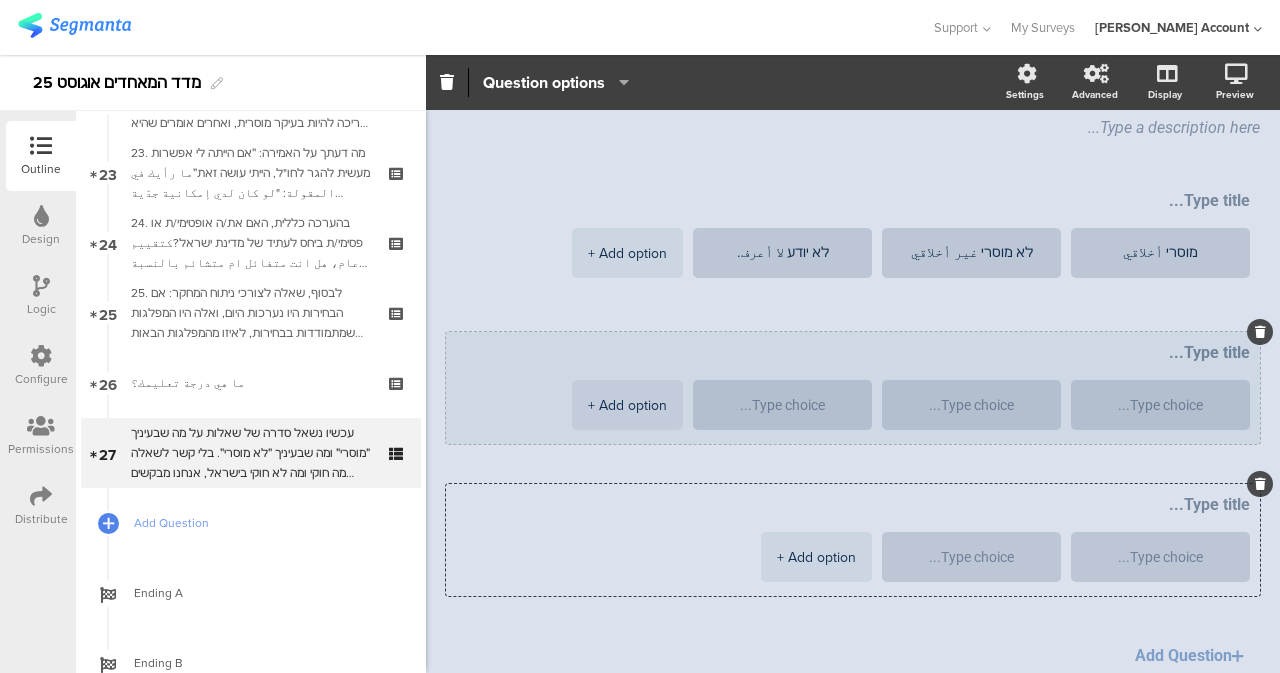 click at bounding box center (1260, 332) 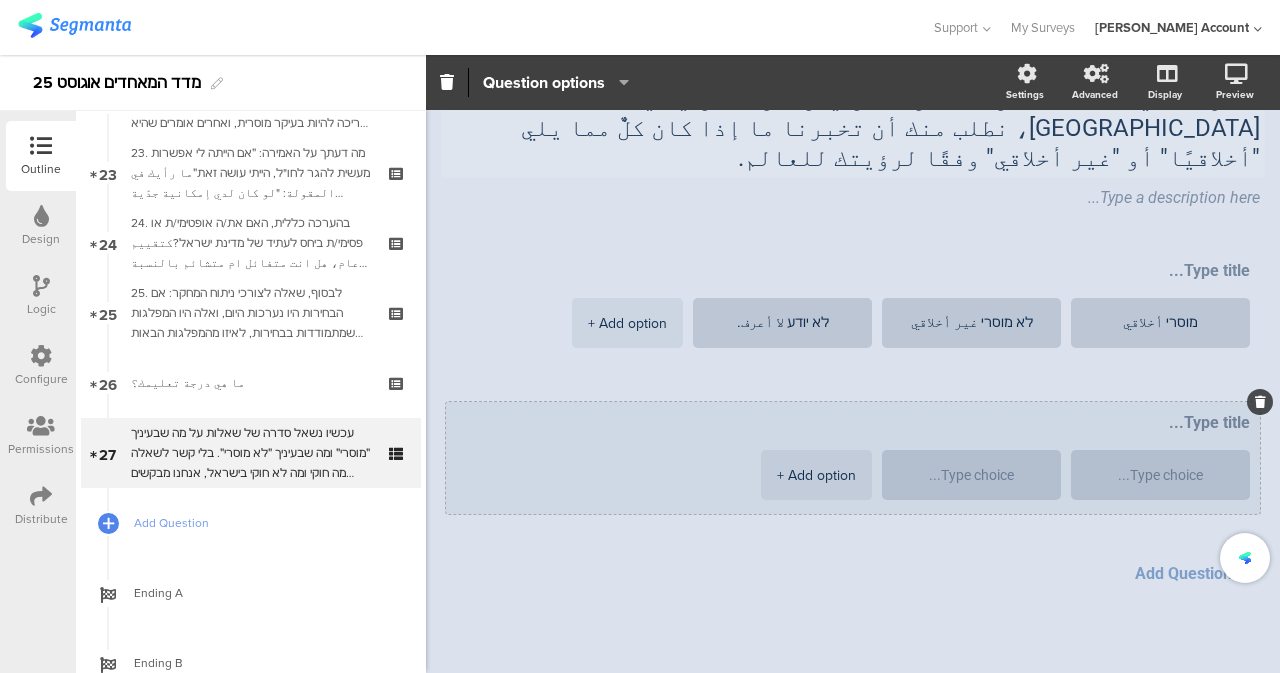 scroll, scrollTop: 203, scrollLeft: 0, axis: vertical 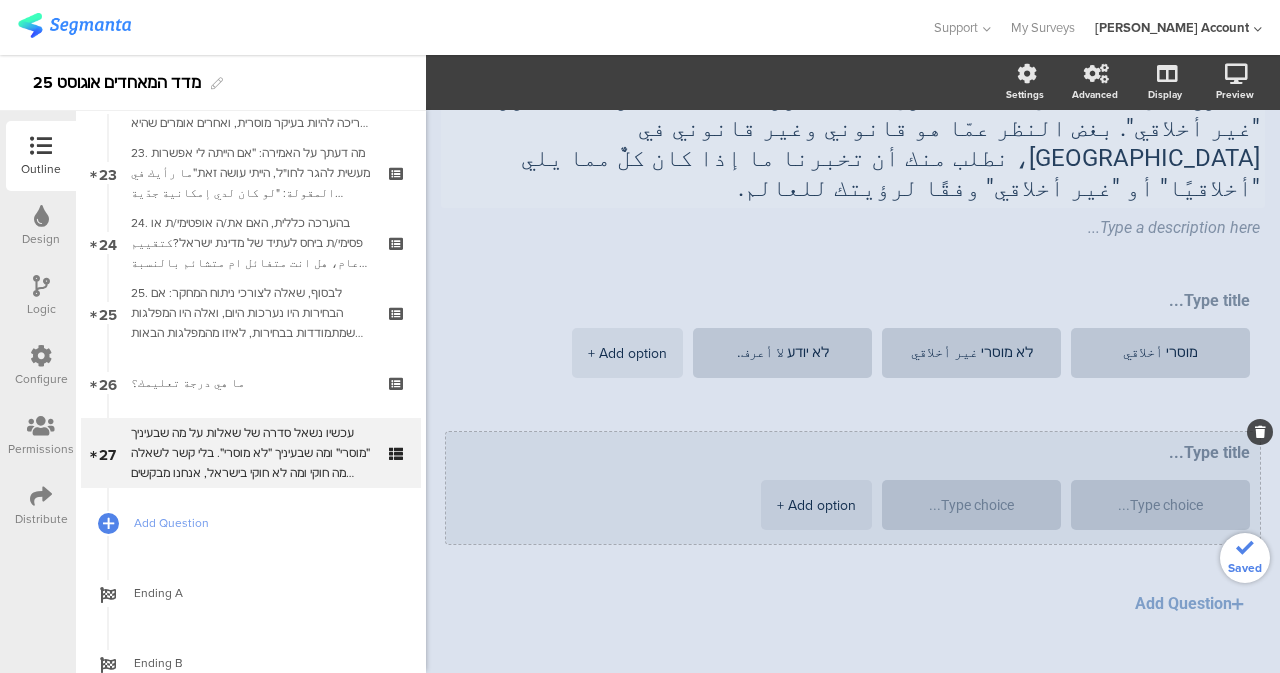 click at bounding box center [1260, 432] 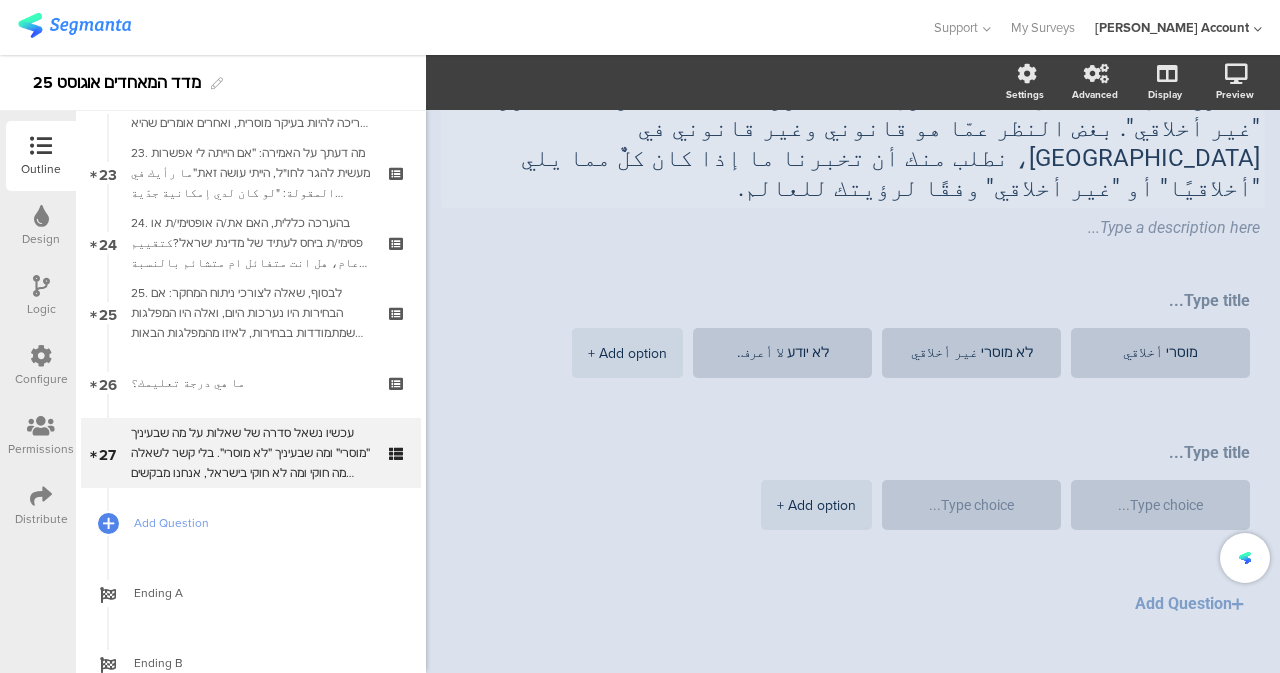 scroll, scrollTop: 51, scrollLeft: 0, axis: vertical 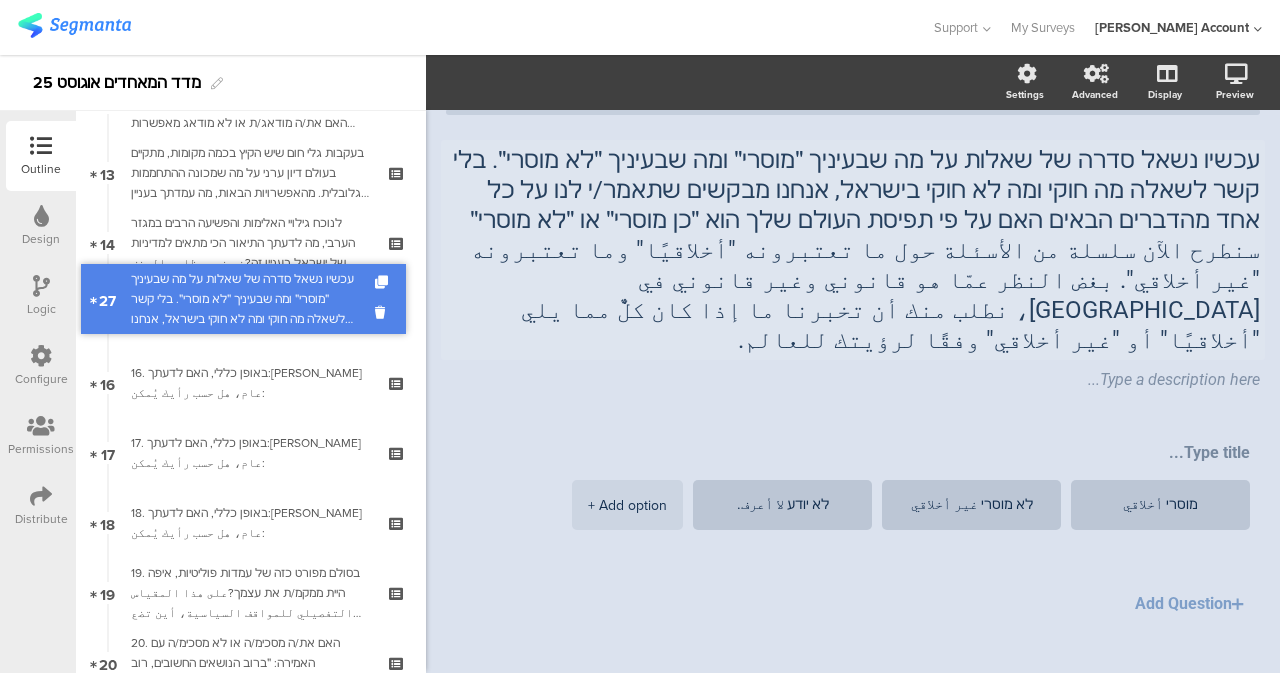 drag, startPoint x: 307, startPoint y: 430, endPoint x: 235, endPoint y: 276, distance: 170 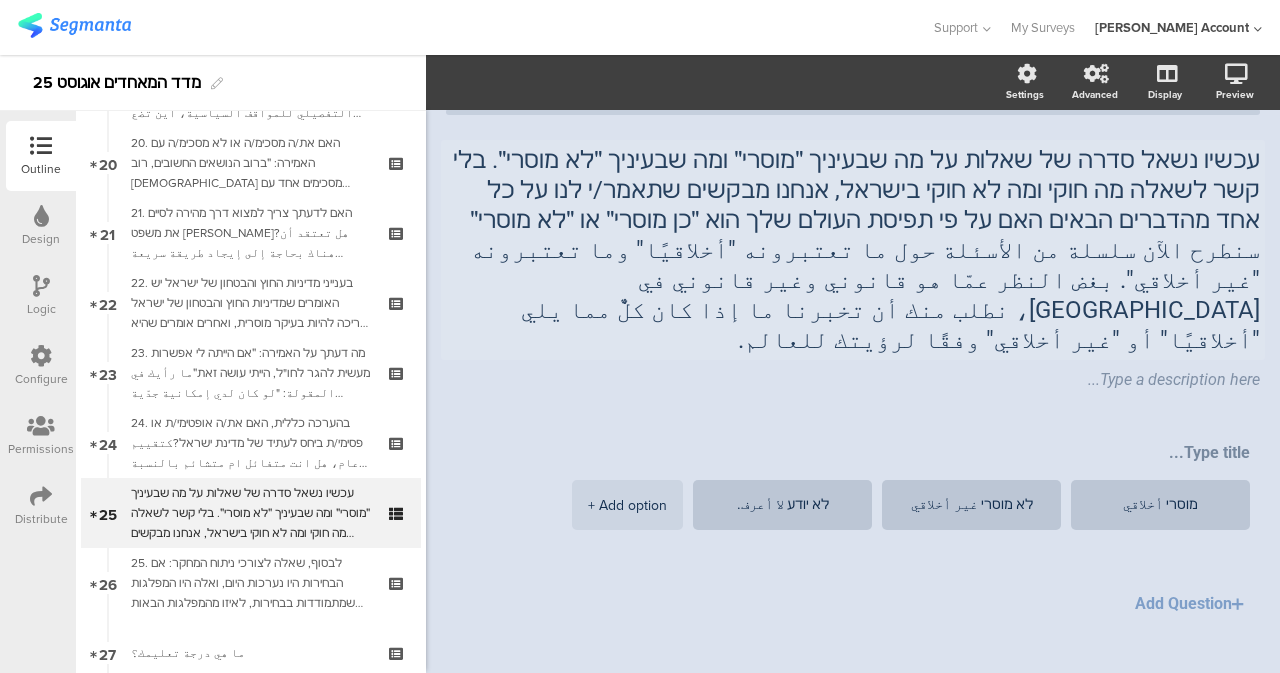 scroll, scrollTop: 1663, scrollLeft: 0, axis: vertical 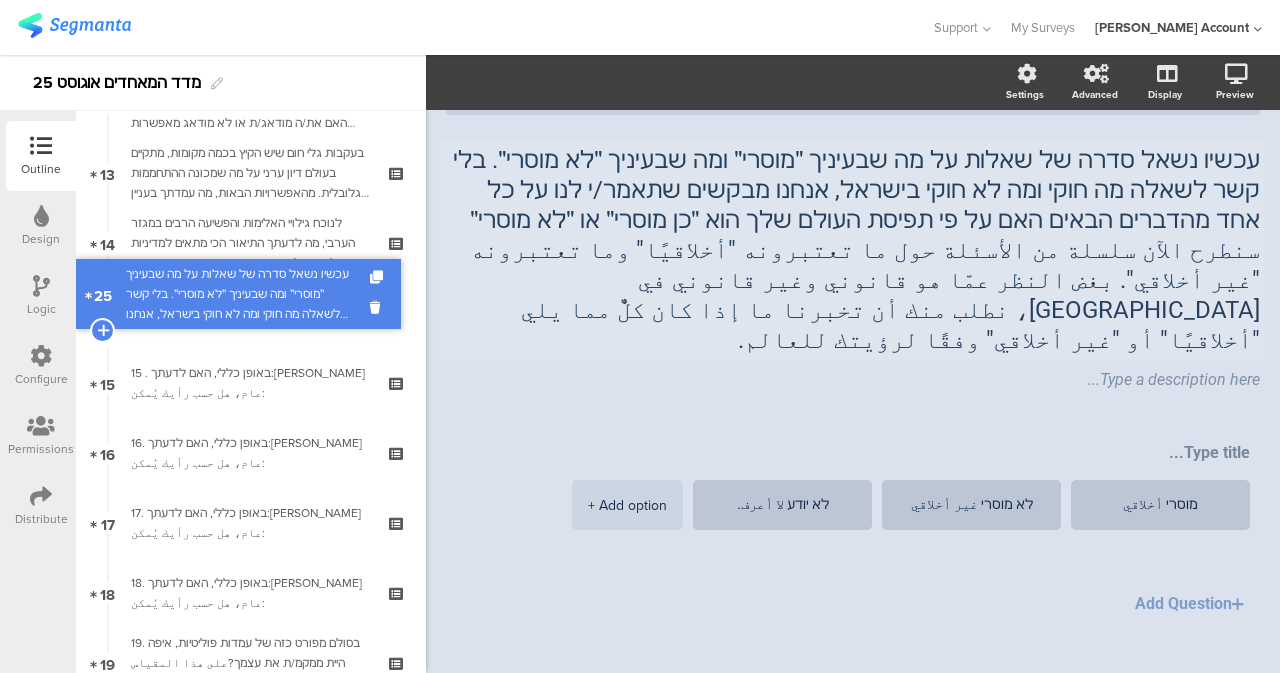 drag, startPoint x: 249, startPoint y: 248, endPoint x: 232, endPoint y: 299, distance: 53.75872 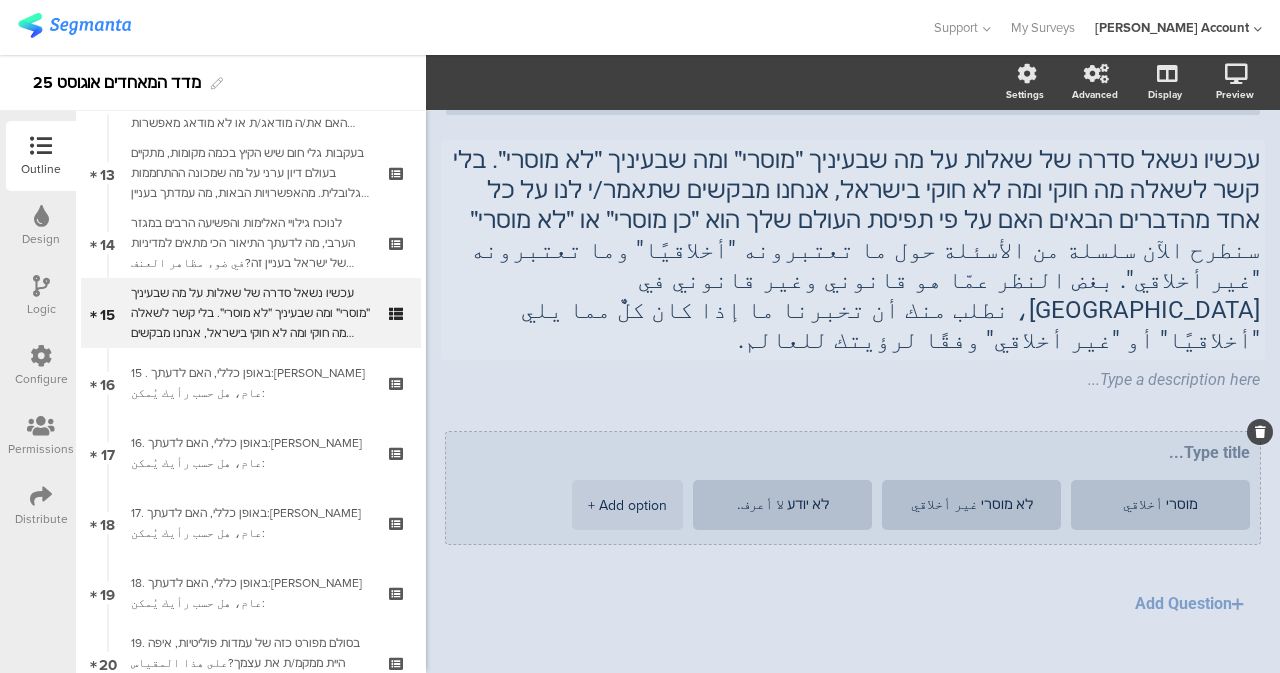 click at bounding box center [853, 452] 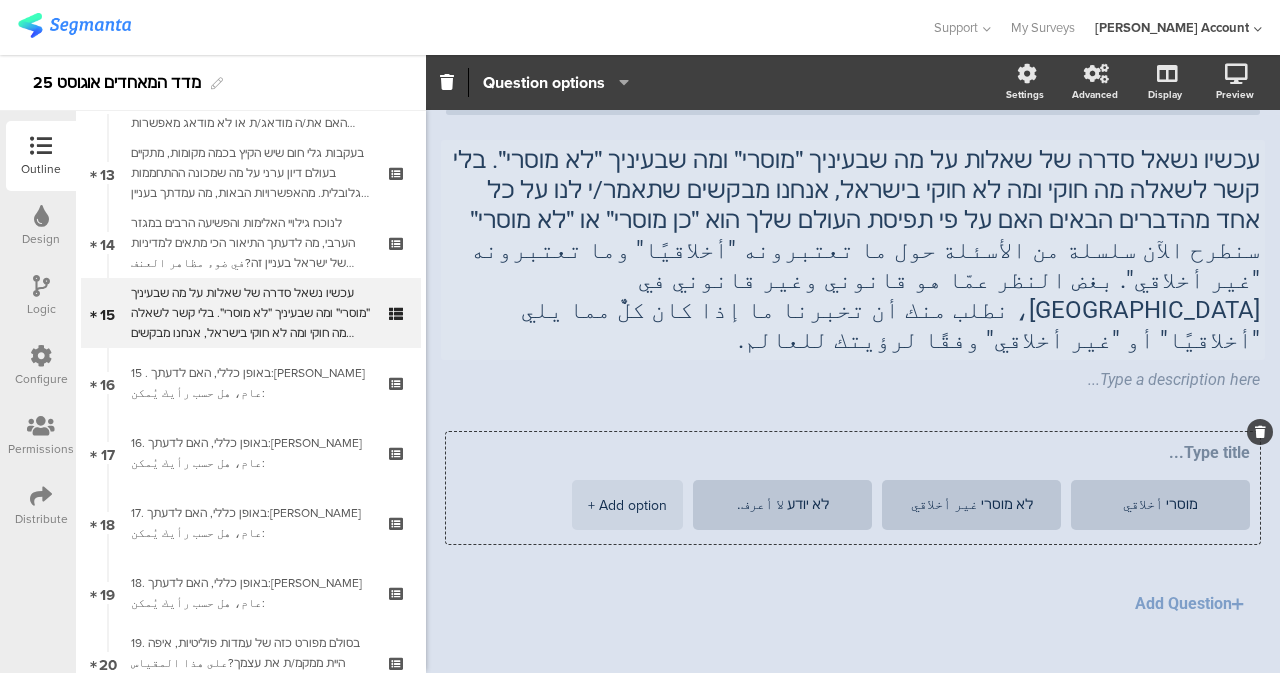 click on "Add Question" 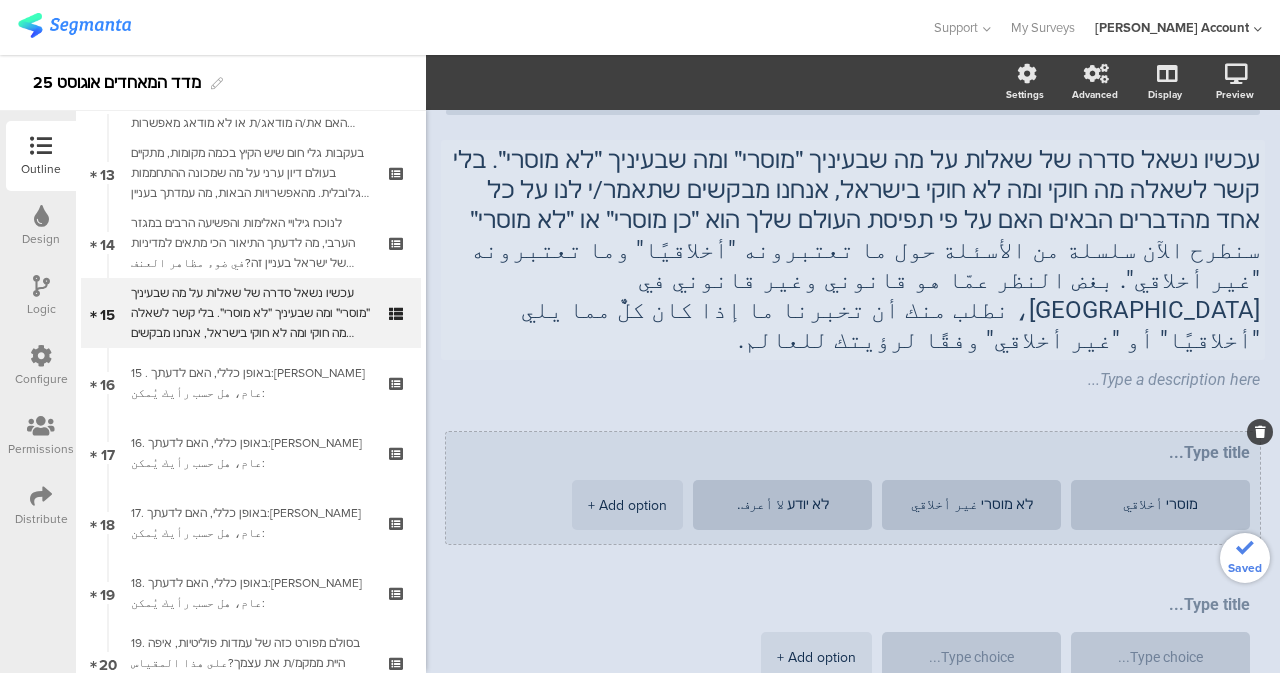 scroll, scrollTop: 151, scrollLeft: 0, axis: vertical 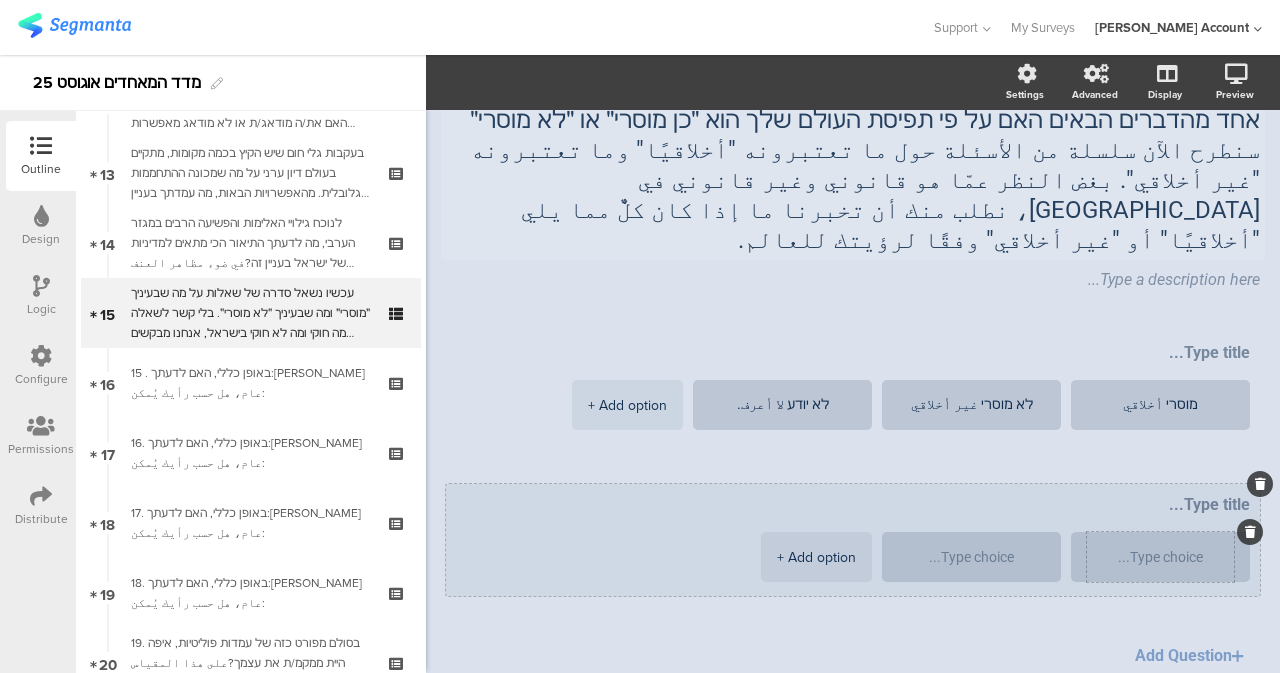 click at bounding box center [1160, 557] 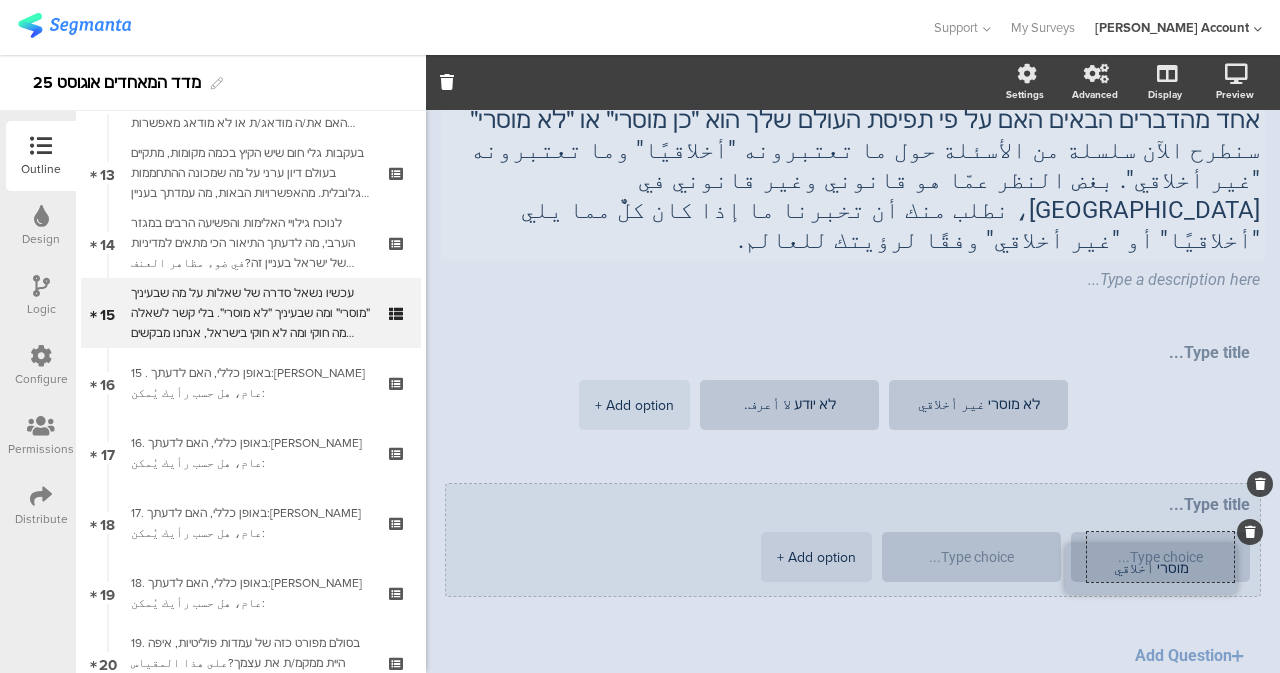 drag, startPoint x: 1136, startPoint y: 388, endPoint x: 1137, endPoint y: 528, distance: 140.00357 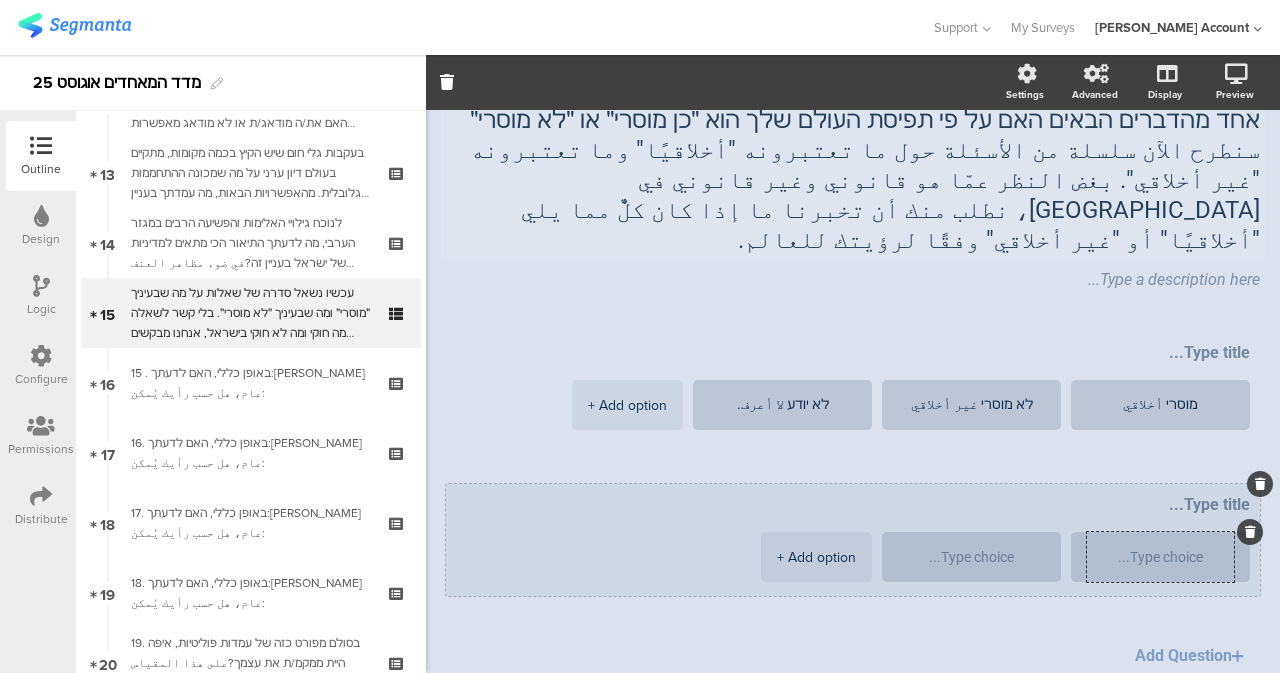 click at bounding box center (1260, 484) 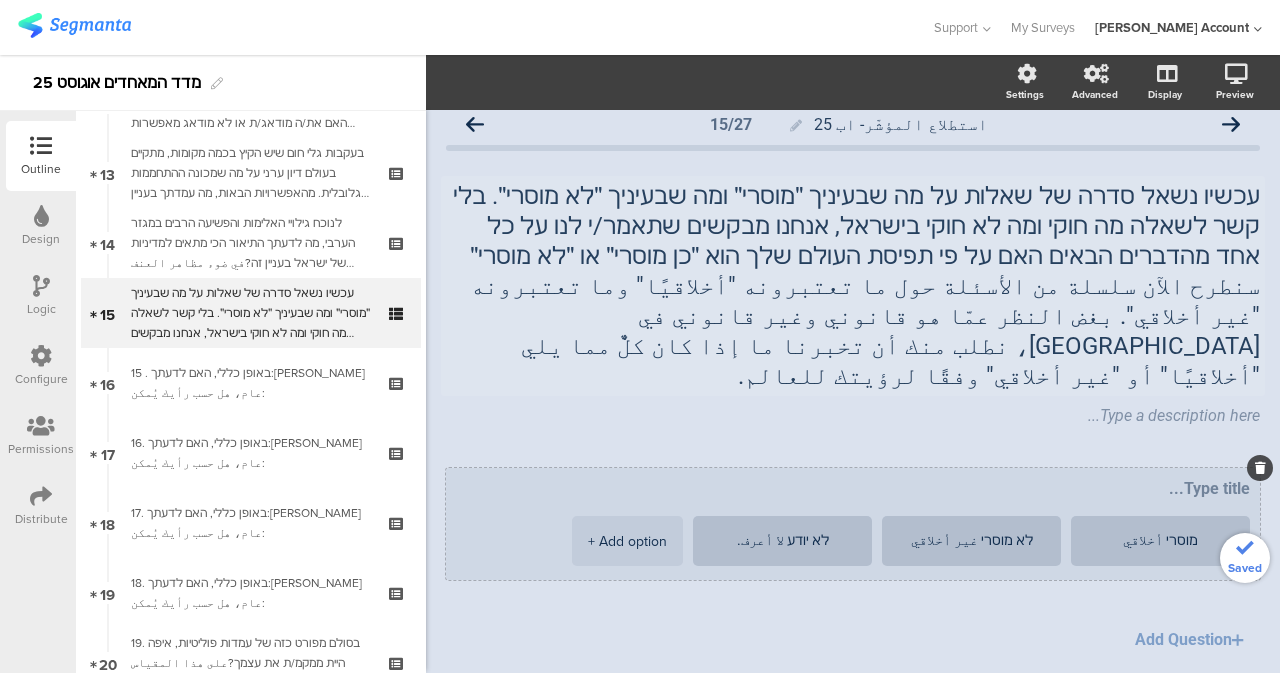 scroll, scrollTop: 0, scrollLeft: 0, axis: both 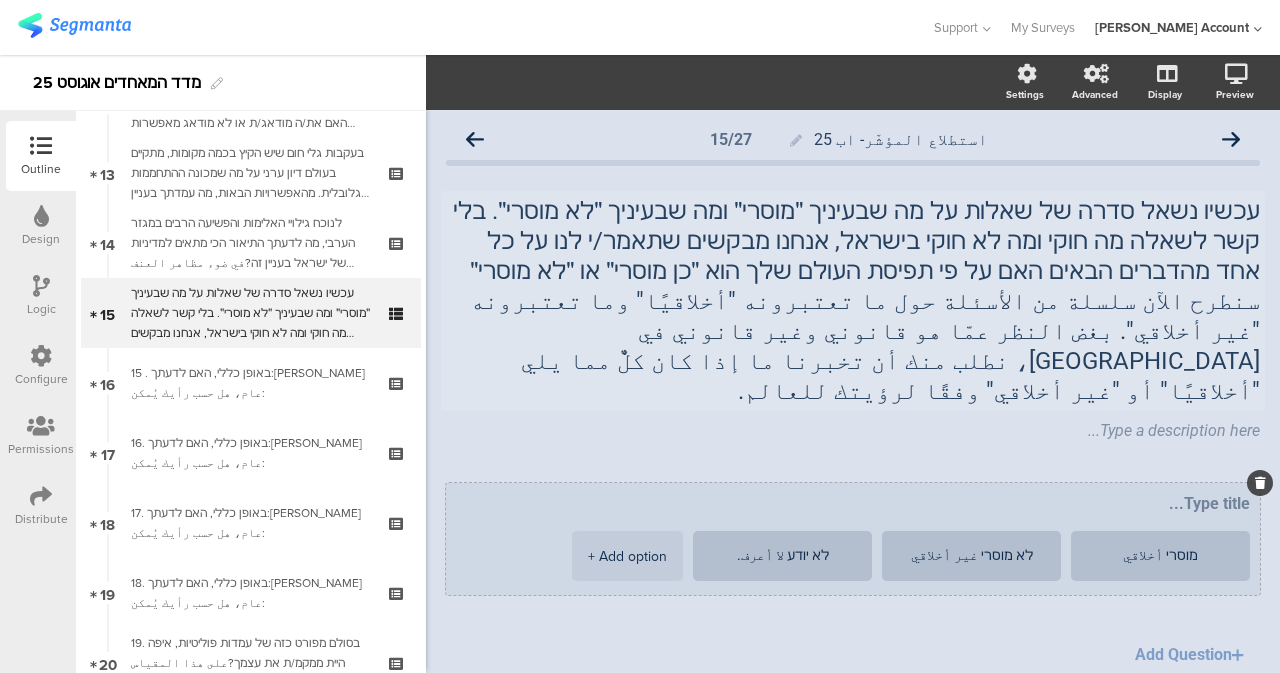 click at bounding box center [853, 503] 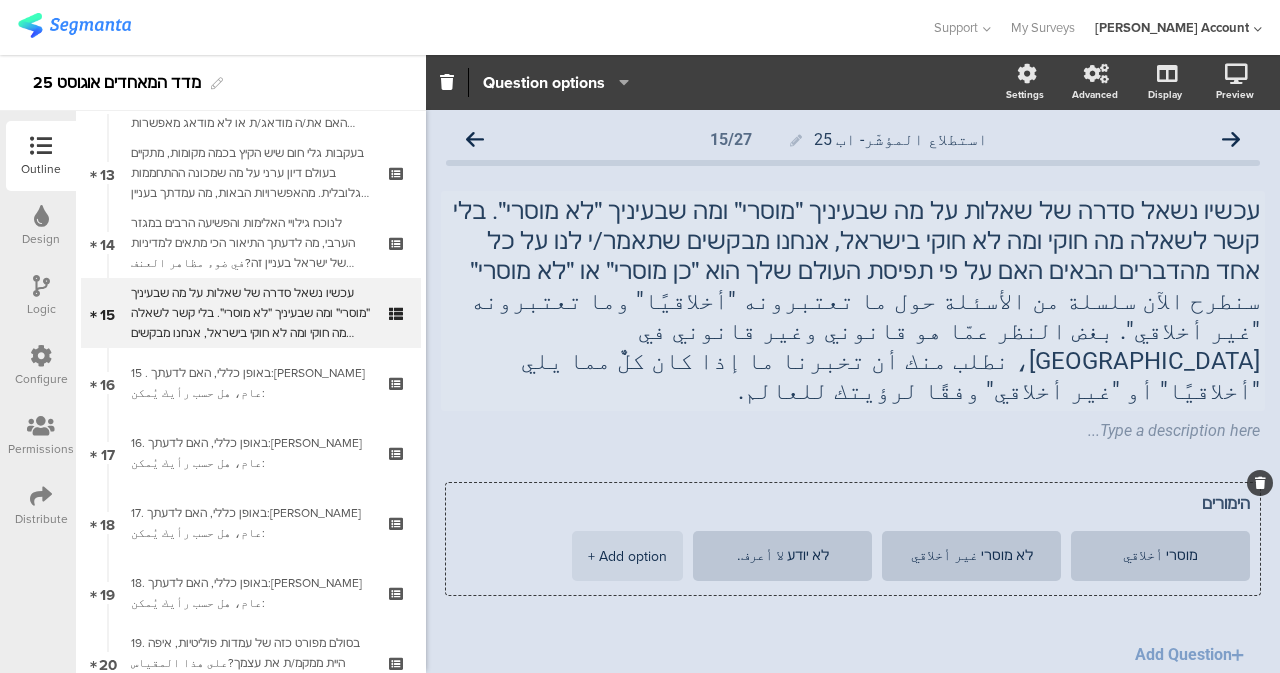 type on "הימורים" 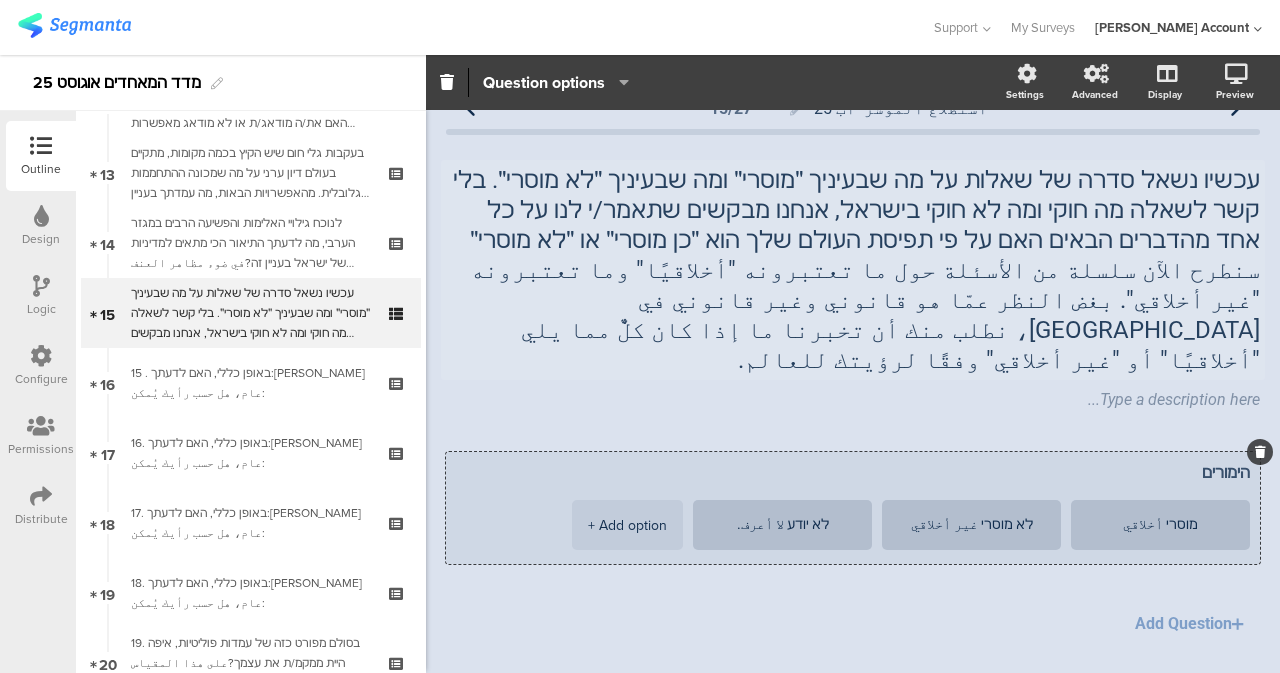 scroll, scrollTop: 51, scrollLeft: 0, axis: vertical 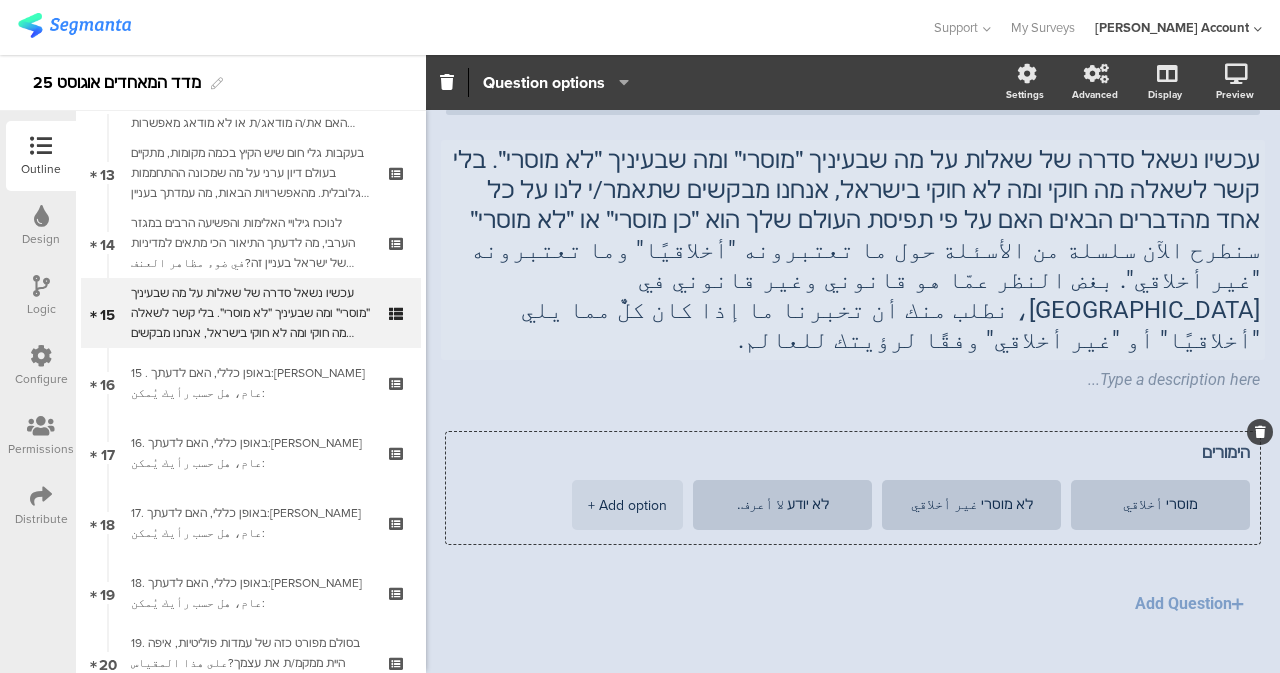 click on "Add Question" 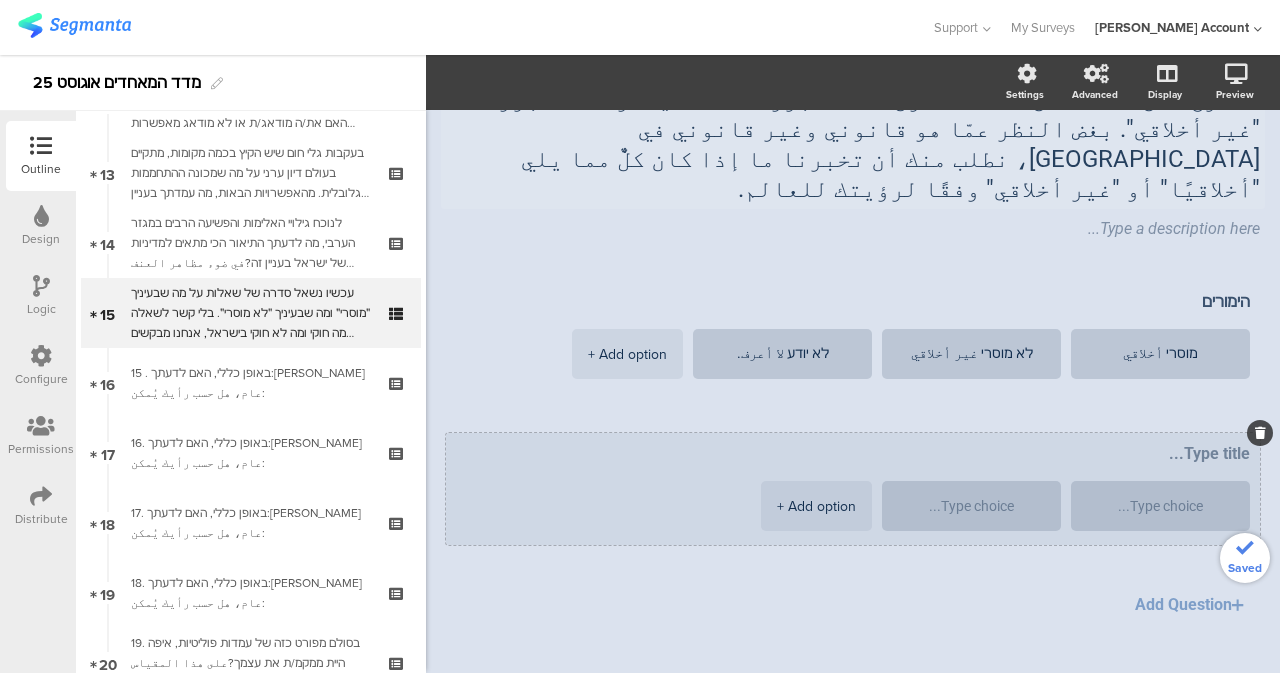 scroll, scrollTop: 203, scrollLeft: 0, axis: vertical 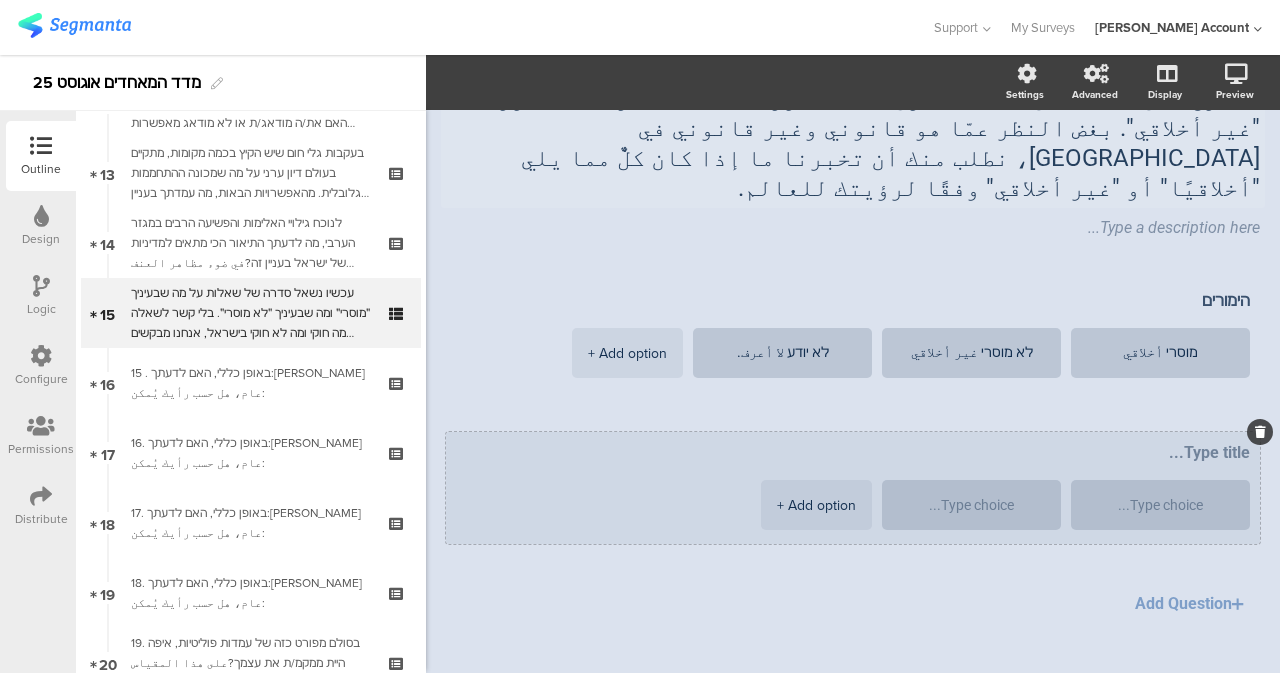 click at bounding box center [853, 452] 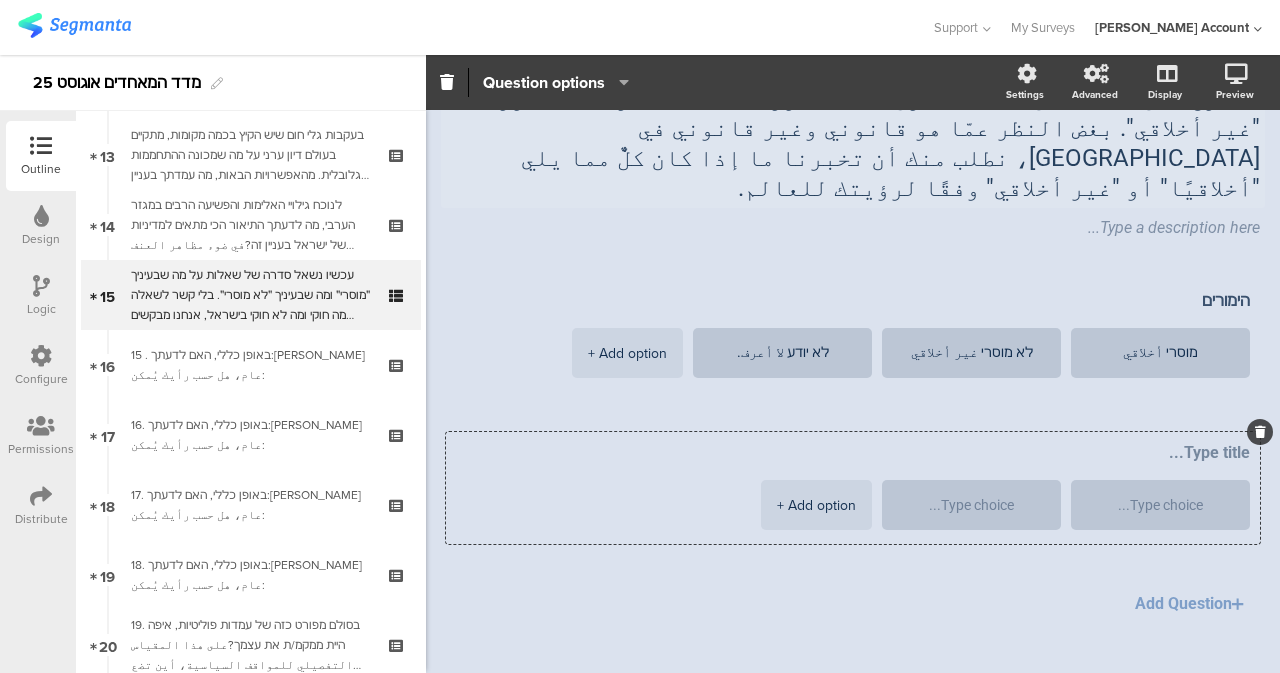 scroll, scrollTop: 863, scrollLeft: 0, axis: vertical 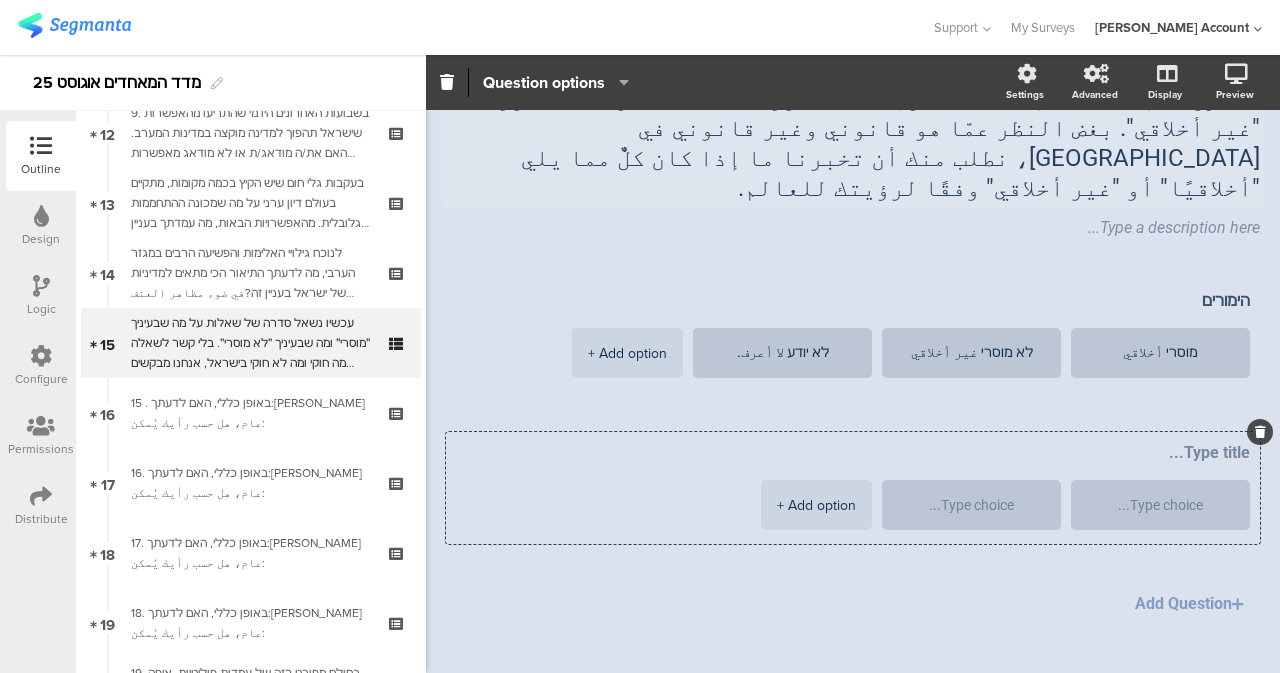 click on "Randomize answer choices   Max. answers allowed   1 1 2 3 4 5 6 7 8 9 10   Question options
Settings
Advanced
Display
Preview" 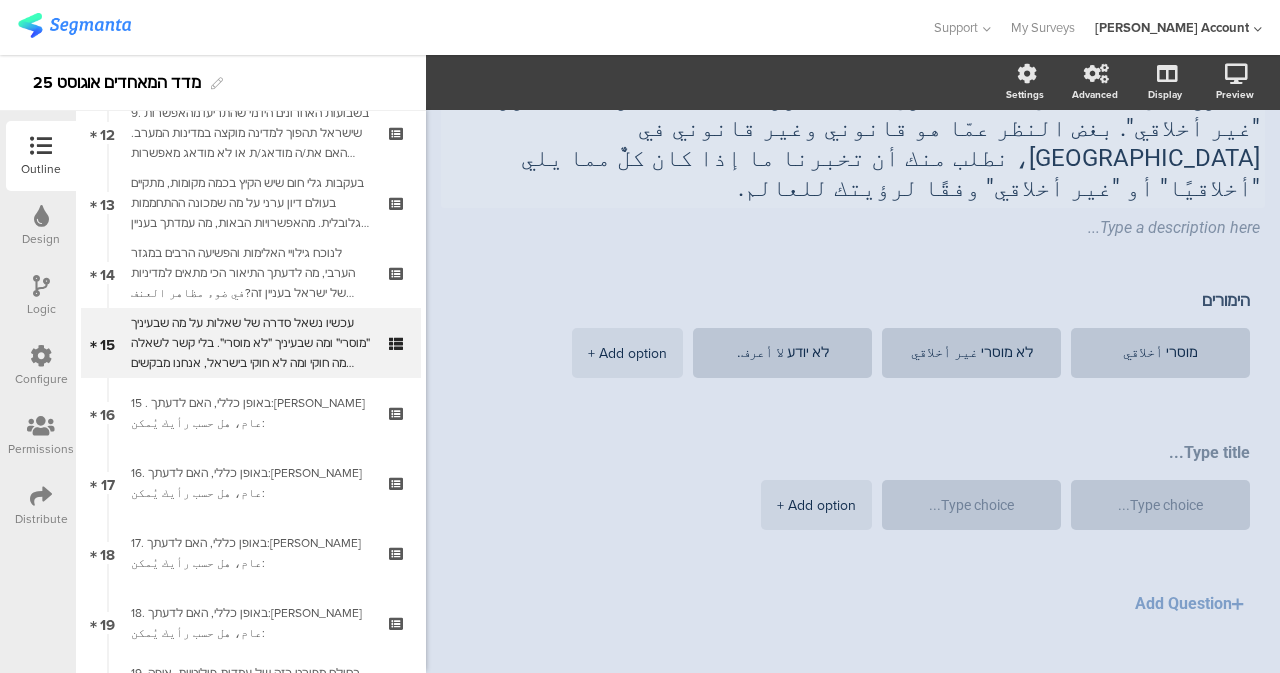 drag, startPoint x: 640, startPoint y: 91, endPoint x: 587, endPoint y: 87, distance: 53.15073 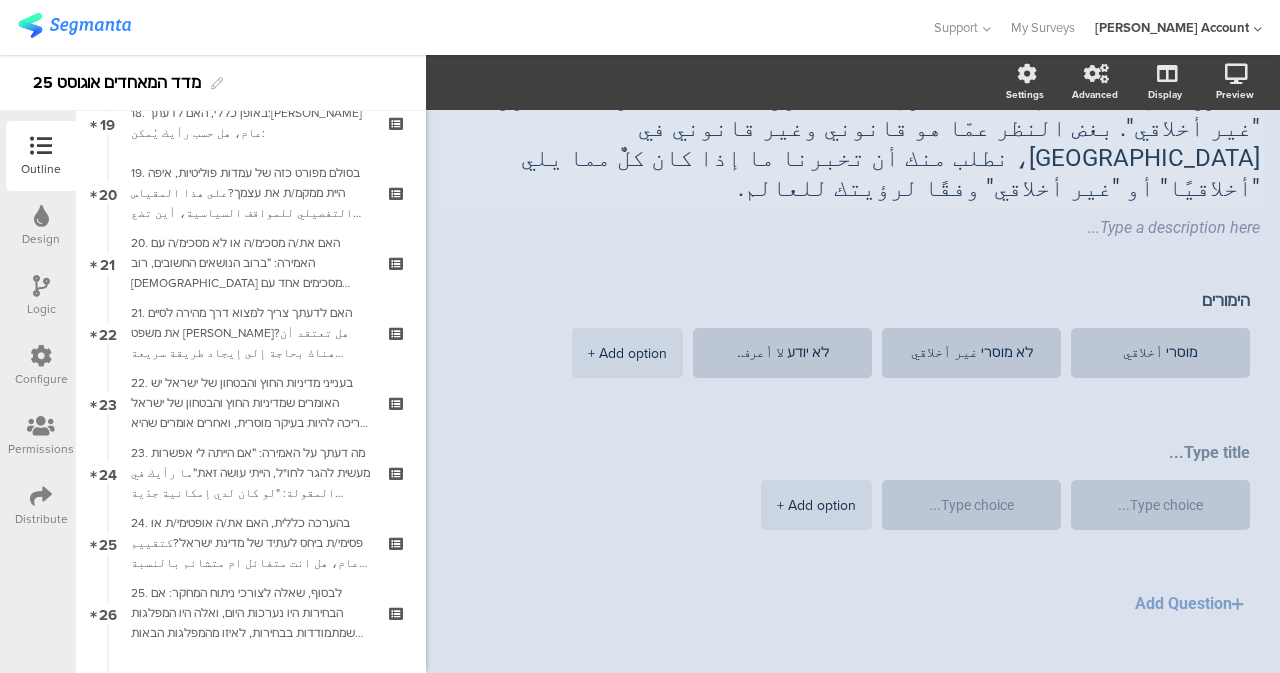 scroll, scrollTop: 1663, scrollLeft: 0, axis: vertical 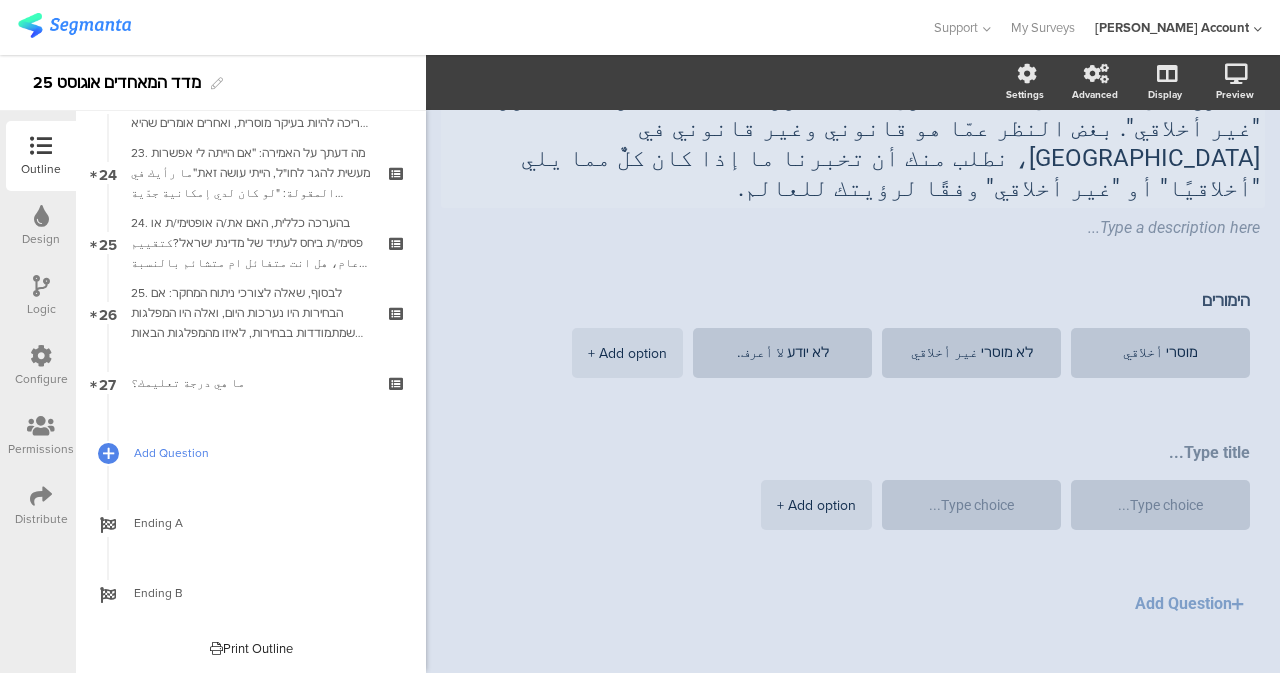 click on "Add Question" at bounding box center (251, 453) 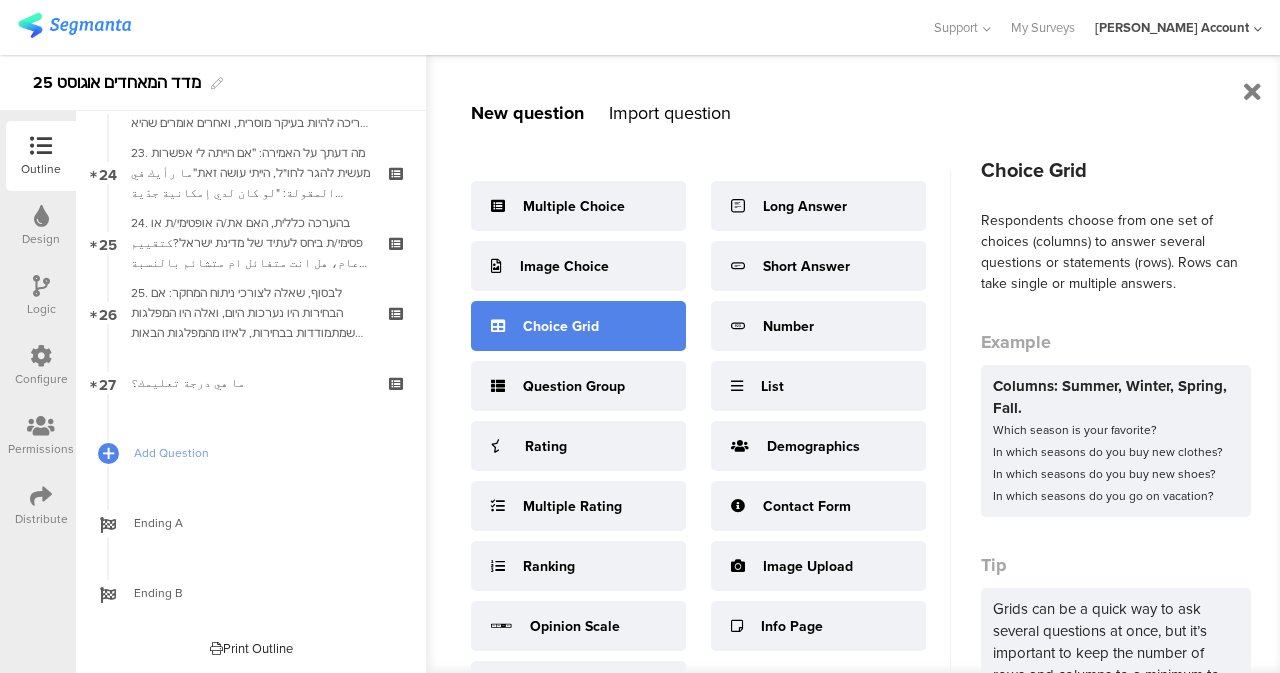 click on "Choice Grid" at bounding box center (561, 326) 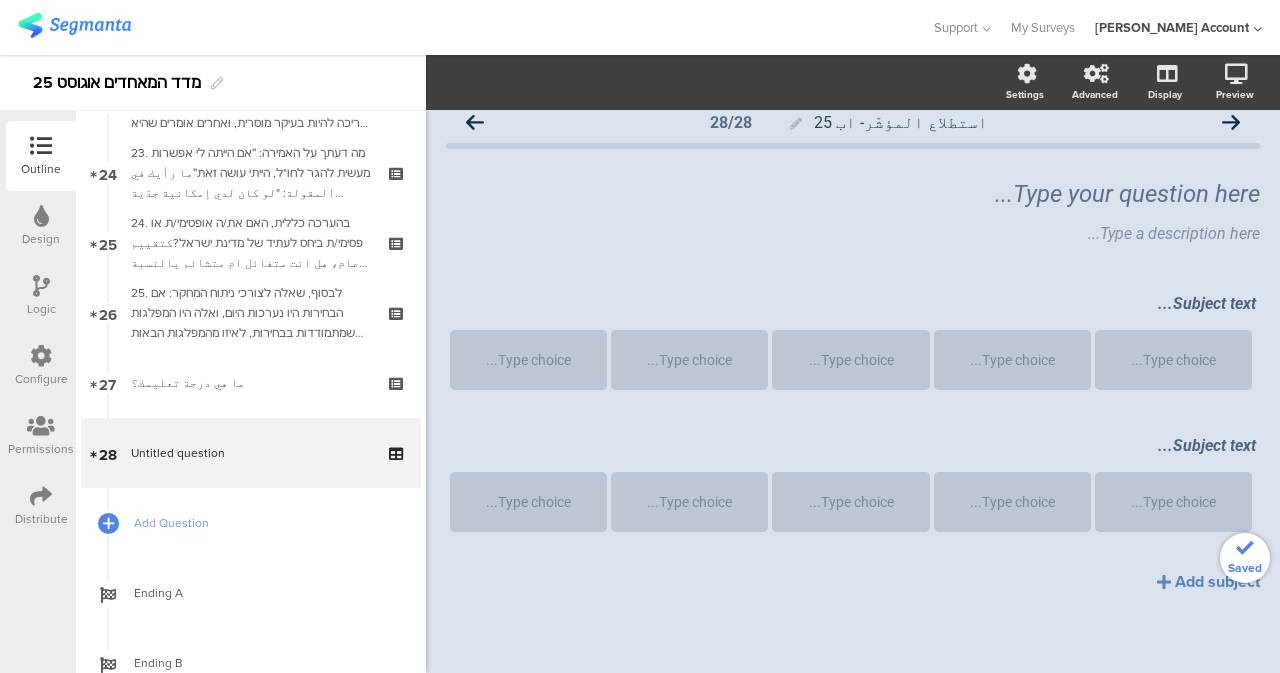 scroll, scrollTop: 17, scrollLeft: 0, axis: vertical 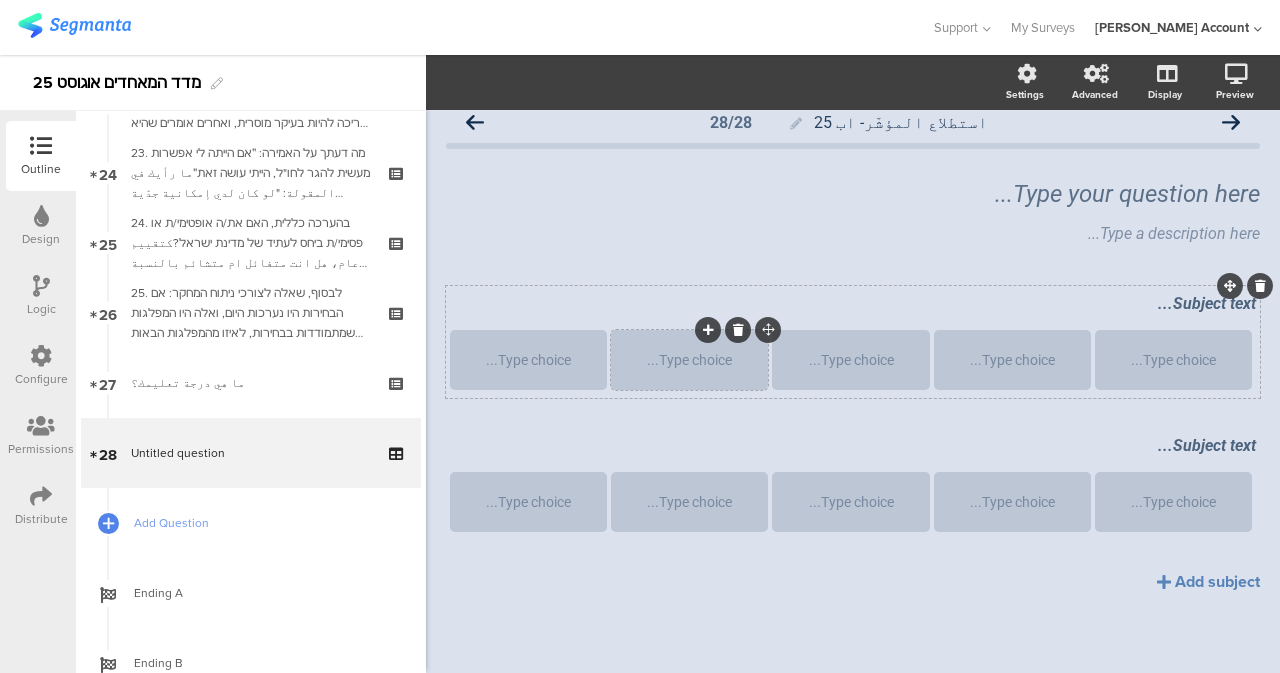 click 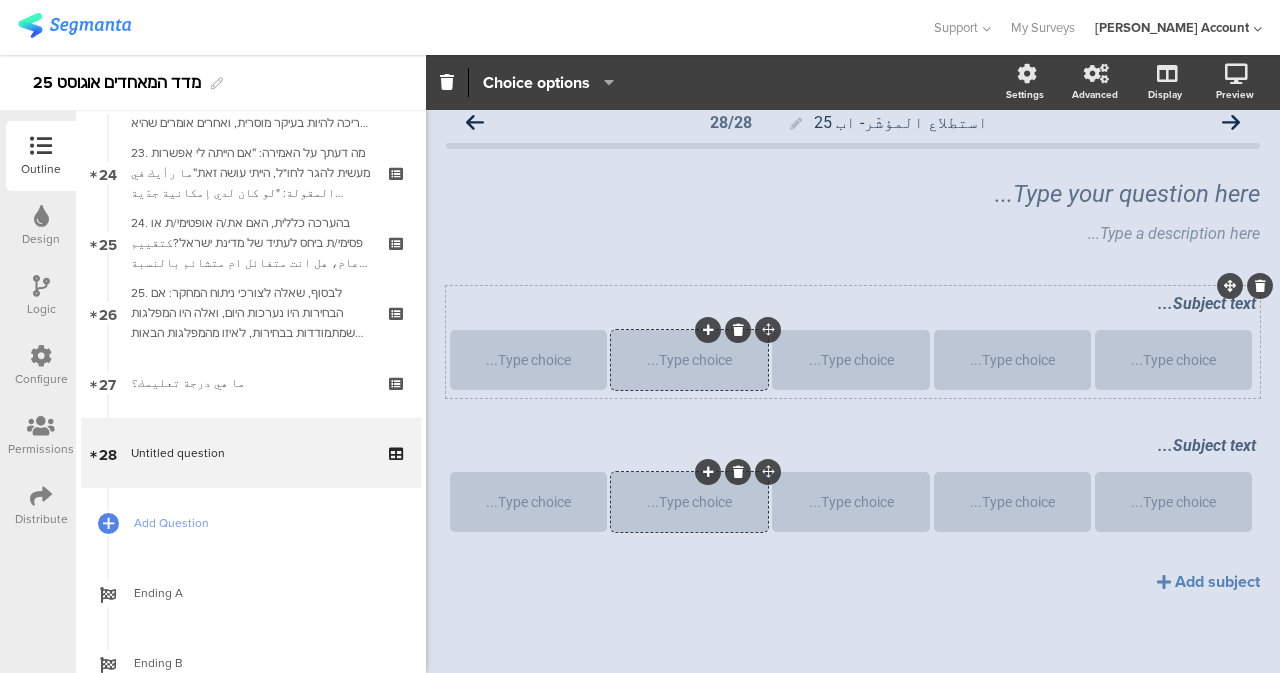 click 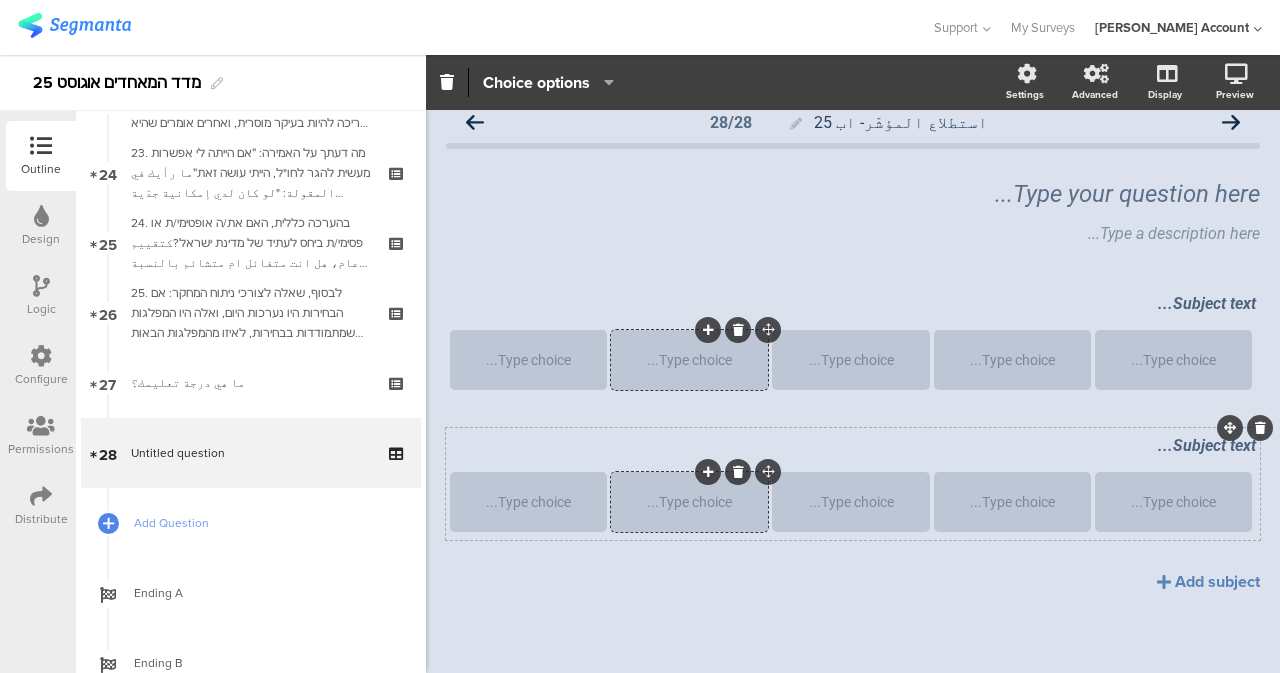 click 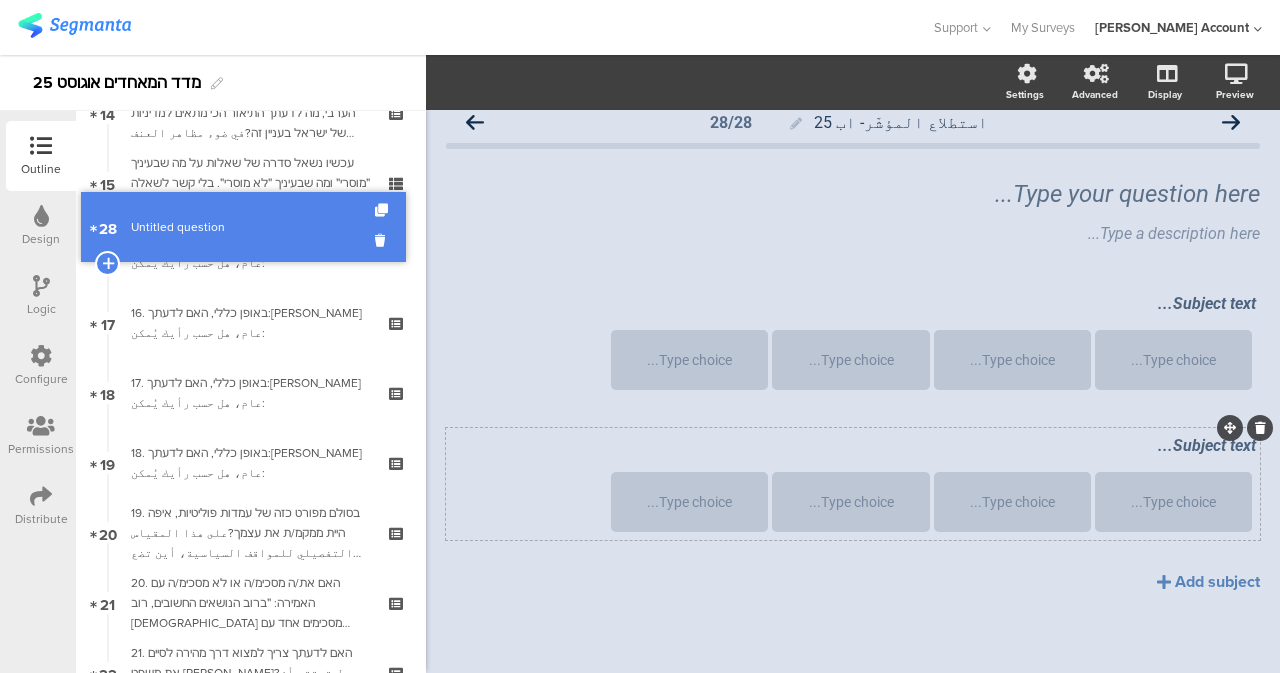 scroll, scrollTop: 863, scrollLeft: 0, axis: vertical 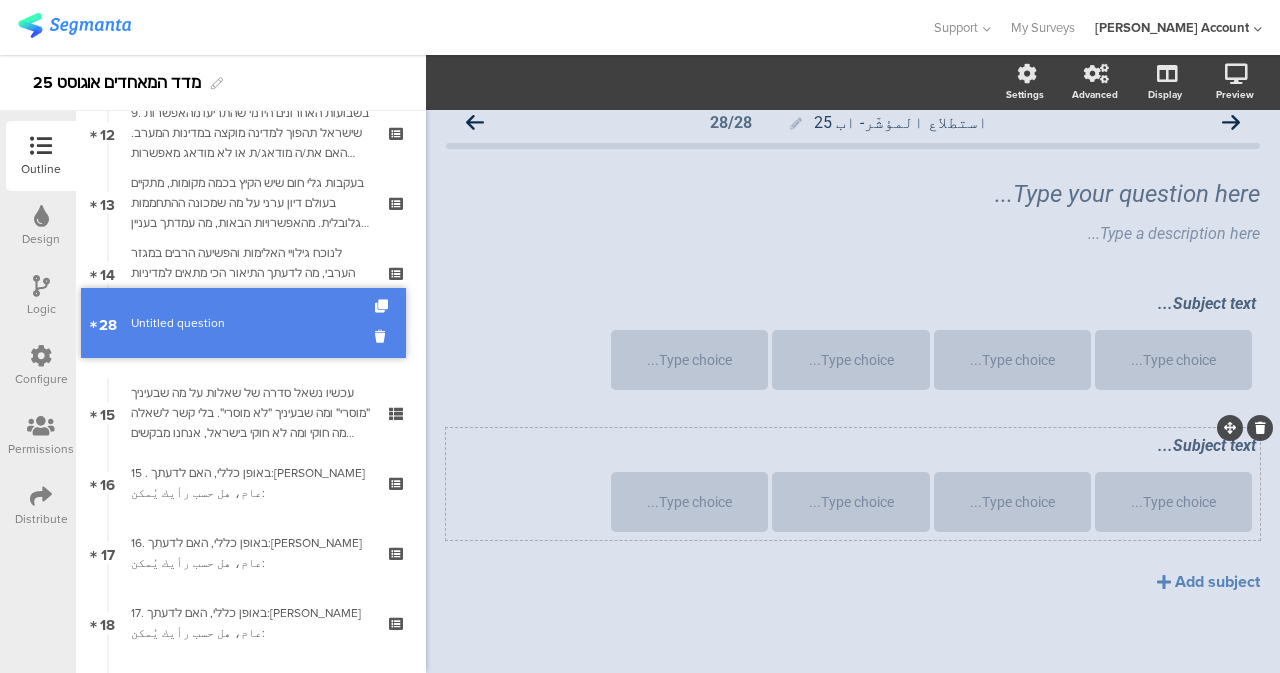 drag, startPoint x: 186, startPoint y: 392, endPoint x: 212, endPoint y: 332, distance: 65.39113 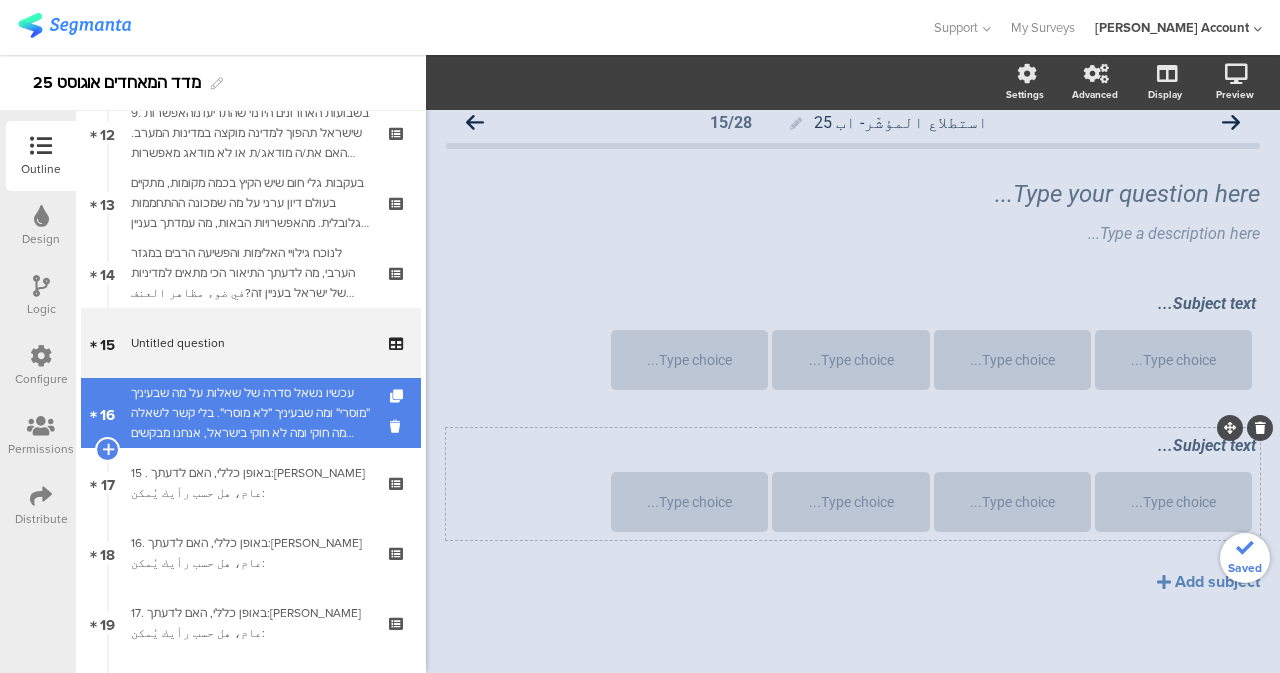 click on "עכשיו נשאל סדרה של שאלות על מה שבעיניך ״מוסרי״ ומה שבעיניך ״לא מוסרי״. בלי קשר לשאלה מה חוקי ומה לא חוקי בישראל, אנחנו מבקשים שתאמר/י לנו על כל אחד מהדברים הבאים האם על פי תפיסת העולם שלך הוא ״כן מוסרי״ או ״לא מוסרי״سنطرح الآن سلسلة من الأسئلة حول ما تعتبرونه "أخلاقيًا" وما تعتبرونه "غير أخلاقي". بغض النظر عمّا هو قانوني وغير قانوني في إسرائيل، نطلب منك أن تخبرنا ما إذا كان كلٌّ مما يلي "أخلاقيًا" أو "غير أخلاقي" وفقًا لرؤيتك للعالم." at bounding box center (250, 413) 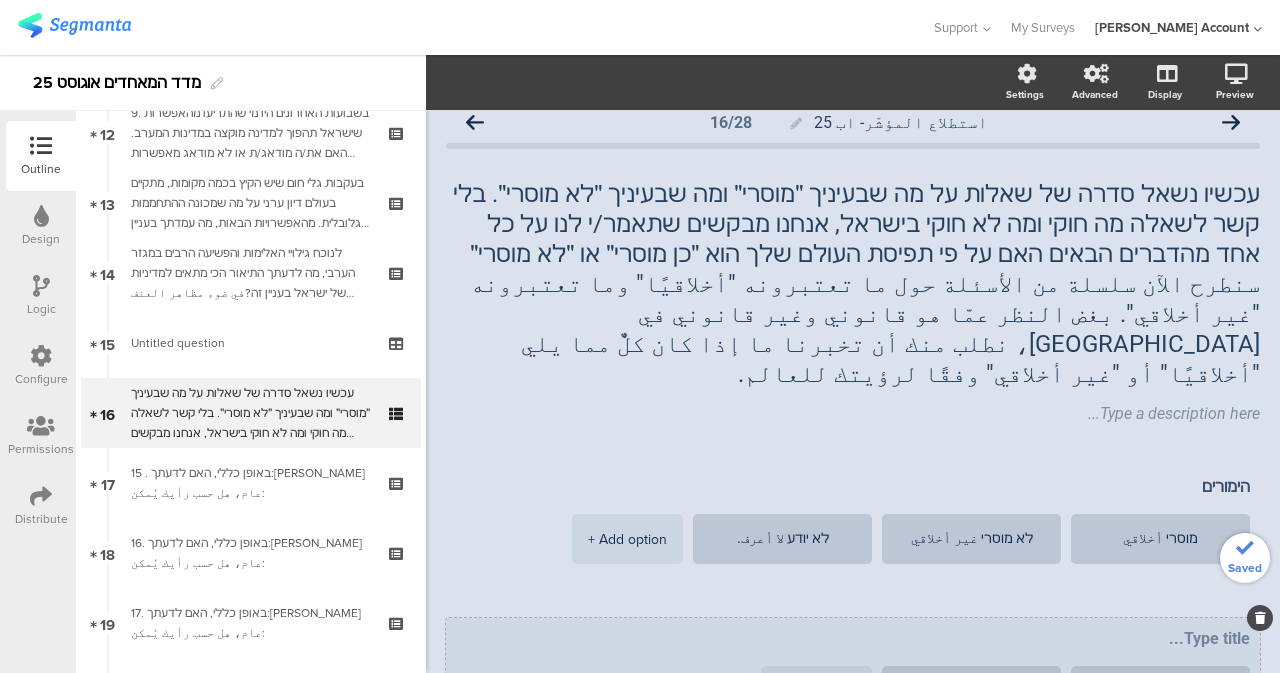 scroll, scrollTop: 203, scrollLeft: 0, axis: vertical 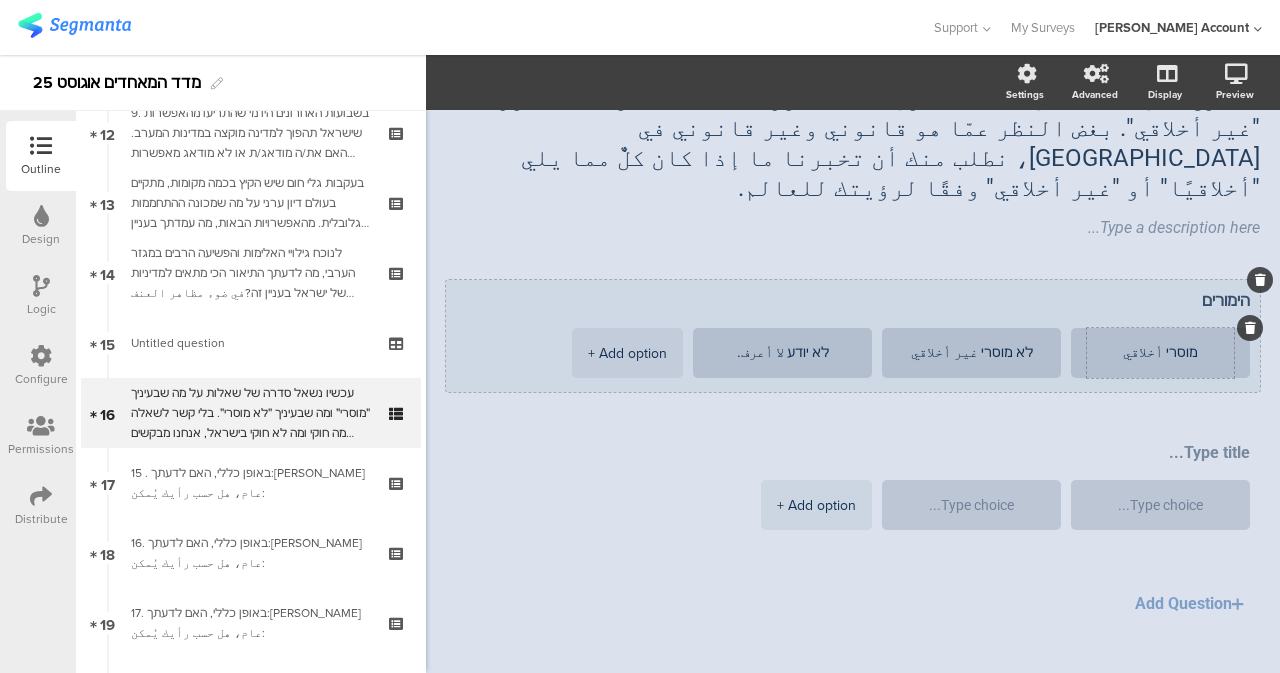 click on "מוסרי أخلاقي" at bounding box center [1160, 353] 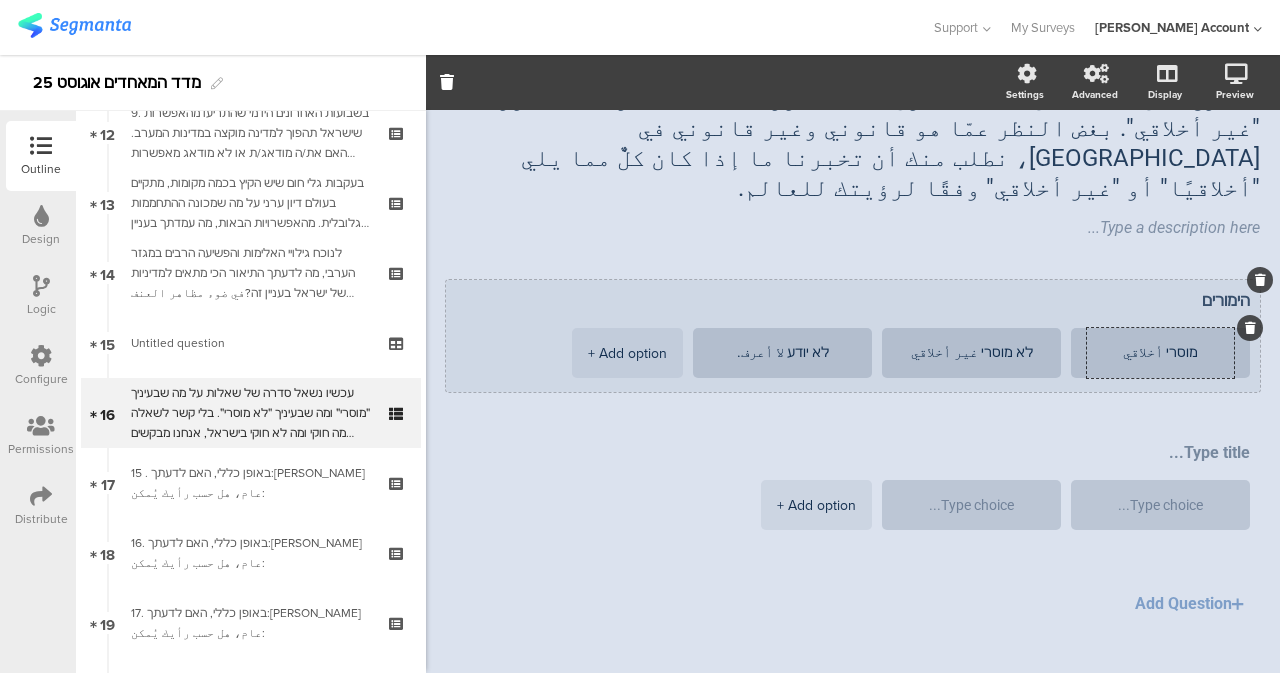 click on "מוסרי أخلاقي" at bounding box center [1160, 353] 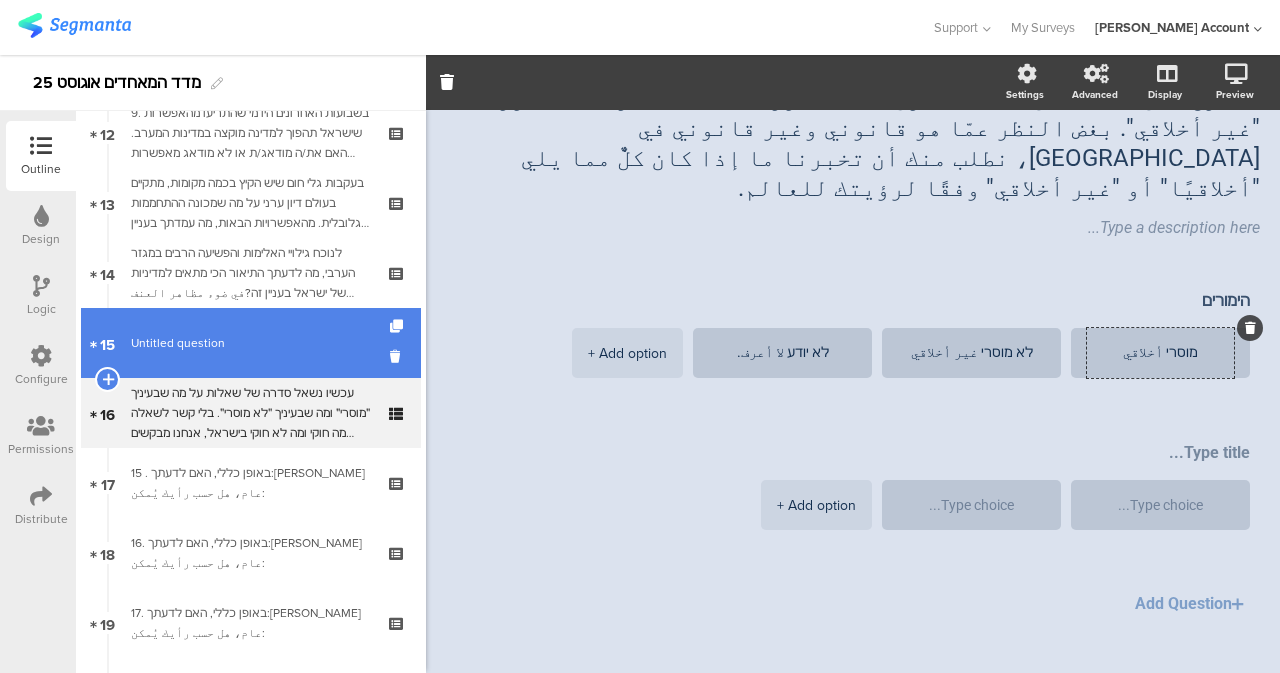 click on "15
Untitled question" at bounding box center (251, 343) 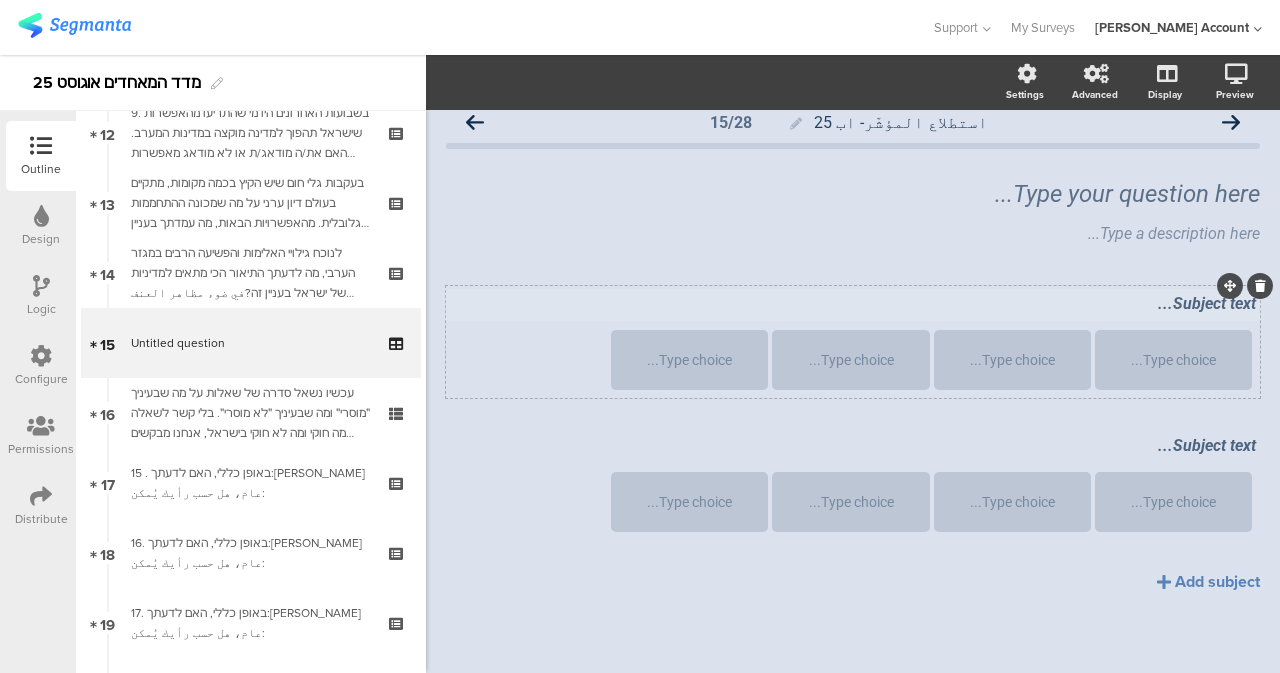 click on "Subject text..." at bounding box center (853, 305) 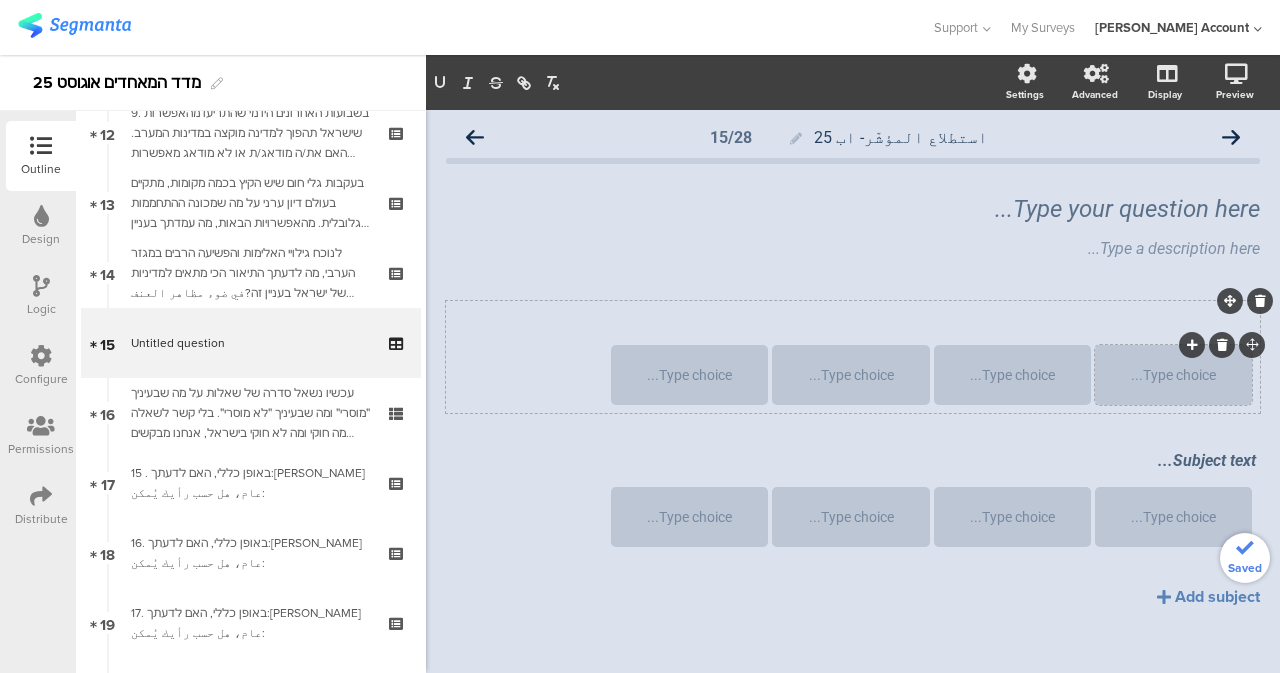 click on "Type choice..." 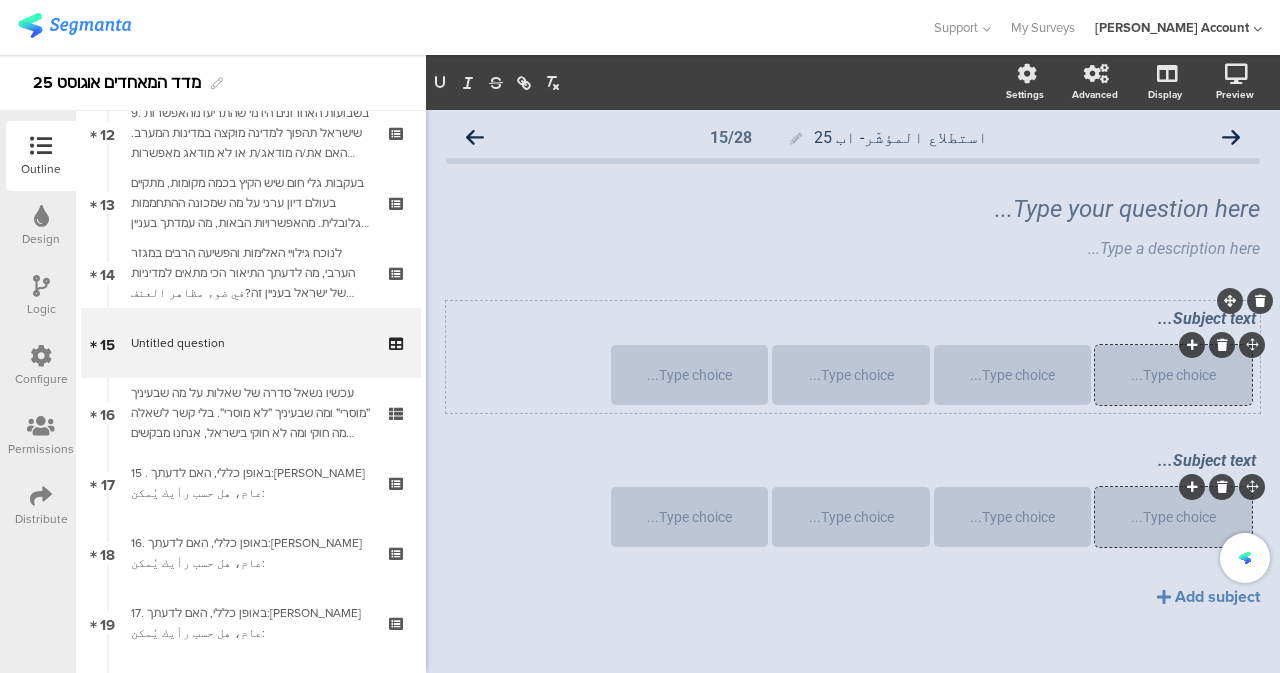 type 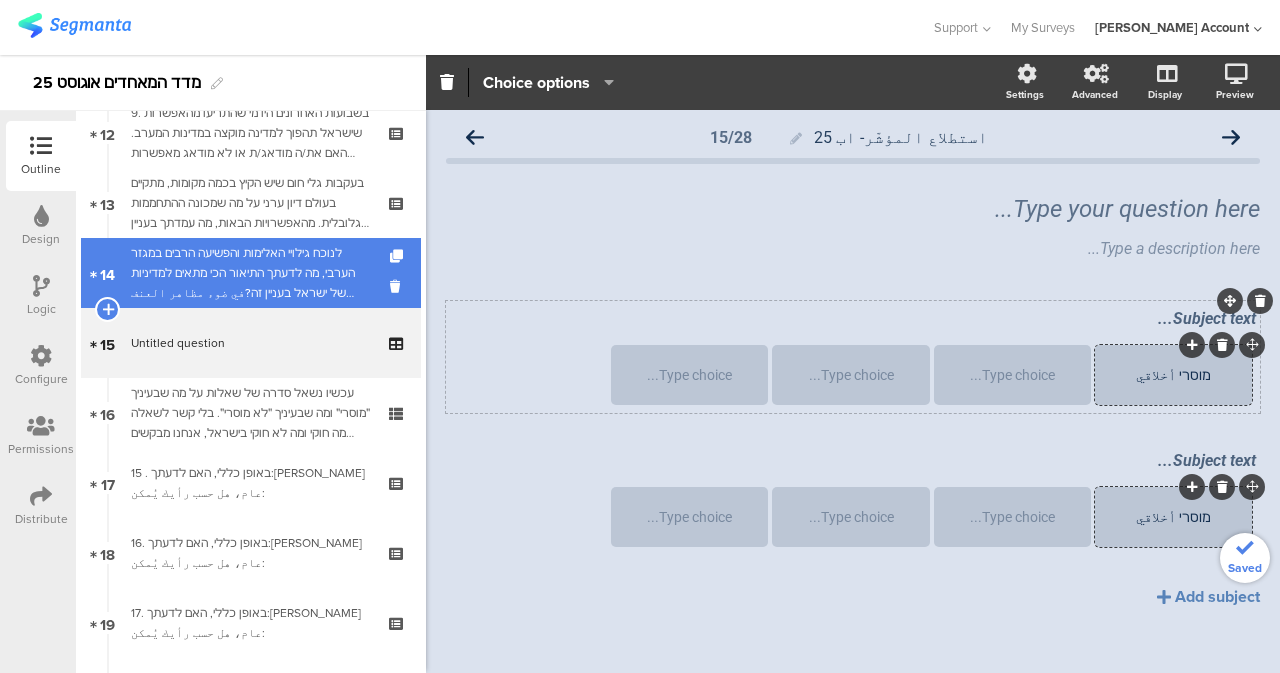 click on "לנוכח גילויי האלימות והפשיעה הרבים במגזר הערבי, מה לדעתך התיאור הכי מתאים למדיניות של ישראל בעניין זה?في ضوء مظاهر العنف والجريمة العديدة في الوسط العربي، ما هو برأيك الوصف الأنسب لسياسة إسرائيل في هذا الشأن؟" at bounding box center (250, 273) 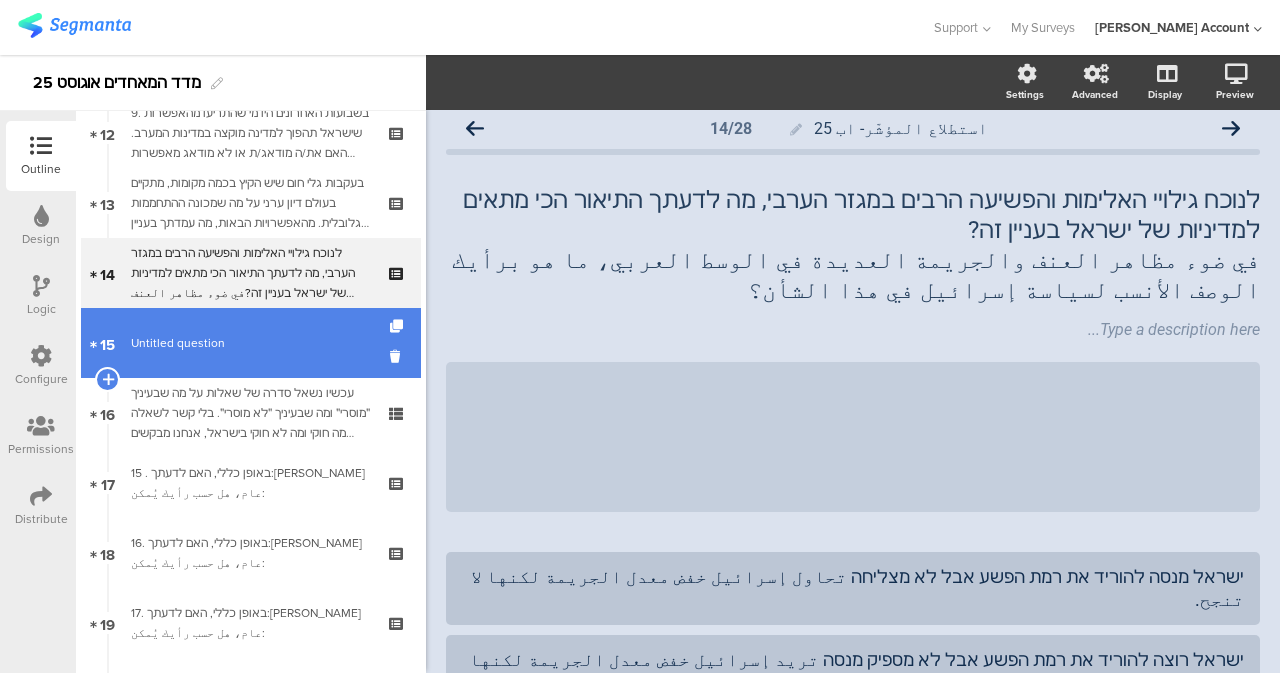 scroll, scrollTop: 2, scrollLeft: 0, axis: vertical 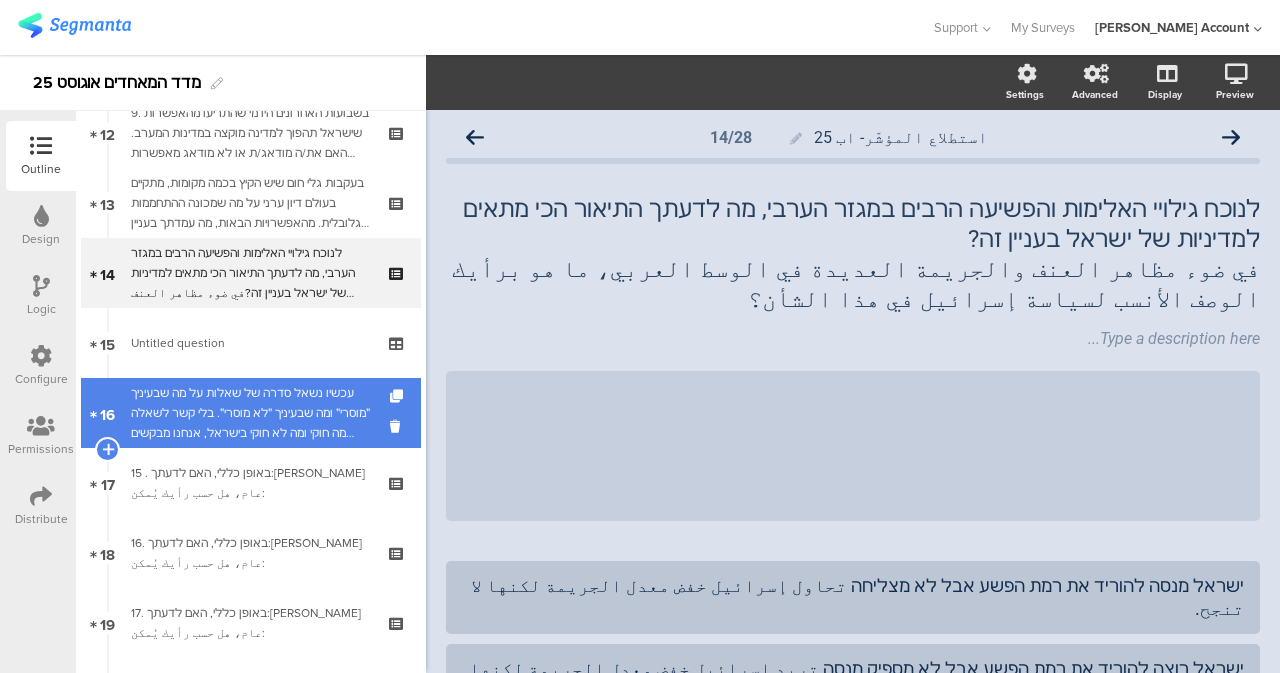 click on "עכשיו נשאל סדרה של שאלות על מה שבעיניך ״מוסרי״ ומה שבעיניך ״לא מוסרי״. בלי קשר לשאלה מה חוקי ומה לא חוקי בישראל, אנחנו מבקשים שתאמר/י לנו על כל אחד מהדברים הבאים האם על פי תפיסת העולם שלך הוא ״כן מוסרי״ או ״לא מוסרי״سنطرح الآن سلسلة من الأسئلة حول ما تعتبرونه "أخلاقيًا" وما تعتبرونه "غير أخلاقي". بغض النظر عمّا هو قانوني وغير قانوني في إسرائيل، نطلب منك أن تخبرنا ما إذا كان كلٌّ مما يلي "أخلاقيًا" أو "غير أخلاقي" وفقًا لرؤيتك للعالم." at bounding box center (250, 413) 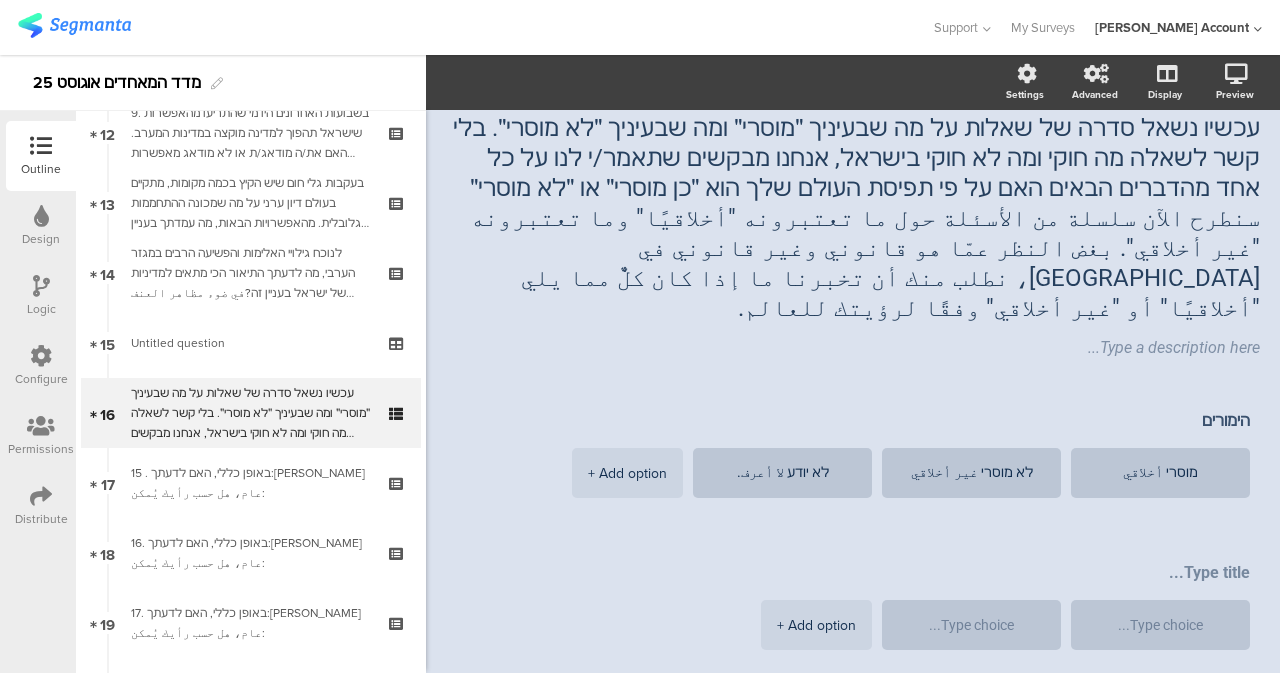 scroll, scrollTop: 102, scrollLeft: 0, axis: vertical 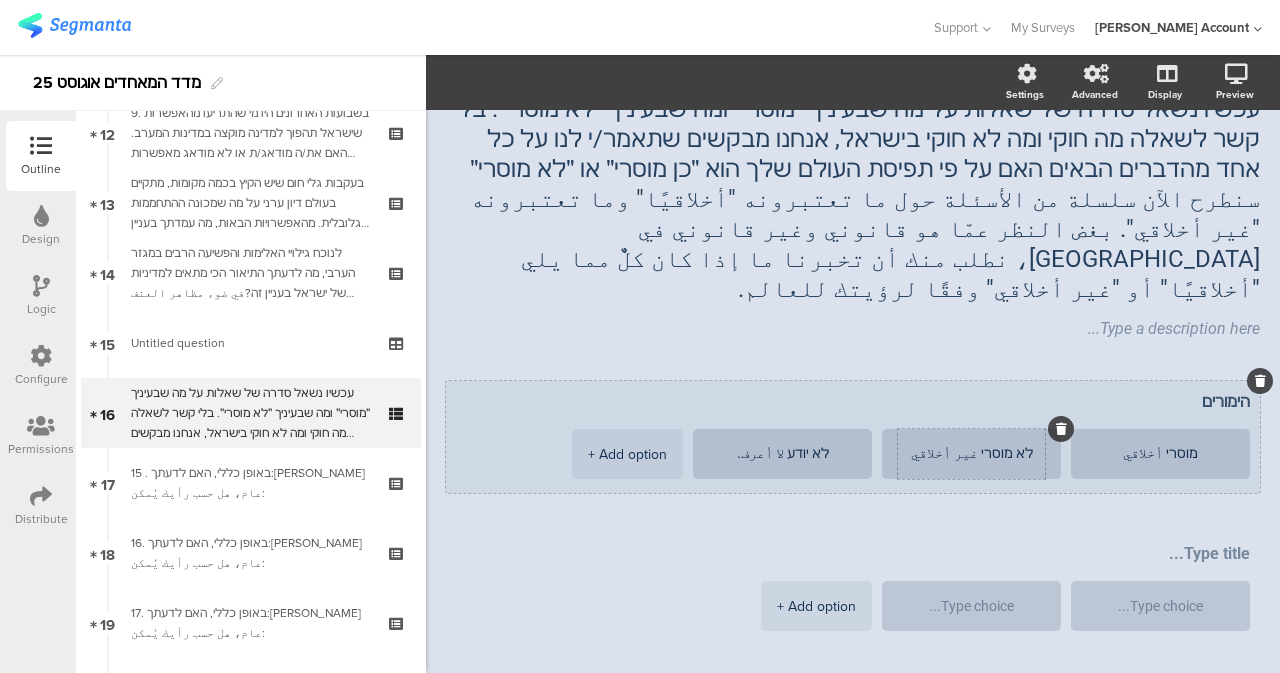 click on "לא מוסרי غير أخلاقي" at bounding box center (971, 454) 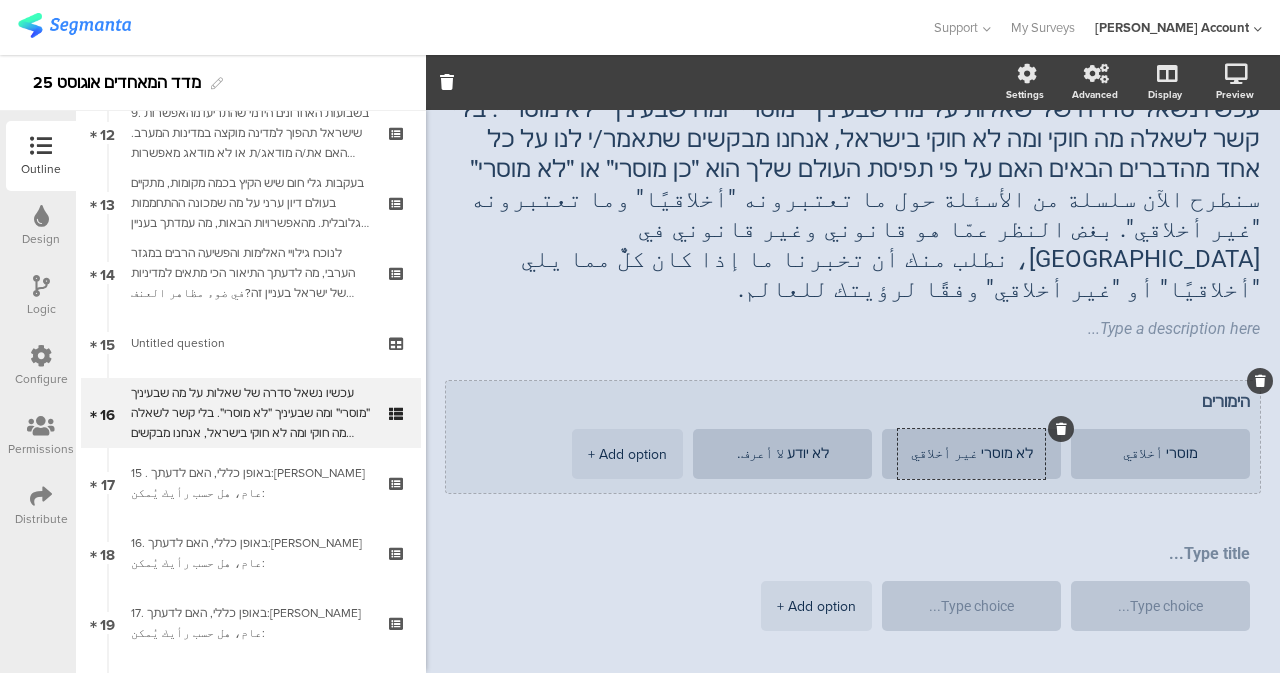 click on "לא מוסרי غير أخلاقي" at bounding box center (971, 454) 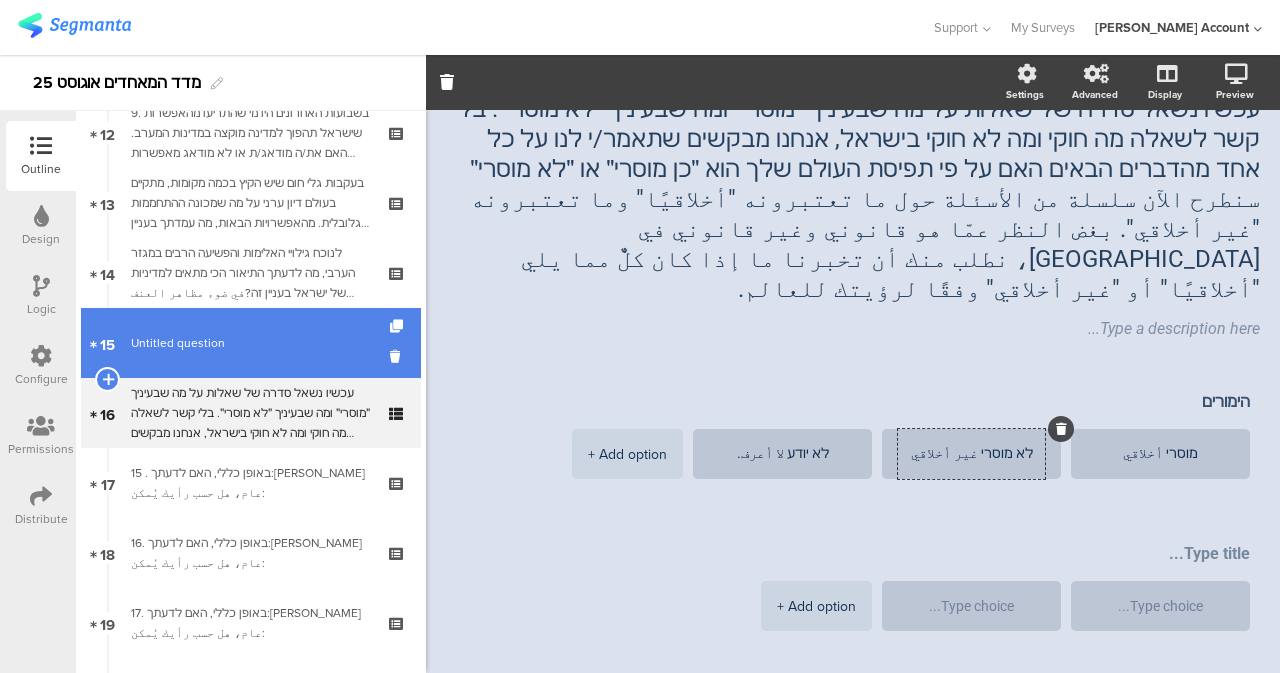 click on "Untitled question" at bounding box center (250, 343) 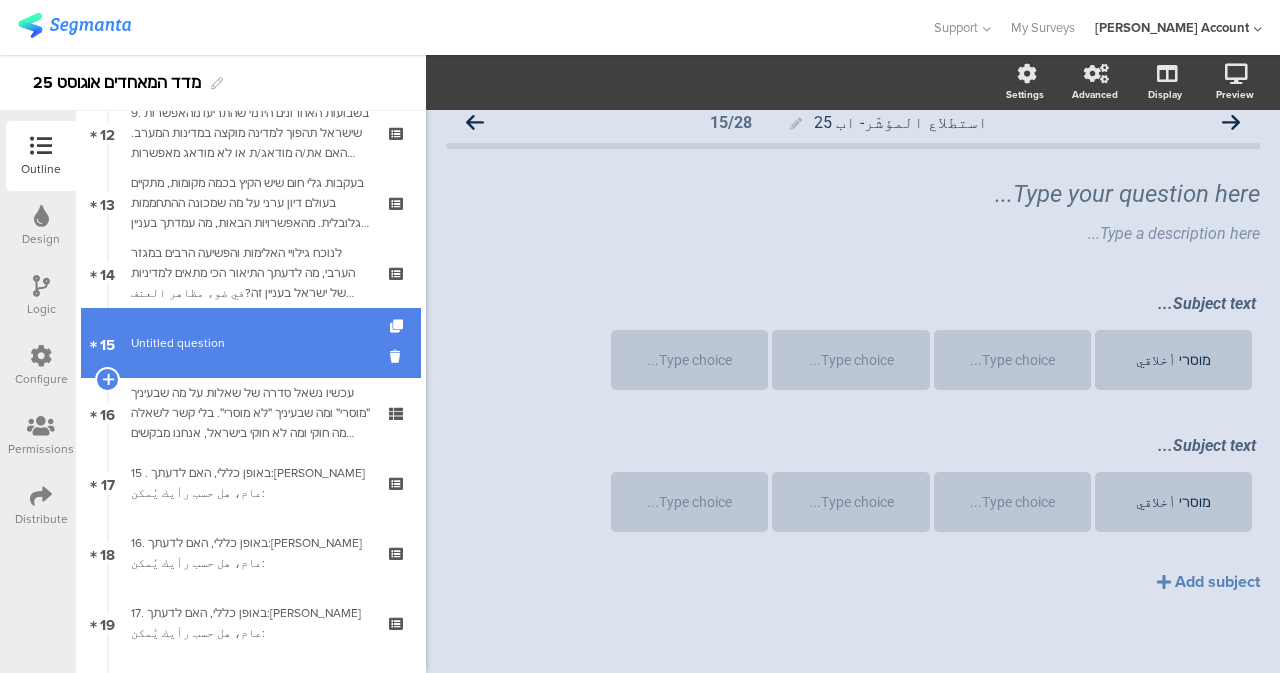 scroll, scrollTop: 17, scrollLeft: 0, axis: vertical 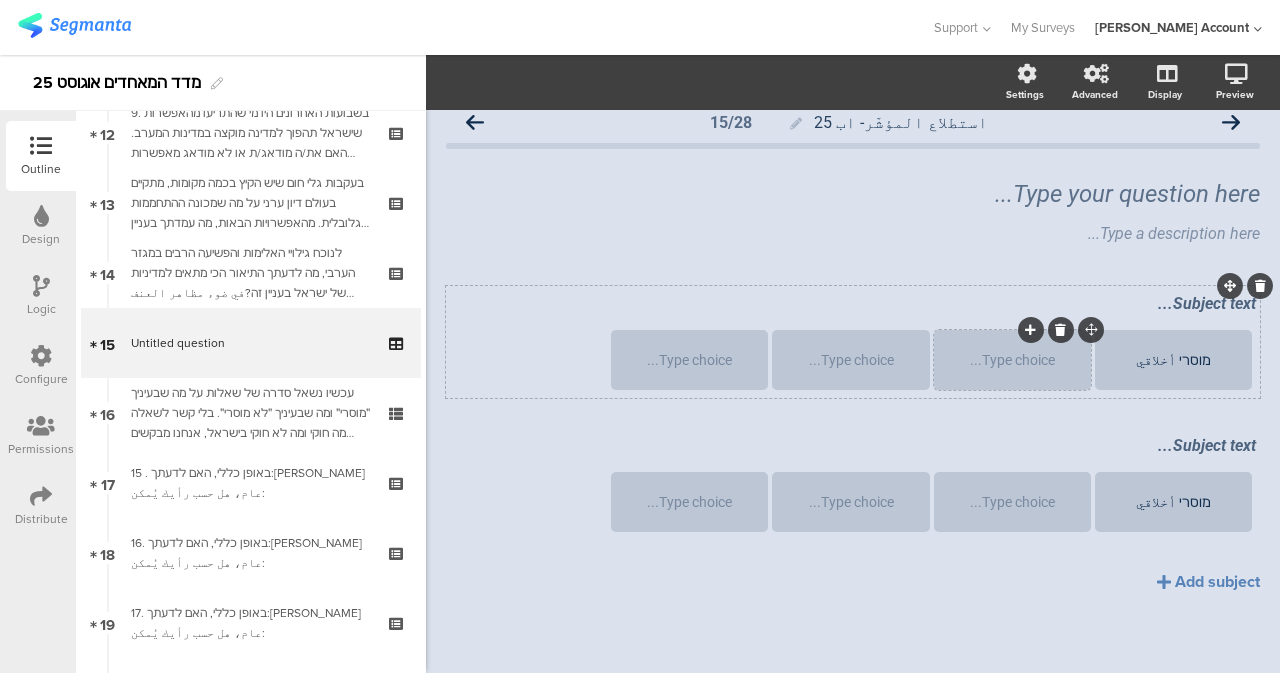 type 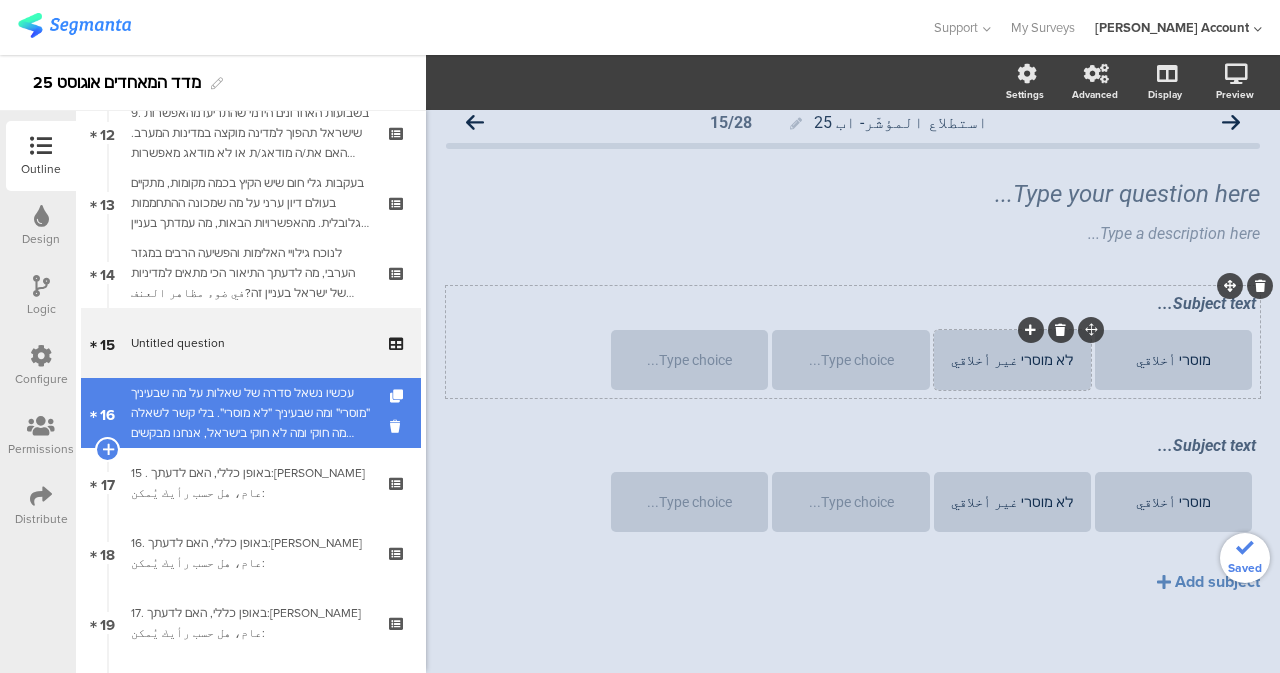 click on "עכשיו נשאל סדרה של שאלות על מה שבעיניך ״מוסרי״ ומה שבעיניך ״לא מוסרי״. בלי קשר לשאלה מה חוקי ומה לא חוקי בישראל, אנחנו מבקשים שתאמר/י לנו על כל אחד מהדברים הבאים האם על פי תפיסת העולם שלך הוא ״כן מוסרי״ או ״לא מוסרי״سنطرح الآن سلسلة من الأسئلة حول ما تعتبرونه "أخلاقيًا" وما تعتبرونه "غير أخلاقي". بغض النظر عمّا هو قانوني وغير قانوني في إسرائيل، نطلب منك أن تخبرنا ما إذا كان كلٌّ مما يلي "أخلاقيًا" أو "غير أخلاقي" وفقًا لرؤيتك للعالم." at bounding box center (250, 413) 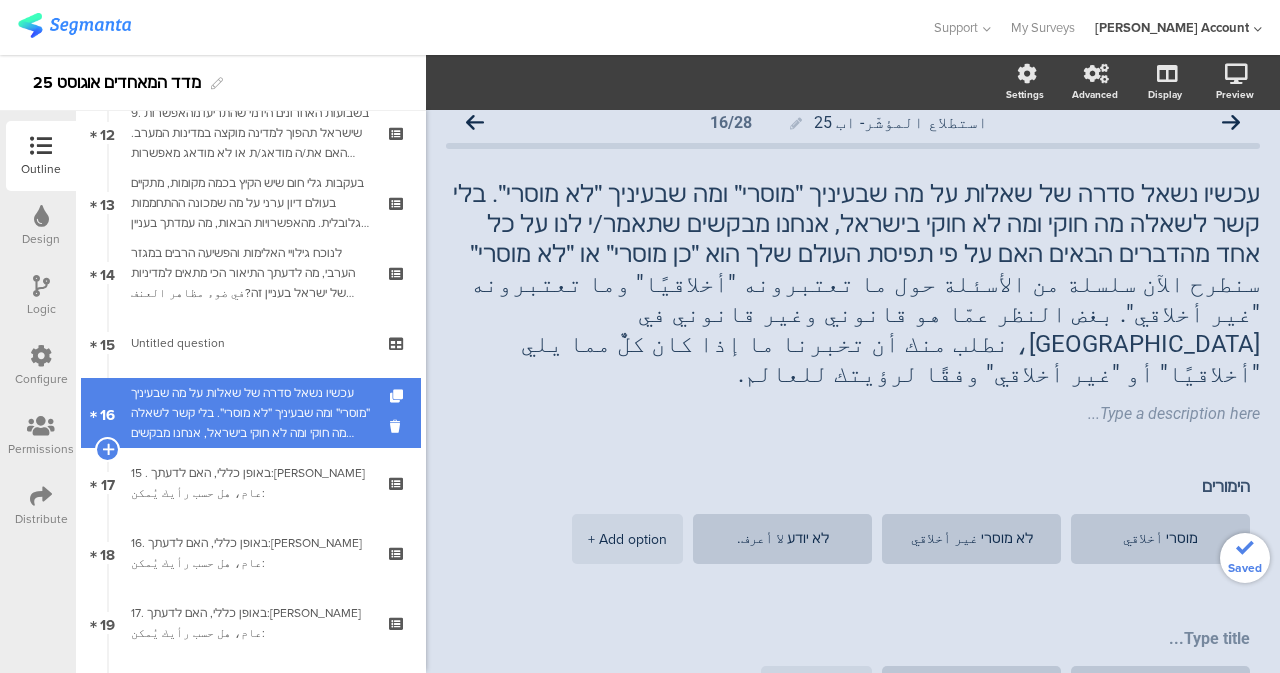 scroll, scrollTop: 9, scrollLeft: 0, axis: vertical 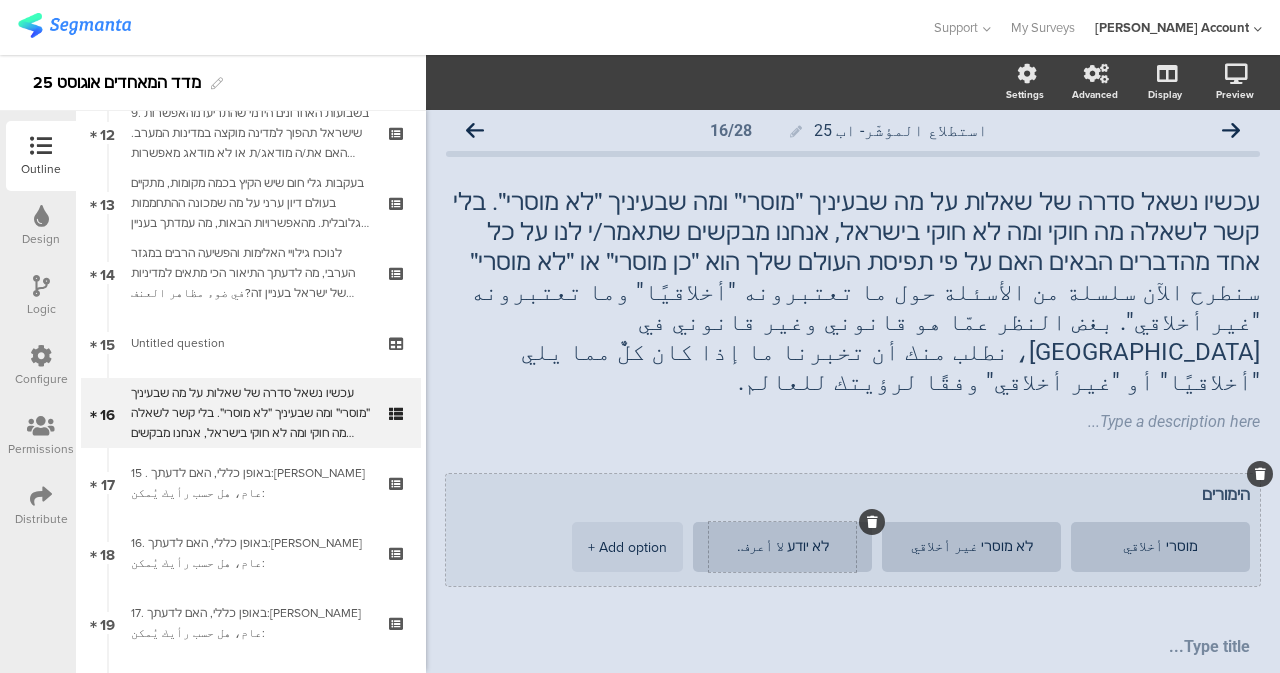 click on "לא יודע لا أعرف." at bounding box center (782, 547) 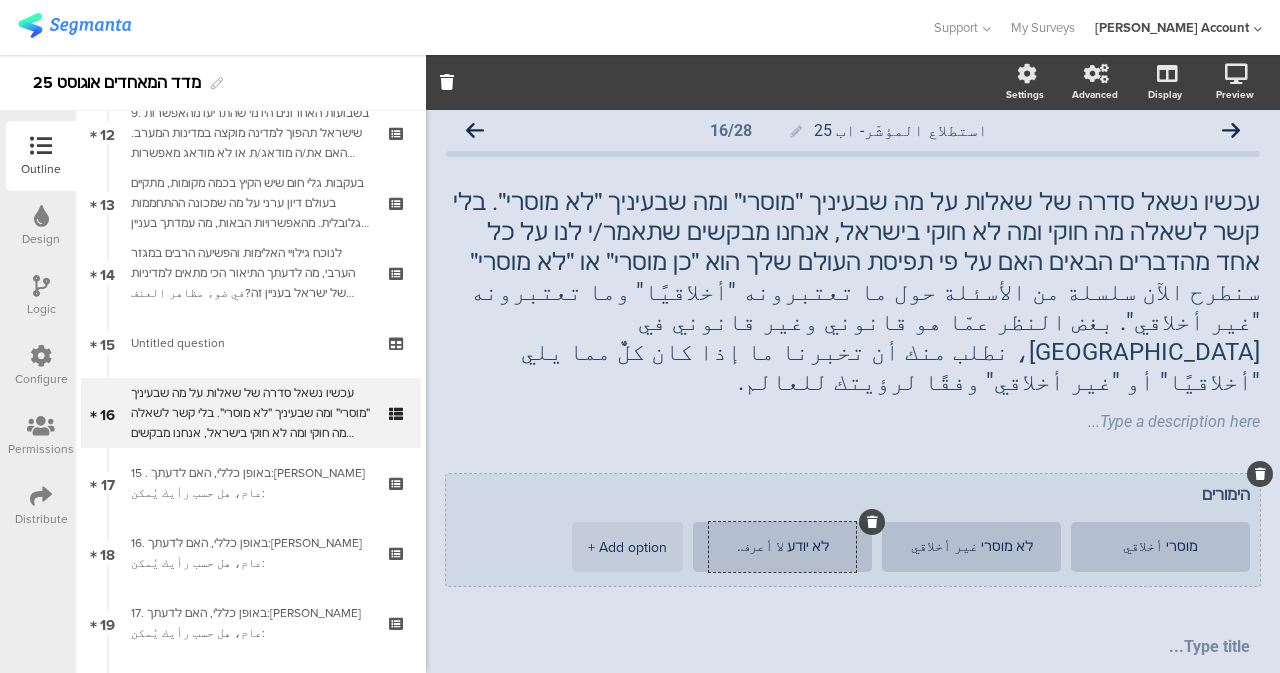 click on "לא יודע لا أعرف." at bounding box center [782, 547] 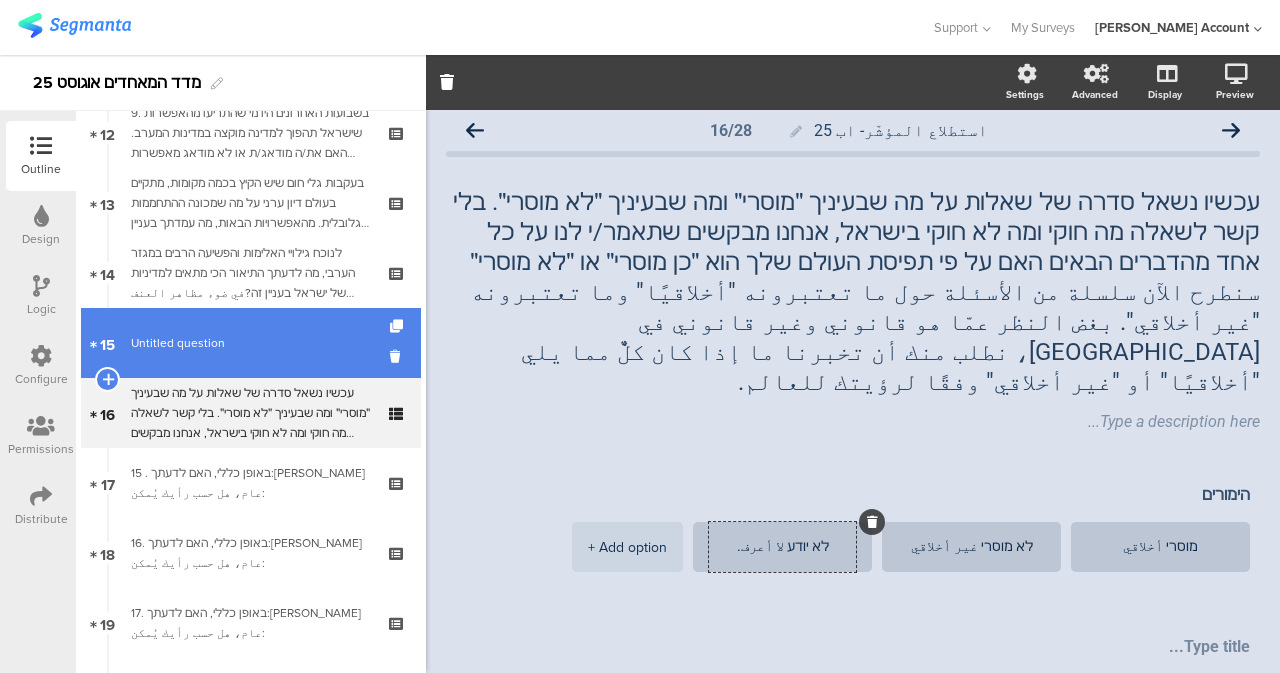 click on "15
Untitled question" at bounding box center [251, 343] 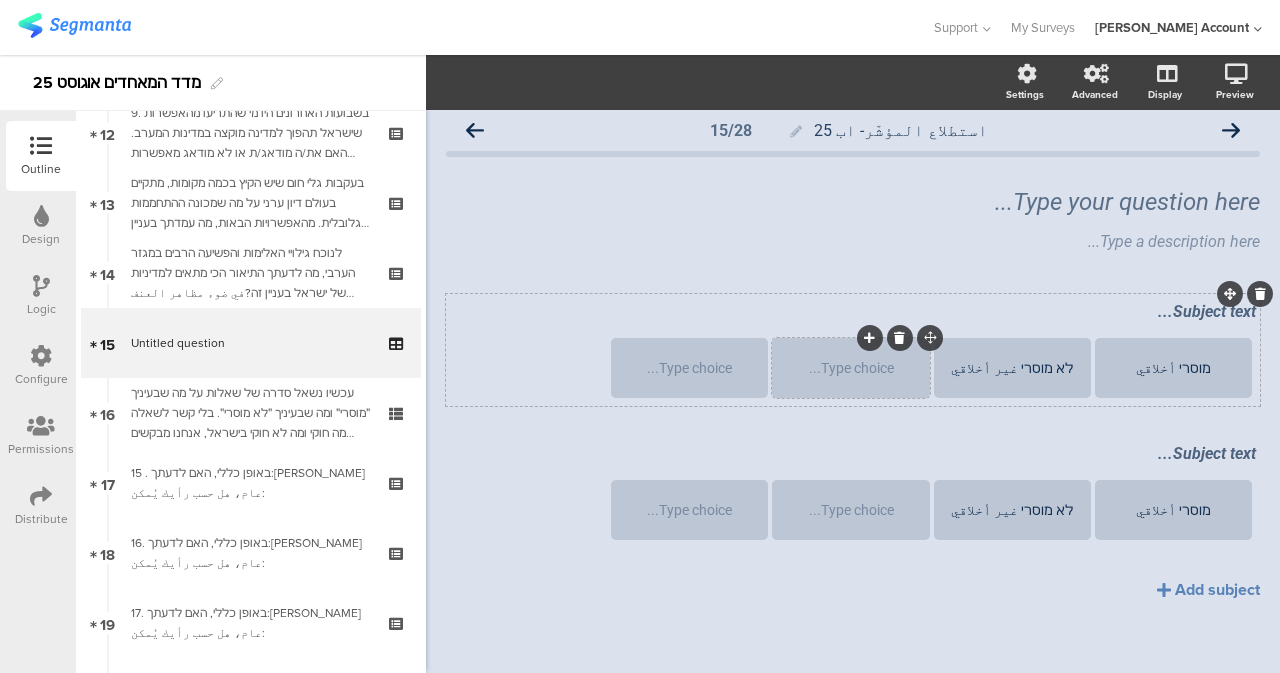 type 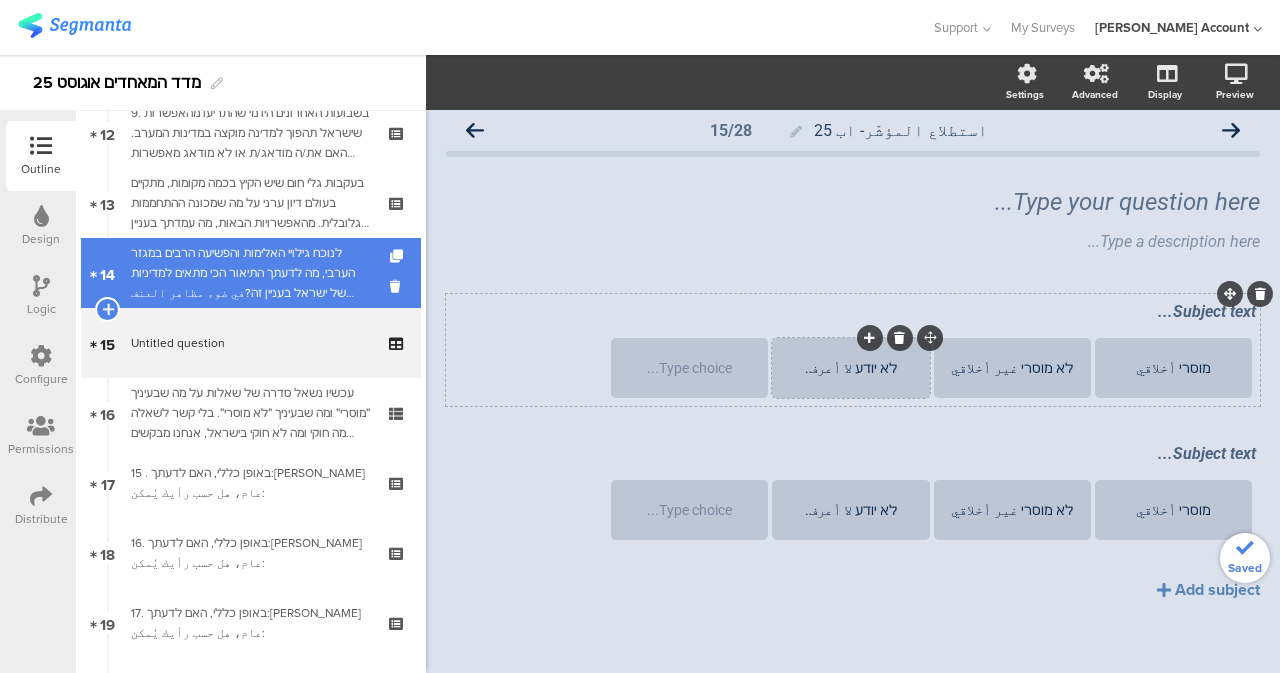 click on "לנוכח גילויי האלימות והפשיעה הרבים במגזר הערבי, מה לדעתך התיאור הכי מתאים למדיניות של ישראל בעניין זה?في ضوء مظاهر العنف والجريمة العديدة في الوسط العربي، ما هو برأيك الوصف الأنسب لسياسة إسرائيل في هذا الشأن؟" at bounding box center [250, 273] 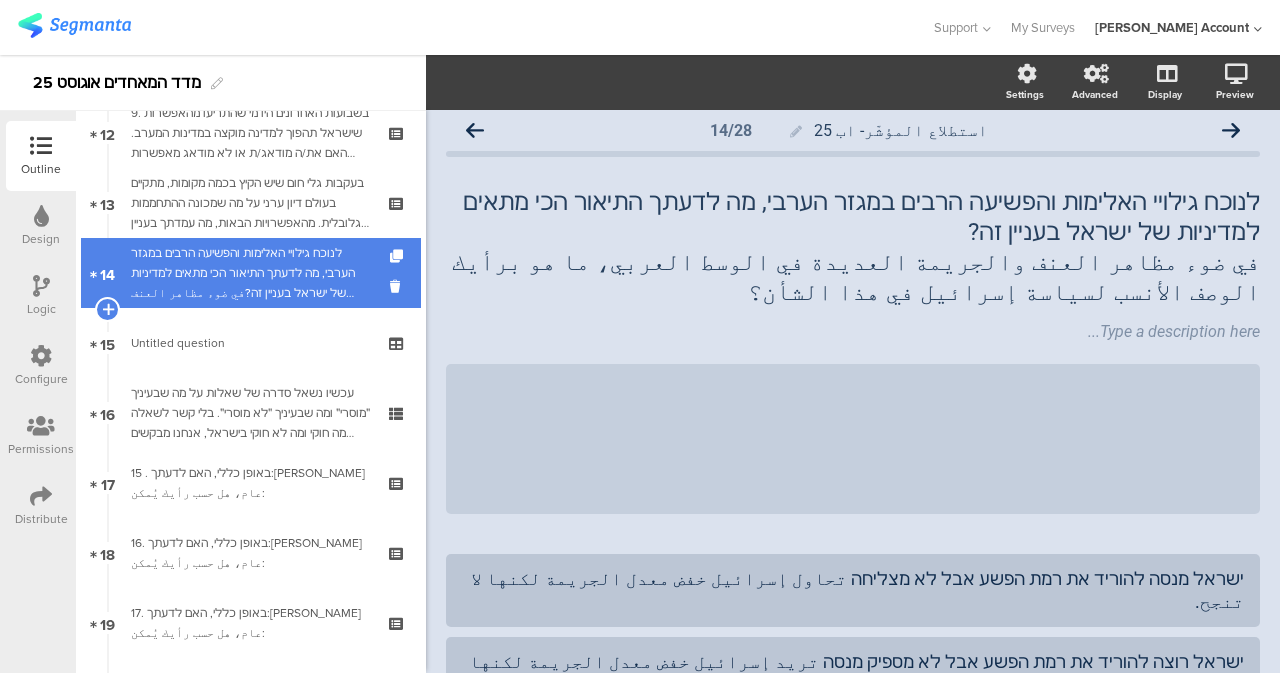 scroll, scrollTop: 0, scrollLeft: 0, axis: both 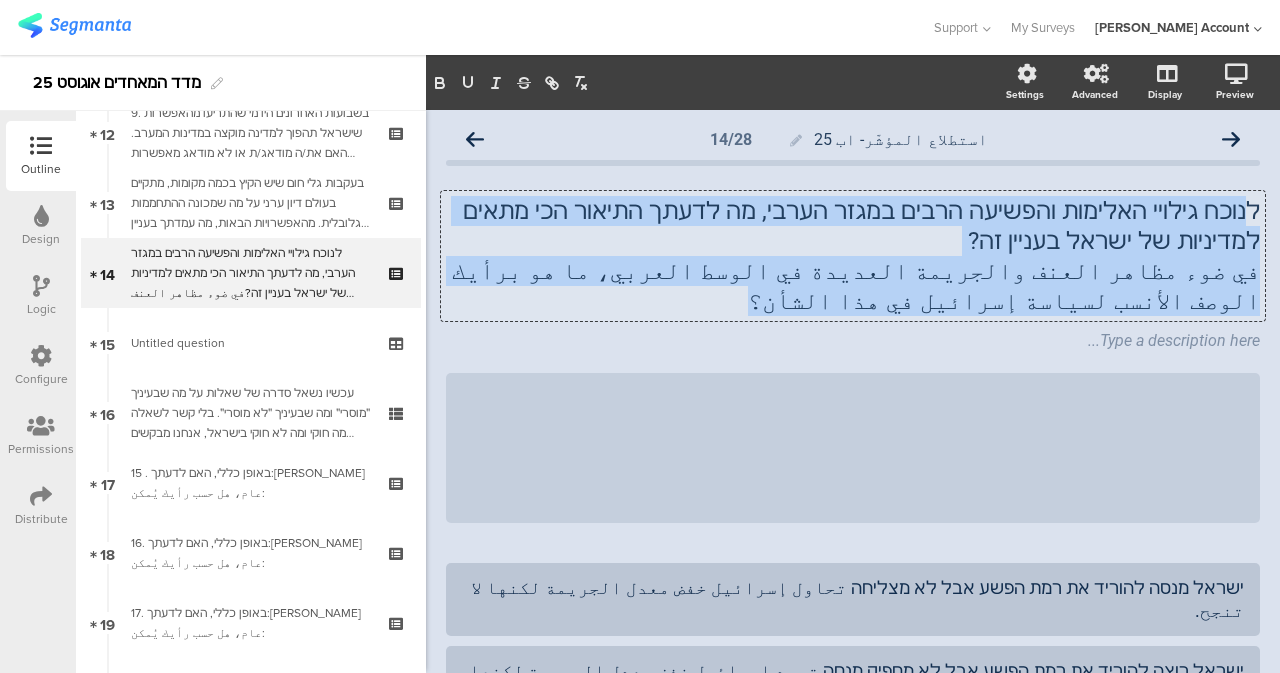 drag, startPoint x: 1082, startPoint y: 295, endPoint x: 1237, endPoint y: 215, distance: 174.42764 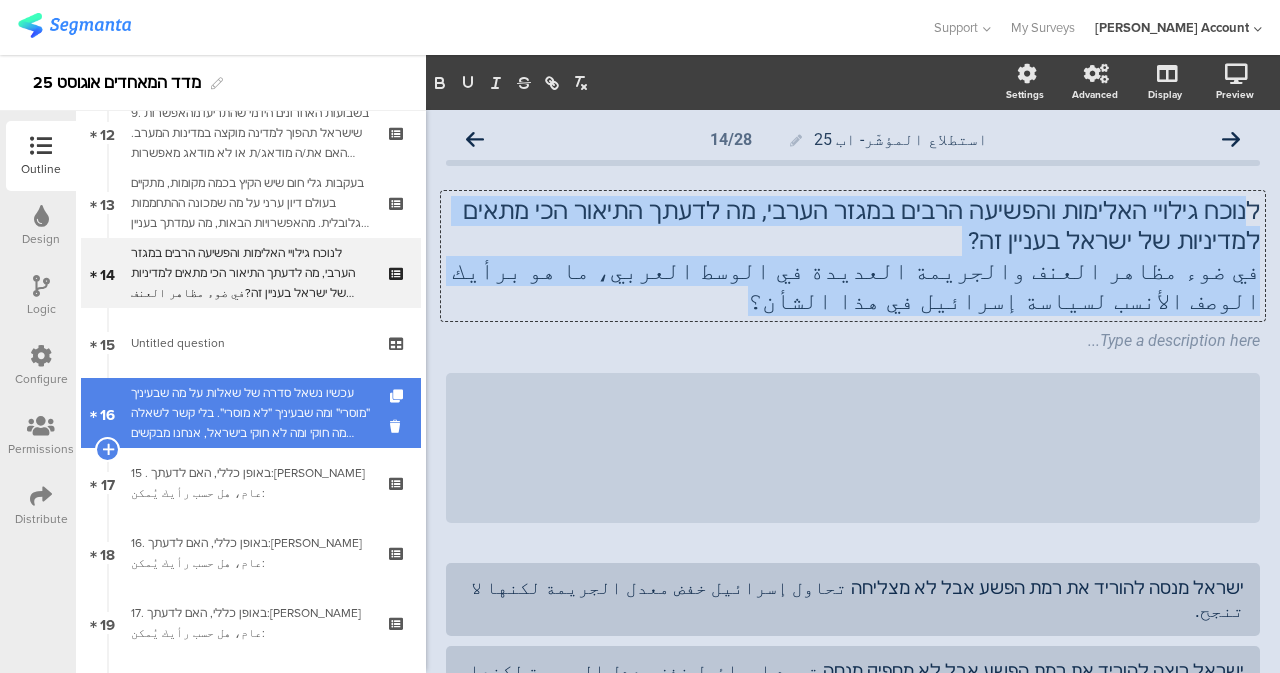 click on "עכשיו נשאל סדרה של שאלות על מה שבעיניך ״מוסרי״ ומה שבעיניך ״לא מוסרי״. בלי קשר לשאלה מה חוקי ומה לא חוקי בישראל, אנחנו מבקשים שתאמר/י לנו על כל אחד מהדברים הבאים האם על פי תפיסת העולם שלך הוא ״כן מוסרי״ או ״לא מוסרי״سنطرح الآن سلسلة من الأسئلة حول ما تعتبرونه "أخلاقيًا" وما تعتبرونه "غير أخلاقي". بغض النظر عمّا هو قانوني وغير قانوني في إسرائيل، نطلب منك أن تخبرنا ما إذا كان كلٌّ مما يلي "أخلاقيًا" أو "غير أخلاقي" وفقًا لرؤيتك للعالم." at bounding box center [250, 413] 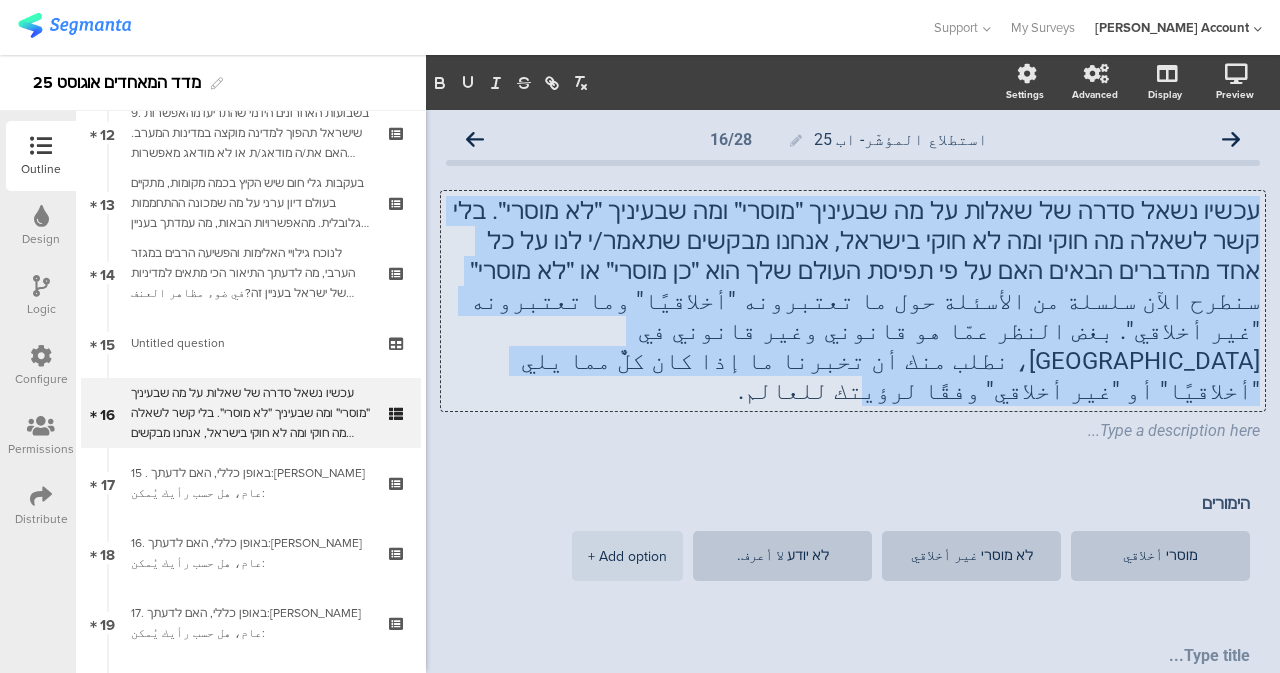 drag, startPoint x: 1014, startPoint y: 361, endPoint x: 1243, endPoint y: 208, distance: 275.40878 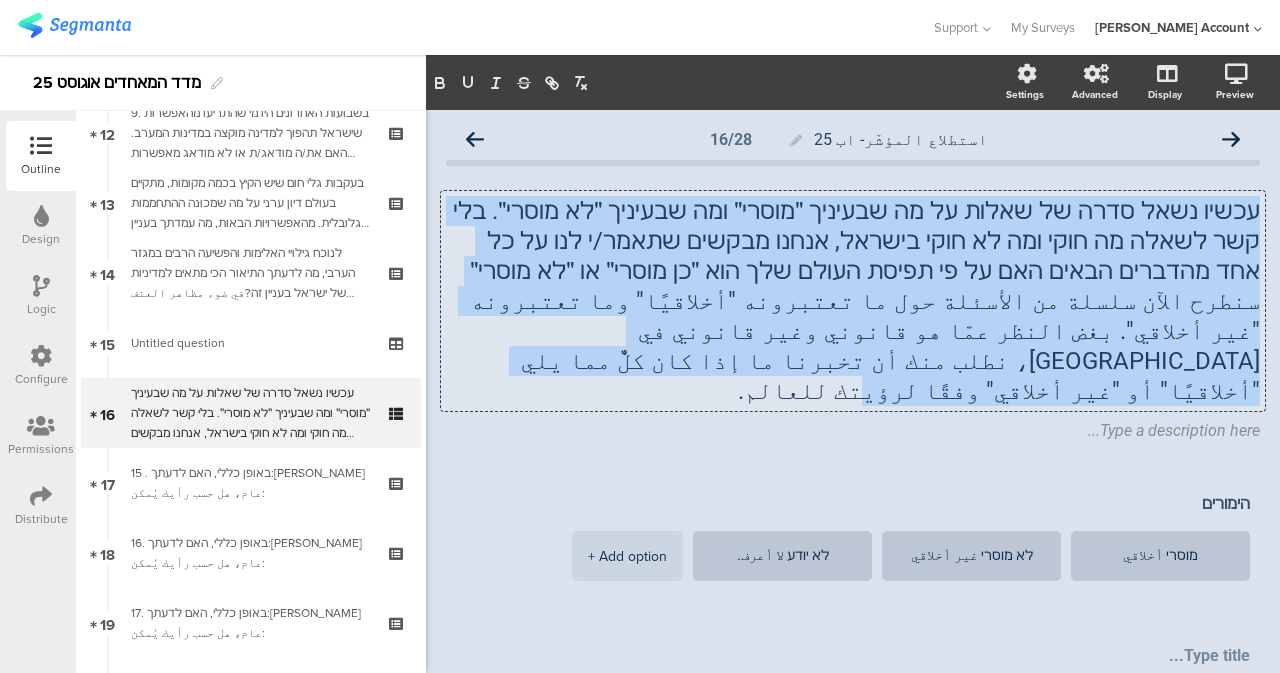 click on "עכשיו נשאל סדרה של שאלות על מה שבעיניך ״מוסרי״ ומה שבעיניך ״לא מוסרי״. בלי קשר לשאלה מה חוקי ומה לא חוקי בישראל, אנחנו מבקשים שתאמר/י לנו על כל אחד מהדברים הבאים האם על פי תפיסת העולם שלך הוא ״כן מוסרי״ או ״לא מוסרי״ سنطرح الآن سلسلة من الأسئلة حول ما تعتبرونه "أخلاقيًا" وما تعتبرونه "غير أخلاقي". بغض النظر عمّا هو قانوني وغير قانوني في [GEOGRAPHIC_DATA]، نطلب منك أن تخبرنا ما إذا كان كلٌّ مما يلي "أخلاقيًا" أو "غير أخلاقي" وفقًا لرؤيتك للعالم." 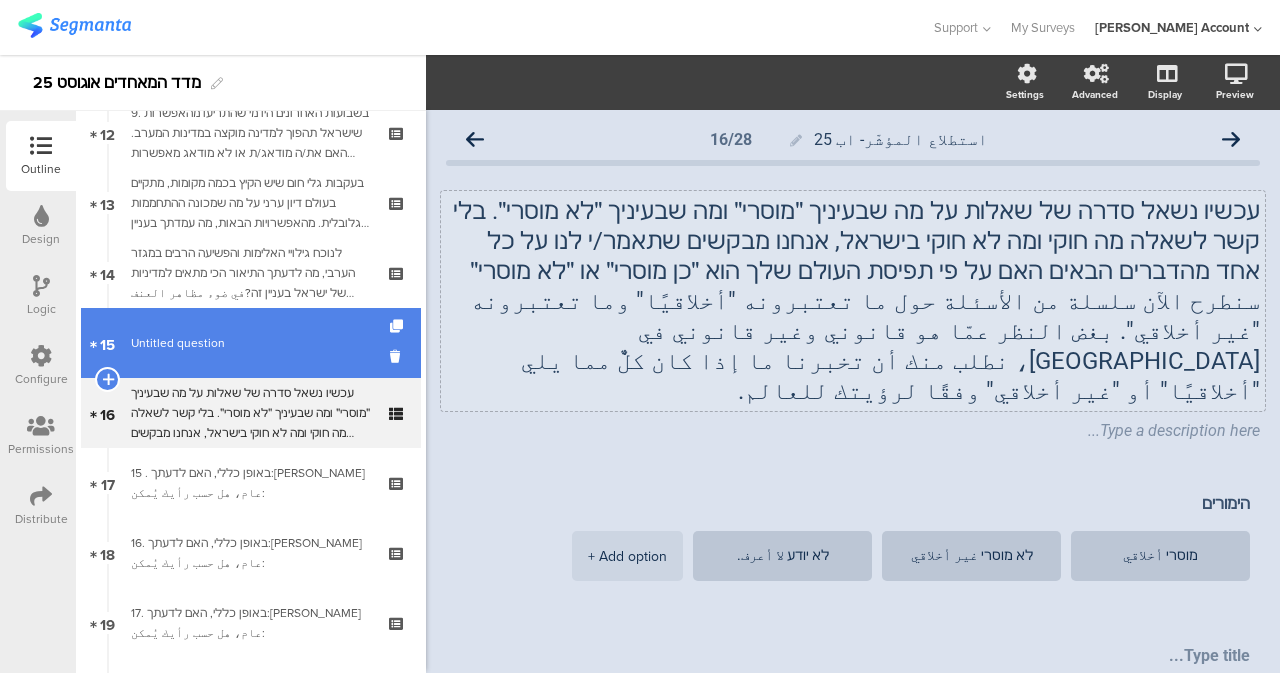 click on "15
Untitled question" at bounding box center [251, 343] 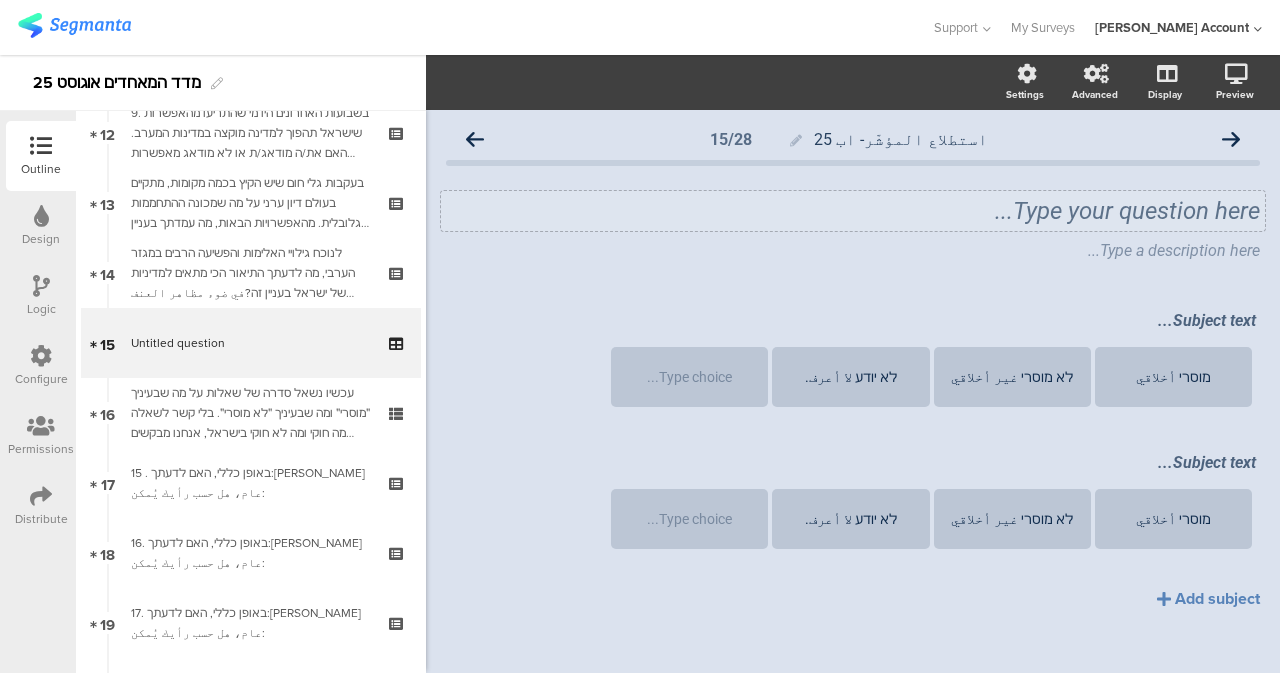 click on "Type your question here..." 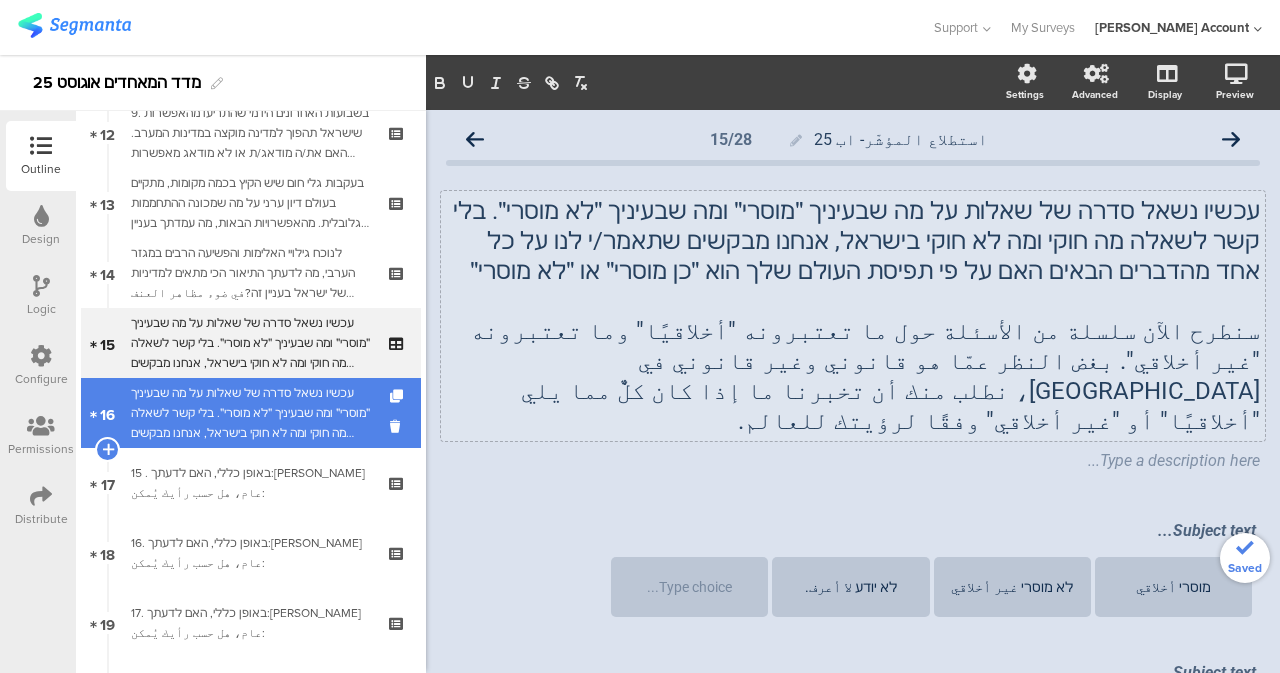click on "עכשיו נשאל סדרה של שאלות על מה שבעיניך ״מוסרי״ ומה שבעיניך ״לא מוסרי״. בלי קשר לשאלה מה חוקי ומה לא חוקי בישראל, אנחנו מבקשים שתאמר/י לנו על כל אחד מהדברים הבאים האם על פי תפיסת העולם שלך הוא ״כן מוסרי״ או ״לא מוסרי״سنطرح الآن سلسلة من الأسئلة حول ما تعتبرونه "أخلاقيًا" وما تعتبرونه "غير أخلاقي". بغض النظر عمّا هو قانوني وغير قانوني في إسرائيل، نطلب منك أن تخبرنا ما إذا كان كلٌّ مما يلي "أخلاقيًا" أو "غير أخلاقي" وفقًا لرؤيتك للعالم." at bounding box center (250, 413) 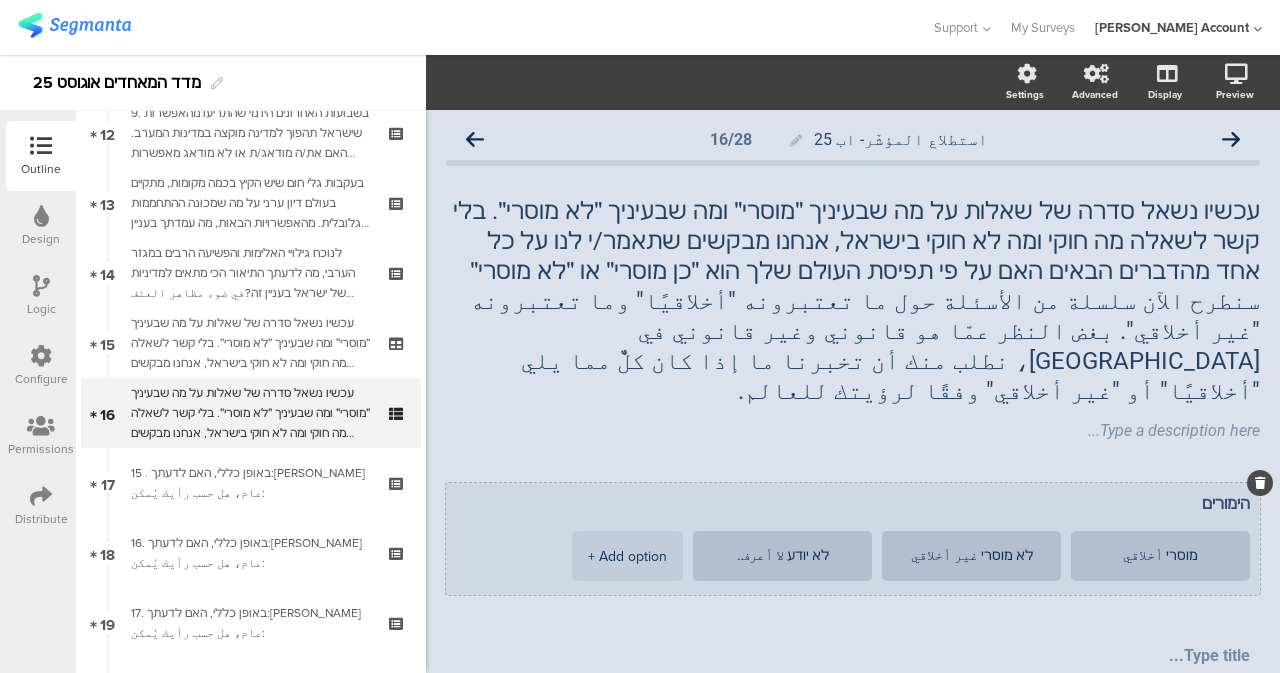 click on "הימורים" at bounding box center (853, 503) 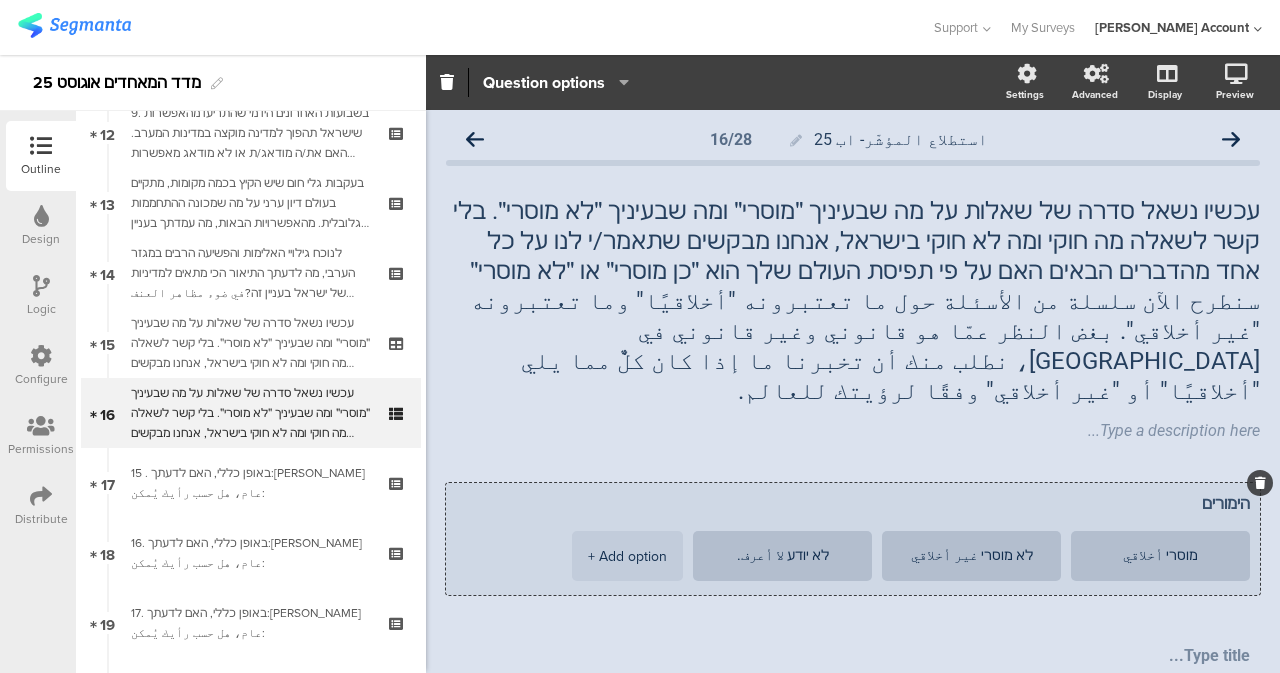 click on "הימורים" at bounding box center [853, 503] 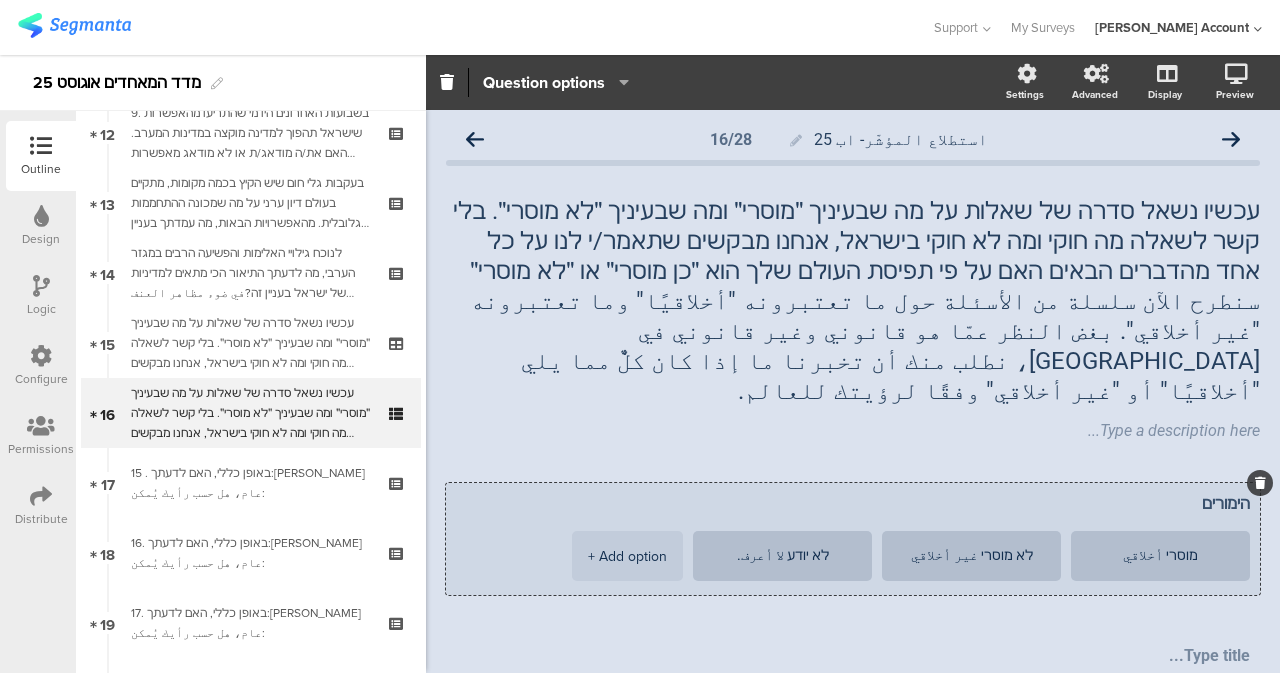 click on "הימורים" at bounding box center (853, 503) 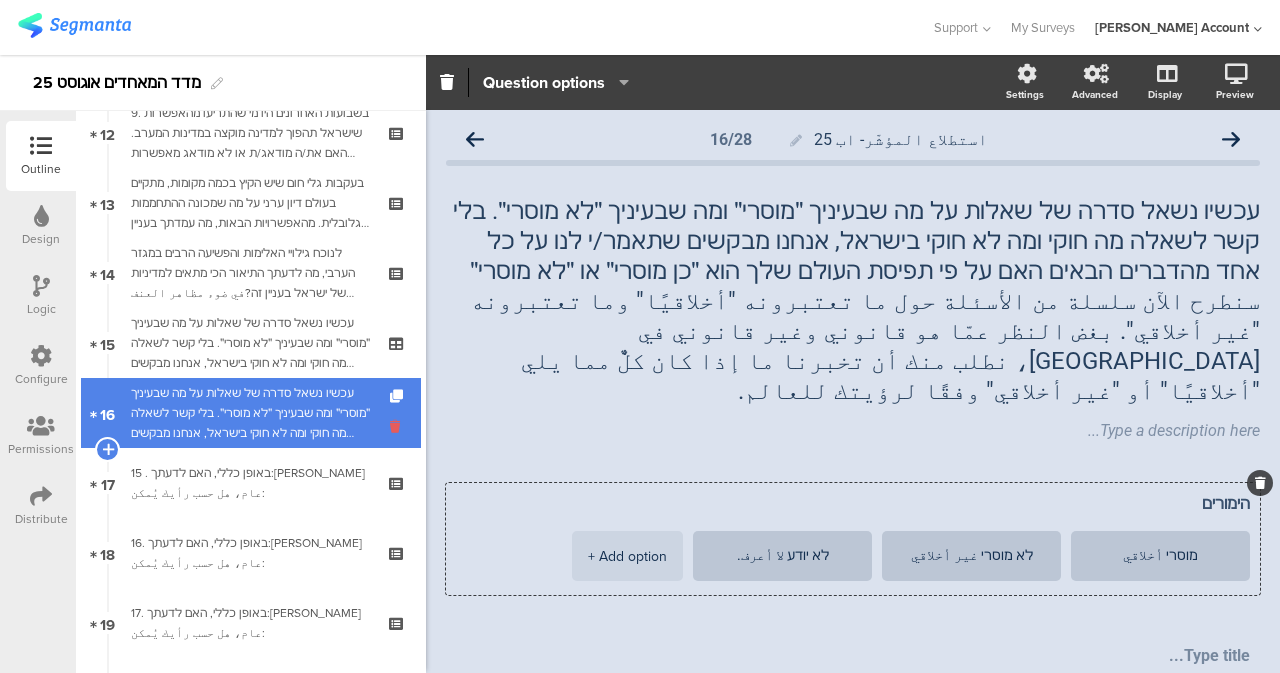 click at bounding box center [398, 426] 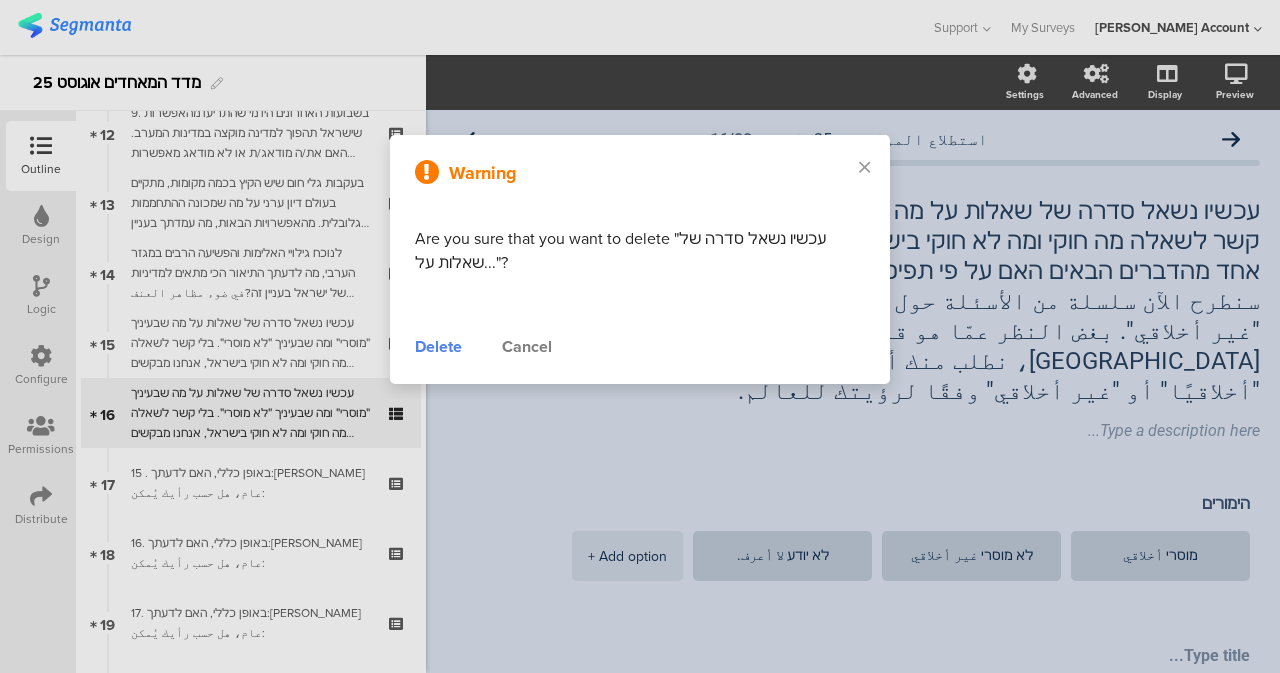 click on "Delete" at bounding box center (438, 347) 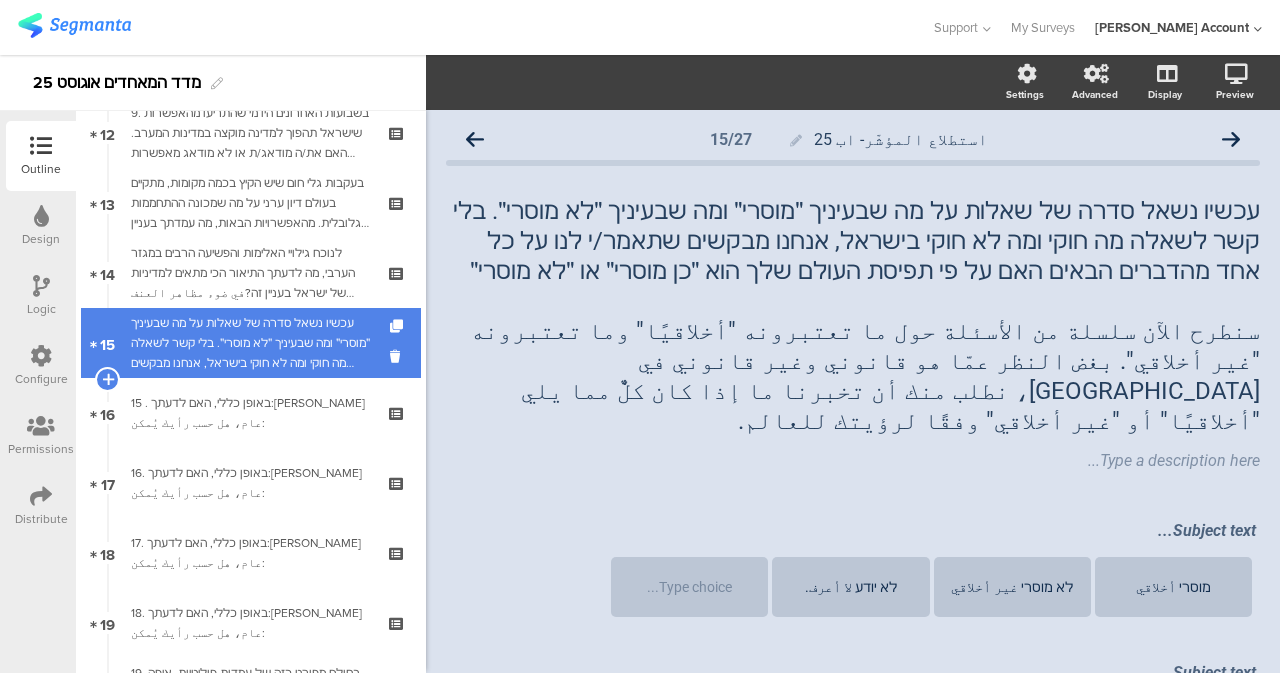 click on "עכשיו נשאל סדרה של שאלות על מה שבעיניך ״מוסרי״ ומה שבעיניך ״לא מוסרי״. בלי קשר לשאלה מה חוקי ומה לא חוקי בישראל, אנחנו מבקשים שתאמר/י לנו על כל אחד מהדברים הבאים האם על פי תפיסת העולם שלך הוא ״כן מוסרי״ או ״לא מוסרי״ سنطرح الآن سلسلة من الأسئلة حول ما تعتبرونه "أخلاقيًا" وما تعتبرونه "غير أخلاقي". بغض النظر عمّا هو قانوني وغير قانوني في [GEOGRAPHIC_DATA]، نطلب منك أن تخبرنا ما إذا كان كلٌّ مما يلي "أخلاقيًا" أو "غير أخلاقي" وفقًا لرؤيتك للعالم." at bounding box center [250, 343] 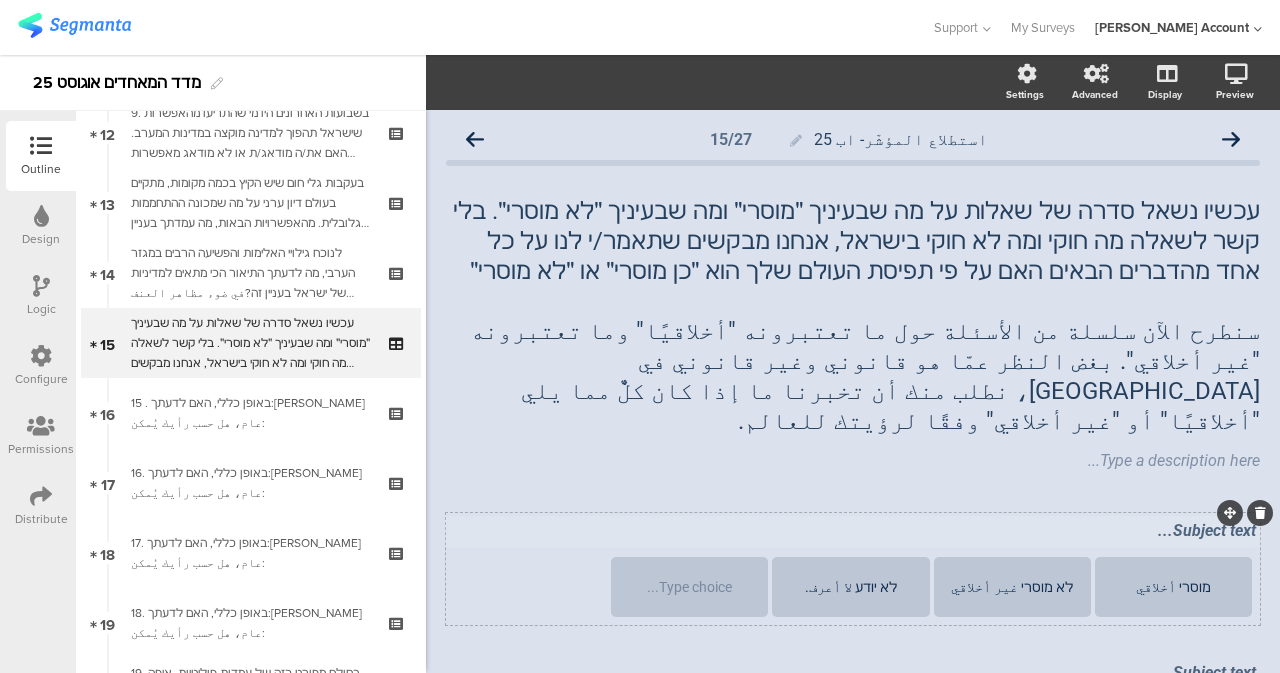 click on "Subject text..." at bounding box center (853, 532) 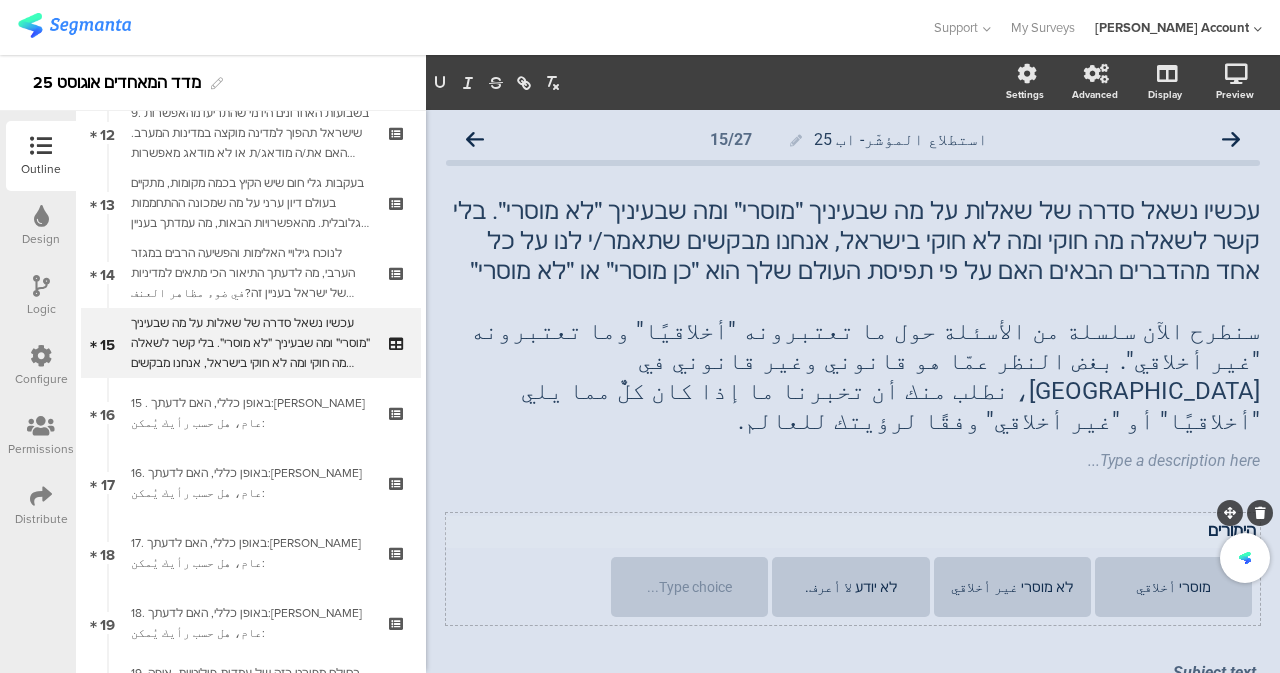 type 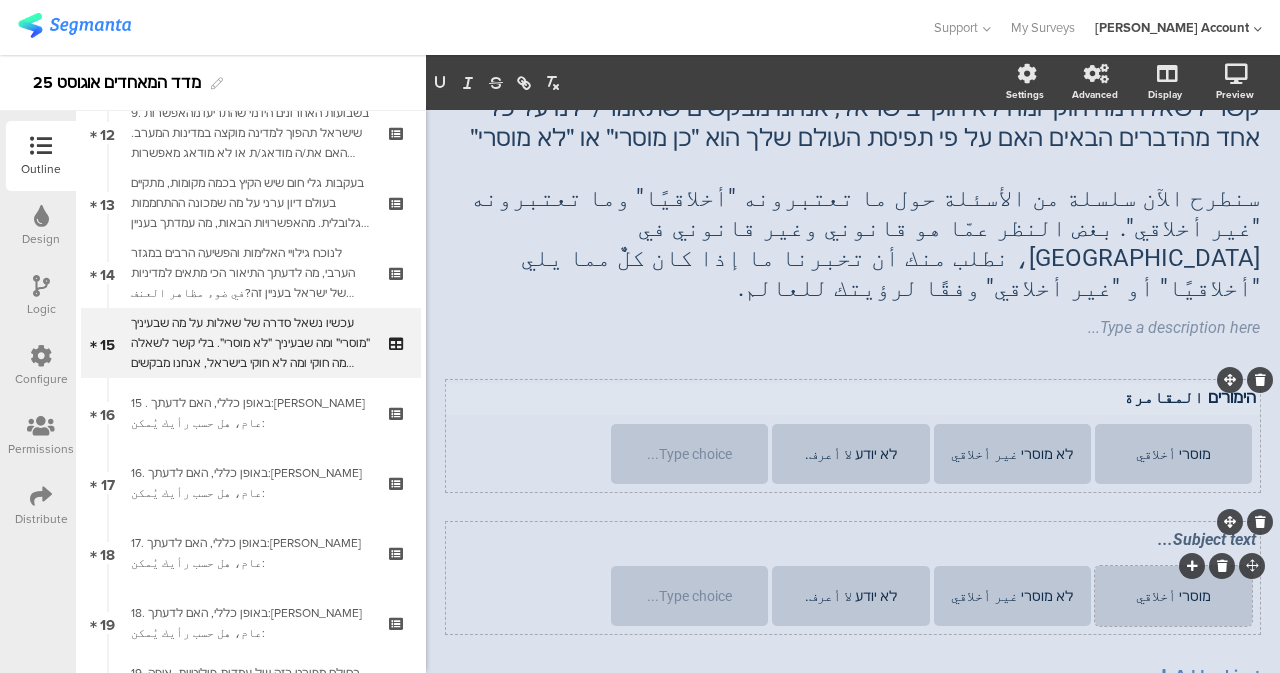 scroll, scrollTop: 197, scrollLeft: 0, axis: vertical 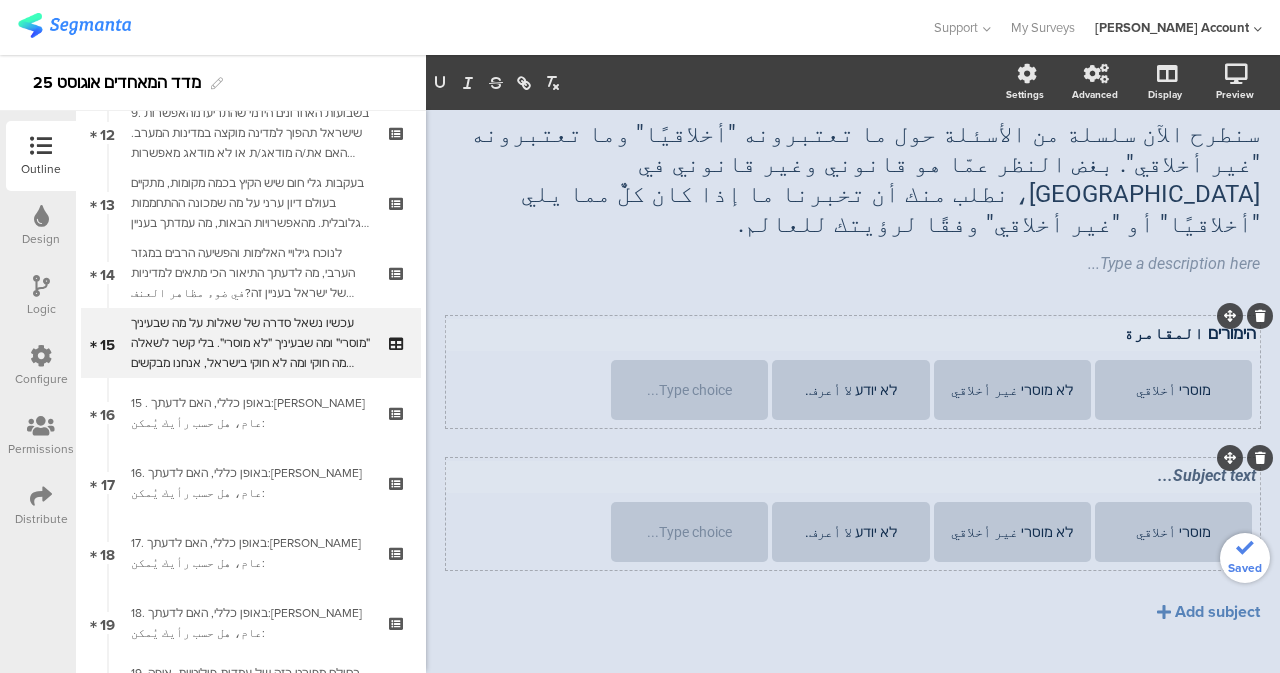 click on "Subject text..." at bounding box center (853, 477) 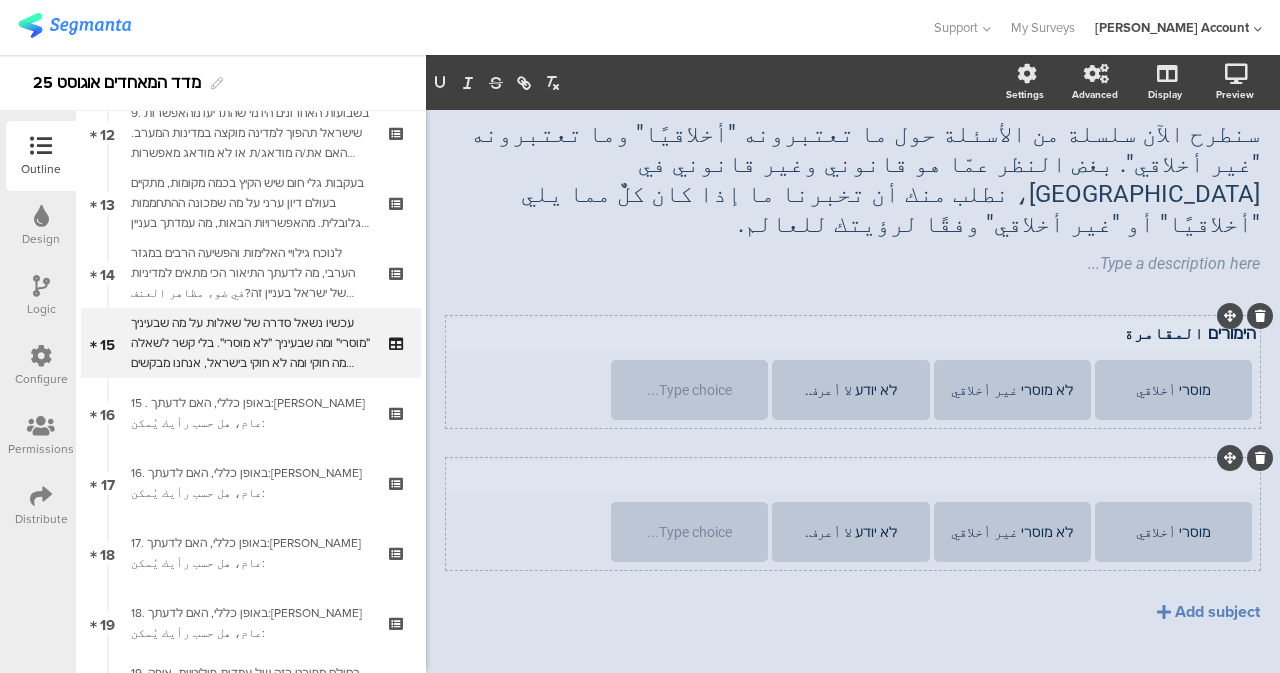 type 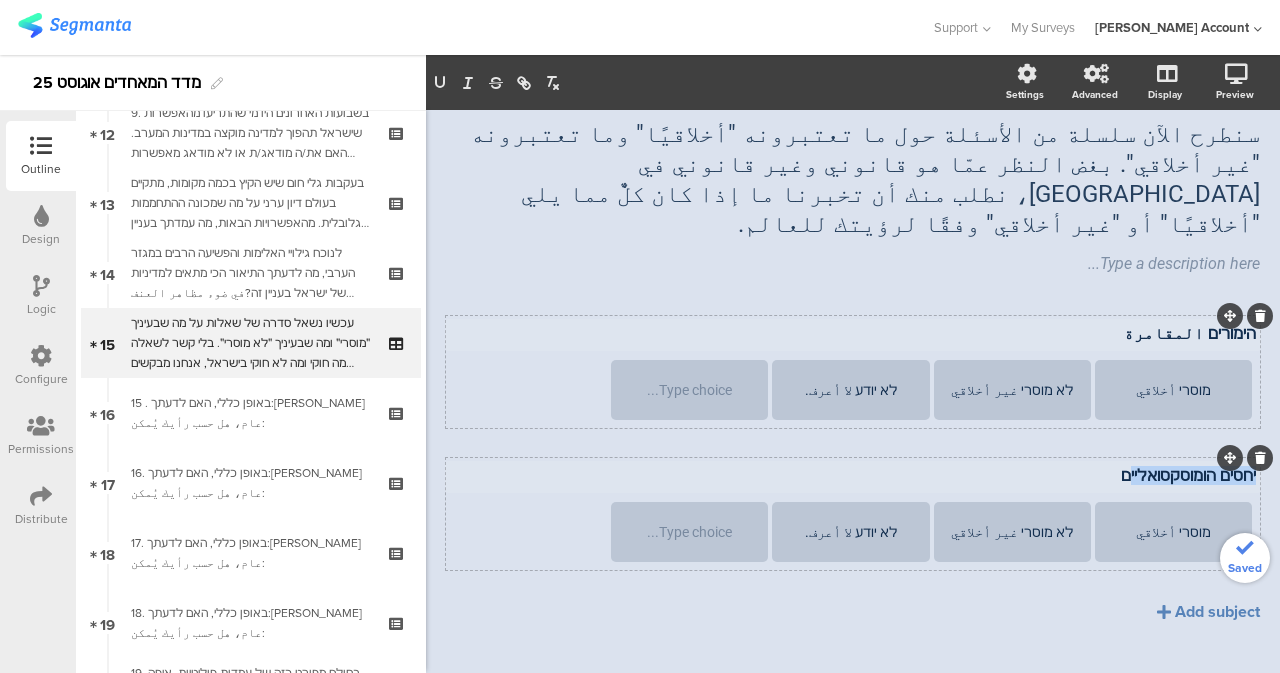 drag, startPoint x: 1188, startPoint y: 454, endPoint x: 1265, endPoint y: 459, distance: 77.16217 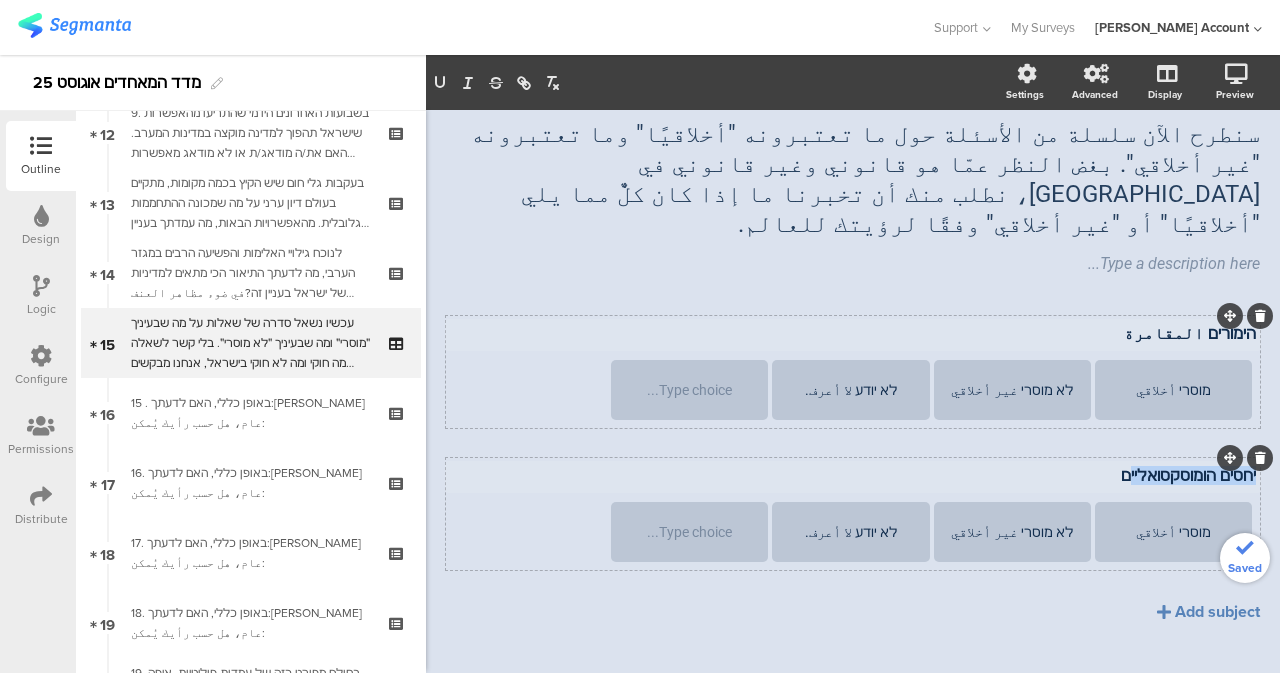 click on "Settings
Advanced
Display
Preview
استطلاع المؤشّر- اب 25
15/27" at bounding box center (853, 364) 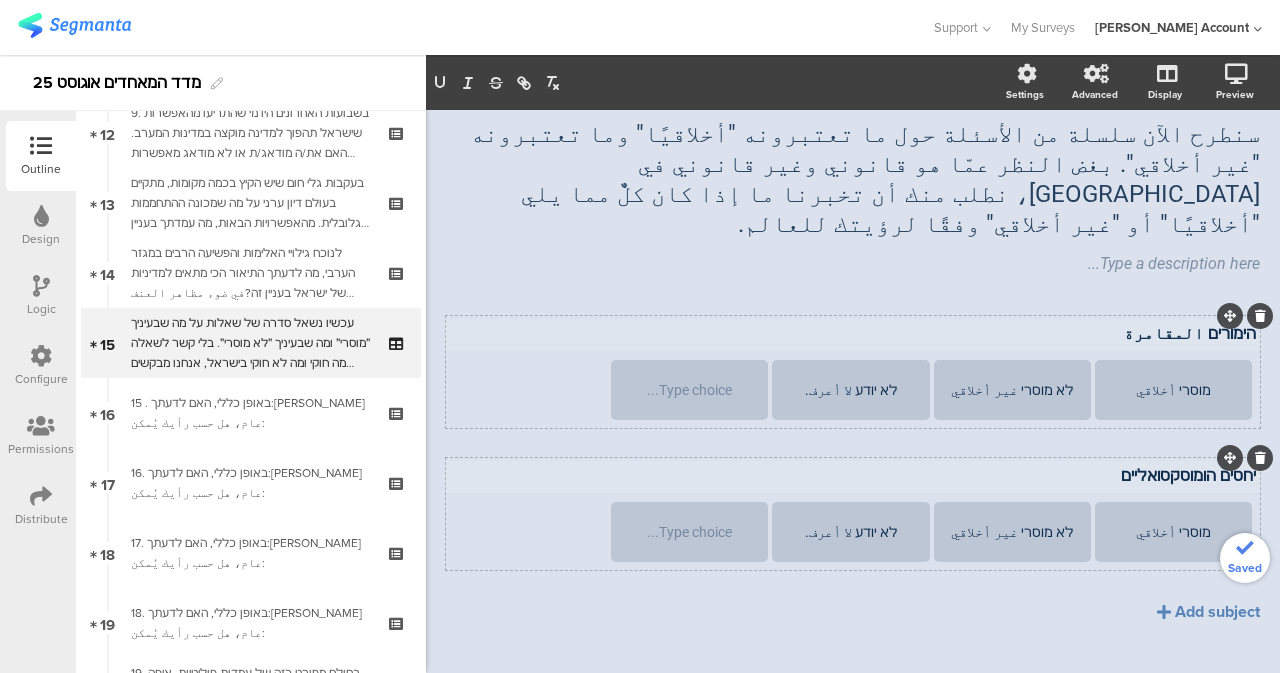 click on "יחסים הומוסקסואליים
יחסים הומוסקסואליים
יחסים הומוסקסואליים" at bounding box center (853, 477) 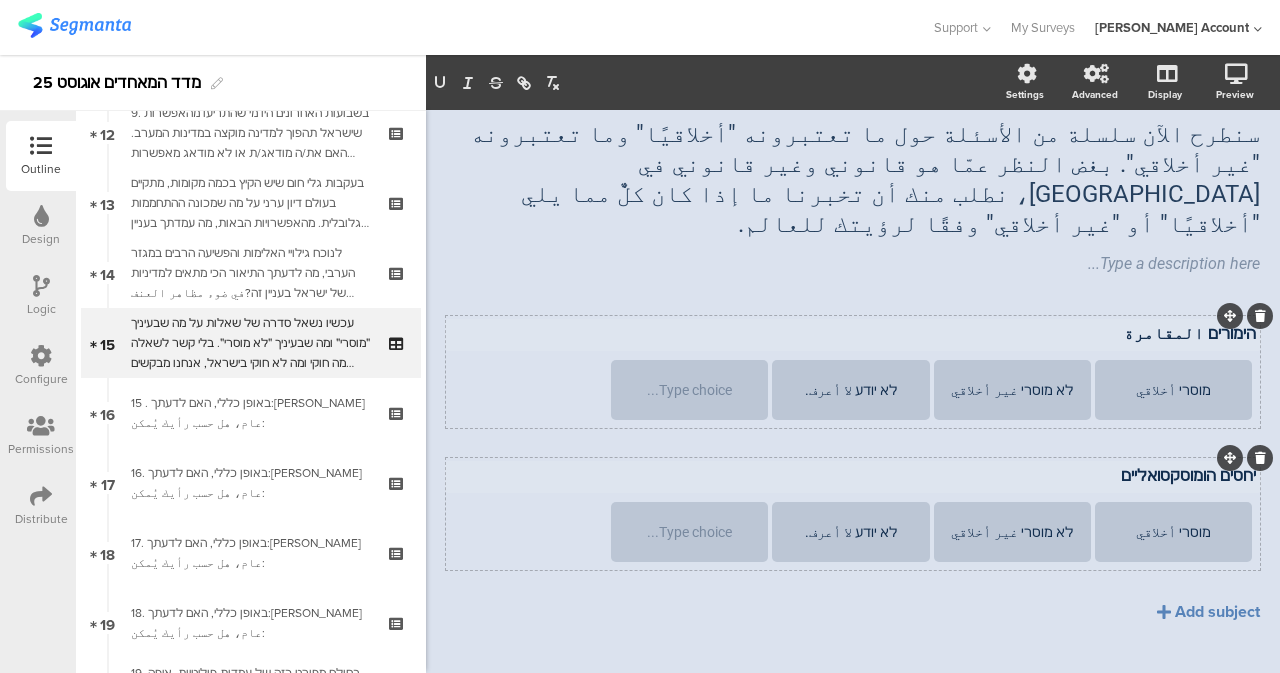 click on "יחסים הומוסקסואליים
יחסים הומוסקסואליים
יחסים הומוסקסואליים" at bounding box center (853, 477) 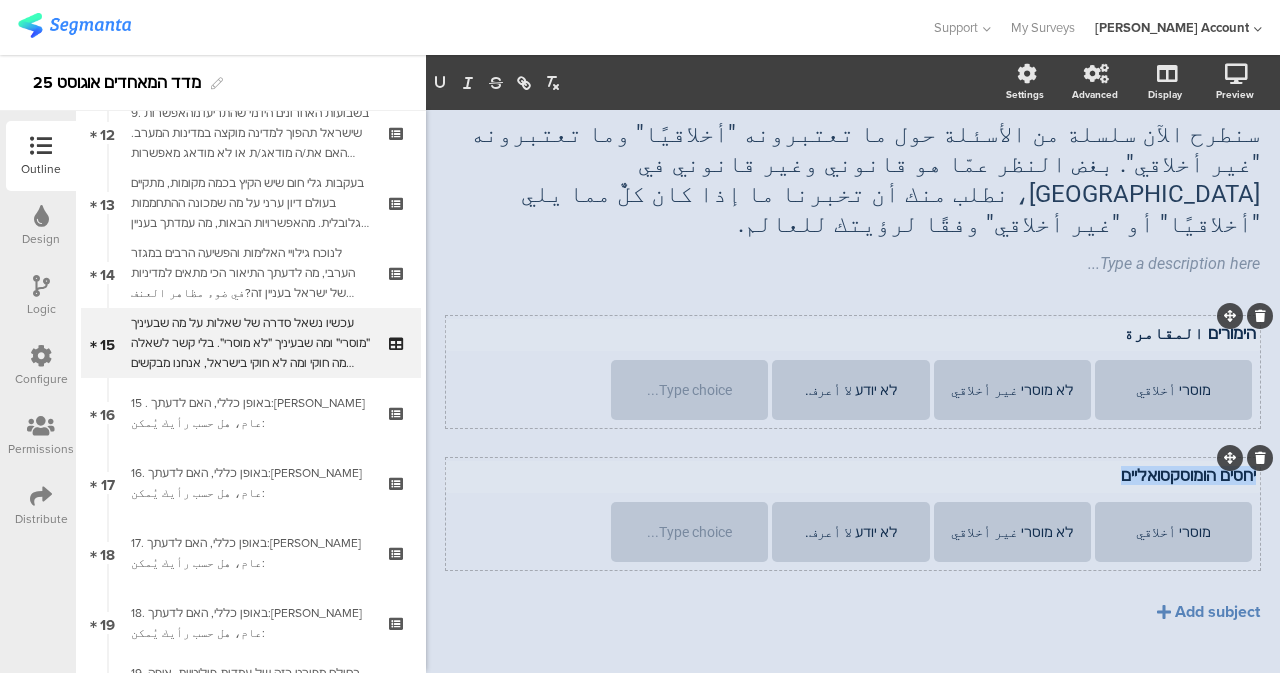 click on "יחסים הומוסקסואליים" at bounding box center [853, 475] 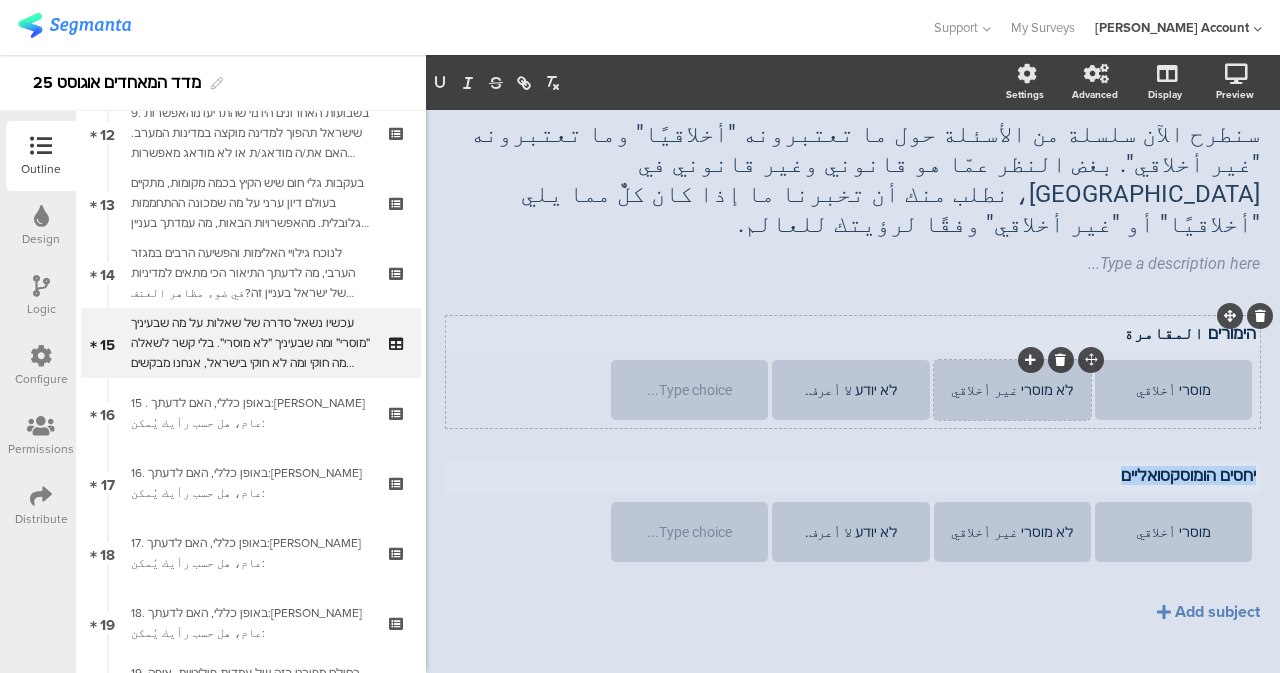copy on "יחסים הומוסקסואליים" 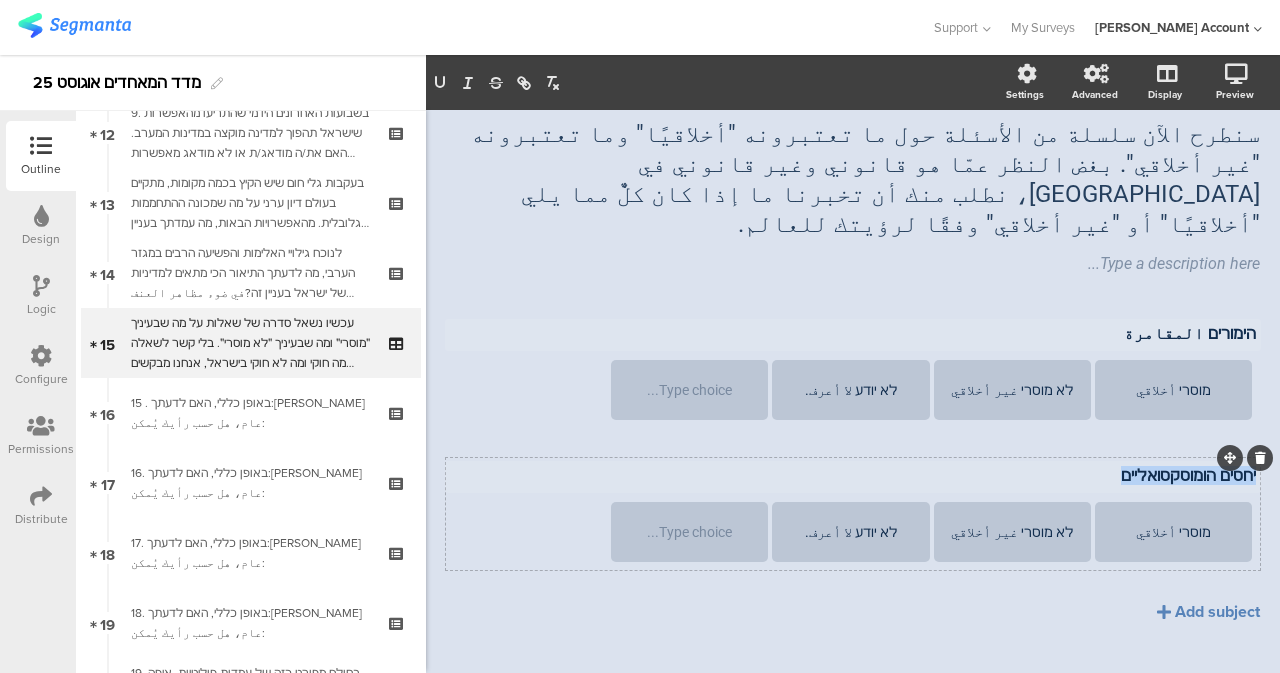click on "יחסים הומוסקסואליים" at bounding box center (853, 475) 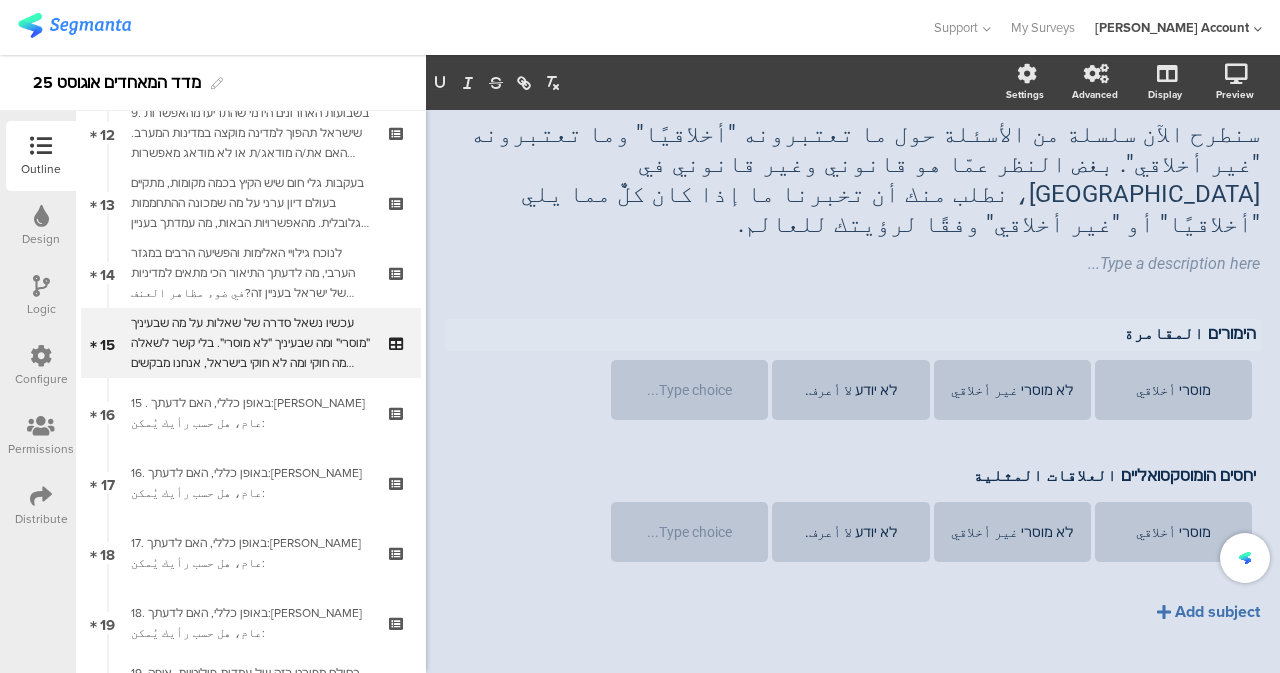 click on "Add subject" 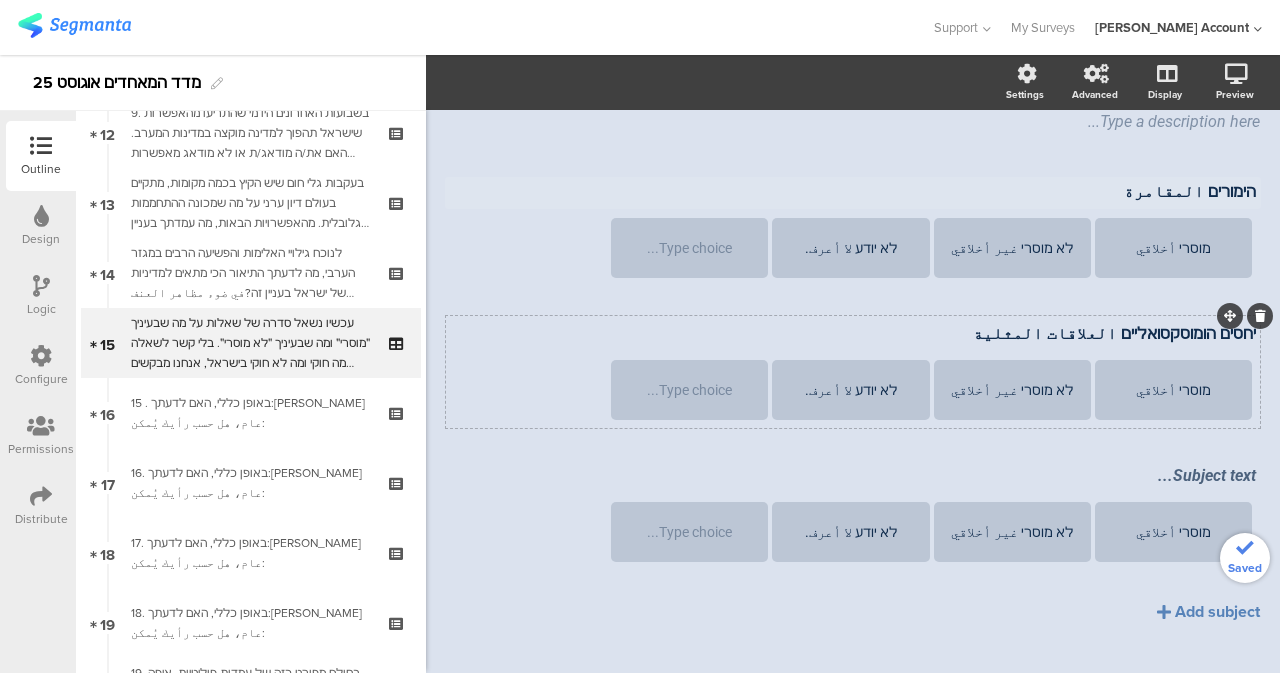 scroll, scrollTop: 339, scrollLeft: 0, axis: vertical 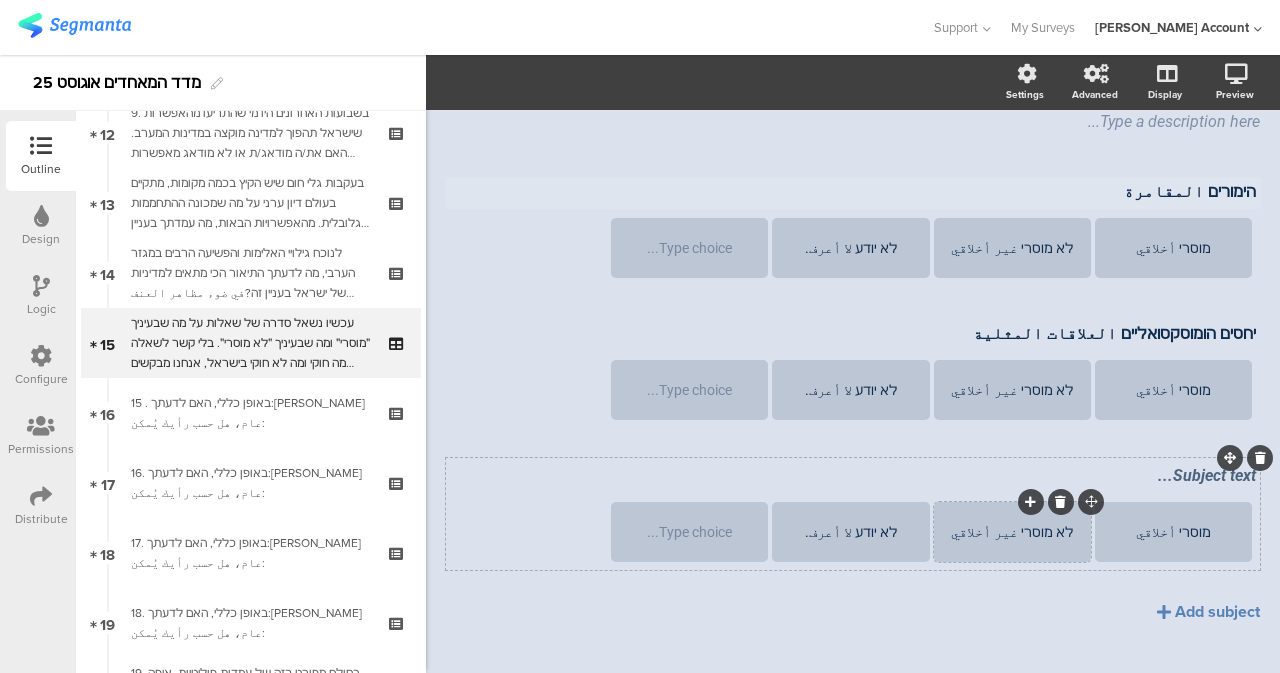 drag, startPoint x: 1051, startPoint y: 468, endPoint x: 1061, endPoint y: 465, distance: 10.440307 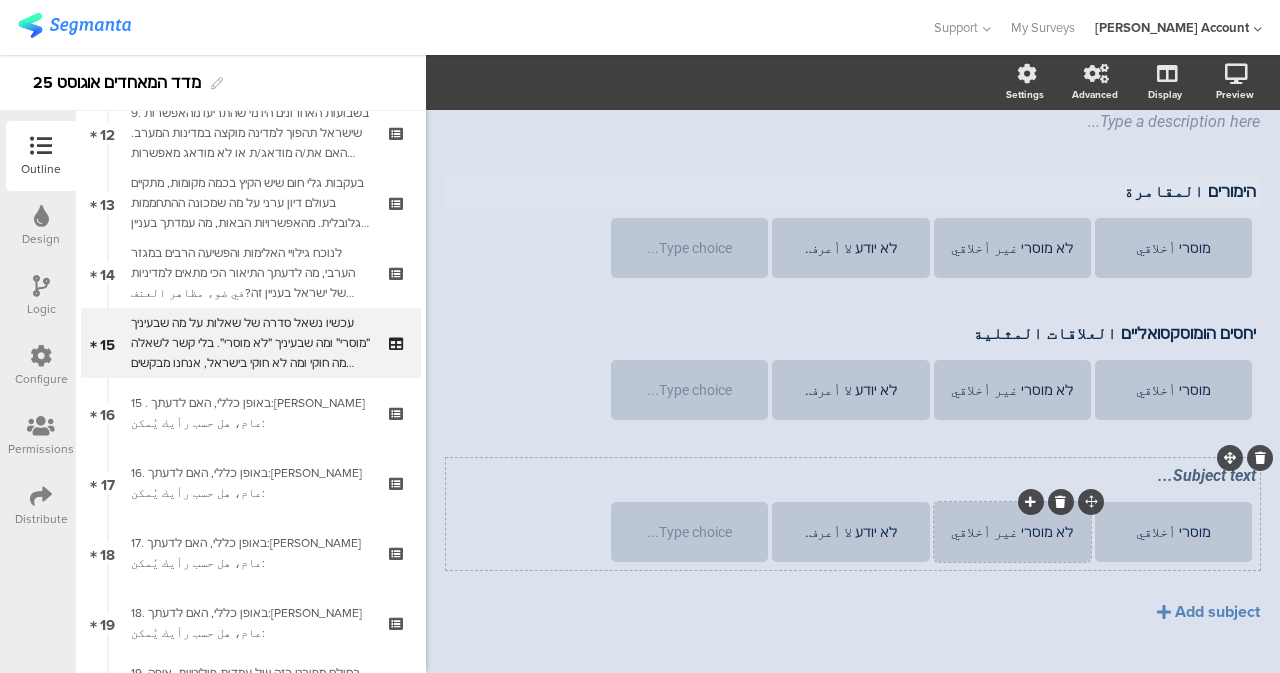 click 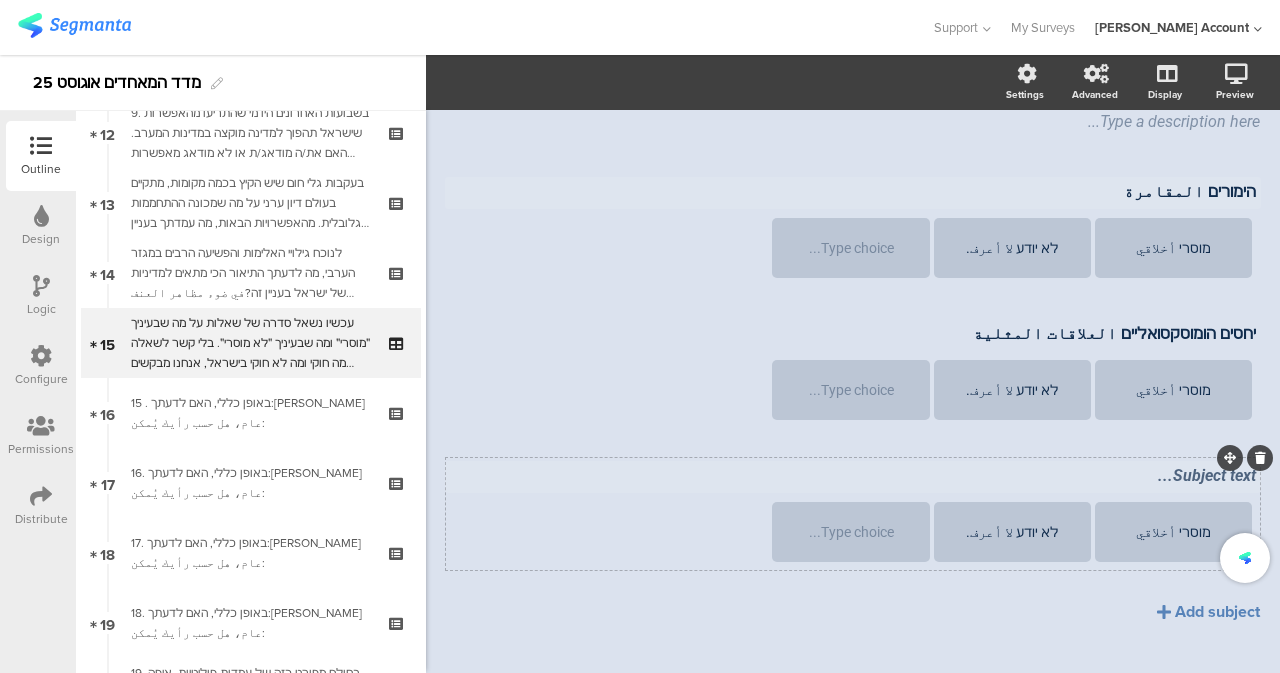 click on "Subject text..." at bounding box center (853, 477) 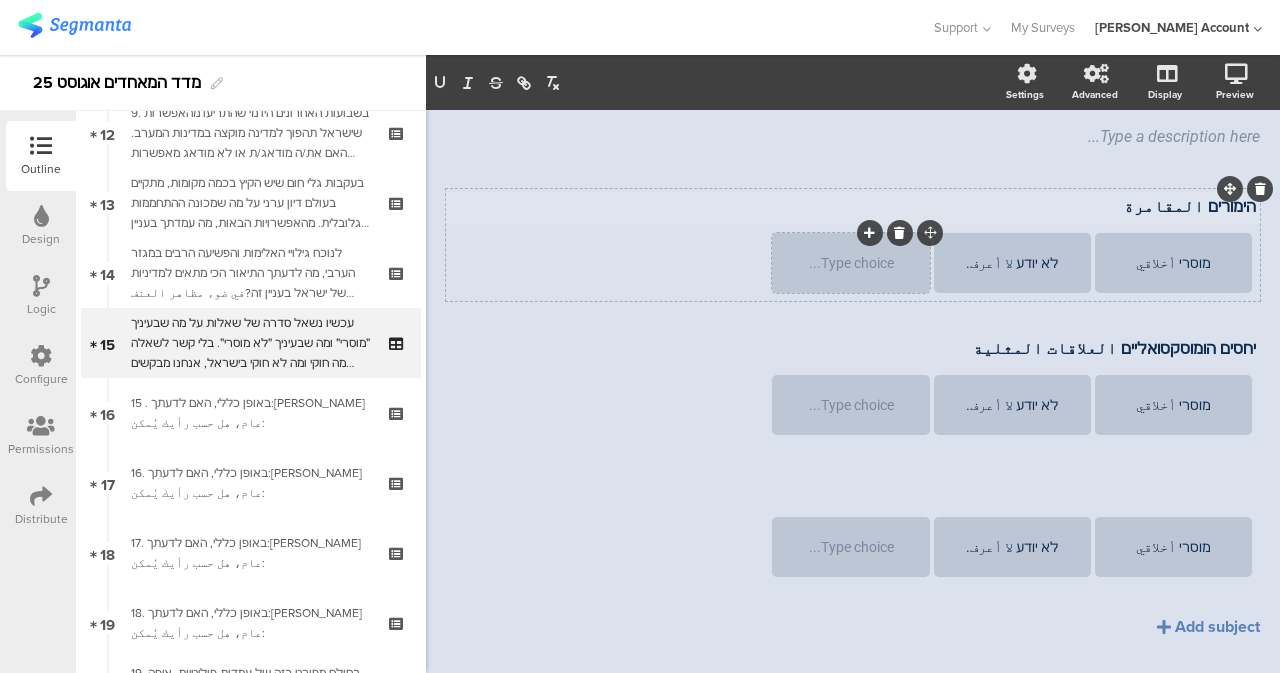 type 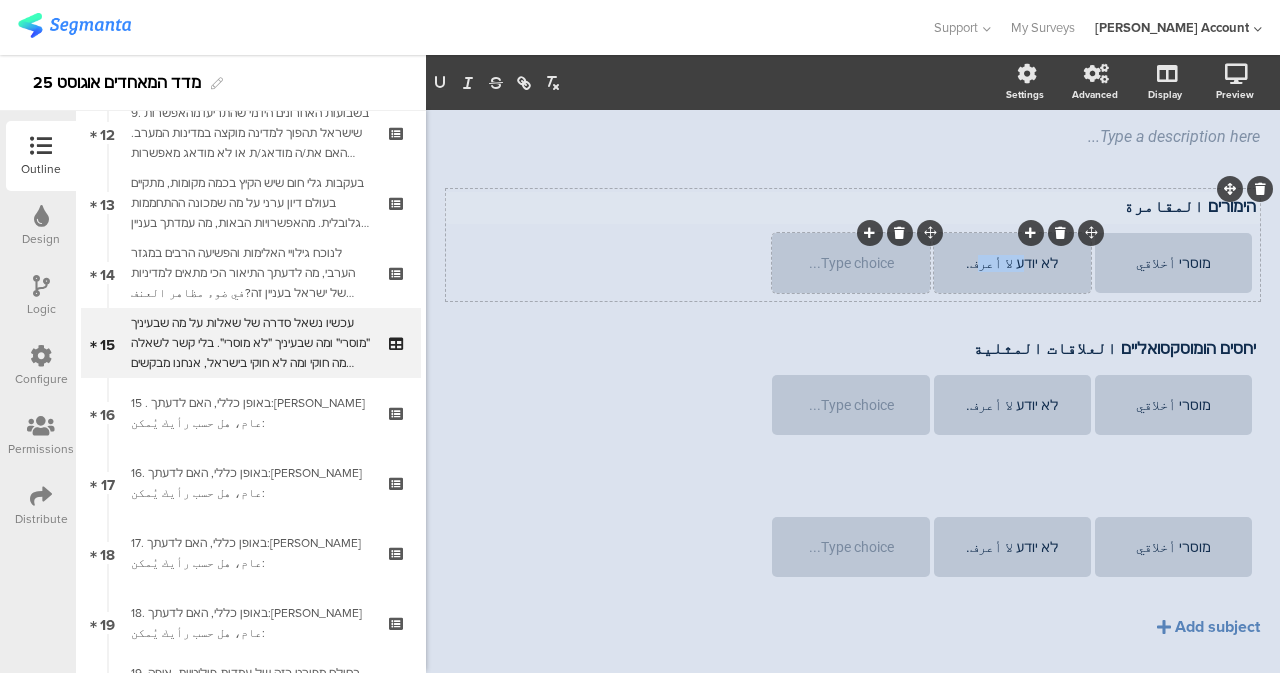 drag, startPoint x: 1015, startPoint y: 237, endPoint x: 981, endPoint y: 237, distance: 34 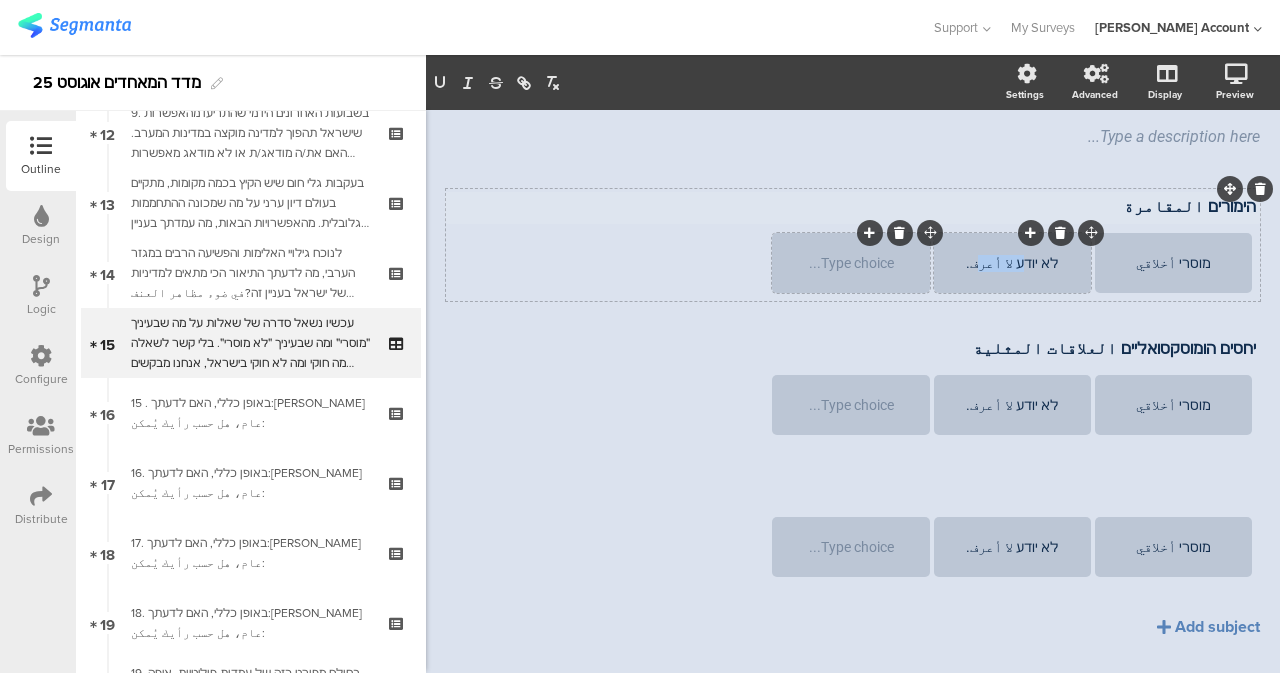 click on "לא יודע لا أعرف." 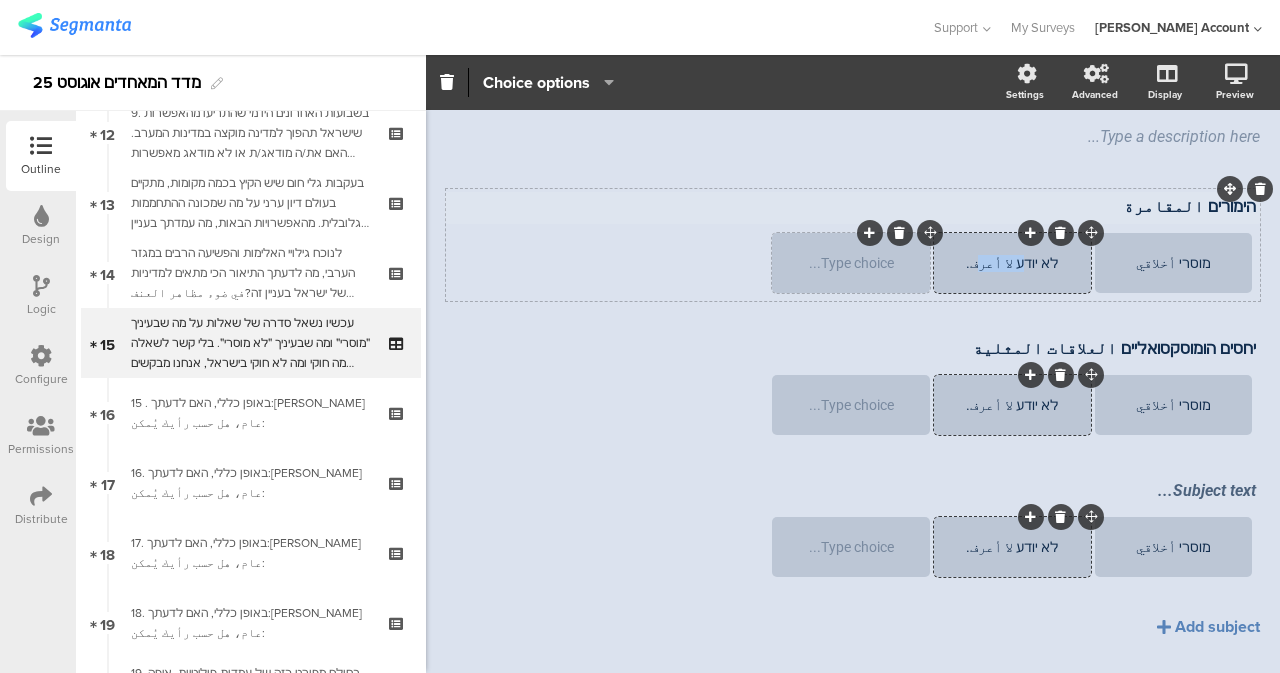 drag, startPoint x: 1033, startPoint y: 252, endPoint x: 1052, endPoint y: 246, distance: 19.924858 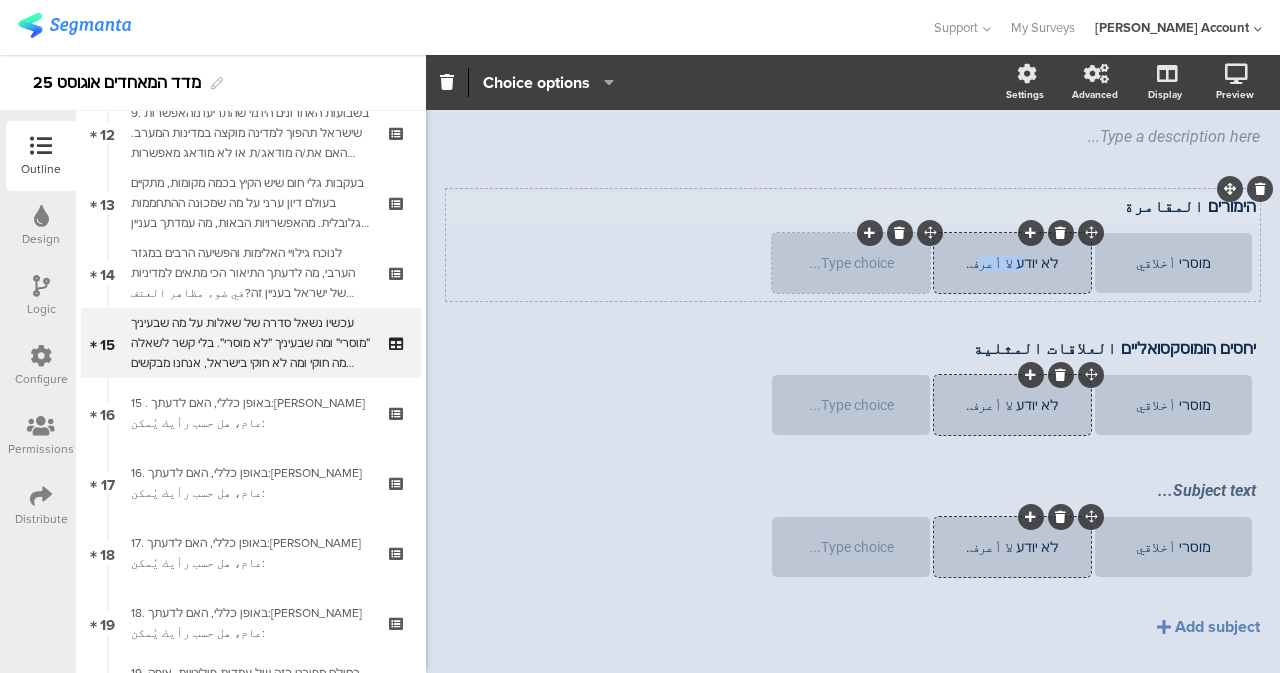 click on "לא יודע لا أعرف." 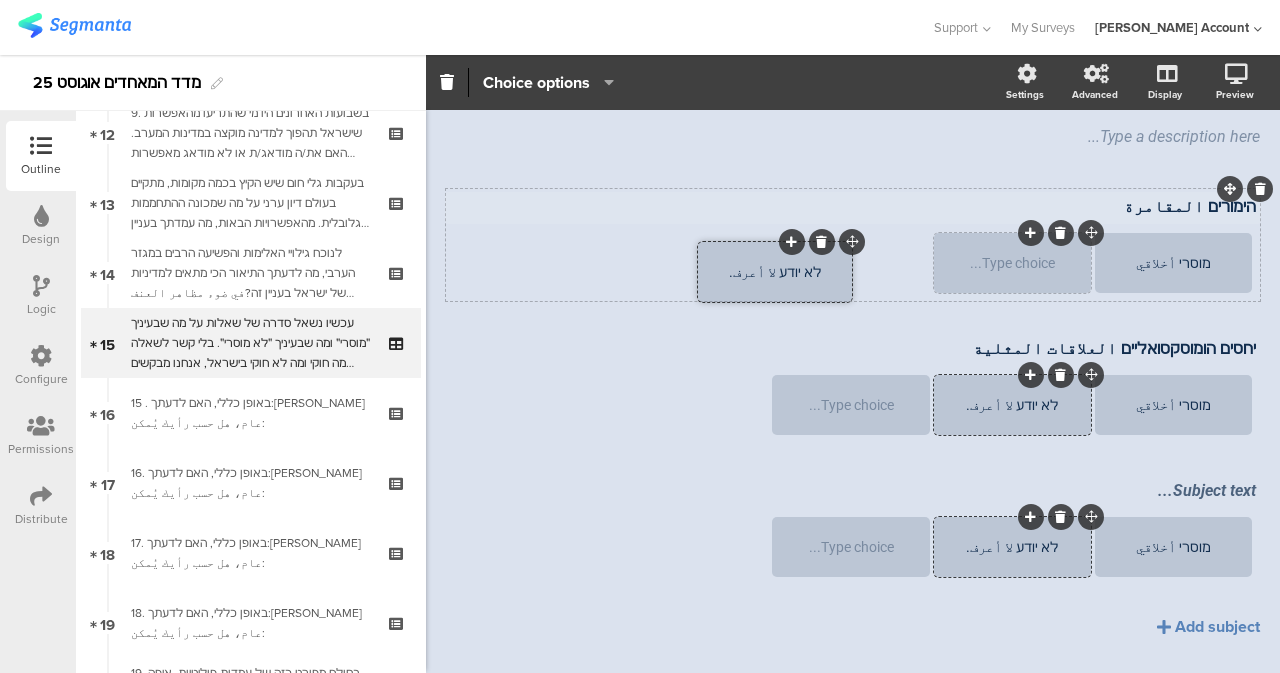 drag, startPoint x: 1073, startPoint y: 200, endPoint x: 846, endPoint y: 209, distance: 227.17834 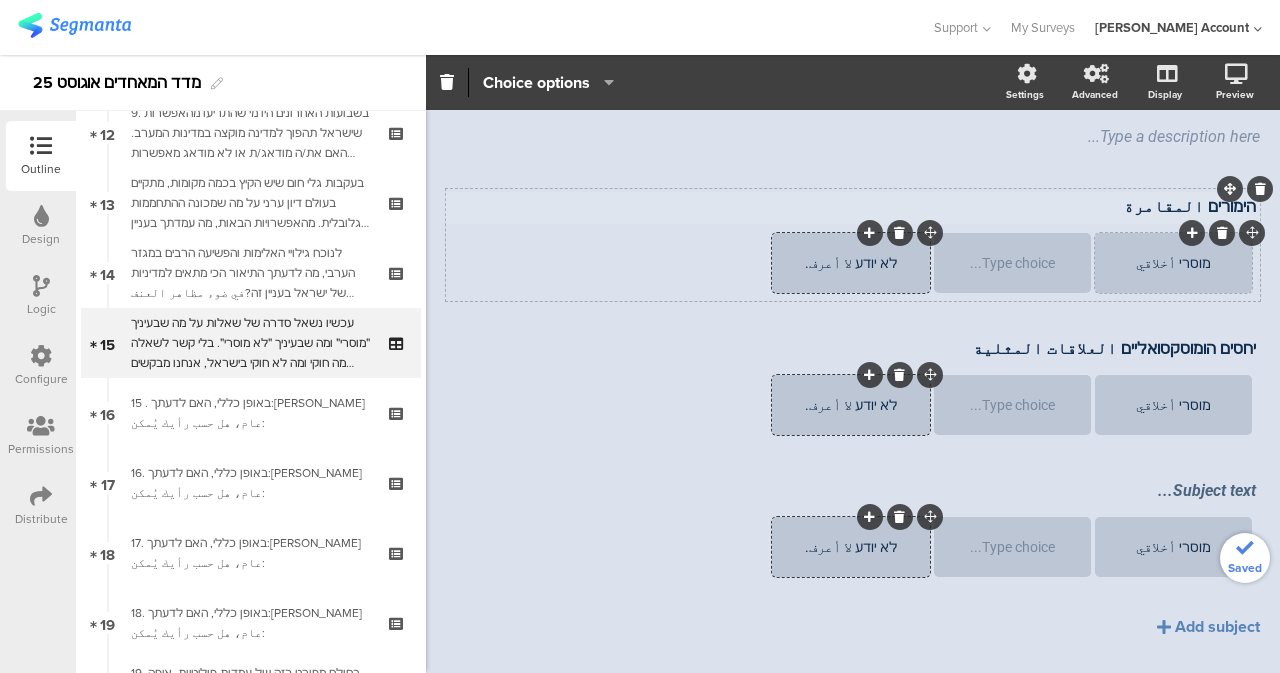 click on "מוסרי أخلاقي" 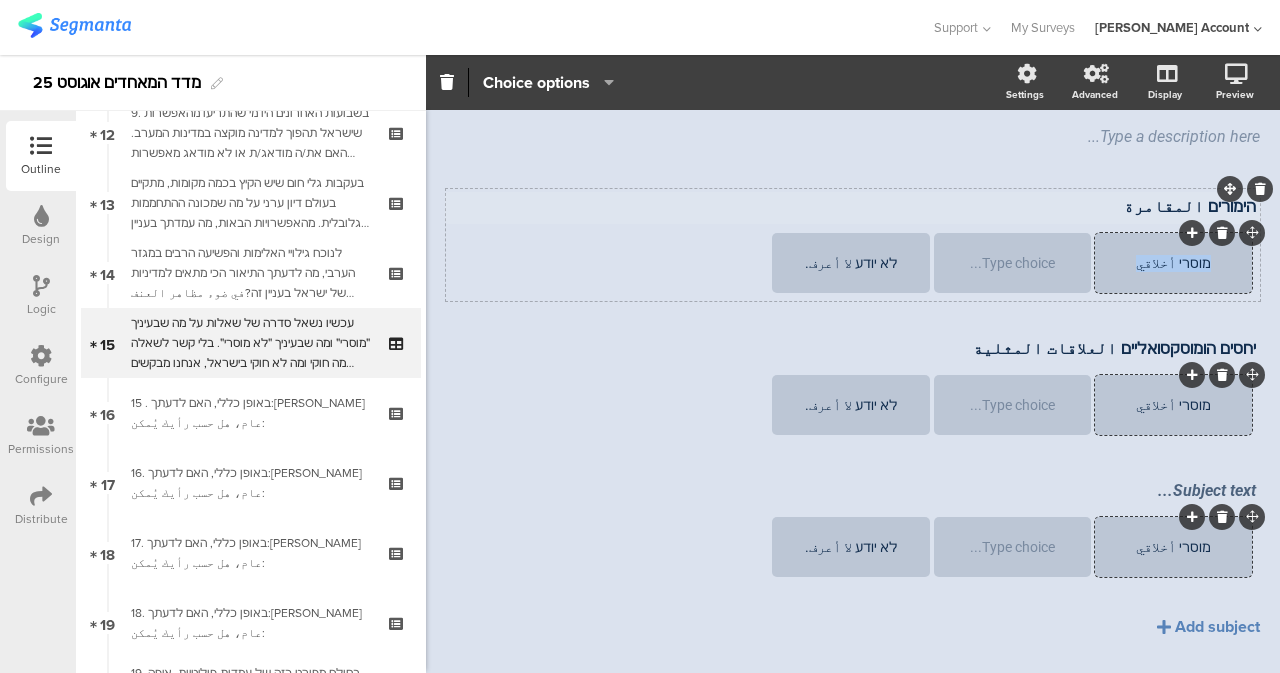 drag, startPoint x: 1130, startPoint y: 227, endPoint x: 1201, endPoint y: 233, distance: 71.25307 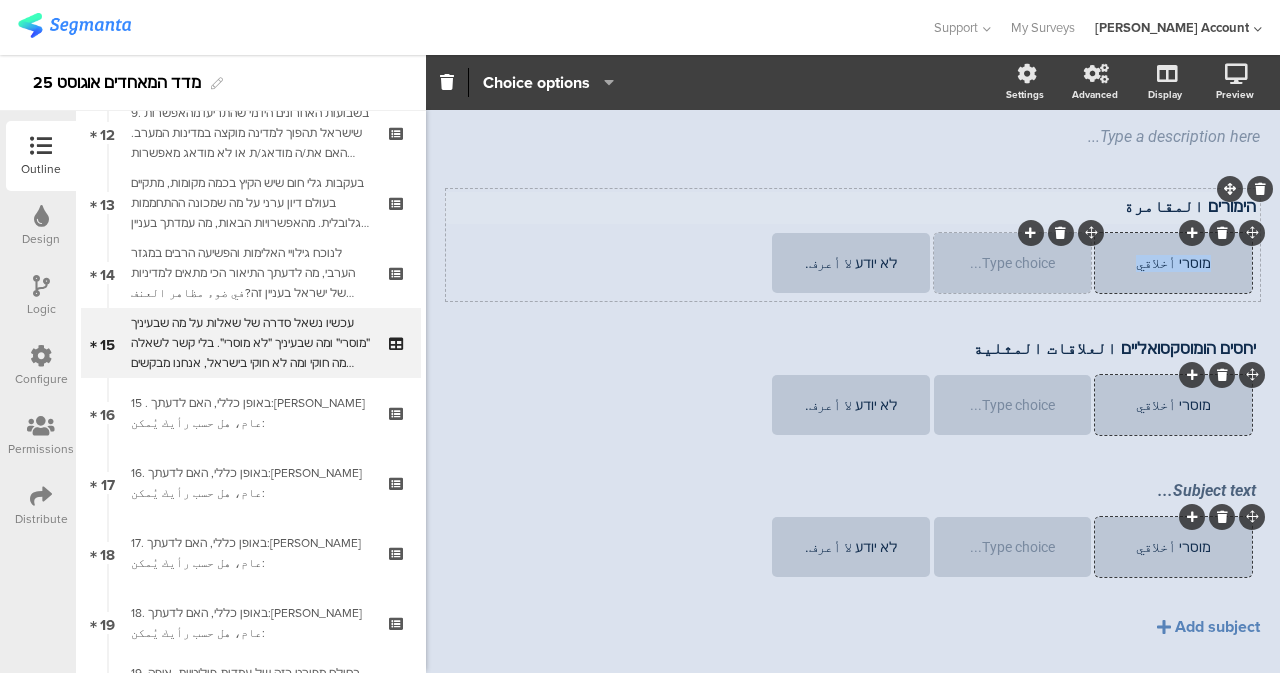 type 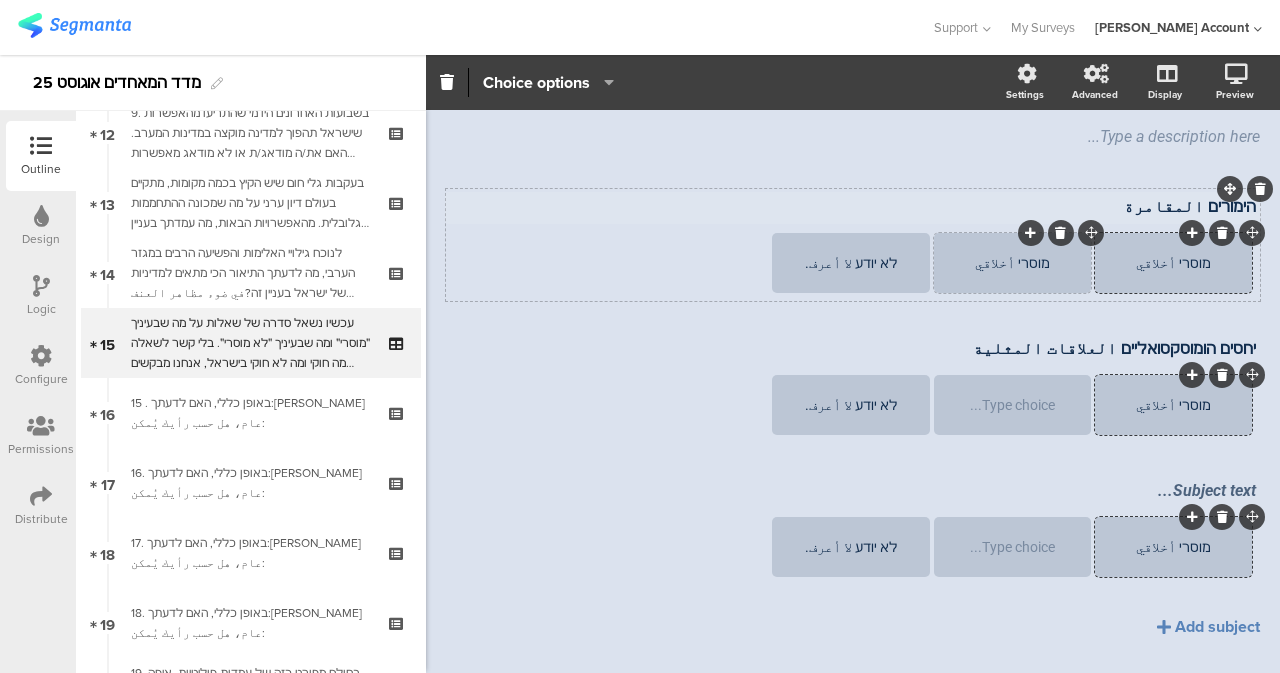 click on "מוסרי أخلاقي" 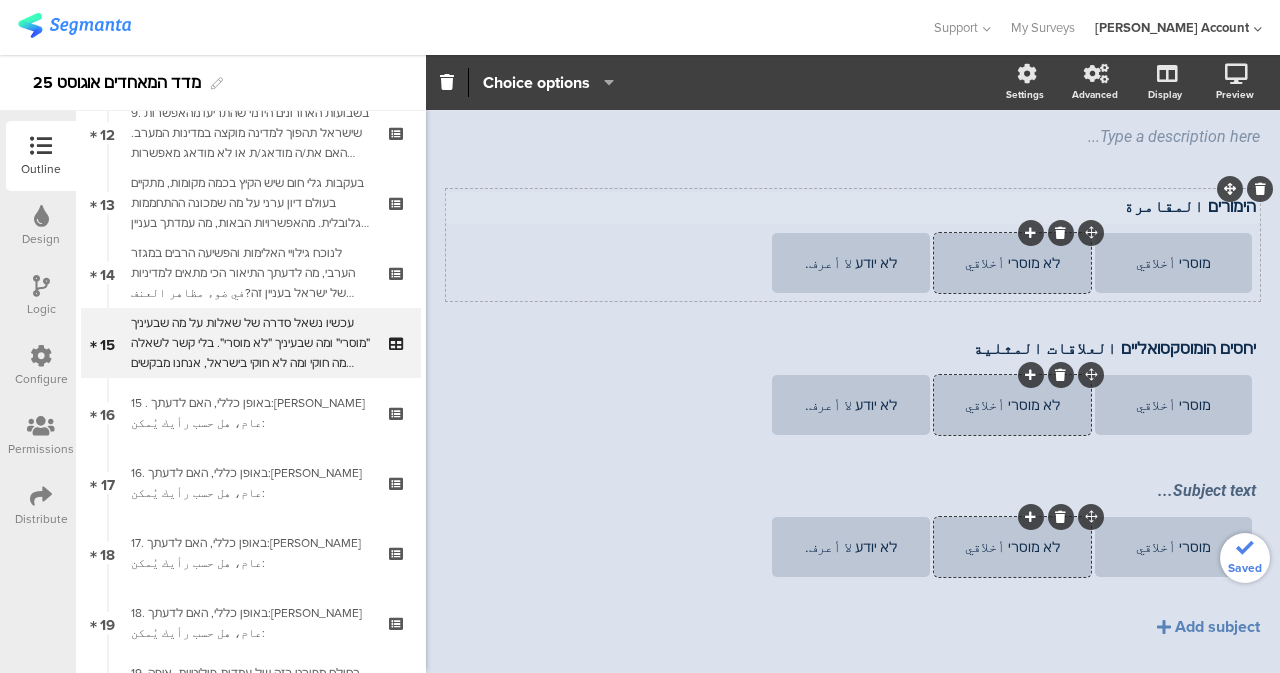 click on "לא מוסרי أخلاقي" 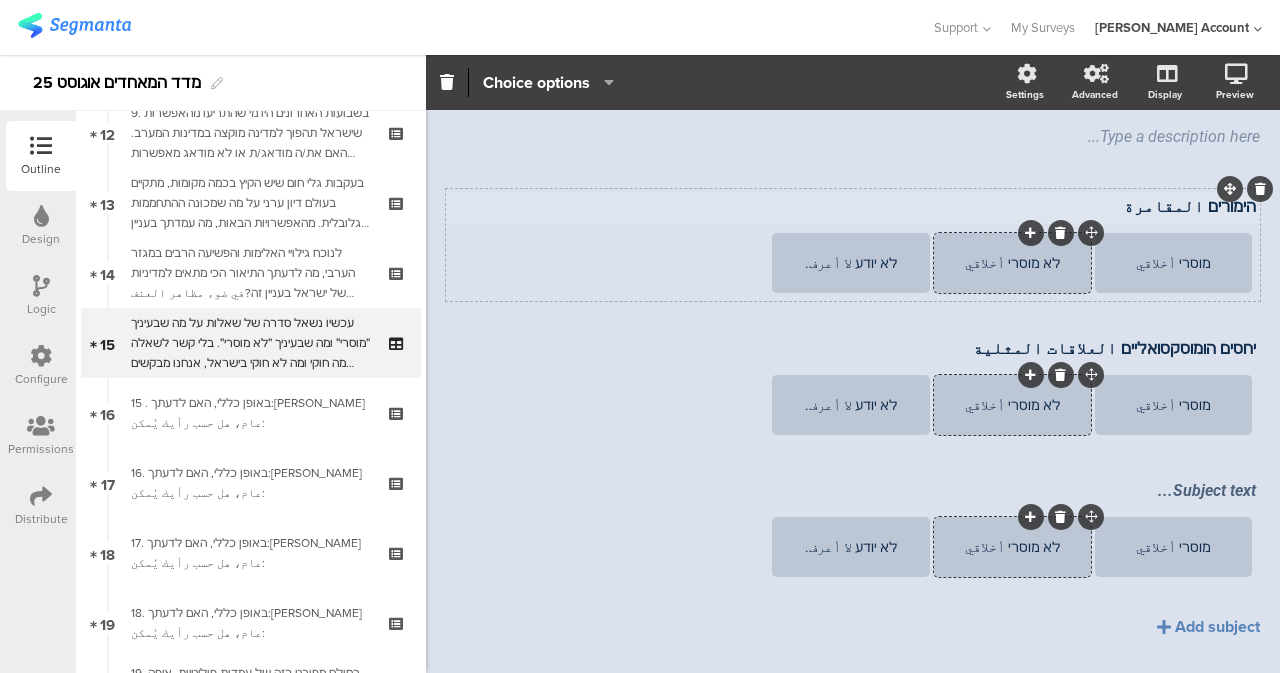 click on "לא מוסרי أخلاقي" 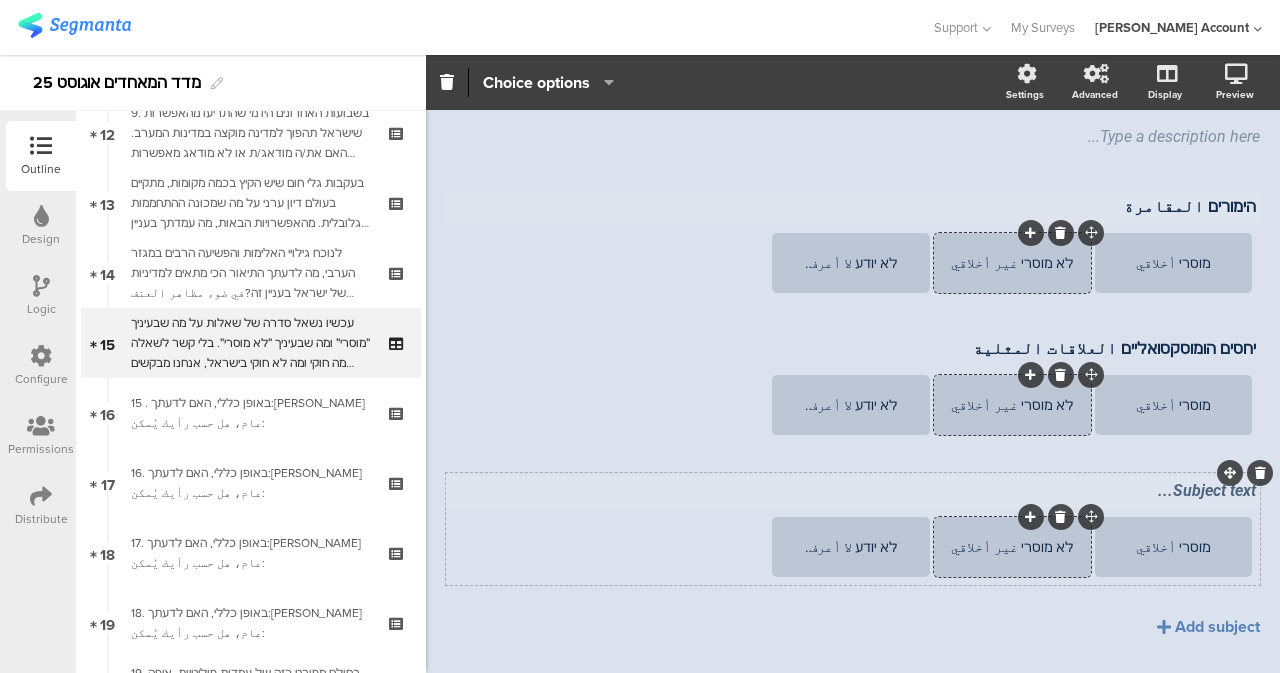 click on "Subject text...
מוסרי أخلاقي
לא מוסרי غير أخلاقي
לא יודע لا أعرف." at bounding box center (853, 529) 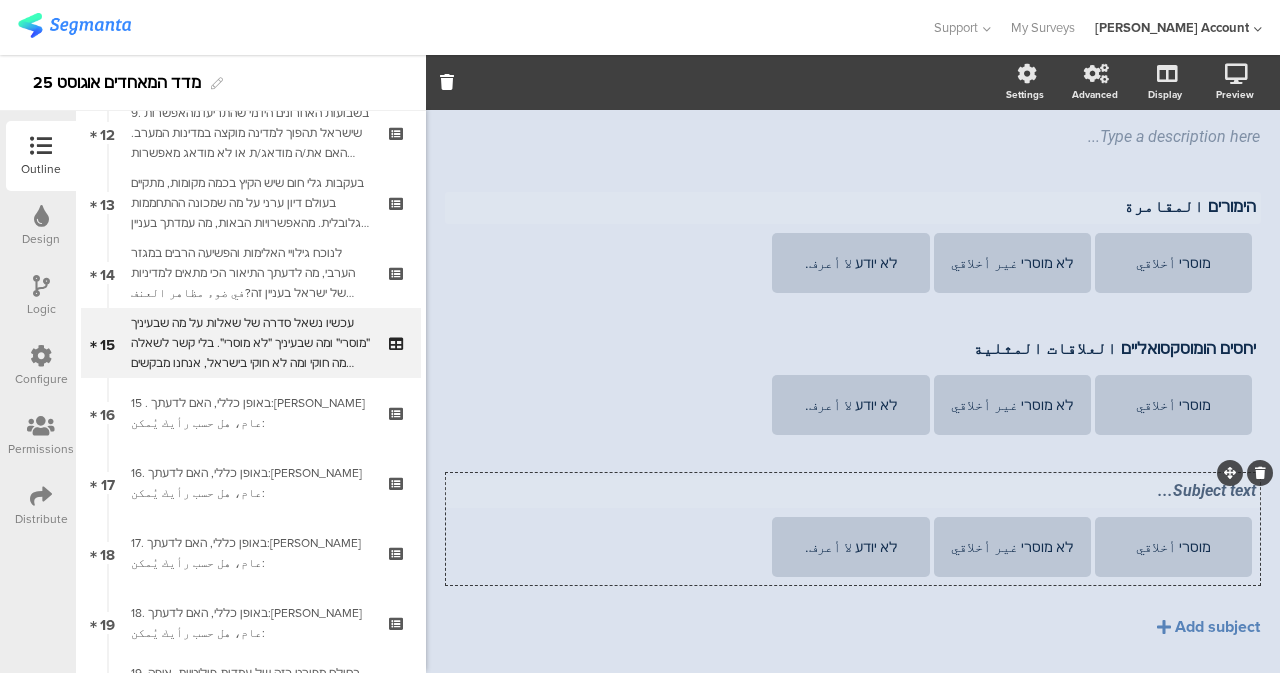 click on "Subject text..." at bounding box center (853, 492) 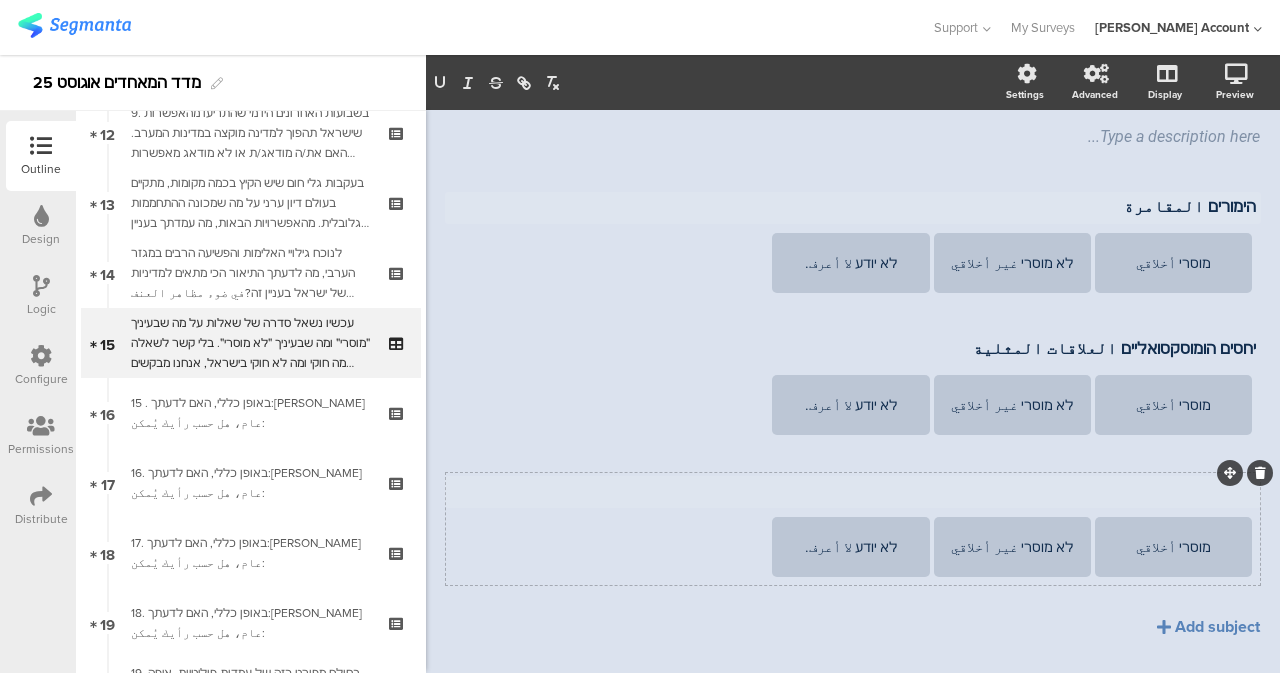 type 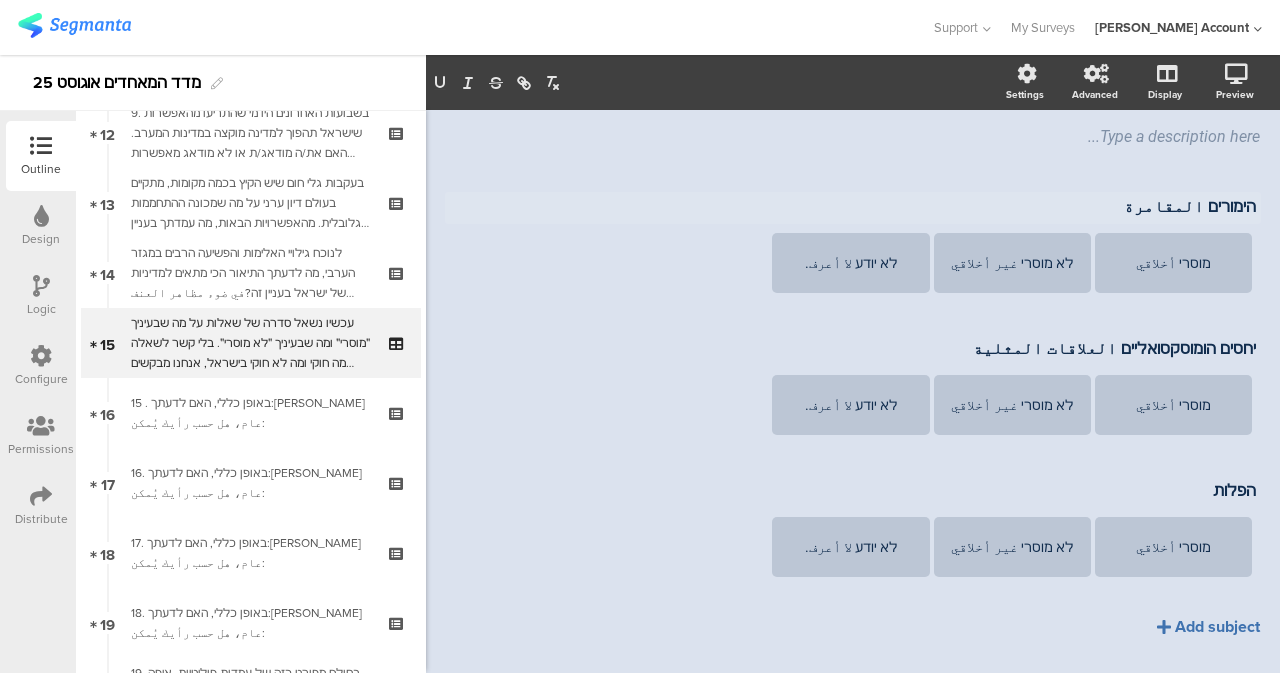 click on "Add subject" 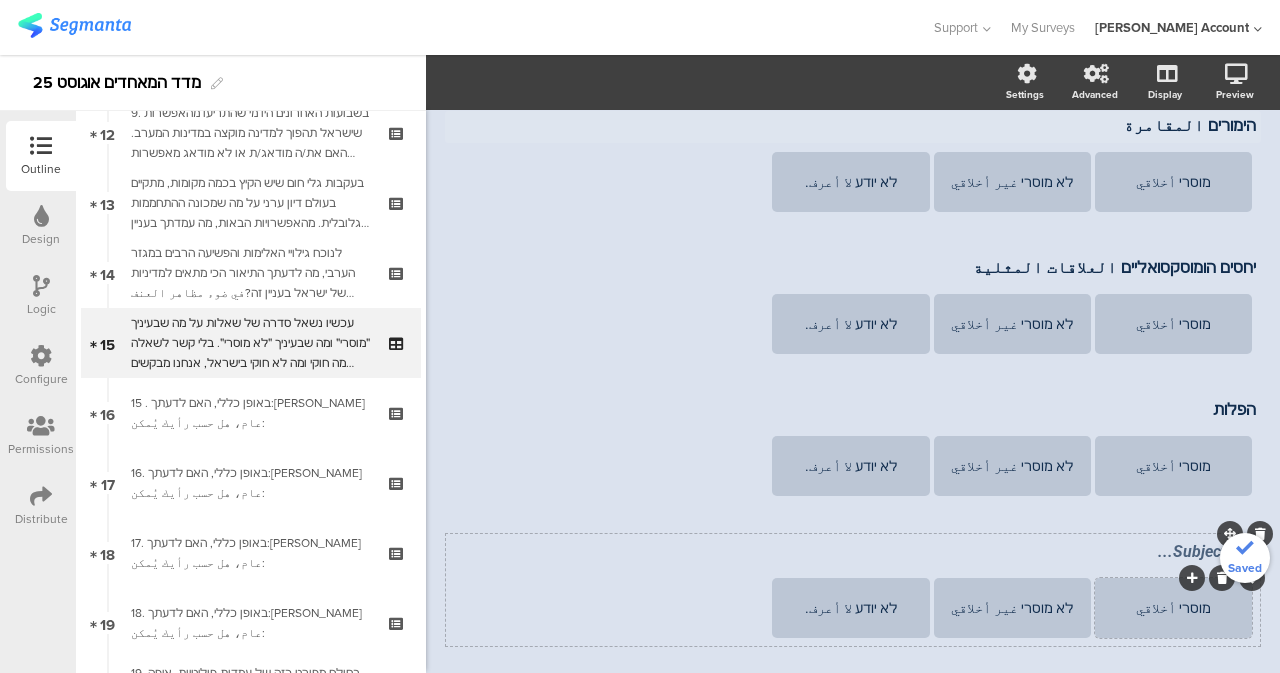 scroll, scrollTop: 439, scrollLeft: 0, axis: vertical 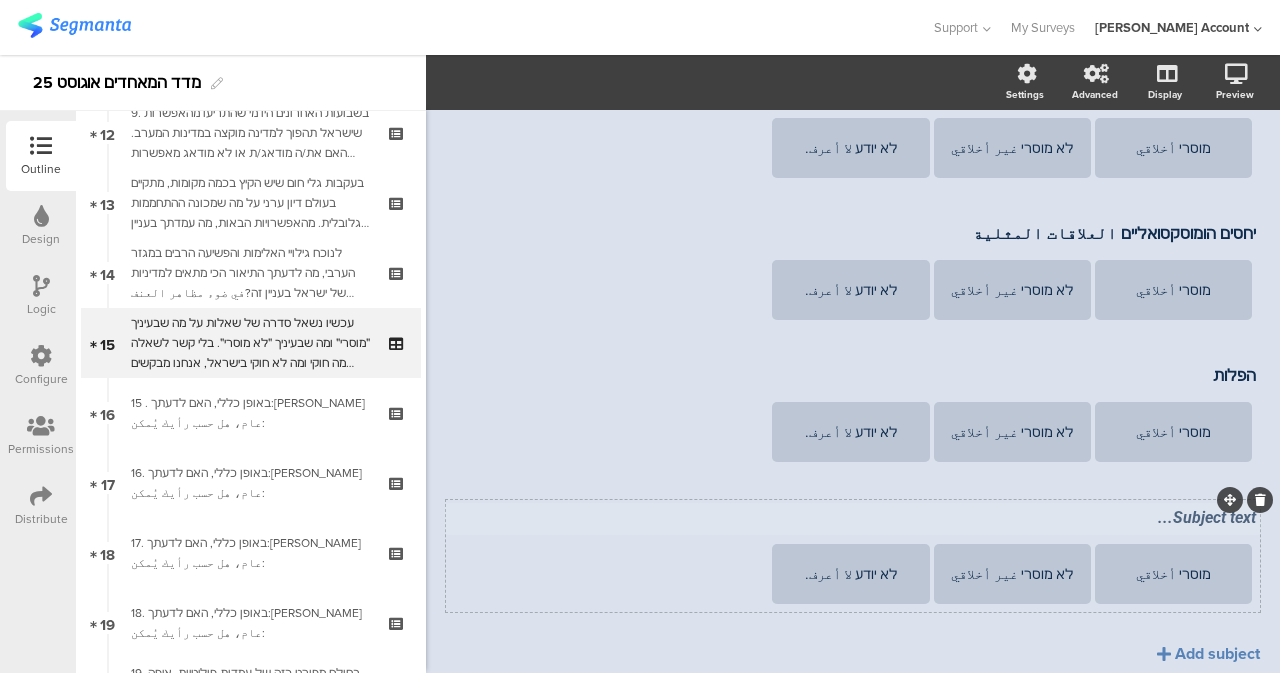 click on "Subject text..." at bounding box center [853, 517] 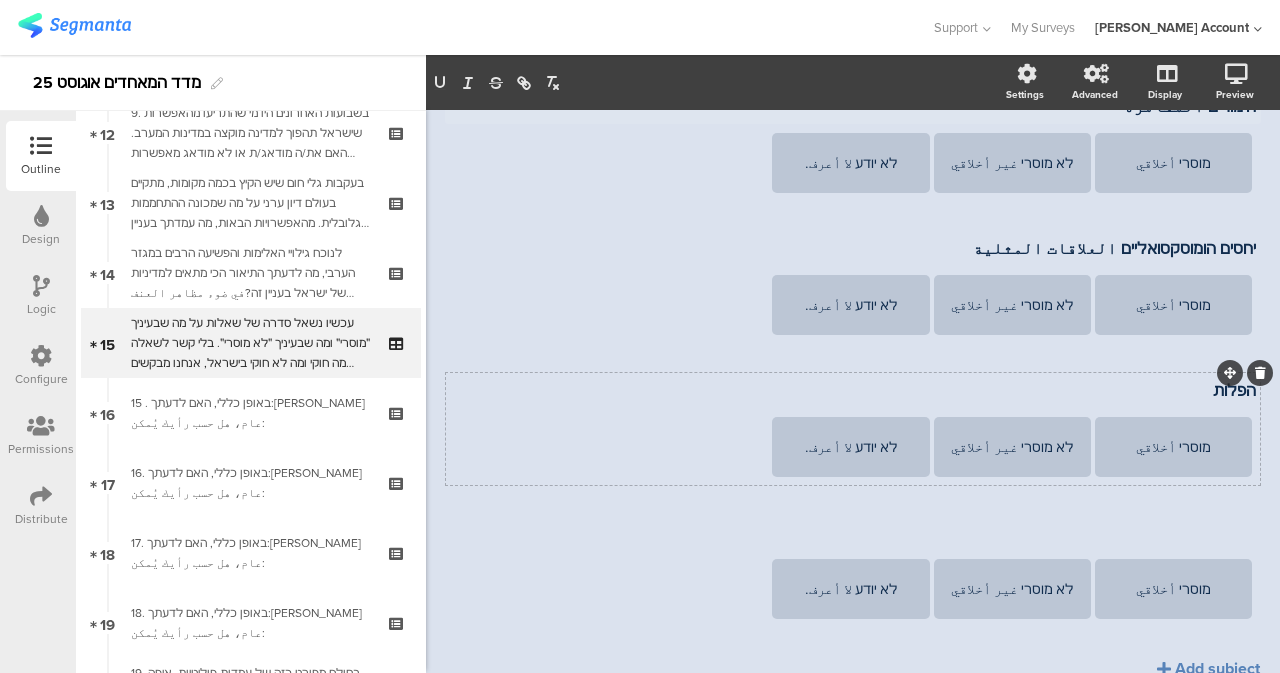 click 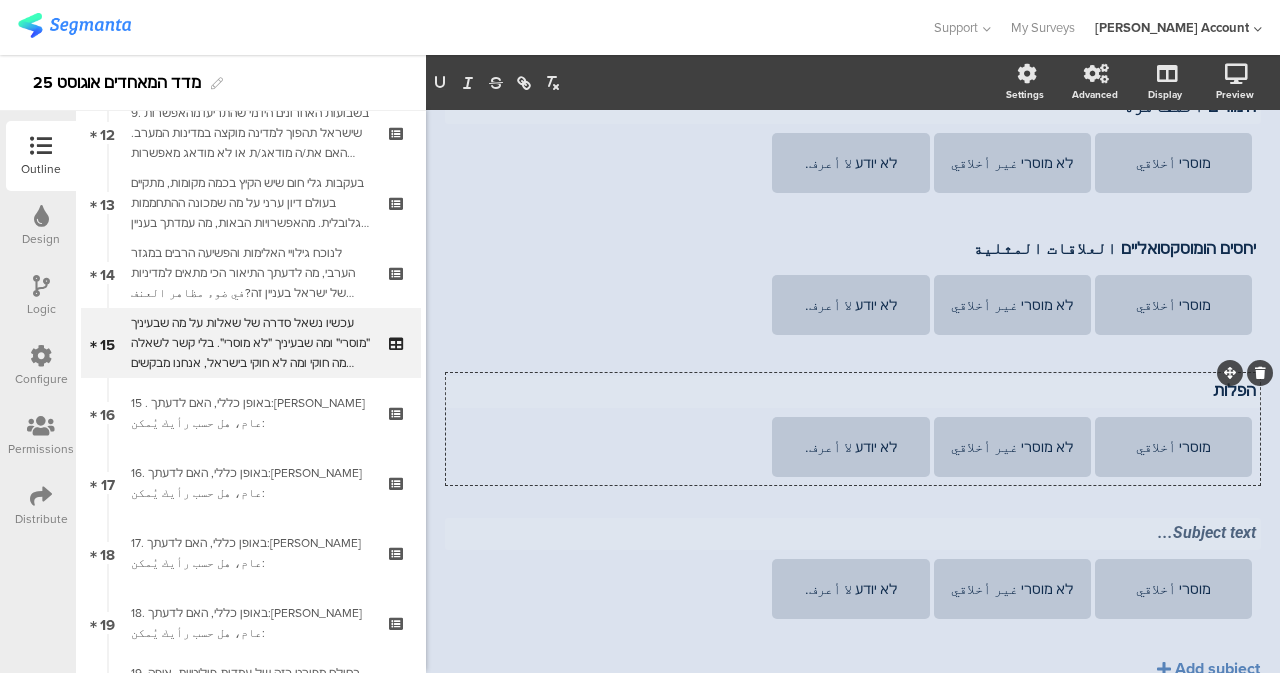 click on "הפלות
הפלות
מוסרי أخلاقي
לא מוסרי غير أخلاقي
לא יודע لا أعرف." at bounding box center [853, 429] 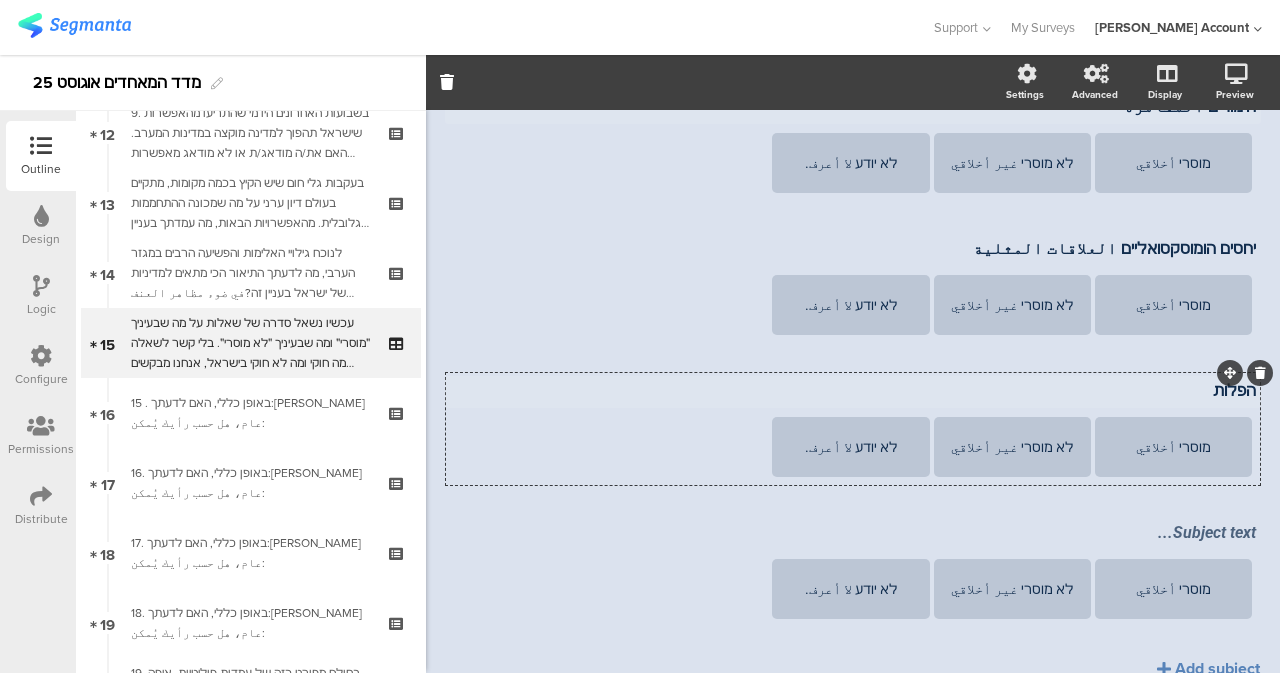 click on "הפלות
הפלות
מוסרי أخلاقي
לא מוסרי غير أخلاقي
לא יודע لا أعرف." at bounding box center [853, 429] 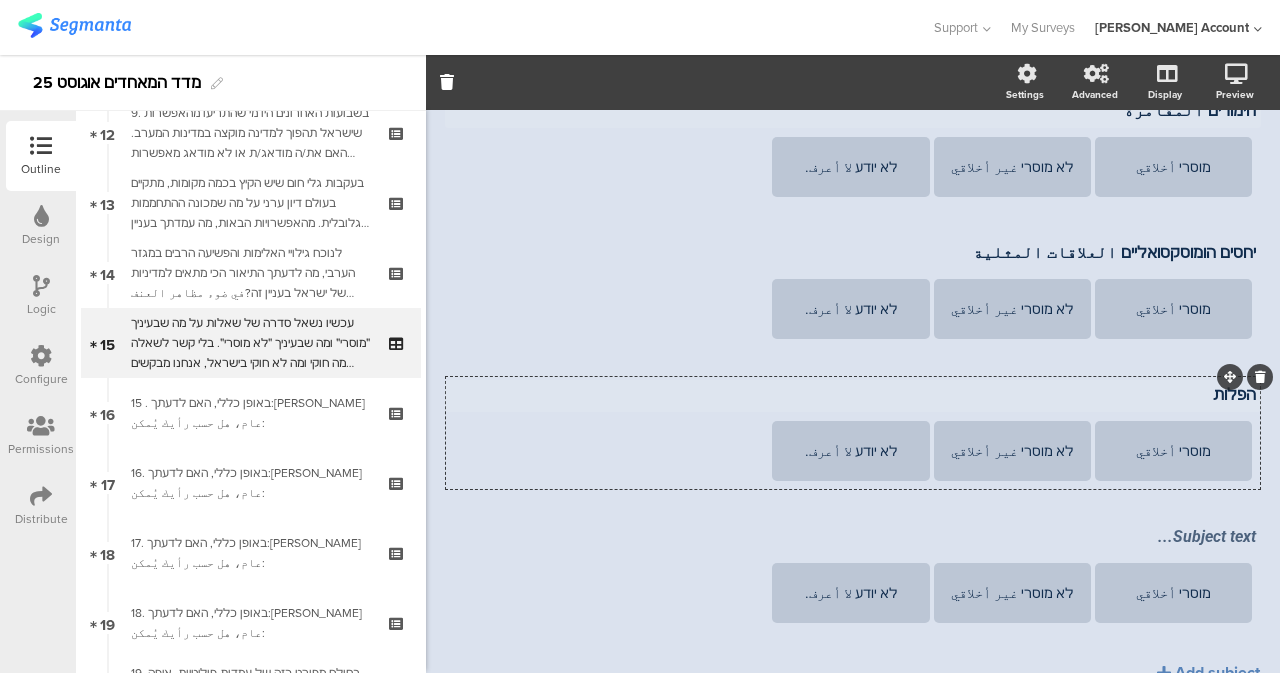 click 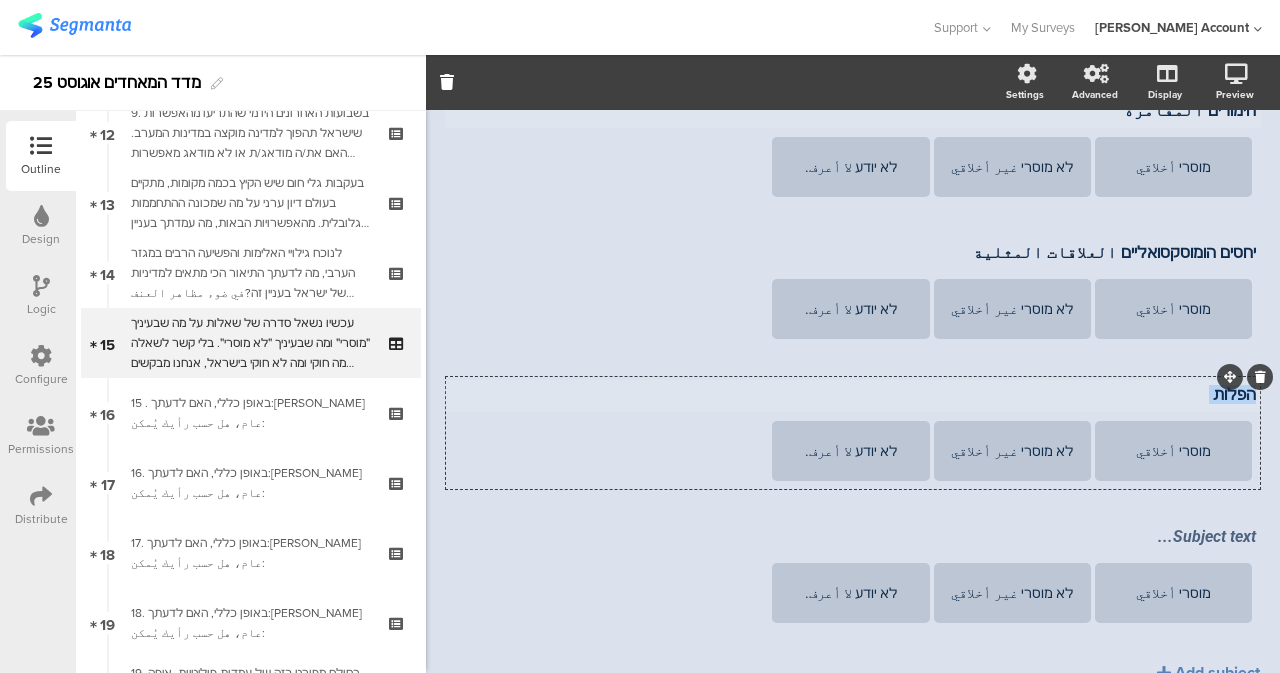 click on "הפלות" at bounding box center [853, 394] 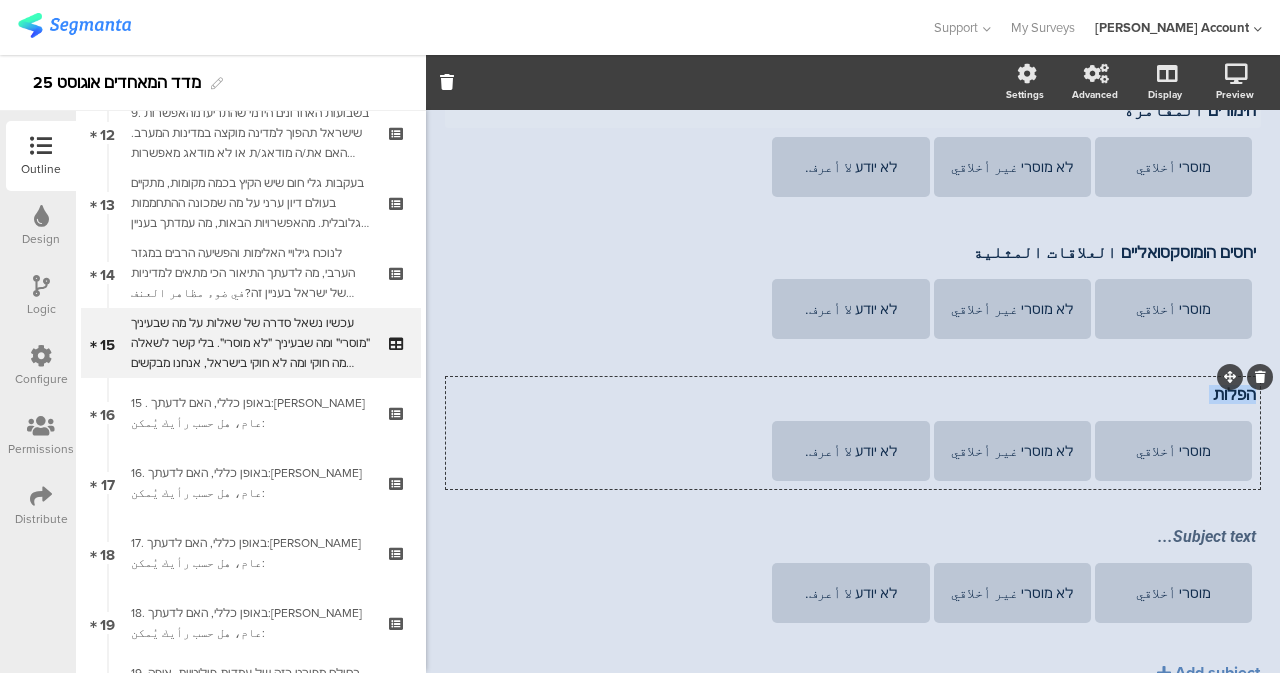 copy on "הפלות" 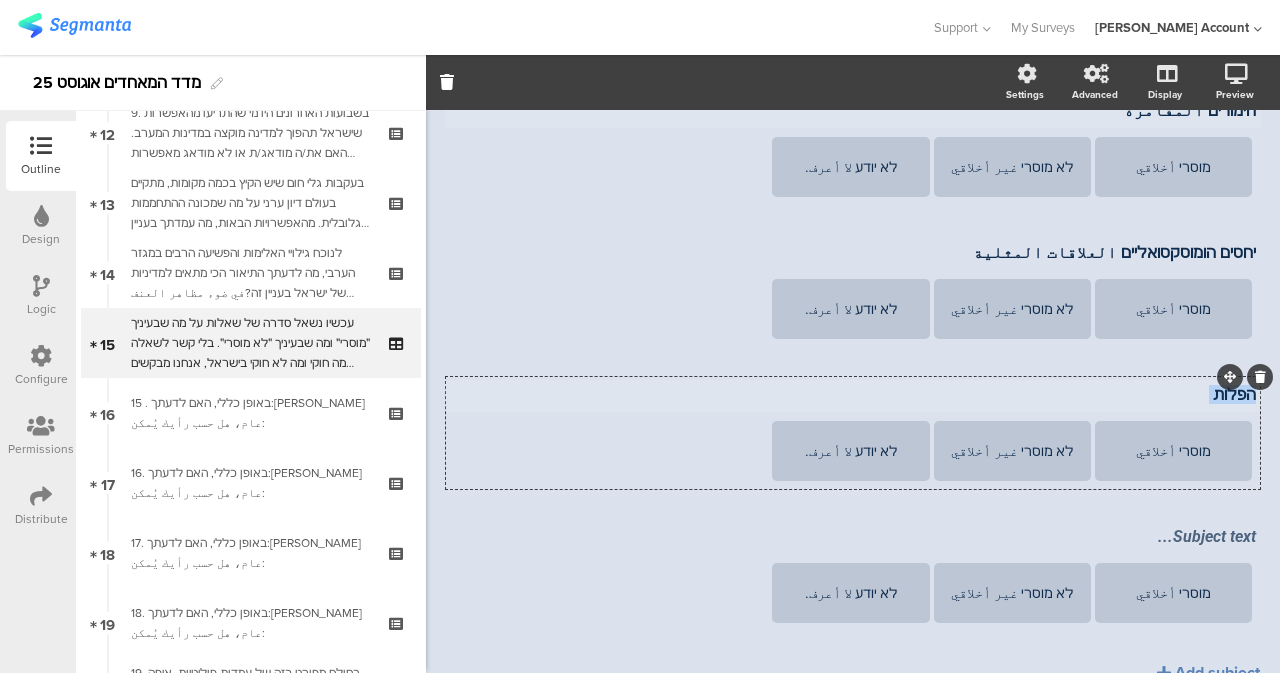 click on "הפלות" at bounding box center [853, 394] 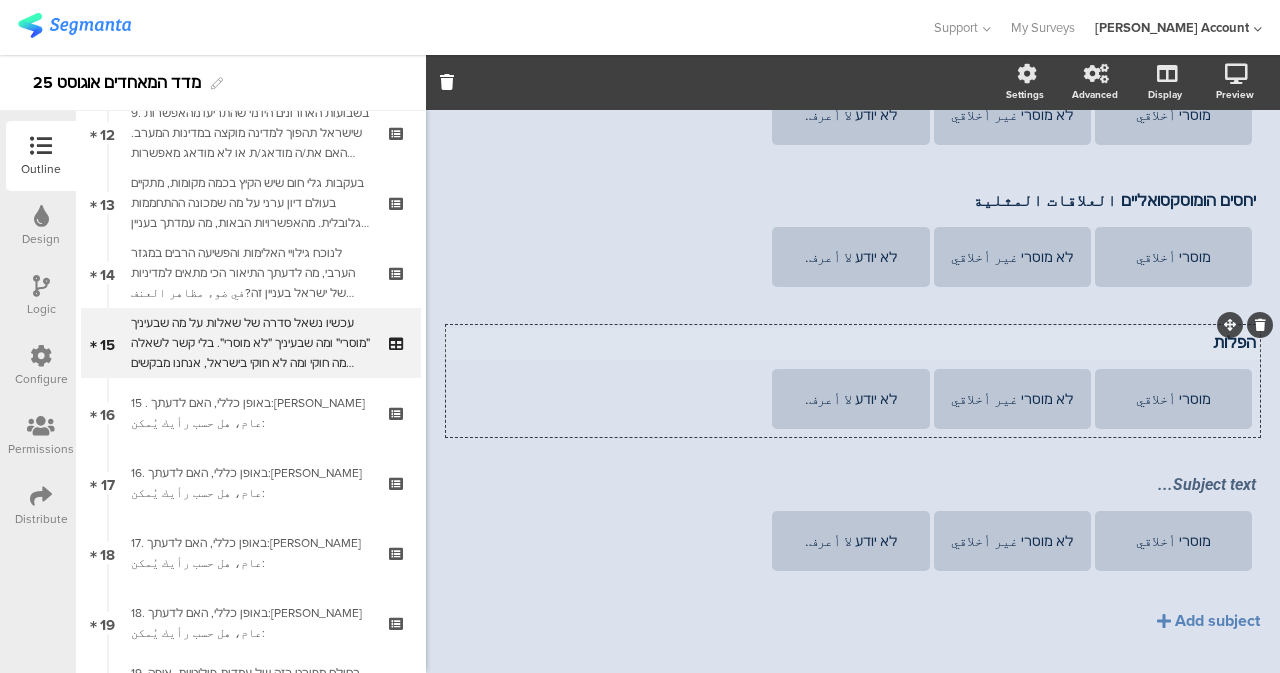 scroll, scrollTop: 481, scrollLeft: 0, axis: vertical 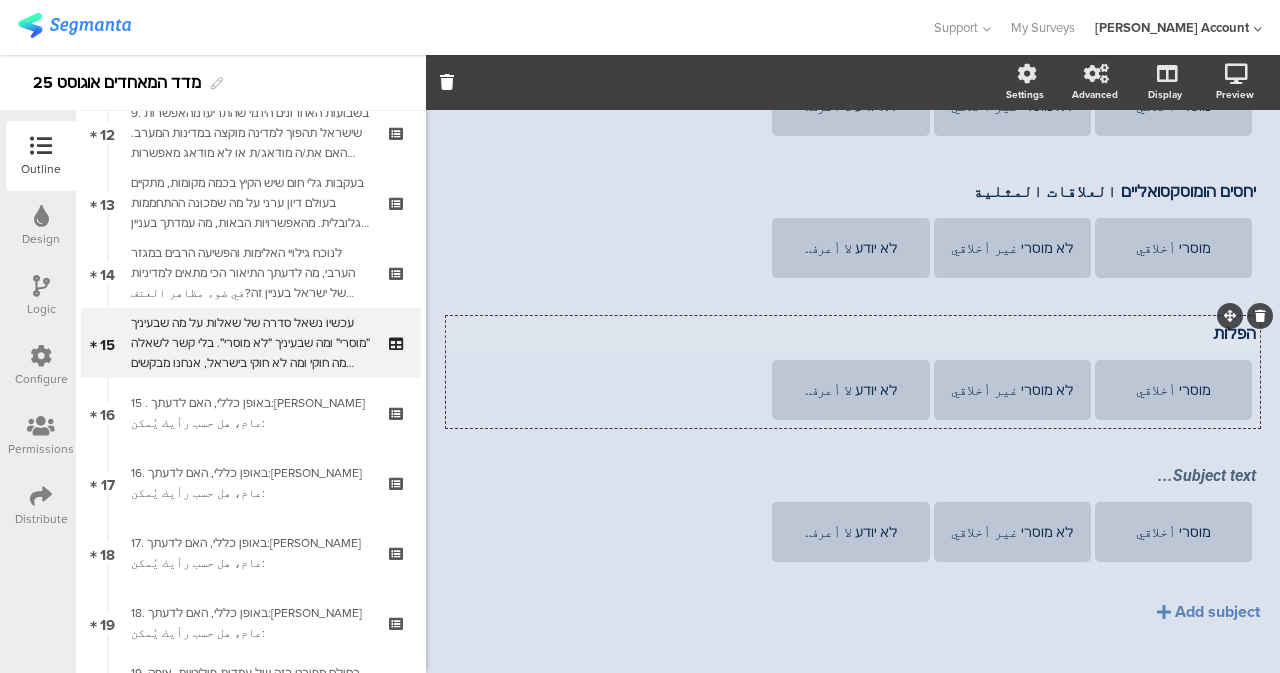 click on "הפלות" at bounding box center (853, 333) 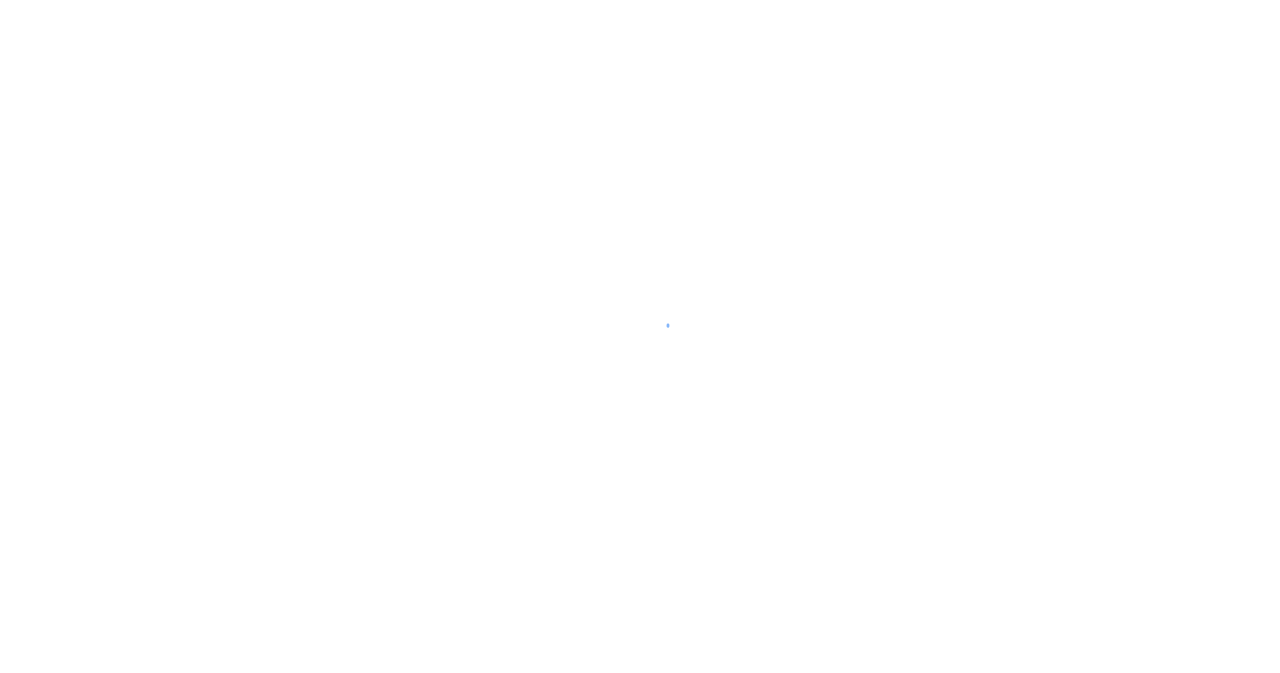 scroll, scrollTop: 0, scrollLeft: 0, axis: both 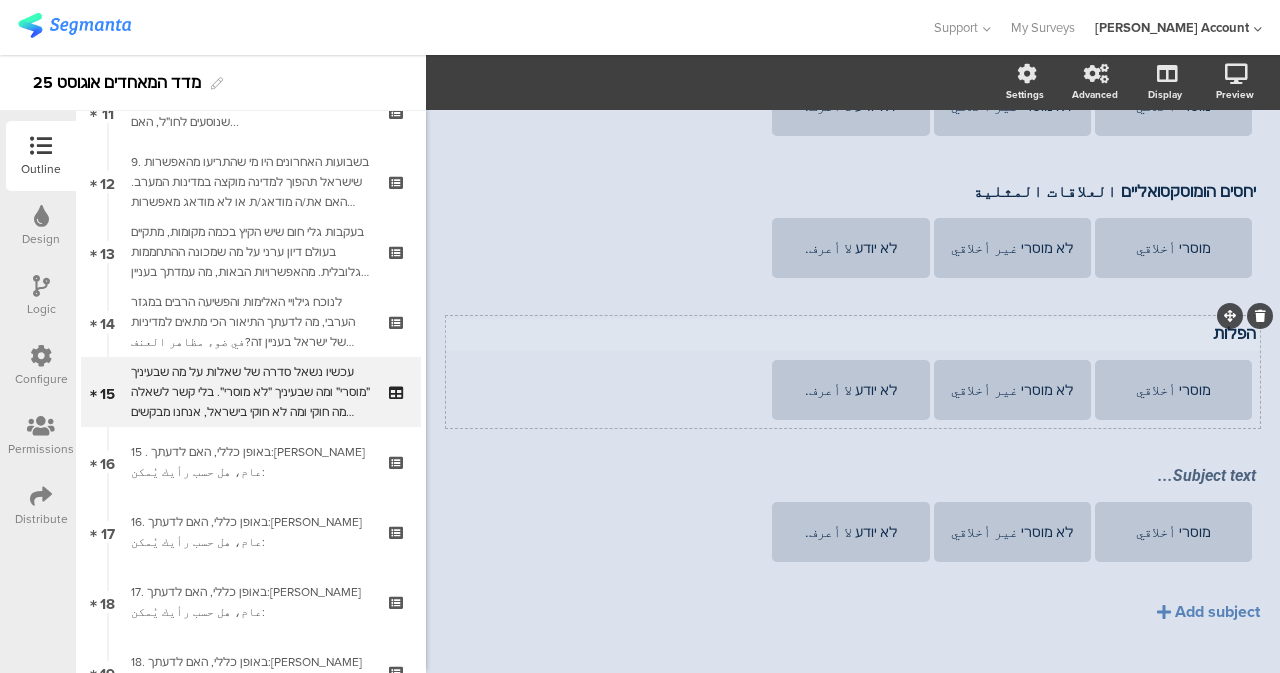 click on "הימורים المقامرة
הימורים المقامرة
מוסרי أخلاقي
לא מוסרי غير أخلاقي
לא יודע لا أعرف.
יחסים הומוסקסואליים العلاقات المثلية
יחסים הומוסקסואליים العلاقات المثلية
מוסרי أخلاقي
לא מוסרי غير أخلاقي
לא יודע لا أعرف." 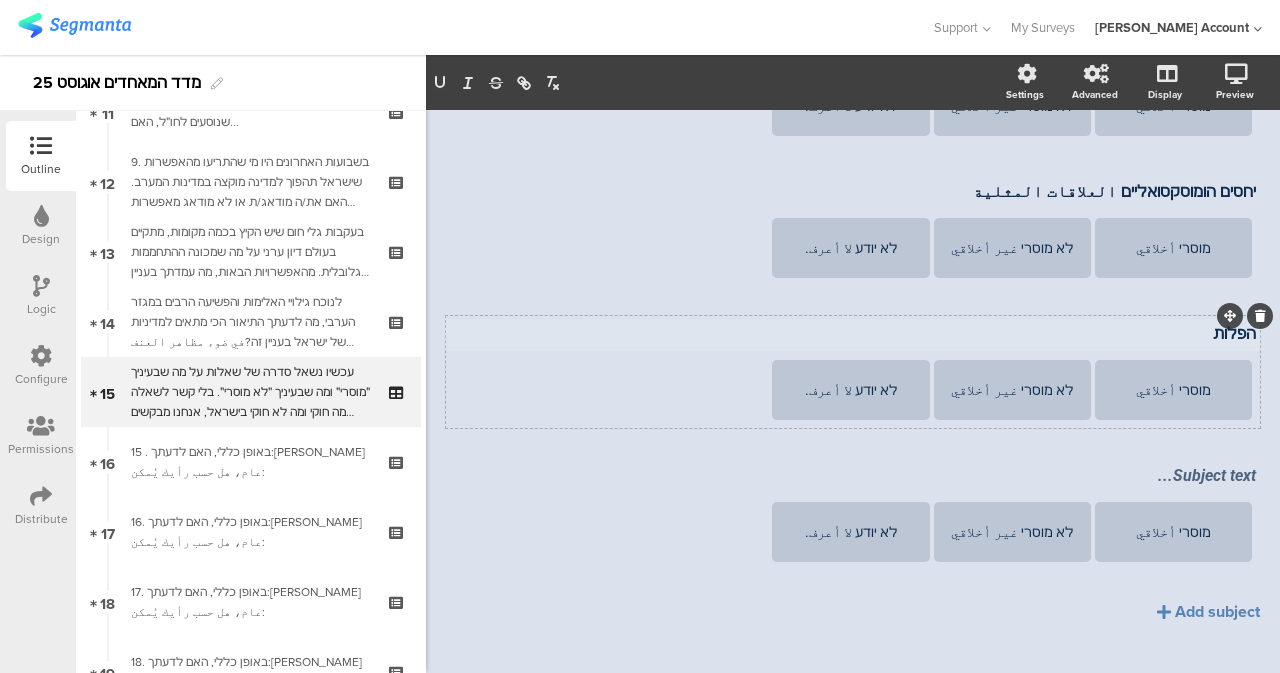 scroll, scrollTop: 462, scrollLeft: 0, axis: vertical 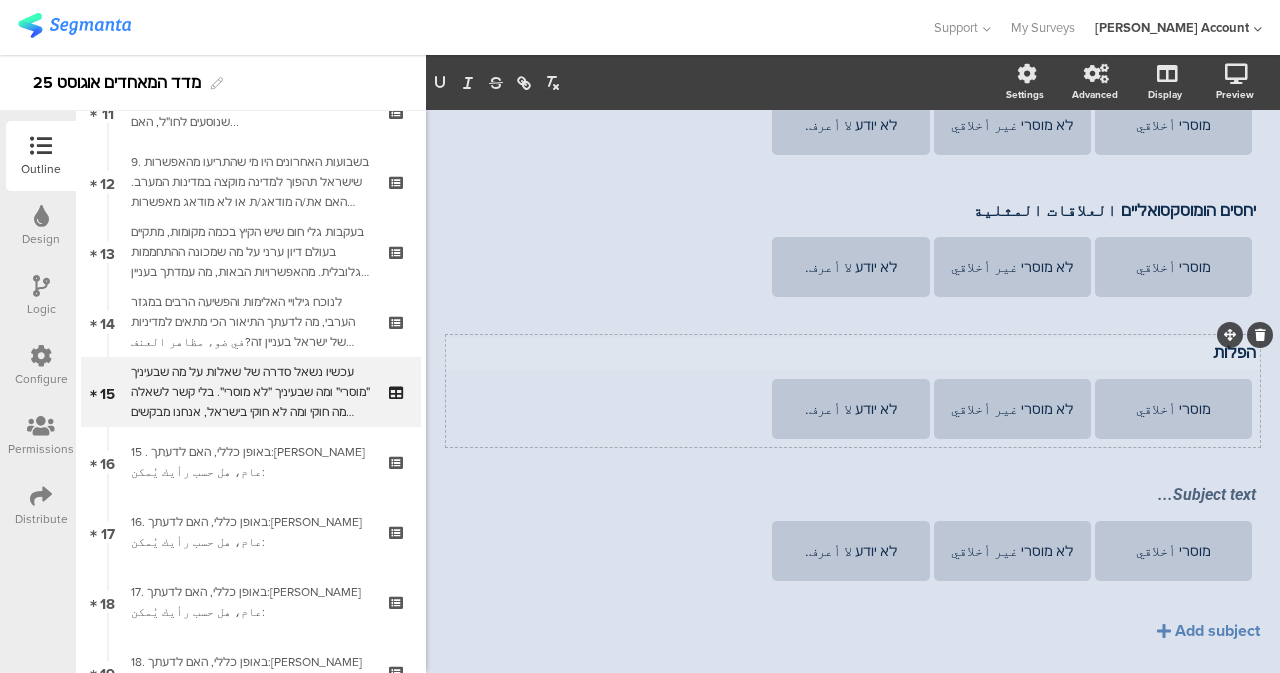 type 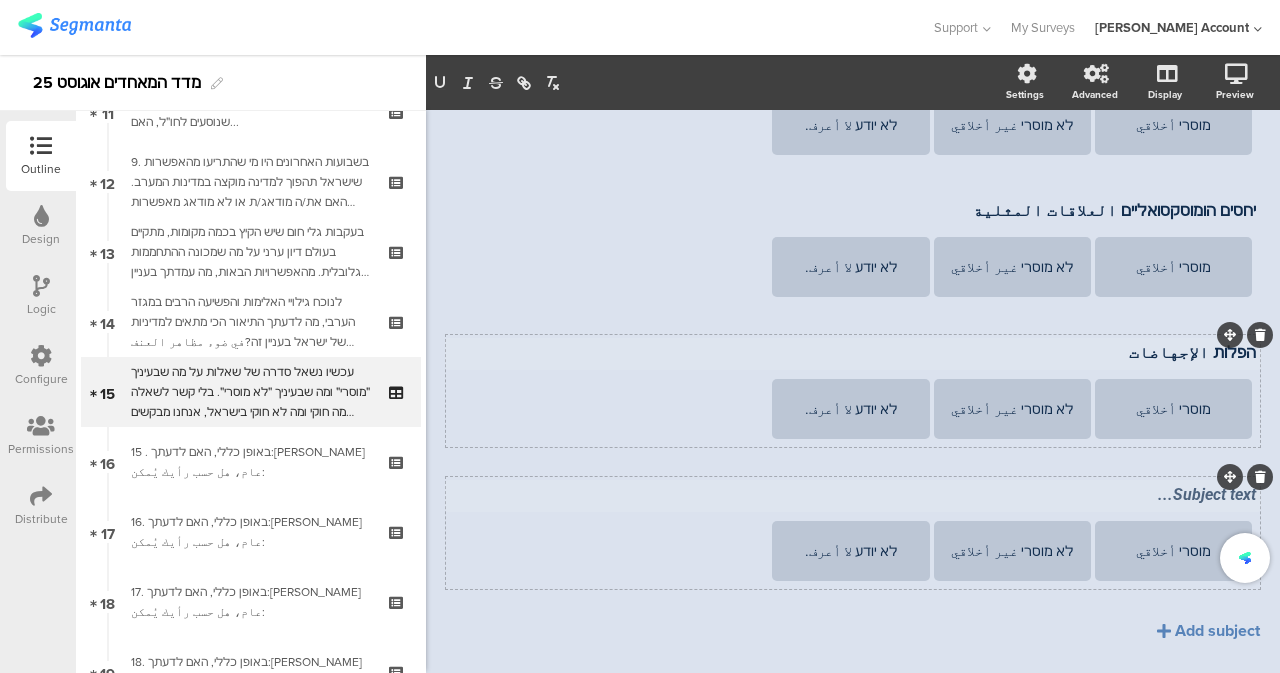 click on "Subject text..." at bounding box center [853, 496] 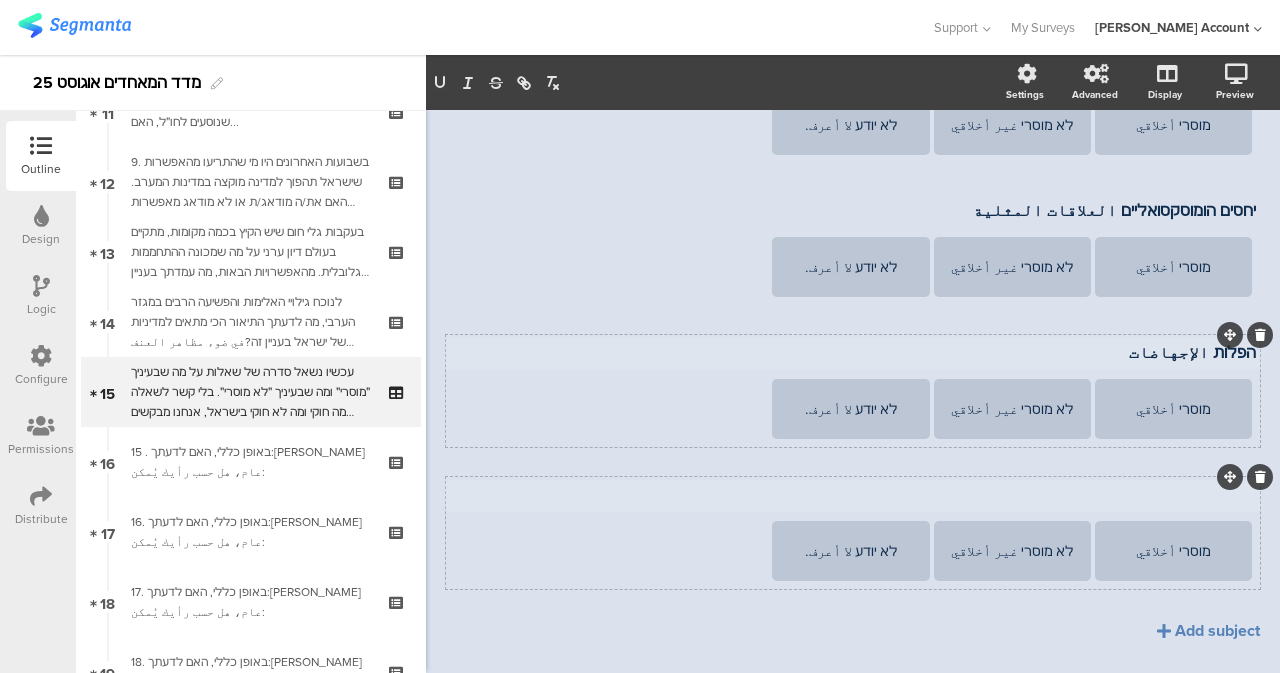type 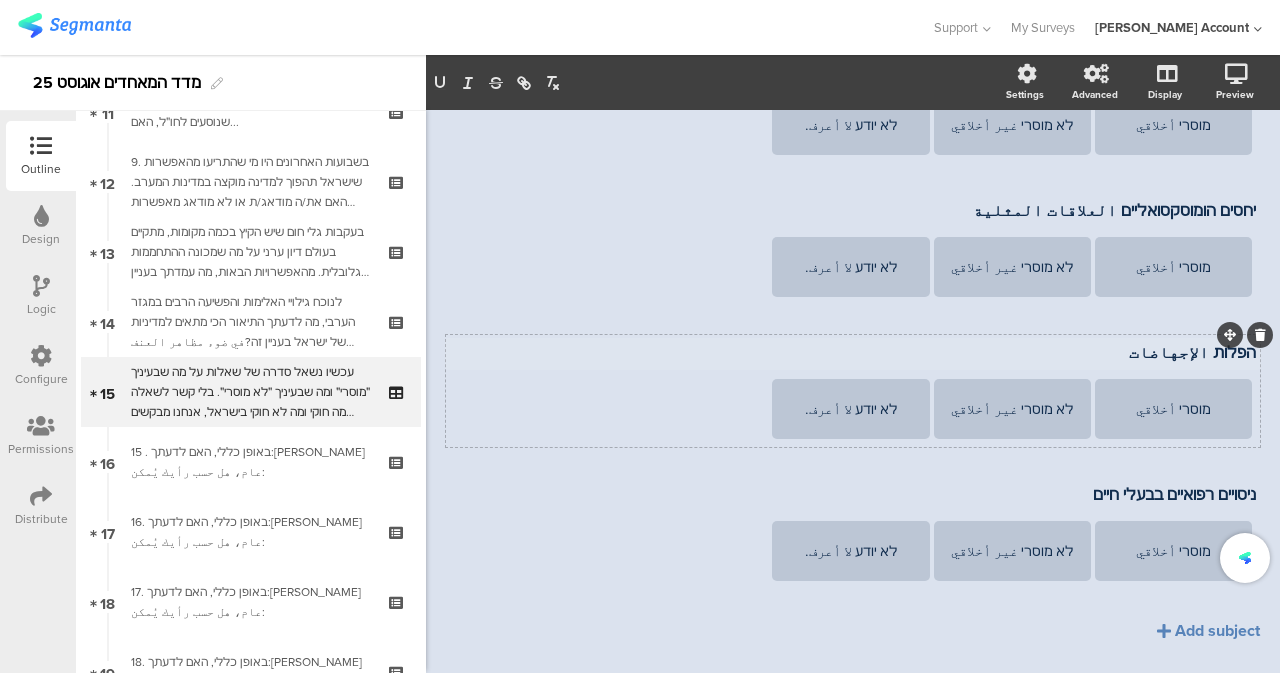drag, startPoint x: 1057, startPoint y: 462, endPoint x: 1279, endPoint y: 486, distance: 223.29353 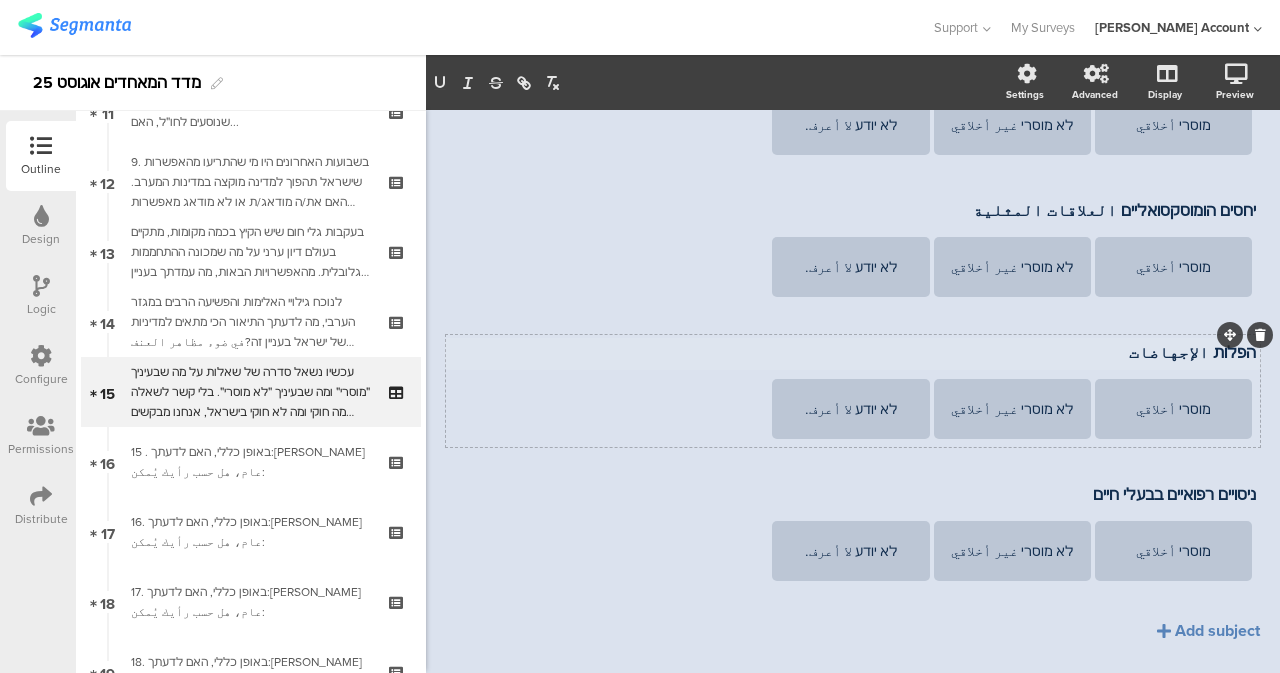 copy on "ניסויים רפואיים בבעלי חיים" 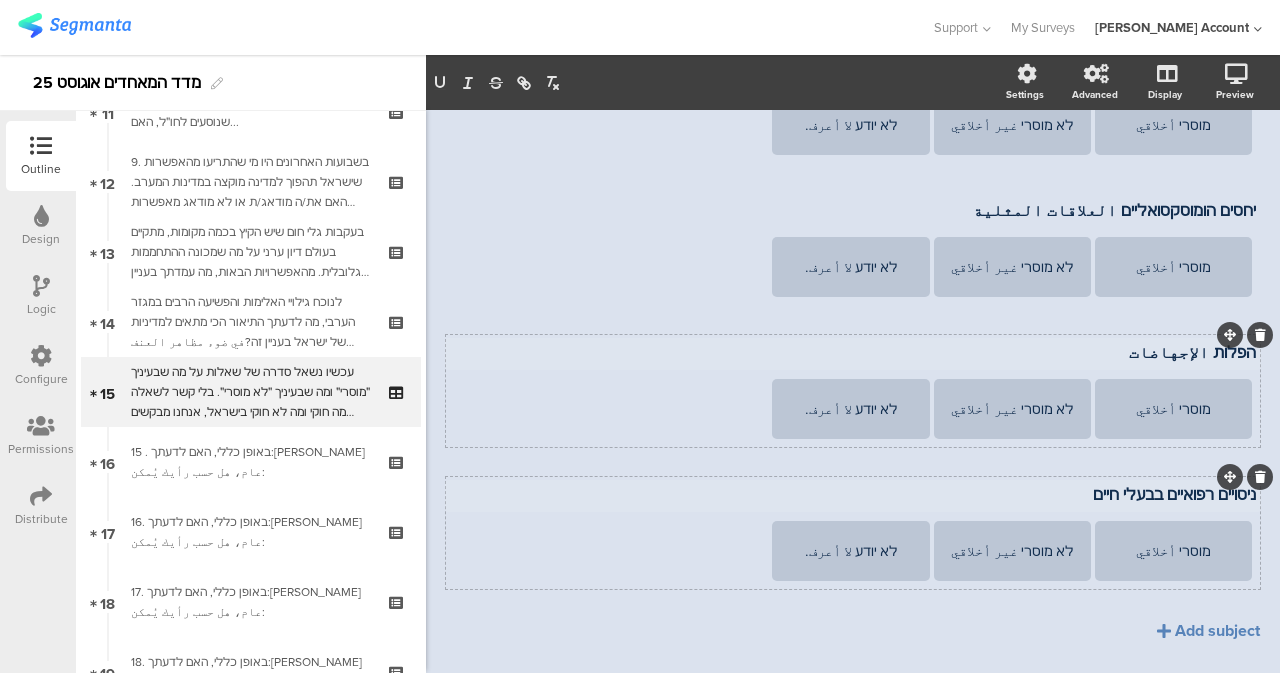 click on "ניסויים רפואיים בבעלי חיים" at bounding box center [853, 494] 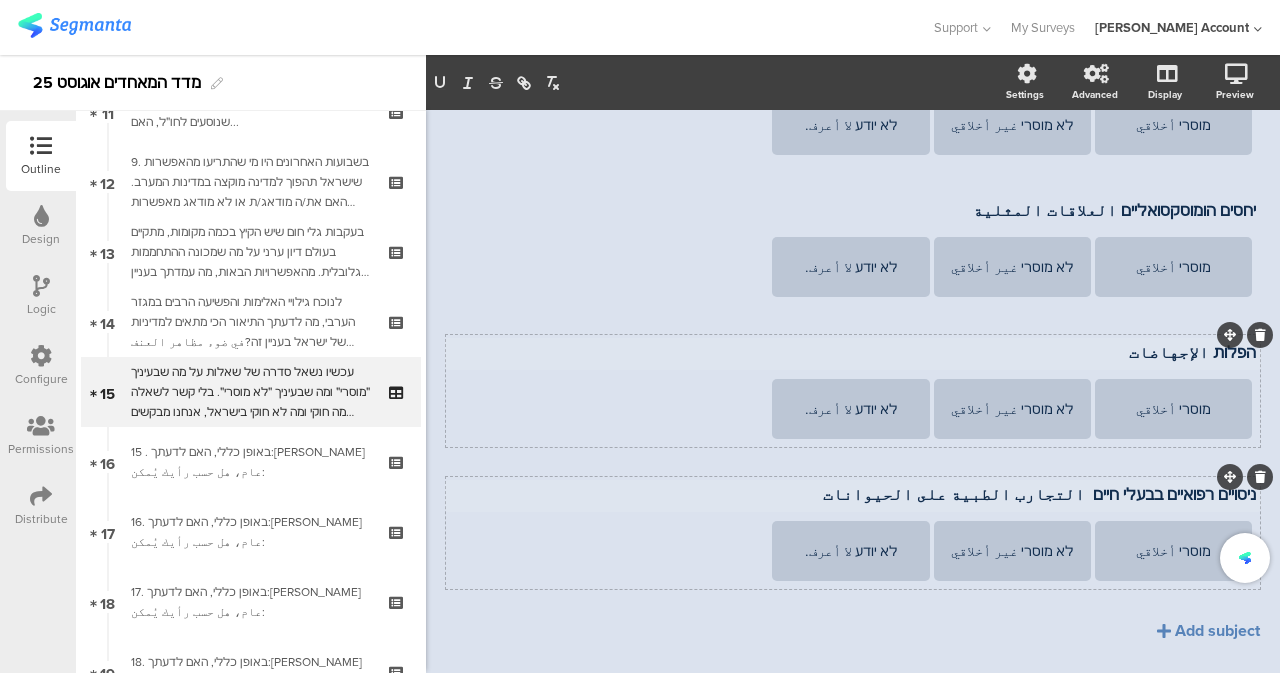 click on "ניסויים רפואיים בבעלי חיים  التجارب الطبية على الحيوانات" at bounding box center [853, 494] 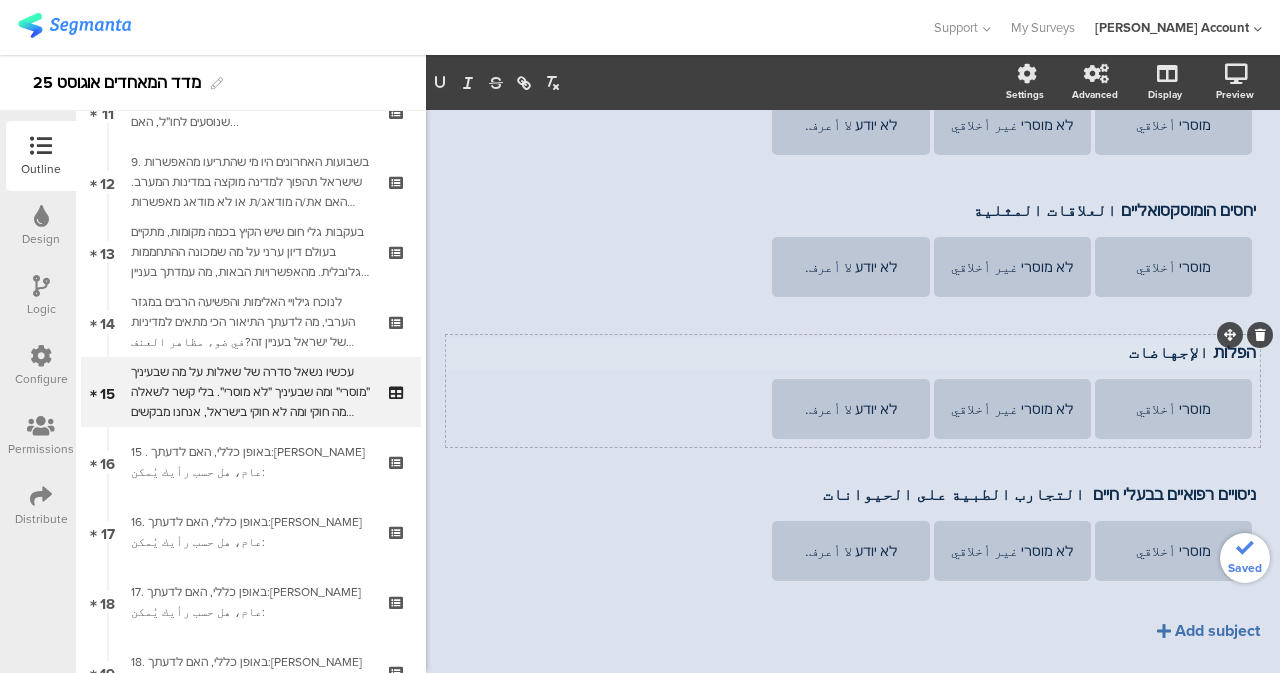 click on "Add subject" 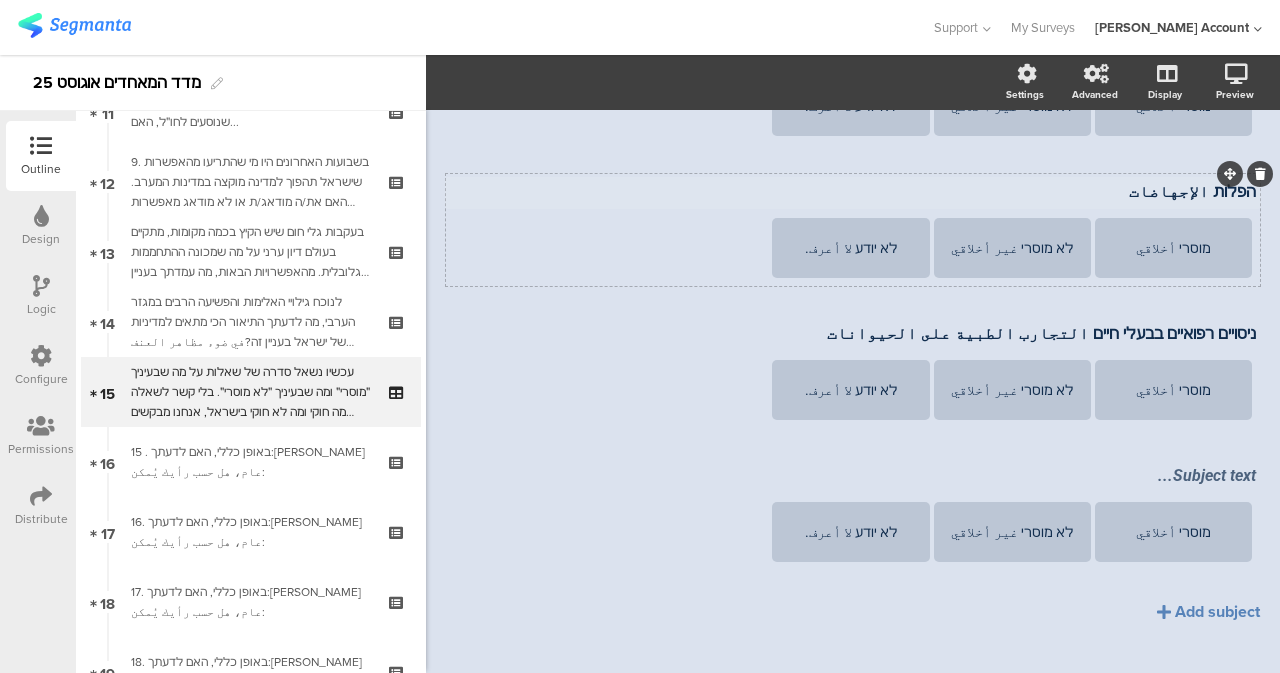 scroll, scrollTop: 623, scrollLeft: 0, axis: vertical 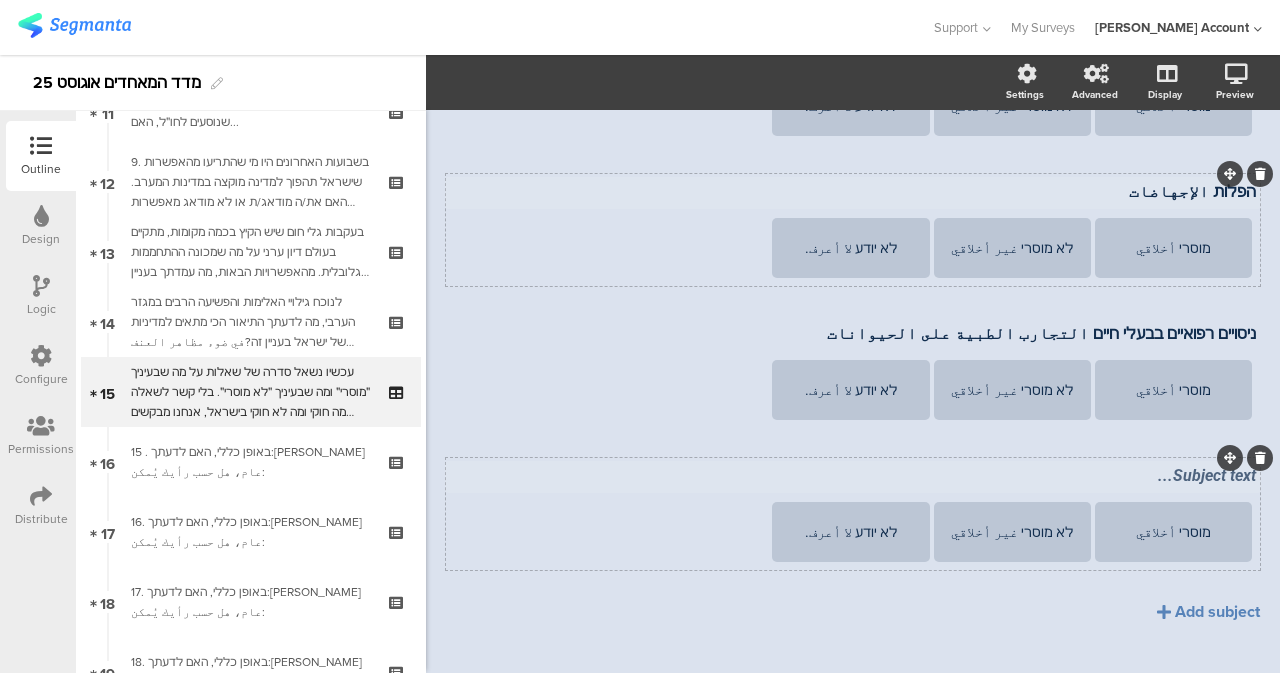 click on "Subject text..." at bounding box center (853, 475) 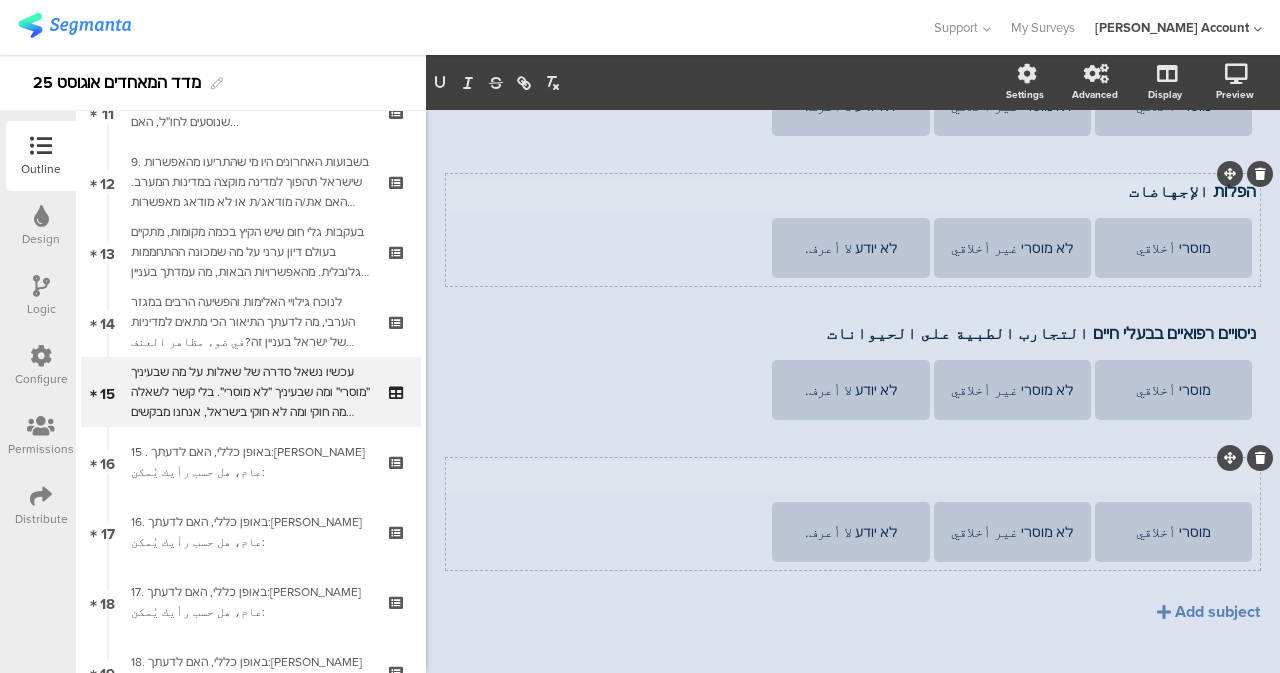 scroll, scrollTop: 608, scrollLeft: 0, axis: vertical 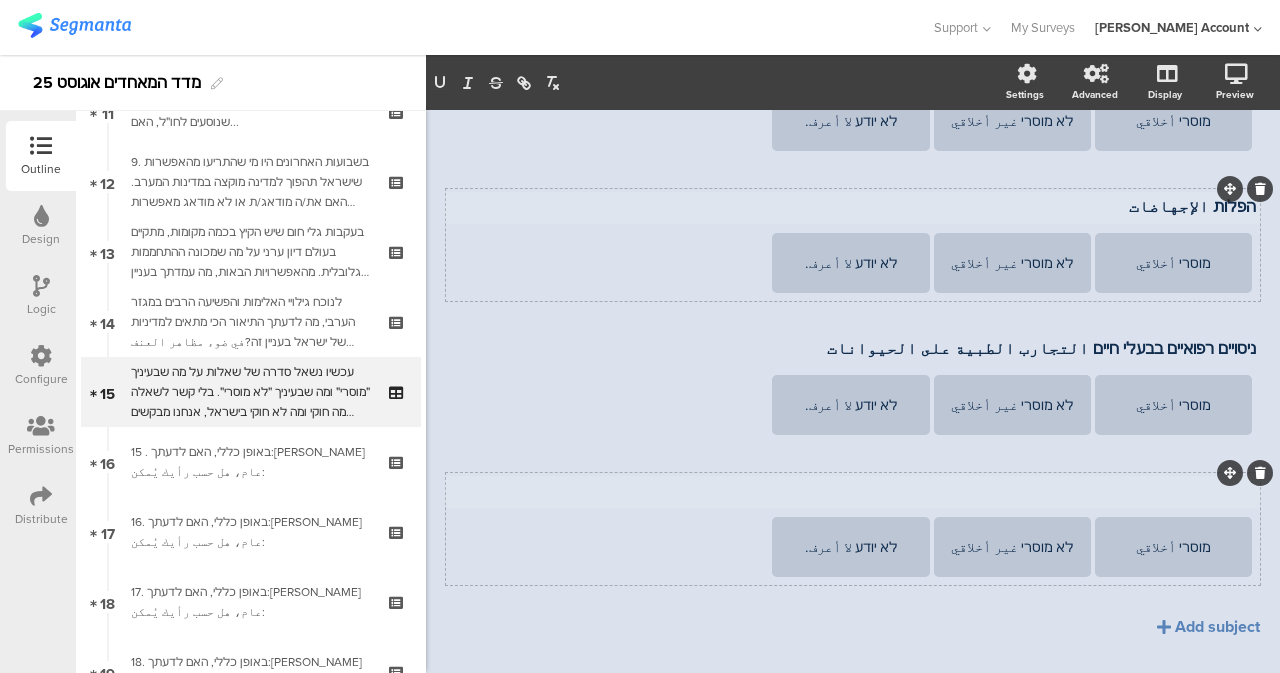 type 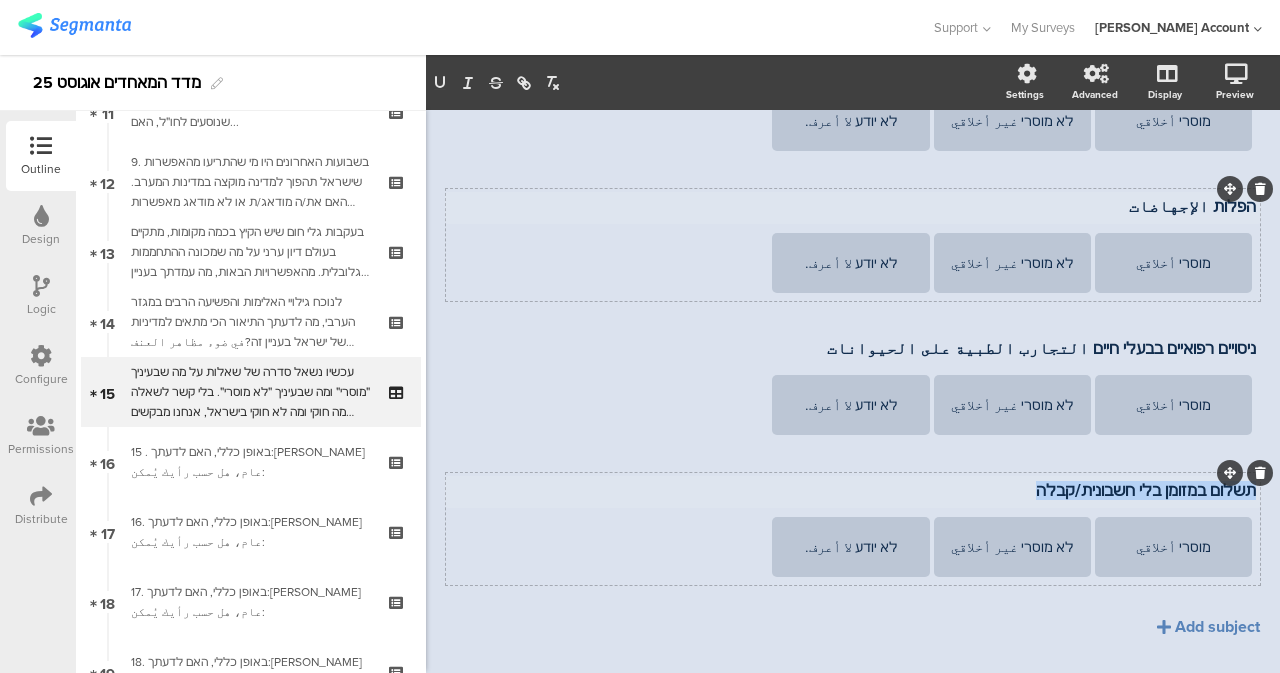 drag, startPoint x: 1056, startPoint y: 459, endPoint x: 1238, endPoint y: 474, distance: 182.61708 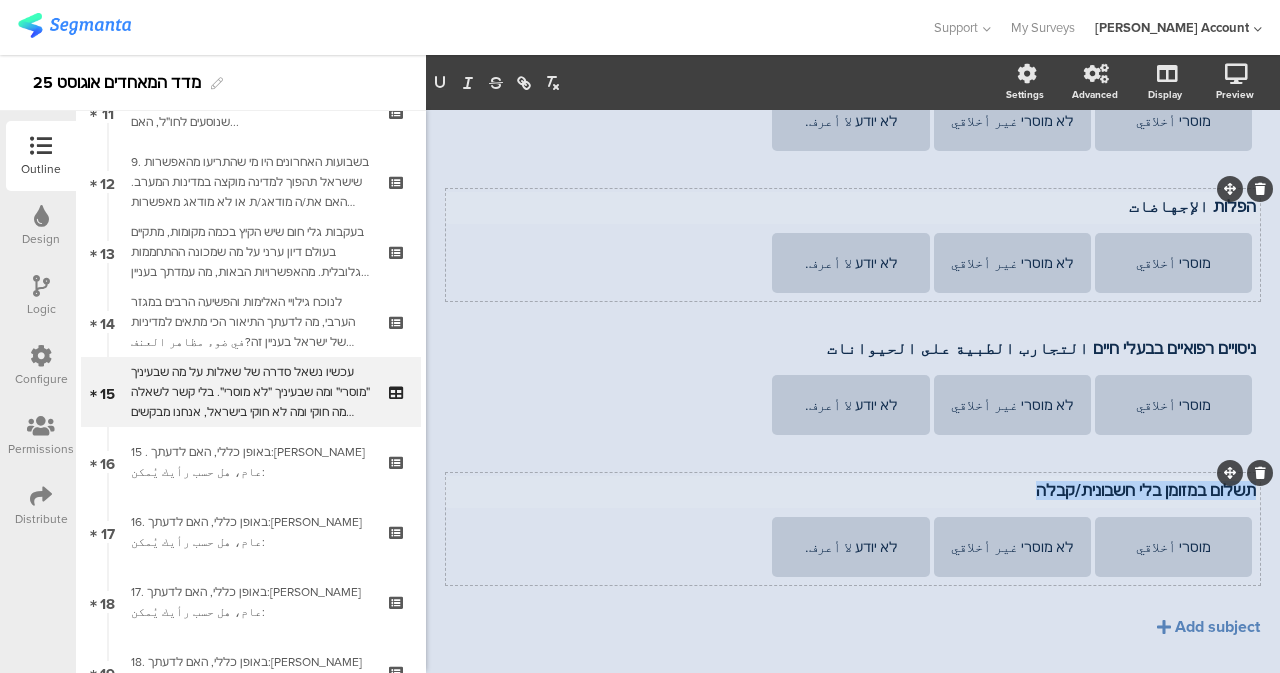 click on "תשלום במזומן בלי חשבונית/קבלה
תשלום במזומן בלי חשבונית/קבלה
תשלום במזומן בלי חשבונית/קבלה" at bounding box center (853, 492) 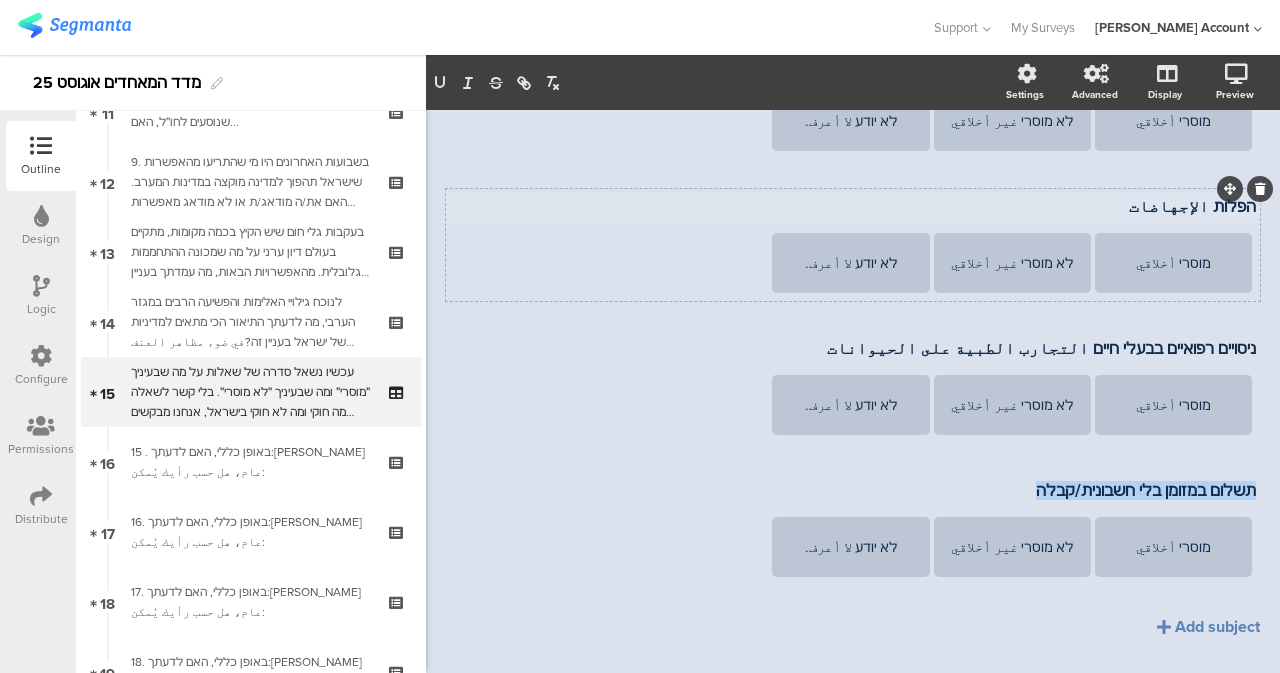 copy on "תשלום במזומן בלי חשבונית/קבלה" 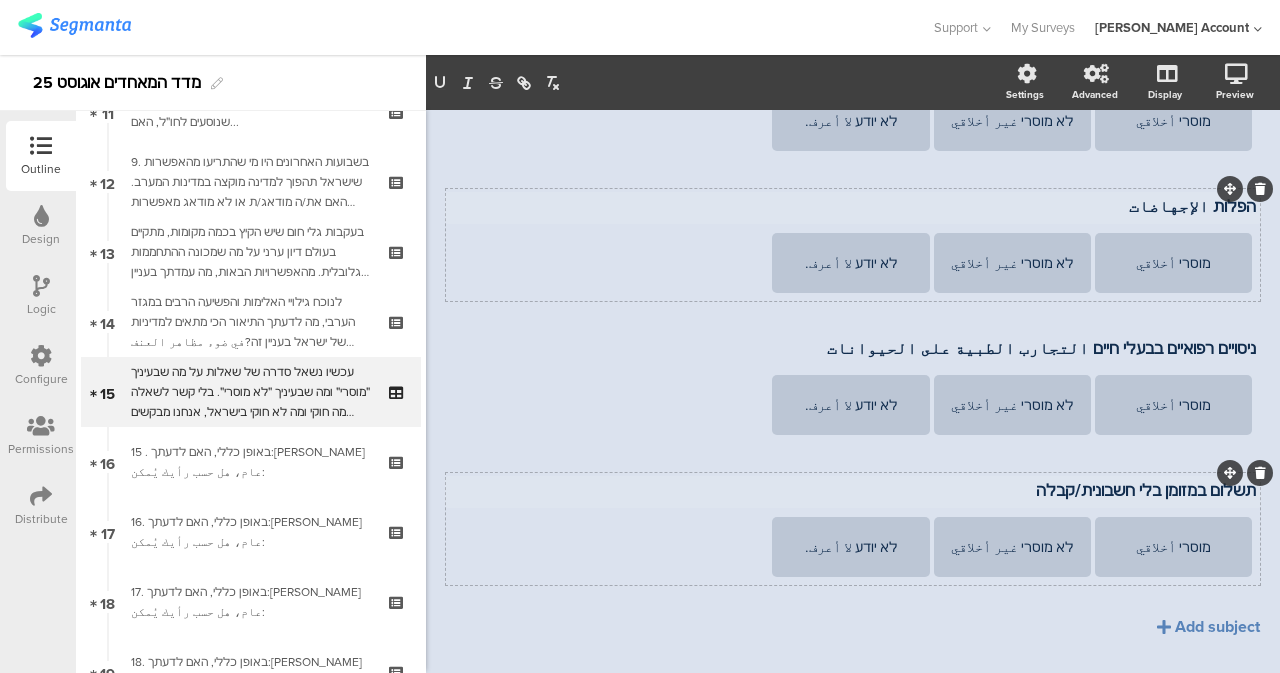 click on "תשלום במזומן בלי חשבונית/קבלה
תשלום במזומן בלי חשבונית/קבלה
תשלום במזומן בלי חשבונית/קבלה" at bounding box center [853, 492] 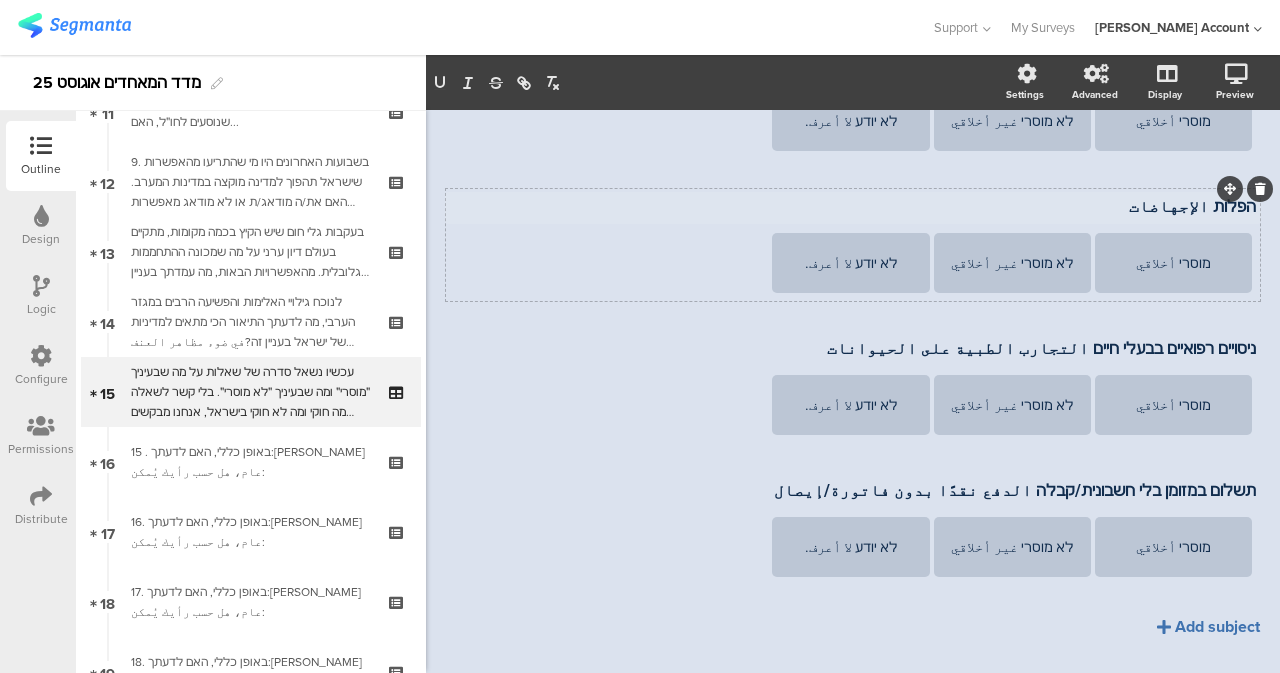 click on "Add subject" 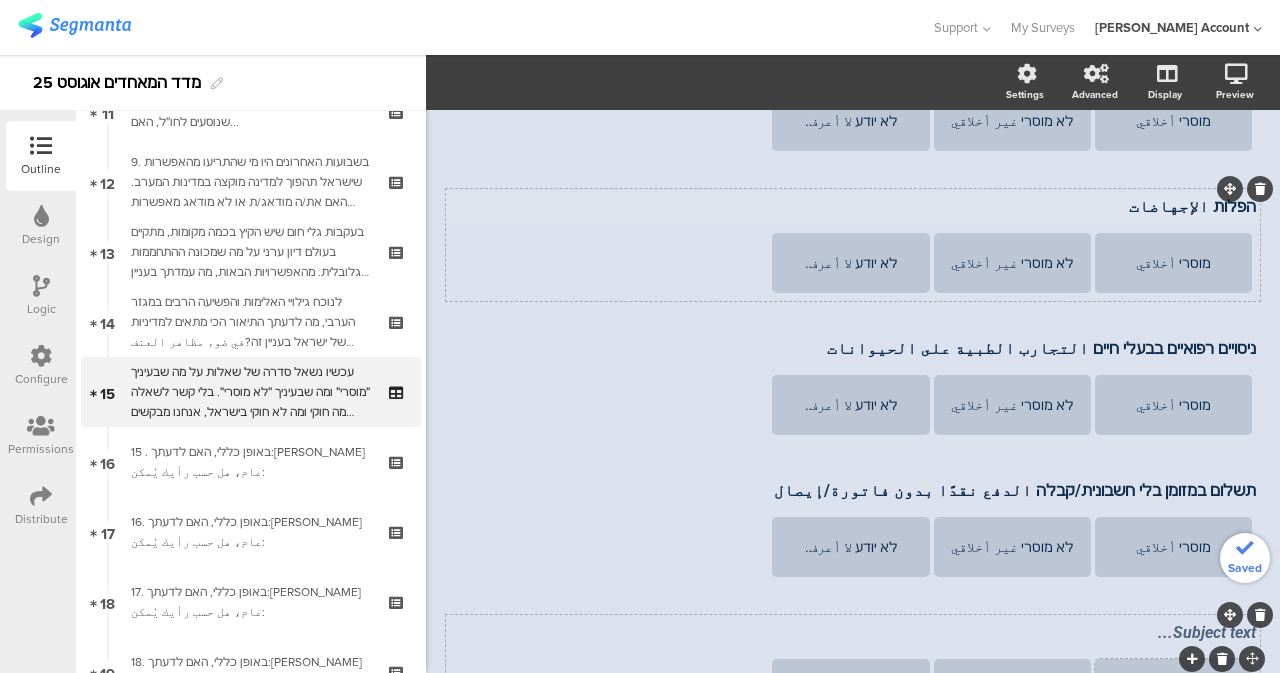 scroll, scrollTop: 723, scrollLeft: 0, axis: vertical 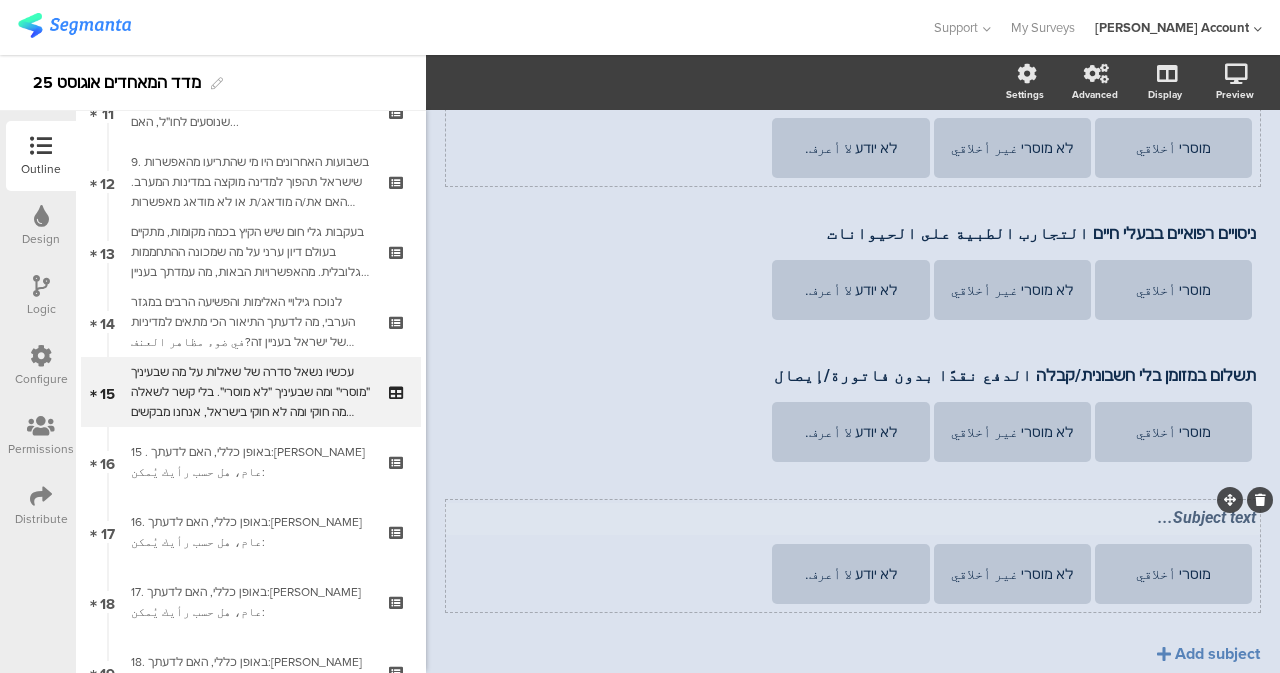 click on "Subject text...
מוסרי أخلاقي
לא מוסרי غير أخلاقي
לא יודע لا أعرف." at bounding box center (853, 556) 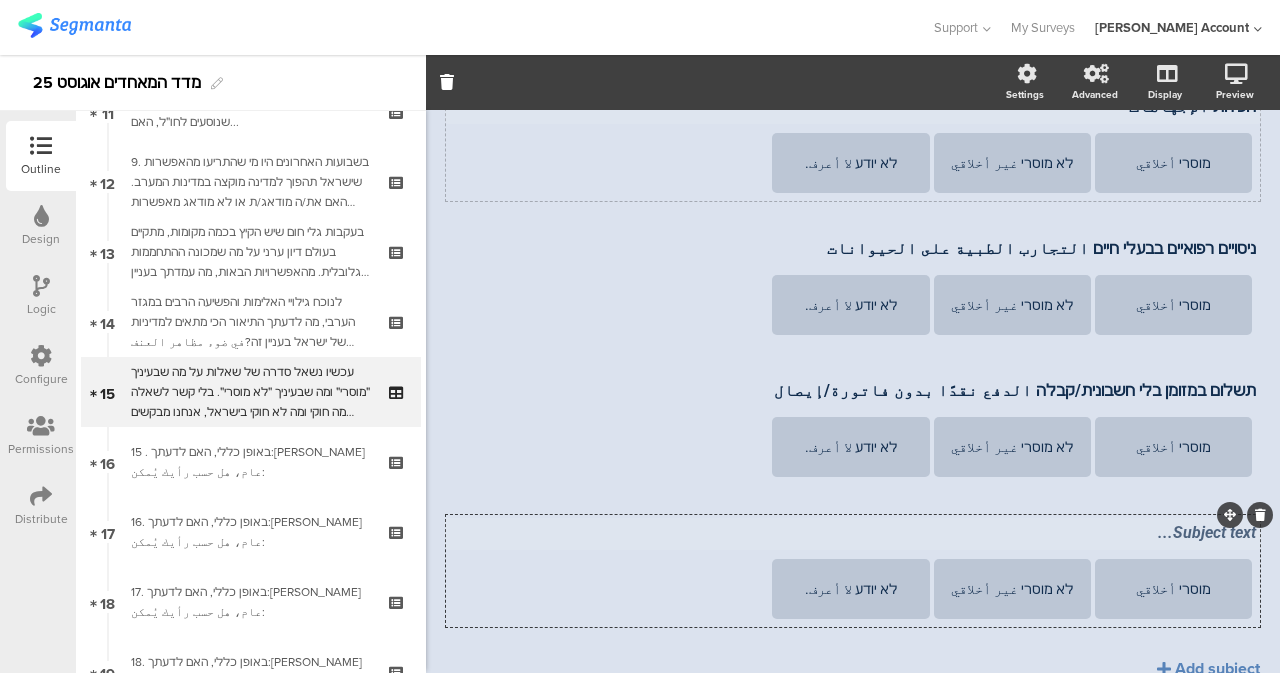 click on "Subject text..." at bounding box center (853, 534) 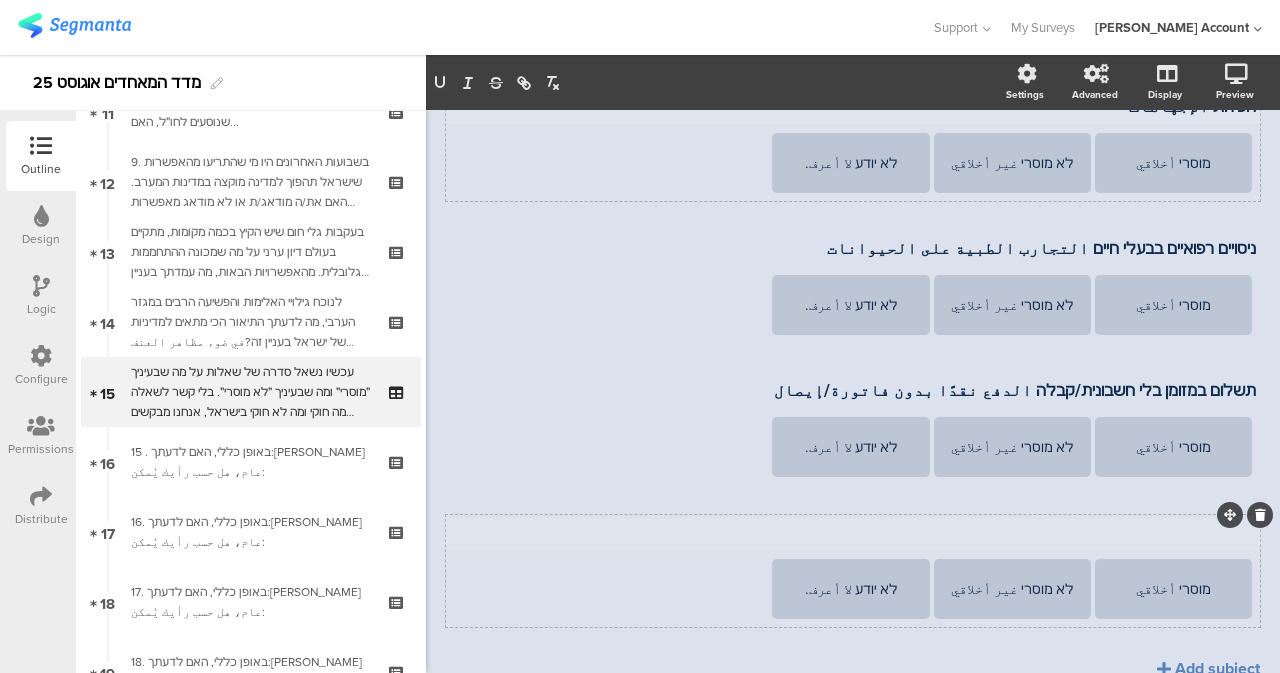 type 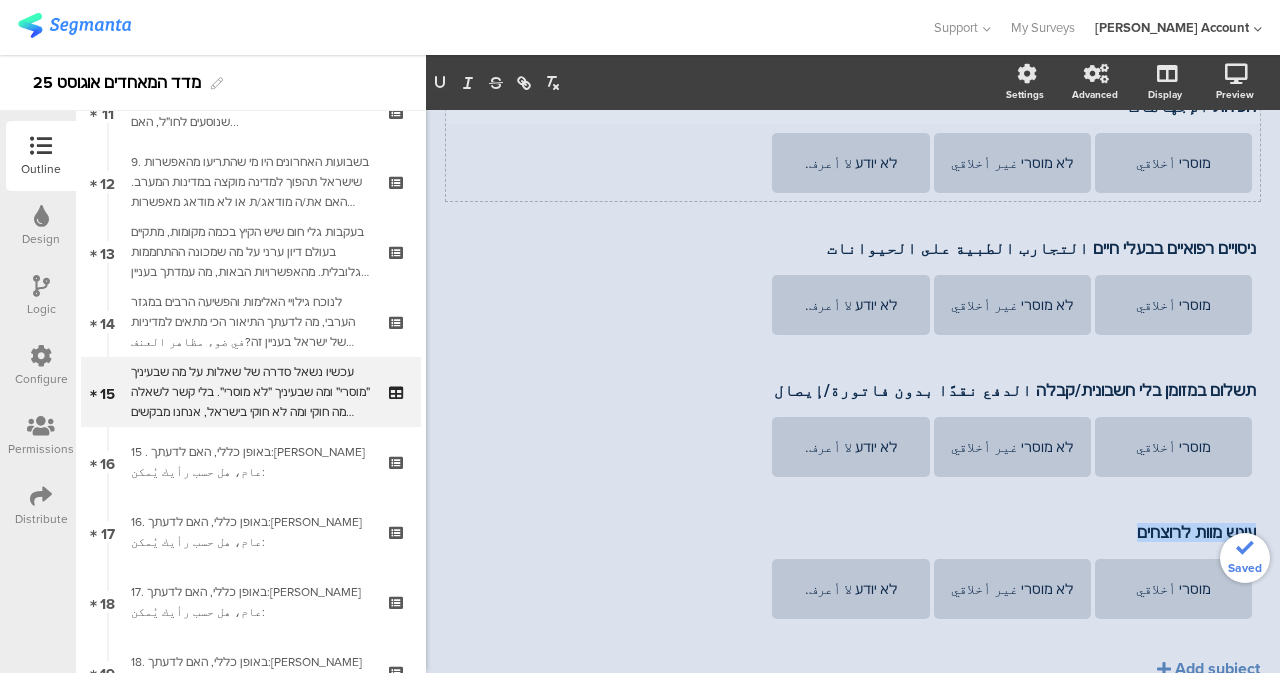 drag, startPoint x: 1124, startPoint y: 511, endPoint x: 1279, endPoint y: 509, distance: 155.01291 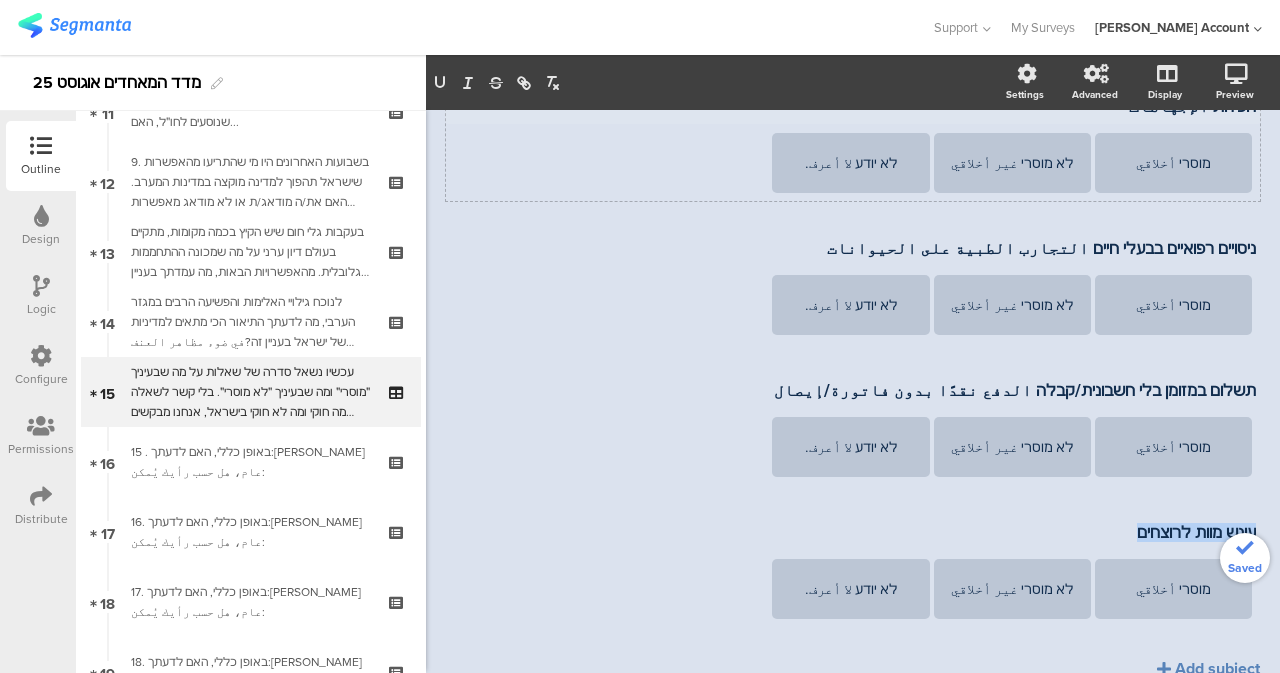 click on "Settings
Advanced
Display
[GEOGRAPHIC_DATA]
استطلاع المؤشّر- [DATE]
15/27" at bounding box center [853, 364] 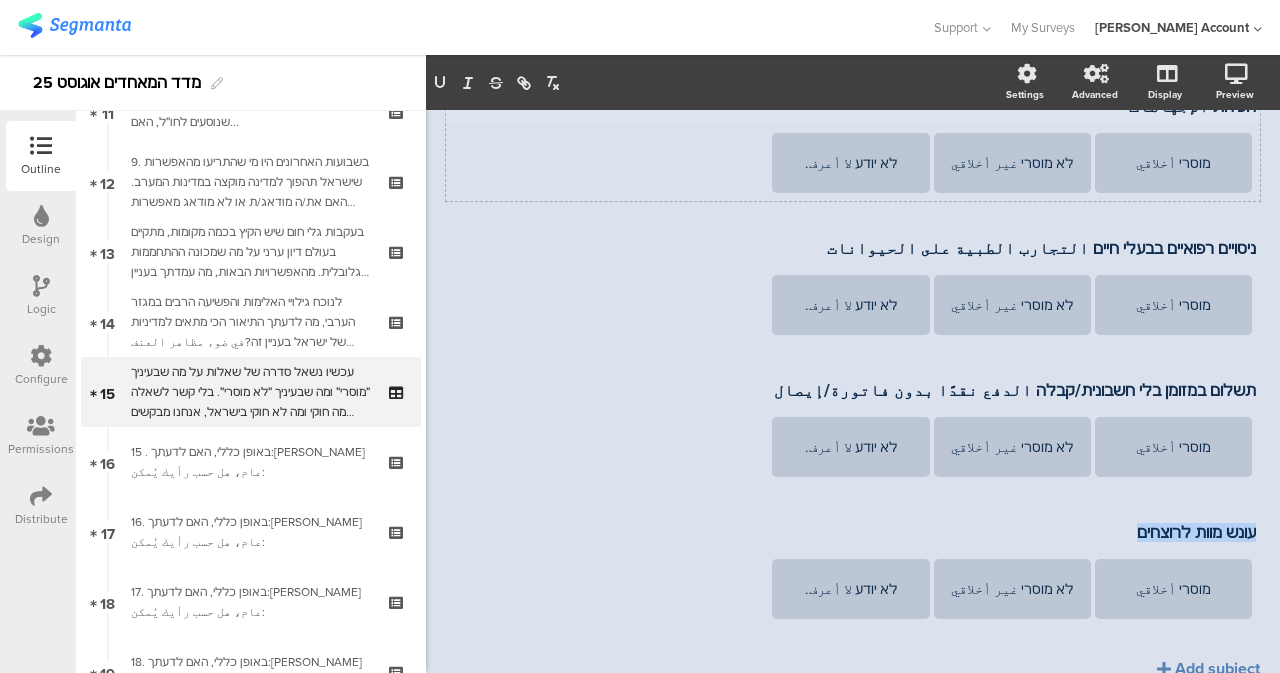 copy on "עונש מוות לרוצחים" 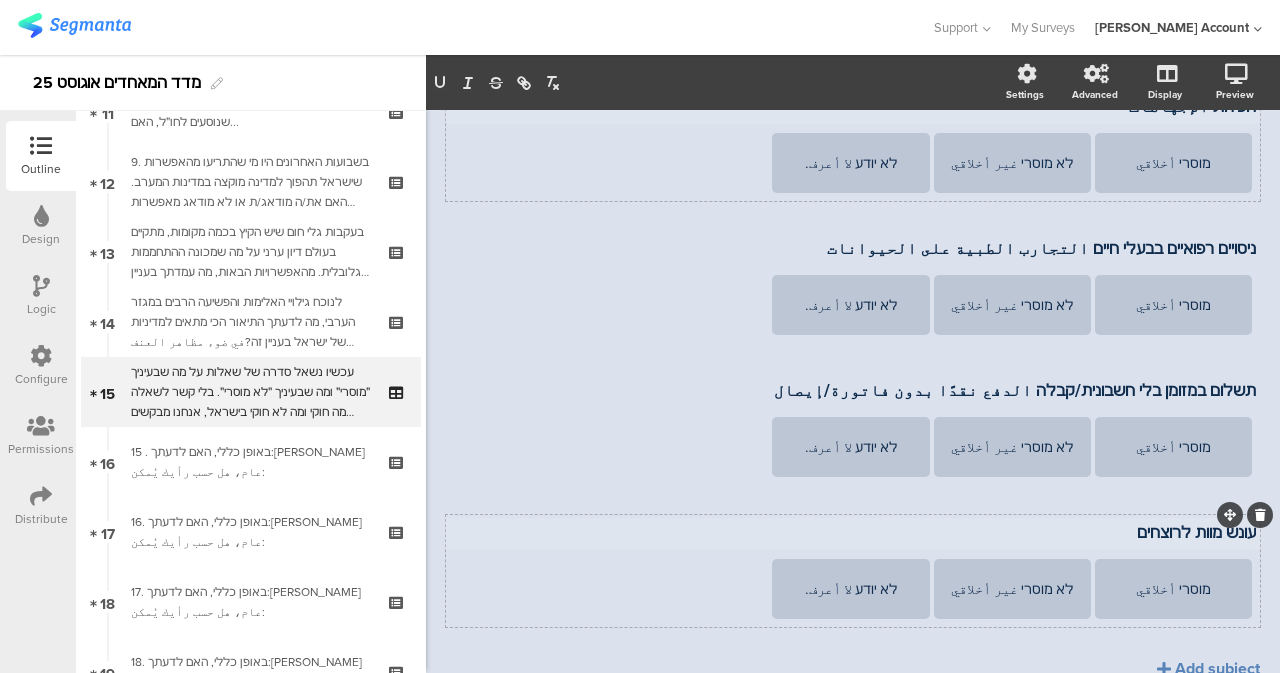 drag, startPoint x: 1049, startPoint y: 482, endPoint x: 1056, endPoint y: 491, distance: 11.401754 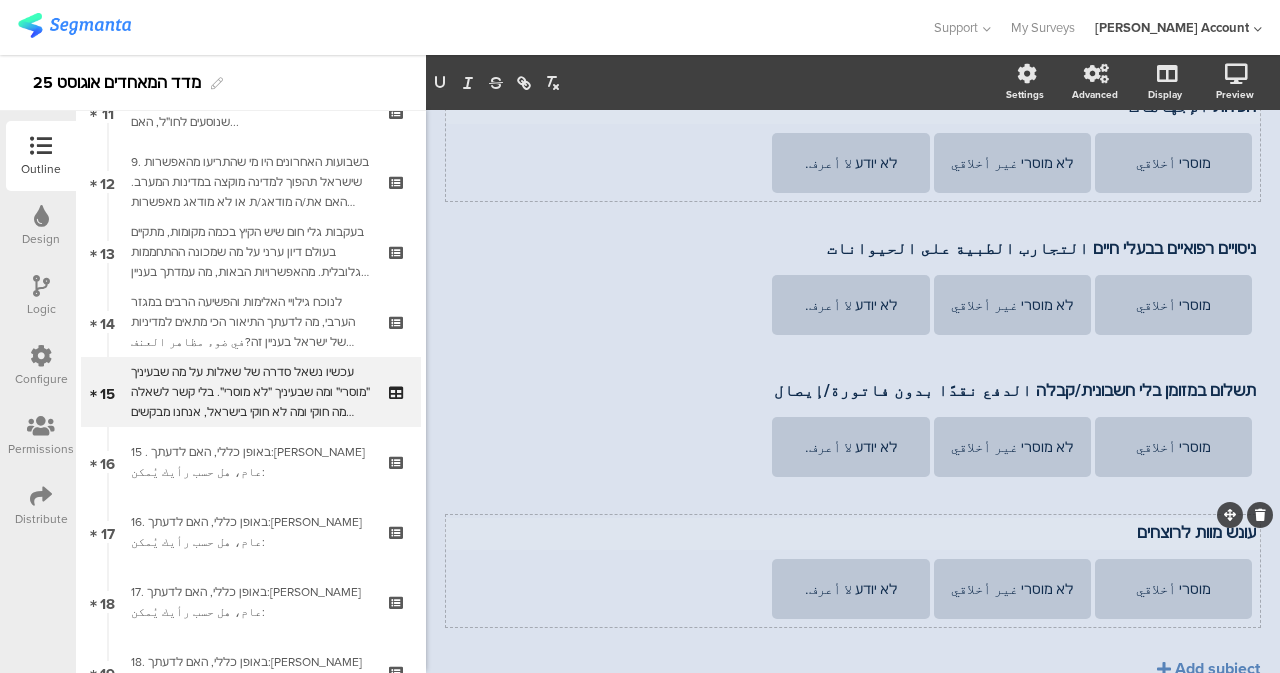 click on "הימורים المقامرة
הימורים المقامرة
מוסרי أخلاقي
לא מוסרי غير أخلاقي
לא יודע لا أعرف.
יחסים הומוסקסואליים العلاقات المثلية
יחסים הומוסקסואליים العلاقات المثلية
מוסרי أخلاقي
לא מוסרי غير أخلاقي
לא יודע لا أعرف." 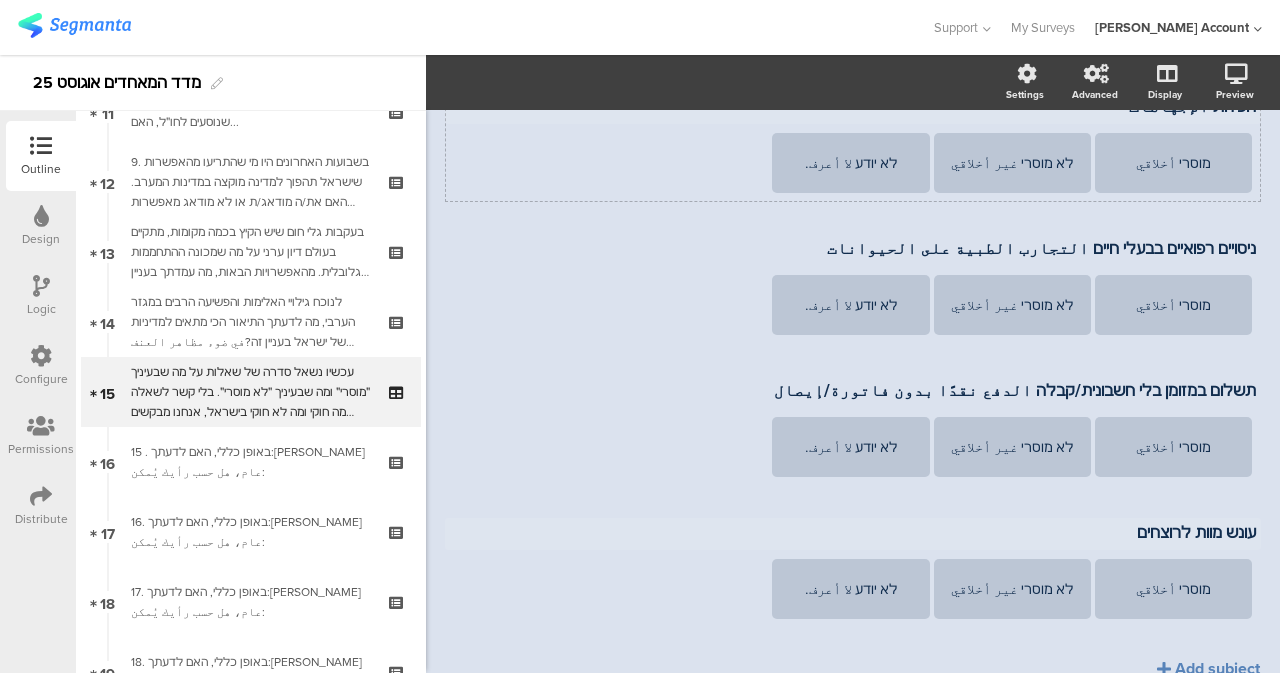 click on "עונש מוות לרוצחים" at bounding box center (853, 532) 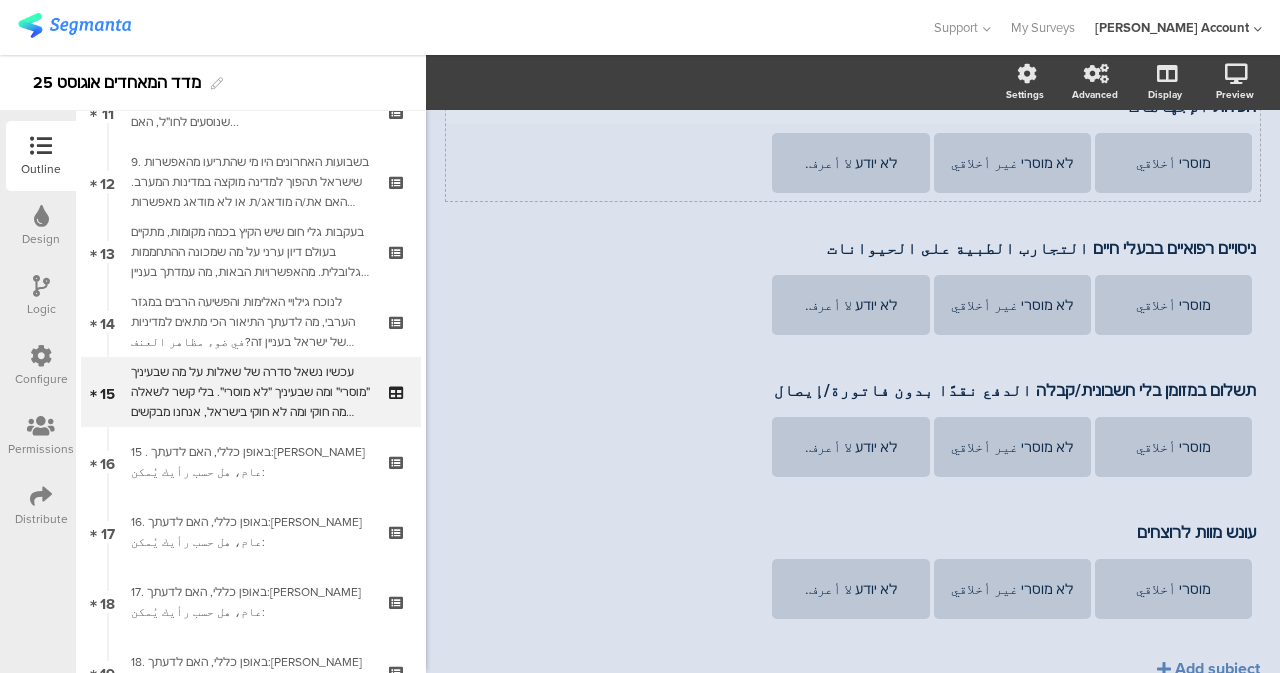 scroll, scrollTop: 689, scrollLeft: 0, axis: vertical 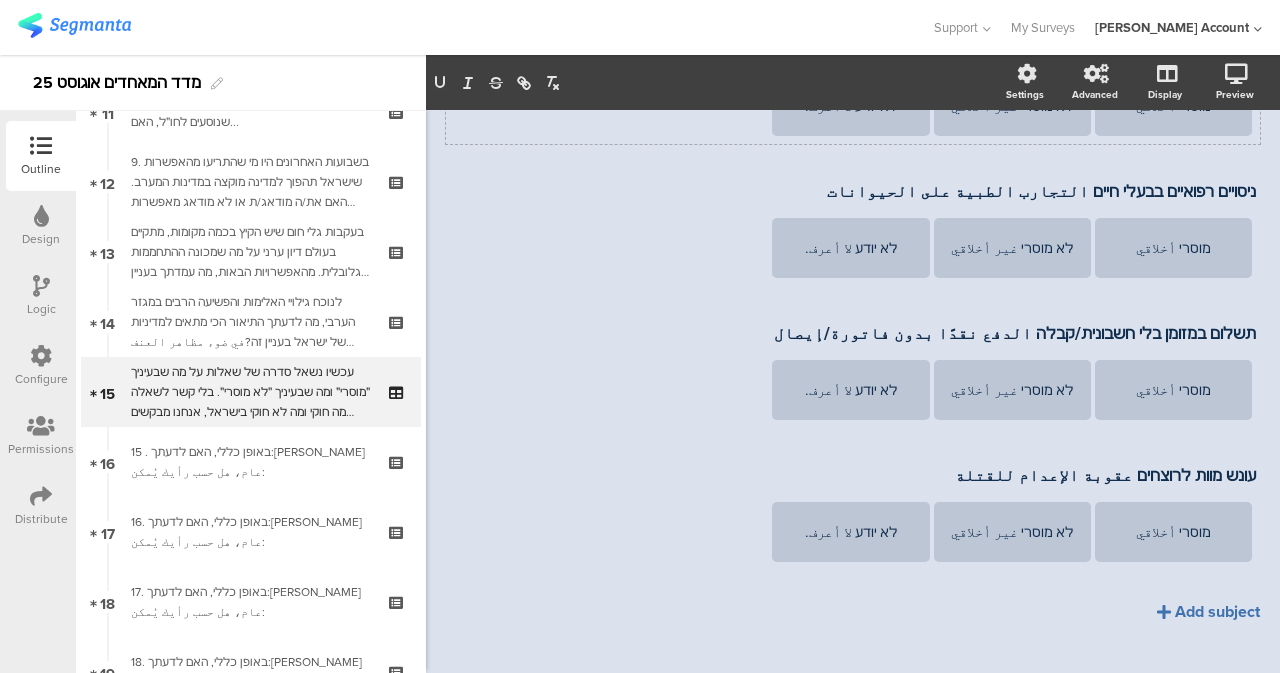 click 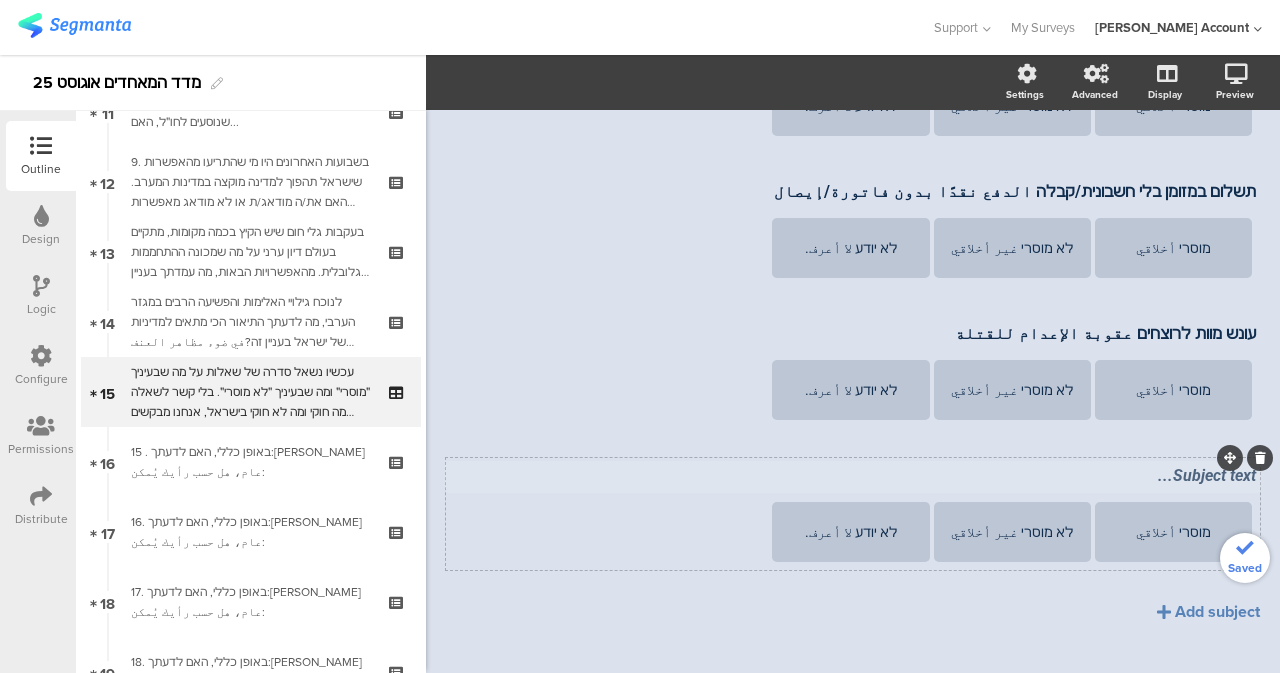 click on "Subject text..." at bounding box center (853, 477) 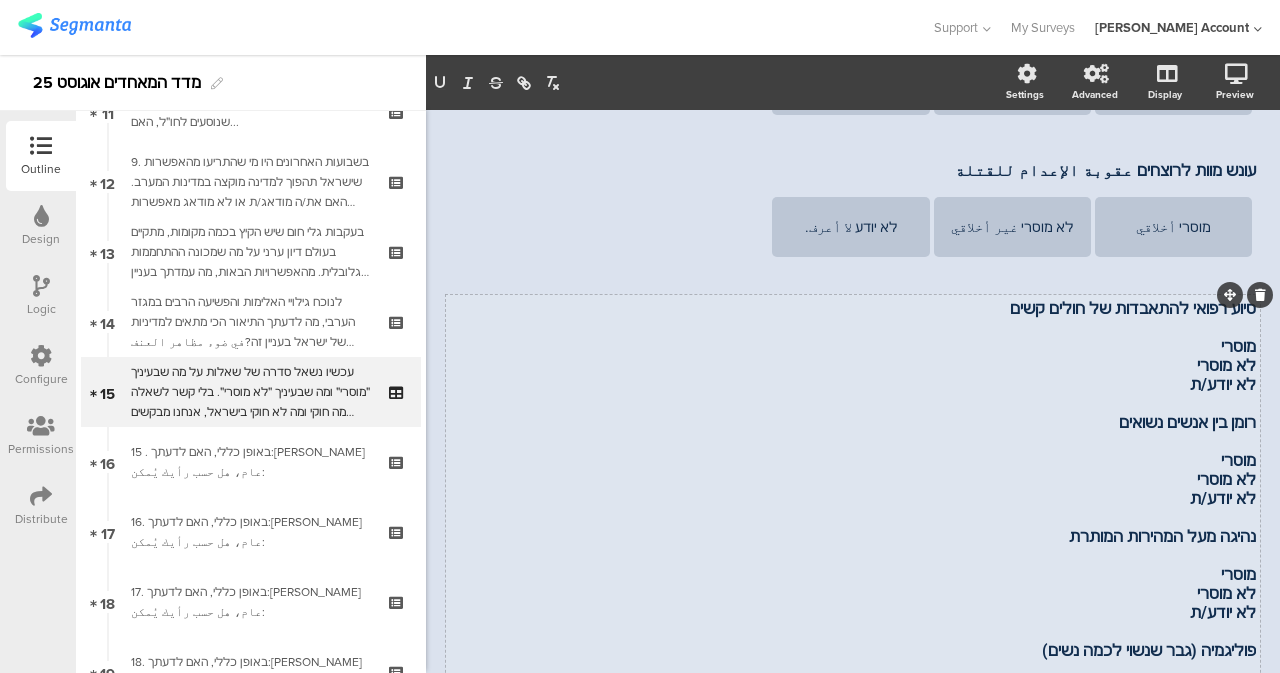 scroll, scrollTop: 1188, scrollLeft: 0, axis: vertical 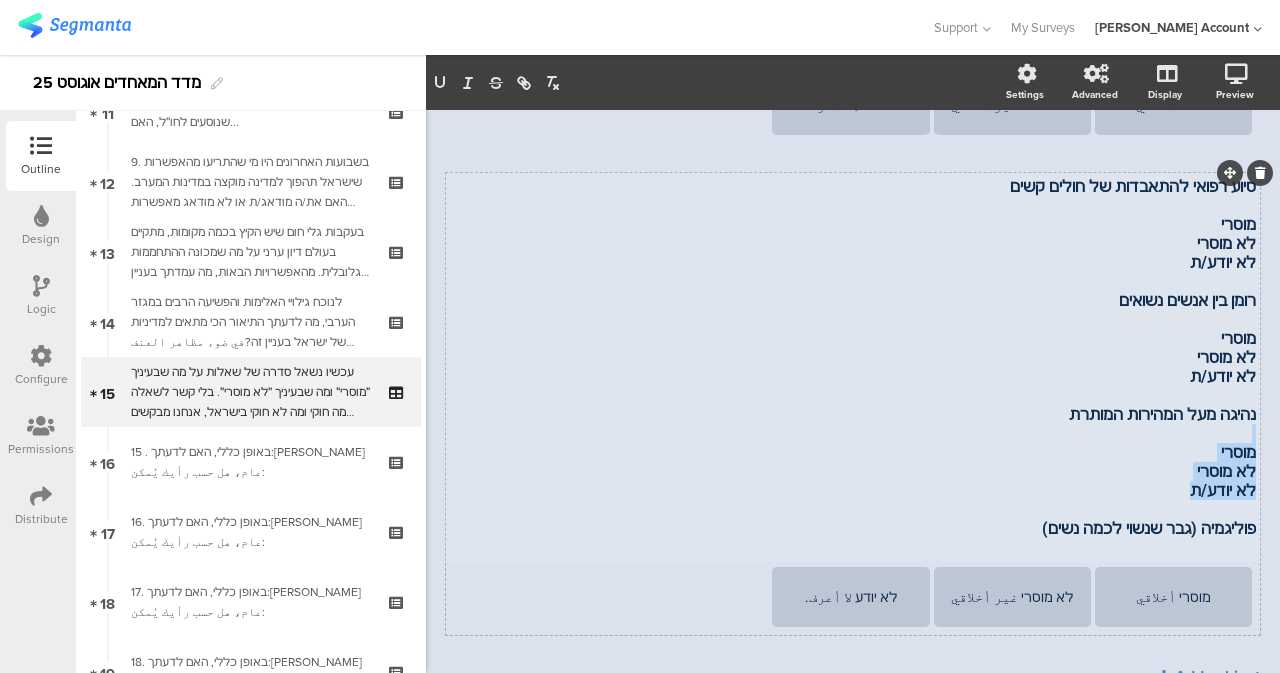 drag, startPoint x: 1155, startPoint y: 478, endPoint x: 1245, endPoint y: 410, distance: 112.80071 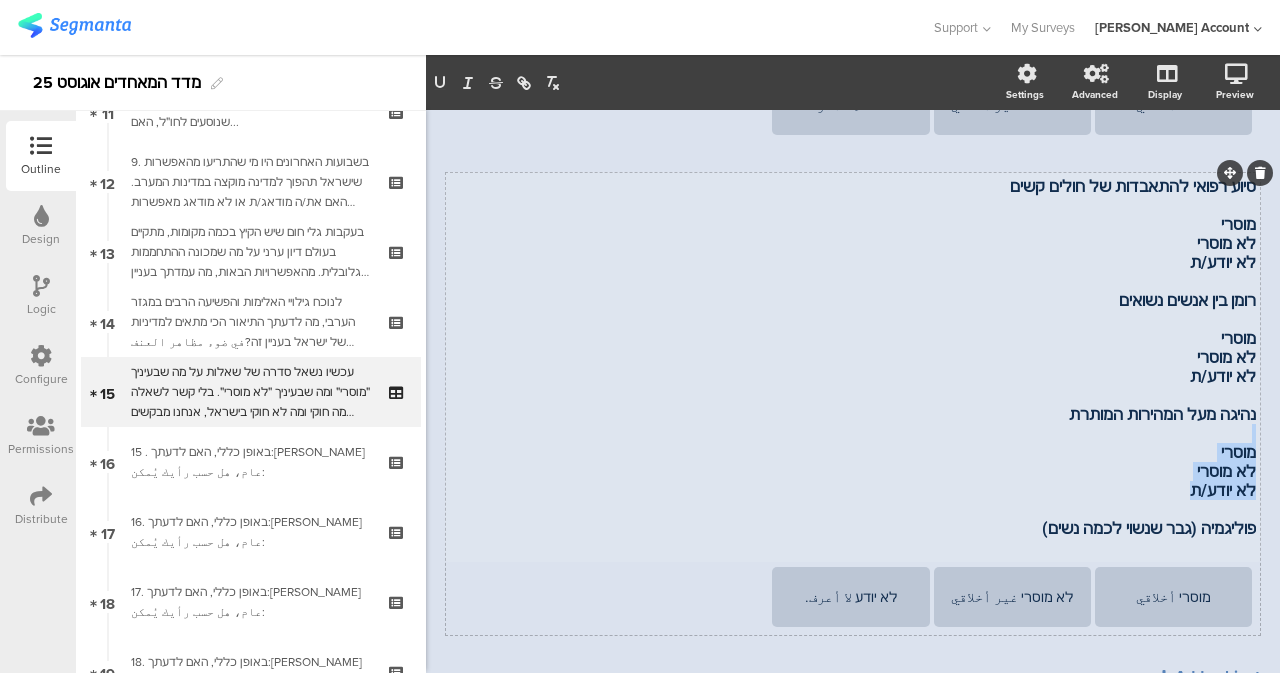 click on "סיוע רפואי להתאבדות של חולים קשים מוסרי לא מוסרי לא יודע/ת רומן בין אנשים נשואים מוסרי לא מוסרי לא יודע/ת נהיגה מעל המהירות המותרת מוסרי לא מוסרי לא יודע/ת פוליגמיה (גבר שנשוי לכמה נשים)
סיוע רפואי להתאבדות של חולים קשים מוסרי לא מוסרי לא יודע/ת רומן בין אנשים נשואים מוסרי לא מוסרי לא יודע/ת נהיגה מעל המהירות המותרת מוסרי לא מוסרי לא יודע/ת פוליגמיה (גבר שנשוי לכמה נשים)
סיוע רפואי להתאבדות של חולים קשים מוסרי לא מוסרי לא יודע/ת רומן בין אנשים נשואים מוסרי לא מוסרי לא יודע/ת נהיגה מעל המהירות המותרת מוסרי לא מוסרי לא יודע/ת פוליגמיה (גבר שנשוי לכמה נשים)" at bounding box center (853, 367) 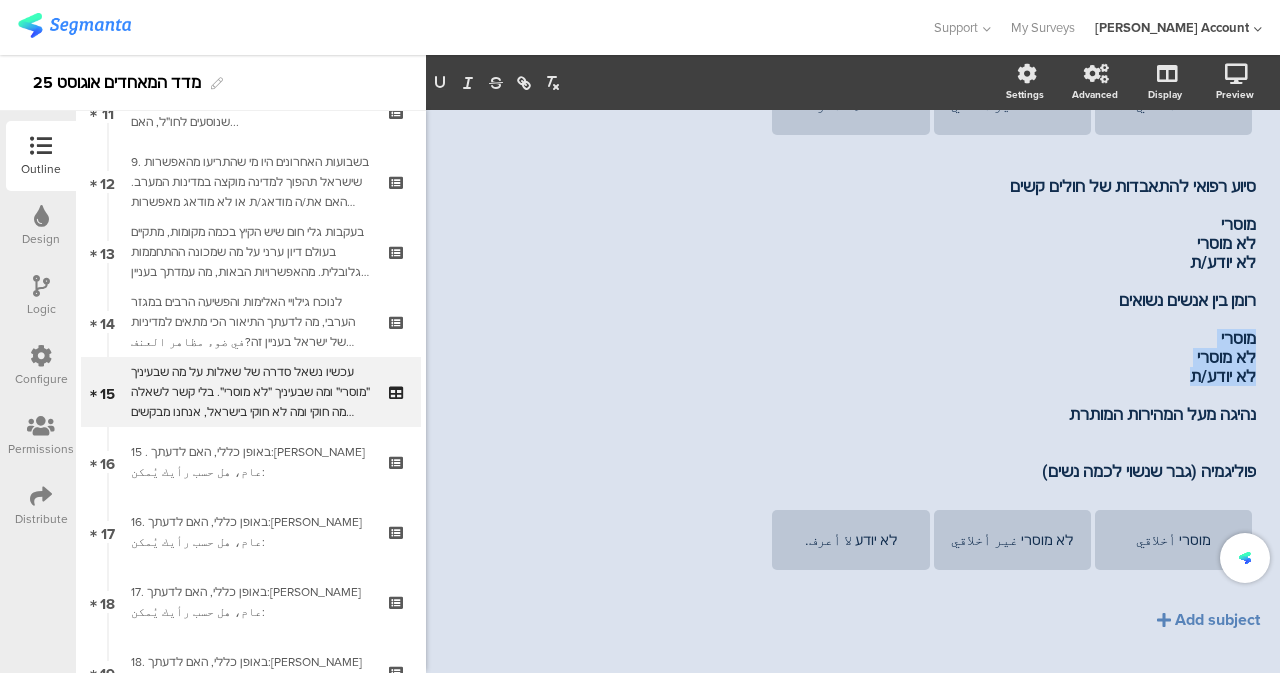 drag, startPoint x: 1165, startPoint y: 348, endPoint x: 1249, endPoint y: 310, distance: 92.19544 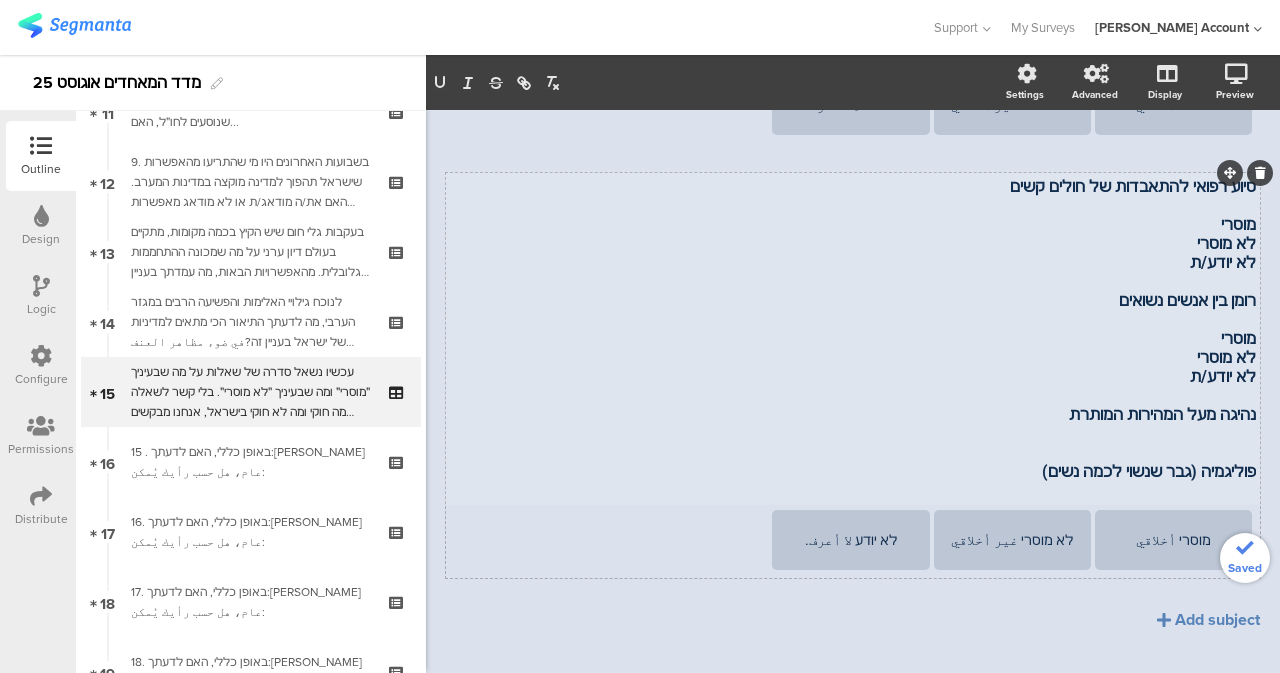 scroll, scrollTop: 1167, scrollLeft: 0, axis: vertical 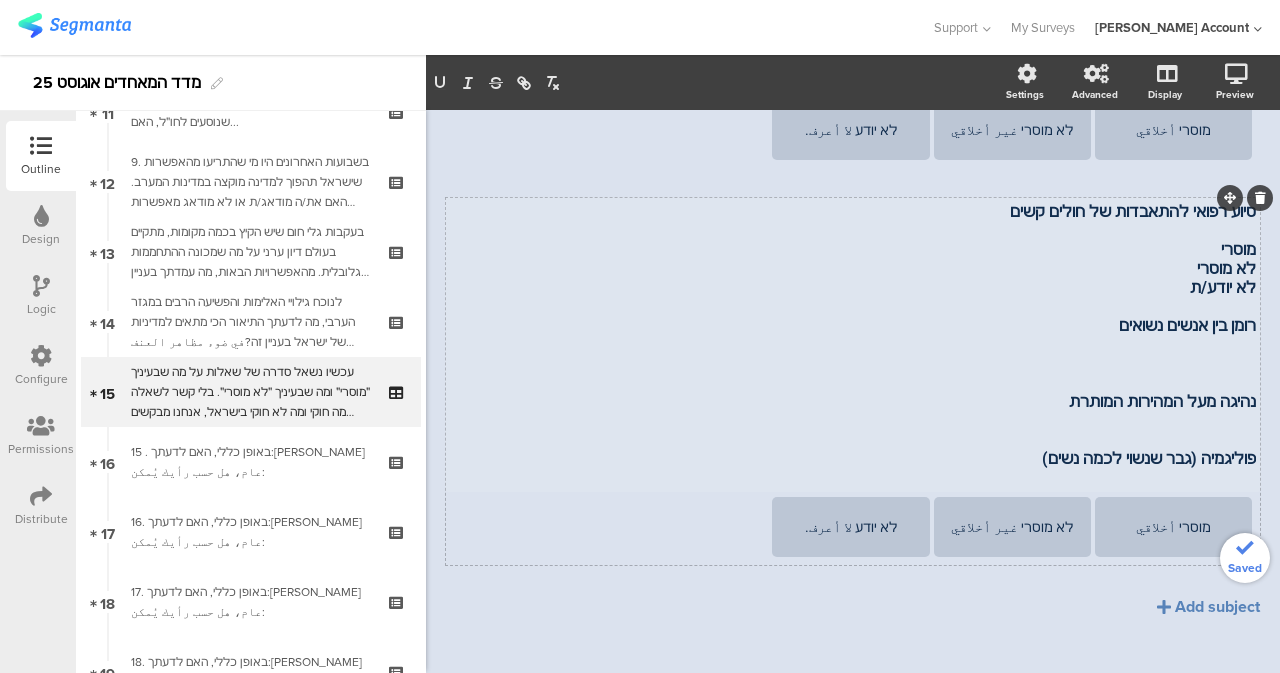 drag, startPoint x: 1163, startPoint y: 256, endPoint x: 1237, endPoint y: 222, distance: 81.437096 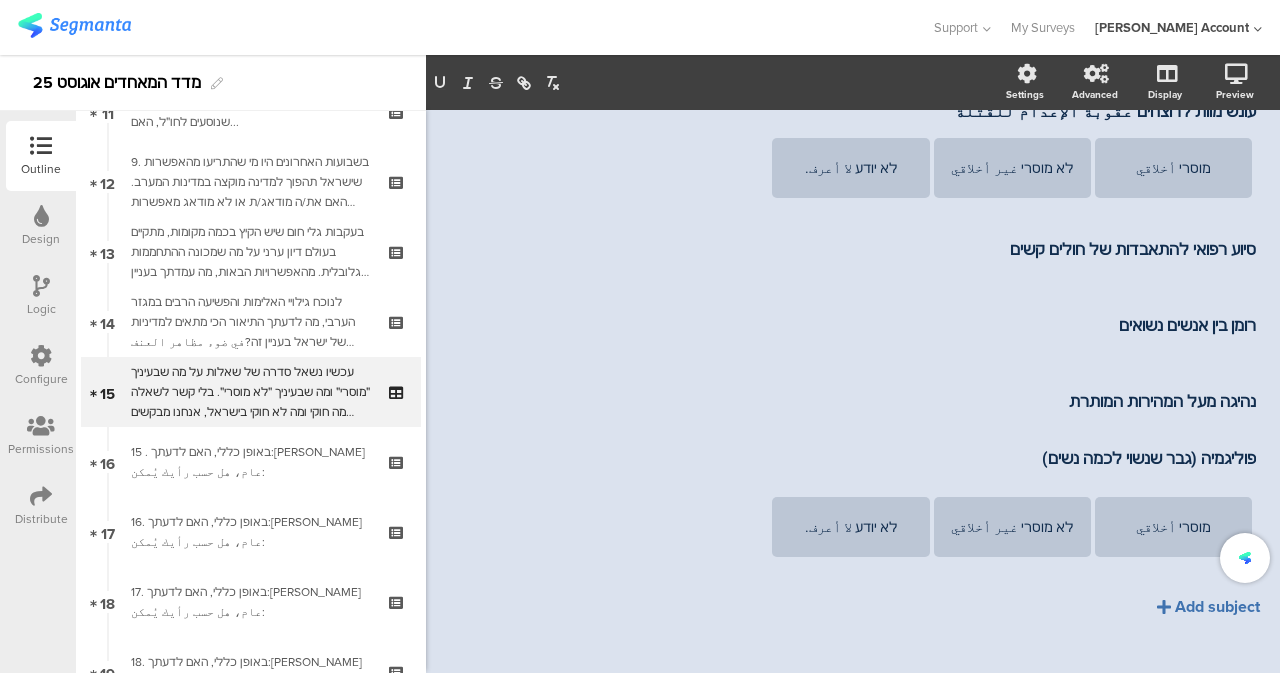 click on "Add subject" 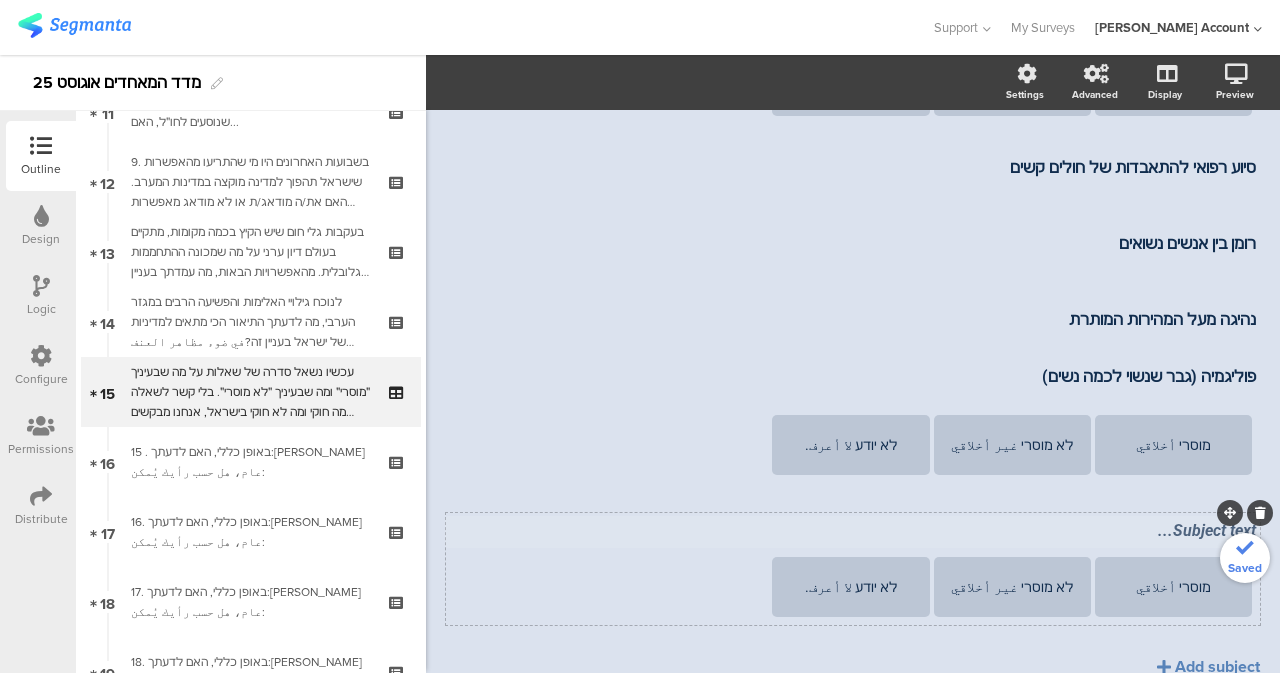 scroll, scrollTop: 1271, scrollLeft: 0, axis: vertical 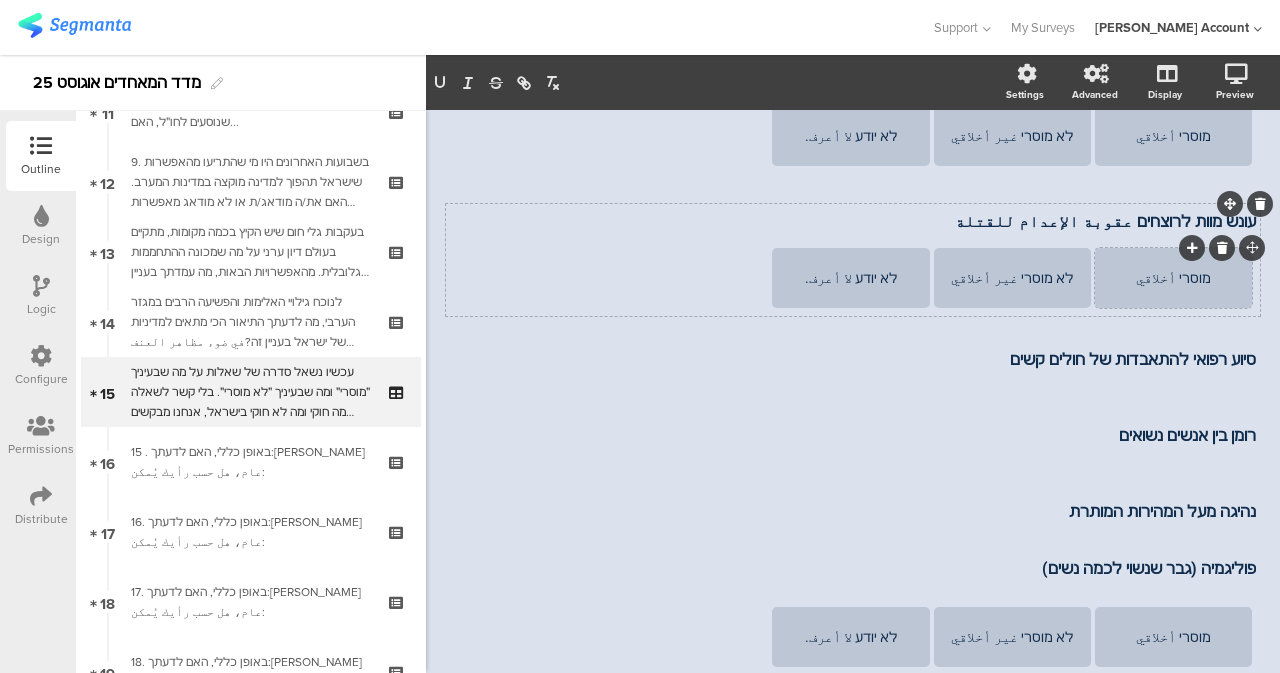 drag, startPoint x: 1107, startPoint y: 156, endPoint x: 1230, endPoint y: 240, distance: 148.9463 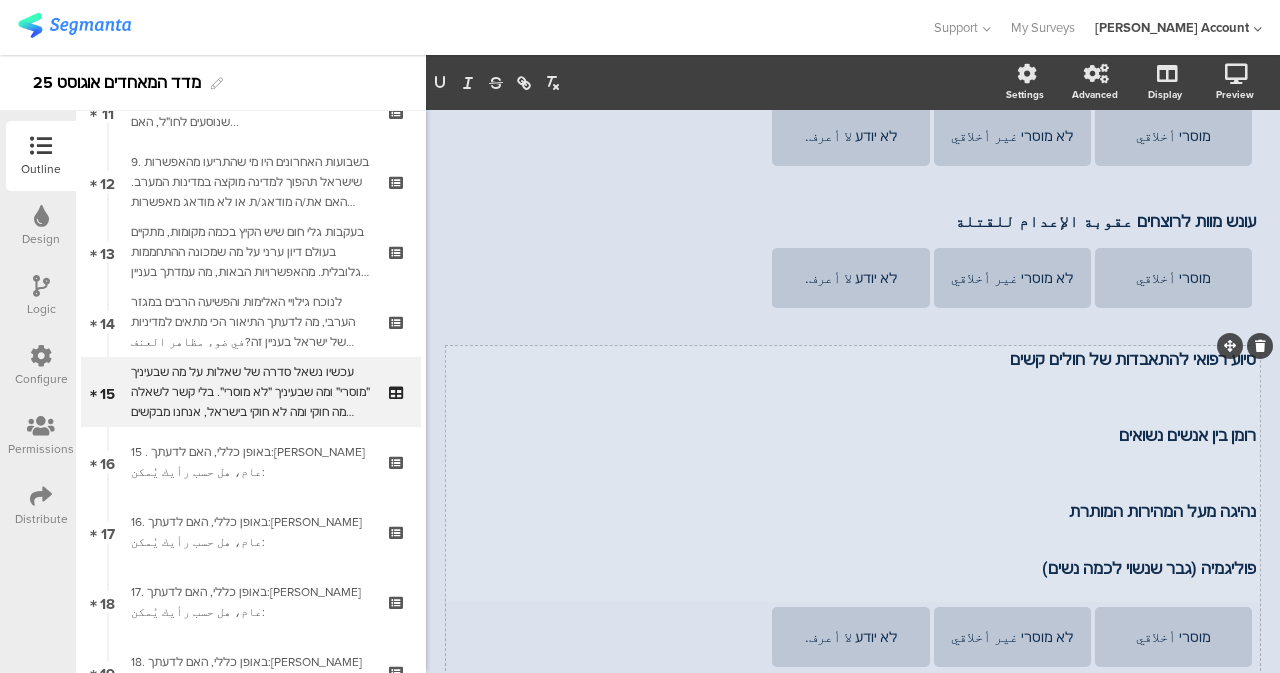 click at bounding box center (853, 397) 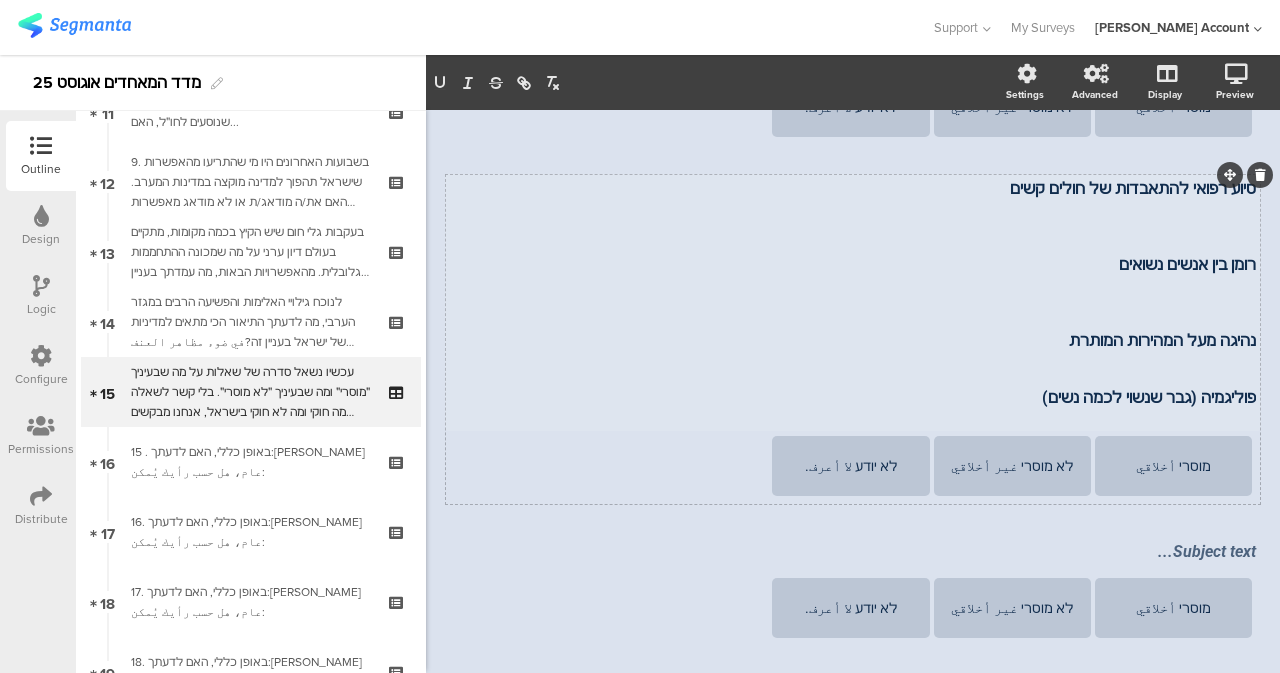 scroll, scrollTop: 1271, scrollLeft: 0, axis: vertical 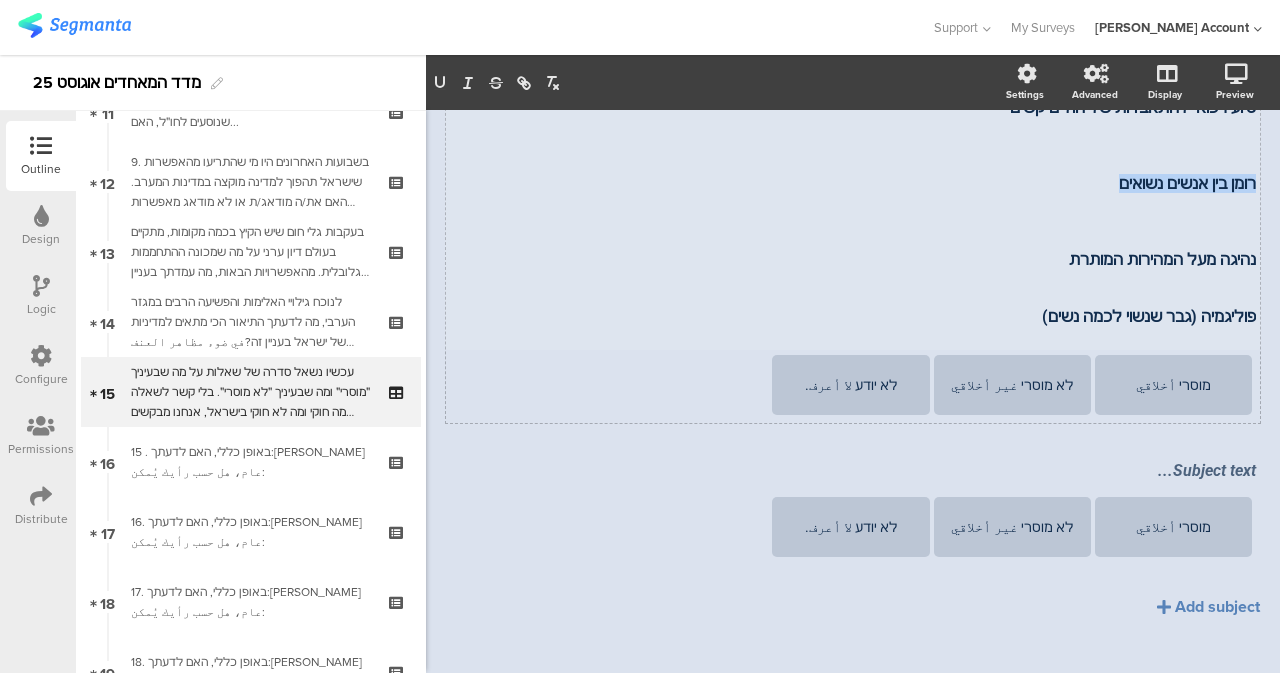 drag, startPoint x: 1100, startPoint y: 148, endPoint x: 1238, endPoint y: 160, distance: 138.52075 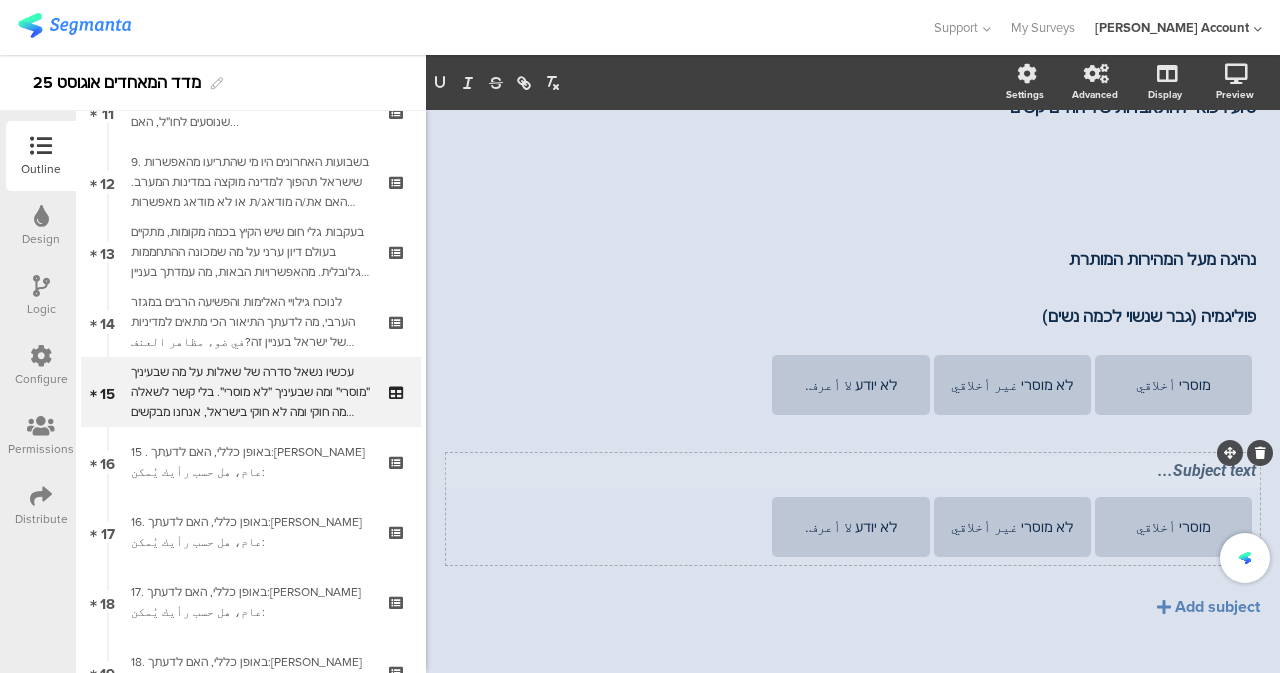 click on "Subject text..." at bounding box center [853, 472] 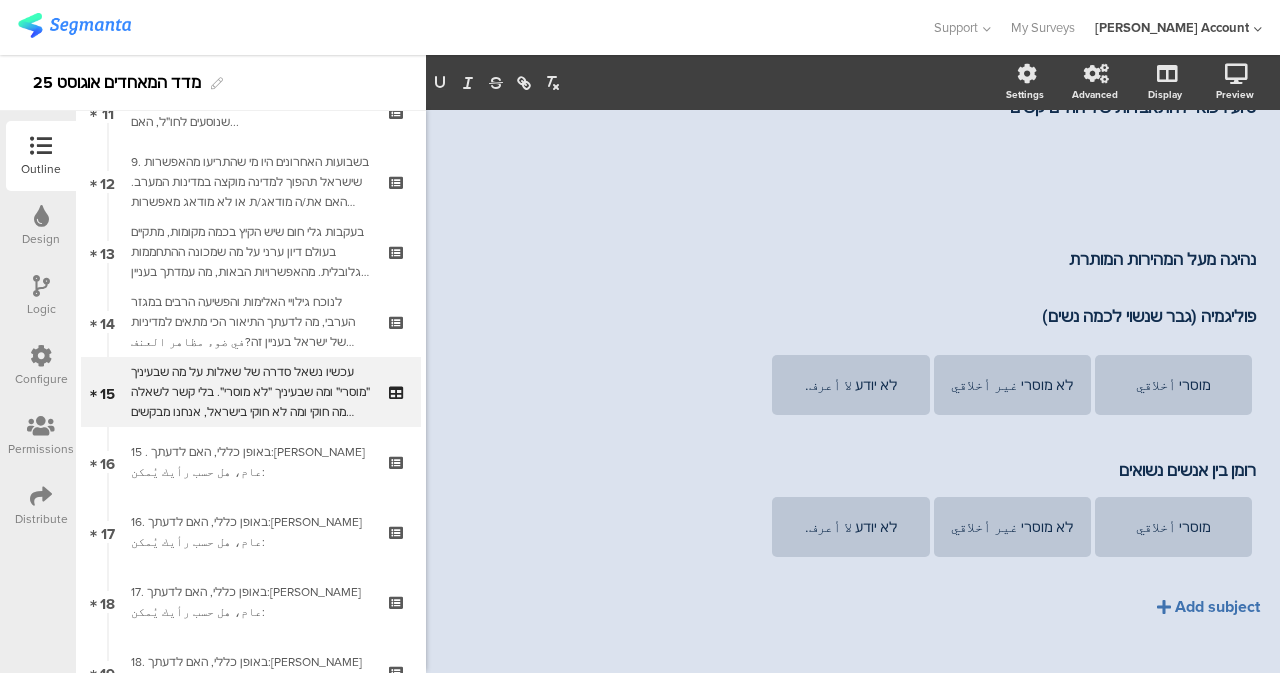 click 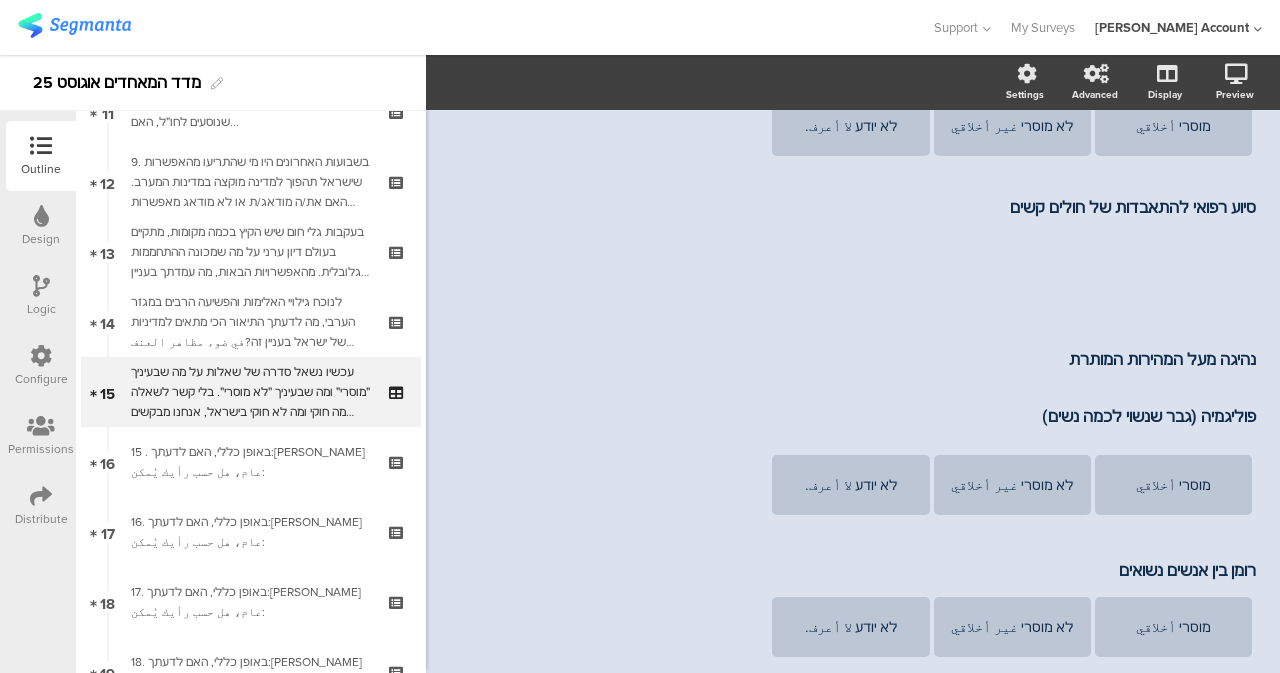 scroll, scrollTop: 919, scrollLeft: 0, axis: vertical 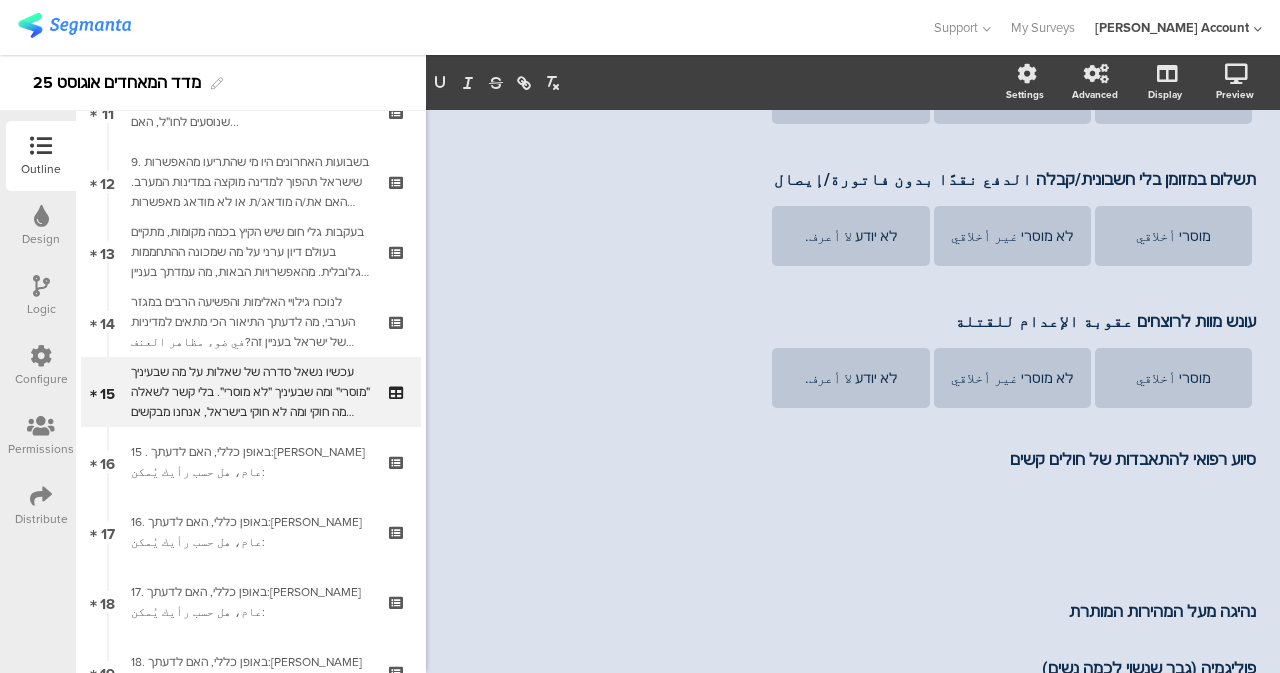 drag, startPoint x: 1069, startPoint y: 334, endPoint x: 1260, endPoint y: 334, distance: 191 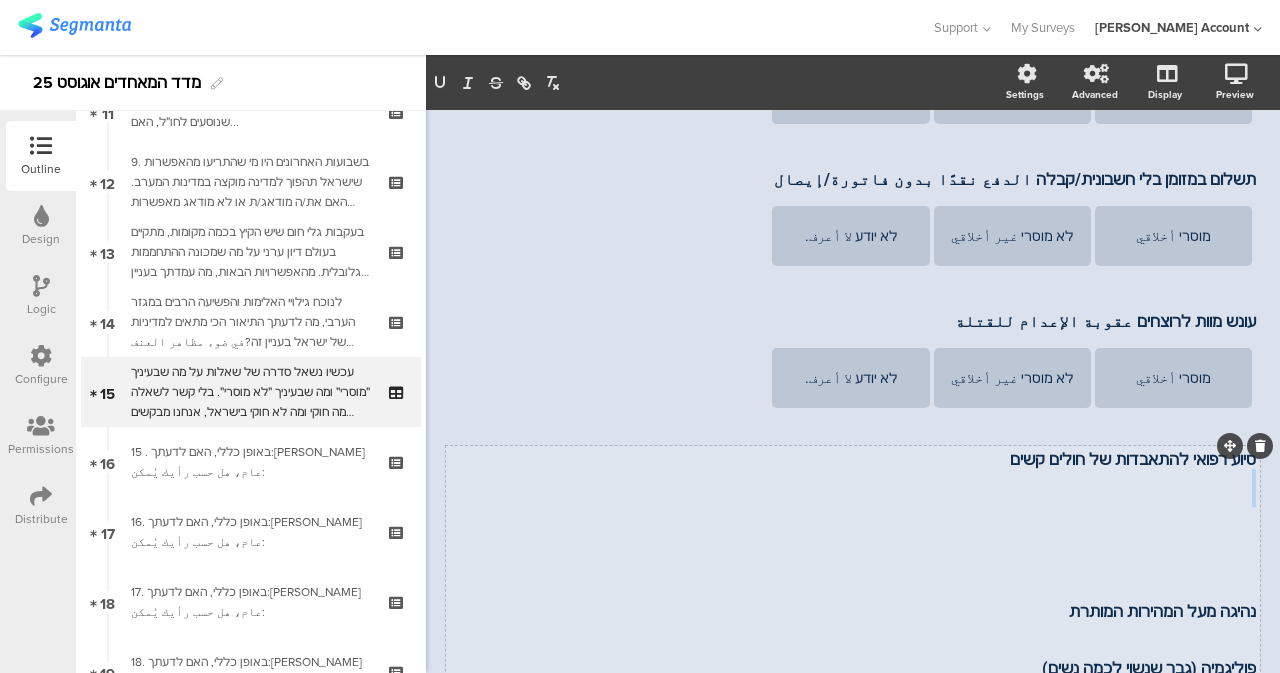 click on "סיוע רפואי להתאבדות של חולים קשים נהיגה מעל המהירות המותרת פוליגמיה (גבר שנשוי לכמה נשים)" at bounding box center (853, 573) 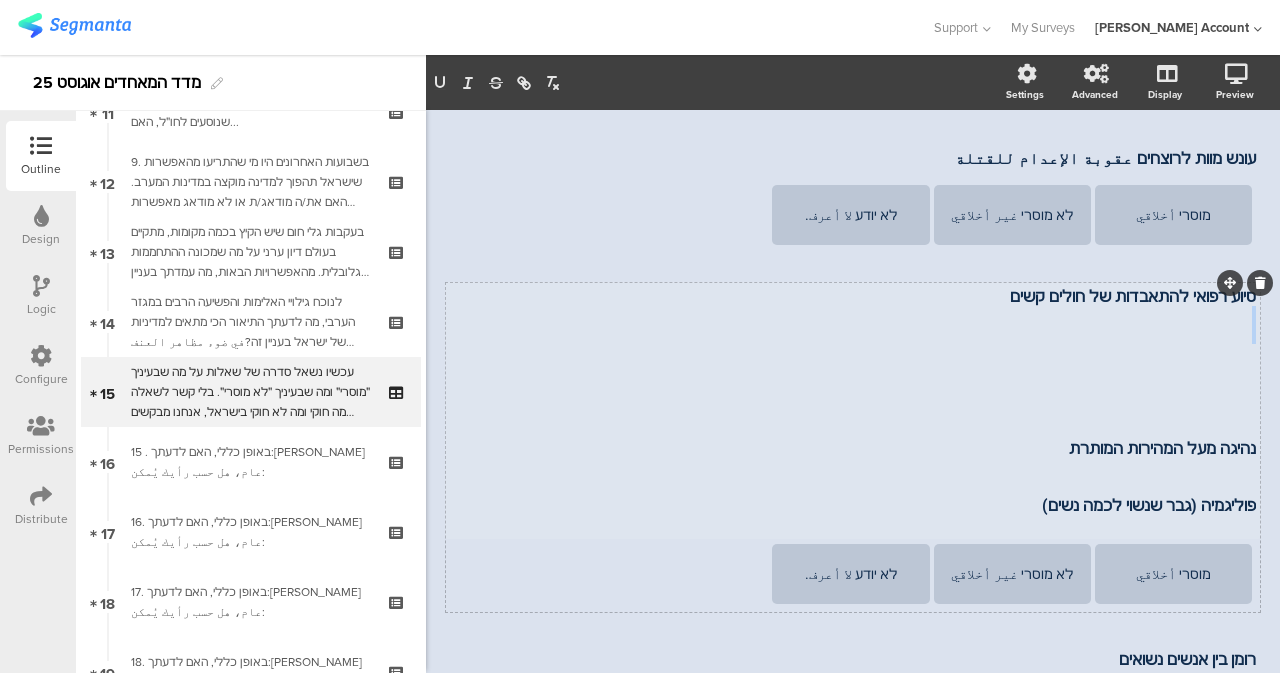 scroll, scrollTop: 1119, scrollLeft: 0, axis: vertical 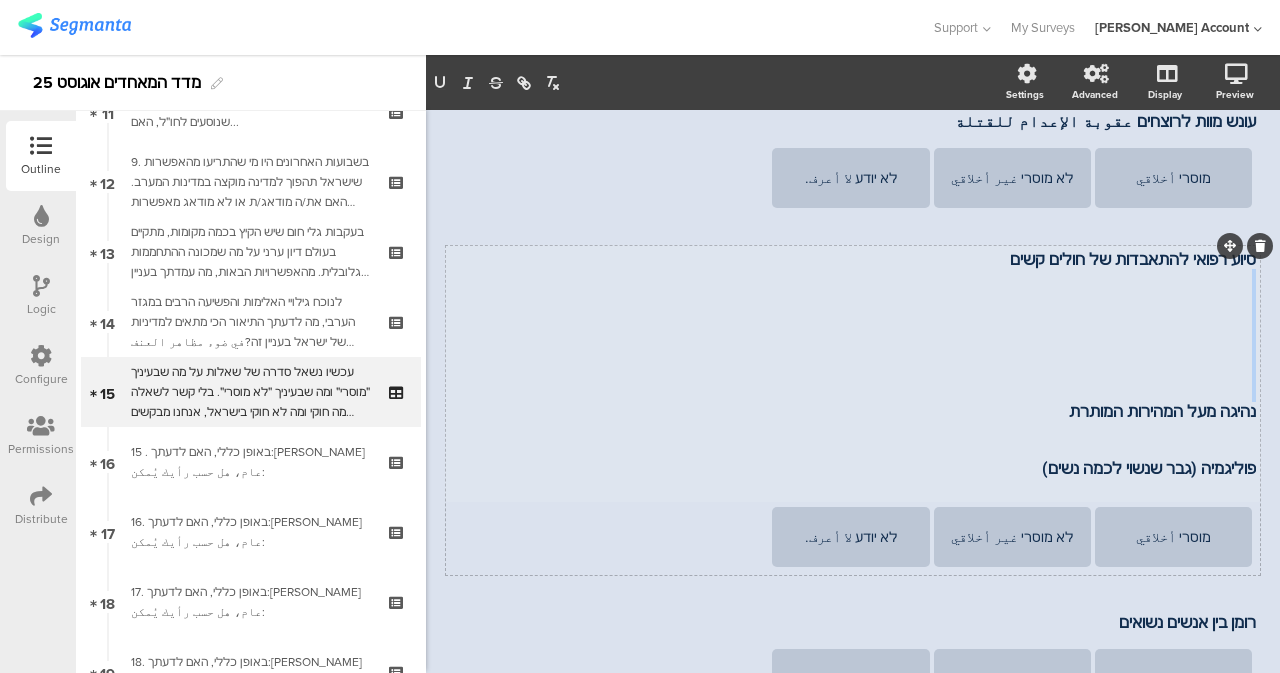 drag, startPoint x: 1210, startPoint y: 356, endPoint x: 1214, endPoint y: 257, distance: 99.08077 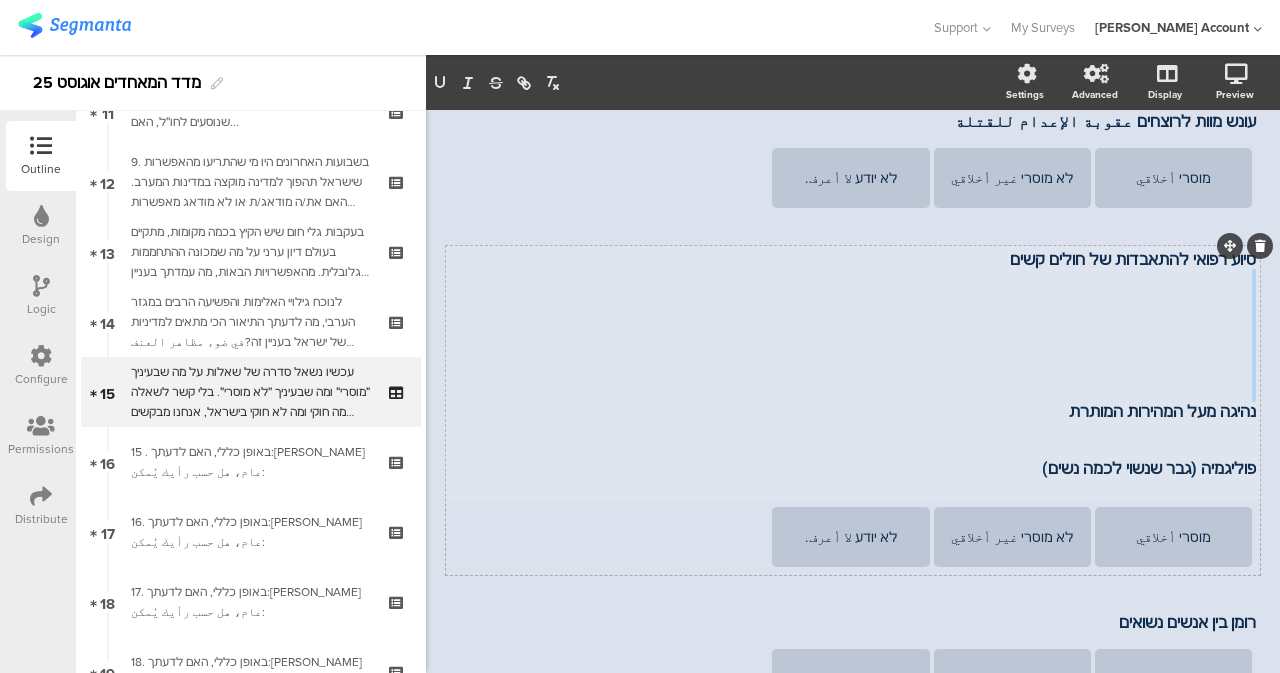 click on "סיוע רפואי להתאבדות של חולים קשים נהיגה מעל המהירות המותרת פוליגמיה (גבר שנשוי לכמה נשים)" at bounding box center [853, 373] 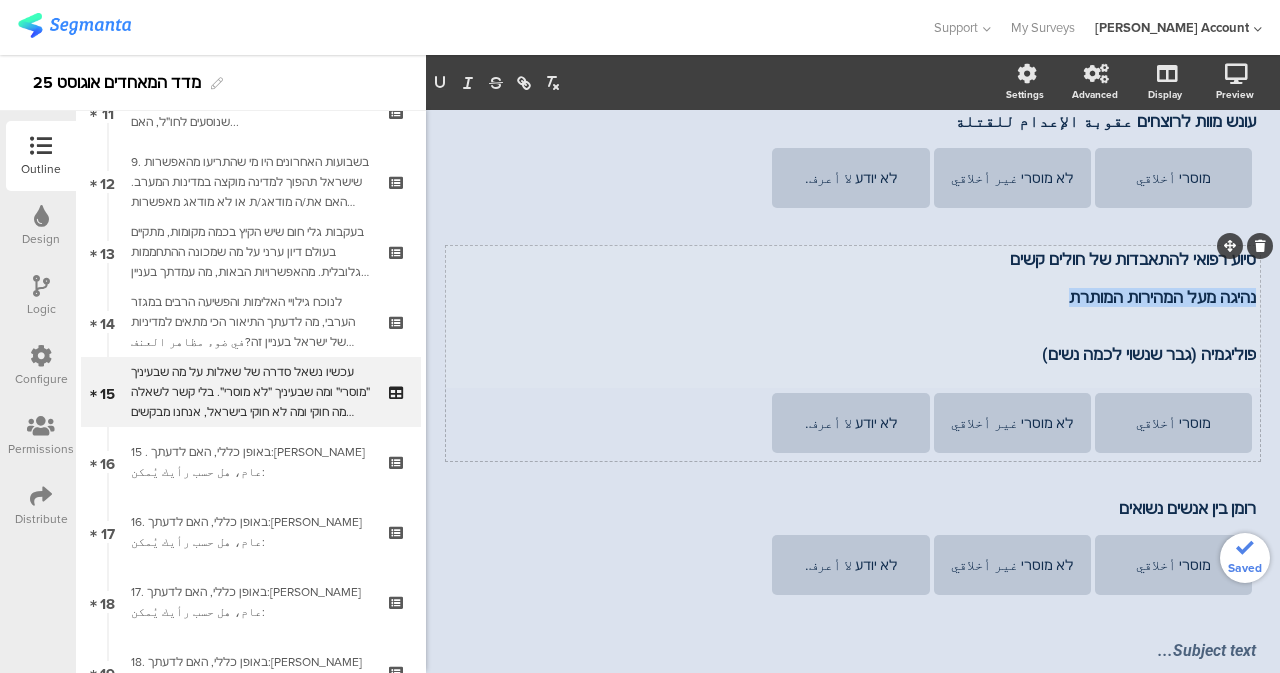 drag, startPoint x: 1077, startPoint y: 276, endPoint x: 1240, endPoint y: 275, distance: 163.00307 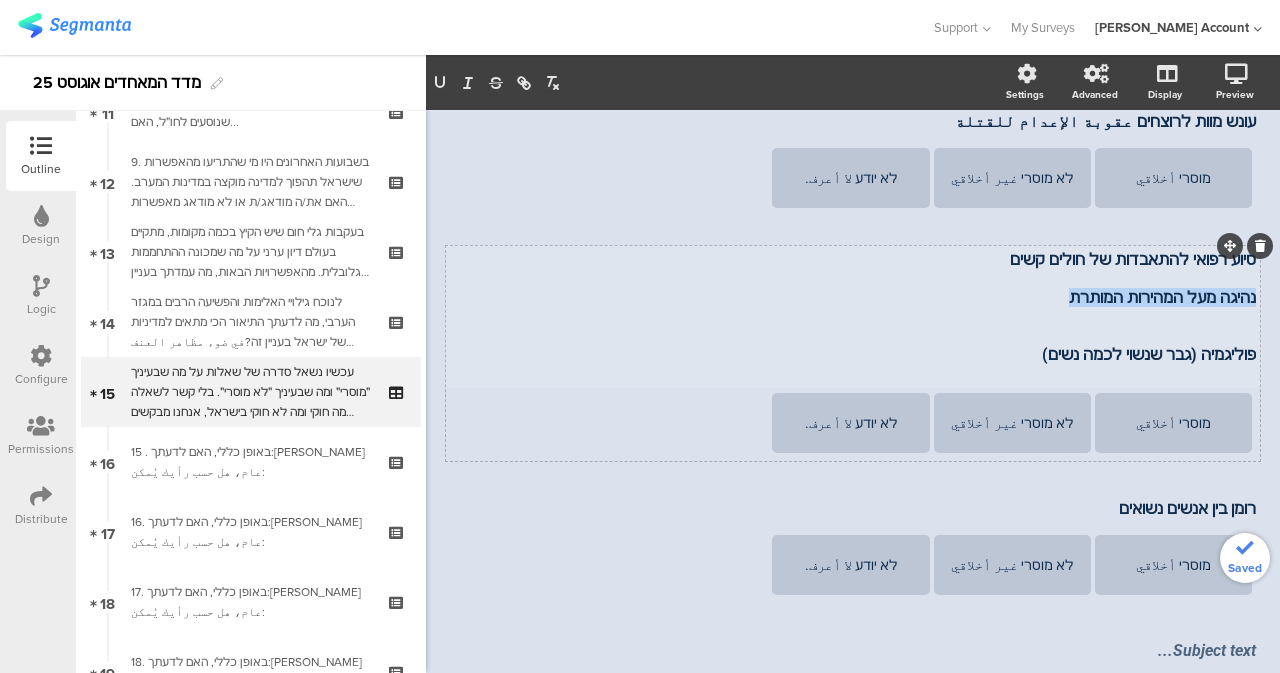 click on "נהיגה מעל המהירות המותרת" at bounding box center [853, 297] 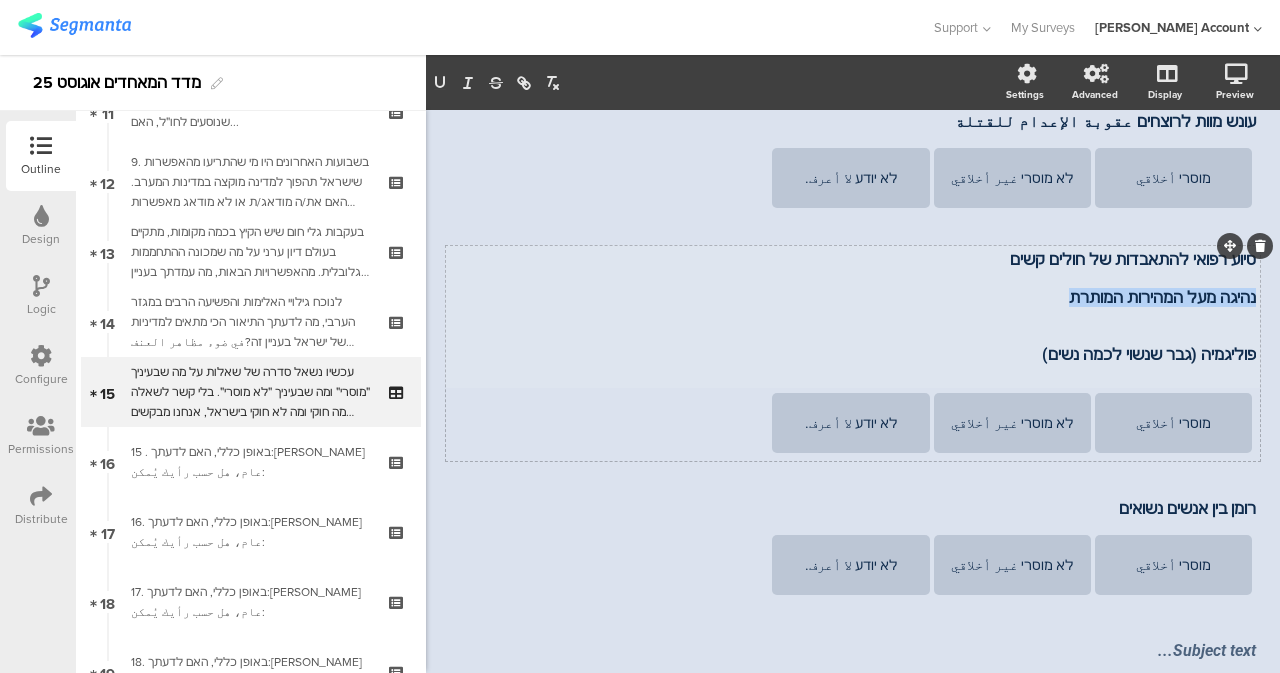 type 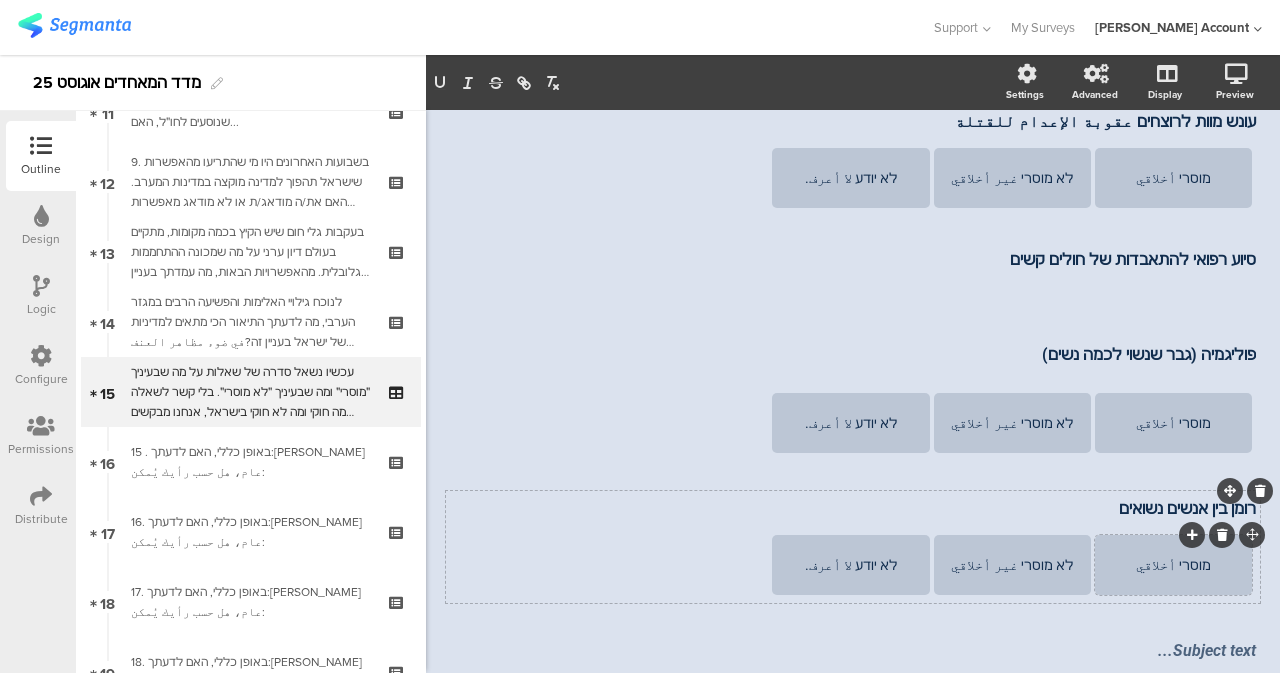 scroll, scrollTop: 1297, scrollLeft: 0, axis: vertical 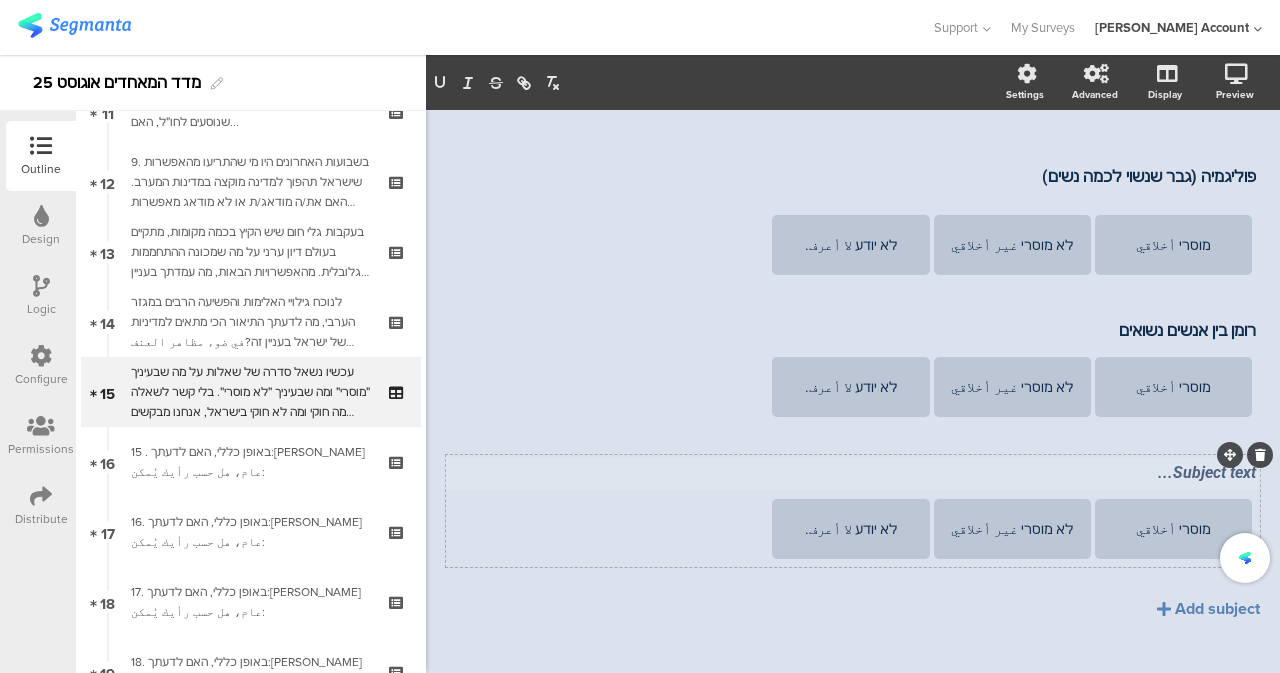 click on "Subject text..." at bounding box center [853, 474] 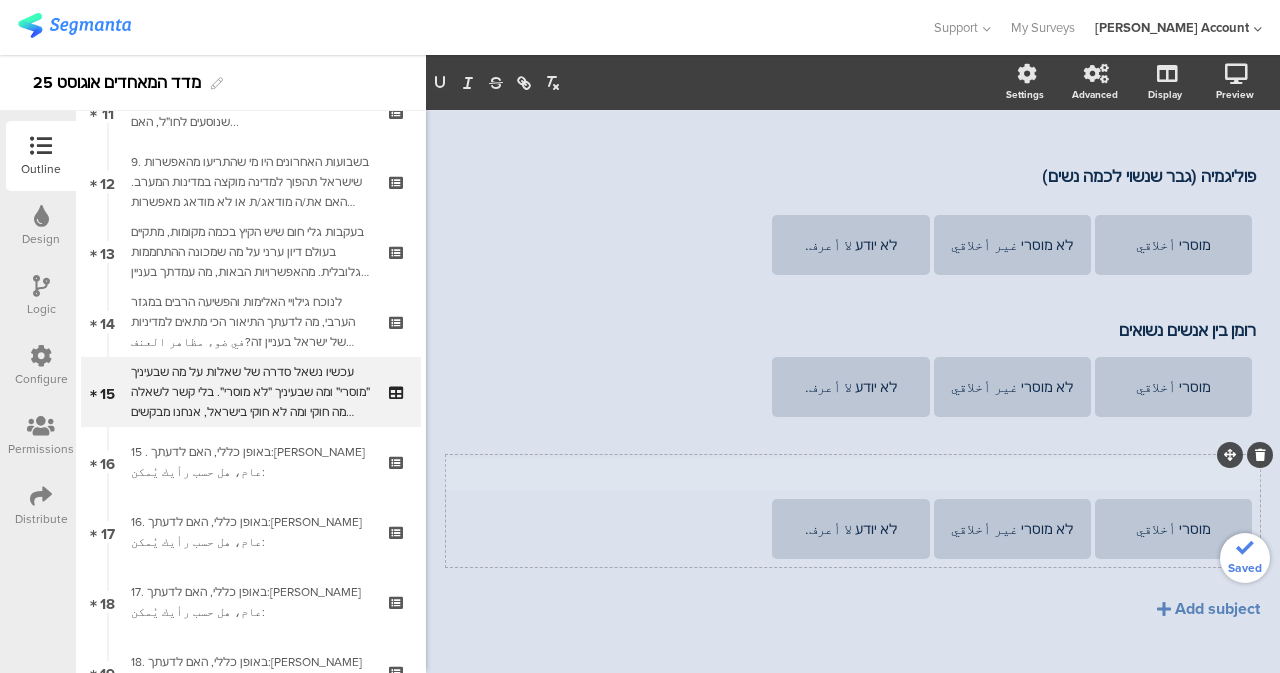 click at bounding box center [853, 472] 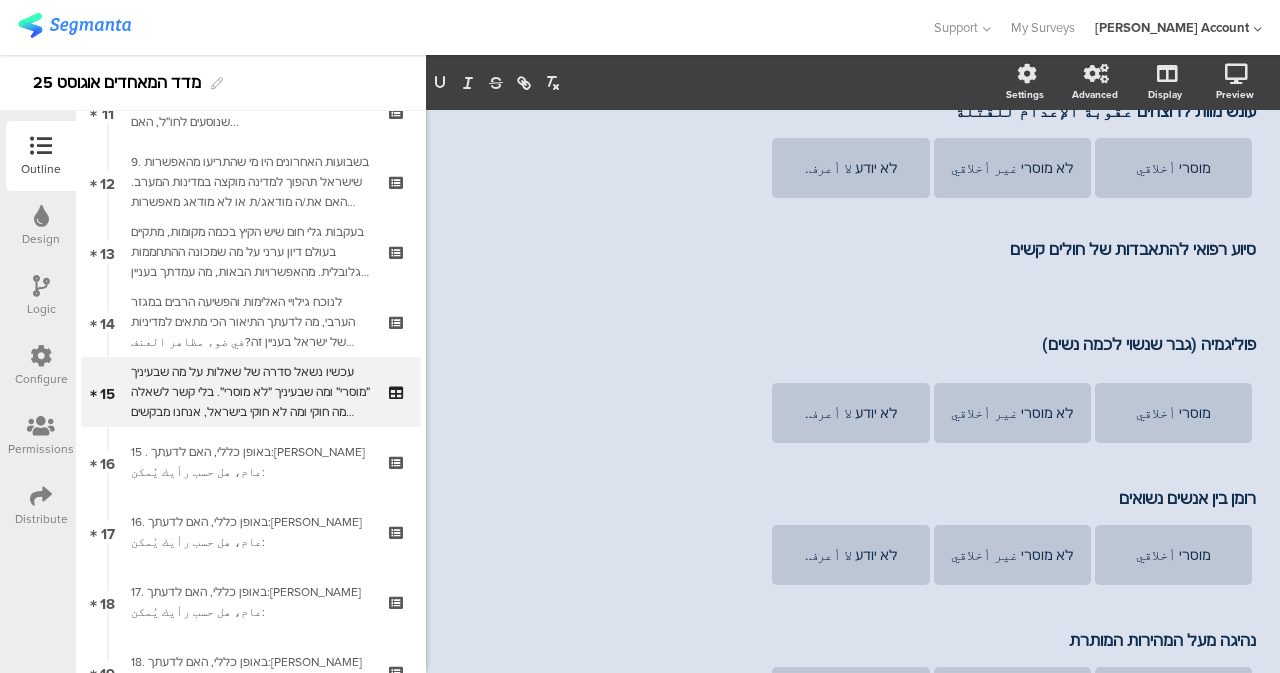 scroll, scrollTop: 1097, scrollLeft: 0, axis: vertical 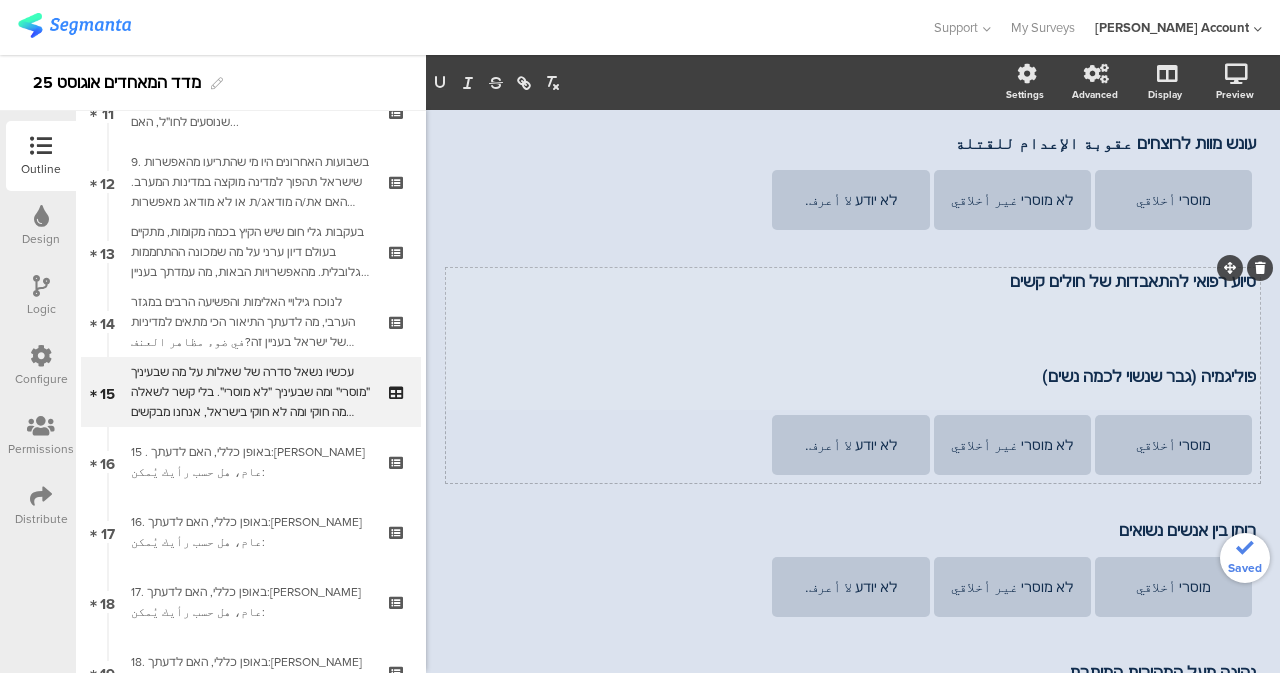 drag, startPoint x: 1036, startPoint y: 356, endPoint x: 1245, endPoint y: 353, distance: 209.02153 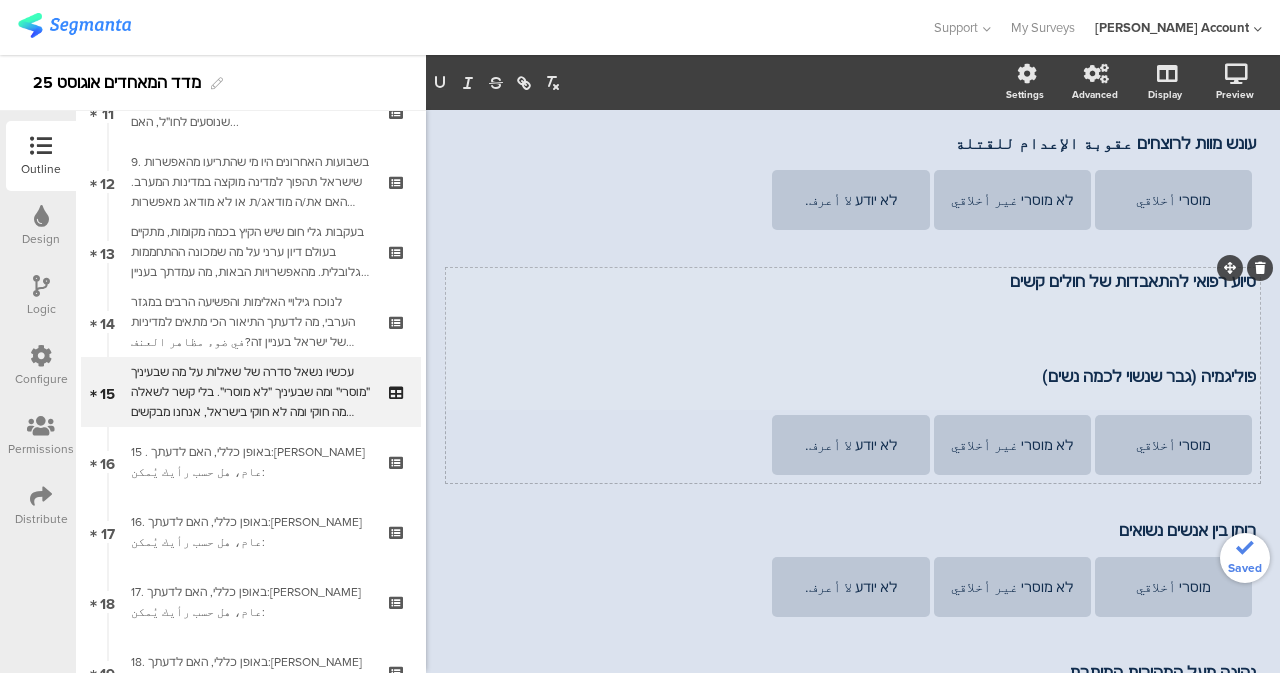 click on "סיוע רפואי להתאבדות של חולים קשים פוליגמיה (גבר שנשוי לכמה נשים)
סיוע רפואי להתאבדות של חולים קשים פוליגמיה (גבר שנשוי לכמה נשים)
סיוע רפואי להתאבדות של חולים קשים פוליגמיה (גבר שנשוי לכמה נשים)" at bounding box center (853, 338) 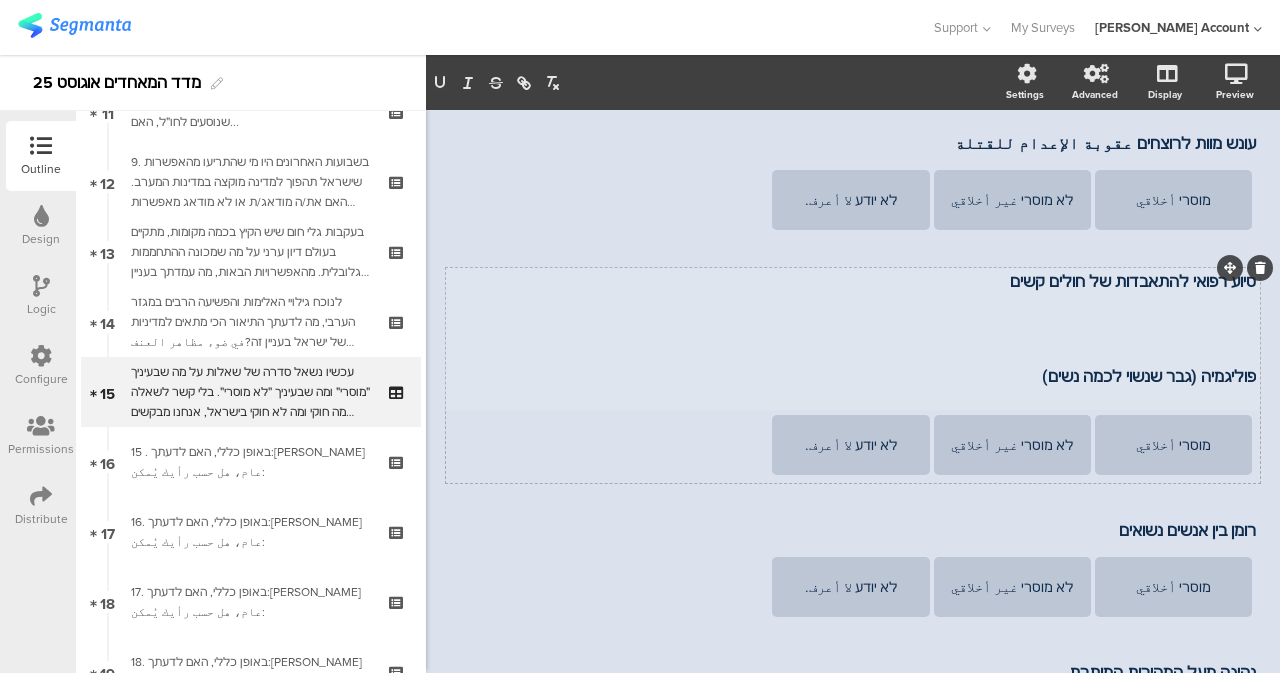 click on "סיוע רפואי להתאבדות של חולים קשים פוליגמיה (גבר שנשוי לכמה נשים)
סיוע רפואי להתאבדות של חולים קשים פוליגמיה (גבר שנשוי לכמה נשים)
סיוע רפואי להתאבדות של חולים קשים פוליגמיה (גבר שנשוי לכמה נשים)" at bounding box center (853, 338) 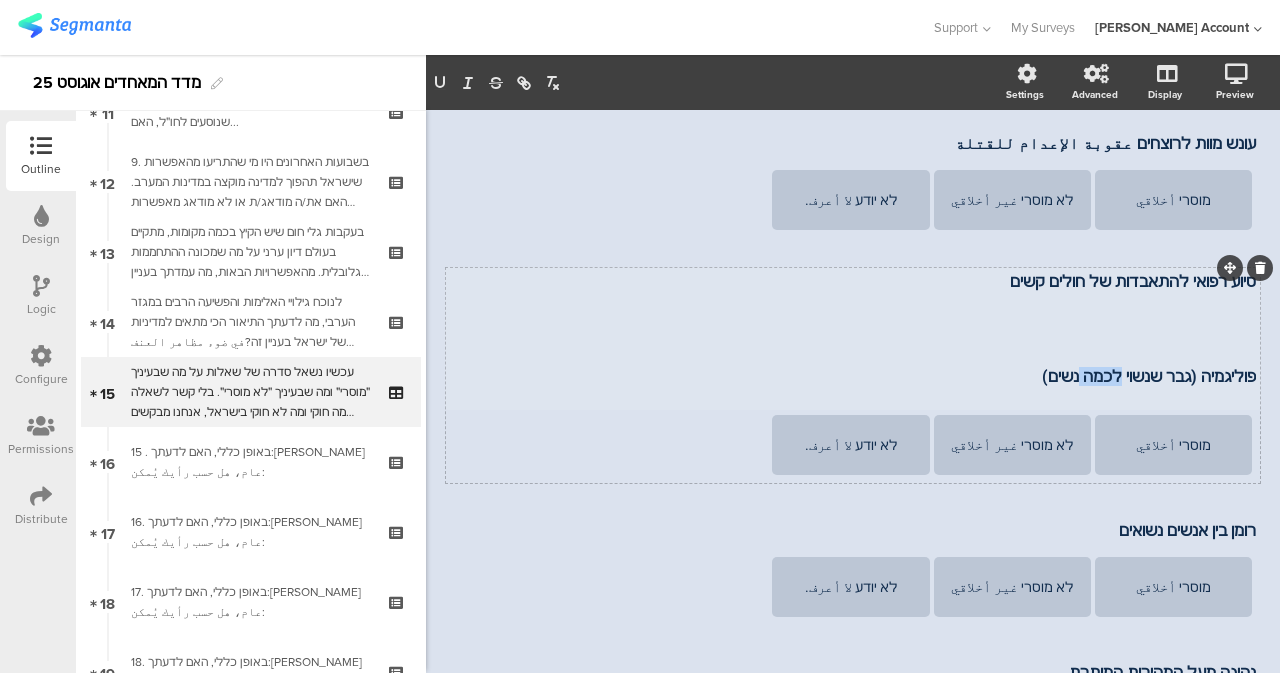 click on "פוליגמיה (גבר שנשוי לכמה נשים)" at bounding box center (853, 376) 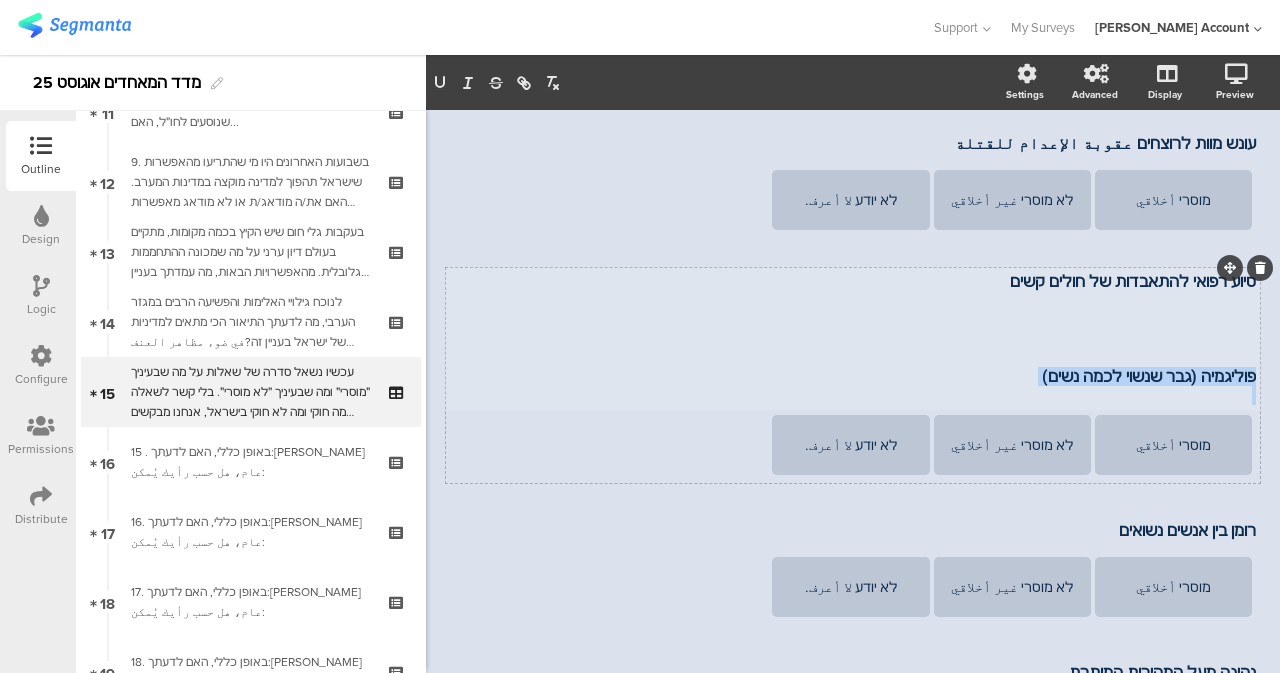 click on "פוליגמיה (גבר שנשוי לכמה נשים)" at bounding box center (853, 376) 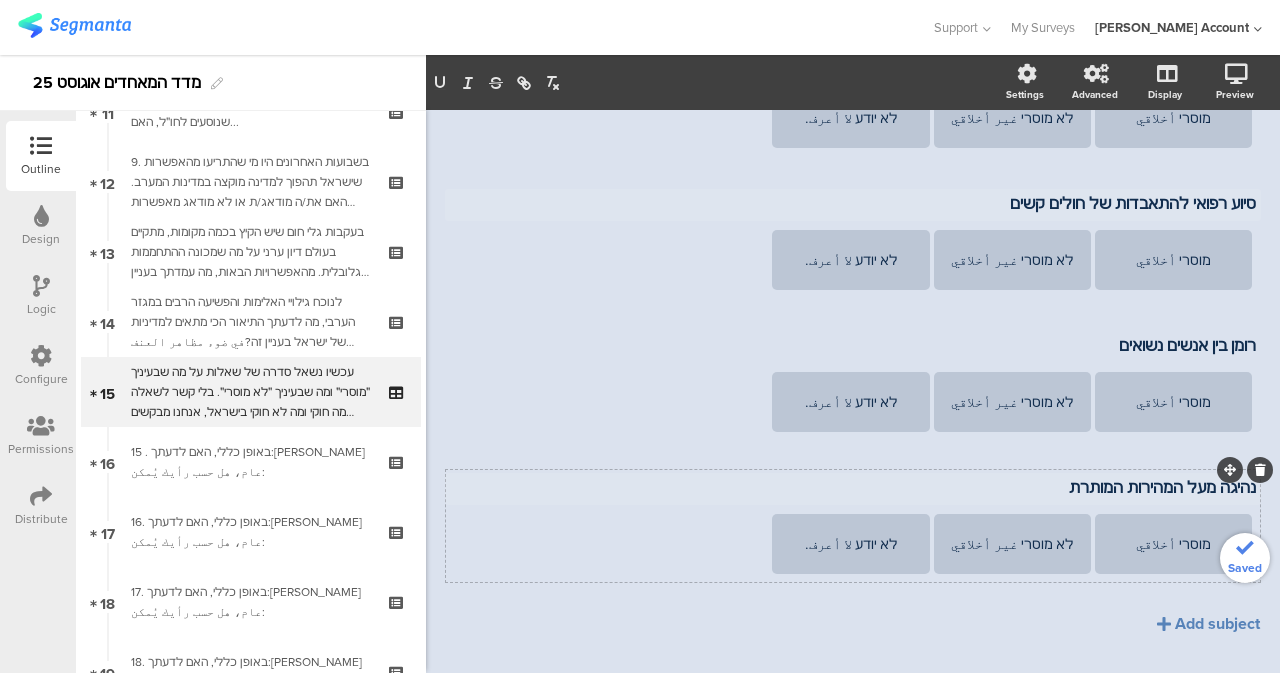 scroll, scrollTop: 1191, scrollLeft: 0, axis: vertical 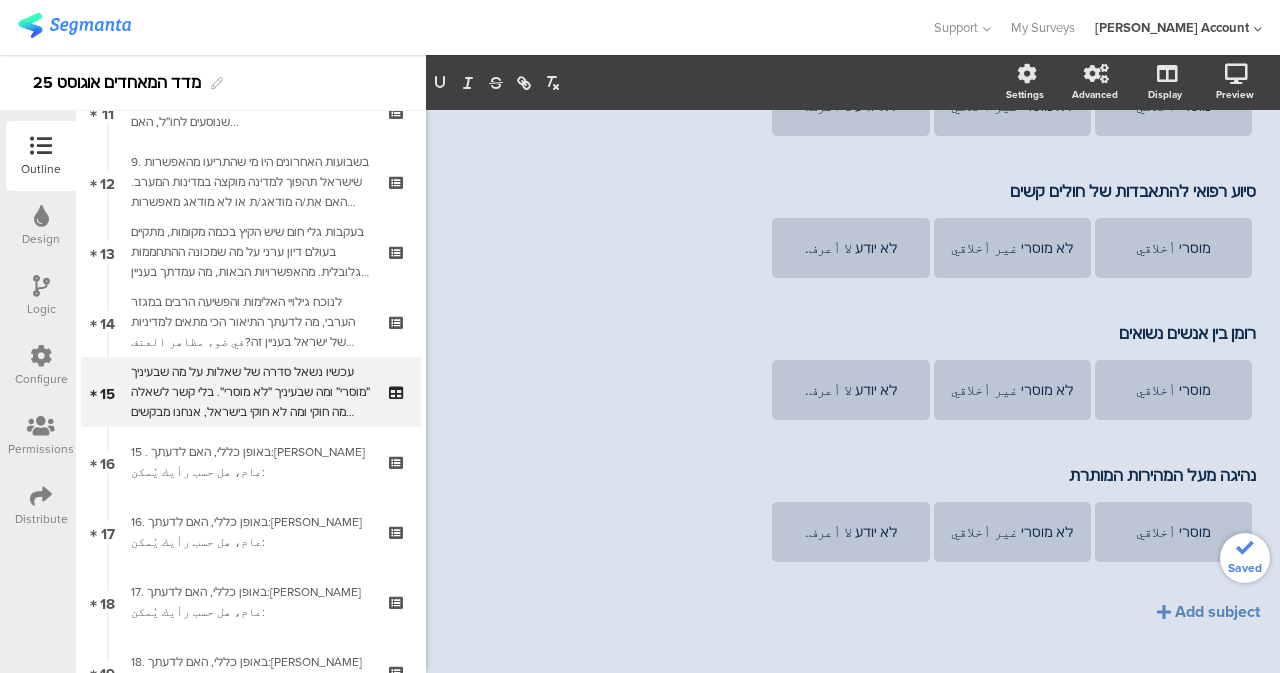 click on "הימורים المقامرة
הימורים المقامرة
מוסרי أخلاقي
לא מוסרי غير أخلاقي
לא יודע لا أعرف.
יחסים הומוסקסואליים العلاقات المثلية
יחסים הומוסקסואליים العلاقات المثلية
מוסרי أخلاقي
לא מוסרי غير أخلاقي
לא יודע لا أعرف." 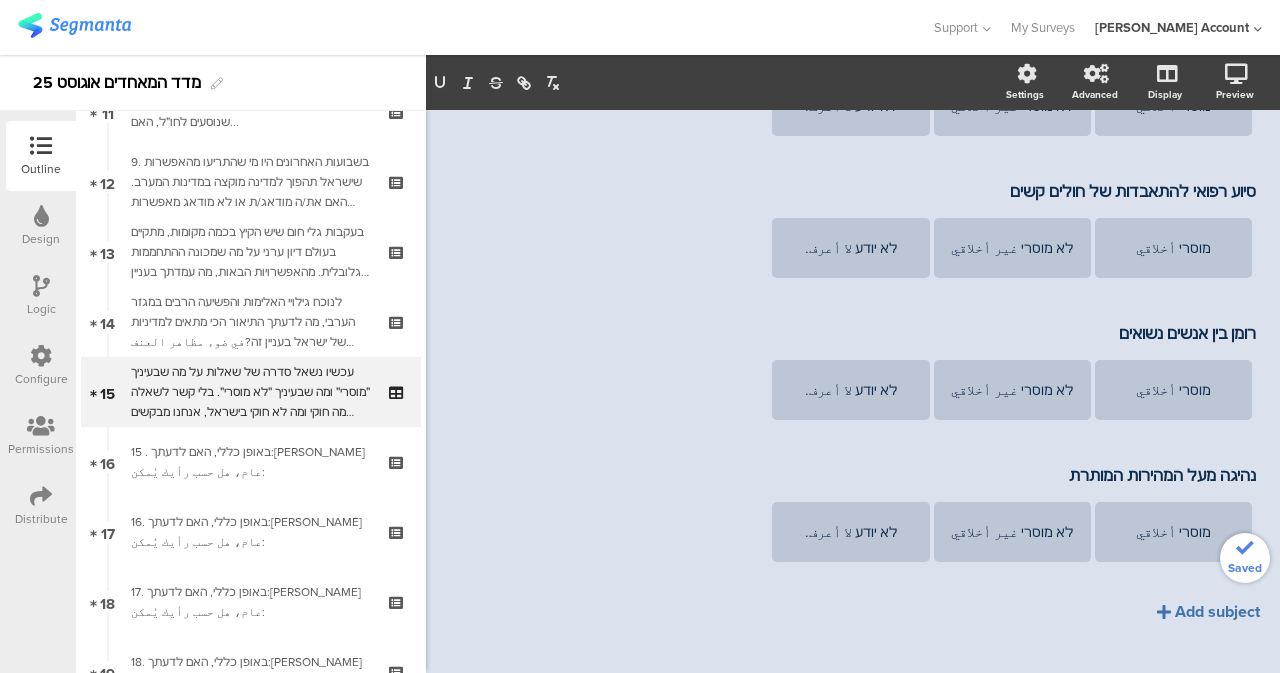 click on "Add subject" 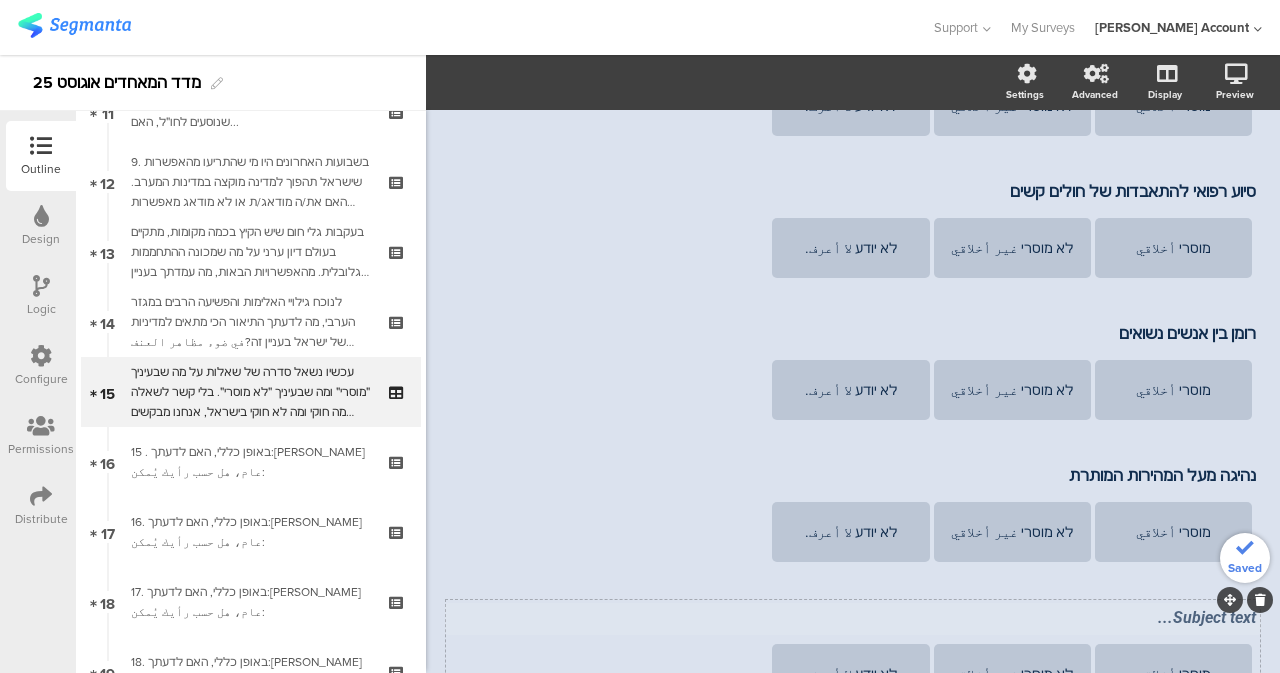 click on "הימורים المقامرة
הימורים المقامرة
מוסרי أخلاقي
לא מוסרי غير أخلاقي
לא יודע لا أعرف.
יחסים הומוסקסואליים العلاقات المثلية
יחסים הומוסקסואליים العلاقات المثلية
מוסרי أخلاقي
לא מוסרי غير أخلاقي
לא יודע لا أعرف." 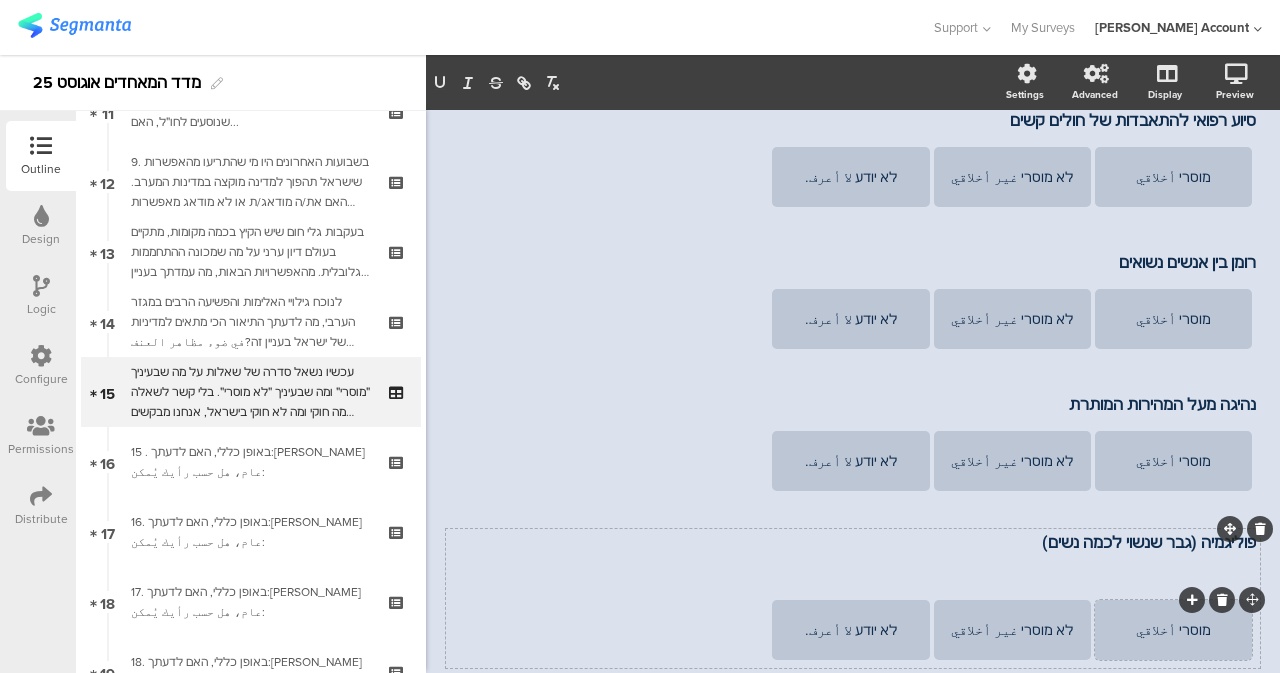 scroll, scrollTop: 1272, scrollLeft: 0, axis: vertical 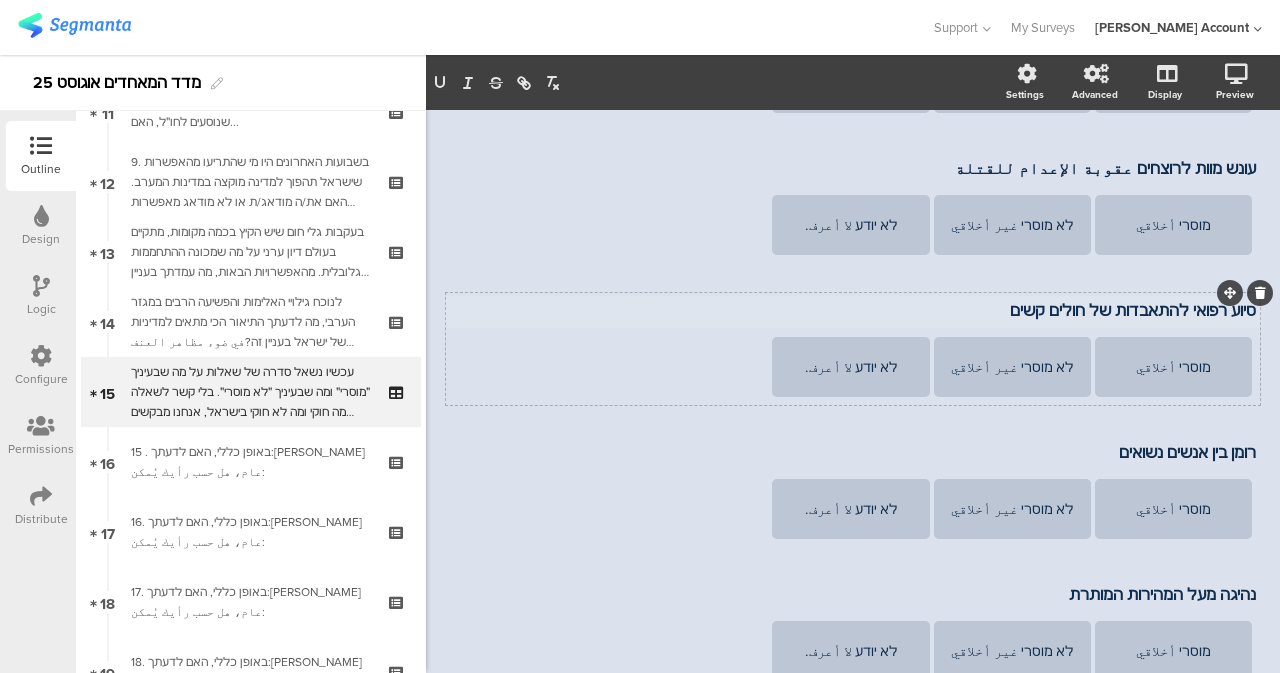 click on "סיוע רפואי להתאבדות של חולים קשים" at bounding box center (853, 310) 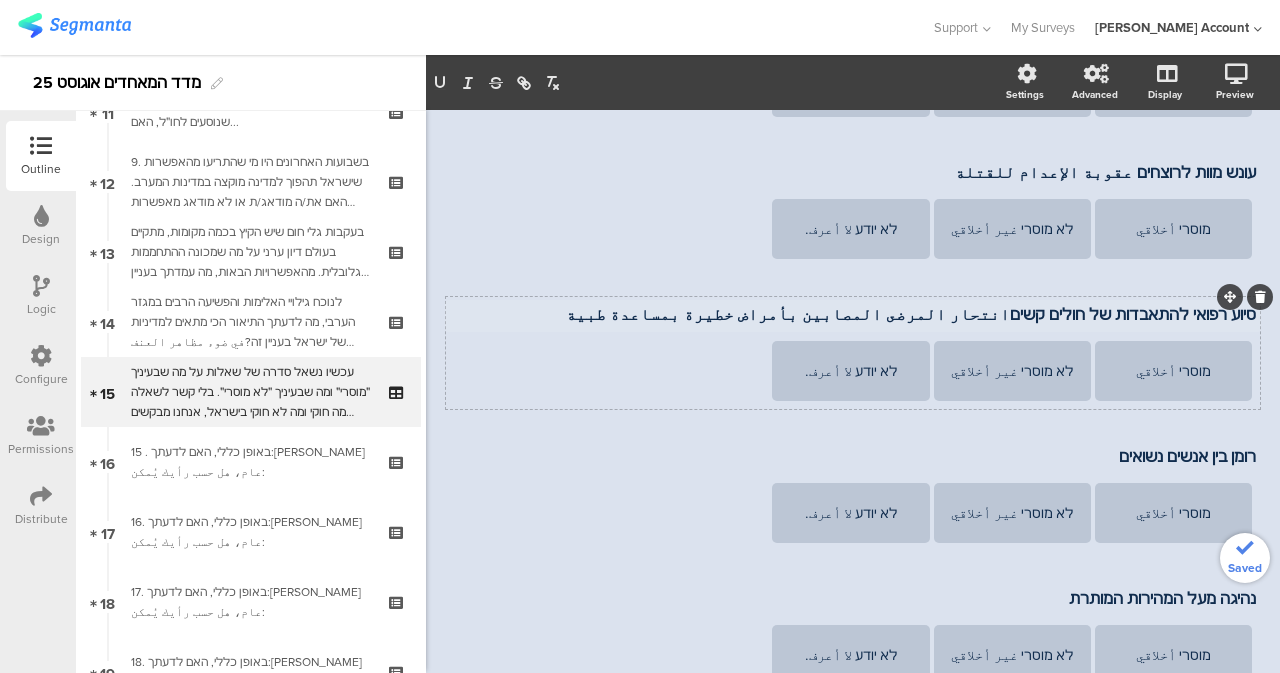 click on "סיוע רפואי להתאבדות של חולים קשיםانتحار المرضى المصابين بأمراض خطيرة بمساعدة طبية" at bounding box center [853, 314] 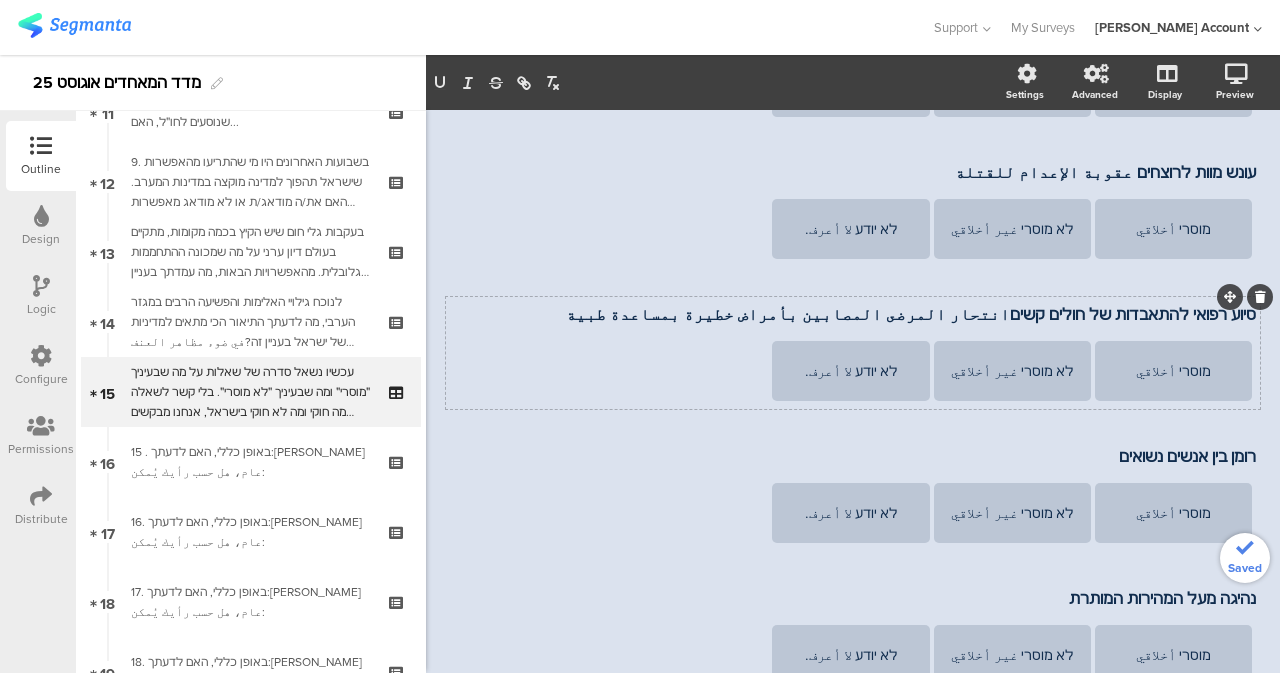 type 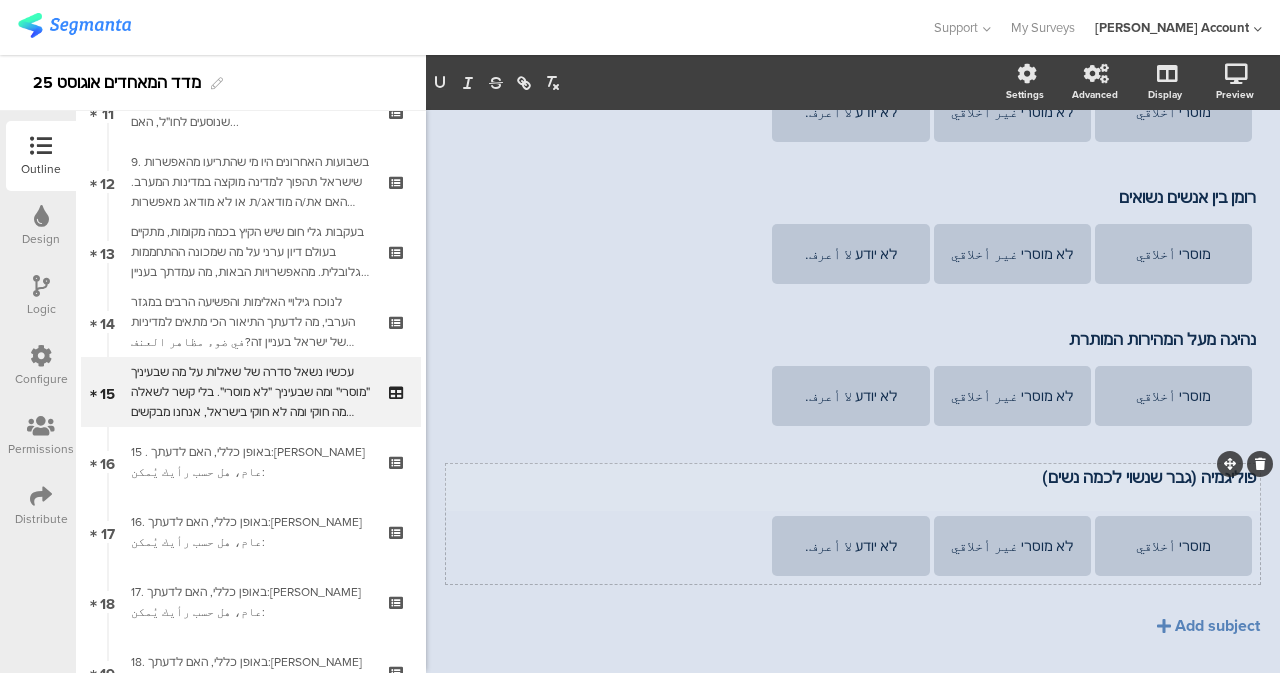 scroll, scrollTop: 1342, scrollLeft: 0, axis: vertical 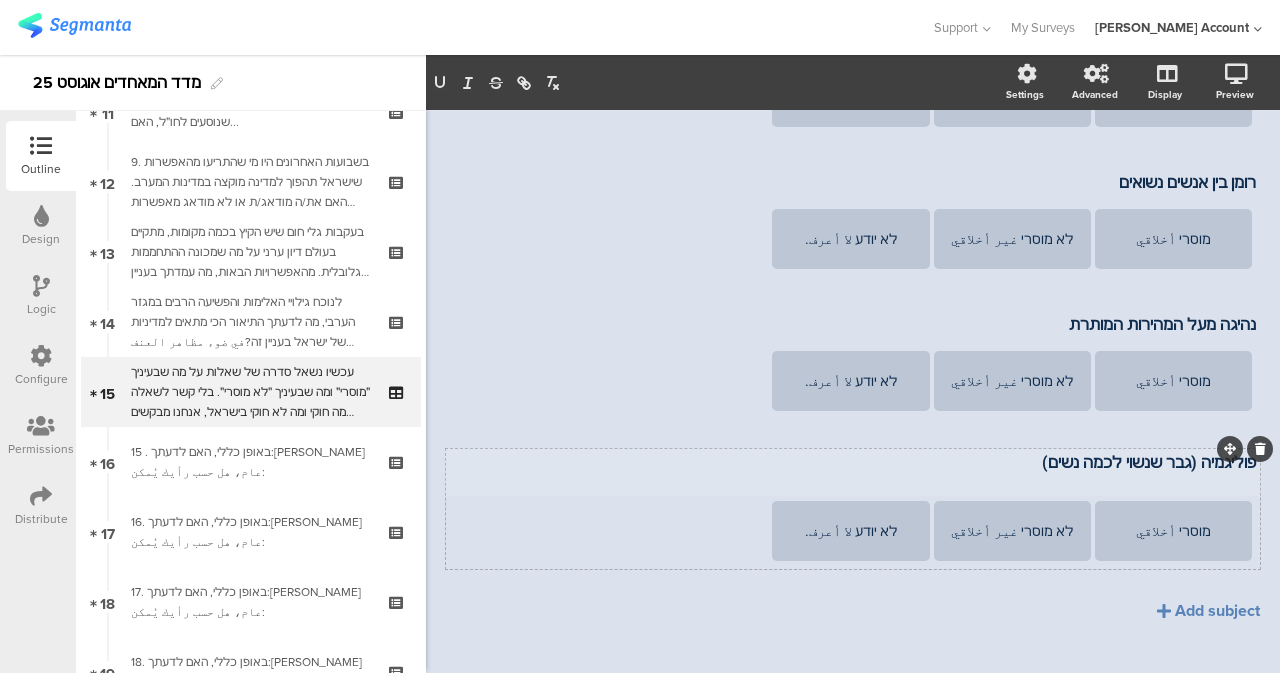click on "פוליגמיה (גבר שנשוי לכמה נשים)
פוליגמיה (גבר שנשוי לכמה נשים)" at bounding box center [853, 472] 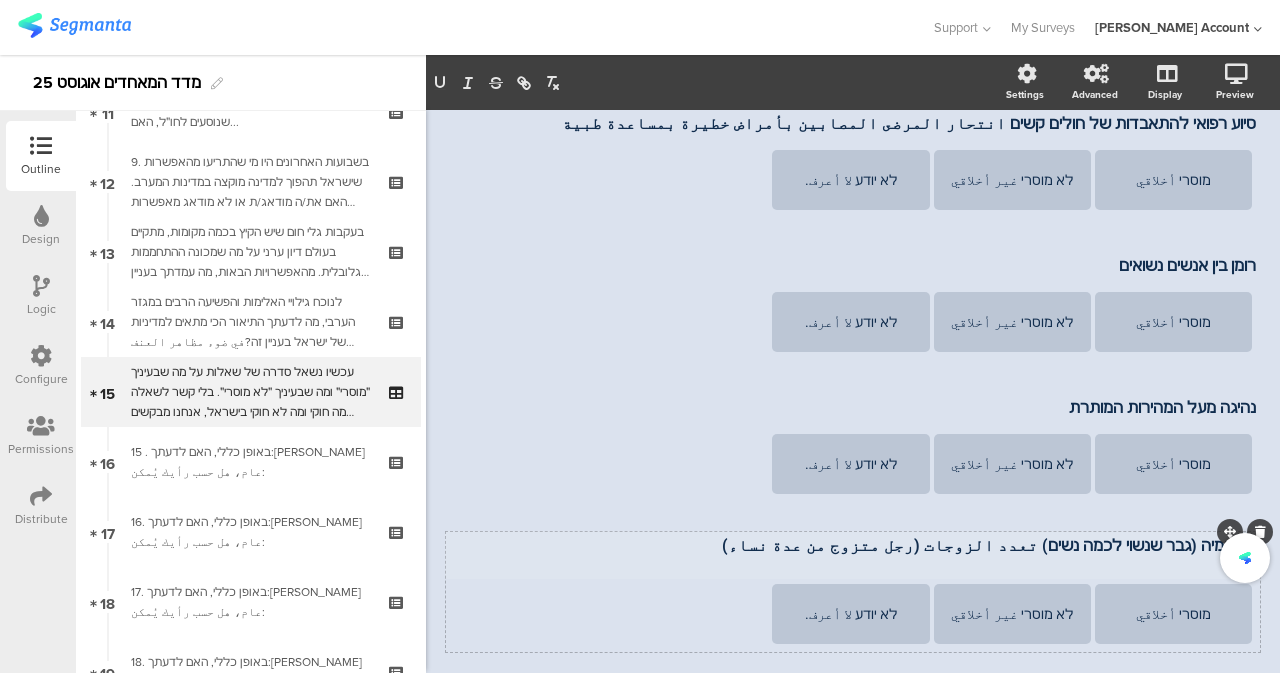 scroll, scrollTop: 1142, scrollLeft: 0, axis: vertical 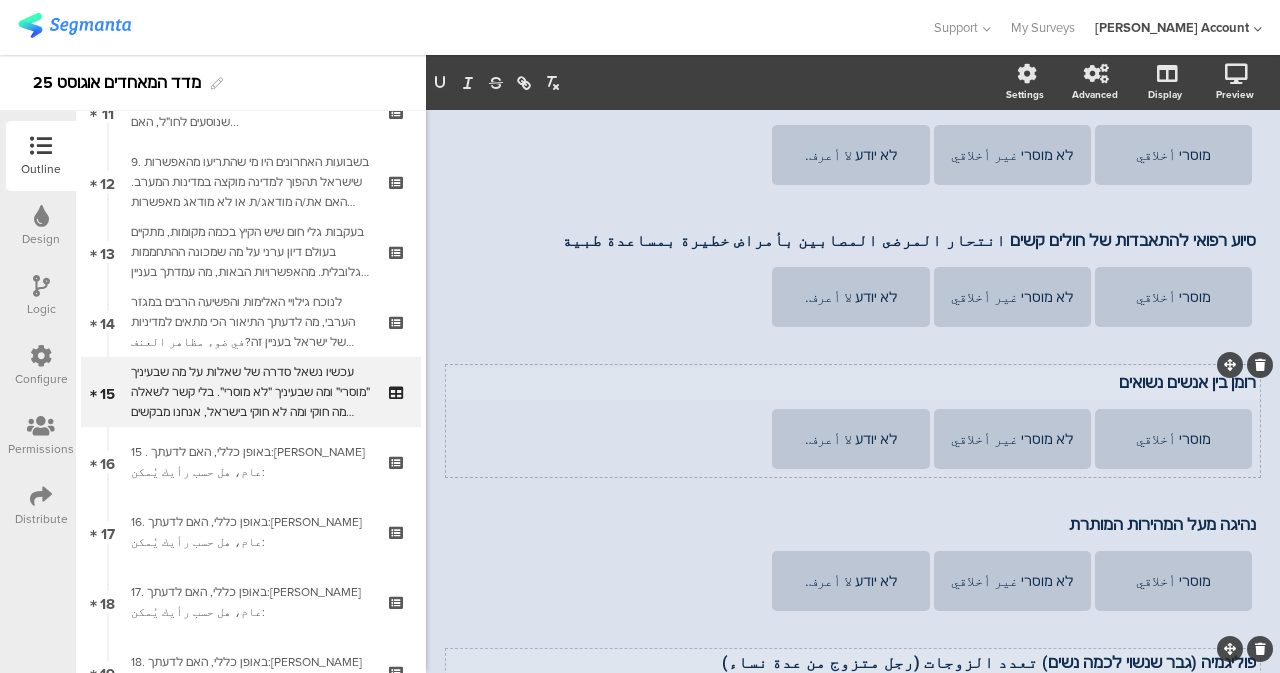click on "רומן בין אנשים נשואים
רומן בין אנשים נשואים
מוסרי أخلاقي
לא מוסרי غير أخلاقي
לא יודע لا أعرف." at bounding box center (853, 421) 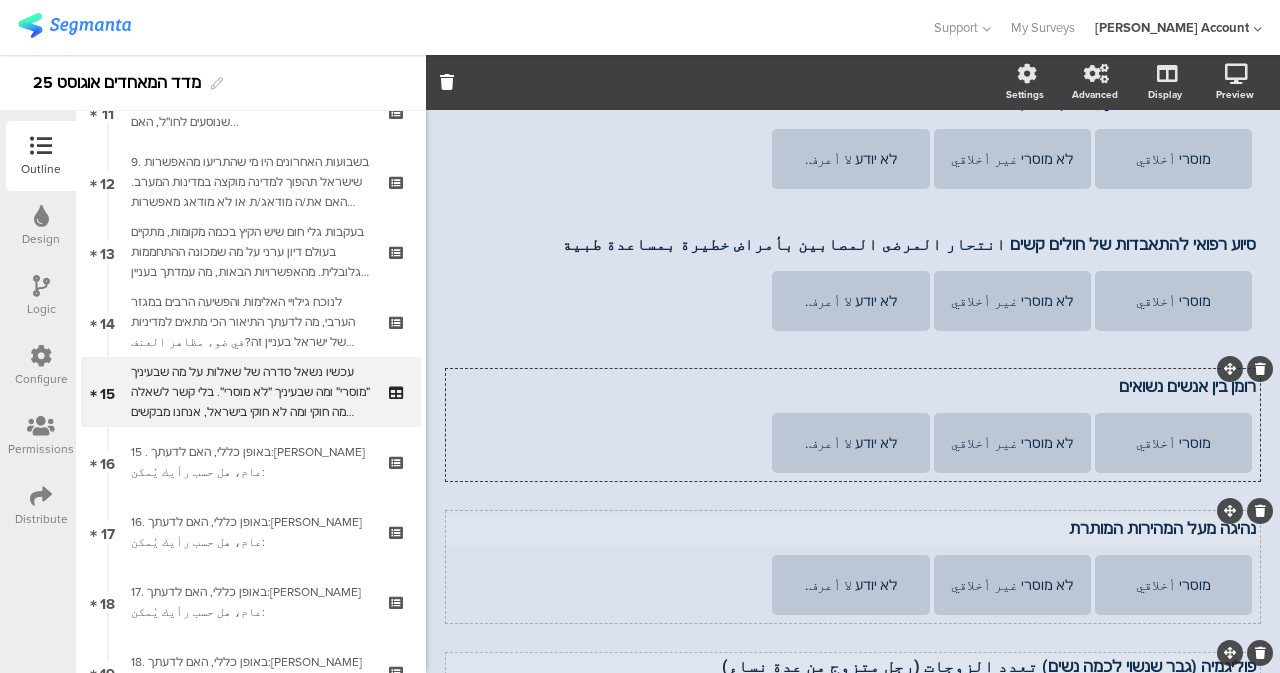click on "נהיגה מעל המהירות המותרת
נהיגה מעל המהירות המותרת" at bounding box center [853, 530] 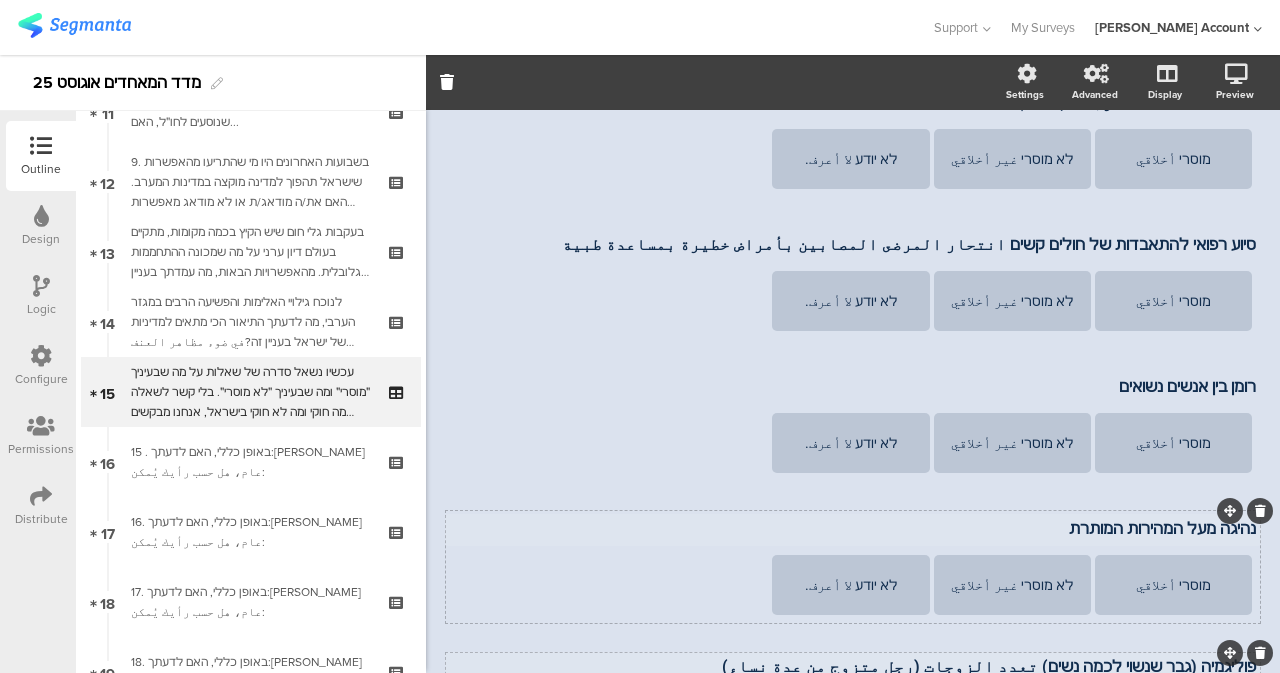 scroll, scrollTop: 1134, scrollLeft: 0, axis: vertical 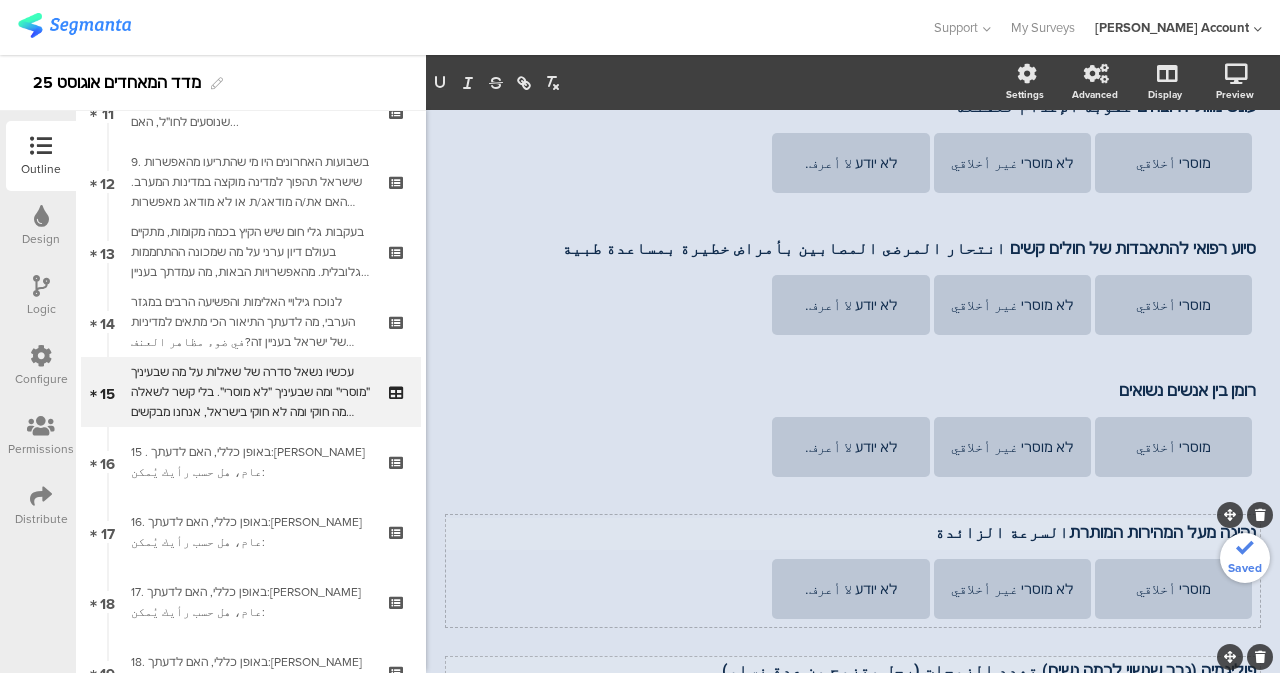 click on "נהיגה מעל המהירות המותרתالسرعة الزائدة" at bounding box center (853, 532) 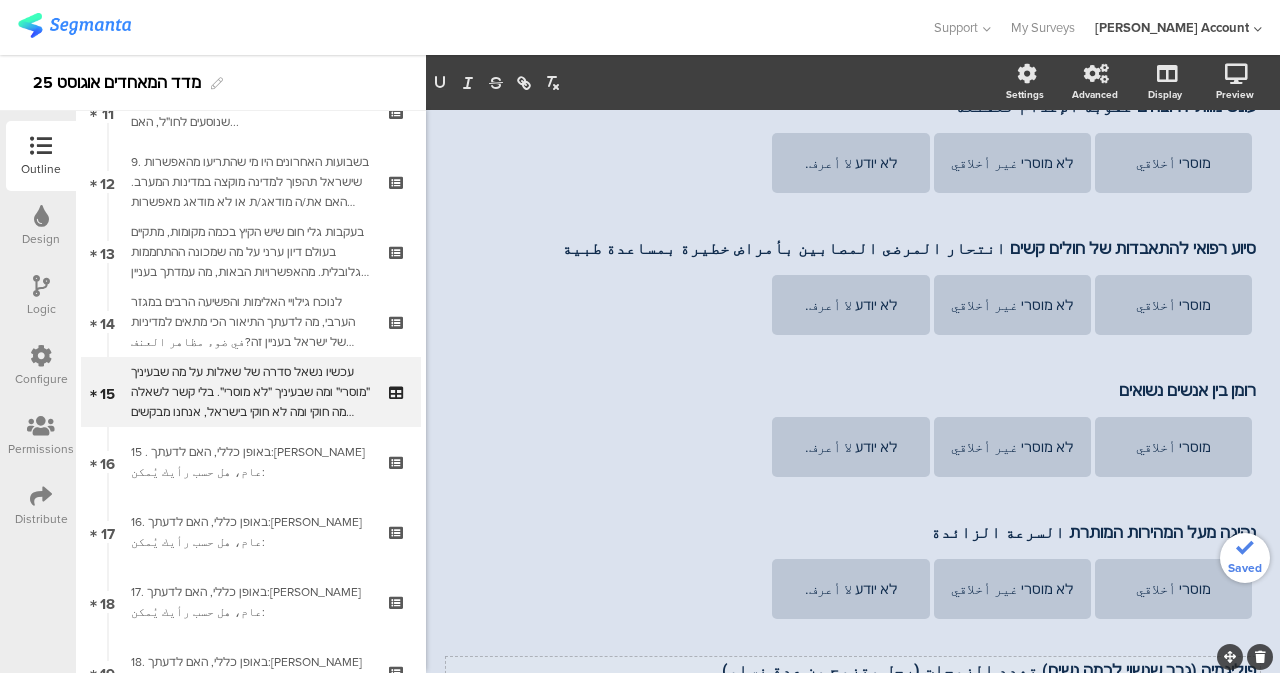 scroll, scrollTop: 1034, scrollLeft: 0, axis: vertical 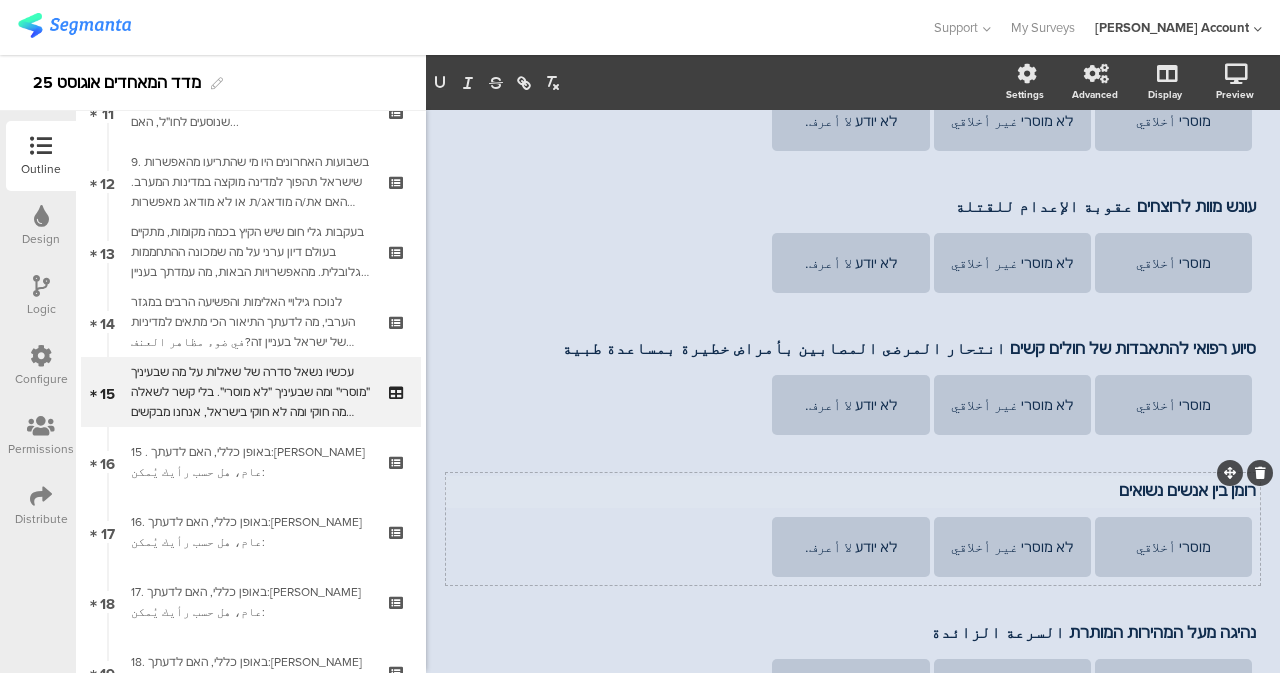 click on "רומן בין אנשים נשואים" at bounding box center (853, 490) 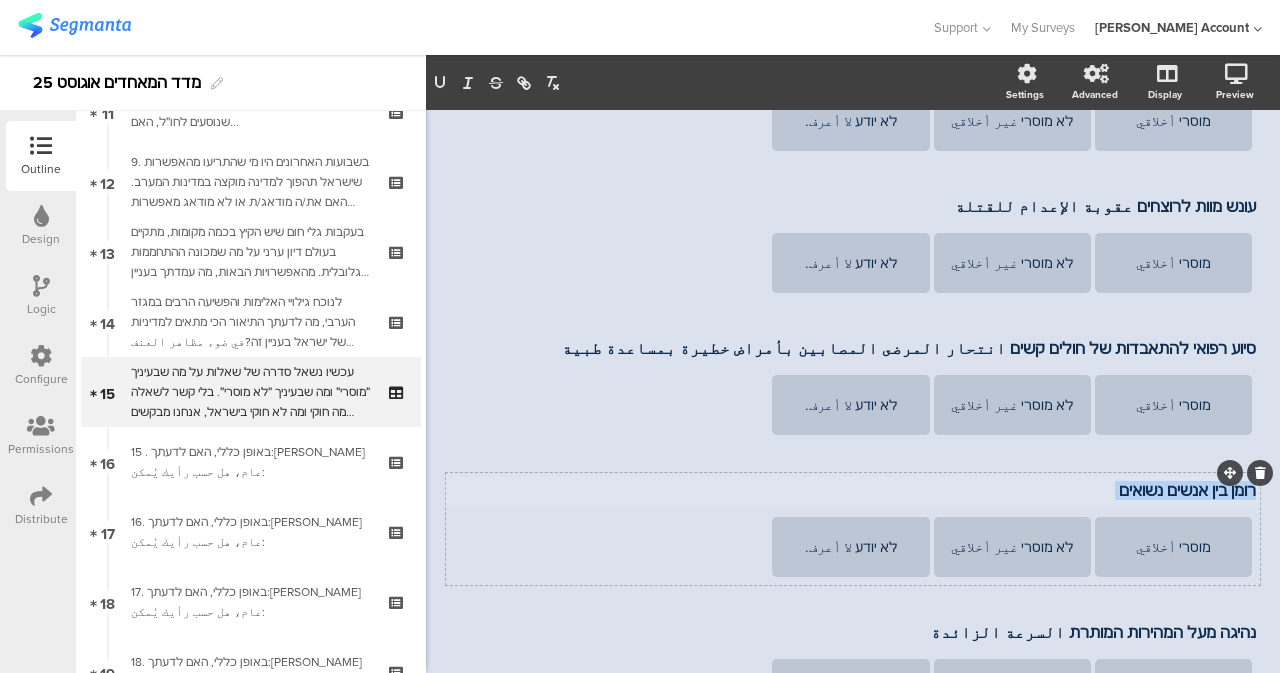 click on "רומן בין אנשים נשואים" at bounding box center [853, 490] 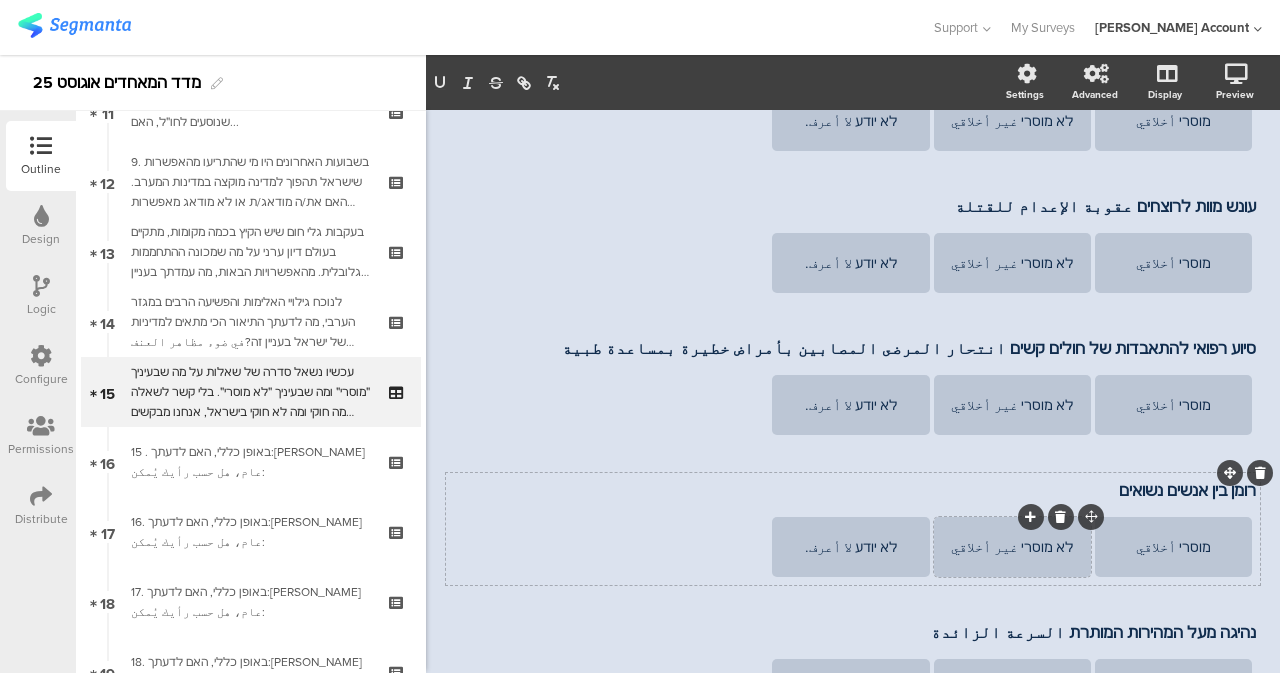 click 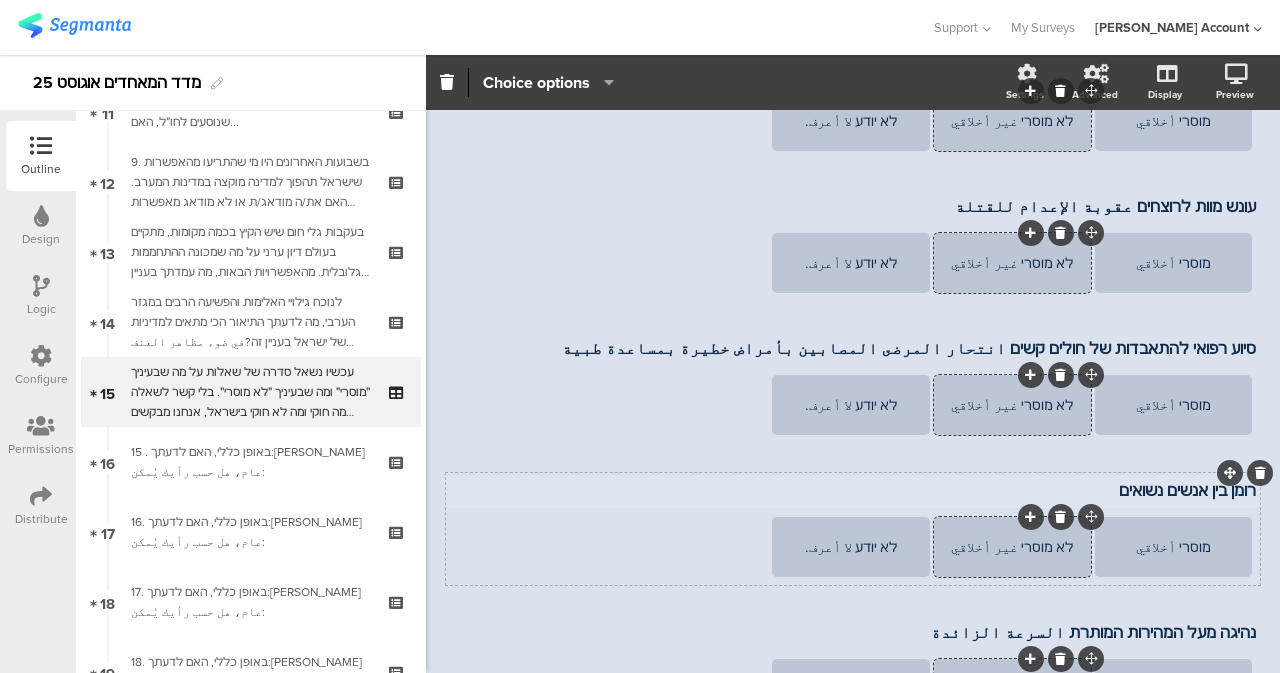 click on "רומן בין אנשים נשואים" at bounding box center [853, 490] 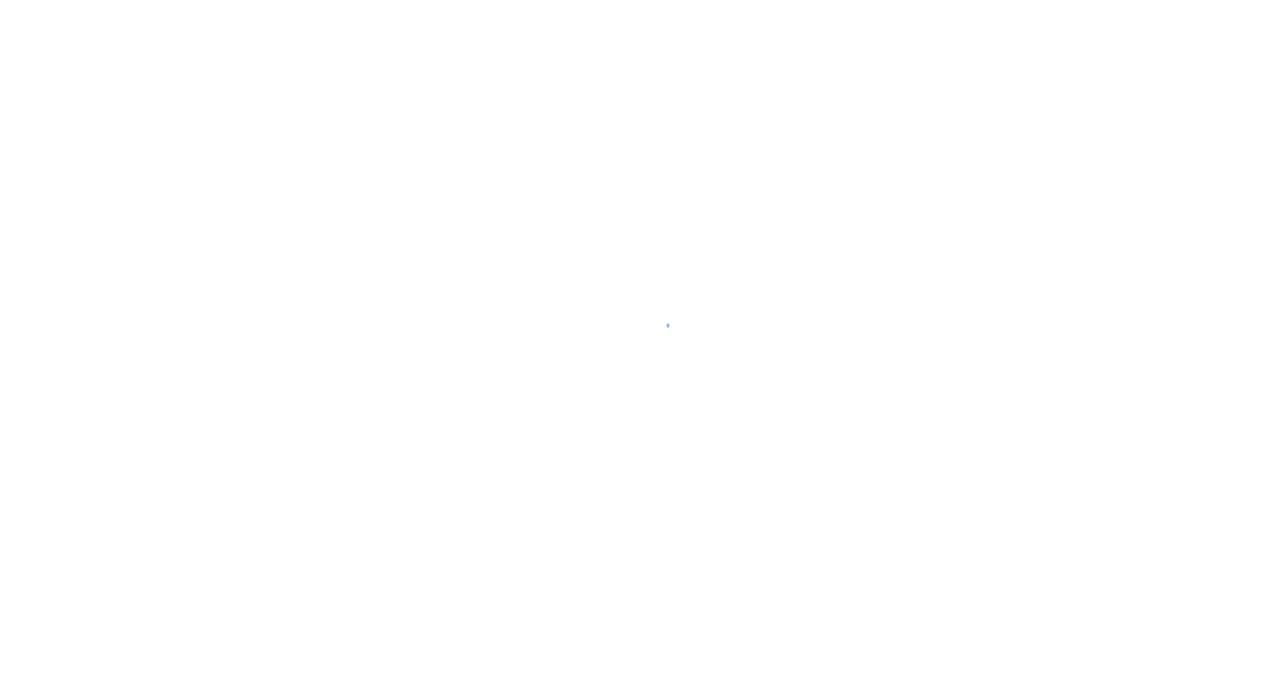 scroll, scrollTop: 0, scrollLeft: 0, axis: both 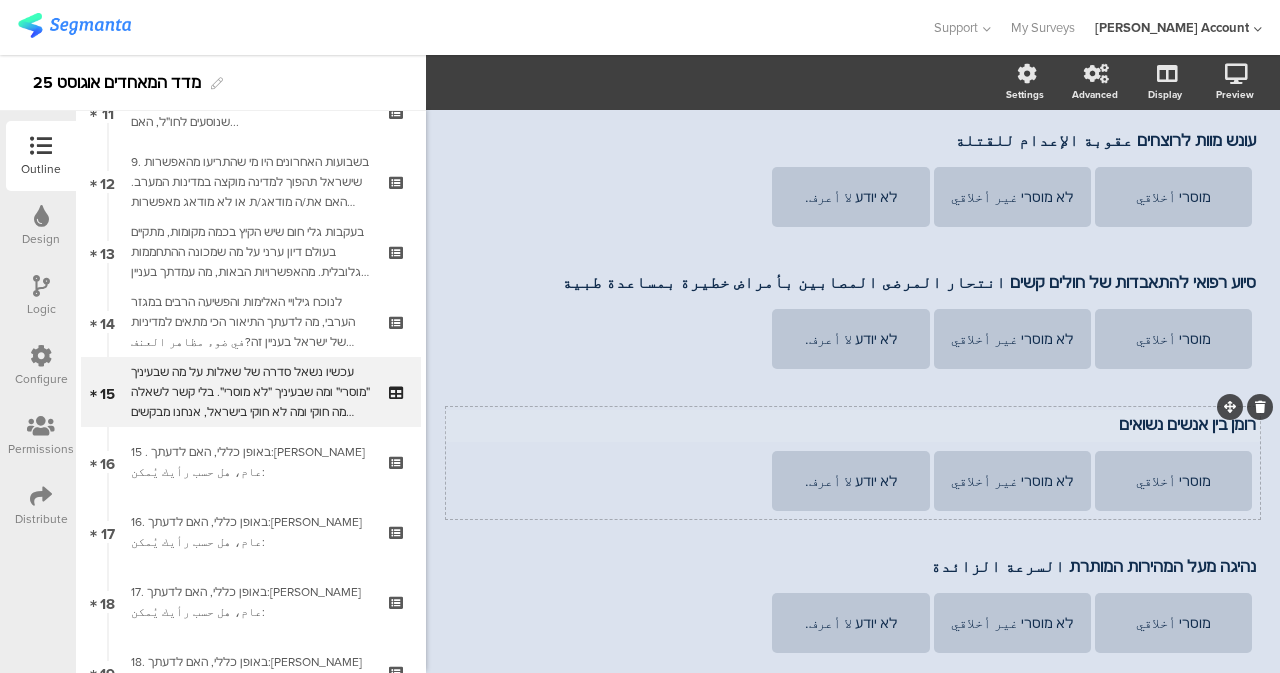 click on "הימורים المقامرة
הימורים المقامرة
מוסרי أخلاقي
לא מוסרי غير أخلاقي
לא יודע لا أعرف.
יחסים הומוסקסואליים العلاقات المثلية
יחסים הומוסקסואליים العلاقات المثلية
מוסרי أخلاقي
לא מוסרי غير أخلاقي
לא יודע لا أعرف." 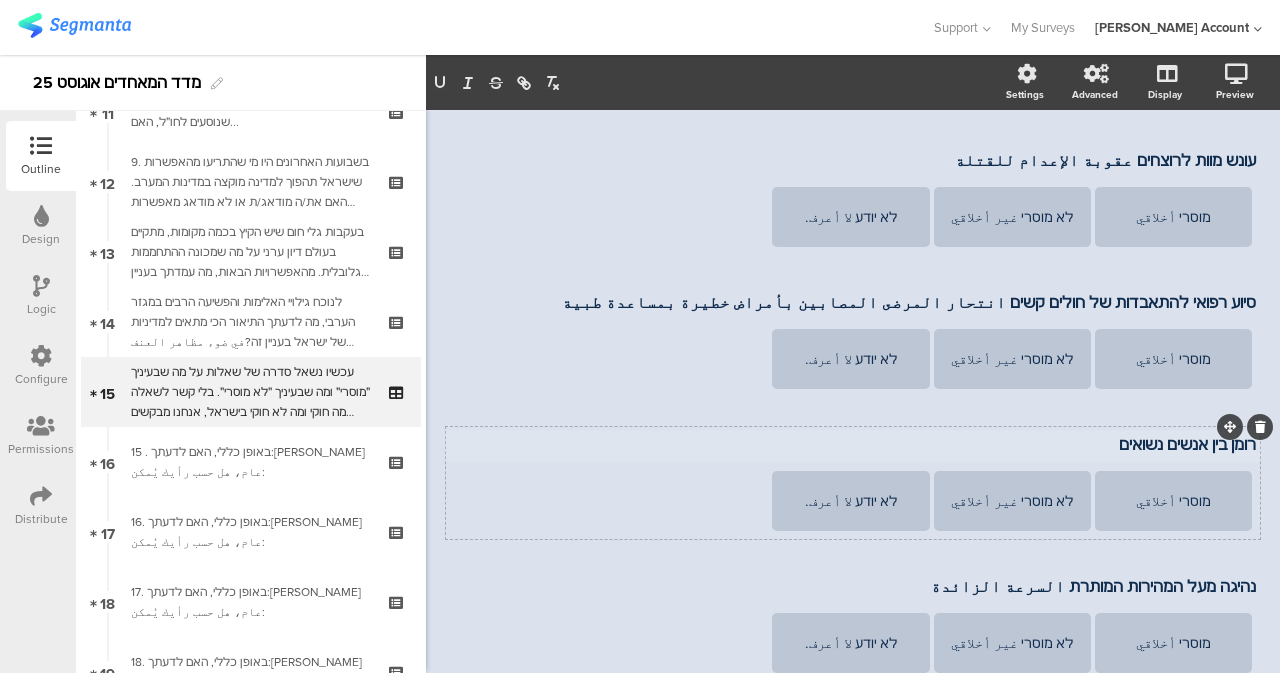 type 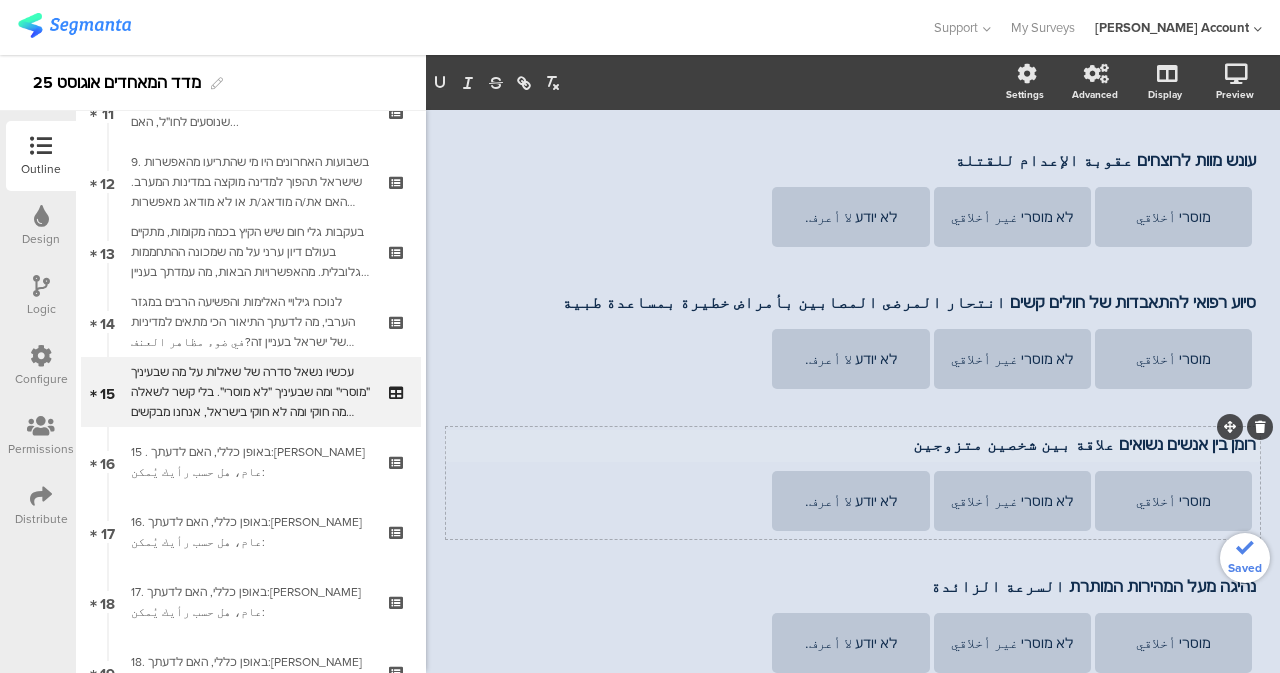 click on "רומן בין אנשים נשואים علاقة بين شخصين متزوجين" at bounding box center (853, 444) 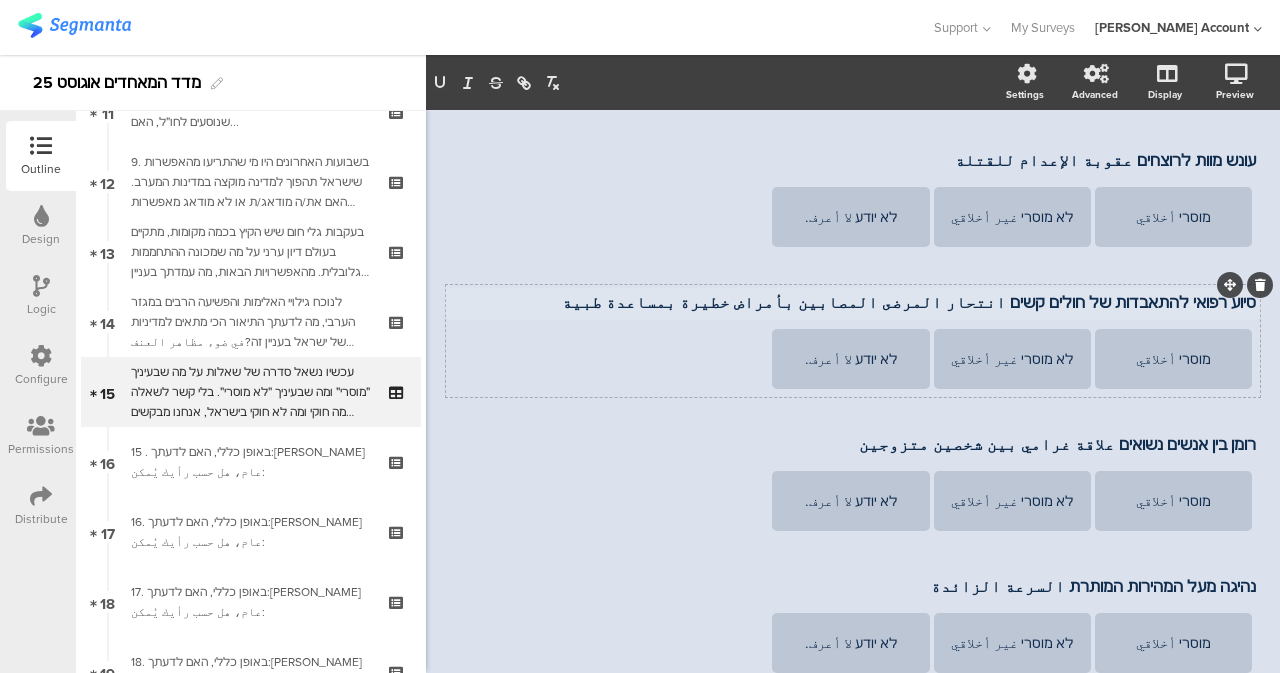 scroll, scrollTop: 1076, scrollLeft: 0, axis: vertical 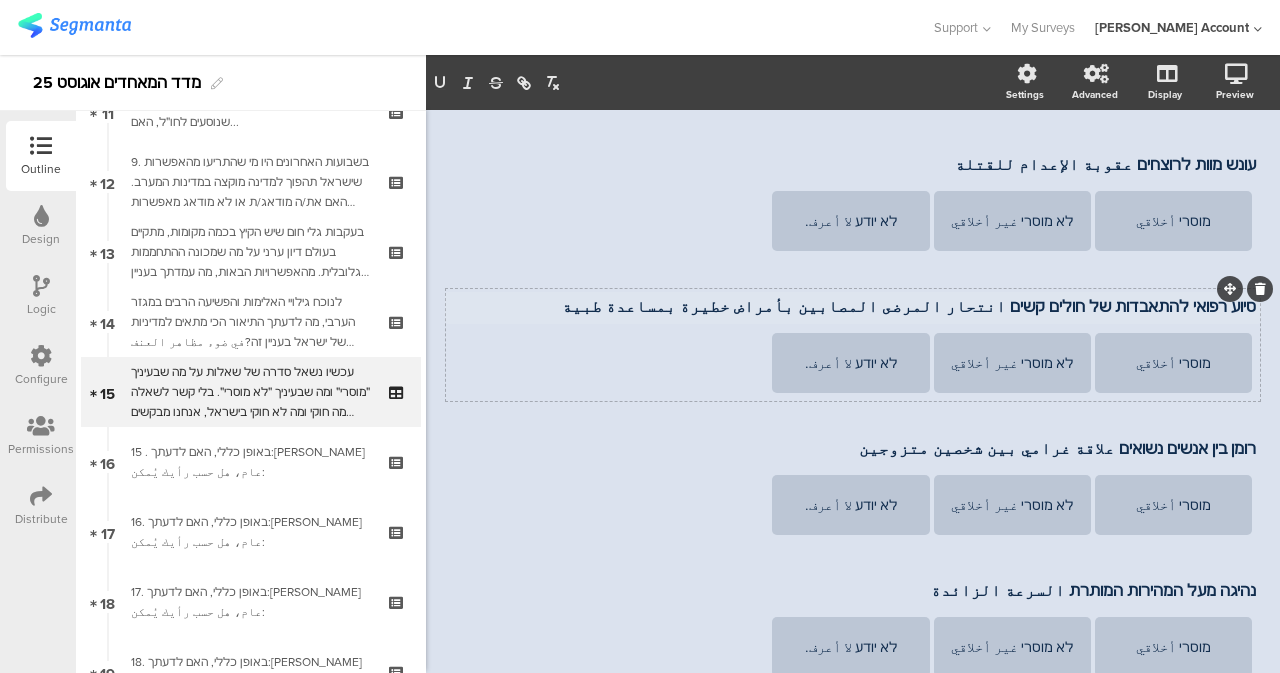 click on "סיוע רפואי להתאבדות של חולים קשים انتحار المرضى المصابين بأمراض خطيرة بمساعدة طبية
סיוע רפואי להתאבדות של חולים קשים انتحار المرضى المصابين بأمراض خطيرة بمساعدة طبية
סיוע רפואי להתאבדות של חולים קשים انتحار المرضى المصابين بأمراض خطيرة بمساعدة طبية" at bounding box center (853, 308) 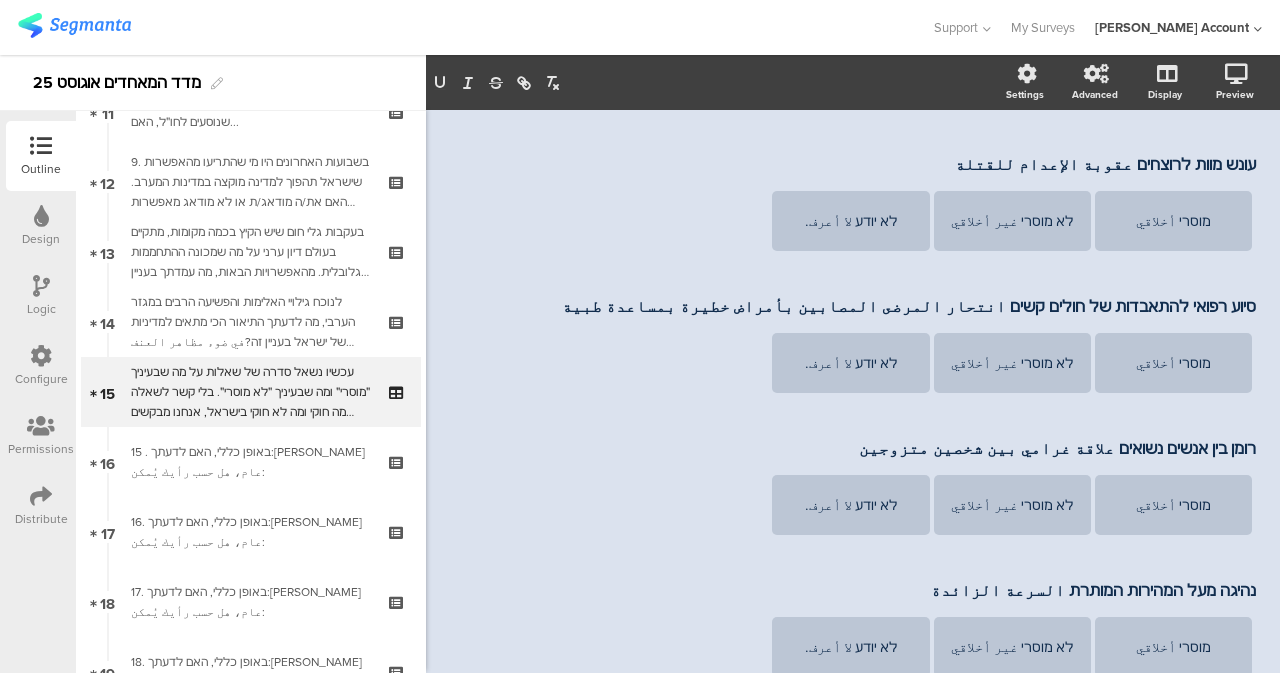 click on "רומן בין אנשים נשואים علاقة غرامي بين شخصين متزوجين
רומן בין אנשים נשואים علاقة غرامي بين شخصين متزوجين" at bounding box center (853, 450) 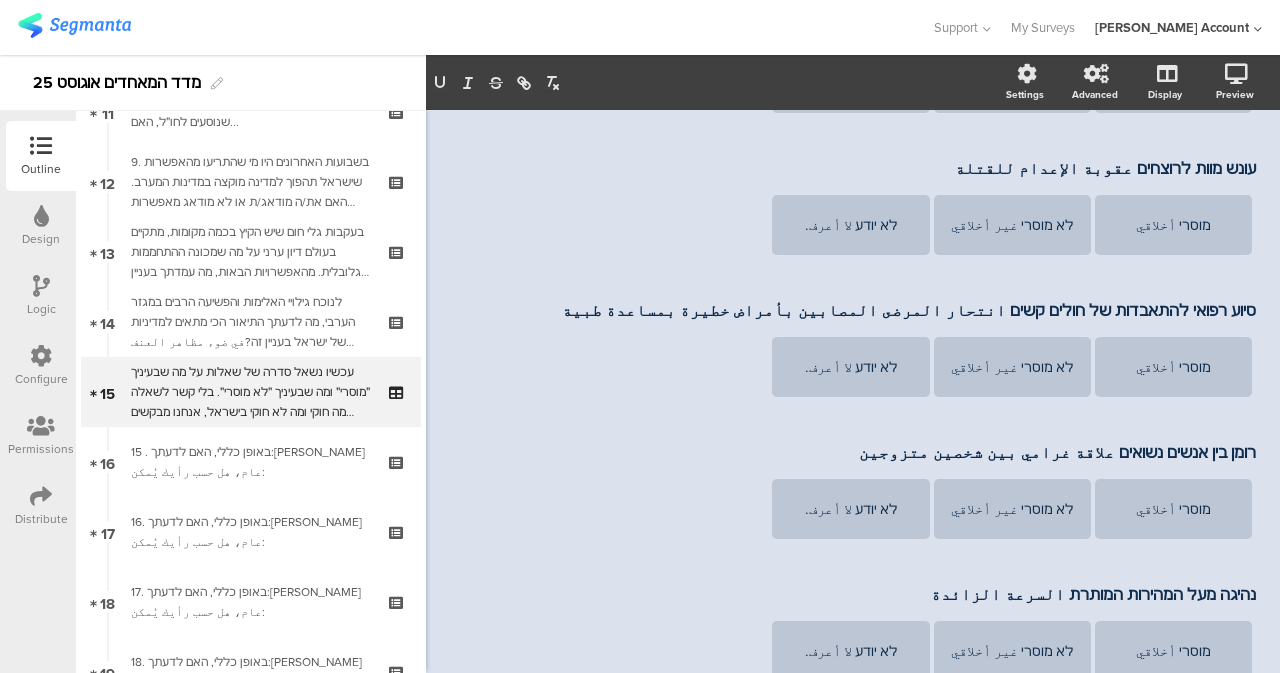 click on "רומן בין אנשים נשואים علاقة غرامي بين شخصين متزوجين" at bounding box center [853, 452] 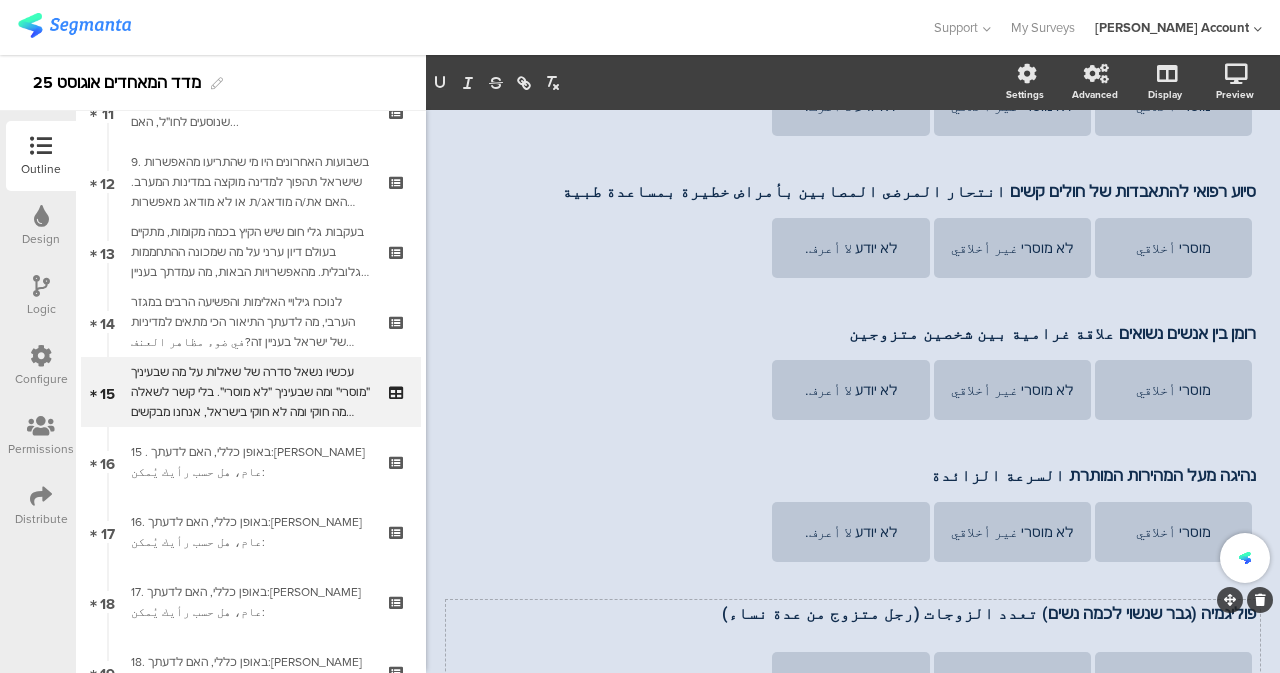 scroll, scrollTop: 1342, scrollLeft: 0, axis: vertical 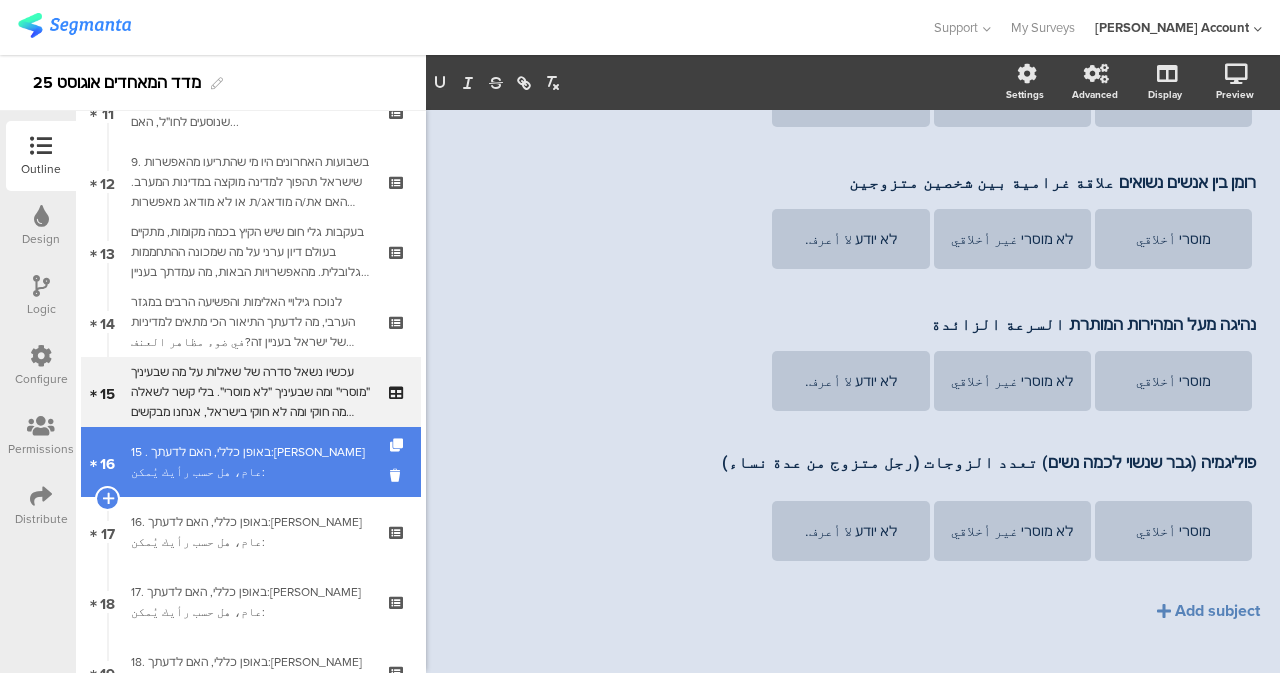 click on "15 . באופן כללי, האם לדעתך:بشكل عام، هل حسب رأيك يُمكن:" at bounding box center (250, 462) 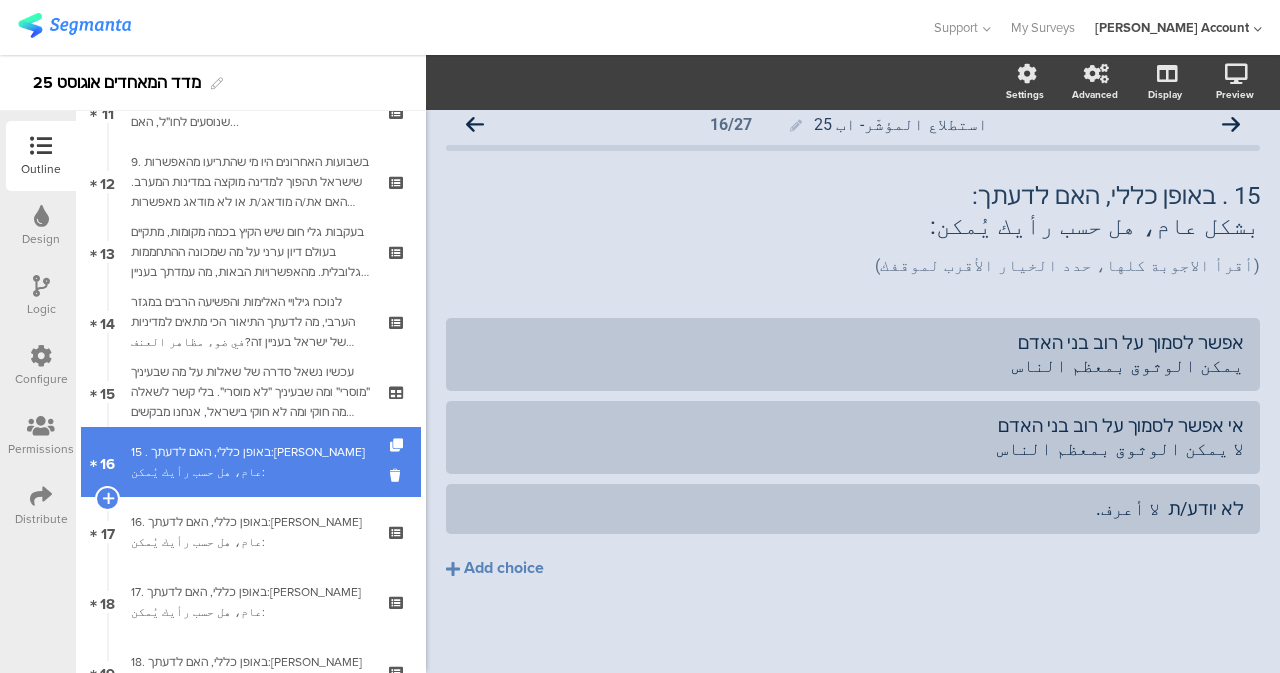 click on "16
15 . באופן כללי, האם לדעתך:بشكل عام، هل حسب رأيك يُمكن:" at bounding box center [251, 462] 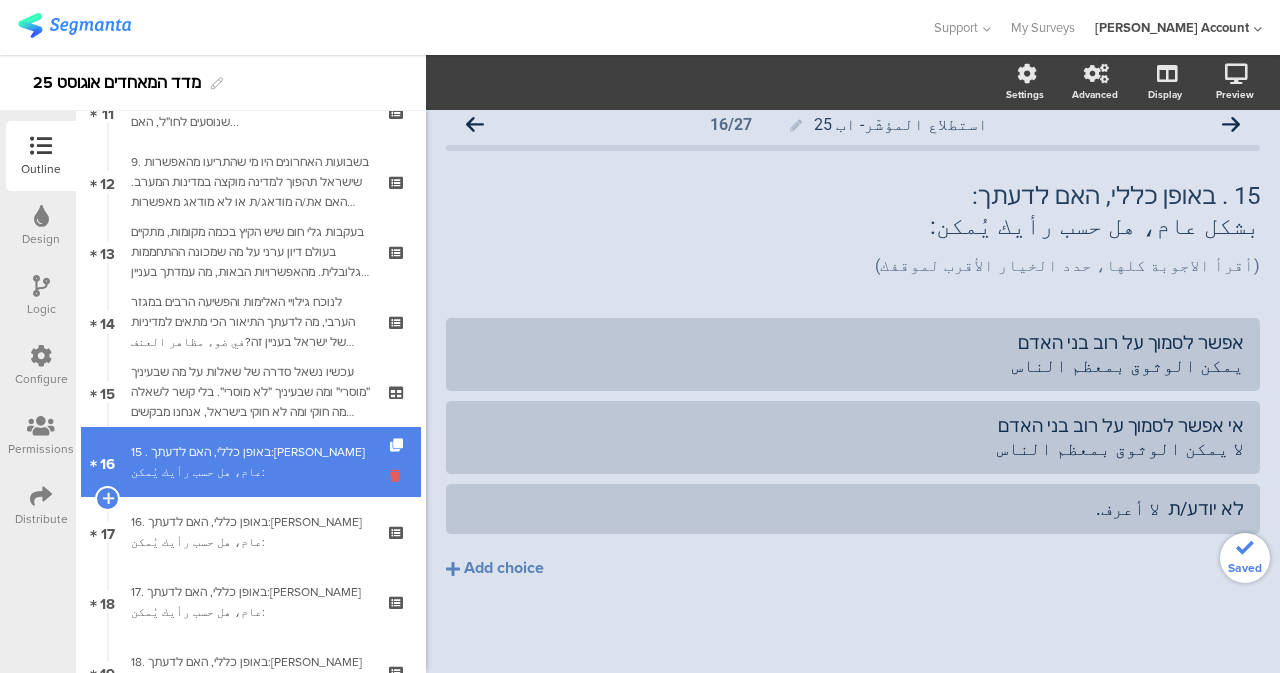 click at bounding box center [398, 475] 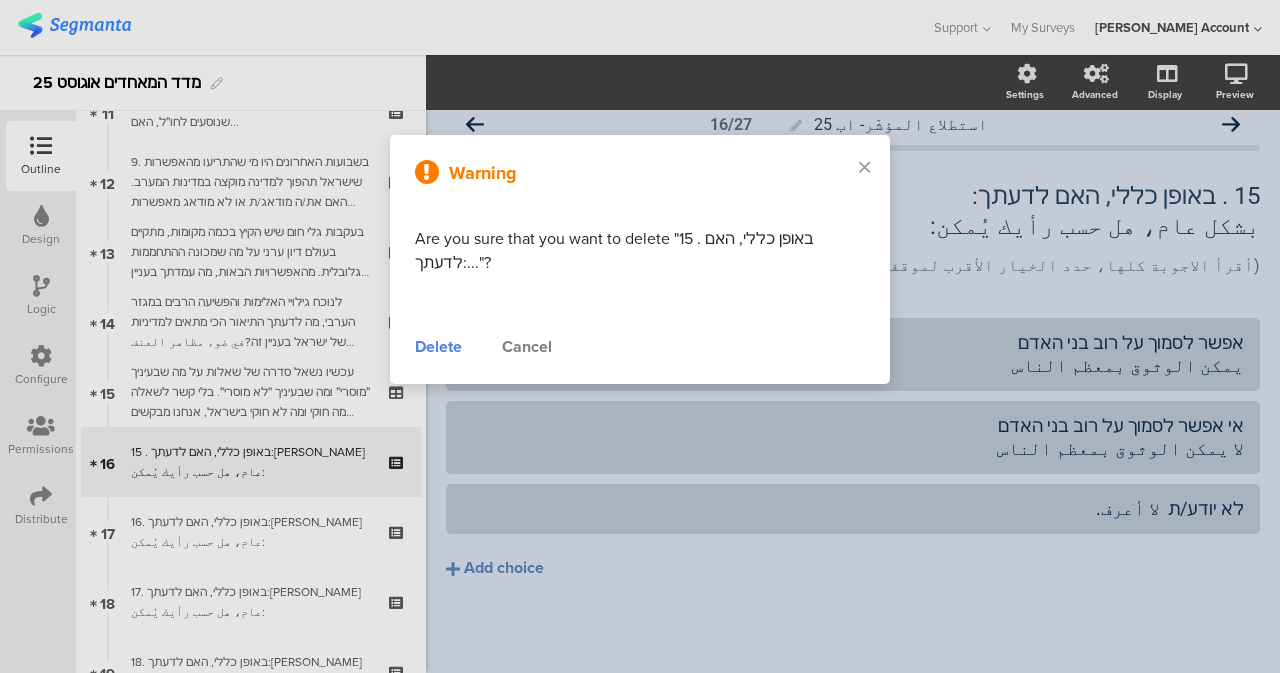 click on "Delete" at bounding box center [438, 347] 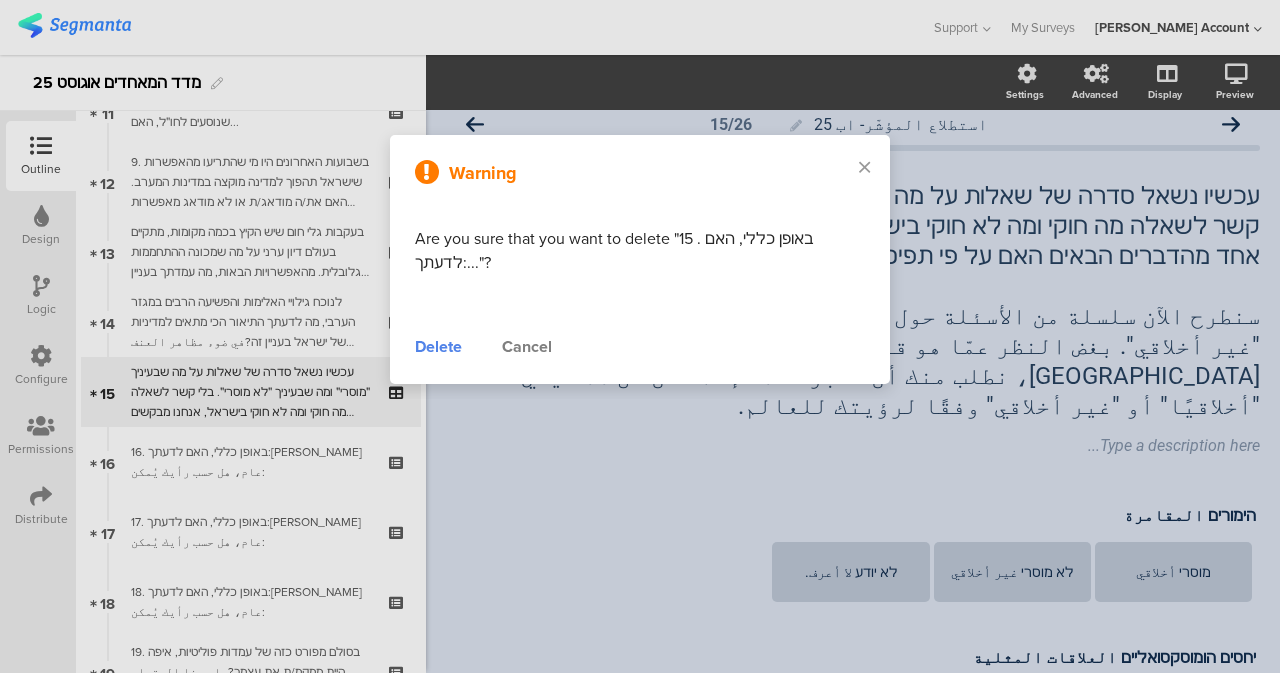 scroll, scrollTop: 885, scrollLeft: 0, axis: vertical 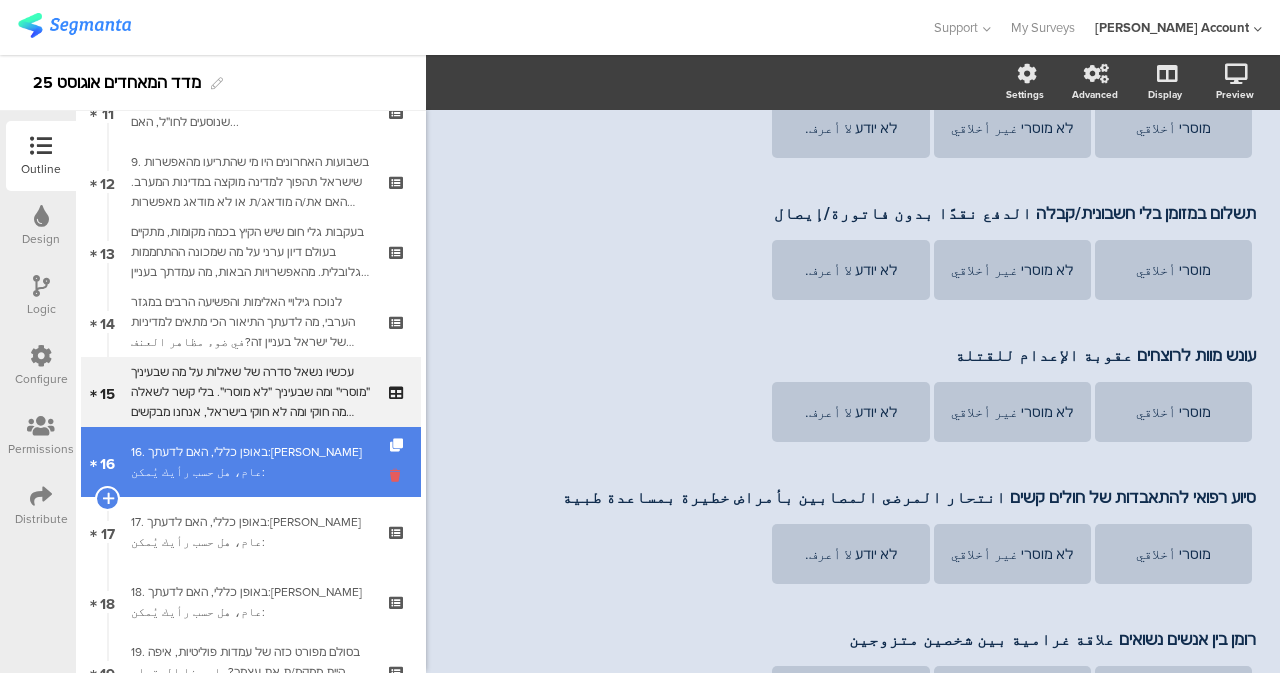 click at bounding box center (398, 475) 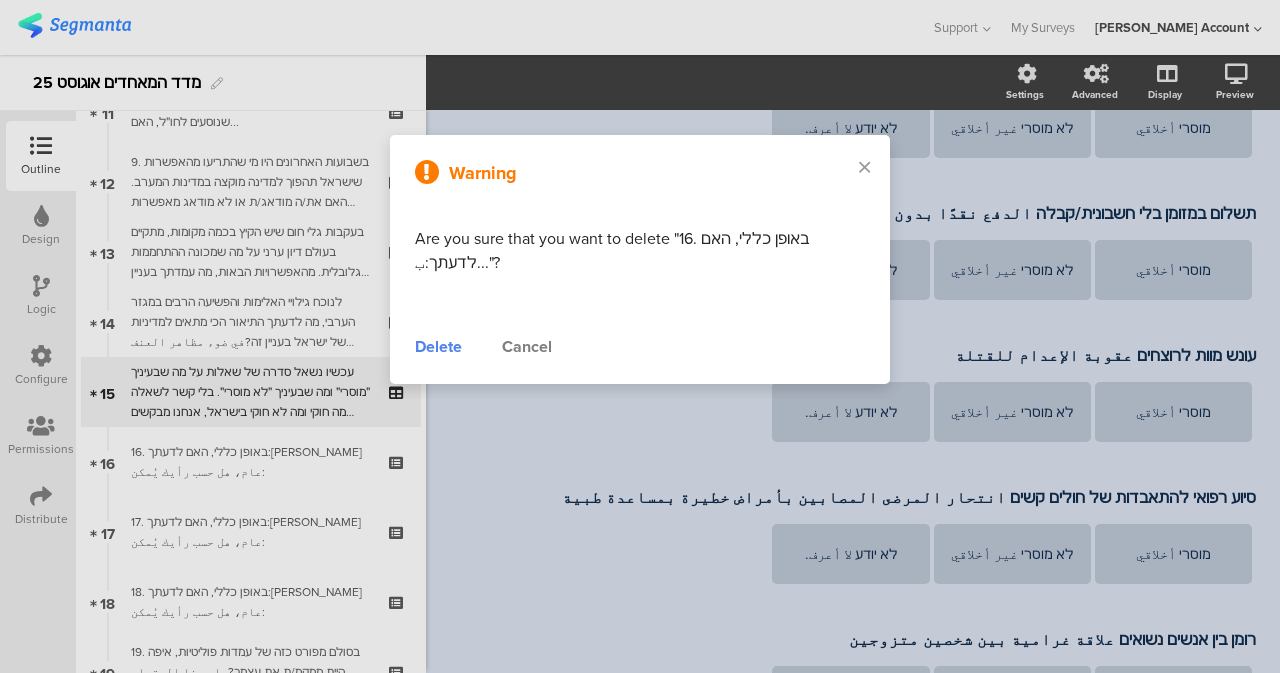 click on "Delete" at bounding box center [438, 347] 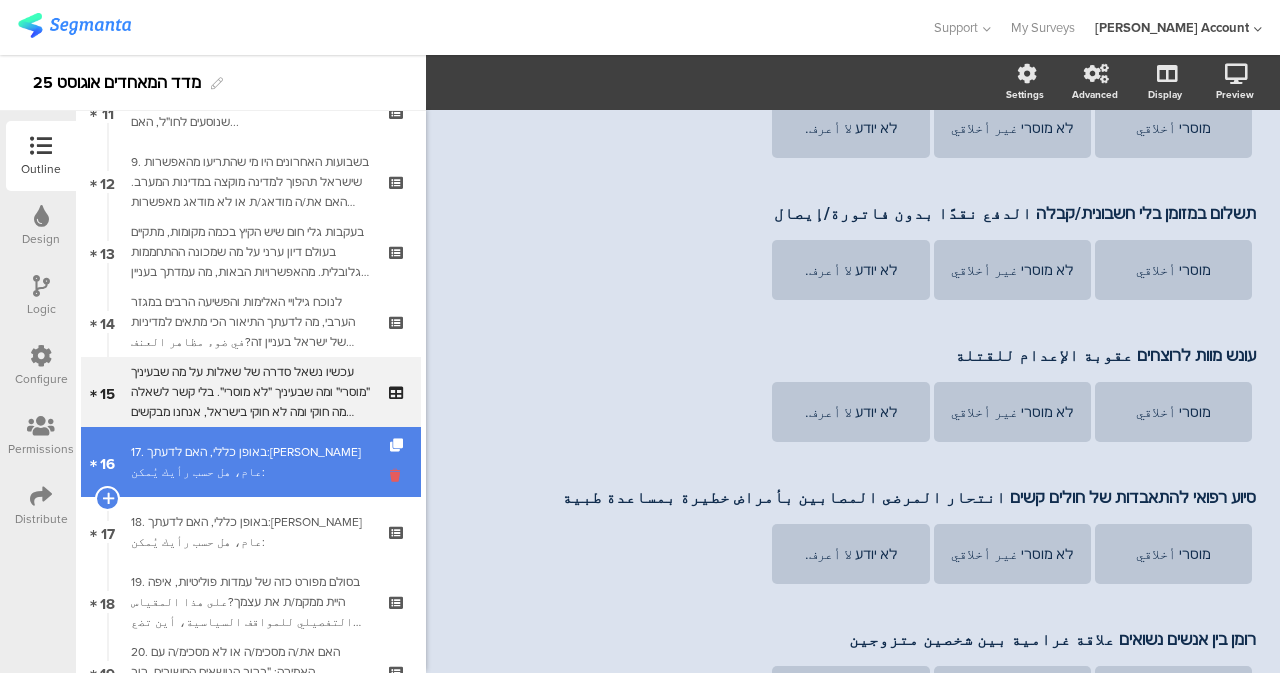 click at bounding box center [398, 475] 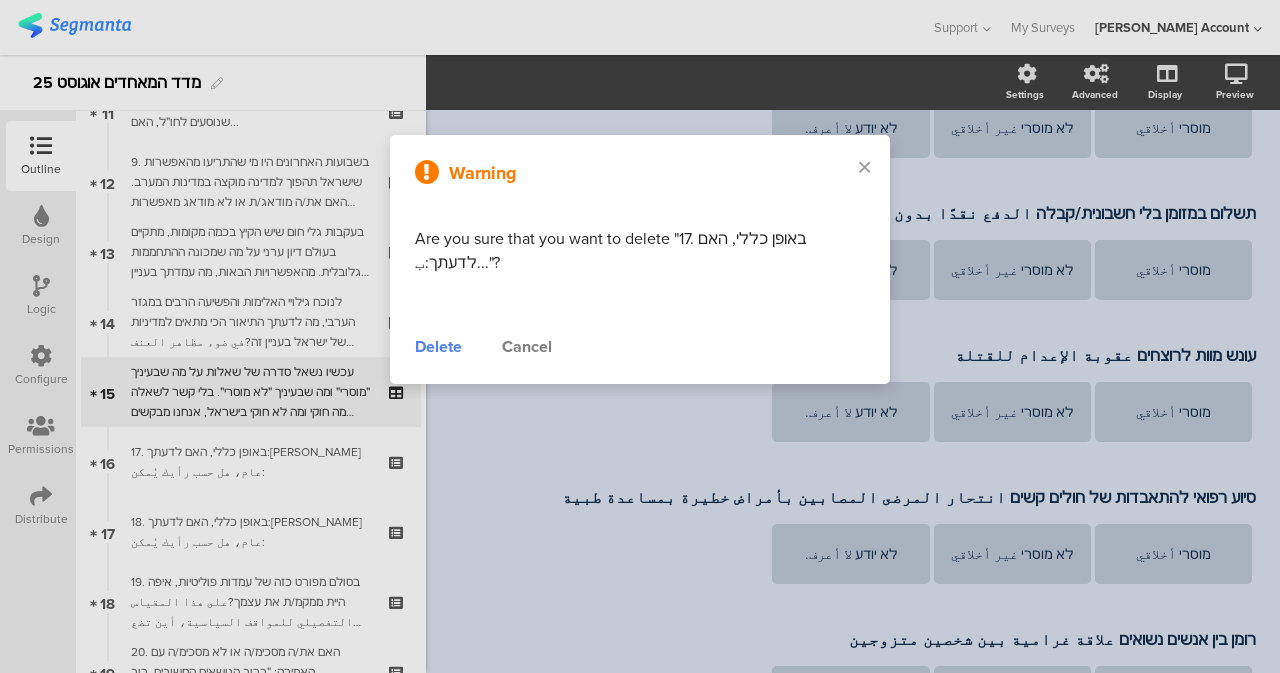 click on "Delete" at bounding box center [438, 347] 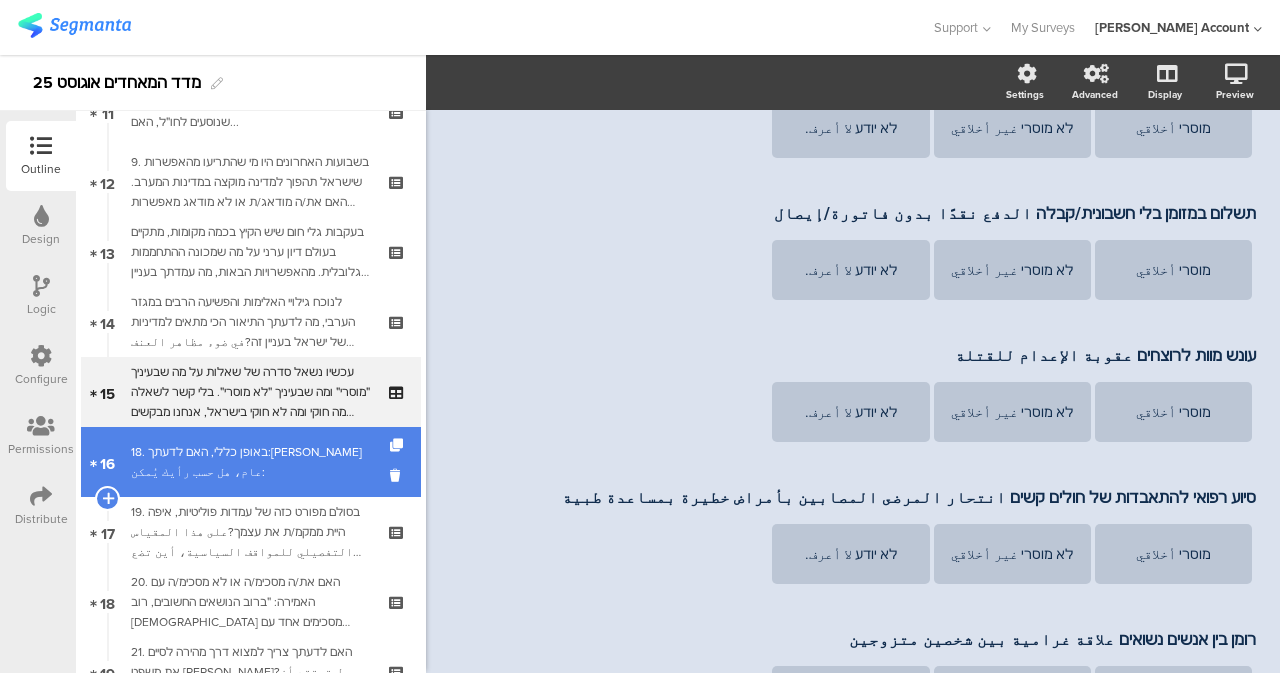 click on "18. באופן כללי, האם לדעתך:بشكل عام، هل حسب رأيك يُمكن:" at bounding box center [250, 462] 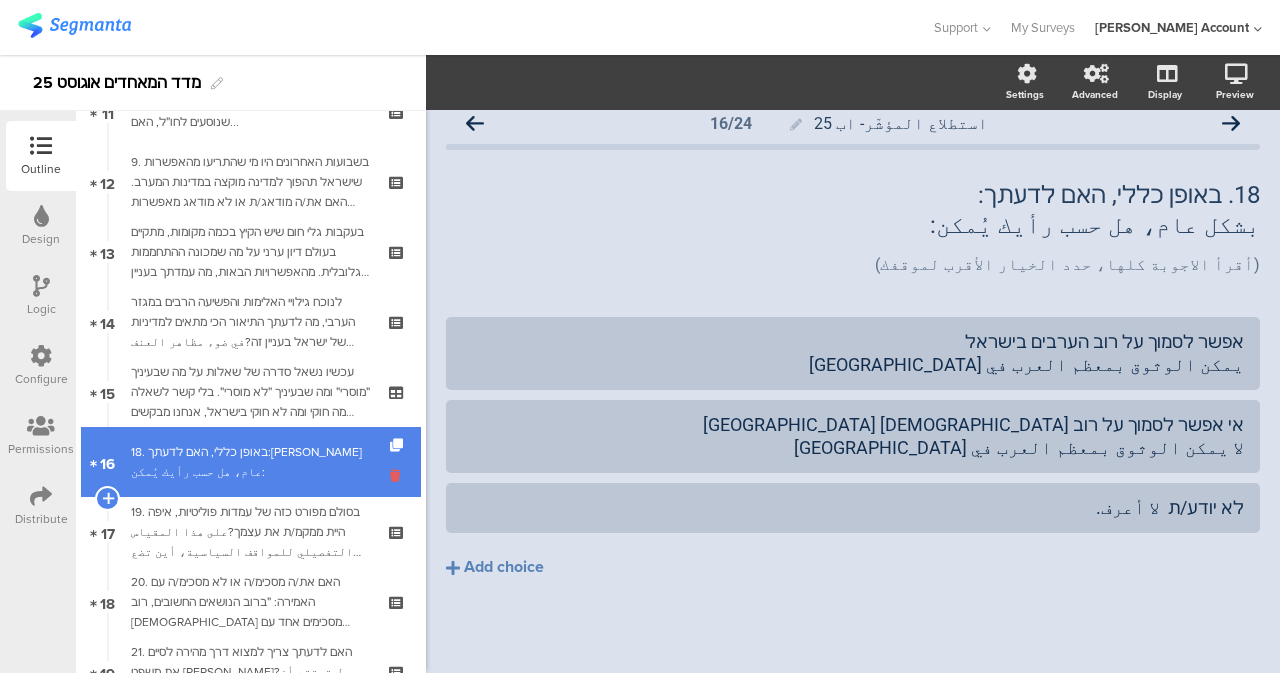 scroll, scrollTop: 15, scrollLeft: 0, axis: vertical 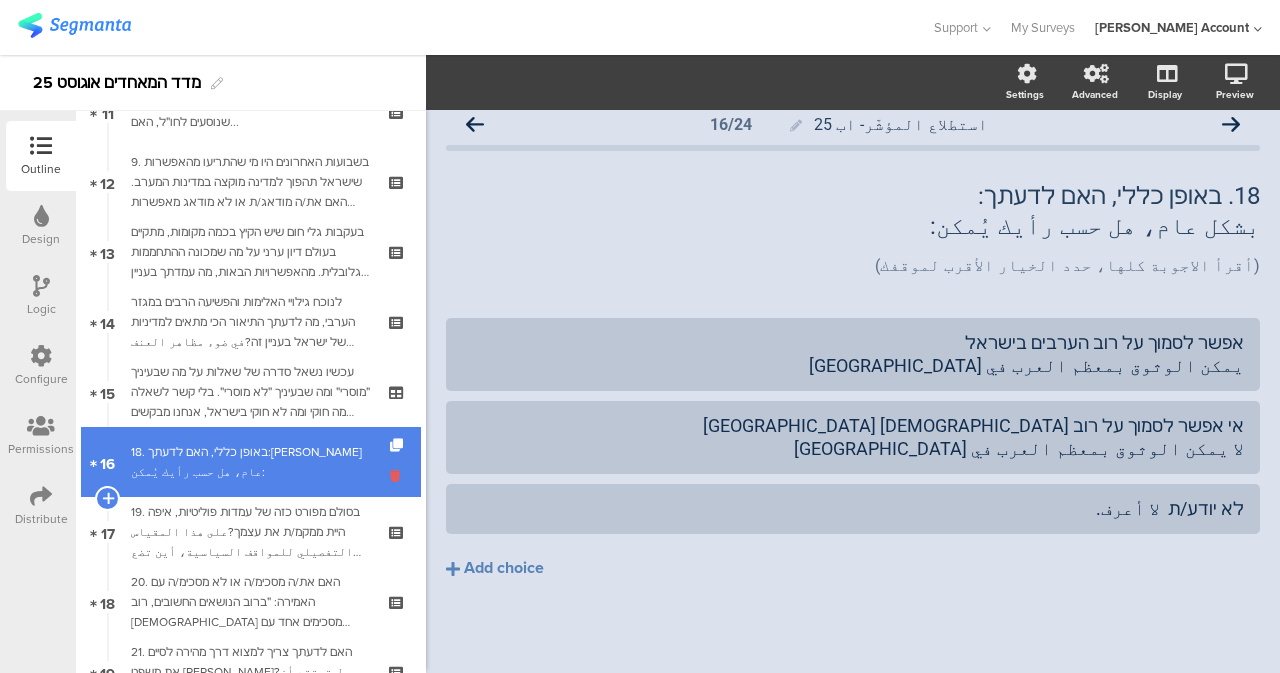click at bounding box center [398, 475] 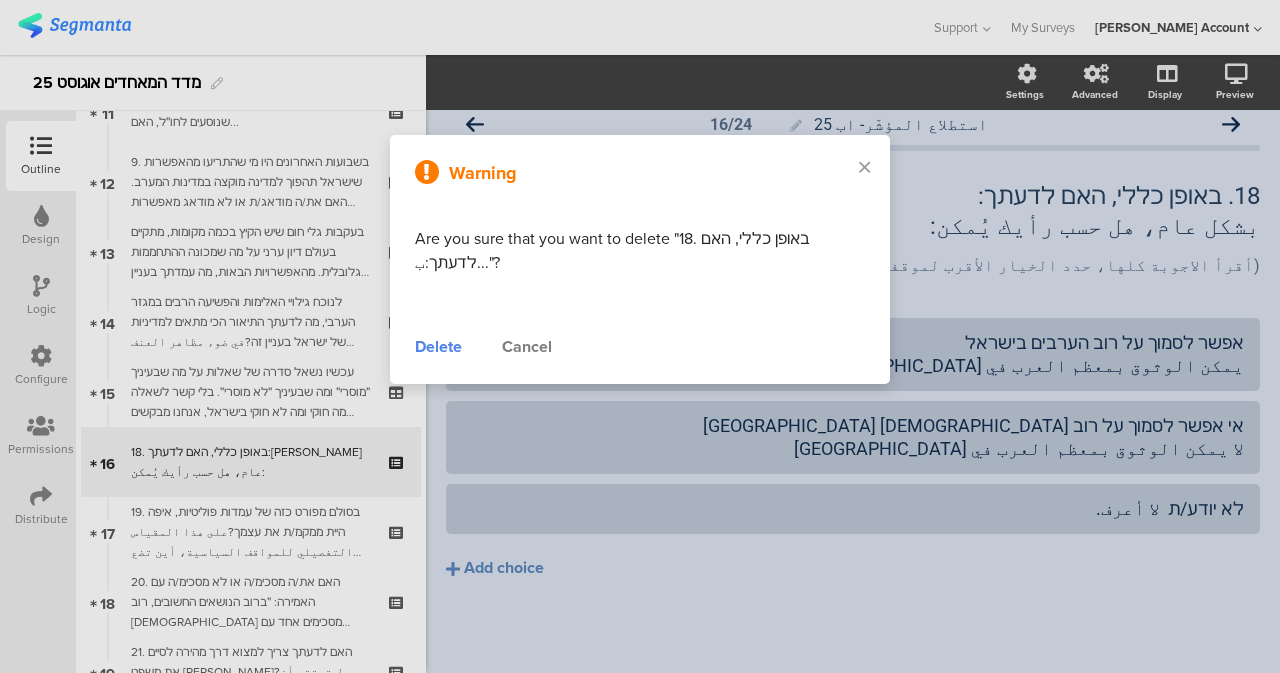 click on "Delete" at bounding box center [438, 347] 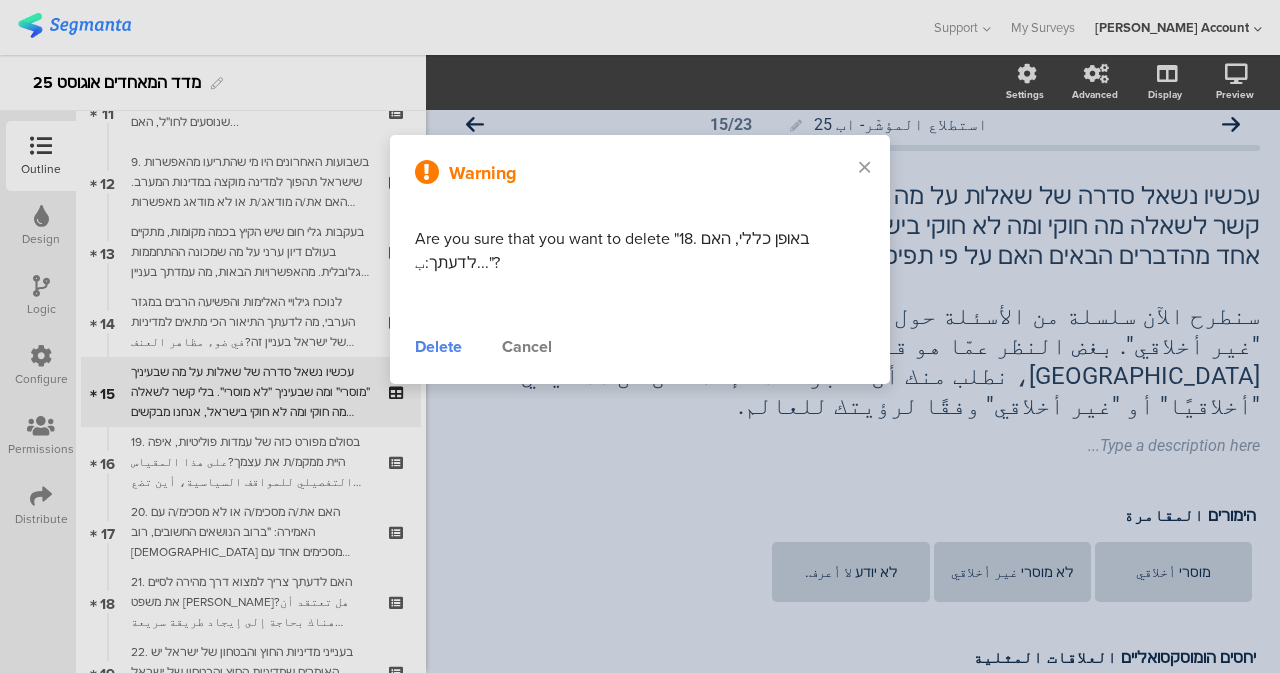 scroll, scrollTop: 885, scrollLeft: 0, axis: vertical 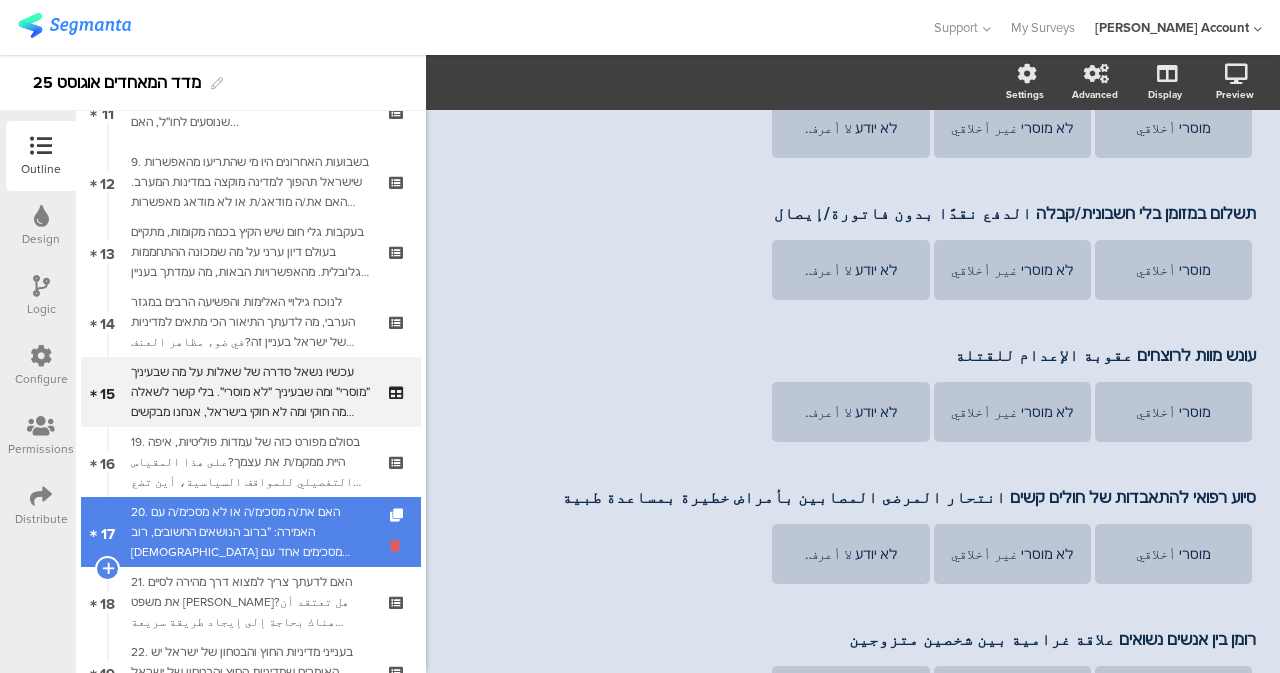 click at bounding box center [398, 545] 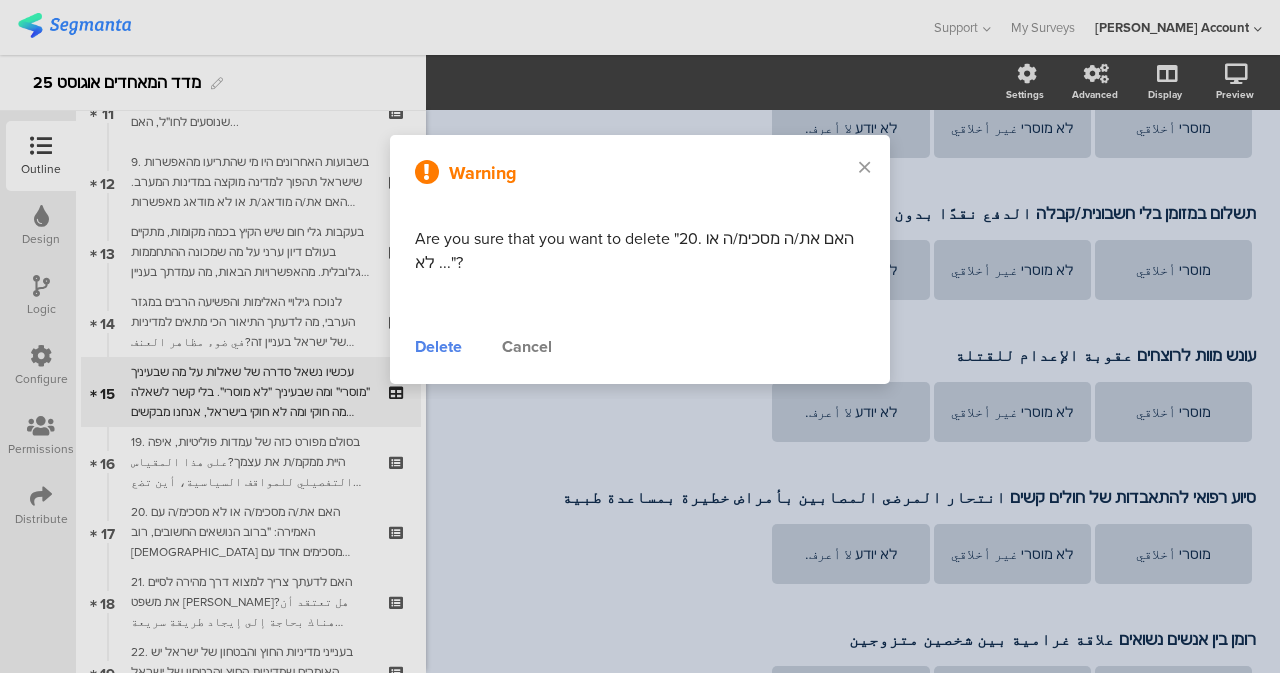 click on "Delete" at bounding box center (438, 347) 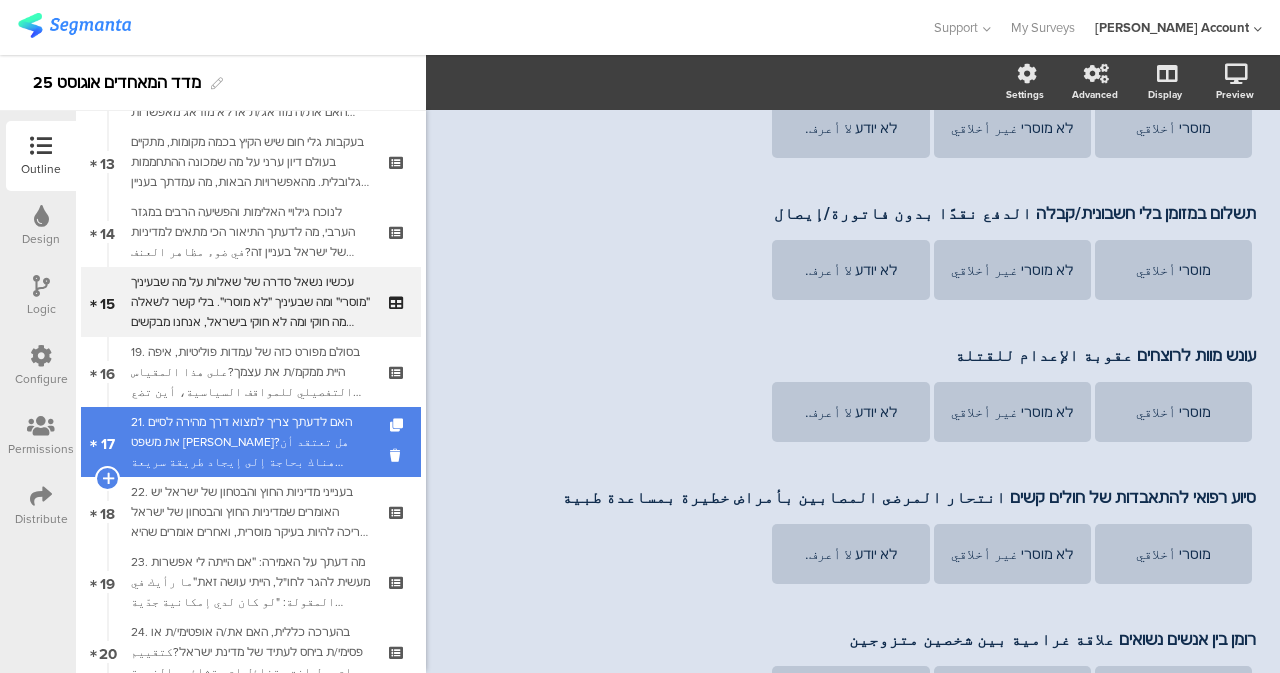 scroll, scrollTop: 914, scrollLeft: 0, axis: vertical 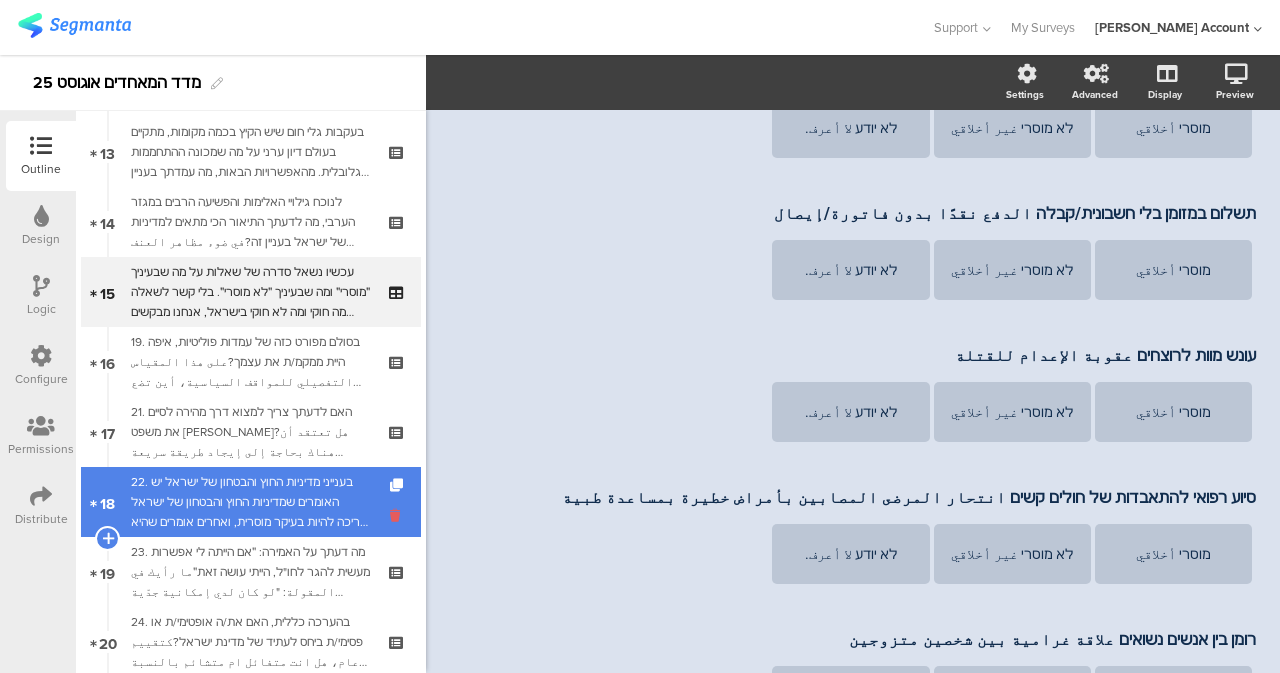 click at bounding box center (398, 515) 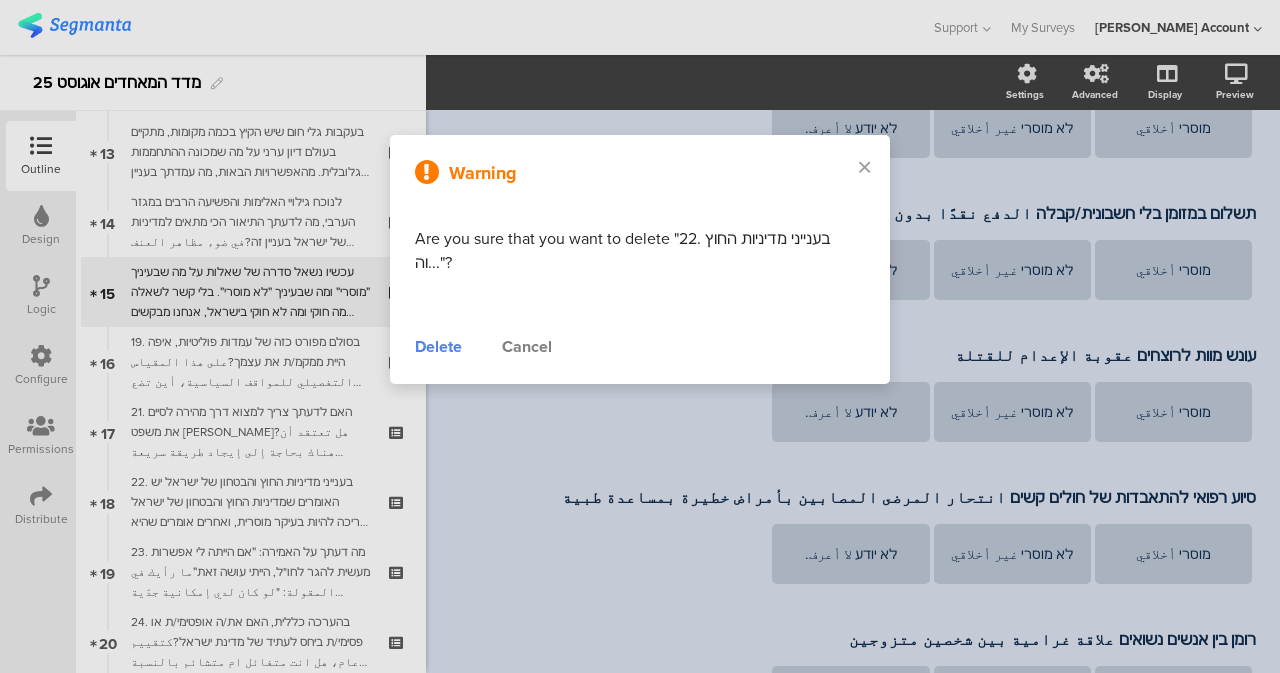 click on "Delete" at bounding box center [438, 347] 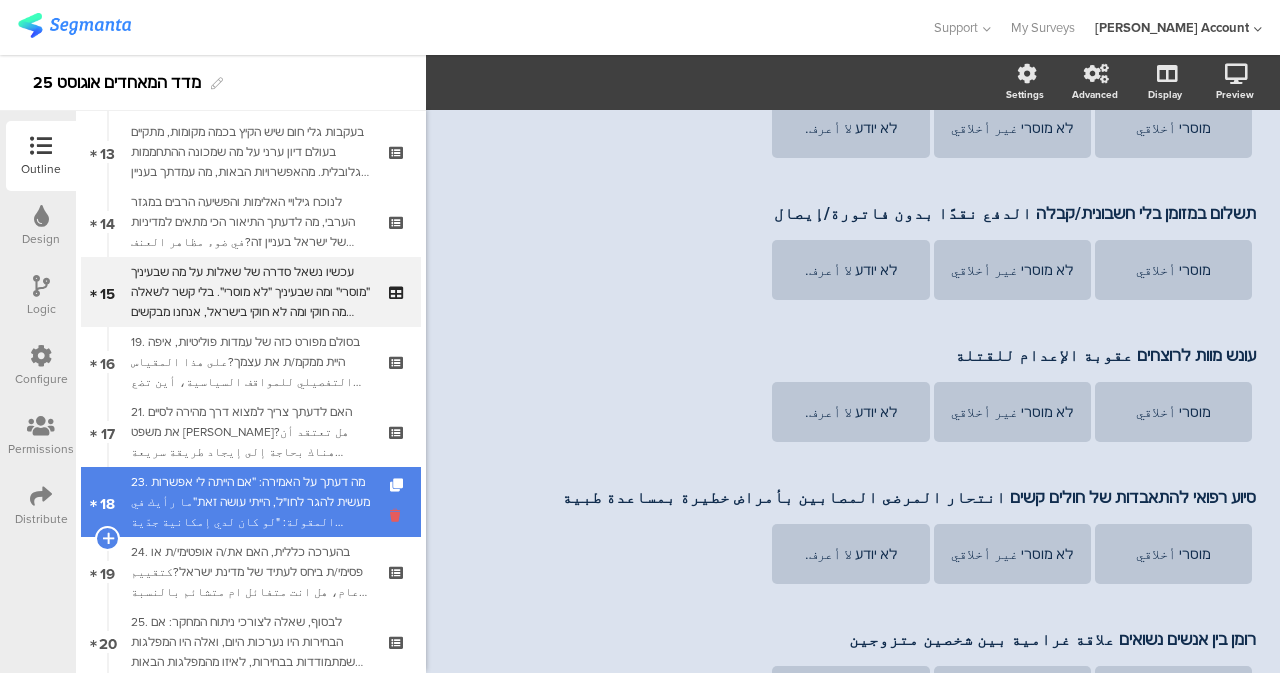 click at bounding box center (398, 515) 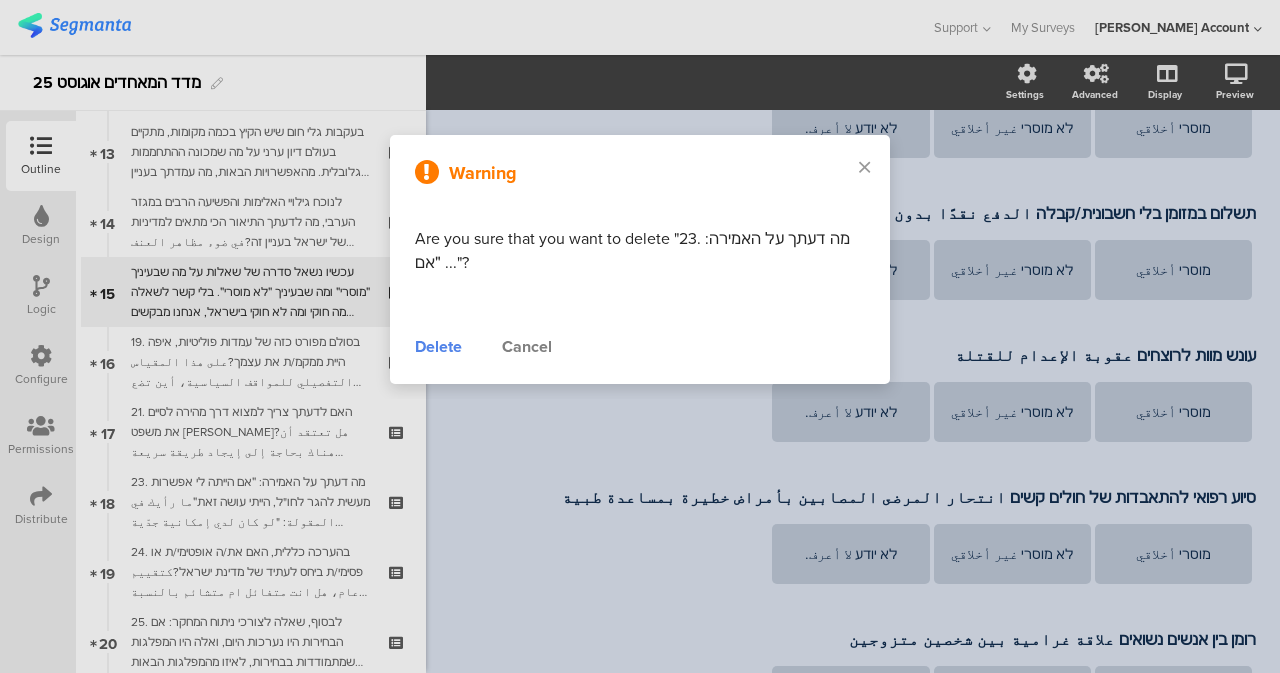 click on "Delete" at bounding box center [438, 347] 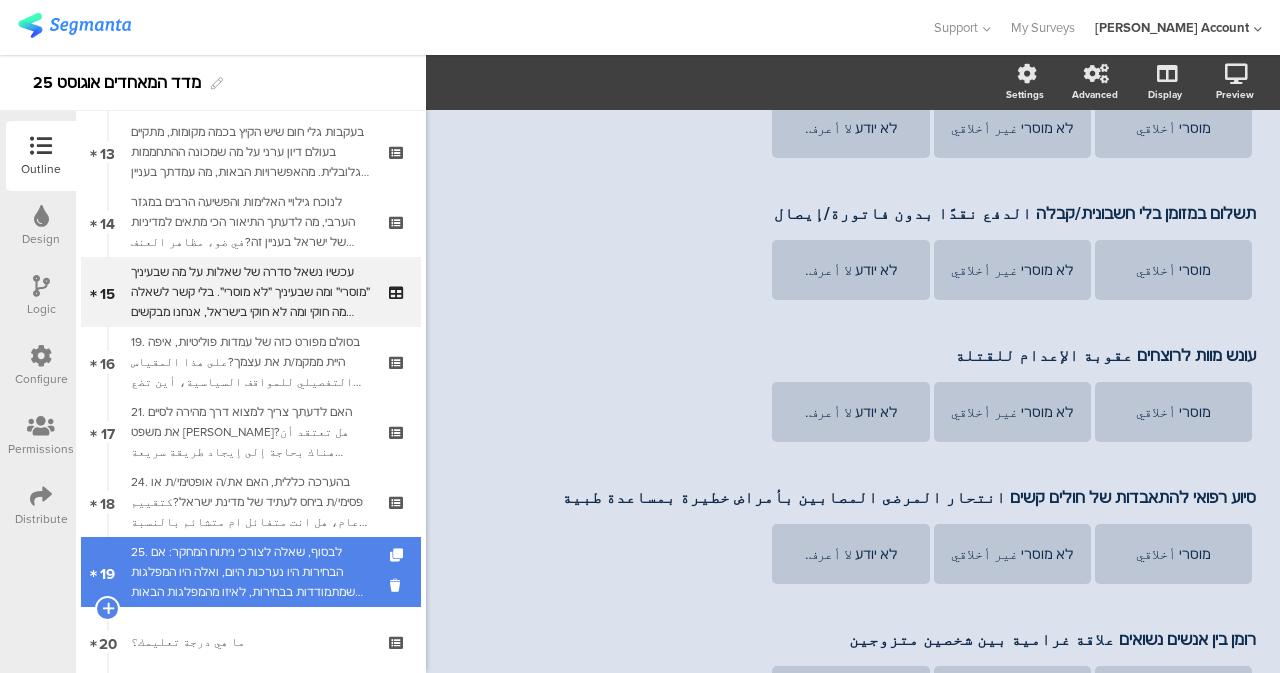click on "25. לבסוף, שאלה לצורכי ניתוח המחקר: אם הבחירות היו נערכות היום, ואלה היו המפלגות שמתמודדות בבחירות, לאיזו מהמפלגות הבאות היית מצביע/ה?وأخيراً سؤال مساعد للتحليل: لو أن الإنتخابات أقيمت اليوم، وهذه الأحزاب التي ستتنافس، لأي حزب من بين الأحزاب التّالية كنت ستصوت؟" at bounding box center (250, 572) 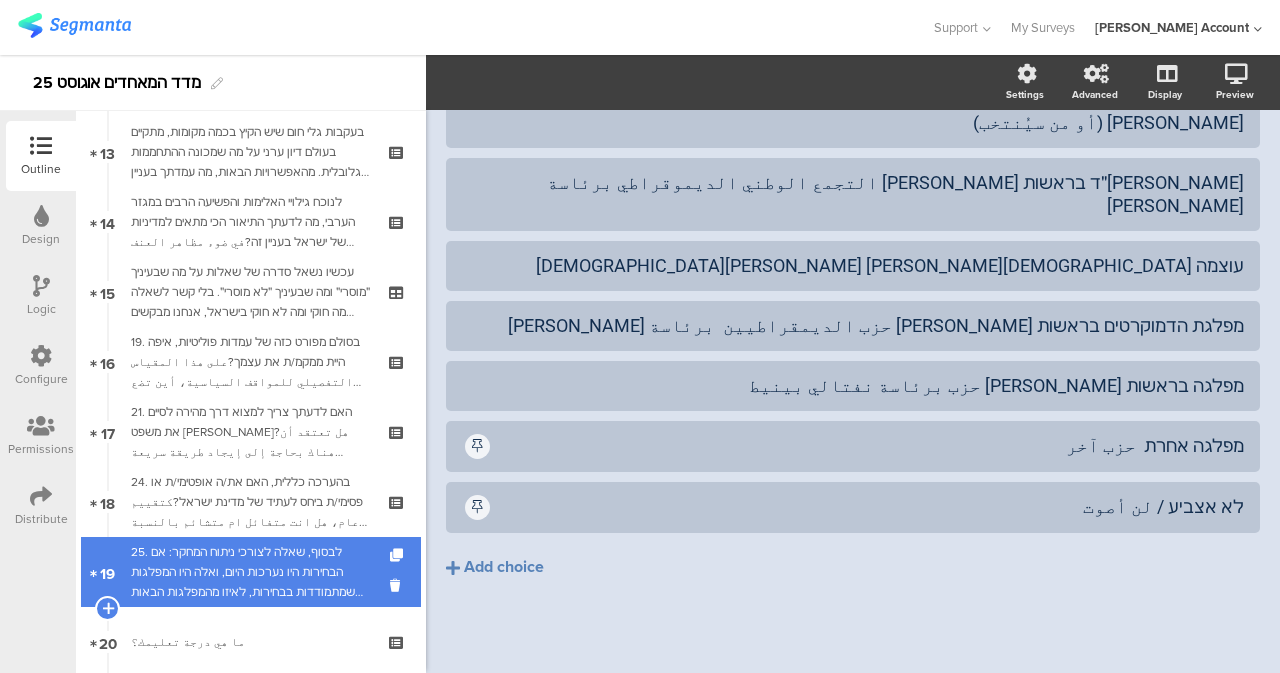 scroll, scrollTop: 752, scrollLeft: 0, axis: vertical 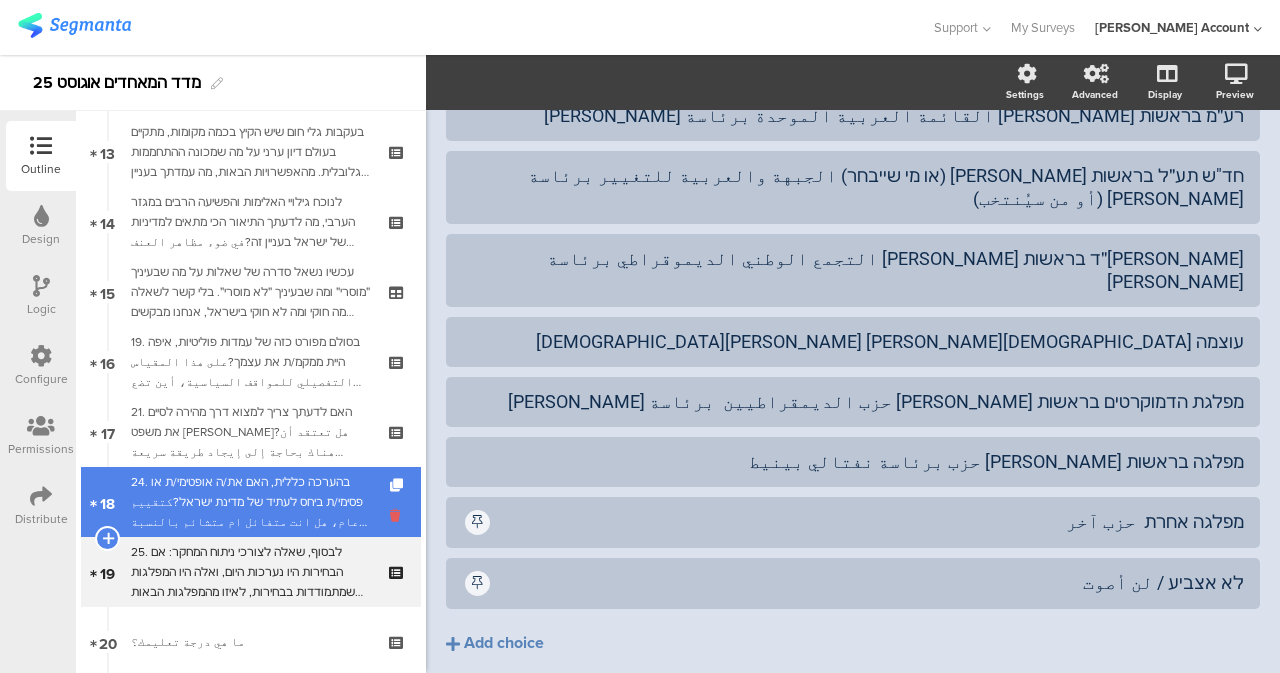 click at bounding box center (398, 515) 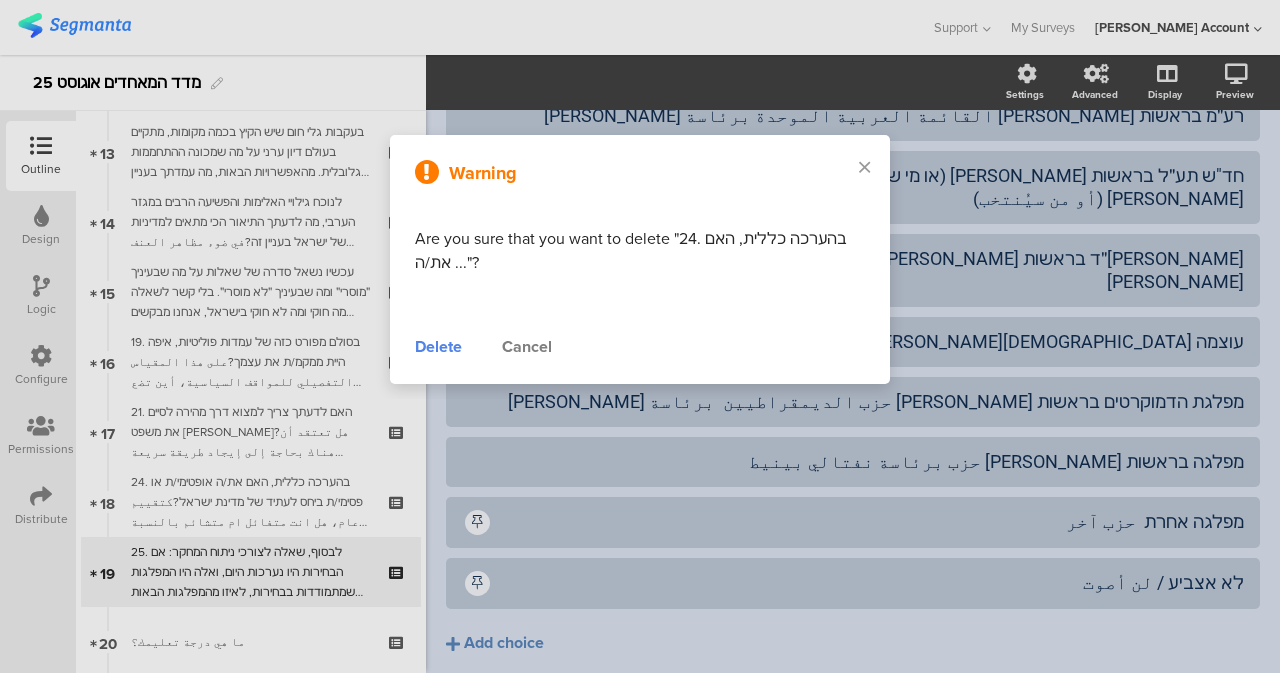 click on "Delete" at bounding box center [438, 347] 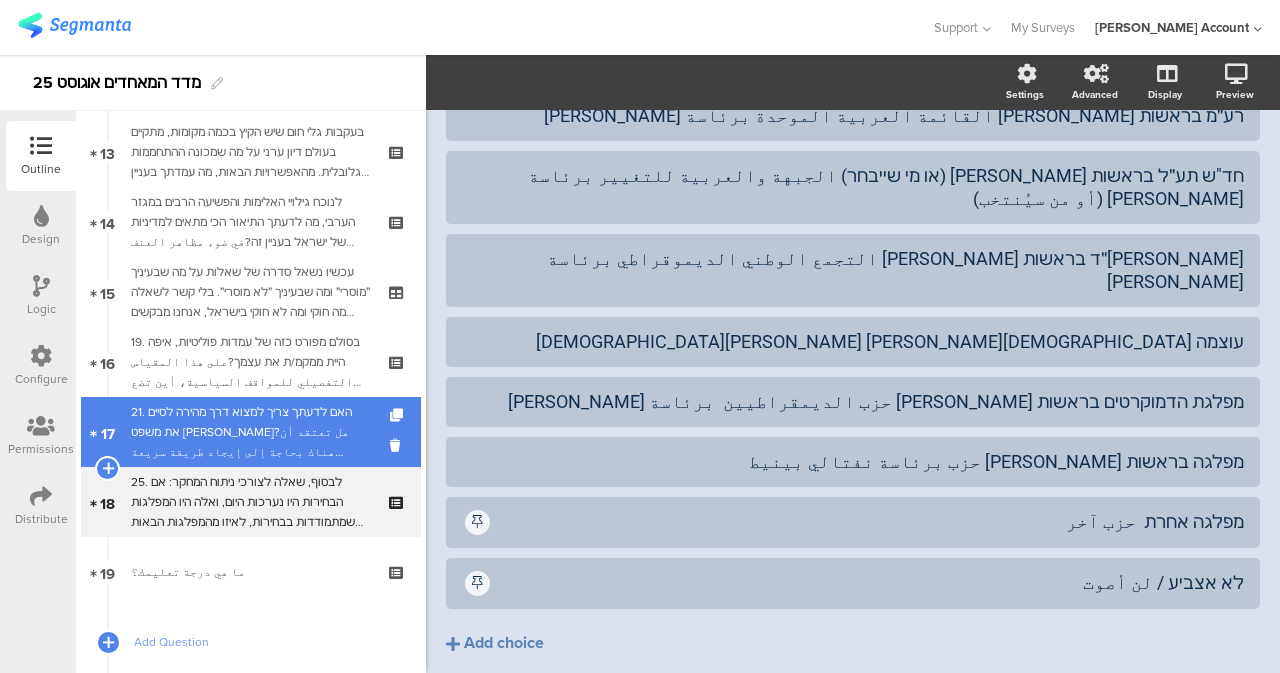 click on "21. האם לדעתך צריך למצוא דרך מהירה לסיים את משפט נתניהו?هل تعتقد أن هناك بحاجة إلى إيجاد طريقة سريعة لإنهاء محاكمة نتنياهو؟" at bounding box center (250, 432) 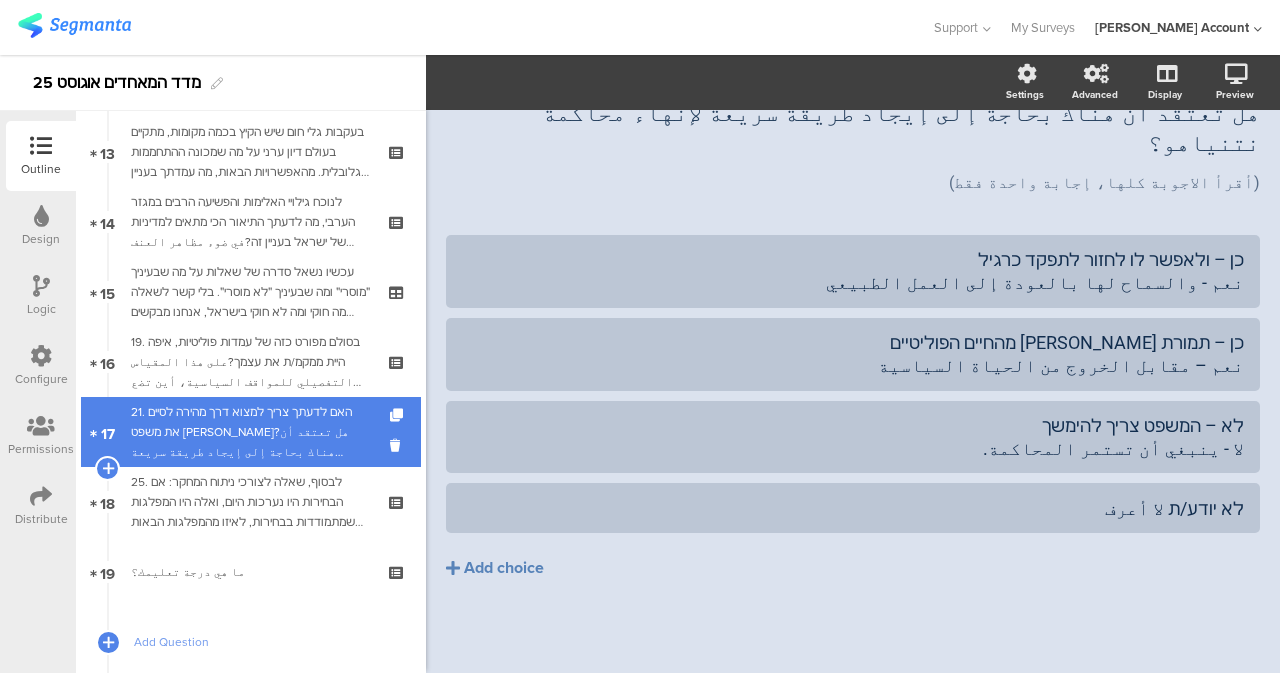 scroll, scrollTop: 98, scrollLeft: 0, axis: vertical 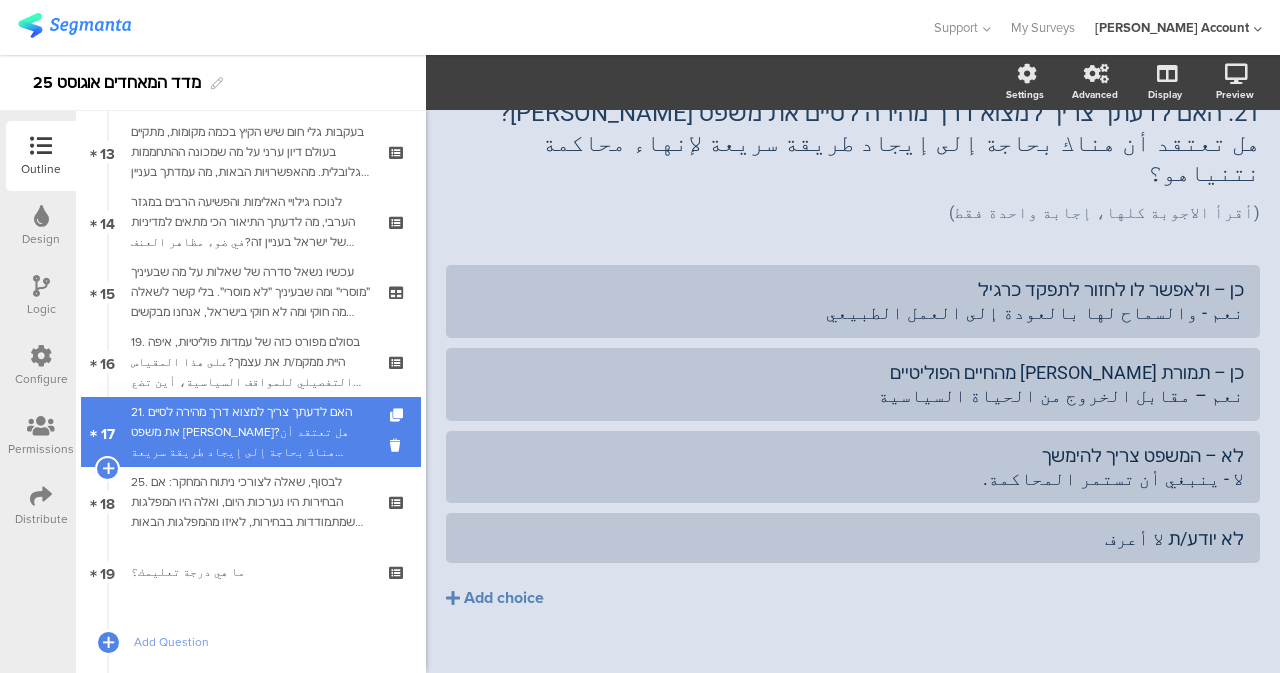 click on "17
21. האם לדעתך צריך למצוא דרך מהירה לסיים את משפט נתניהו?هل تعتقد أن هناك بحاجة إلى إيجاد طريقة سريعة لإنهاء محاكمة نتنياهو؟" at bounding box center [251, 432] 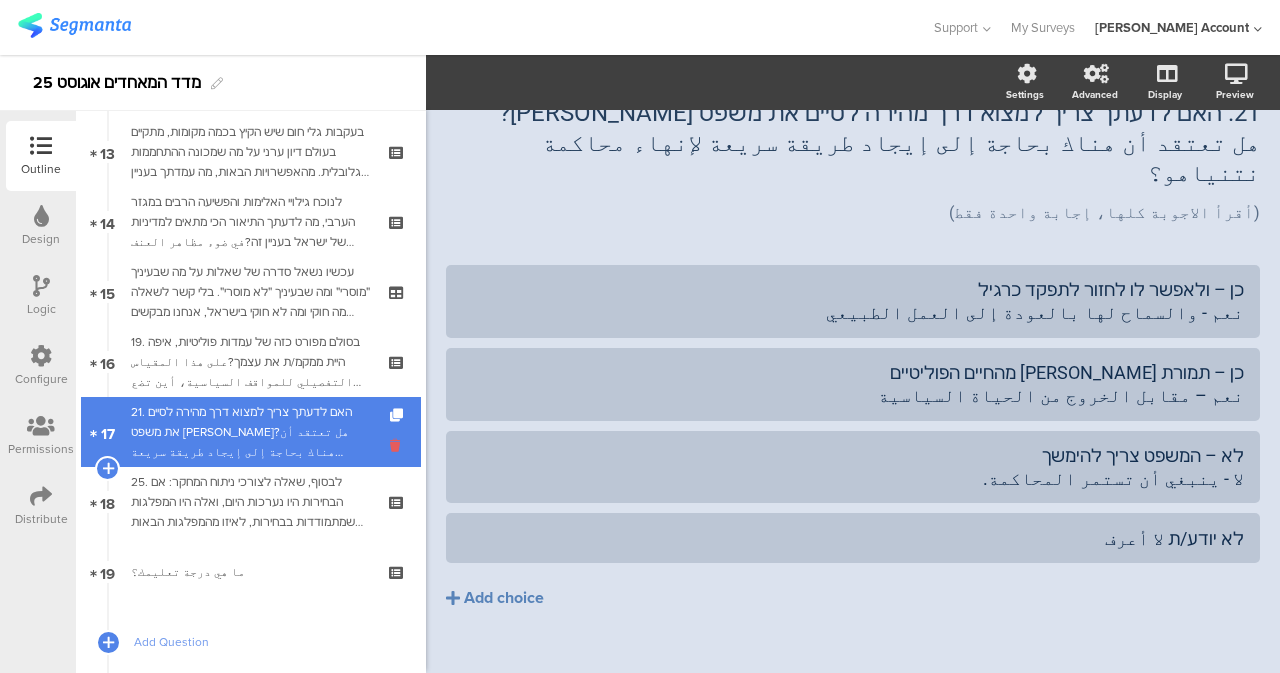 click at bounding box center [398, 445] 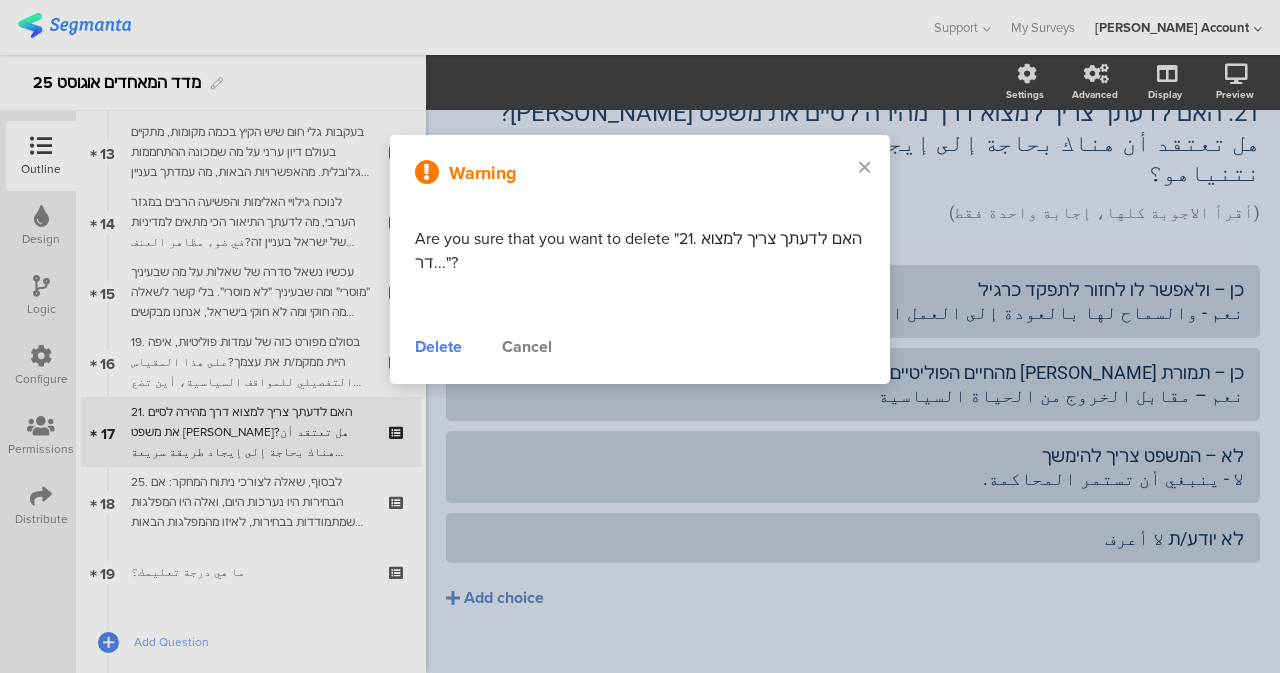 click on "Delete" at bounding box center (438, 347) 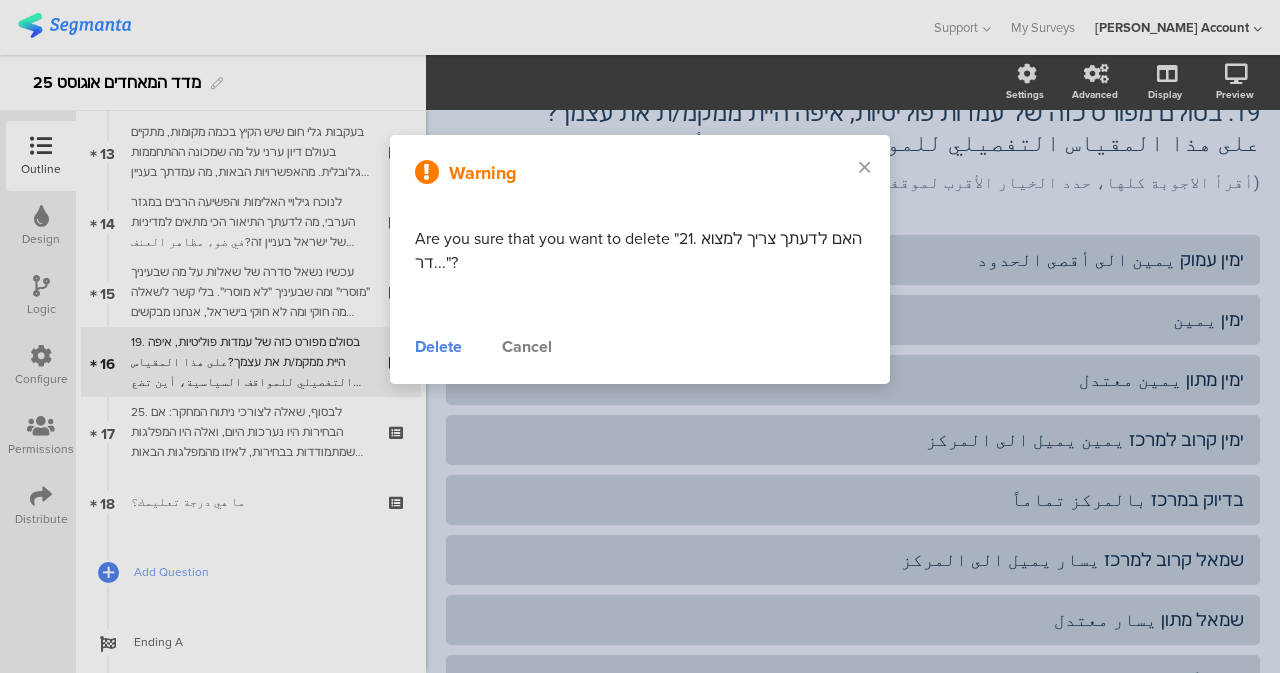 scroll, scrollTop: 158, scrollLeft: 0, axis: vertical 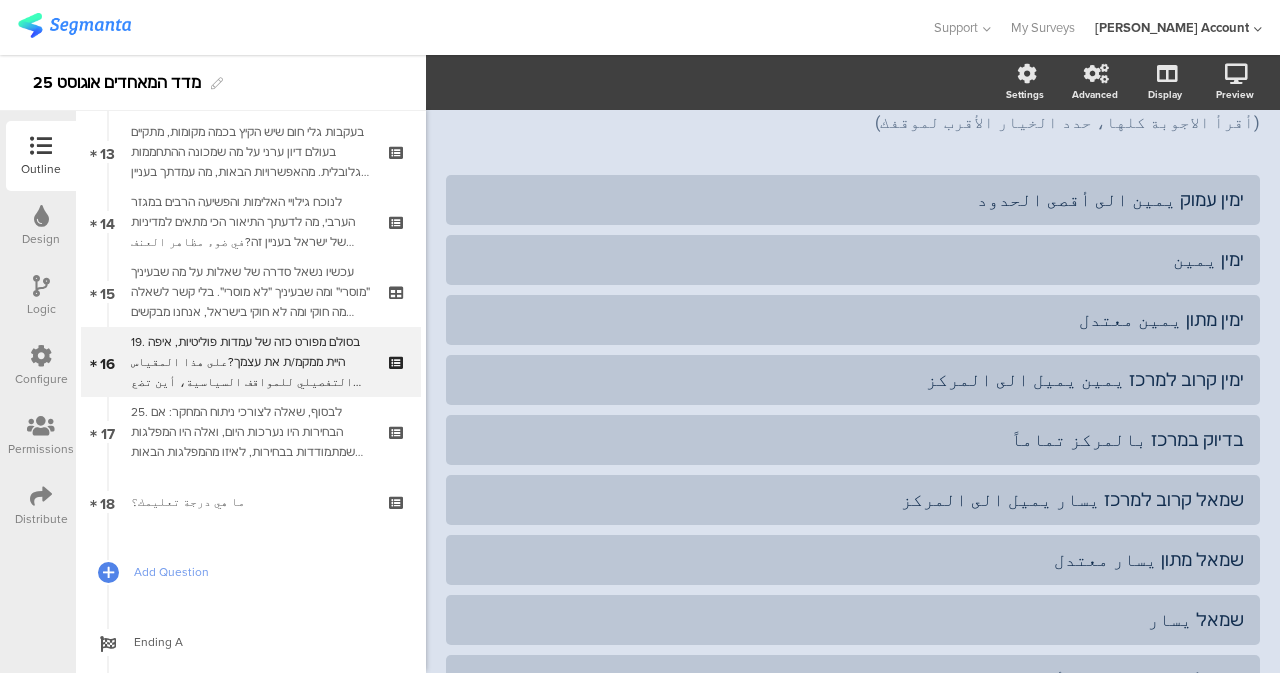 click on "19. בסולם מפורט כזה של עמדות פוליטיות, איפה היית ממקמ/ת את עצמך?على هذا المقياس التفصيلي للمواقف السياسية، أين تضع نفسك؟" at bounding box center [250, 362] 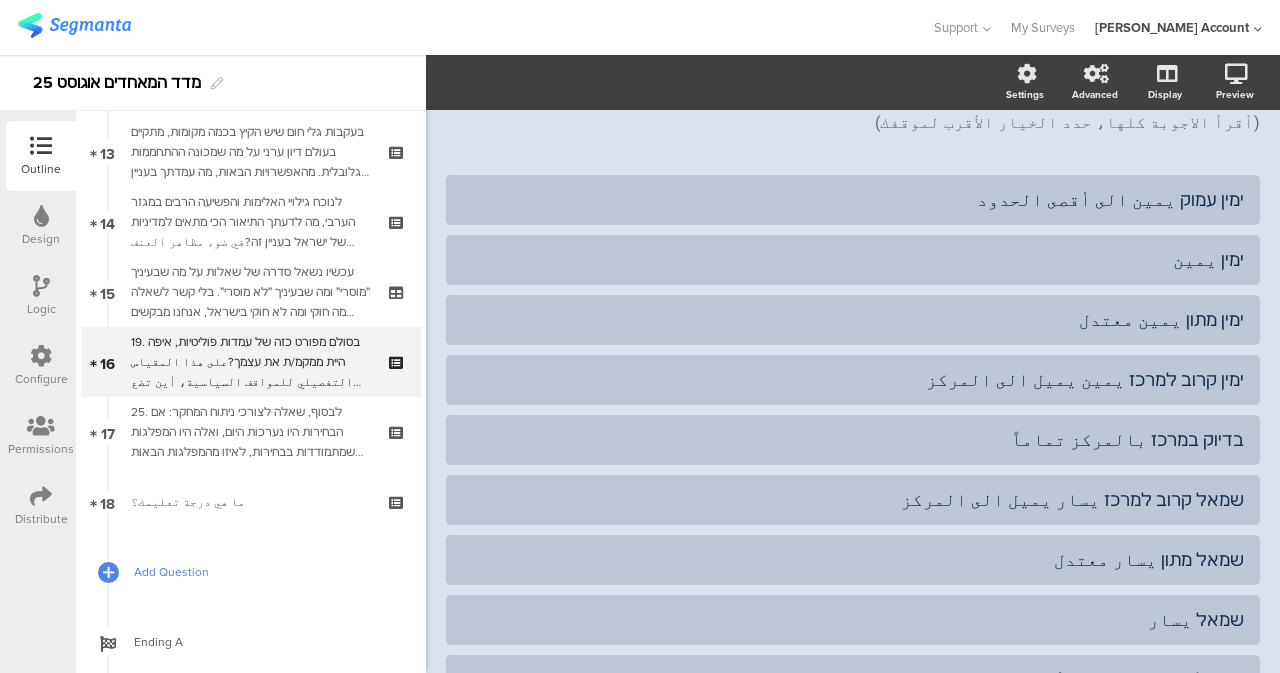 click on "Add Question" at bounding box center (251, 572) 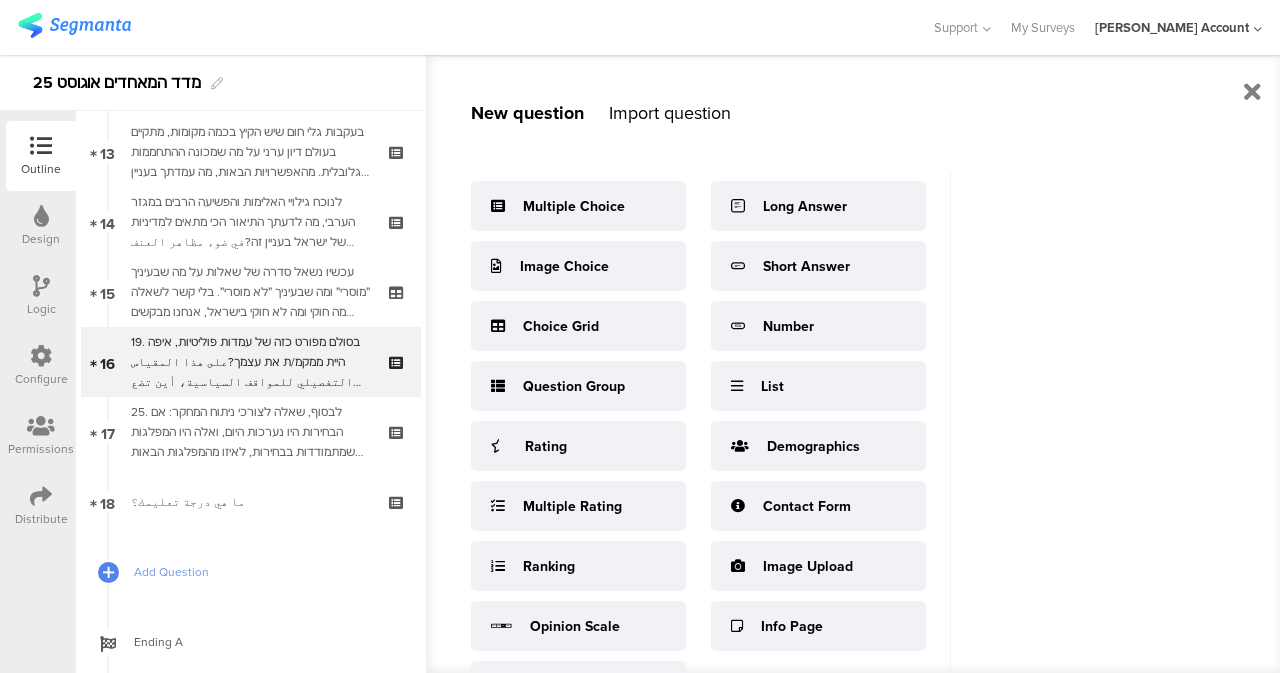 click on "Import question" at bounding box center [670, 113] 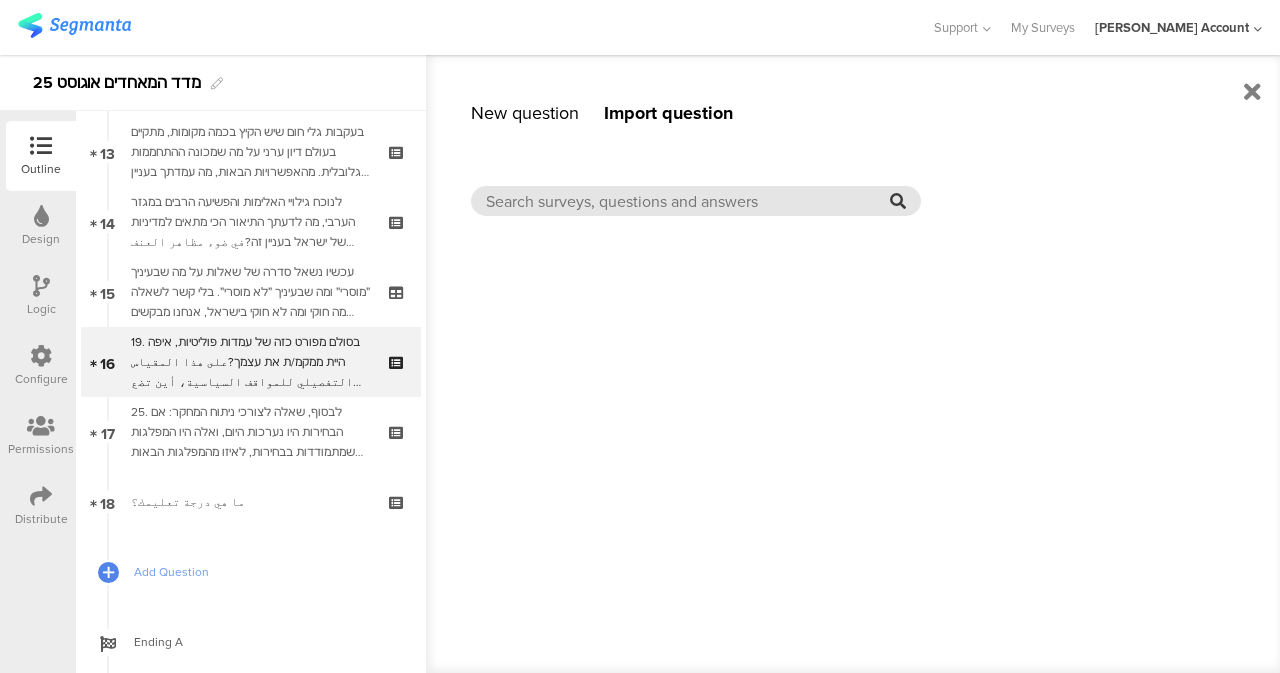drag, startPoint x: 689, startPoint y: 188, endPoint x: 670, endPoint y: 199, distance: 21.954498 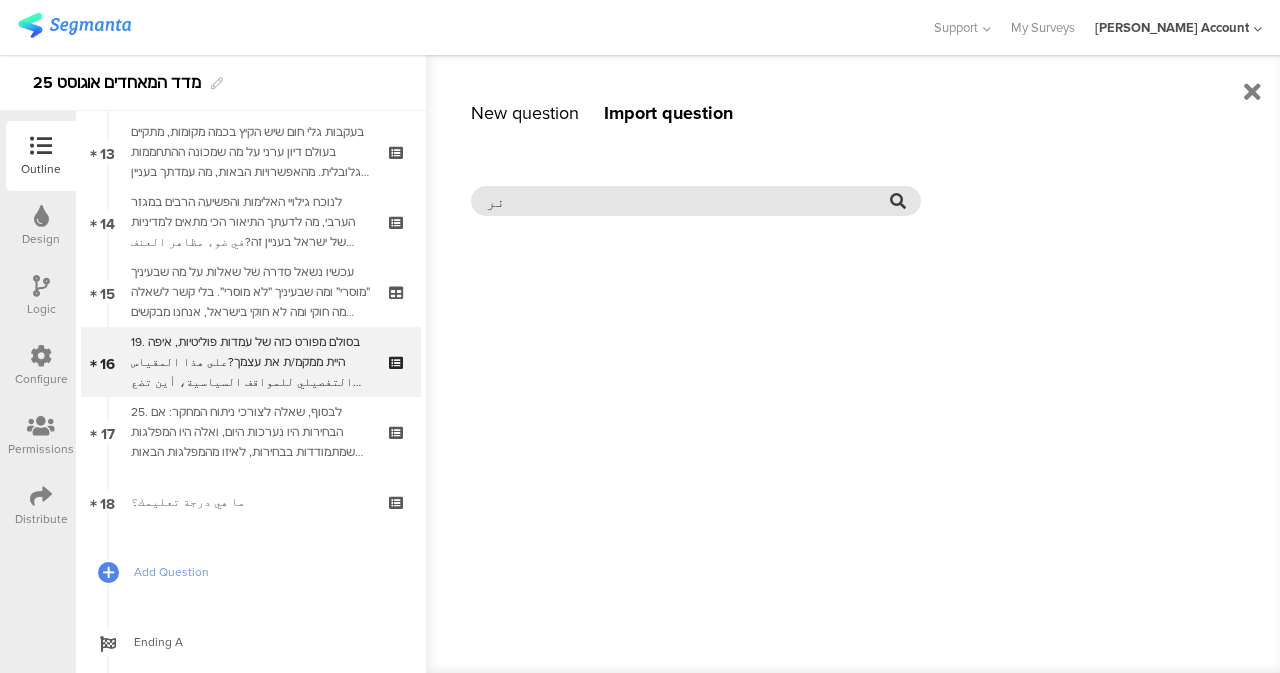 type on "ن" 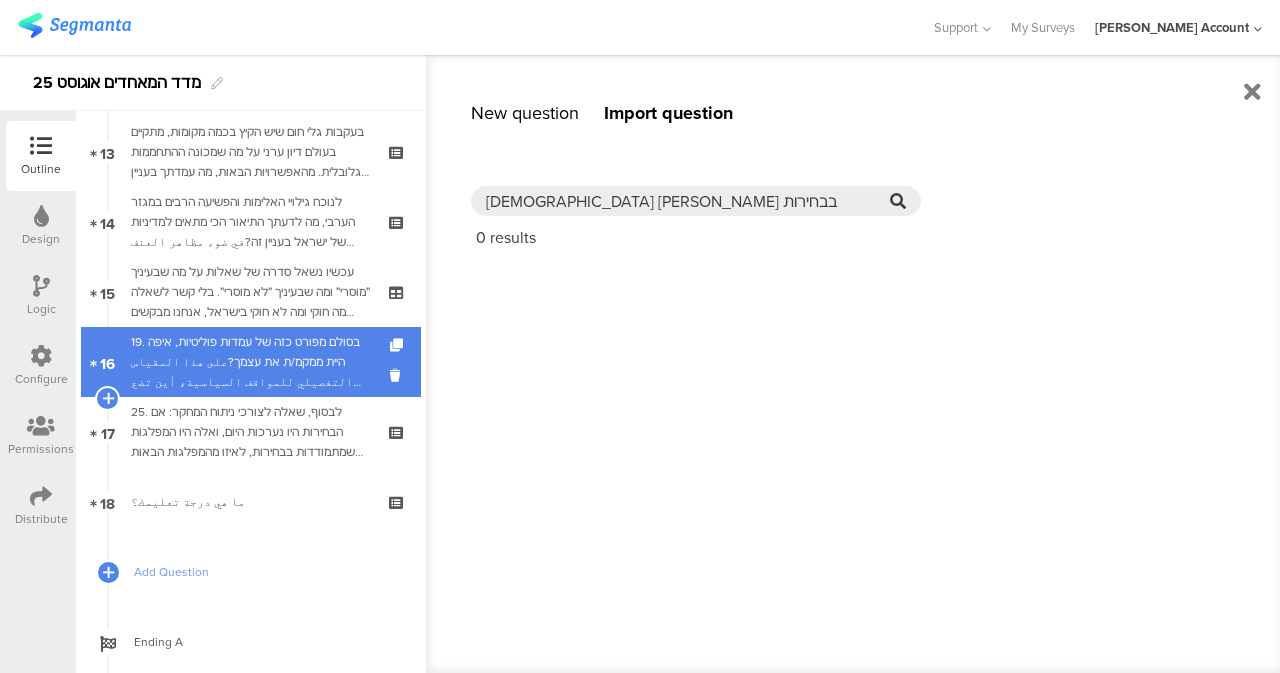 click on "19. בסולם מפורט כזה של עמדות פוליטיות, איפה היית ממקמ/ת את עצמך?على هذا المقياس التفصيلي للمواقف السياسية، أين تضع نفسك؟" at bounding box center (250, 362) 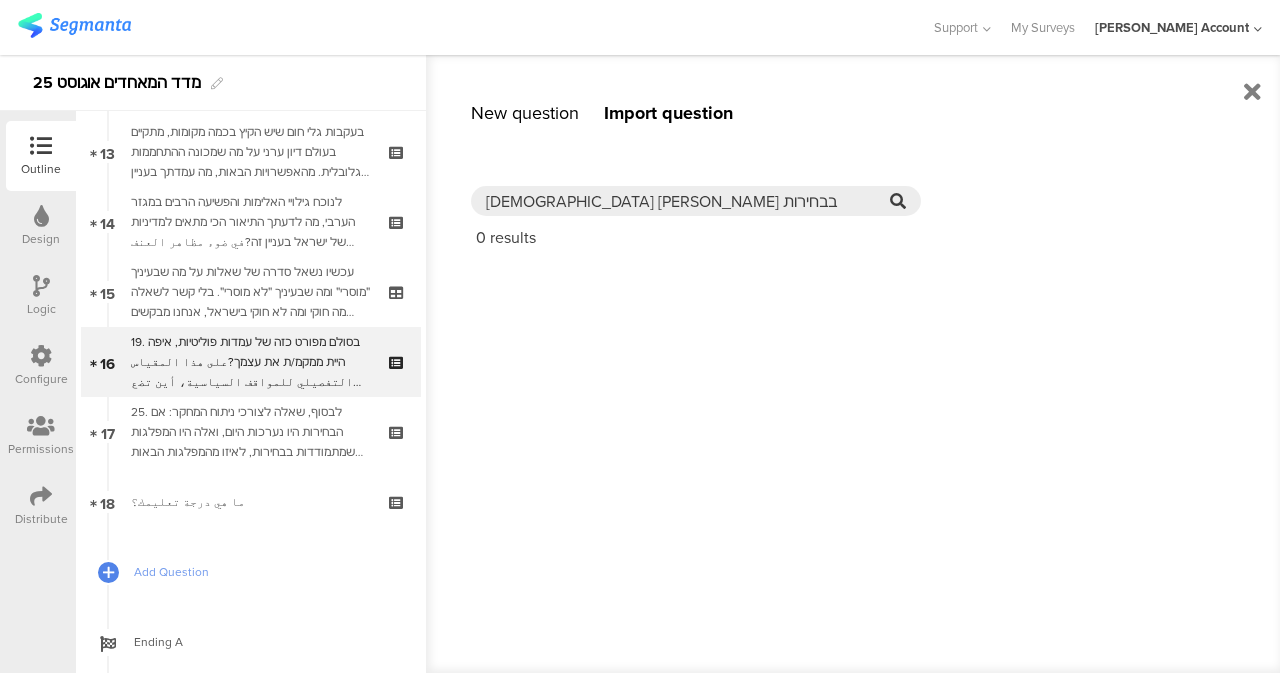 type on "ערביי ישראל בבחירות" 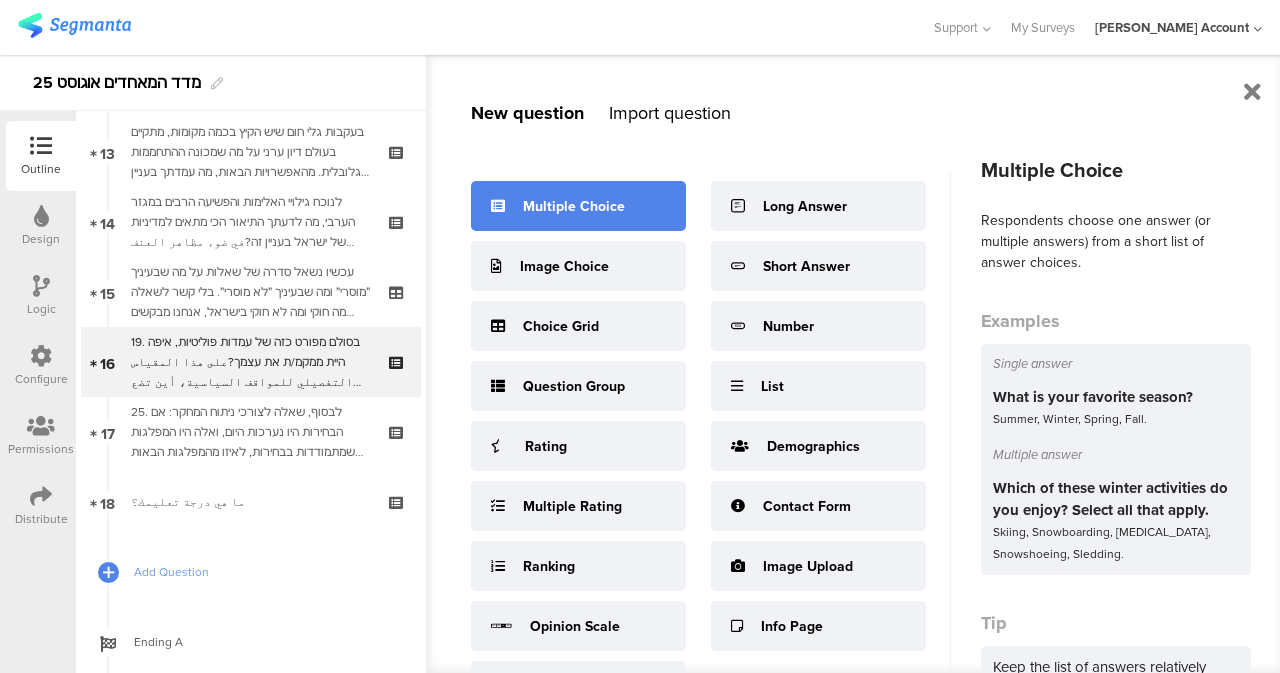 click on "Multiple Choice" at bounding box center [578, 206] 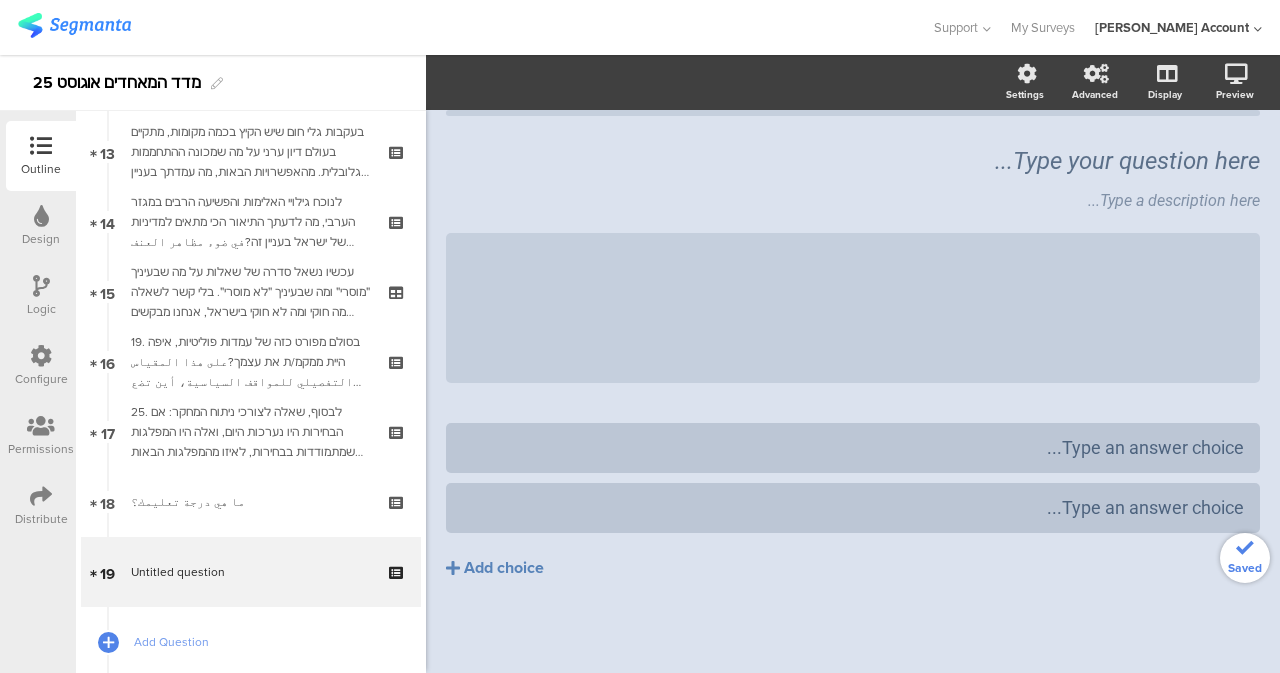 scroll, scrollTop: 50, scrollLeft: 0, axis: vertical 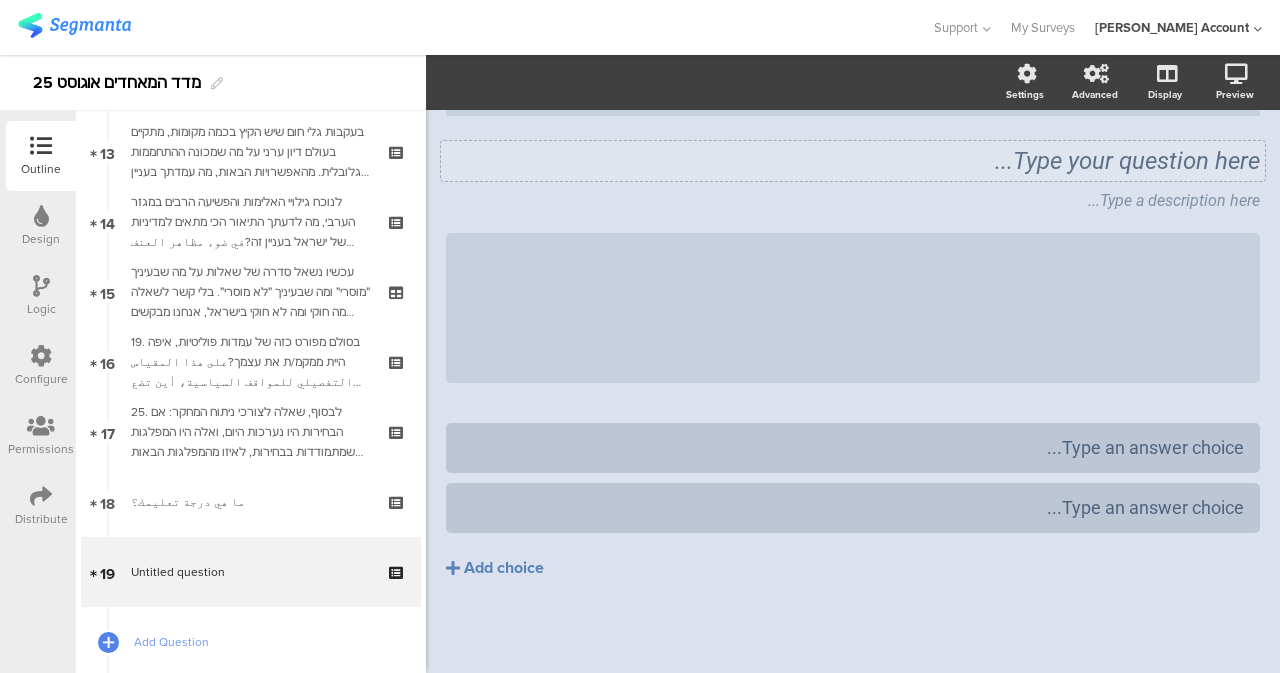 click on "Type your question here..." 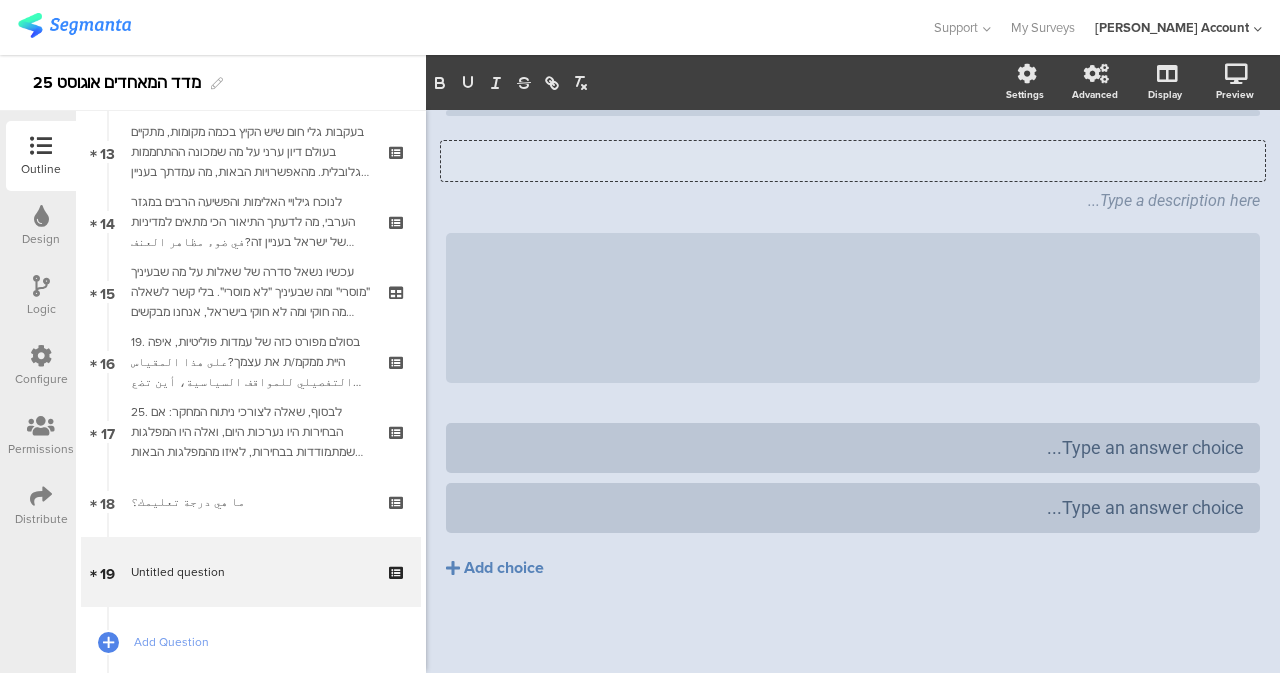 scroll, scrollTop: 20, scrollLeft: 0, axis: vertical 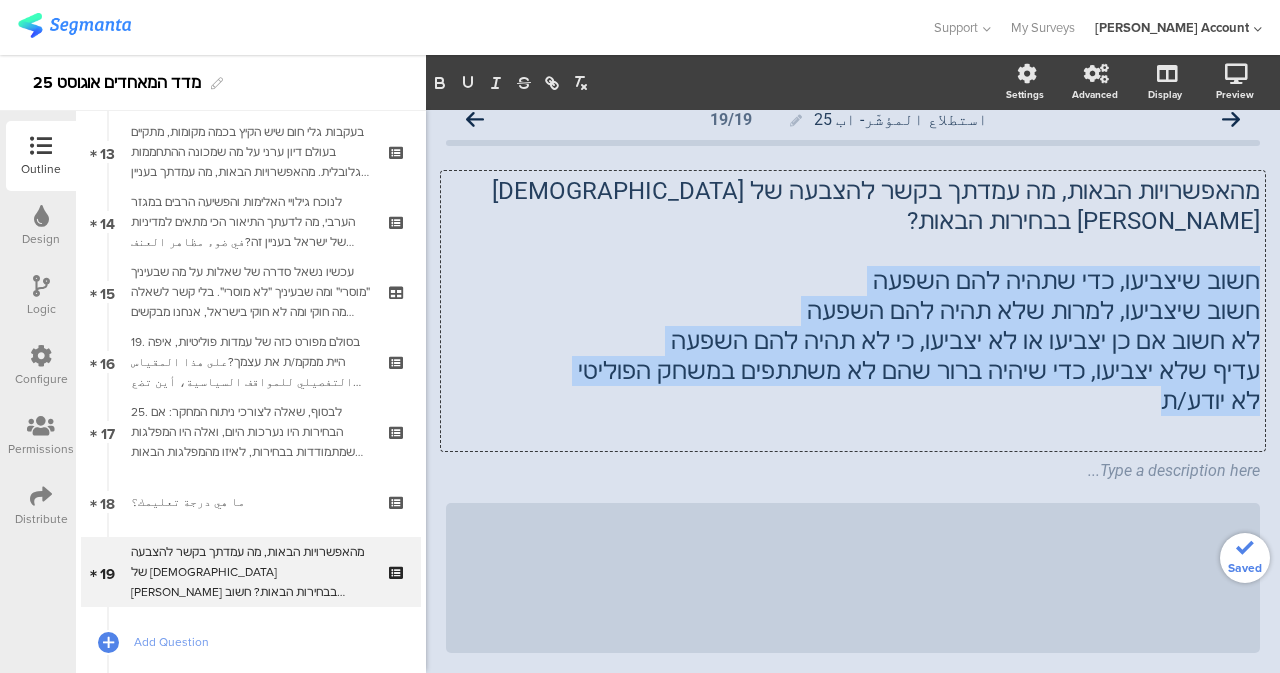 drag, startPoint x: 1133, startPoint y: 371, endPoint x: 1256, endPoint y: 237, distance: 181.89282 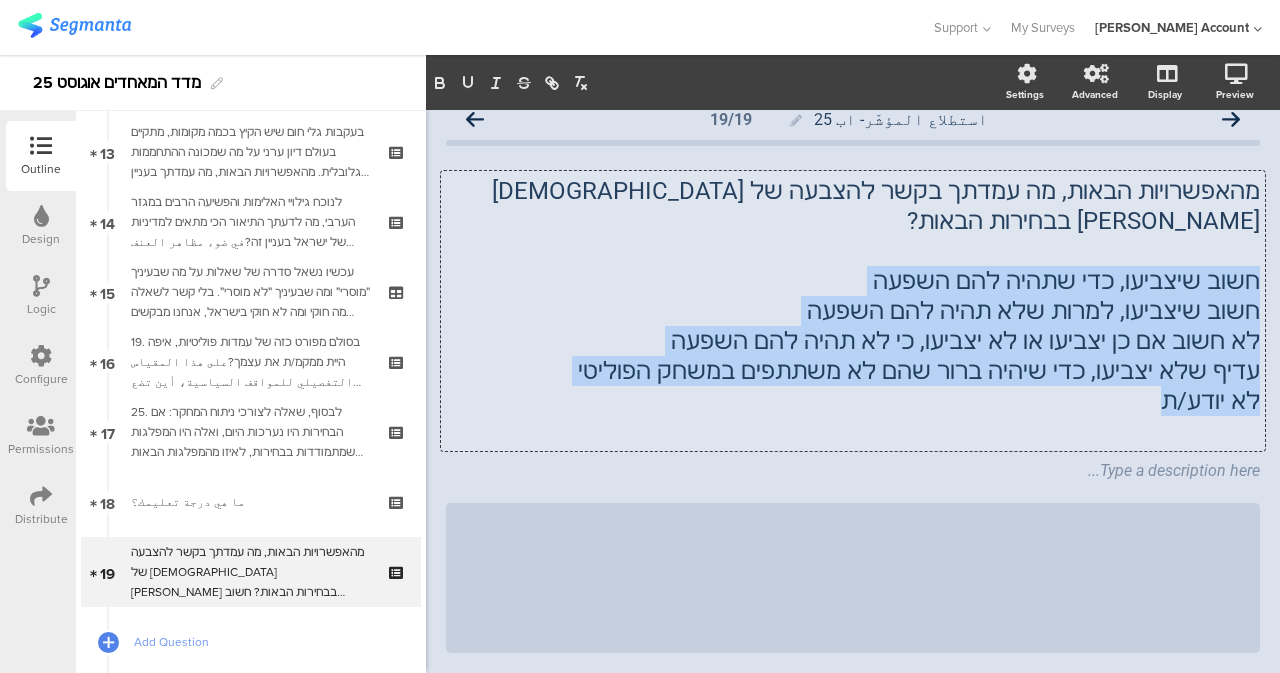 type 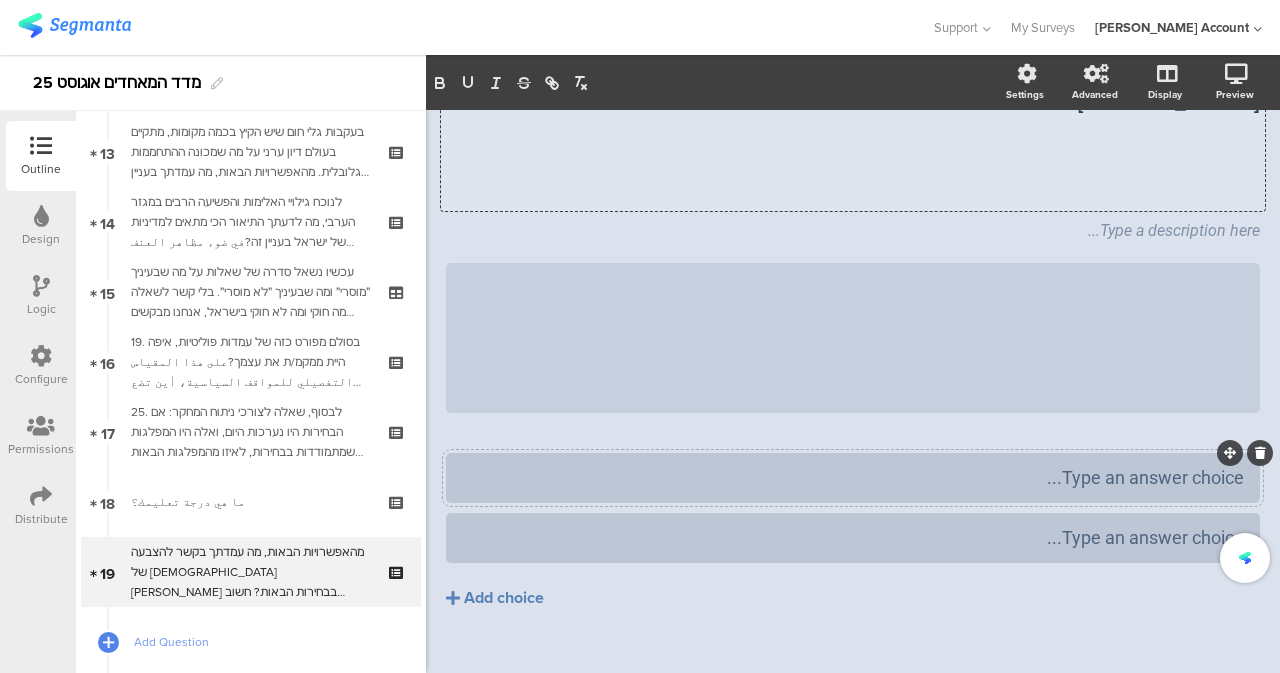 type 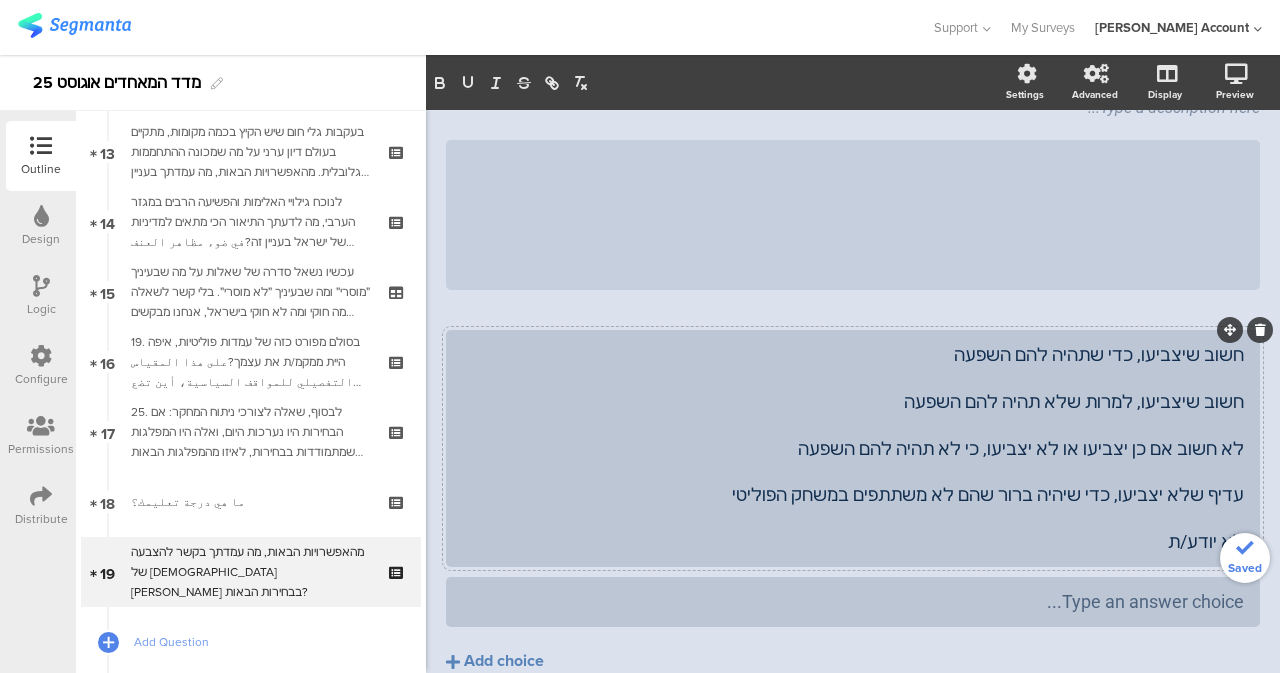 scroll, scrollTop: 326, scrollLeft: 0, axis: vertical 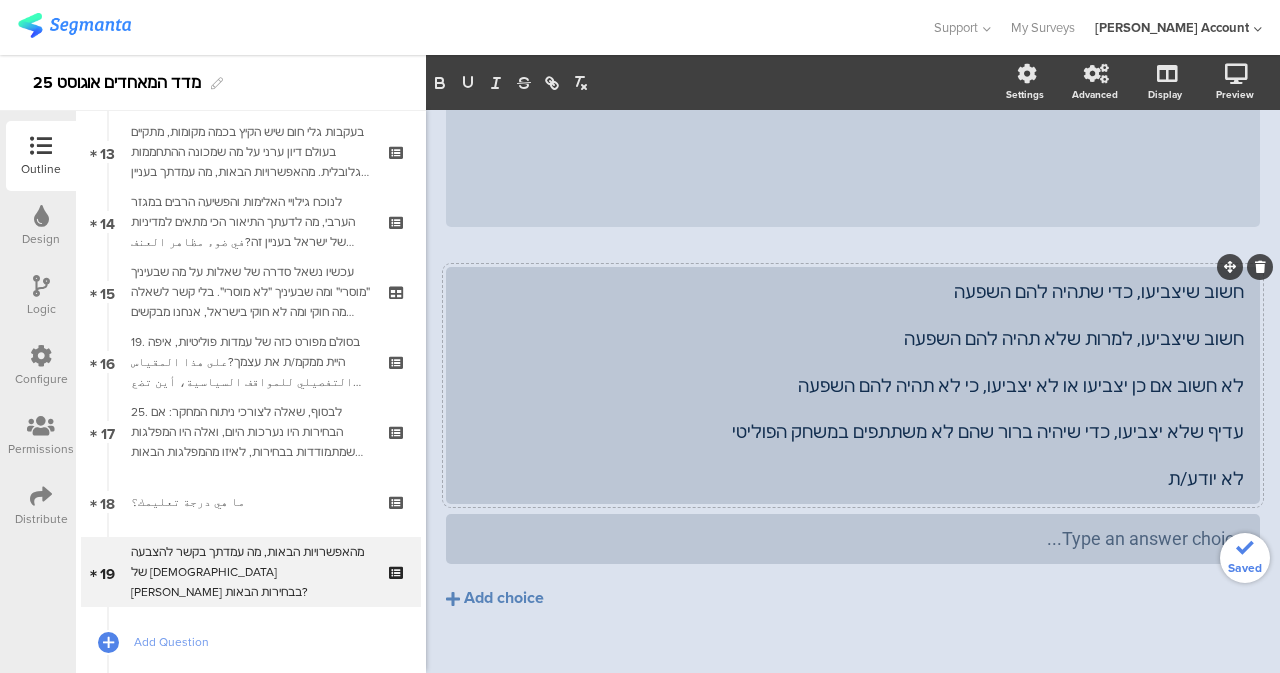 click on "חשוב שיצביעו, כדי שתהיה להם השפעה
חשוב שיצביעו, למרות שלא תהיה להם השפעה
לא חשוב אם כן יצביעו או לא יצביעו, כי לא תהיה להם השפעה
עדיף שלא יצביעו, כדי שיהיה ברור שהם לא משתתפים במשחק הפוליטי
לא יודע/ת" 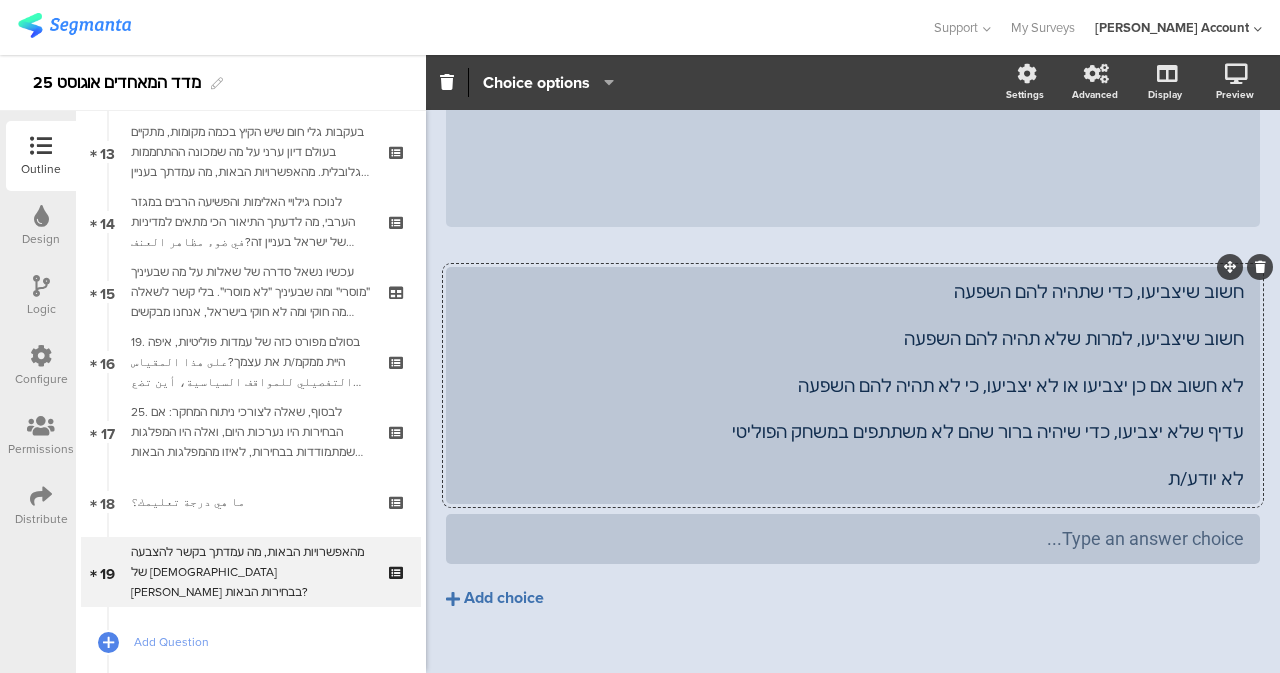 click on "Add choice" 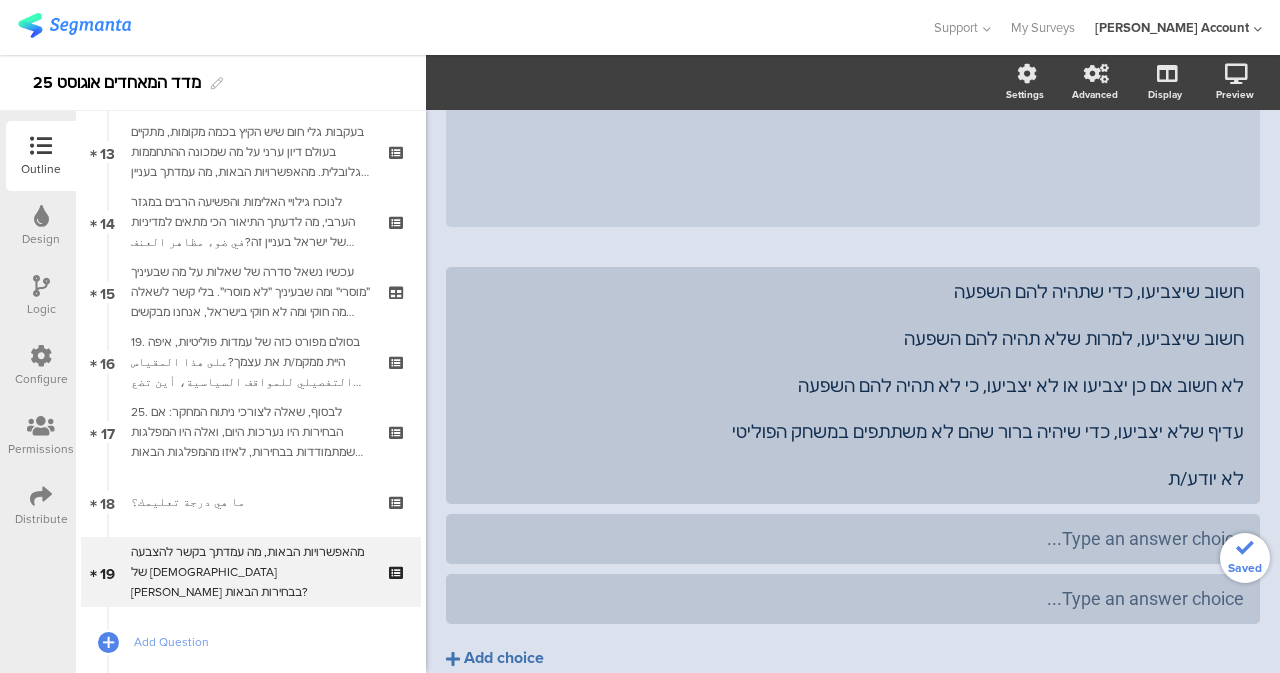click on "Add choice" 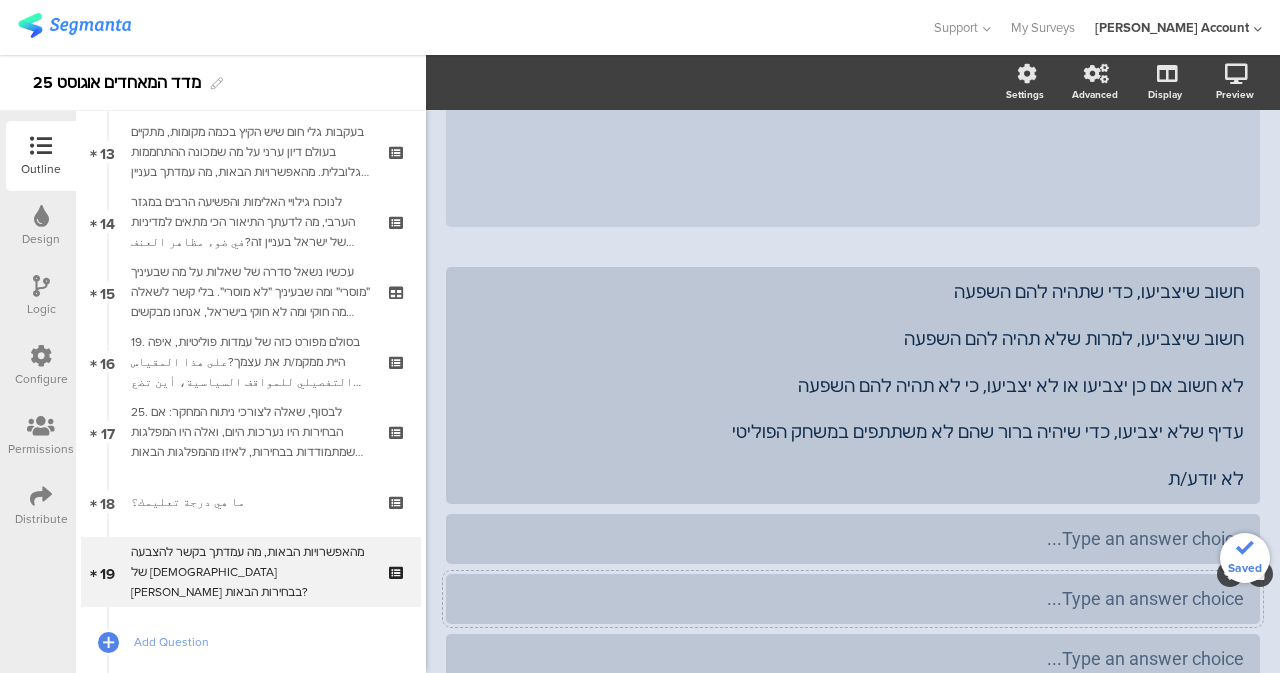 scroll, scrollTop: 426, scrollLeft: 0, axis: vertical 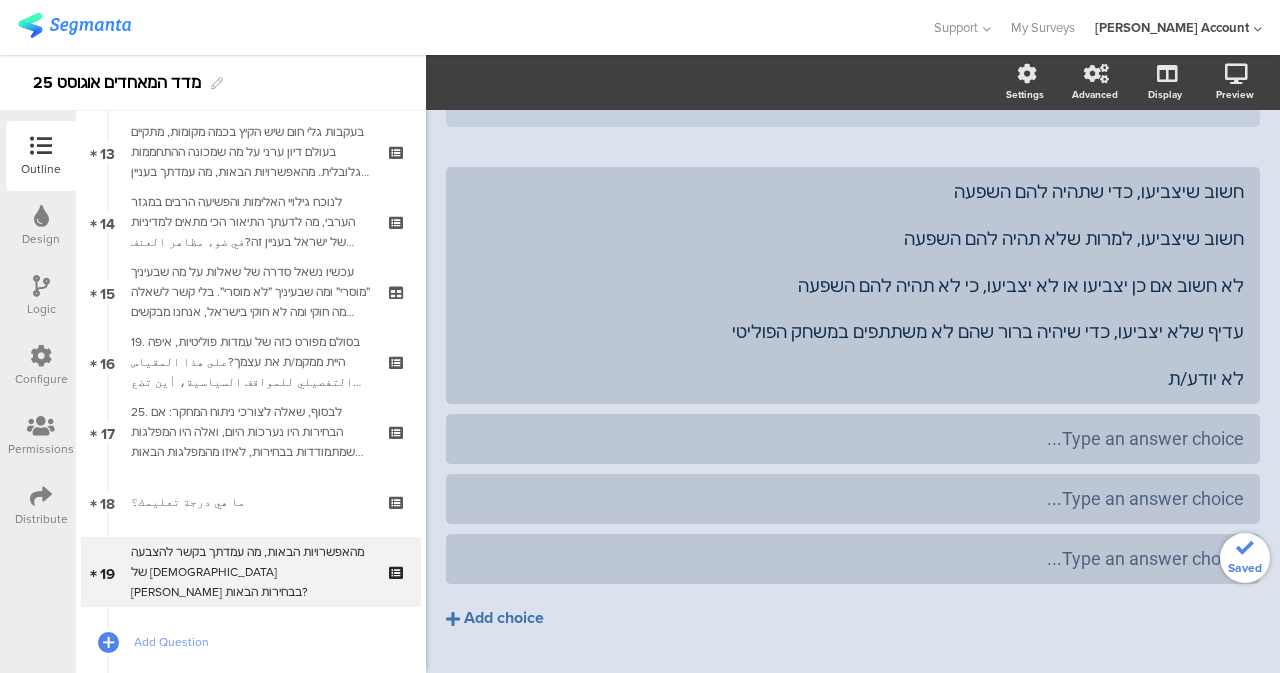 click on "Add choice" 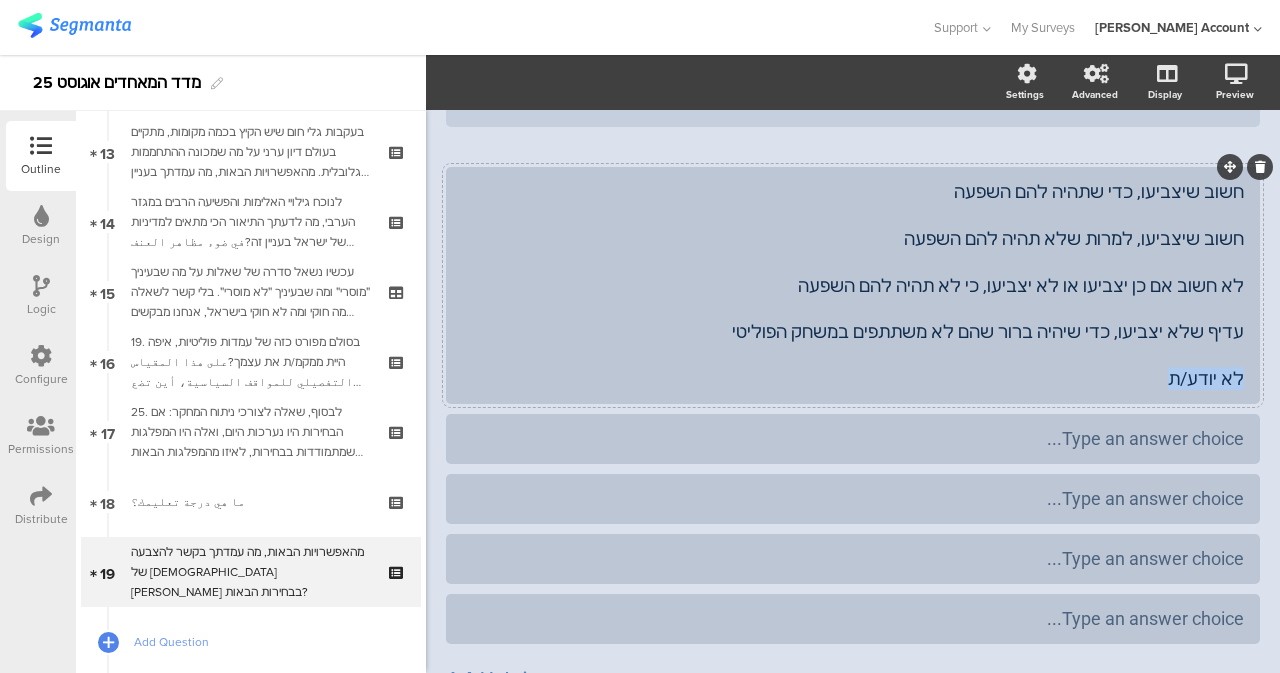 drag, startPoint x: 1158, startPoint y: 349, endPoint x: 1241, endPoint y: 345, distance: 83.09633 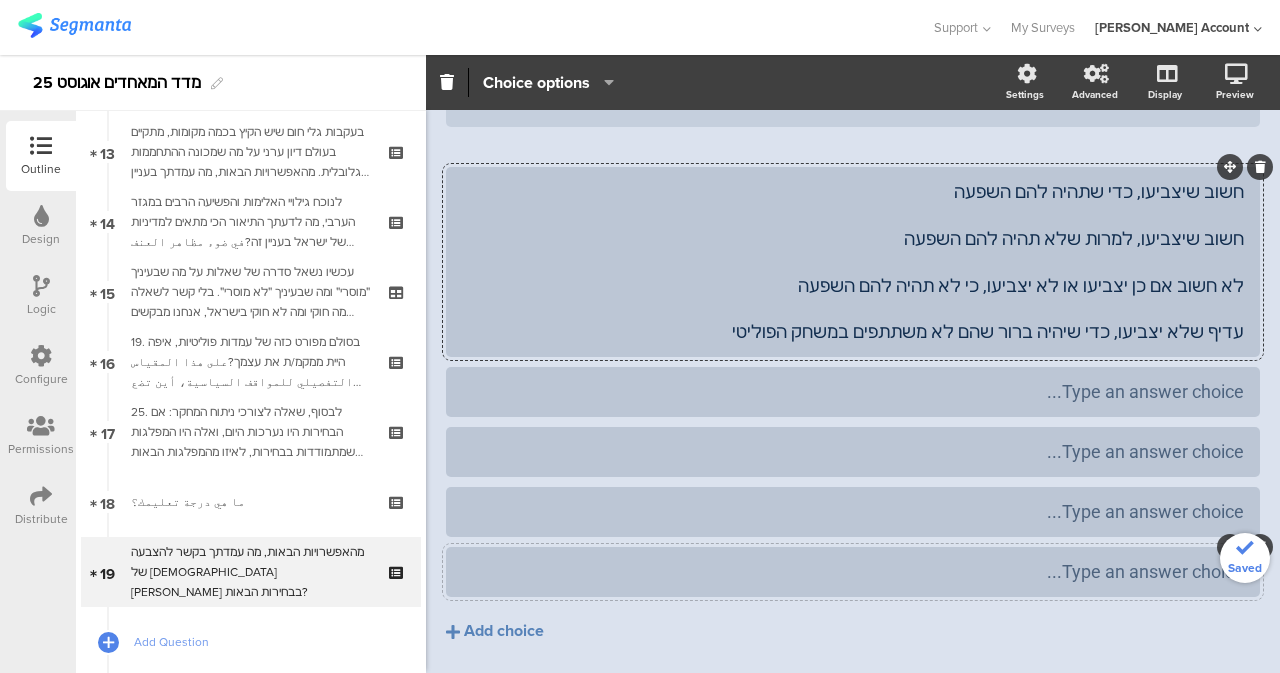 type 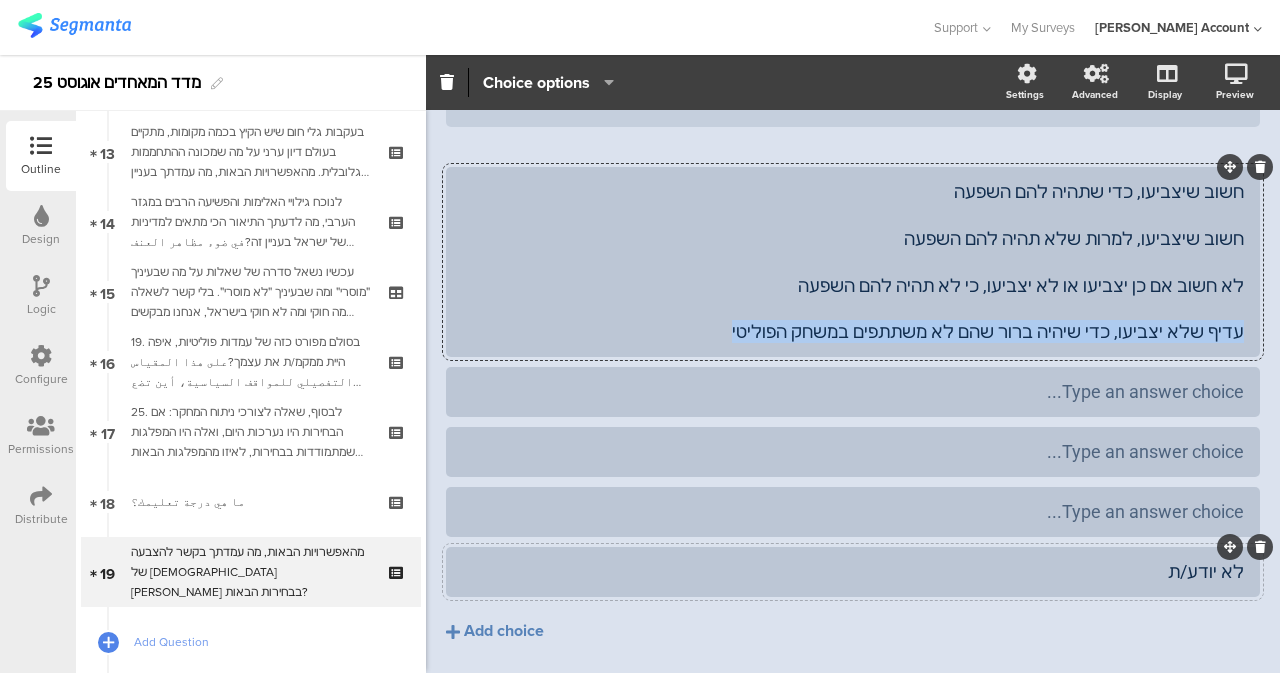 drag, startPoint x: 752, startPoint y: 306, endPoint x: 1252, endPoint y: 304, distance: 500.004 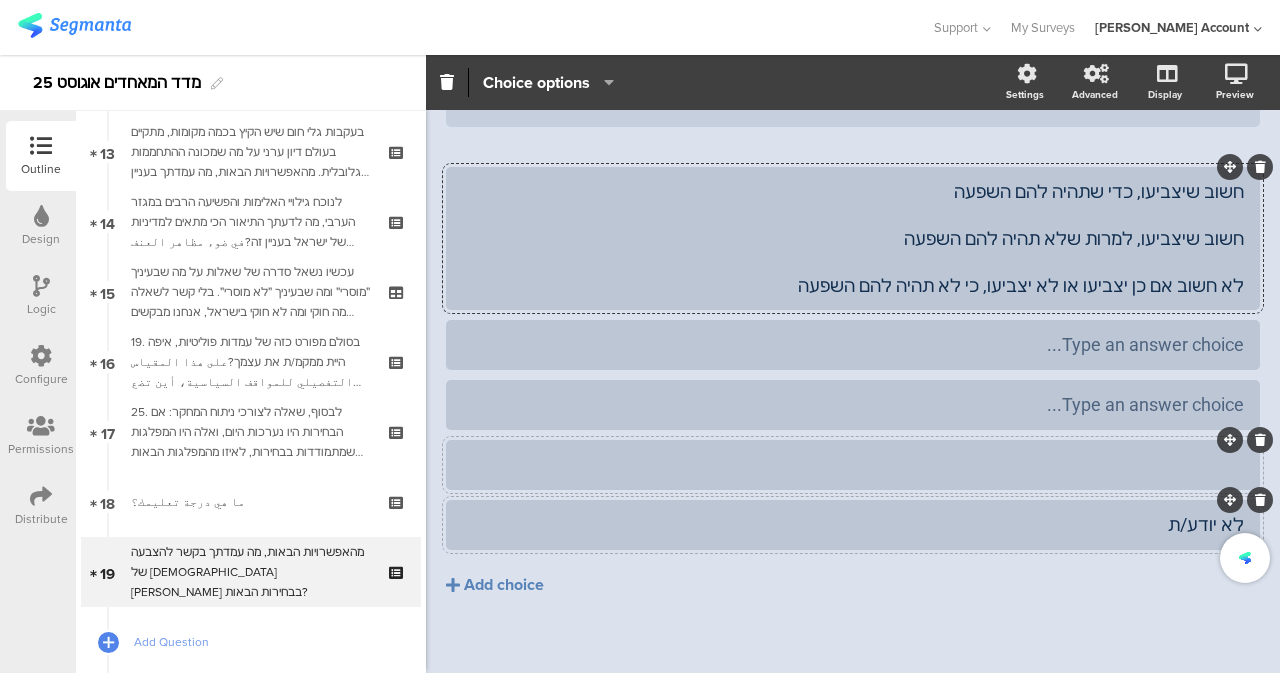 type 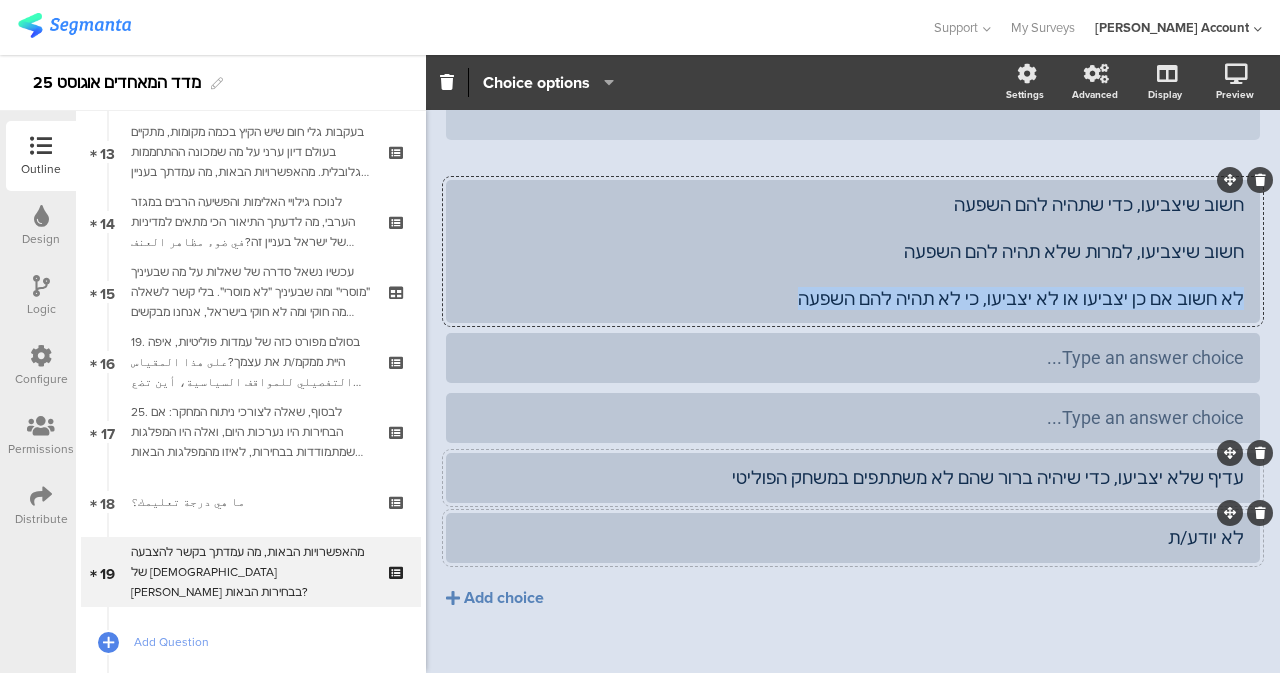 drag, startPoint x: 855, startPoint y: 270, endPoint x: 1239, endPoint y: 278, distance: 384.0833 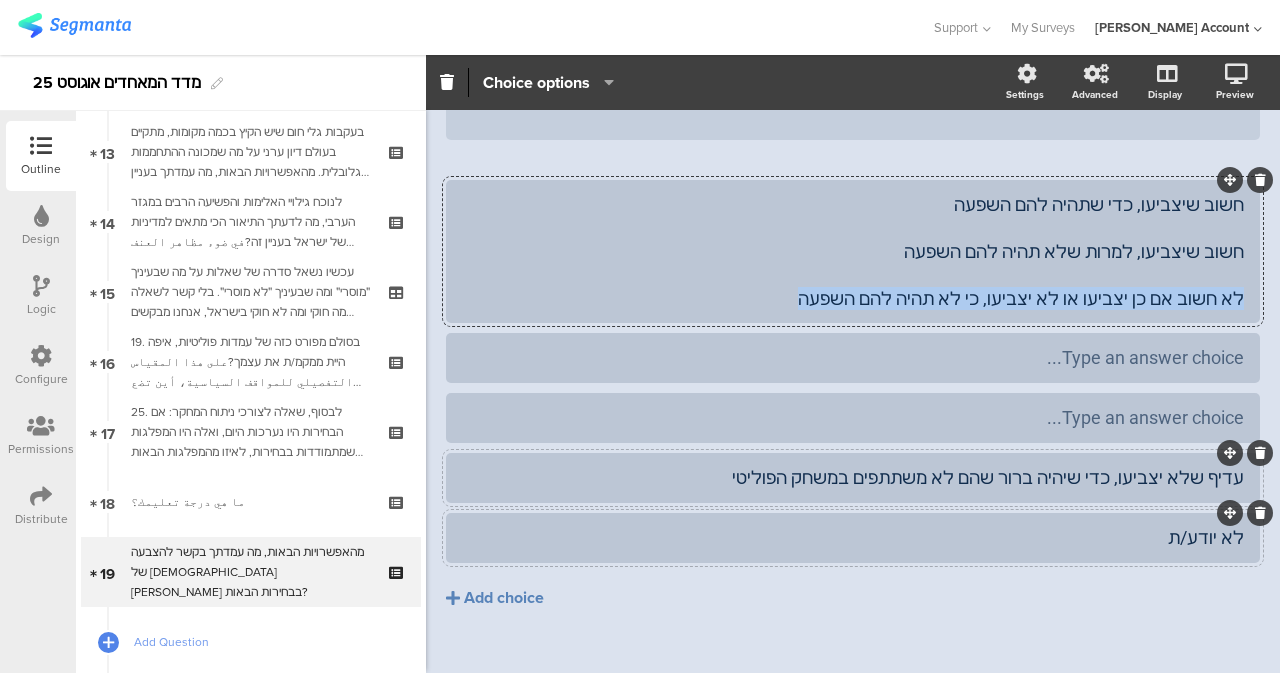 click on "חשוב שיצביעו, כדי שתהיה להם השפעה
חשוב שיצביעו, למרות שלא תהיה להם השפעה
לא חשוב אם כן יצביעו או לא יצביעו, כי לא תהיה להם השפעה" 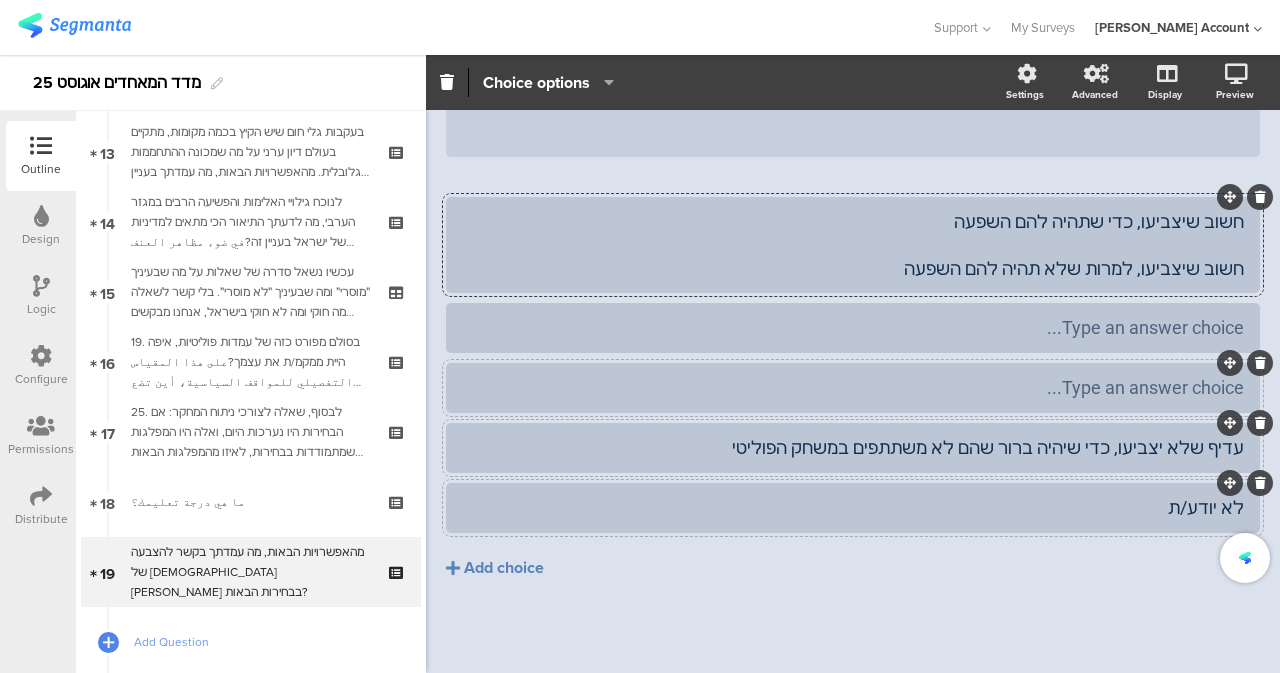 type 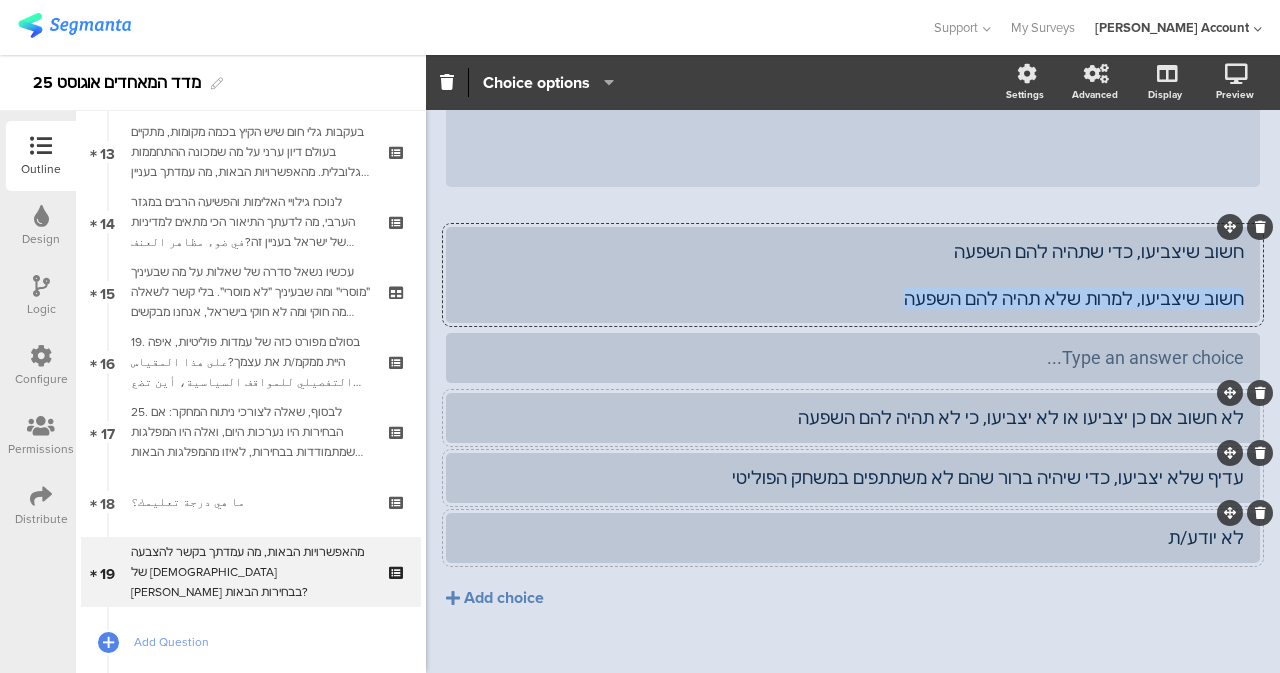 drag, startPoint x: 940, startPoint y: 260, endPoint x: 1237, endPoint y: 265, distance: 297.04208 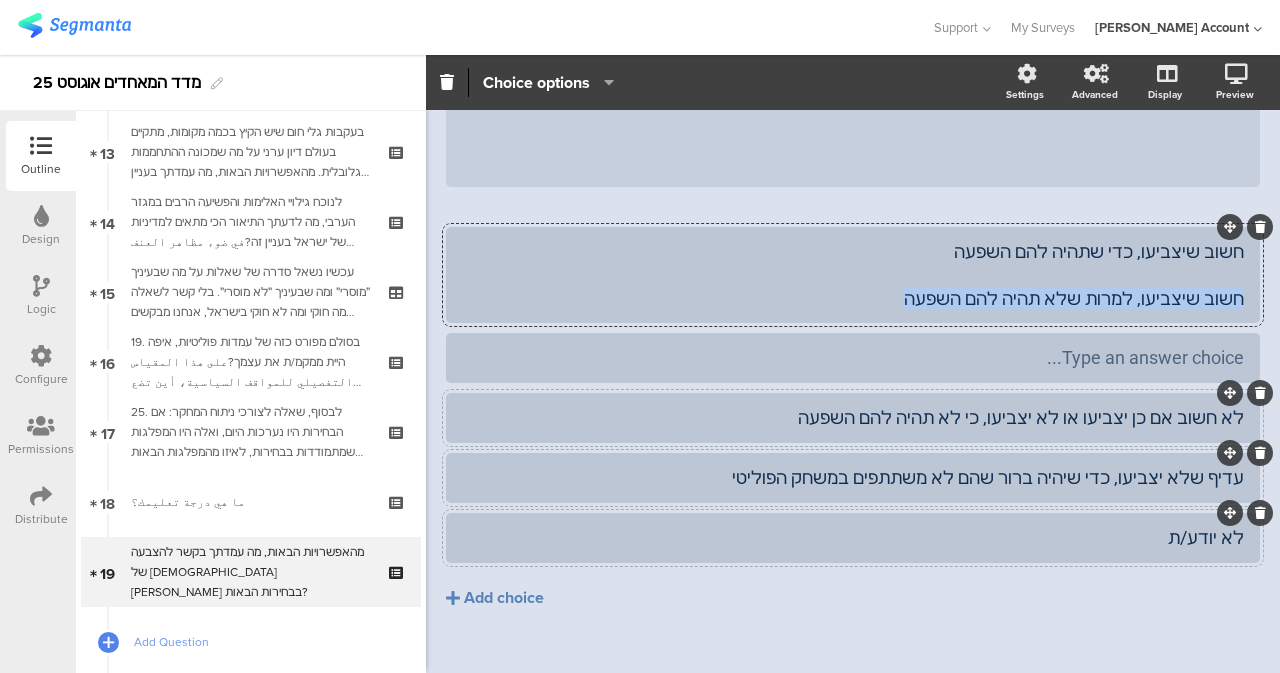 click on "חשוב שיצביעו, כדי שתהיה להם השפעה
חשוב שיצביעו, למרות שלא תהיה להם השפעה" 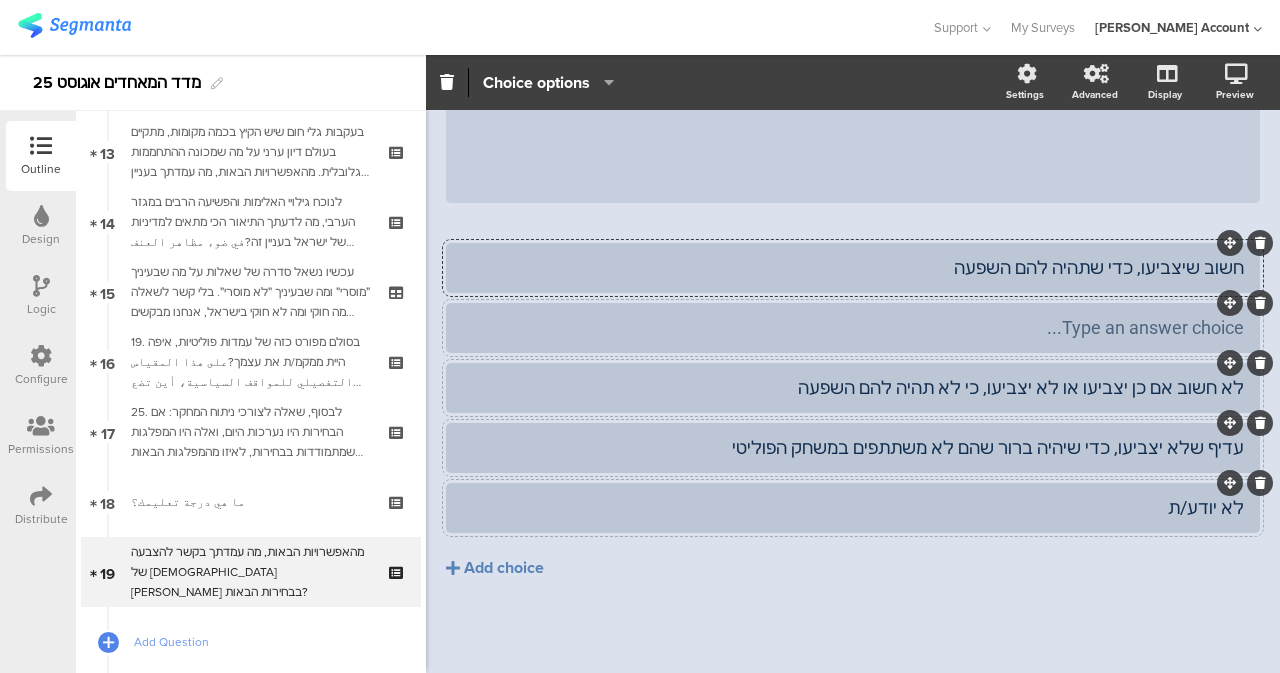type 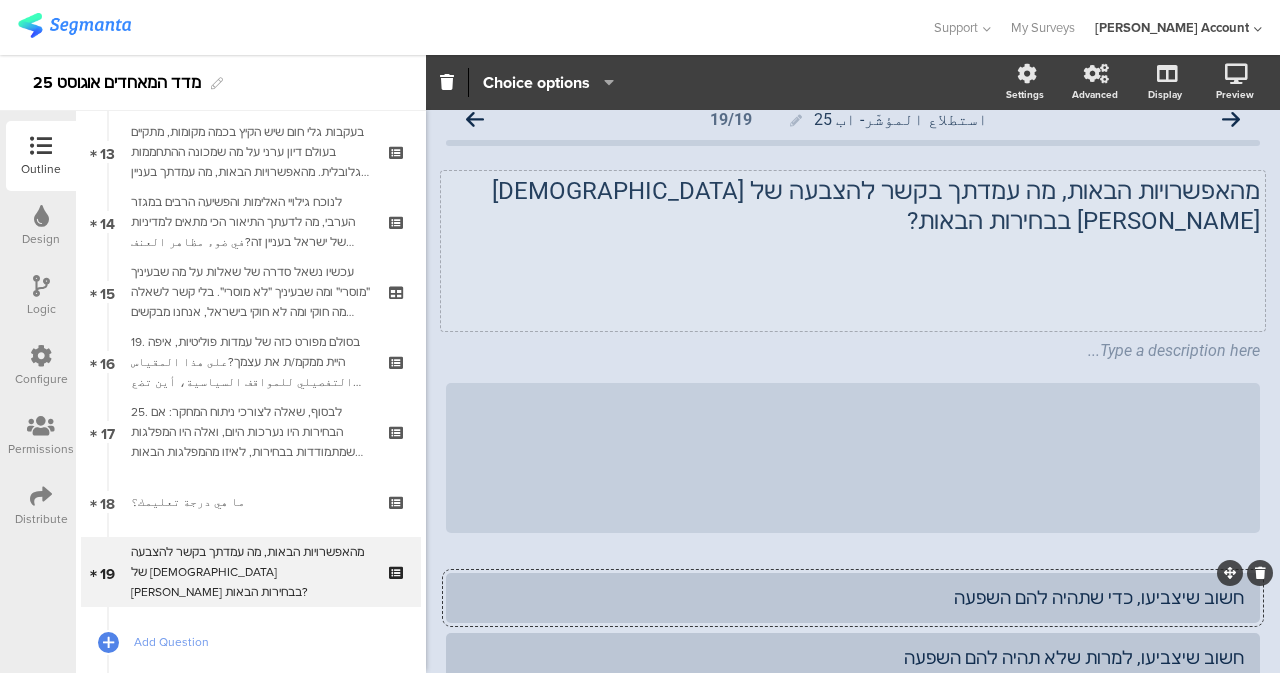 scroll, scrollTop: 0, scrollLeft: 0, axis: both 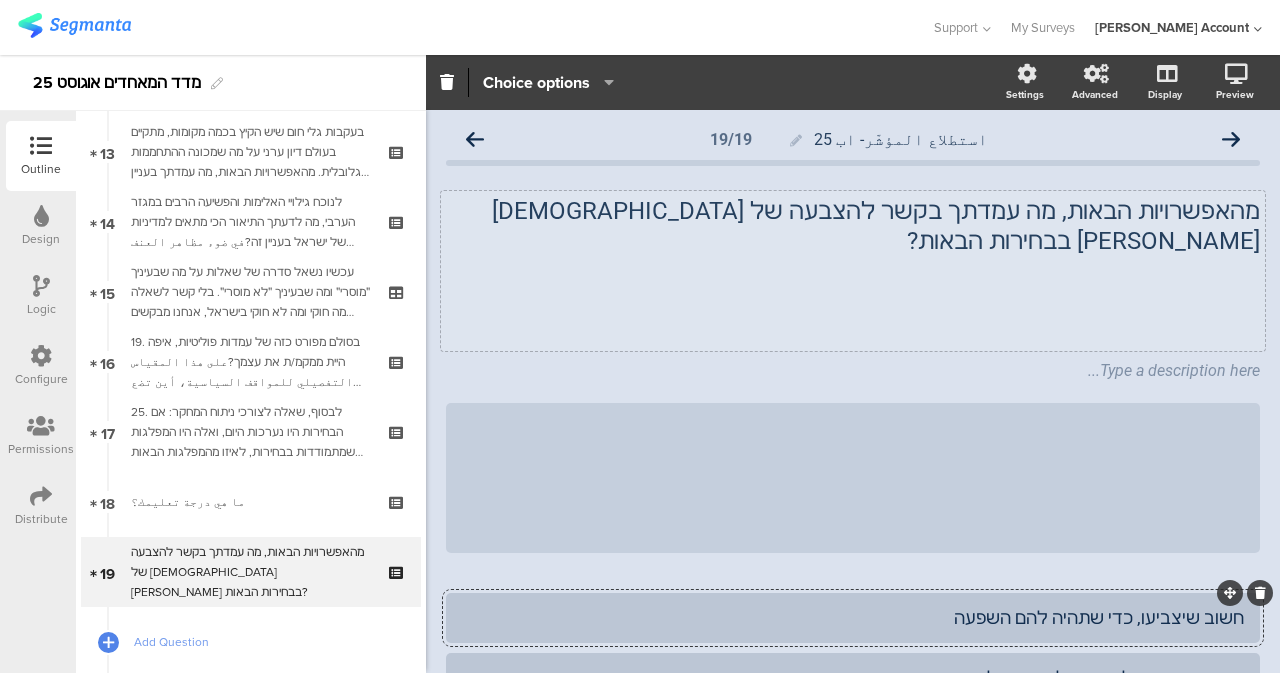 click on "מהאפשרויות הבאות, מה עמדתך בקשר להצבעה של ערביי ישראל בבחירות הבאות?
מהאפשרויות הבאות, מה עמדתך בקשר להצבעה של ערביי ישראל בבחירות הבאות?" 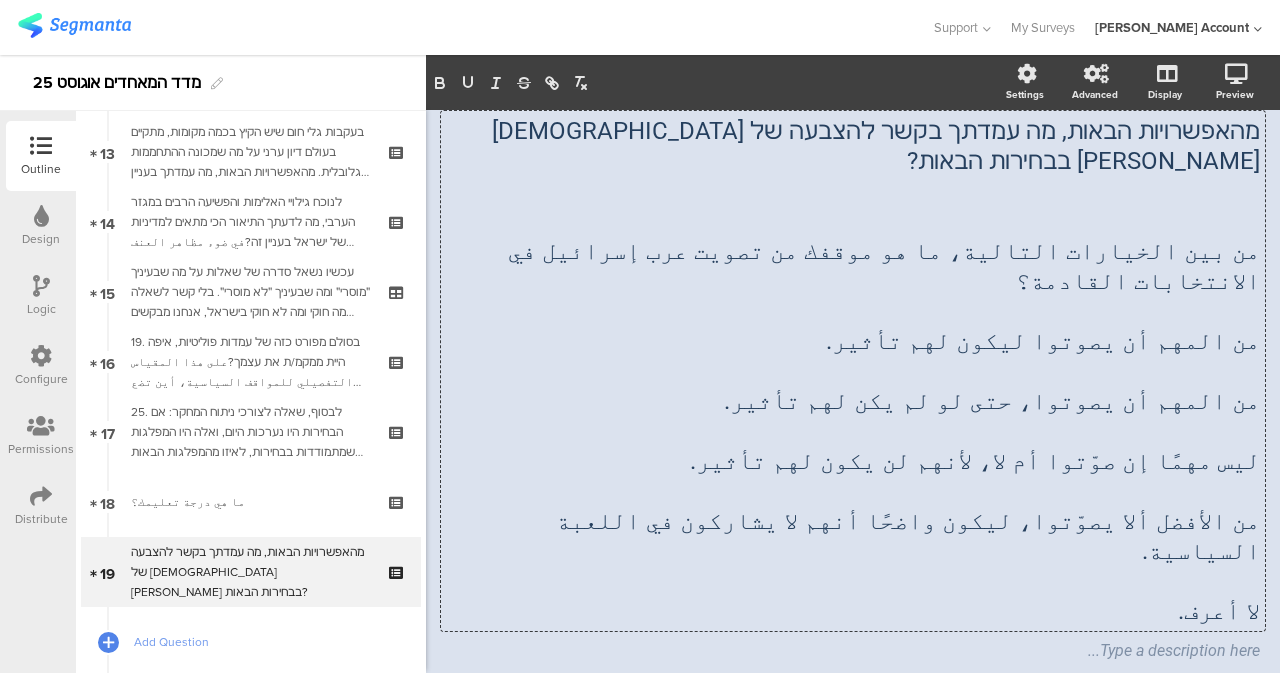 scroll, scrollTop: 100, scrollLeft: 0, axis: vertical 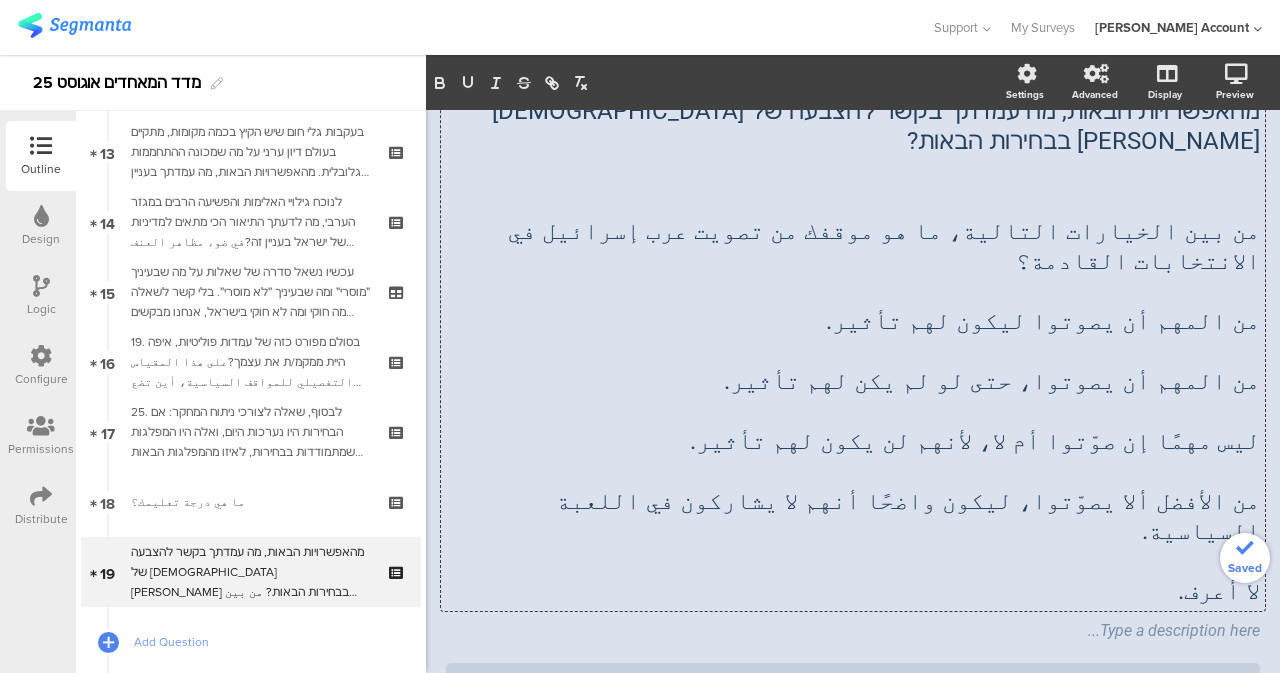 click 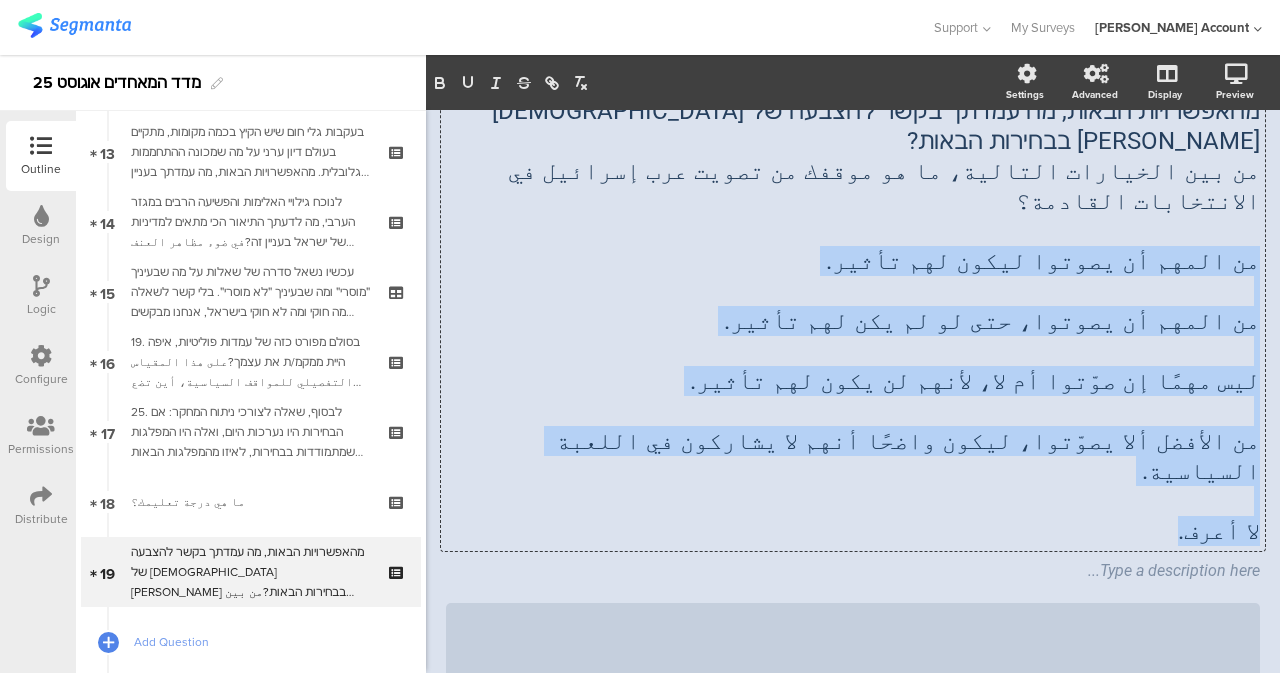 drag, startPoint x: 1179, startPoint y: 430, endPoint x: 1267, endPoint y: 194, distance: 251.87299 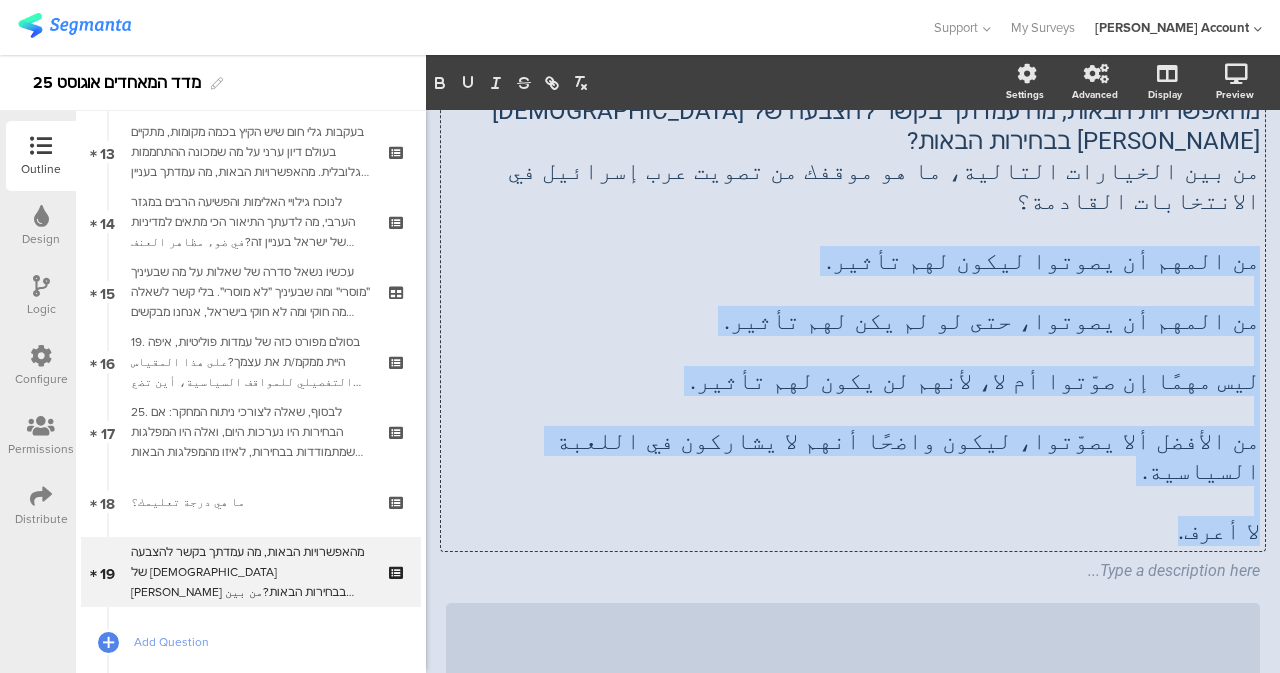 click on "Settings
Advanced
Display
Preview
استطلاع المؤشّر- اب 25
19/19" at bounding box center (853, 364) 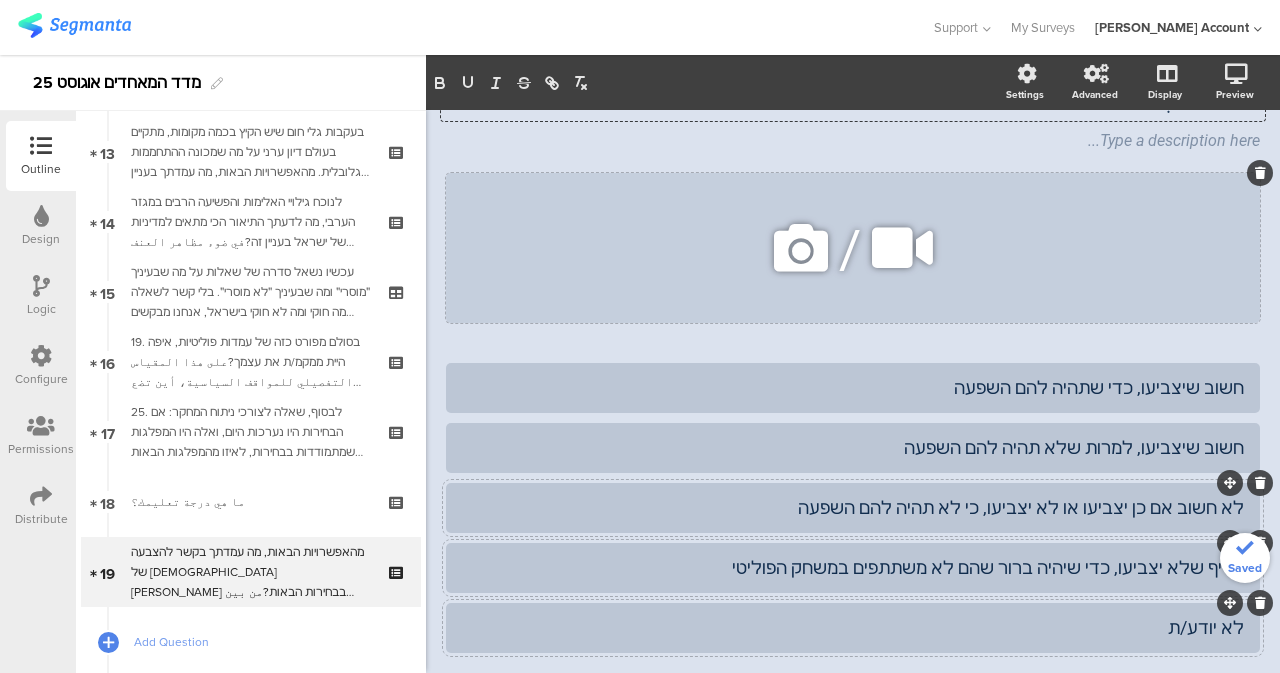 scroll, scrollTop: 260, scrollLeft: 0, axis: vertical 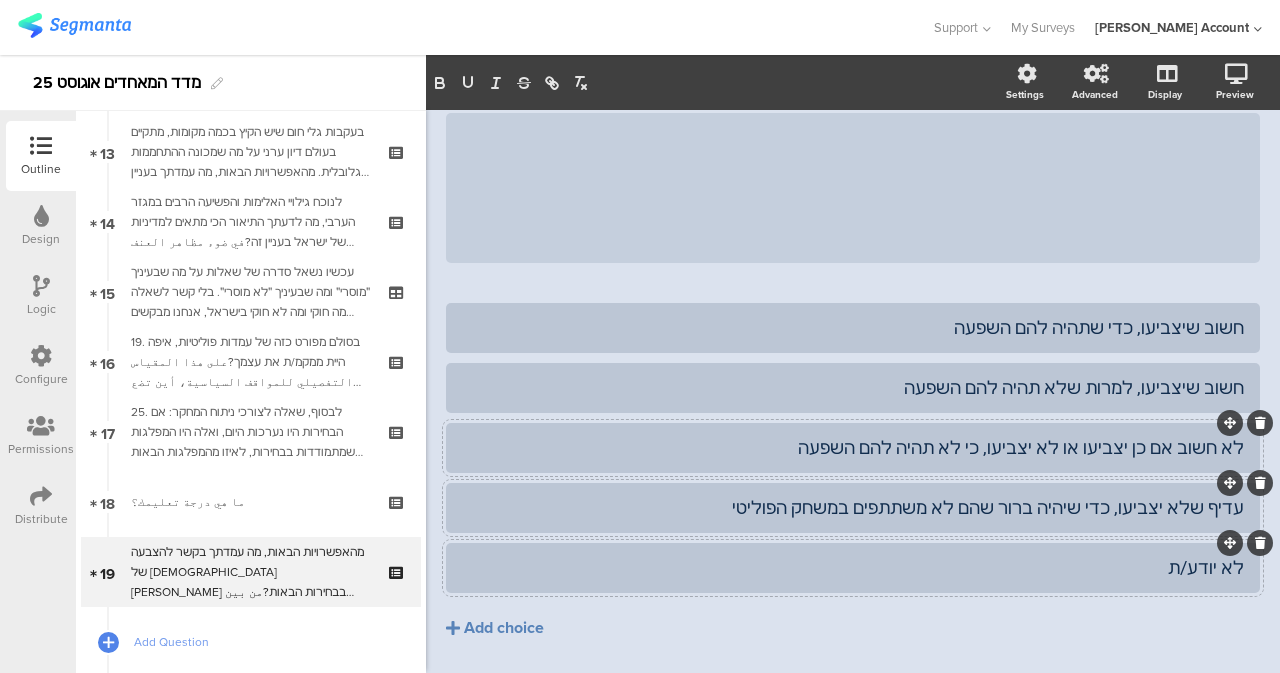 click on "לא חשוב אם כן יצביעו או לא יצביעו, כי לא תהיה להם השפעה" 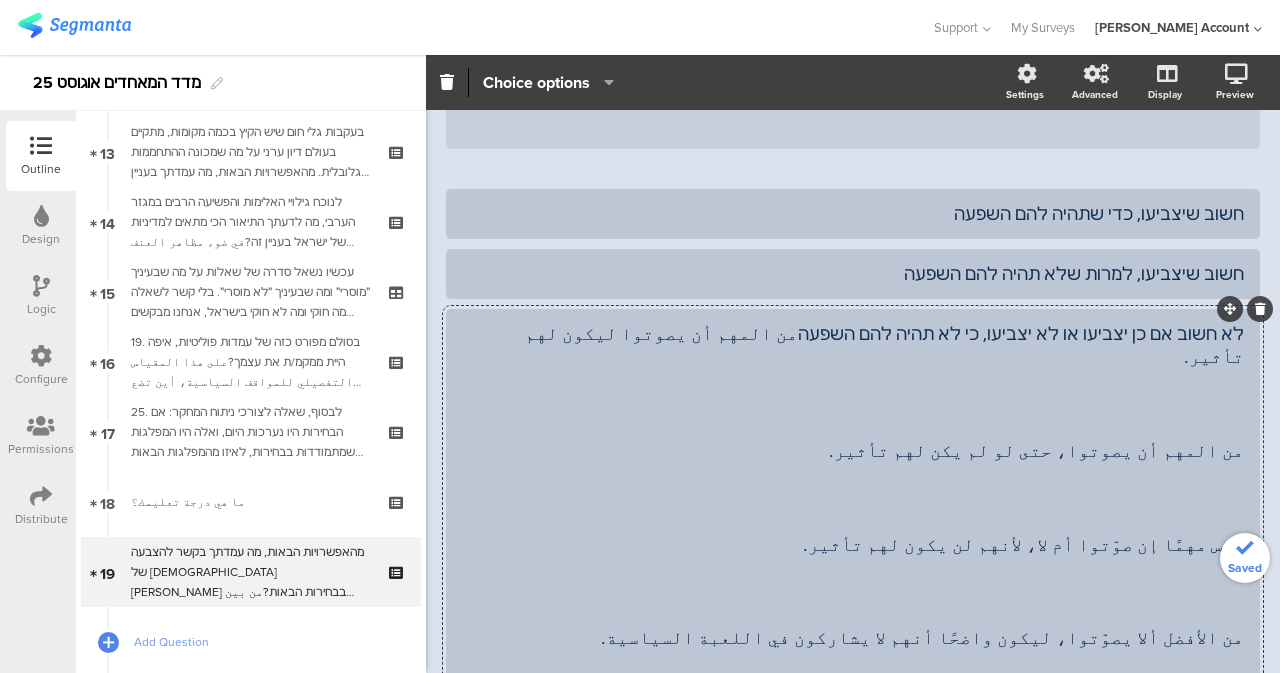 scroll, scrollTop: 359, scrollLeft: 0, axis: vertical 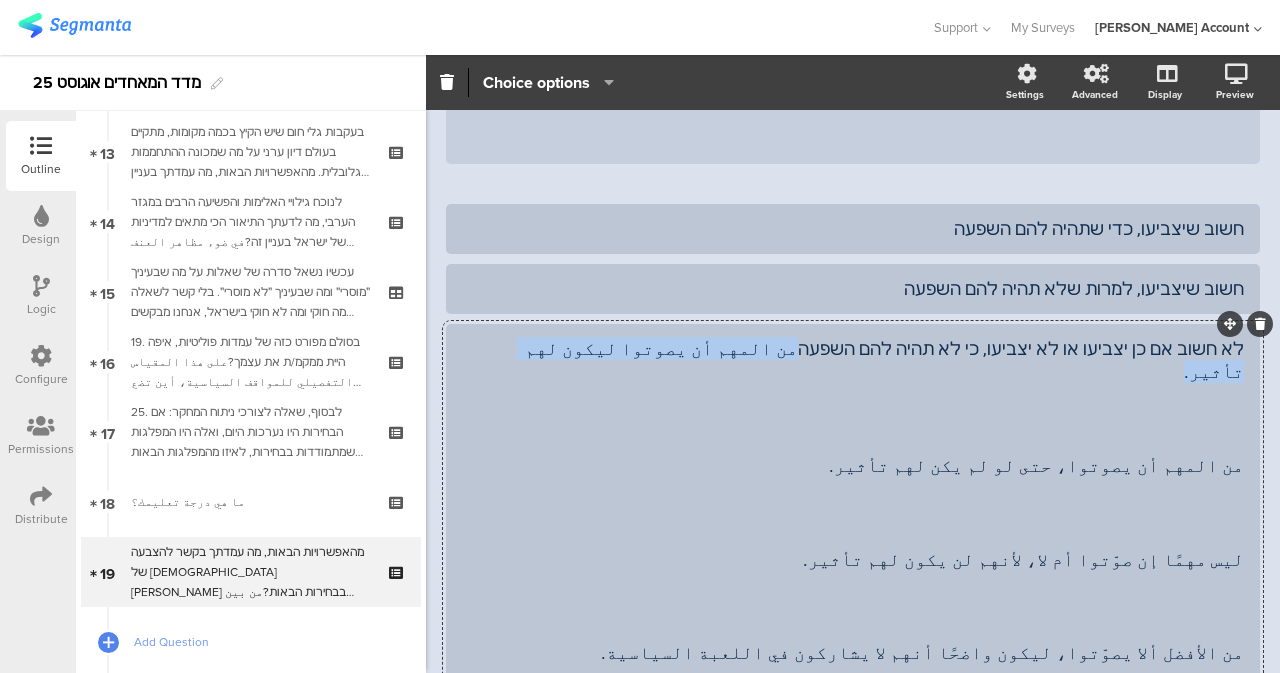drag, startPoint x: 623, startPoint y: 295, endPoint x: 854, endPoint y: 297, distance: 231.00865 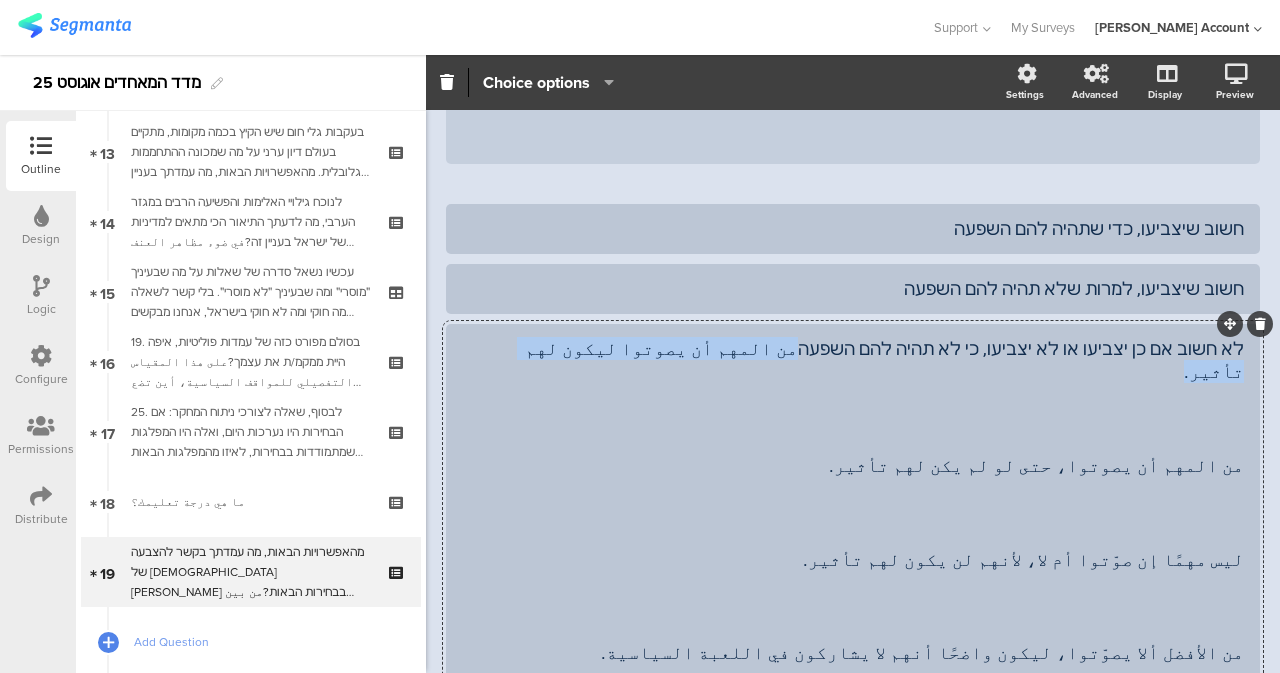 click on "לא חשוב אם כן יצביעו או לא יצביעו, כי לא תהיה להם השפעהمن المهم أن يصوتوا ليكون لهم تأثير.
من المهم أن يصوتوا، حتى لو لم يكن لهم تأثير.
ليس مهمًا إن صوّتوا أم لا، لأنهم لن يكون لهم تأثير.
من الأفضل ألا يصوّتوا، ليكون واضحًا أنهم لا يشاركون في اللعبة السياسية.
لا أعرف." 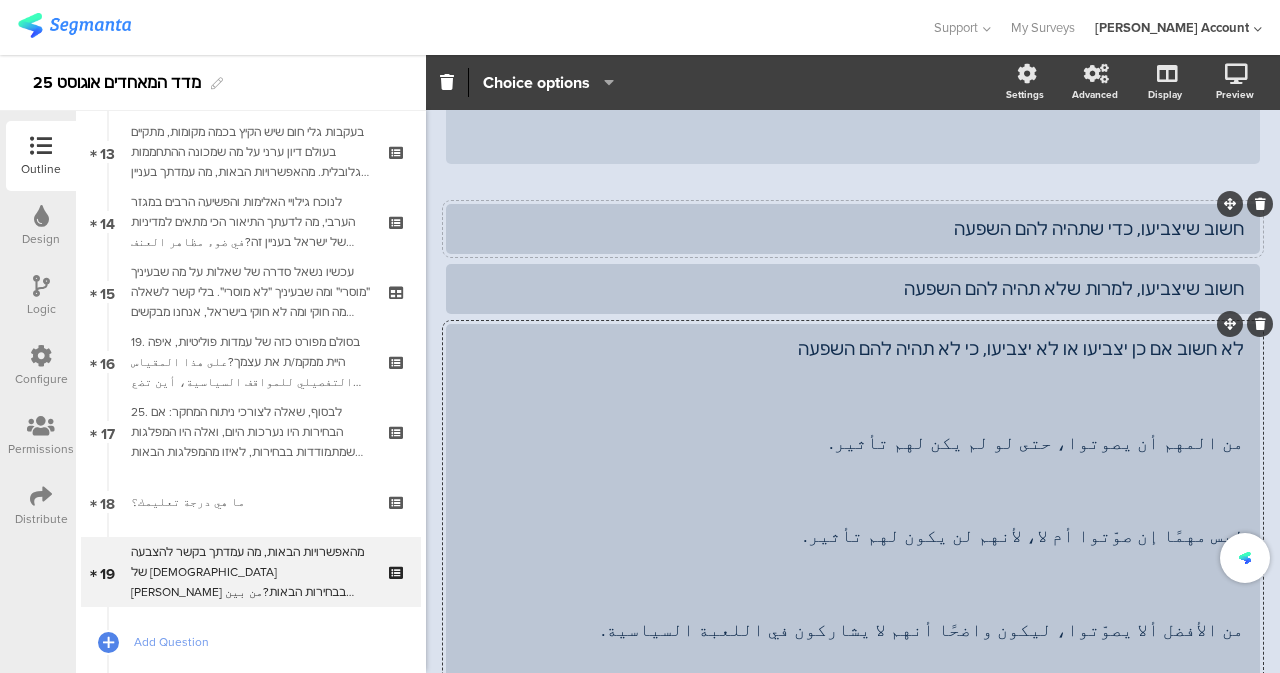 click on "חשוב שיצביעו, כדי שתהיה להם השפעה" 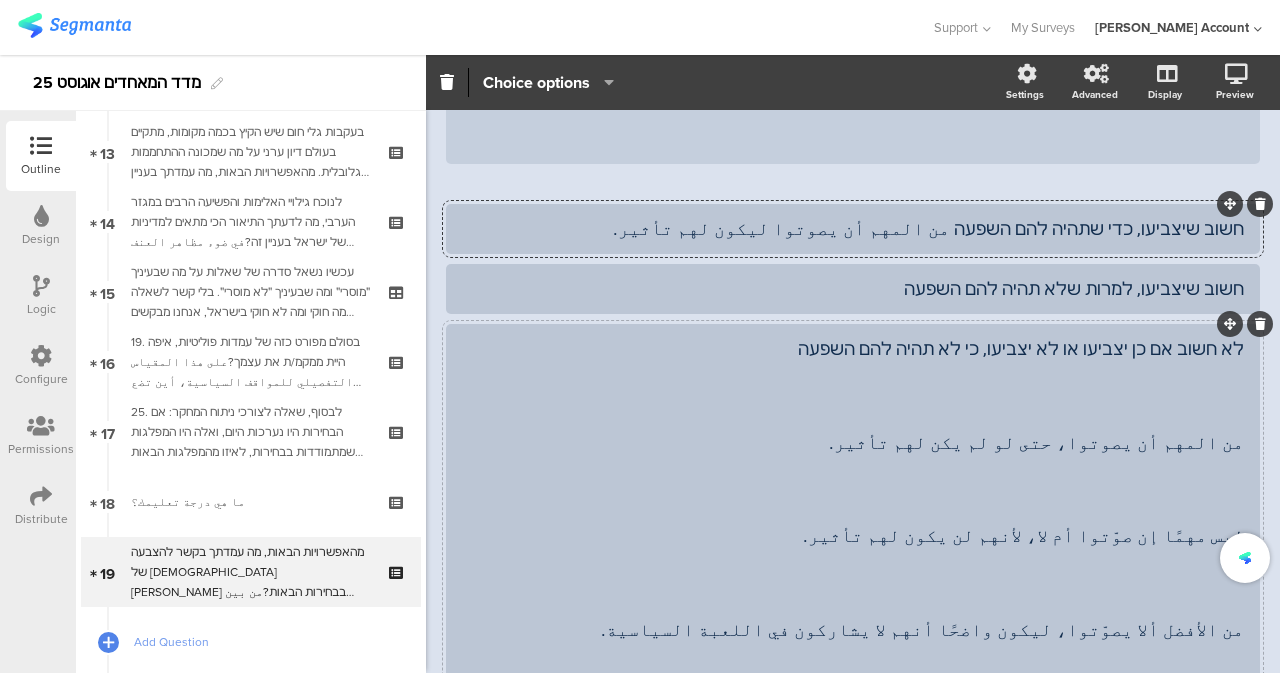 click on "לא חשוב אם כן יצביעו או לא יצביעו, כי לא תהיה להם השפעה
من المهم أن يصوتوا، حتى لو لم يكن لهم تأثير.
ليس مهمًا إن صوّتوا أم لا، لأنهم لن يكون لهم تأثير.
من الأفضل ألا يصوّتوا، ليكون واضحًا أنهم لا يشاركون في اللعبة السياسية.
لا أعرف." 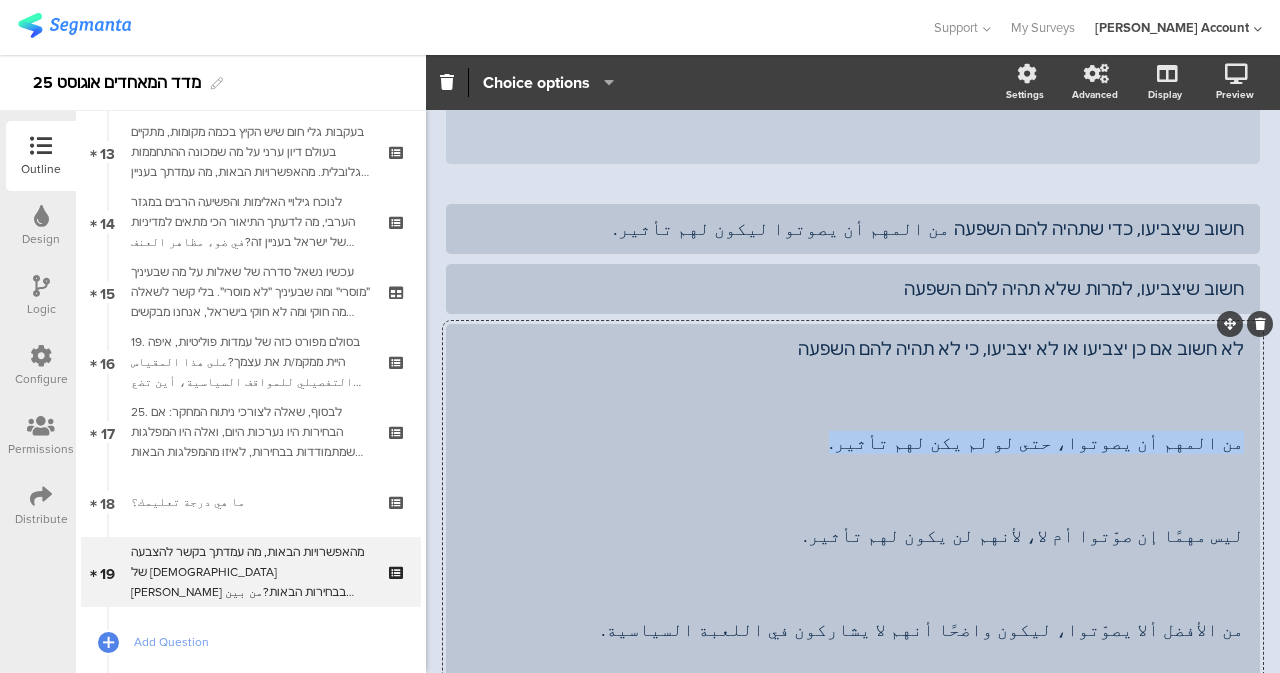 drag, startPoint x: 911, startPoint y: 385, endPoint x: 1279, endPoint y: 387, distance: 368.00543 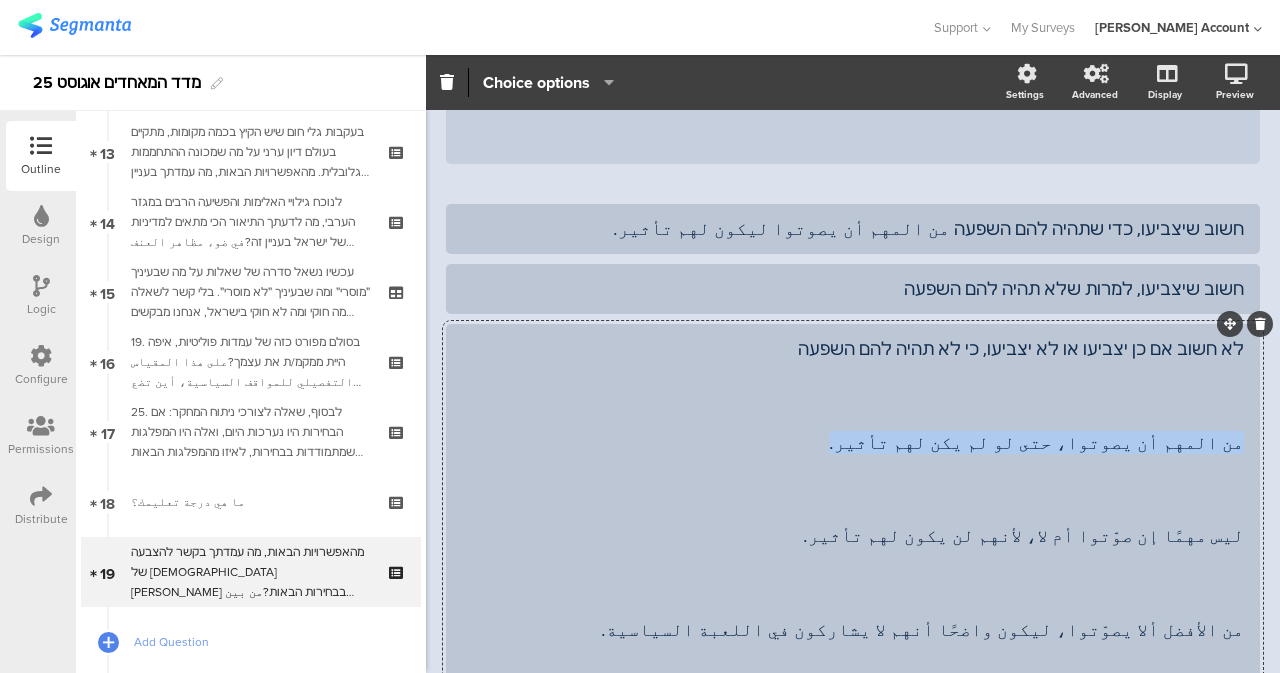 click on "Pin in place   Exclusive answer   Allow commenting     Choice options
Settings
Advanced
Display
Preview
استطلاع المؤشّر- اب 25
19/19" at bounding box center (853, 364) 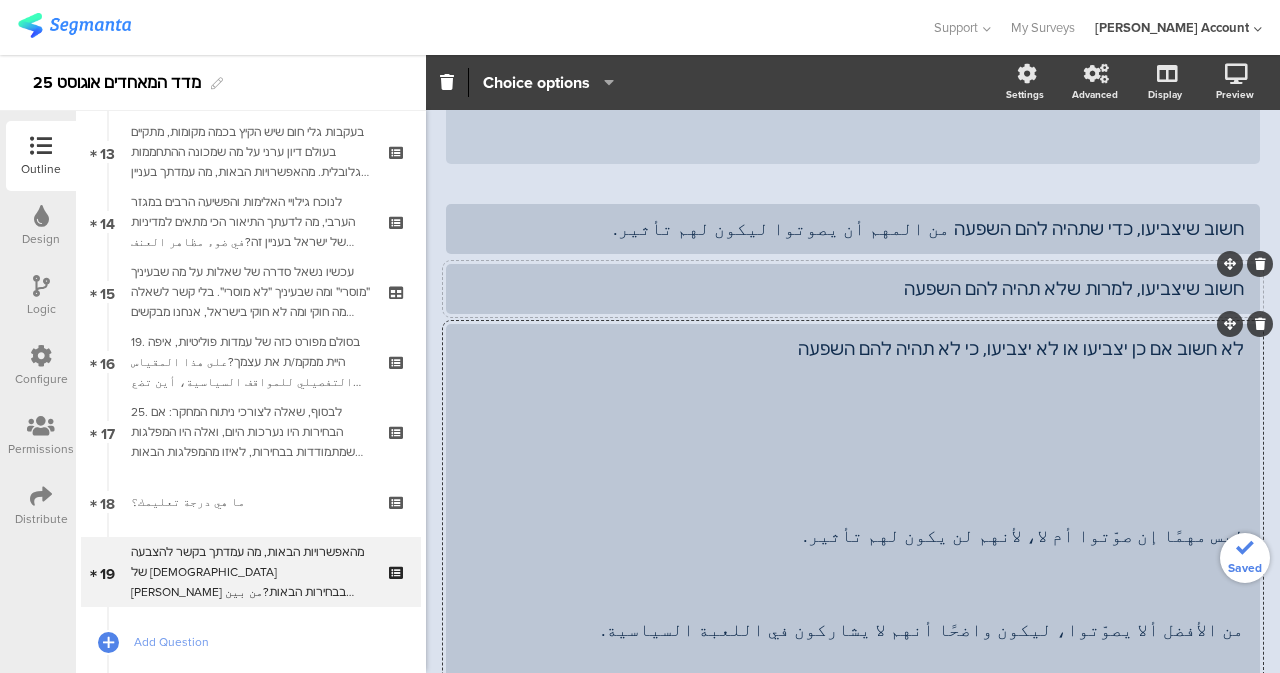 click on "חשוב שיצביעו, למרות שלא תהיה להם השפעה" 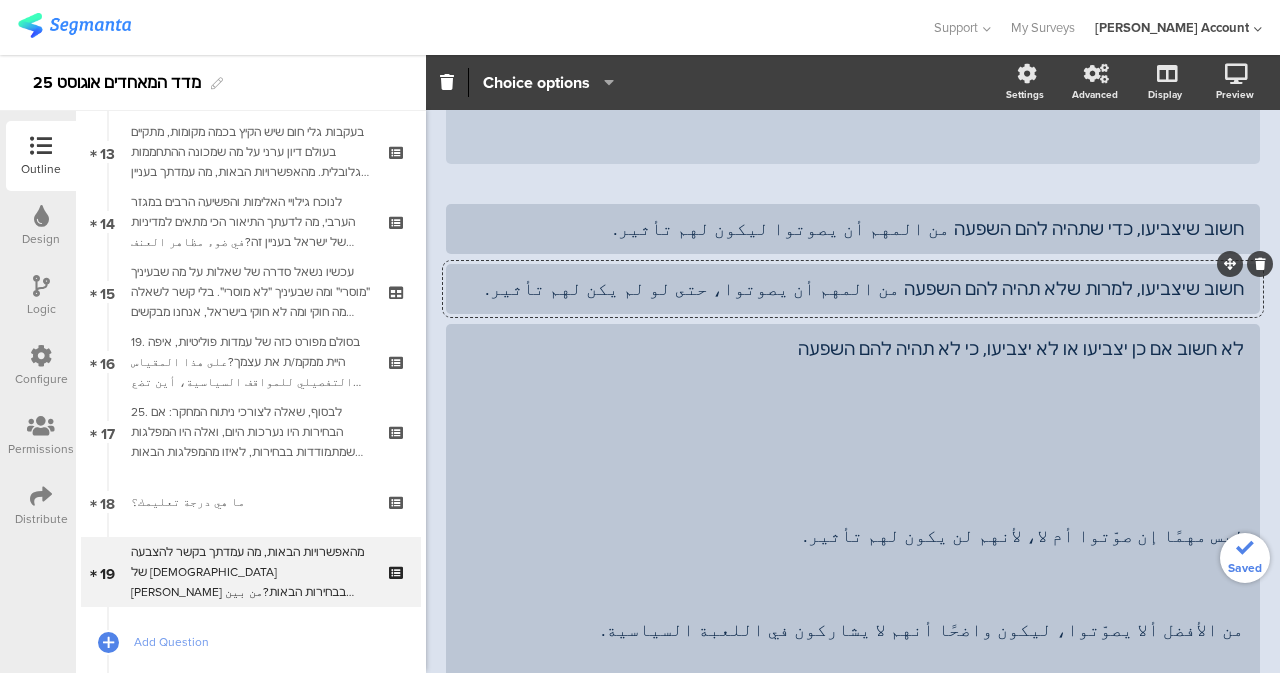 click on "חשוב שיצביעו, למרות שלא תהיה להם השפעה من المهم أن يصوتوا، حتى لو لم يكن لهم تأثير." 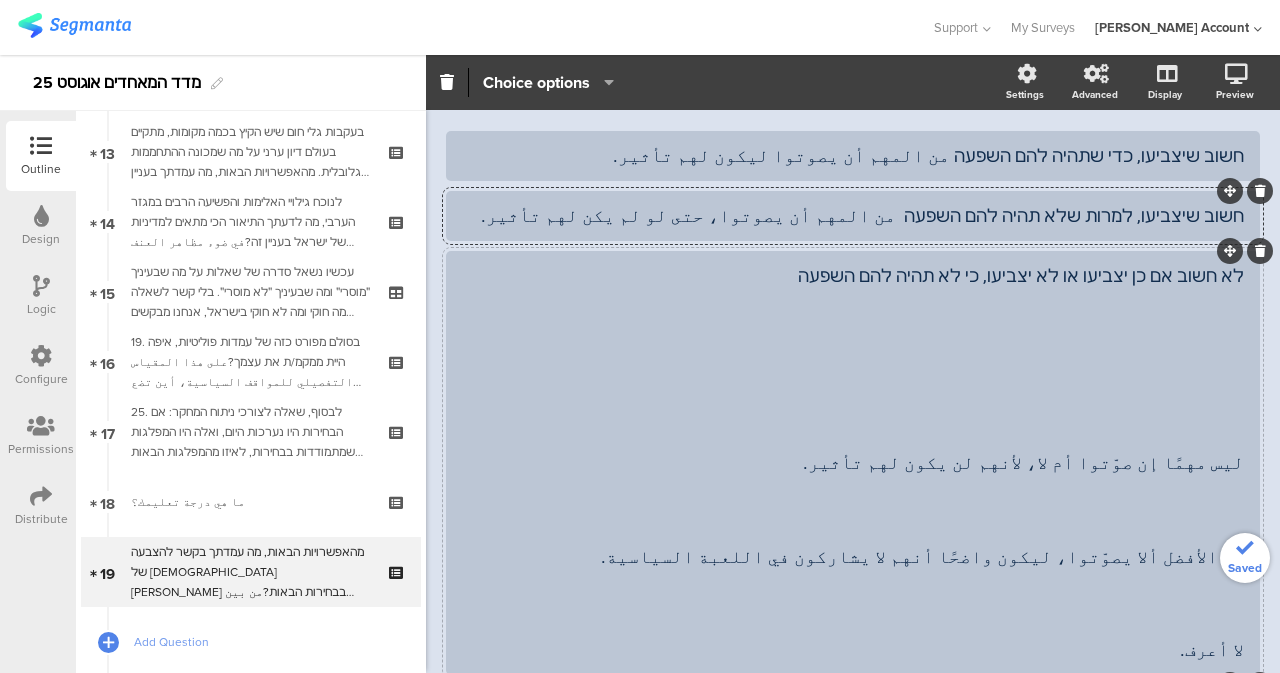 scroll, scrollTop: 559, scrollLeft: 0, axis: vertical 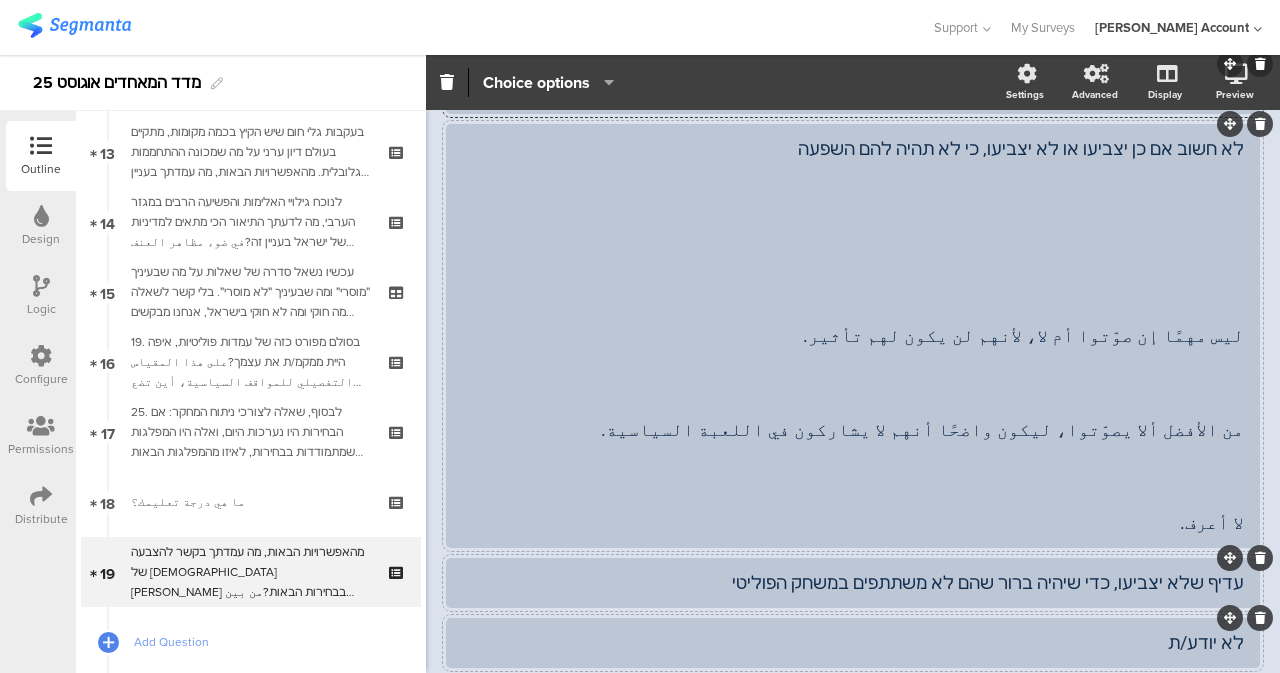 click on "לא חשוב אם כן יצביעו או לא יצביעו, כי לא תהיה להם השפעה
ليس مهمًا إن صوّتوا أم لا، لأنهم لن يكون لهم تأثير.
من الأفضل ألا يصوّتوا، ليكون واضحًا أنهم لا يشاركون في اللعبة السياسية.
لا أعرف." 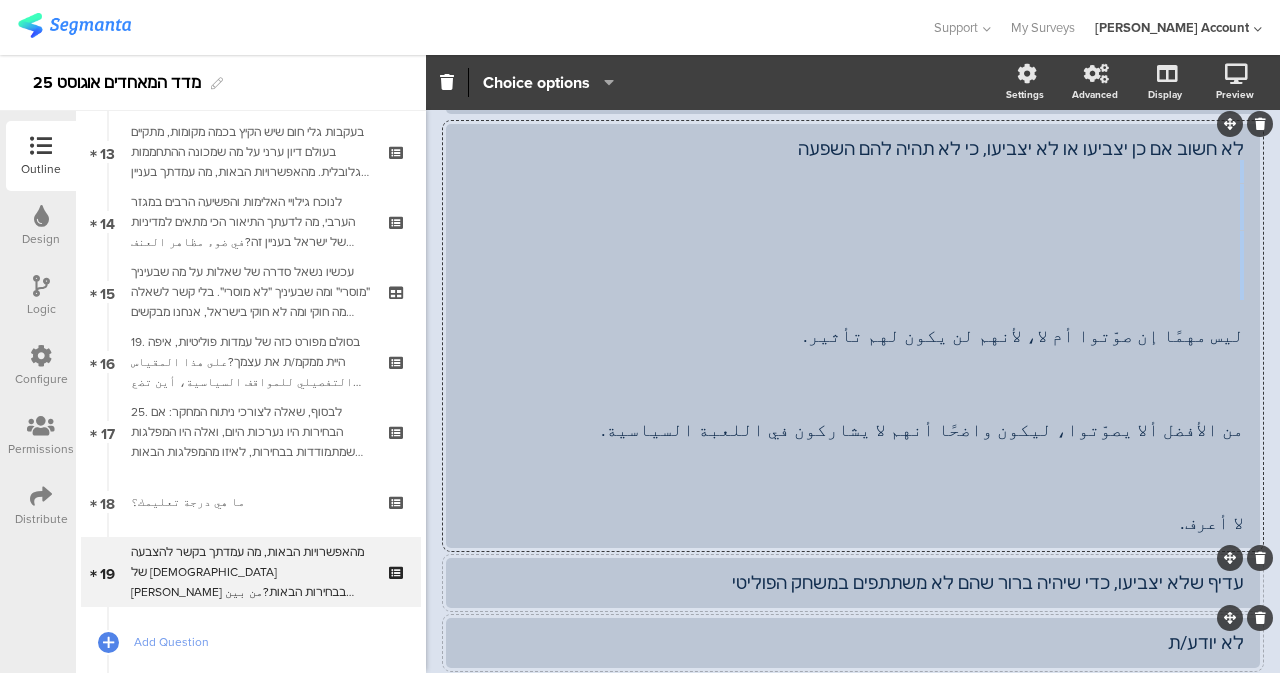 drag, startPoint x: 1187, startPoint y: 244, endPoint x: 1204, endPoint y: 123, distance: 122.18838 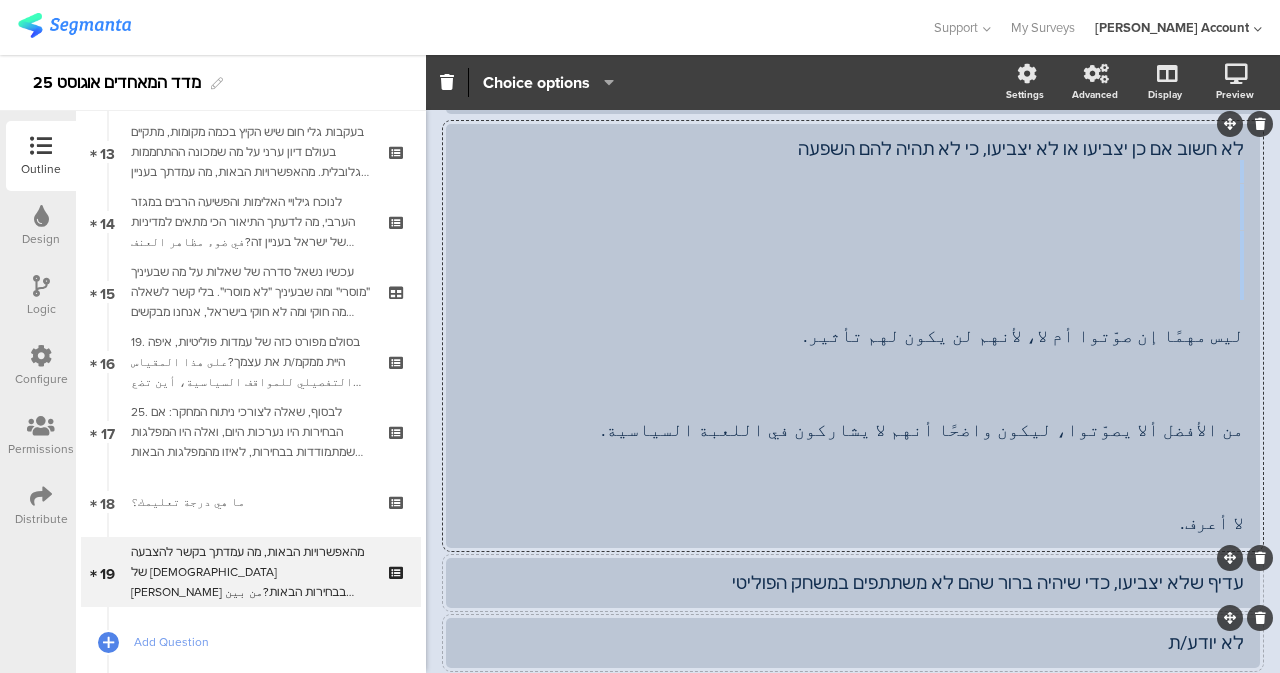 click on "לא חשוב אם כן יצביעו או לא יצביעו, כי לא תהיה להם השפעה
ليس مهمًا إن صوّتوا أم لا، لأنهم لن يكون لهم تأثير.
من الأفضل ألا يصوّتوا، ليكون واضحًا أنهم لا يشاركون في اللعبة السياسية.
لا أعرف." 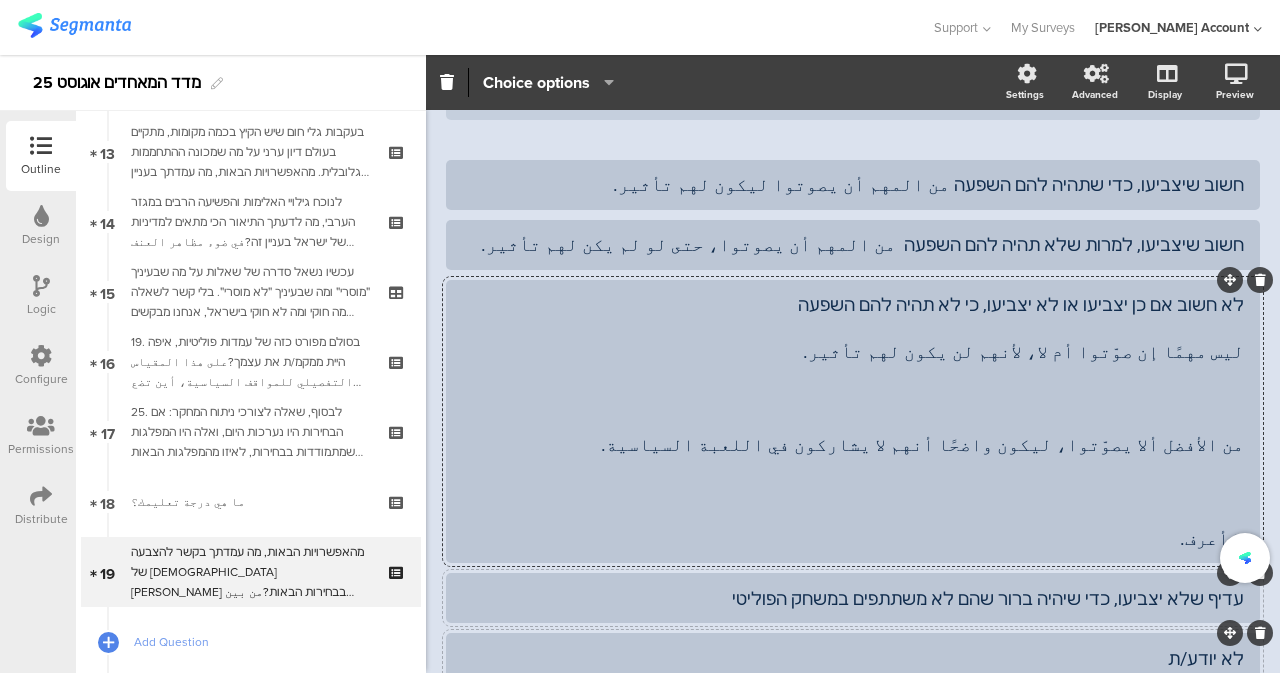 scroll, scrollTop: 393, scrollLeft: 0, axis: vertical 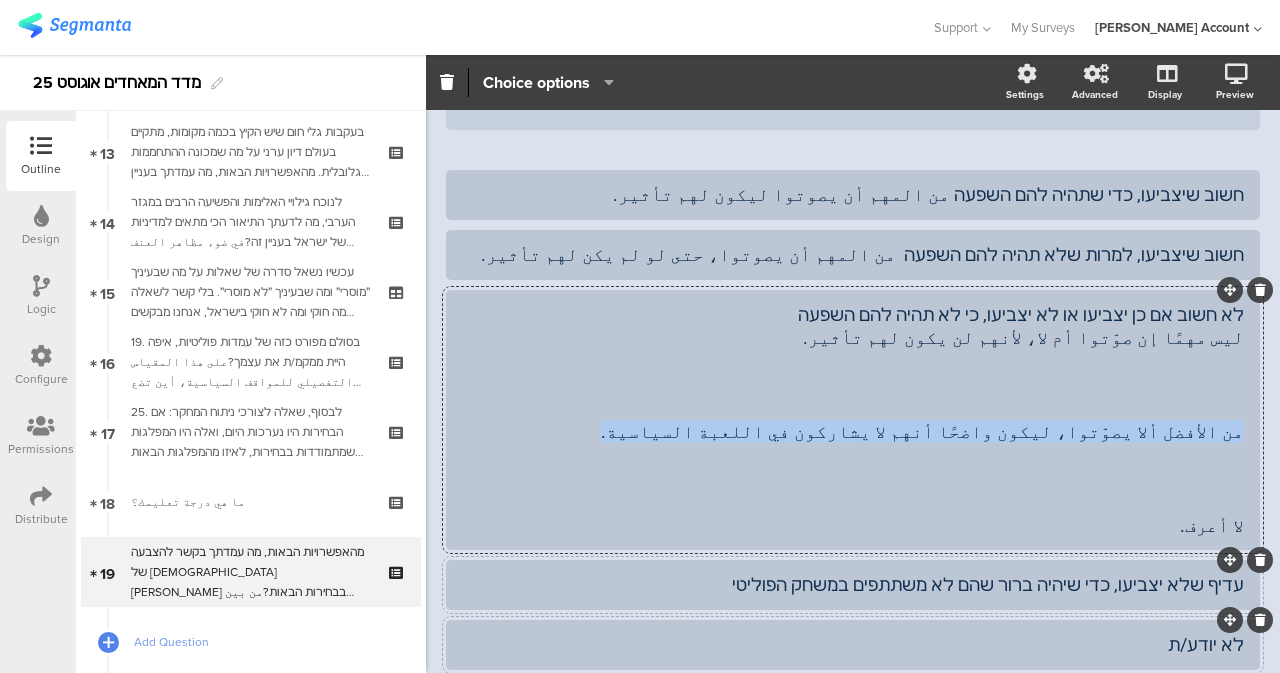 drag, startPoint x: 799, startPoint y: 374, endPoint x: 1234, endPoint y: 378, distance: 435.0184 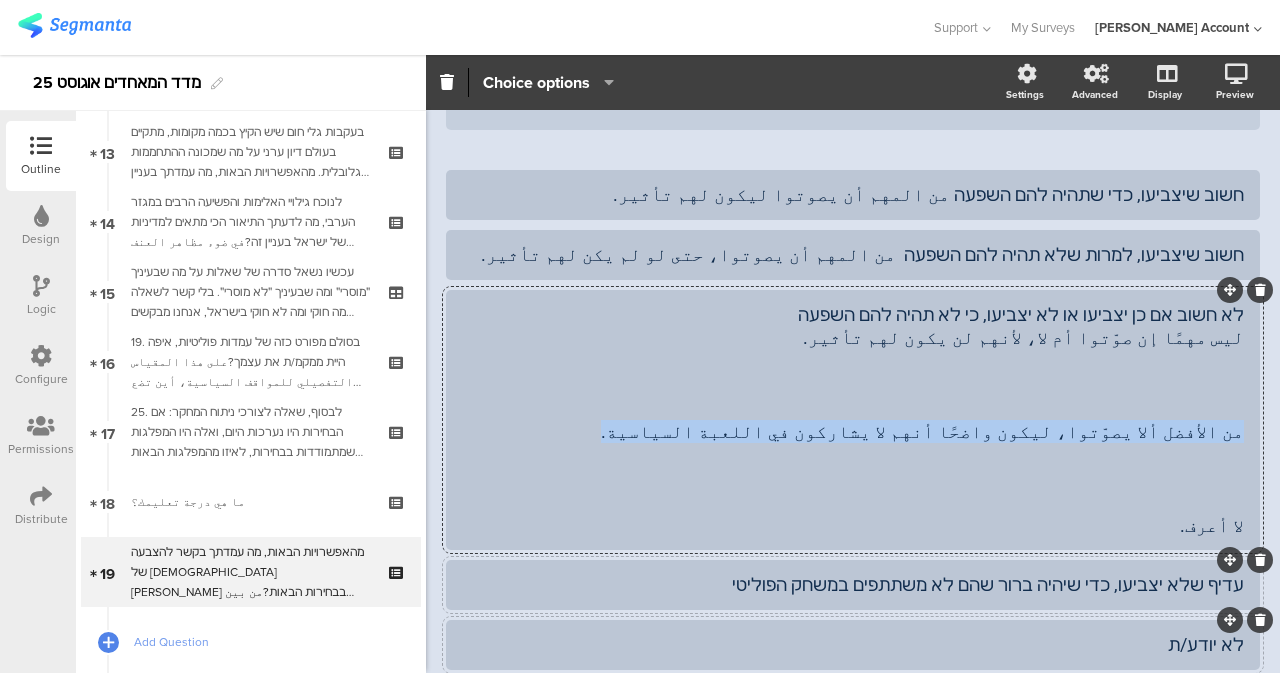 click on "לא חשוב אם כן יצביעו או לא יצביעו, כי לא תהיה להם השפעה
ليس مهمًا إن صوّتوا أم لا، لأنهم لن يكون لهم تأثير.
من الأفضل ألا يصوّتوا، ليكون واضحًا أنهم لا يشاركون في اللعبة السياسية.
لا أعرف." 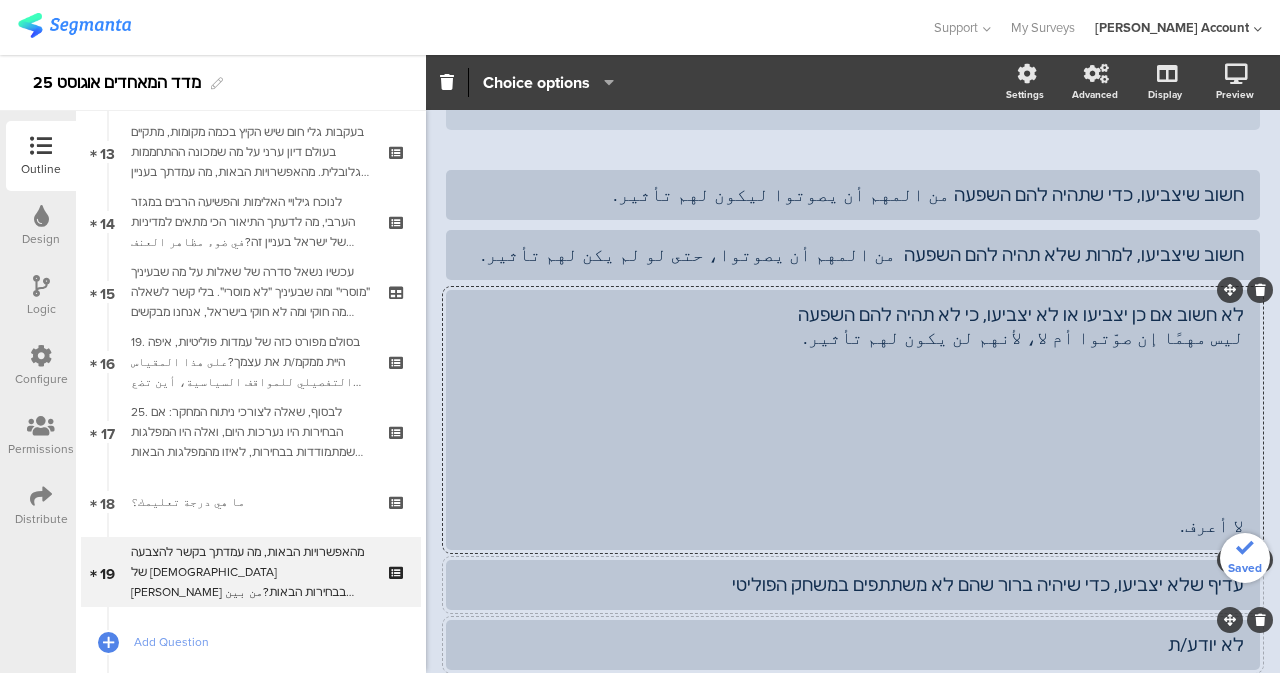 click on "עדיף שלא יצביעו, כדי שיהיה ברור שהם לא משתתפים במשחק הפוליטי" 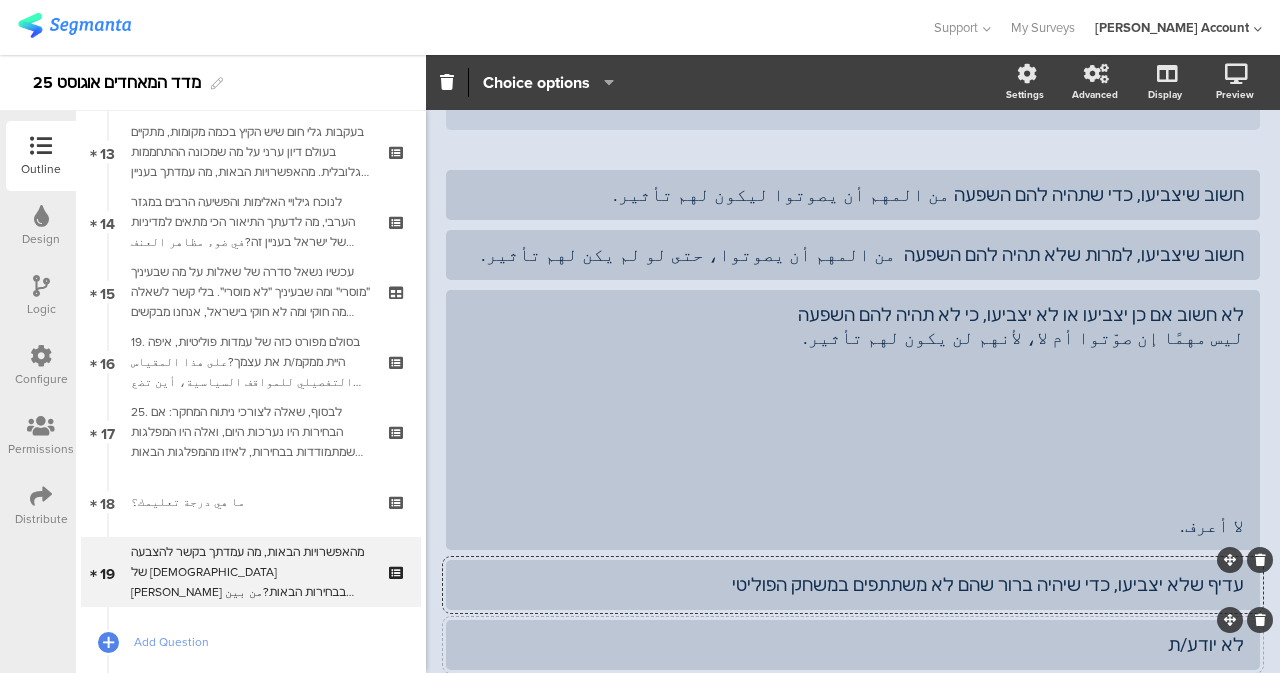 scroll, scrollTop: 393, scrollLeft: 0, axis: vertical 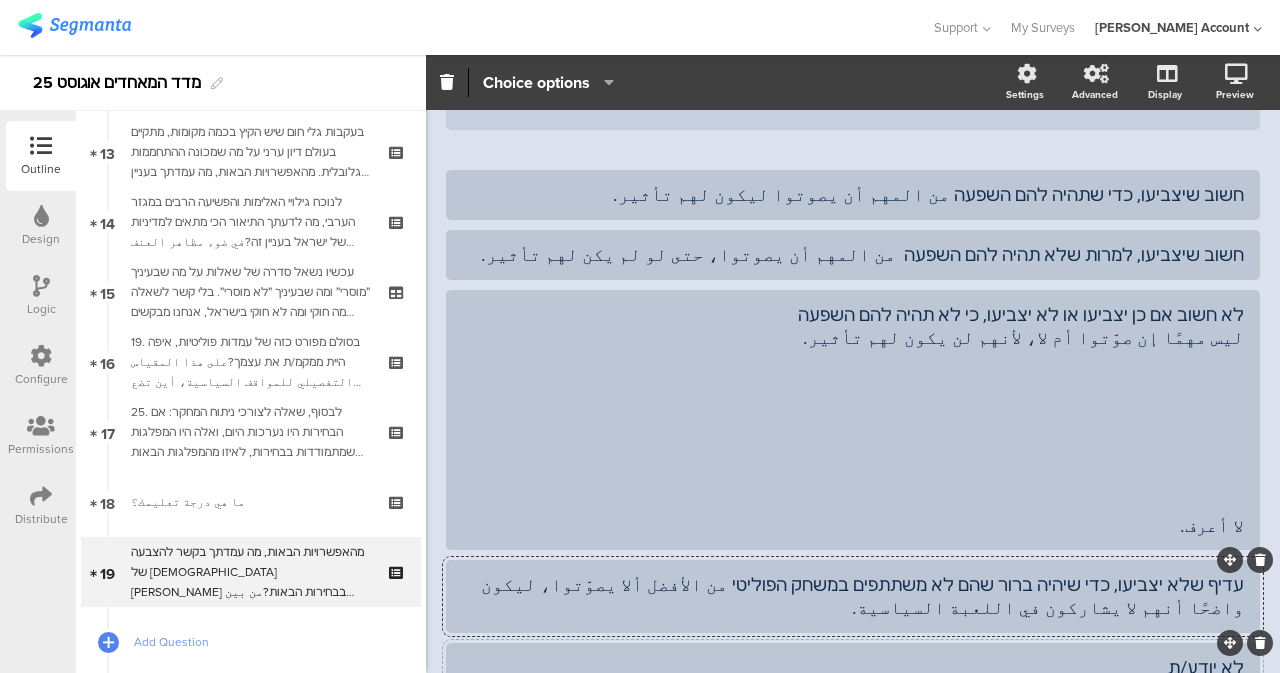 click on "עדיף שלא יצביעו, כדי שיהיה ברור שהם לא משתתפים במשחק הפוליטי من الأفضل ألا يصوّتوا، ليكون واضحًا أنهم لا يشاركون في اللعبة السياسية." 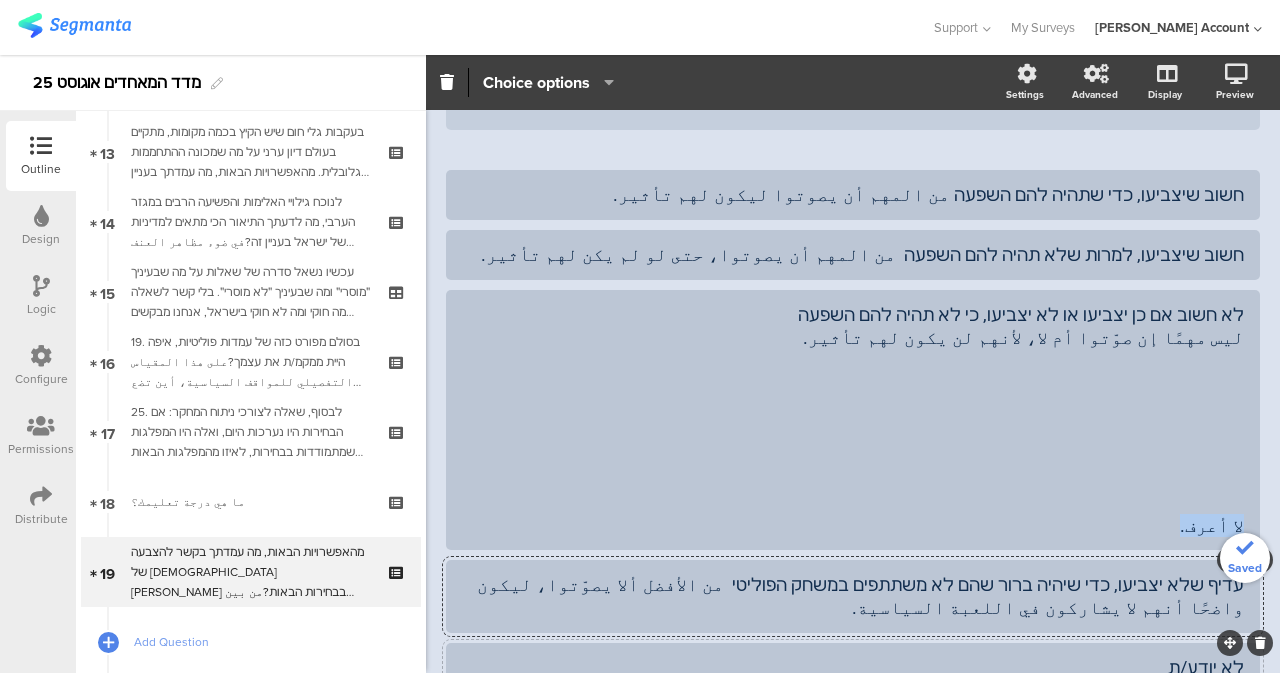 drag, startPoint x: 1256, startPoint y: 473, endPoint x: 1279, endPoint y: 472, distance: 23.021729 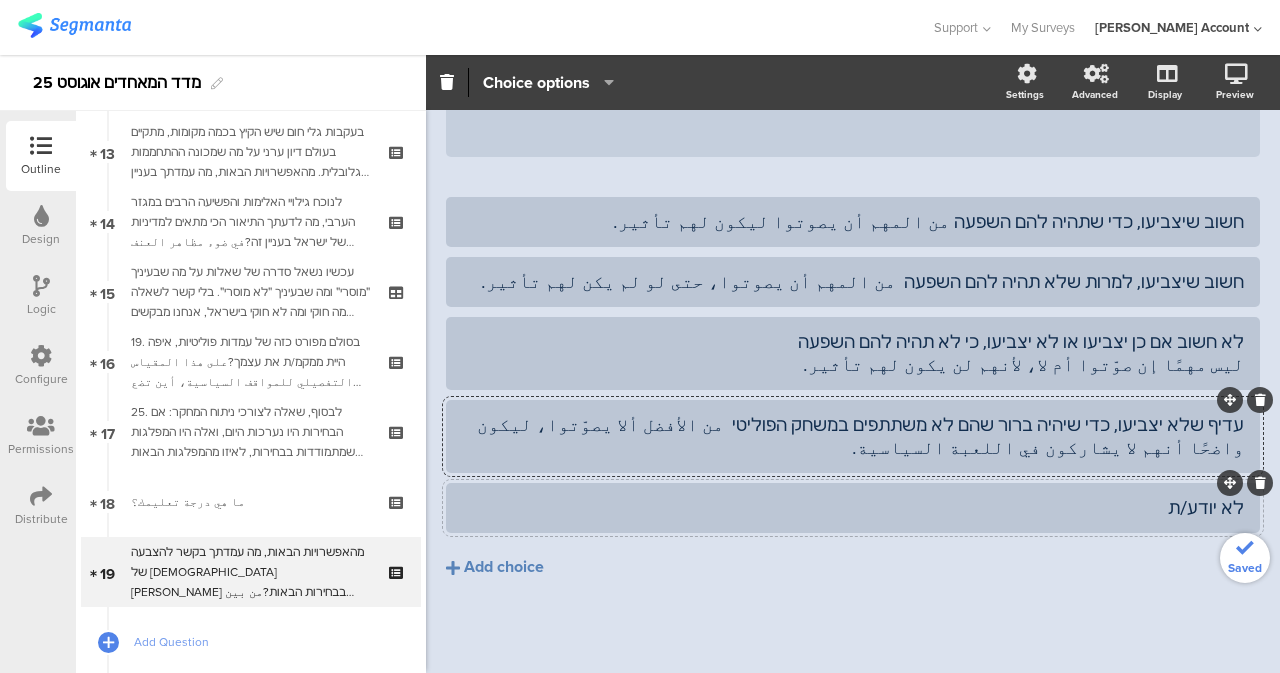 click on "חשוב שיצביעו, כדי שתהיה להם השפעה من المهم أن يصوتوا ليكون لهم تأثير.
חשוב שיצביעו, למרות שלא תהיה להם השפעה  من المهم أن يصوتوا، حتى لو لم يكن لهم تأثير." 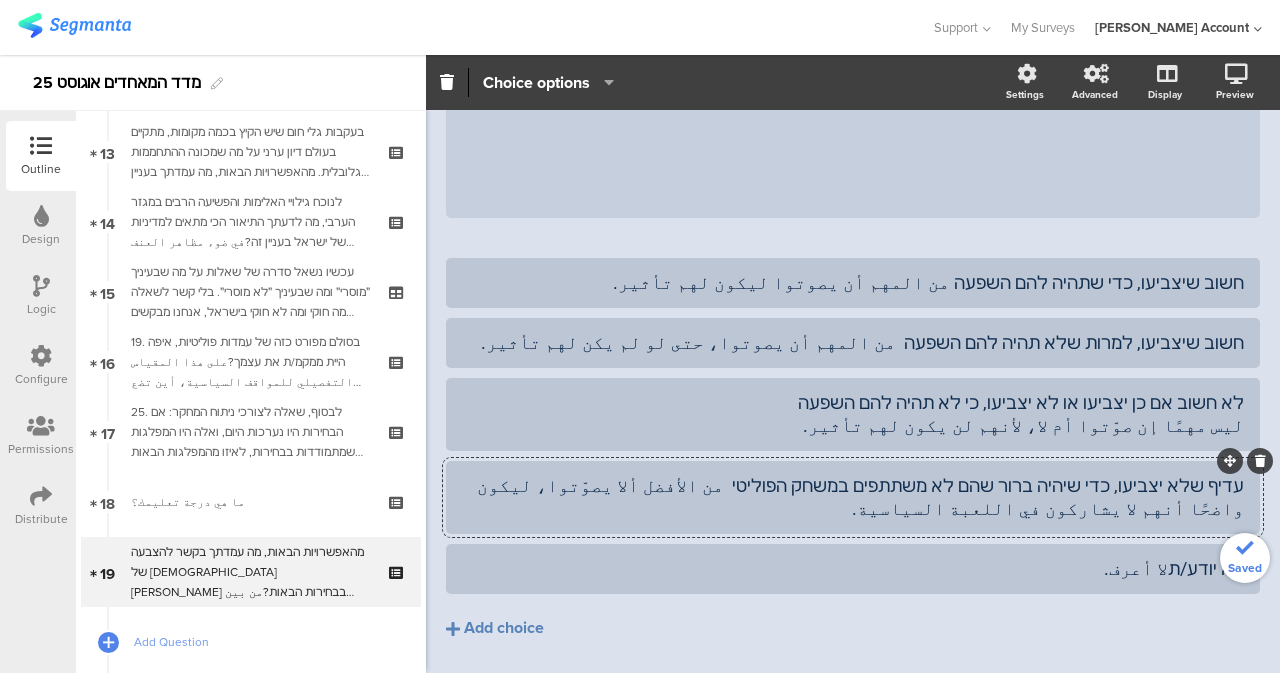 click on "לא יודע/תلا أعرف." 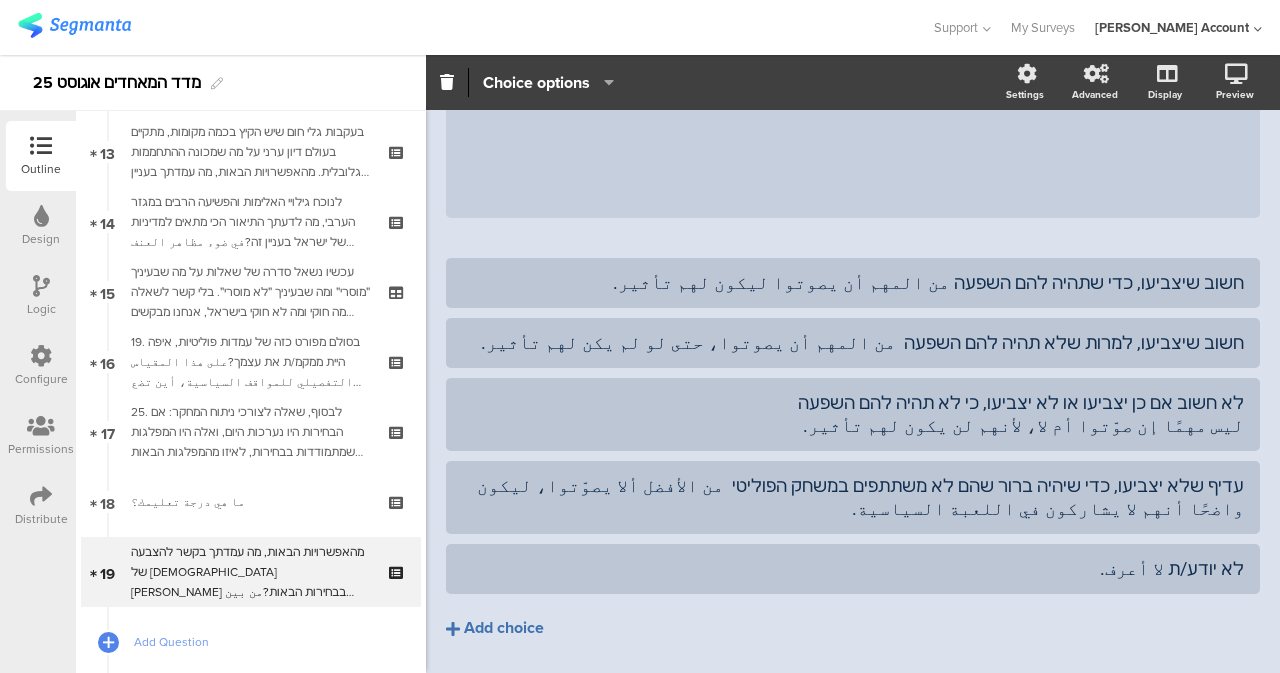 click on "Add choice" 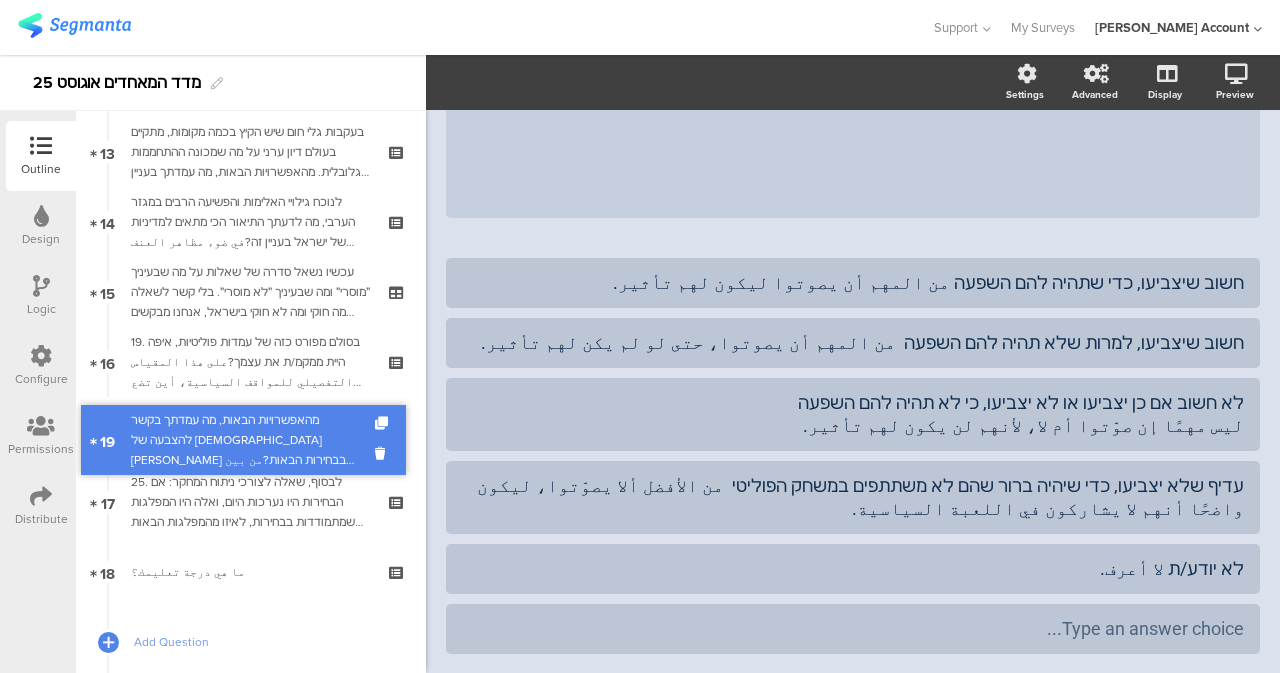 drag, startPoint x: 246, startPoint y: 559, endPoint x: 283, endPoint y: 427, distance: 137.08757 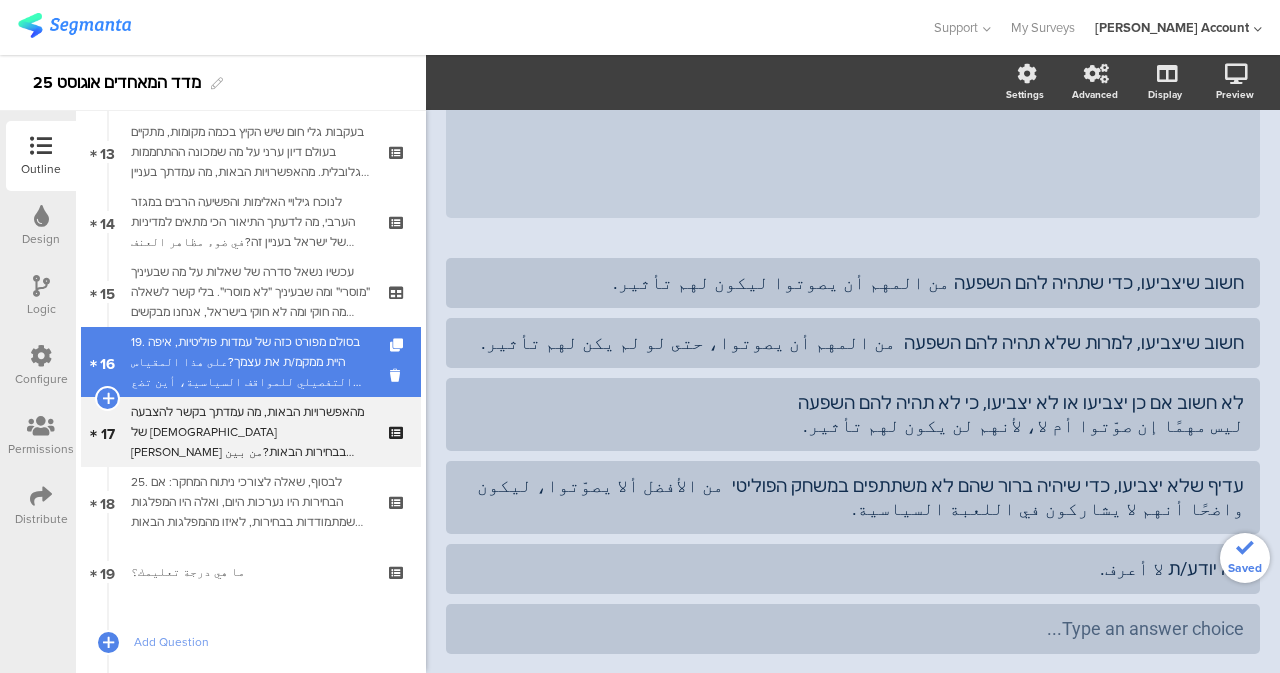 click on "19. בסולם מפורט כזה של עמדות פוליטיות, איפה היית ממקמ/ת את עצמך?على هذا المقياس التفصيلي للمواقف السياسية، أين تضع نفسك؟" at bounding box center (250, 362) 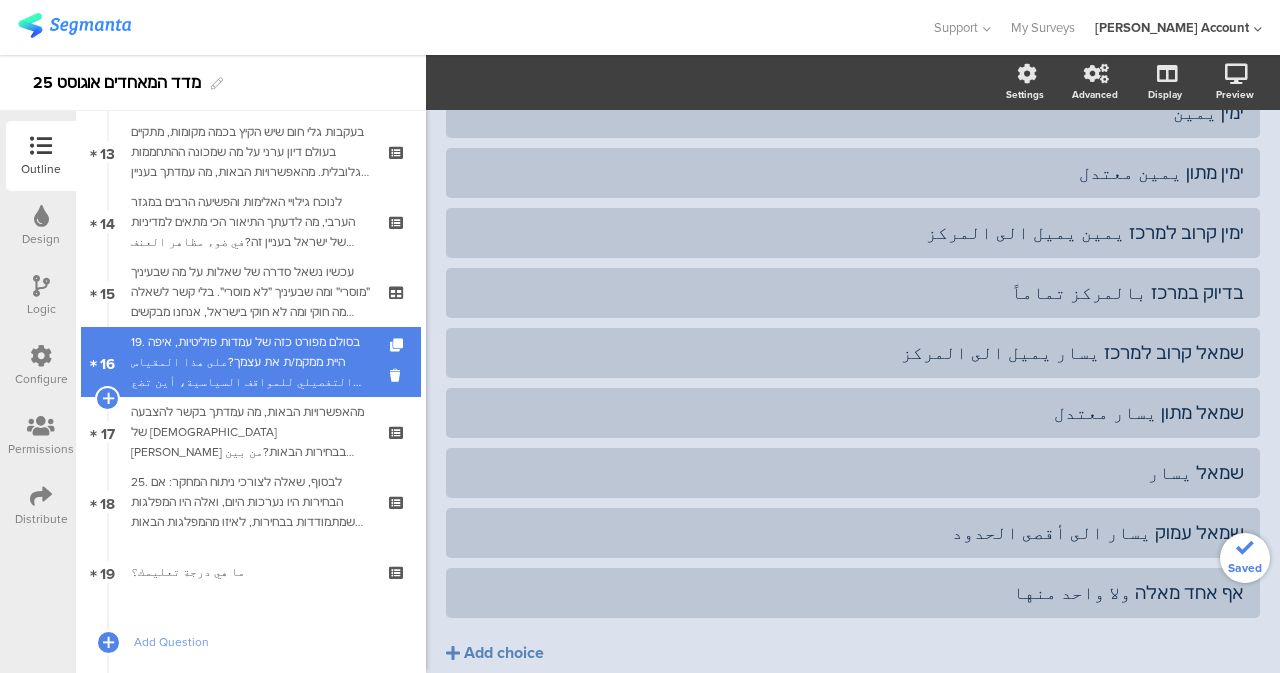 scroll, scrollTop: 275, scrollLeft: 0, axis: vertical 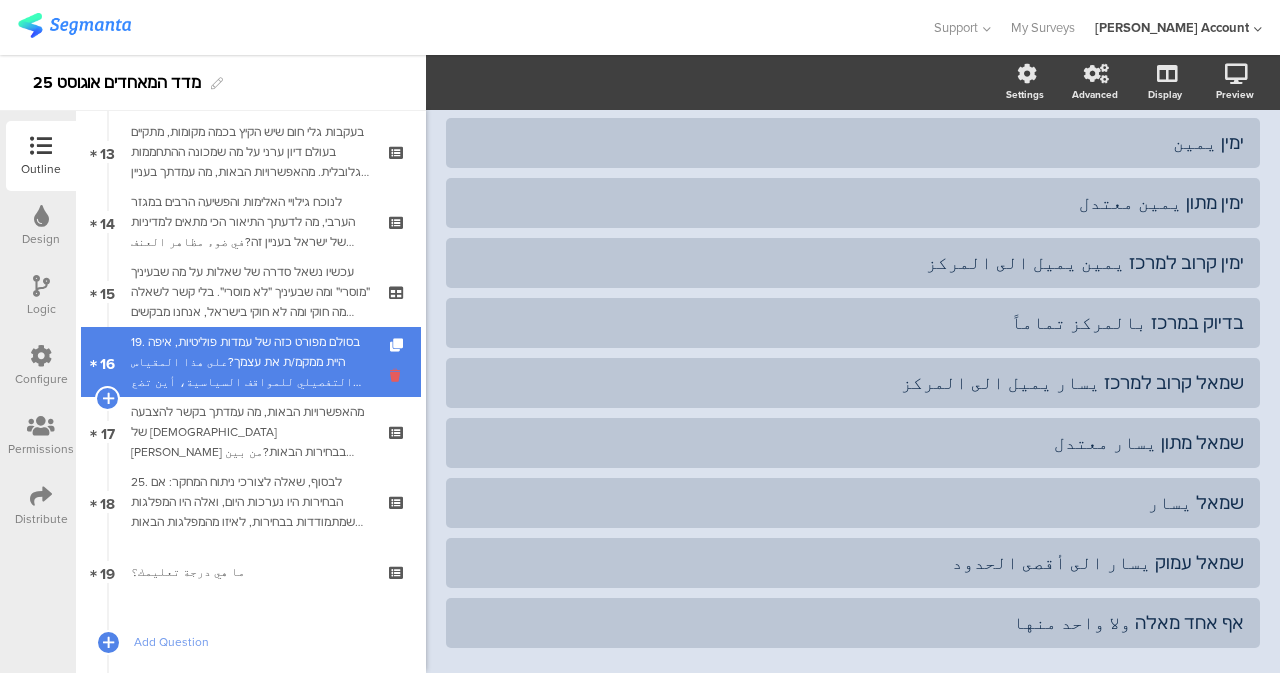 click at bounding box center [398, 375] 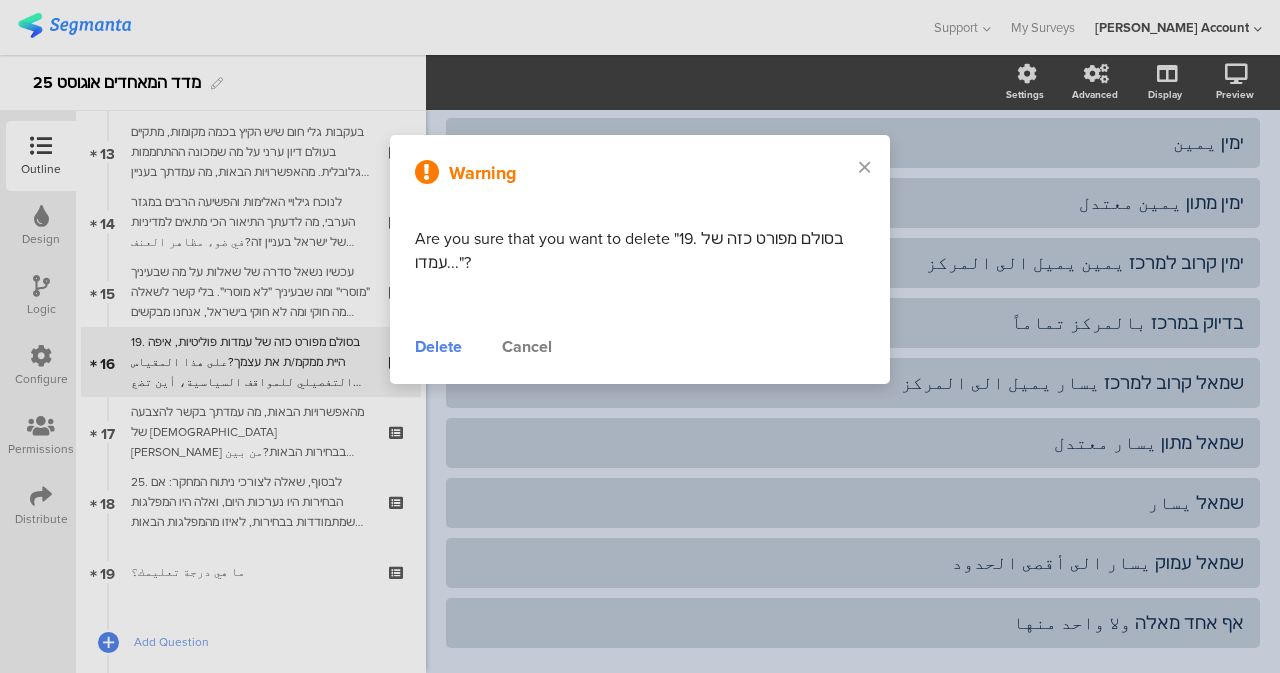 click on "Delete" at bounding box center (438, 347) 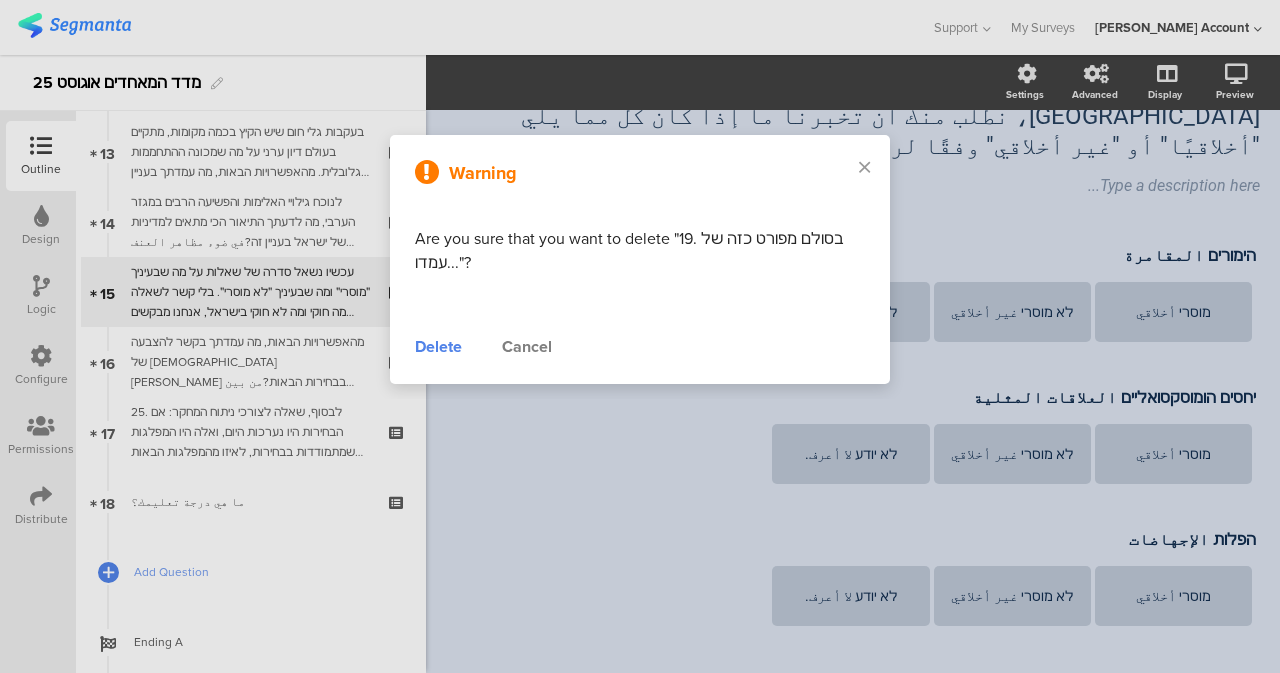 scroll, scrollTop: 305, scrollLeft: 0, axis: vertical 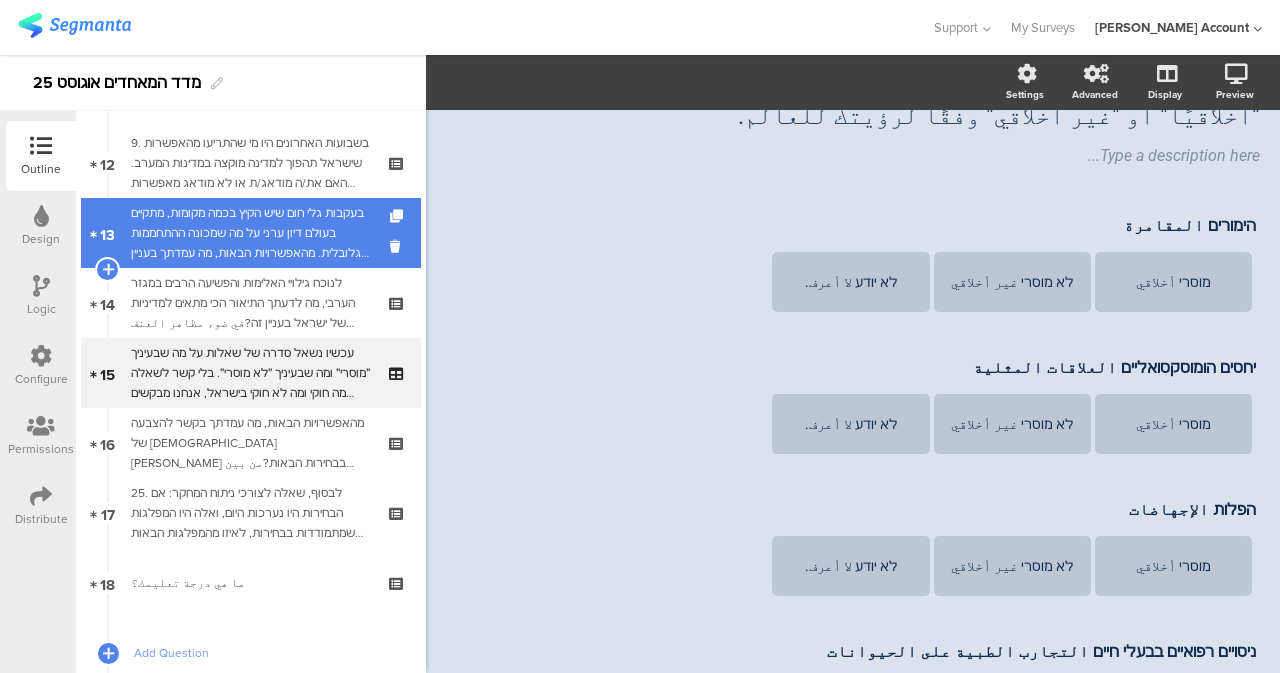 click on "בעקבות גלי חום שיש הקיץ בכמה מקומות, מתקיים בעולם דיון ערני על מה שמכונה ההתחממות הגלובלית. מהאפשרויות הבאות, מה עמדתך בעניין זה?بعد موجات الحر التي ضربت عدة مناطق هذا الصيف، يدور جدل محتدم حول العالم حول ما يُعرف بالاحتباس الحراري. ما هو موقفك من هذه المسألة بناءً على الخيارات التالية؟" at bounding box center (250, 233) 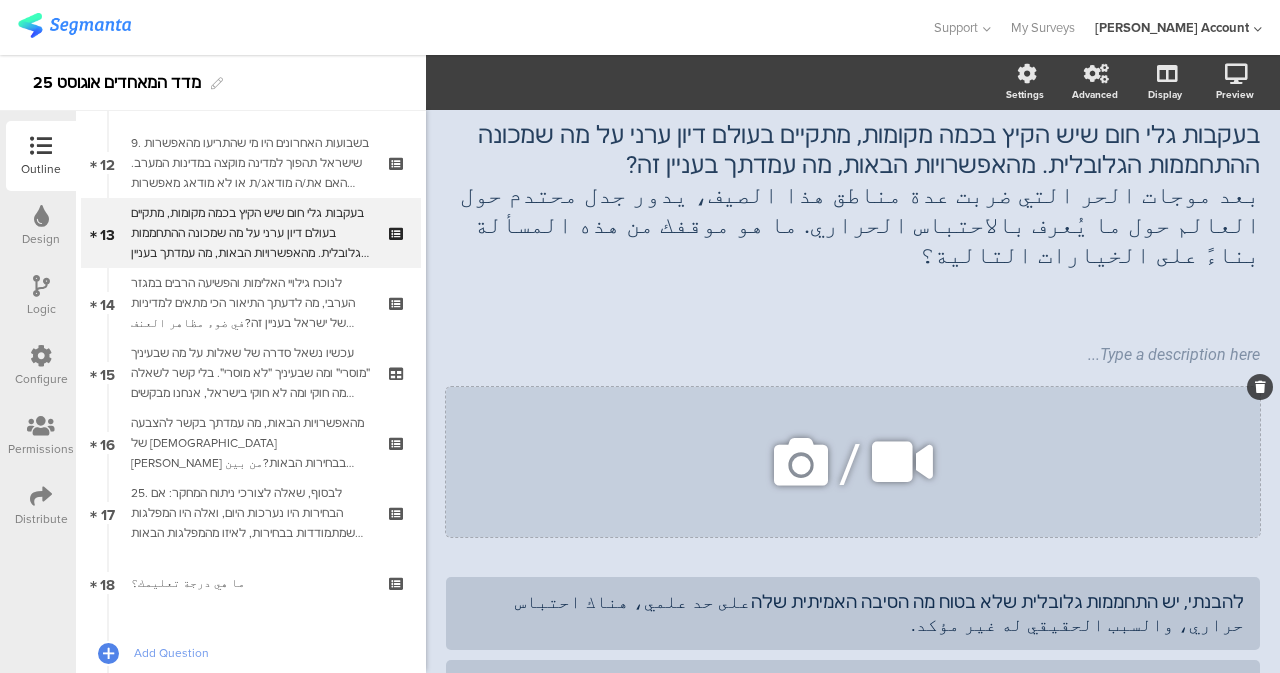 scroll, scrollTop: 0, scrollLeft: 0, axis: both 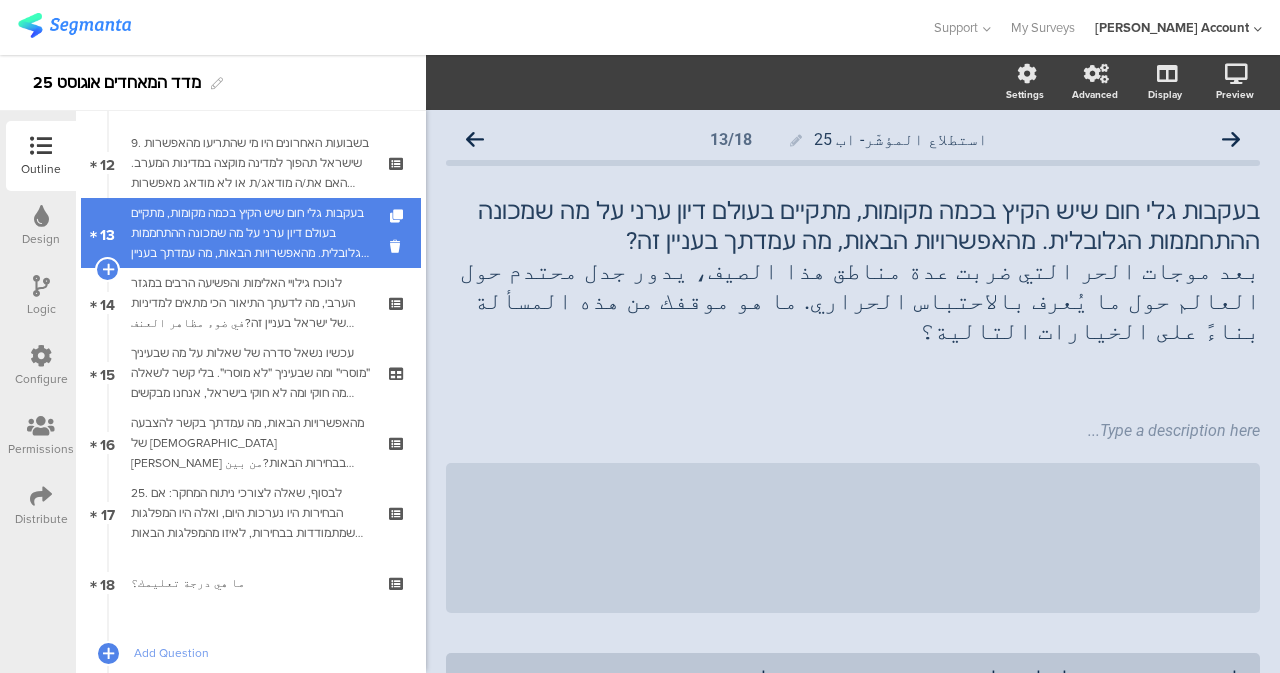 click on "בעקבות גלי חום שיש הקיץ בכמה מקומות, מתקיים בעולם דיון ערני על מה שמכונה ההתחממות הגלובלית. מהאפשרויות הבאות, מה עמדתך בעניין זה?بعد موجات الحر التي ضربت عدة مناطق هذا الصيف، يدور جدل محتدم حول العالم حول ما يُعرف بالاحتباس الحراري. ما هو موقفك من هذه المسألة بناءً على الخيارات التالية؟" at bounding box center (250, 233) 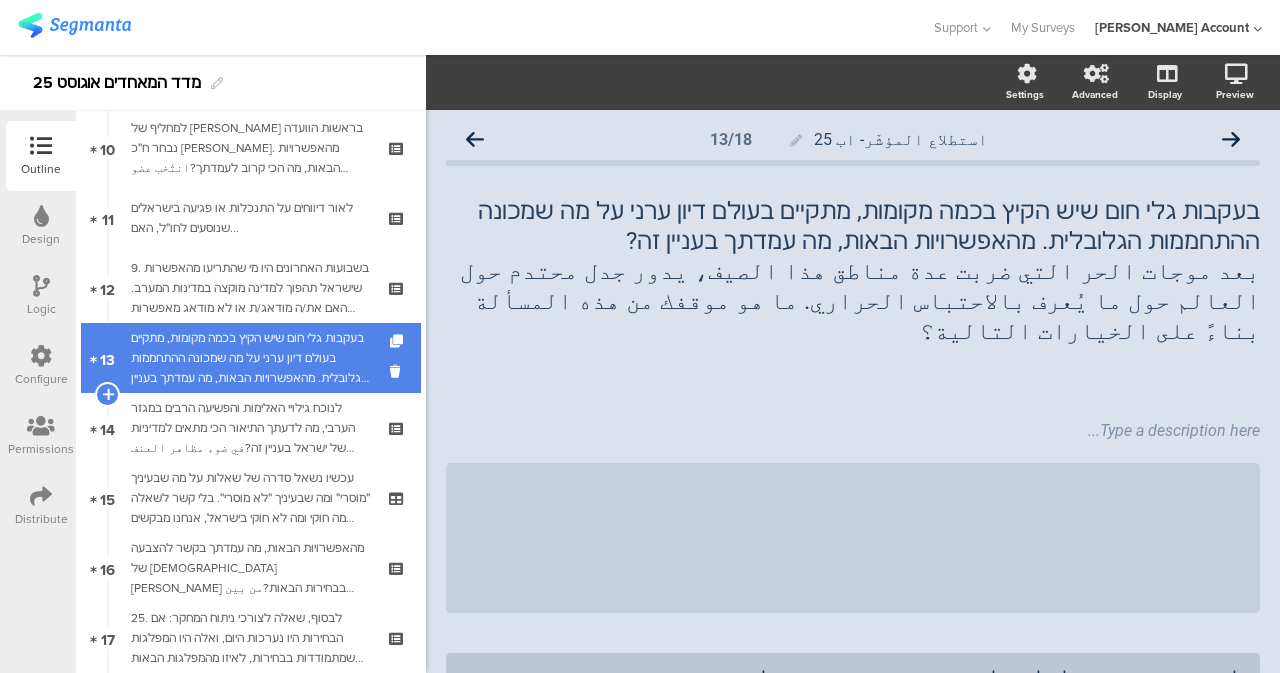 scroll, scrollTop: 633, scrollLeft: 0, axis: vertical 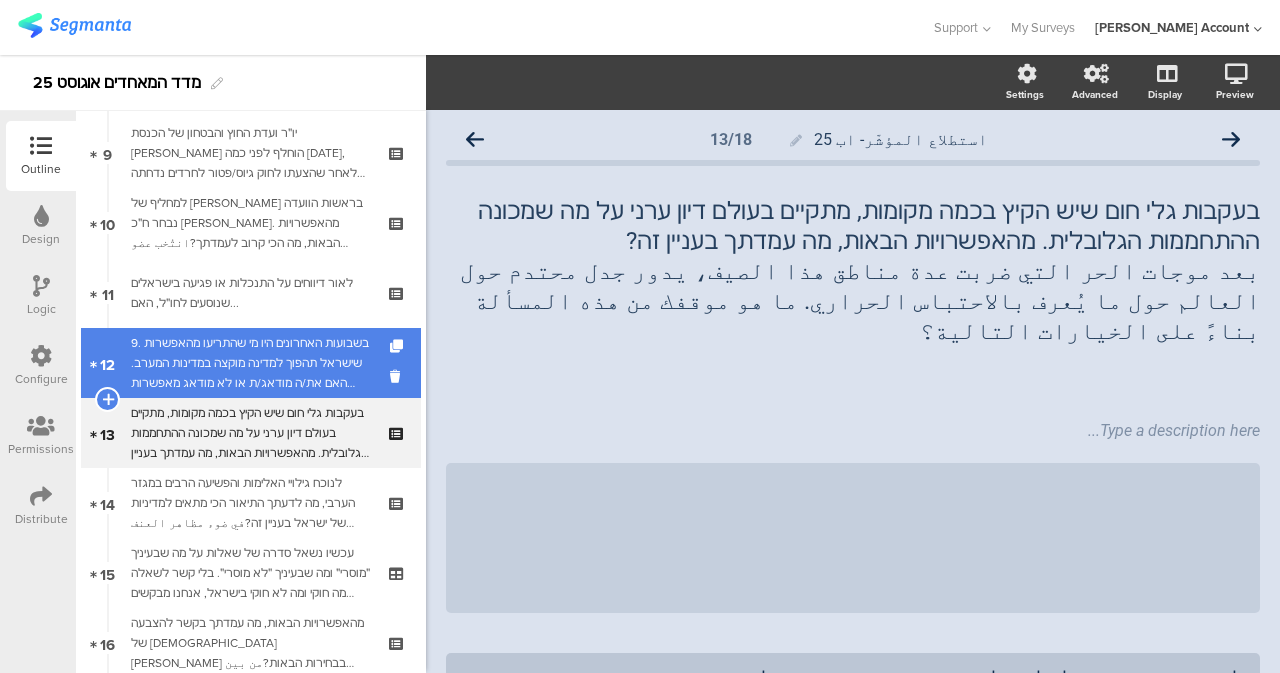click on "9. בשבועות האחרונים היו מי שהתריעו מהאפשרות שישראל תהפוך למדינה מוקצה במדינות המערב. האם את/ה מודאג/ת או לא מודאג מאפשרות כזאת?في الأسابيع الأخيرة، حذّر البعض من احتمال أن تصبح إسرائيل دولةً منبوذة في الدول الغربية. هل أنتم قلقون أم لا من هذا الاحتمال؟" at bounding box center (250, 363) 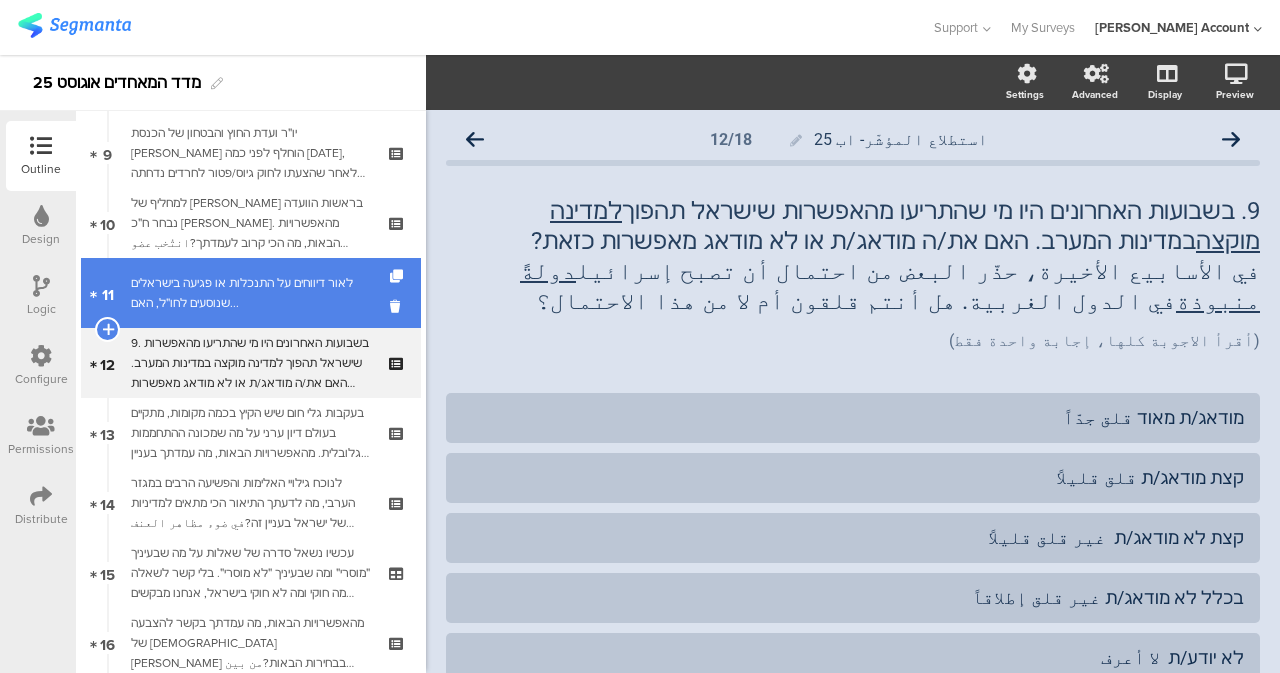 click on "לאור דיווחים על התנכלות או פגיעה בישראלים שנוסעים לחו״ל, האם..." at bounding box center (250, 293) 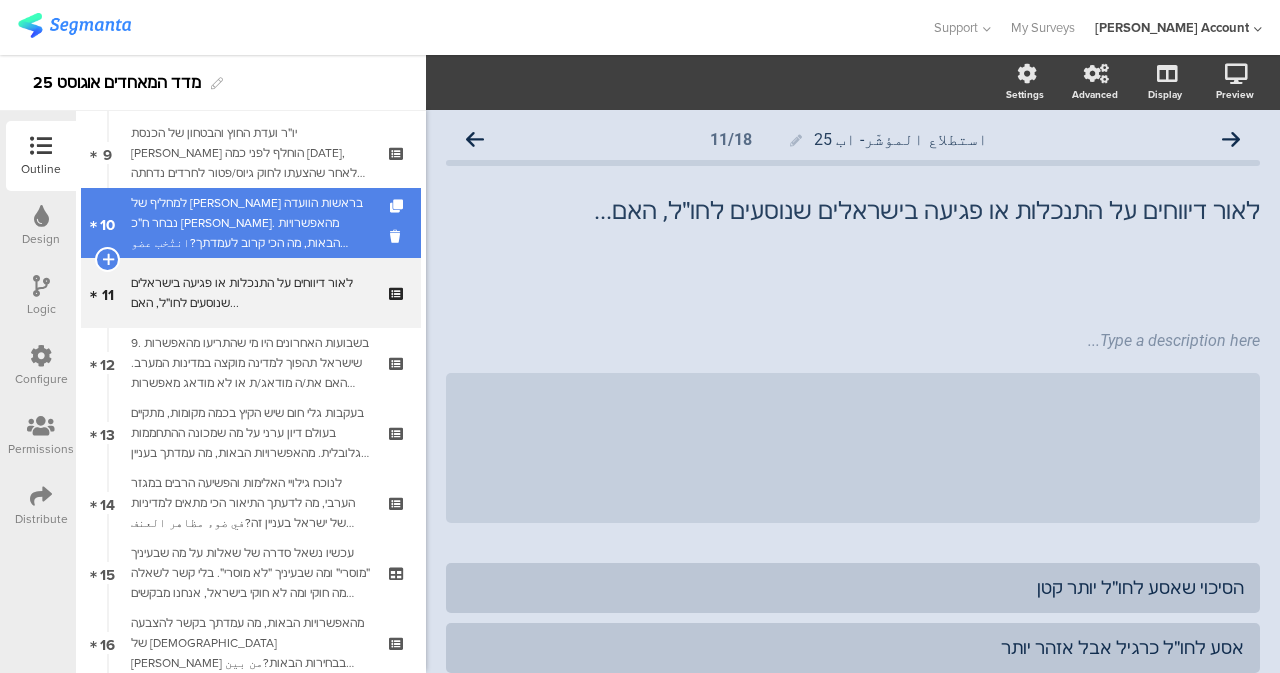 click on "למחליף של [PERSON_NAME] בראשות הוועדה נבחר ח״כ [PERSON_NAME]. מהאפשרויות הבאות, מה הכי קרוב לעמדתך?انتُخب عضو الكنيست بوعز بيزموث ليحل محل إدلشتاين رئيسًا للجنة. من بين الخيارات التالية، [PERSON_NAME] أقرب إلى موقفك؟" at bounding box center [250, 223] 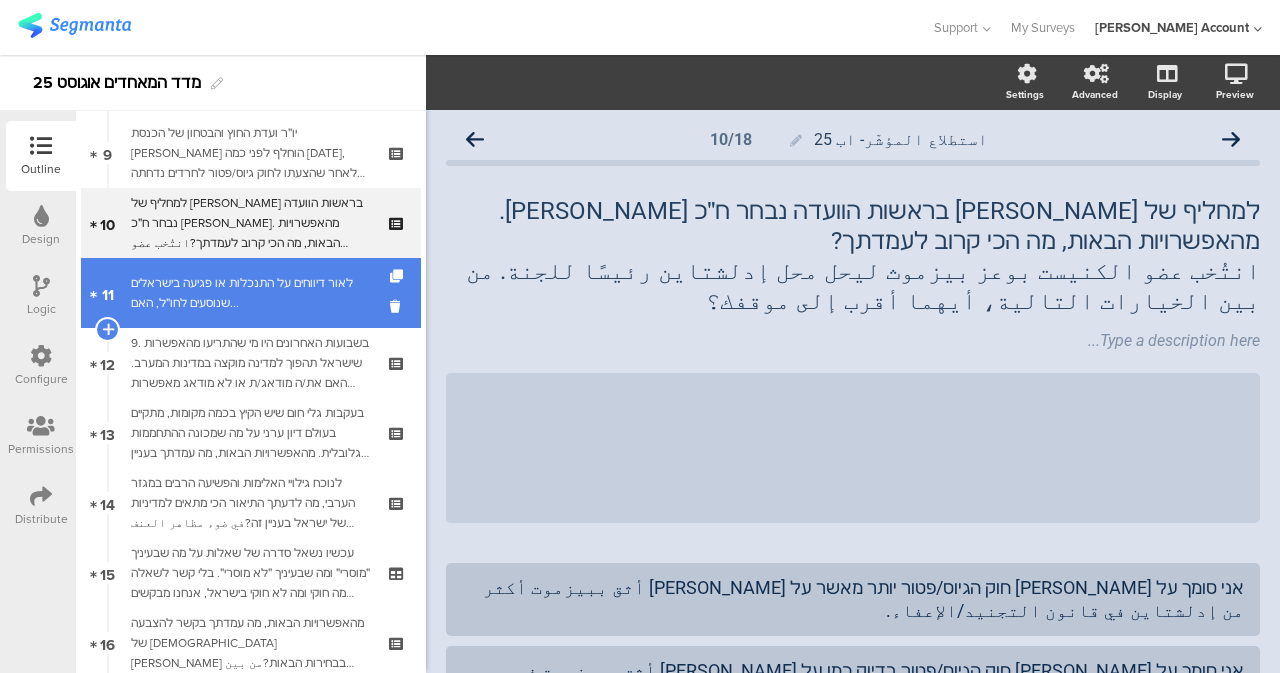click on "לאור דיווחים על התנכלות או פגיעה בישראלים שנוסעים לחו״ל, האם..." at bounding box center (250, 293) 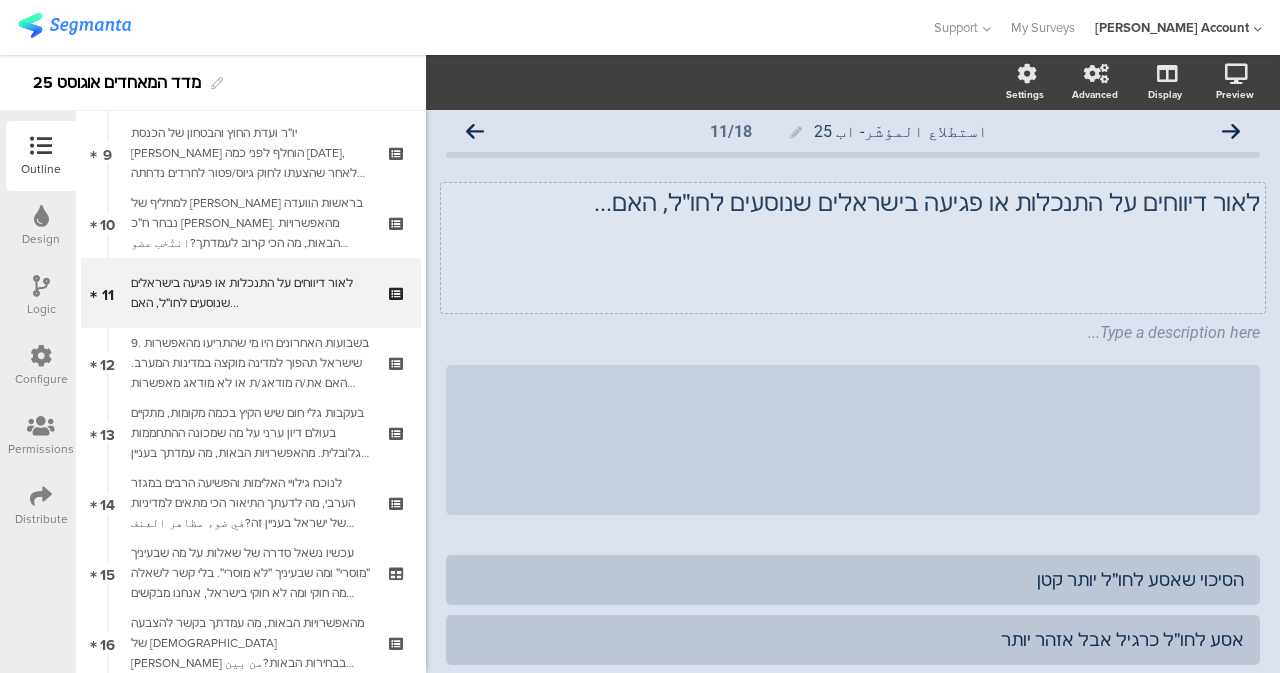 scroll, scrollTop: 0, scrollLeft: 0, axis: both 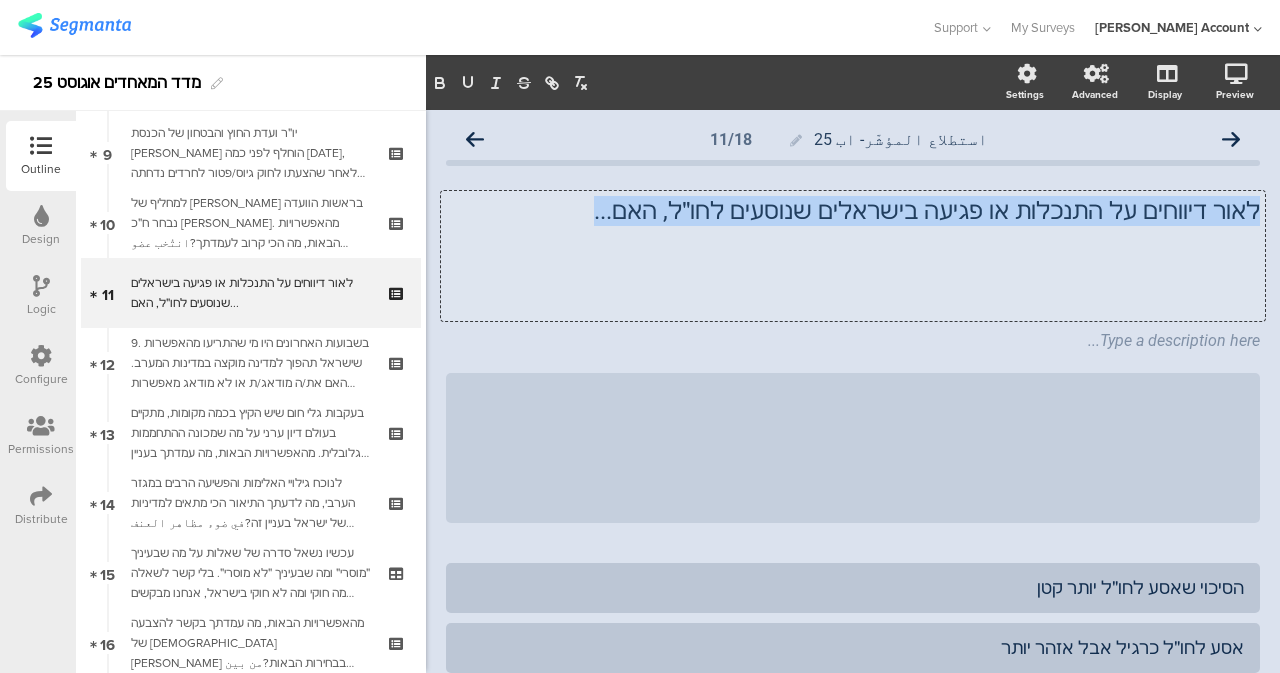 drag, startPoint x: 641, startPoint y: 219, endPoint x: 1246, endPoint y: 212, distance: 605.04047 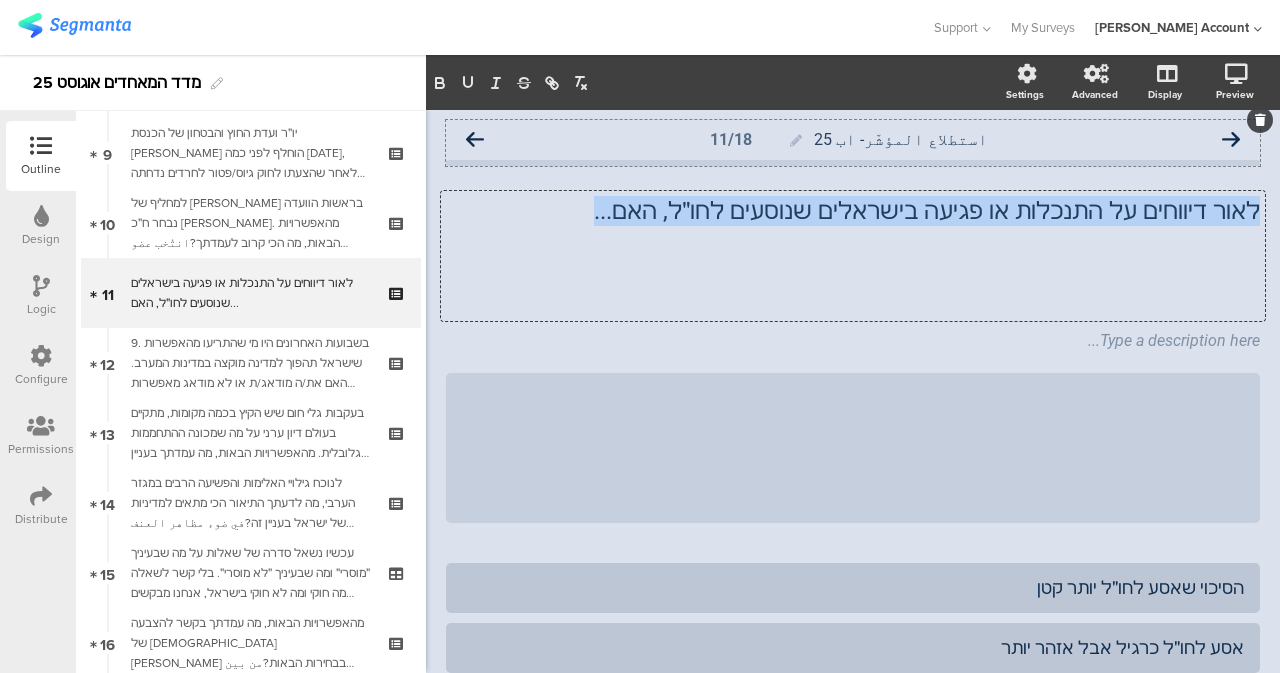 copy on "לאור דיווחים על התנכלות או פגיעה בישראלים שנוסעים לחו״ל, האם..." 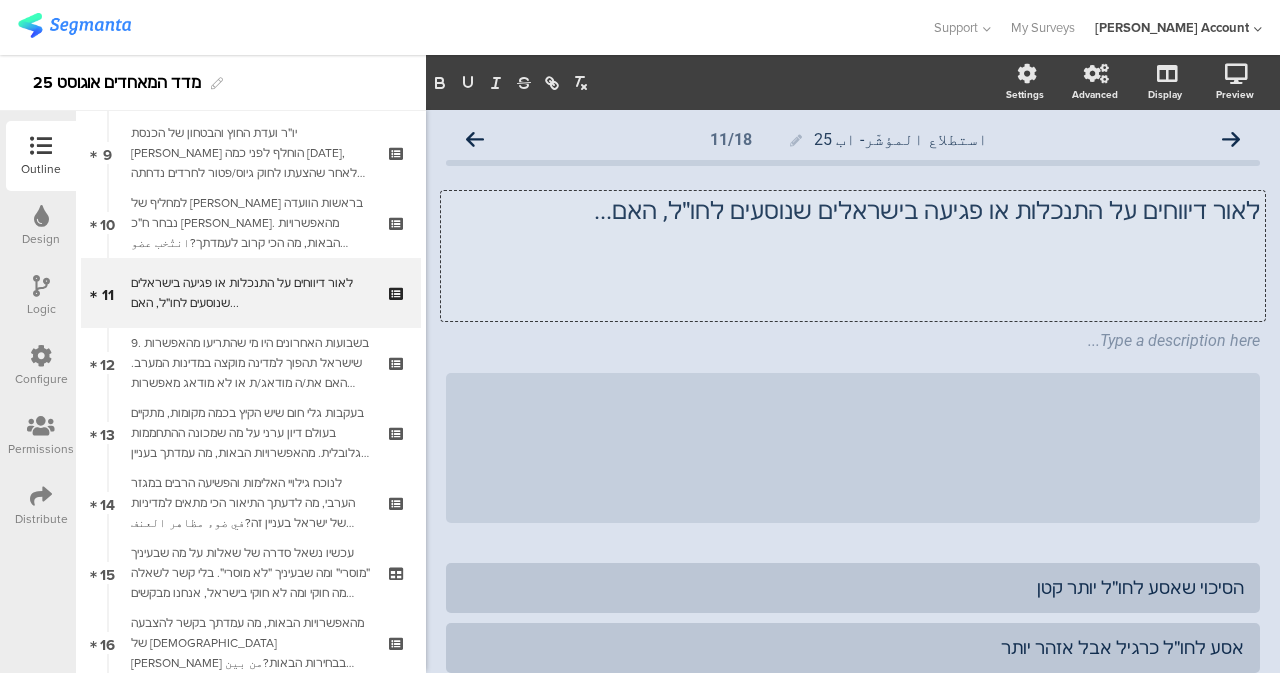 click 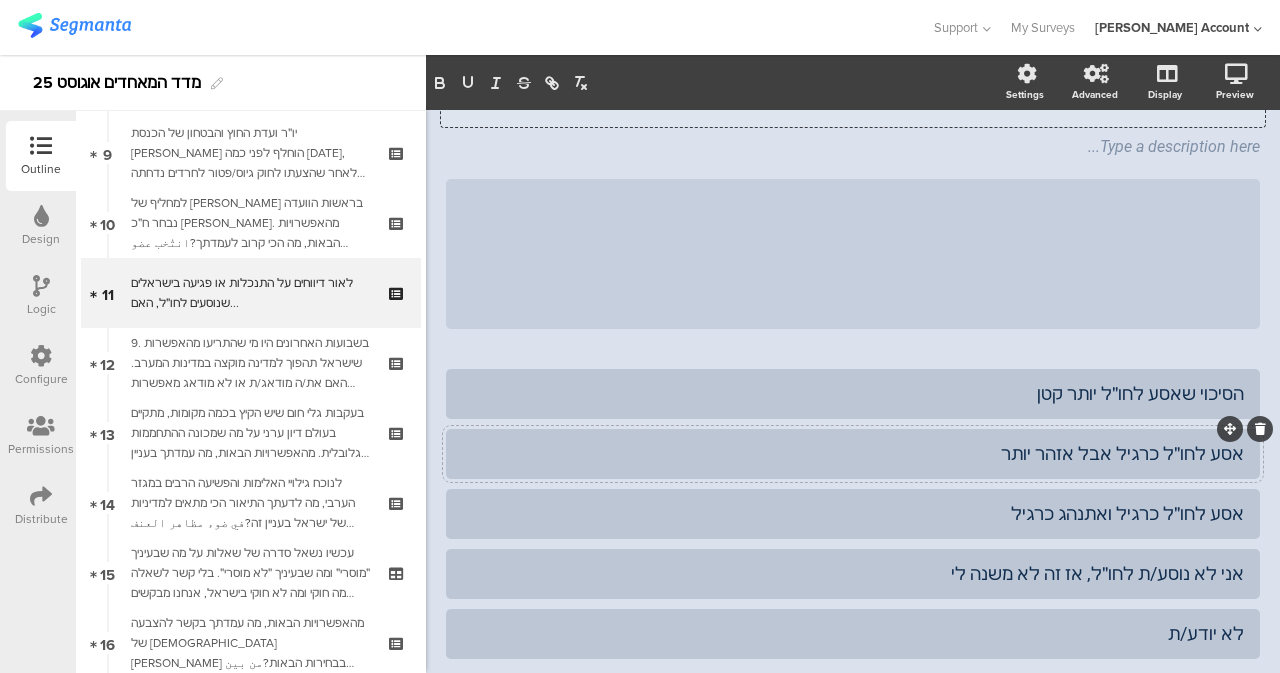 scroll, scrollTop: 320, scrollLeft: 0, axis: vertical 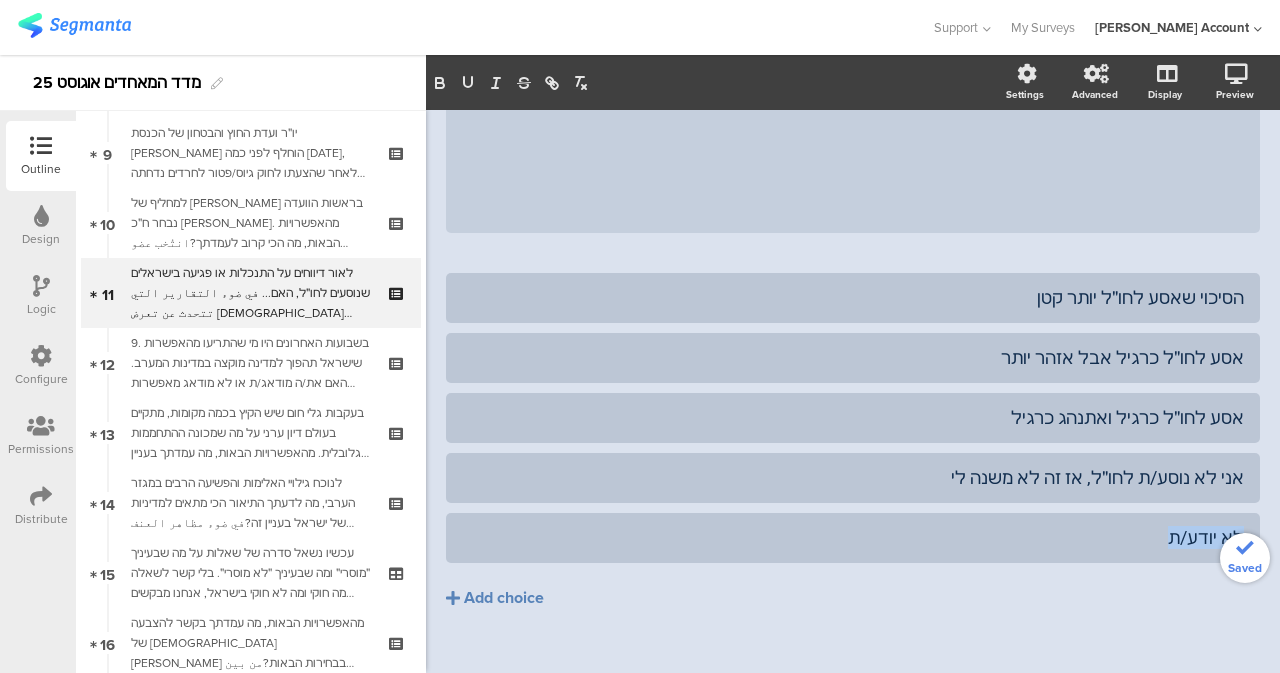 drag, startPoint x: 1124, startPoint y: 500, endPoint x: 1279, endPoint y: 515, distance: 155.72412 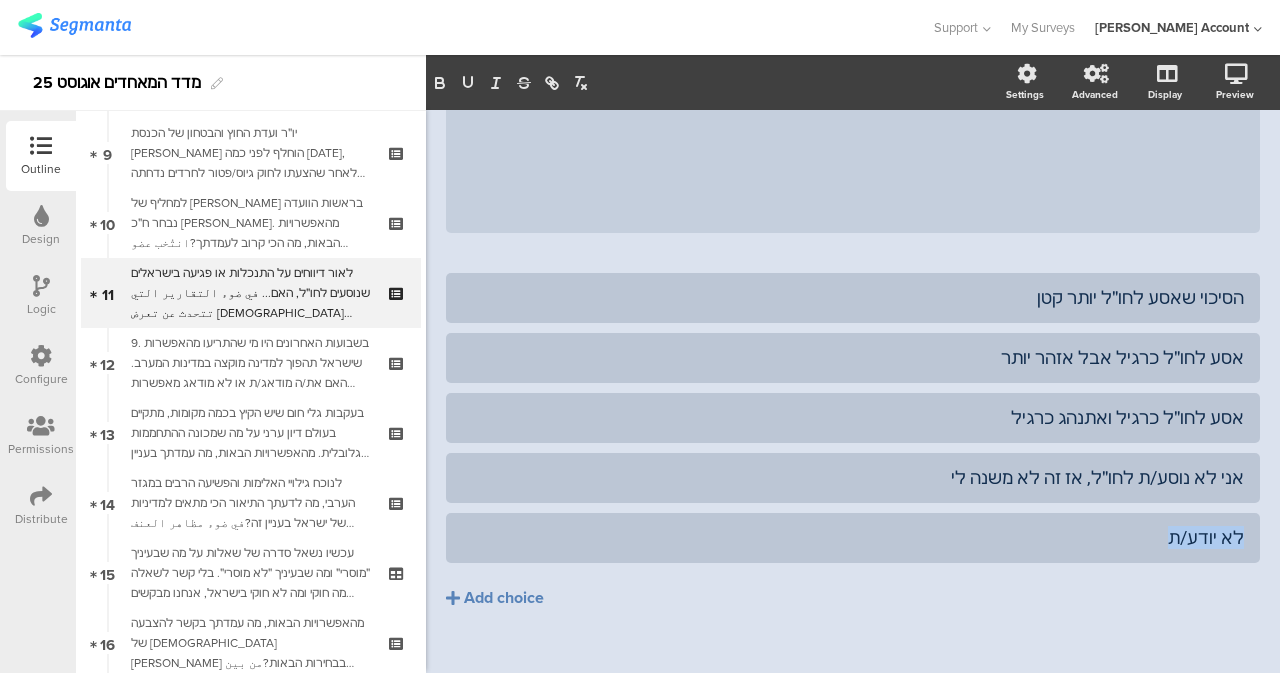 copy on "לא יודע/ת" 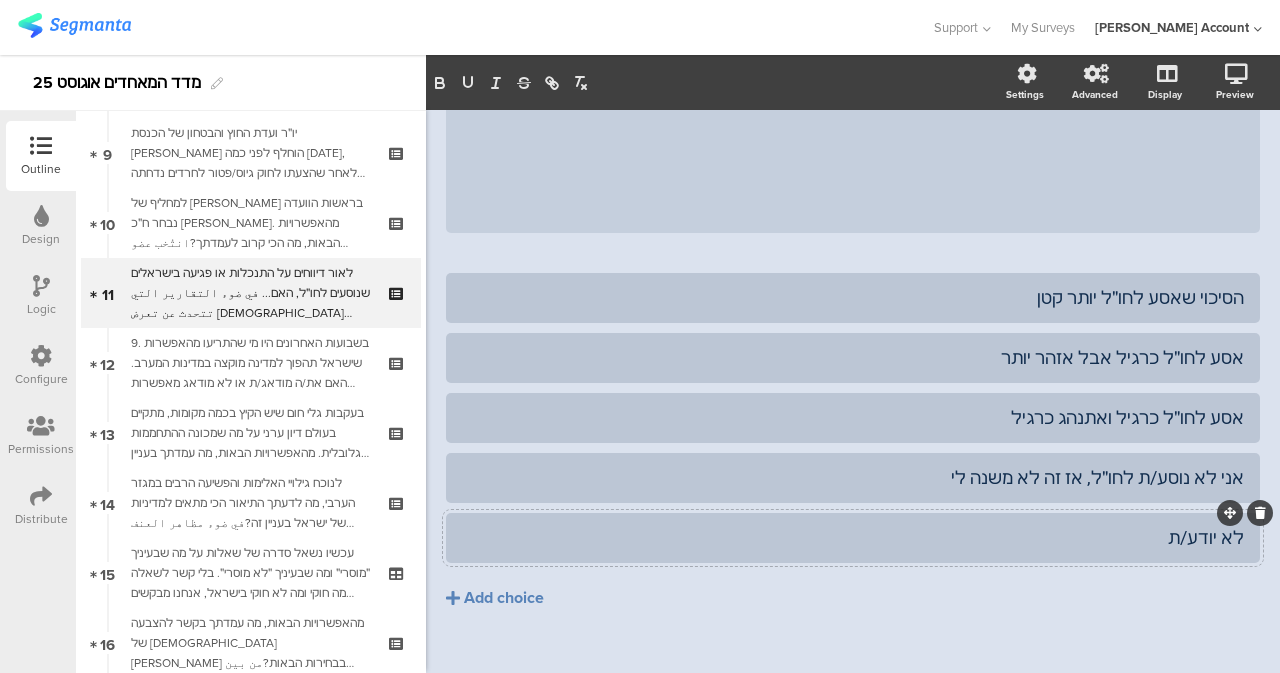 click 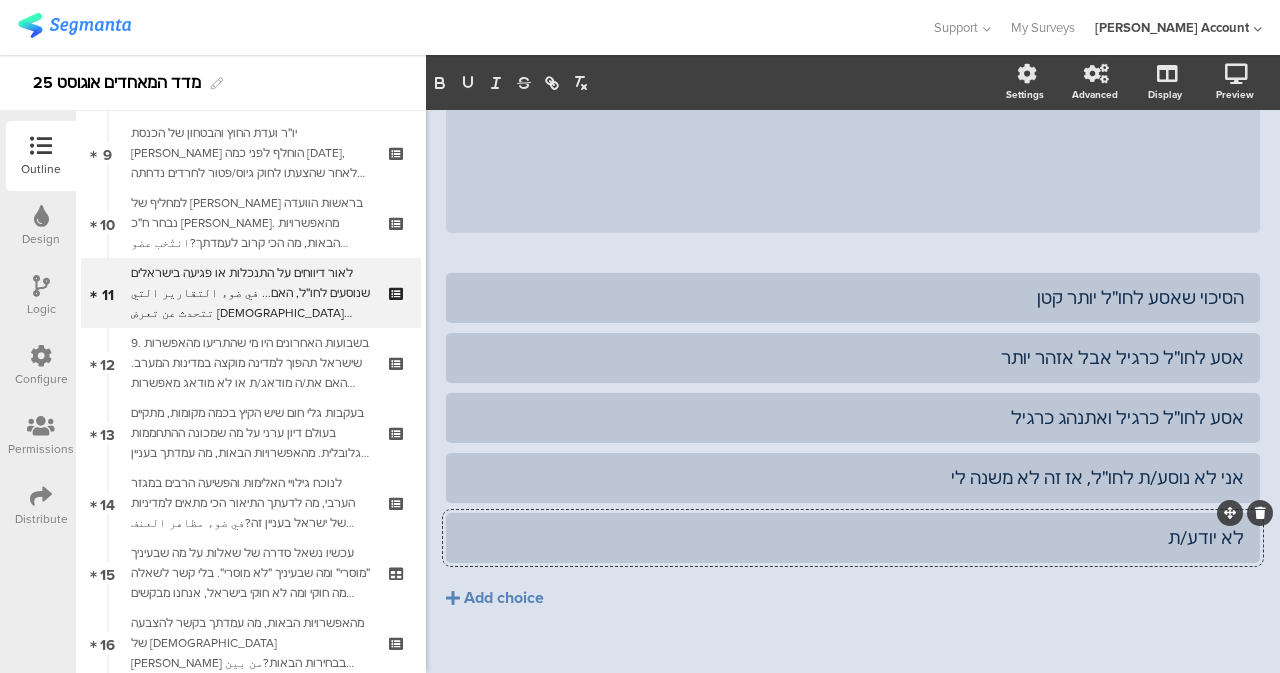 click on "לא יודע/ת" 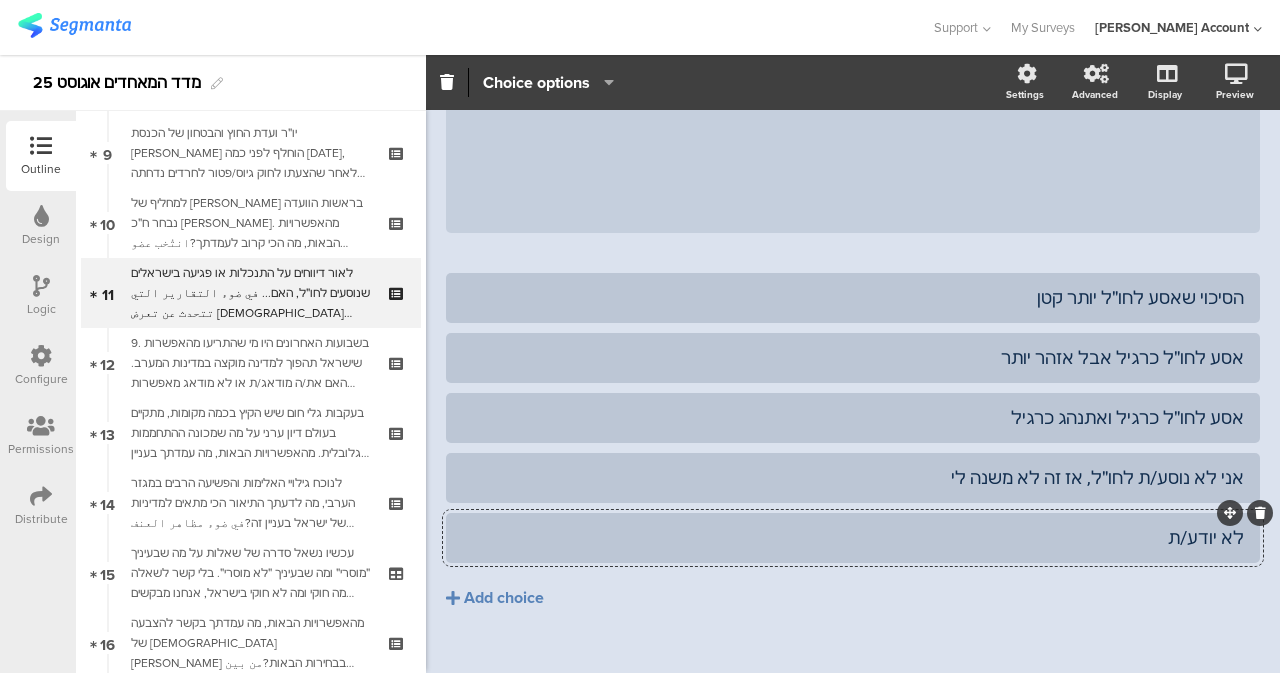 type 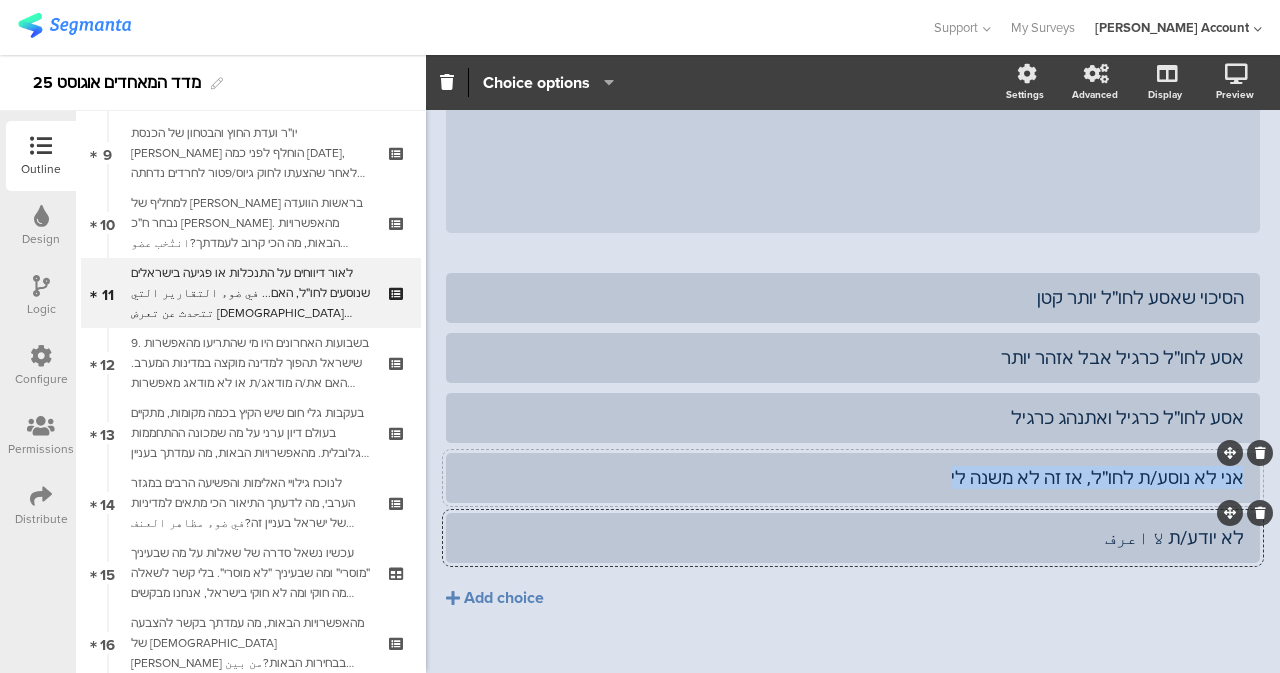 drag, startPoint x: 969, startPoint y: 457, endPoint x: 1235, endPoint y: 444, distance: 266.31747 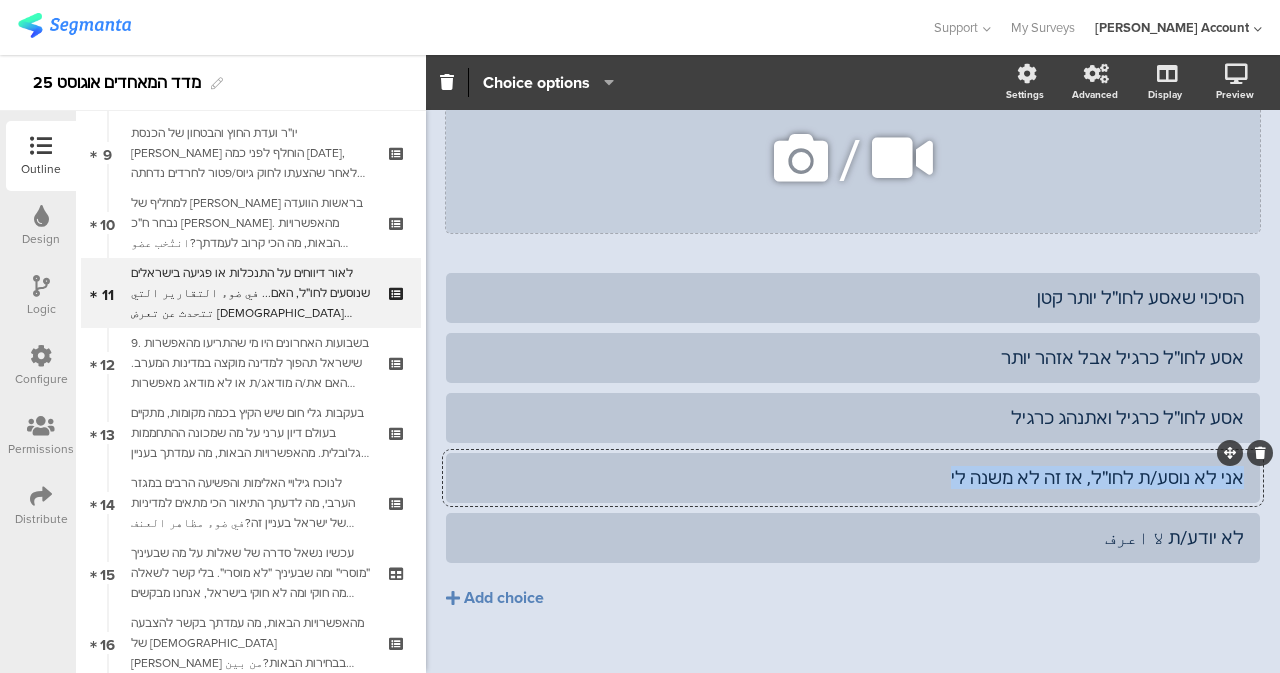 copy on "אני לא נוסע/ת לחו״ל, אז זה לא משנה לי" 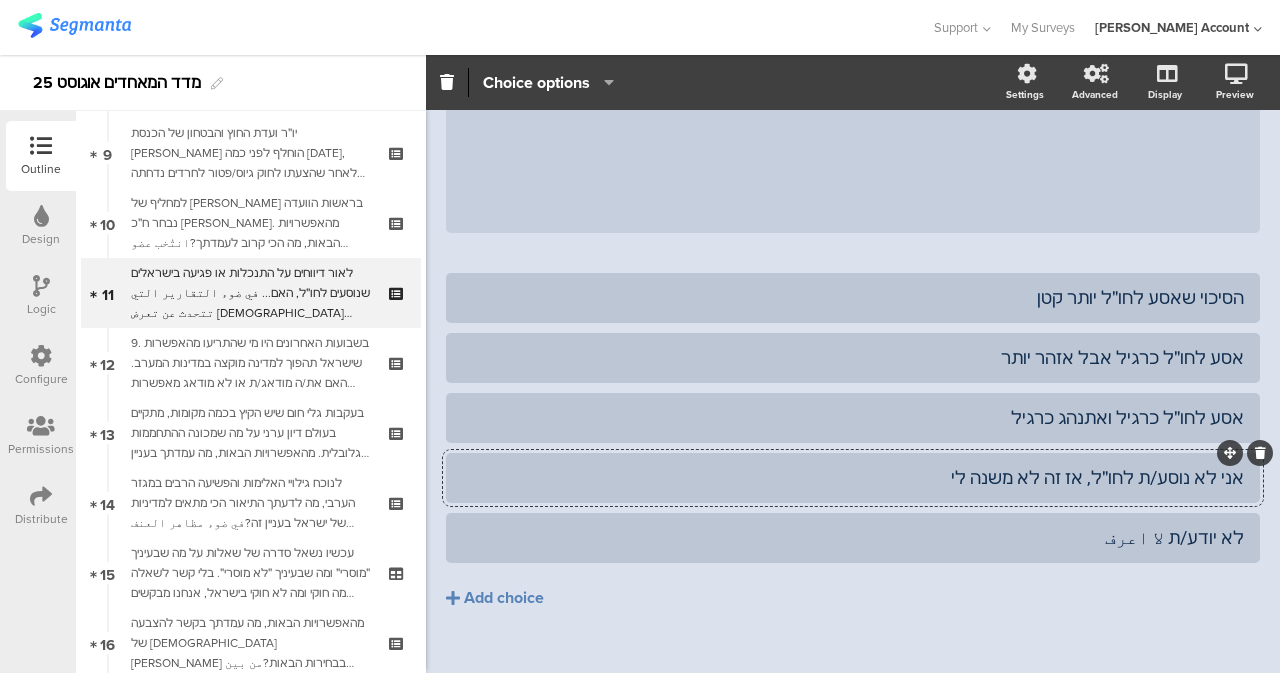 click on "אני לא נוסע/ת לחו״ל, אז זה לא משנה לי" 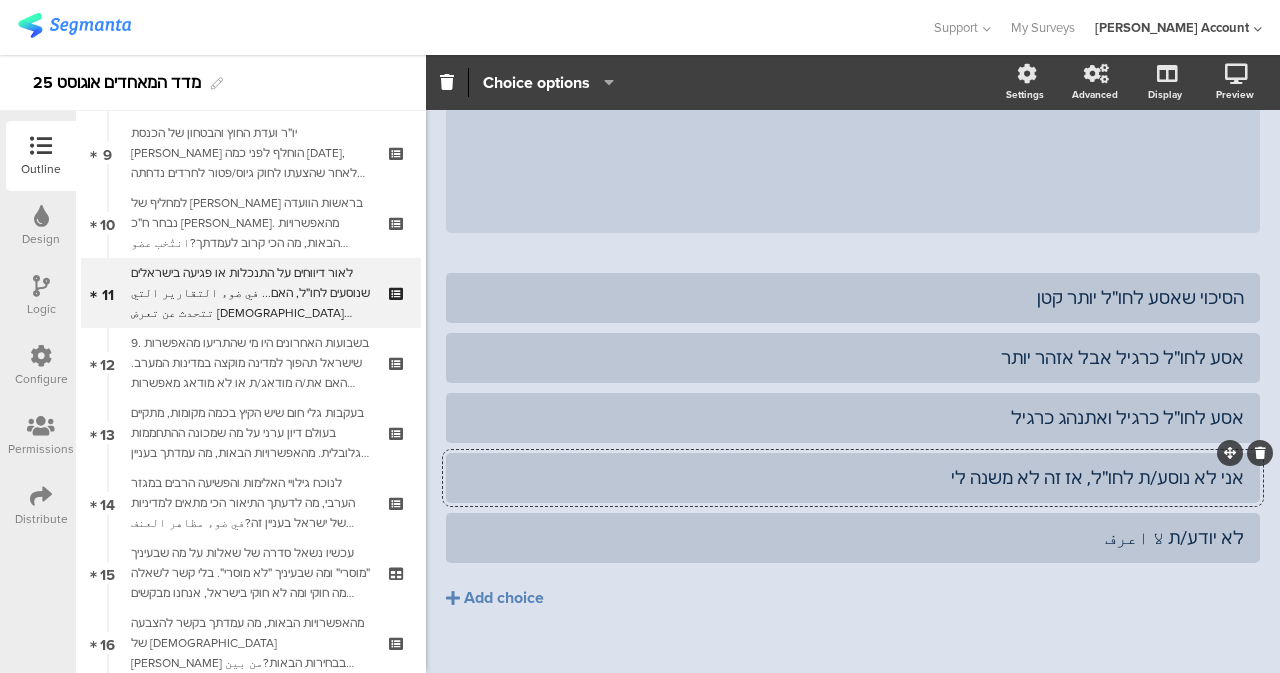 type 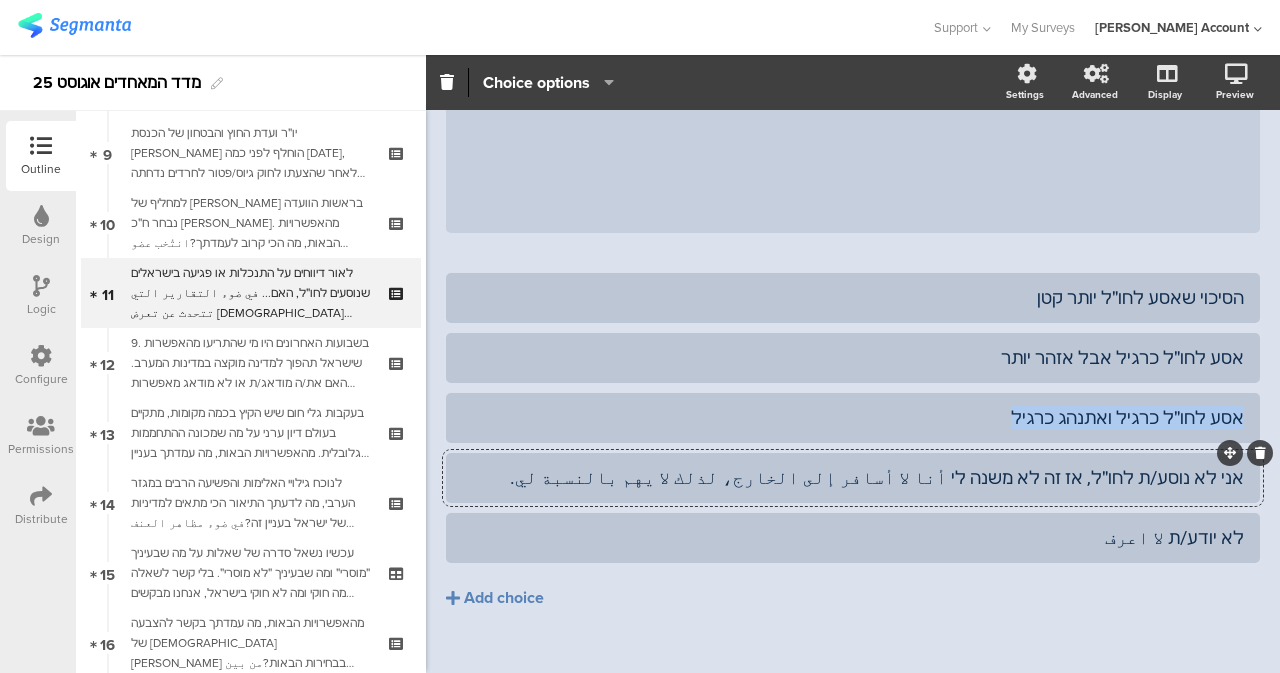 drag, startPoint x: 1034, startPoint y: 397, endPoint x: 1250, endPoint y: 408, distance: 216.2799 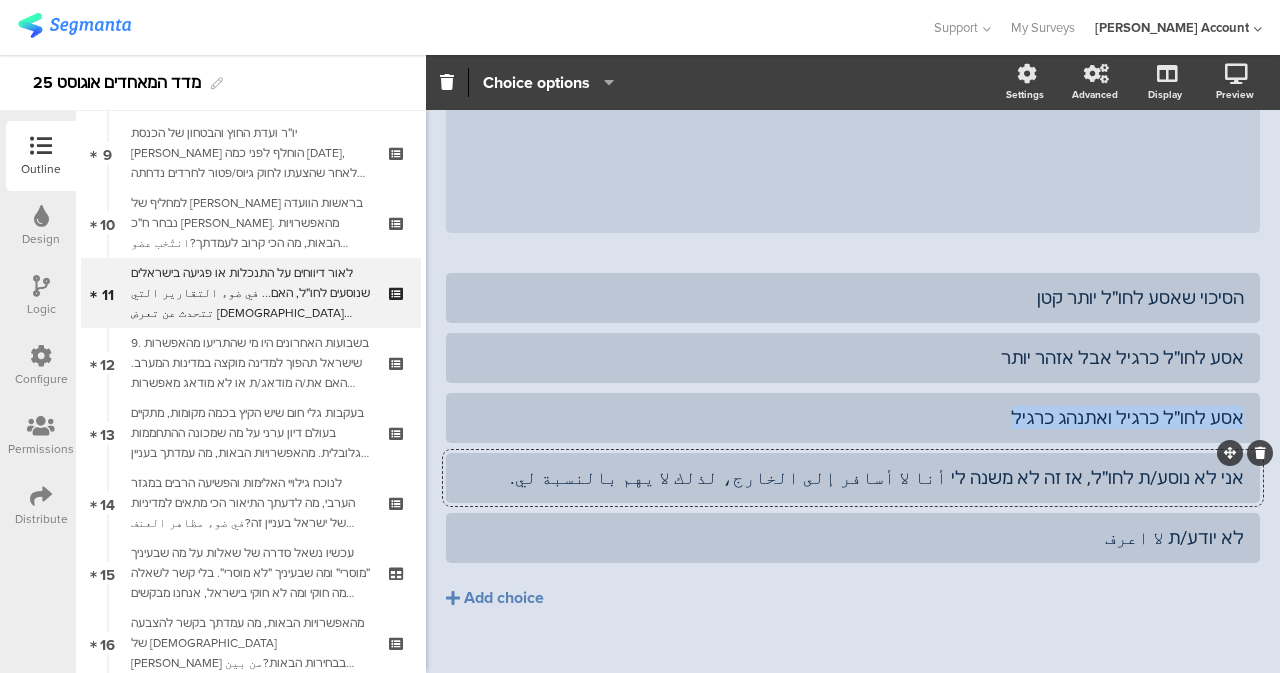 click on "استطلاع المؤشّر- اب 25
11/18
לאור דיווחים על התנכלות או פגיעה בישראלים שנוסעים לחו״ל, האם... في ضوء التقارير التي تتحدث عن تعرض الإسرائيليين المسافرين إلى الخارج للمضايقات أو الأذى، هل...
לאור דיווחים על התנכלות או פגיעה בישראלים שנוסעים לחו״ל, האם...
Type a description here..." 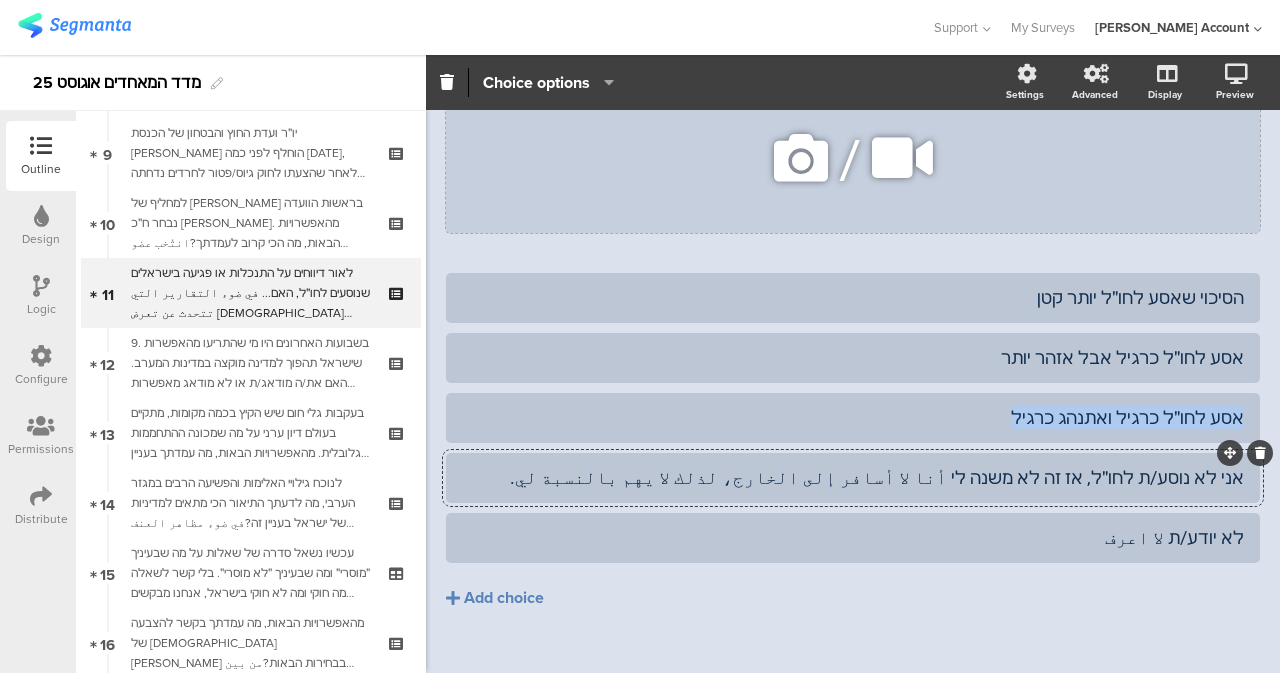 copy on "אסע לחו״ל כרגיל ואתנהג כרגיל" 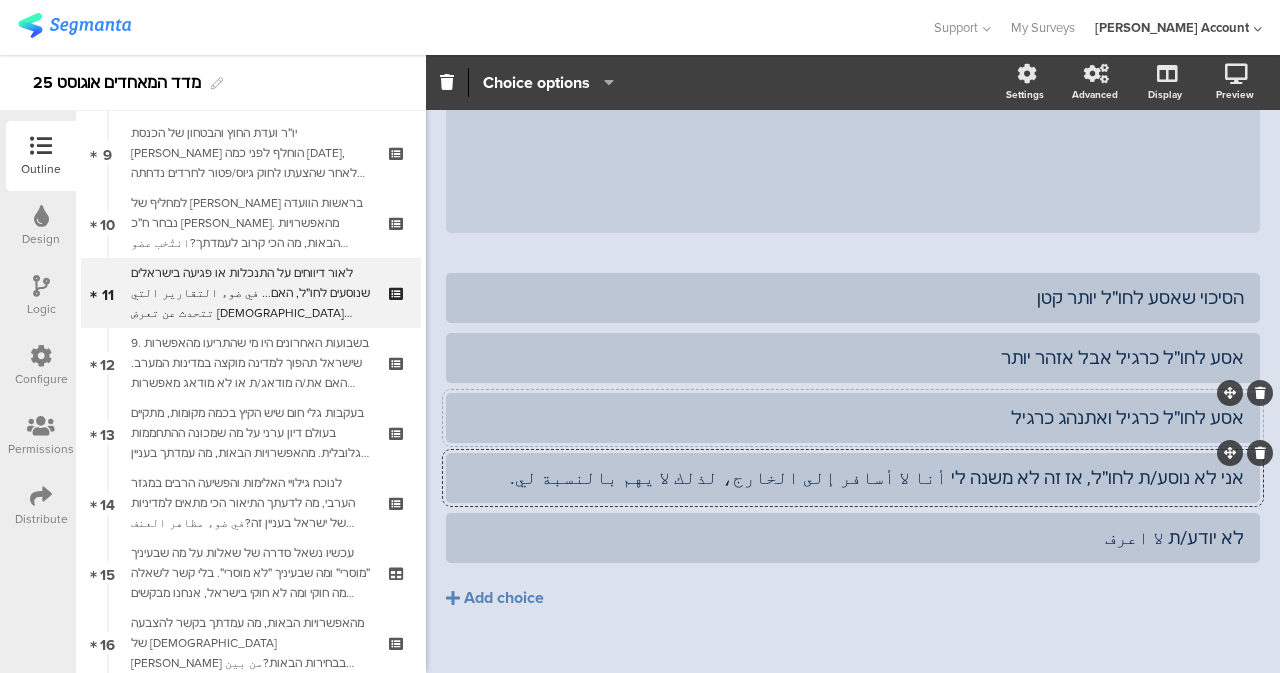 click on "אסע לחו״ל כרגיל ואתנהג כרגיל" 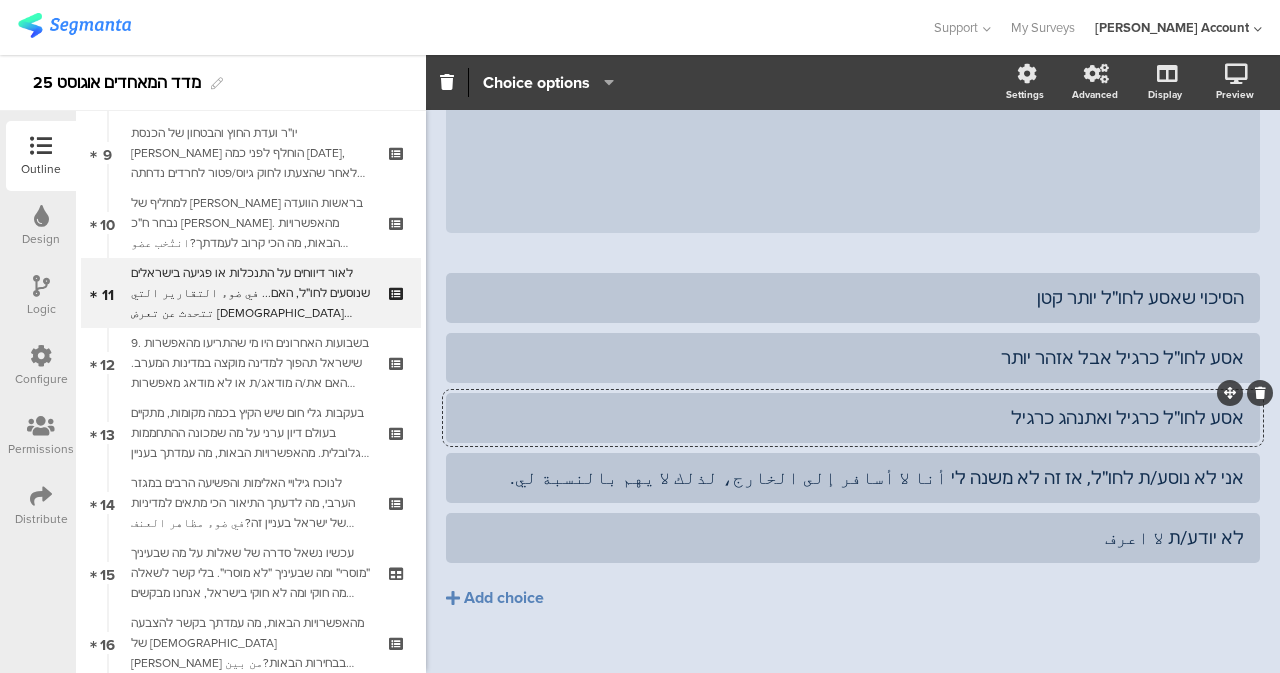 type 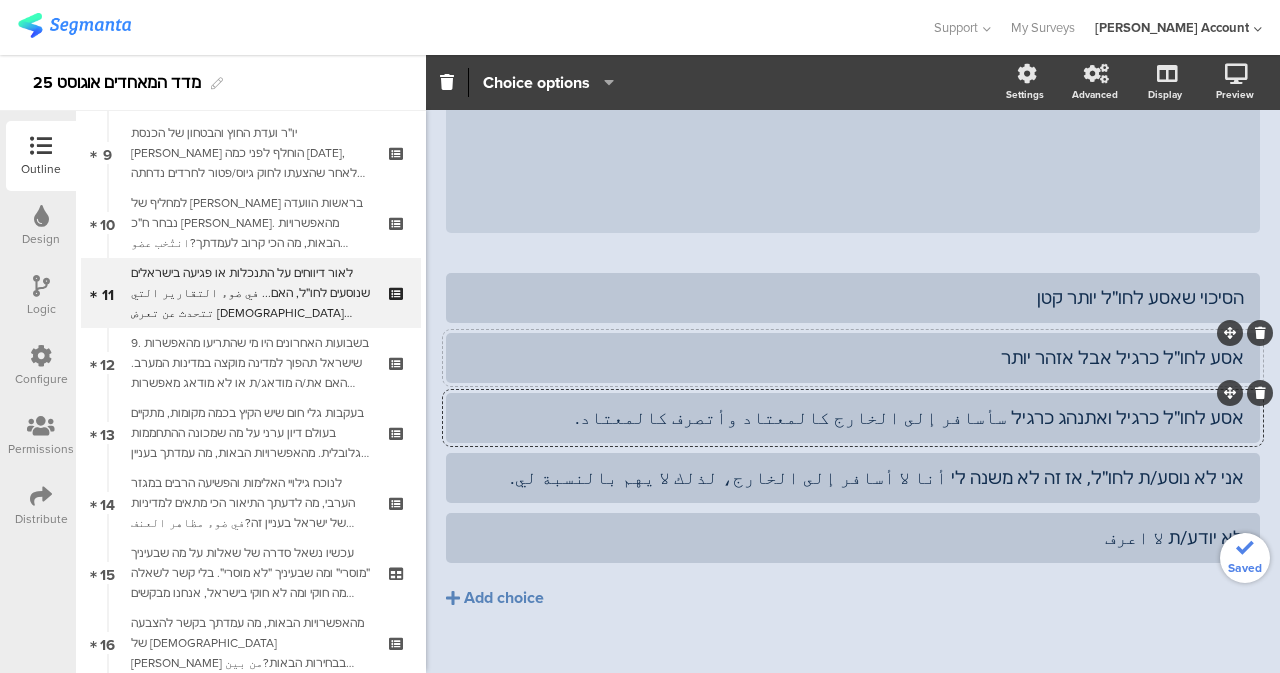 click on "אסע לחו״ל כרגיל אבל אזהר יותר" 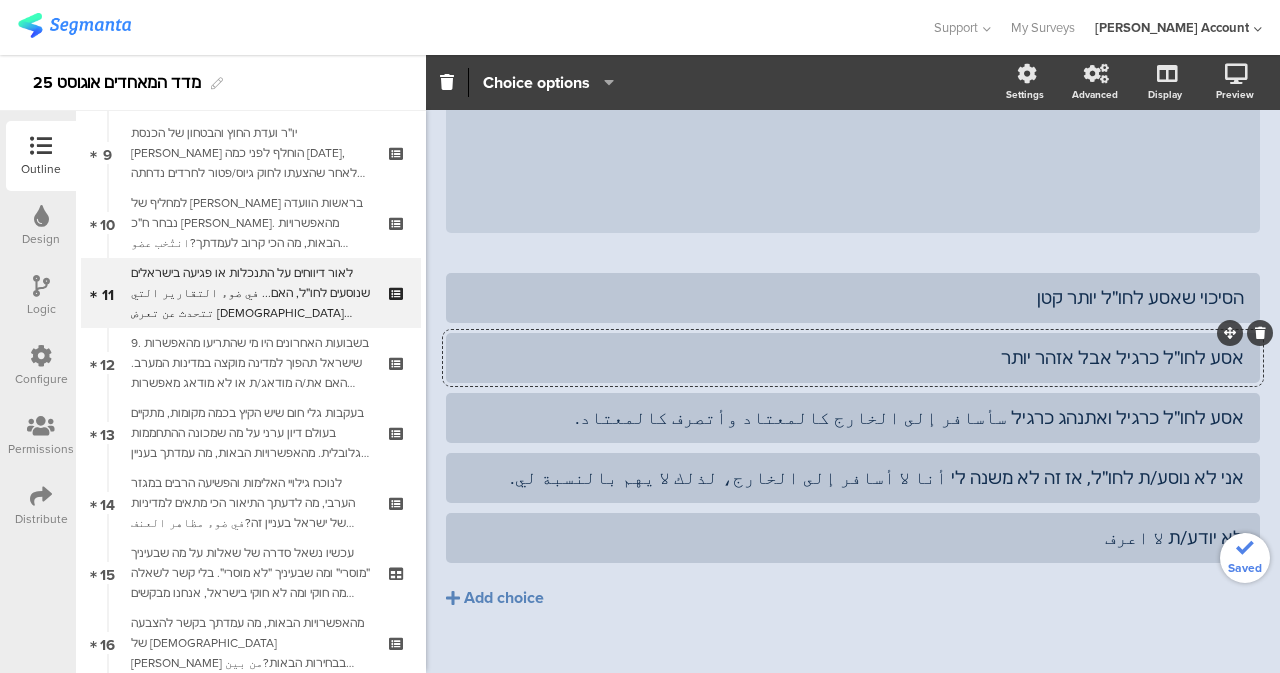type 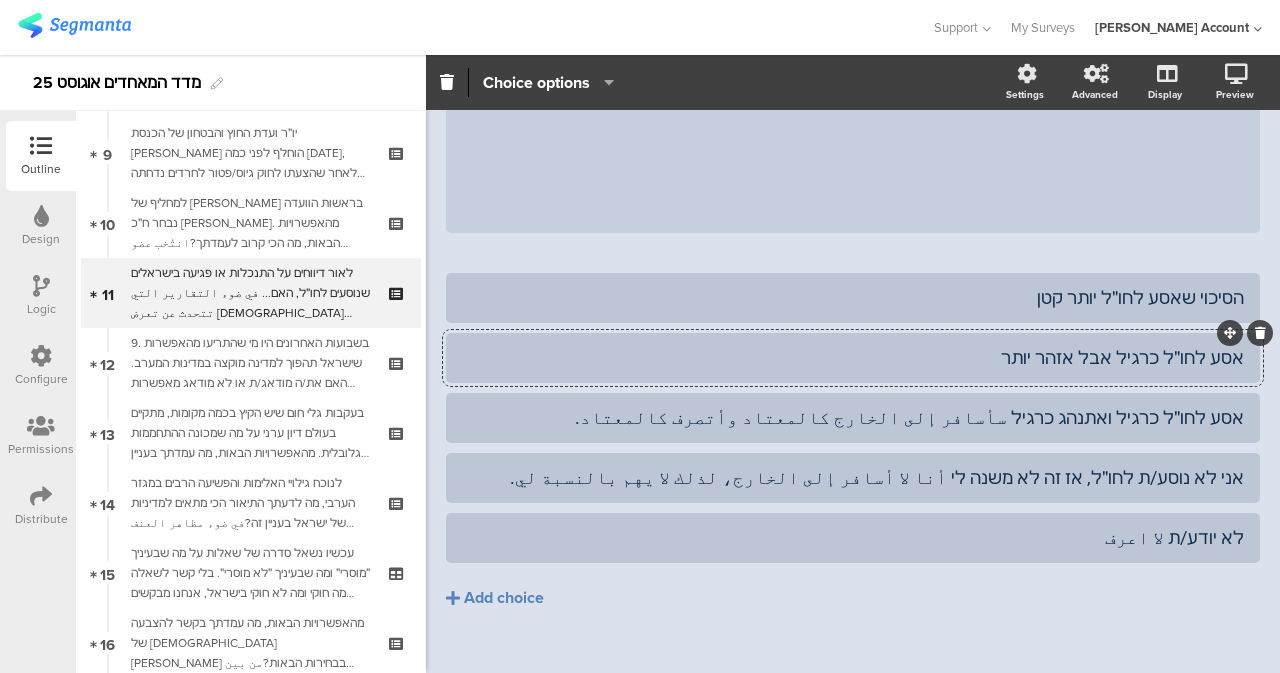 drag, startPoint x: 1043, startPoint y: 322, endPoint x: 1276, endPoint y: 337, distance: 233.48233 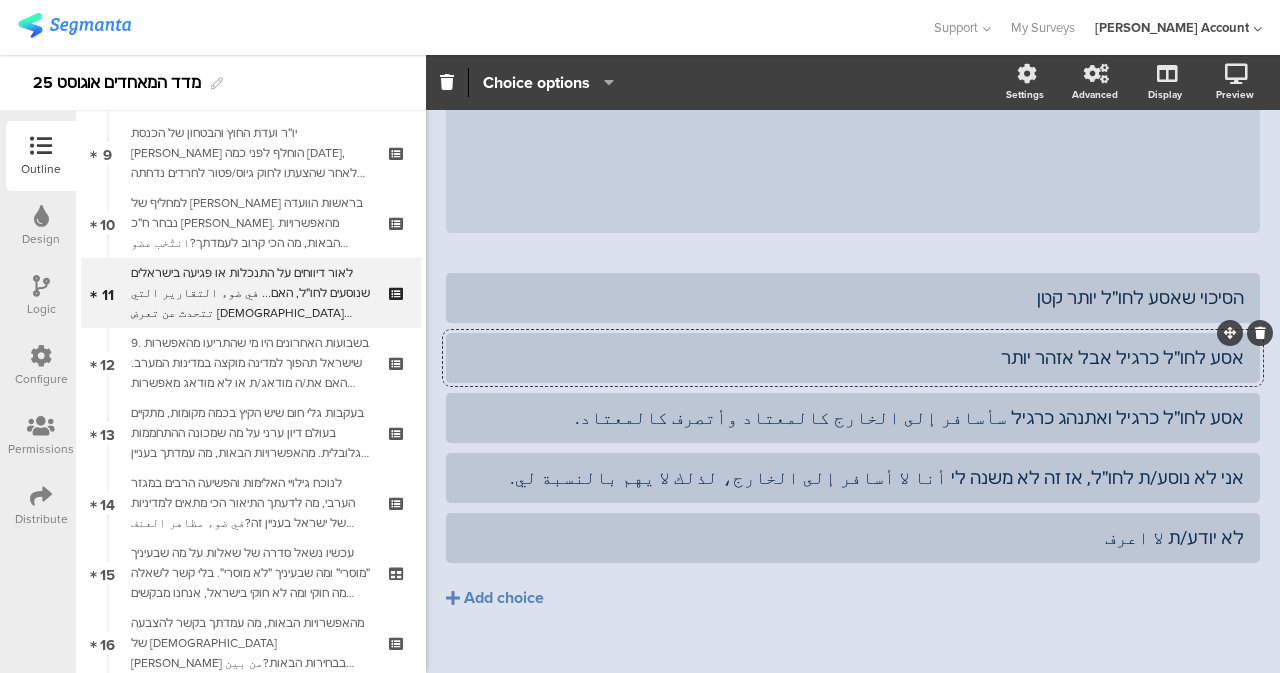 click on "Pin in place   Exclusive answer   Allow commenting     Choice options
Settings
Advanced
Display
Preview
استطلاع المؤشّر- اب 25
11/18" at bounding box center (853, 364) 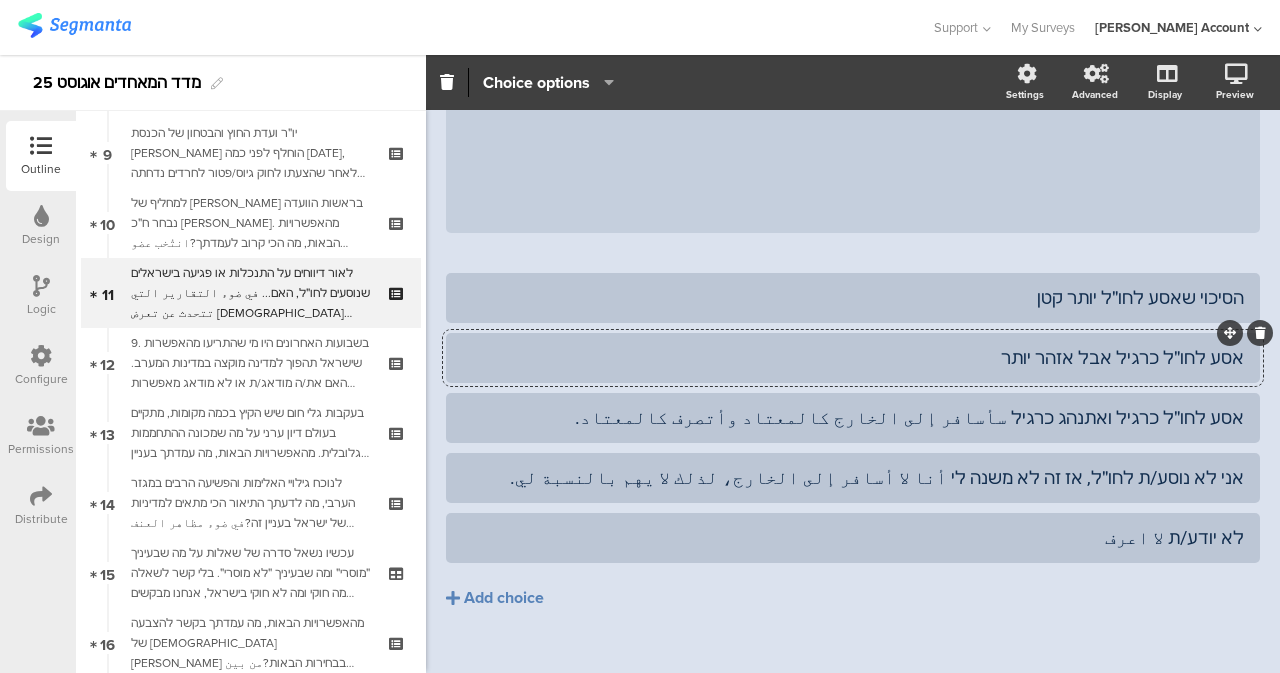 click on "אסע לחו״ל כרגיל אבל אזהר יותר" 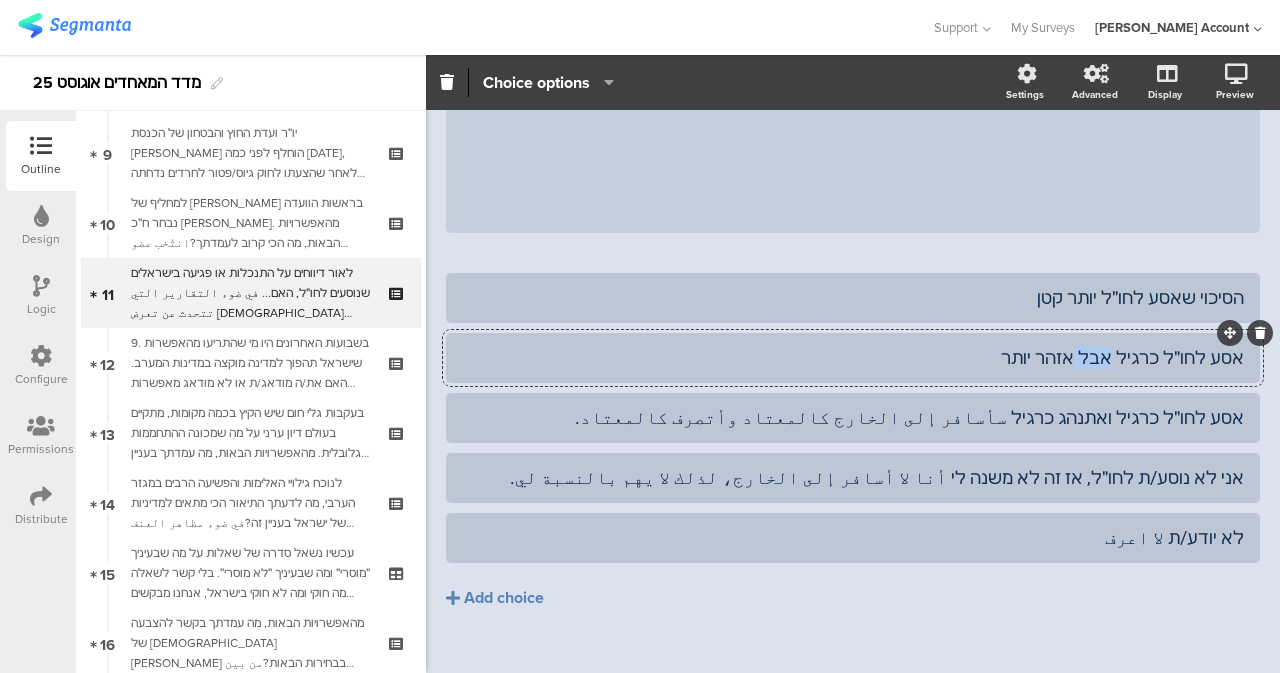 click on "אסע לחו״ל כרגיל אבל אזהר יותר" 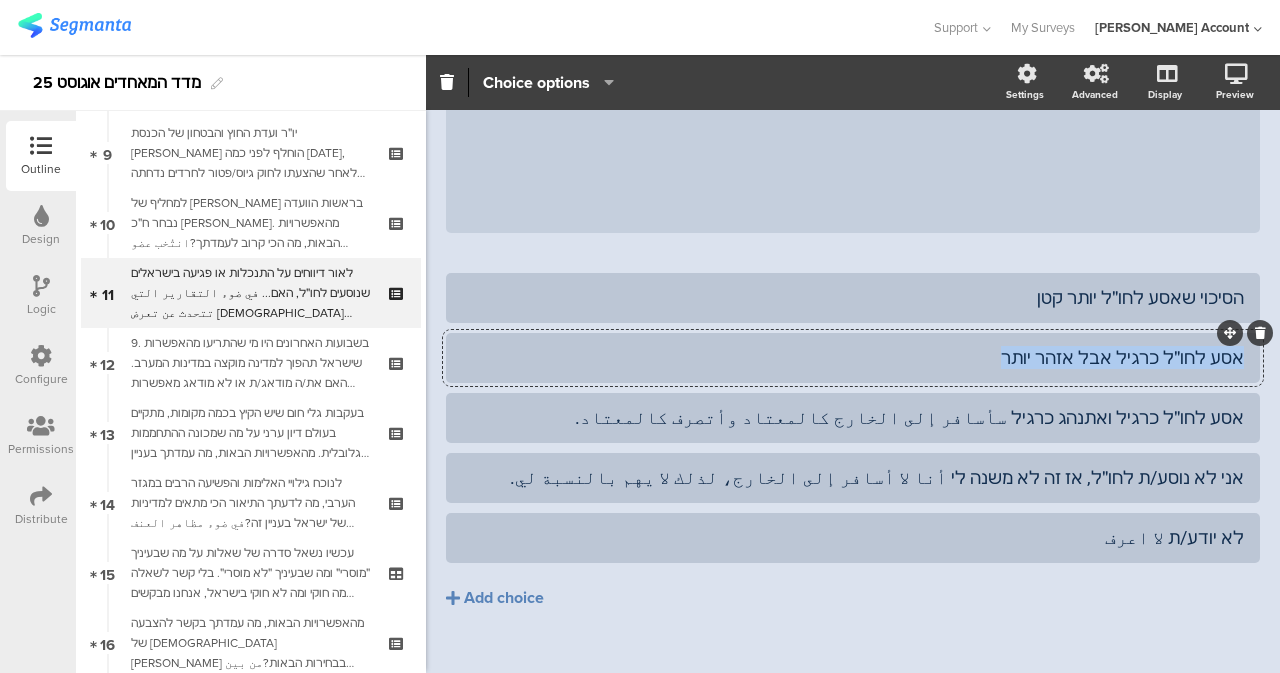 click on "אסע לחו״ל כרגיל אבל אזהר יותר" 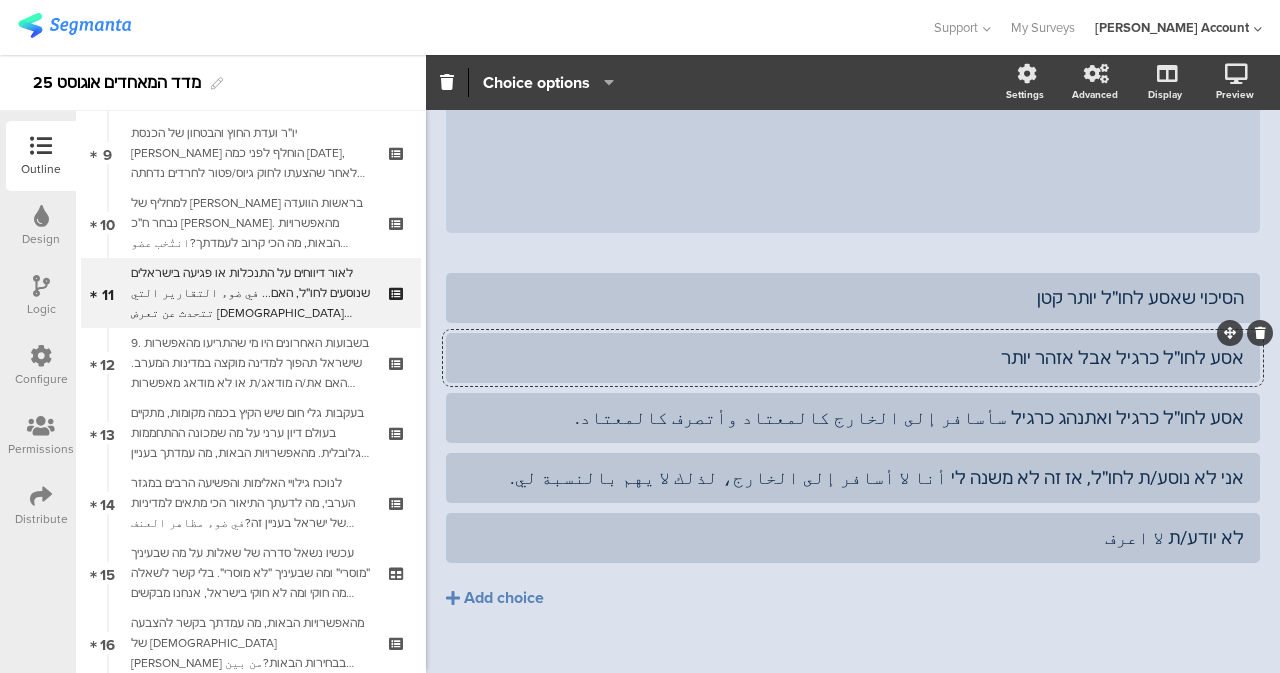 click on "אסע לחו״ל כרגיל אבל אזהר יותר" 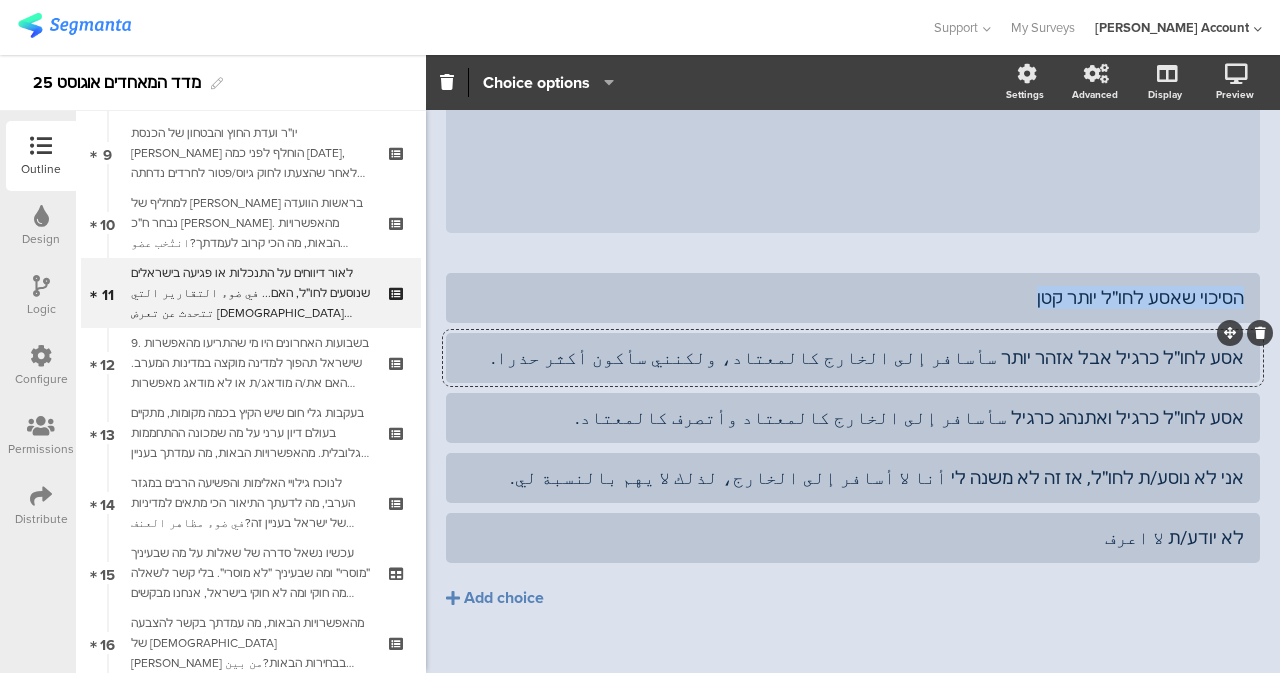 drag, startPoint x: 1050, startPoint y: 268, endPoint x: 1279, endPoint y: 301, distance: 231.36551 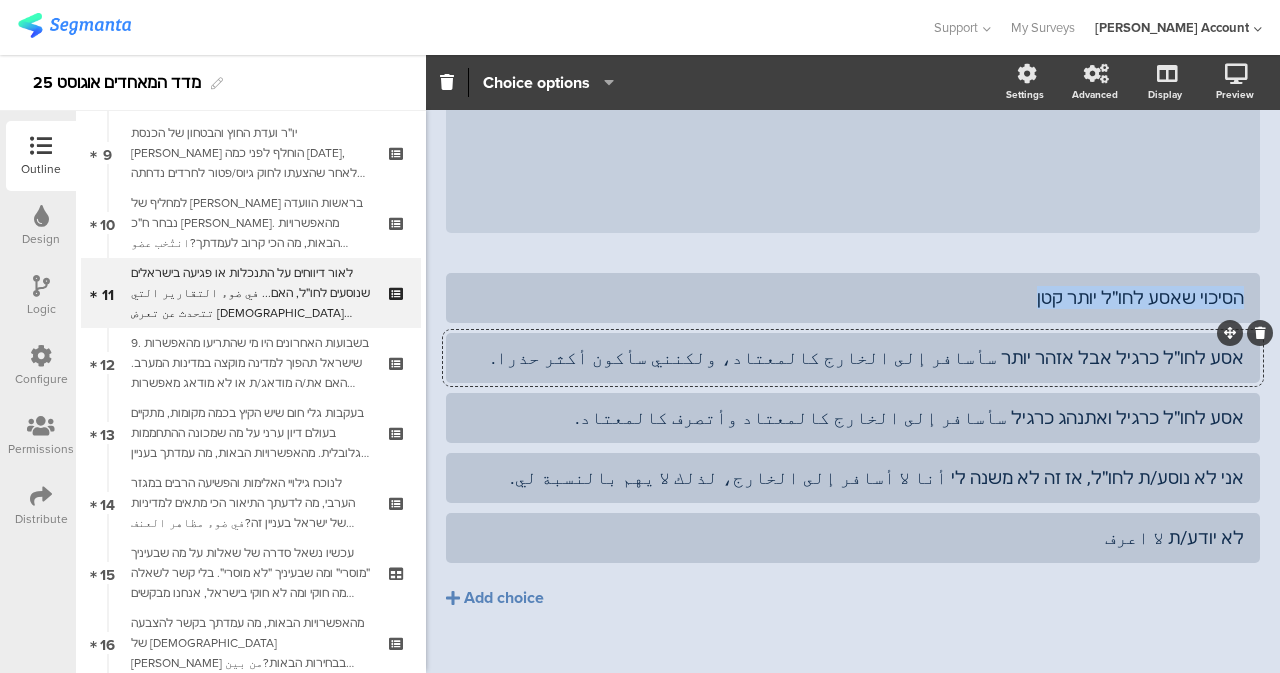 click on "Pin in place   Exclusive answer   Allow commenting     Choice options
Settings
Advanced
Display
Preview
استطلاع المؤشّر- اب 25
11/18" at bounding box center [853, 364] 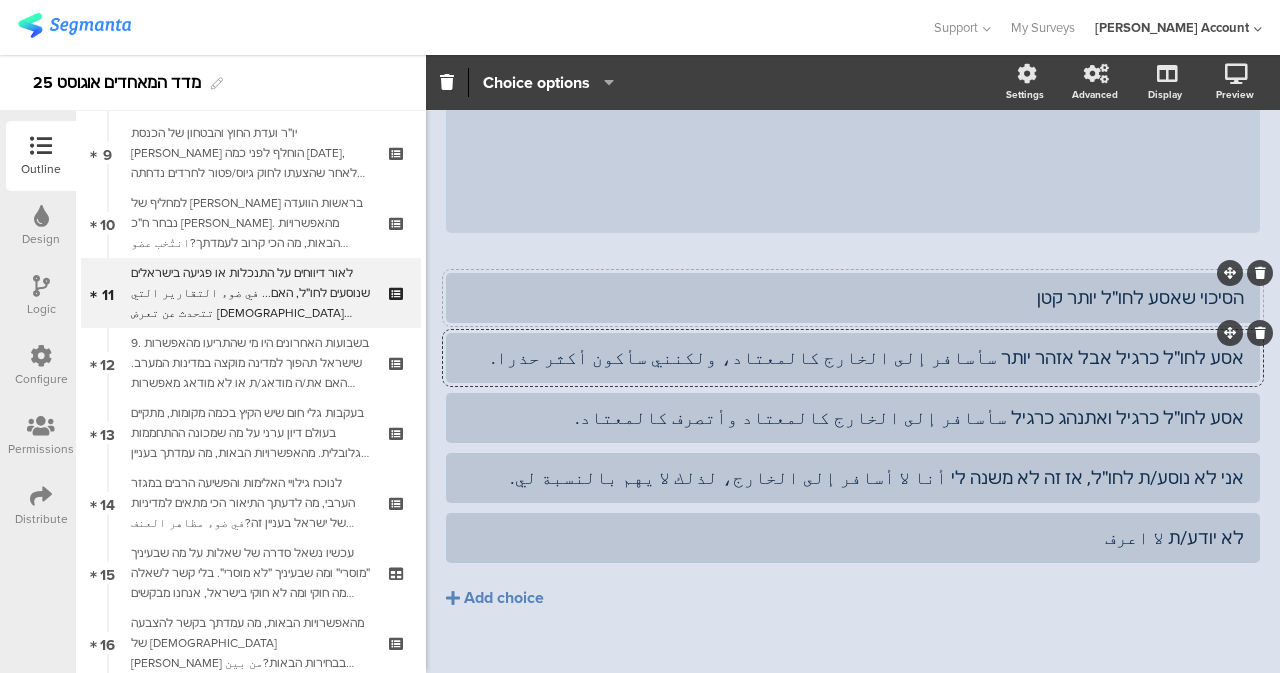 click on "הסיכוי שאסע לחו״ל יותר קטן" 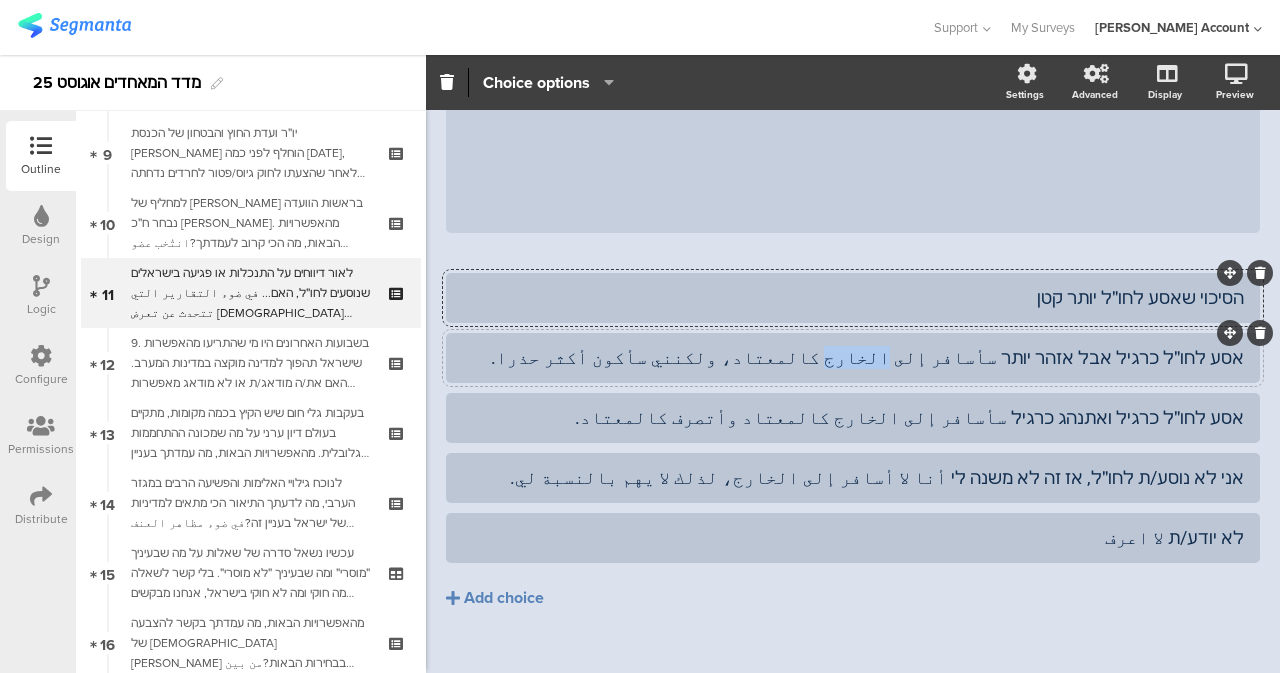 drag, startPoint x: 914, startPoint y: 325, endPoint x: 953, endPoint y: 329, distance: 39.20459 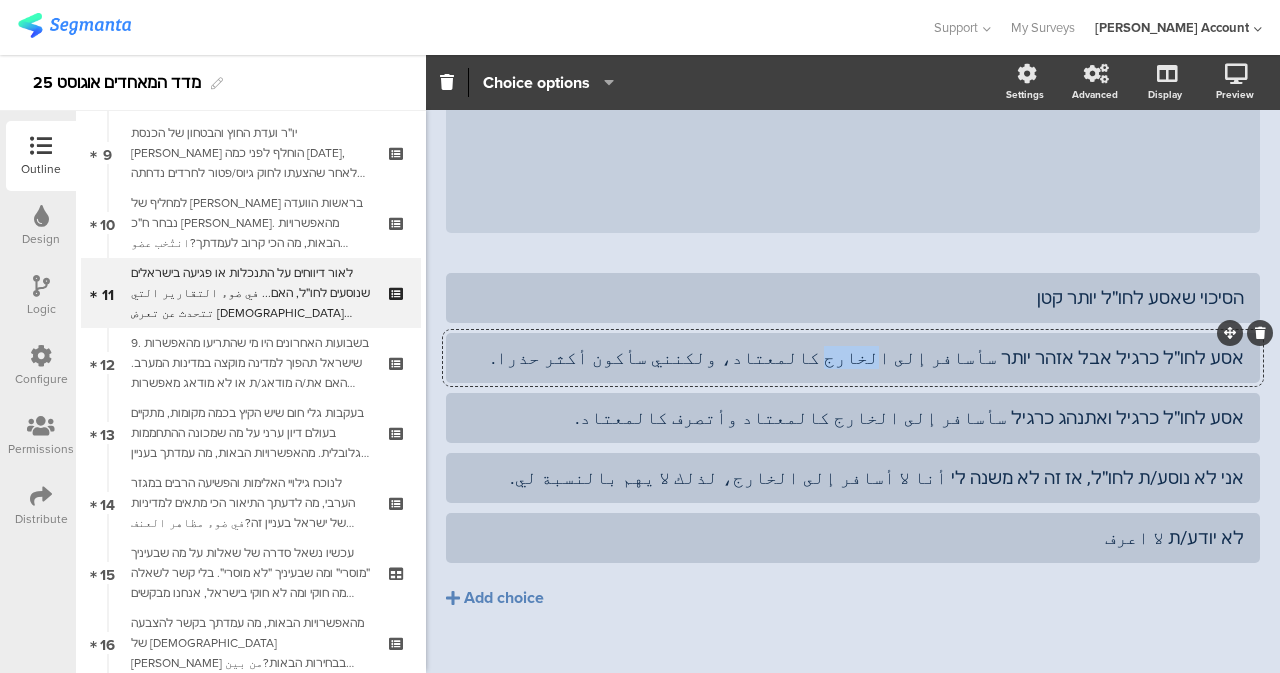 copy on "لخارج" 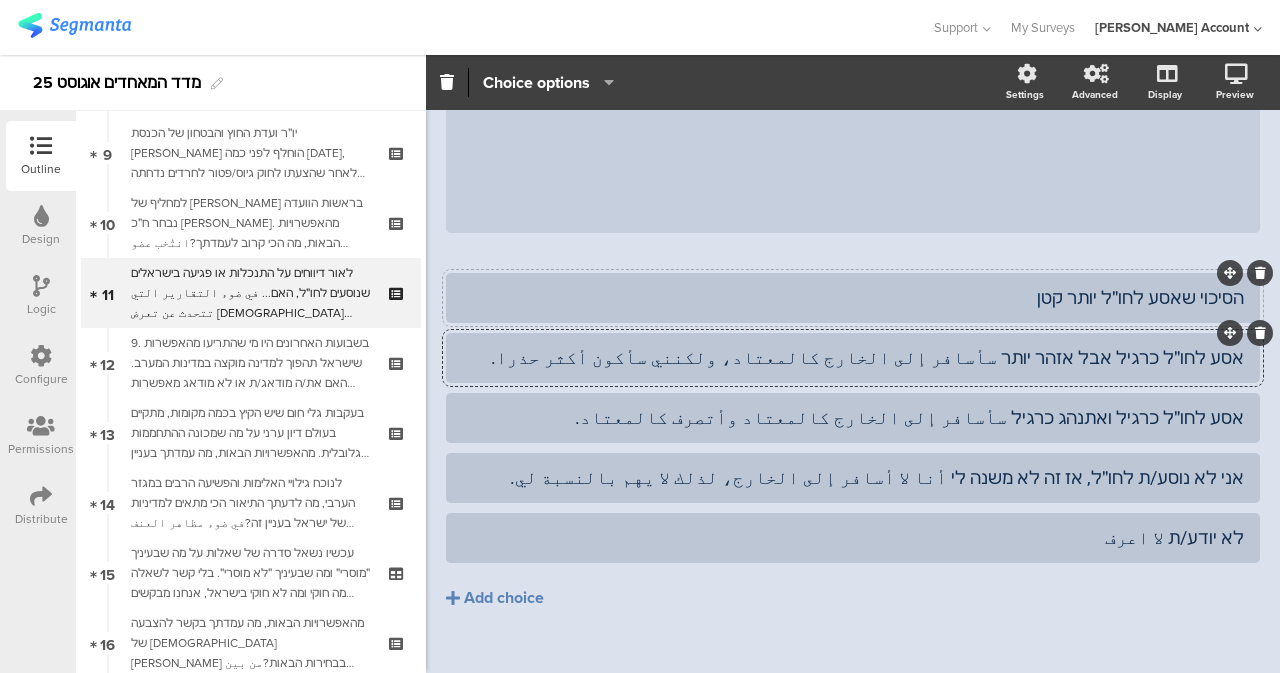 click on "הסיכוי שאסע לחו״ל יותר קטן" 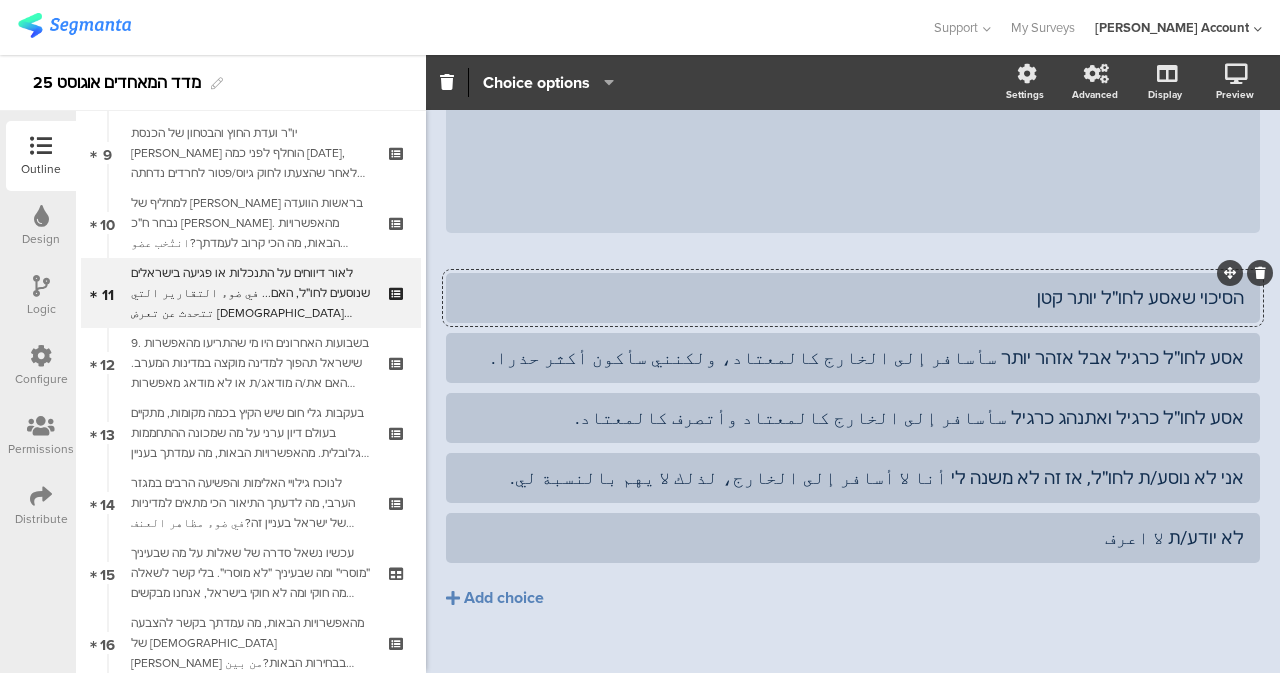type 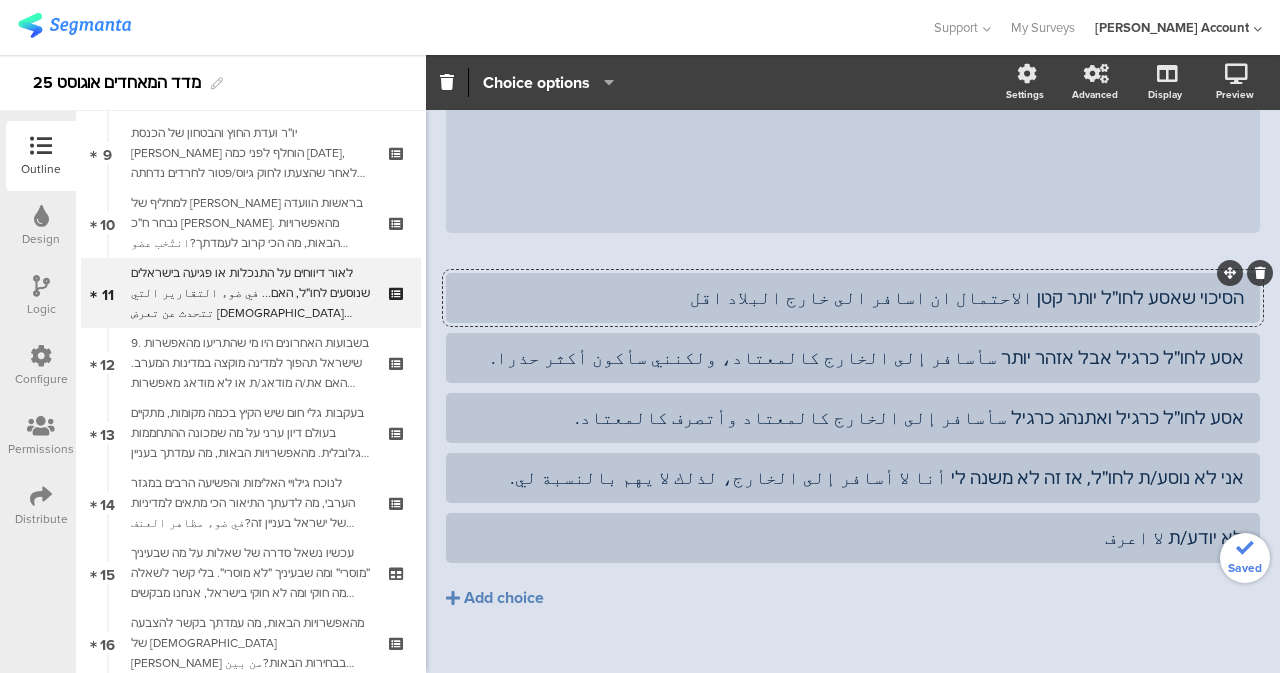 click on "הסיכוי שאסע לחו״ל יותר קטן الاحتمال ان اسافر الى خارج البلاد اقل" 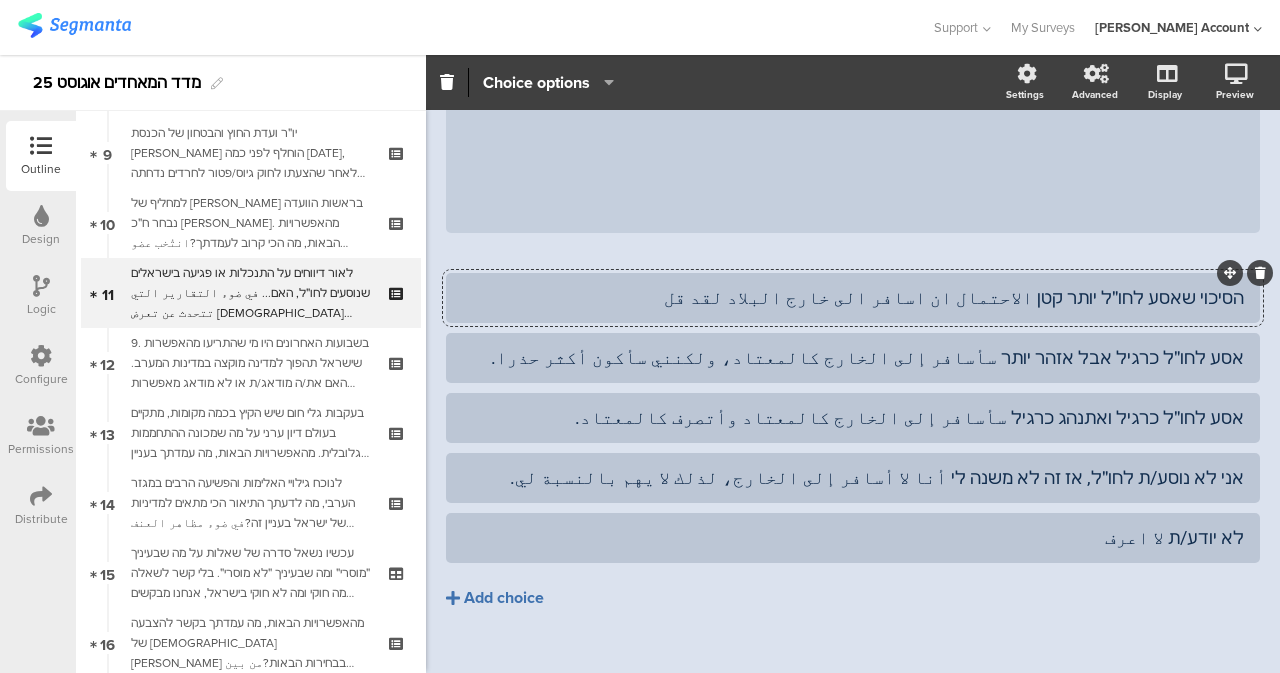 click on "Add choice" 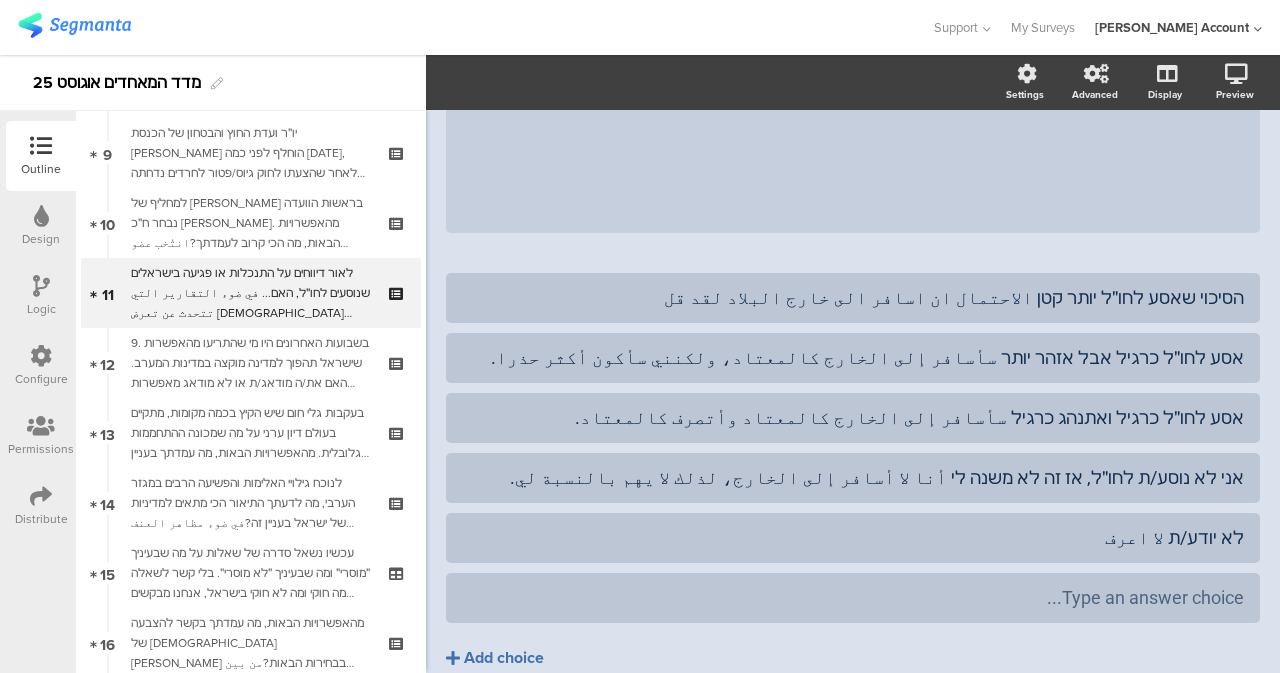 click on "Add choice" 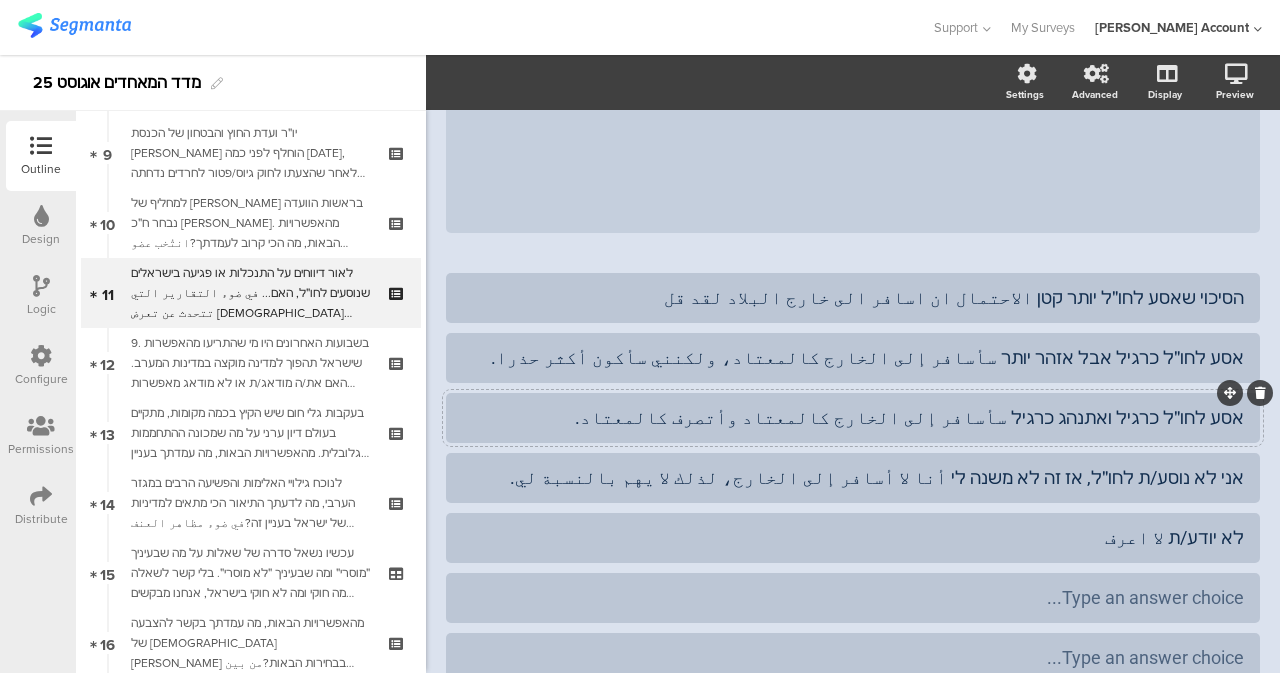 scroll, scrollTop: 440, scrollLeft: 0, axis: vertical 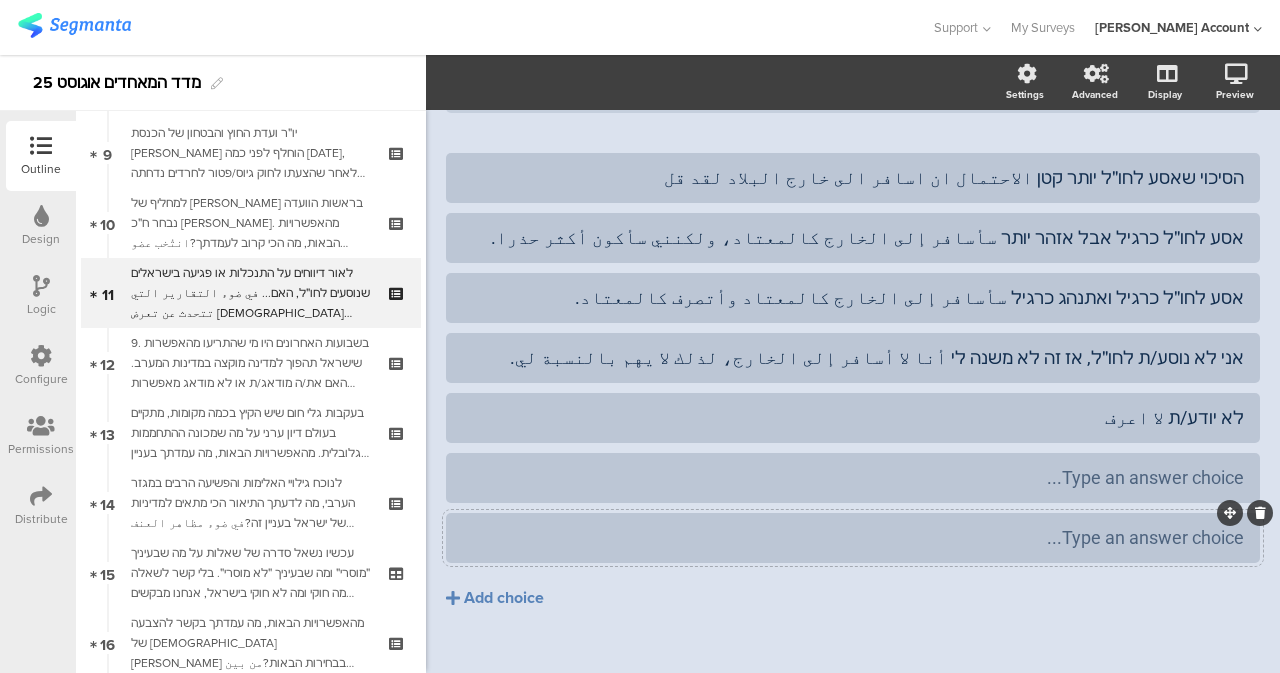 click 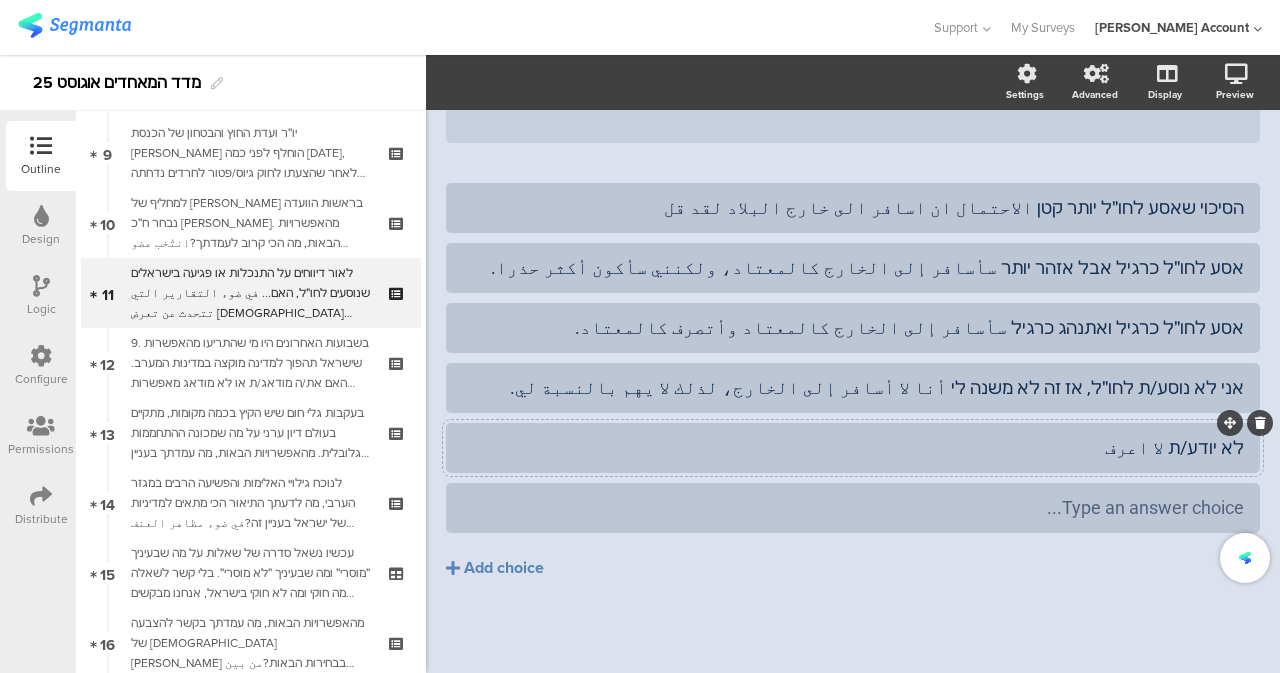 scroll, scrollTop: 380, scrollLeft: 0, axis: vertical 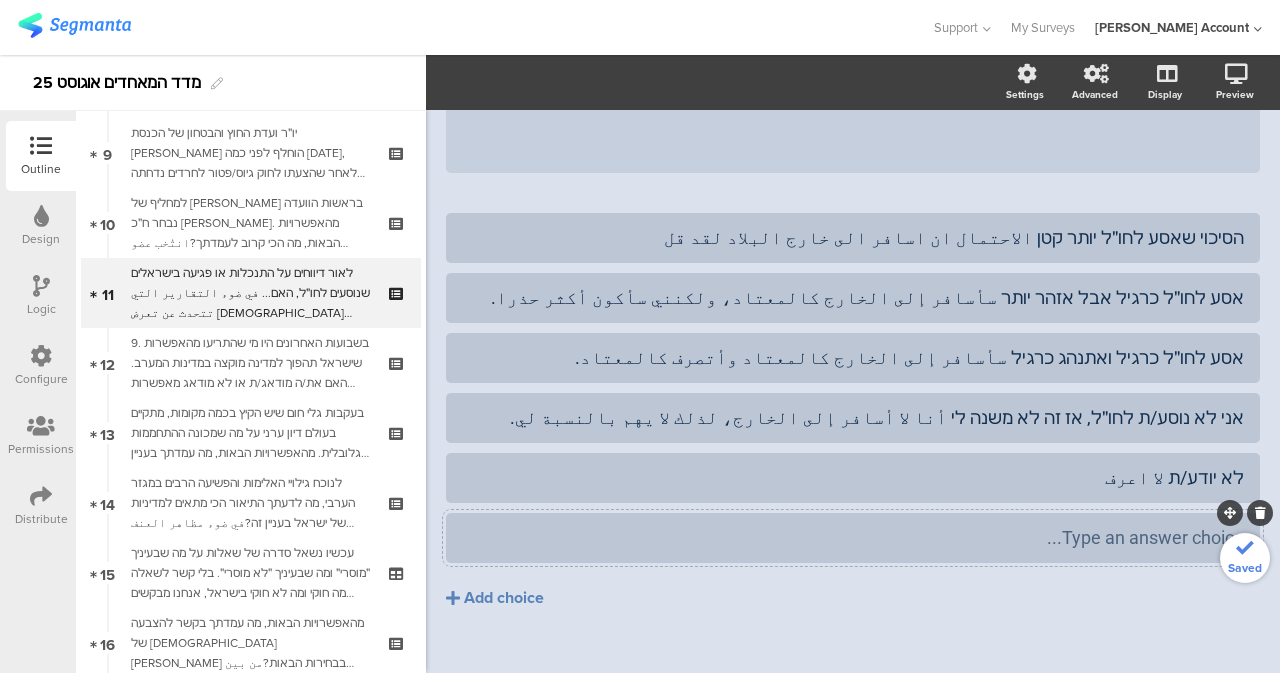 drag, startPoint x: 1241, startPoint y: 424, endPoint x: 1180, endPoint y: 522, distance: 115.43397 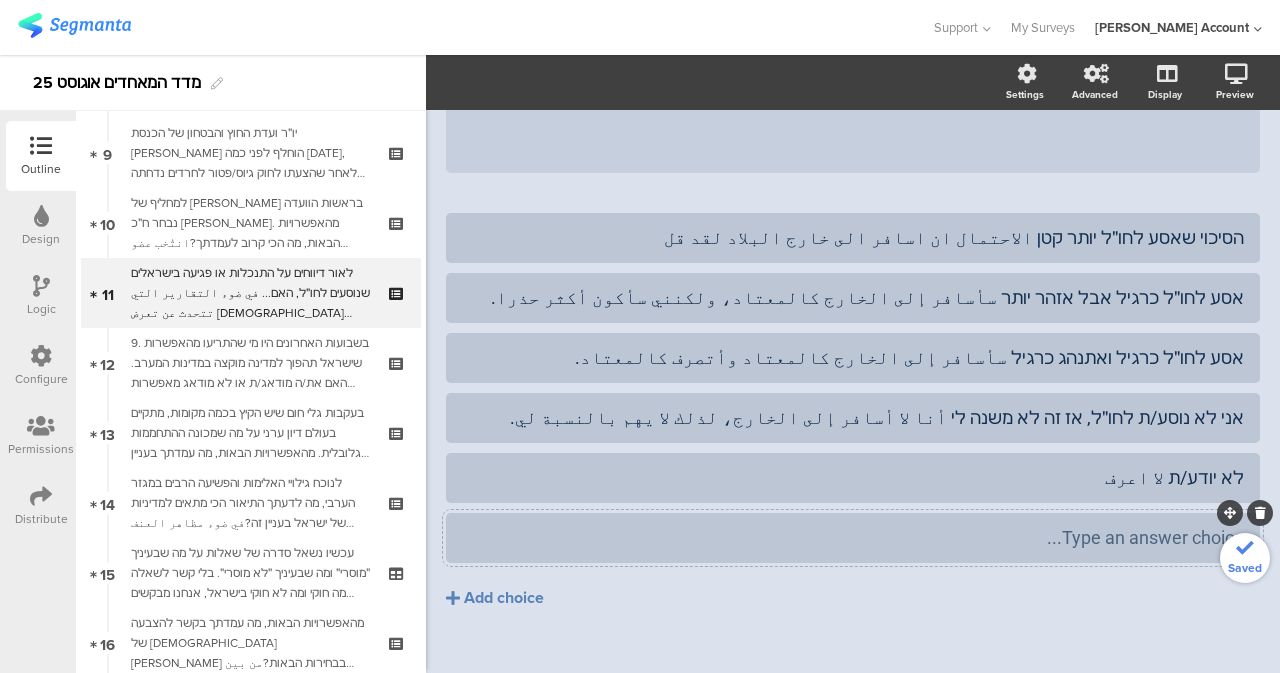 click on "הסיכוי שאסע לחו״ל יותר קטן الاحتمال ان اسافر الى خارج البلاد لقد قل
אסע לחו״ל כרגיל אבל אזהר יותר سأسافر إلى الخارج كالمعتاد، ولكنني سأكون أكثر حذرا." 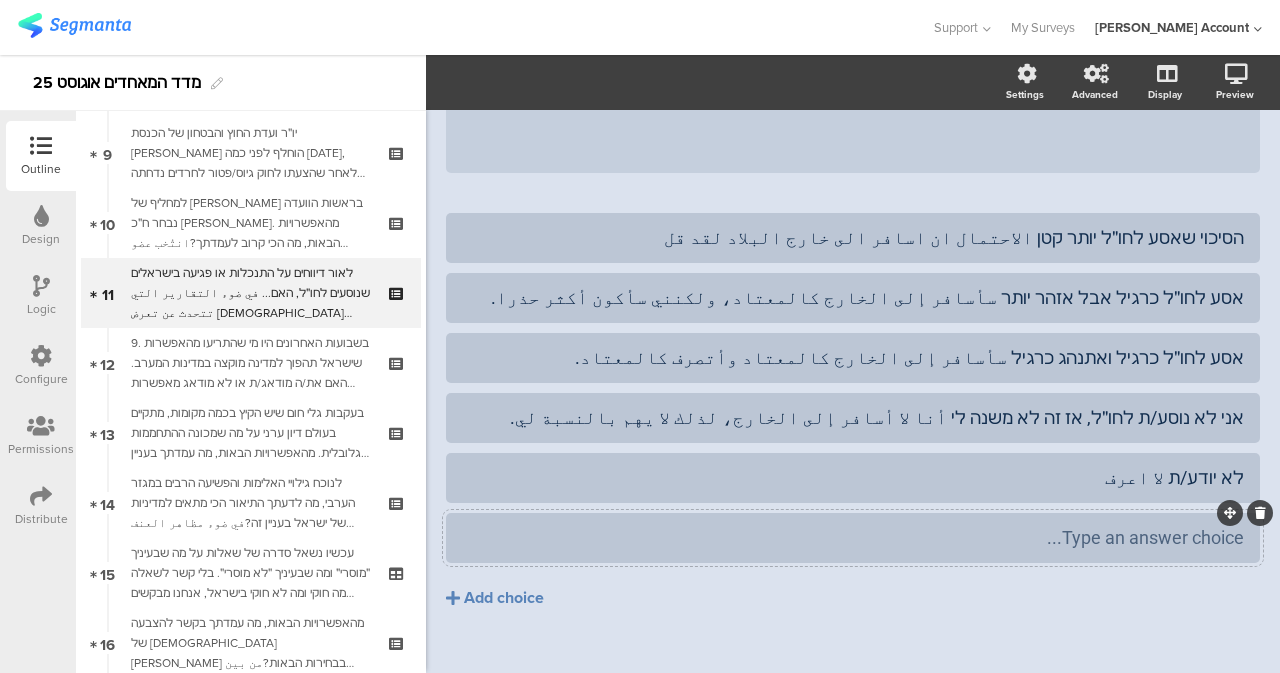 click 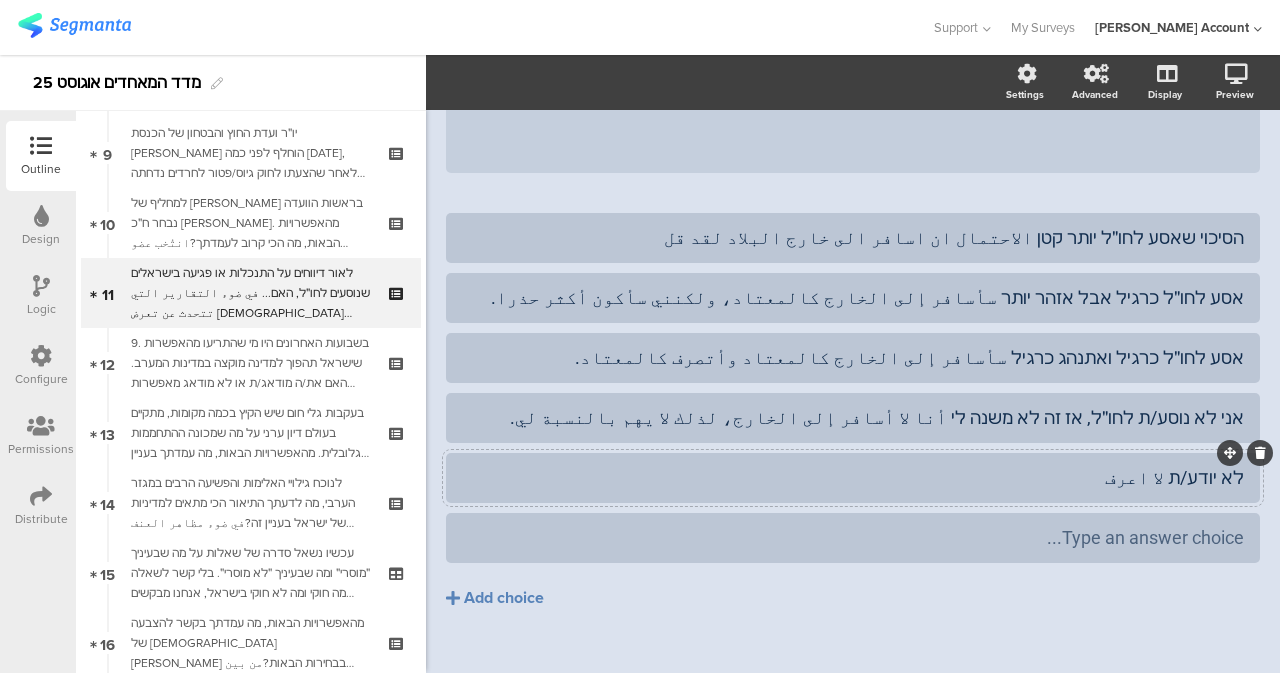 scroll, scrollTop: 320, scrollLeft: 0, axis: vertical 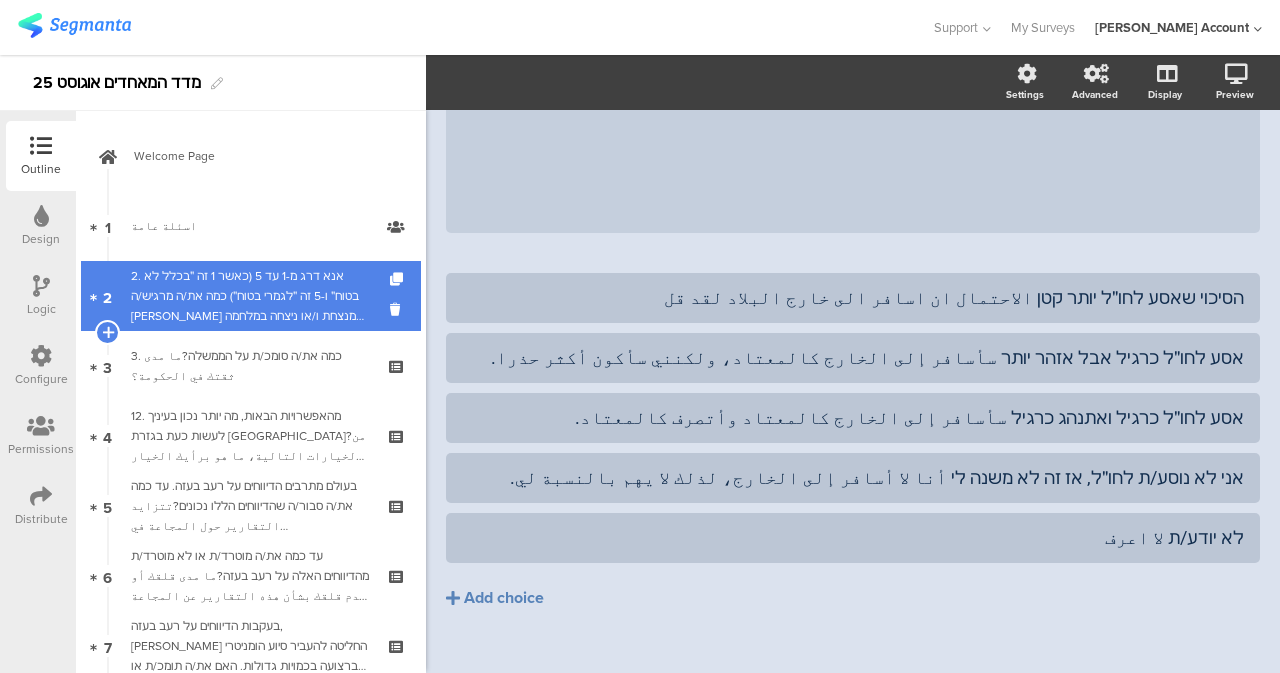 click on "2. אנא דרג מ-1 עד 5 (כאשר 1 זה ״בכלל לא בטוח״ ו-5 זה ״לגמרי בטוח״) כמה את/ה מרגיש/ה [PERSON_NAME] מנצחת ו/או ניצחה במלחמה באופן כללי (הכוונה למלחמה בכלל החזיתות שהחלה ב-7 באוקטובר)??إلى أي مدى أنت تشعر أن إسرائيل انتصرت في الحرب بشكل عام (القصد لكل الجبهات التي بدلأت في 7 اكتوبر)؟قيّم من 1 إلى 5 (بحيث أن 1 يعني "لا أشعر على الاطلاق" و5 يعني "أشعر بمدى كبير")." at bounding box center (250, 296) 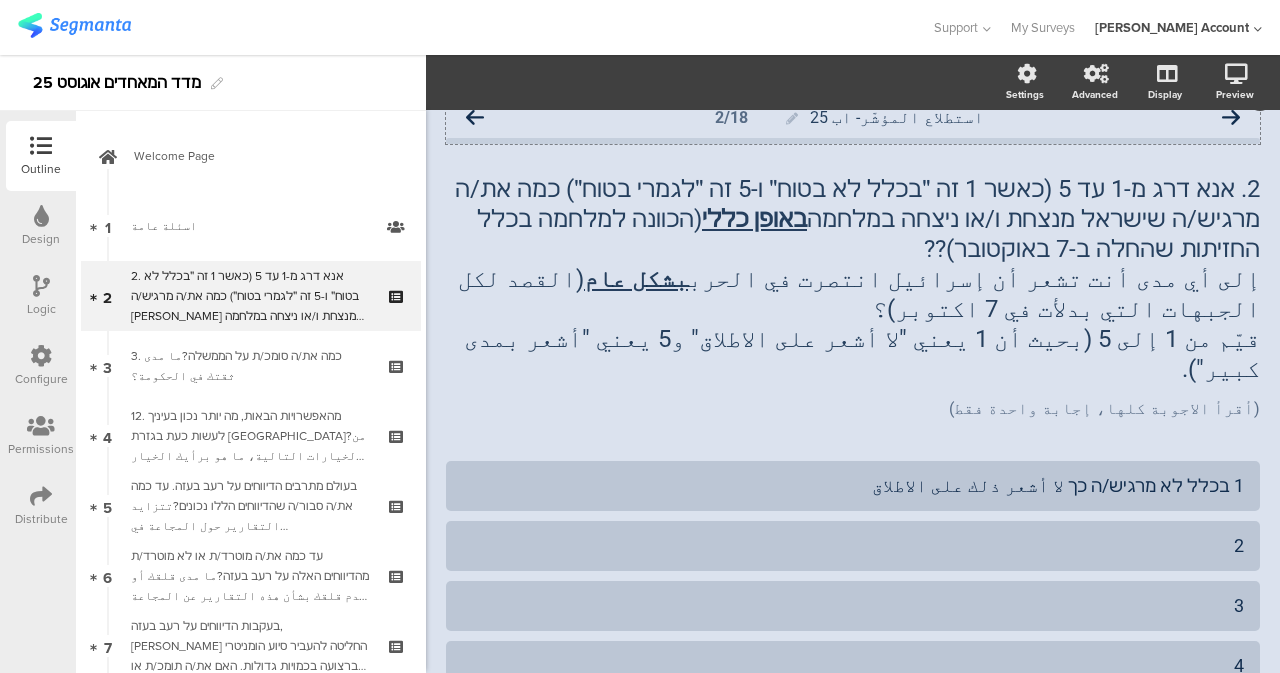 scroll, scrollTop: 0, scrollLeft: 0, axis: both 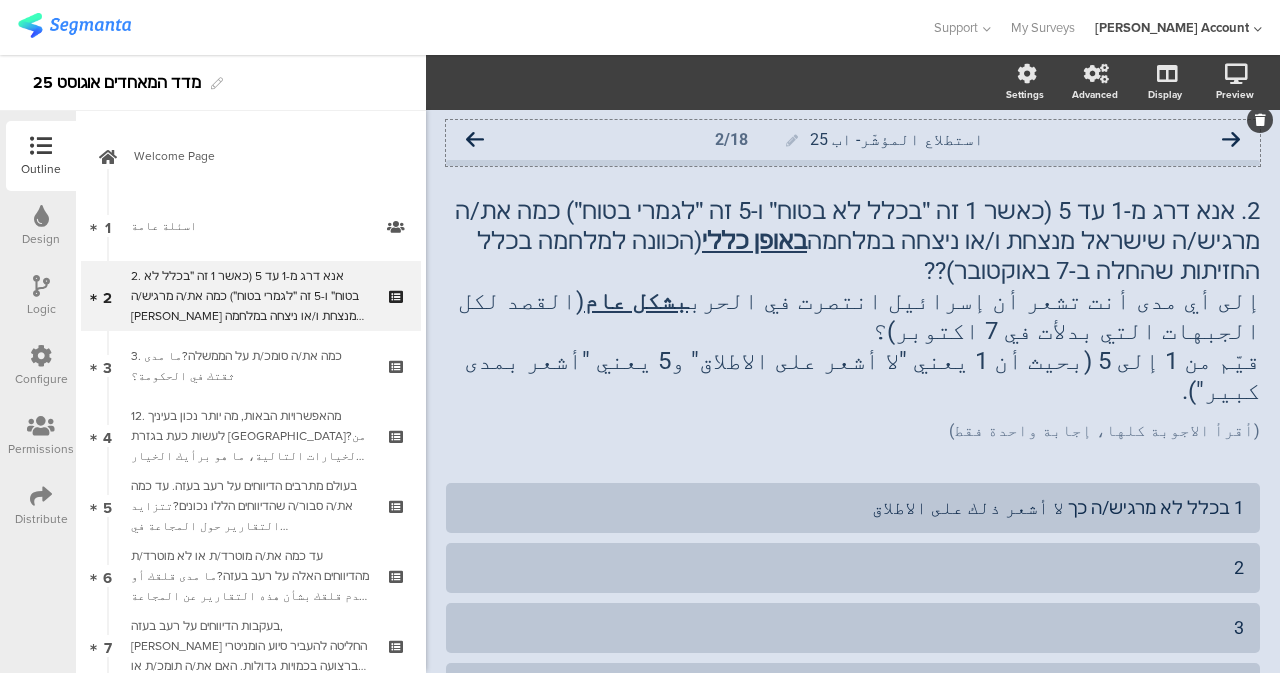 click on "استطلاع المؤشّر- اب 25
2/18" 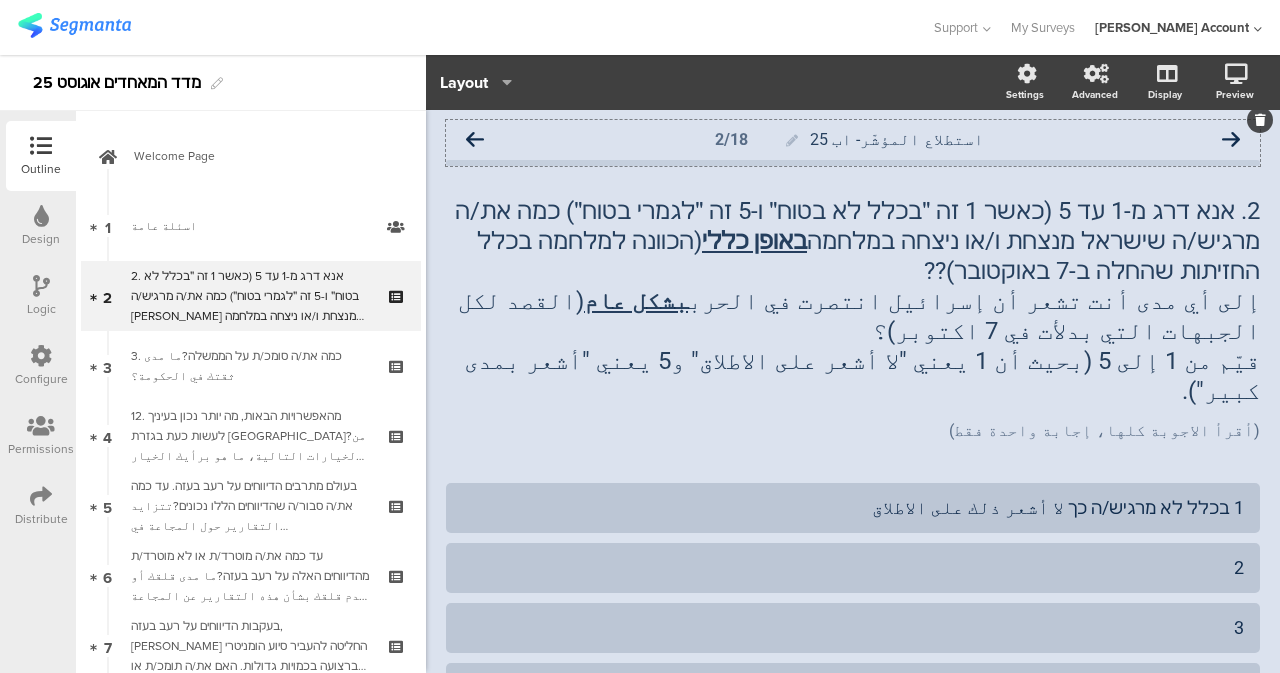 click 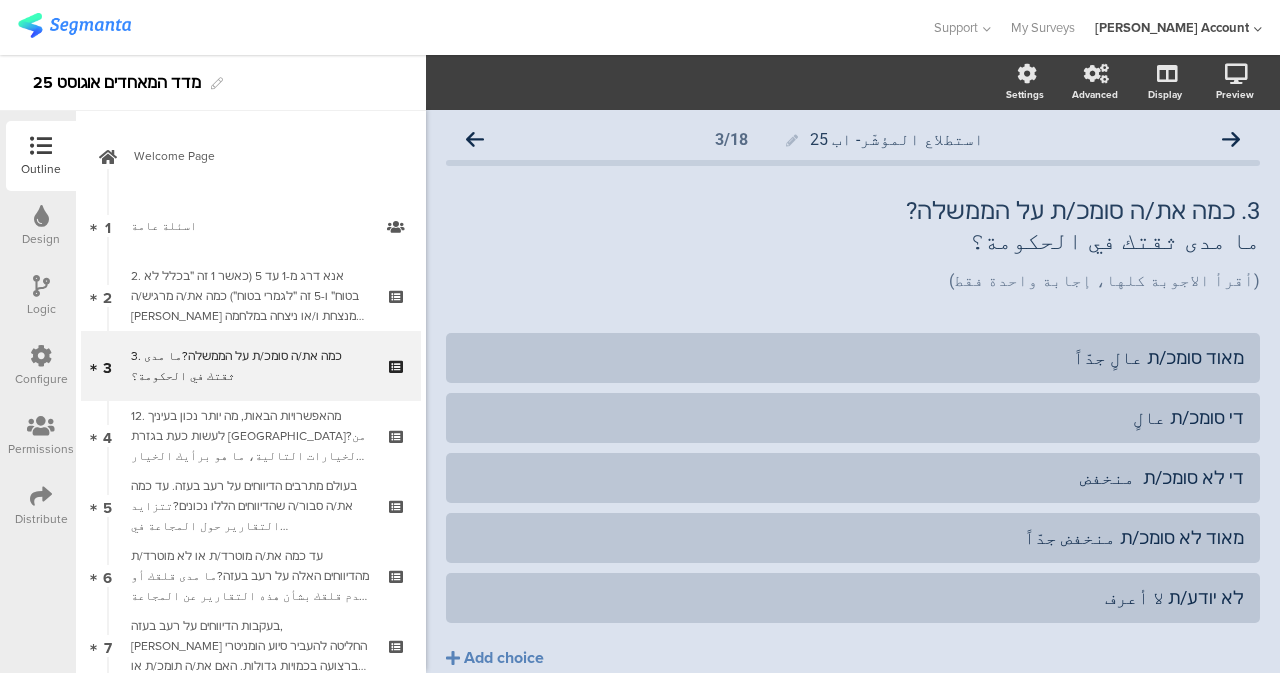 click 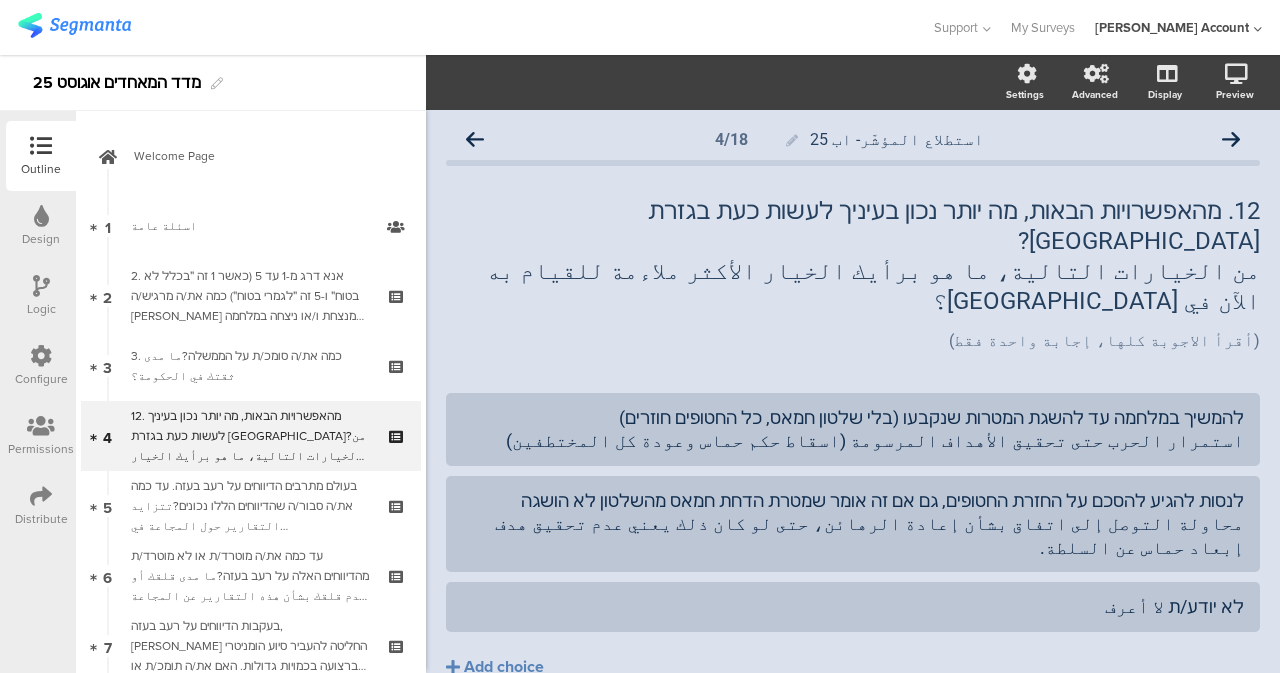 click 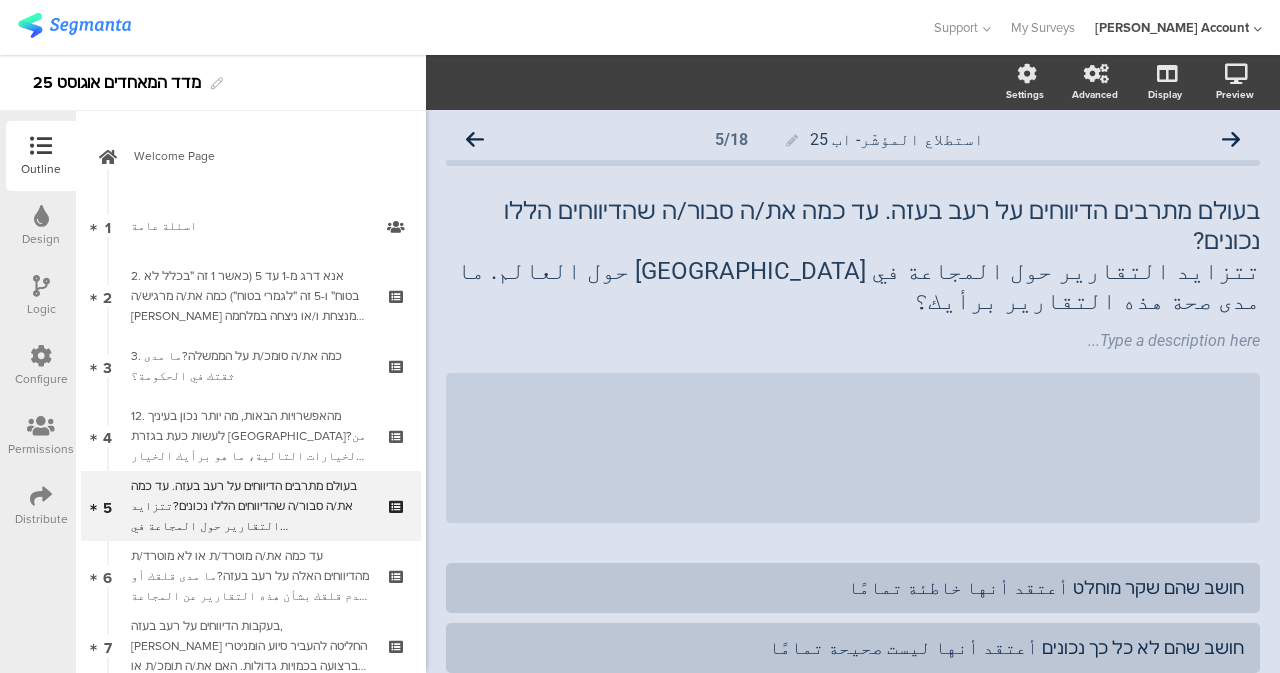 scroll, scrollTop: 320, scrollLeft: 0, axis: vertical 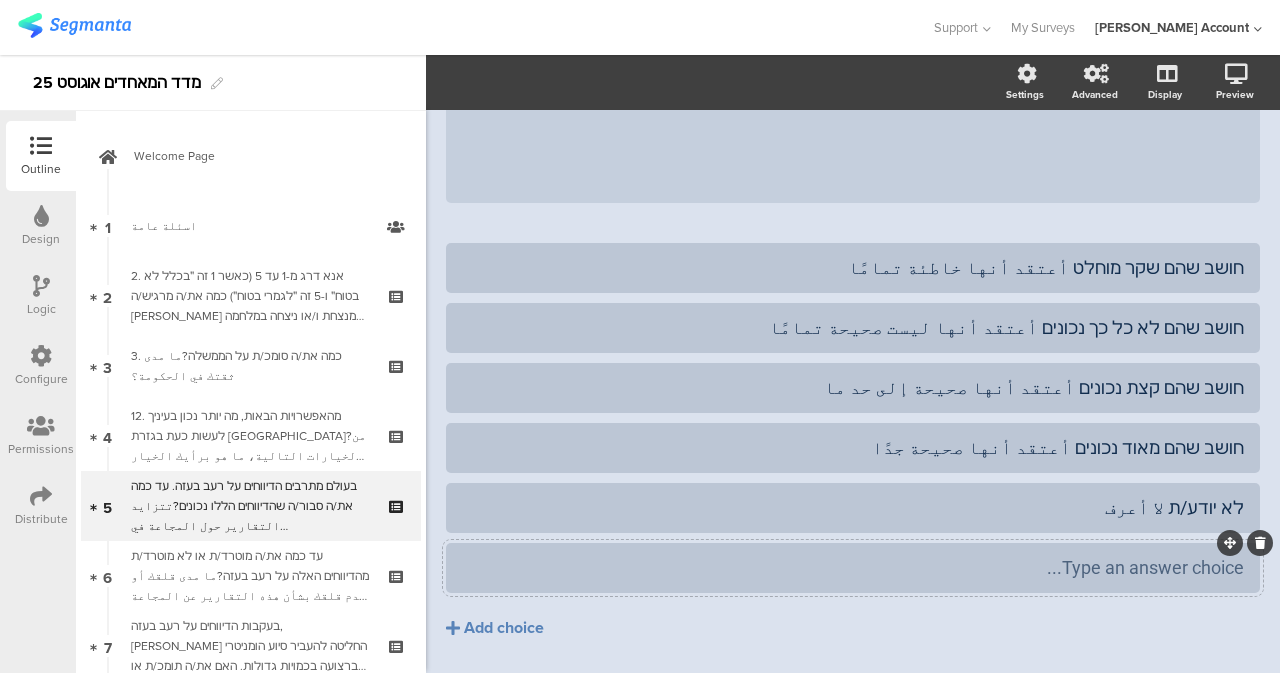 click 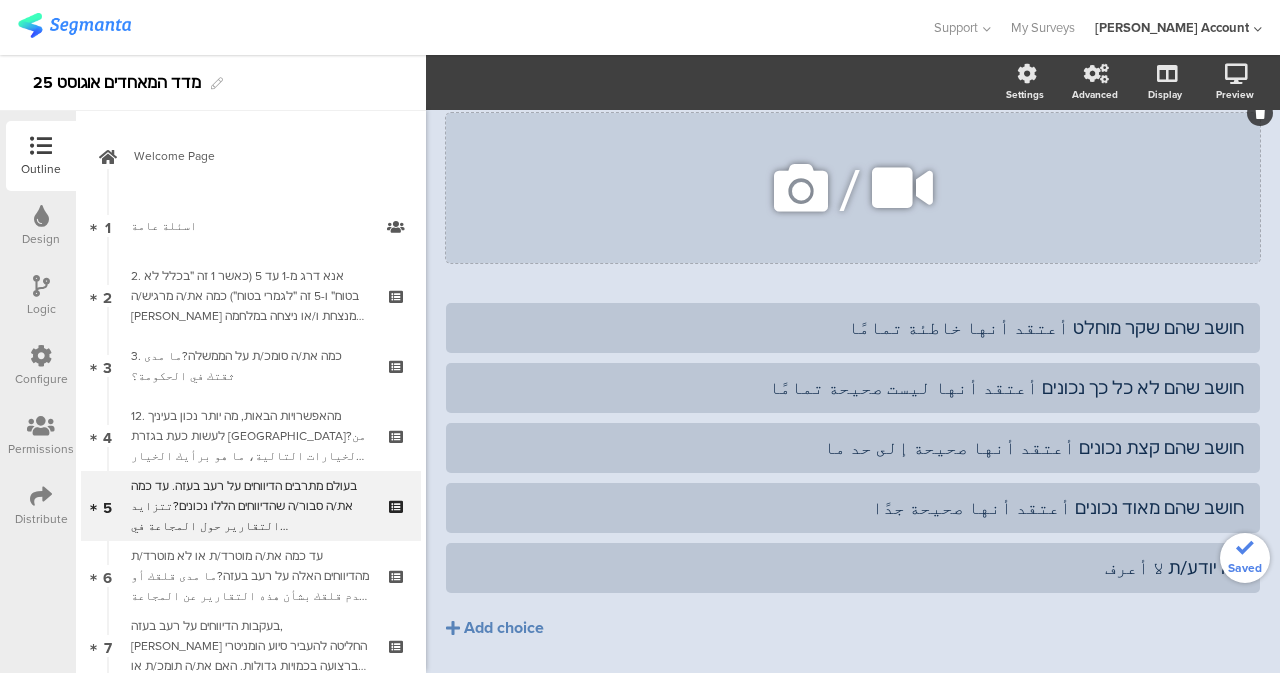 scroll, scrollTop: 0, scrollLeft: 0, axis: both 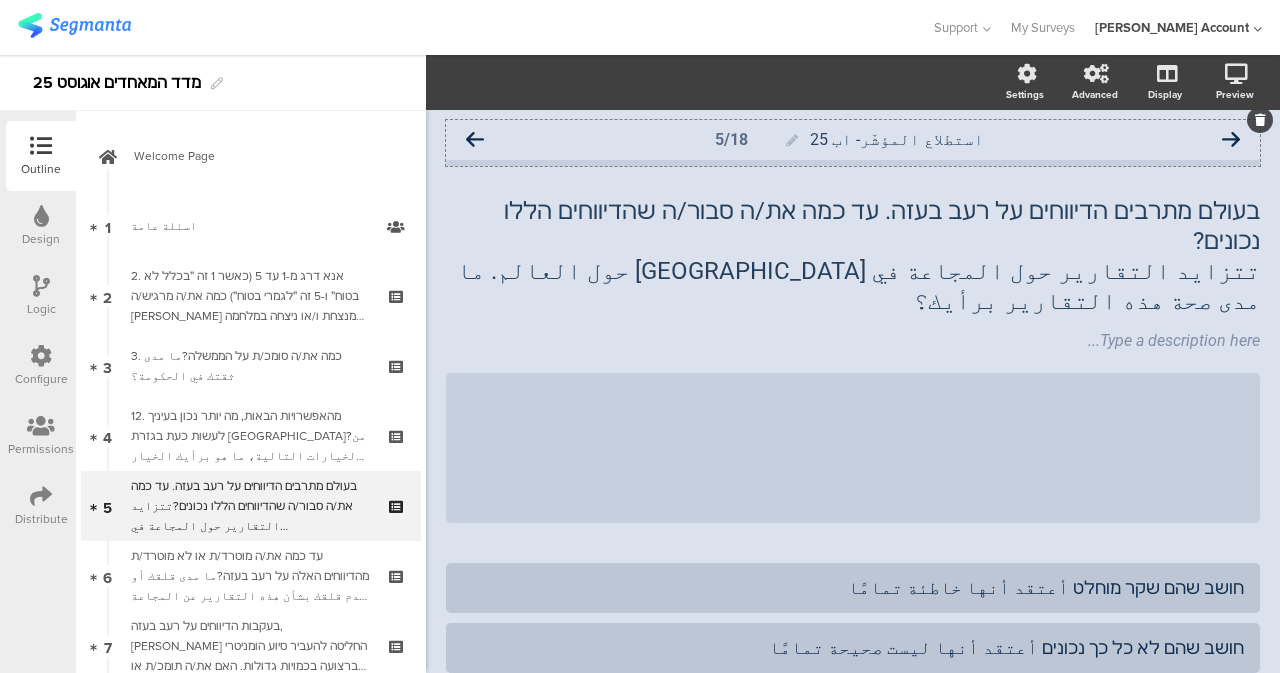 click 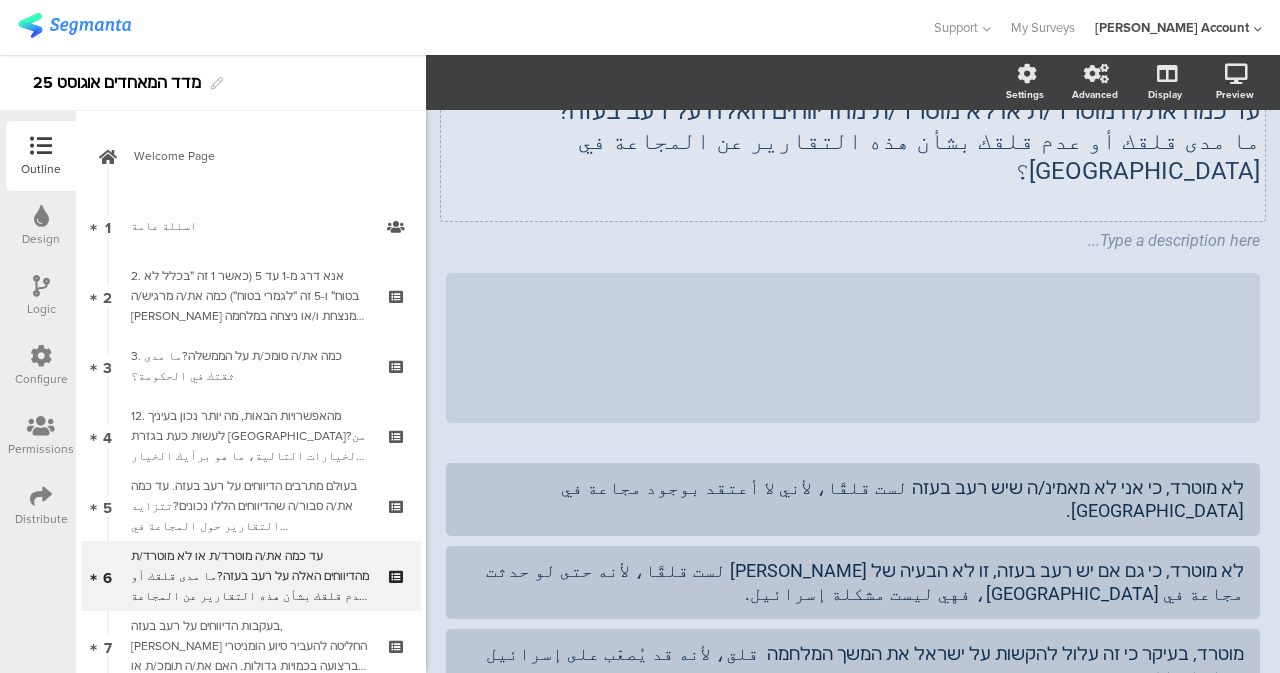 scroll, scrollTop: 12, scrollLeft: 0, axis: vertical 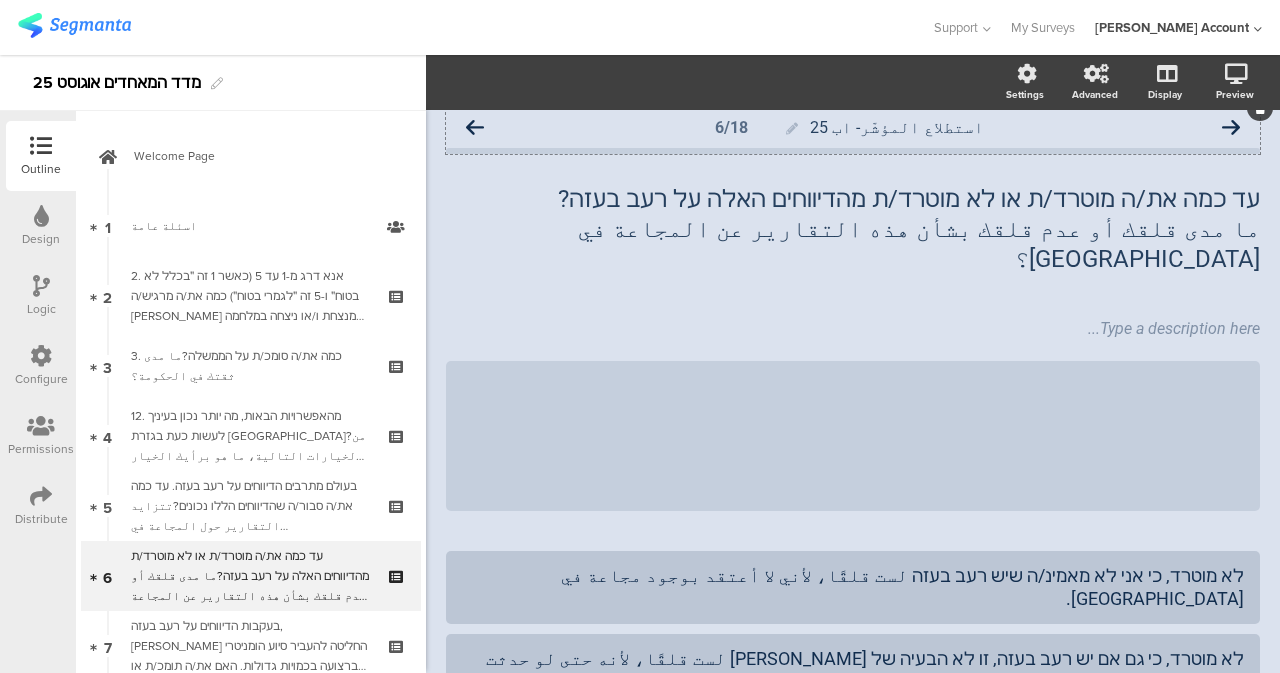 click 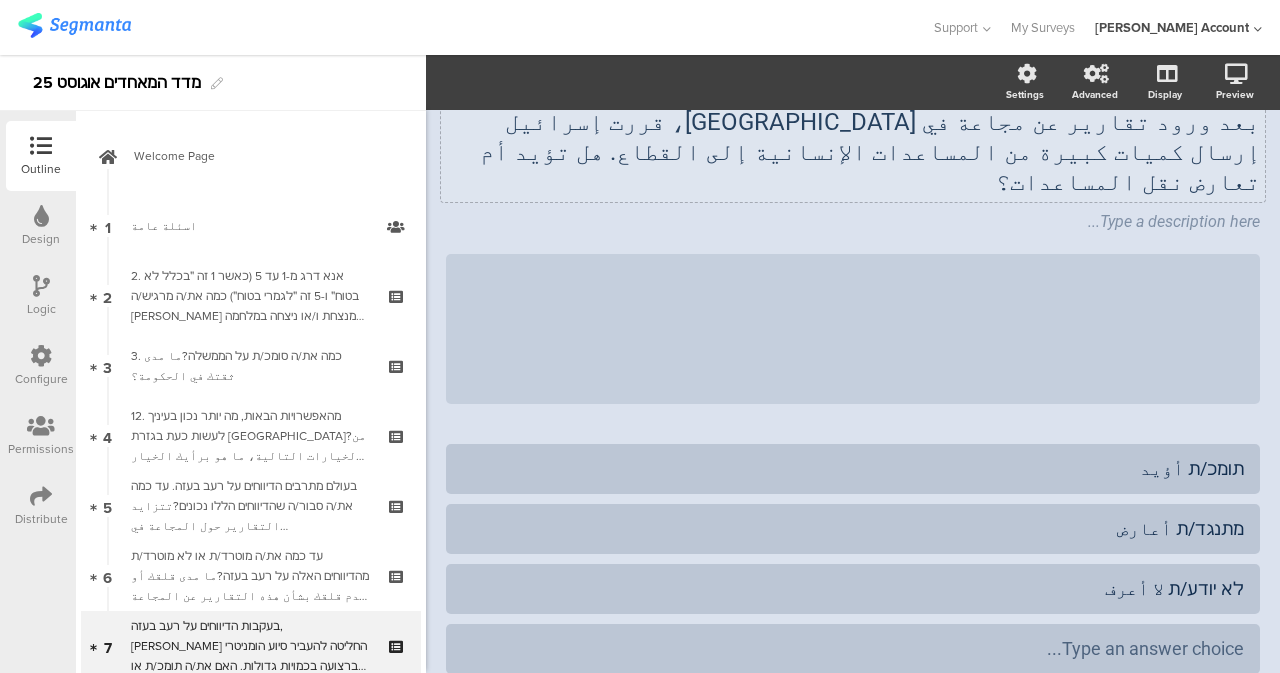 scroll, scrollTop: 260, scrollLeft: 0, axis: vertical 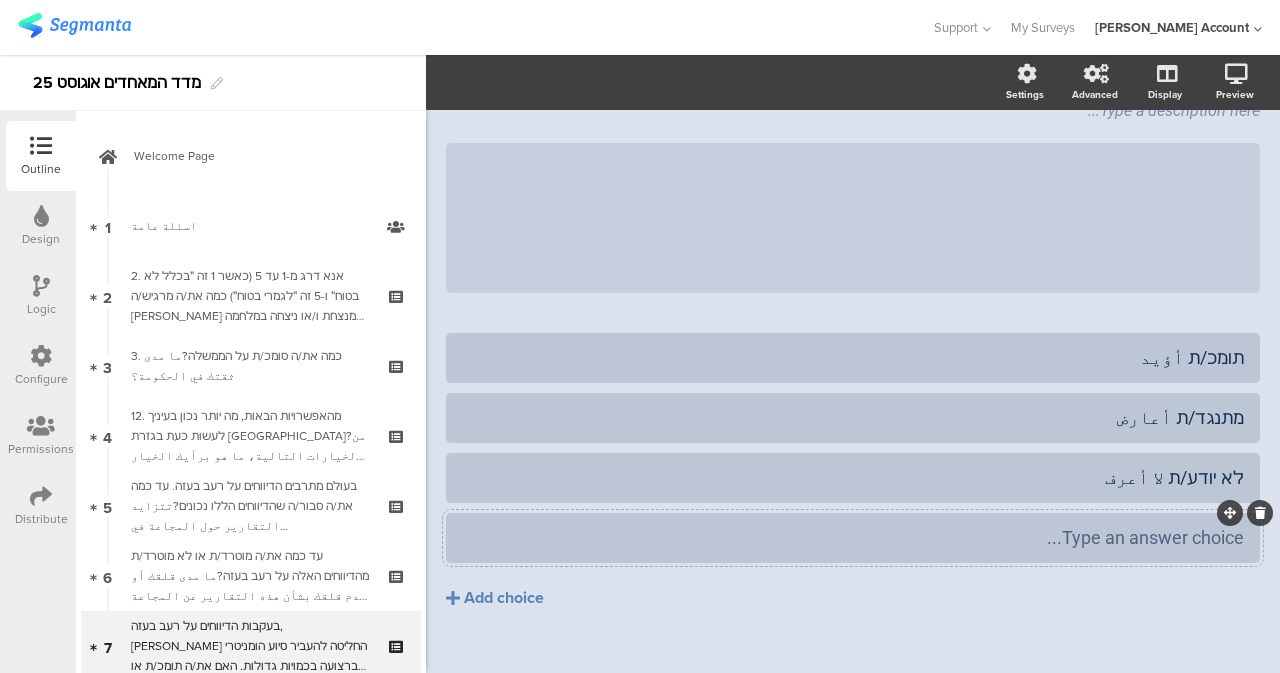 click 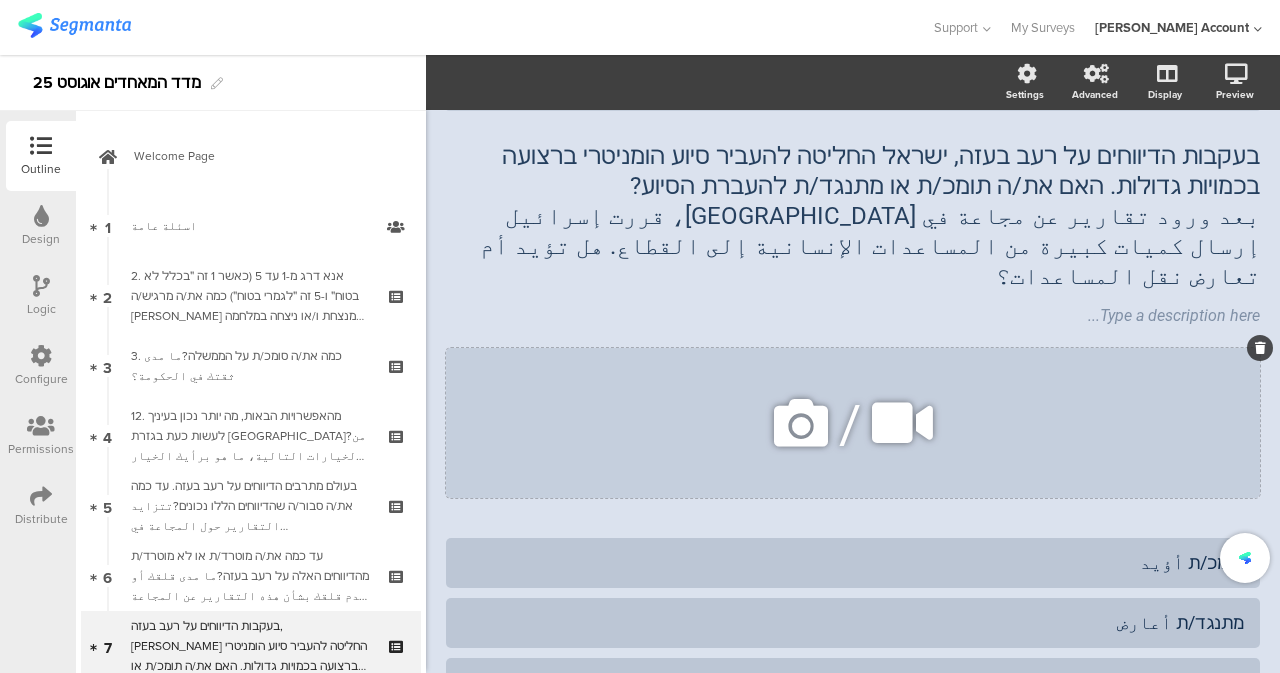 scroll, scrollTop: 0, scrollLeft: 0, axis: both 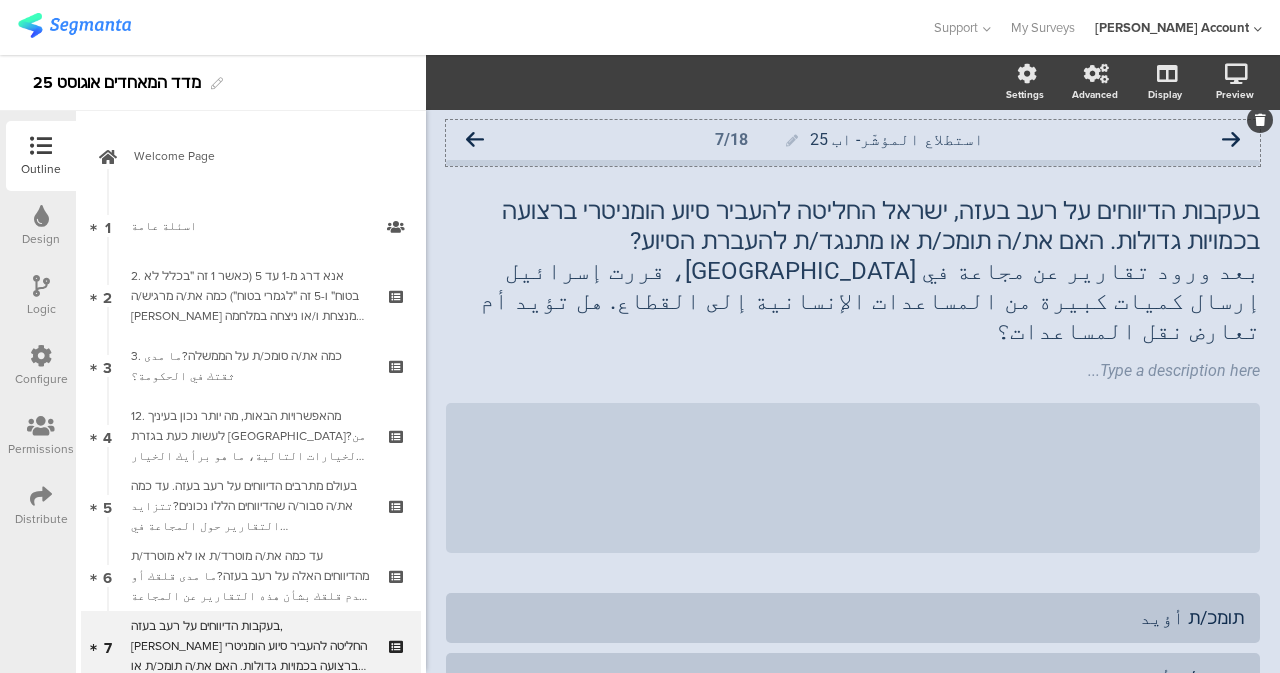 click 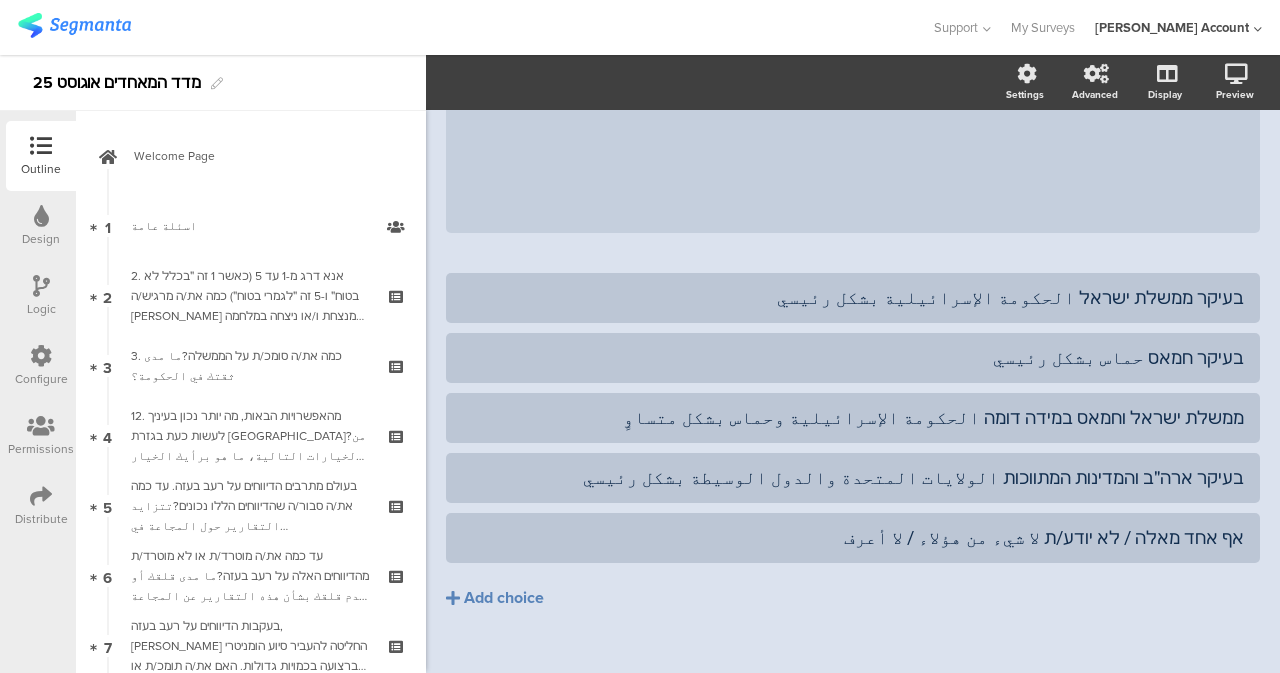 scroll, scrollTop: 0, scrollLeft: 0, axis: both 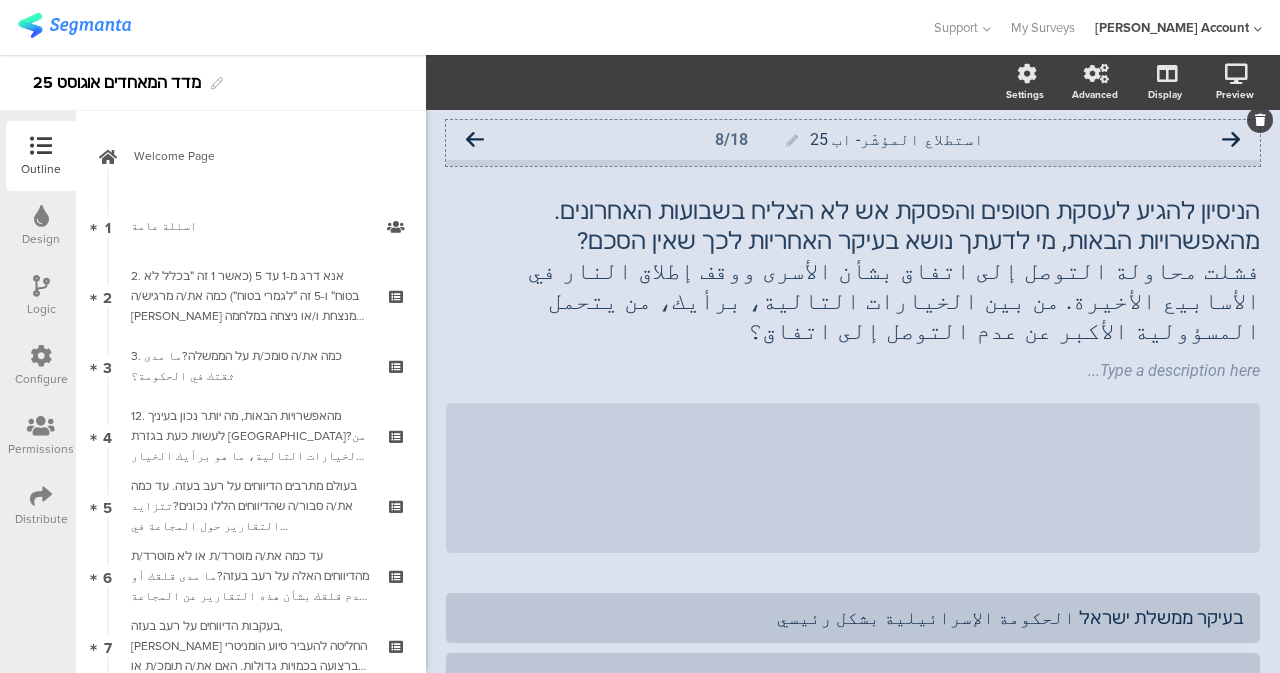 click 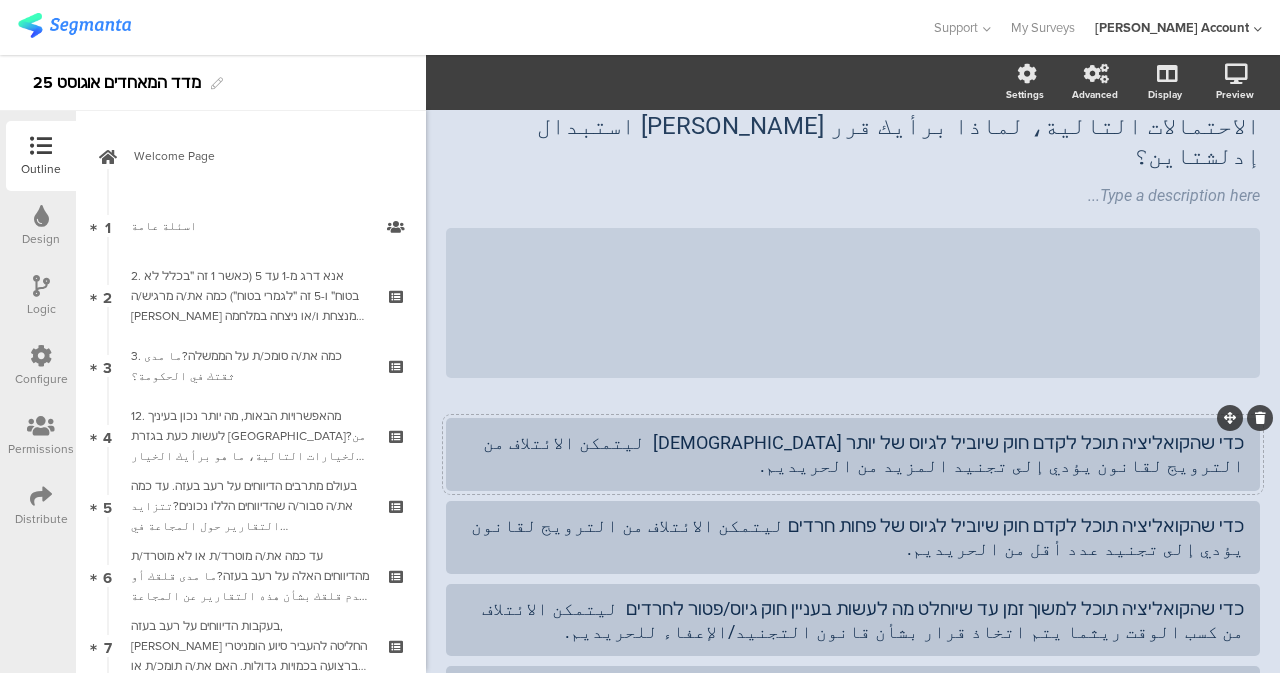 scroll, scrollTop: 400, scrollLeft: 0, axis: vertical 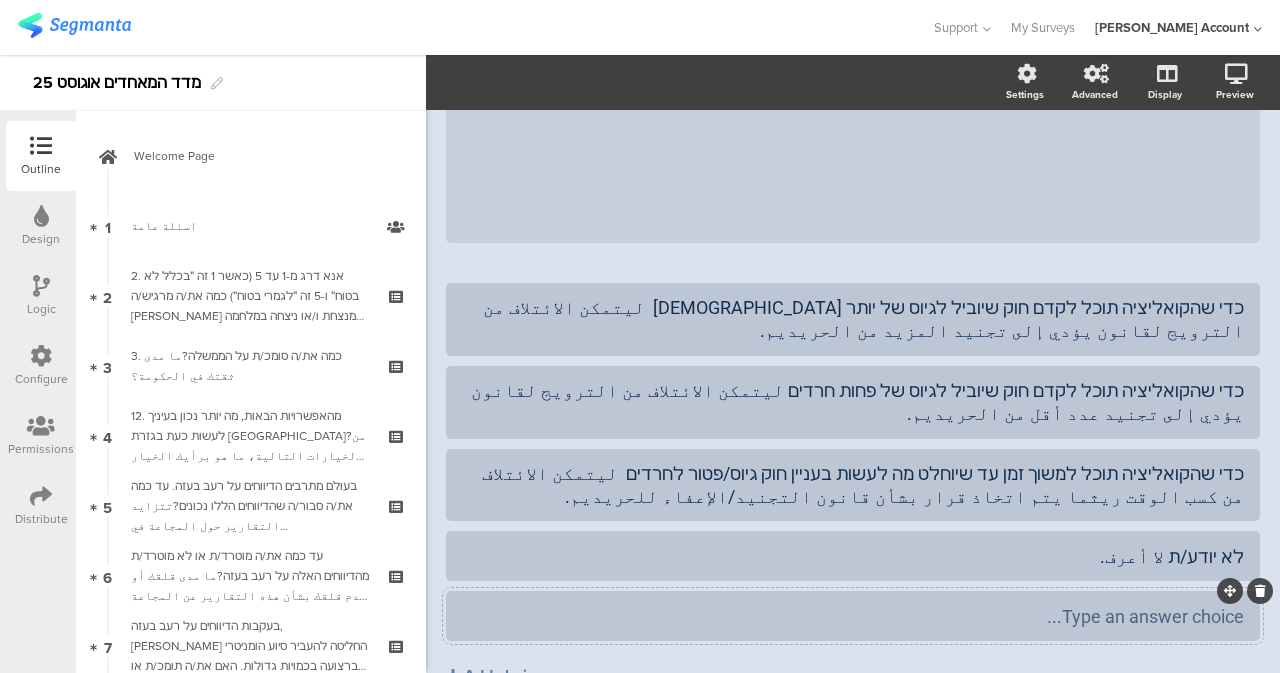 click 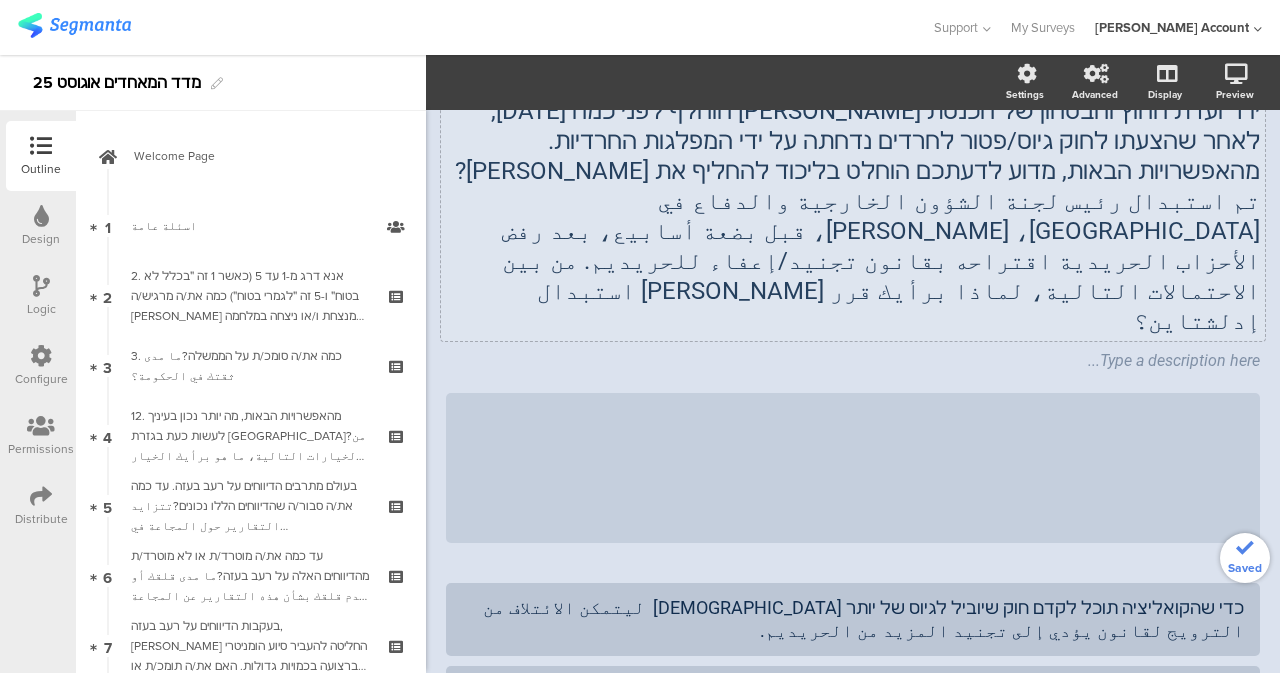 scroll, scrollTop: 0, scrollLeft: 0, axis: both 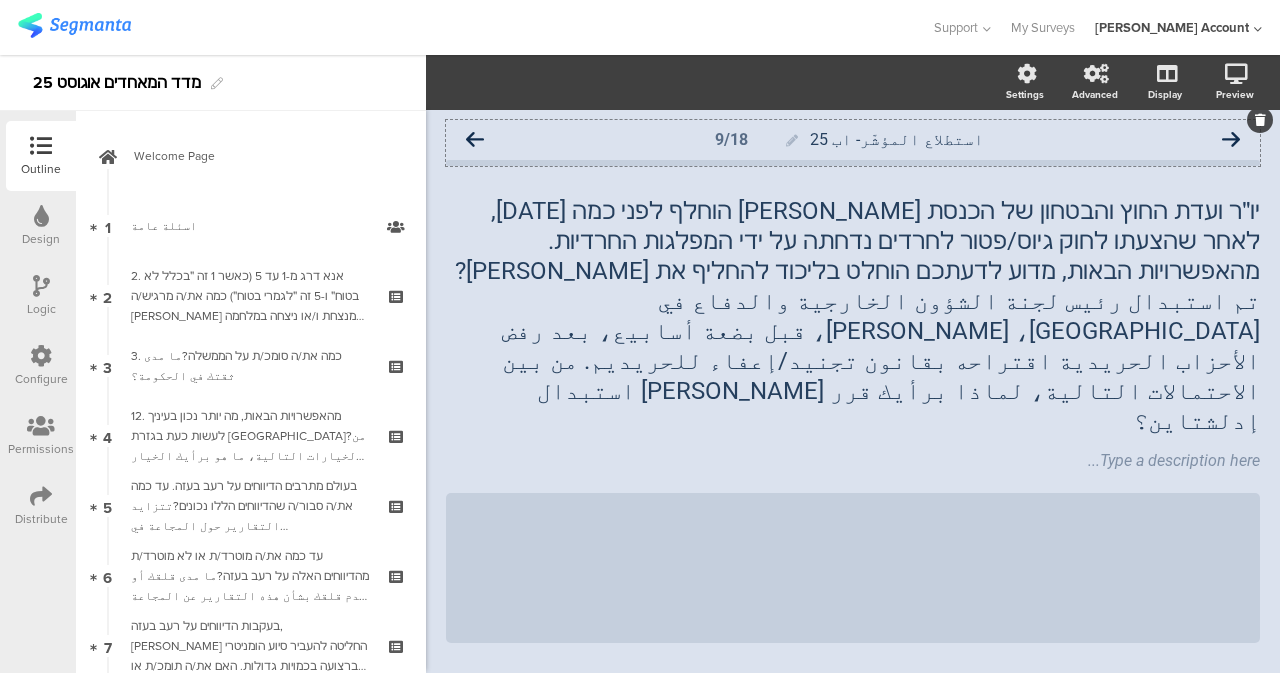 click 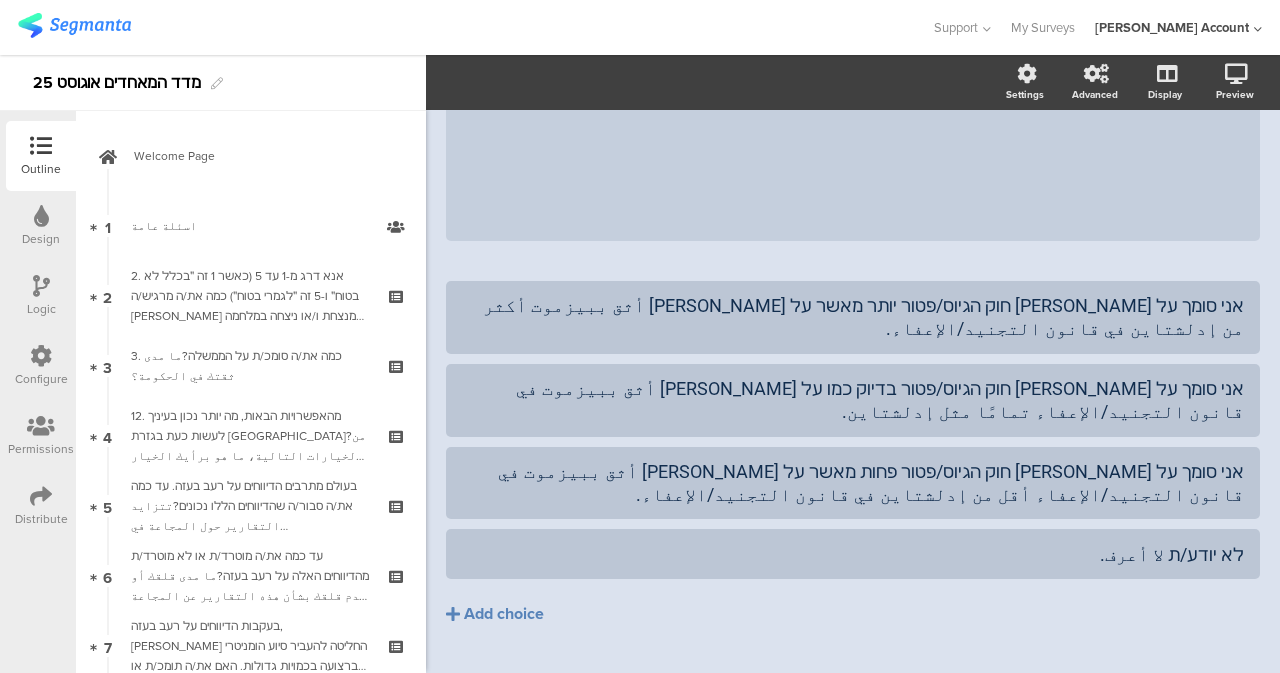 scroll, scrollTop: 0, scrollLeft: 0, axis: both 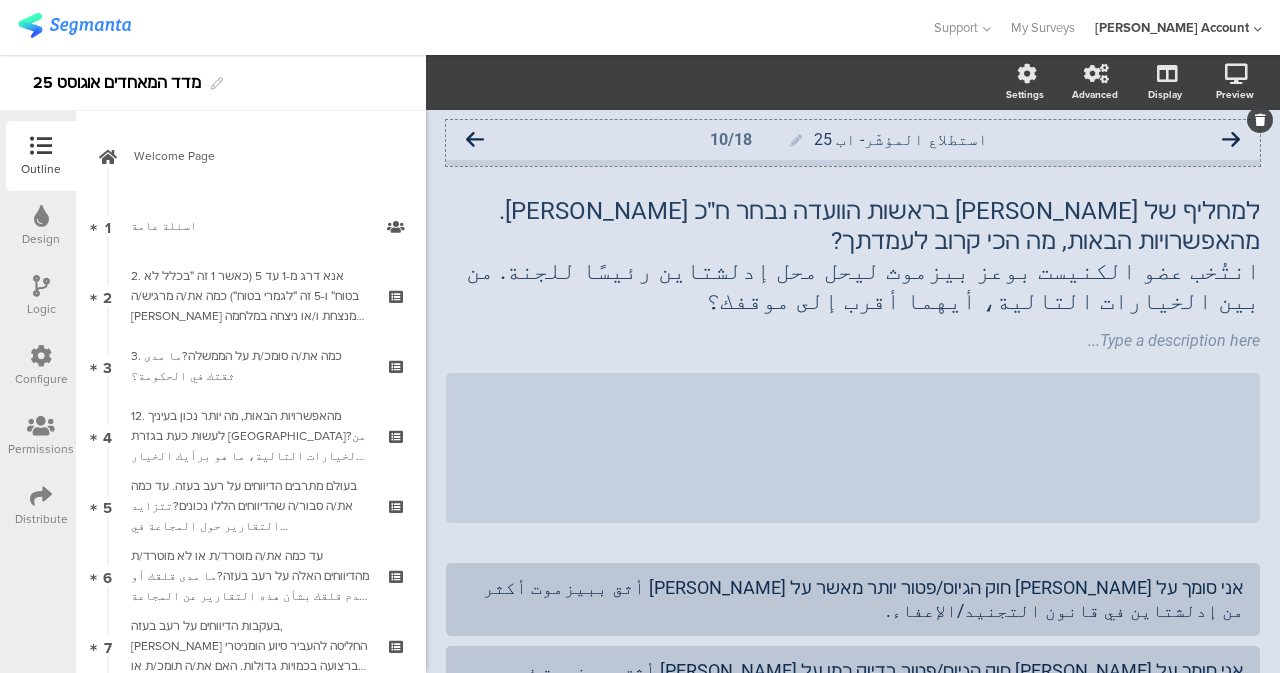 click 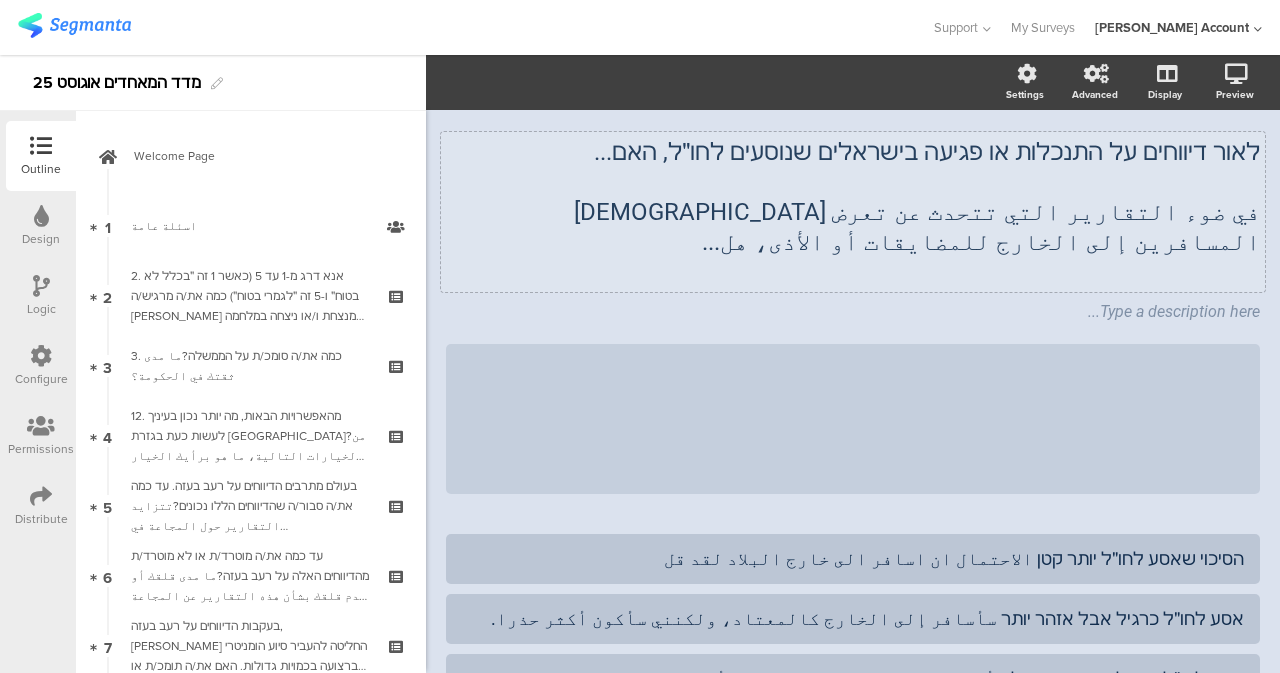 scroll, scrollTop: 0, scrollLeft: 0, axis: both 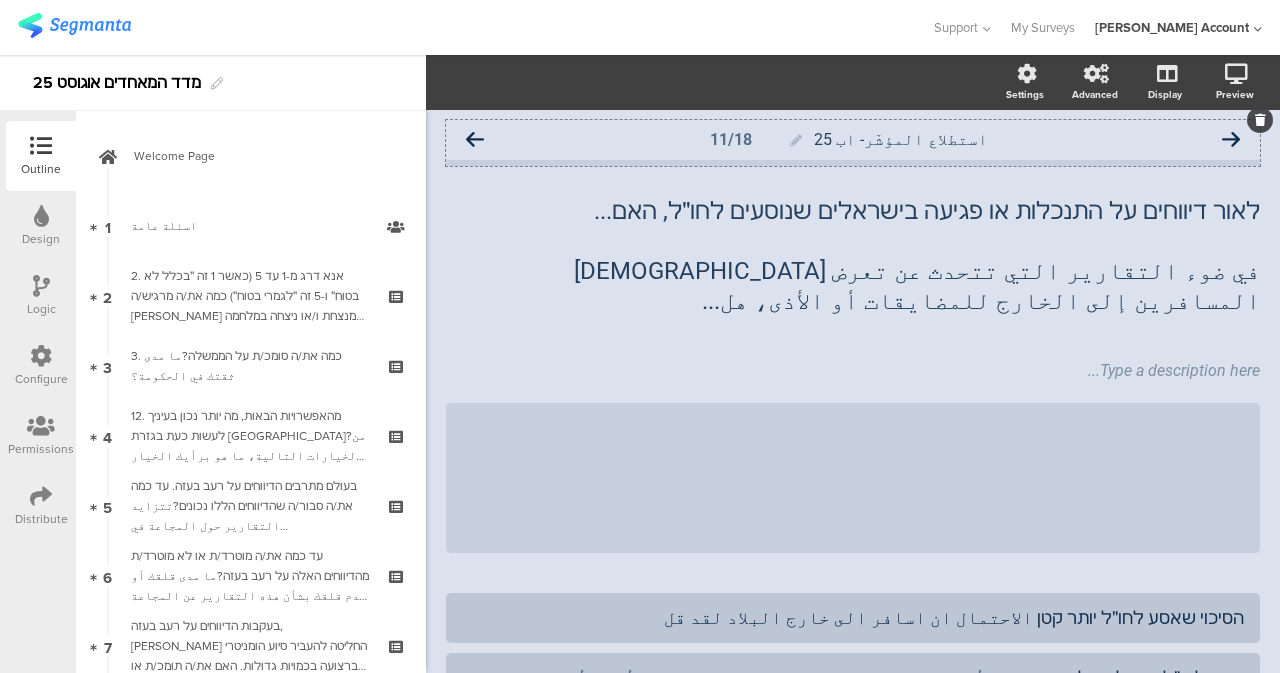 click 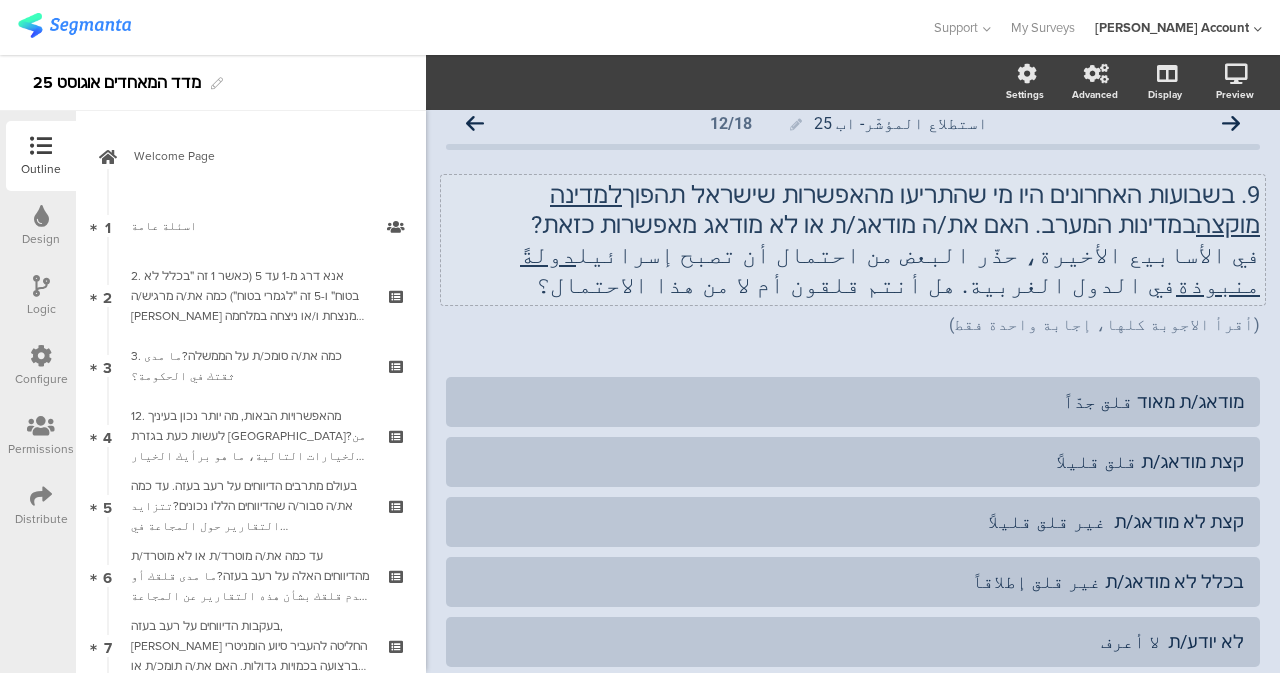 scroll, scrollTop: 0, scrollLeft: 0, axis: both 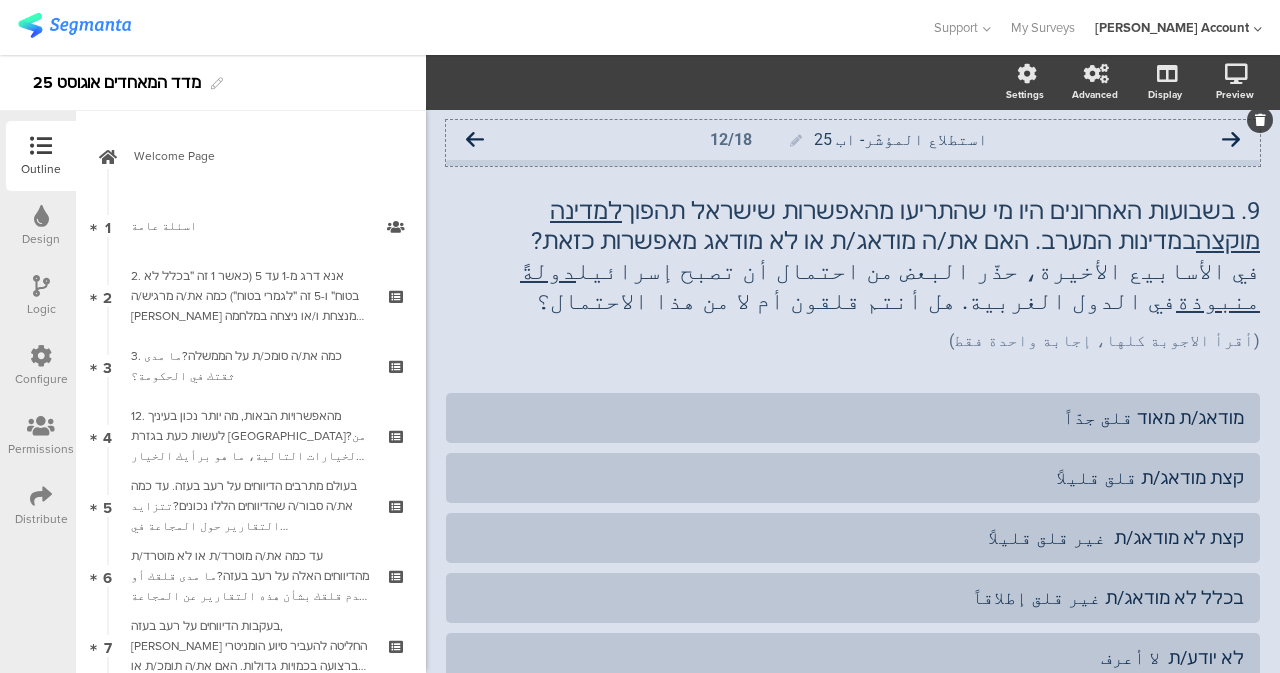 click 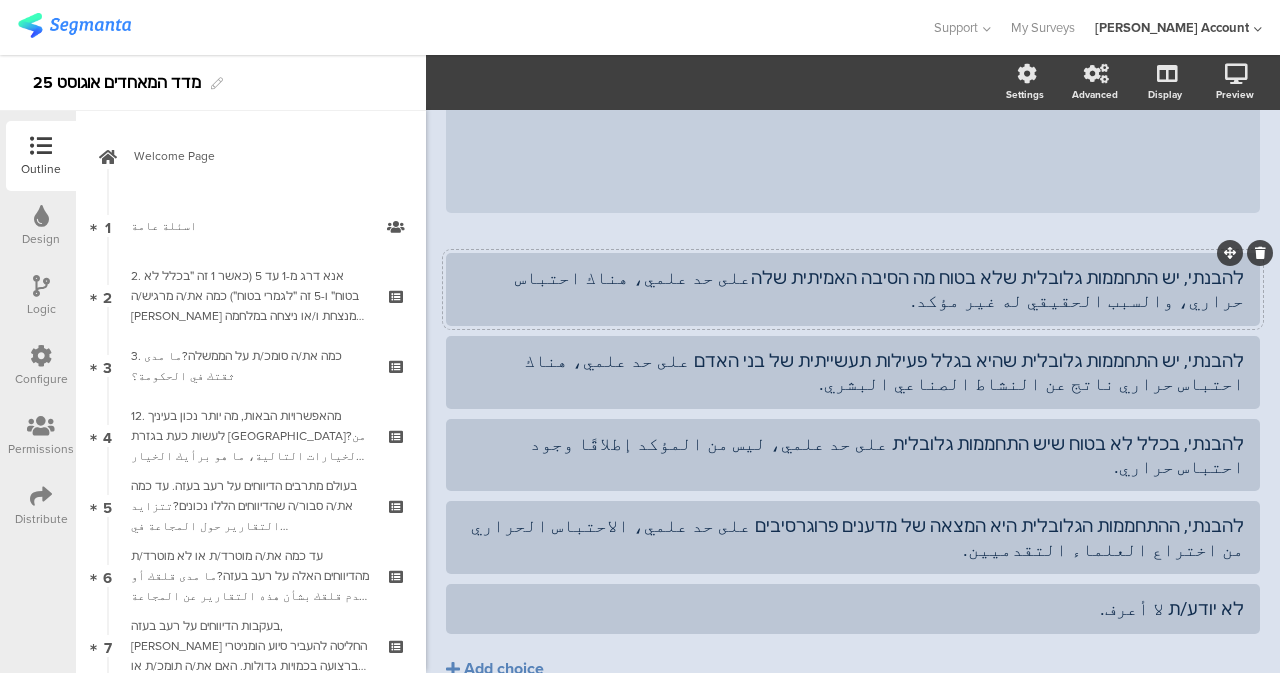 scroll, scrollTop: 0, scrollLeft: 0, axis: both 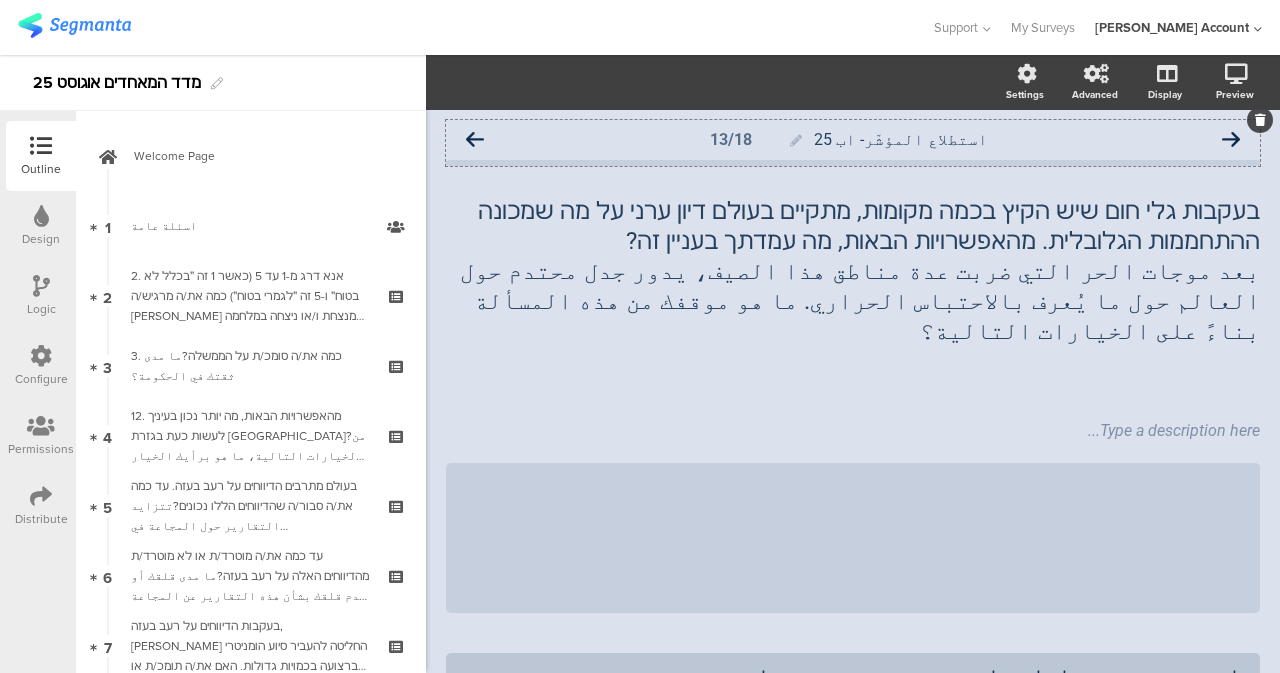 click 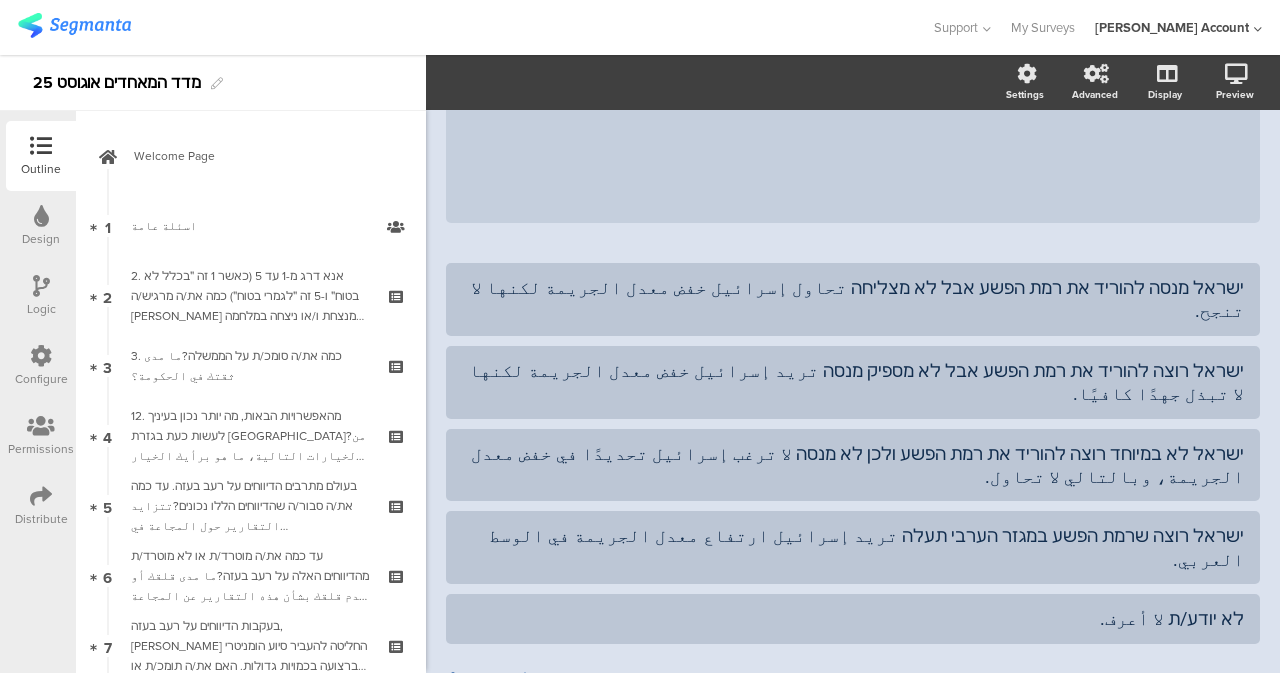 scroll 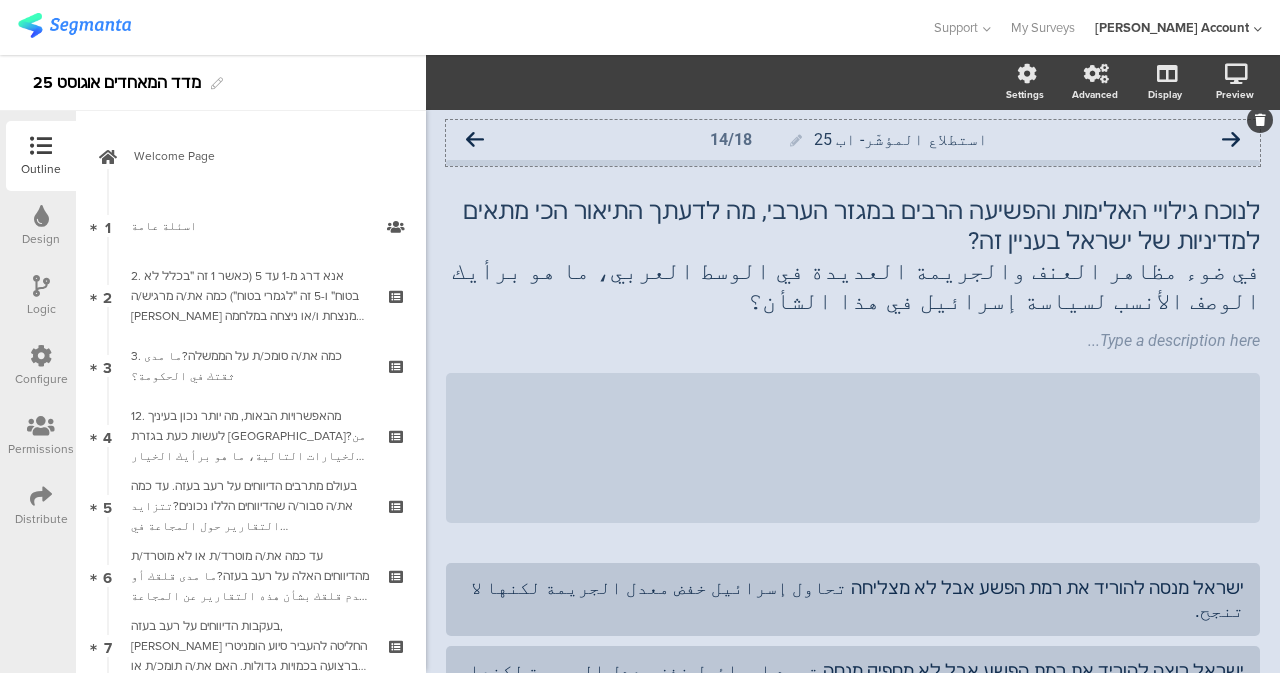 click 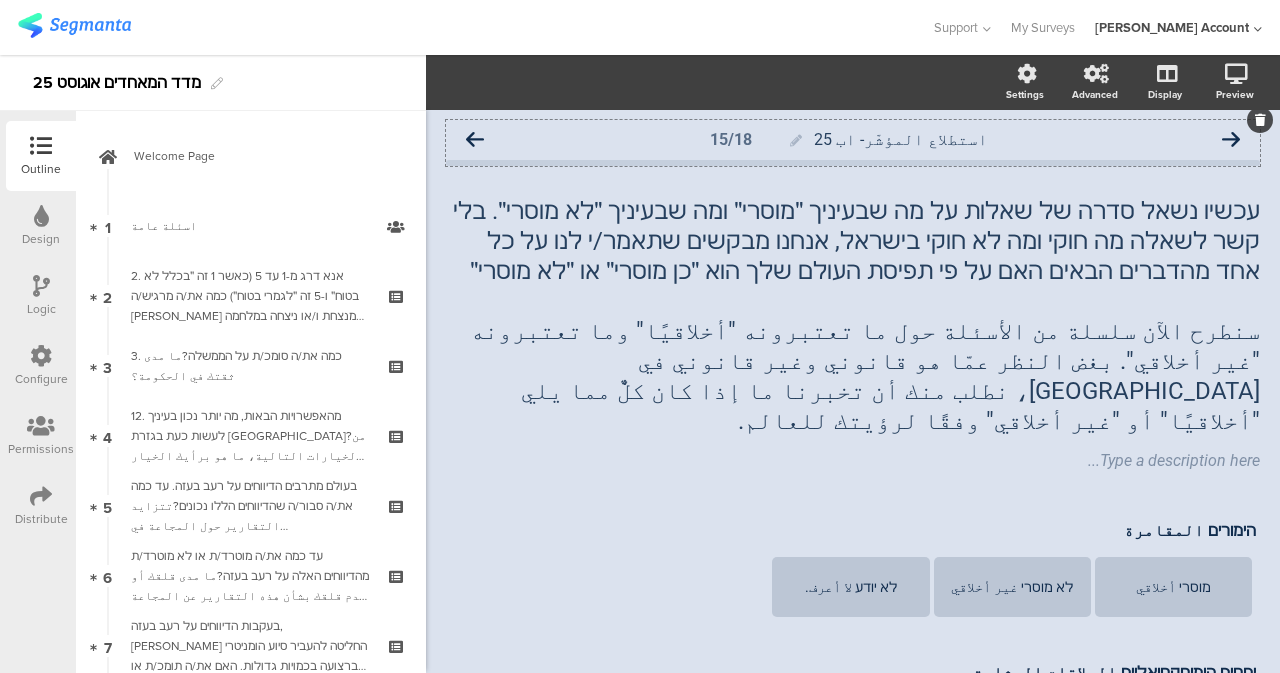 click 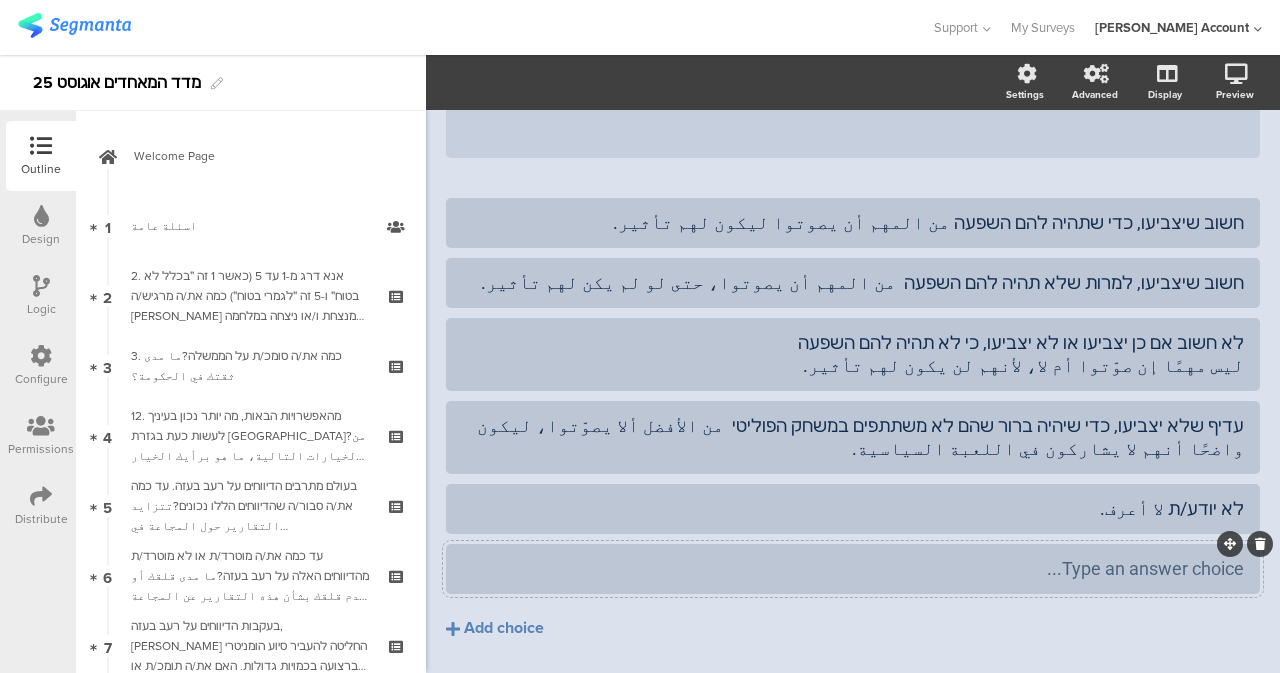 click 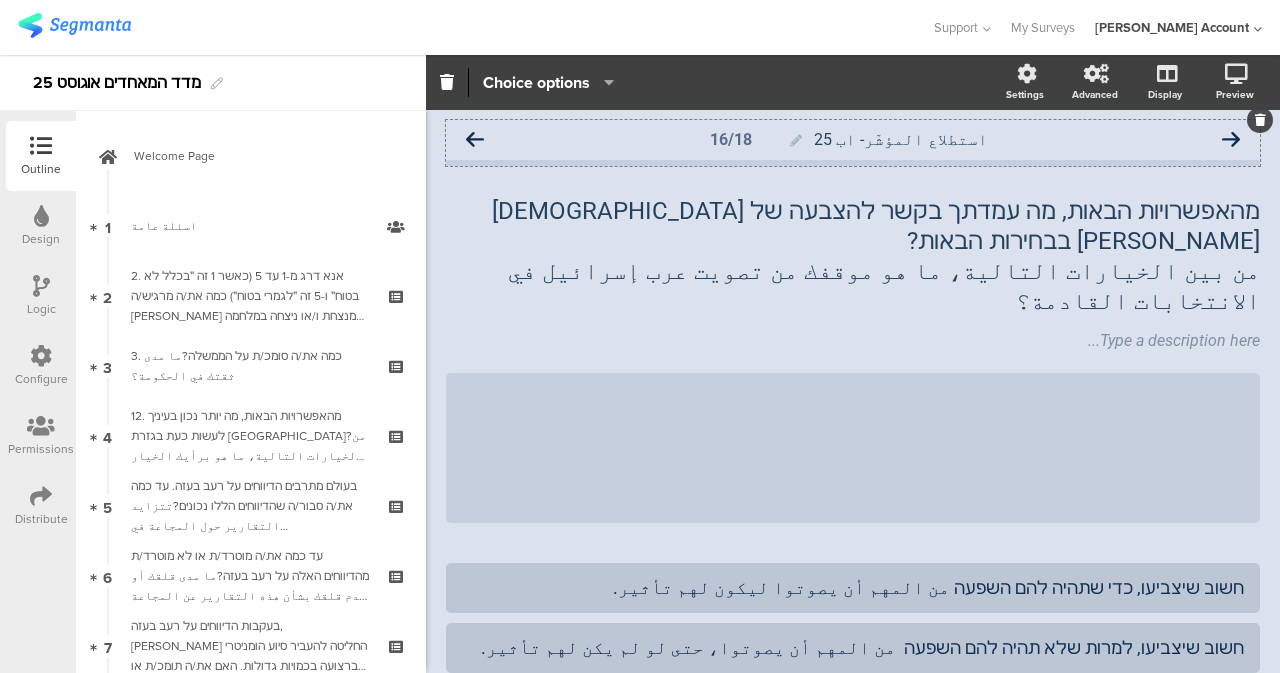 click 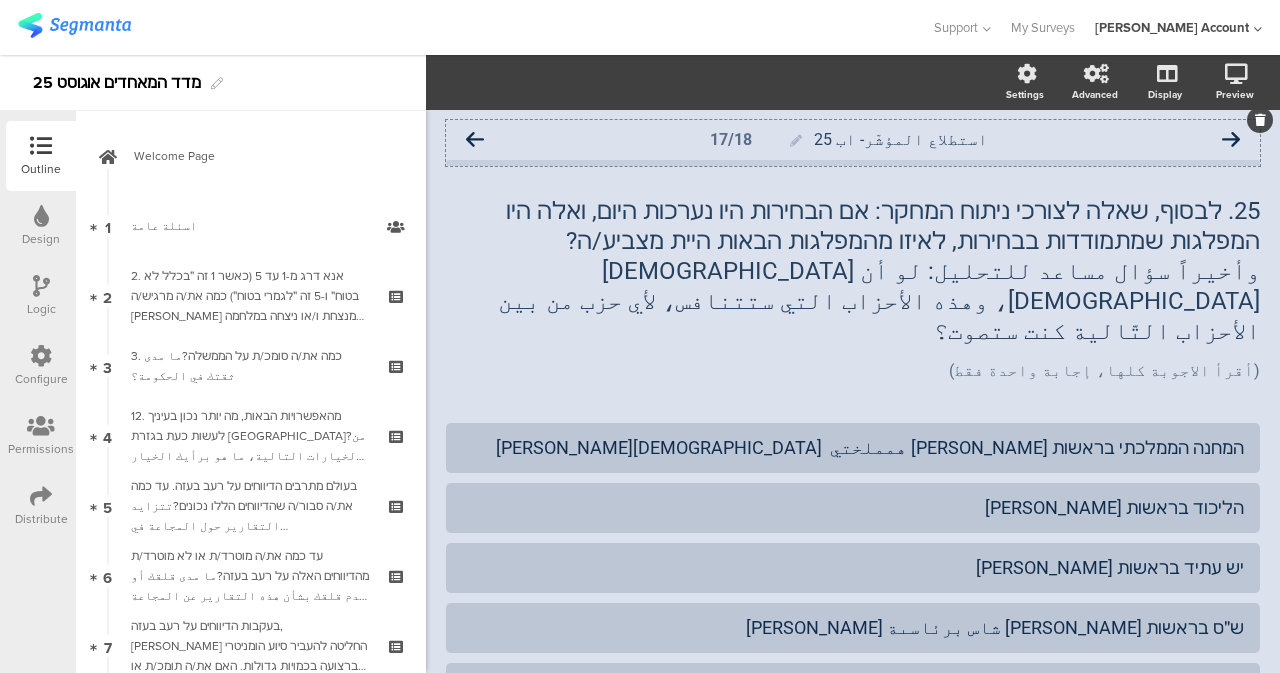 click 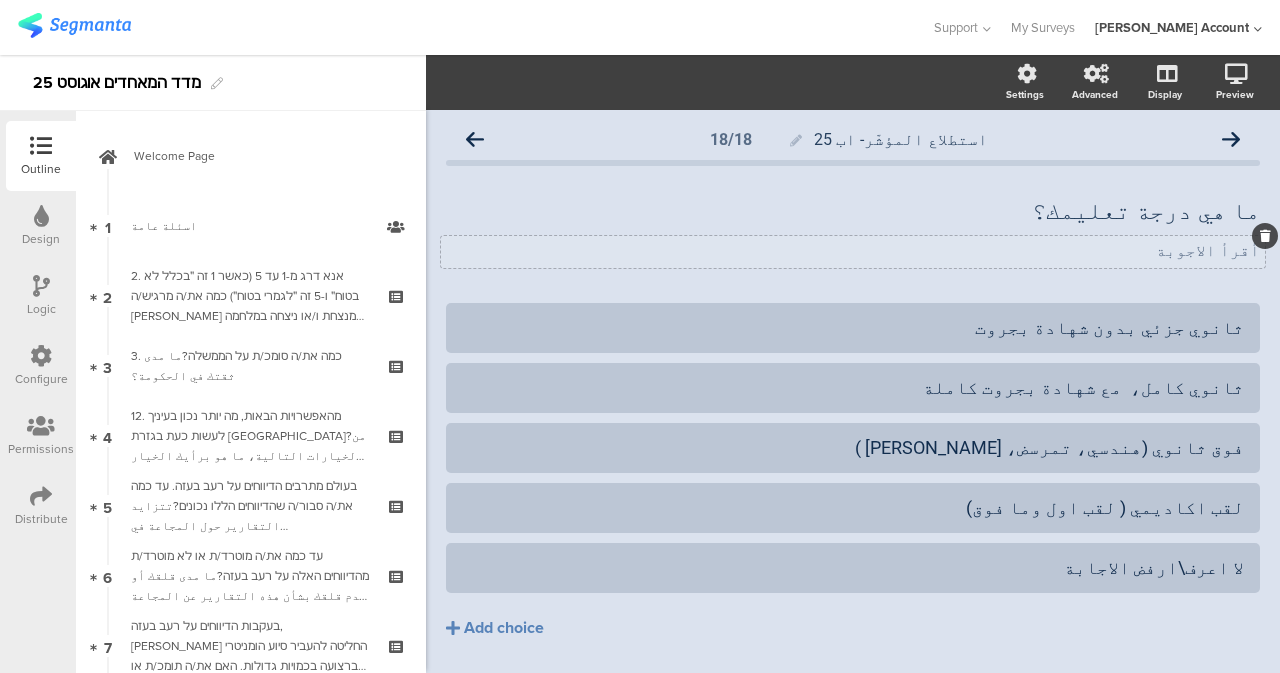click on "أقرأ الاجوبة" 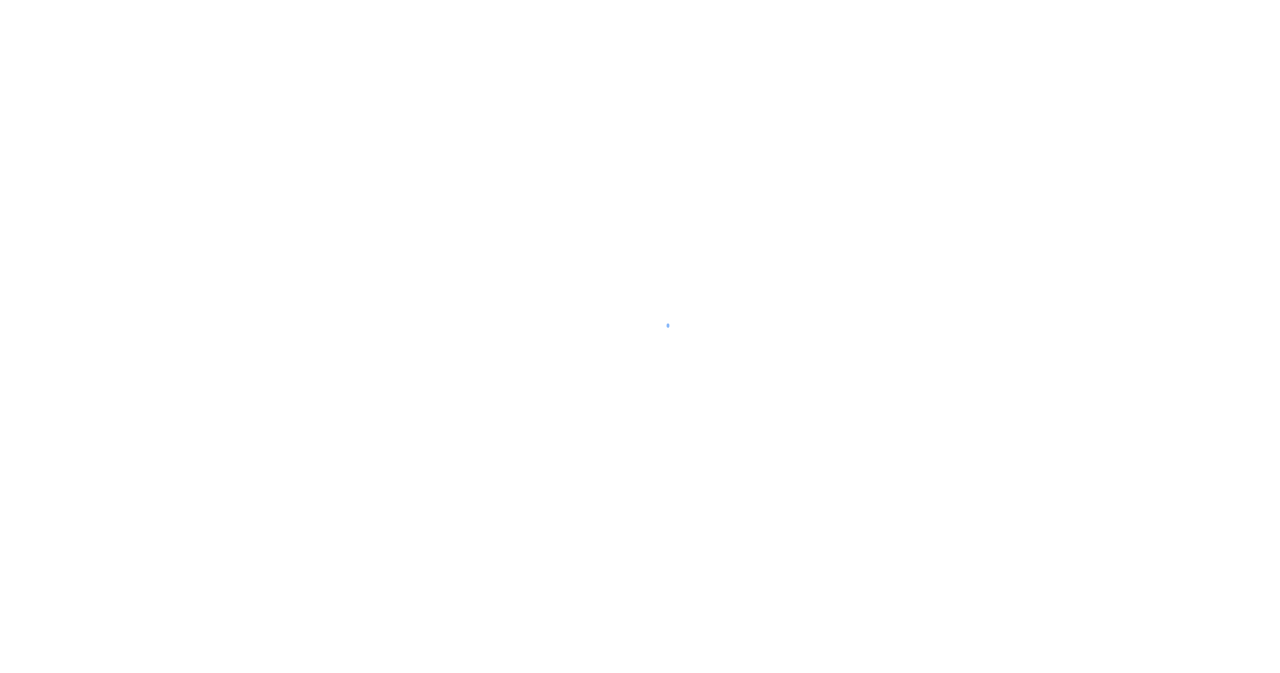 scroll, scrollTop: 0, scrollLeft: 0, axis: both 